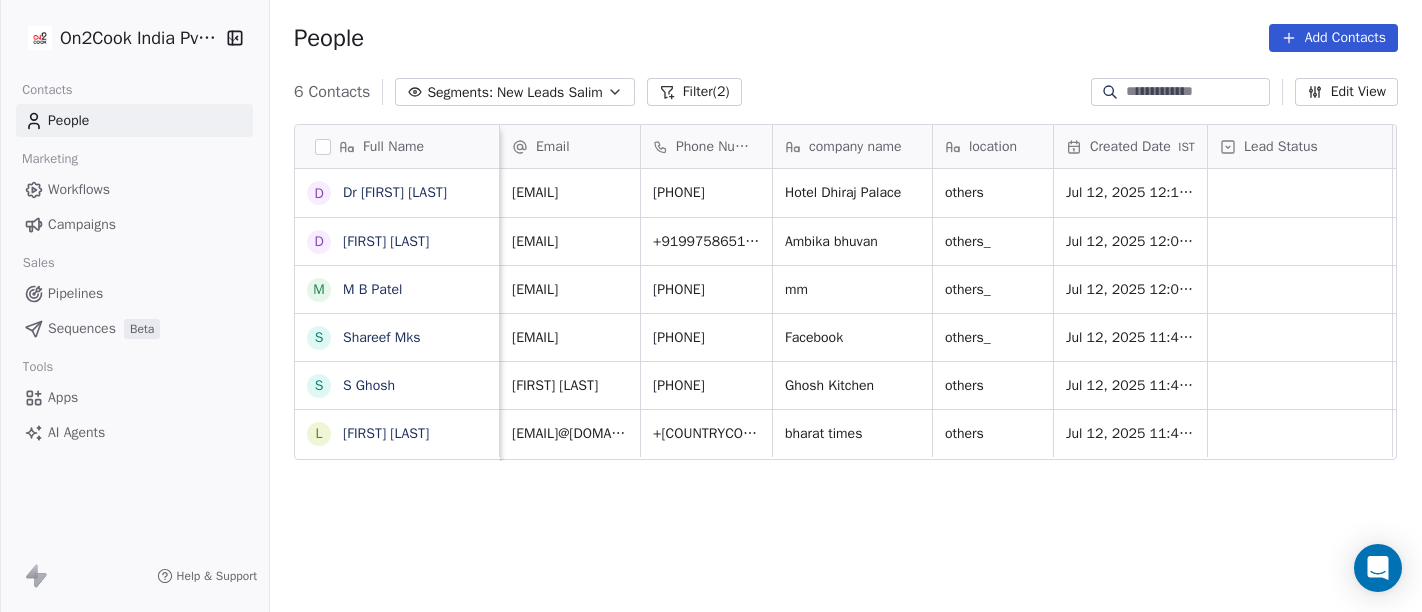 scroll, scrollTop: 0, scrollLeft: 0, axis: both 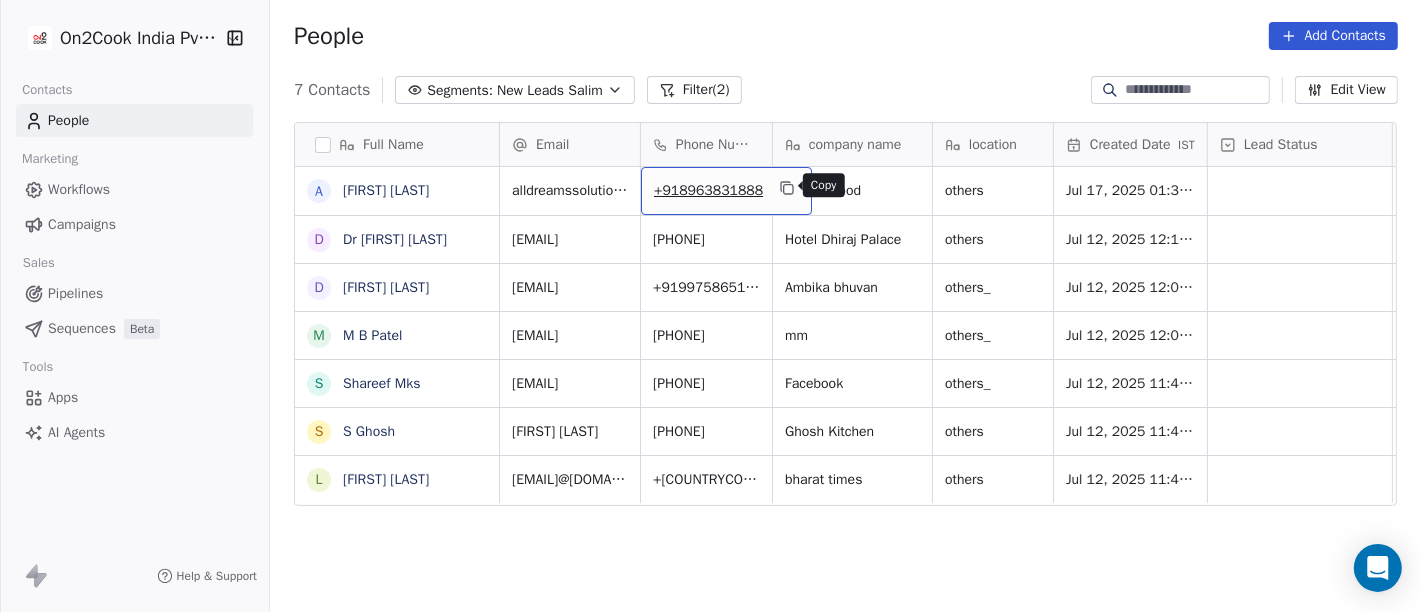 click 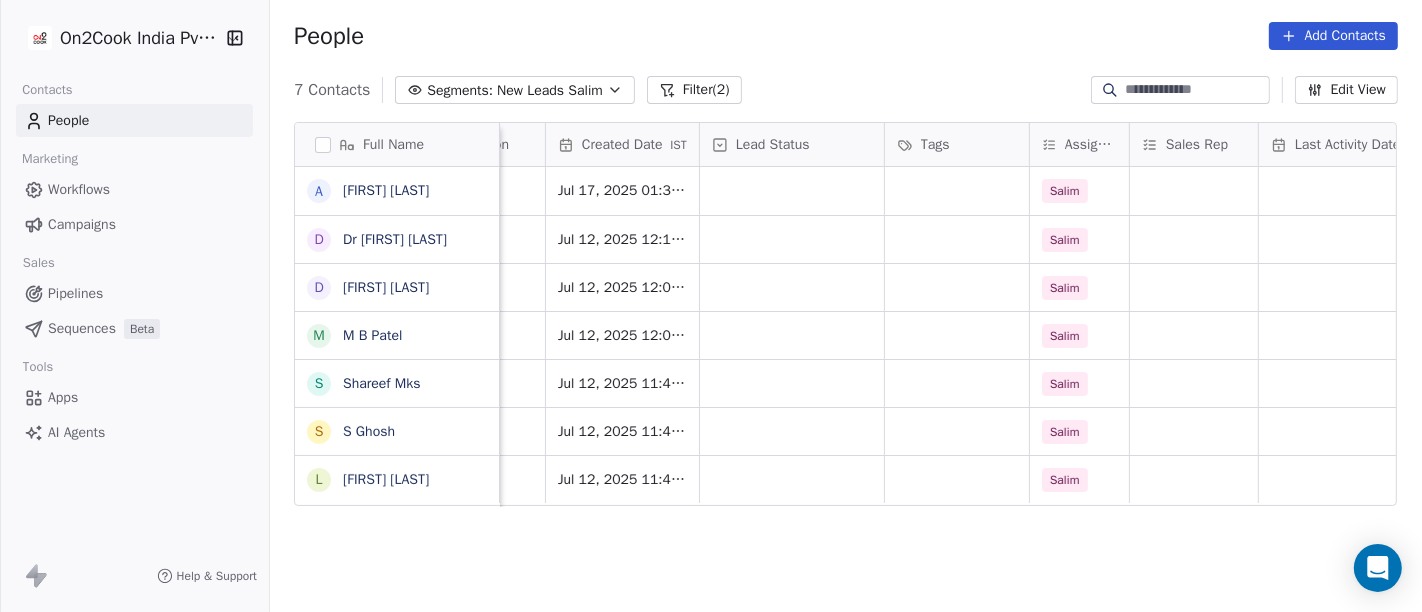scroll, scrollTop: 1, scrollLeft: 508, axis: both 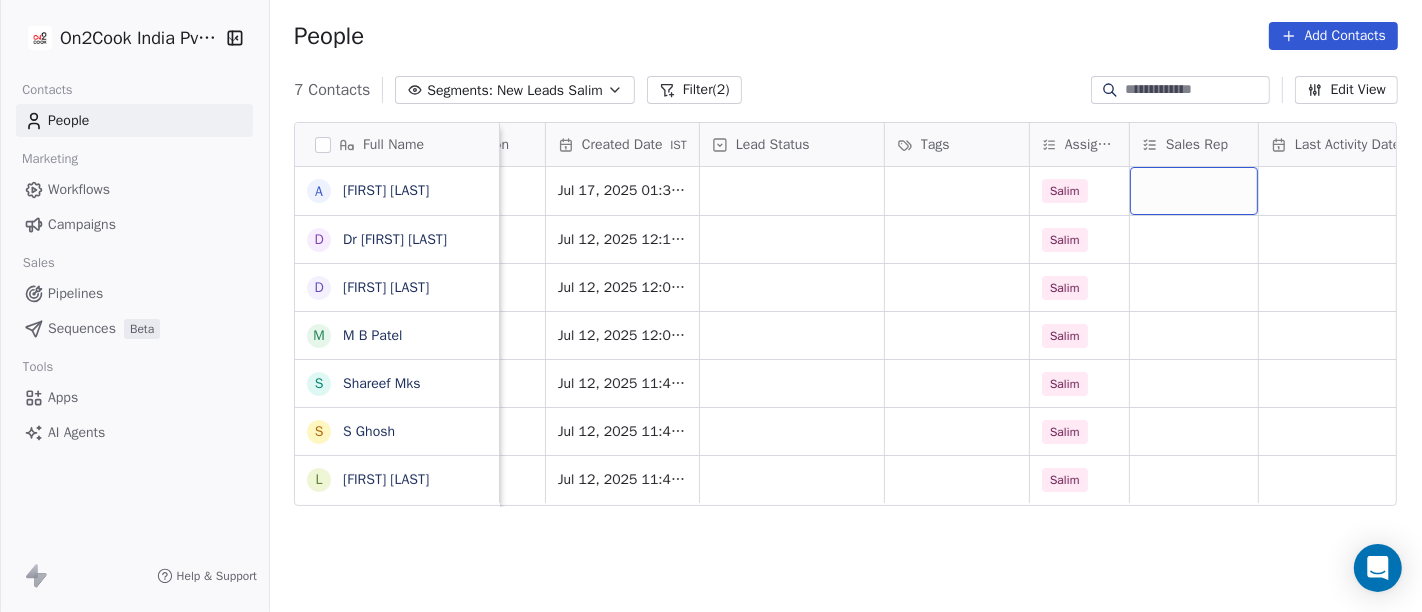 click at bounding box center [1194, 191] 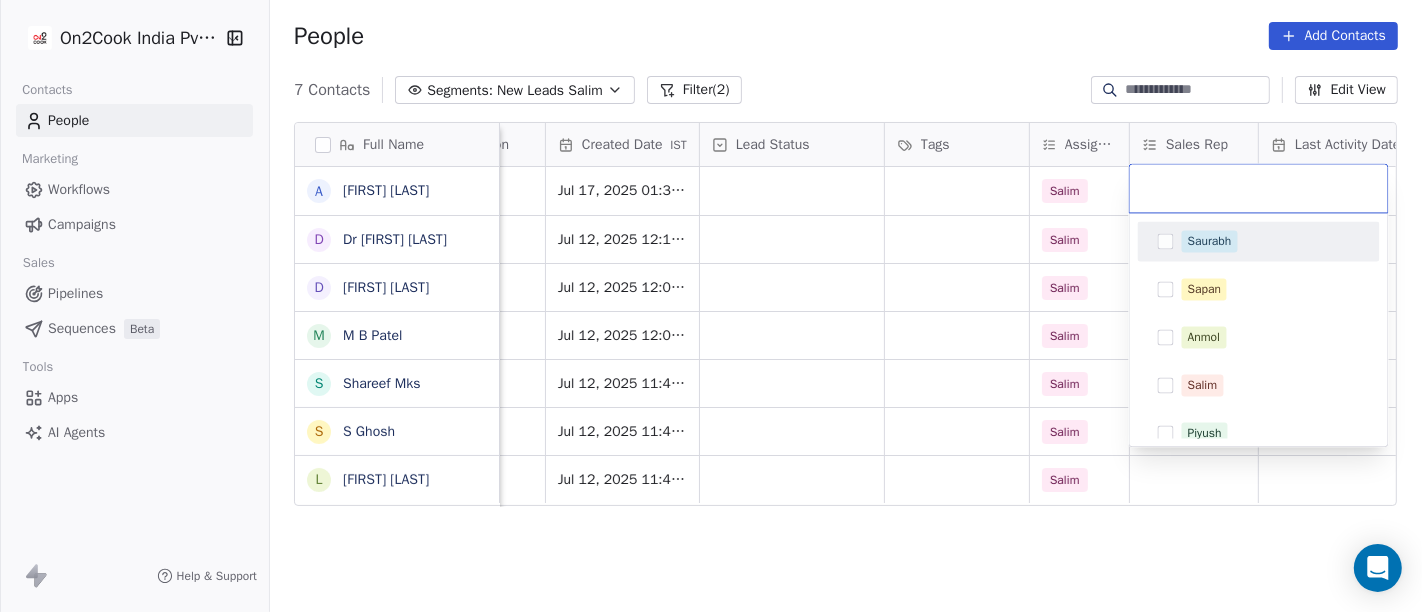 click on "On2Cook India Pvt. Ltd. Contacts People Marketing Workflows Campaigns Sales Pipelines Sequences Beta Tools Apps AI Agents Help & Support People  Add Contacts 7 Contacts Segments: New Leads Salim Filter  (2) Edit View Tag Add to Sequence Full Name A Ashoka Khatri D Dr Pankaj G .Dhiraj D Dhiraj Kadam M M B Patel S Shareef Mks S S Ghosh L Laxman Patel Email Phone Number company name location Created Date IST Lead Status Tags Assignee Sales Rep Last Activity Date IST Follow Up Date Notes Call Attempts alldreamssolutions@gmail.com +918963831888 Gayatri Food others Jul 17, 2025 01:31 PM Salim hoteldhirajpalace@gmail.com +919837008079 Hotel Dhiraj Palace others Jul 12, 2025 12:10 PM Salim dhiraj.kadam1506@gmail.com +919975865126 Ambika bhuvan others_ Jul 12, 2025 12:08 PM Salim mitesh50877@gmail.com +919000066600 mm others_ Jul 12, 2025 12:06 PM Salim mkmsonline09@gmail.com +919895374730 Facebook others_ Jul 12, 2025 11:46 AM Salim sghoshbizz@gmail.com +918815295975 Ghosh Kitchen others Jul 12, 2025 11:44 AM Salim" at bounding box center [711, 306] 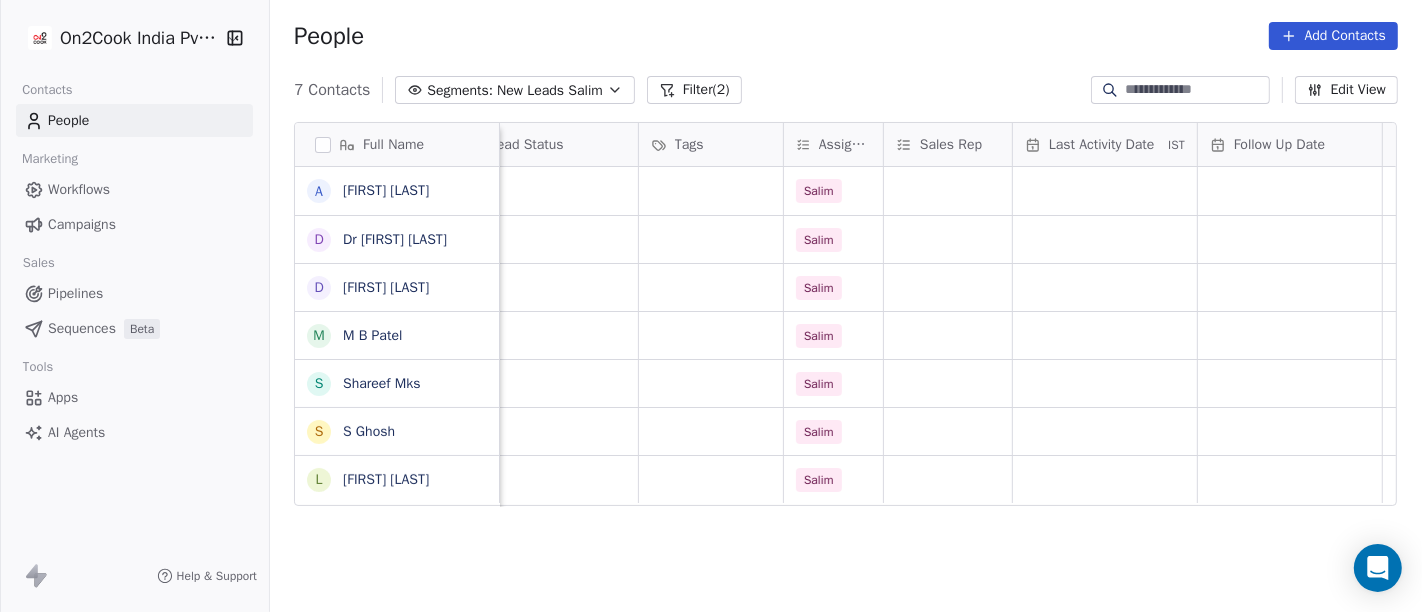 scroll, scrollTop: 1, scrollLeft: 764, axis: both 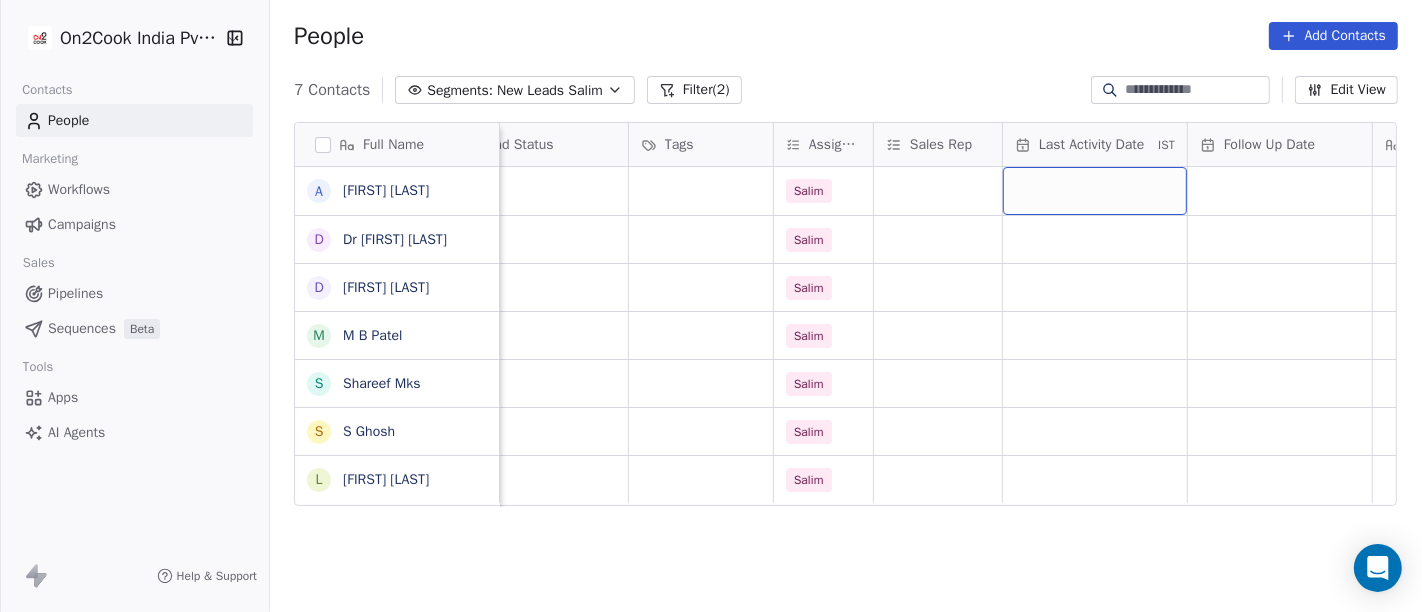 click at bounding box center [1095, 191] 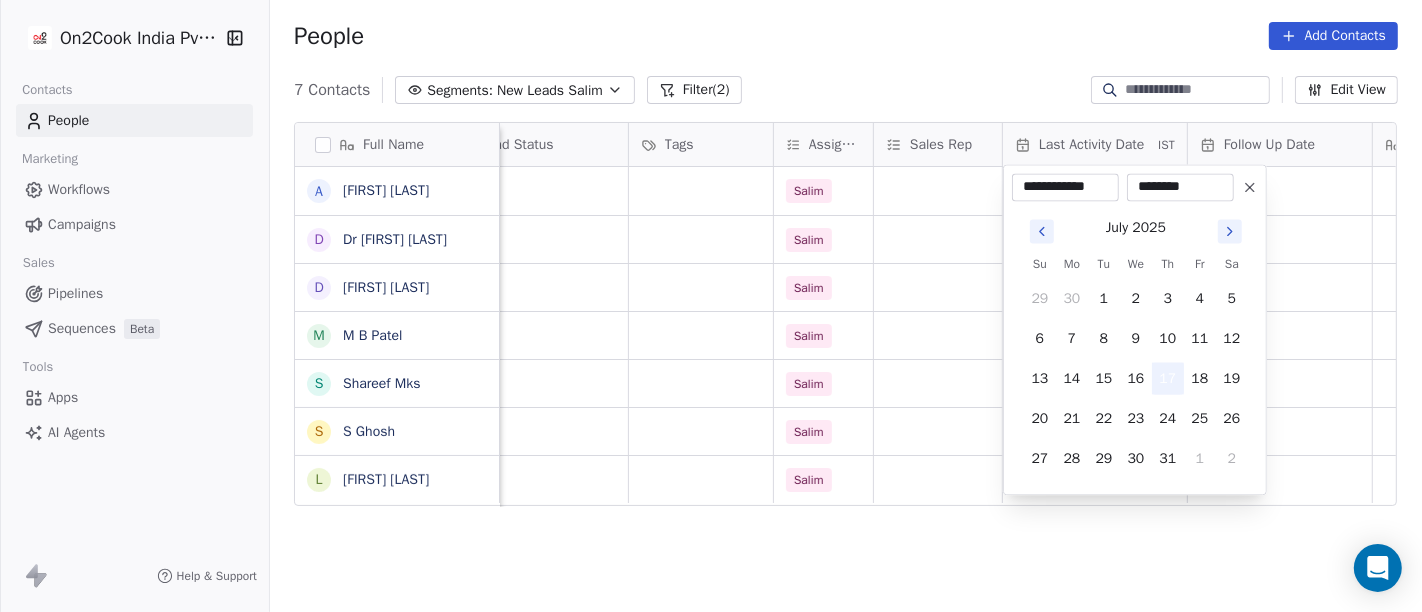 click on "17" at bounding box center (1168, 378) 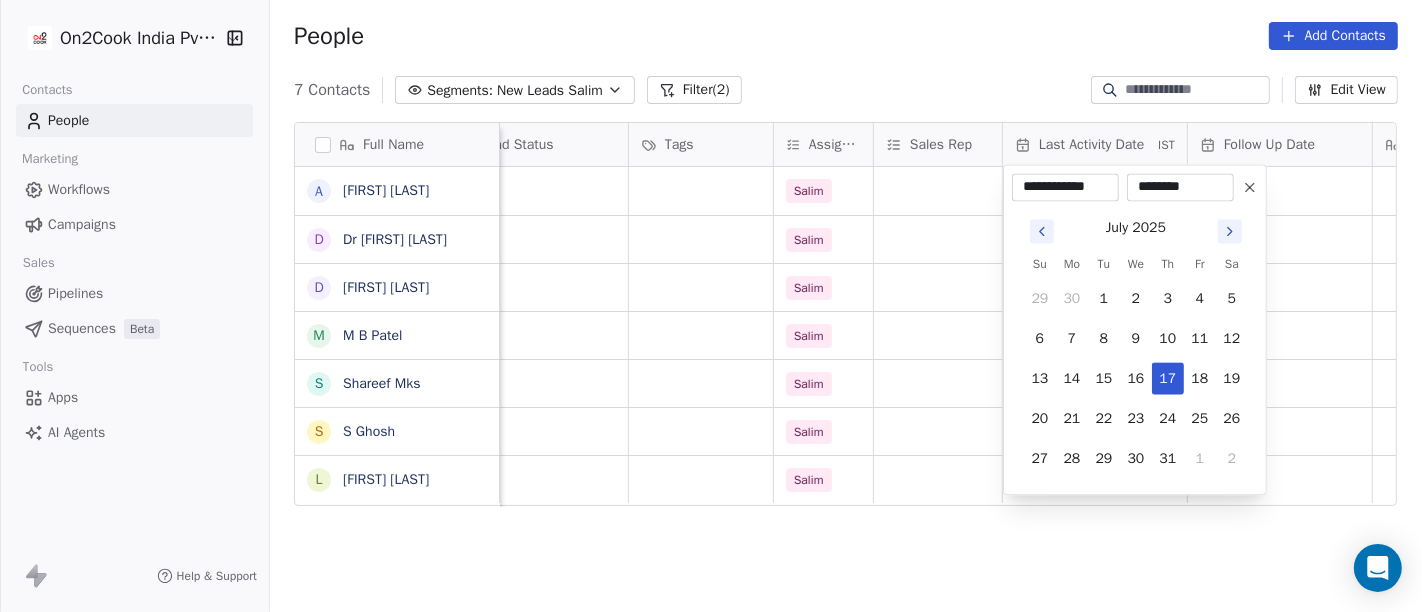 click on "**********" at bounding box center (711, 306) 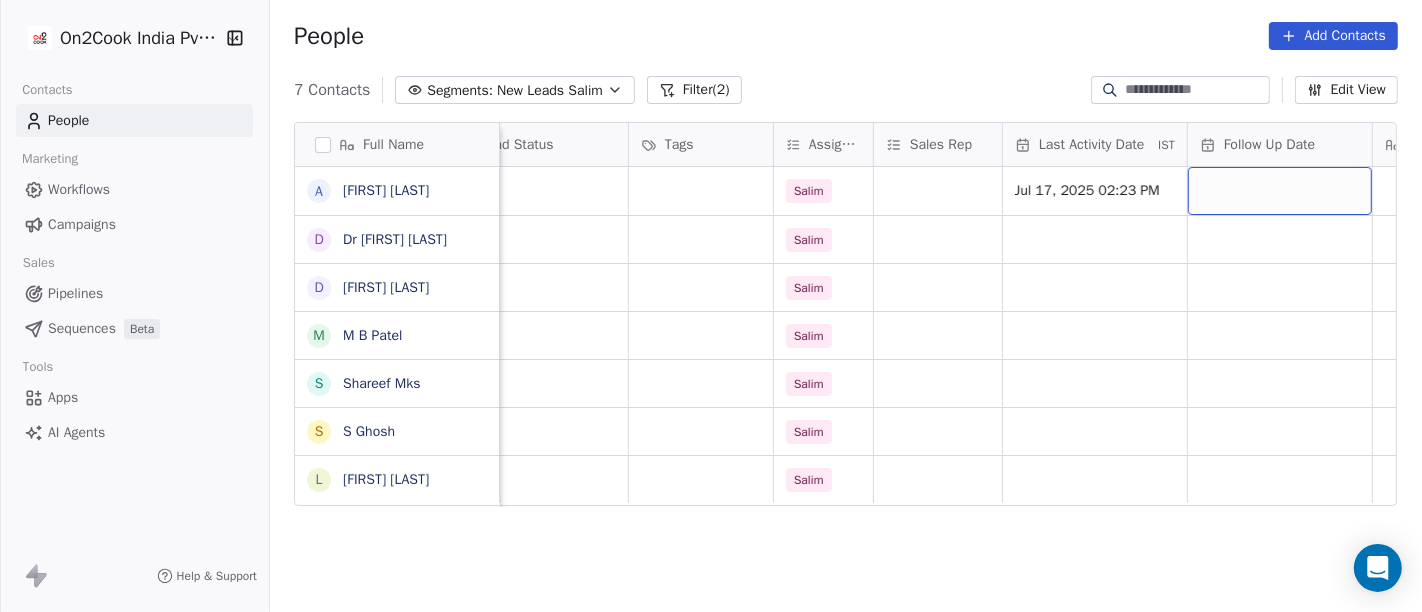 click at bounding box center (1280, 191) 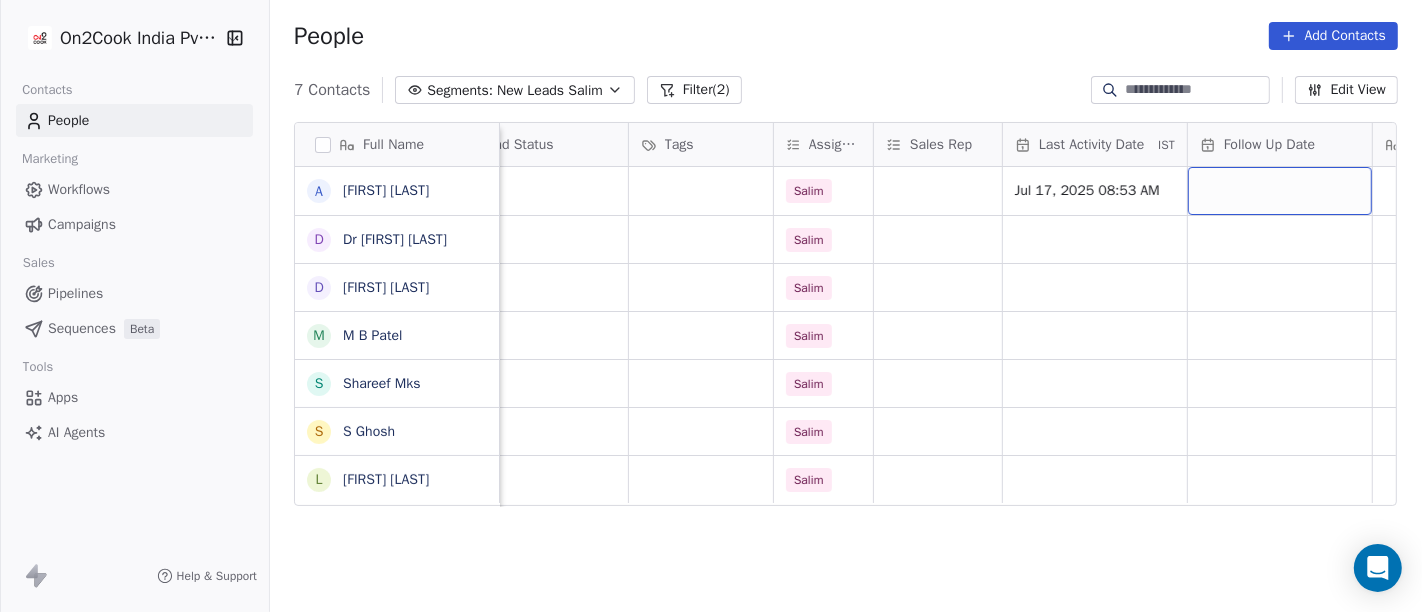 click at bounding box center (1280, 191) 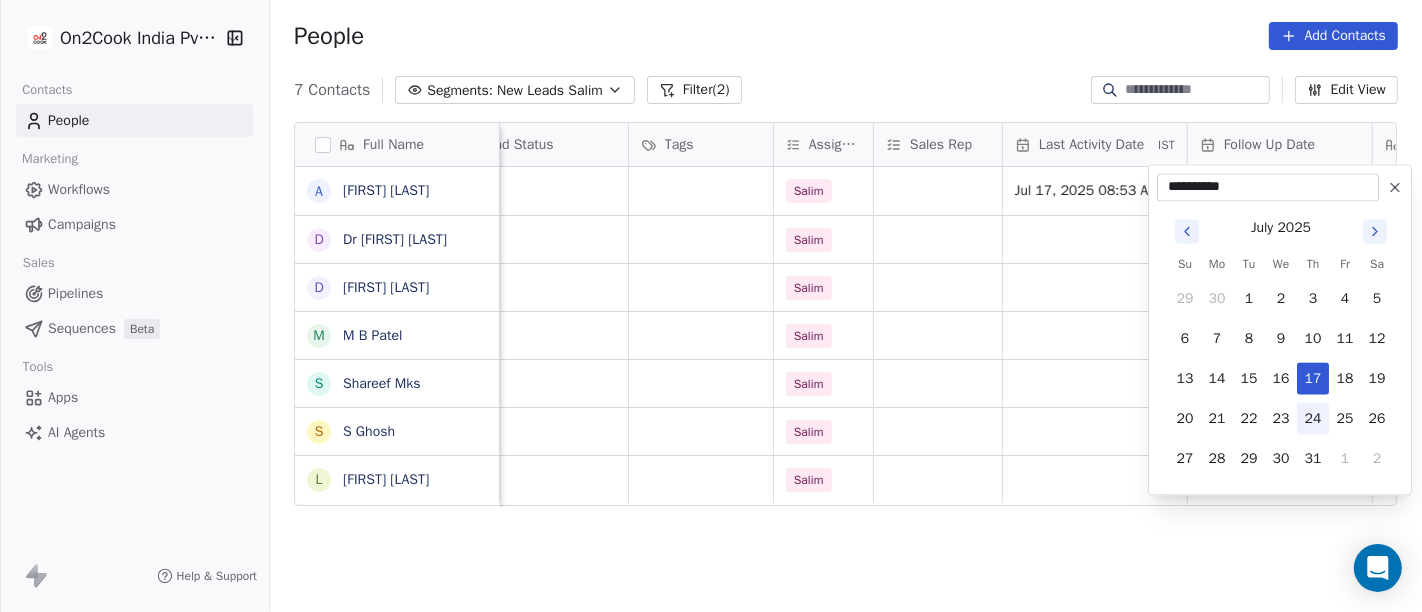 click on "24" at bounding box center (1313, 418) 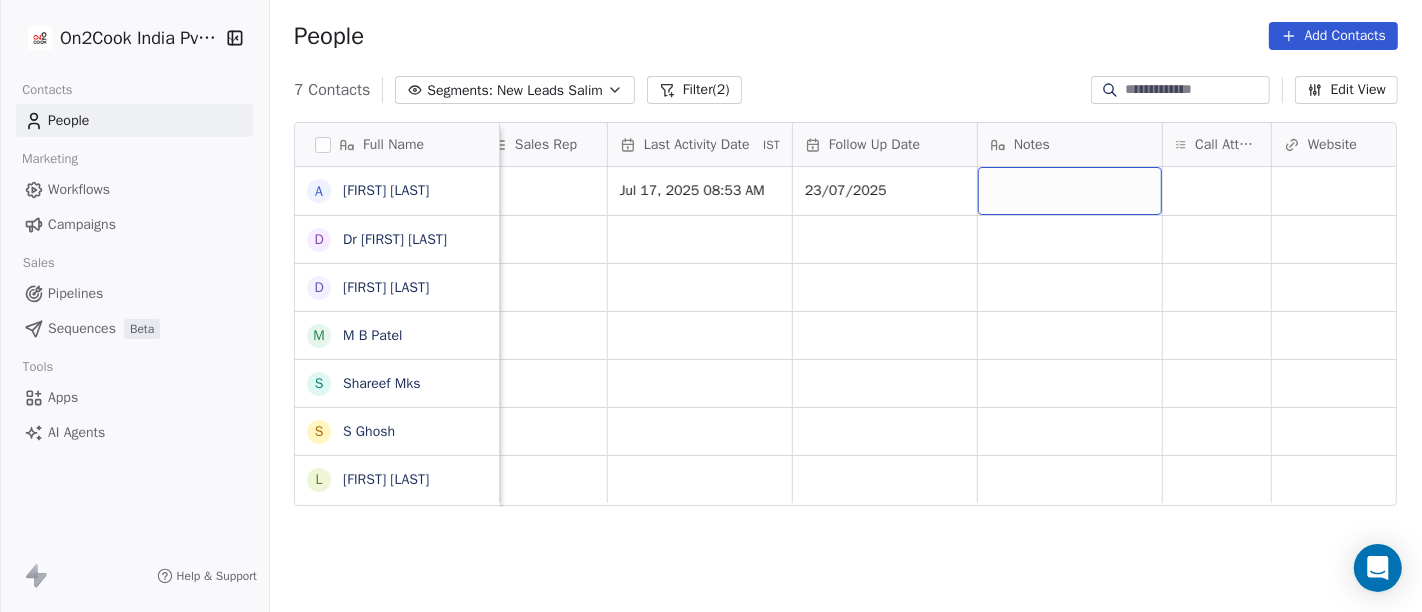 scroll, scrollTop: 1, scrollLeft: 1160, axis: both 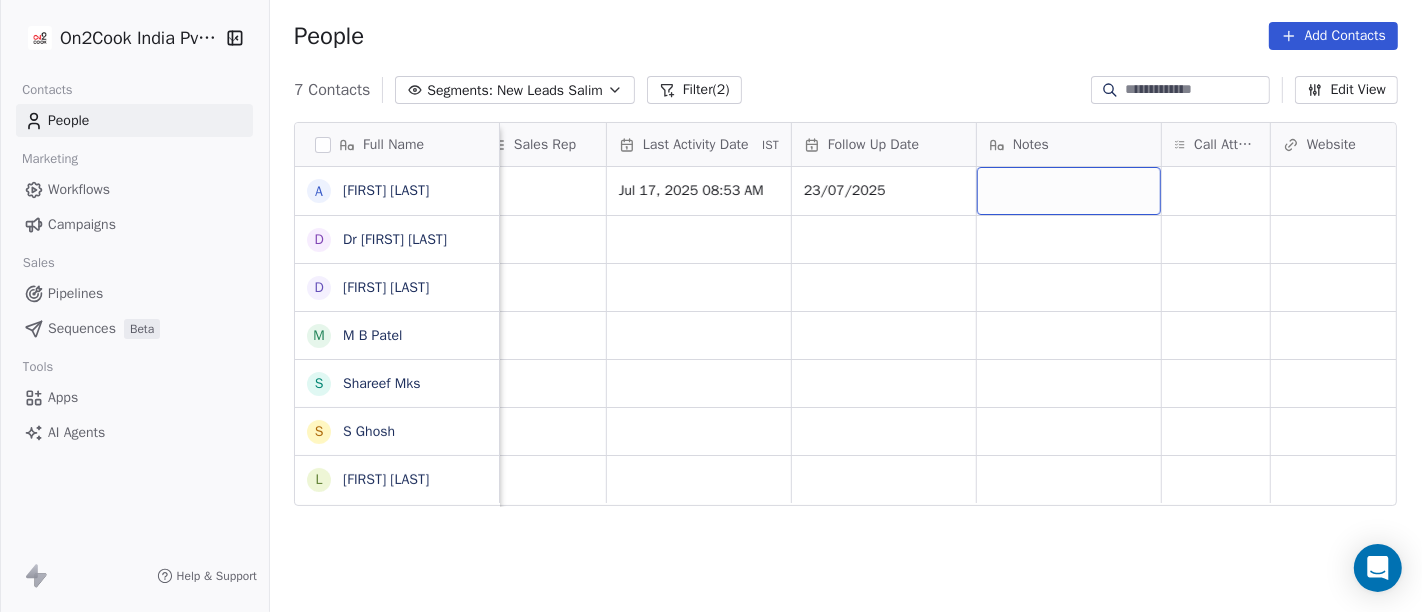 click at bounding box center (1069, 191) 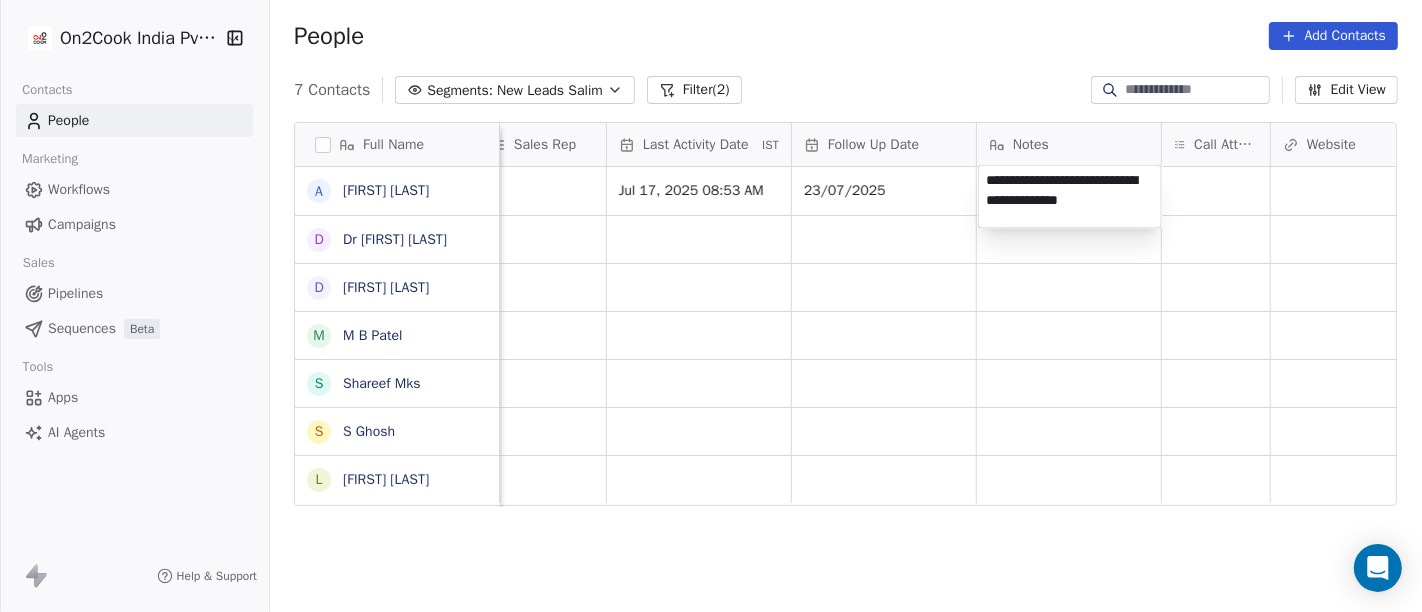type on "**********" 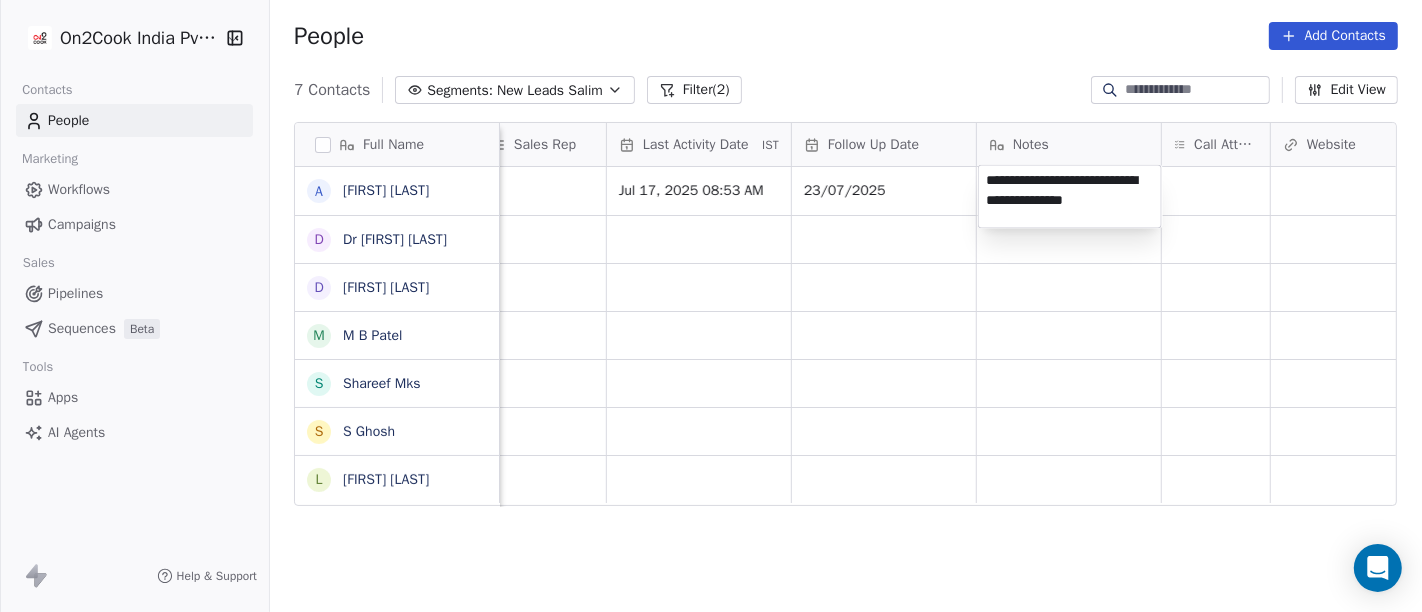click on "**********" at bounding box center [711, 306] 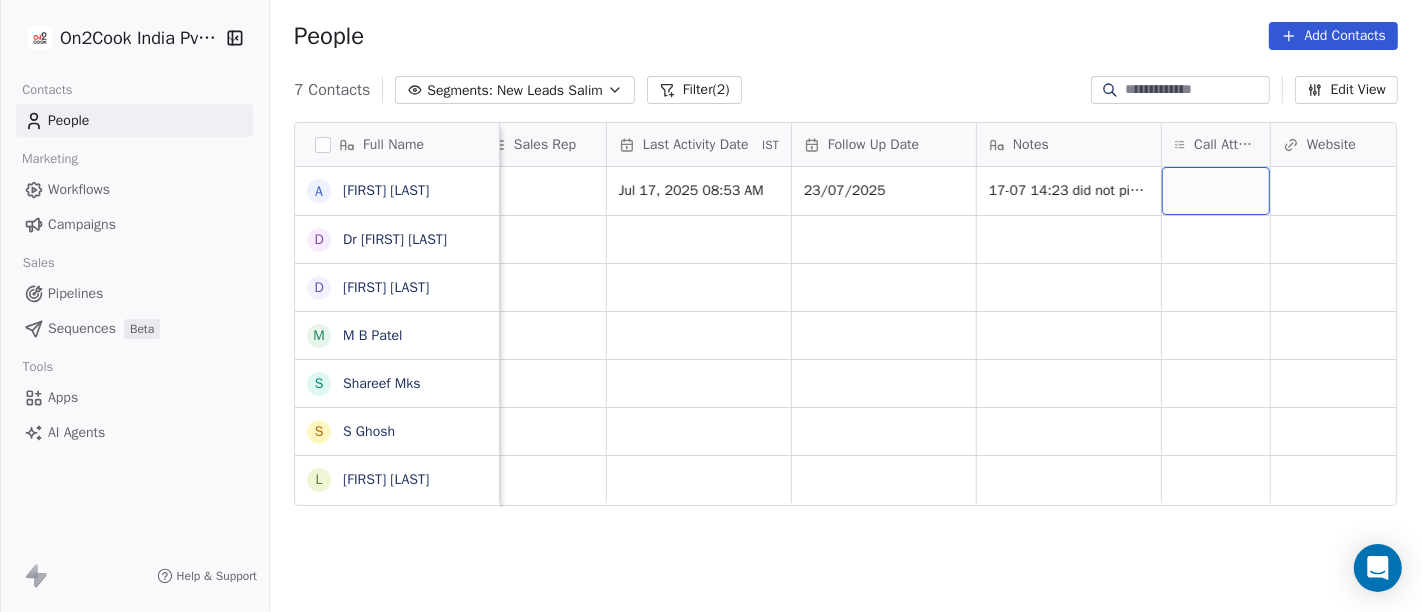 click at bounding box center (1216, 191) 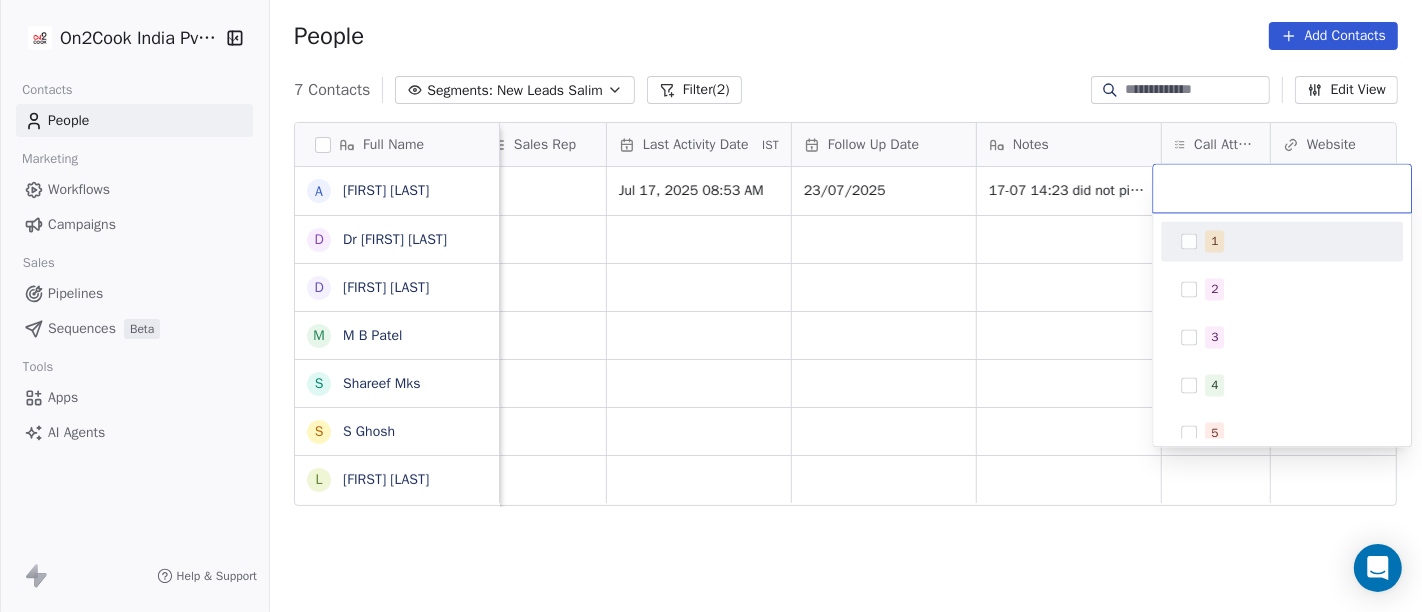 click on "1" at bounding box center [1294, 241] 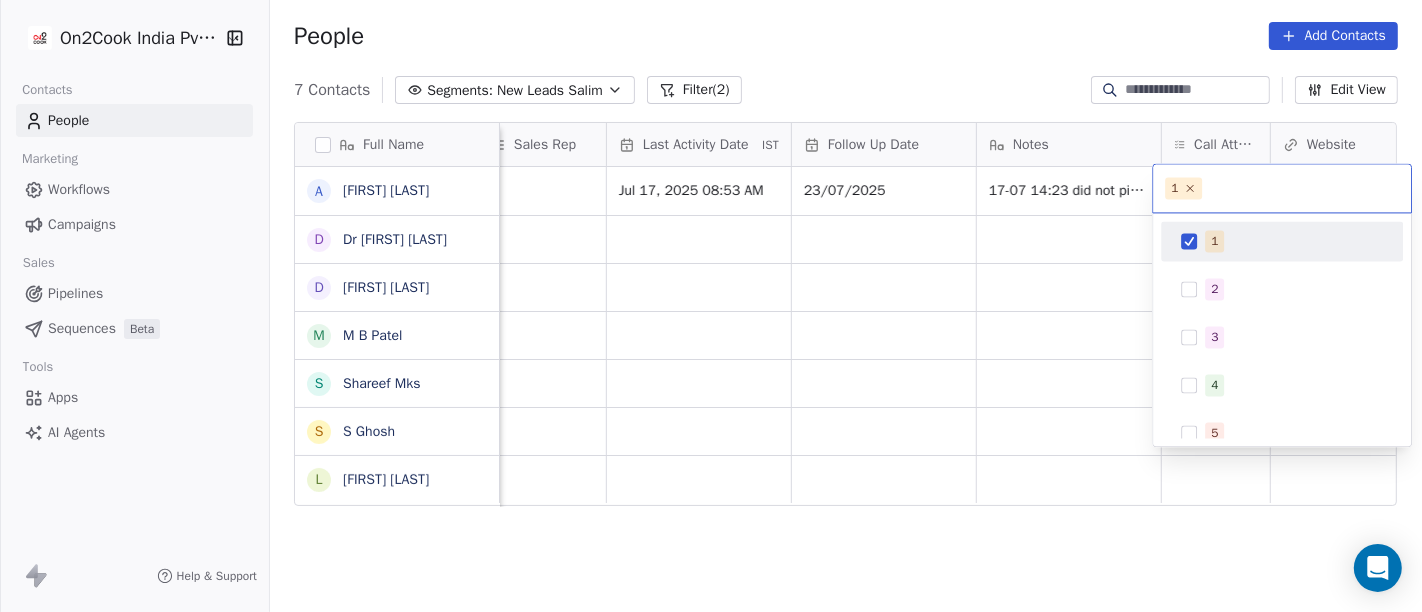 click on "On2Cook India Pvt. Ltd. Contacts People Marketing Workflows Campaigns Sales Pipelines Sequences Beta Tools Apps AI Agents Help & Support People  Add Contacts 7 Contacts Segments: New Leads Salim Filter  (2) Edit View Tag Add to Sequence Full Name A Ashoka Khatri D Dr Pankaj G .Dhiraj D Dhiraj Kadam M M B Patel S Shareef Mks S S Ghosh L Laxman Patel Lead Status Tags Assignee Sales Rep Last Activity Date IST Follow Up Date Notes Call Attempts Website zomato link outlet type Location   Salim Jul 17, 2025 08:53 AM 23/07/2025 17-07 14:23 did not pick up call WA msg sent restaurants   Salim qsrs   Salim restaurants   Salim executive_kitchens   Salim restaurants   Salim cloud_kitchen   Salim restaurants
To pick up a draggable item, press the space bar.
While dragging, use the arrow keys to move the item.
Press space again to drop the item in its new position, or press escape to cancel.
1 1 2 3 4 5 6 7 8 9 10" at bounding box center (711, 306) 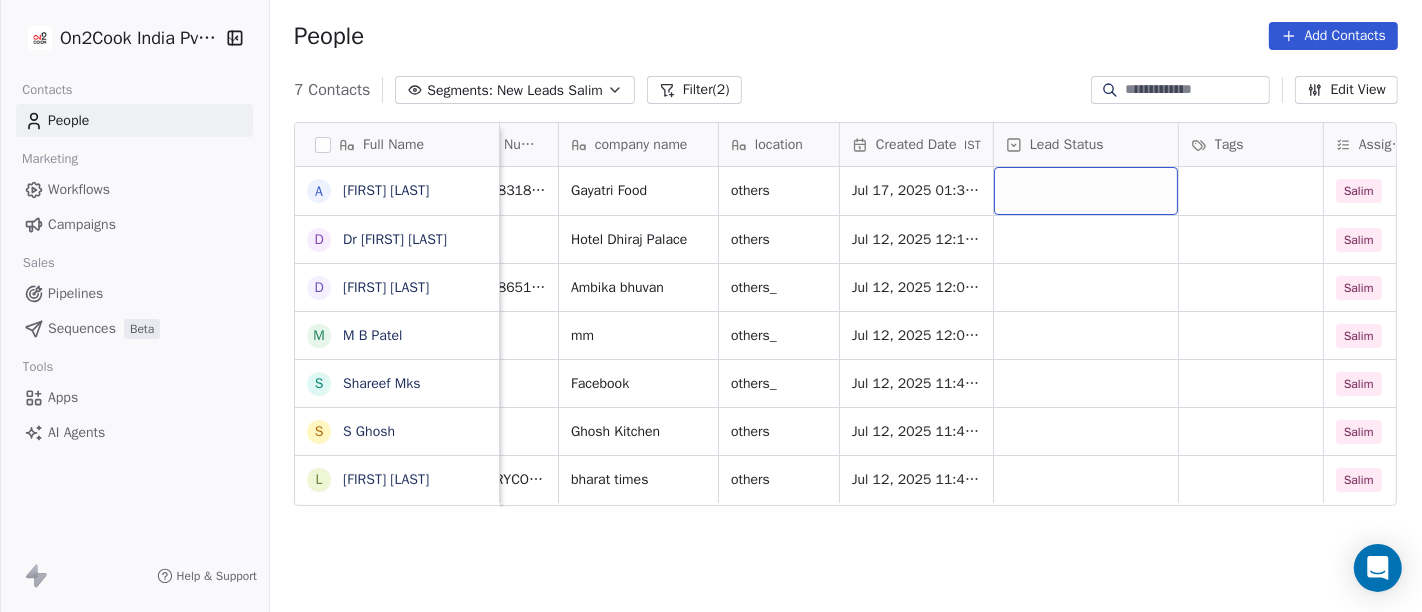 scroll, scrollTop: 1, scrollLeft: 213, axis: both 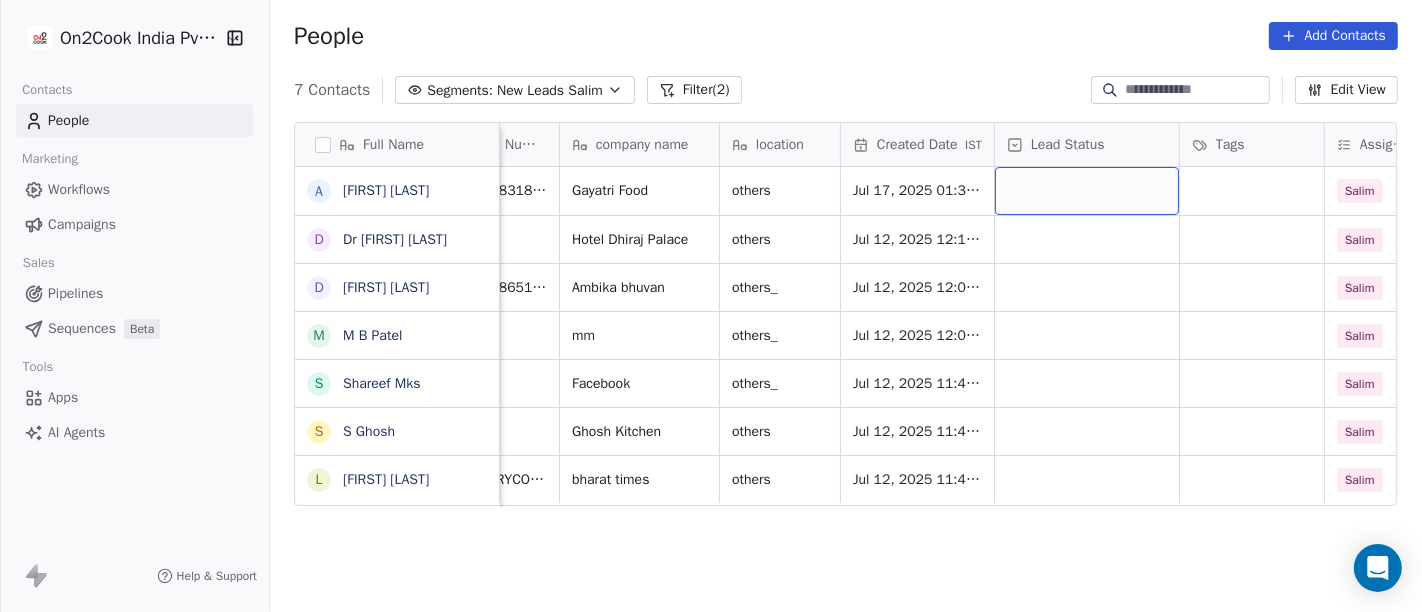 click at bounding box center [1087, 191] 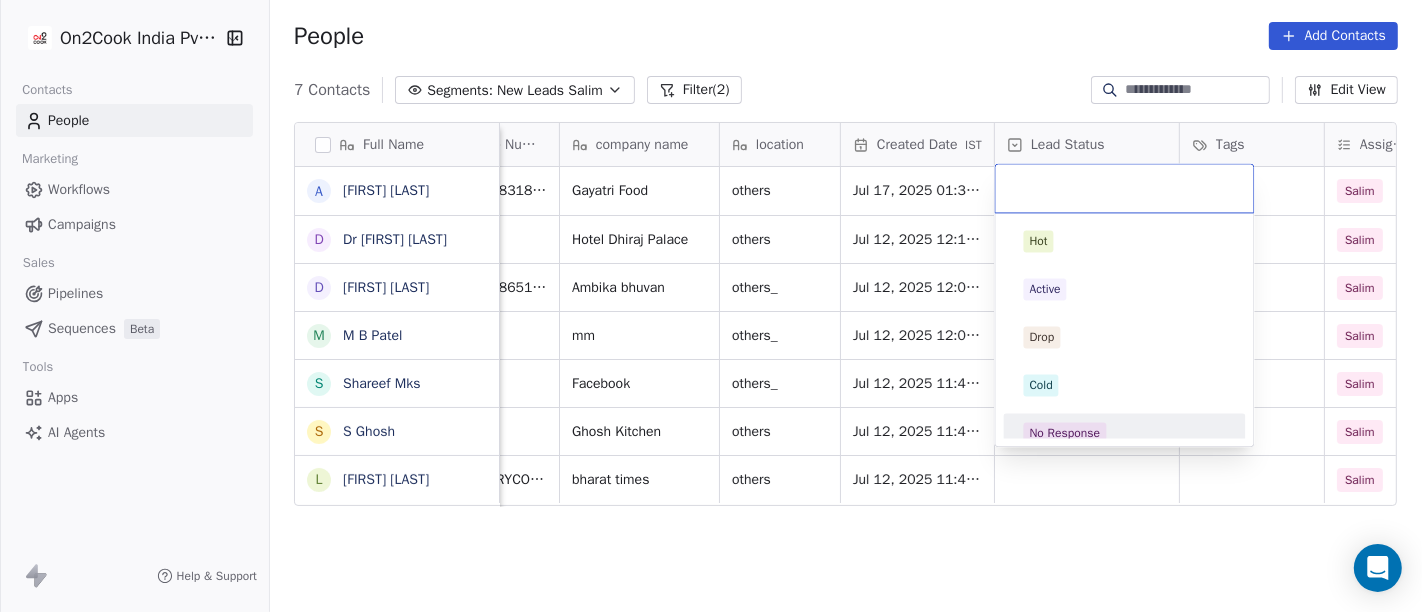 click on "No Response" at bounding box center (1065, 433) 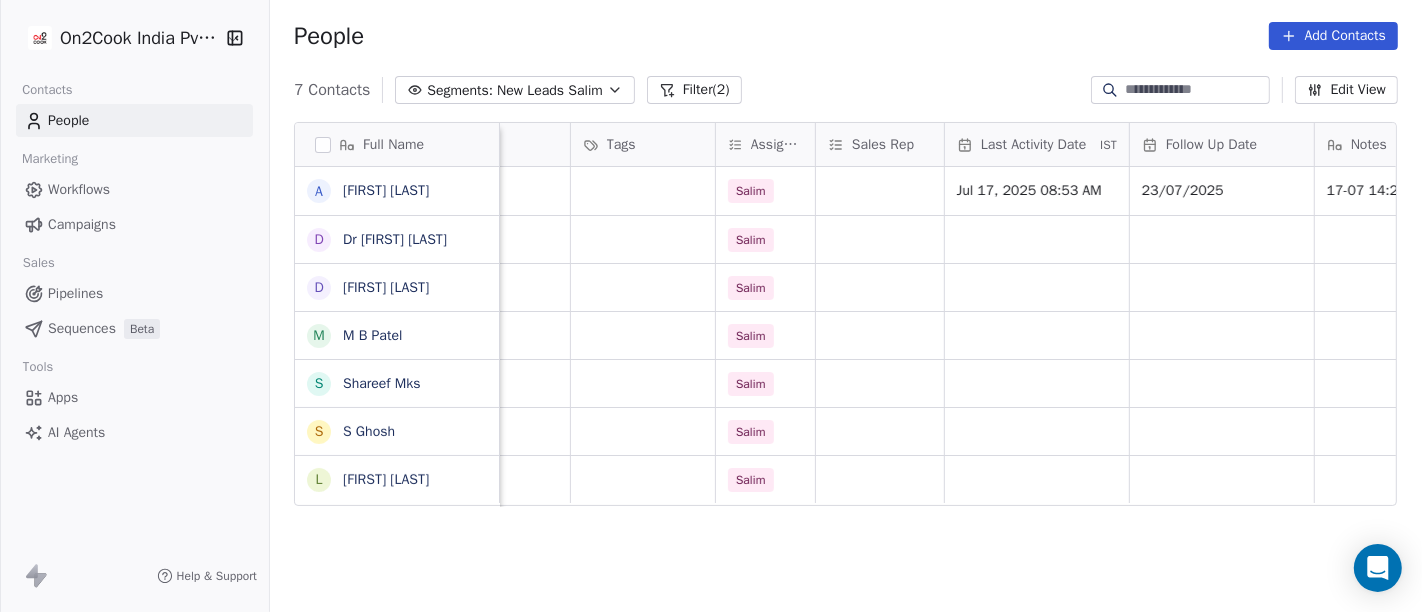 scroll, scrollTop: 1, scrollLeft: 825, axis: both 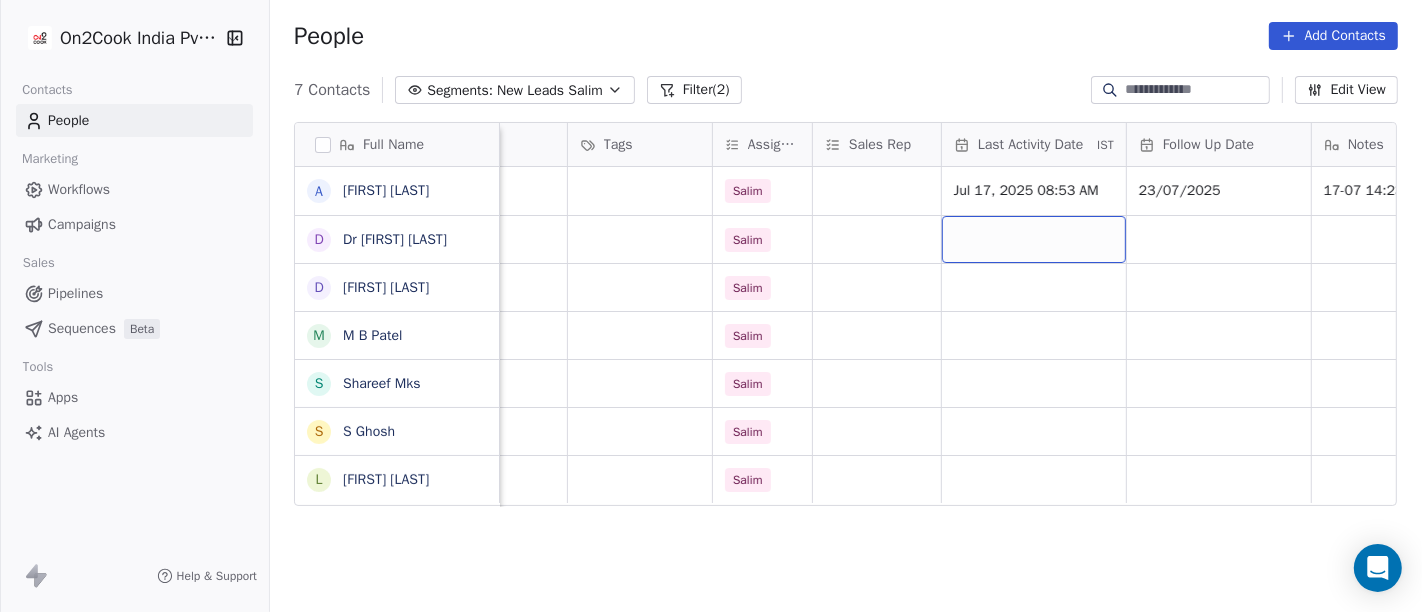 click at bounding box center [1034, 239] 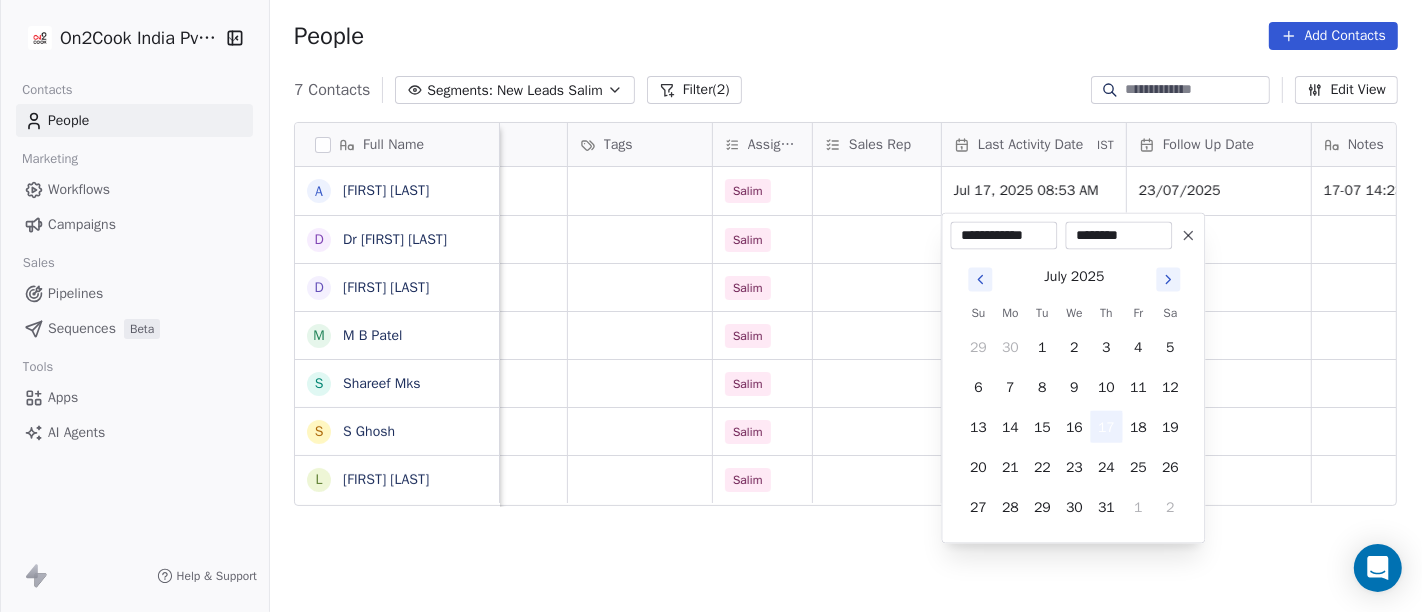 click on "17" at bounding box center [1106, 427] 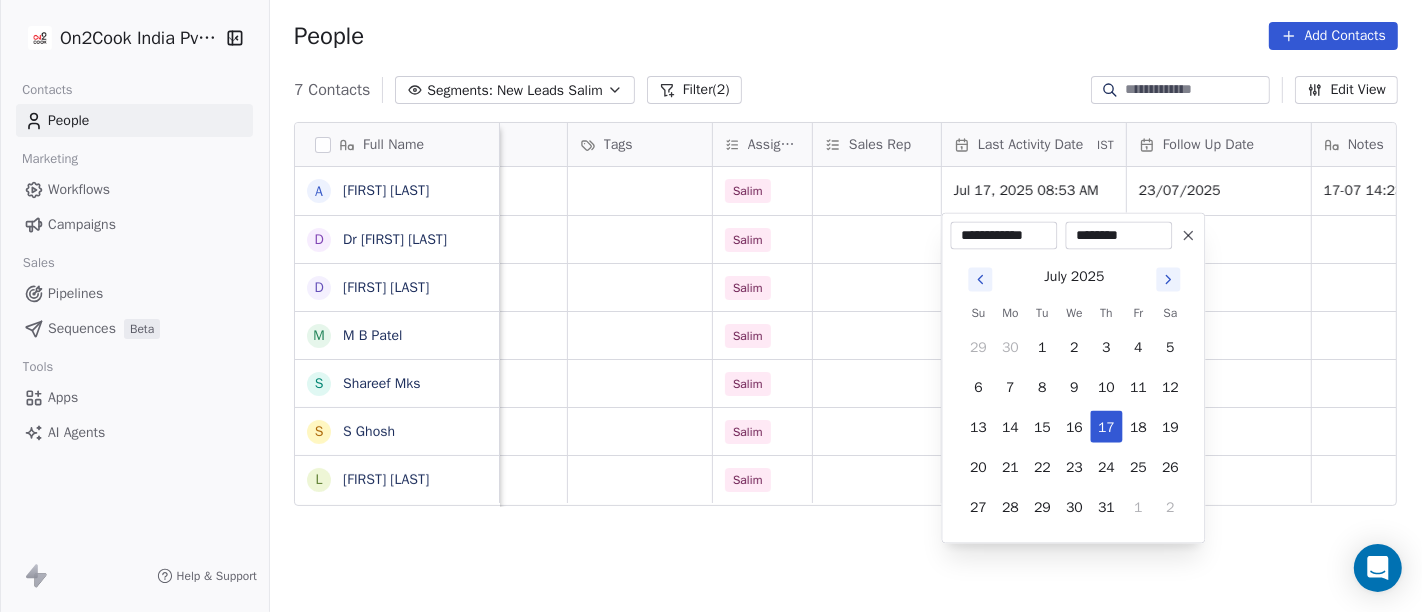 click on "**********" at bounding box center (711, 306) 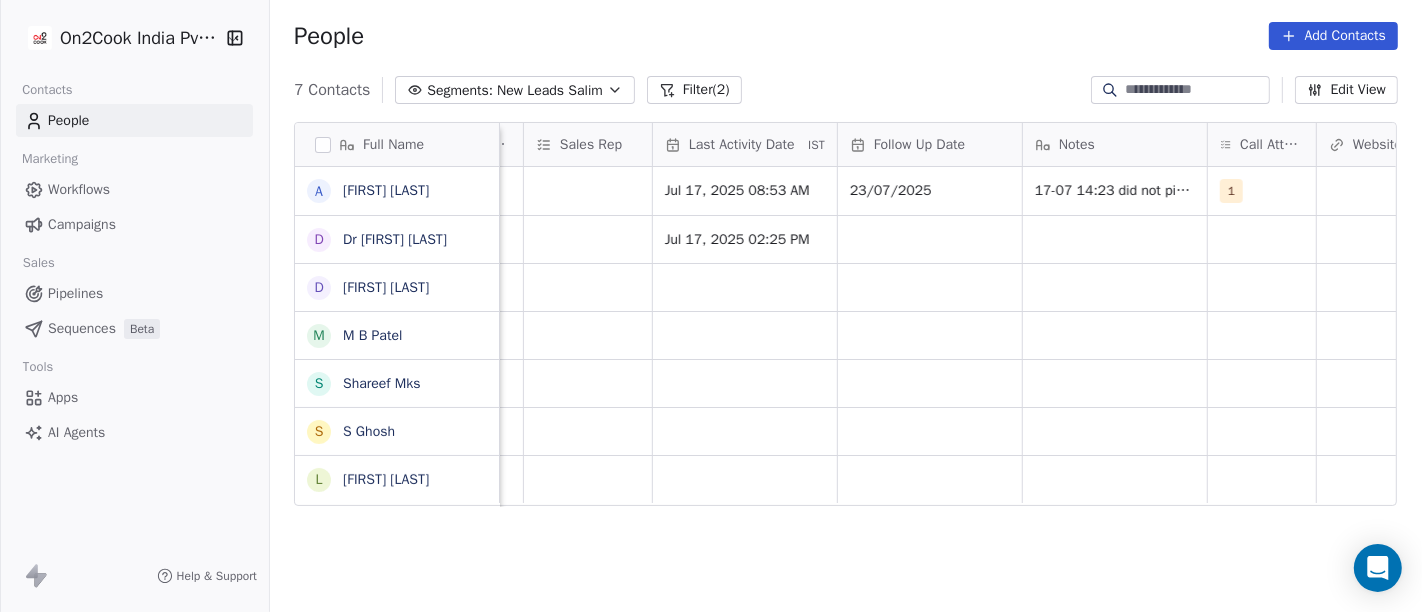 scroll, scrollTop: 1, scrollLeft: 1115, axis: both 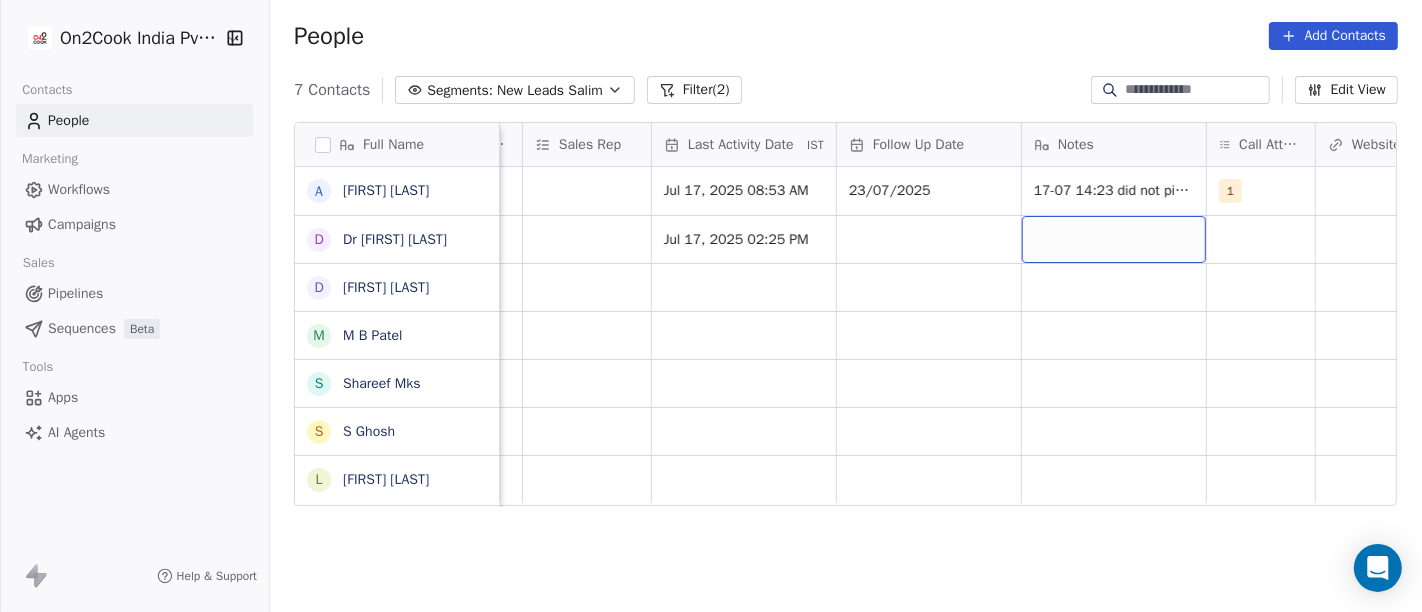click at bounding box center (1114, 239) 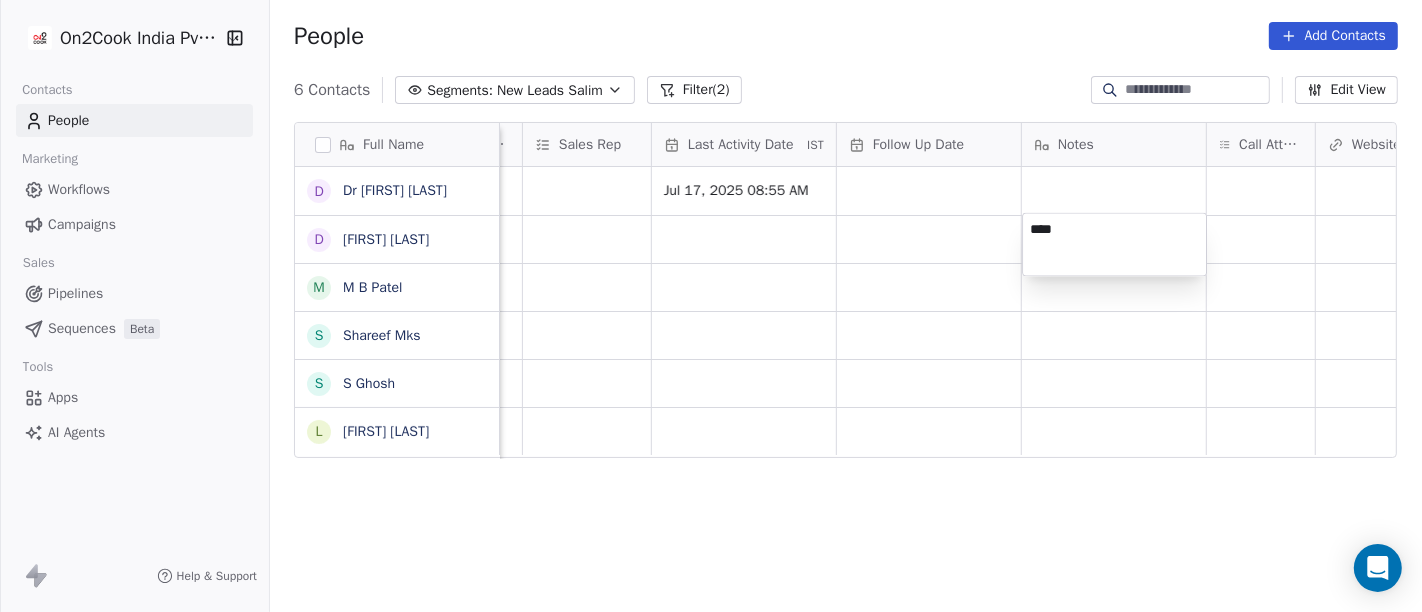 type on "*****" 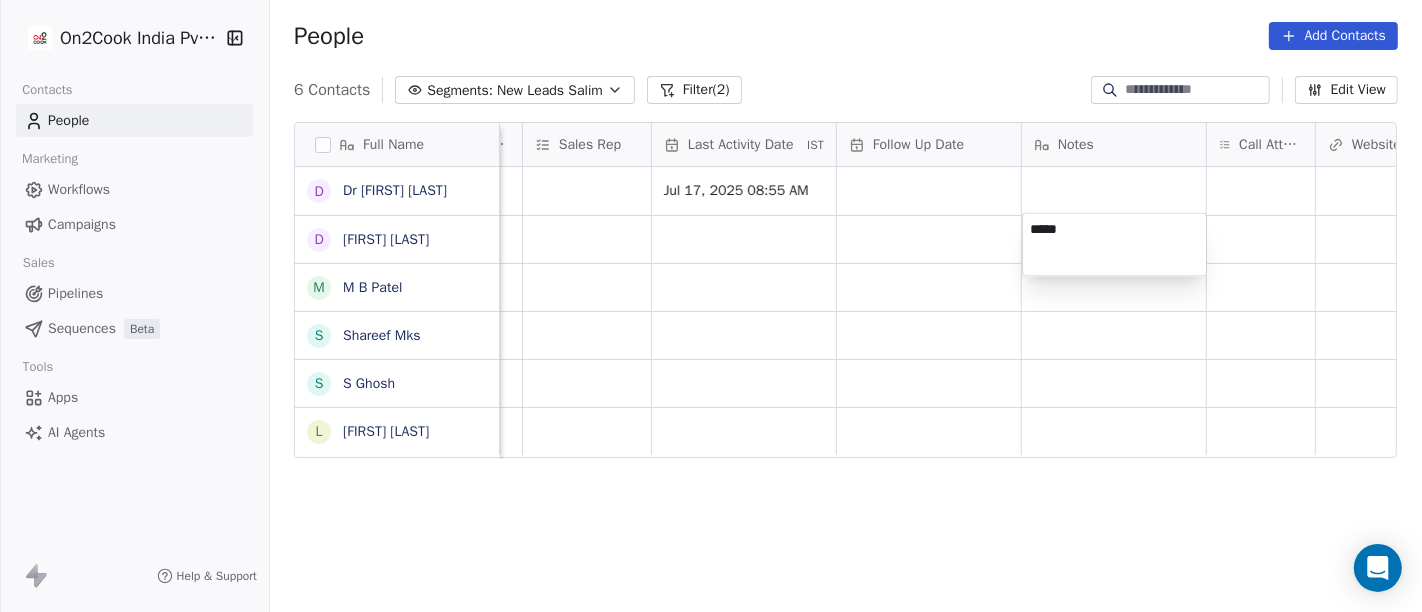 click on "On2Cook India Pvt. Ltd. Contacts People Marketing Workflows Campaigns Sales Pipelines Sequences Beta Tools Apps AI Agents Help & Support People  Add Contacts 6 Contacts Segments: New Leads Salim Filter  (2) Edit View Tag Add to Sequence Full Name D Dr Pankaj G .Dhiraj D Dhiraj Kadam M M B Patel S Shareef Mks S S Ghosh L Laxman Patel Created Date IST Lead Status Tags Assignee Sales Rep Last Activity Date IST Follow Up Date Notes Call Attempts Website zomato link outlet type Location   Jul 12, 2025 12:10 PM Salim Jul 17, 2025 08:55 AM qsrs   Jul 12, 2025 12:08 PM Salim restaurants   Jul 12, 2025 12:06 PM Salim executive_kitchens   Jul 12, 2025 11:46 AM Salim restaurants   Jul 12, 2025 11:44 AM Salim cloud_kitchen   Jul 12, 2025 11:44 AM Salim restaurants
To pick up a draggable item, press the space bar.
While dragging, use the arrow keys to move the item.
Press space again to drop the item in its new position, or press escape to cancel.
*****" at bounding box center [711, 306] 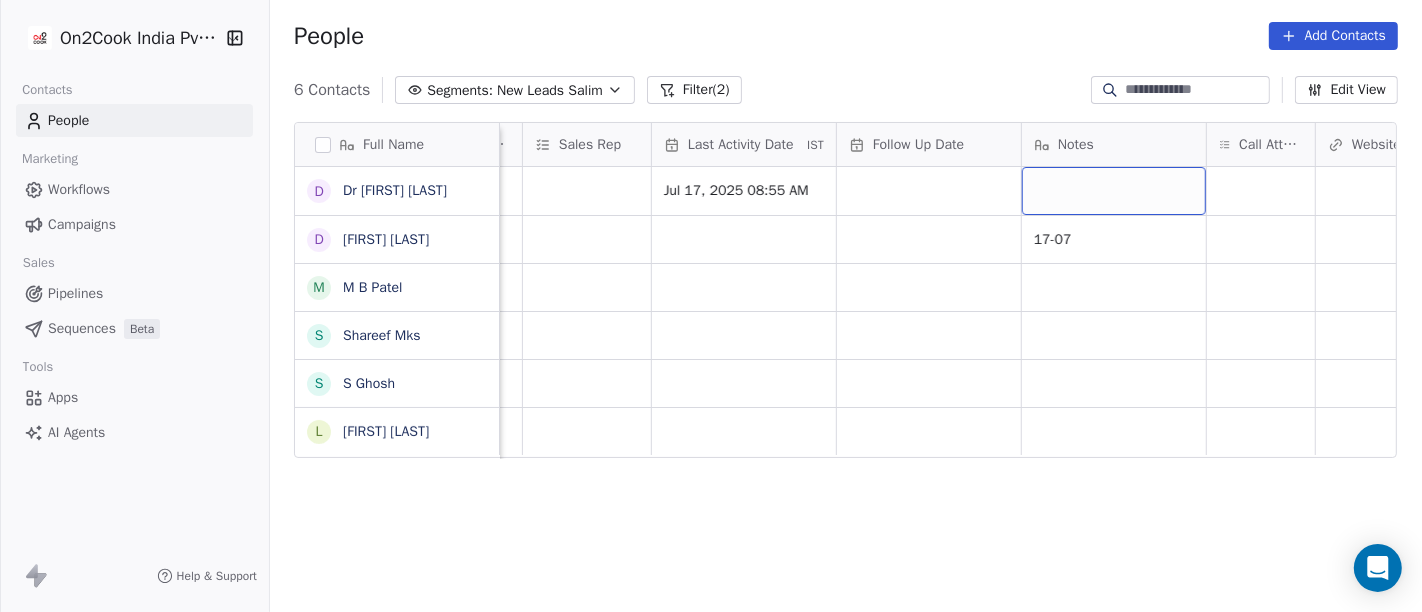 click at bounding box center [1114, 191] 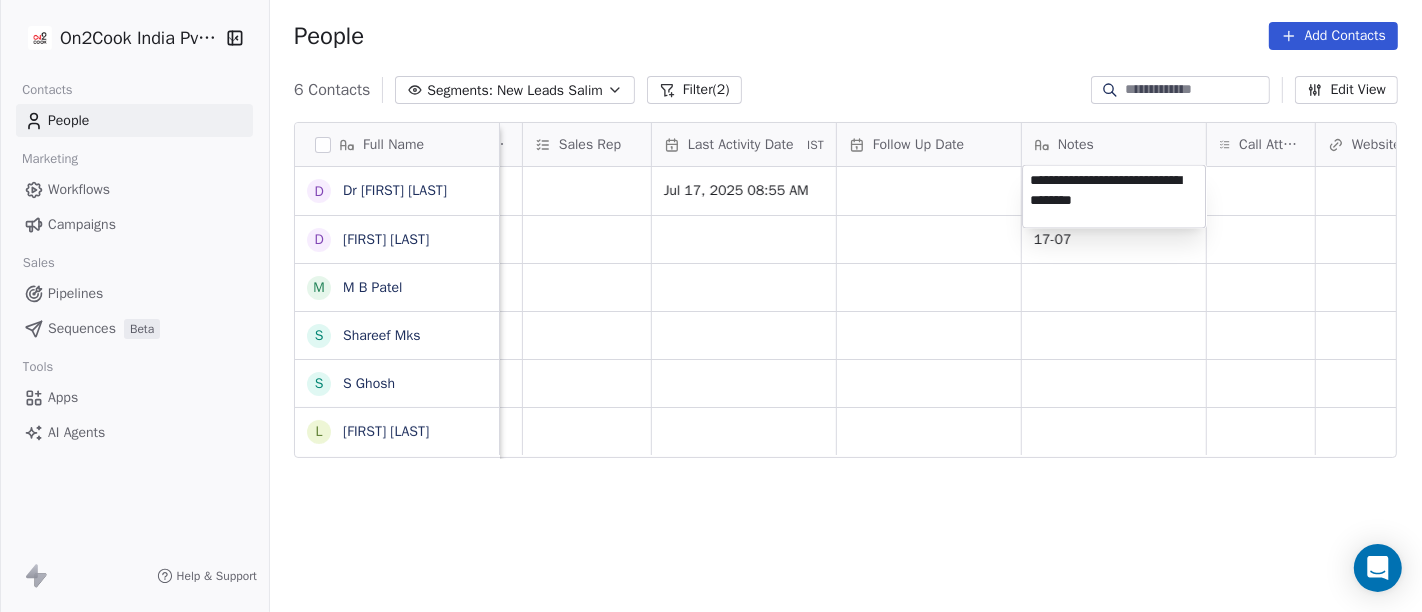 type on "**********" 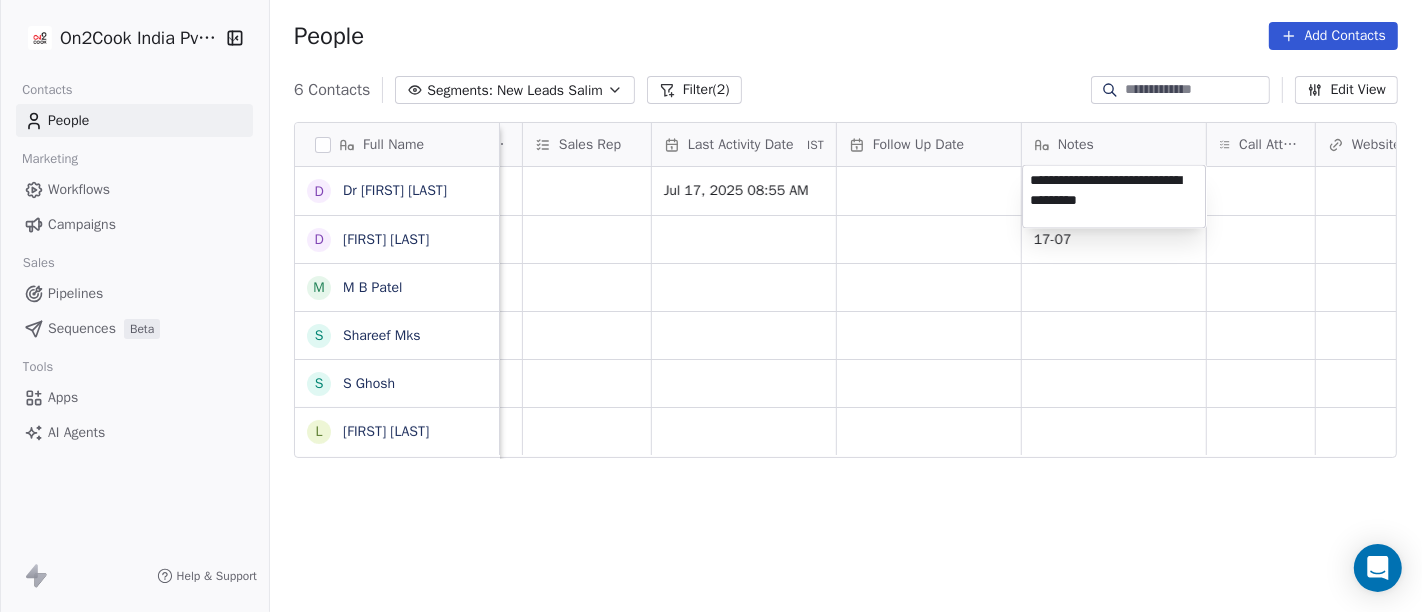 click on "**********" at bounding box center [711, 306] 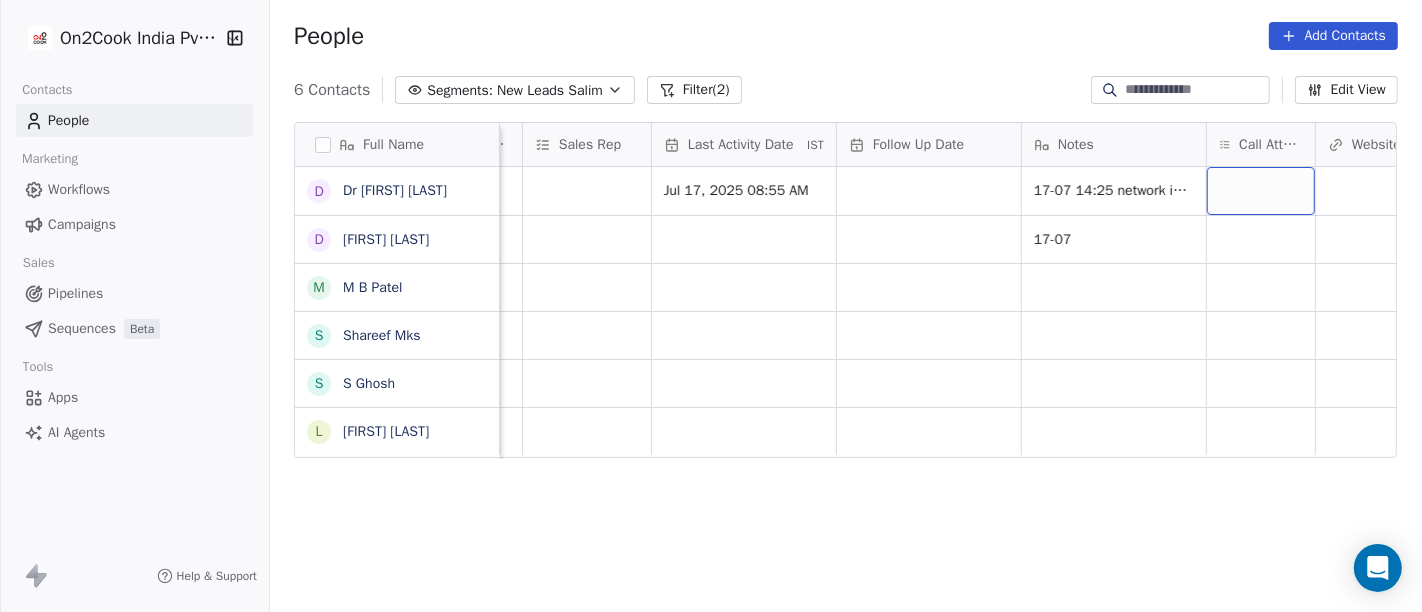 click at bounding box center (1261, 191) 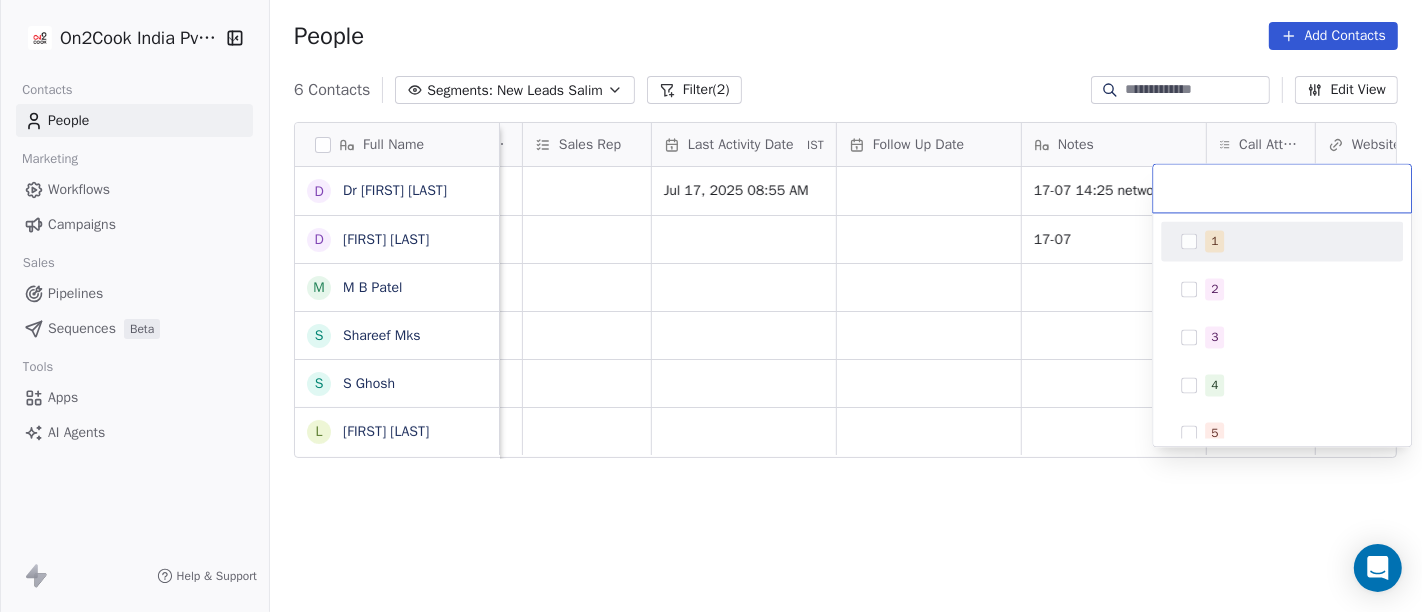 click on "1" at bounding box center [1294, 241] 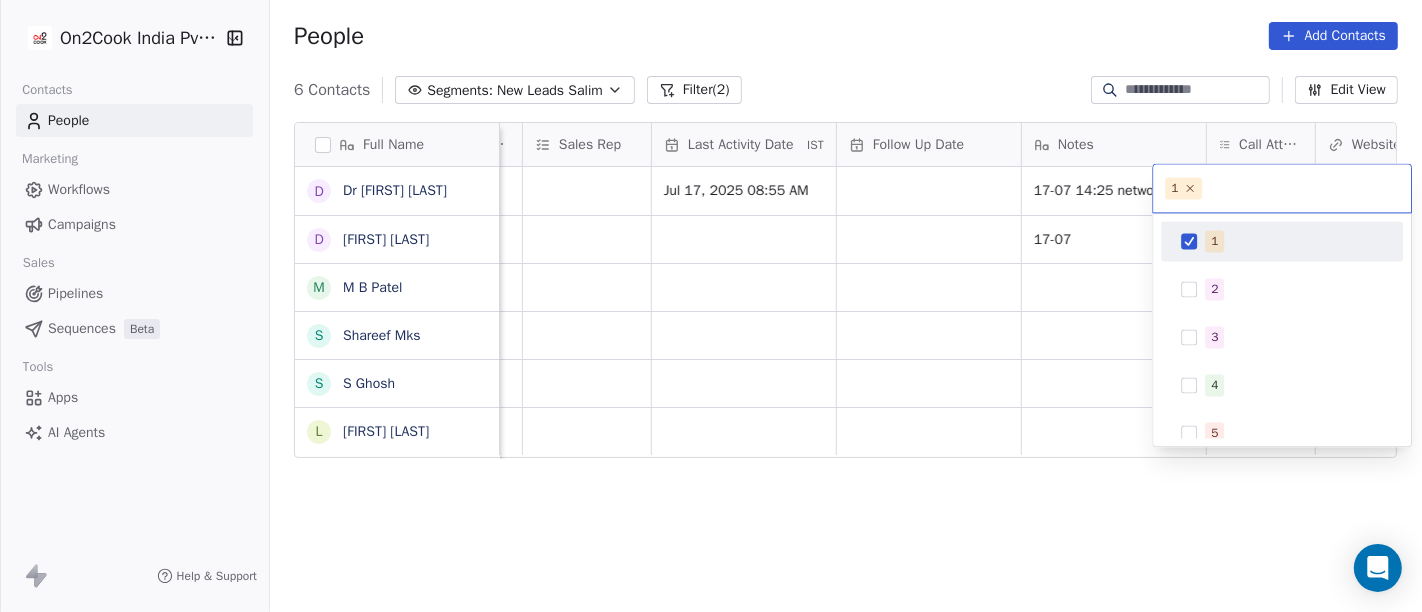 click on "On2Cook India Pvt. Ltd. Contacts People Marketing Workflows Campaigns Sales Pipelines Sequences Beta Tools Apps AI Agents Help & Support People  Add Contacts 6 Contacts Segments: New Leads Salim Filter  (2) Edit View Tag Add to Sequence Full Name D Dr Pankaj G .Dhiraj D Dhiraj Kadam M M B Patel S Shareef Mks S S Ghosh L Laxman Patel Created Date IST Lead Status Tags Assignee Sales Rep Last Activity Date IST Follow Up Date Notes Call Attempts Website zomato link outlet type Location   Jul 12, 2025 12:10 PM Salim Jul 17, 2025 08:55 AM 17-07 14:25 network issue hang up call qsrs   Jul 12, 2025 12:08 PM Salim 17-07 restaurants   Jul 12, 2025 12:06 PM Salim executive_kitchens   Jul 12, 2025 11:46 AM Salim restaurants   Jul 12, 2025 11:44 AM Salim cloud_kitchen   Jul 12, 2025 11:44 AM Salim restaurants
To pick up a draggable item, press the space bar.
While dragging, use the arrow keys to move the item.
Press space again to drop the item in its new position, or press escape to cancel.
1" at bounding box center (711, 306) 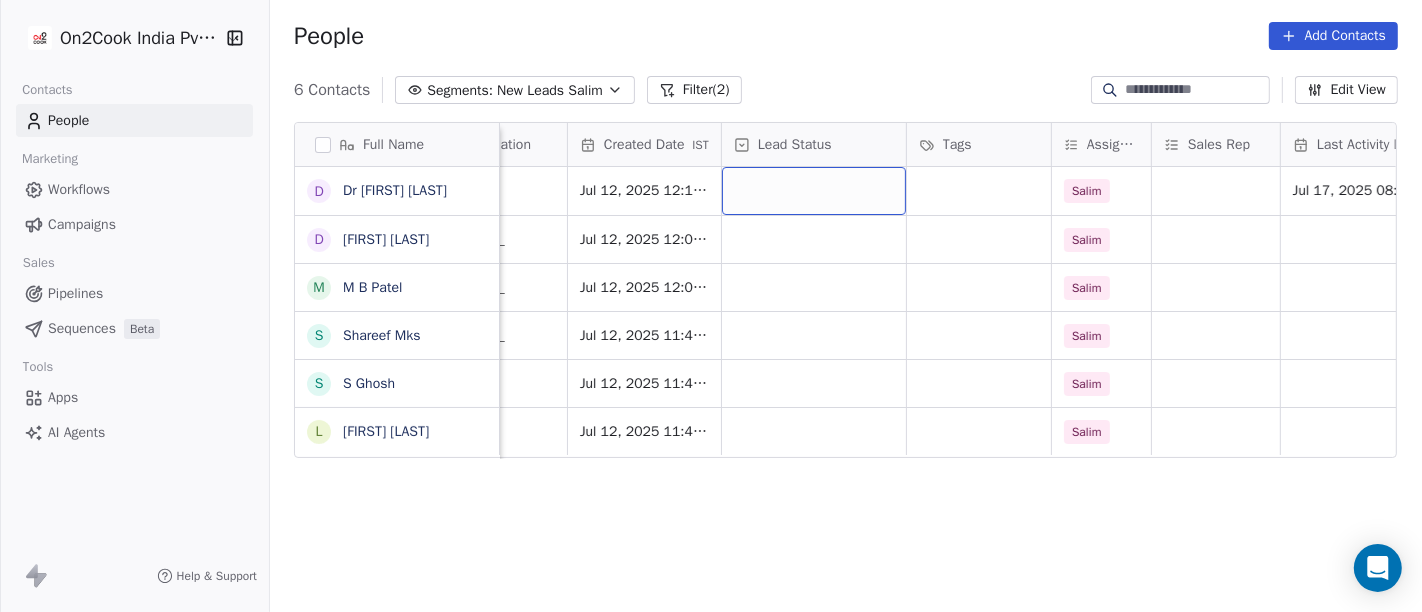 click at bounding box center [814, 191] 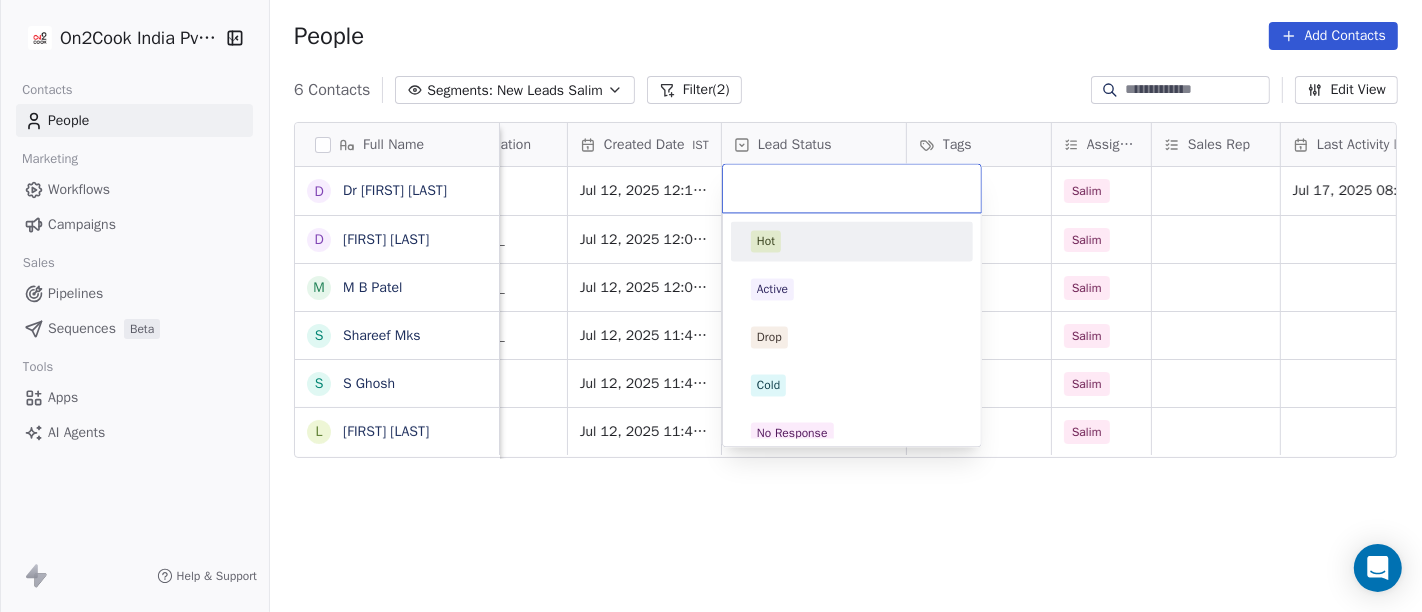scroll, scrollTop: 1, scrollLeft: 485, axis: both 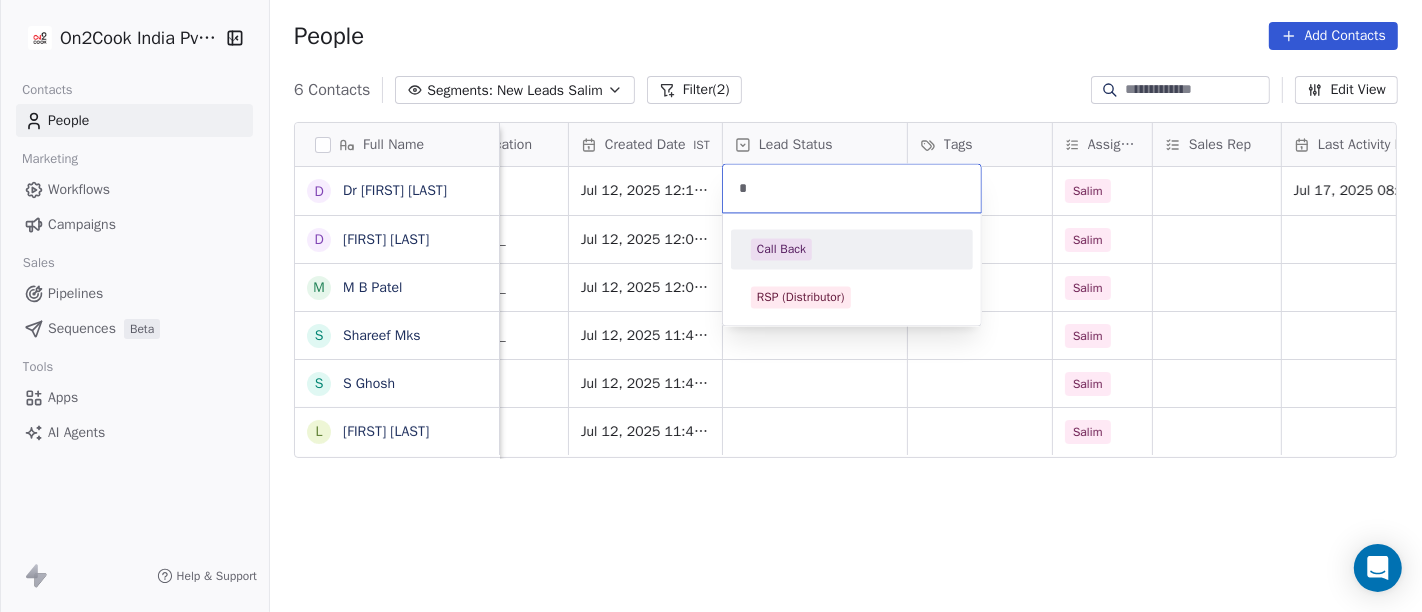 type on "*" 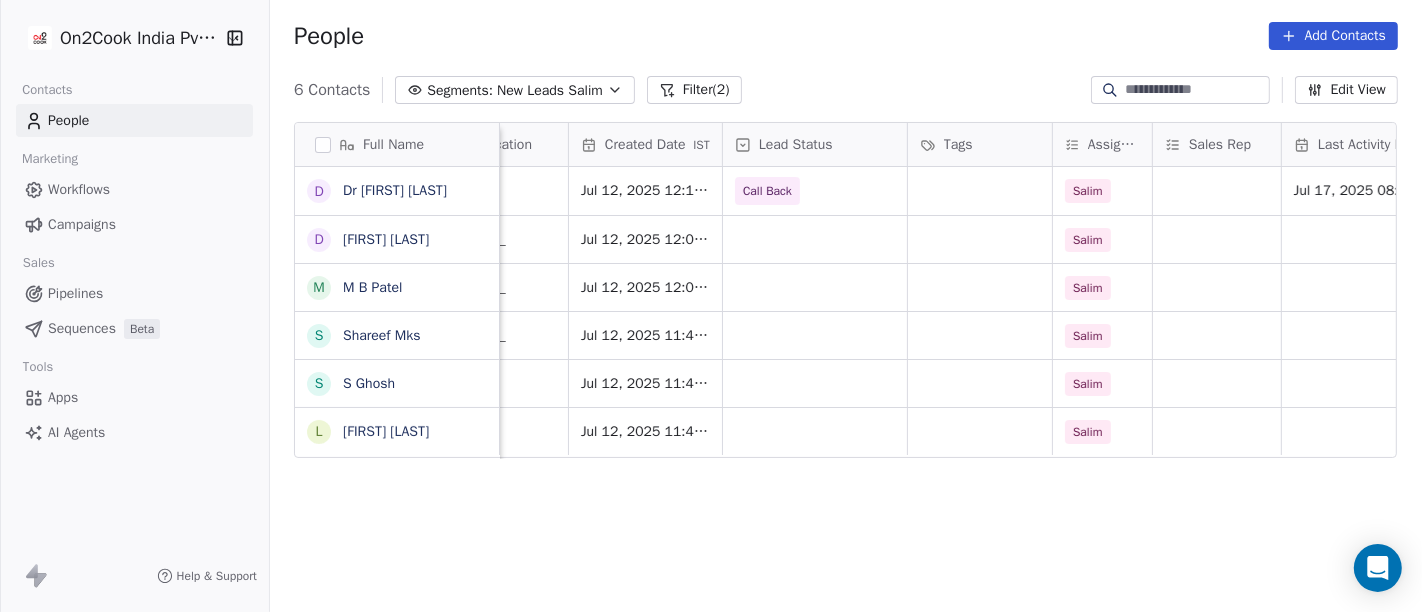 scroll, scrollTop: 1, scrollLeft: 0, axis: vertical 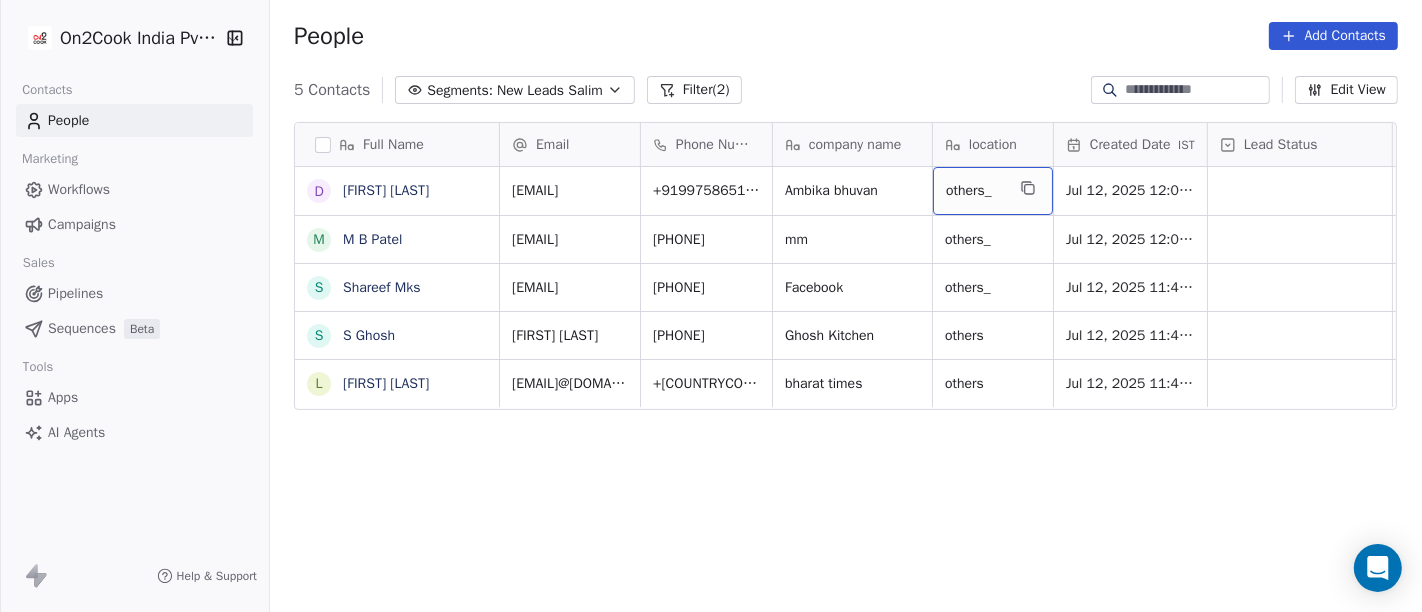 click on "others_" at bounding box center (993, 191) 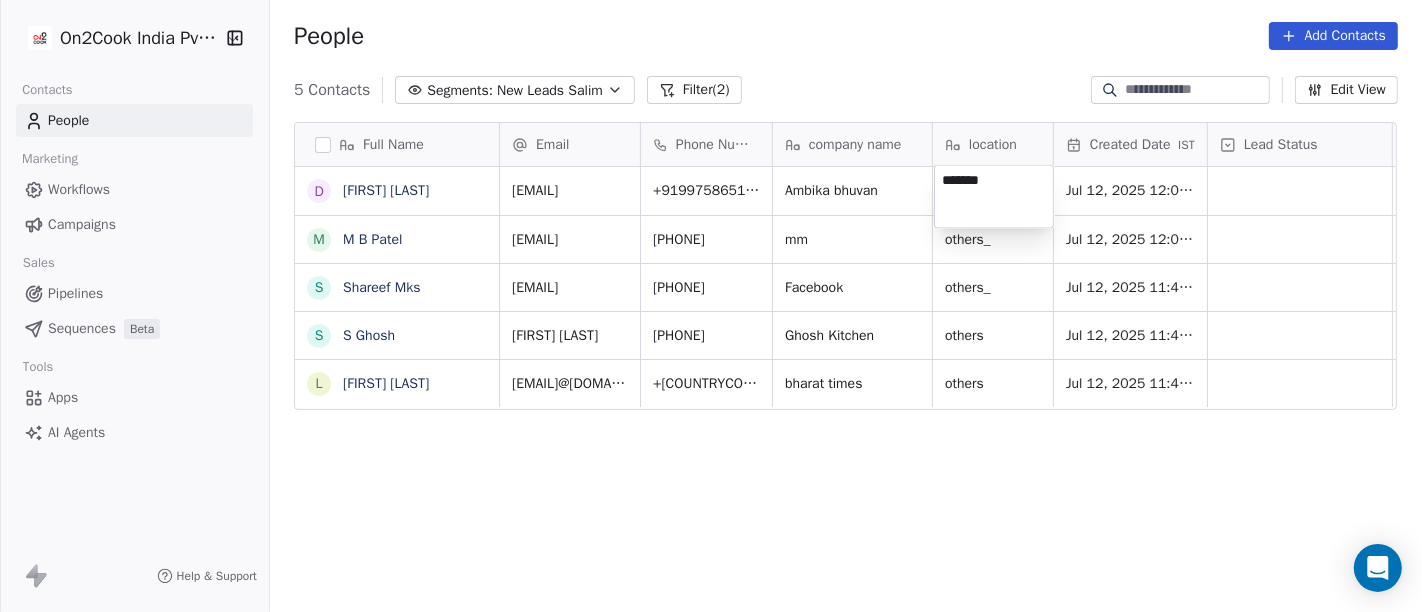 click on "*******" at bounding box center (994, 196) 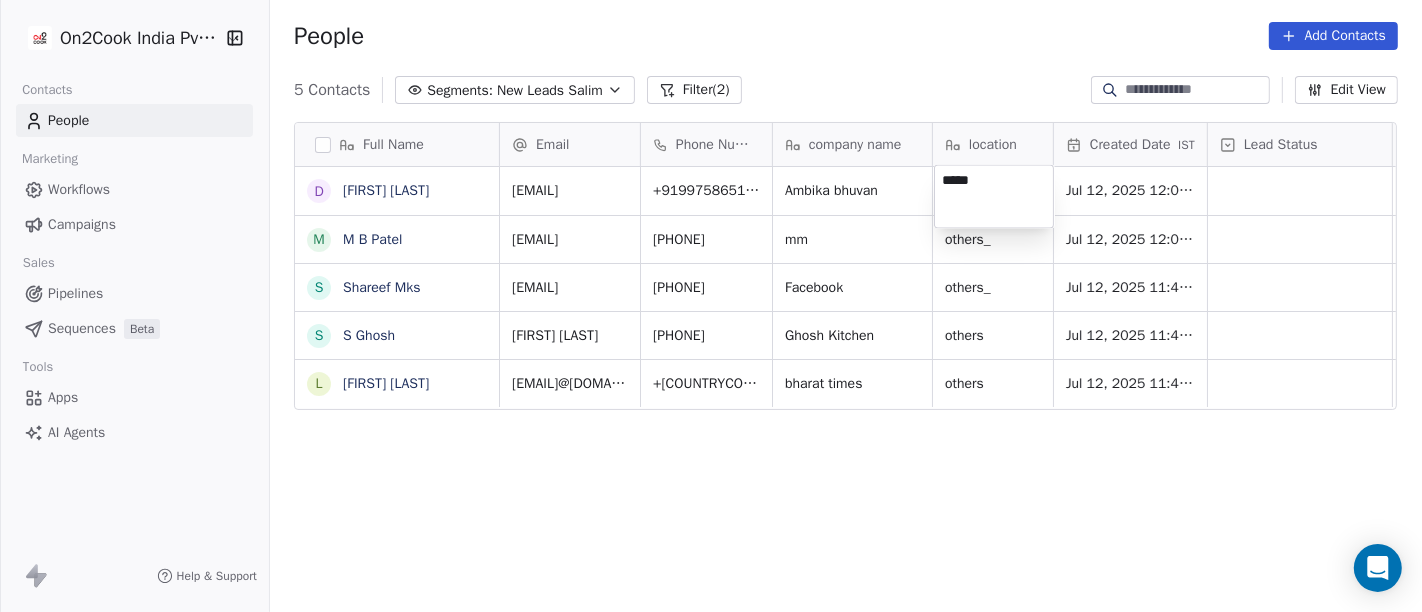 type on "******" 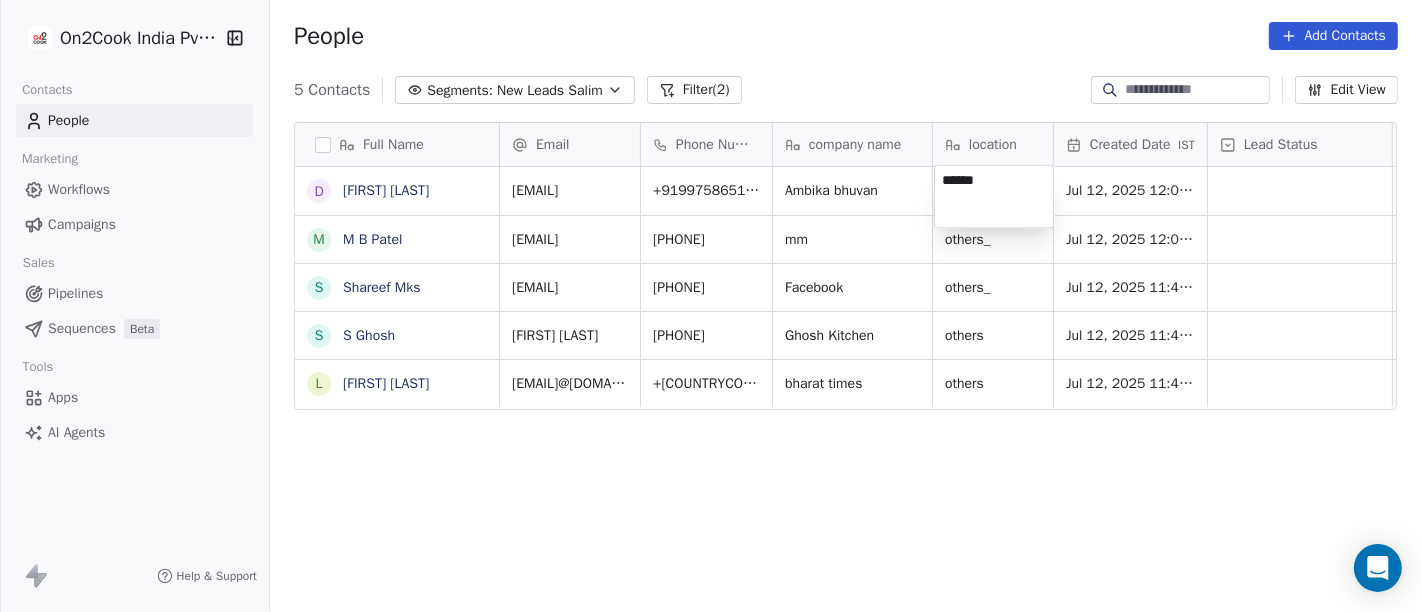 click on "On2Cook India Pvt. Ltd. Contacts People Marketing Workflows Campaigns Sales Pipelines Sequences Beta Tools Apps AI Agents Help & Support People  Add Contacts 5 Contacts Segments: New Leads Salim Filter  (2) Edit View Tag Add to Sequence Full Name D Dhiraj Kadam M M B Patel S Shareef Mks S S Ghosh L Laxman Patel Email Phone Number company name location Created Date IST Lead Status Tags Assignee Sales Rep Last Activity Date IST dhiraj.kadam1506@gmail.com +919975865126 Ambika bhuvan others_ Jul 12, 2025 12:08 PM Salim mitesh50877@gmail.com +919000066600 mm others_ Jul 12, 2025 12:06 PM Salim mkmsonline09@gmail.com +919895374730 Facebook others_ Jul 12, 2025 11:46 AM Salim sghoshbizz@gmail.com +918815295975 Ghosh Kitchen others Jul 12, 2025 11:44 AM Salim bharattimesdaily@yahoo.com +919998266344 bharat times others Jul 12, 2025 11:44 AM Salim
******" at bounding box center [711, 306] 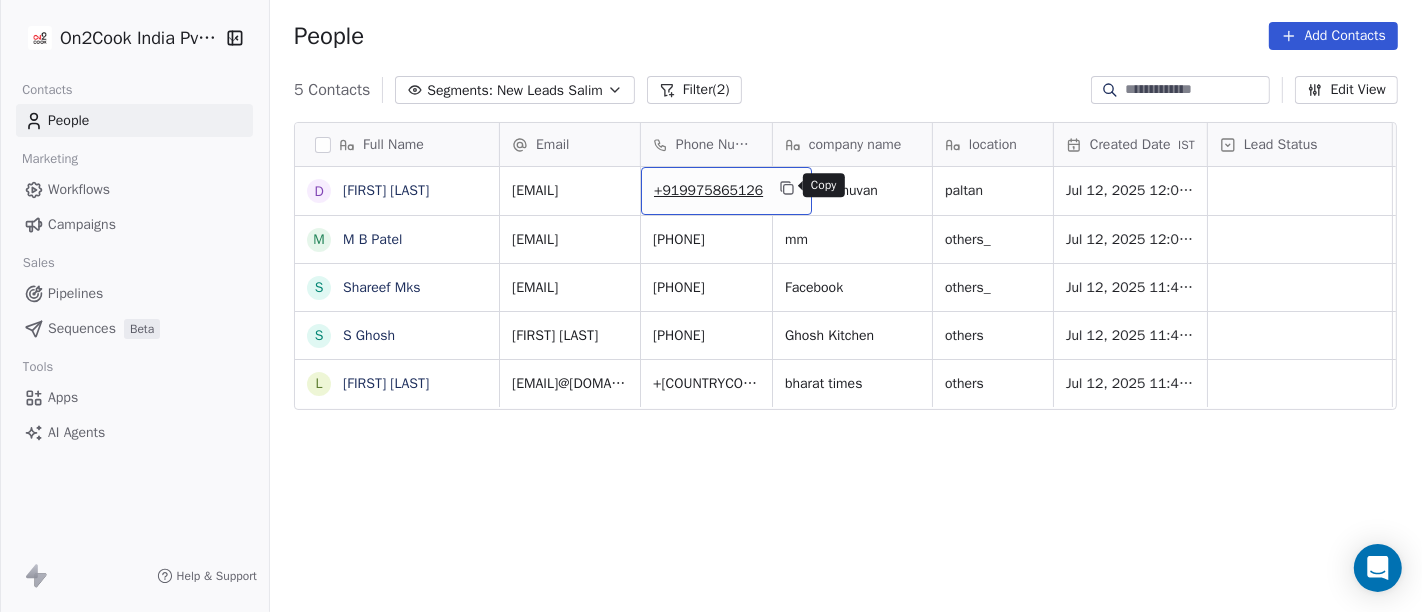 click at bounding box center [787, 188] 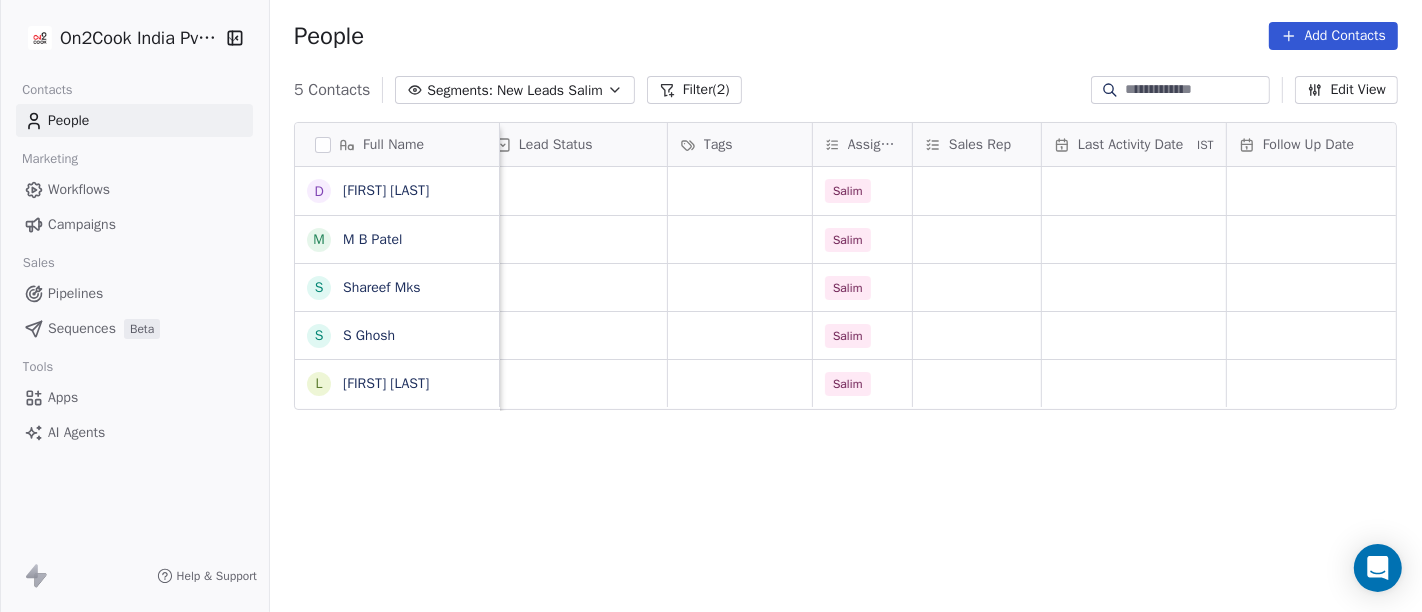 scroll, scrollTop: 1, scrollLeft: 728, axis: both 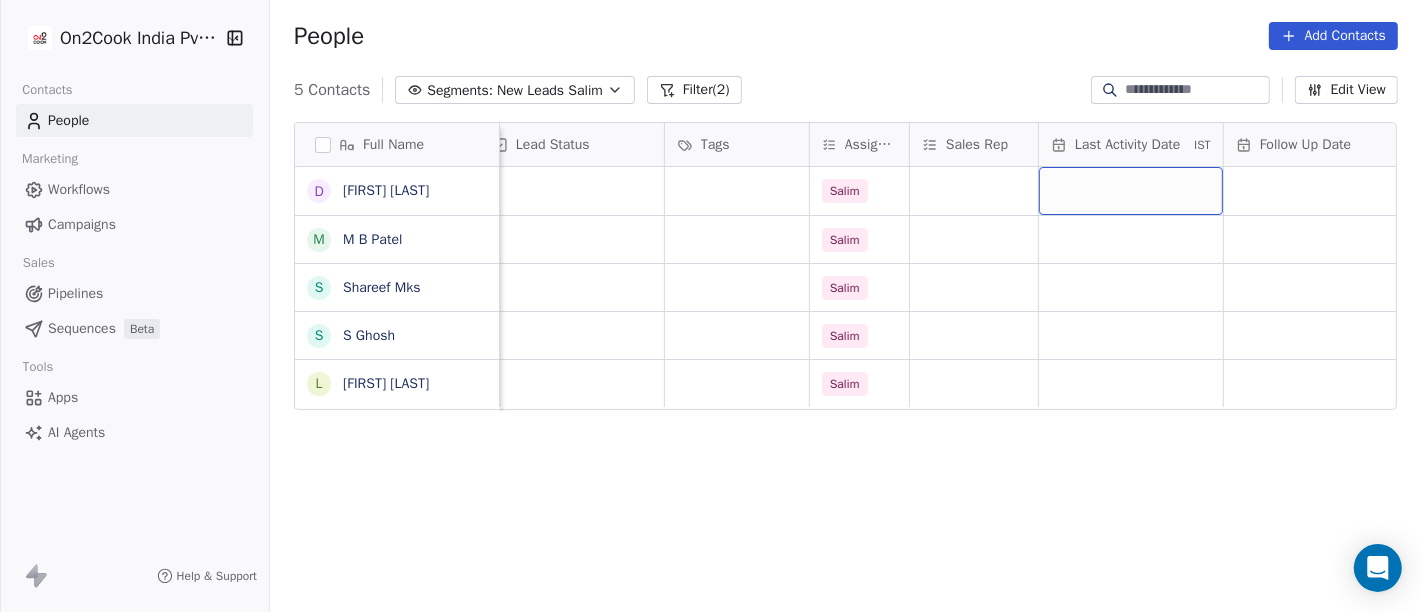click at bounding box center (1131, 191) 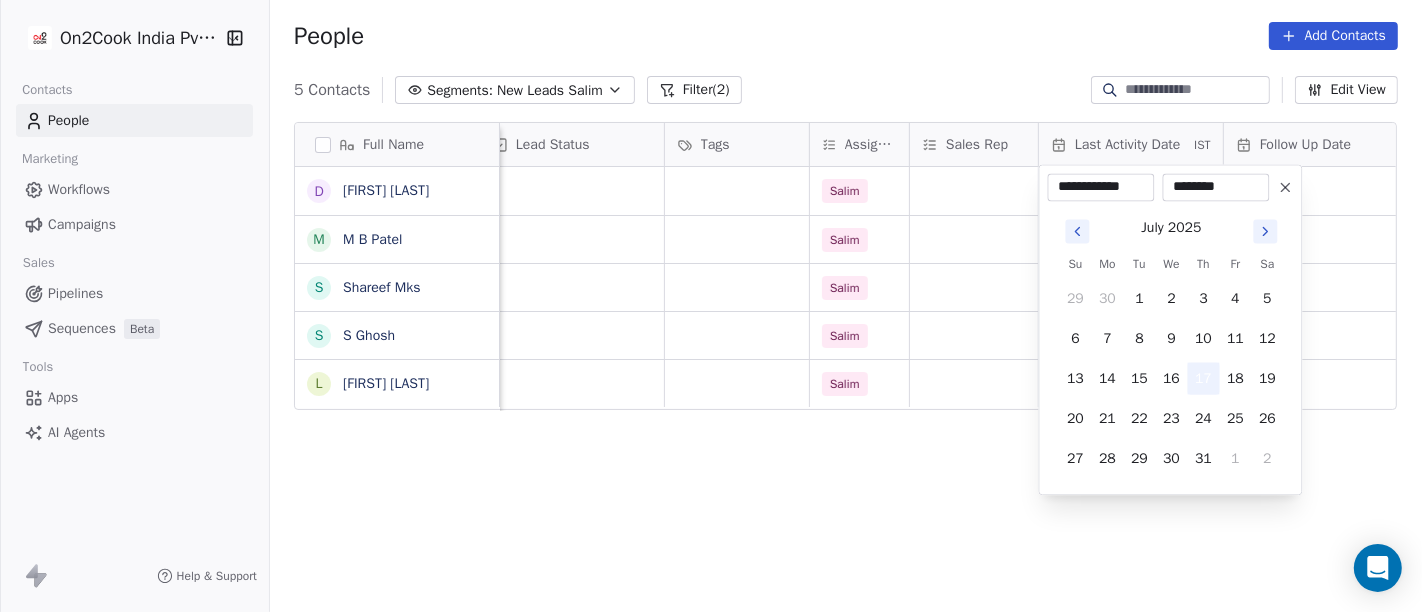 click on "17" at bounding box center (1204, 378) 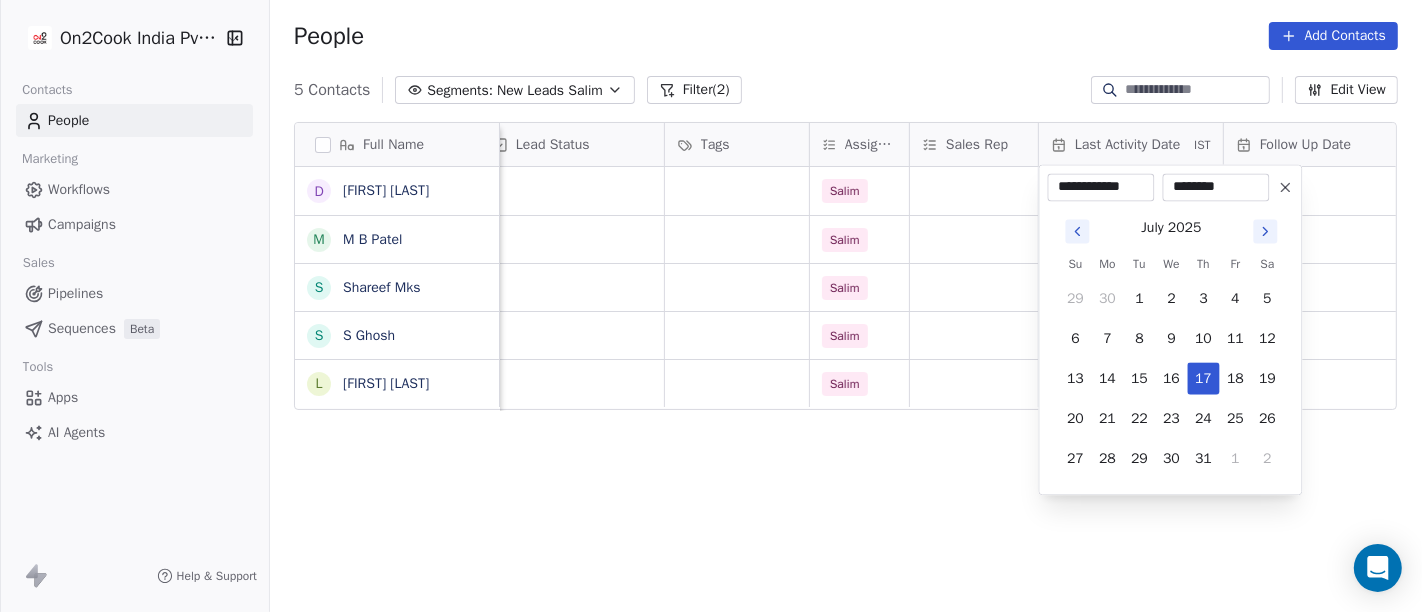 click on "**********" at bounding box center [711, 306] 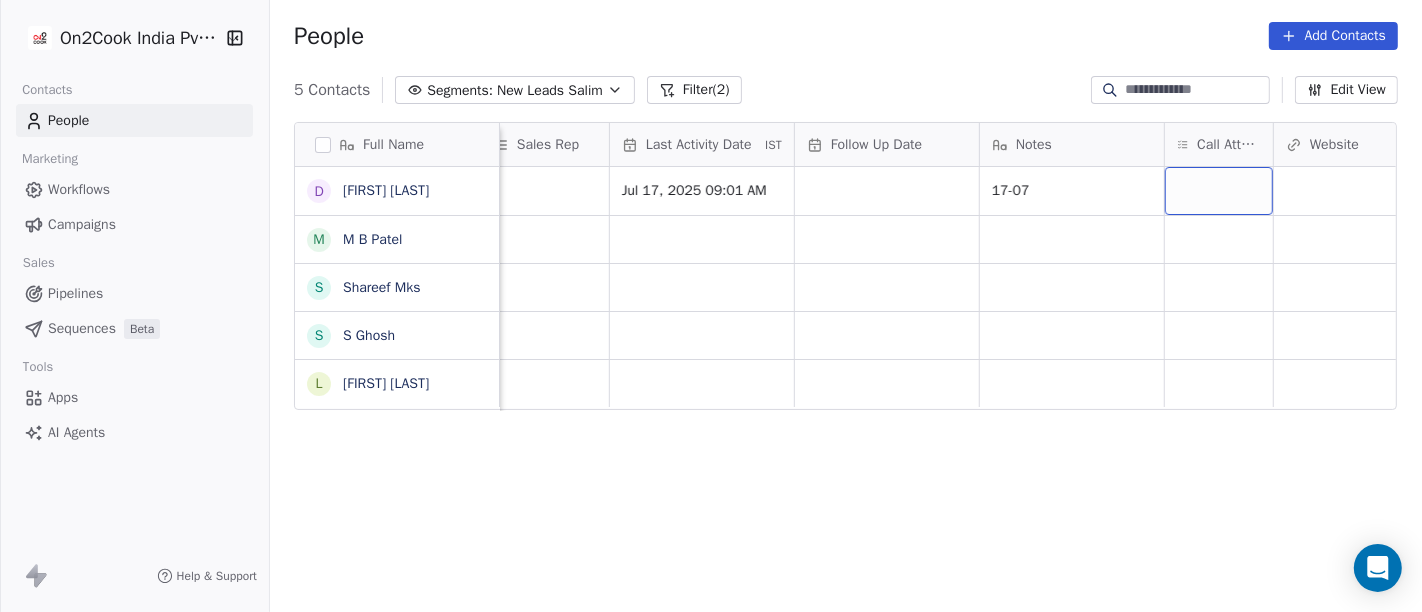 scroll, scrollTop: 1, scrollLeft: 1157, axis: both 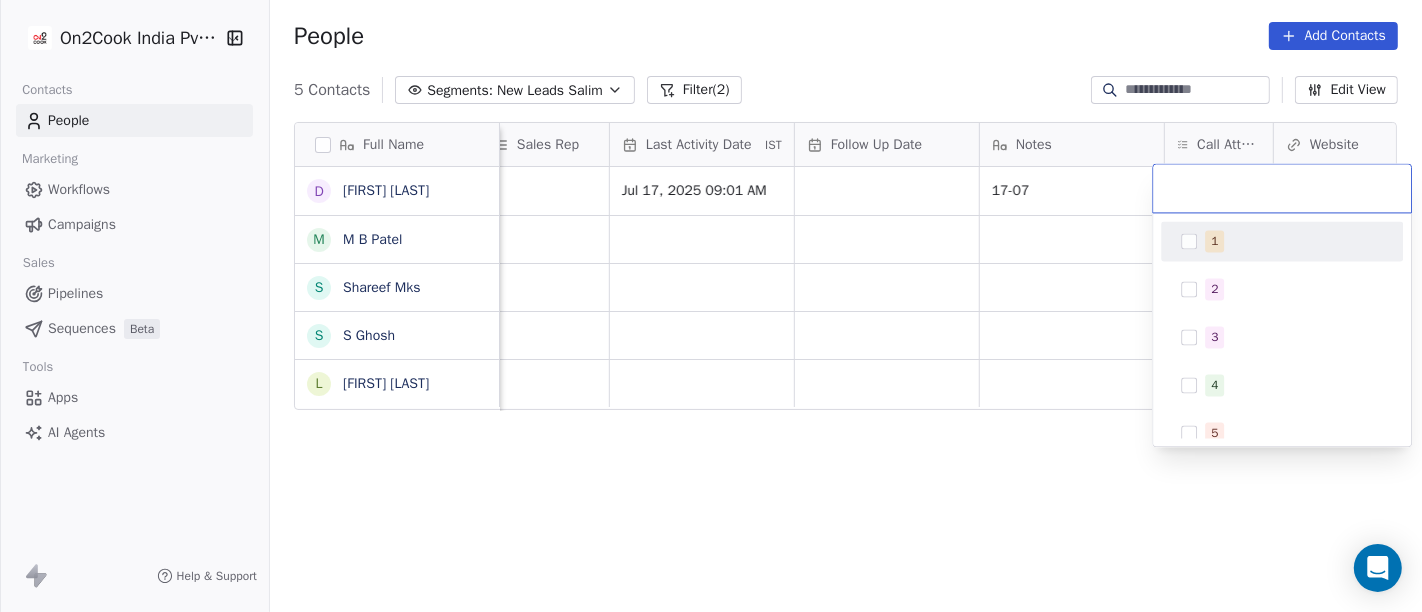click on "1" at bounding box center (1282, 241) 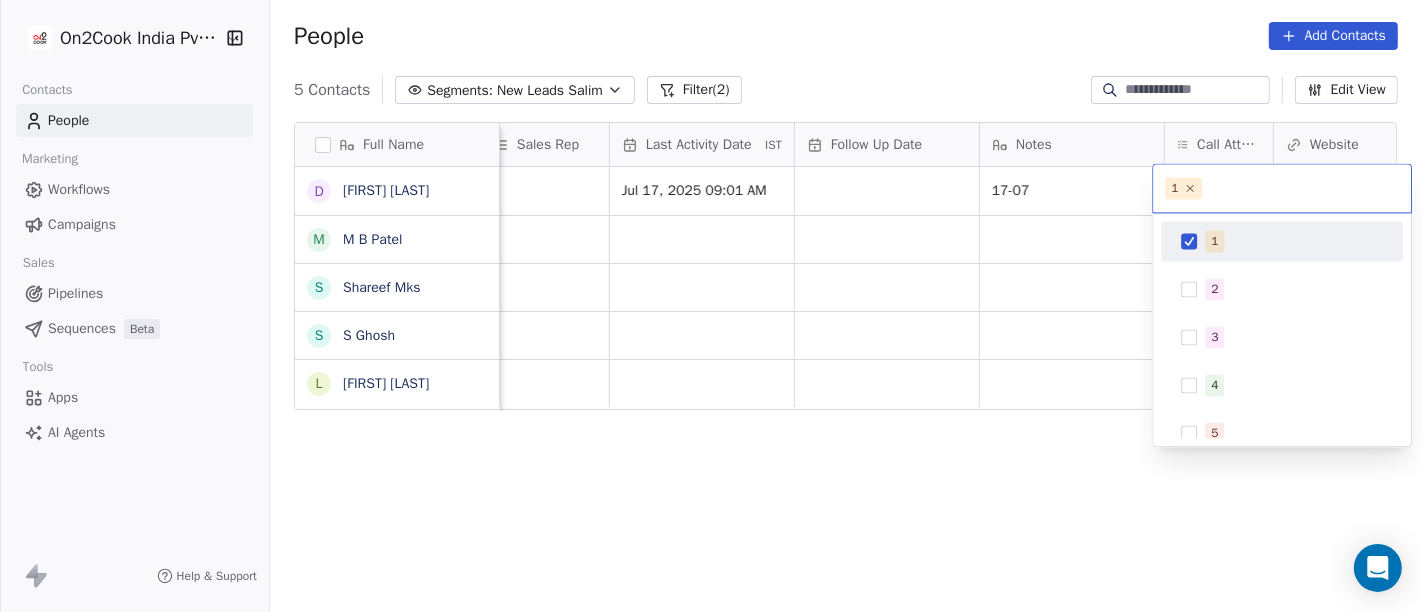 click on "On2Cook India Pvt. Ltd. Contacts People Marketing Workflows Campaigns Sales Pipelines Sequences Beta Tools Apps AI Agents Help & Support People  Add Contacts 5 Contacts Segments: New Leads Salim Filter  (2) Edit View Tag Add to Sequence Full Name D Dhiraj Kadam M M B Patel S Shareef Mks S S Ghosh L Laxman Patel Lead Status Tags Assignee Sales Rep Last Activity Date IST Follow Up Date Notes Call Attempts Website zomato link outlet type Location   Salim Jul 17, 2025 09:01 AM 17-07 restaurants   Salim executive_kitchens   Salim restaurants   Salim cloud_kitchen   Salim restaurants
To pick up a draggable item, press the space bar.
While dragging, use the arrow keys to move the item.
Press space again to drop the item in its new position, or press escape to cancel.
1 1 2 3 4 5 6 7 8 9 10" at bounding box center (711, 306) 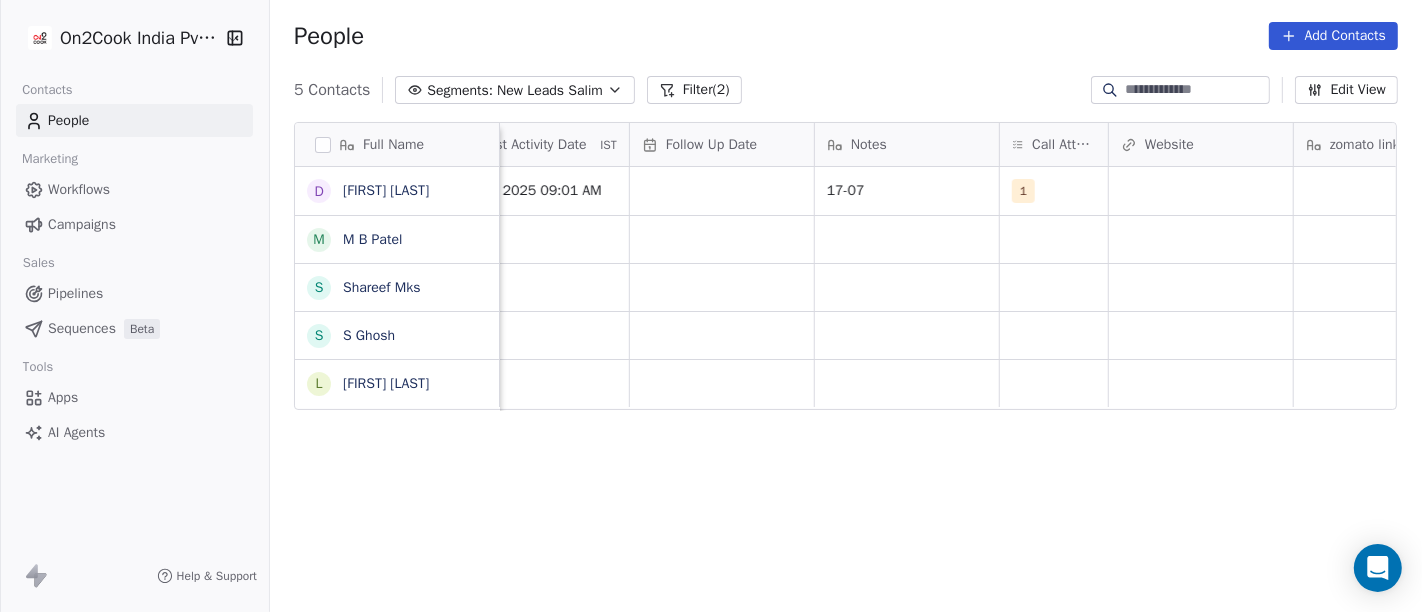 scroll, scrollTop: 1, scrollLeft: 1348, axis: both 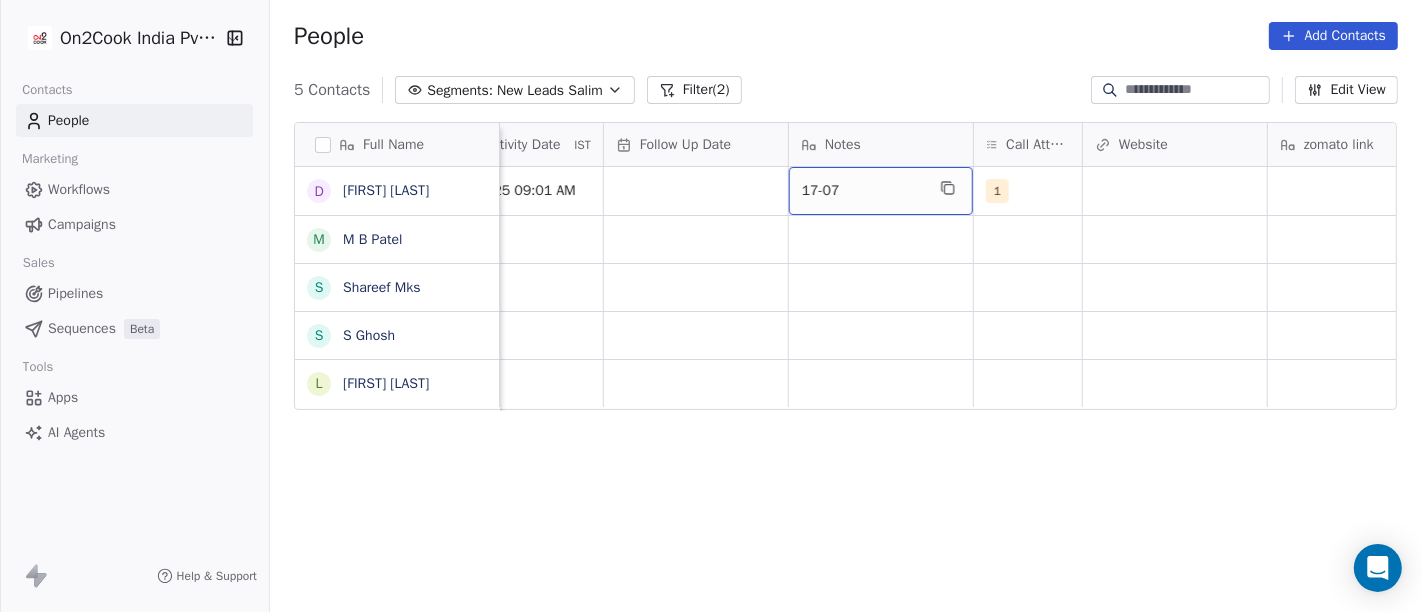 click on "17-07" at bounding box center (863, 191) 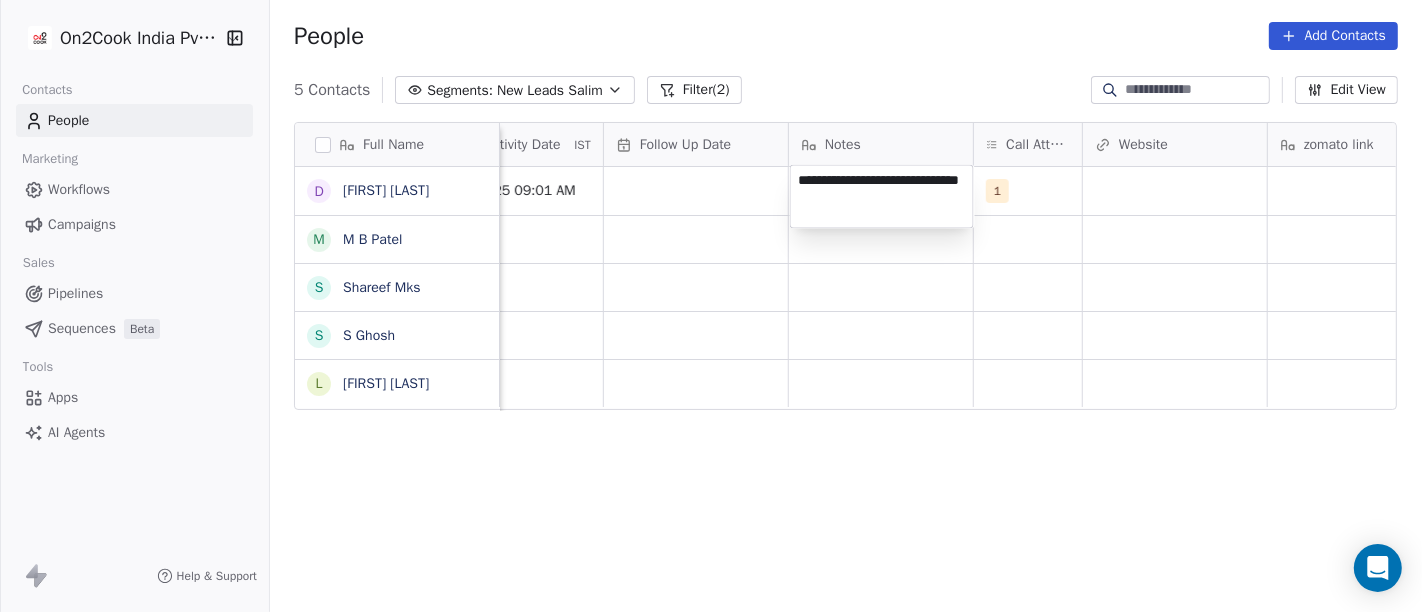 type on "**********" 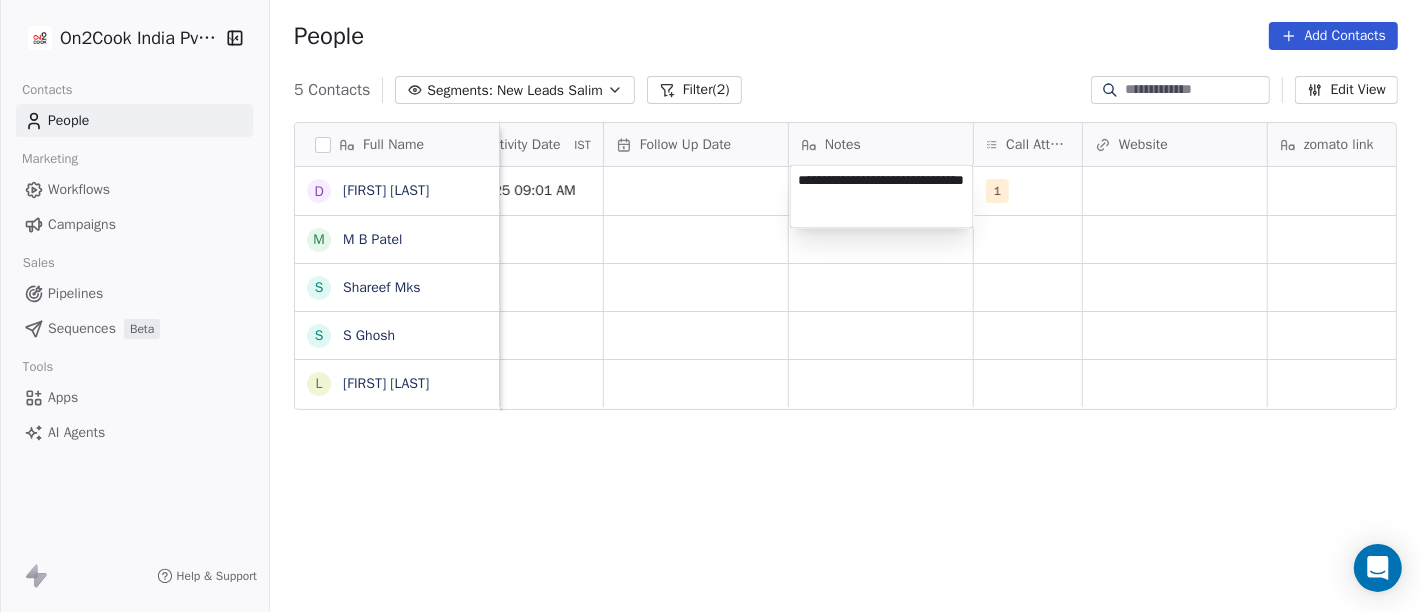 click on "**********" at bounding box center (711, 306) 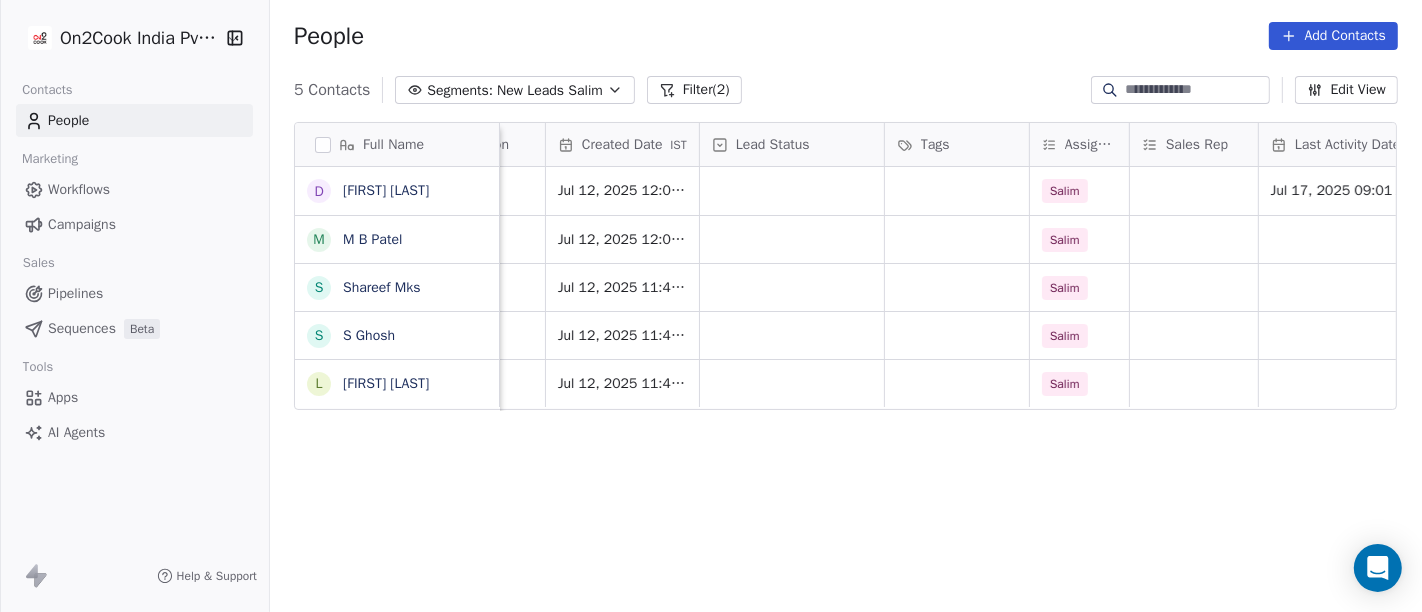 scroll, scrollTop: 1, scrollLeft: 514, axis: both 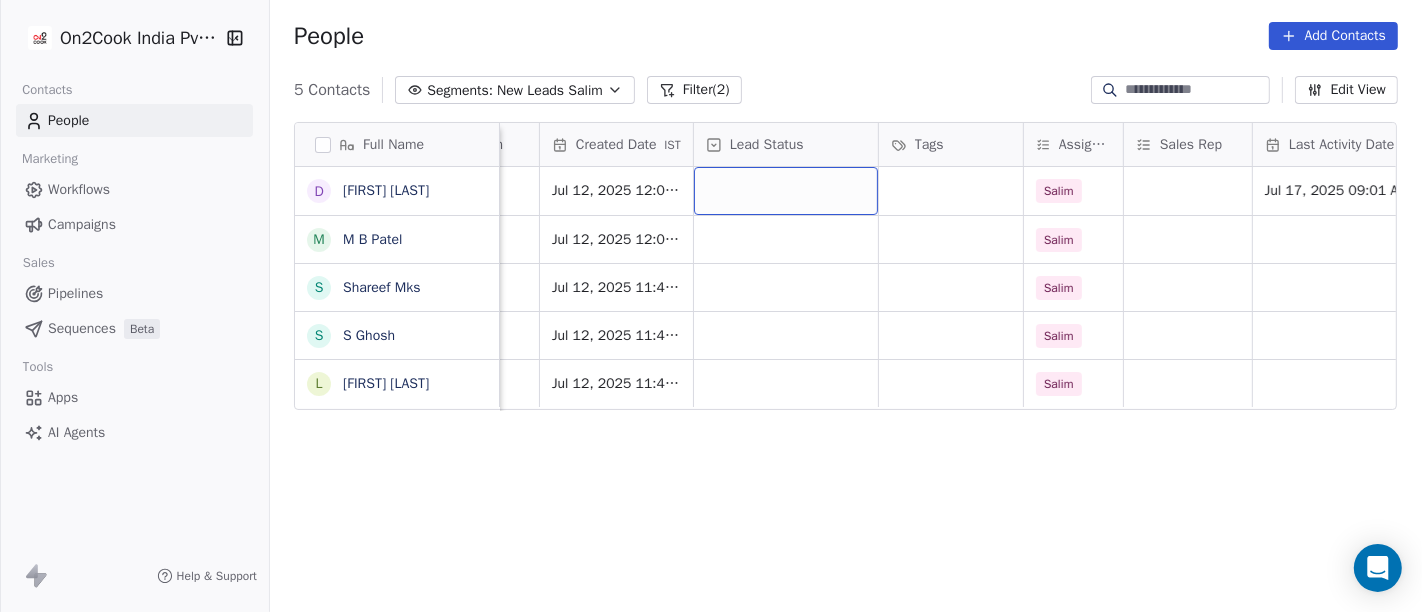 click at bounding box center [786, 191] 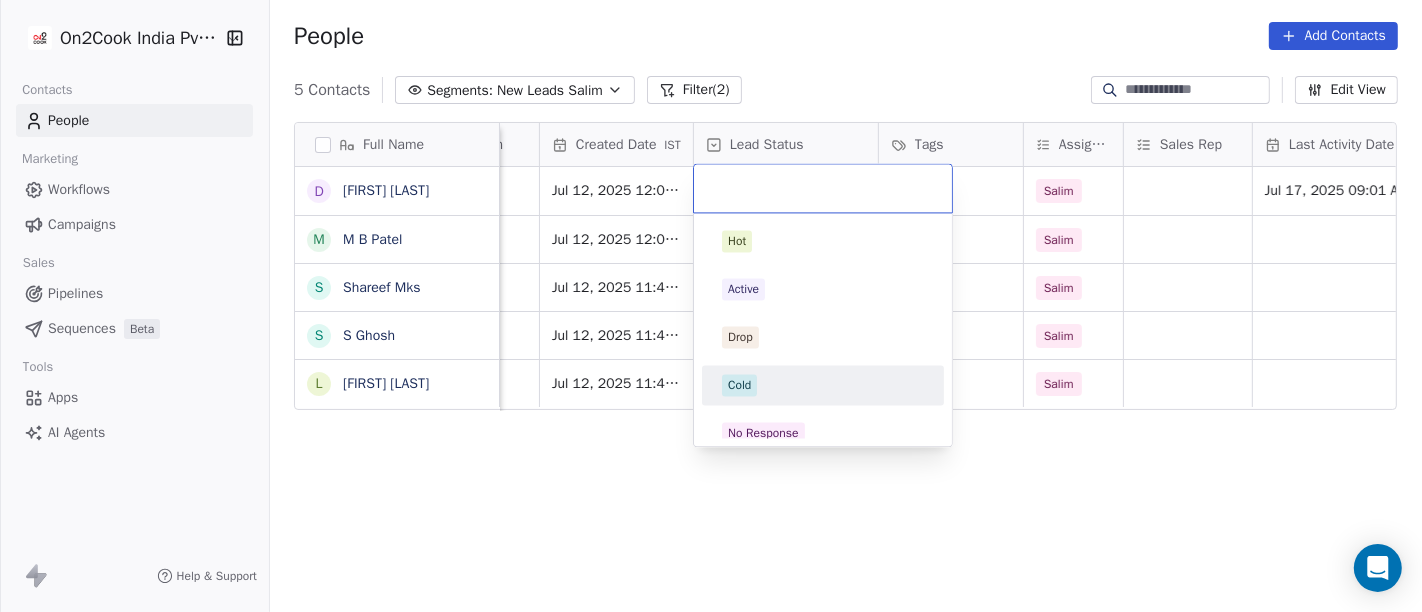 click on "Cold" at bounding box center [823, 385] 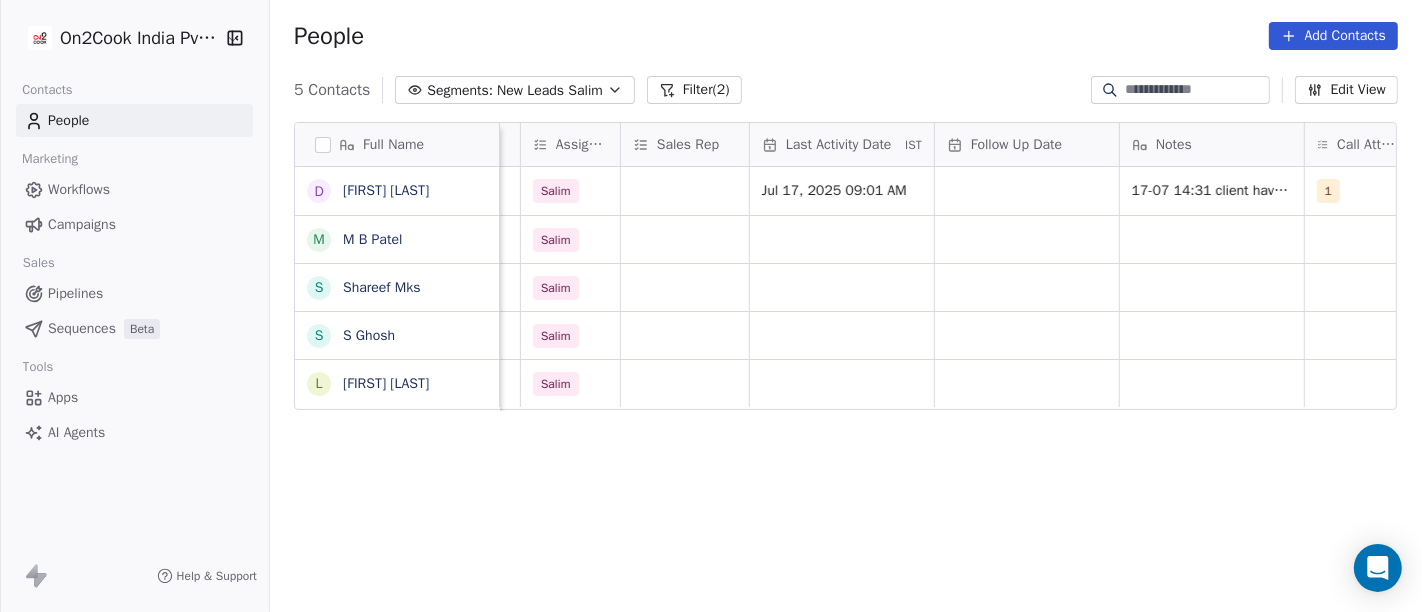 scroll, scrollTop: 1, scrollLeft: 1017, axis: both 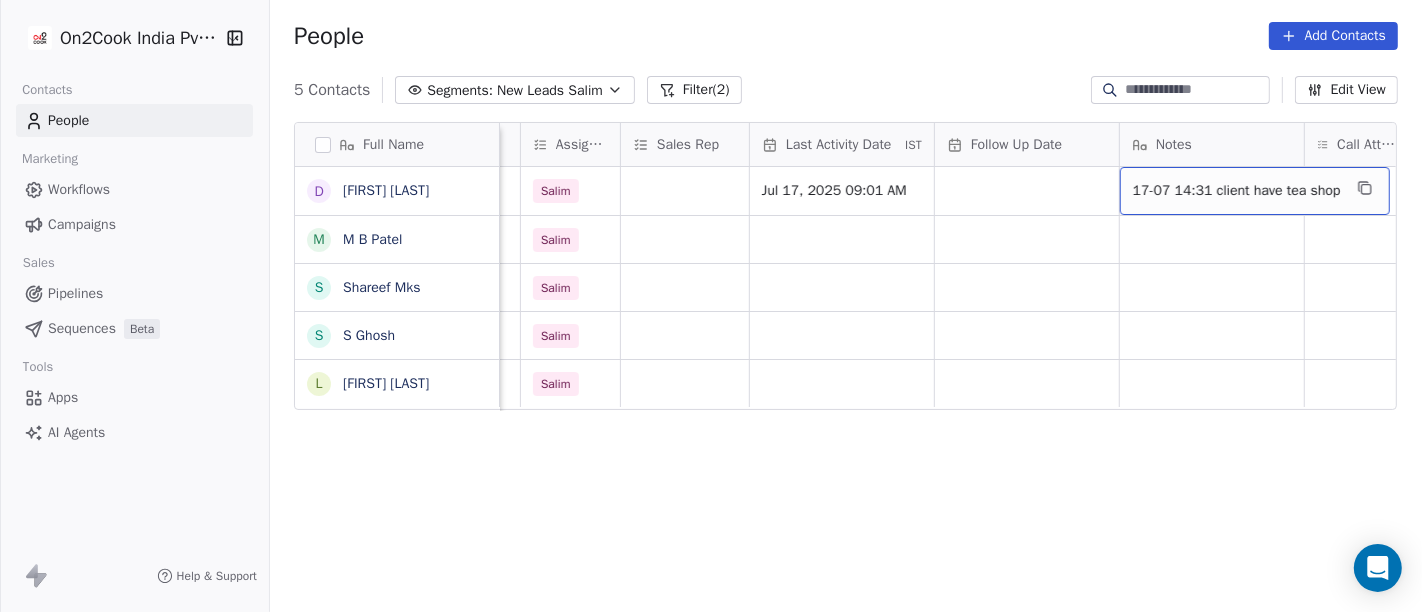click on "17-07 14:31 client have tea shop" at bounding box center [1237, 191] 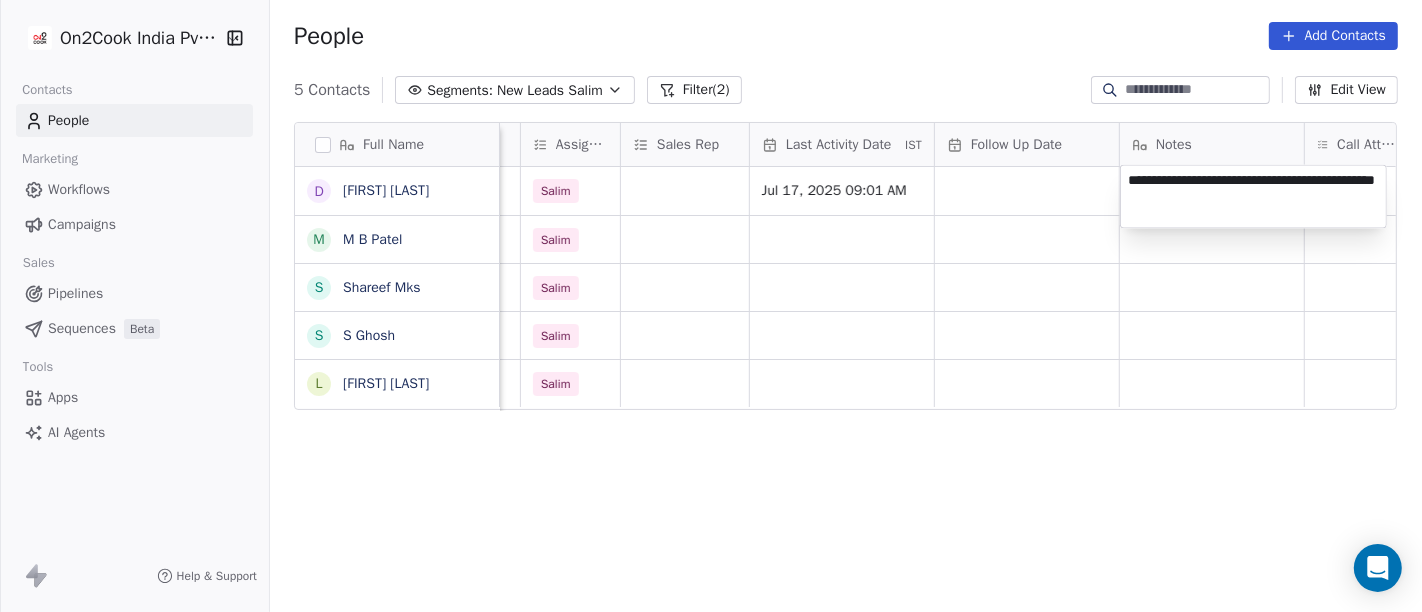 type on "**********" 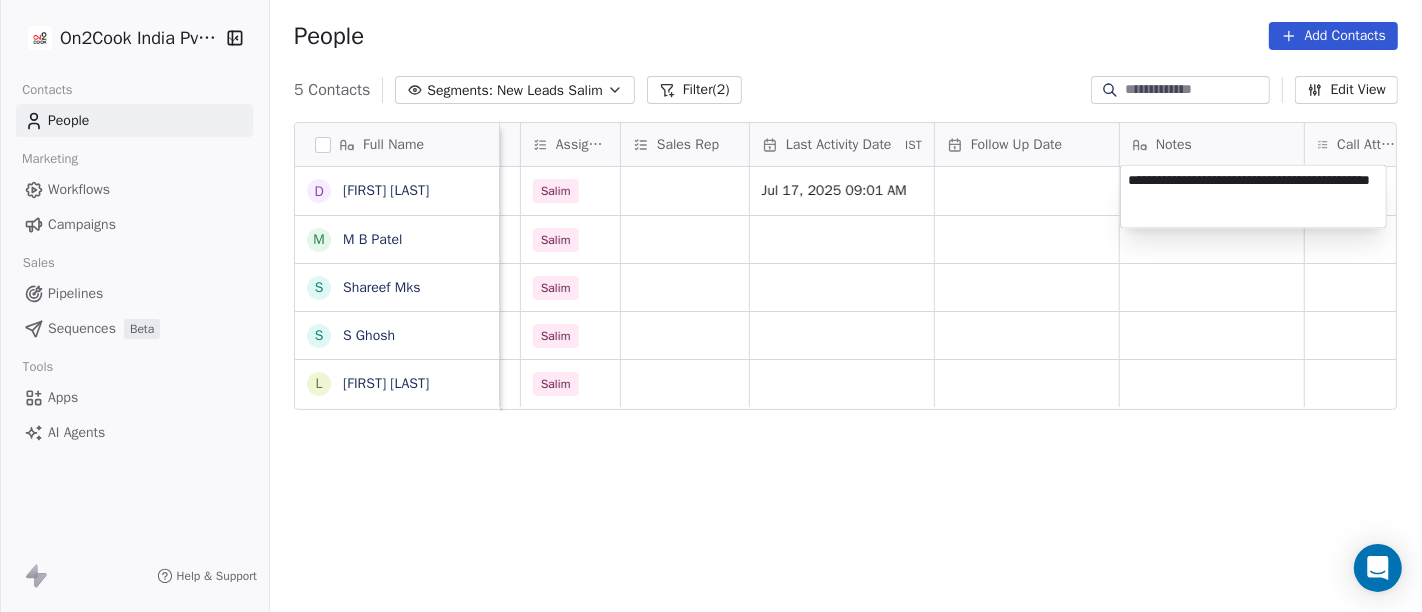 click on "On2Cook India Pvt. Ltd. Contacts People Marketing Workflows Campaigns Sales Pipelines Sequences Beta Tools Apps AI Agents Help & Support People  Add Contacts 5 Contacts Segments: New Leads Salim Filter  (2) Edit View Tag Add to Sequence Full Name D Dhiraj Kadam M M B Patel S Shareef Mks S S Ghosh L Laxman Patel location Created Date IST Lead Status Tags Assignee Sales Rep Last Activity Date IST Follow Up Date Notes Call Attempts Website zomato link outlet type   paltan Jul 12, 2025 12:08 PM Cold Salim Jul 17, 2025 09:01 AM 17-07 14:31 client have tea shop 1 restaurants   others_ Jul 12, 2025 12:06 PM Salim executive_kitchens   others_ Jul 12, 2025 11:46 AM Salim restaurants   others Jul 12, 2025 11:44 AM Salim cloud_kitchen   others Jul 12, 2025 11:44 AM Salim restaurants
To pick up a draggable item, press the space bar.
While dragging, use the arrow keys to move the item.
Press space again to drop the item in its new position, or press escape to cancel." at bounding box center [711, 306] 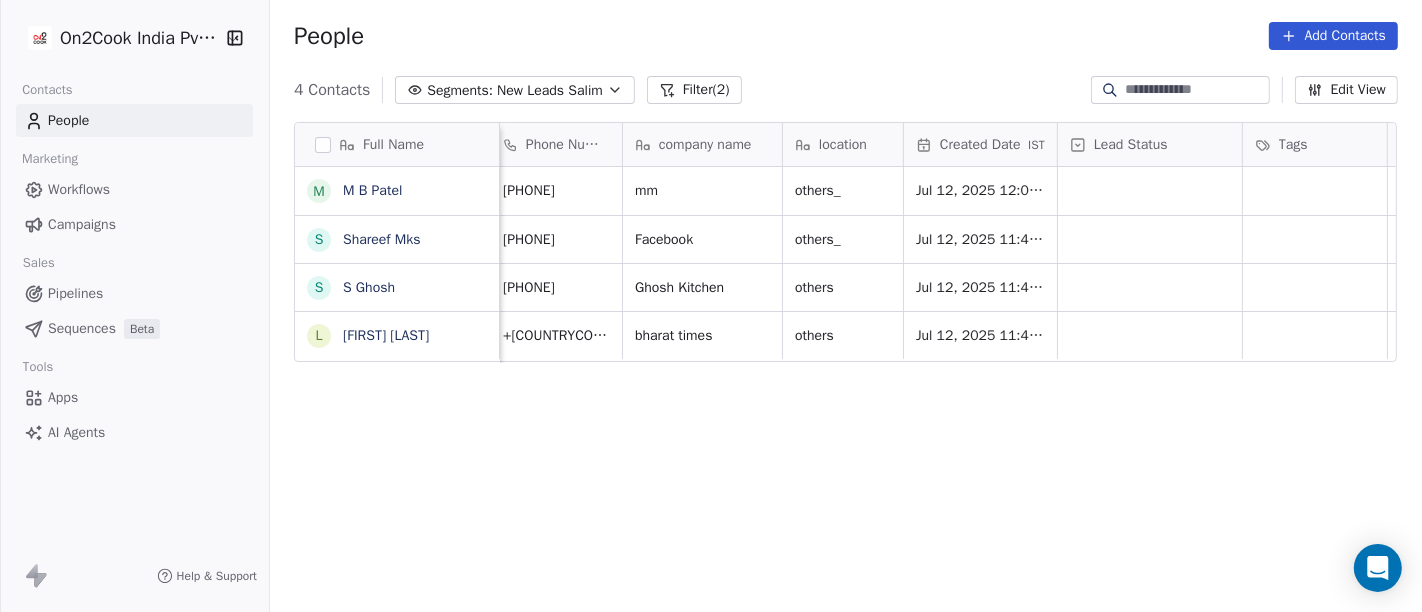 scroll, scrollTop: 1, scrollLeft: 148, axis: both 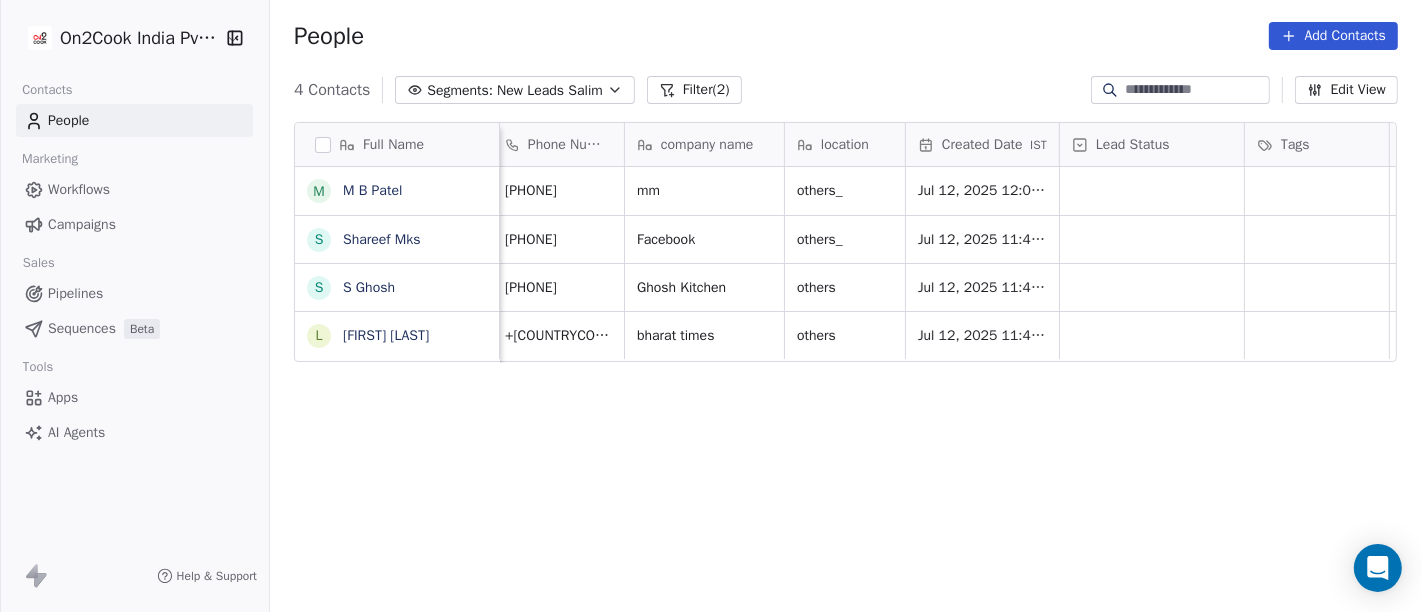 click on "Full Name M M B Patel S Shareef Mks S S Ghosh L Laxman Patel Email Phone Number company name location Created Date IST Lead Status Tags Assignee Sales Rep Last Activity Date IST Follow Up Date mitesh50877@gmail.com +919000066600 mm others_ Jul 12, 2025 12:06 PM Salim mkmsonline09@gmail.com +919895374730 Facebook others_ Jul 12, 2025 11:46 AM Salim sghoshbizz@gmail.com +918815295975 Ghosh Kitchen others Jul 12, 2025 11:44 AM Salim bharattimesdaily@yahoo.com +919998266344 bharat times others Jul 12, 2025 11:44 AM Salim
To pick up a draggable item, press the space bar.
While dragging, use the arrow keys to move the item.
Press space again to drop the item in its new position, or press escape to cancel." at bounding box center (846, 375) 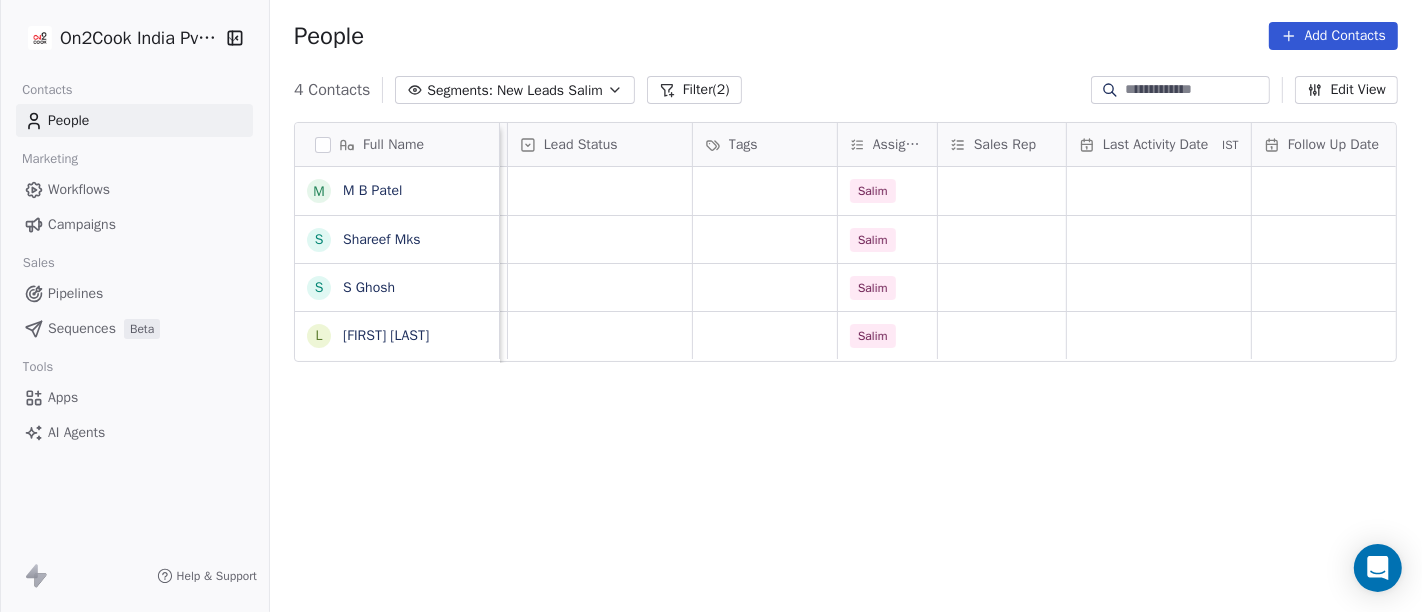scroll, scrollTop: 1, scrollLeft: 711, axis: both 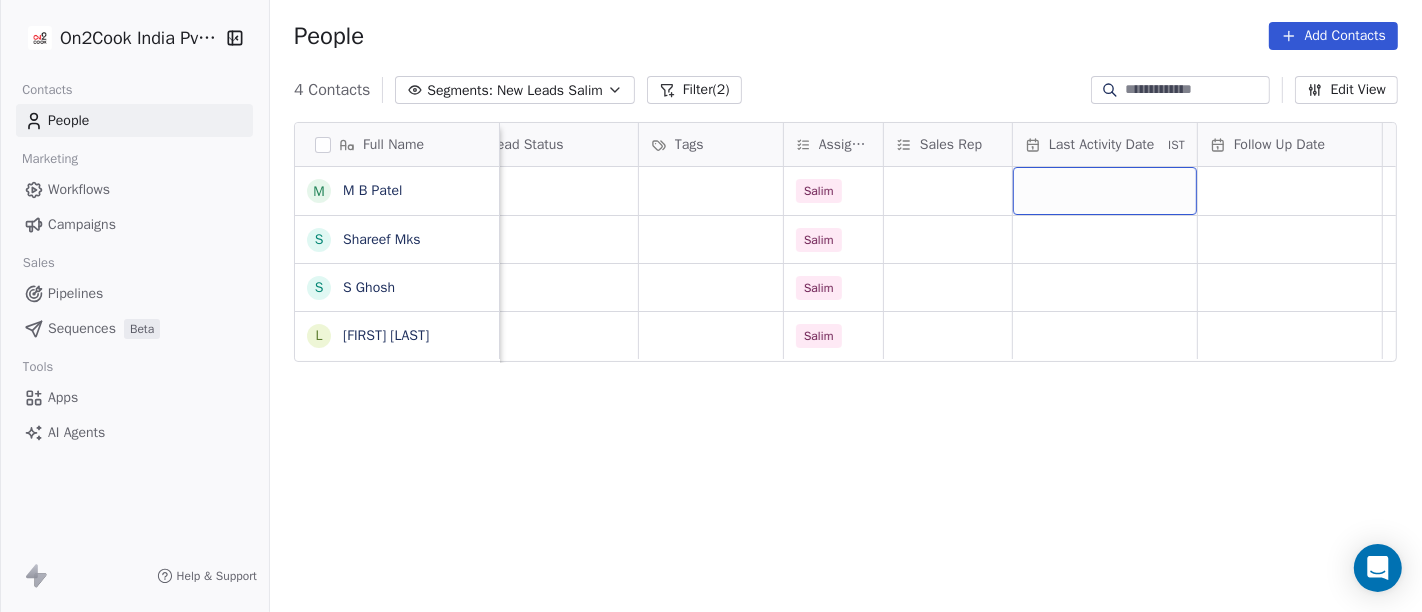 click at bounding box center (1105, 191) 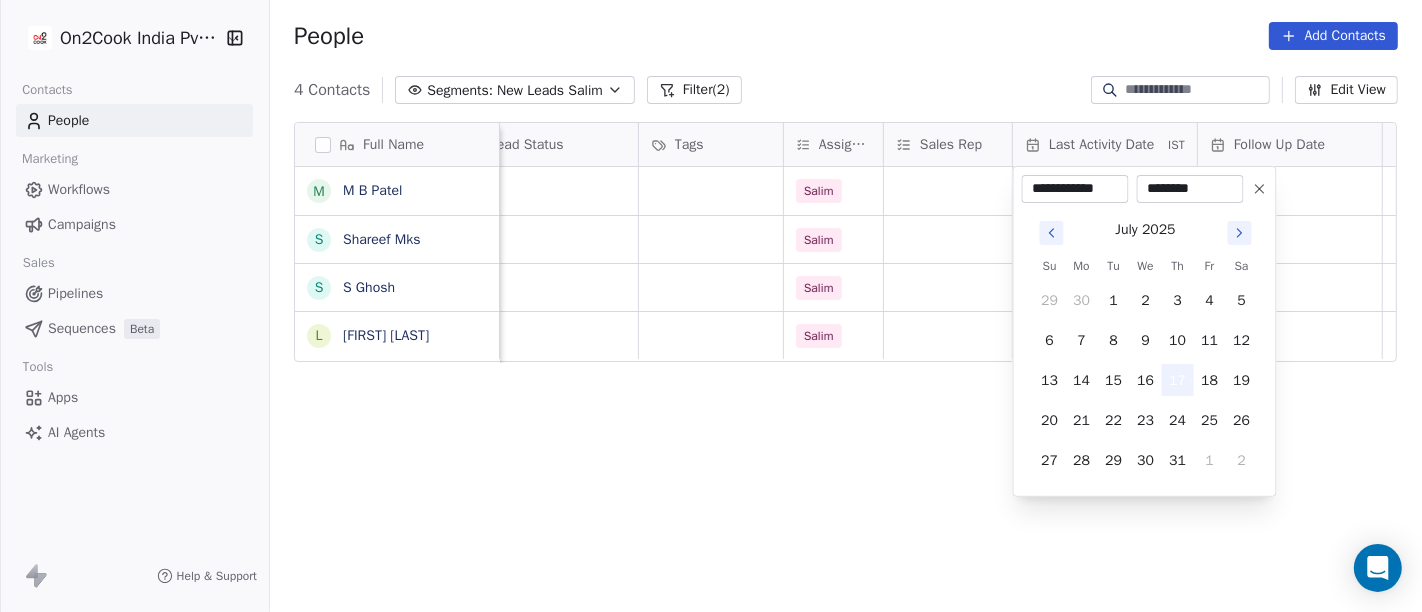click on "17" at bounding box center (1178, 380) 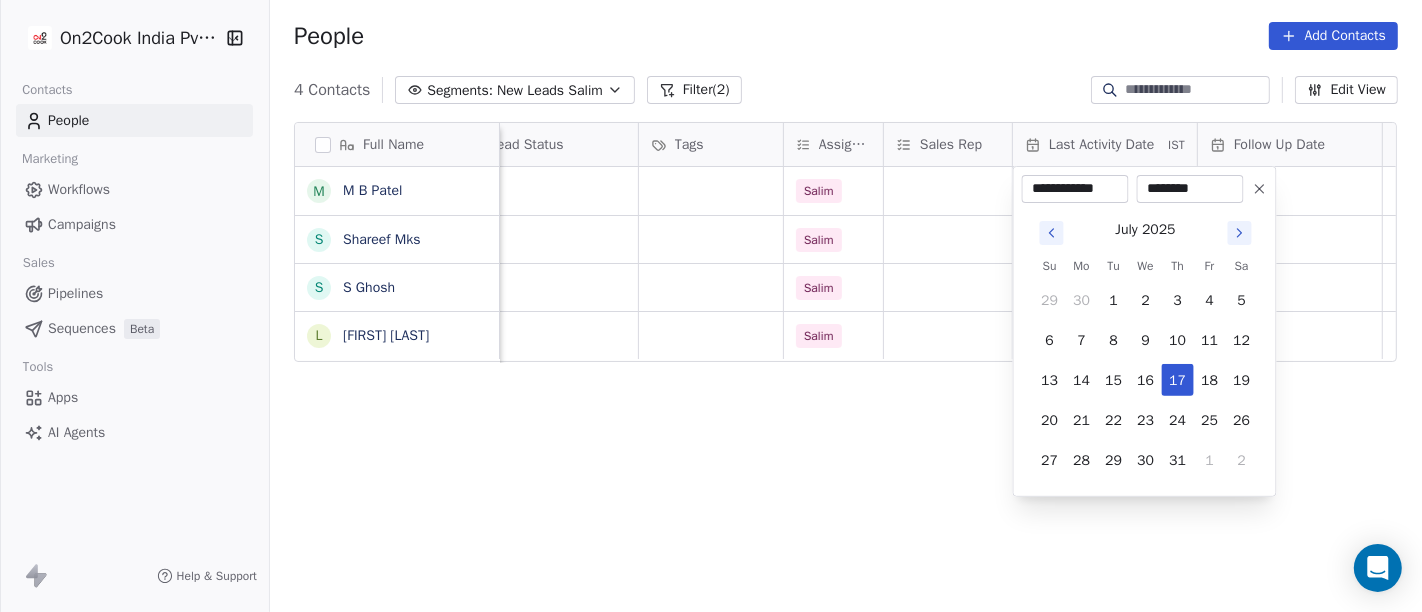 click on "**********" at bounding box center [711, 306] 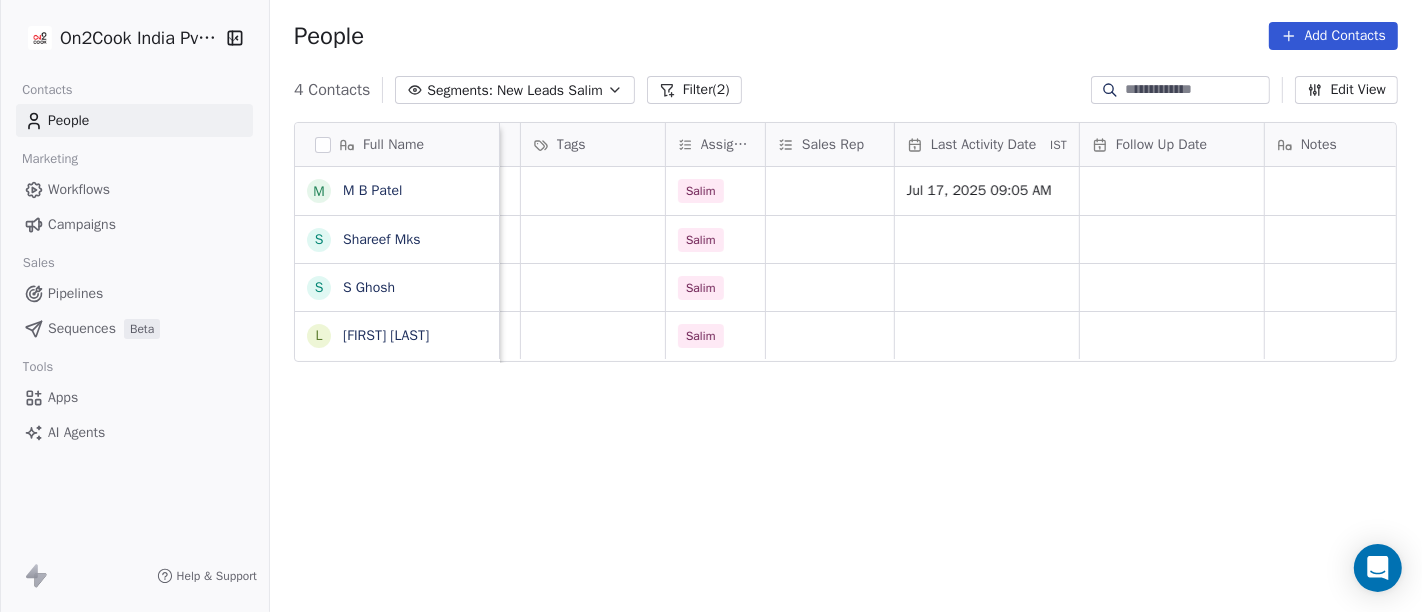 scroll, scrollTop: 0, scrollLeft: 873, axis: horizontal 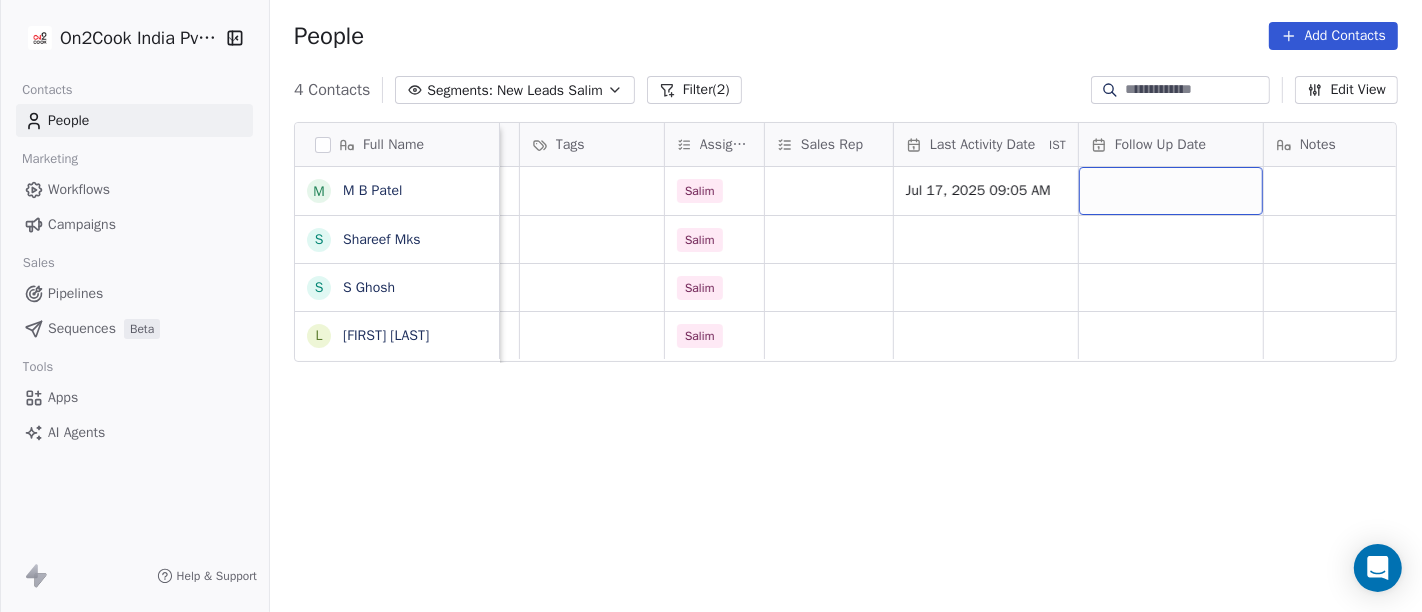 click at bounding box center [1171, 191] 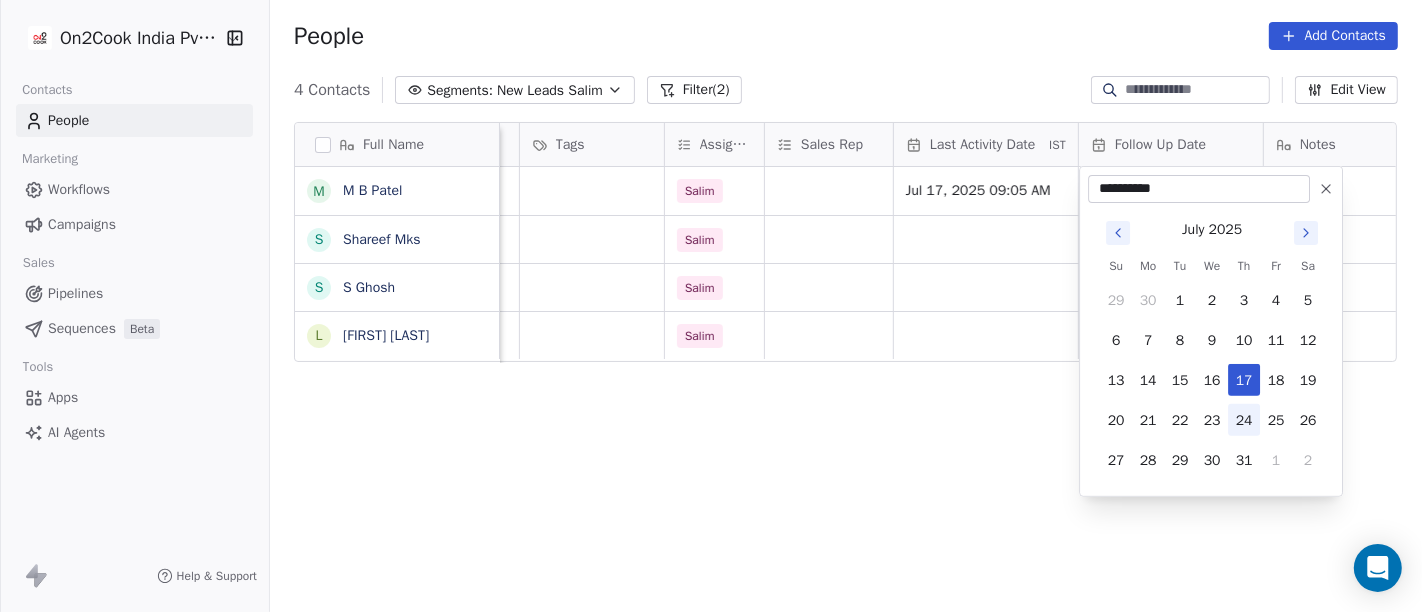 click on "24" at bounding box center (1244, 420) 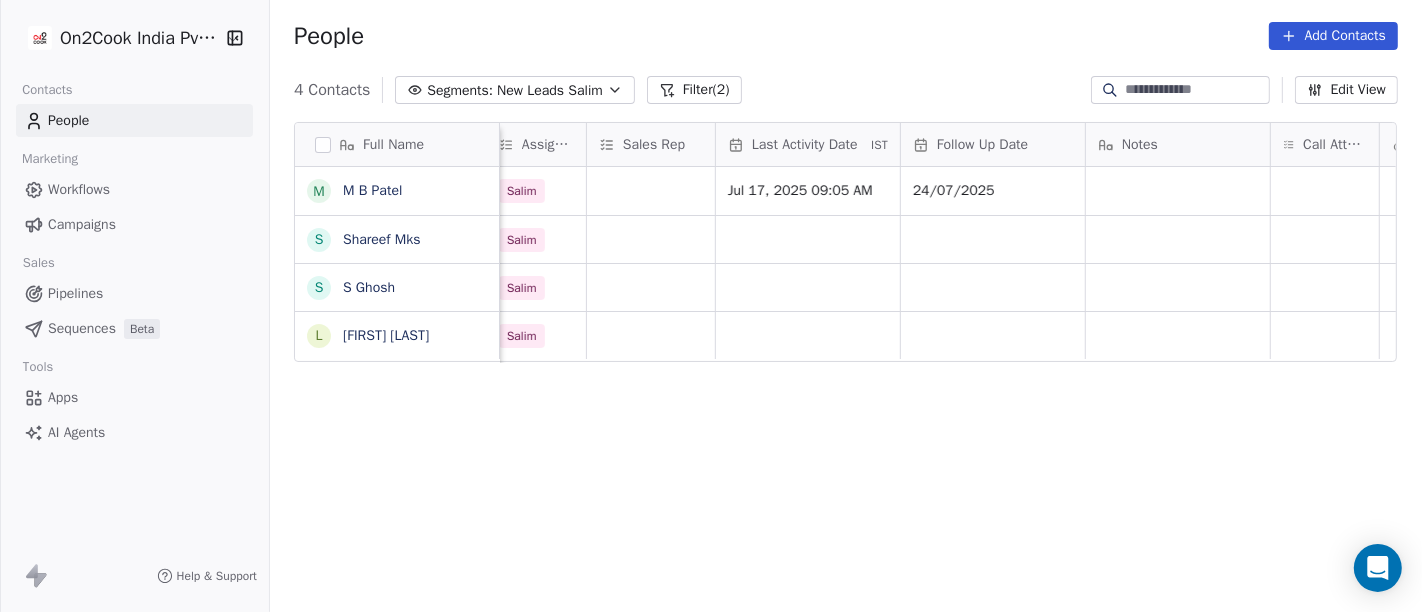 scroll, scrollTop: 0, scrollLeft: 1052, axis: horizontal 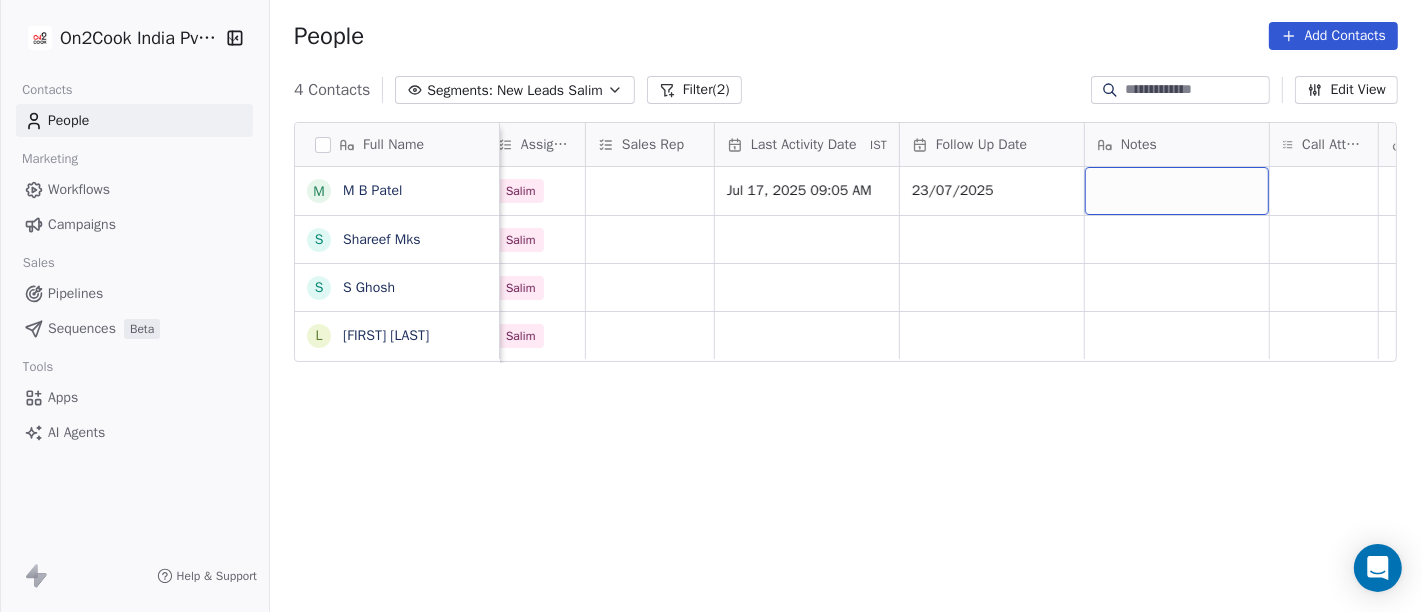 click at bounding box center [1177, 191] 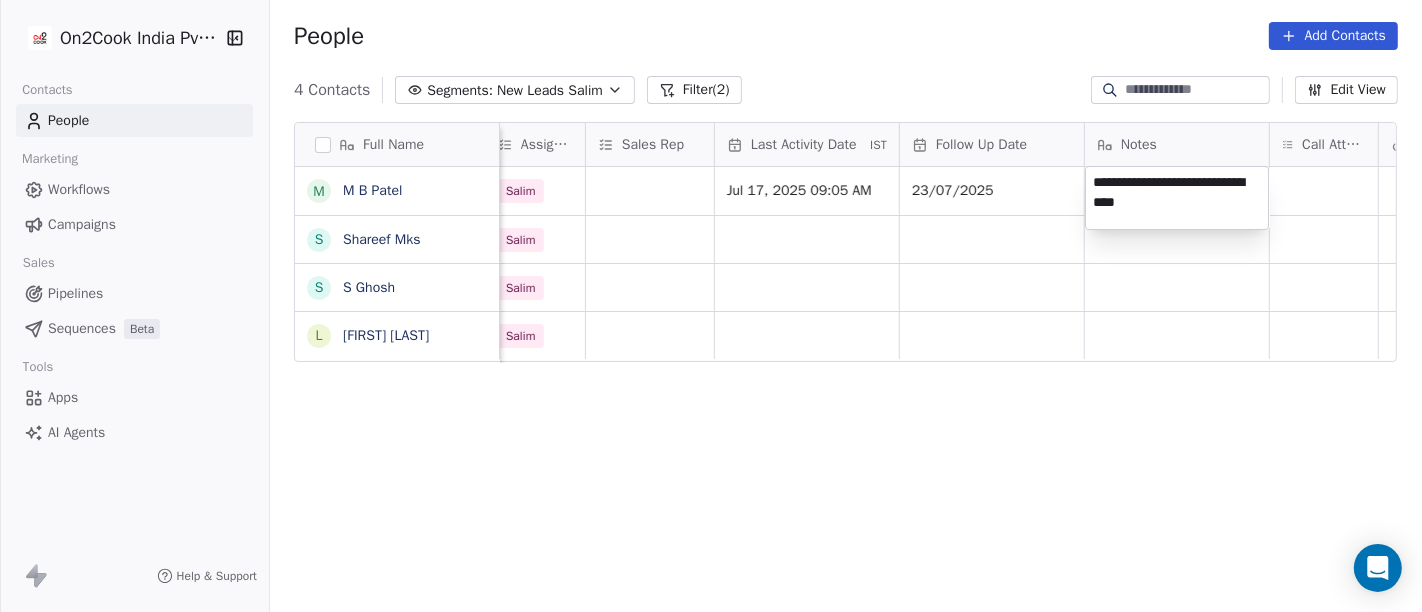 type on "**********" 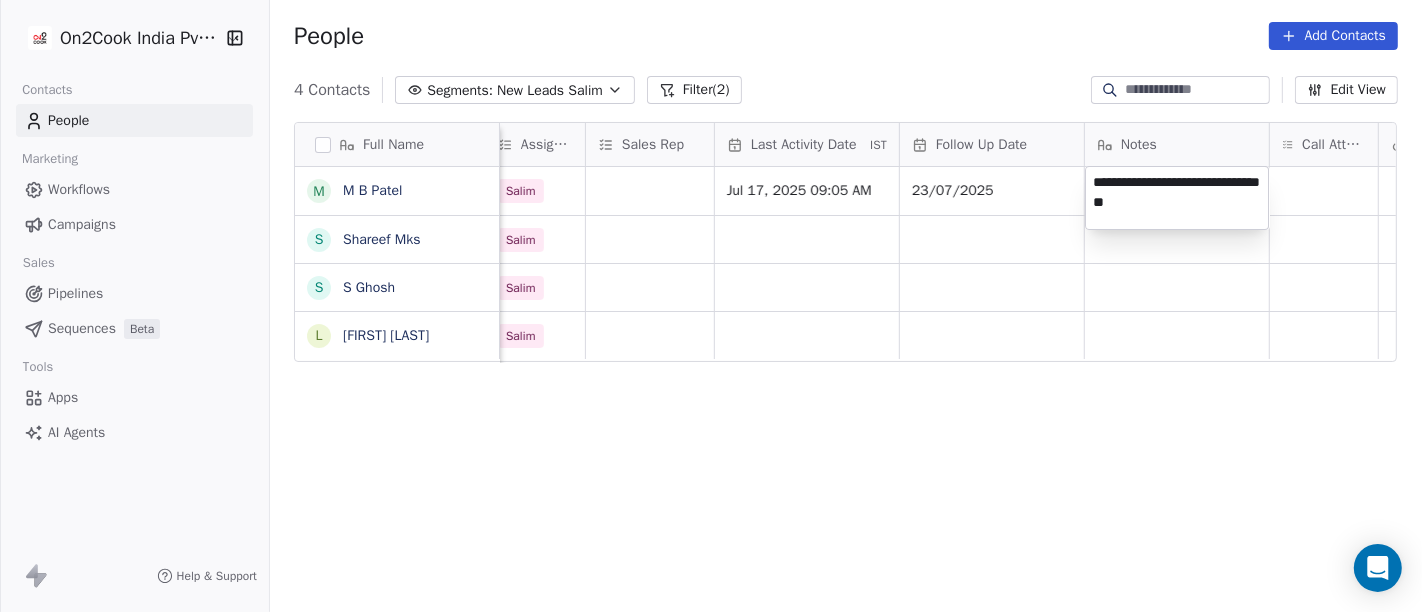 click on "**********" at bounding box center [711, 306] 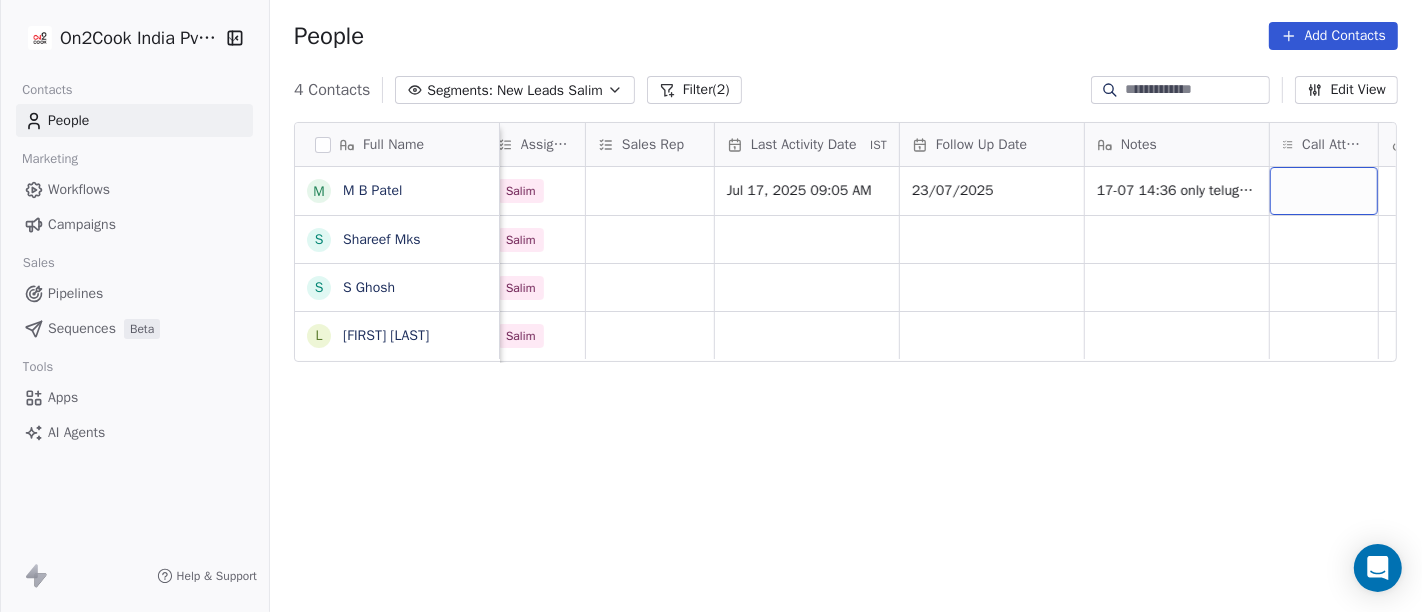 click at bounding box center (1324, 191) 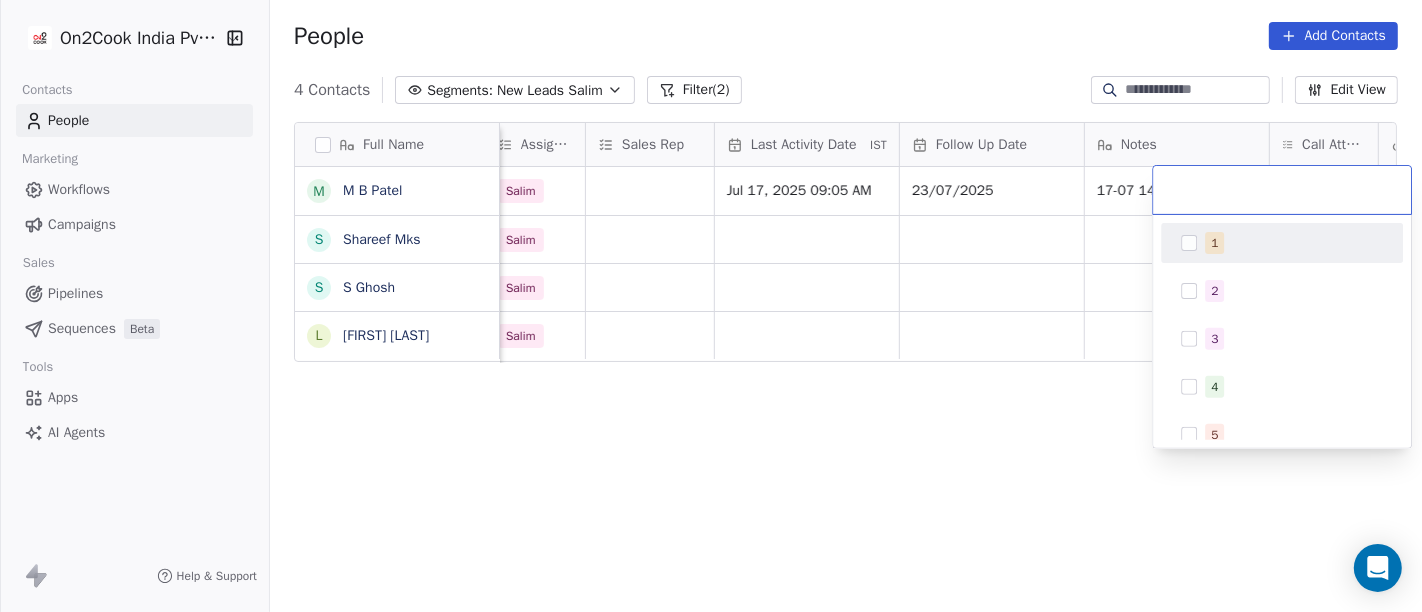 click on "1" at bounding box center [1294, 243] 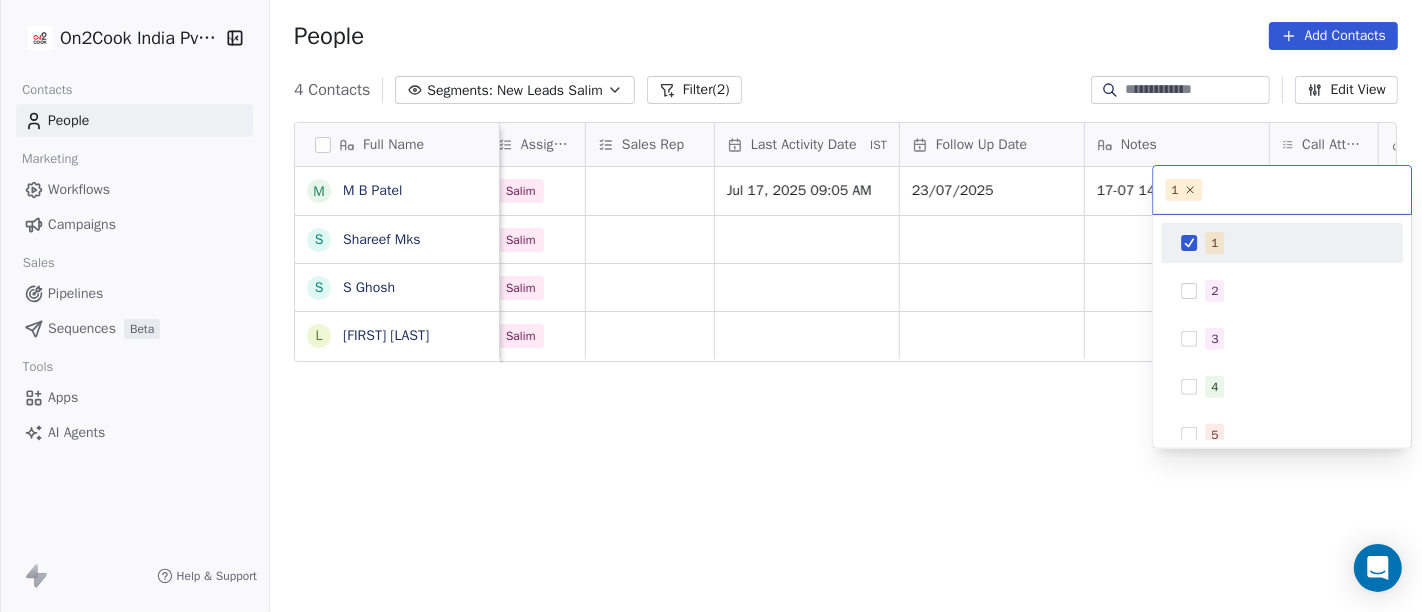 click on "On2Cook India Pvt. Ltd. Contacts People Marketing Workflows Campaigns Sales Pipelines Sequences Beta Tools Apps AI Agents Help & Support People  Add Contacts 4 Contacts Segments: New Leads Salim Filter  (2) Edit View Tag Add to Sequence Full Name M M B Patel S Shareef Mks S S Ghosh L Laxman Patel Created Date IST Lead Status Tags Assignee Sales Rep Last Activity Date IST Follow Up Date Notes Call Attempts Website zomato link outlet type Location   Jul 12, 2025 12:06 PM Salim Jul 17, 2025 09:05 AM 23/07/2025 17-07 14:36 only telugu wrong name executive_kitchens   Jul 12, 2025 11:46 AM Salim restaurants   Jul 12, 2025 11:44 AM Salim cloud_kitchen   Jul 12, 2025 11:44 AM Salim restaurants
To pick up a draggable item, press the space bar.
While dragging, use the arrow keys to move the item.
Press space again to drop the item in its new position, or press escape to cancel.
1 1 2 3 4 5 6 7 8 9 10" at bounding box center [711, 306] 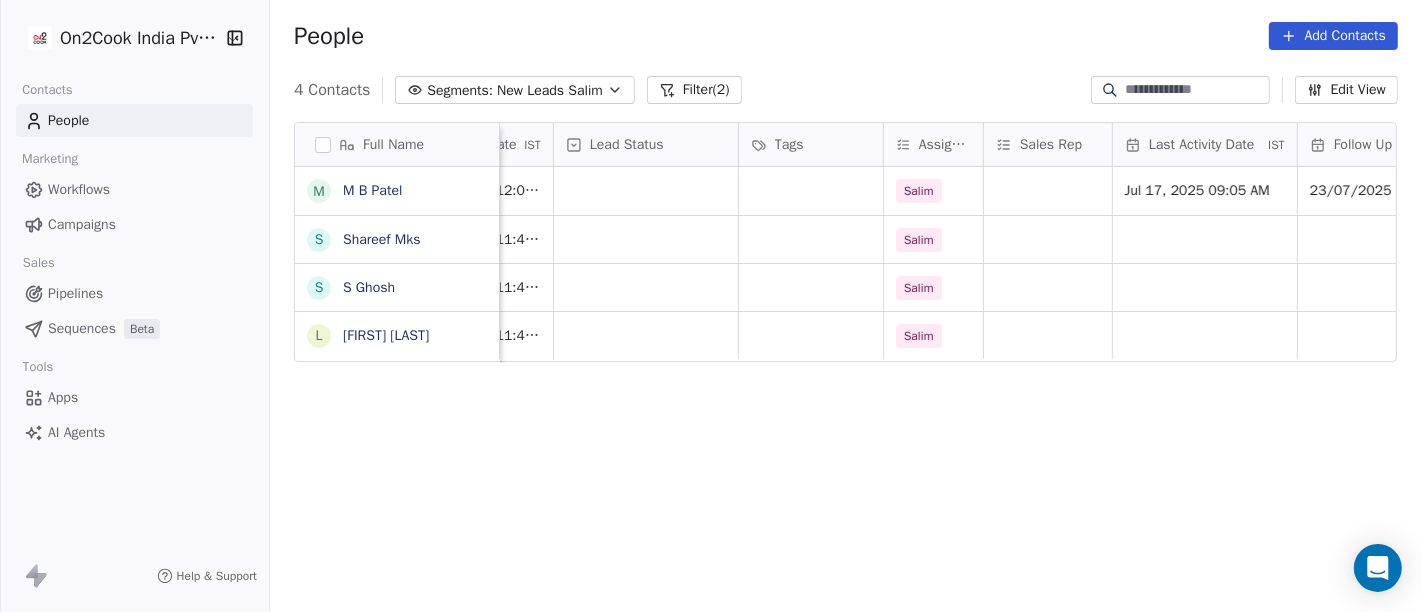 scroll, scrollTop: 0, scrollLeft: 630, axis: horizontal 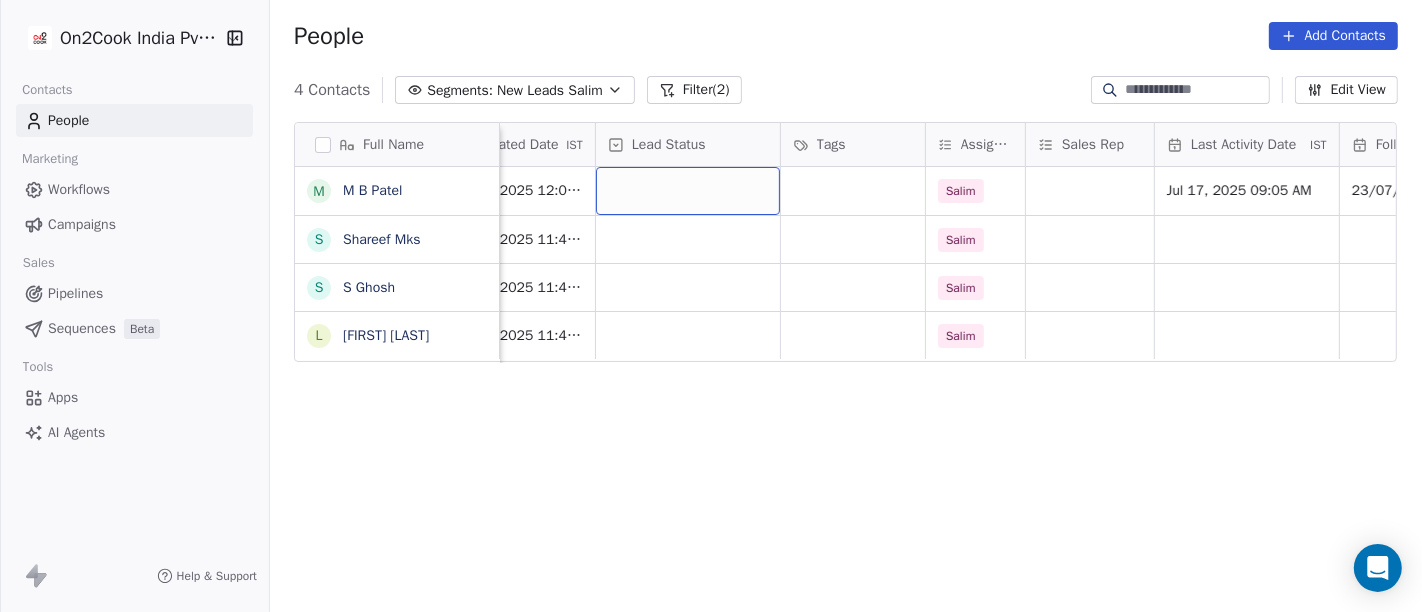 click at bounding box center (688, 191) 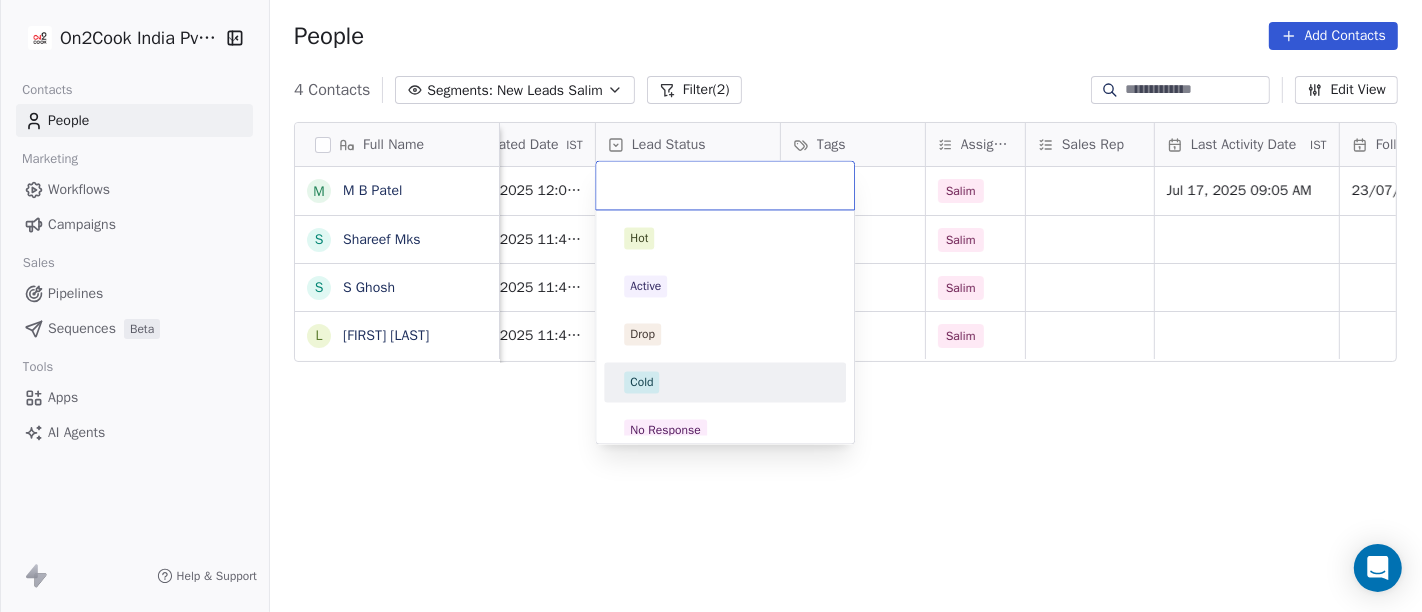 click on "Cold" at bounding box center (725, 382) 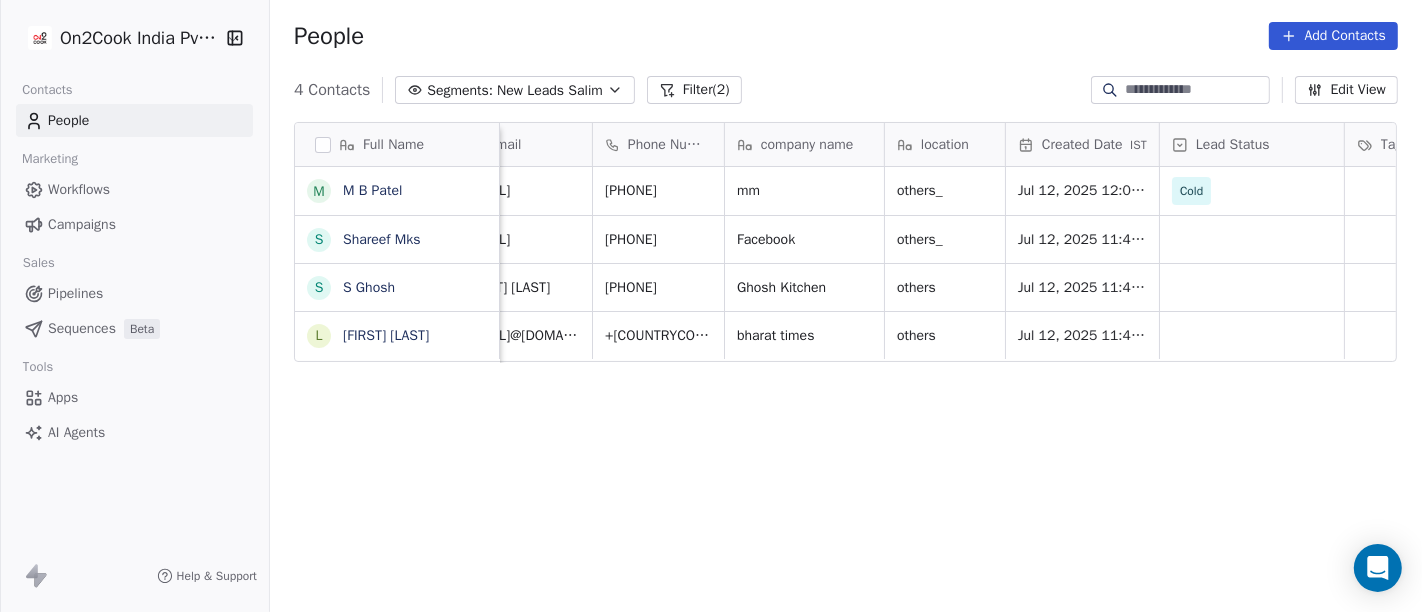 scroll, scrollTop: 4, scrollLeft: 48, axis: both 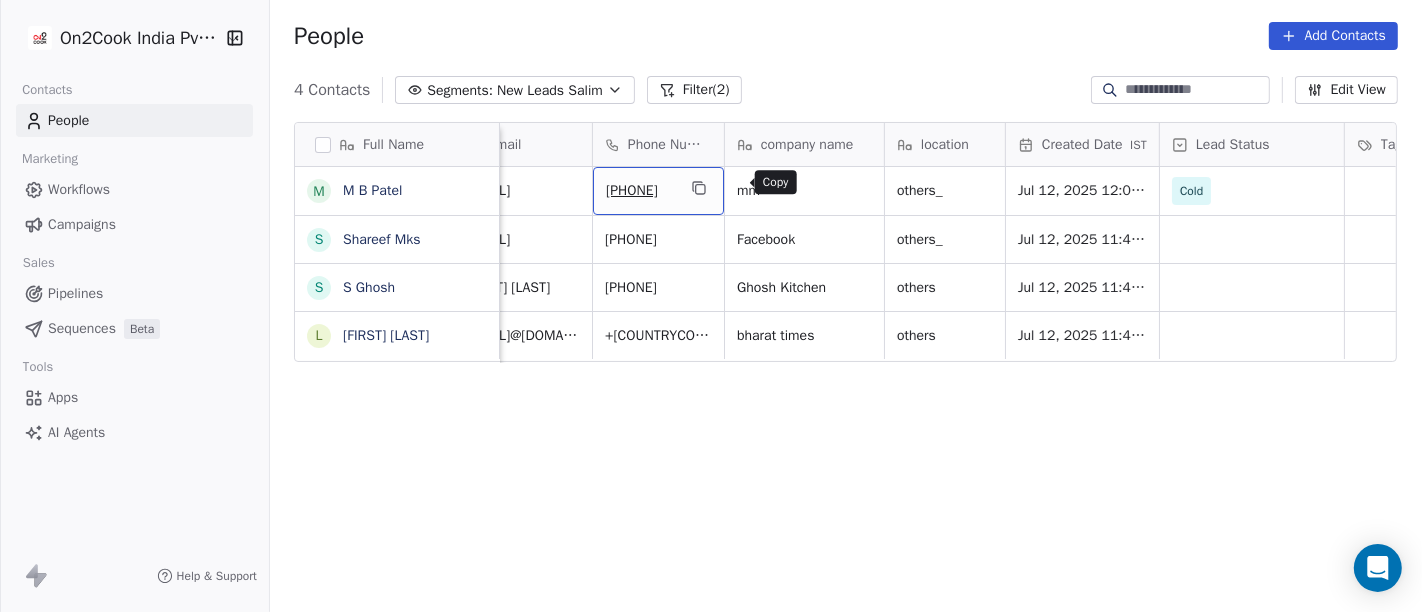 click 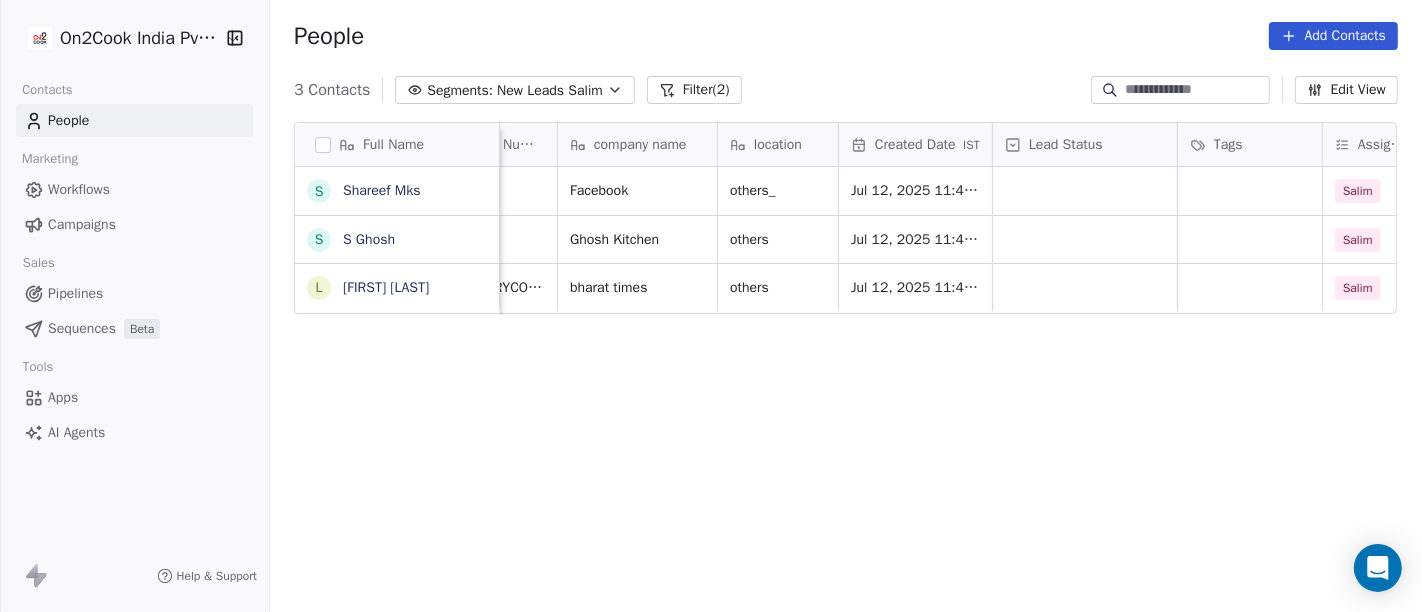 scroll, scrollTop: 4, scrollLeft: 0, axis: vertical 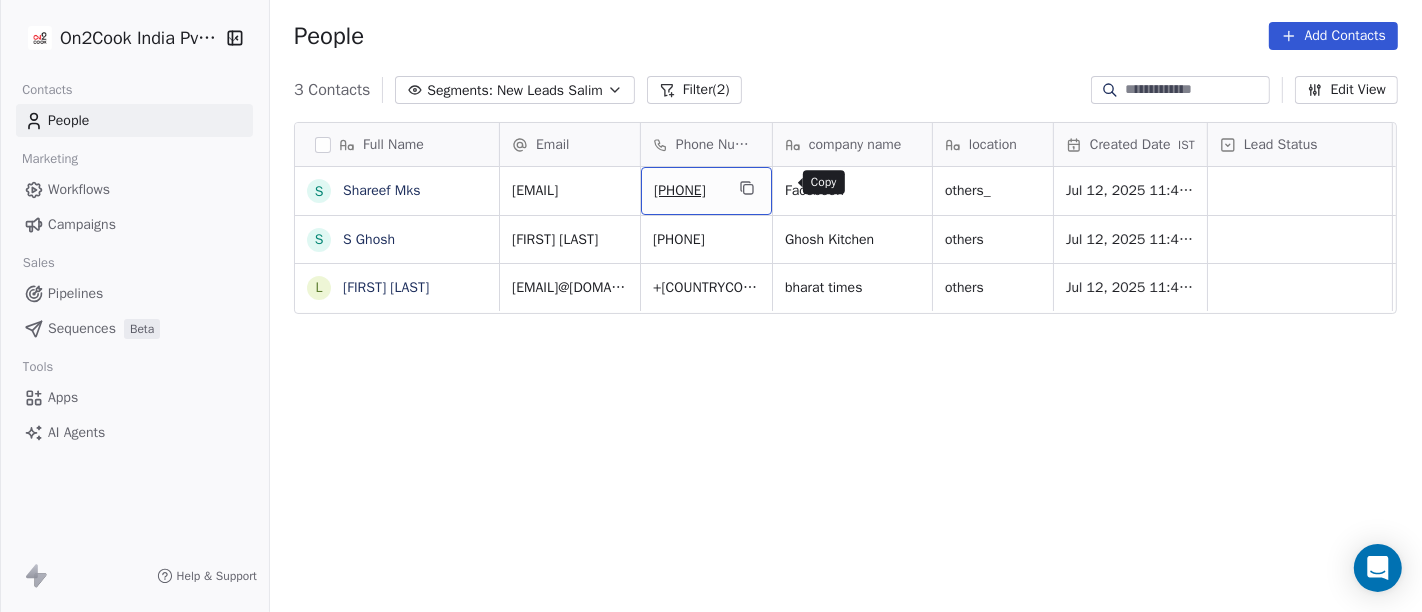 click 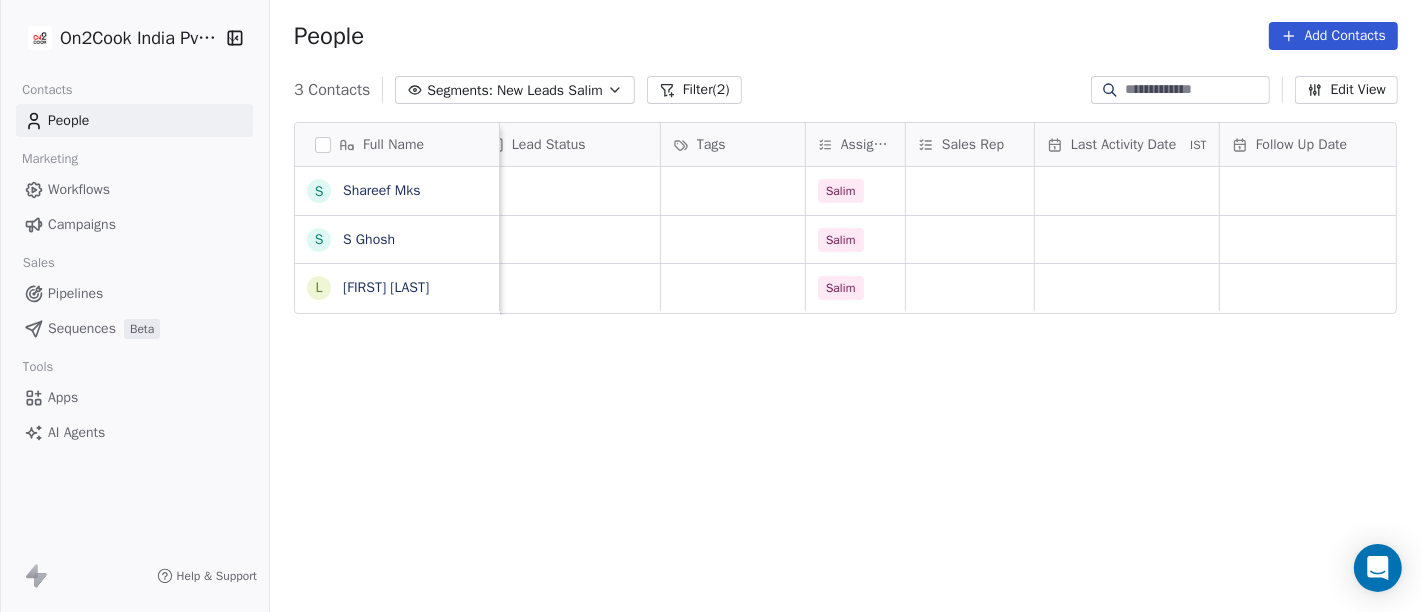 scroll, scrollTop: 4, scrollLeft: 740, axis: both 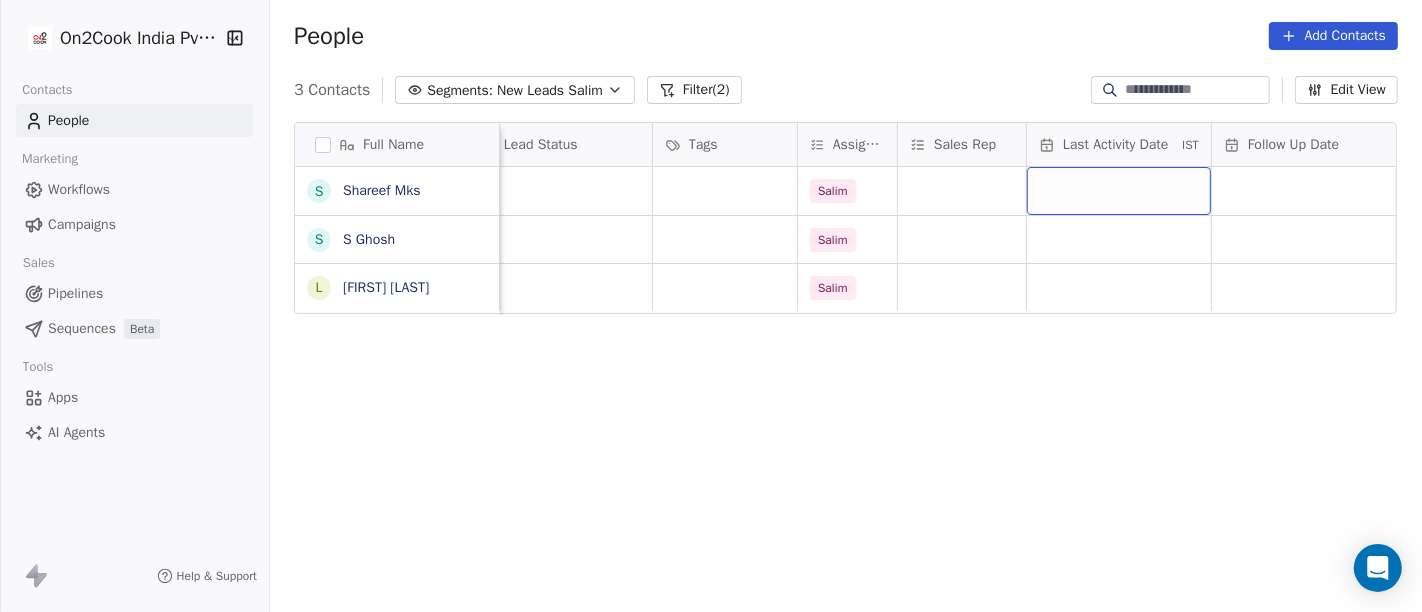 click at bounding box center (1119, 191) 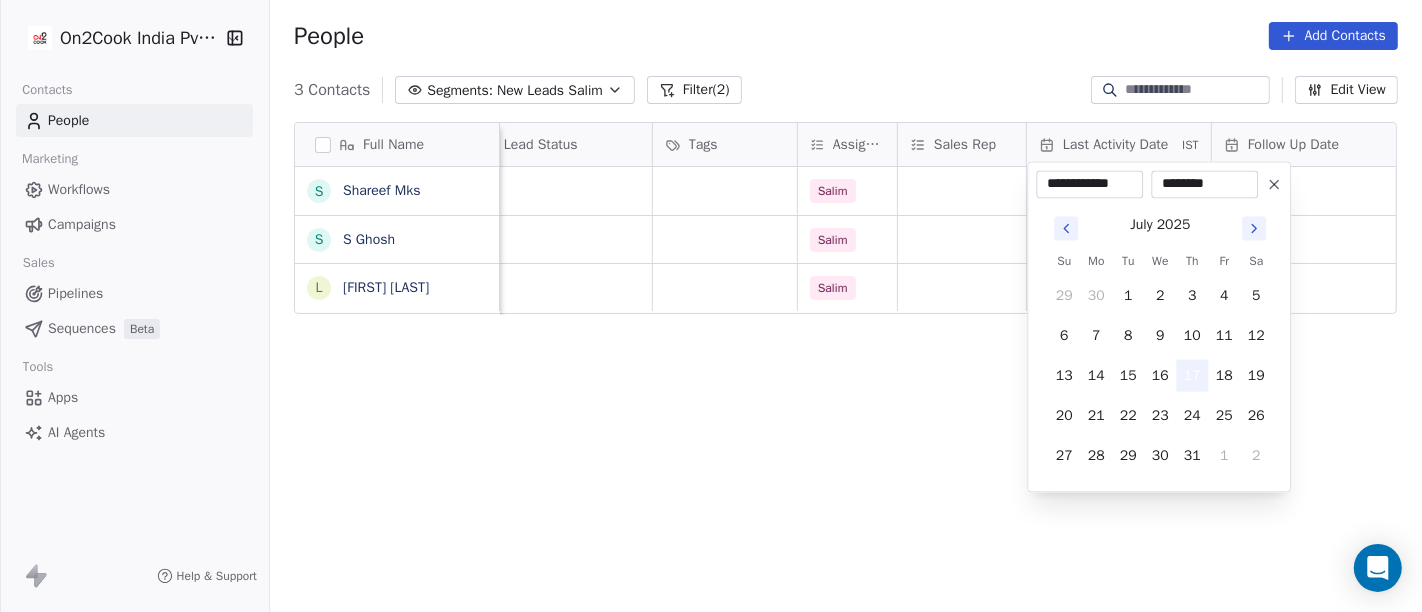 click on "17" at bounding box center (1192, 375) 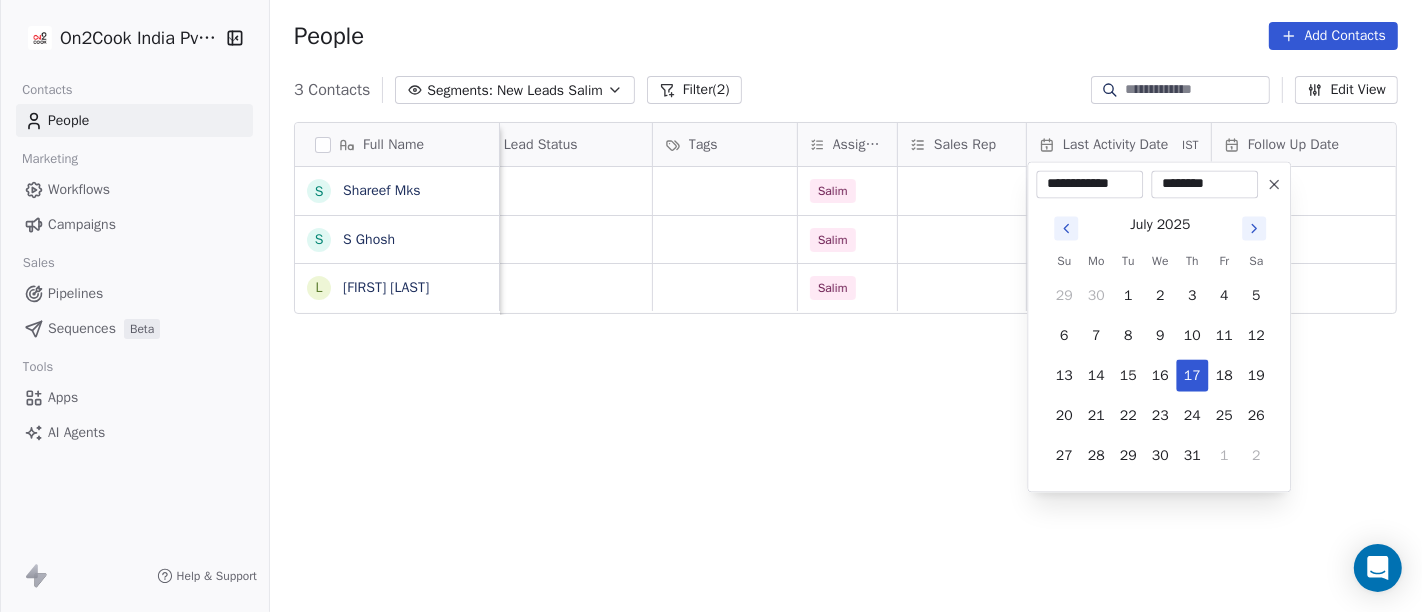 click on "**********" at bounding box center (711, 306) 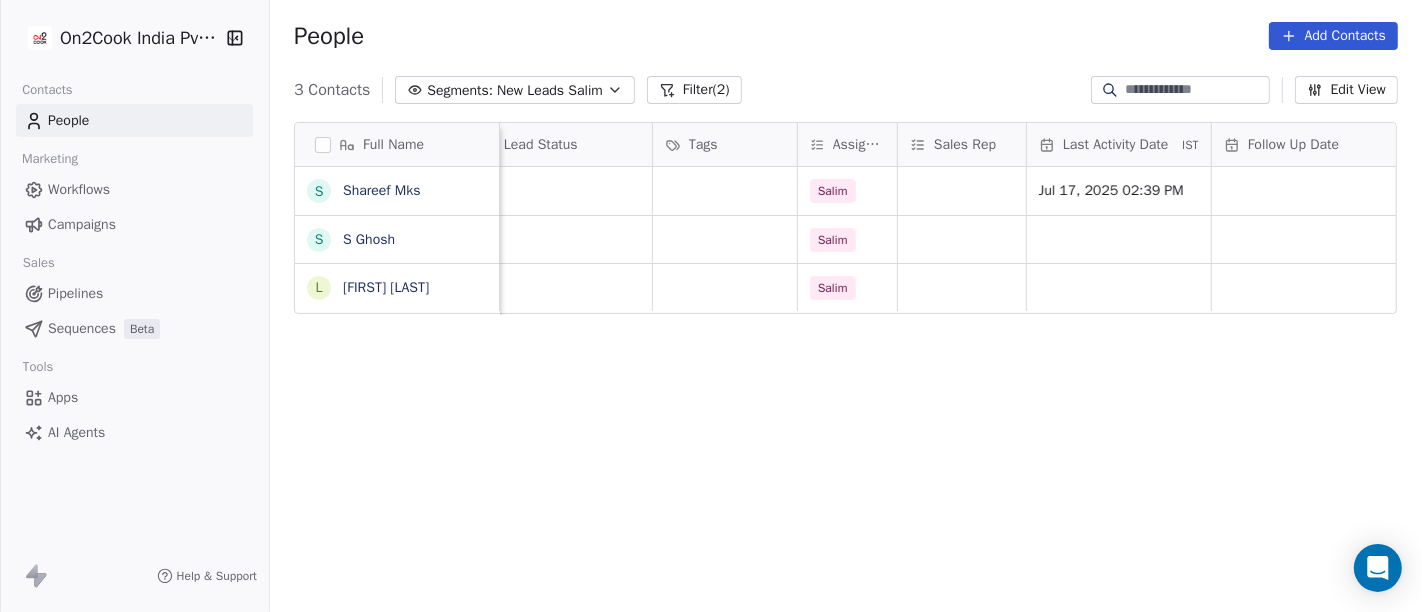 scroll, scrollTop: 4, scrollLeft: 757, axis: both 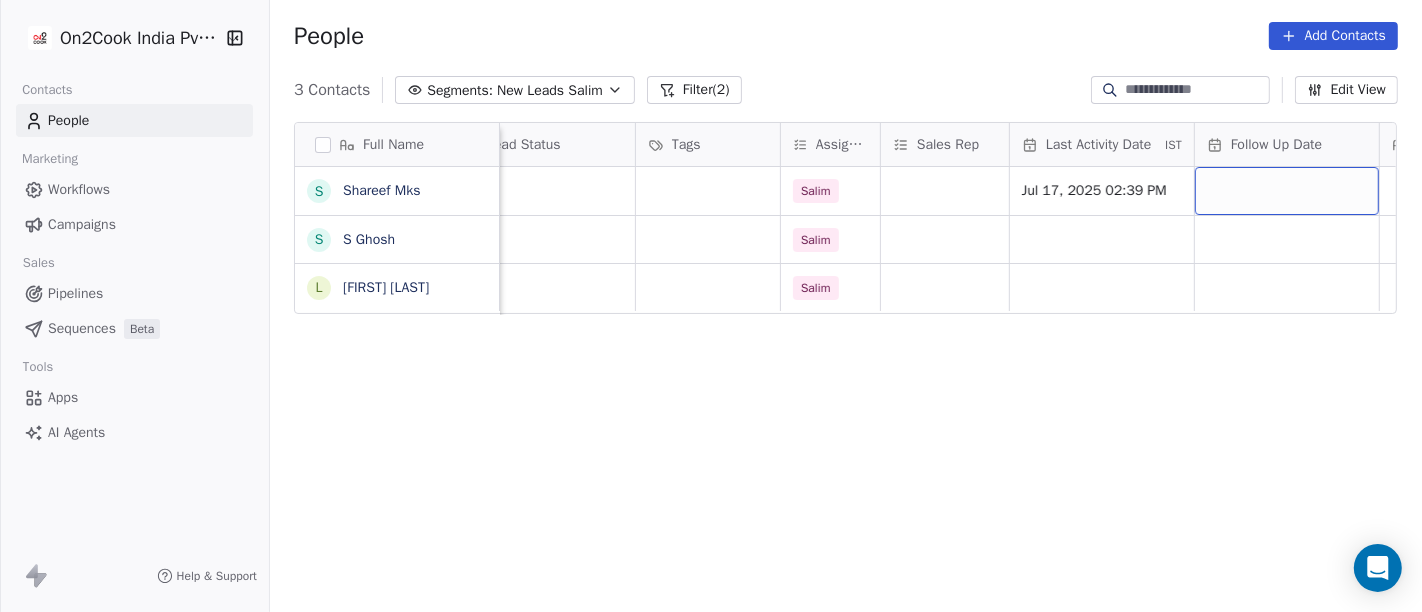 click at bounding box center [1287, 191] 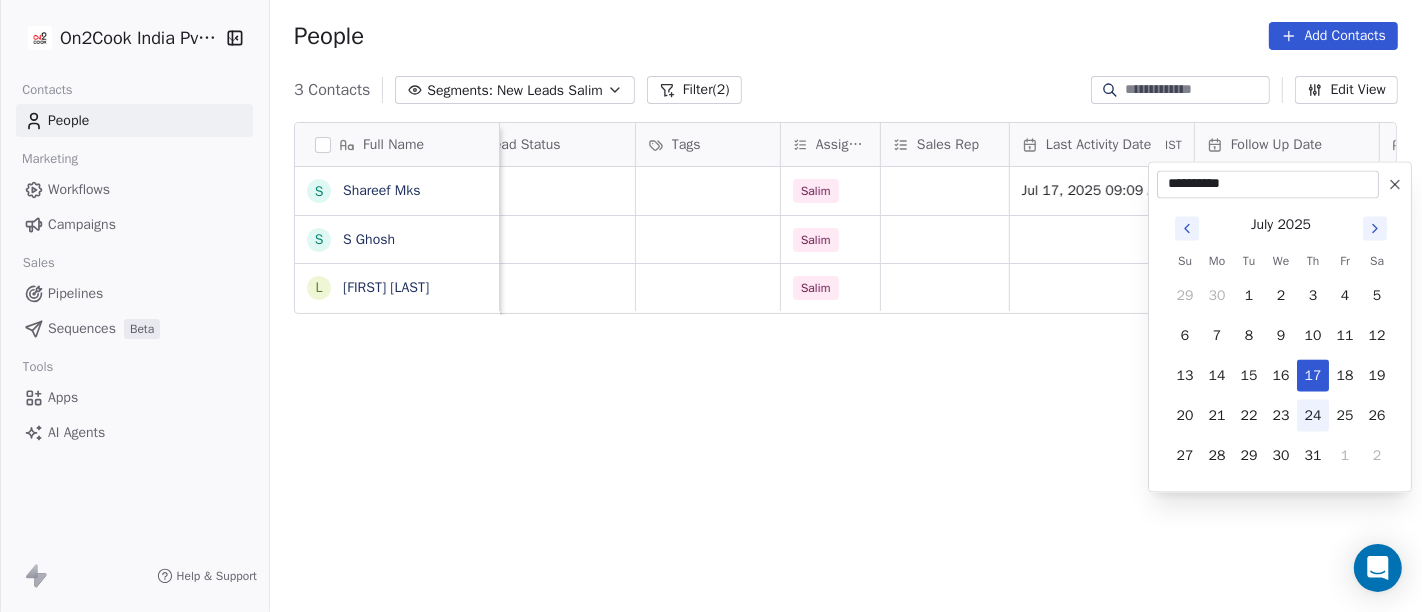 click on "24" at bounding box center (1313, 415) 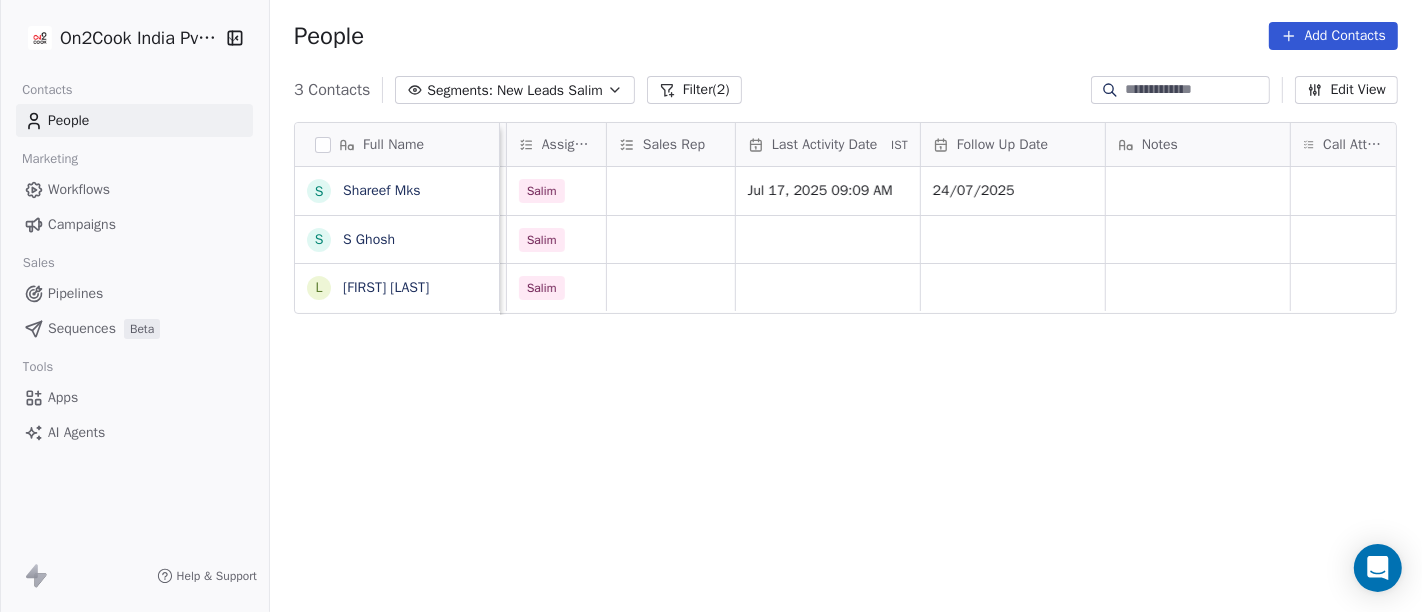 scroll, scrollTop: 4, scrollLeft: 1084, axis: both 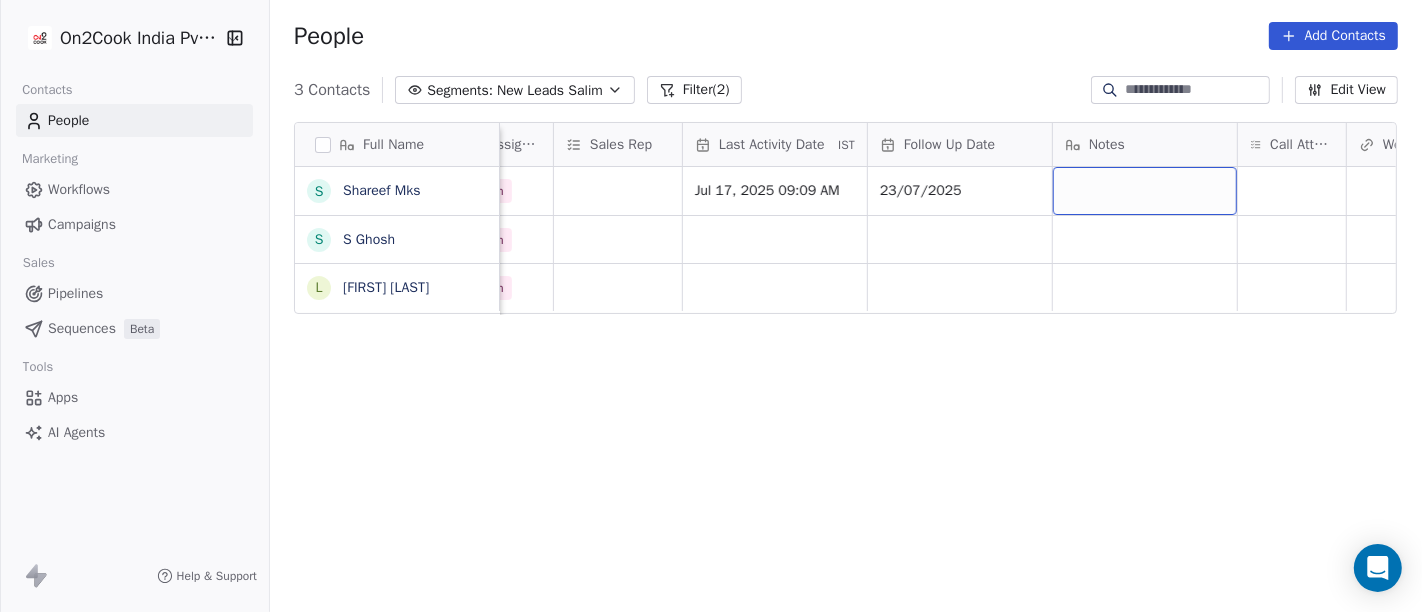 click at bounding box center [1145, 191] 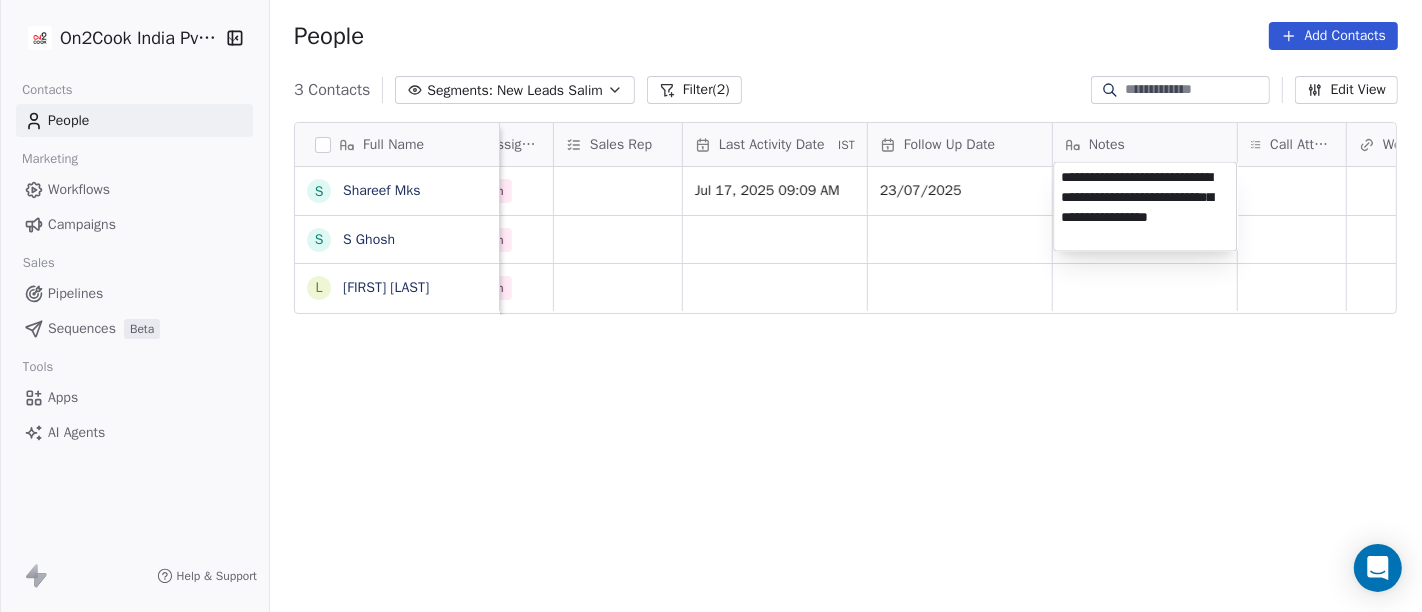 type on "**********" 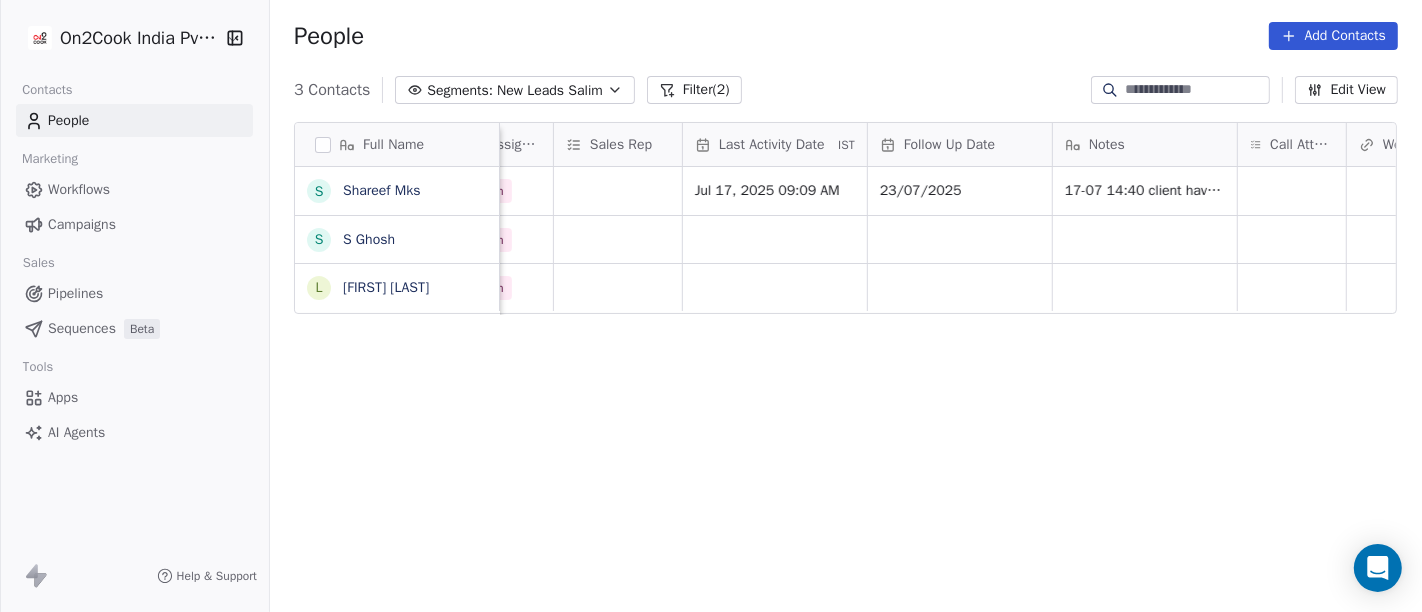 click on "On2Cook India Pvt. Ltd. Contacts People Marketing Workflows Campaigns Sales Pipelines Sequences Beta Tools Apps AI Agents Help & Support People  Add Contacts 3 Contacts Segments: New Leads Salim Filter  (2) Edit View Tag Add to Sequence Full Name S Shareef Mks S S Ghosh L Laxman Patel Created Date IST Lead Status Tags Assignee Sales Rep Last Activity Date IST Follow Up Date Notes Call Attempts Website zomato link outlet type Location   Jul 12, 2025 11:46 AM Salim Jul 17, 2025 09:09 AM 23/07/2025 17-07 14:40 client have hotel said im busy share your details and hang up call restaurants   Jul 12, 2025 11:44 AM Salim cloud_kitchen   Jul 12, 2025 11:44 AM Salim restaurants
To pick up a draggable item, press the space bar.
While dragging, use the arrow keys to move the item.
Press space again to drop the item in its new position, or press escape to cancel." at bounding box center [711, 306] 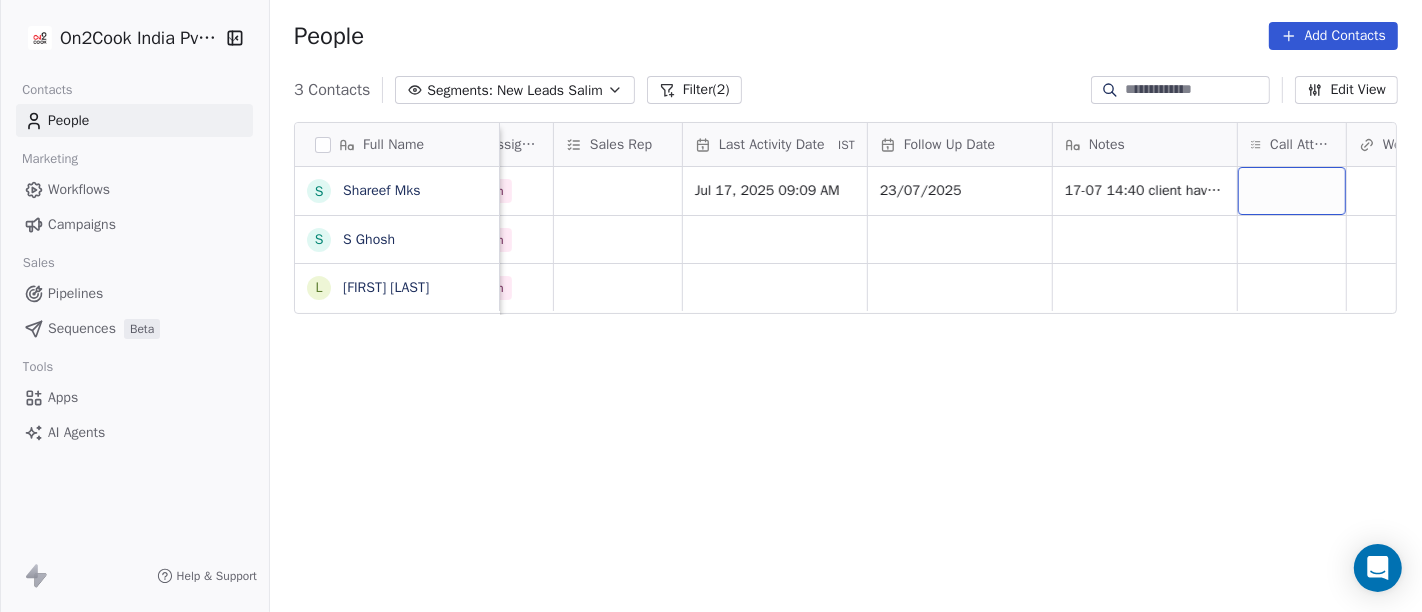 click at bounding box center [1292, 191] 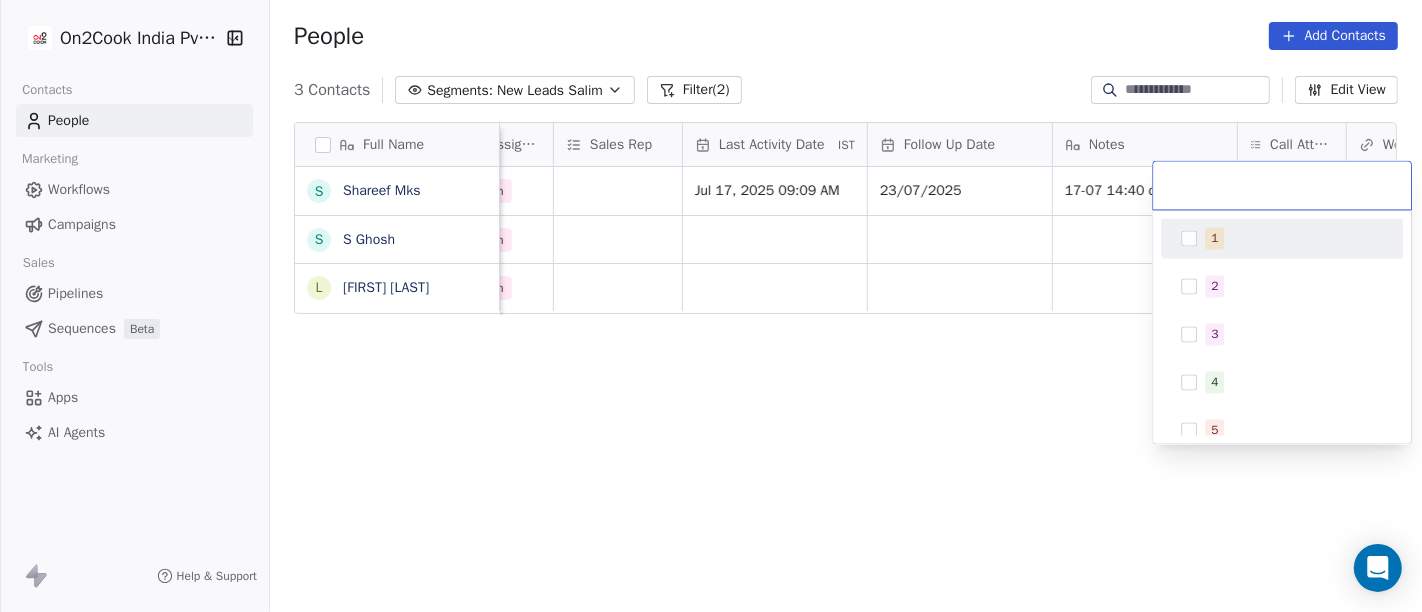 click on "1" at bounding box center (1294, 238) 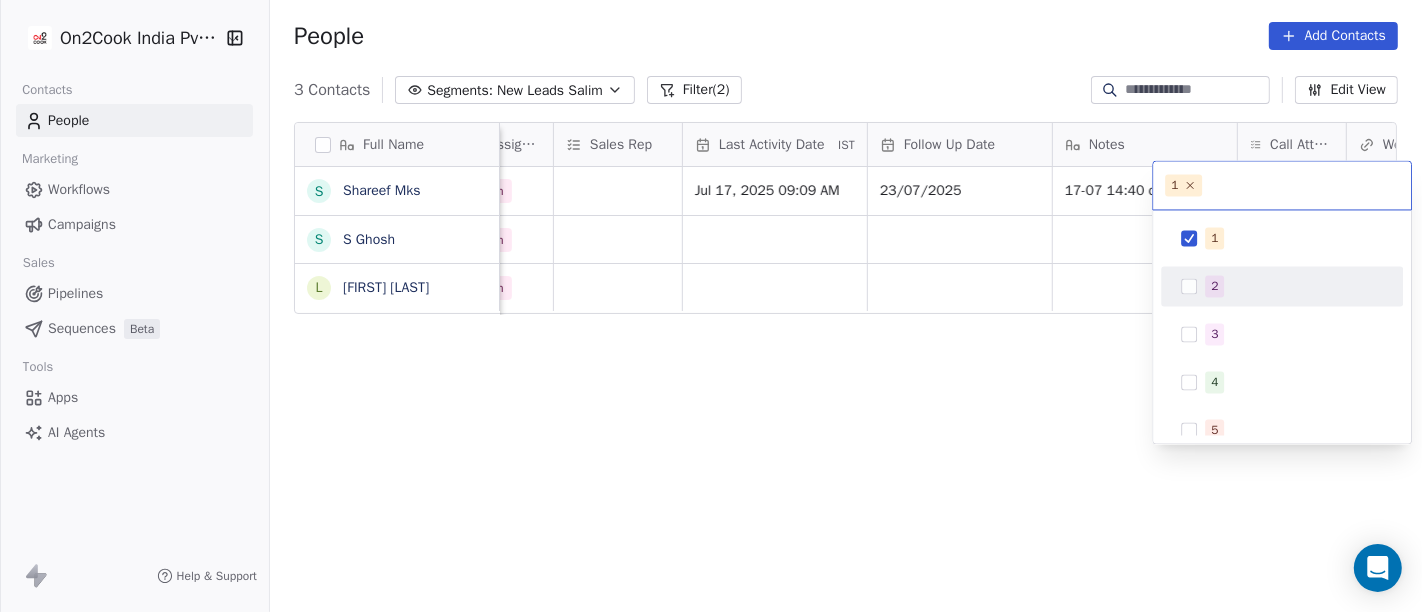 click on "On2Cook India Pvt. Ltd. Contacts People Marketing Workflows Campaigns Sales Pipelines Sequences Beta Tools Apps AI Agents Help & Support People  Add Contacts 3 Contacts Segments: New Leads Salim Filter  (2) Edit View Tag Add to Sequence Full Name S Shareef Mks S S Ghosh L Laxman Patel Created Date IST Lead Status Tags Assignee Sales Rep Last Activity Date IST Follow Up Date Notes Call Attempts Website zomato link outlet type Location   Jul 12, 2025 11:46 AM Salim Jul 17, 2025 09:09 AM 23/07/2025 17-07 14:40 client have hotel said im busy share your details and hang up call restaurants   Jul 12, 2025 11:44 AM Salim cloud_kitchen   Jul 12, 2025 11:44 AM Salim restaurants
To pick up a draggable item, press the space bar.
While dragging, use the arrow keys to move the item.
Press space again to drop the item in its new position, or press escape to cancel.
1 1 2 3 4 5 6 7 8 9 10" at bounding box center (711, 306) 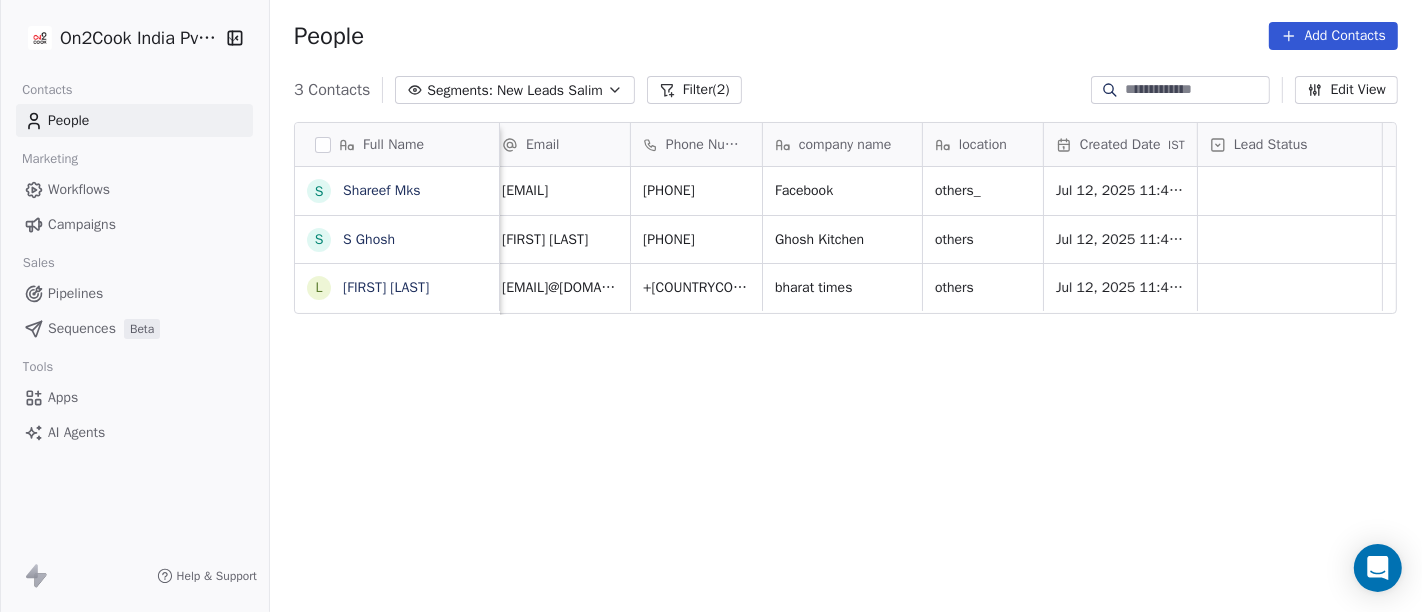 scroll, scrollTop: 4, scrollLeft: 0, axis: vertical 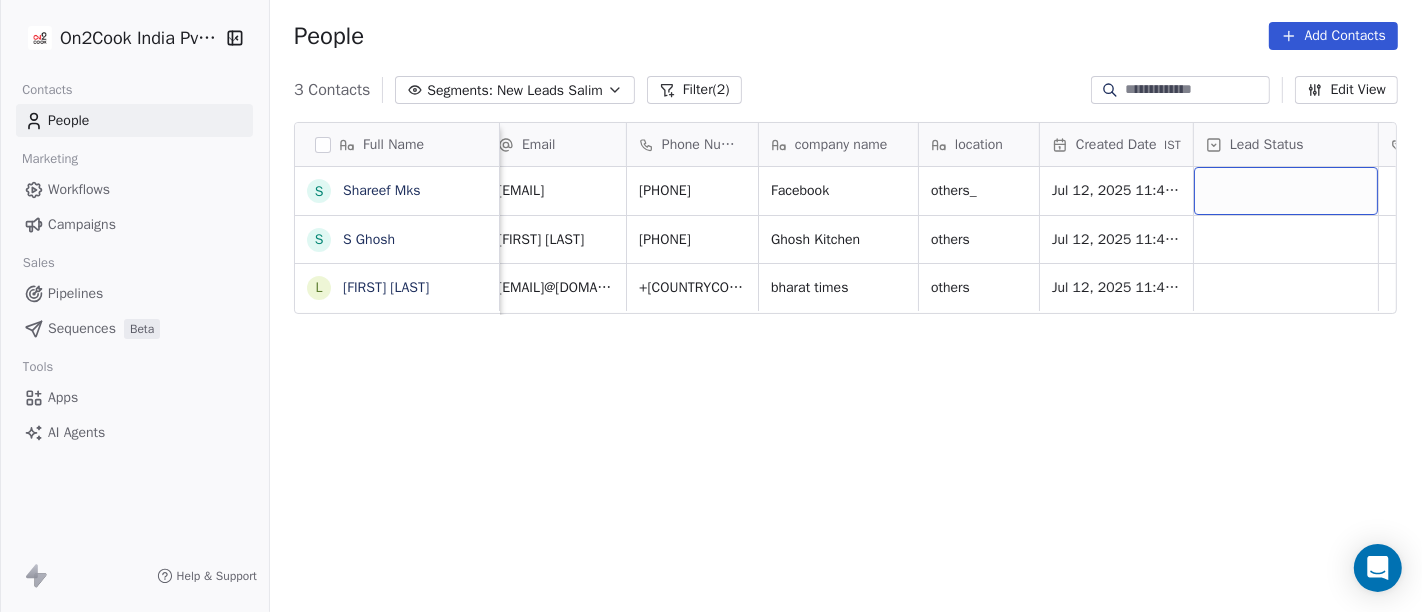 click at bounding box center (1286, 191) 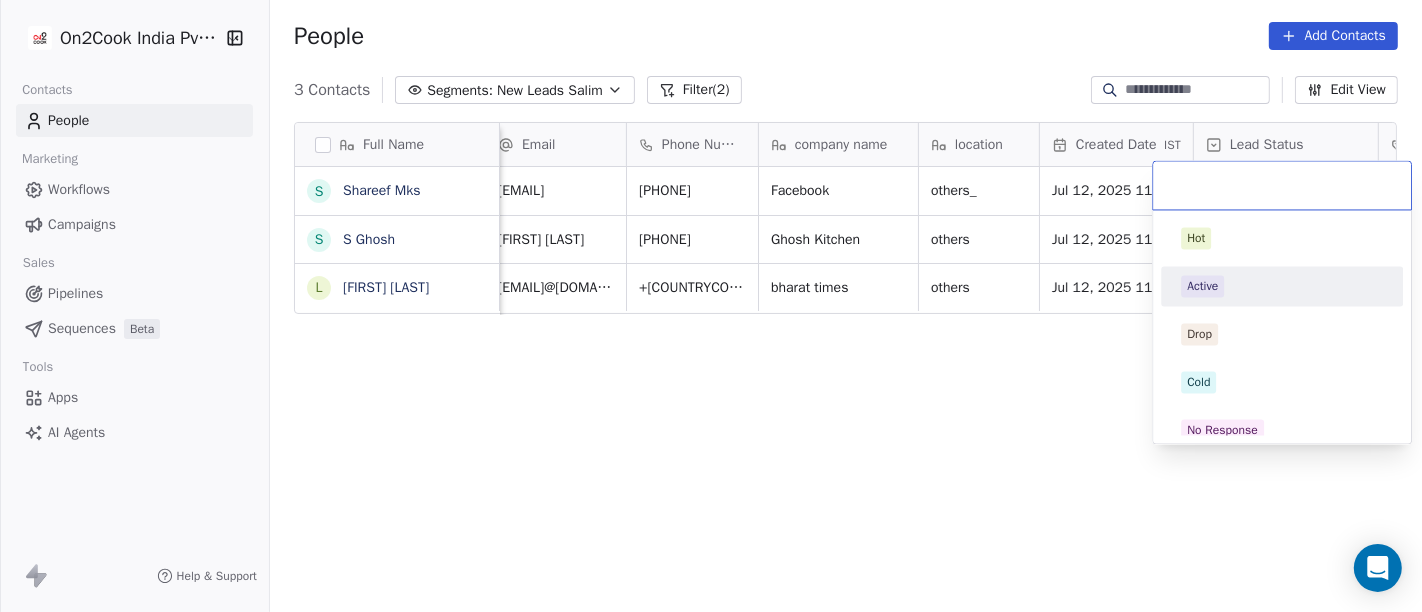 click on "Active" at bounding box center (1202, 286) 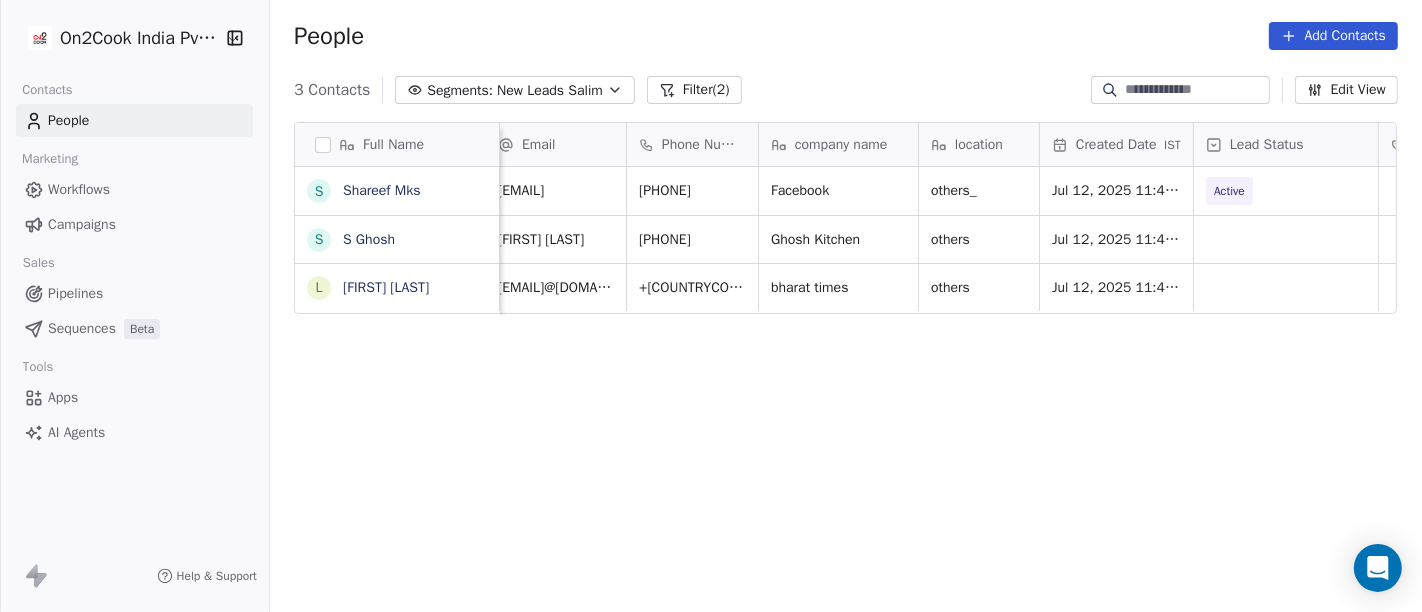click on "Full Name S Shareef Mks S S Ghosh L Laxman Patel Email Phone Number company name location Created Date IST Lead Status Tags Assignee Sales Rep Last Activity Date IST mkmsonline09@gmail.com +919895374730 Facebook others_ Jul 12, 2025 11:46 AM Active Salim Jul 17, 2025 09:09 AM sghoshbizz@gmail.com +918815295975 Ghosh Kitchen others Jul 12, 2025 11:44 AM Salim bharattimesdaily@yahoo.com +919998266344 bharat times others Jul 12, 2025 11:44 AM Salim
To pick up a draggable item, press the space bar.
While dragging, use the arrow keys to move the item.
Press space again to drop the item in its new position, or press escape to cancel." at bounding box center [846, 375] 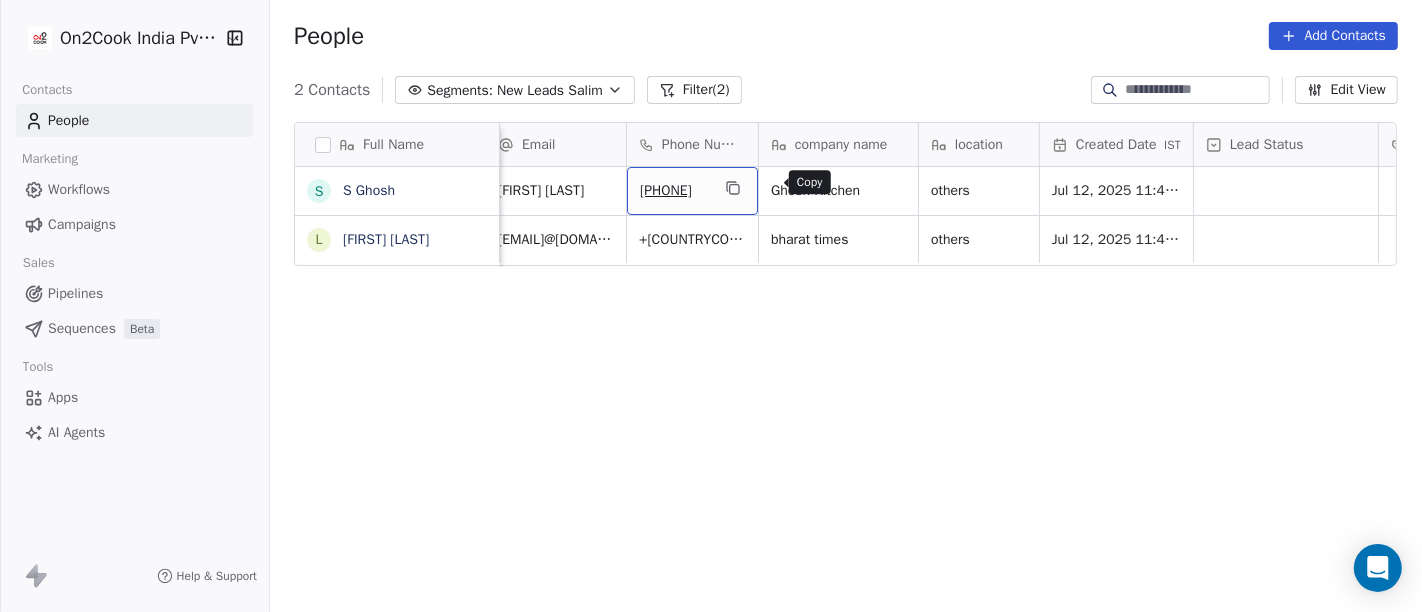 click 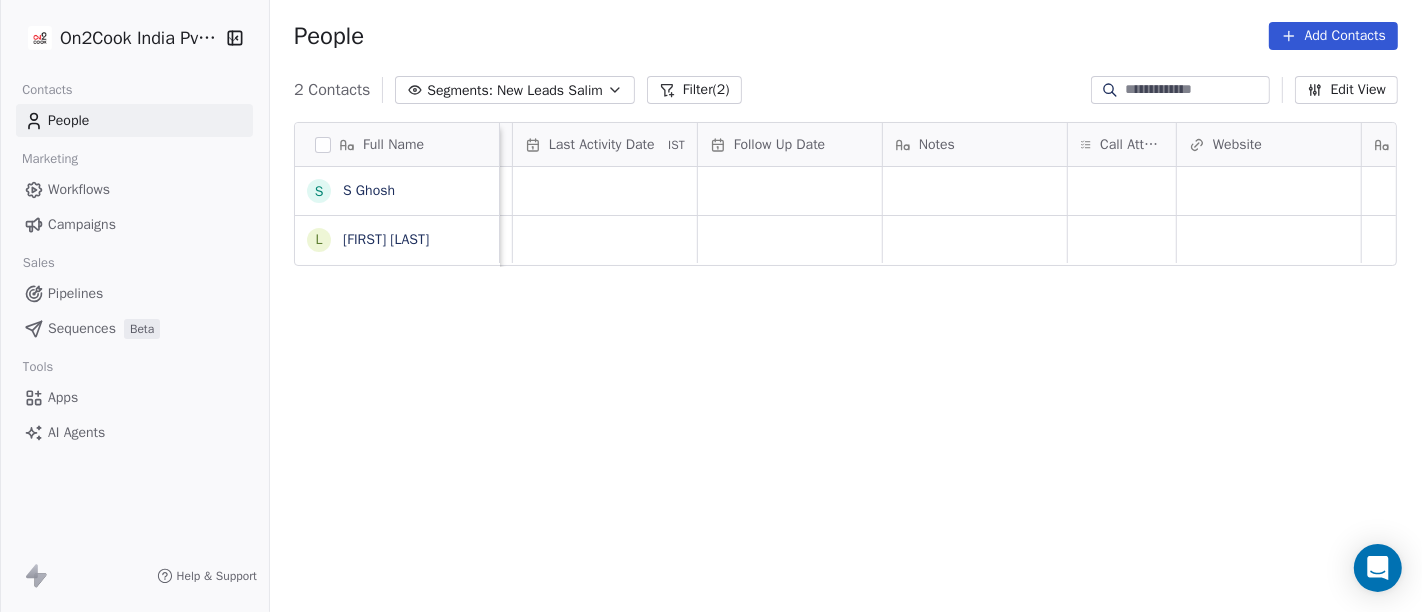 scroll, scrollTop: 4, scrollLeft: 1254, axis: both 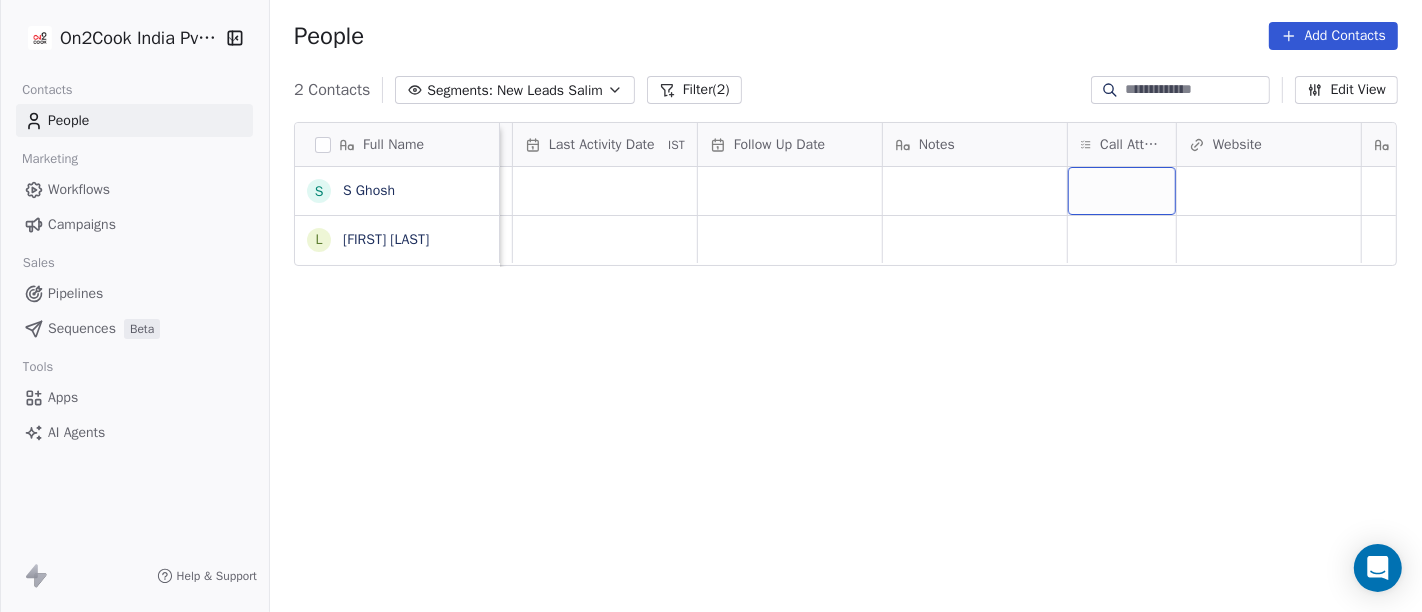 click at bounding box center [1122, 191] 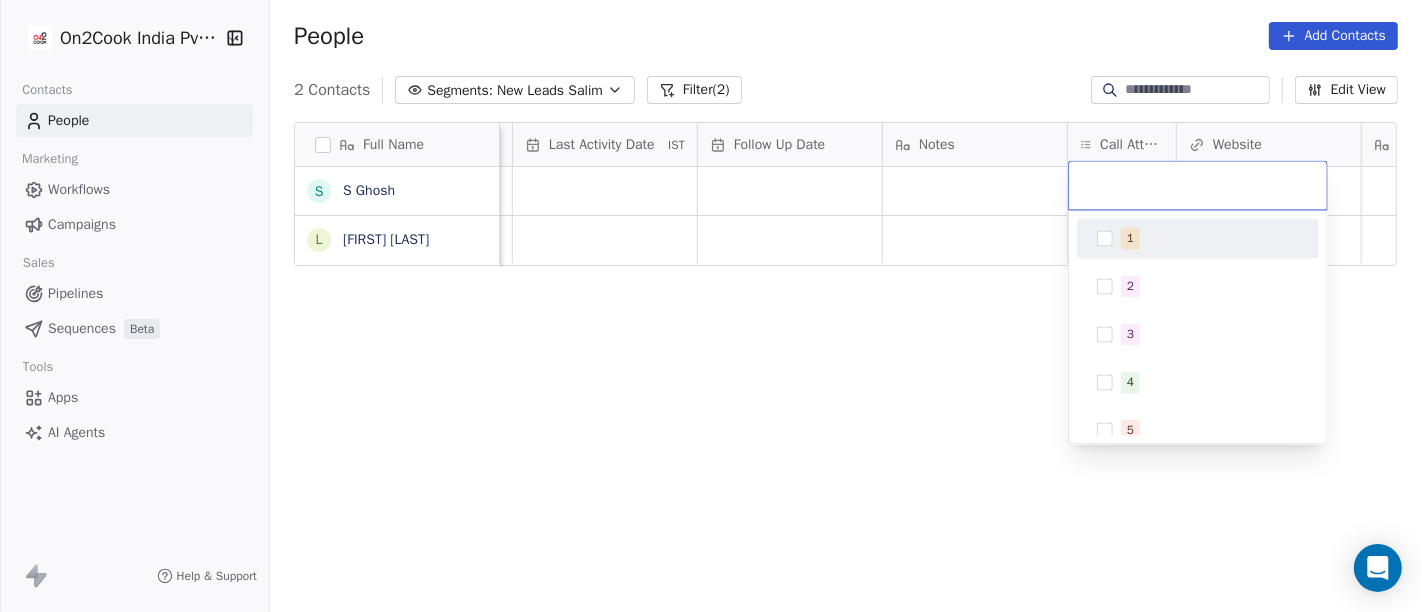 click on "1" at bounding box center [1130, 238] 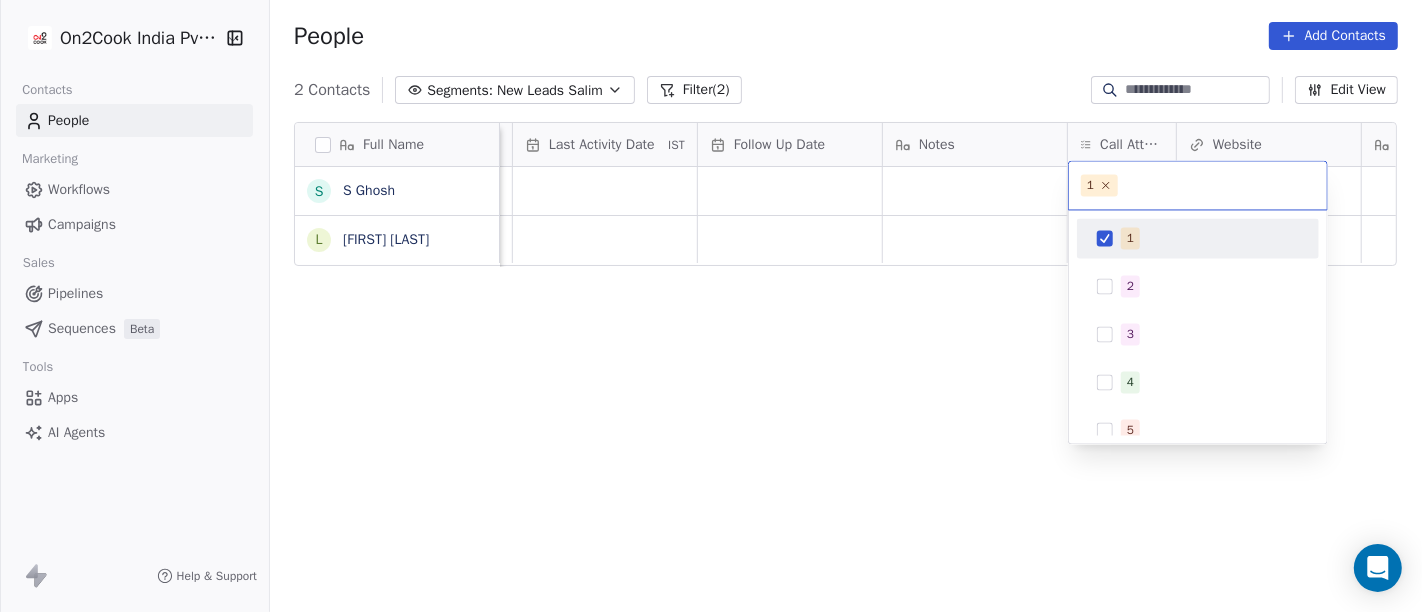 drag, startPoint x: 1134, startPoint y: 247, endPoint x: 934, endPoint y: 208, distance: 203.76703 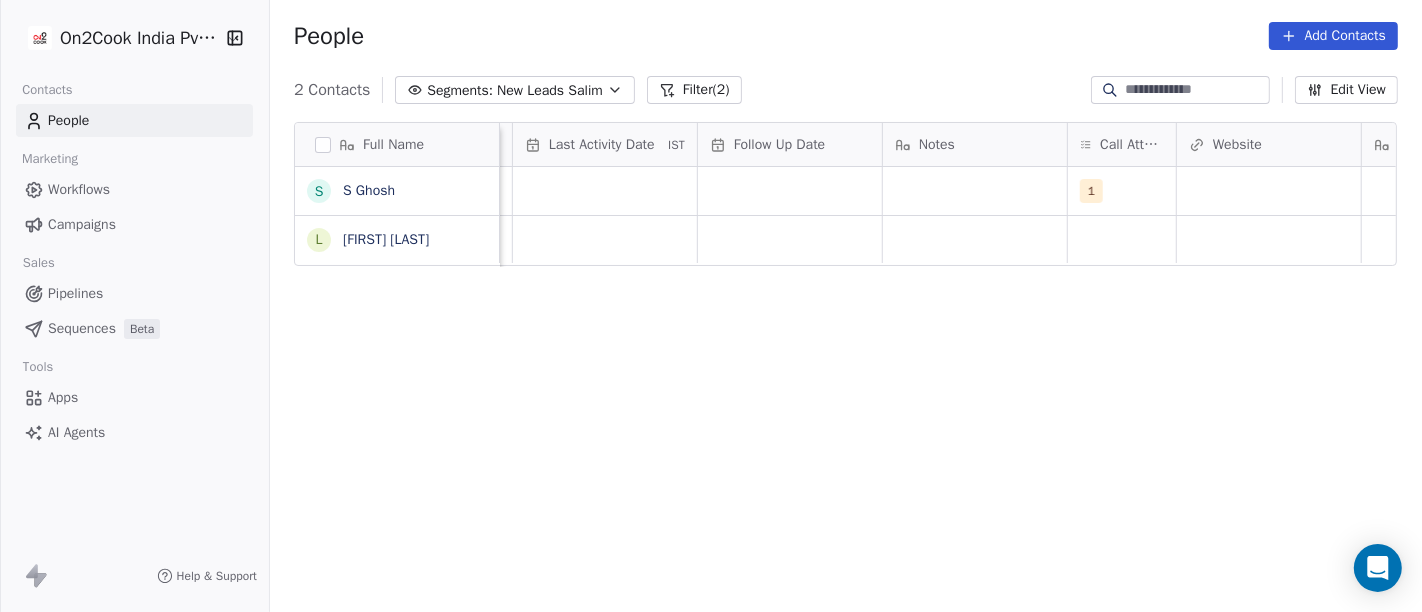 click on "On2Cook India Pvt. Ltd. Contacts People Marketing Workflows Campaigns Sales Pipelines Sequences Beta Tools Apps AI Agents Help & Support People  Add Contacts 2 Contacts Segments: New Leads Salim Filter  (2) Edit View Tag Add to Sequence Full Name S S Ghosh L Laxman Patel Lead Status Tags Assignee Sales Rep Last Activity Date IST Follow Up Date Notes Call Attempts Website zomato link outlet type Location Job Title   Salim 1 cloud_kitchen   Salim restaurants
To pick up a draggable item, press the space bar.
While dragging, use the arrow keys to move the item.
Press space again to drop the item in its new position, or press escape to cancel." at bounding box center [711, 306] 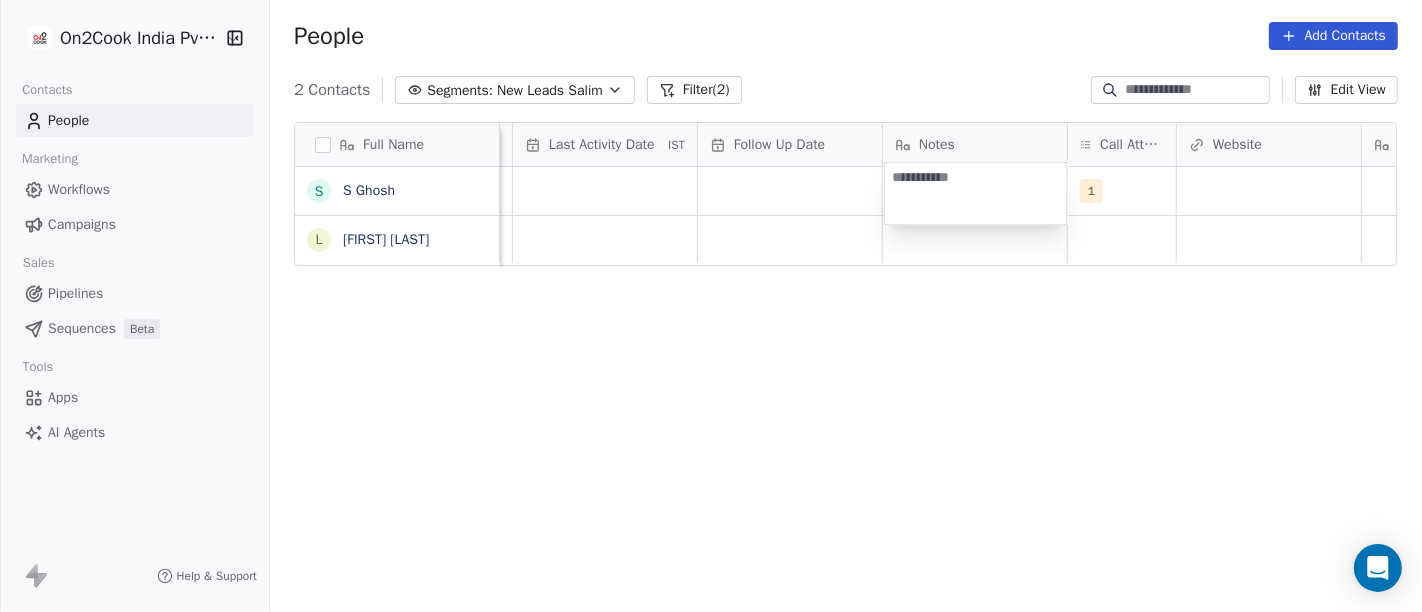 click at bounding box center (976, 193) 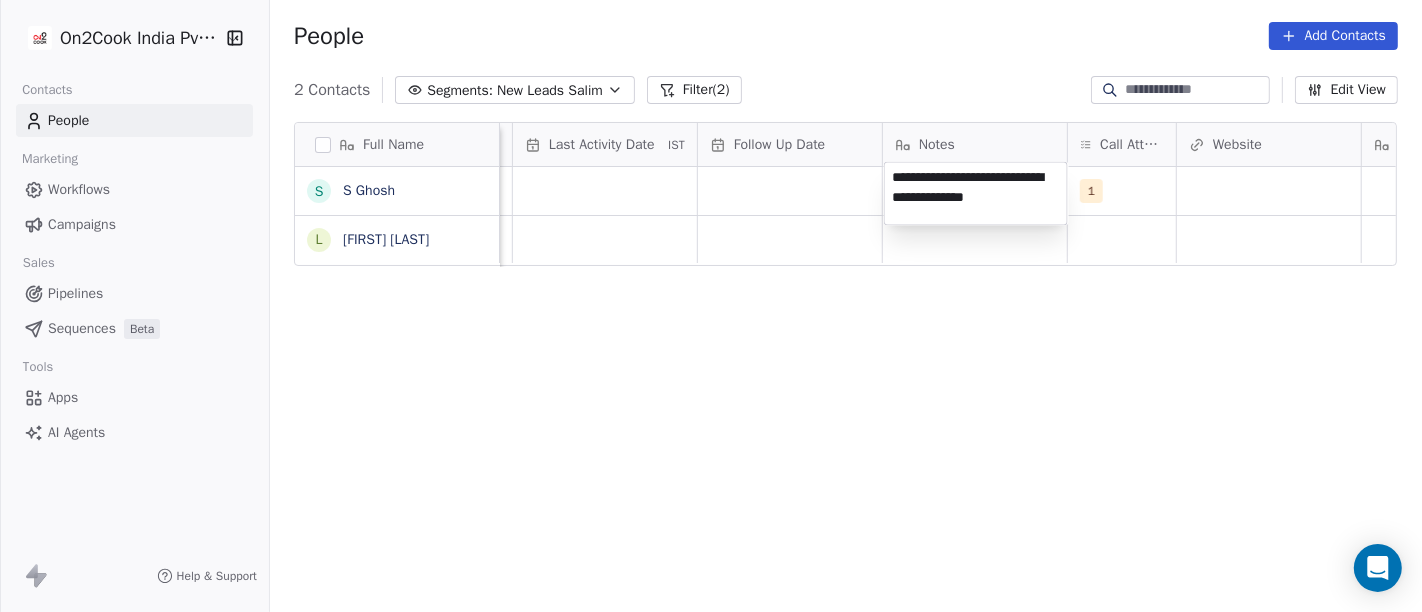 type on "**********" 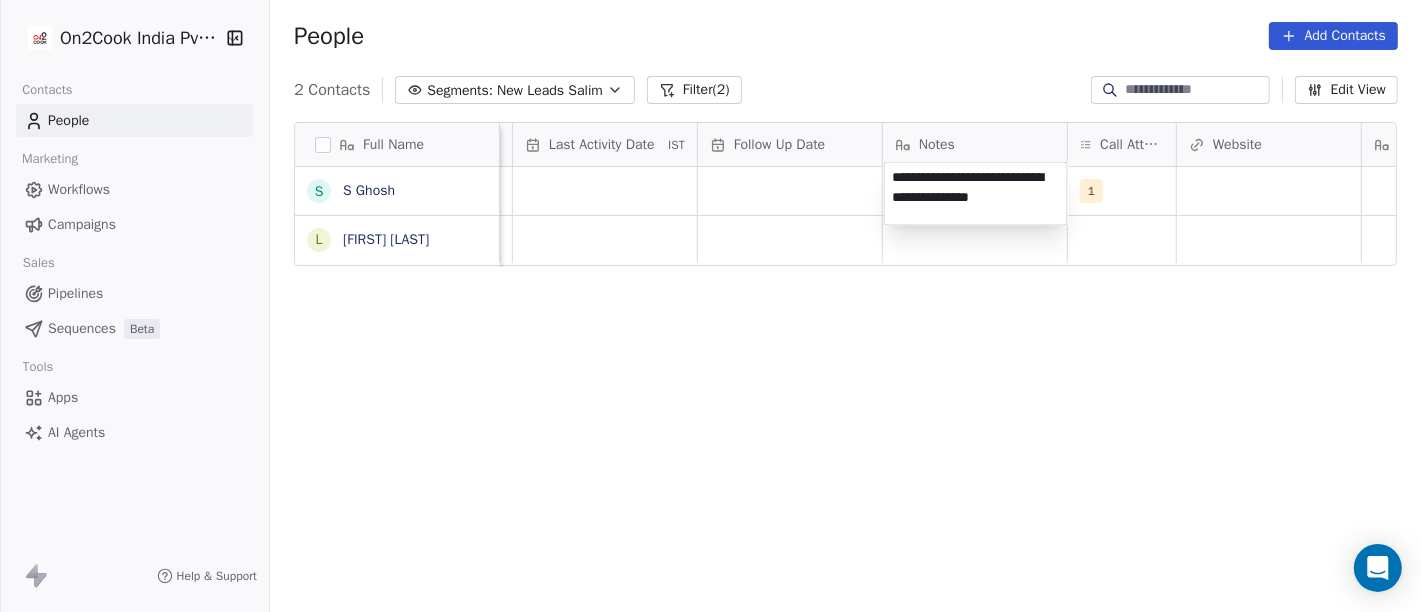 click on "**********" at bounding box center [711, 306] 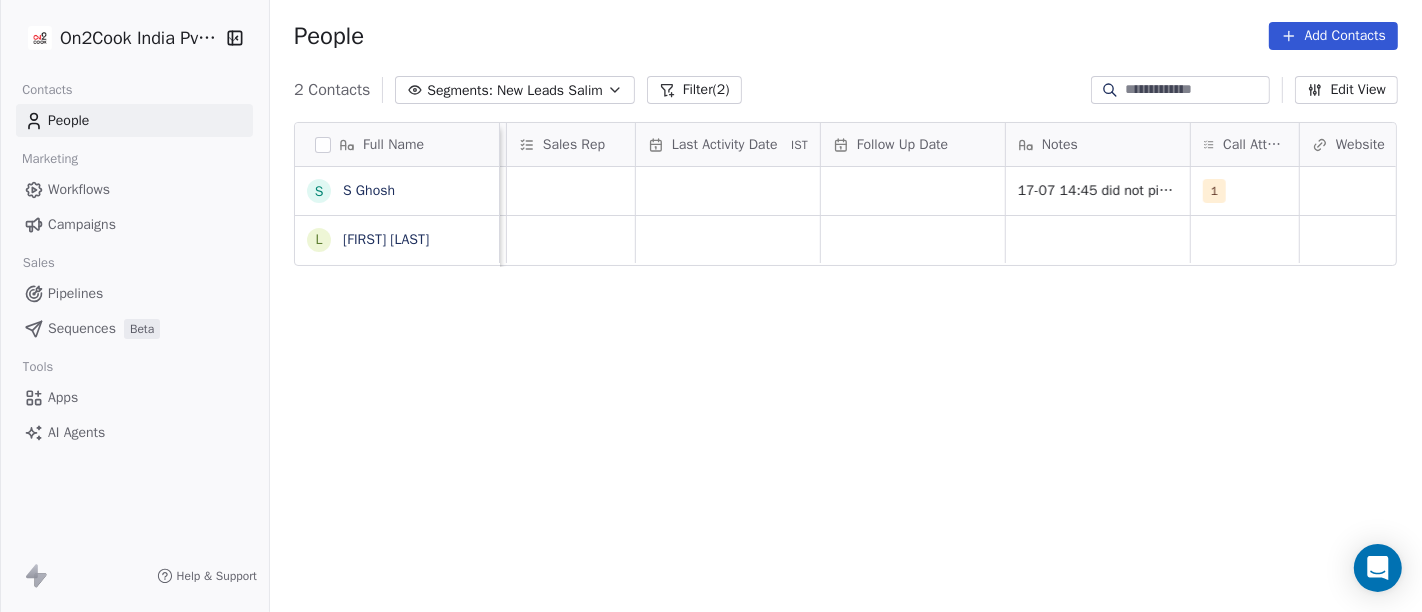 scroll, scrollTop: 4, scrollLeft: 1129, axis: both 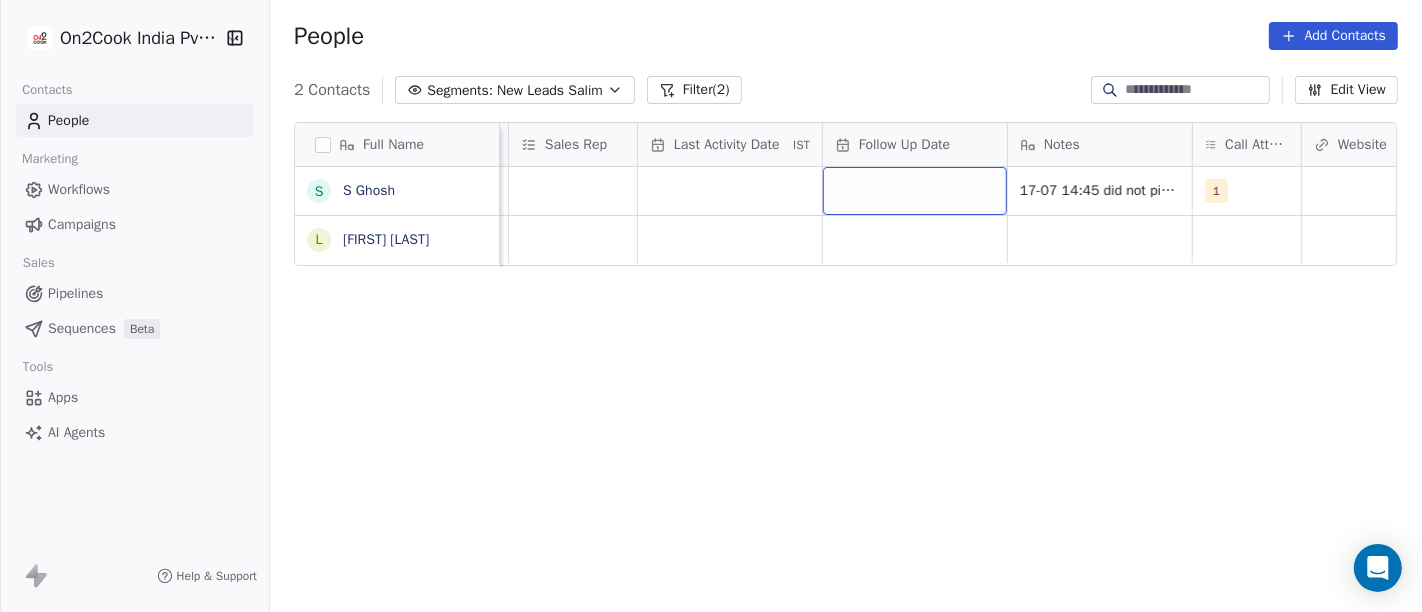 click at bounding box center (915, 191) 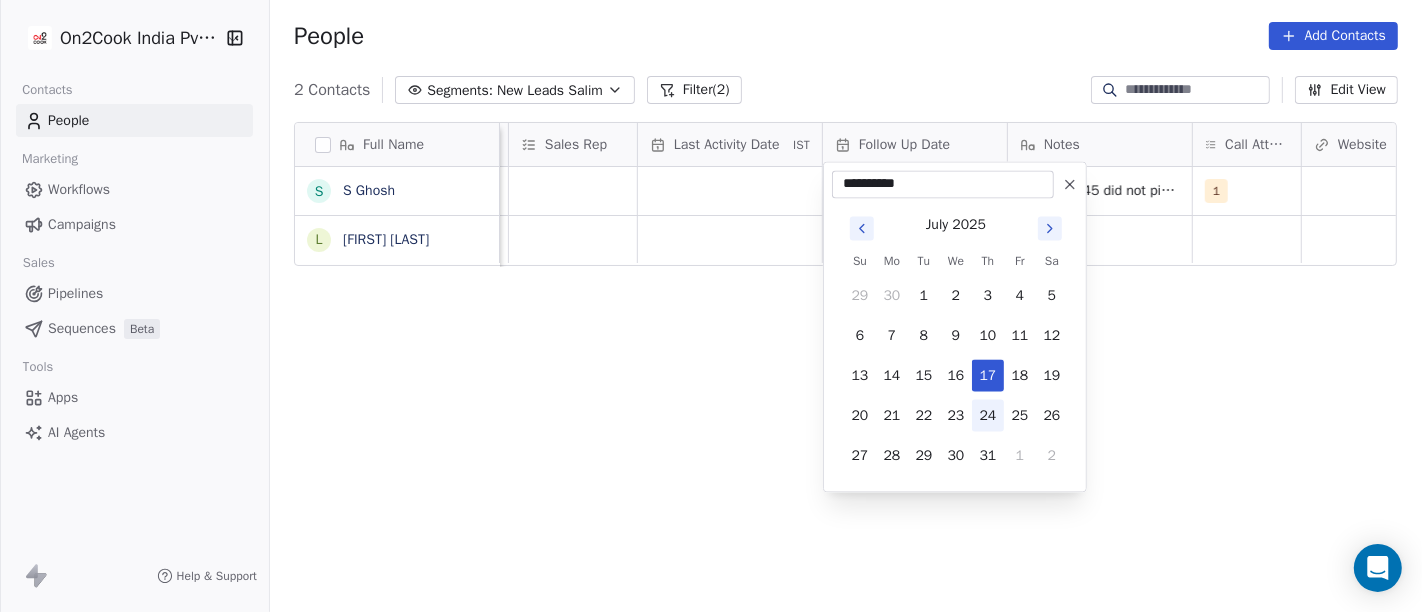 click on "24" at bounding box center [988, 415] 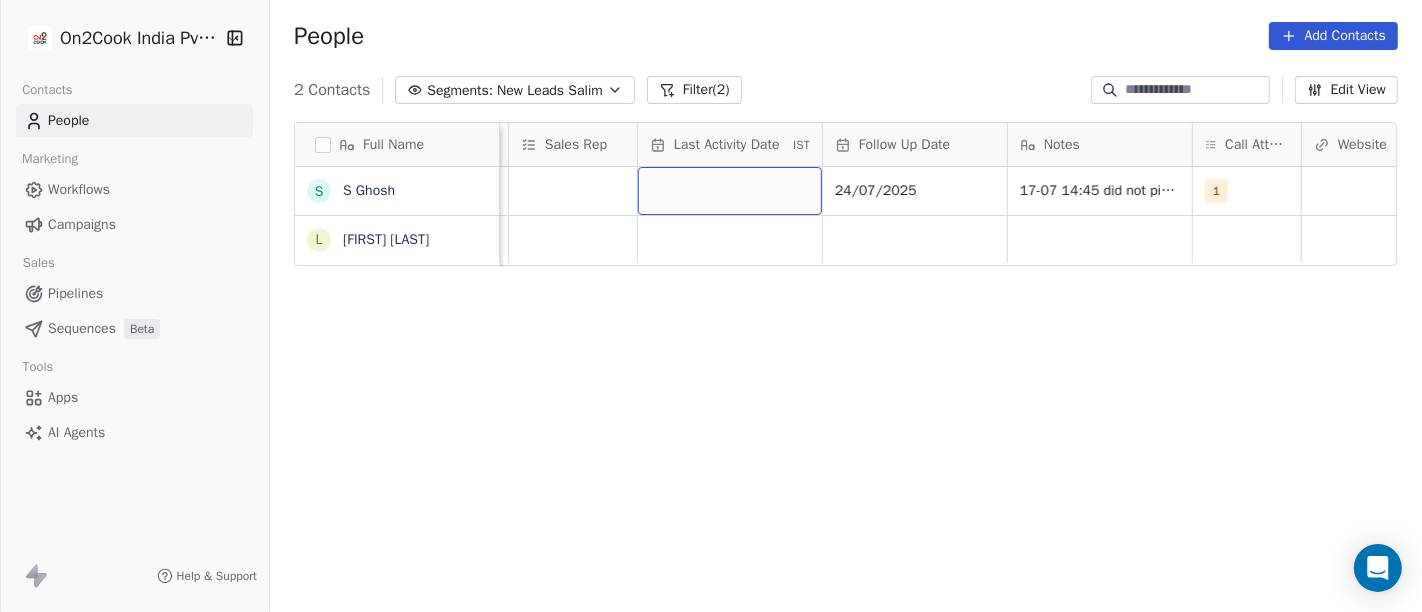 click at bounding box center [730, 191] 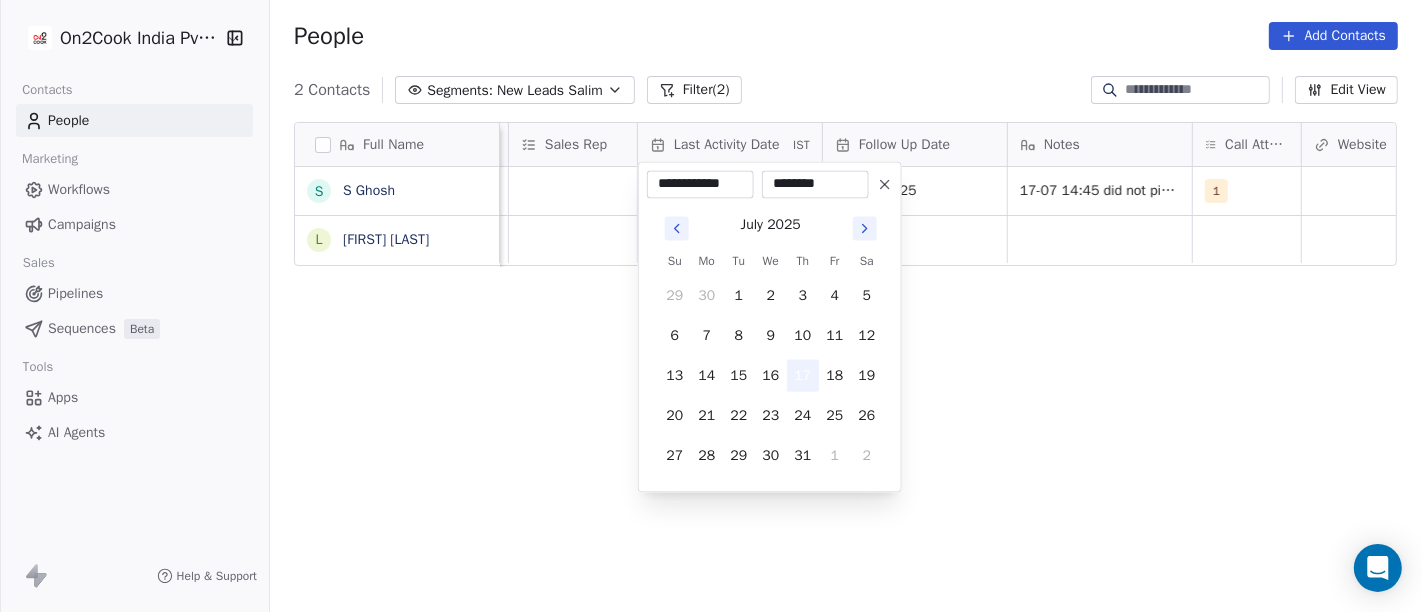 click on "17" at bounding box center (803, 375) 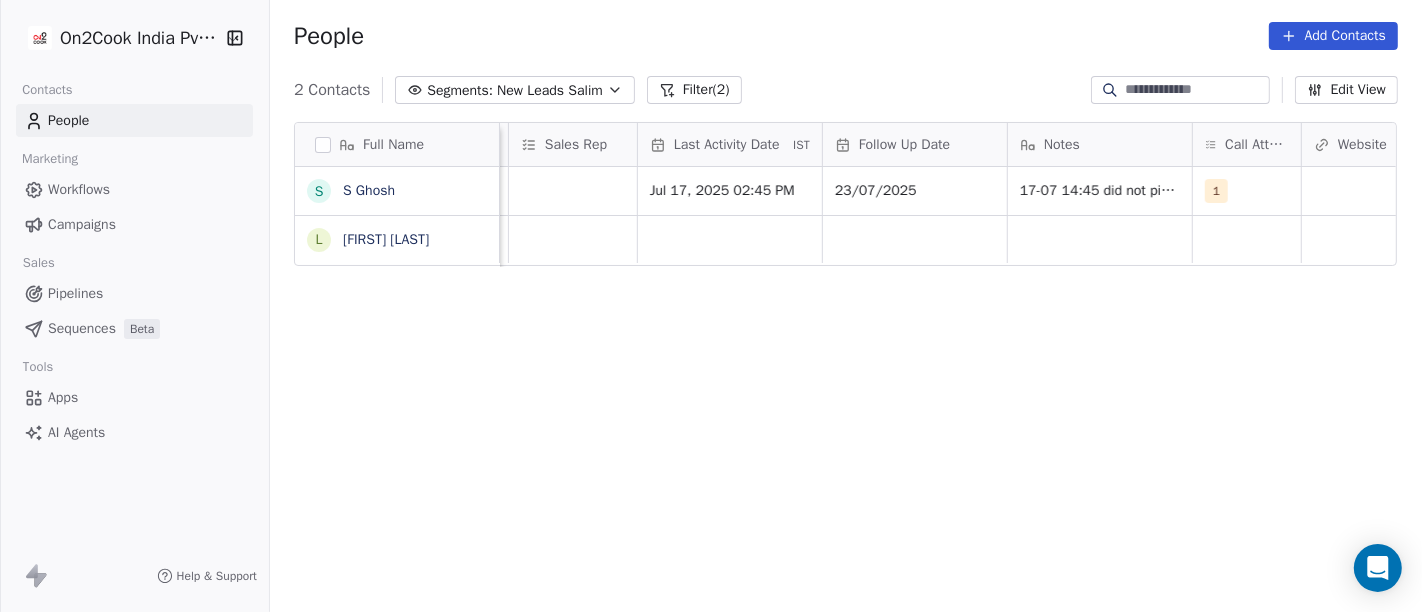 click on "On2Cook India Pvt. Ltd. Contacts People Marketing Workflows Campaigns Sales Pipelines Sequences Beta Tools Apps AI Agents Help & Support People  Add Contacts 2 Contacts Segments: New Leads Salim Filter  (2) Edit View Tag Add to Sequence Full Name S S Ghosh L Laxman Patel Created Date IST Lead Status Tags Assignee Sales Rep Last Activity Date IST Follow Up Date Notes Call Attempts Website zomato link outlet type Location   Jul 12, 2025 11:44 AM Salim Jul 17, 2025 02:45 PM 23/07/2025 17-07 14:45 did not pick up call WA msg sent 1 cloud_kitchen   Jul 12, 2025 11:44 AM Salim restaurants
To pick up a draggable item, press the space bar.
While dragging, use the arrow keys to move the item.
Press space again to drop the item in its new position, or press escape to cancel." at bounding box center (711, 306) 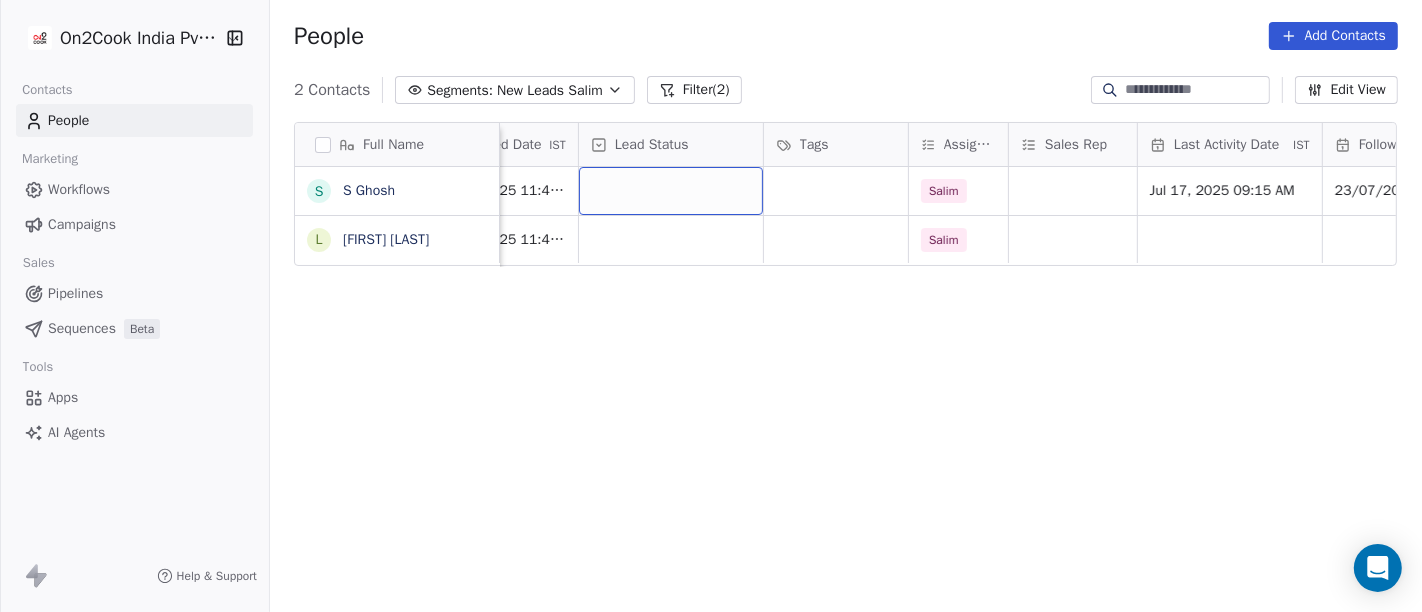 scroll, scrollTop: 6, scrollLeft: 622, axis: both 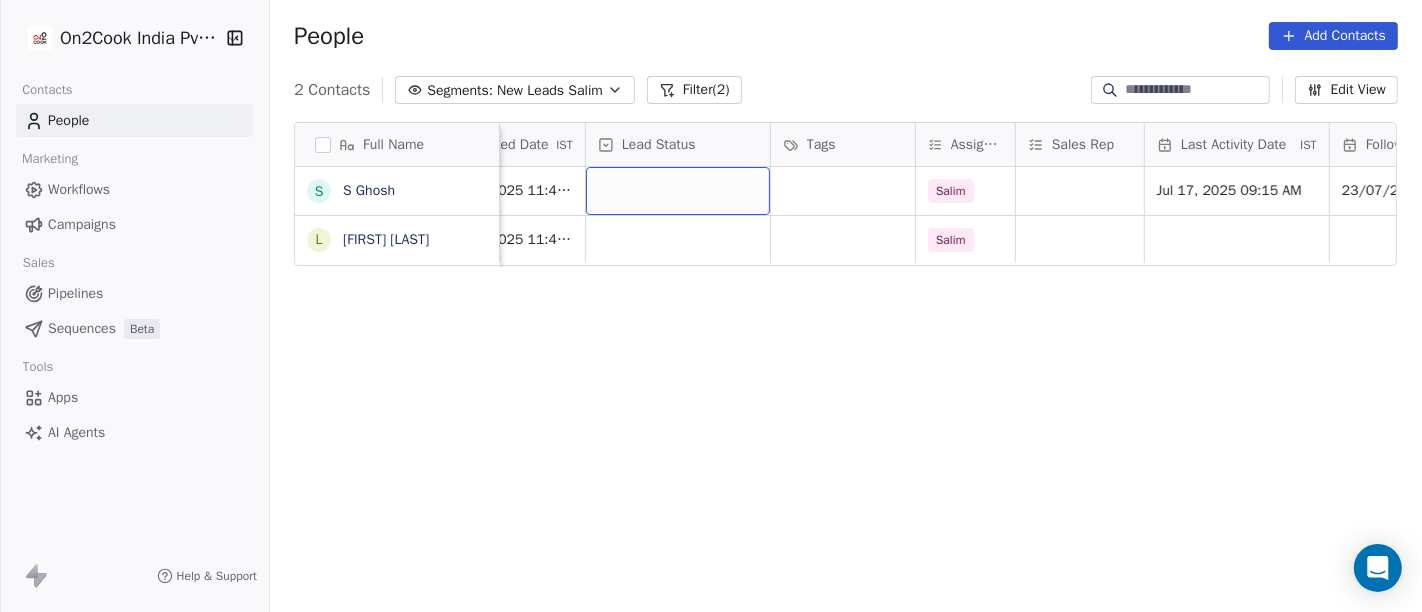 click at bounding box center [678, 191] 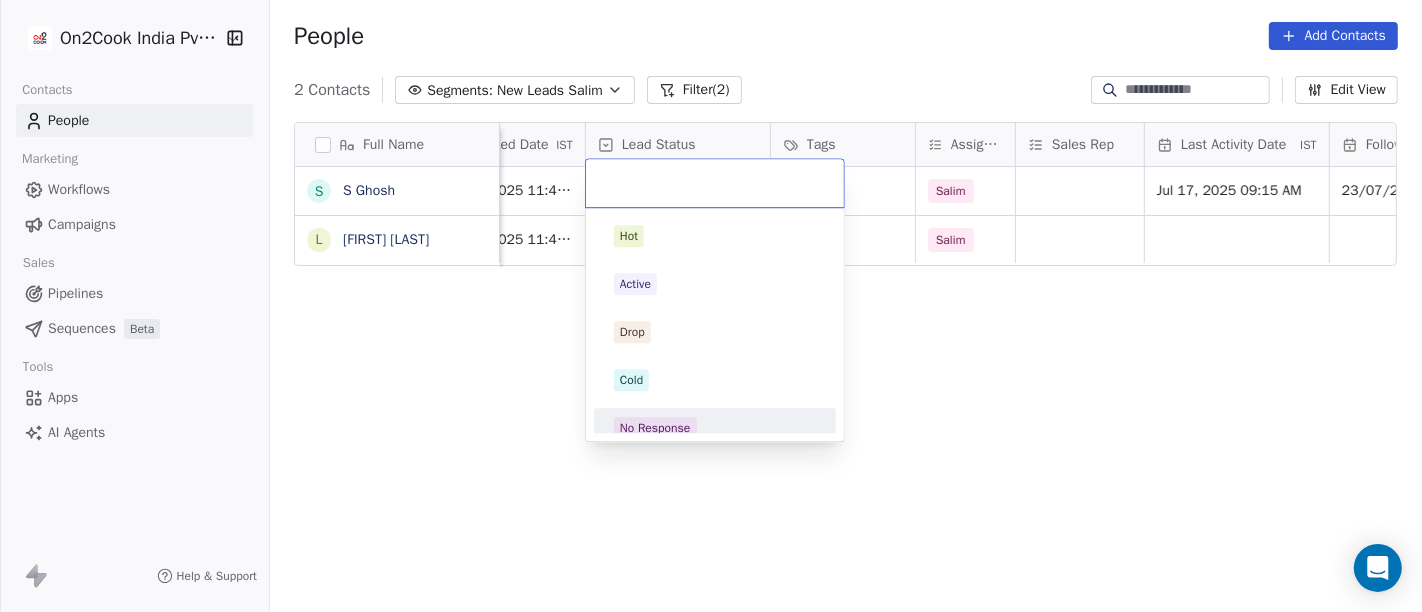 click on "No Response" at bounding box center [655, 428] 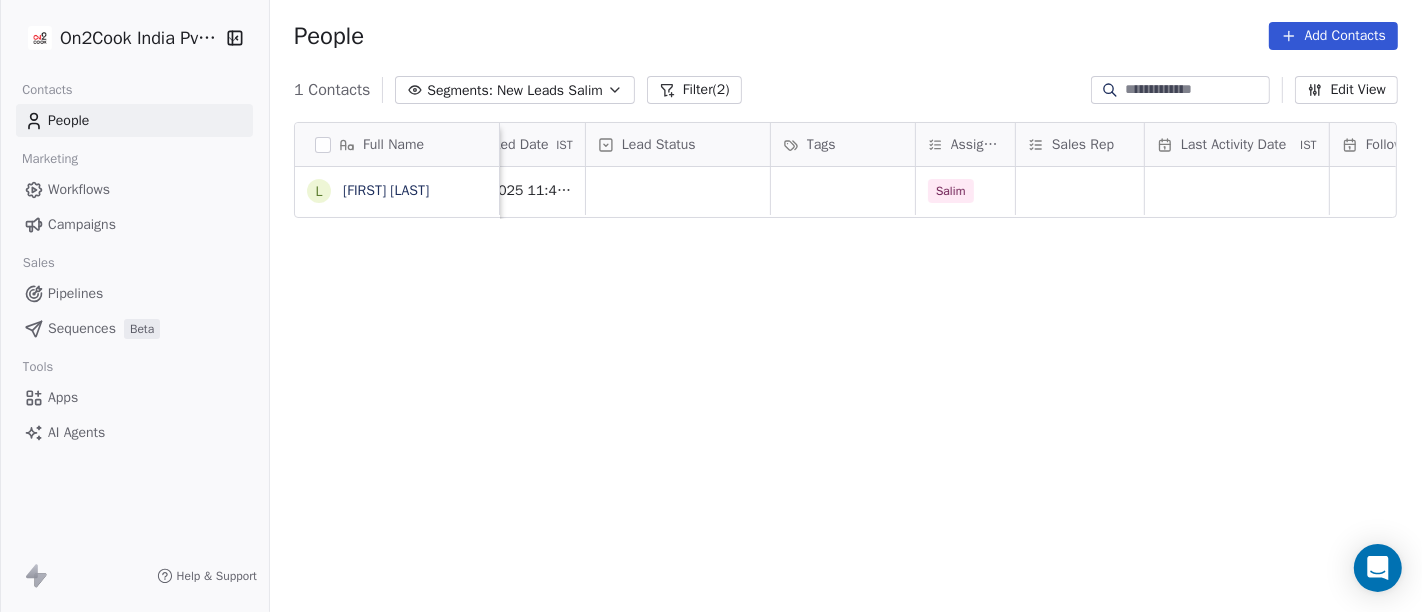 scroll, scrollTop: 6, scrollLeft: 0, axis: vertical 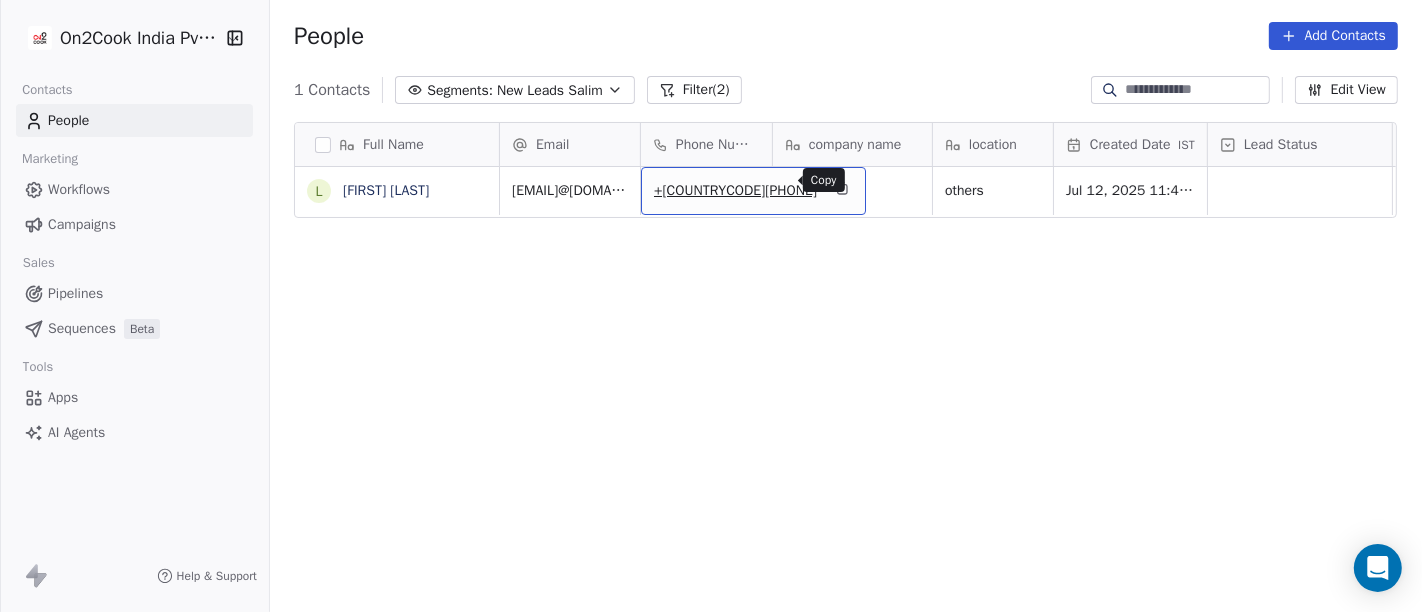 click at bounding box center [841, 188] 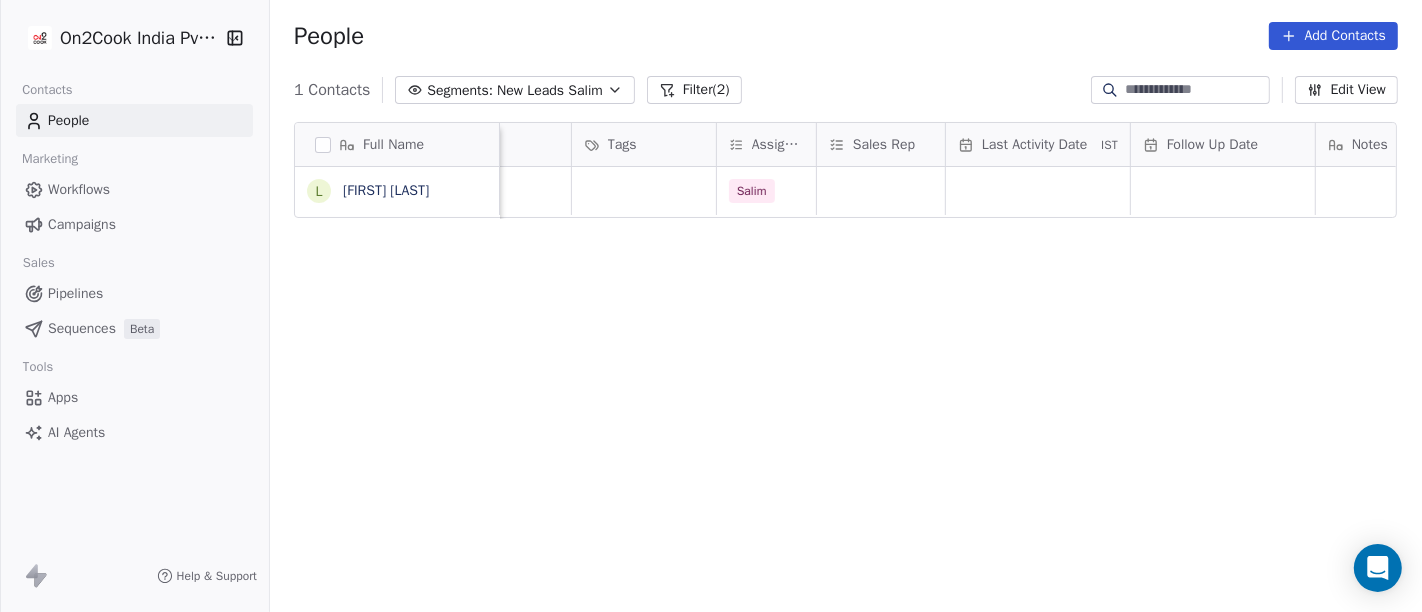 scroll, scrollTop: 6, scrollLeft: 822, axis: both 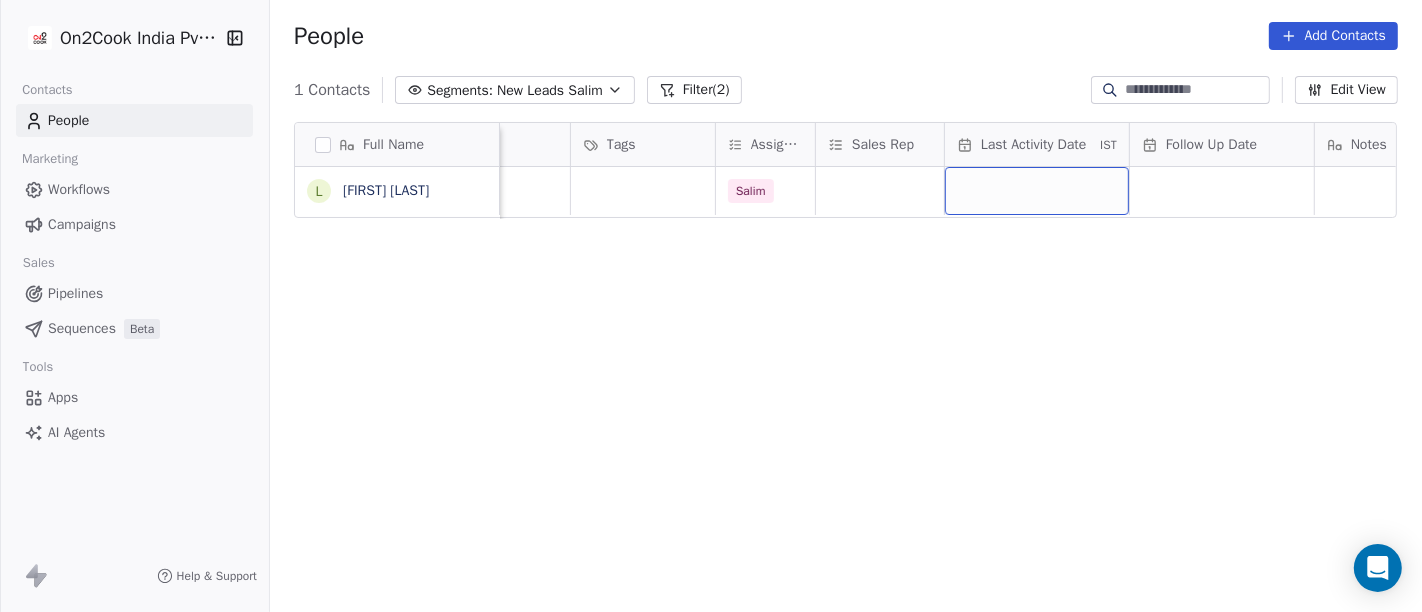 click at bounding box center [1037, 191] 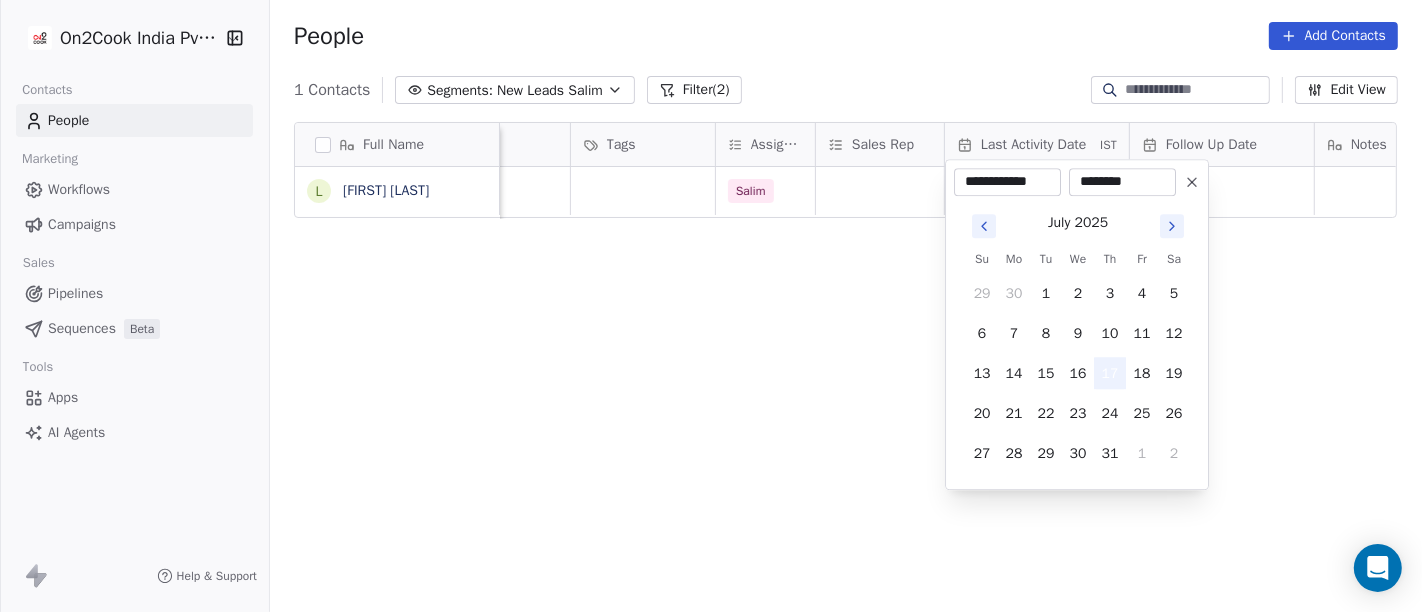 click on "17" at bounding box center [1110, 373] 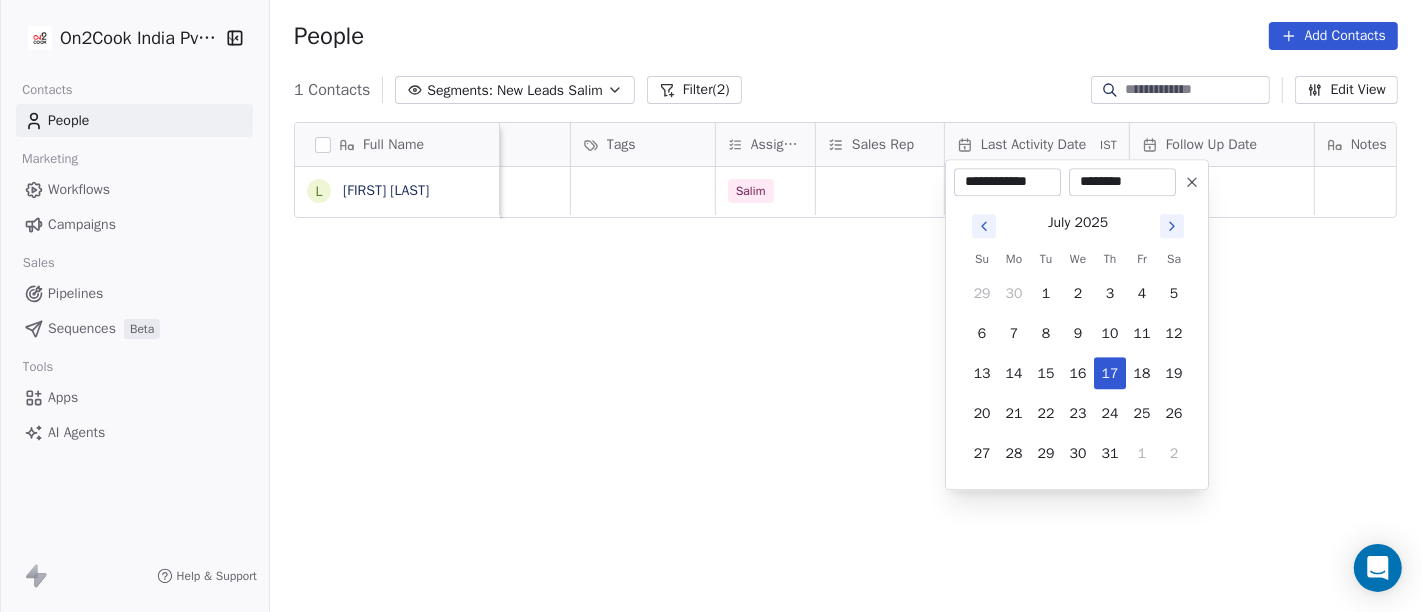 click on "**********" at bounding box center (711, 306) 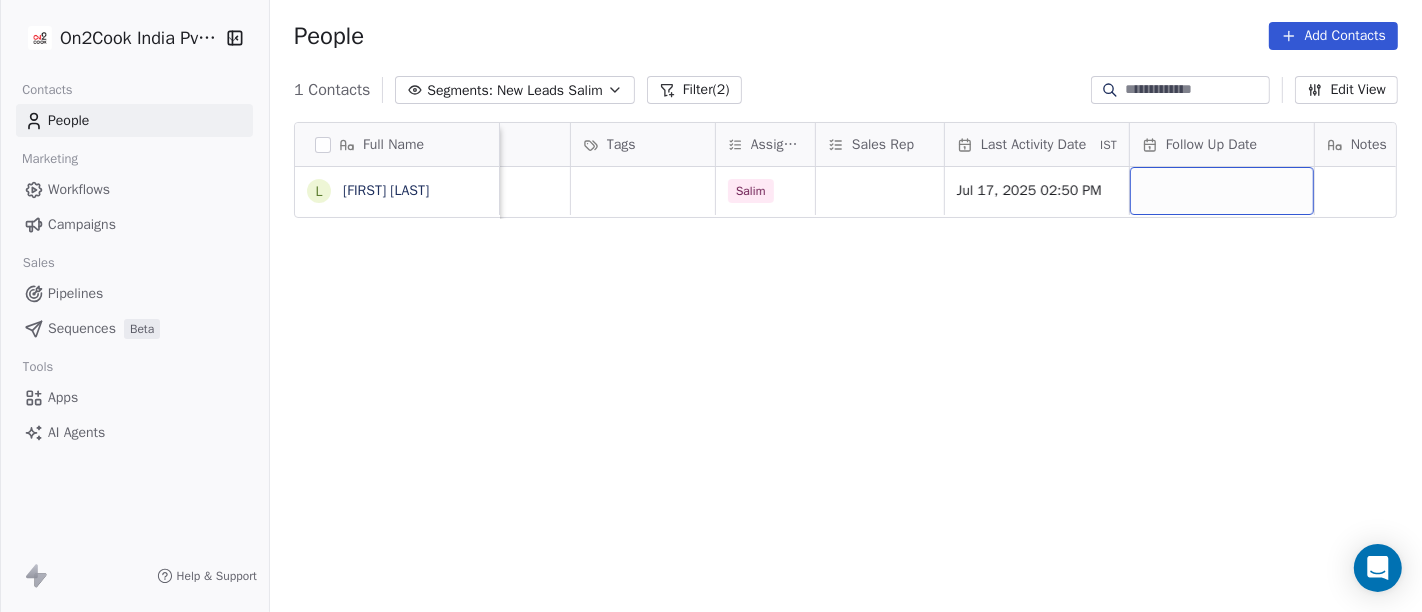 click at bounding box center [1222, 191] 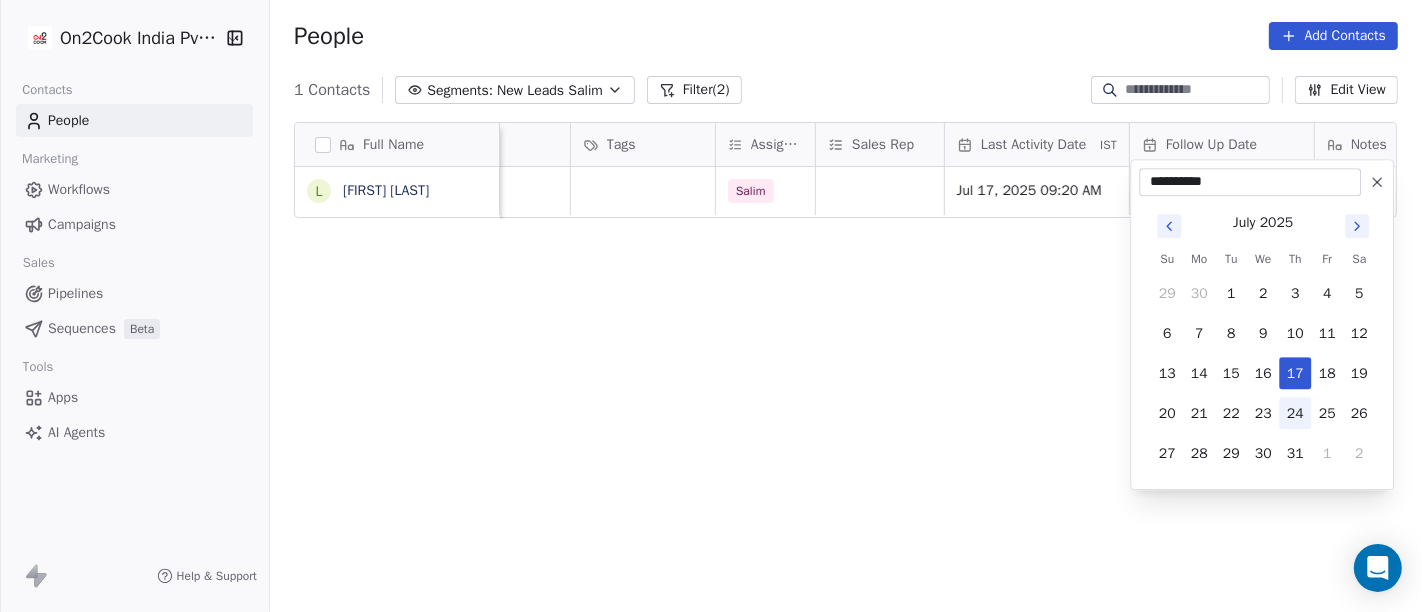 click on "24" at bounding box center (1295, 413) 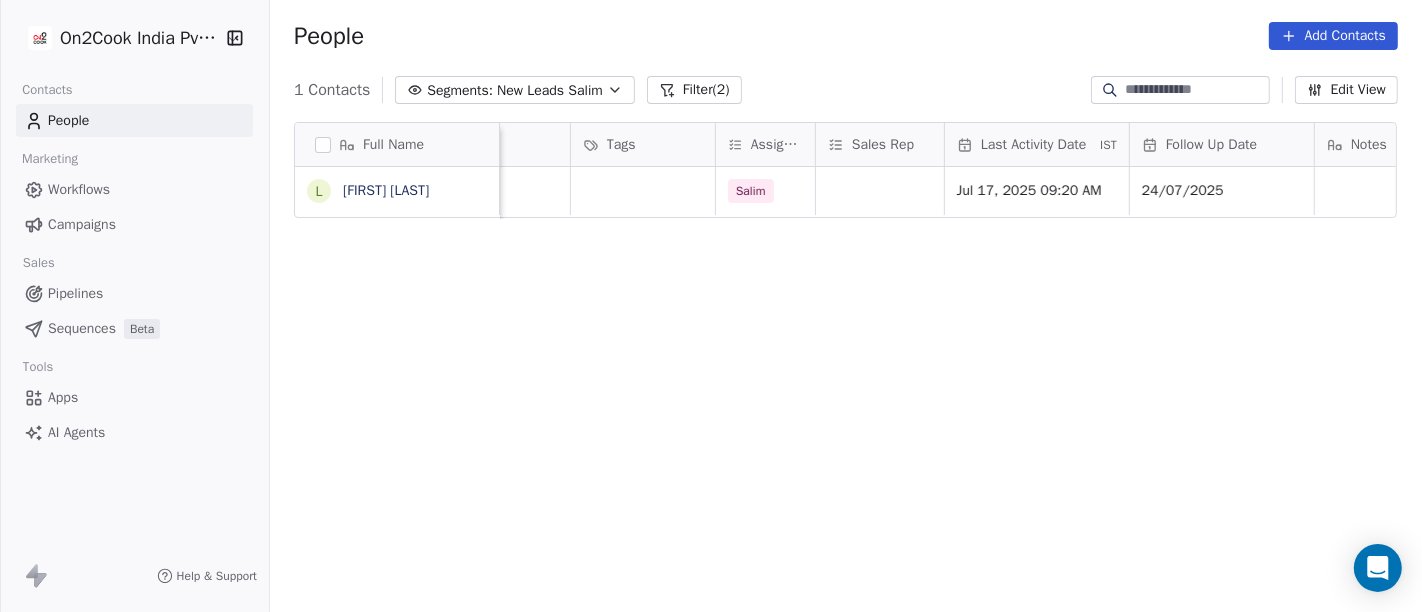 click on "Full Name L Laxman Patel company name location Created Date IST Lead Status Tags Assignee Sales Rep Last Activity Date IST Follow Up Date Notes Call Attempts Website zomato link   bharat times others Jul 12, 2025 11:44 AM Salim Jul 17, 2025 09:20 AM 24/07/2025
To pick up a draggable item, press the space bar.
While dragging, use the arrow keys to move the item.
Press space again to drop the item in its new position, or press escape to cancel." at bounding box center (846, 375) 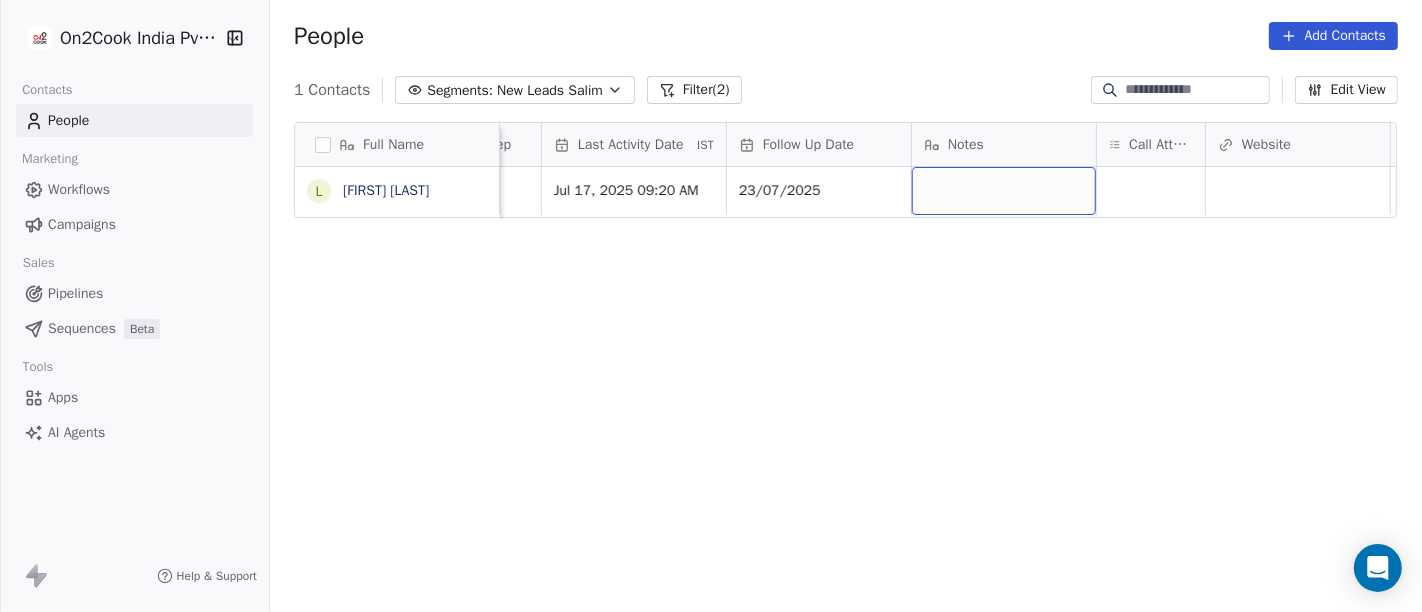 scroll, scrollTop: 6, scrollLeft: 1228, axis: both 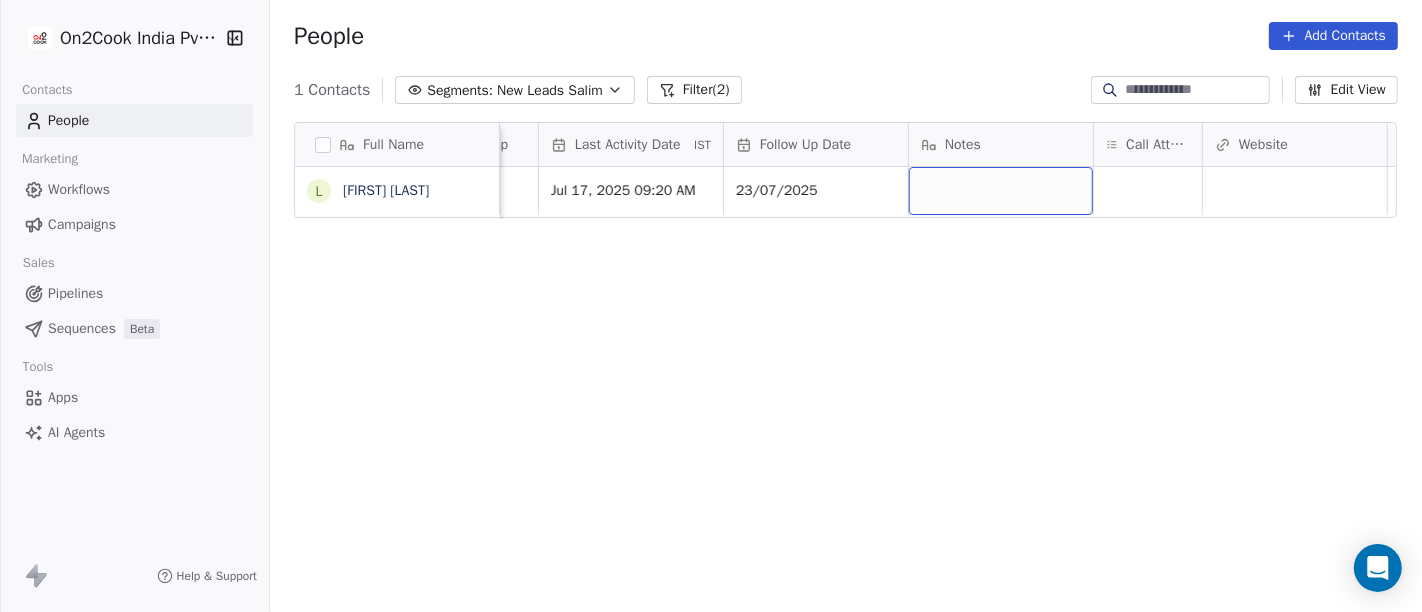click at bounding box center (1001, 191) 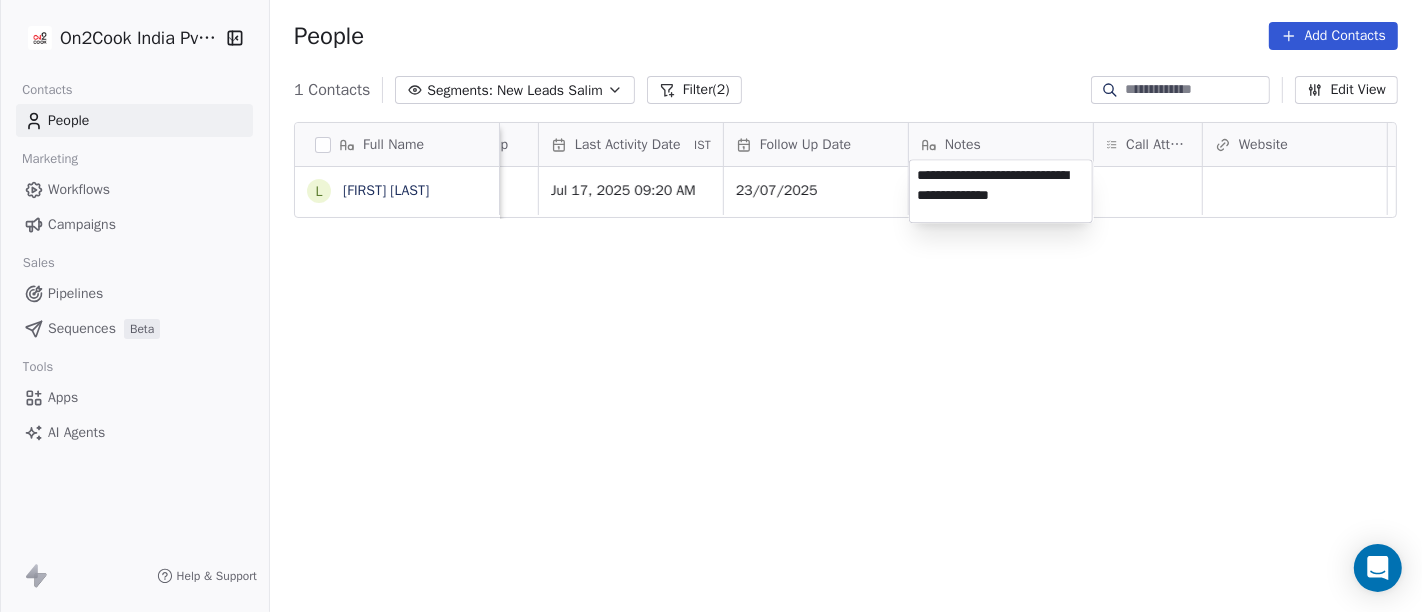 type on "**********" 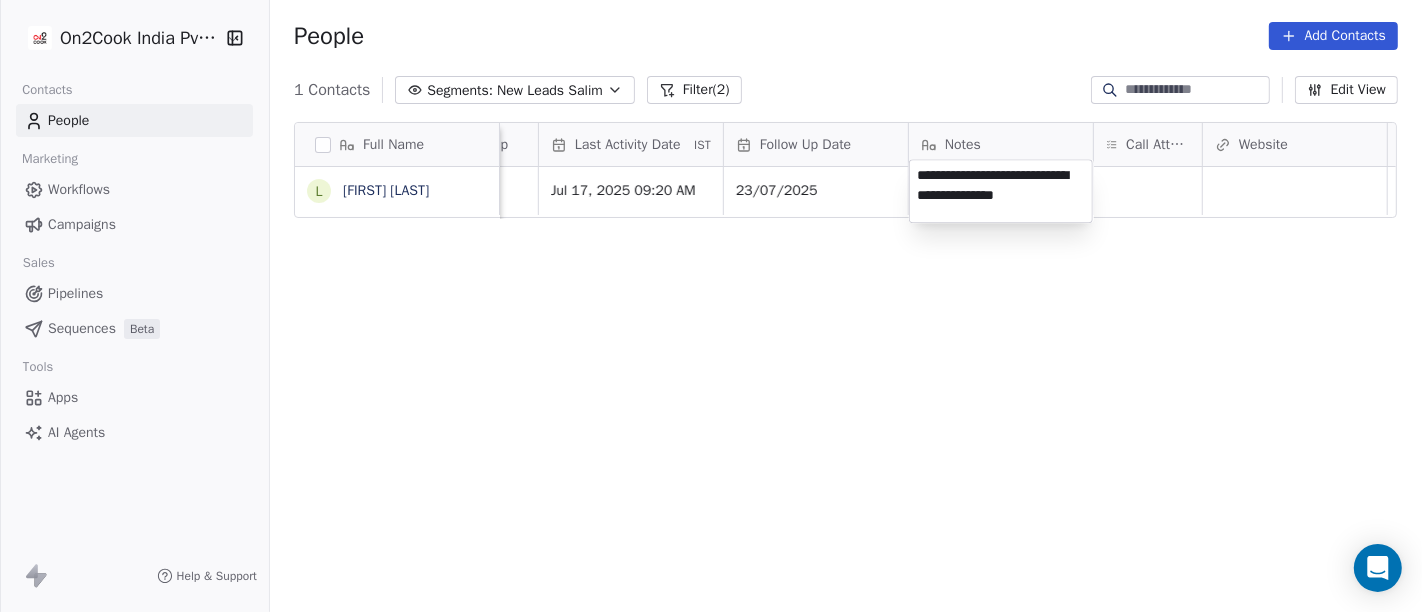click on "**********" at bounding box center (1001, 191) 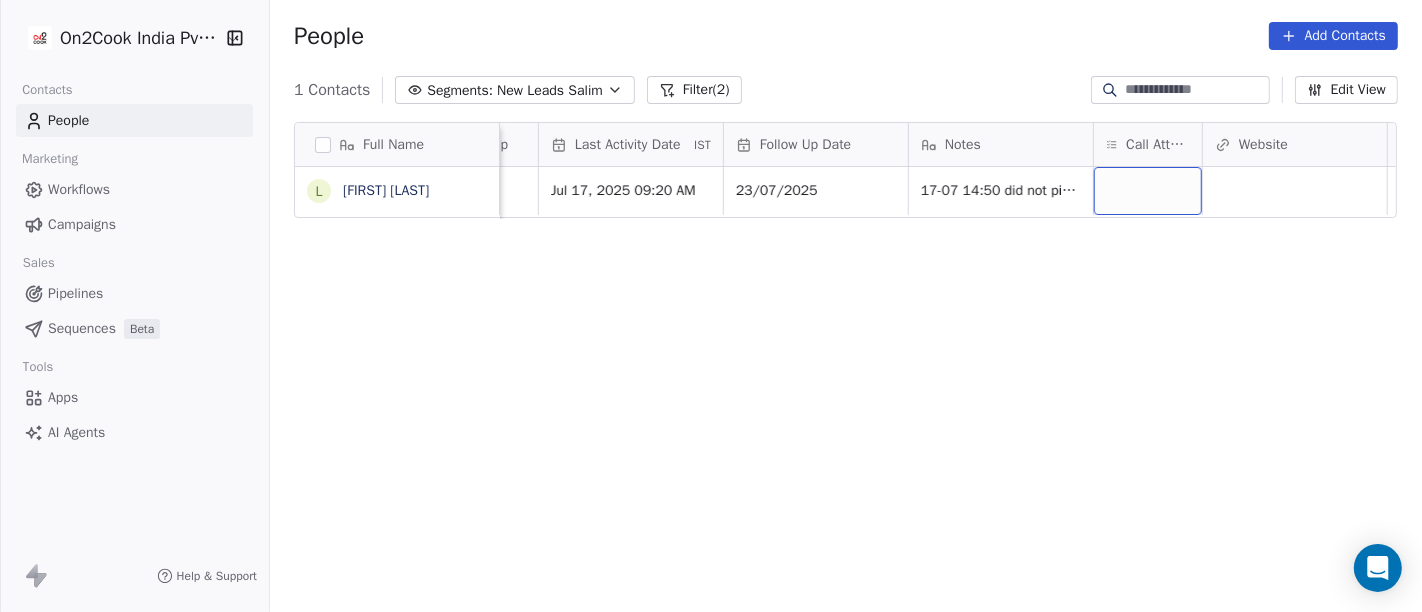 click at bounding box center (1148, 191) 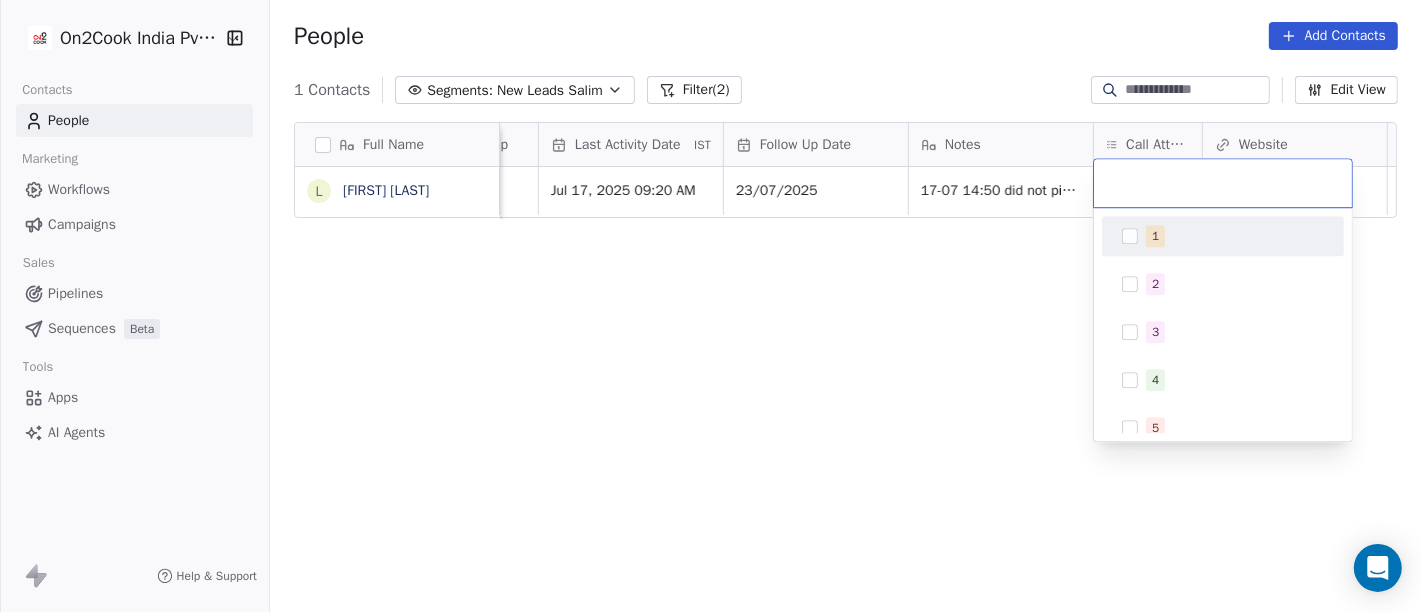 click on "1" at bounding box center (1235, 236) 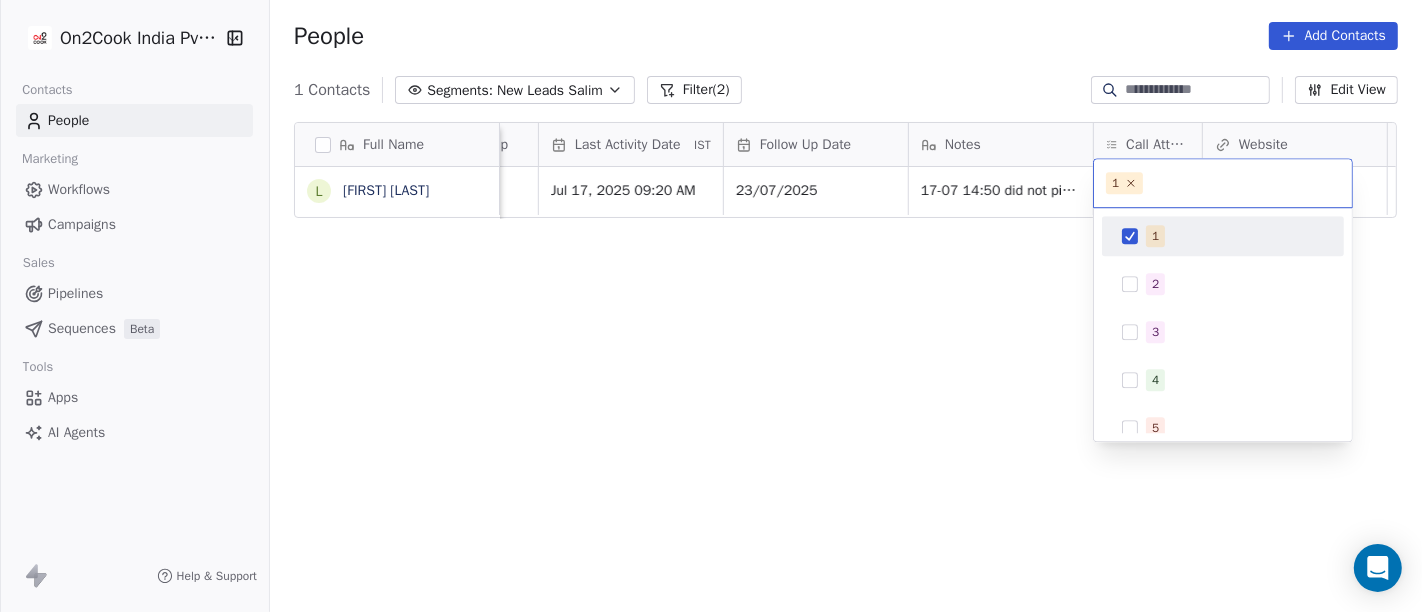 click on "On2Cook India Pvt. Ltd. Contacts People Marketing Workflows Campaigns Sales Pipelines Sequences Beta Tools Apps AI Agents Help & Support People  Add Contacts 1 Contacts Segments: New Leads Salim Filter  (2) Edit View Tag Add to Sequence Full Name L Laxman Patel Lead Status Tags Assignee Sales Rep Last Activity Date IST Follow Up Date Notes Call Attempts Website zomato link outlet type Location Job Title   Salim Jul 17, 2025 09:20 AM 23/07/2025 17-07 14:50 did not pick up call WA msg sent restaurants
To pick up a draggable item, press the space bar.
While dragging, use the arrow keys to move the item.
Press space again to drop the item in its new position, or press escape to cancel.
1 1 2 3 4 5 6 7 8 9 10" at bounding box center (711, 306) 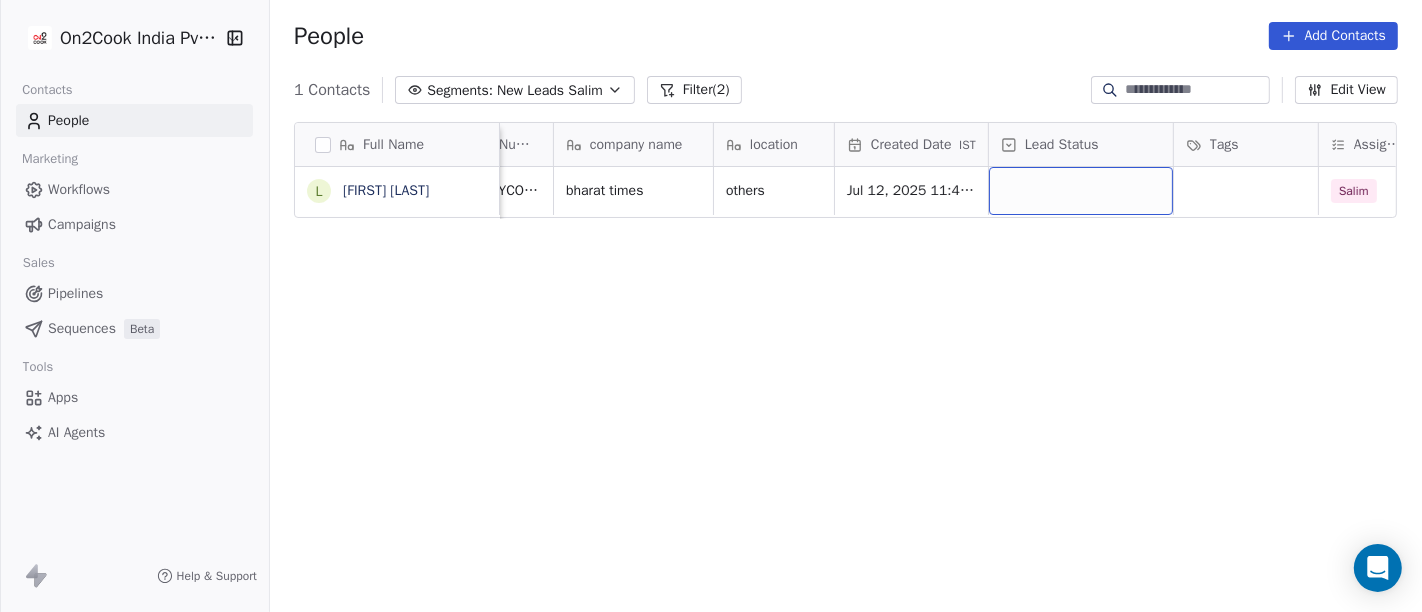 scroll, scrollTop: 0, scrollLeft: 217, axis: horizontal 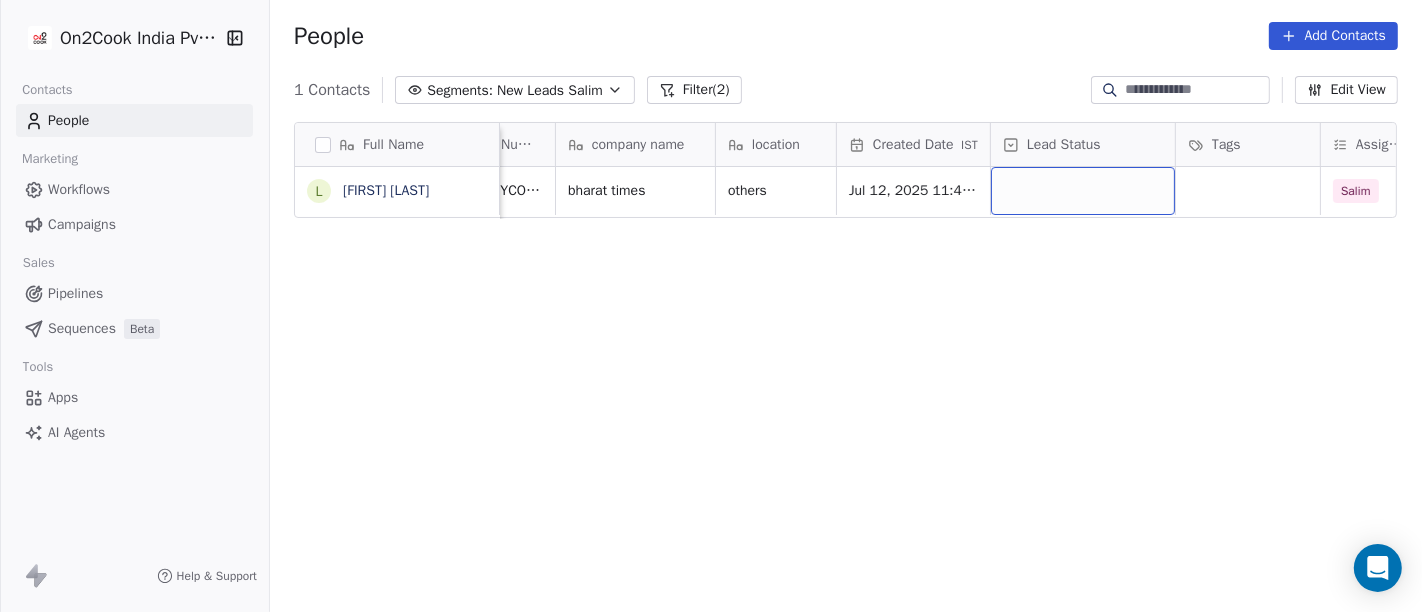 click at bounding box center (1083, 191) 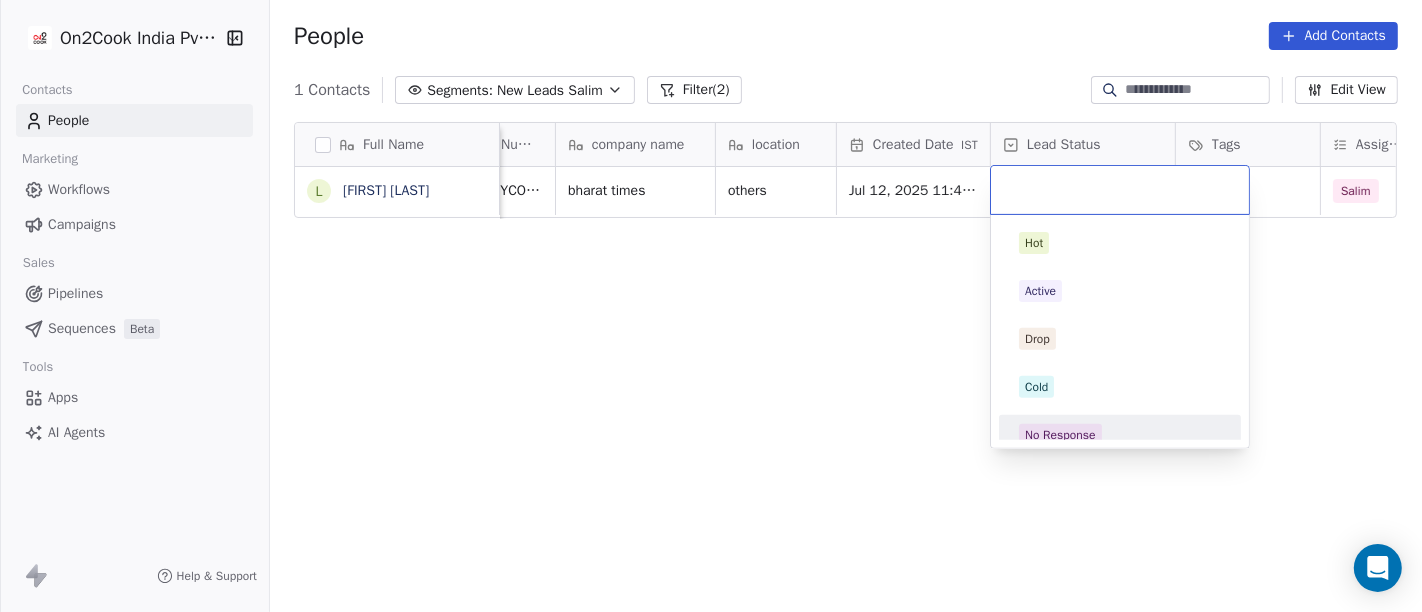 click on "No Response" at bounding box center [1060, 435] 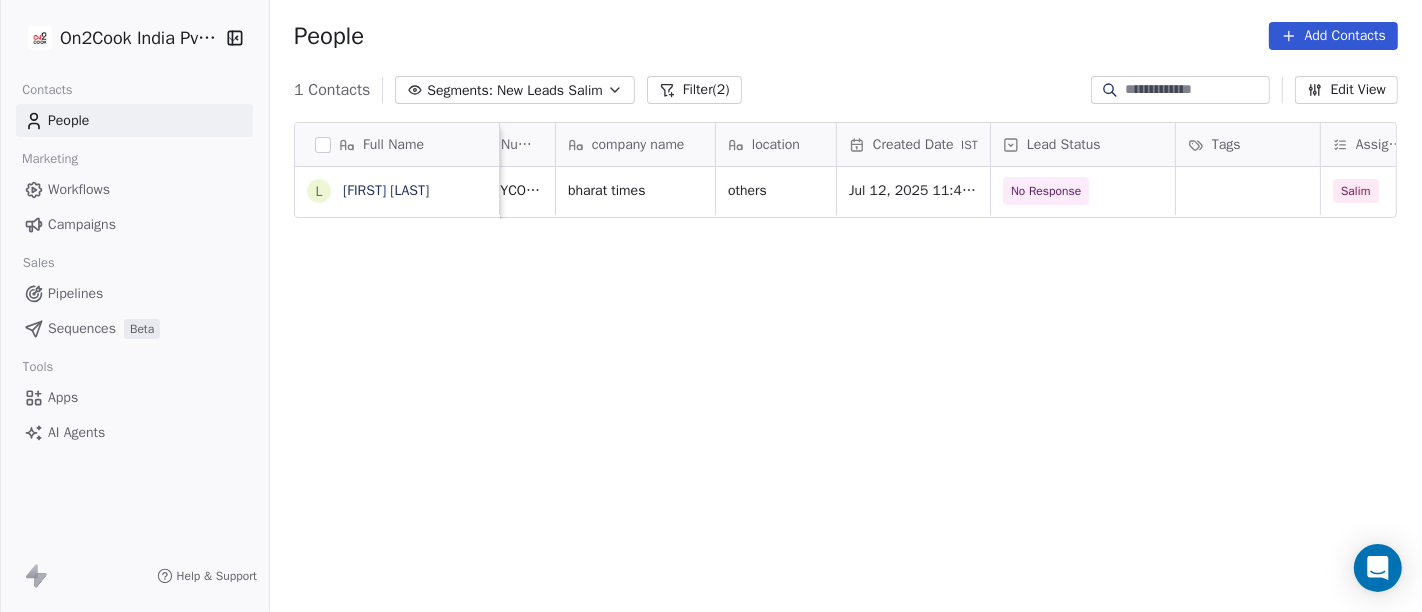 click on "Full Name L Laxman Patel Email Phone Number company name location Created Date IST Lead Status Tags Assignee Sales Rep Last Activity Date IST Follow Up Date bharattimesdaily@yahoo.com +919998266344 bharat times others Jul 12, 2025 11:44 AM No Response Salim Jul 17, 2025 09:20 AM 23/07/2025
To pick up a draggable item, press the space bar.
While dragging, use the arrow keys to move the item.
Press space again to drop the item in its new position, or press escape to cancel." at bounding box center [846, 375] 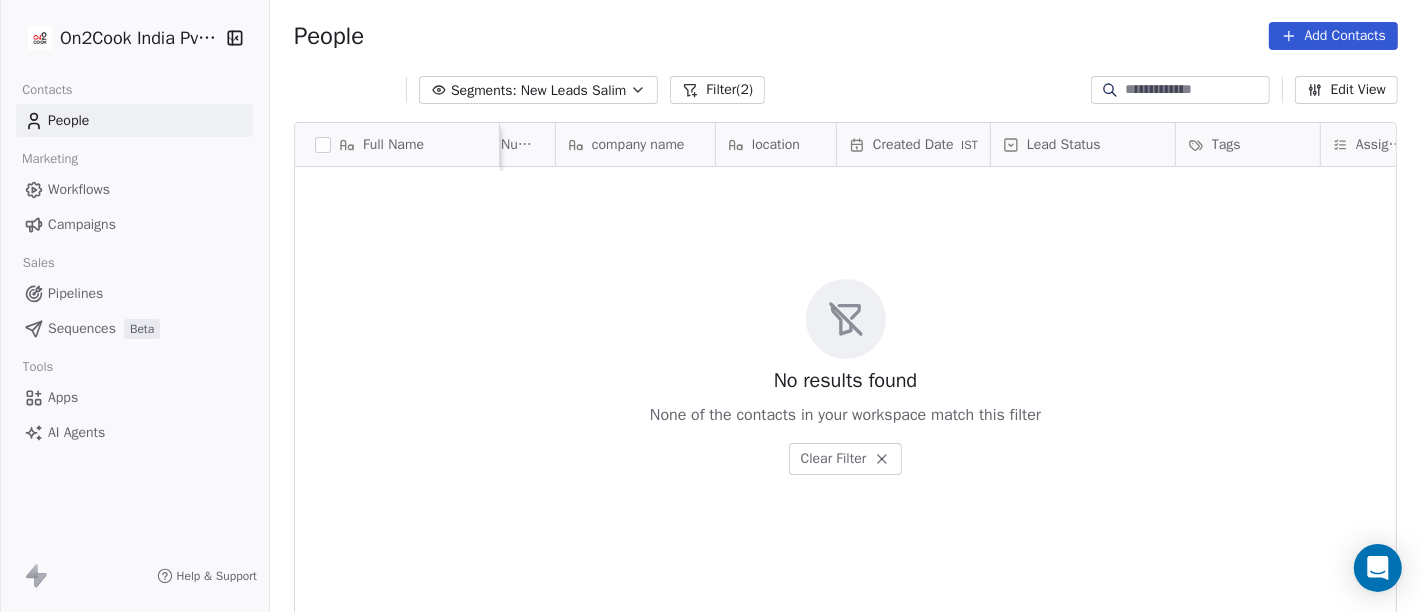 click on "Filter  (2)" at bounding box center [717, 90] 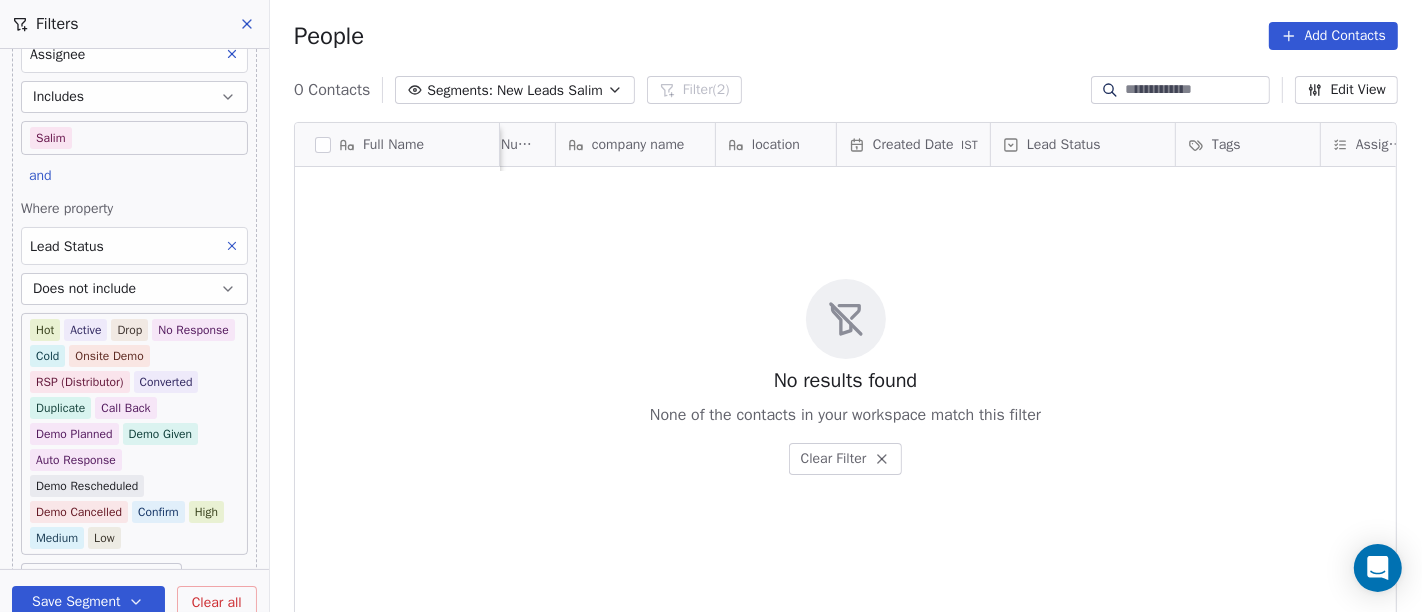 scroll, scrollTop: 0, scrollLeft: 0, axis: both 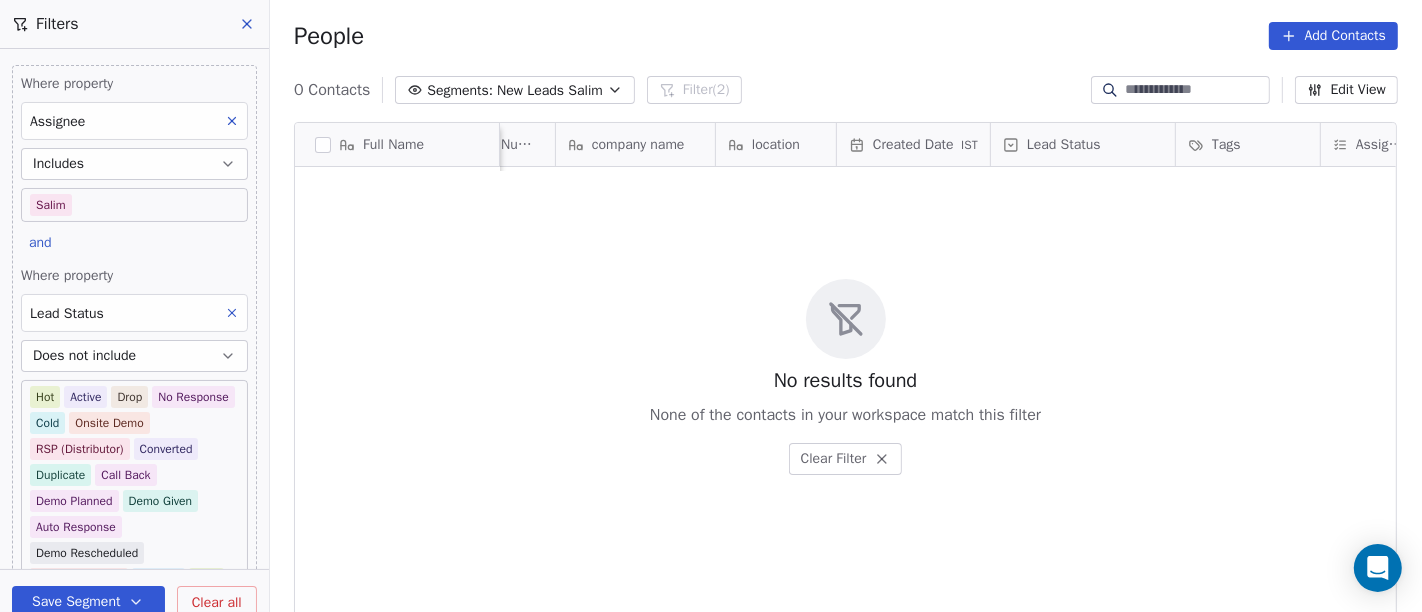 click on "On2Cook India Pvt. Ltd. Contacts People Marketing Workflows Campaigns Sales Pipelines Sequences Beta Tools Apps AI Agents Help & Support Filters Where property   Assignee   Includes Salim and Where property   Lead Status   Does not include Hot Active Drop No Response Cold Onsite Demo RSP (Distributor) Converted Duplicate Call Back Demo Planned Demo Given Auto Response Demo Rescheduled Demo Cancelled Confirm High Medium Low Add filter to this group Add another filter Save Segment Clear all People  Add Contacts 0 Contacts Segments: New Leads Salim Filter  (2) Edit View Tag Add to Sequence Full Name Email Phone Number company name location Created Date IST Lead Status Tags Assignee Sales Rep Last Activity Date IST Follow Up Date
To pick up a draggable item, press the space bar.
While dragging, use the arrow keys to move the item.
Press space again to drop the item in its new position, or press escape to cancel.
No results found None of the contacts in your workspace match this filter" at bounding box center (711, 306) 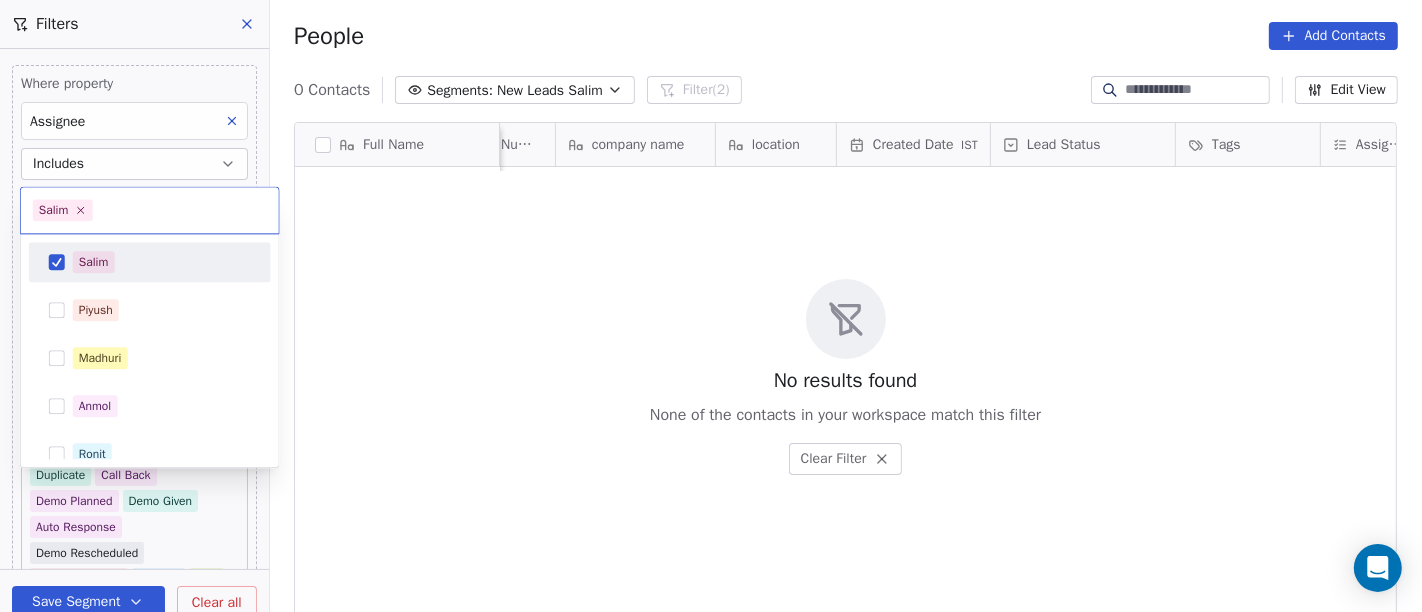 click on "On2Cook India Pvt. Ltd. Contacts People Marketing Workflows Campaigns Sales Pipelines Sequences Beta Tools Apps AI Agents Help & Support Filters Where property   Assignee   Includes Salim and Where property   Lead Status   Does not include Hot Active Drop No Response Cold Onsite Demo RSP (Distributor) Converted Duplicate Call Back Demo Planned Demo Given Auto Response Demo Rescheduled Demo Cancelled Confirm High Medium Low Add filter to this group Add another filter Save Segment Clear all People  Add Contacts 0 Contacts Segments: New Leads Salim Filter  (2) Edit View Tag Add to Sequence Full Name Email Phone Number company name location Created Date IST Lead Status Tags Assignee Sales Rep Last Activity Date IST Follow Up Date
To pick up a draggable item, press the space bar.
While dragging, use the arrow keys to move the item.
Press space again to drop the item in its new position, or press escape to cancel.
No results found None of the contacts in your workspace match this filter" at bounding box center (711, 306) 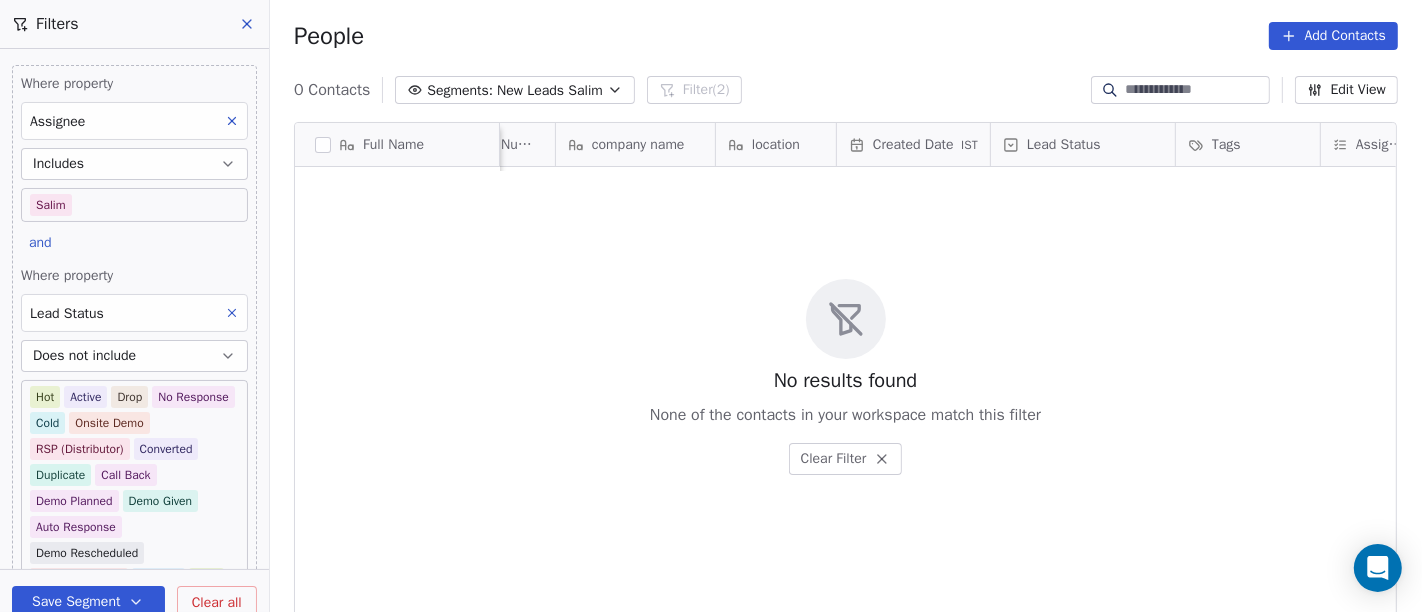click on "New Leads Salim" at bounding box center (550, 90) 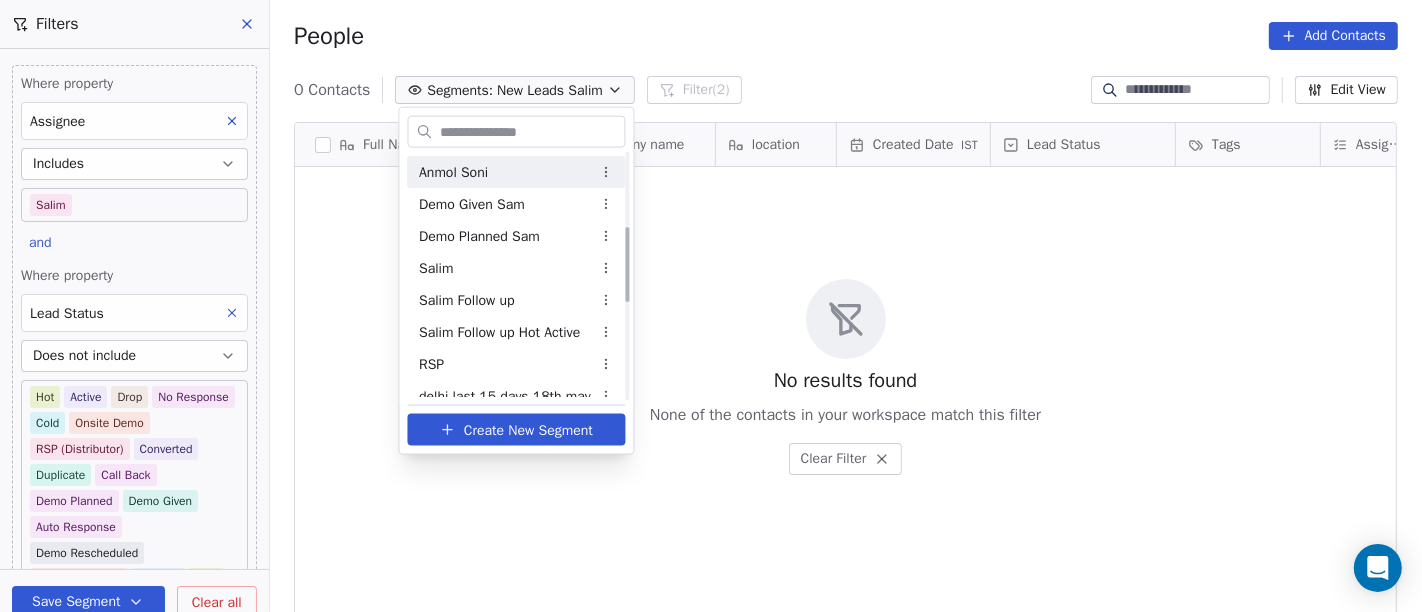 scroll, scrollTop: 335, scrollLeft: 0, axis: vertical 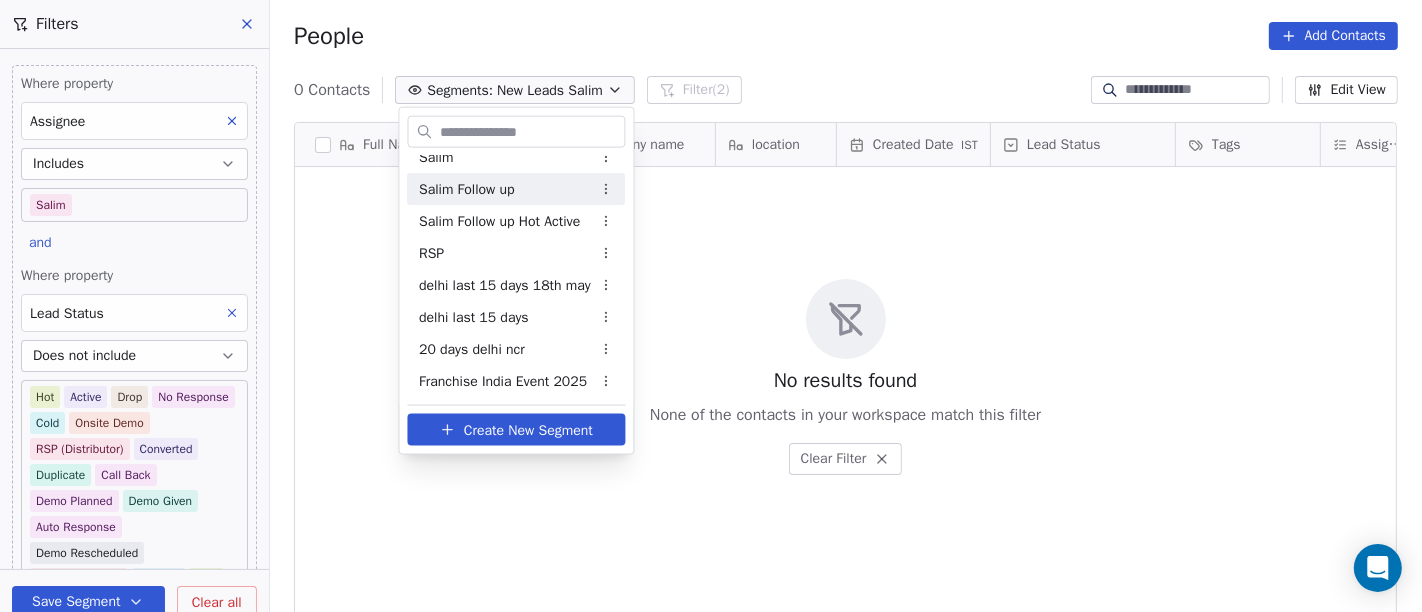 click on "Salim Follow up" at bounding box center (468, 188) 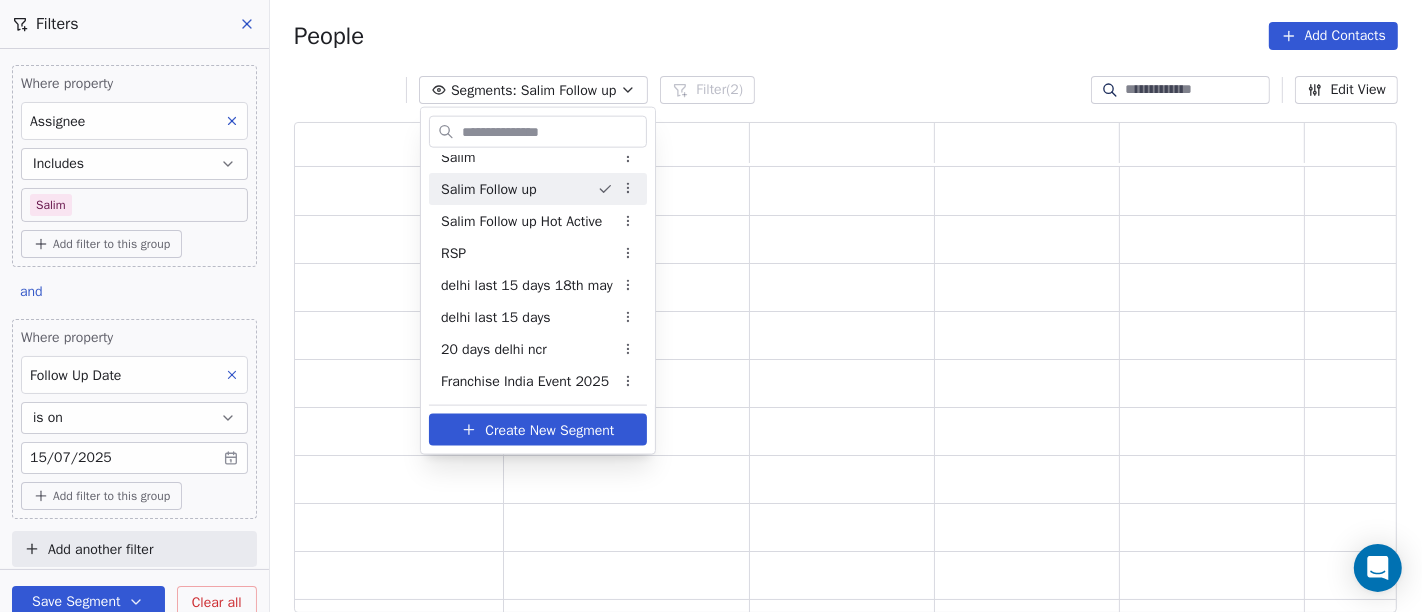 scroll, scrollTop: 17, scrollLeft: 17, axis: both 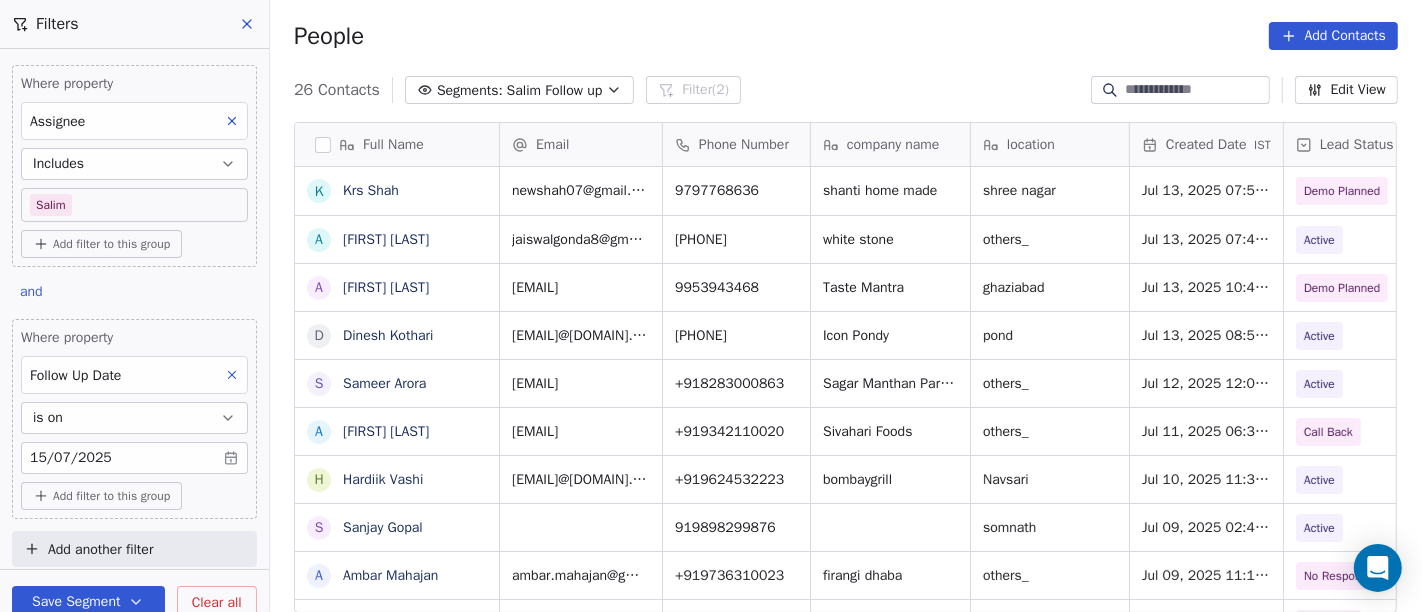 click on "People  Add Contacts" at bounding box center [846, 36] 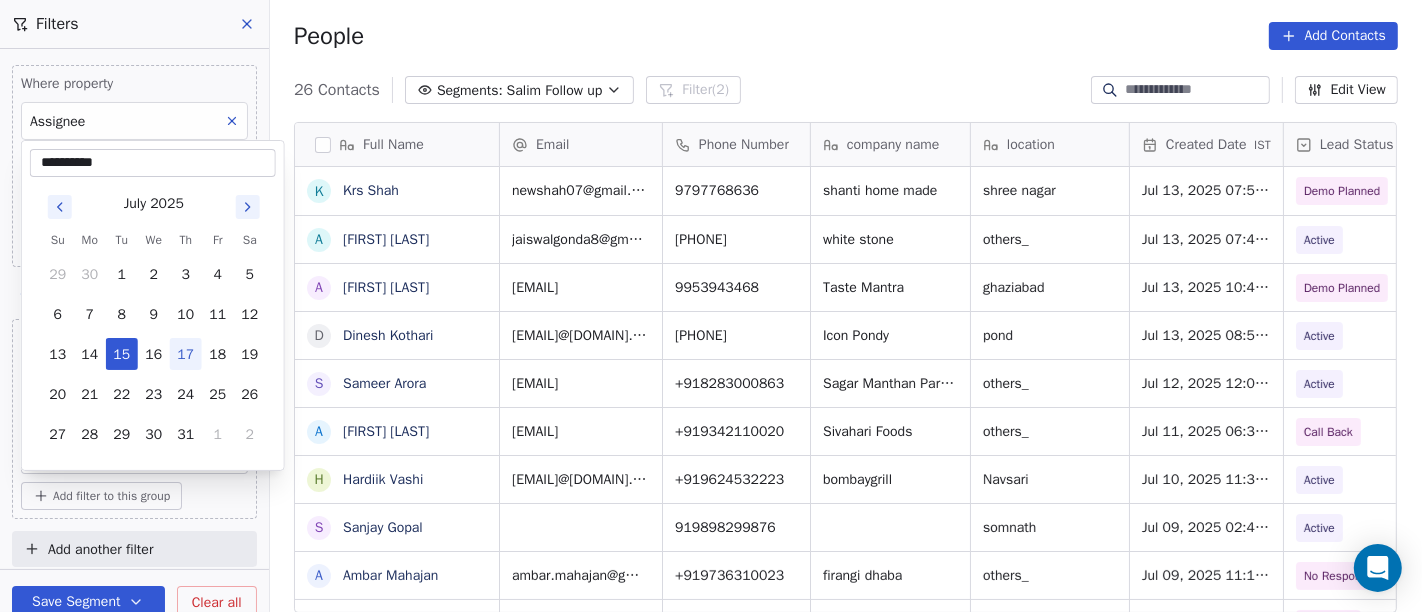 click on "17" at bounding box center (186, 354) 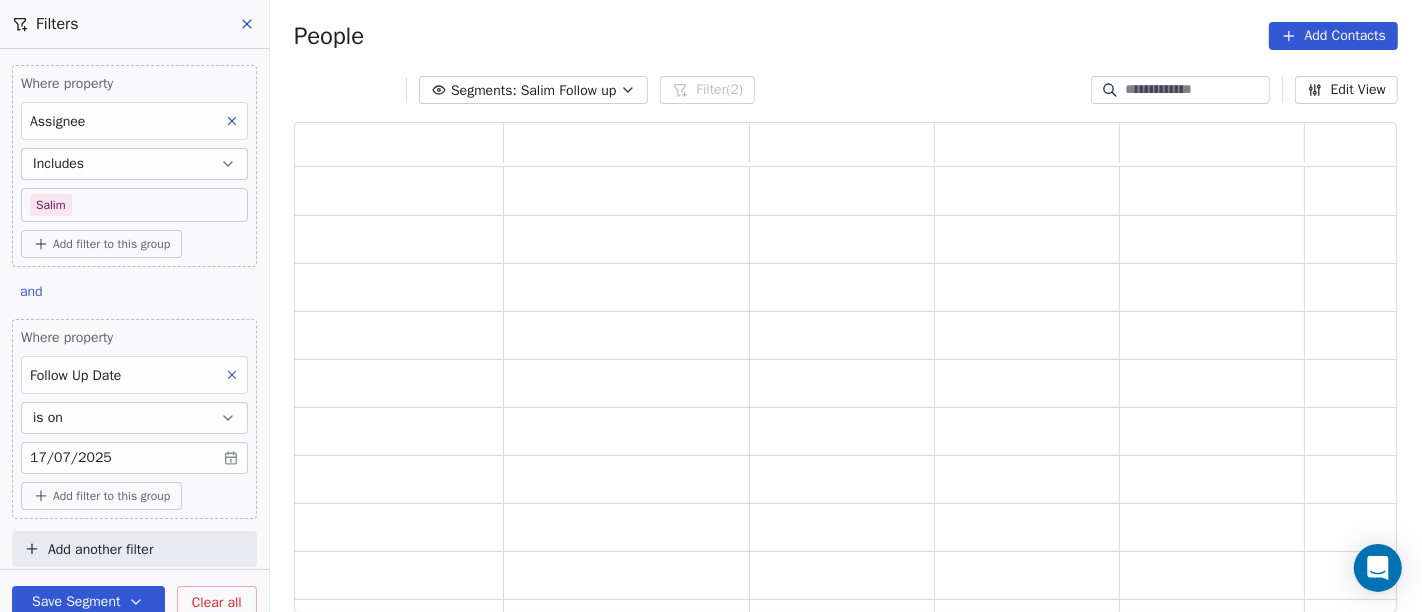 scroll, scrollTop: 17, scrollLeft: 17, axis: both 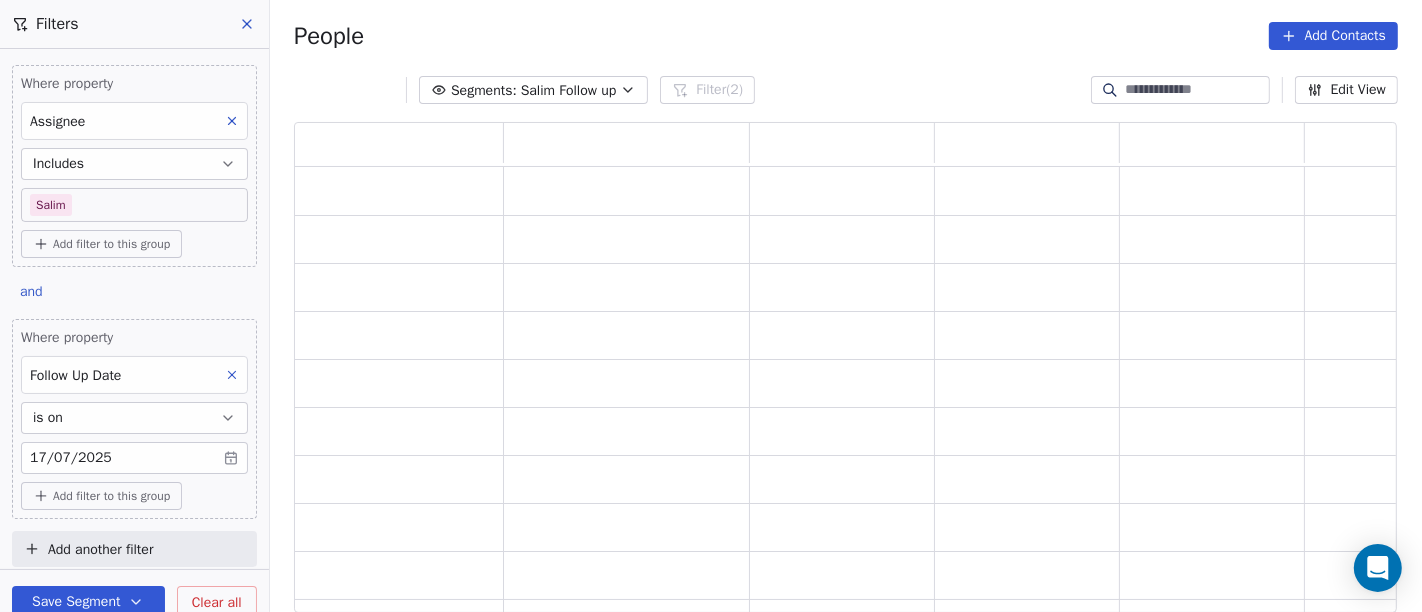 click on "On2Cook India Pvt. Ltd. Contacts People Marketing Workflows Campaigns Sales Pipelines Sequences Beta Tools Apps AI Agents Help & Support Filters Where property   Assignee   Includes Salim Add filter to this group and Where property   Follow Up Date   is on 17/07/2025 Add filter to this group Add another filter Save Segment Clear all People  Add Contacts Segments: Salim Follow up Filter  (2) Edit View Tag Add to Sequence" at bounding box center [711, 306] 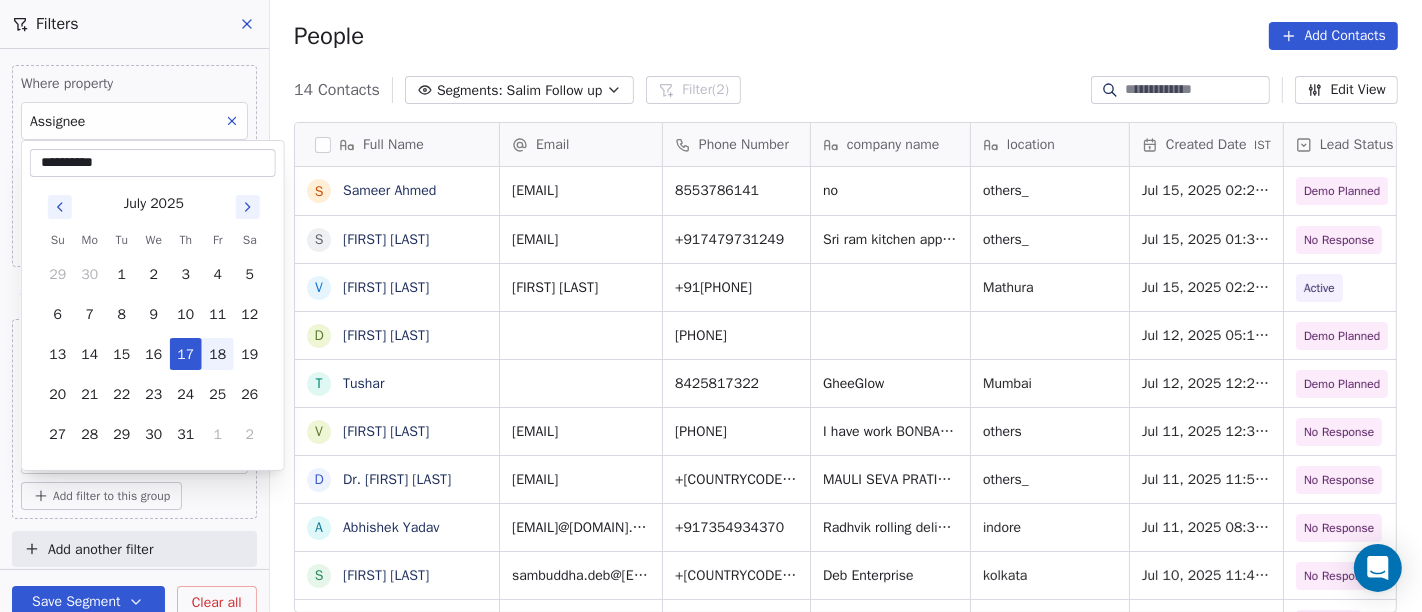 scroll, scrollTop: 17, scrollLeft: 17, axis: both 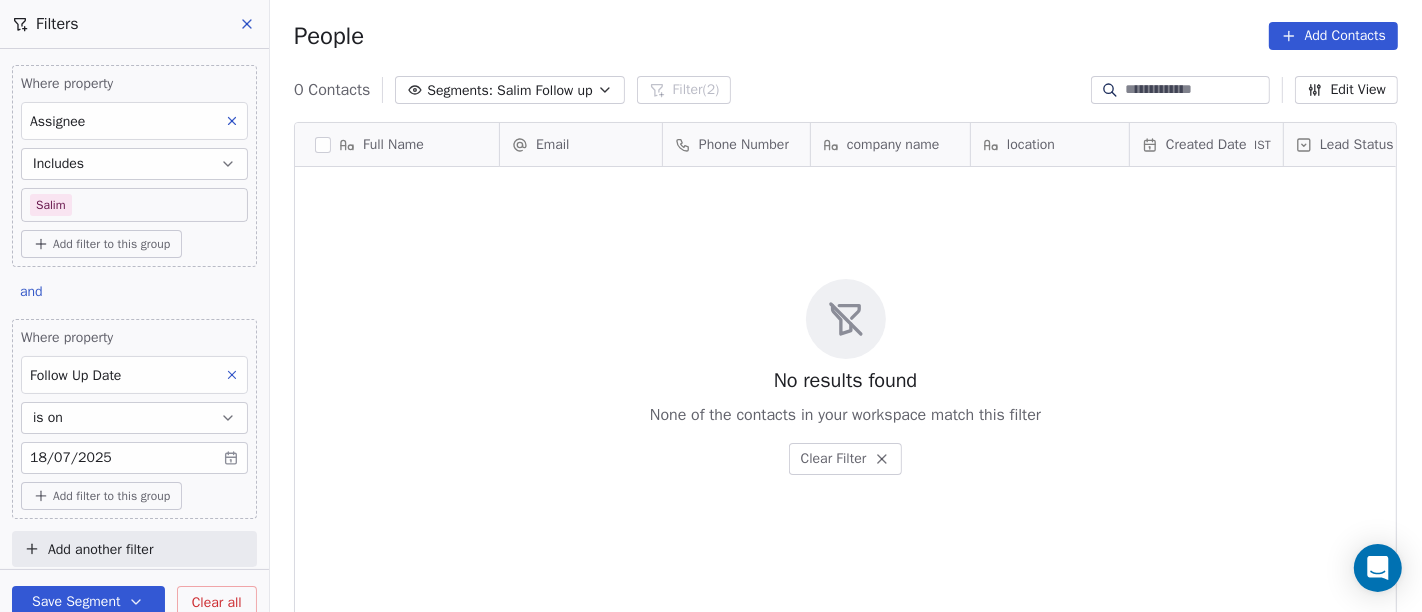 click on "On2Cook India Pvt. Ltd. Contacts People Marketing Workflows Campaigns Sales Pipelines Sequences Beta Tools Apps AI Agents Help & Support Filters Where property   Assignee   Includes Salim Add filter to this group and Where property   Follow Up Date   is on 18/07/2025 Add filter to this group Add another filter Save Segment Clear all People  Add Contacts 0 Contacts Segments: Salim Follow up Filter  (2) Edit View Tag Add to Sequence Full Name Email Phone Number company name location Created Date IST Lead Status Tags Assignee Sales Rep
To pick up a draggable item, press the space bar.
While dragging, use the arrow keys to move the item.
Press space again to drop the item in its new position, or press escape to cancel.
No results found None of the contacts in your workspace match this filter Clear Filter" at bounding box center [711, 306] 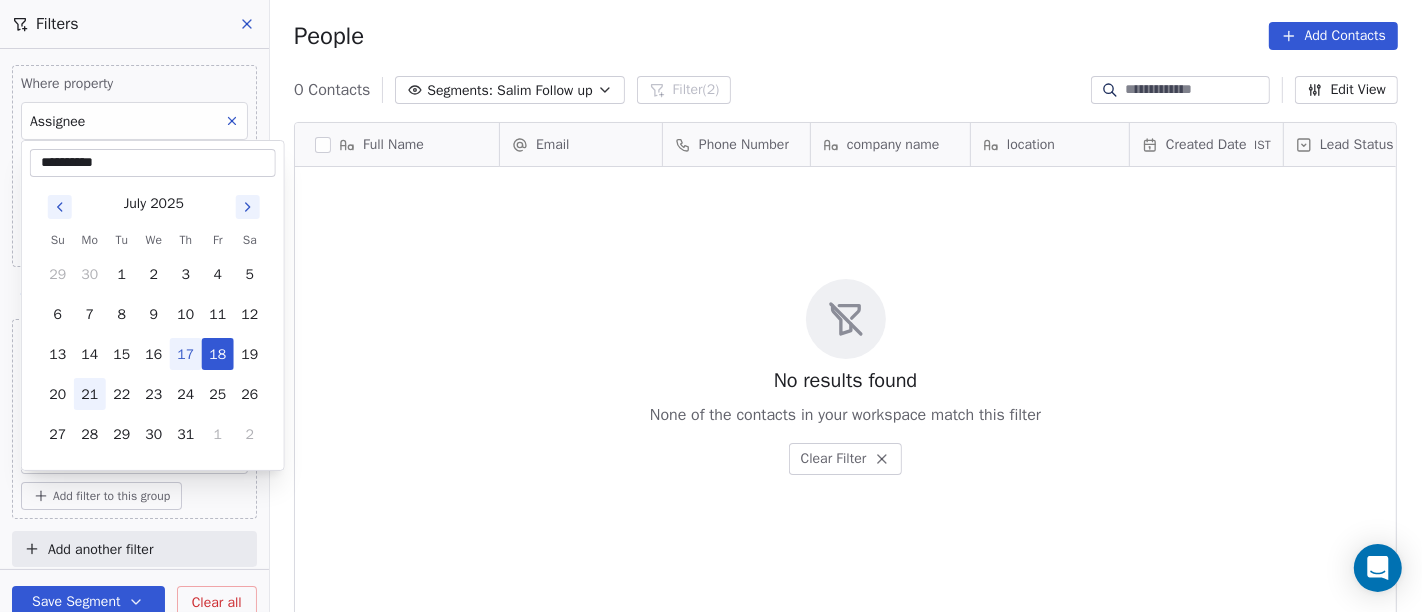 click on "21" at bounding box center [90, 394] 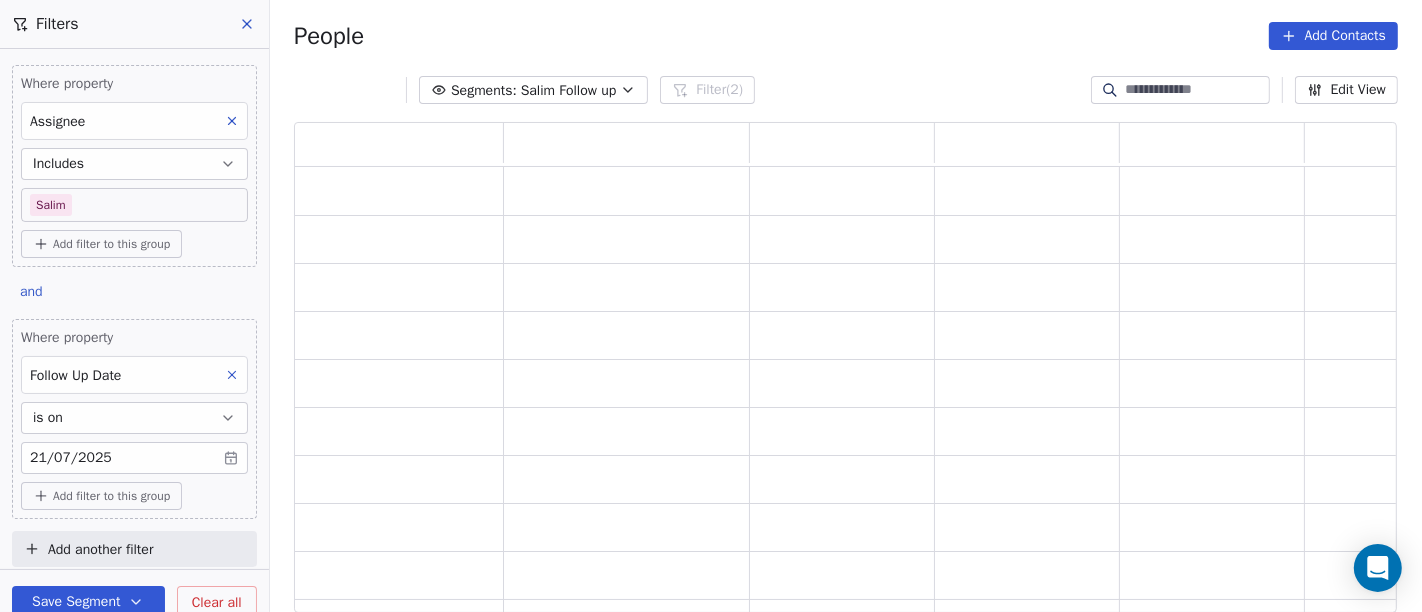 scroll, scrollTop: 17, scrollLeft: 17, axis: both 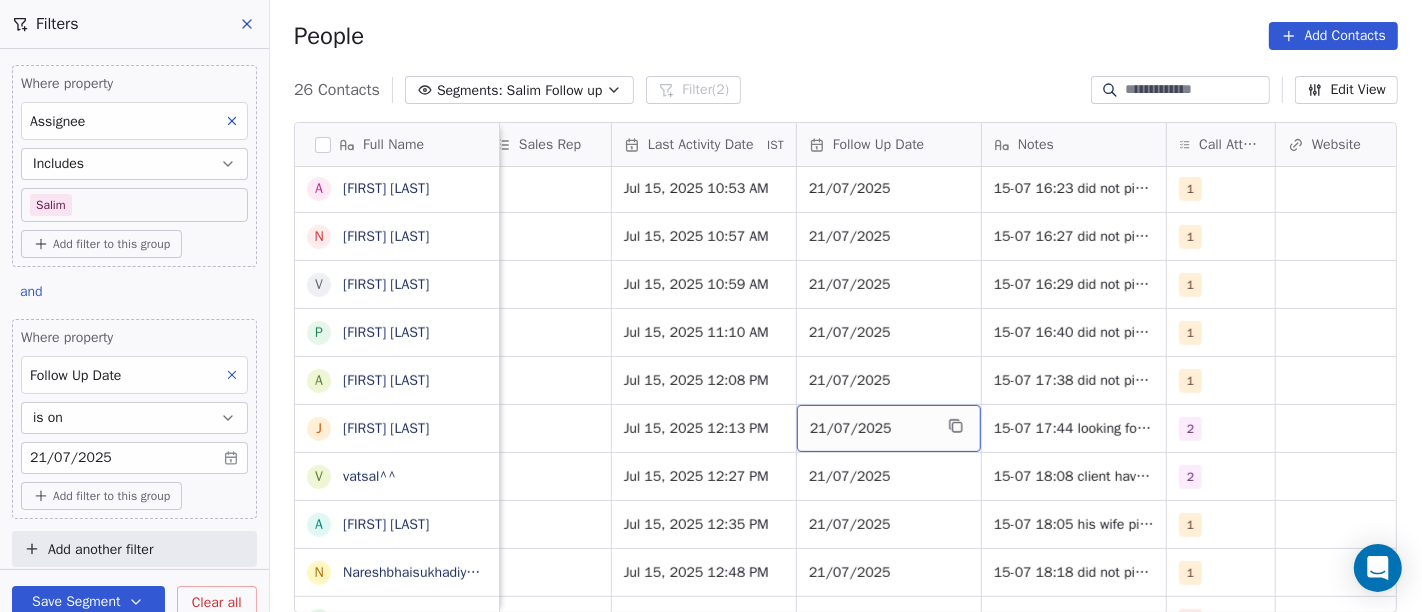 click on "21/07/2025" at bounding box center [871, 429] 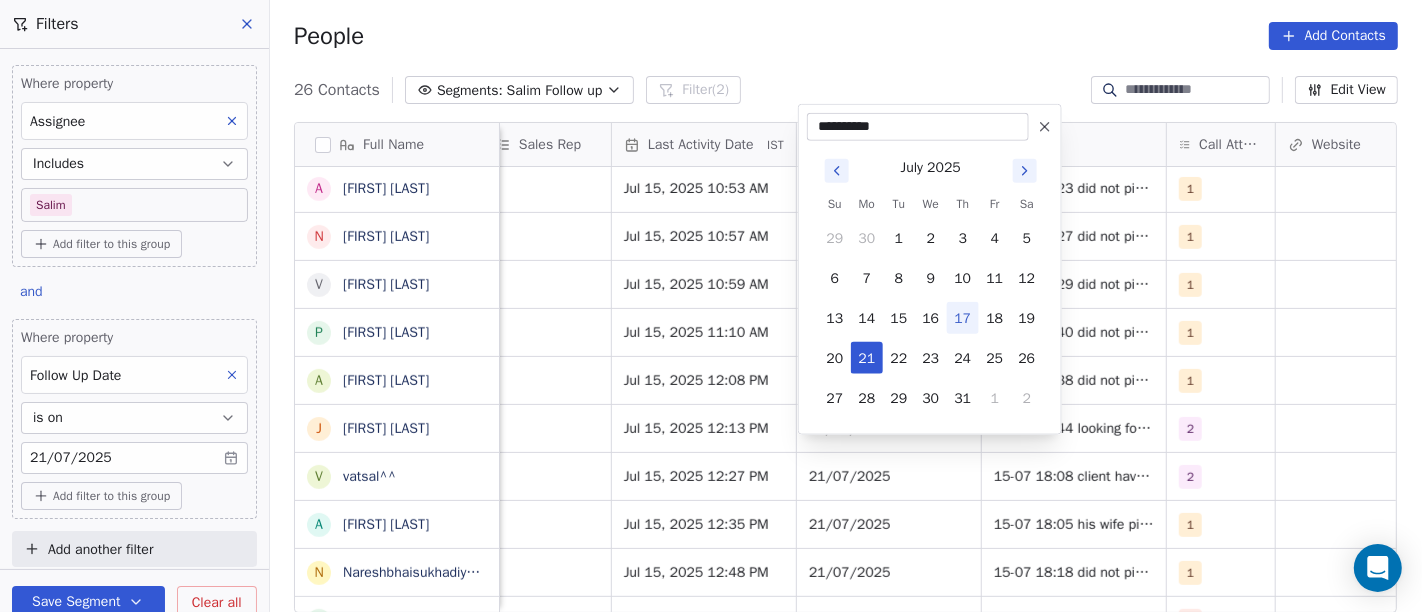 click at bounding box center [1045, 127] 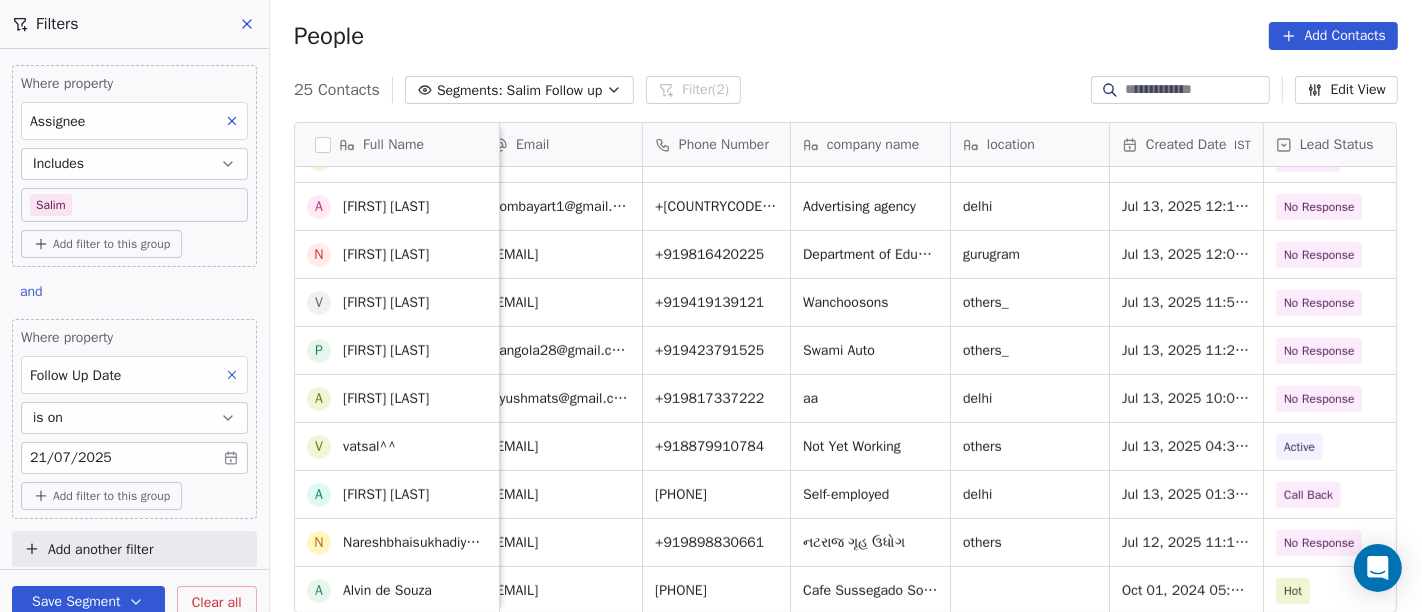 scroll, scrollTop: 753, scrollLeft: 0, axis: vertical 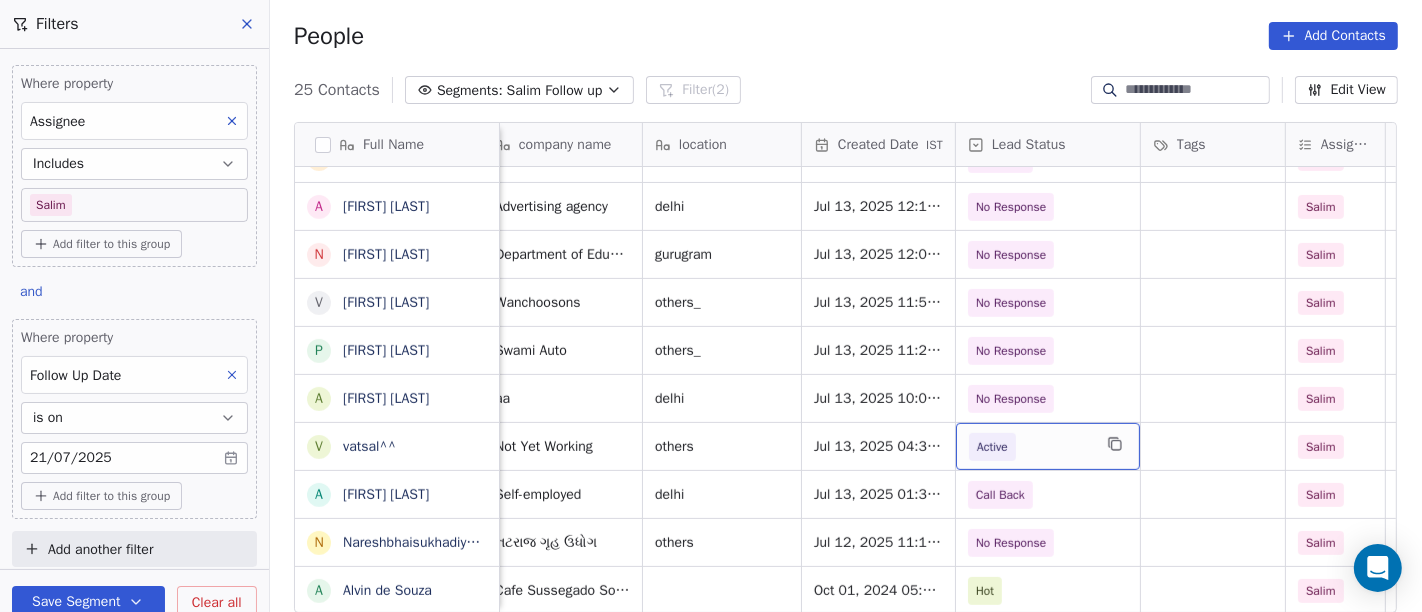 click on "Active" at bounding box center [1030, 447] 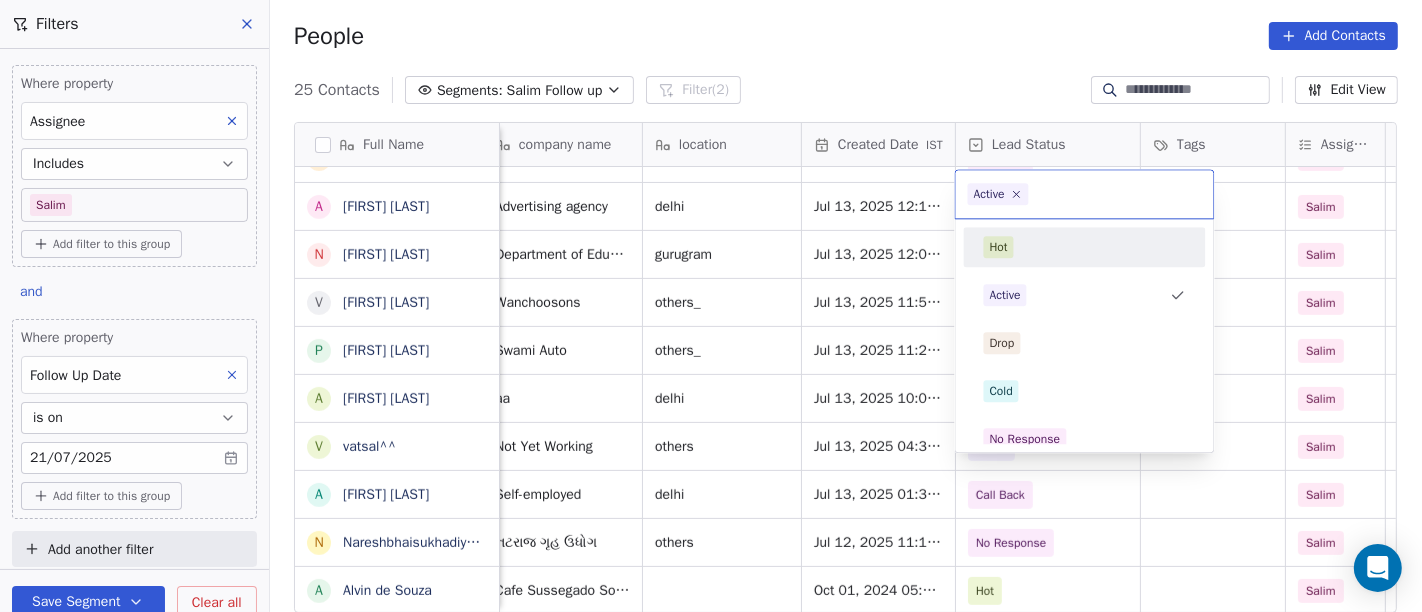 click on "On2Cook India Pvt. Ltd. Contacts People Marketing Workflows Campaigns Sales Pipelines Sequences Beta Tools Apps AI Agents Help & Support Filters Where property   Assignee   Includes Salim Add filter to this group and Where property   Follow Up Date   is on 21/07/2025 Add filter to this group Add another filter Save Segment Clear all People  Add Contacts 25 Contacts Segments: Salim Follow up Filter  (2) Edit View Tag Add to Sequence Full Name B Bharat Joshi p paramjeet singh A Atul Pandey R RAMESH DHANECHA R Ramesh Sahoo G Goutam Karmakar A Ak Prajapati J James Fernandes M Mukesh Bhatt N Nasta pani B Bismita Patra R Raju Maurya K Kella Chandra Sekhar G Girish Bhatt D Devendra Singh L Lalit Jain A Alok Sharma N Neena Kumari V Vinod Wanchoo P Pawan Swami a ayushmat b Soni v vatsal^^ A Anup Melwani N Nareshbhaisukhadiya Nareshbhaisukhadiya A Alvin de Souza Email Phone Number company name location Created Date IST Lead Status Tags Assignee Sales Rep Last Activity Date IST Follow Up Date Notes bj226798@gmail.com" at bounding box center [711, 306] 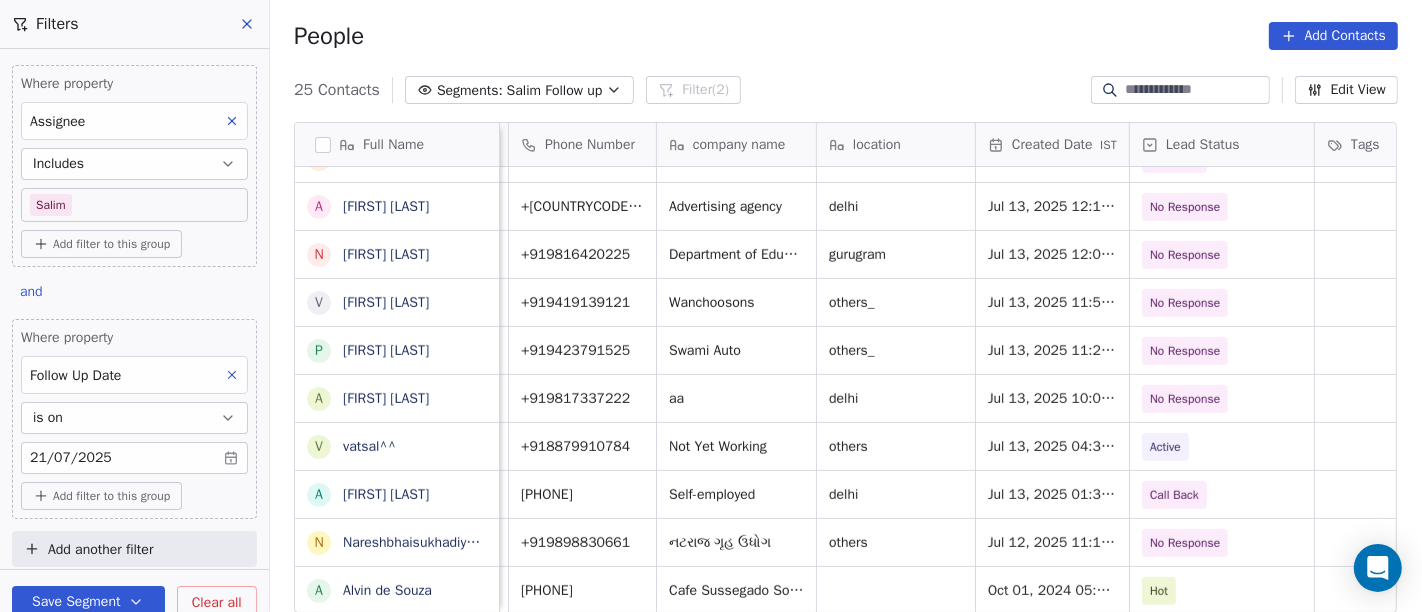 scroll, scrollTop: 17, scrollLeft: 0, axis: vertical 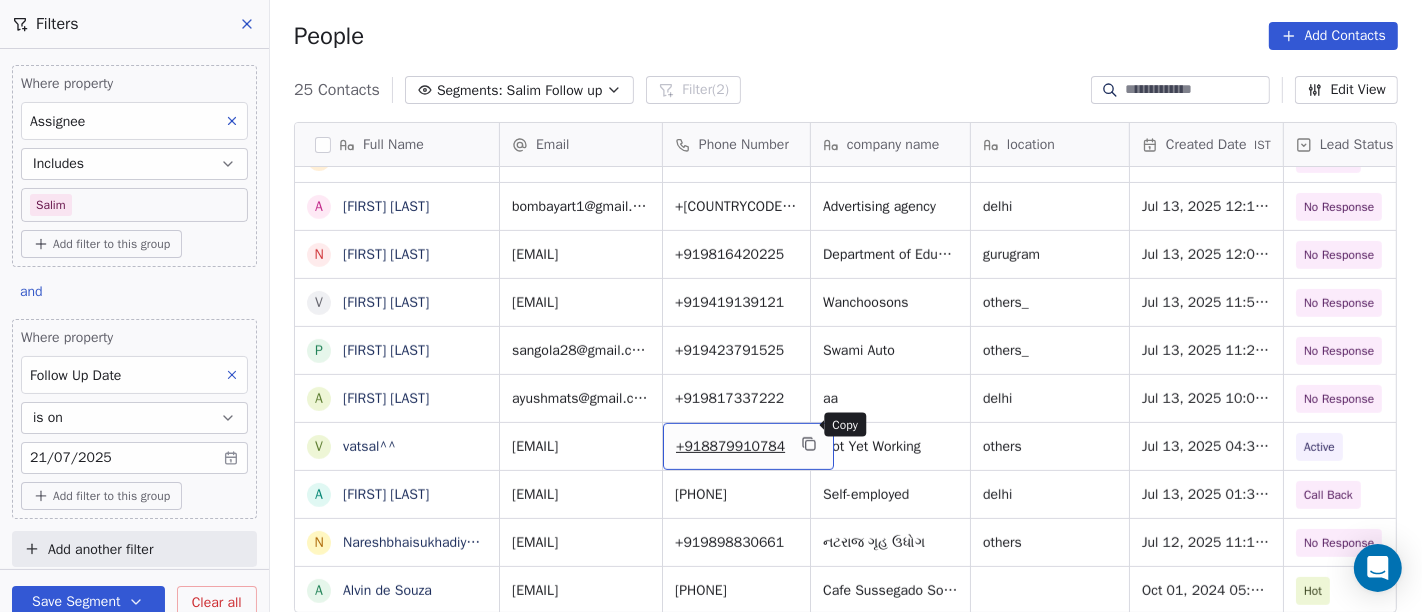 click 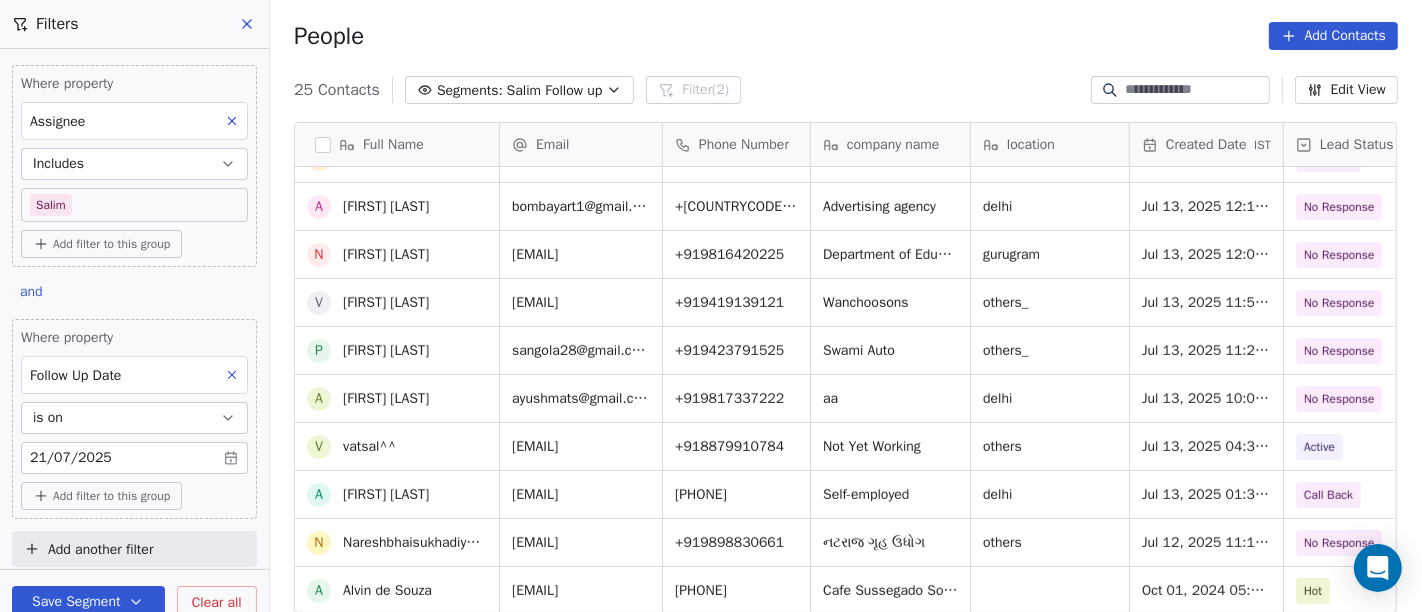 scroll, scrollTop: 197, scrollLeft: 0, axis: vertical 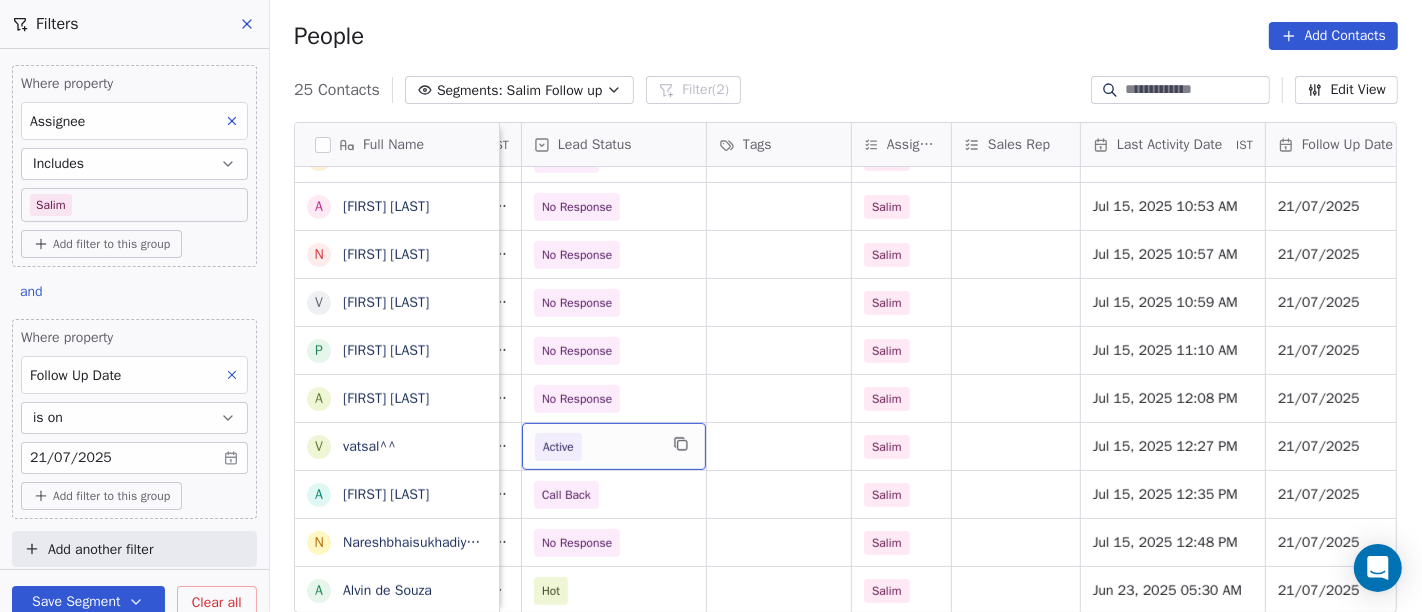 click on "Active" at bounding box center [596, 447] 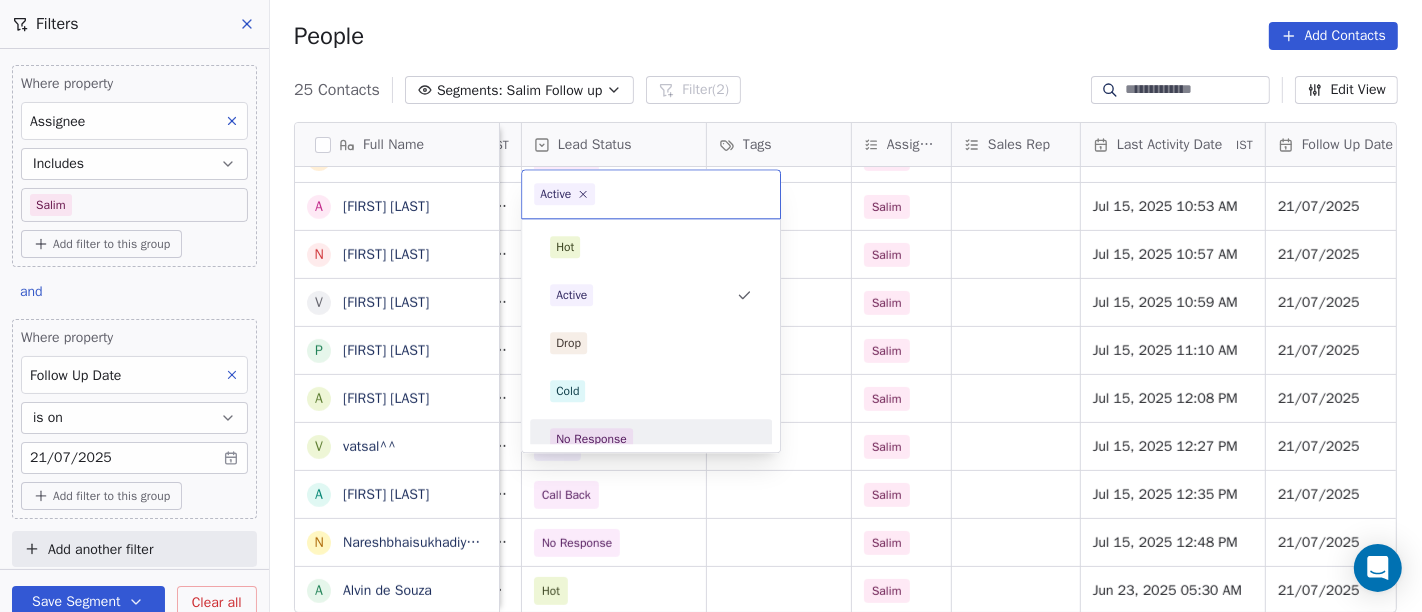 click on "No Response" at bounding box center (591, 439) 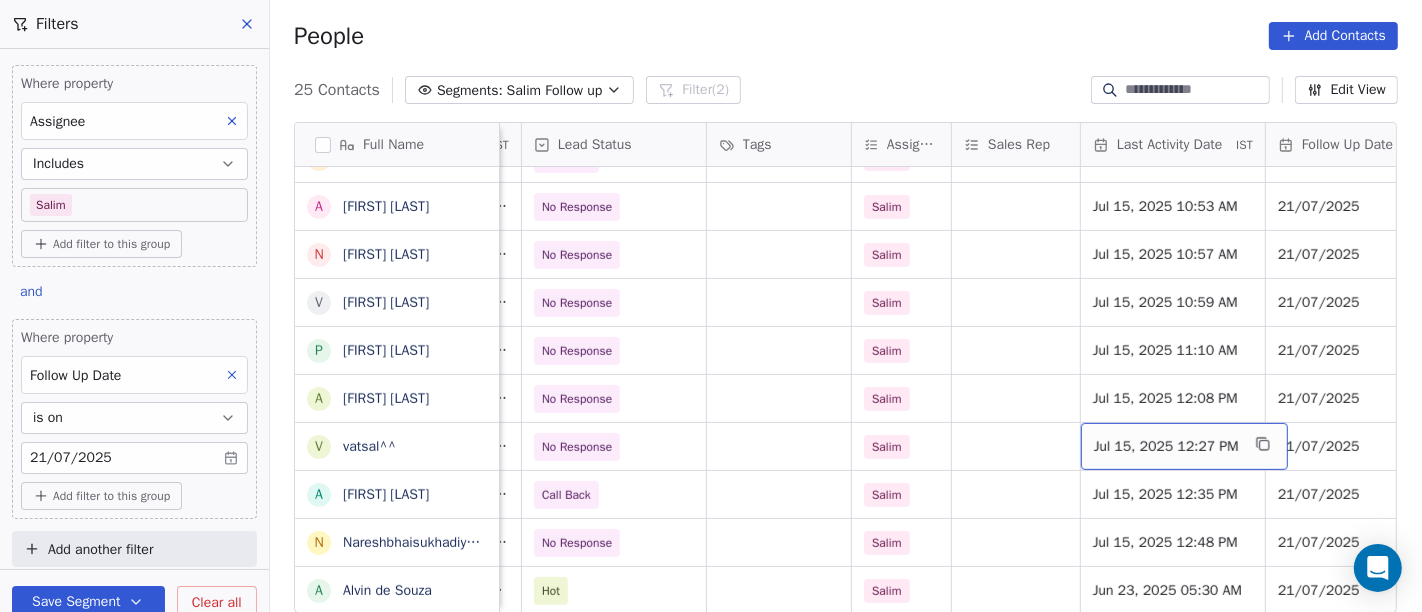 click on "Jul 15, 2025 12:27 PM" at bounding box center [1166, 447] 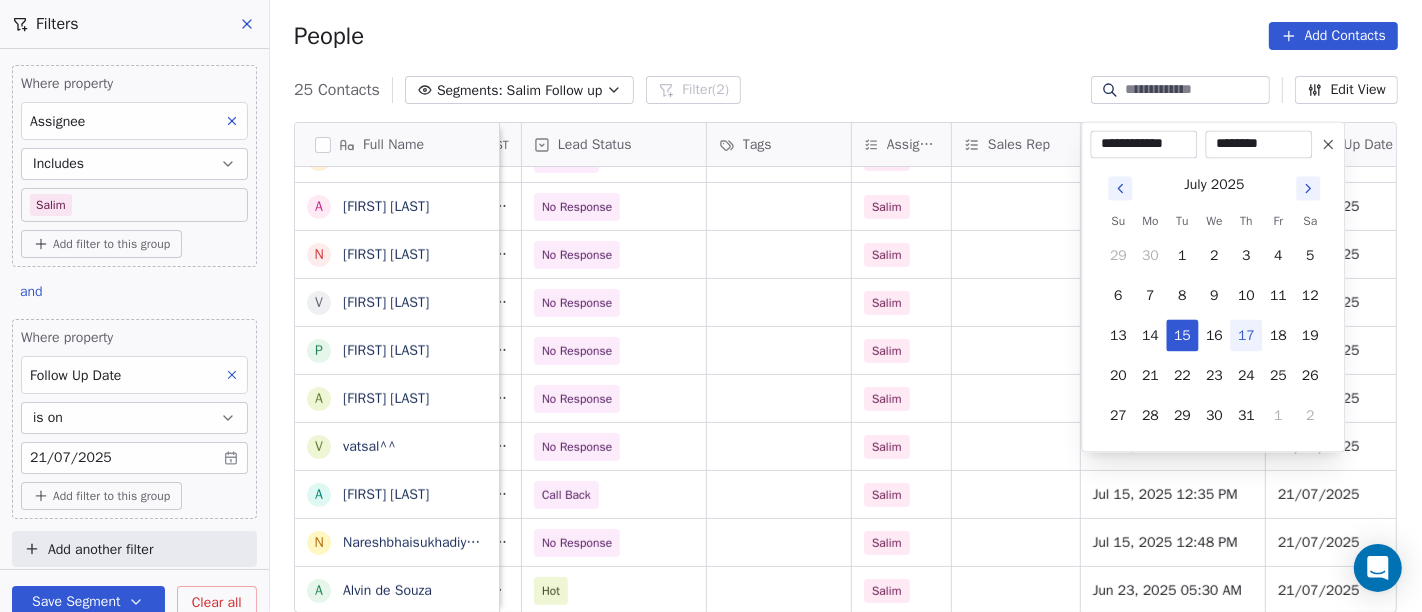 click on "17" at bounding box center [1246, 335] 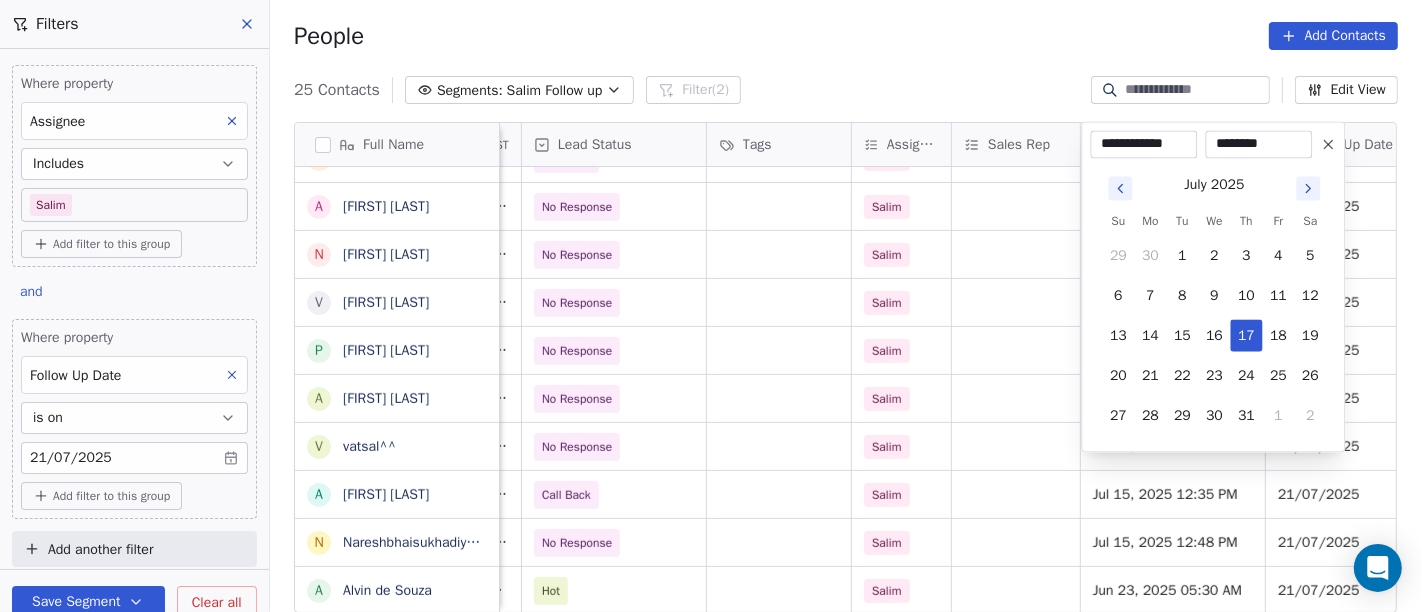 click on "On2Cook India Pvt. Ltd. Contacts People Marketing Workflows Campaigns Sales Pipelines Sequences Beta Tools Apps AI Agents Help & Support Filters Where property   Assignee   Includes Salim Add filter to this group and Where property   Follow Up Date   is on 21/07/2025 Add filter to this group Add another filter Save Segment Clear all People  Add Contacts 25 Contacts Segments: Salim Follow up Filter  (2) Edit View Tag Add to Sequence Full Name B Bharat Joshi p paramjeet singh A Atul Pandey R RAMESH DHANECHA R Ramesh Sahoo G Goutam Karmakar A Ak Prajapati J James Fernandes M Mukesh Bhatt N Nasta pani B Bismita Patra R Raju Maurya K Kella Chandra Sekhar G Girish Bhatt D Devendra Singh L Lalit Jain A Alok Sharma N Neena Kumari V Vinod Wanchoo P Pawan Swami a ayushmat b Soni v vatsal^^ A Anup Melwani N Nareshbhaisukhadiya Nareshbhaisukhadiya A Alvin de Souza Phone Number company name location Created Date IST Lead Status Tags Assignee Sales Rep Last Activity Date IST Follow Up Date Notes Call Attempts Website   1" at bounding box center (711, 306) 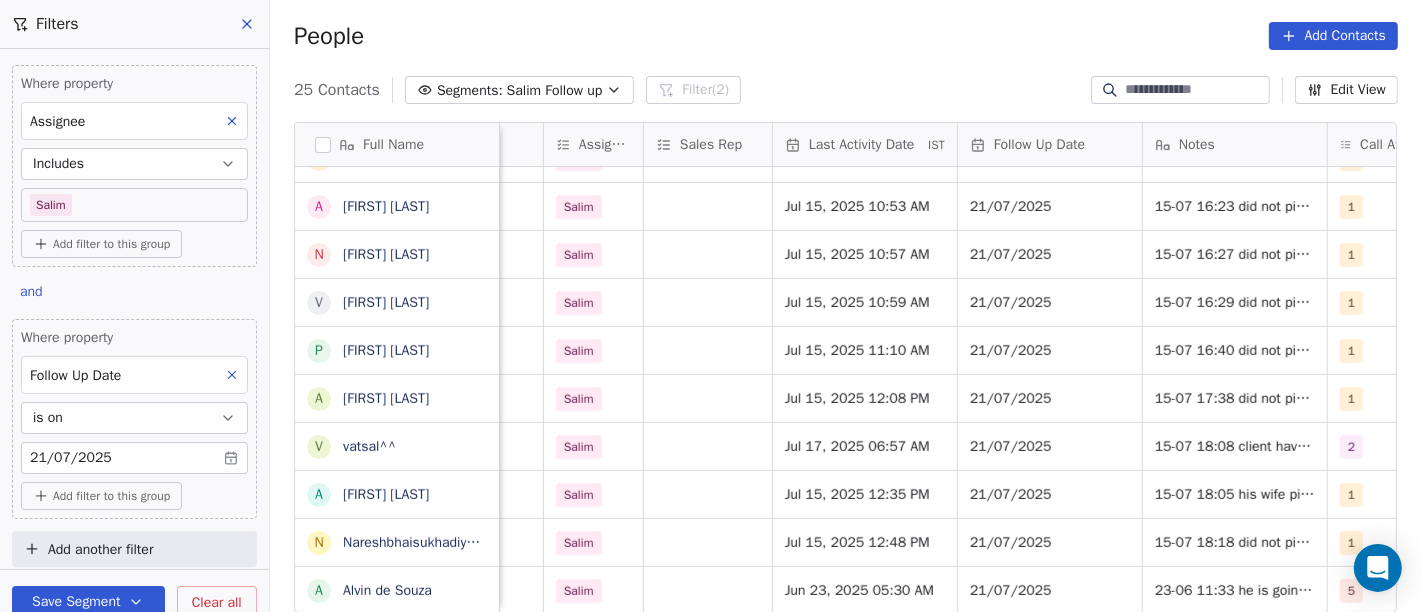 scroll, scrollTop: 17, scrollLeft: 1071, axis: both 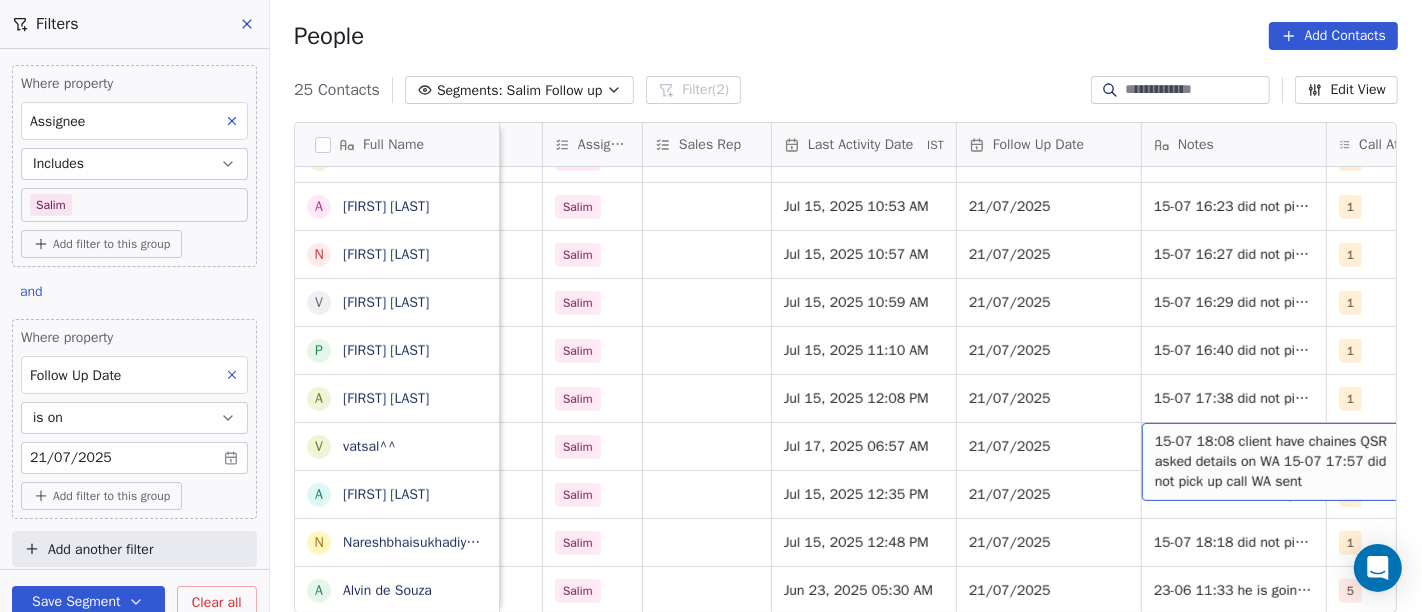 click on "15-07 18:08 client have chaines QSR asked details on WA   15-07 17:57 did not pick up call WA sent" at bounding box center [1274, 462] 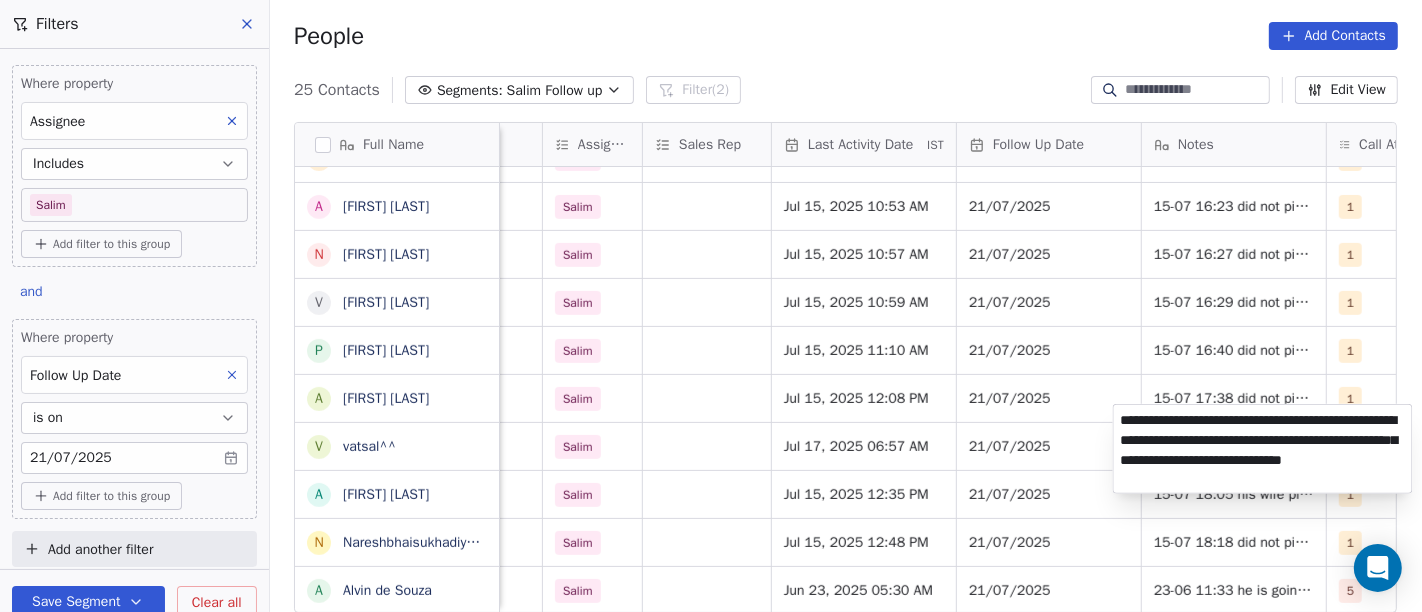 type on "**********" 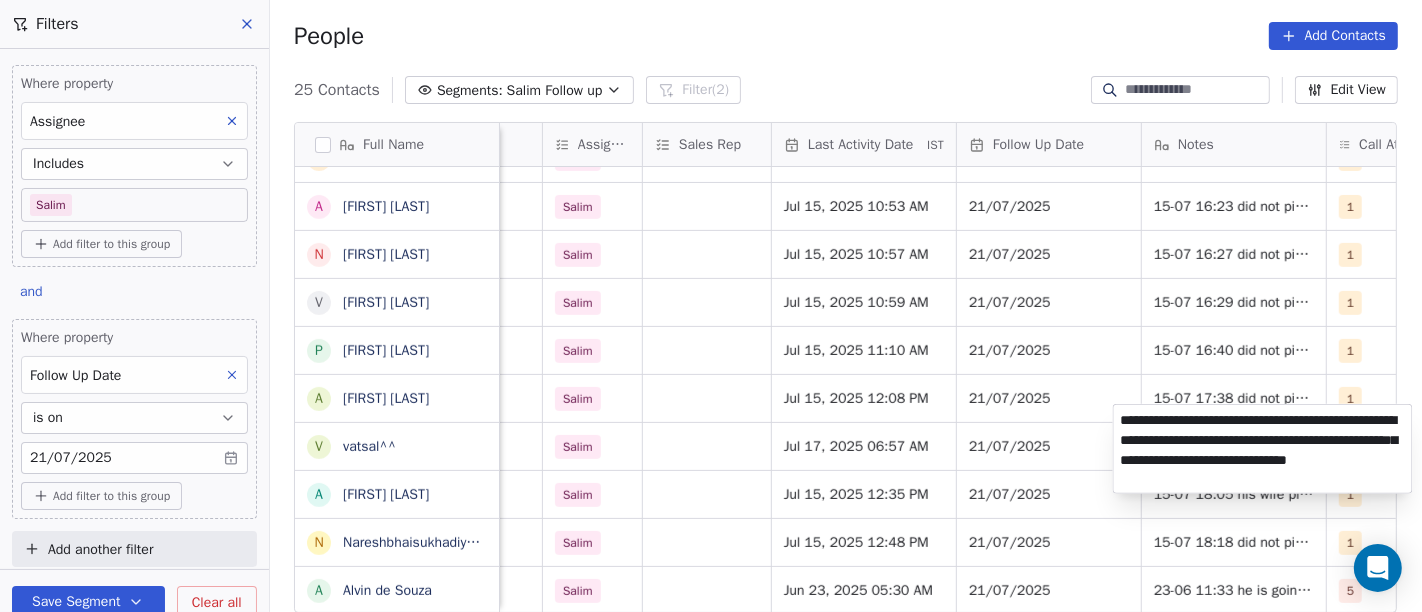 click on "On2Cook India Pvt. Ltd. Contacts People Marketing Workflows Campaigns Sales Pipelines Sequences Beta Tools Apps AI Agents Help & Support Filters Where property   Assignee   Includes Salim Add filter to this group and Where property   Follow Up Date   is on 21/07/2025 Add filter to this group Add another filter Save Segment Clear all People  Add Contacts 25 Contacts Segments: Salim Follow up Filter  (2) Edit View Tag Add to Sequence Full Name B Bharat Joshi p paramjeet singh A Atul Pandey R RAMESH DHANECHA R Ramesh Sahoo G Goutam Karmakar A Ak Prajapati J James Fernandes M Mukesh Bhatt N Nasta pani B Bismita Patra R Raju Maurya K Kella Chandra Sekhar G Girish Bhatt D Devendra Singh L Lalit Jain A Alok Sharma N Neena Kumari V Vinod Wanchoo P Pawan Swami a ayushmat b Soni v vatsal^^ A Anup Melwani N Nareshbhaisukhadiya Nareshbhaisukhadiya A Alvin de Souza location Created Date IST Lead Status Tags Assignee Sales Rep Last Activity Date IST Follow Up Date Notes Call Attempts Website zomato link outlet type   1" at bounding box center [711, 306] 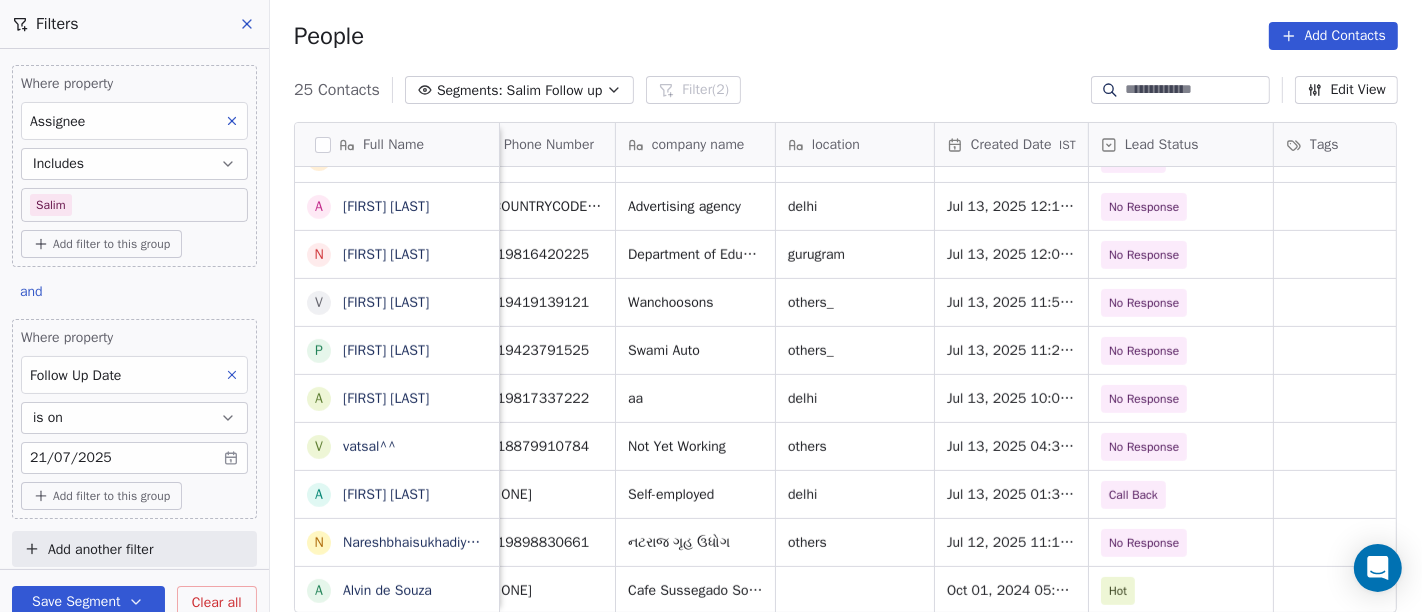 scroll, scrollTop: 17, scrollLeft: 185, axis: both 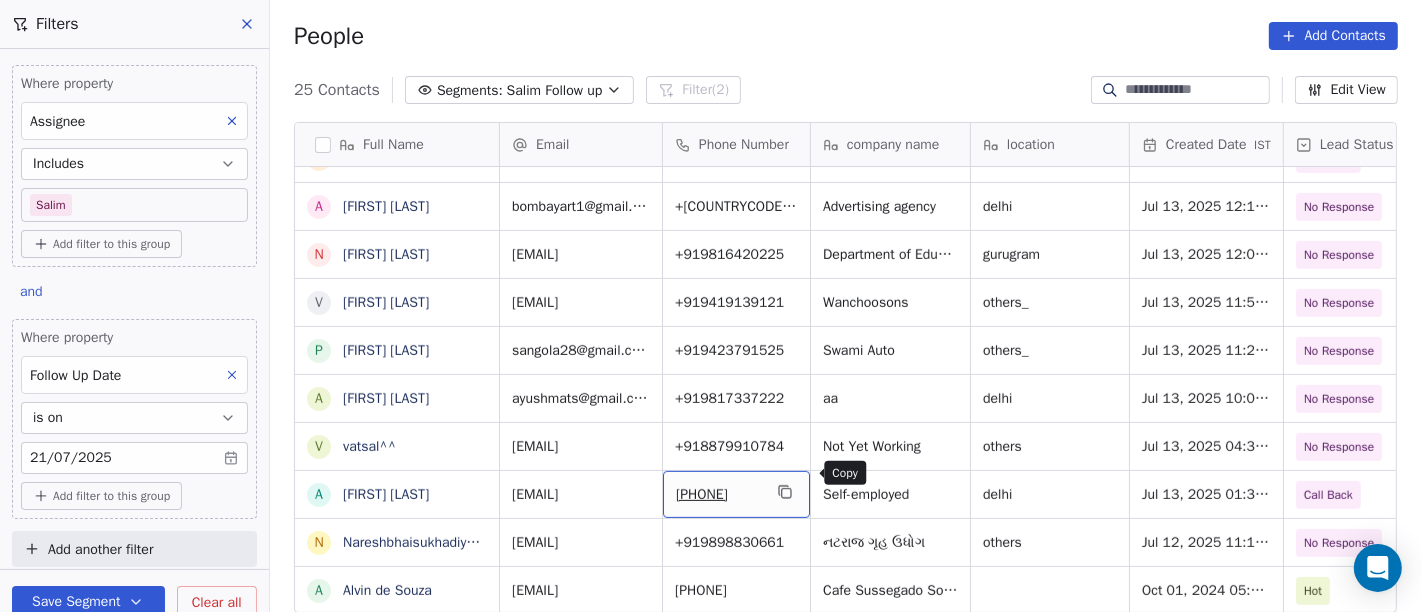 click 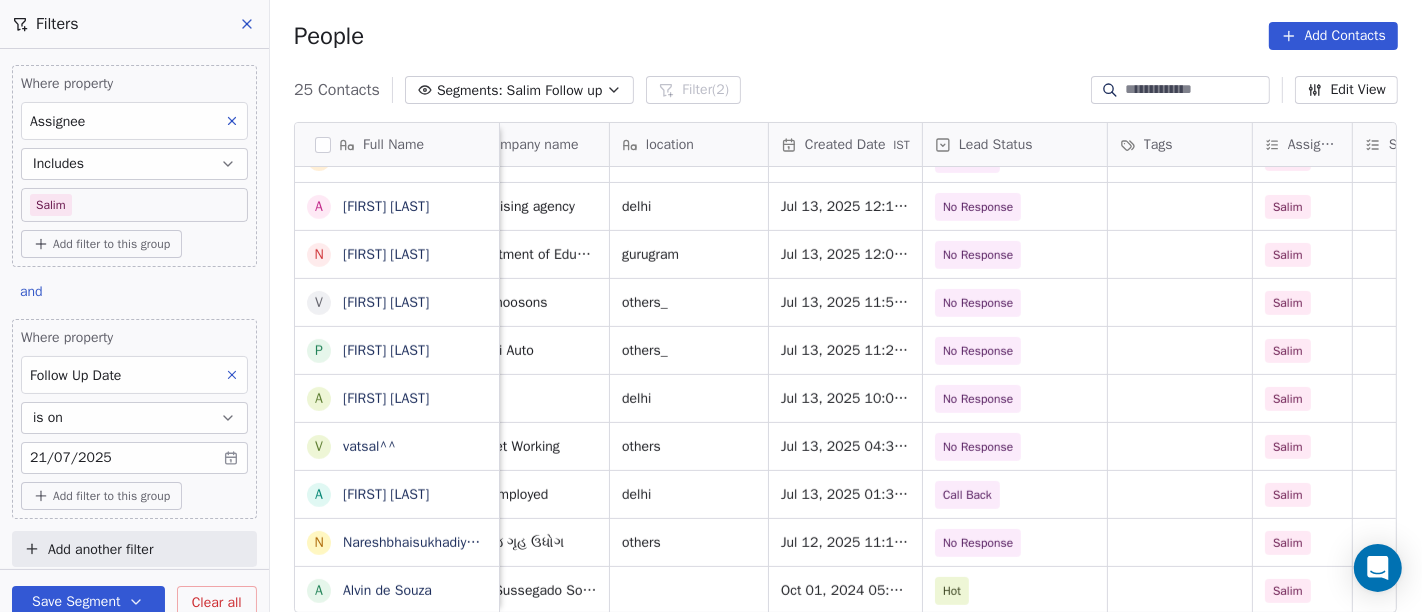 scroll, scrollTop: 17, scrollLeft: 362, axis: both 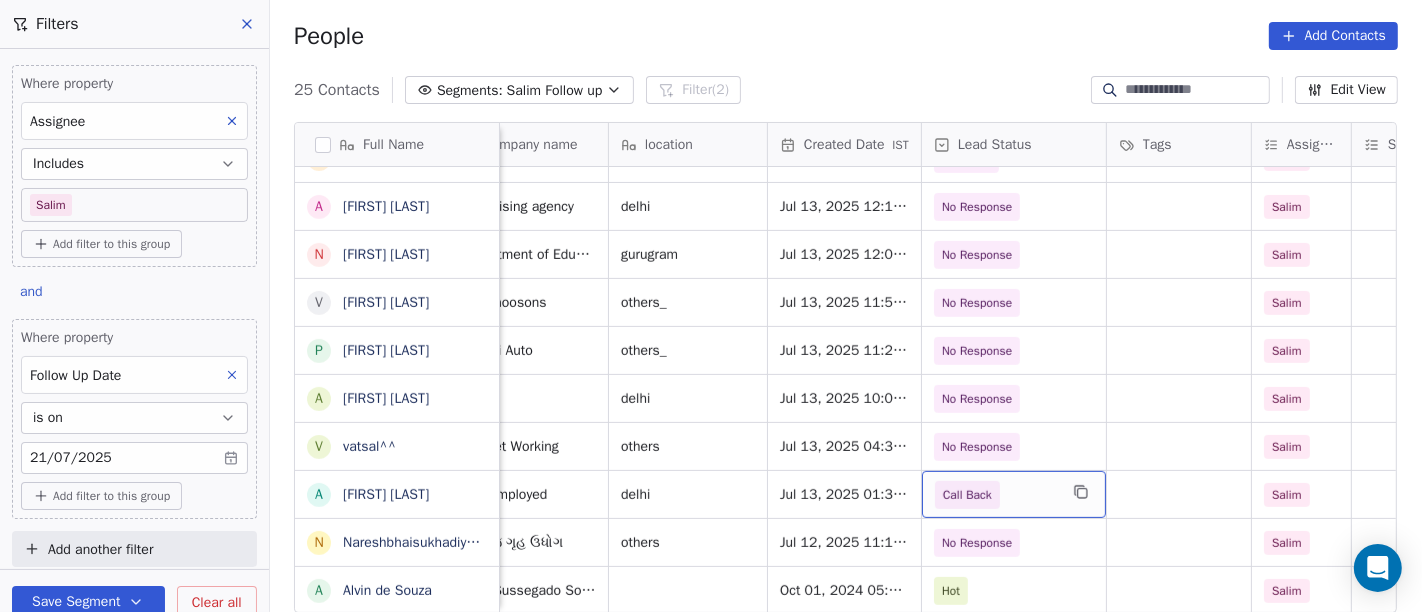 click on "Call Back" at bounding box center (996, 495) 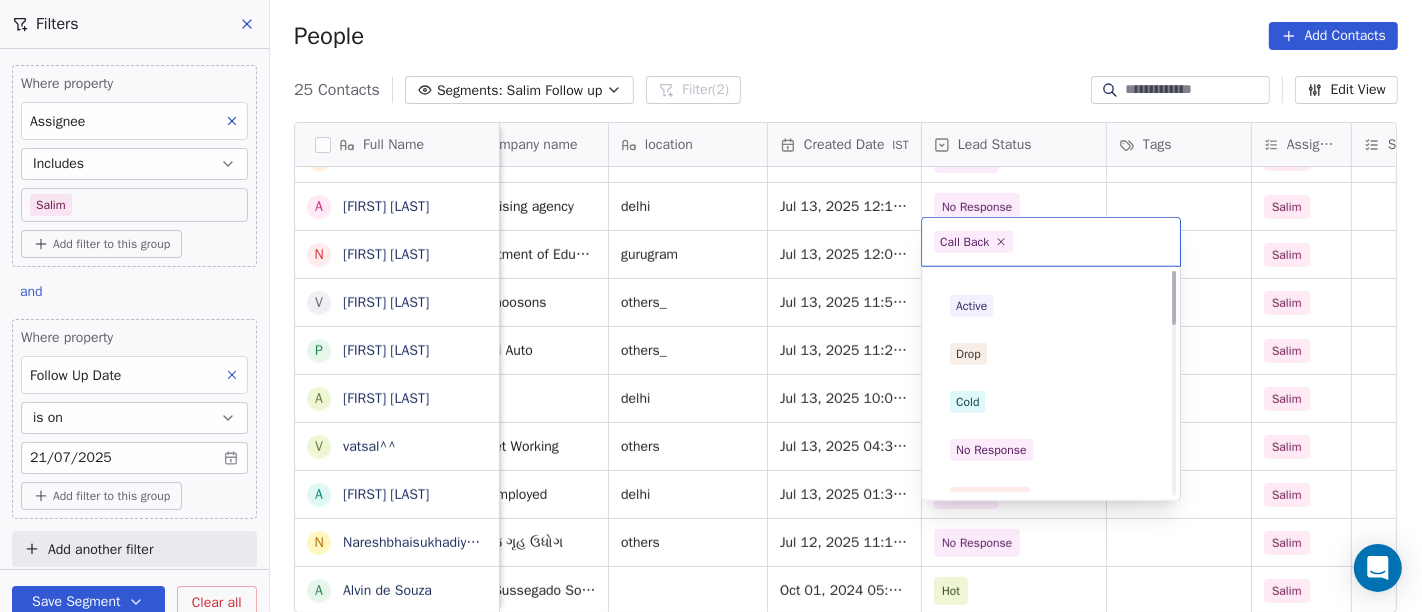 scroll, scrollTop: 0, scrollLeft: 0, axis: both 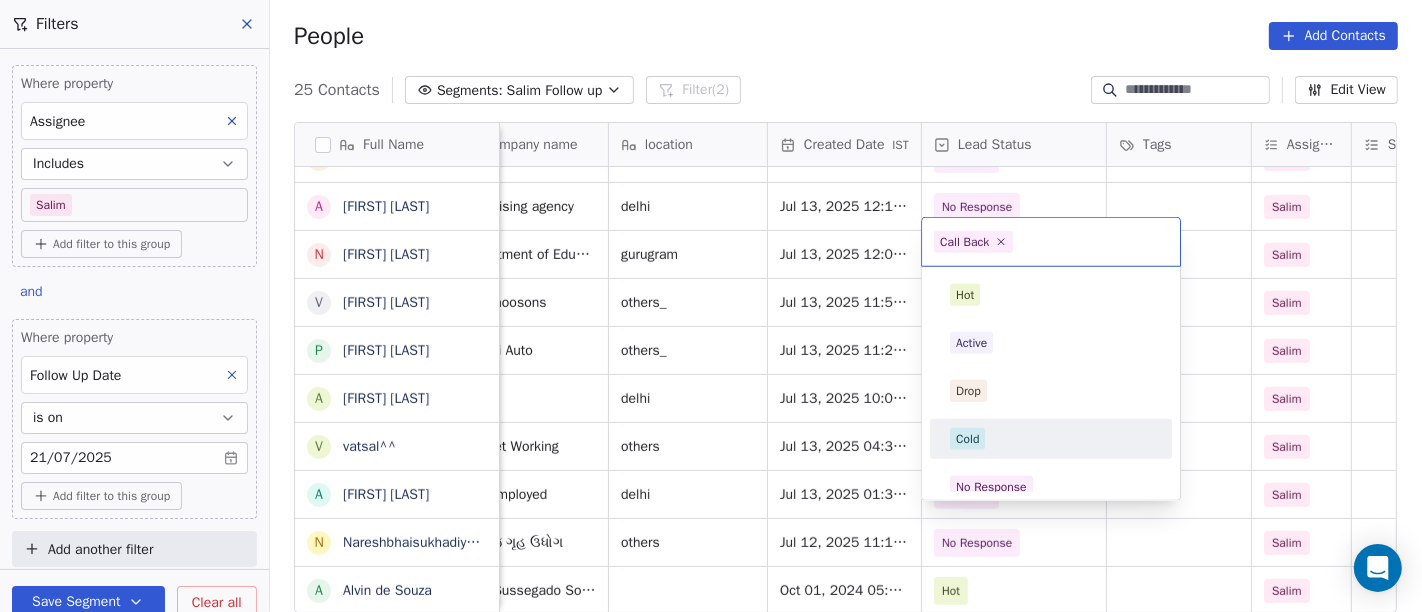 click on "Cold" at bounding box center (1051, 439) 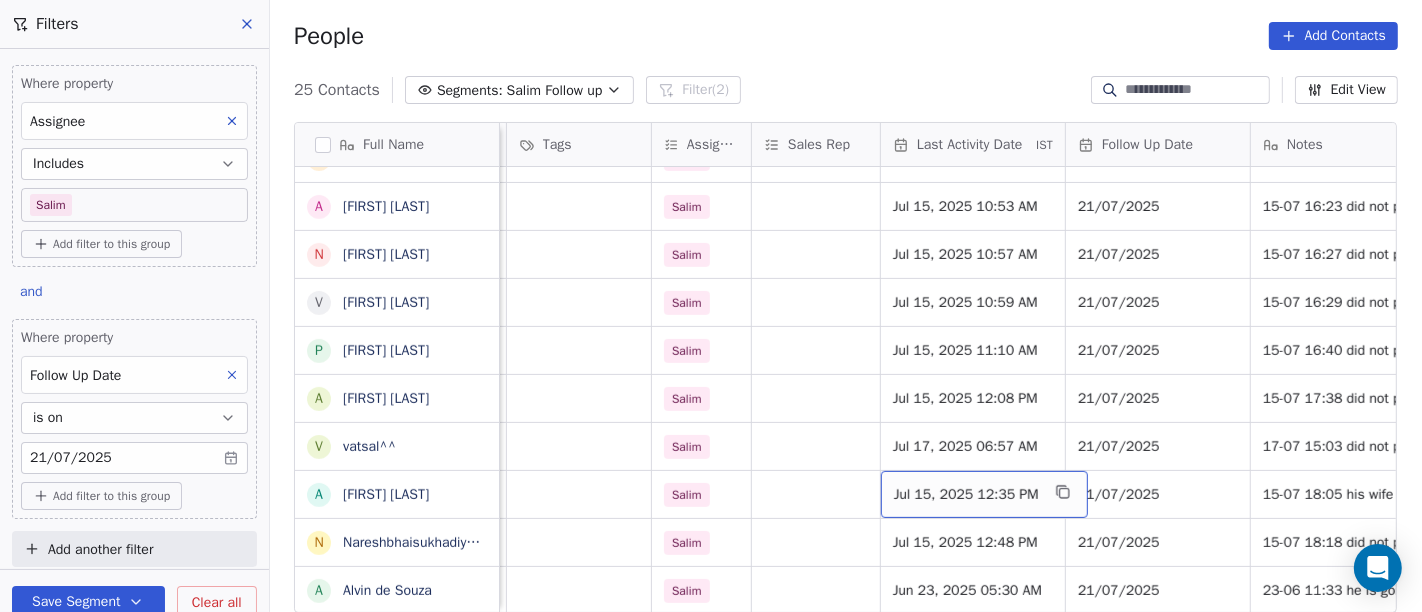 scroll, scrollTop: 17, scrollLeft: 964, axis: both 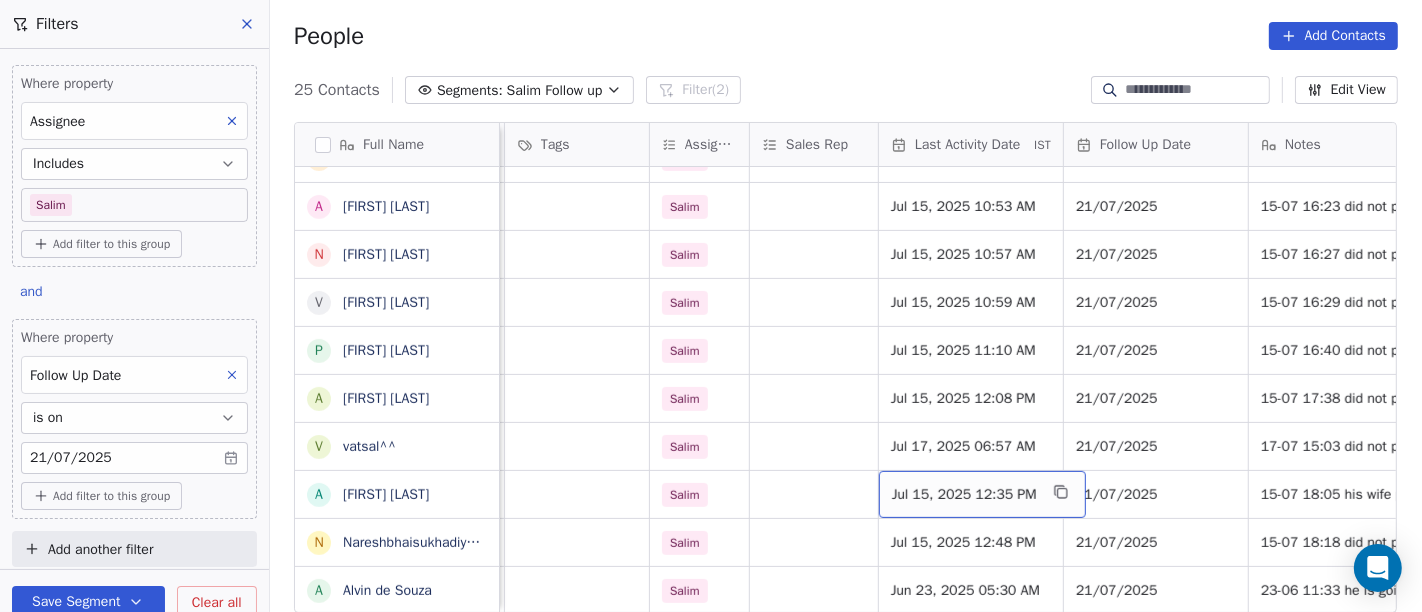 click on "Jul 15, 2025 12:35 PM" at bounding box center (964, 495) 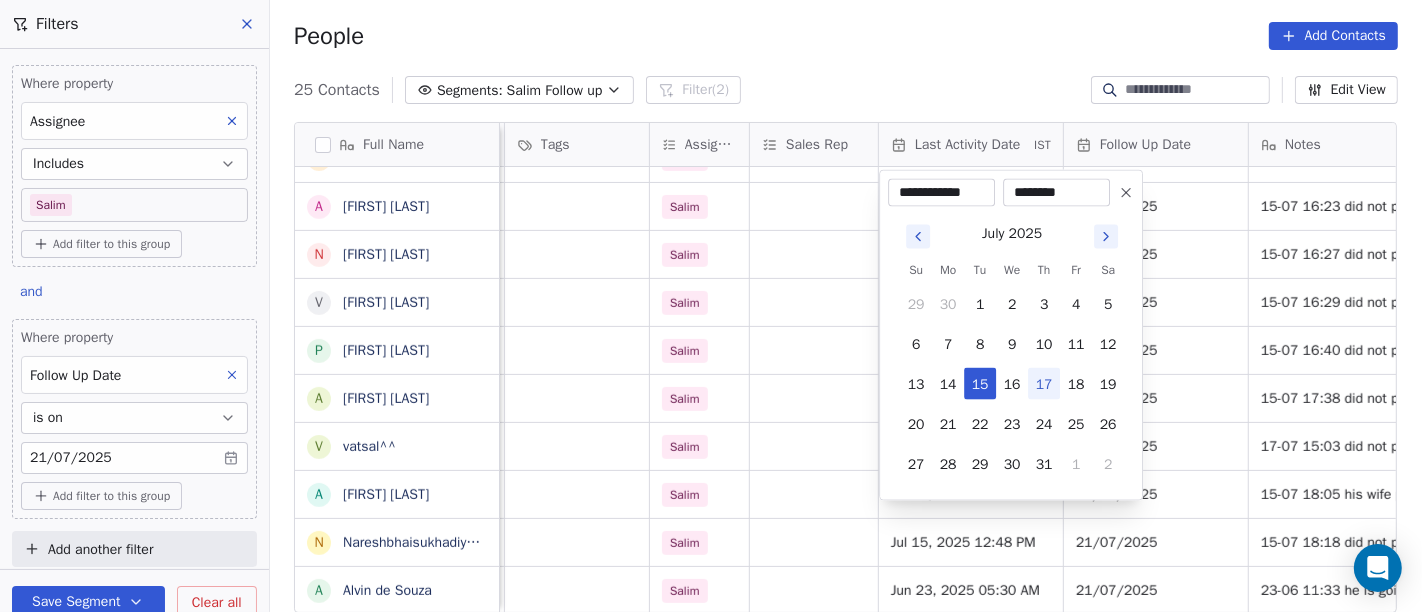 click on "17" at bounding box center (1044, 384) 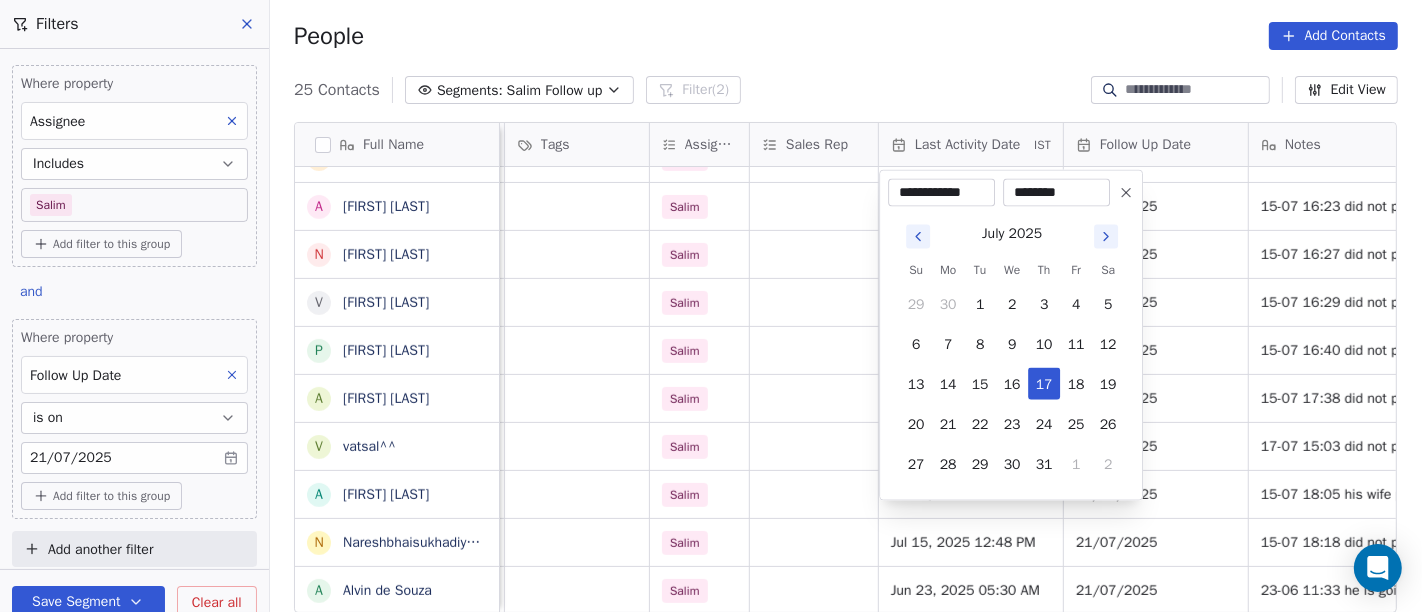 click on "On2Cook India Pvt. Ltd. Contacts People Marketing Workflows Campaigns Sales Pipelines Sequences Beta Tools Apps AI Agents Help & Support Filters Where property   Assignee   Includes Salim Add filter to this group and Where property   Follow Up Date   is on 21/07/2025 Add filter to this group Add another filter Save Segment Clear all People  Add Contacts 25 Contacts Segments: Salim Follow up Filter  (2) Edit View Tag Add to Sequence Full Name B Bharat Joshi p paramjeet singh A Atul Pandey R RAMESH DHANECHA R Ramesh Sahoo G Goutam Karmakar A Ak Prajapati J James Fernandes M Mukesh Bhatt N Nasta pani B Bismita Patra R Raju Maurya K Kella Chandra Sekhar G Girish Bhatt D Devendra Singh L Lalit Jain A Alok Sharma N Neena Kumari V Vinod Wanchoo P Pawan Swami a ayushmat b Soni v vatsal^^ A Anup Melwani N Nareshbhaisukhadiya Nareshbhaisukhadiya A Alvin de Souza company name location Created Date IST Lead Status Tags Assignee Sales Rep Last Activity Date IST Follow Up Date Notes Call Attempts Website zomato link   1" at bounding box center [711, 306] 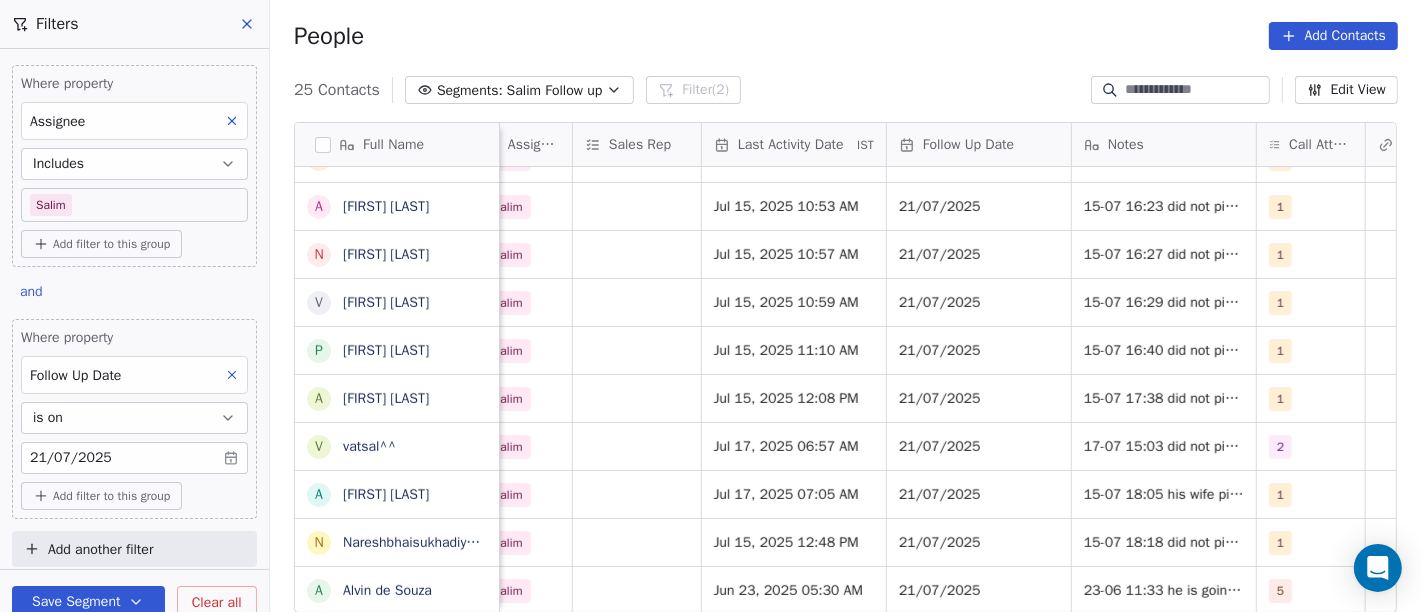 scroll, scrollTop: 17, scrollLeft: 1144, axis: both 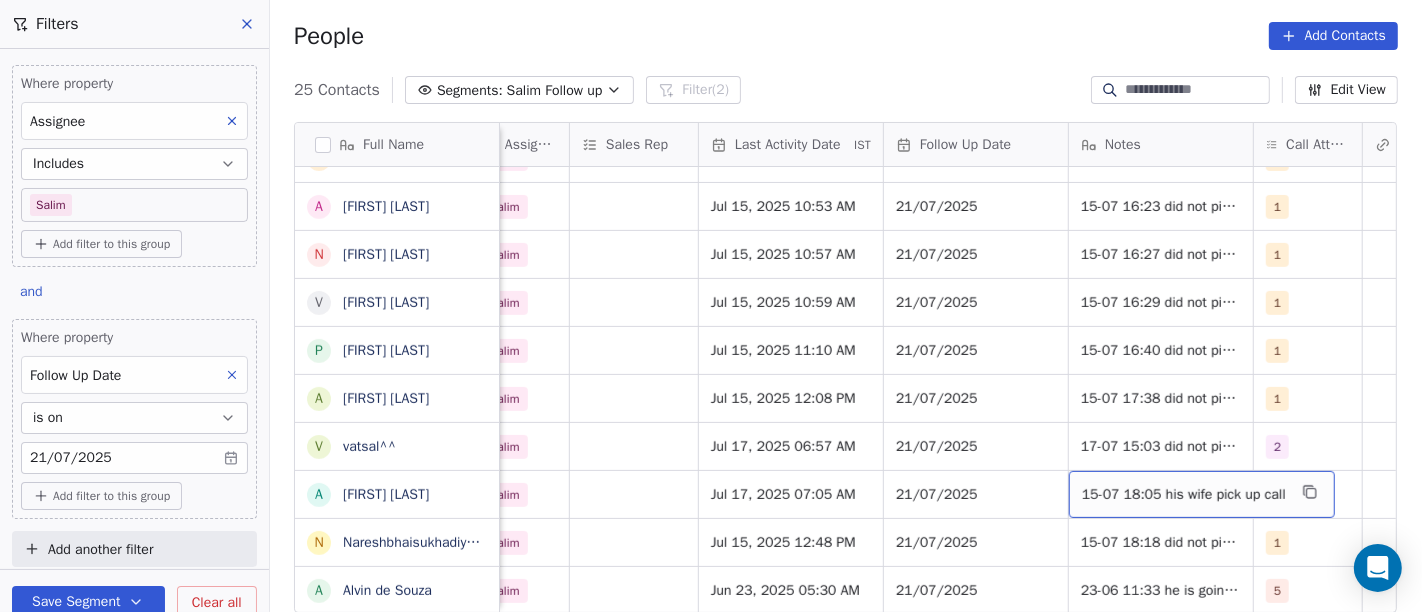click on "15-07 18:05 his wife pick up call" at bounding box center (1184, 495) 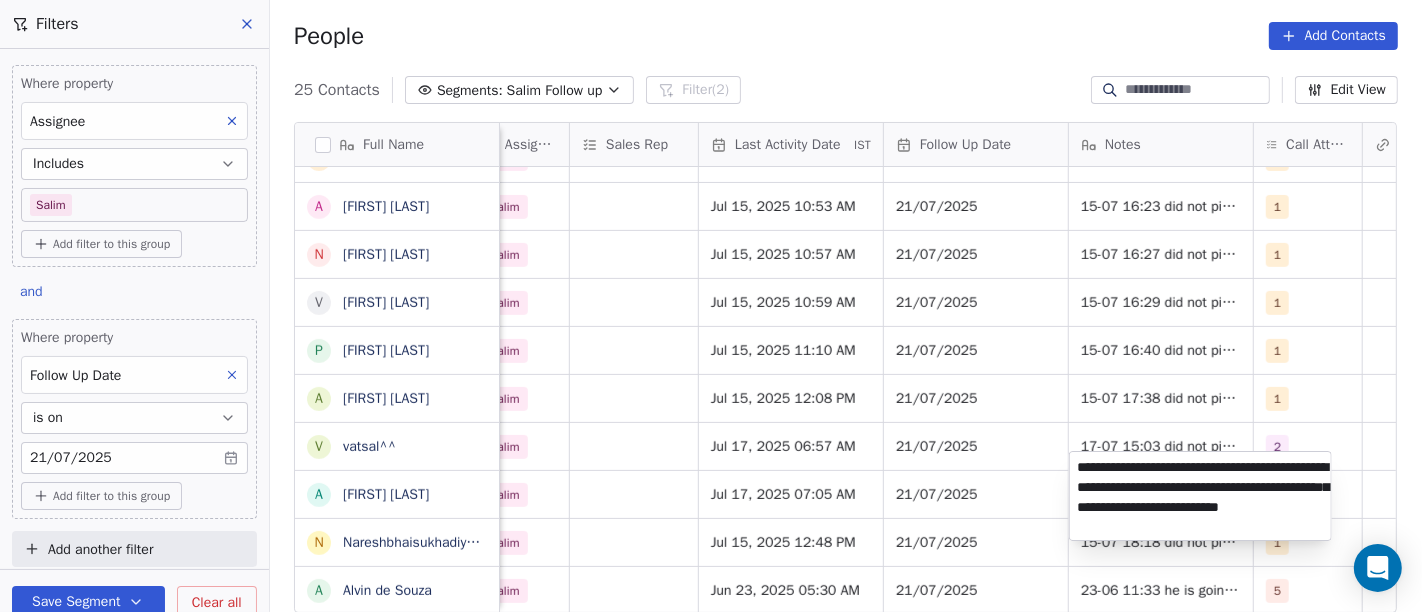 type on "**********" 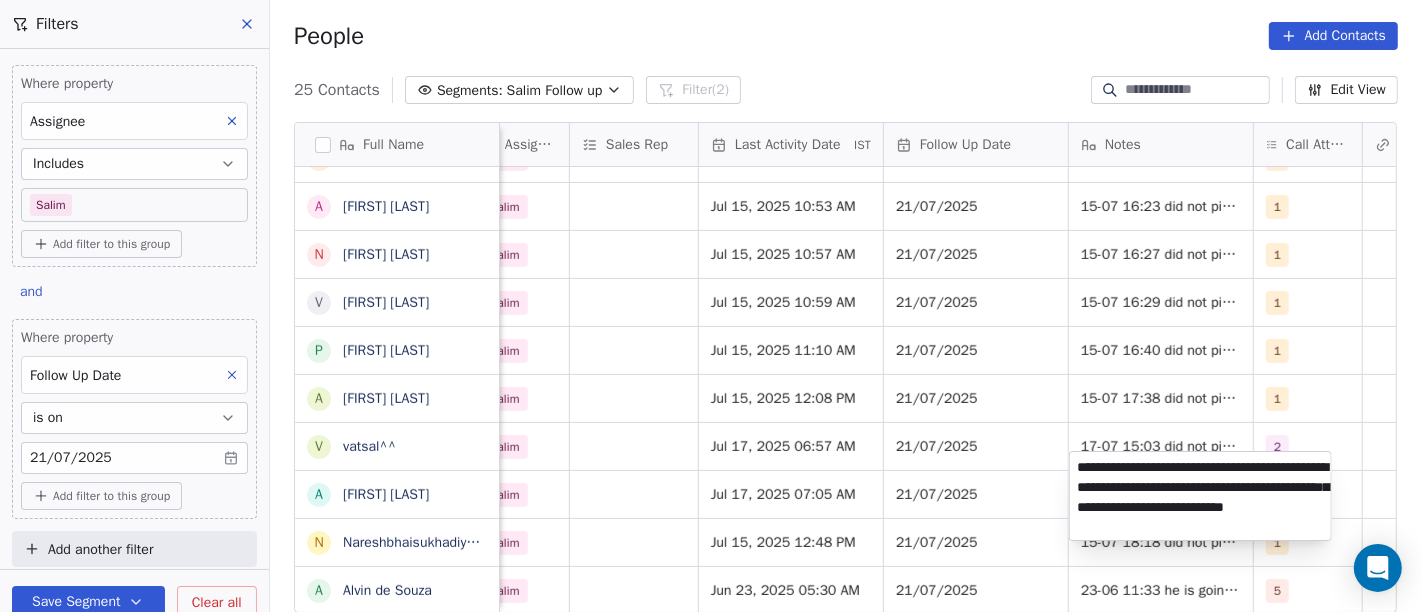 click on "On2Cook India Pvt. Ltd. Contacts People Marketing Workflows Campaigns Sales Pipelines Sequences Beta Tools Apps AI Agents Help & Support Filters Where property   Assignee   Includes Salim Add filter to this group and Where property   Follow Up Date   is on 21/07/2025 Add filter to this group Add another filter Save Segment Clear all People  Add Contacts 25 Contacts Segments: Salim Follow up Filter  (2) Edit View Tag Add to Sequence Full Name B Bharat Joshi p paramjeet singh A Atul Pandey R RAMESH DHANECHA R Ramesh Sahoo G Goutam Karmakar A Ak Prajapati J James Fernandes M Mukesh Bhatt N Nasta pani B Bismita Patra R Raju Maurya K Kella Chandra Sekhar G Girish Bhatt D Devendra Singh L Lalit Jain A Alok Sharma N Neena Kumari V Vinod Wanchoo P Pawan Swami a ayushmat b Soni v vatsal^^ A Anup Melwani N Nareshbhaisukhadiya Nareshbhaisukhadiya A Alvin de Souza Created Date IST Lead Status Tags Assignee Sales Rep Last Activity Date IST Follow Up Date Notes Call Attempts Website zomato link outlet type Location   1" at bounding box center [711, 306] 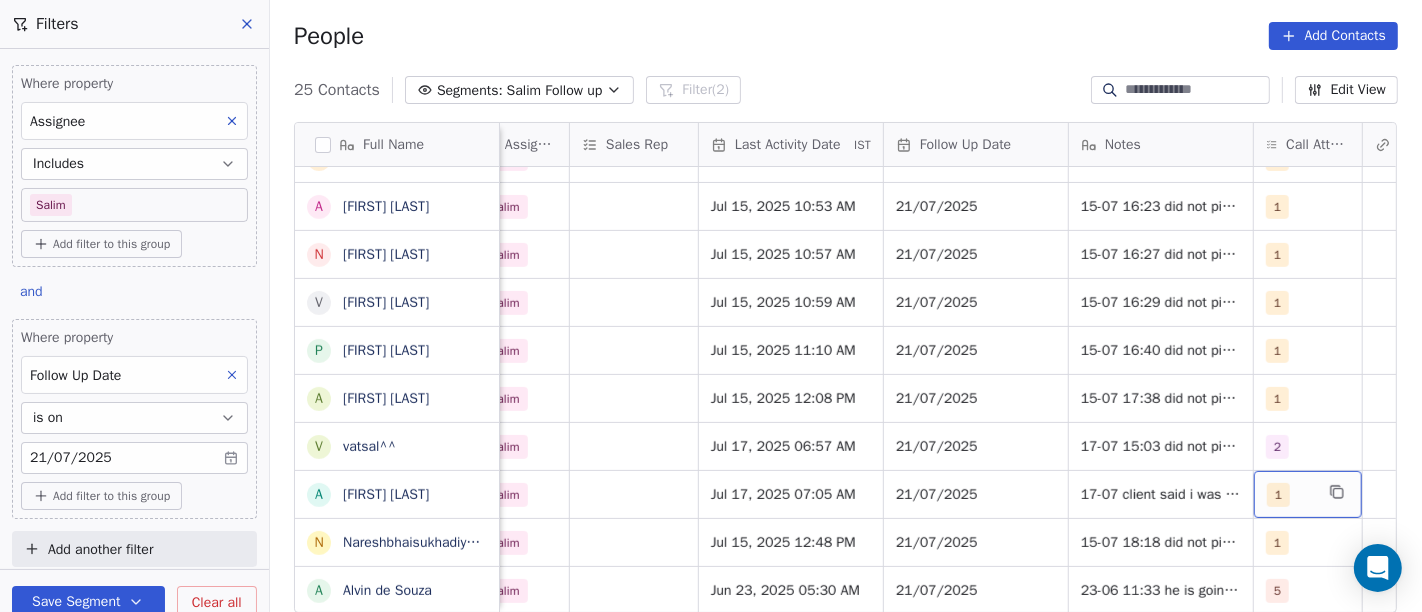 click on "1" at bounding box center (1278, 495) 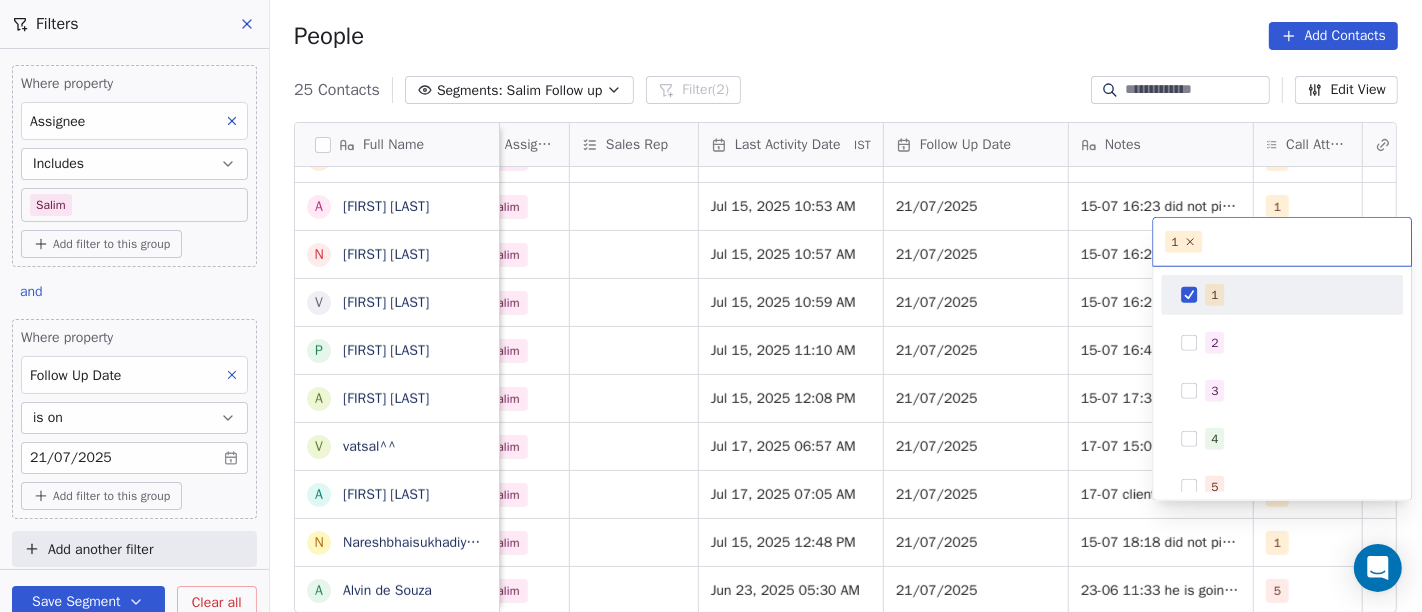 click on "1" at bounding box center (1282, 295) 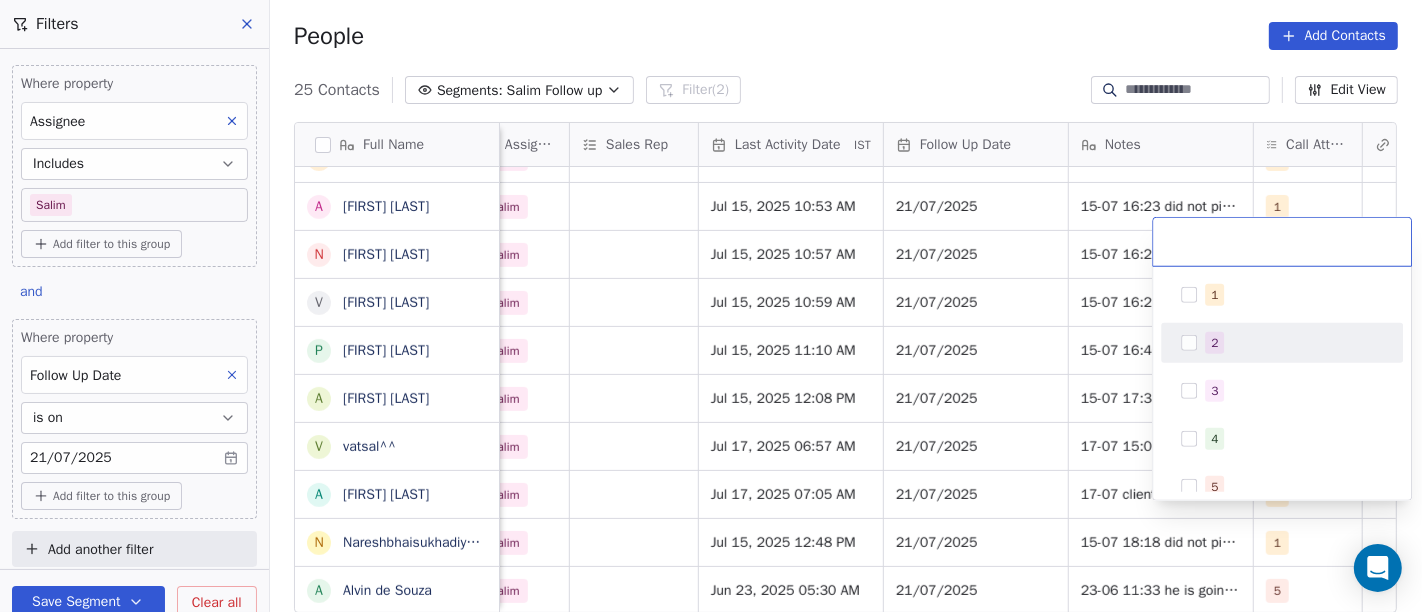 click on "2" at bounding box center [1214, 343] 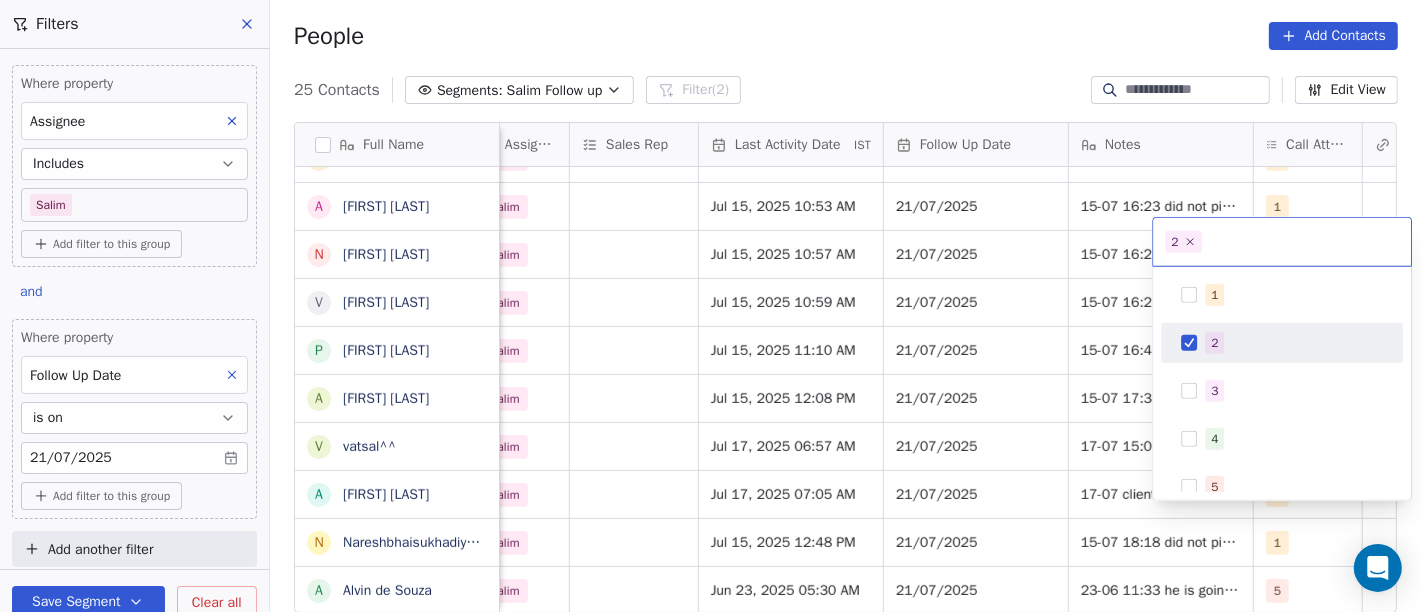 click on "On2Cook India Pvt. Ltd. Contacts People Marketing Workflows Campaigns Sales Pipelines Sequences Beta Tools Apps AI Agents Help & Support Filters Where property   Assignee   Includes Salim Add filter to this group and Where property   Follow Up Date   is on 21/07/2025 Add filter to this group Add another filter Save Segment Clear all People  Add Contacts 25 Contacts Segments: Salim Follow up Filter  (2) Edit View Tag Add to Sequence Full Name B Bharat Joshi p paramjeet singh A Atul Pandey R RAMESH DHANECHA R Ramesh Sahoo G Goutam Karmakar A Ak Prajapati J James Fernandes M Mukesh Bhatt N Nasta pani B Bismita Patra R Raju Maurya K Kella Chandra Sekhar G Girish Bhatt D Devendra Singh L Lalit Jain A Alok Sharma N Neena Kumari V Vinod Wanchoo P Pawan Swami a ayushmat b Soni v vatsal^^ A Anup Melwani N Nareshbhaisukhadiya Nareshbhaisukhadiya A Alvin de Souza Created Date IST Lead Status Tags Assignee Sales Rep Last Activity Date IST Follow Up Date Notes Call Attempts Website zomato link outlet type Location   1" at bounding box center (711, 306) 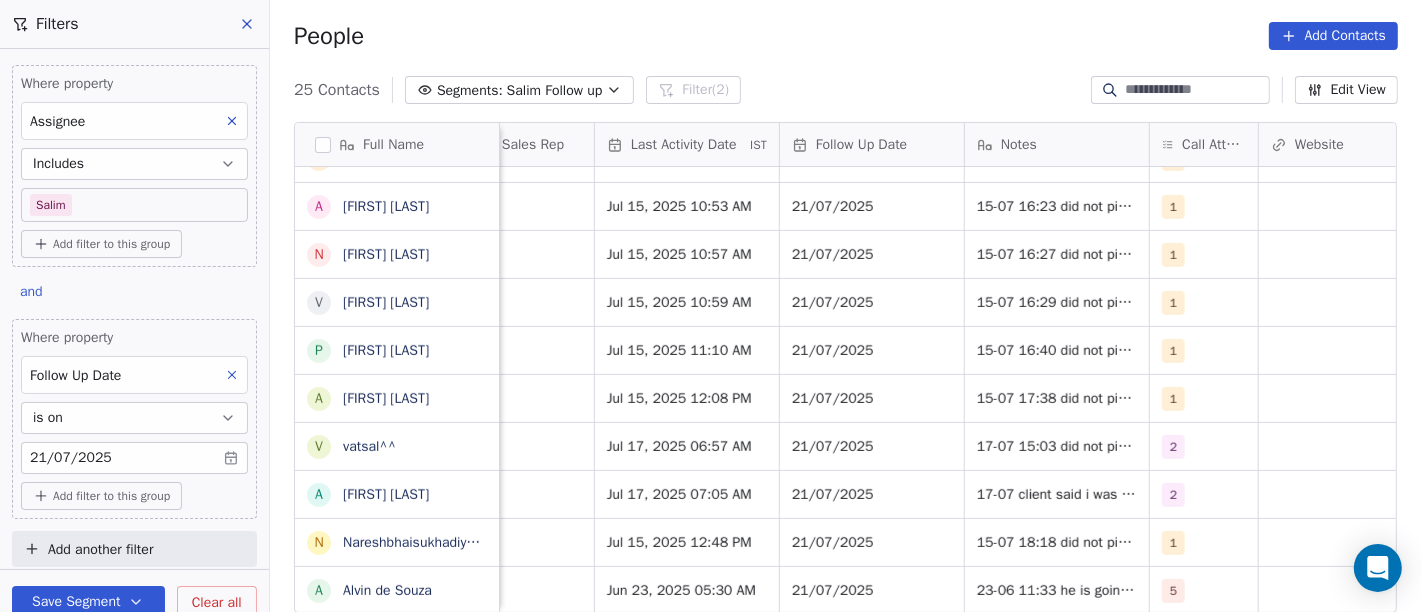 scroll, scrollTop: 17, scrollLeft: 1264, axis: both 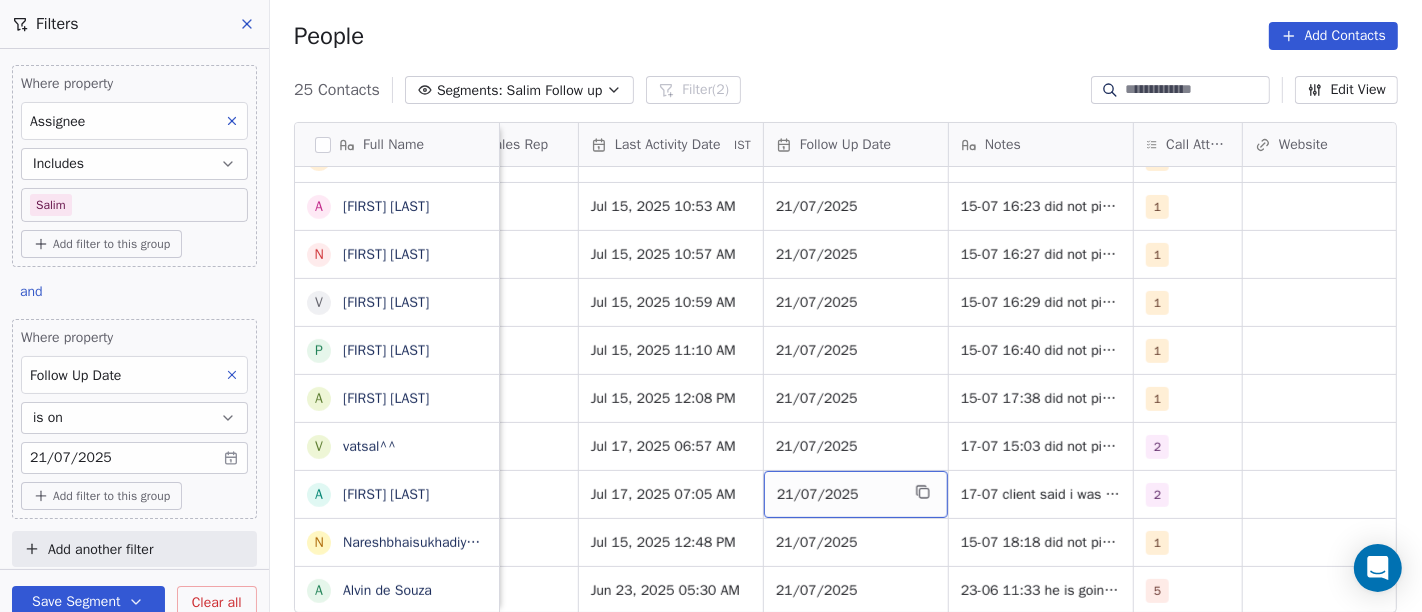 click on "21/07/2025" at bounding box center (838, 495) 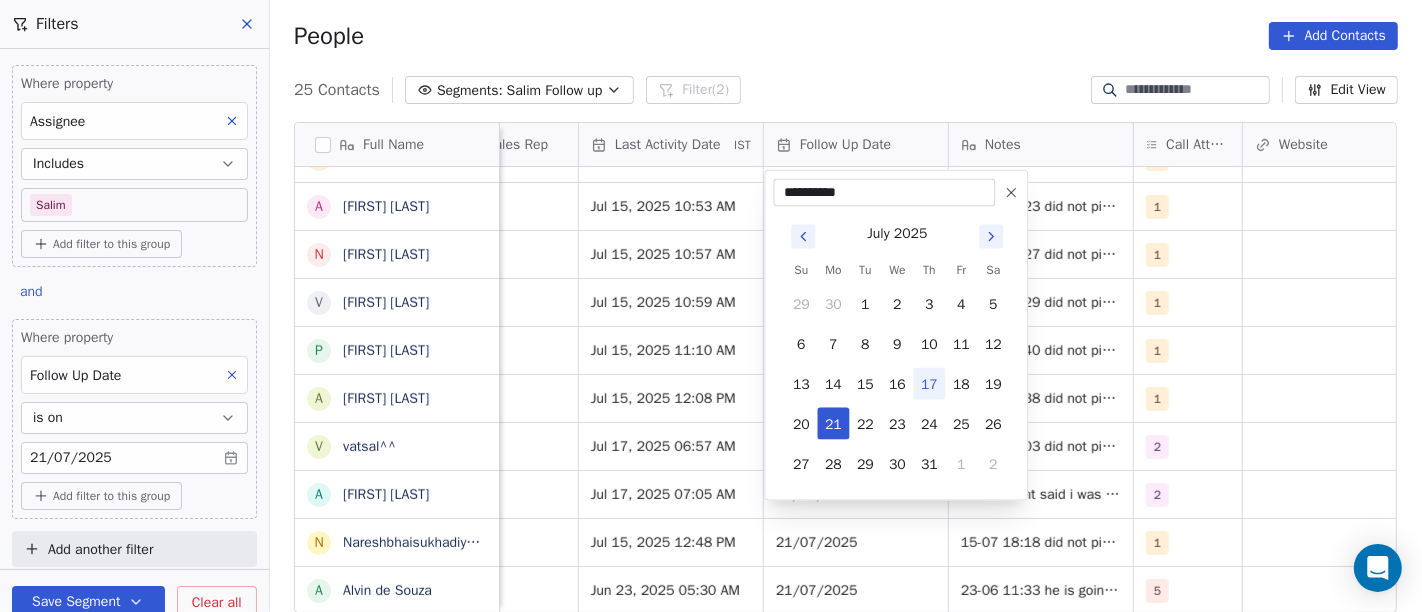 click 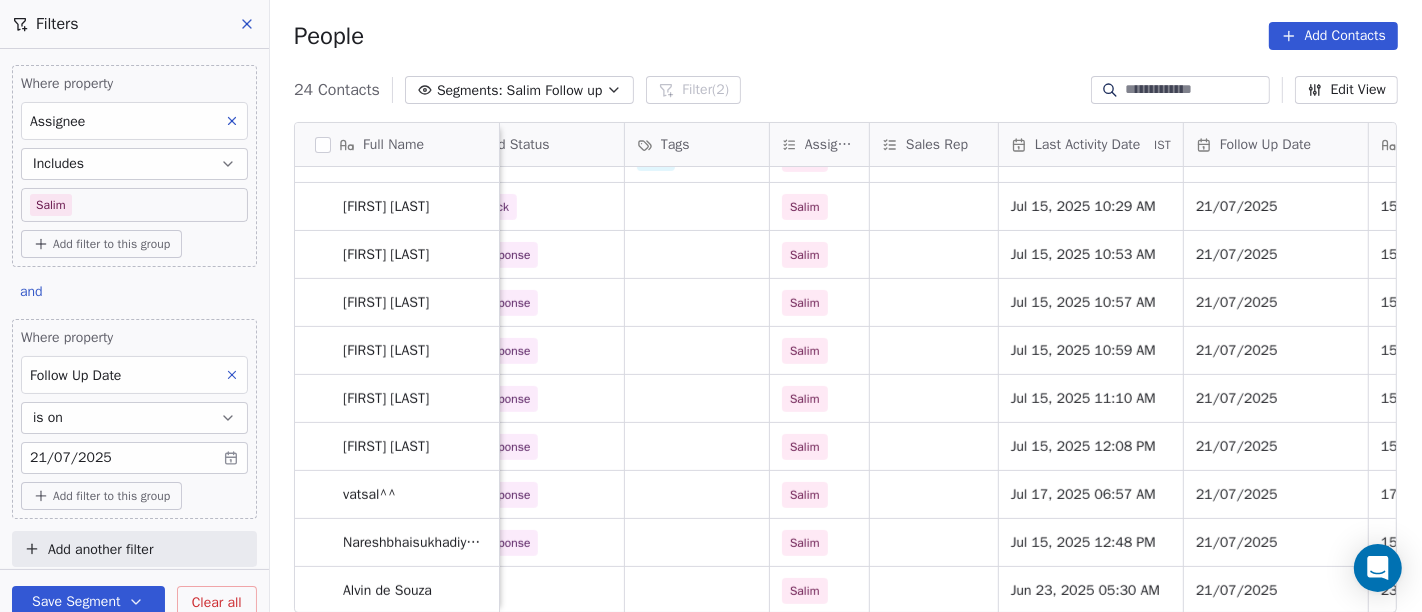 scroll, scrollTop: 17, scrollLeft: 699, axis: both 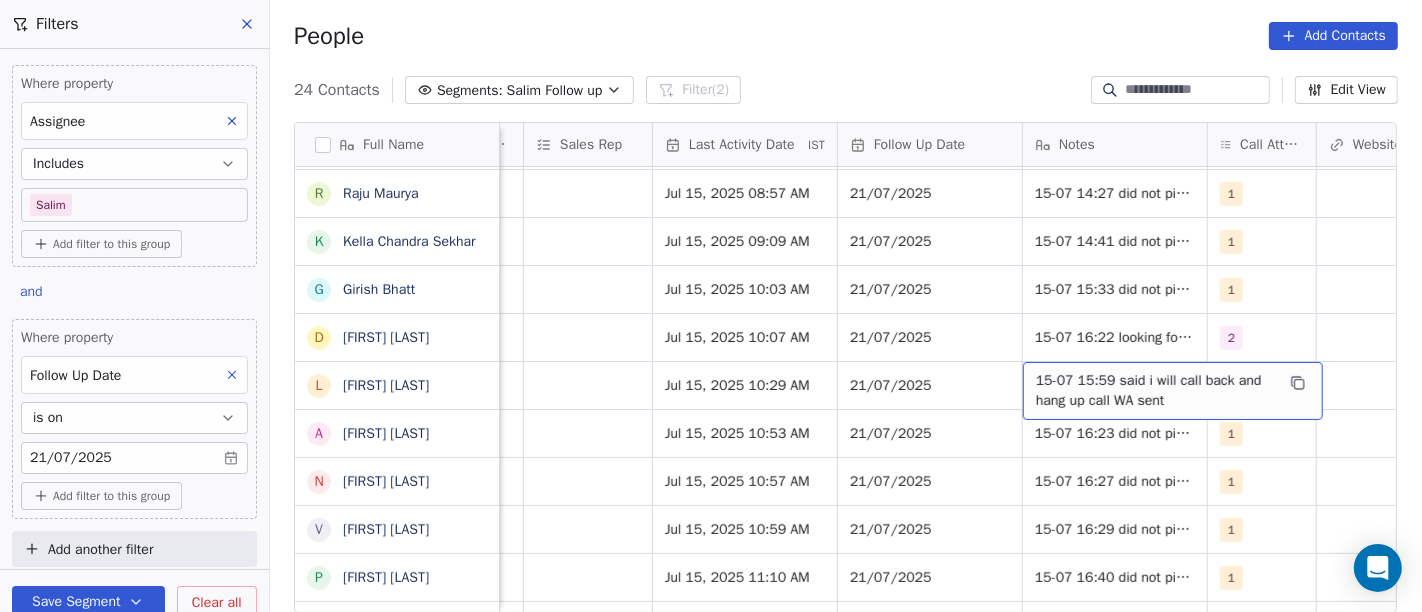 click on "15-07 15:59 said i will call back and hang up call WA sent" at bounding box center [1155, 391] 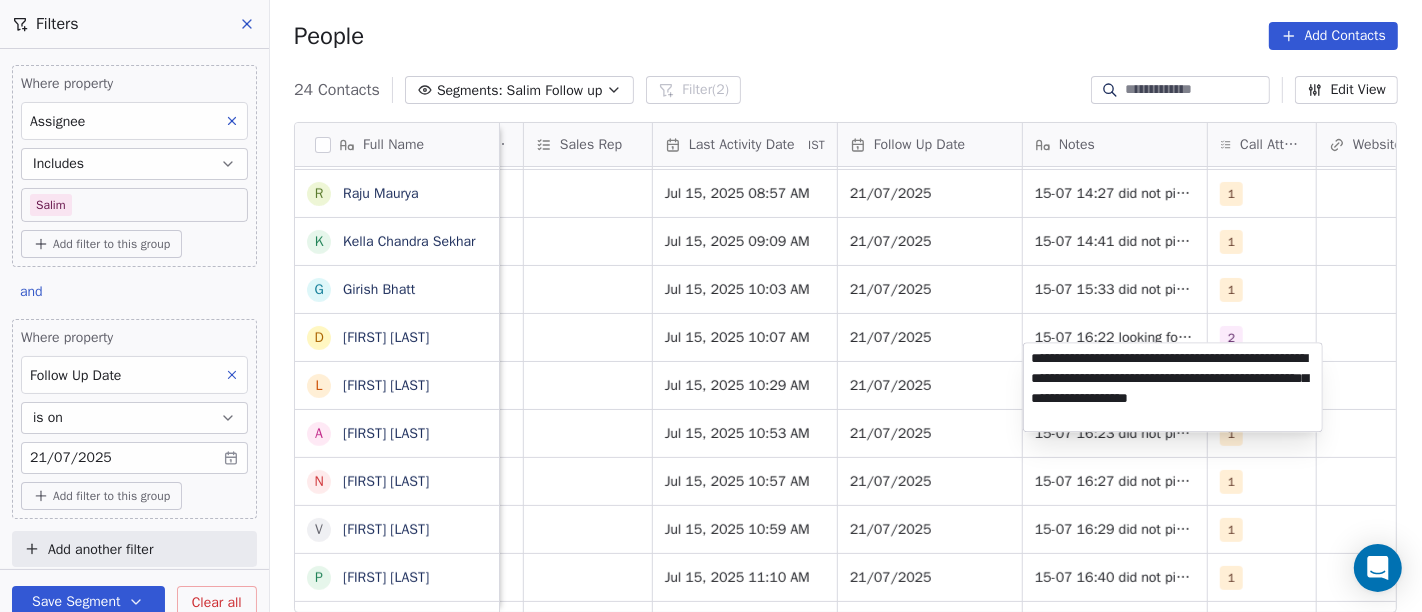 type on "**********" 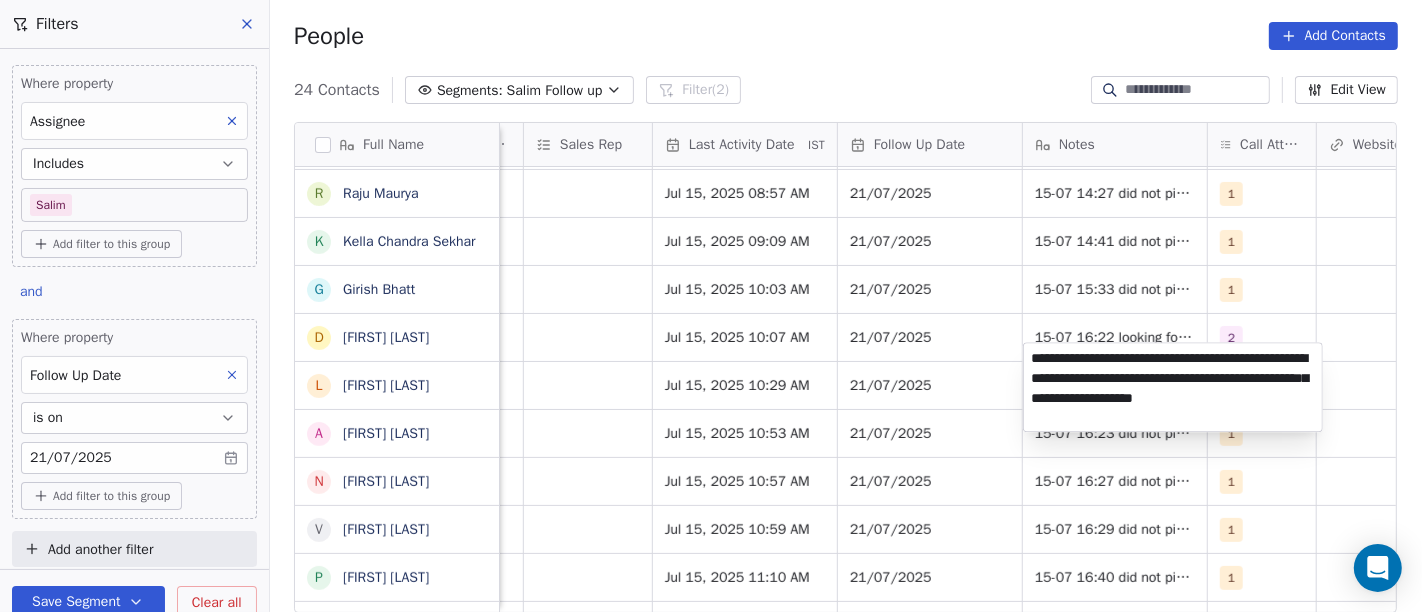 click on "On2Cook India Pvt. Ltd. Contacts People Marketing Workflows Campaigns Sales Pipelines Sequences Beta Tools Apps AI Agents Help & Support Filters Where property   Assignee   Includes Salim Add filter to this group and Where property   Follow Up Date   is on 21/07/2025 Add filter to this group Add another filter Save Segment Clear all People  Add Contacts 24 Contacts Segments: Salim Follow up Filter  (2) Edit View Tag Add to Sequence Full Name B Bharat Joshi p paramjeet singh A Atul Pandey R RAMESH DHANECHA R Ramesh Sahoo G Goutam Karmakar A Ak Prajapati J James Fernandes M Mukesh Bhatt N Nasta pani B Bismita Patra R Raju Maurya K Kella Chandra Sekhar G Girish Bhatt D Devendra Singh L Lalit Jain A Alok Sharma N Neena Kumari V Vinod Wanchoo P Pawan Swami a ayushmat b Soni v vatsal^^ N Nareshbhaisukhadiya Nareshbhaisukhadiya A Alvin de Souza Created Date IST Lead Status Tags Assignee Sales Rep Last Activity Date IST Follow Up Date Notes Call Attempts Website zomato link outlet type Location   No Response Salim" at bounding box center [711, 306] 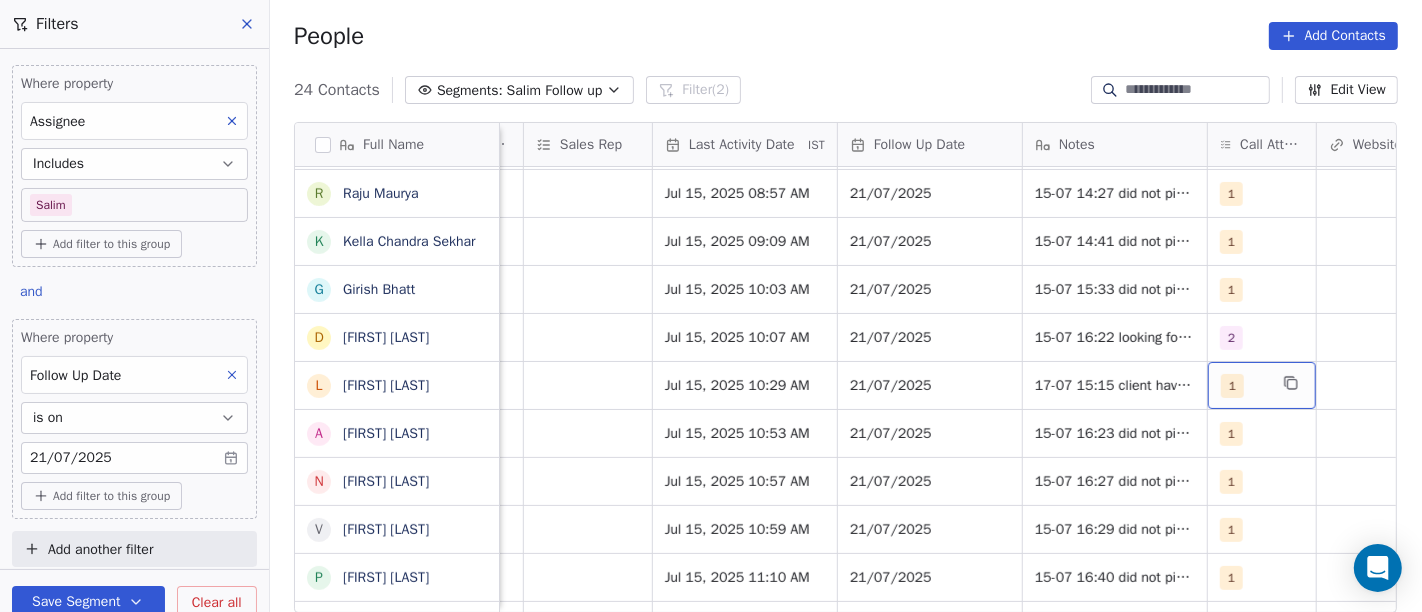 click on "1" at bounding box center (1262, 385) 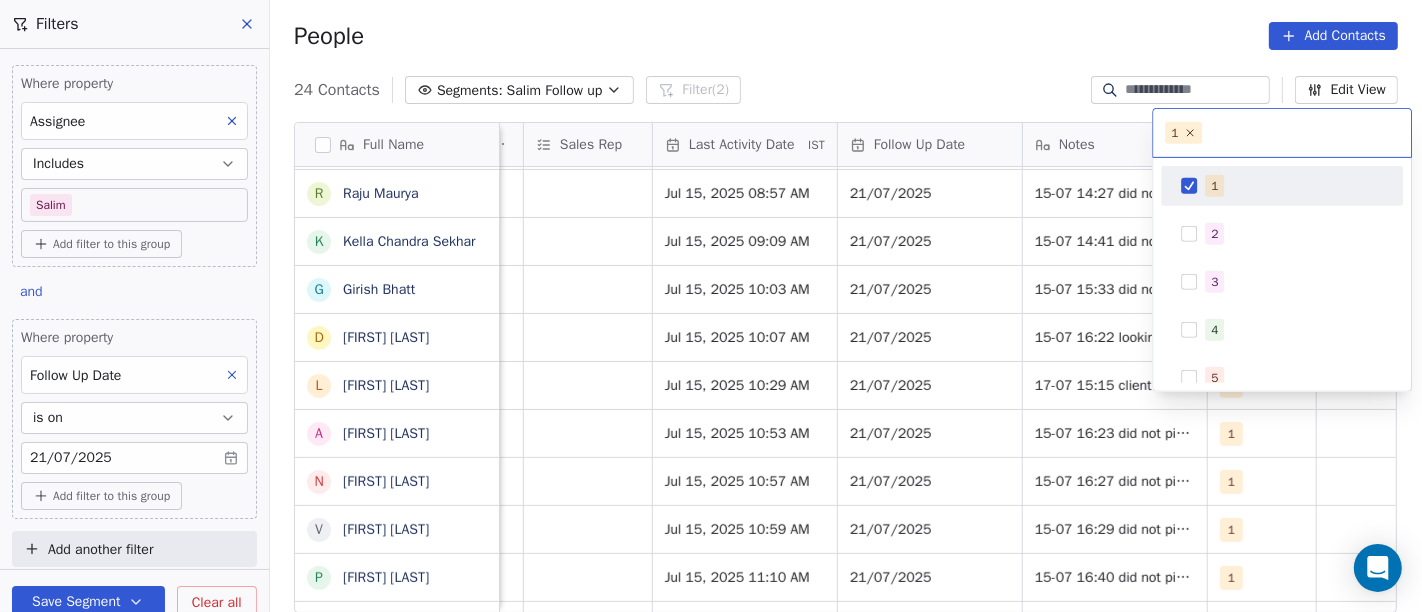 click on "1" at bounding box center [1282, 186] 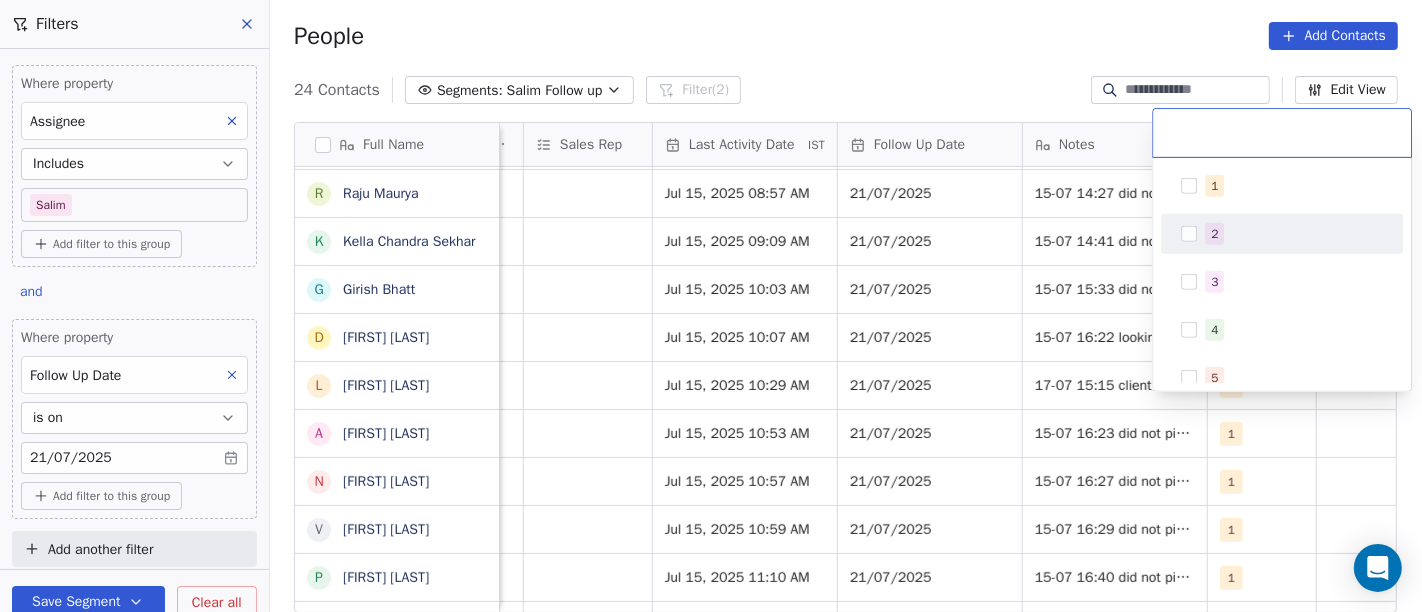 click on "2" at bounding box center (1282, 234) 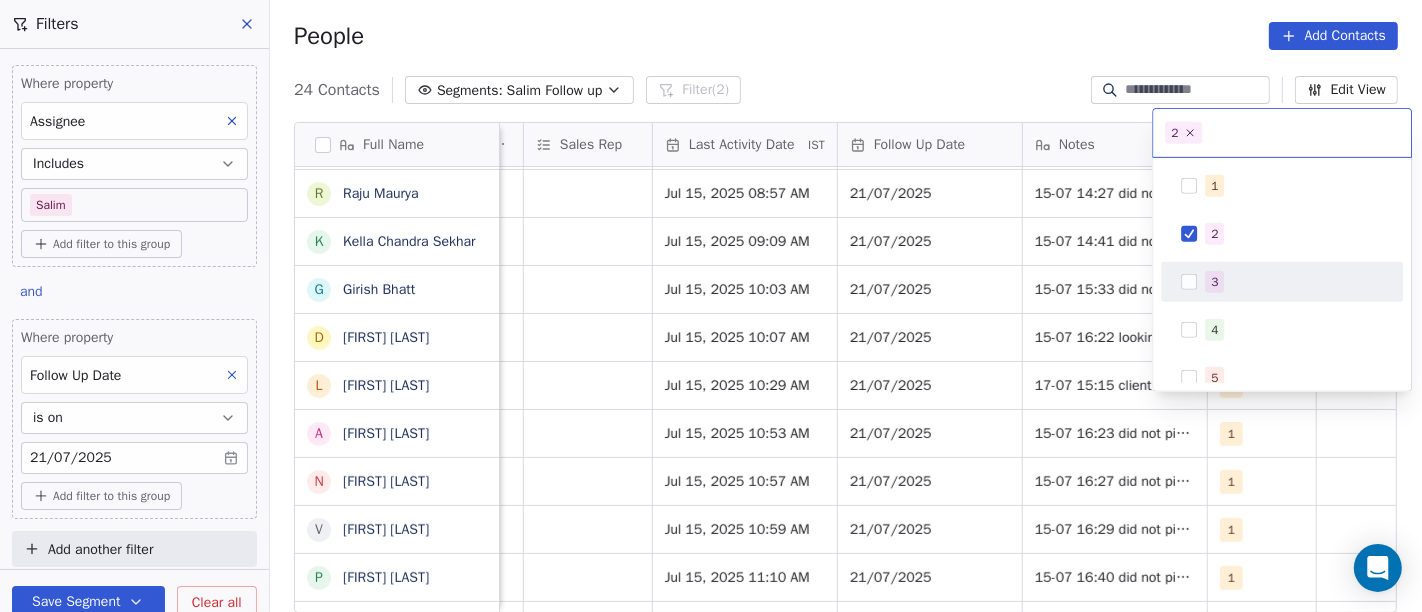 click on "On2Cook India Pvt. Ltd. Contacts People Marketing Workflows Campaigns Sales Pipelines Sequences Beta Tools Apps AI Agents Help & Support Filters Where property   Assignee   Includes Salim Add filter to this group and Where property   Follow Up Date   is on 21/07/2025 Add filter to this group Add another filter Save Segment Clear all People  Add Contacts 24 Contacts Segments: Salim Follow up Filter  (2) Edit View Tag Add to Sequence Full Name B Bharat Joshi p paramjeet singh A Atul Pandey R RAMESH DHANECHA R Ramesh Sahoo G Goutam Karmakar A Ak Prajapati J James Fernandes M Mukesh Bhatt N Nasta pani B Bismita Patra R Raju Maurya K Kella Chandra Sekhar G Girish Bhatt D Devendra Singh L Lalit Jain A Alok Sharma N Neena Kumari V Vinod Wanchoo P Pawan Swami a ayushmat b Soni v vatsal^^ N Nareshbhaisukhadiya Nareshbhaisukhadiya A Alvin de Souza Created Date IST Lead Status Tags Assignee Sales Rep Last Activity Date IST Follow Up Date Notes Call Attempts Website zomato link outlet type Location   No Response Salim" at bounding box center (711, 306) 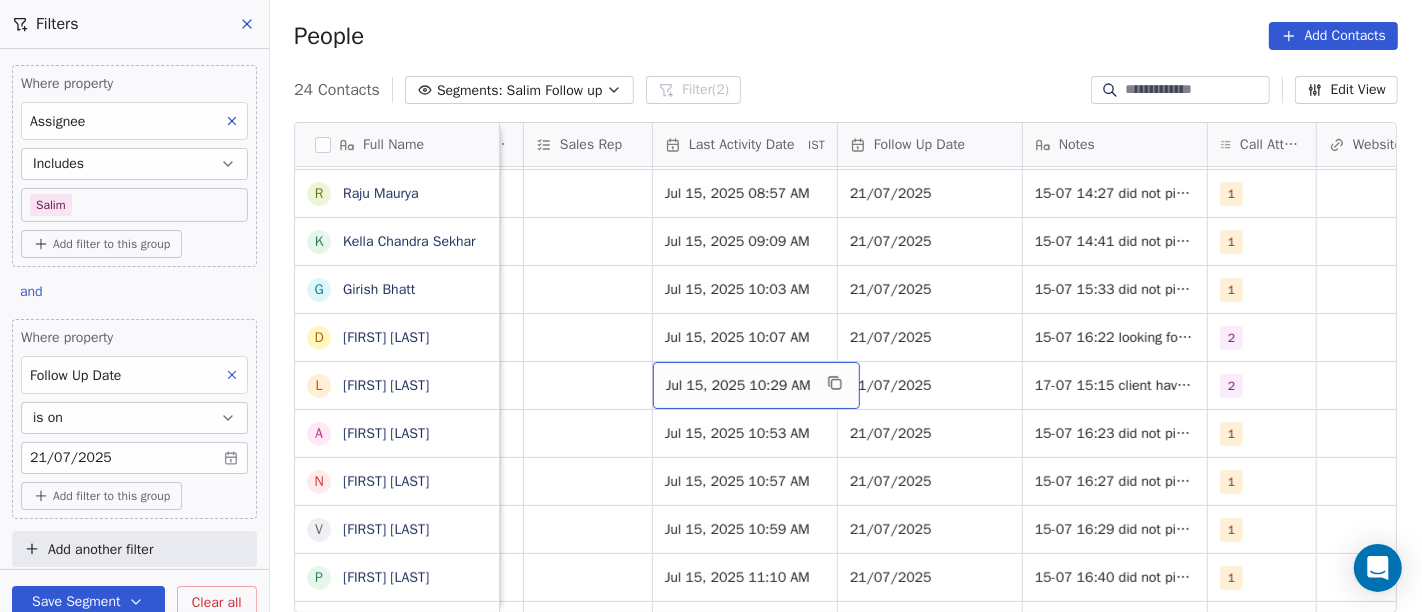 click on "Jul 15, 2025 10:29 AM" at bounding box center [738, 386] 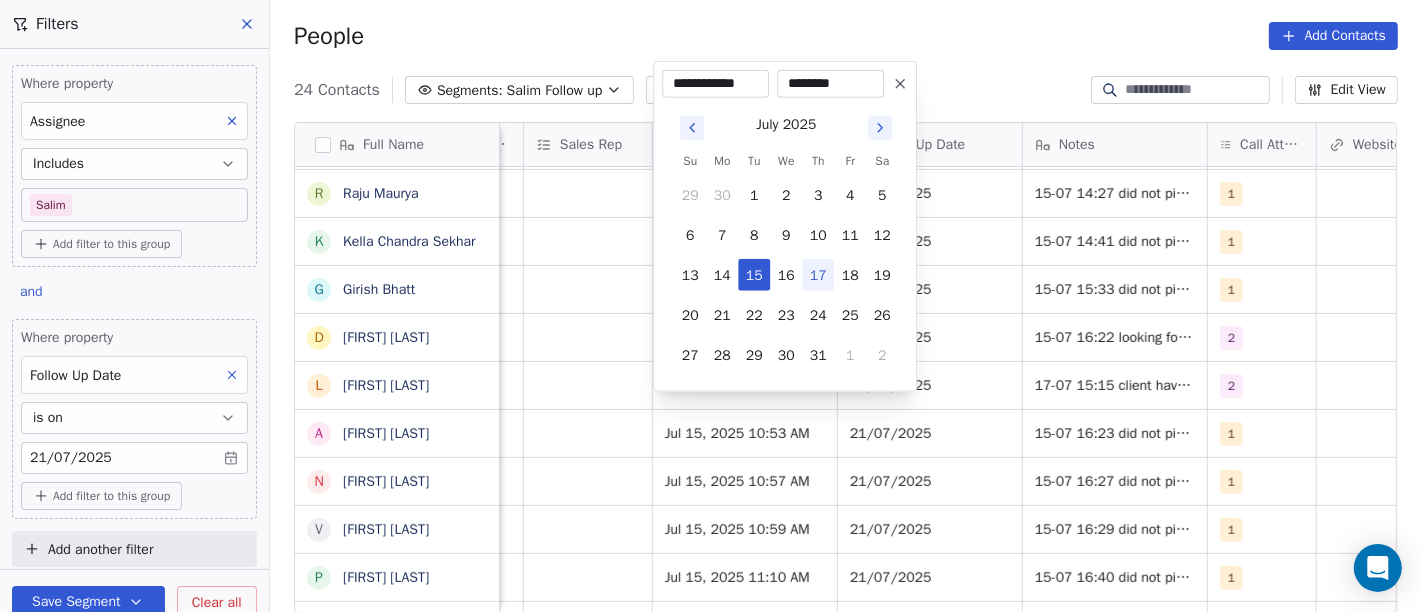 click on "17" at bounding box center (818, 275) 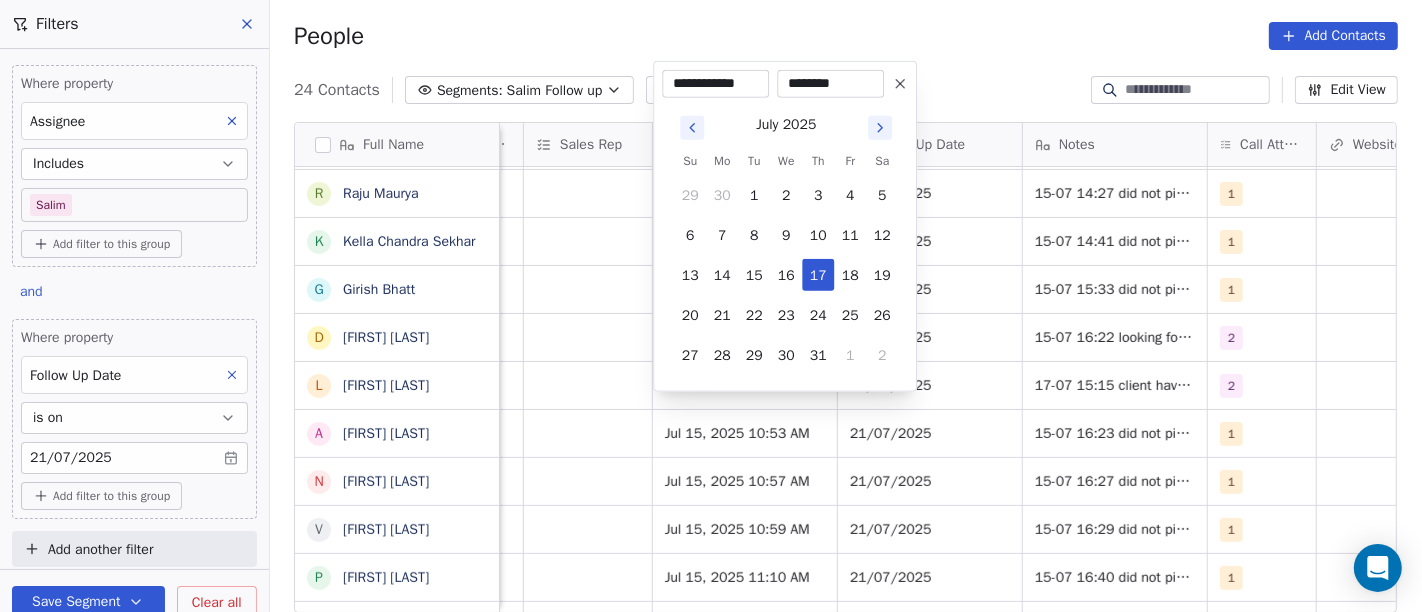 click on "On2Cook India Pvt. Ltd. Contacts People Marketing Workflows Campaigns Sales Pipelines Sequences Beta Tools Apps AI Agents Help & Support Filters Where property   Assignee   Includes Salim Add filter to this group and Where property   Follow Up Date   is on 21/07/2025 Add filter to this group Add another filter Save Segment Clear all People  Add Contacts 24 Contacts Segments: Salim Follow up Filter  (2) Edit View Tag Add to Sequence Full Name B Bharat Joshi p paramjeet singh A Atul Pandey R RAMESH DHANECHA R Ramesh Sahoo G Goutam Karmakar A Ak Prajapati J James Fernandes M Mukesh Bhatt N Nasta pani B Bismita Patra R Raju Maurya K Kella Chandra Sekhar G Girish Bhatt D Devendra Singh L Lalit Jain A Alok Sharma N Neena Kumari V Vinod Wanchoo P Pawan Swami a ayushmat b Soni v vatsal^^ N Nareshbhaisukhadiya Nareshbhaisukhadiya A Alvin de Souza Created Date IST Lead Status Tags Assignee Sales Rep Last Activity Date IST Follow Up Date Notes Call Attempts Website zomato link outlet type Location   No Response Salim" at bounding box center (711, 306) 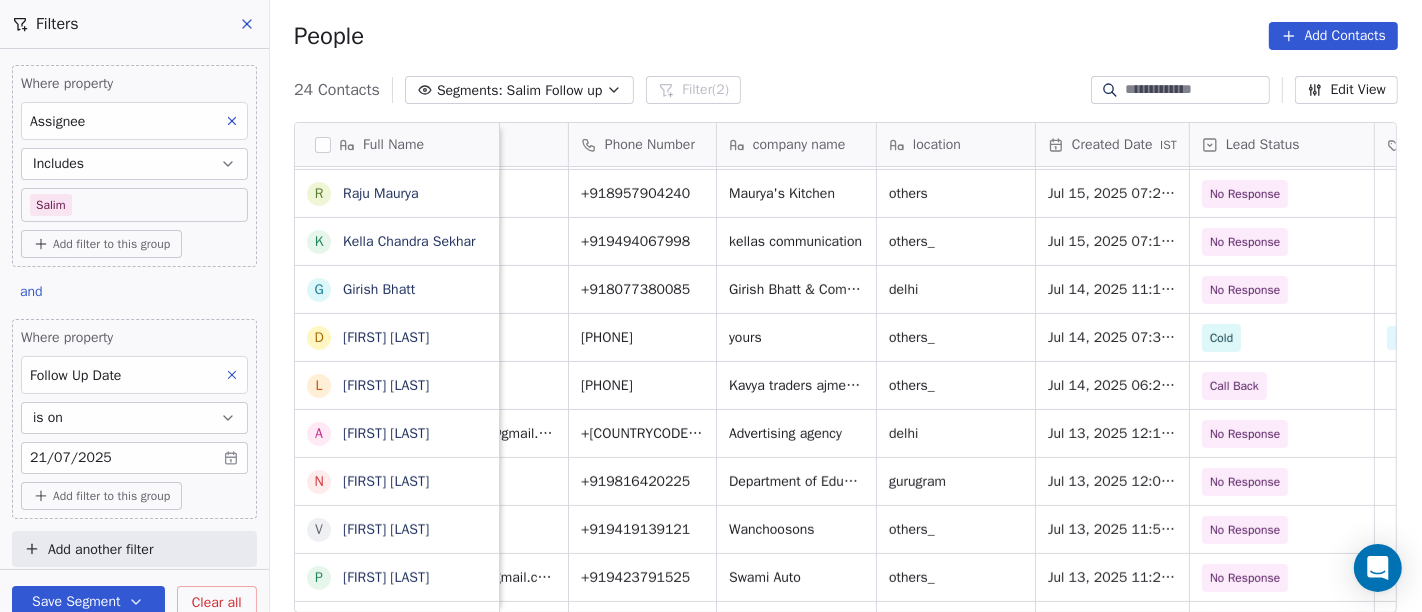 scroll, scrollTop: 17, scrollLeft: 92, axis: both 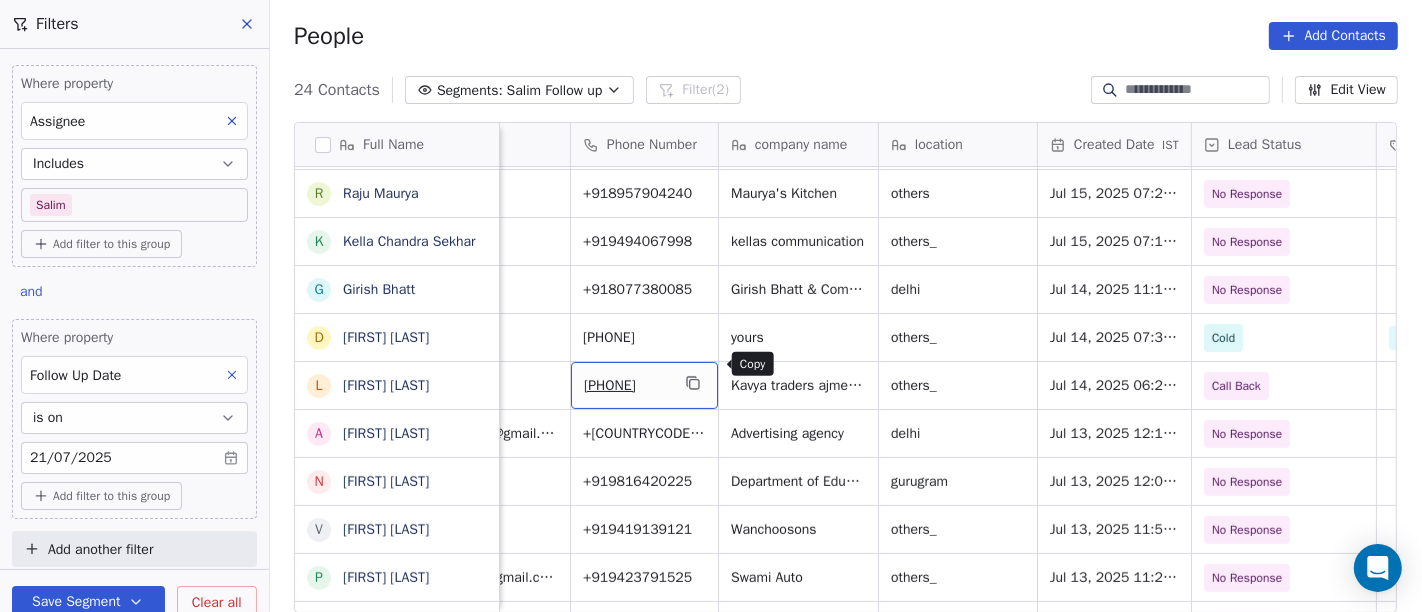 click 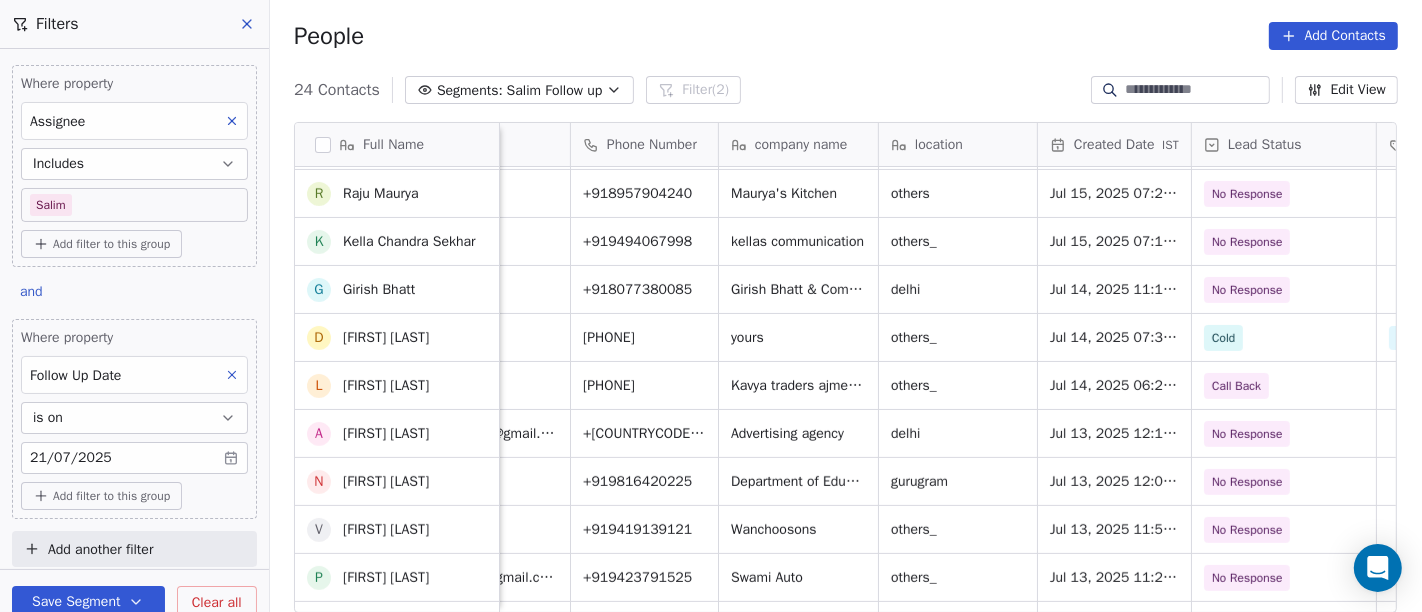 scroll, scrollTop: 277, scrollLeft: 0, axis: vertical 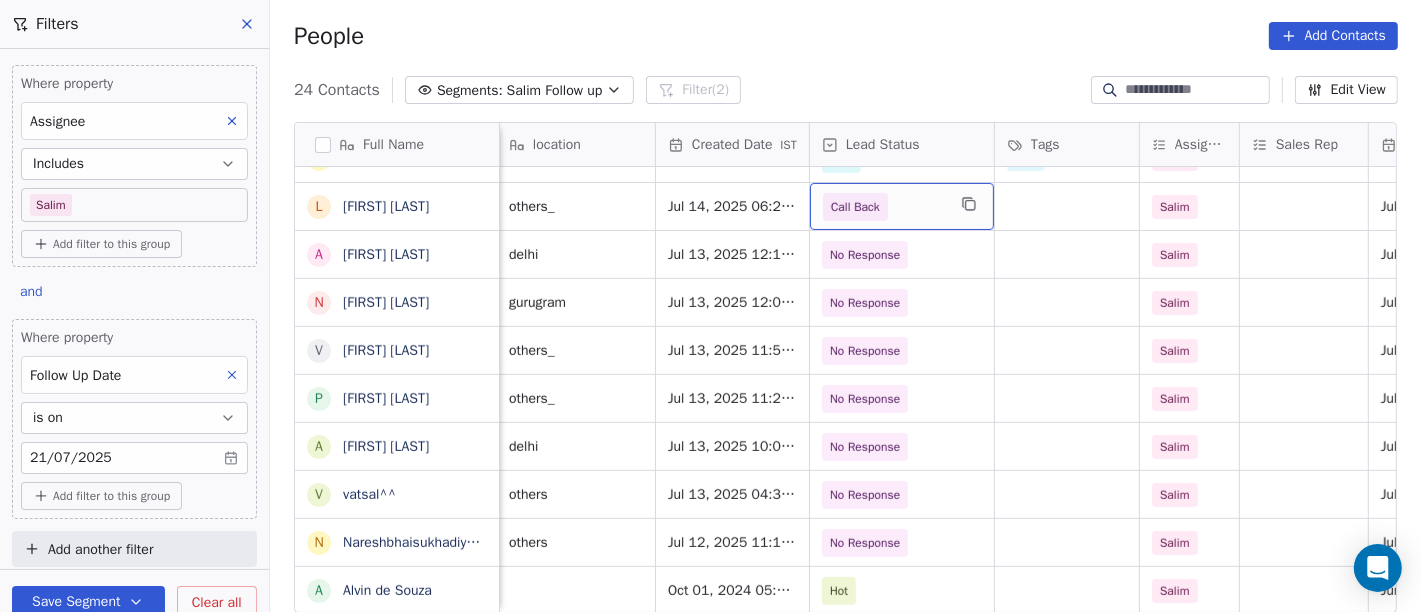 click on "Call Back" at bounding box center [902, 206] 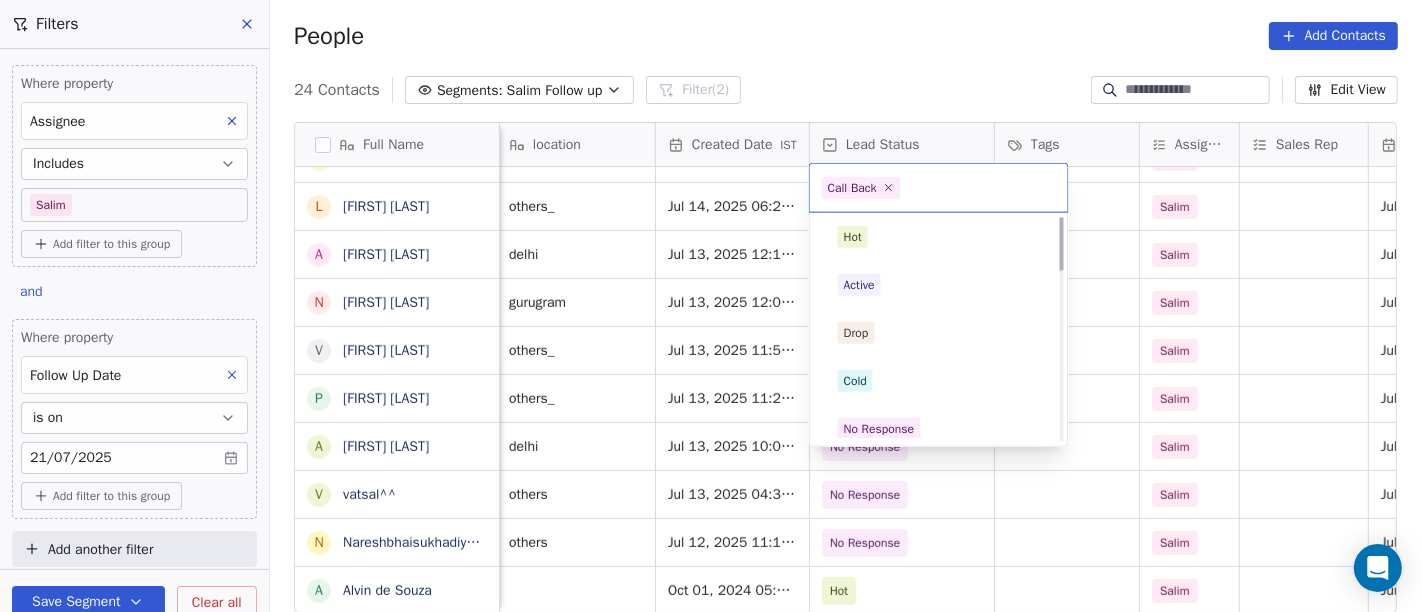 scroll, scrollTop: 0, scrollLeft: 0, axis: both 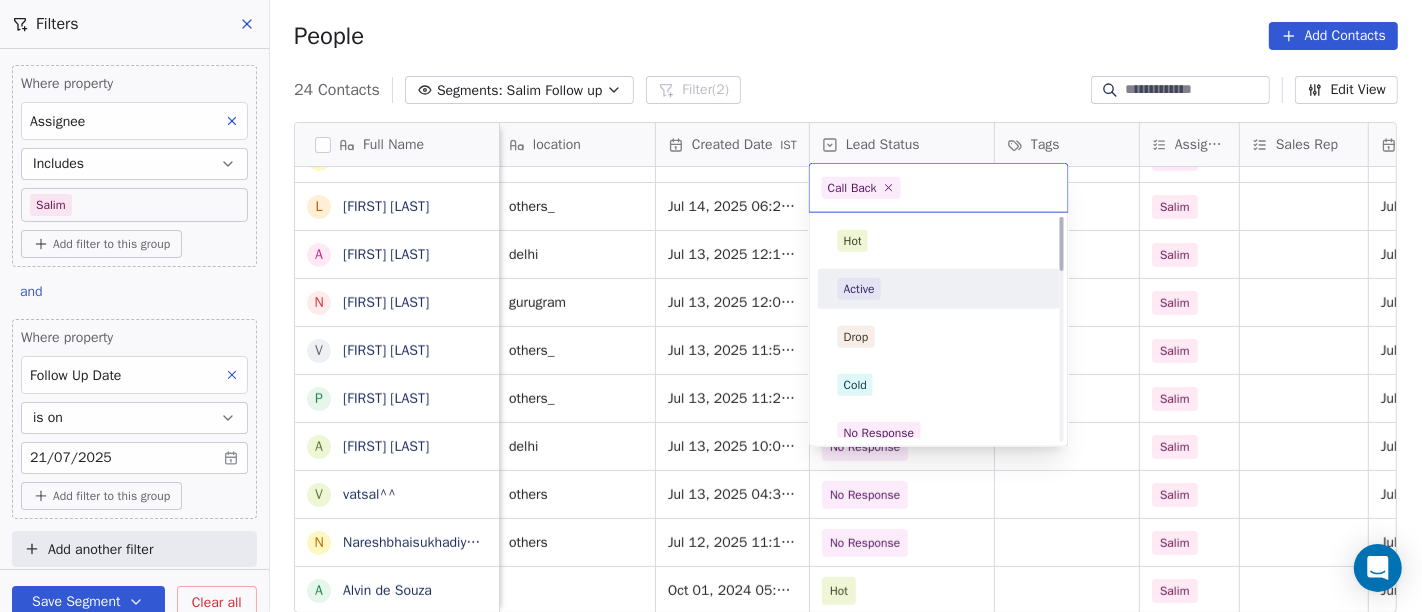 click on "Active" at bounding box center (939, 289) 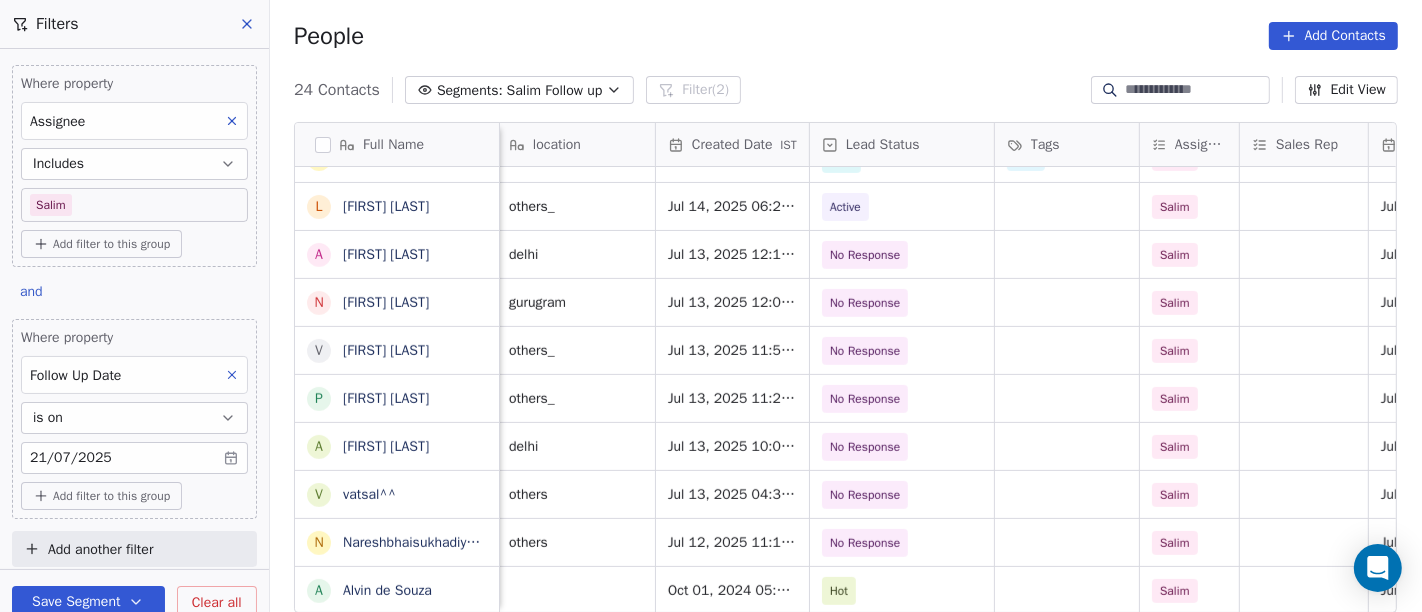 click on "People  Add Contacts" at bounding box center [846, 36] 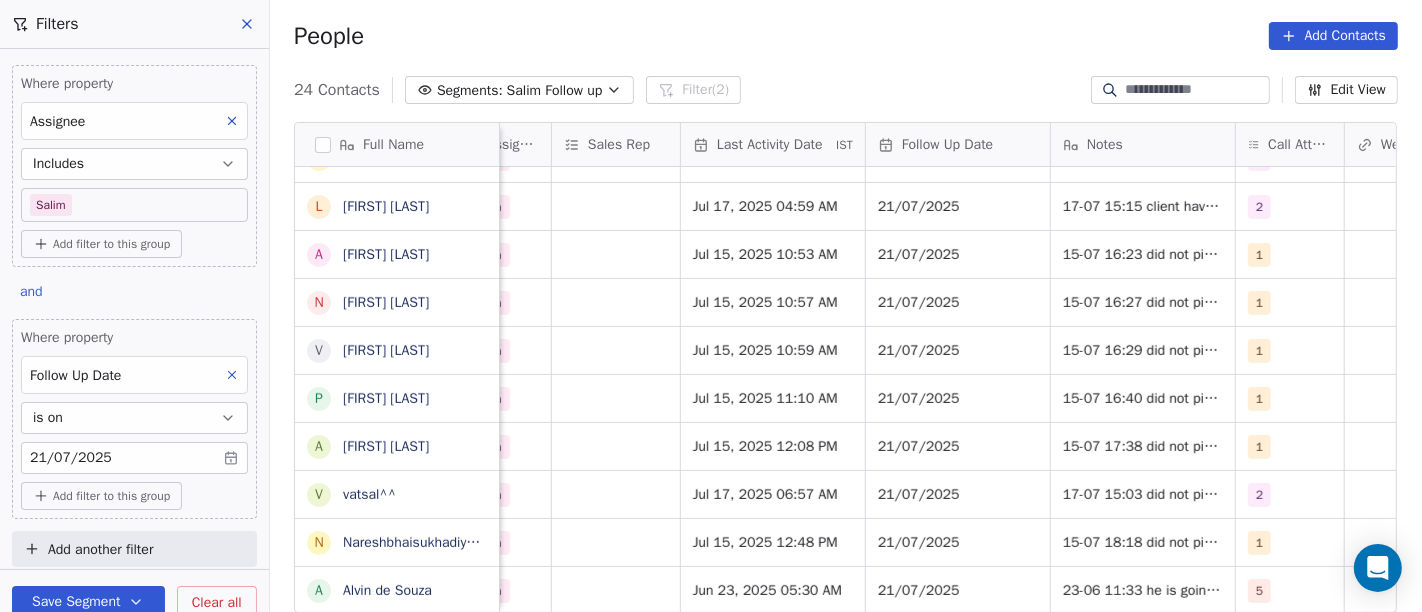scroll, scrollTop: 17, scrollLeft: 1163, axis: both 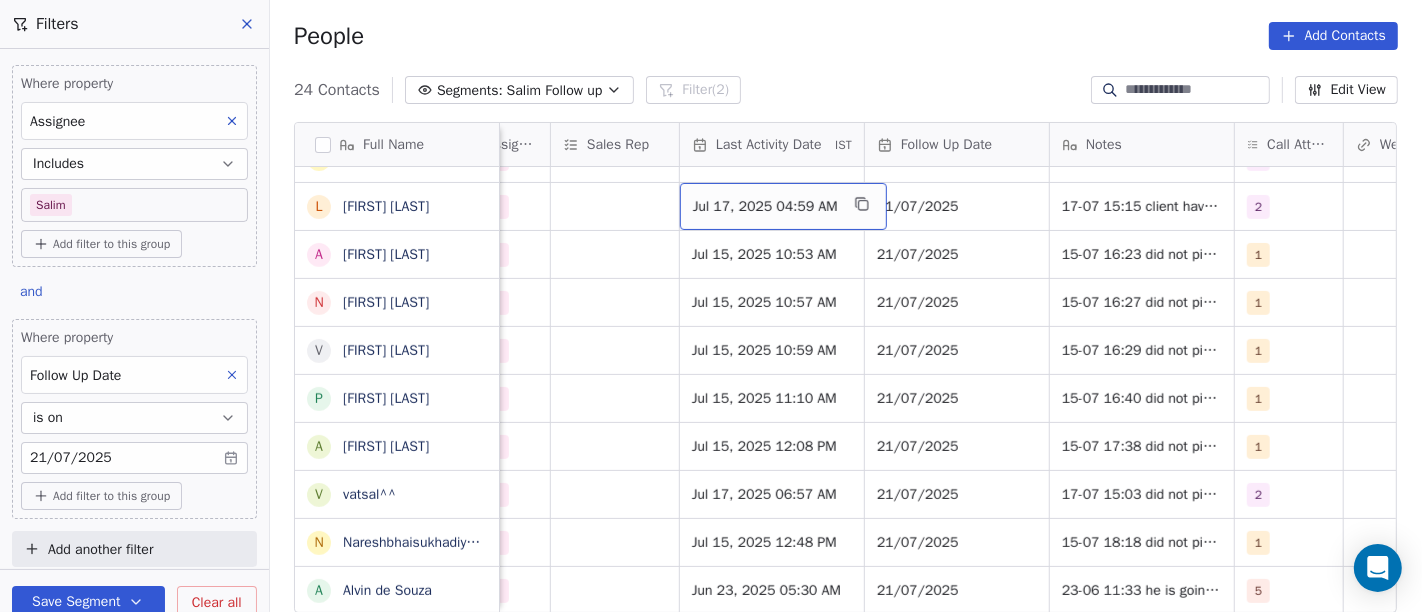 click on "Jul 17, 2025 04:59 AM" at bounding box center (783, 206) 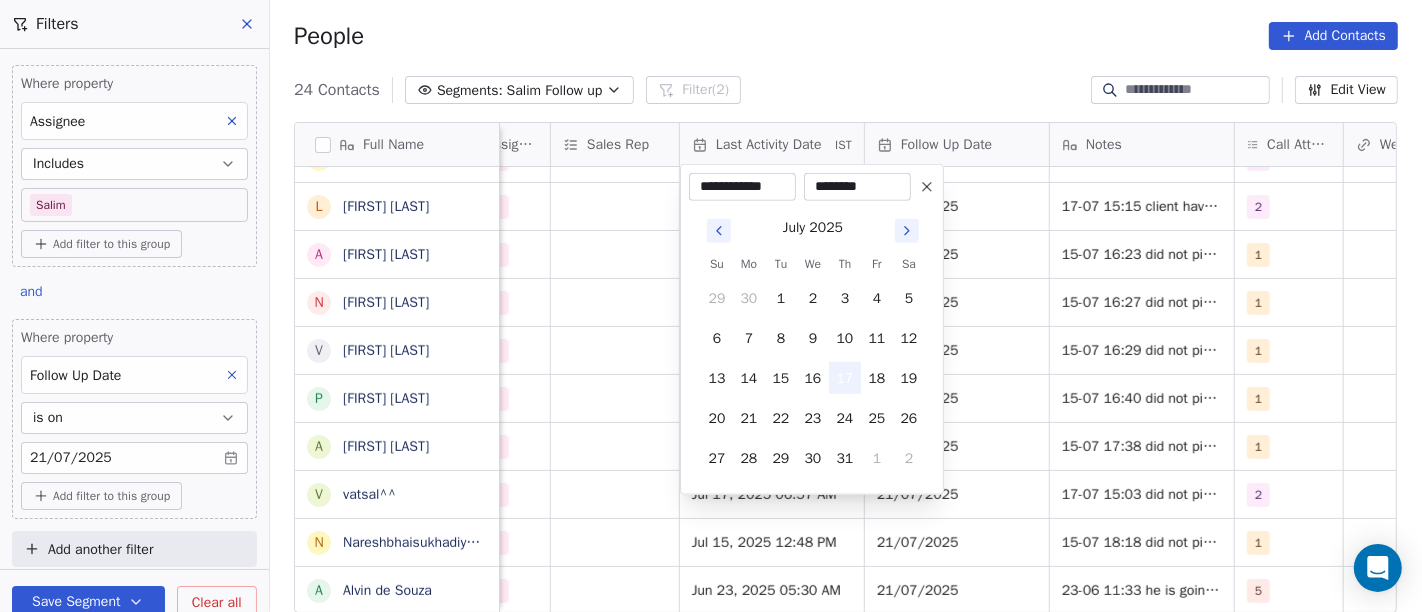 click on "17" at bounding box center [845, 378] 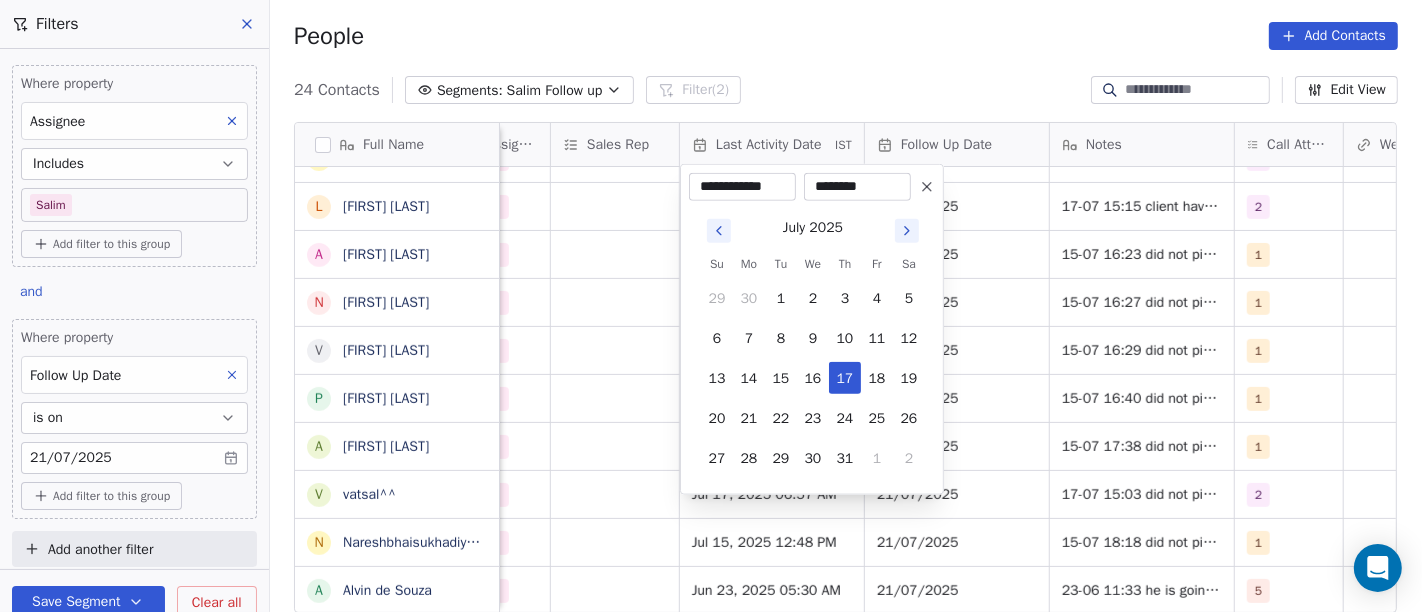 click on "On2Cook India Pvt. Ltd. Contacts People Marketing Workflows Campaigns Sales Pipelines Sequences Beta Tools Apps AI Agents Help & Support Filters Where property   Assignee   Includes Salim Add filter to this group and Where property   Follow Up Date   is on 21/07/2025 Add filter to this group Add another filter Save Segment Clear all People  Add Contacts 24 Contacts Segments: Salim Follow up Filter  (2) Edit View Tag Add to Sequence Full Name B Bharat Joshi p paramjeet singh A Atul Pandey R RAMESH DHANECHA R Ramesh Sahoo G Goutam Karmakar A Ak Prajapati J James Fernandes M Mukesh Bhatt N Nasta pani B Bismita Patra R Raju Maurya K Kella Chandra Sekhar G Girish Bhatt D Devendra Singh L Lalit Jain A Alok Sharma N Neena Kumari V Vinod Wanchoo P Pawan Swami a ayushmat b Soni v vatsal^^ N Nareshbhaisukhadiya Nareshbhaisukhadiya A Alvin de Souza Created Date IST Lead Status Tags Assignee Sales Rep Last Activity Date IST Follow Up Date Notes Call Attempts Website zomato link outlet type Location   No Response Salim" at bounding box center [711, 306] 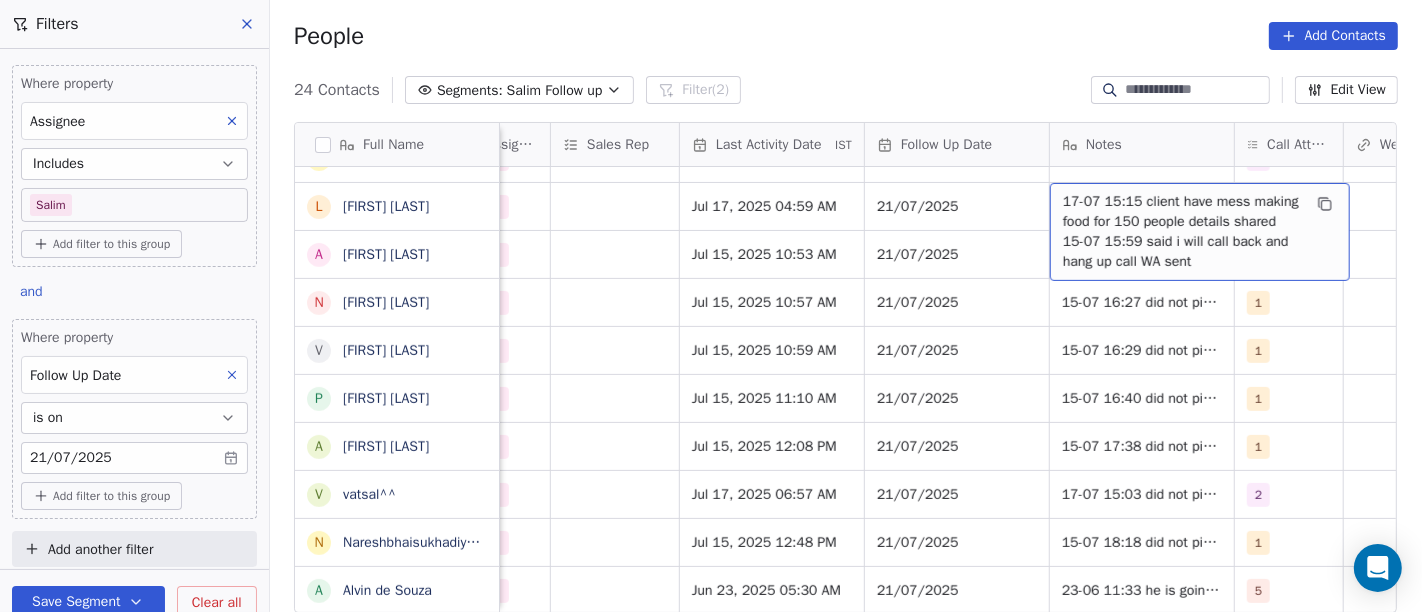 click on "People  Add Contacts" at bounding box center (846, 36) 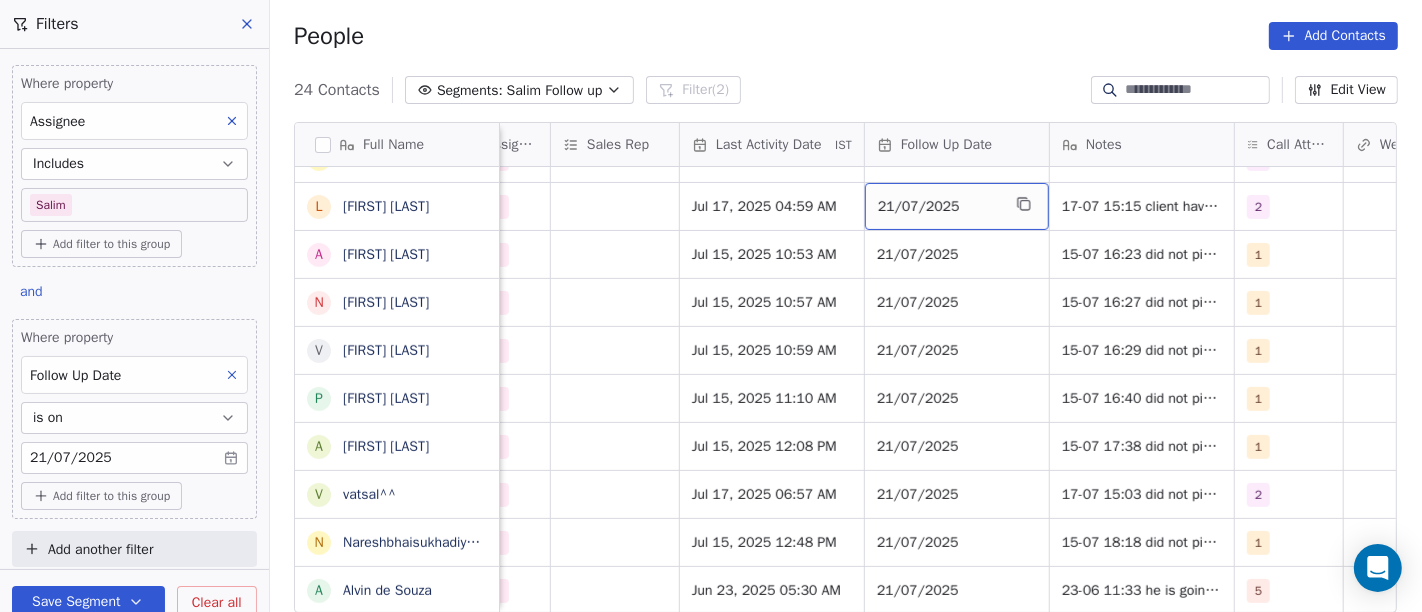 click on "21/07/2025" at bounding box center [939, 207] 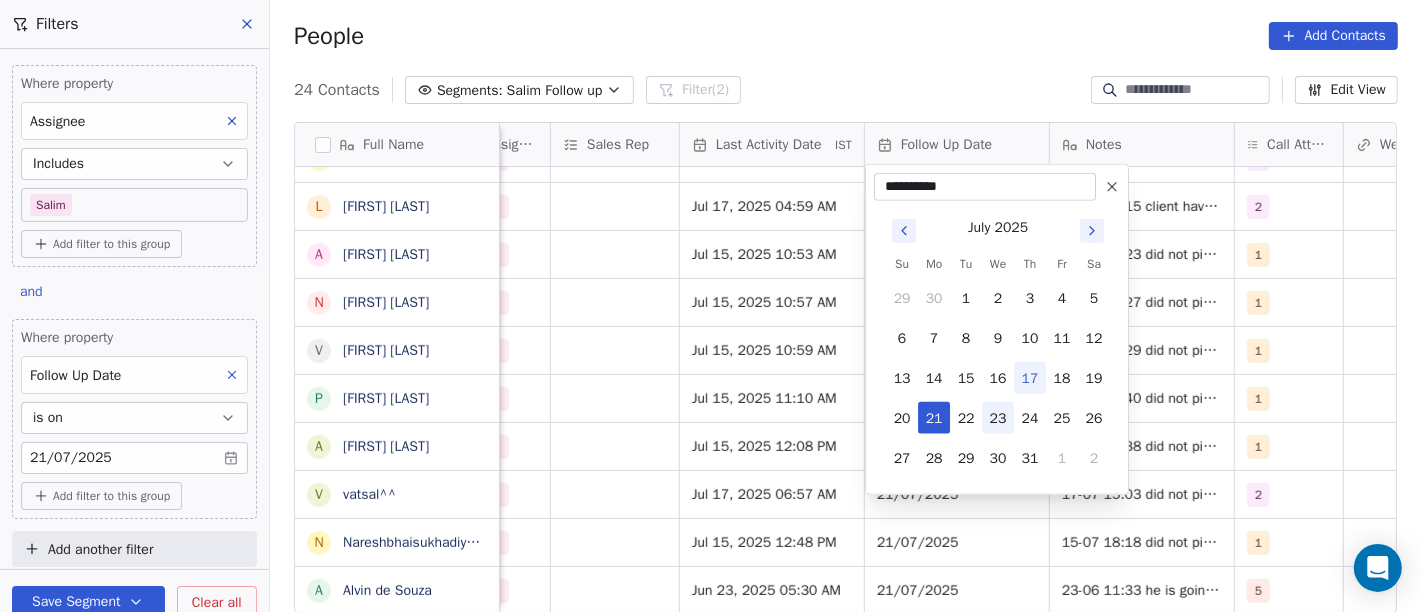 click on "23" at bounding box center [998, 418] 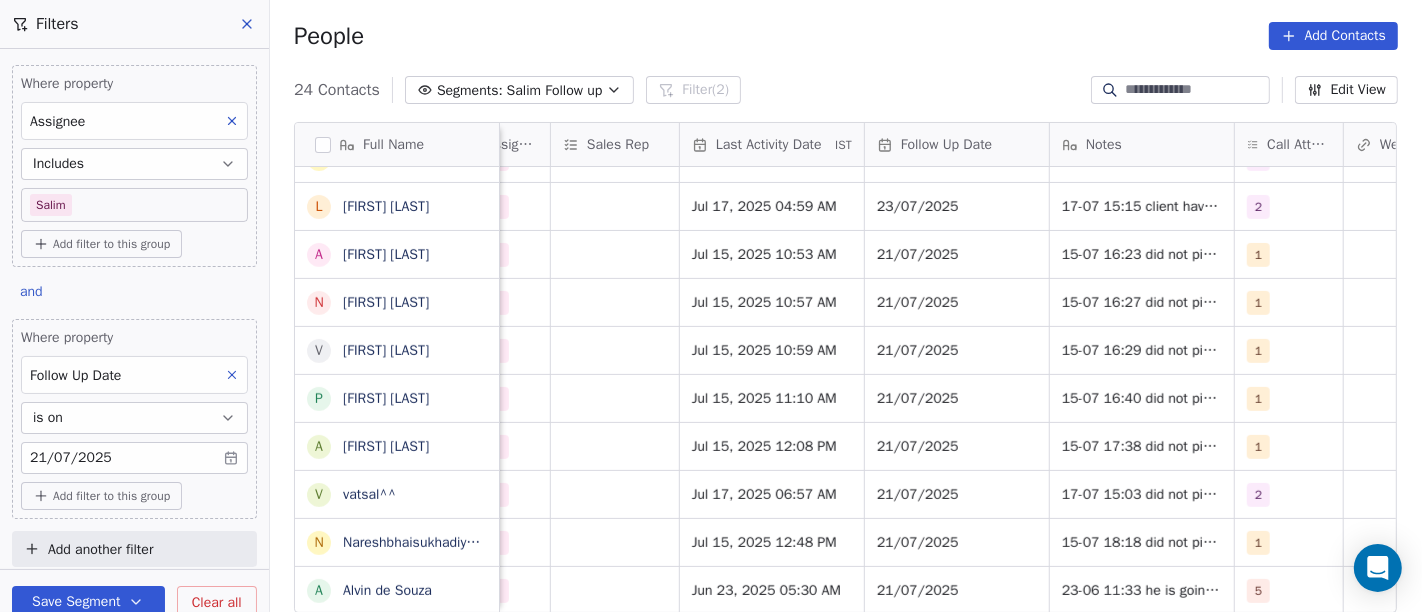 click on "People  Add Contacts" at bounding box center (846, 36) 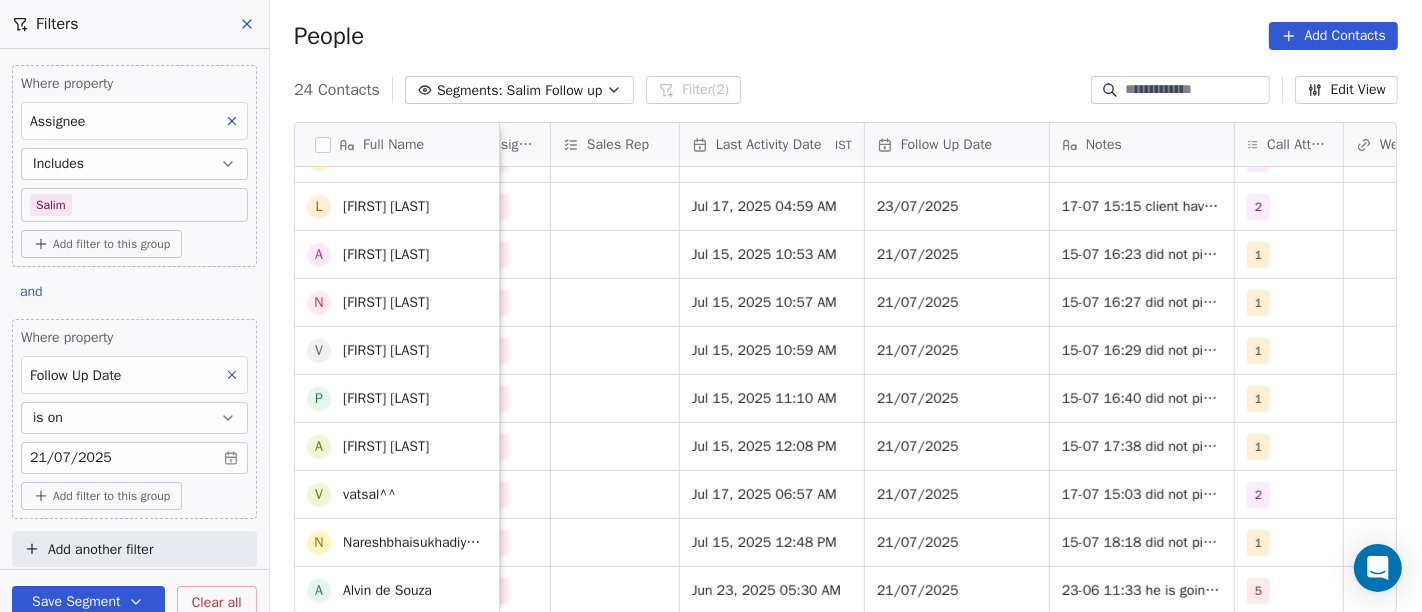scroll, scrollTop: 0, scrollLeft: 0, axis: both 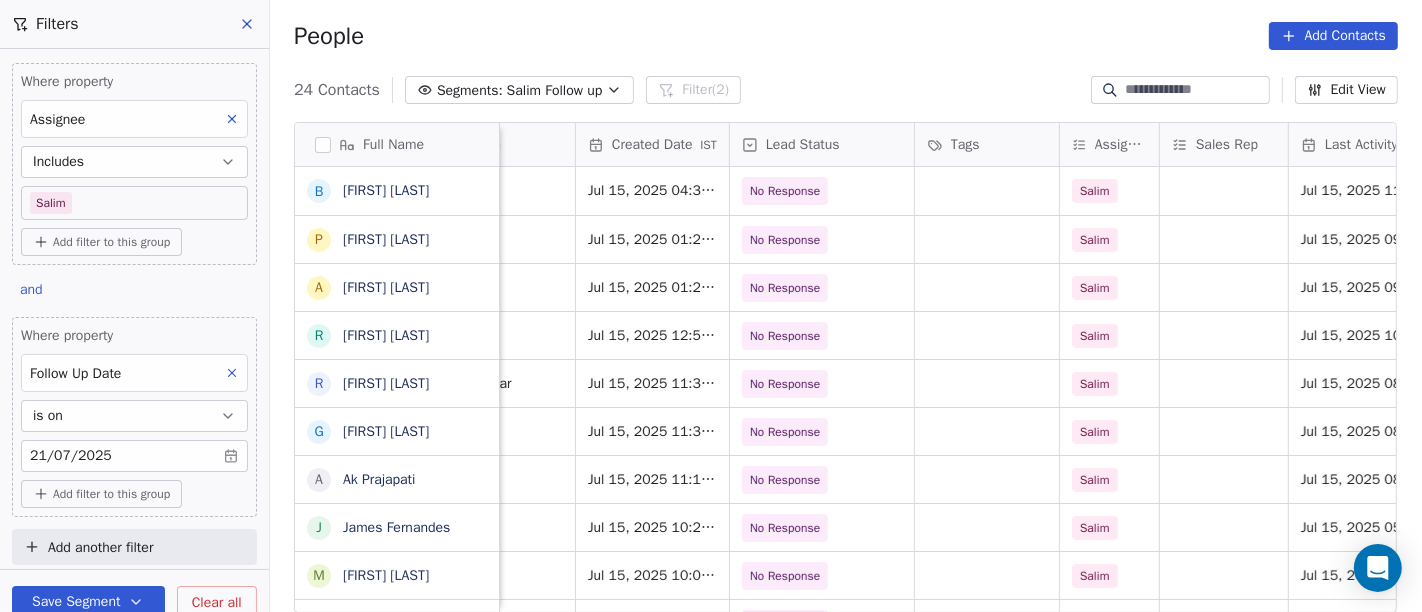 click on "On2Cook India Pvt. Ltd. Contacts People Marketing Workflows Campaigns Sales Pipelines Sequences Beta Tools Apps AI Agents Help & Support Filters Where property   Assignee   Includes Salim Add filter to this group and Where property   Follow Up Date   is on 21/07/2025 Add filter to this group Add another filter Save Segment Clear all People  Add Contacts 24 Contacts Segments: Salim Follow up Filter  (2) Edit View Tag Add to Sequence Full Name B Bharat Joshi p paramjeet singh A Atul Pandey R RAMESH DHANECHA R Ramesh Sahoo G Goutam Karmakar A Ak Prajapati J James Fernandes M Mukesh Bhatt N Nasta pani B Bismita Patra R Raju Maurya K Kella Chandra Sekhar G Girish Bhatt D Devendra Singh L Lalit Jain A Alok Sharma N Neena Kumari V Vinod Wanchoo P Pawan Swami a ayushmat b Soni v vatsal^^ N Nareshbhaisukhadiya Nareshbhaisukhadiya A Alvin de Souza Email Phone Number company name location Created Date IST Lead Status Tags Assignee Sales Rep Last Activity Date IST Follow Up Date Notes Call Attempts bj226798@gmail.com 1" at bounding box center [711, 306] 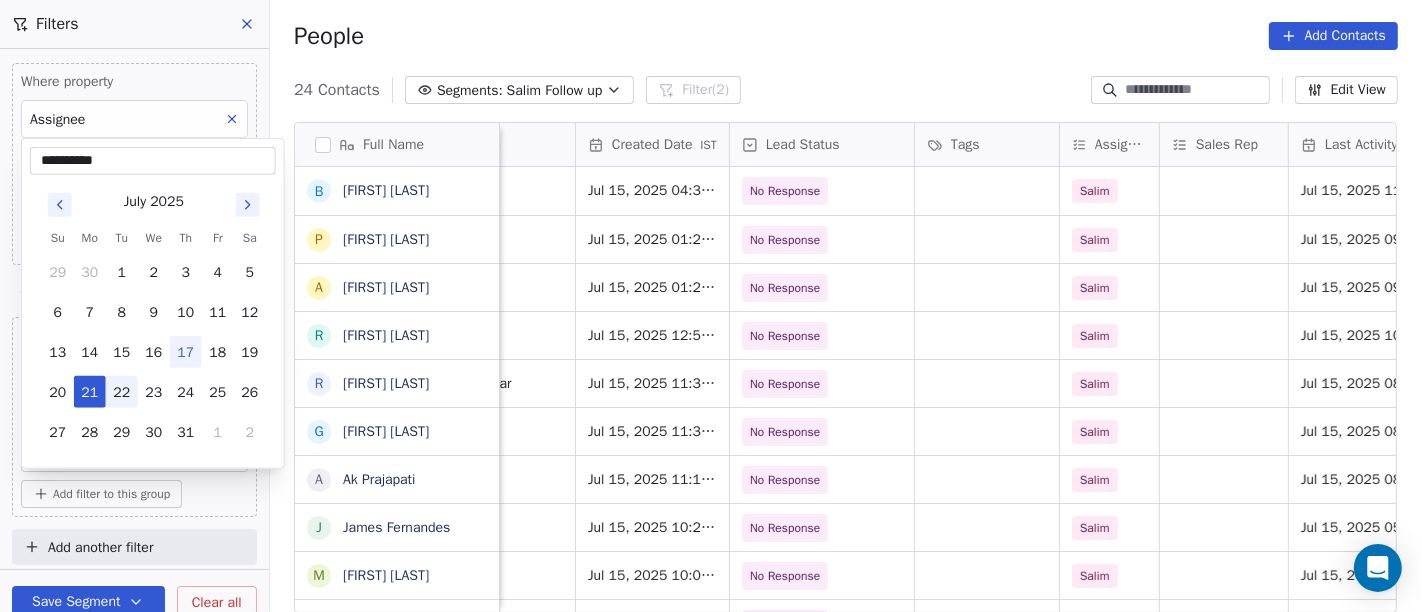 click on "22" at bounding box center [122, 392] 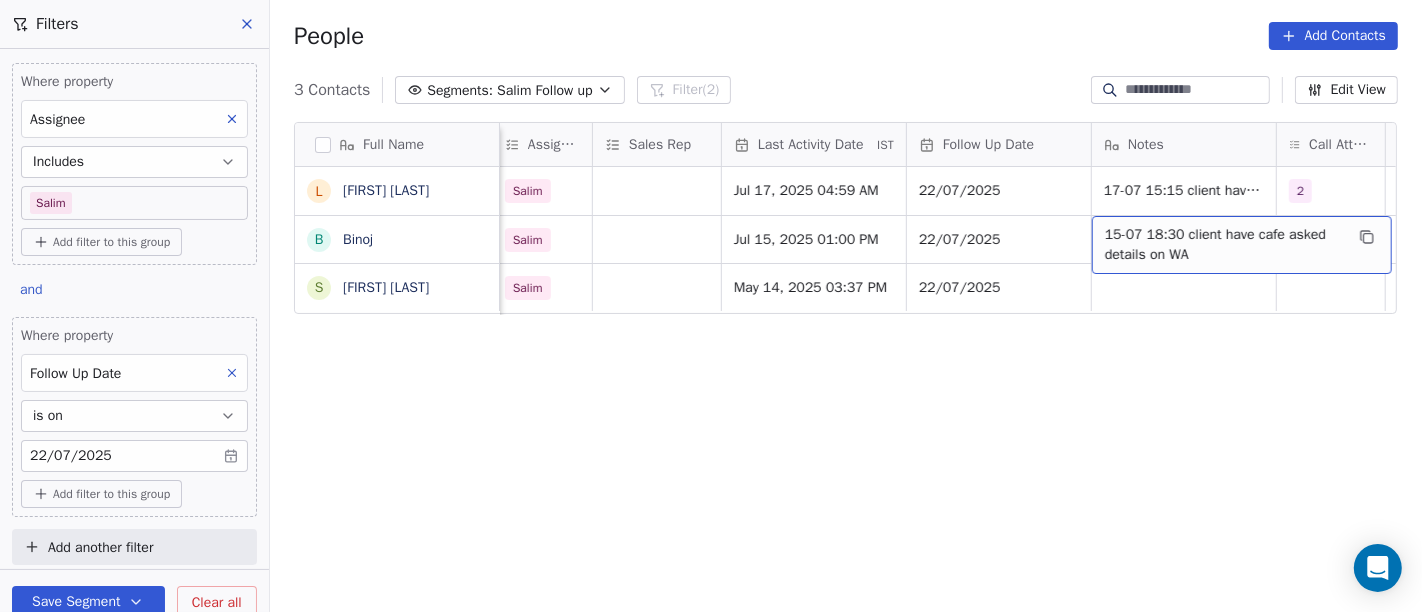 click on "15-07 18:30 client have cafe asked details on WA" at bounding box center (1224, 245) 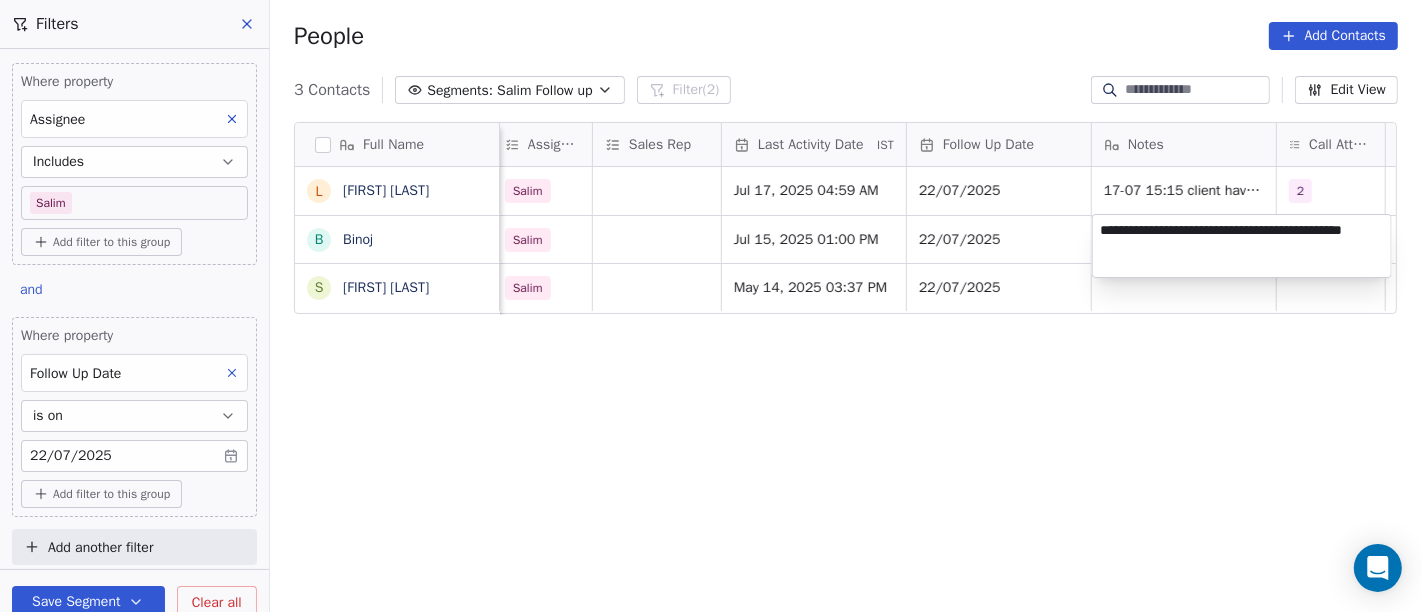 click on "On2Cook India Pvt. Ltd. Contacts People Marketing Workflows Campaigns Sales Pipelines Sequences Beta Tools Apps AI Agents Help & Support Filters Where property   Assignee   Includes Salim Add filter to this group and Where property   Follow Up Date   is on 22/07/2025 Add filter to this group Add another filter Save Segment Clear all People  Add Contacts 3 Contacts Segments: Salim Follow up Filter  (2) Edit View Tag Add to Sequence Full Name L Lalit Jain B Binoj s siva kumar chandi Created Date IST Lead Status Tags Assignee Sales Rep Last Activity Date IST Follow Up Date Notes Call Attempts Website zomato link outlet type Location   Jul 14, 2025 06:23 PM Active Salim Jul 17, 2025 04:59 AM 22/07/2025 17-07 15:15 client have mess making food for 150 people details shared  15-07 15:59 said i will call back and hang up call WA sent 2 restaurants   Jul 12, 2025 09:34 PM Active Salim Jul 15, 2025 01:00 PM 22/07/2025 15-07 18:30 client have cafe asked details on WA 1 cafeteria   May 14, 2025 02:39 PM Cold Salim" at bounding box center [711, 306] 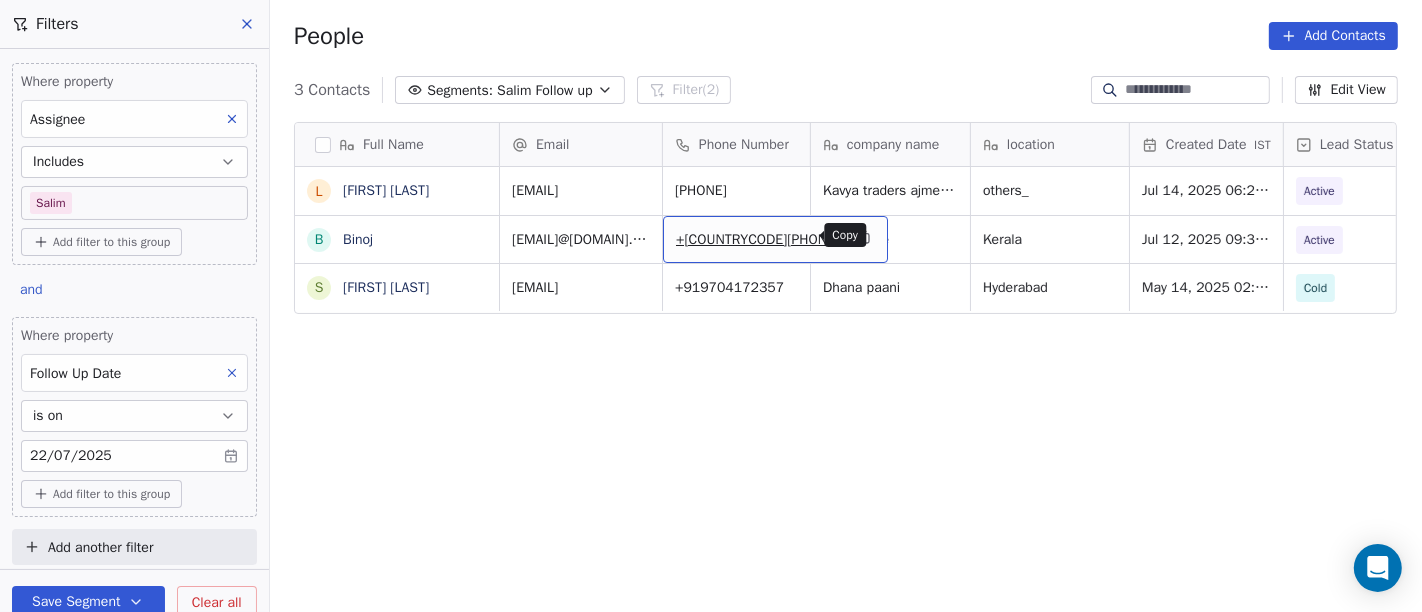 click 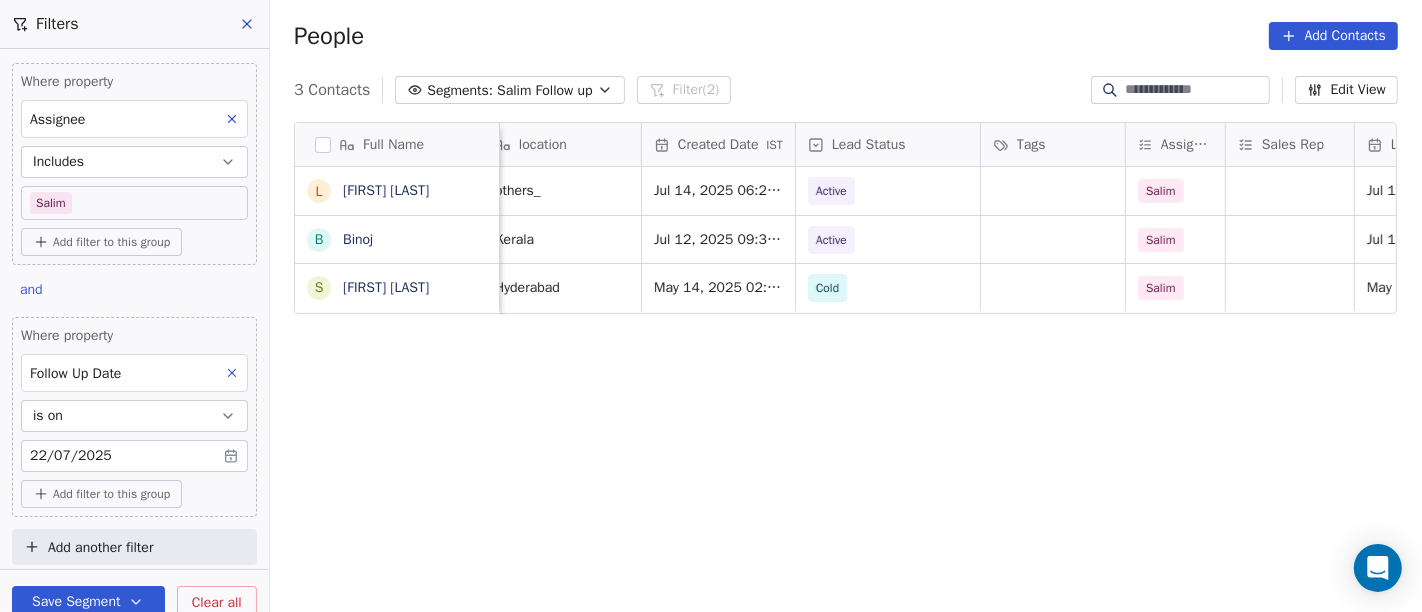 scroll, scrollTop: 0, scrollLeft: 0, axis: both 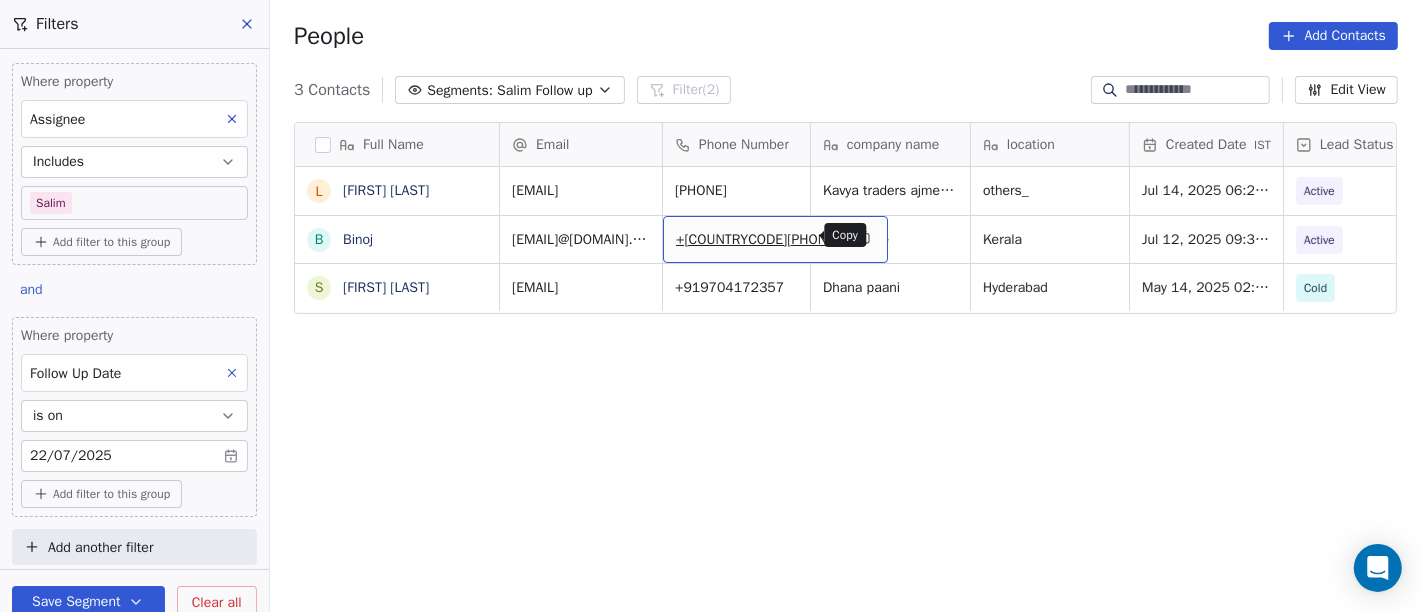 click 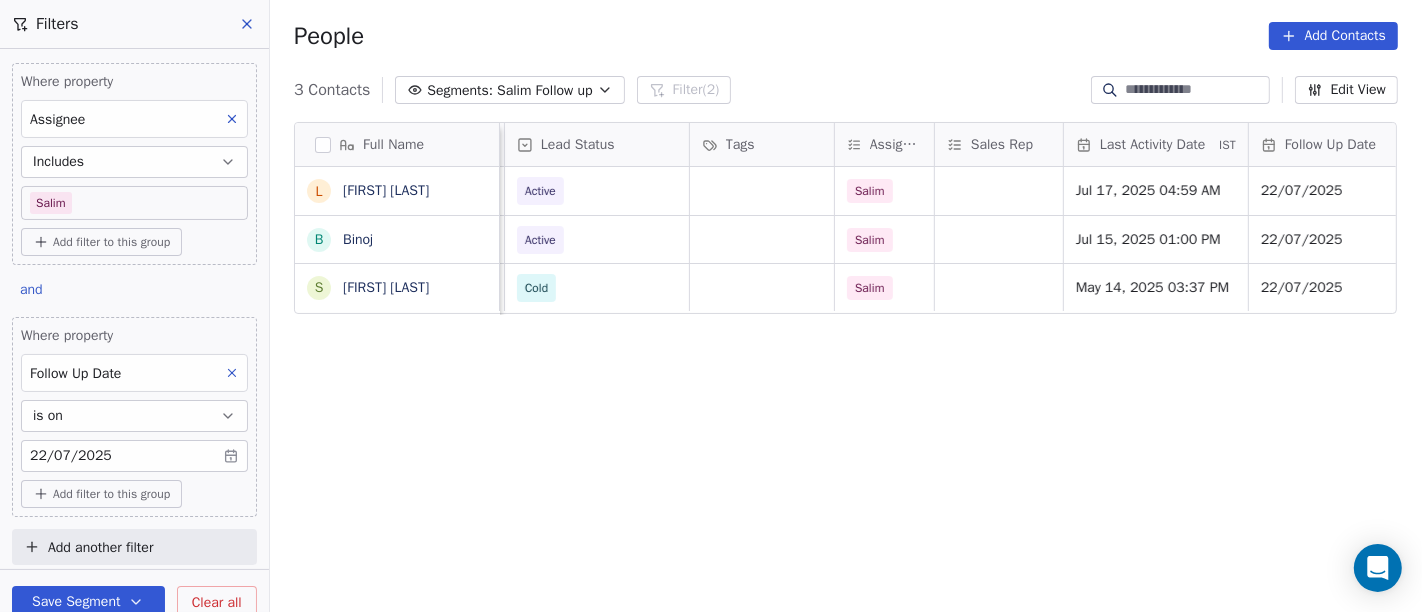 scroll, scrollTop: 0, scrollLeft: 812, axis: horizontal 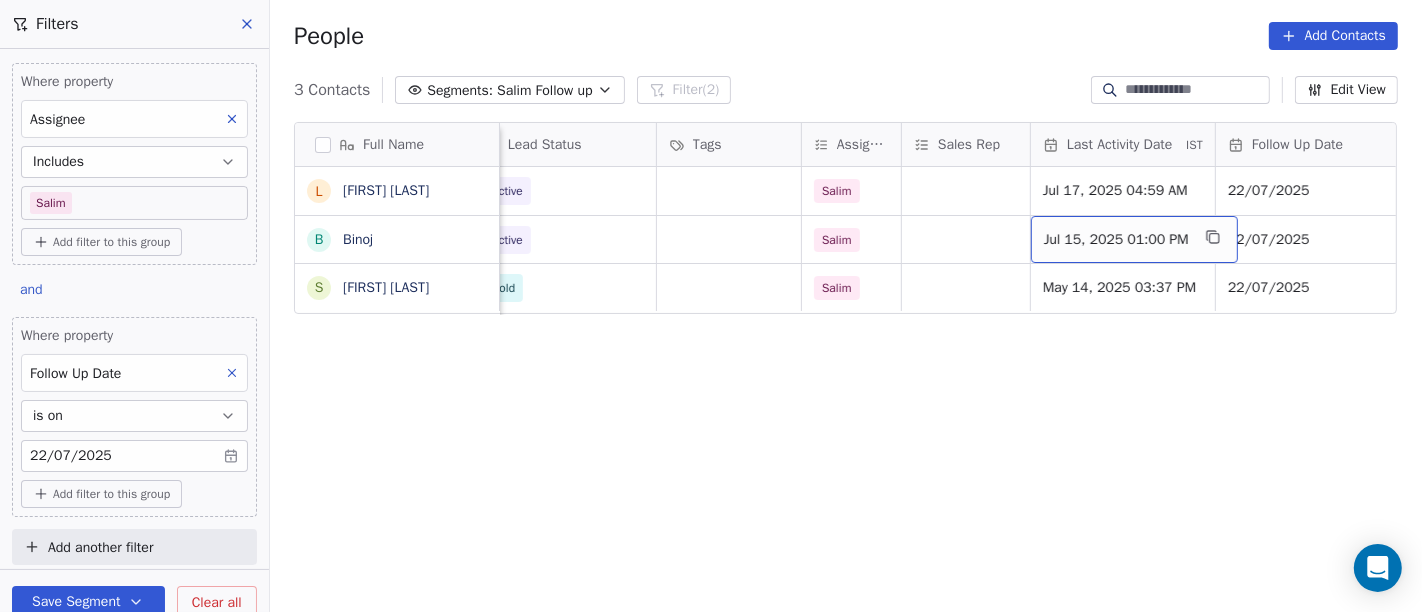 click on "Jul 15, 2025 01:00 PM" at bounding box center (1116, 240) 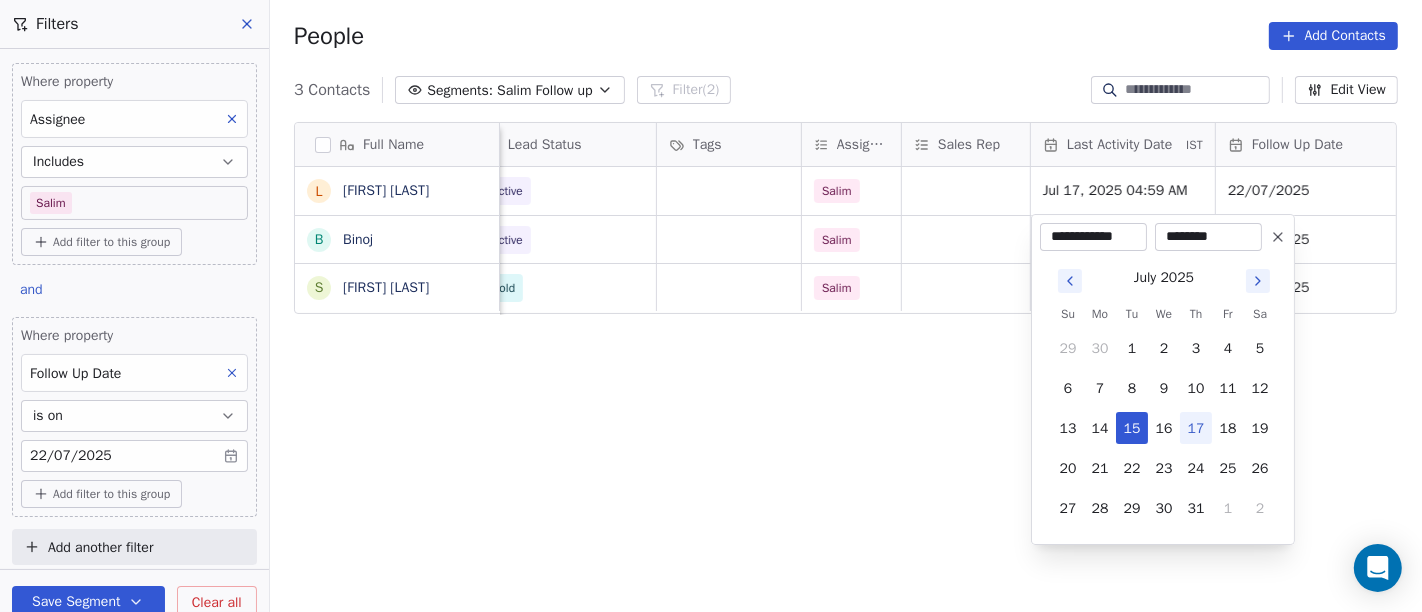 click on "17" at bounding box center (1196, 428) 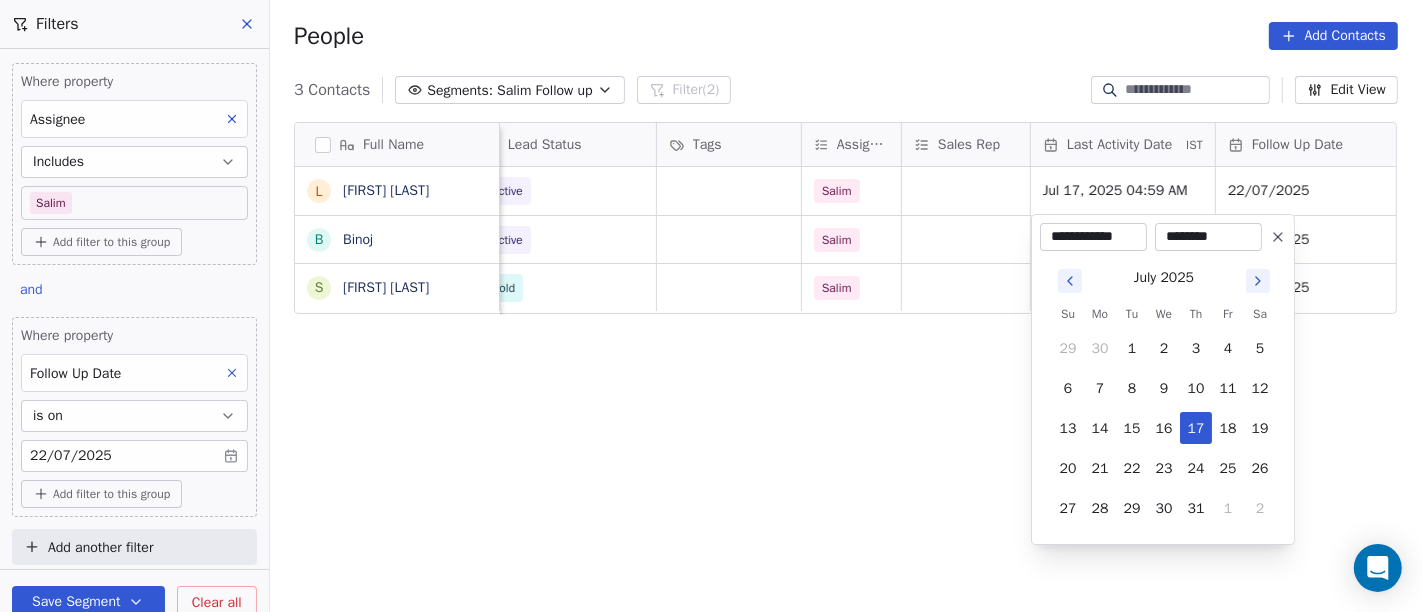 click on "On2Cook India Pvt. Ltd. Contacts People Marketing Workflows Campaigns Sales Pipelines Sequences Beta Tools Apps AI Agents Help & Support Filters Where property   Assignee   Includes Salim Add filter to this group and Where property   Follow Up Date   is on 22/07/2025 Add filter to this group Add another filter Save Segment Clear all People  Add Contacts 3 Contacts Segments: Salim Follow up Filter  (2) Edit View Tag Add to Sequence Full Name L Lalit Jain B Binoj s siva kumar chandi company name location Created Date IST Lead Status Tags Assignee Sales Rep Last Activity Date IST Follow Up Date Notes Call Attempts Website   Kavya traders ajmer rajastan others_ Jul 14, 2025 06:23 PM Active Salim Jul 17, 2025 04:59 AM 22/07/2025 17-07 15:15 client have mess making food for 150 people details shared  15-07 15:59 said i will call back and hang up call WA sent 2   Kings  Cafe Kerala Jul 12, 2025 09:34 PM Active Salim Jul 15, 2025 01:00 PM 22/07/2025 15-07 18:30 client have cafe asked details on WA 1   Dhana paani" at bounding box center (711, 306) 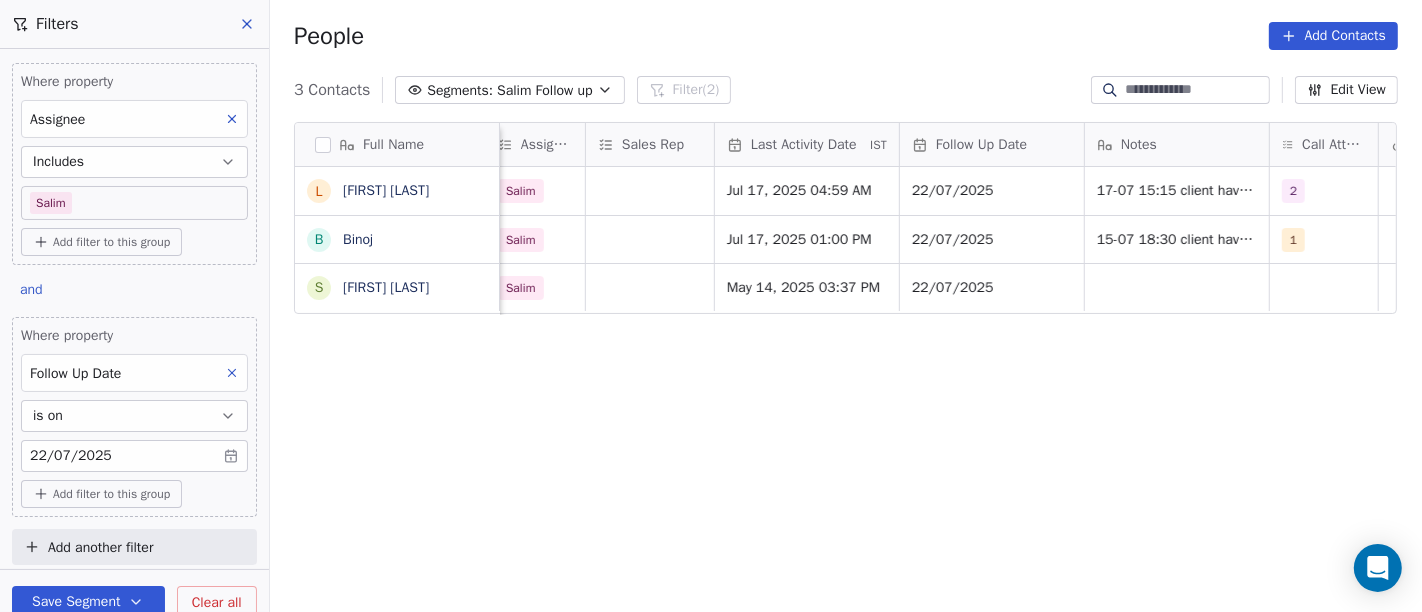 scroll, scrollTop: 0, scrollLeft: 1128, axis: horizontal 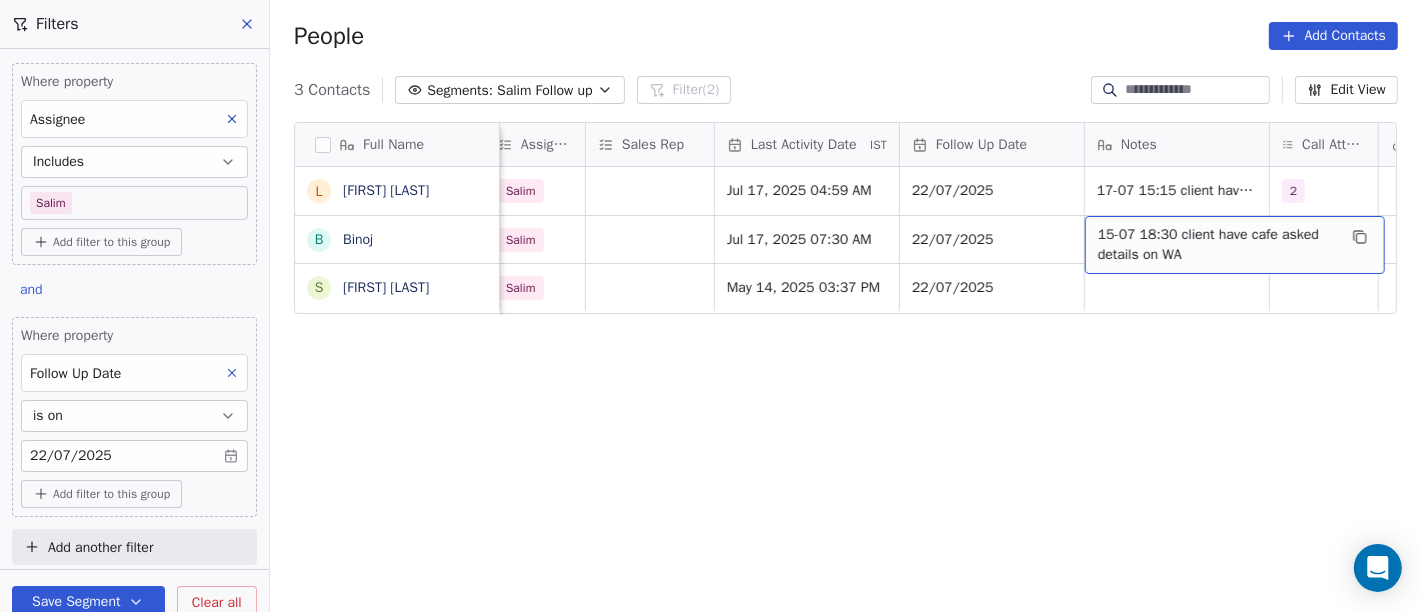 click on "15-07 18:30 client have cafe asked details on WA" at bounding box center [1217, 245] 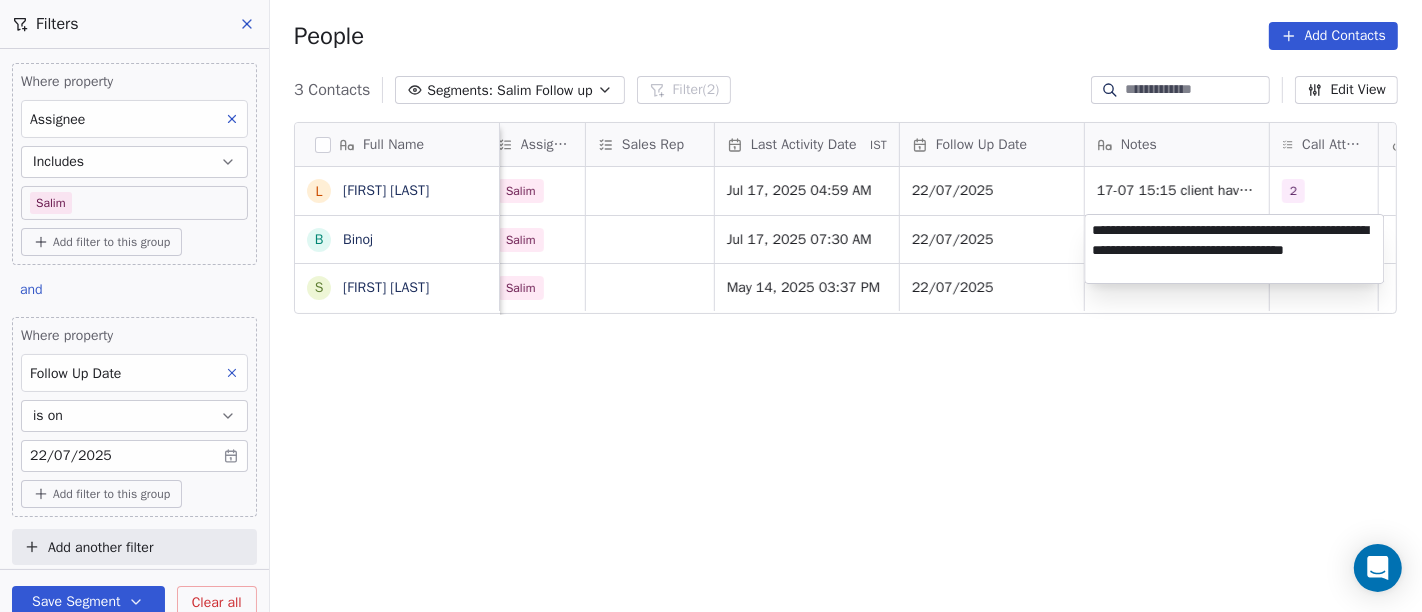 type on "**********" 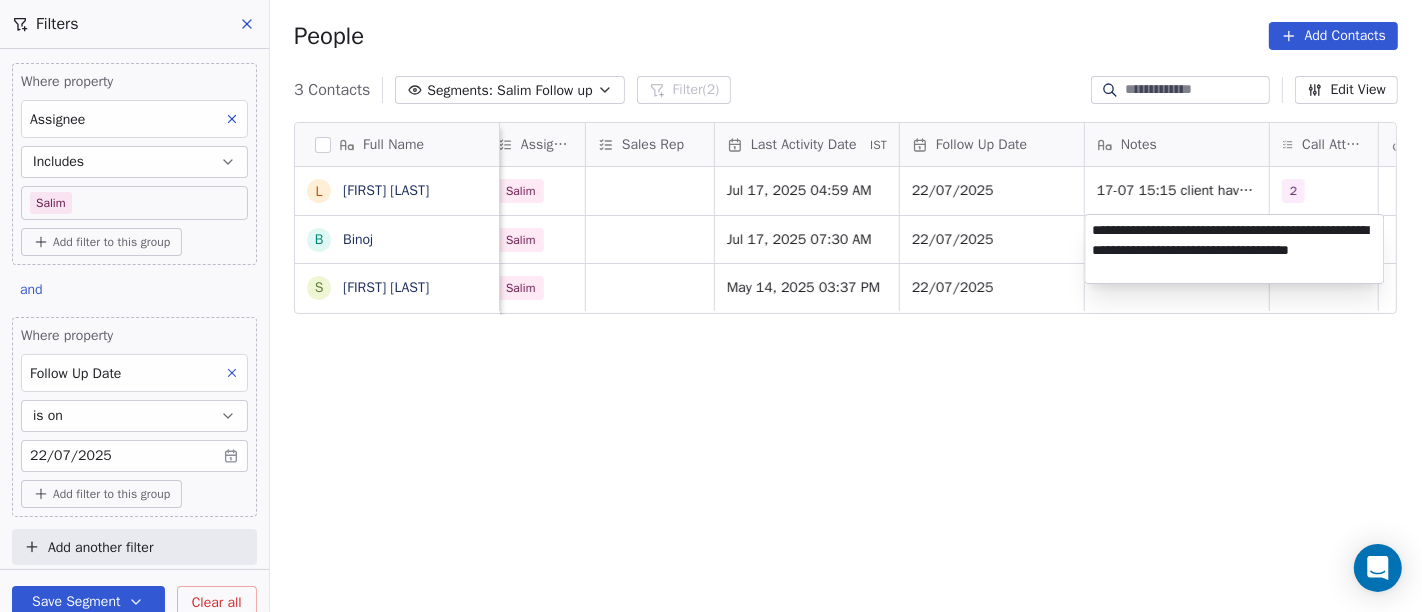 click on "On2Cook India Pvt. Ltd. Contacts People Marketing Workflows Campaigns Sales Pipelines Sequences Beta Tools Apps AI Agents Help & Support Filters Where property   Assignee   Includes Salim Add filter to this group and Where property   Follow Up Date   is on 22/07/2025 Add filter to this group Add another filter Save Segment Clear all People  Add Contacts 3 Contacts Segments: Salim Follow up Filter  (2) Edit View Tag Add to Sequence Full Name L Lalit Jain B Binoj s siva kumar chandi Created Date IST Lead Status Tags Assignee Sales Rep Last Activity Date IST Follow Up Date Notes Call Attempts Website zomato link outlet type Location   Jul 14, 2025 06:23 PM Active Salim Jul 17, 2025 04:59 AM 22/07/2025 17-07 15:15 client have mess making food for 150 people details shared  15-07 15:59 said i will call back and hang up call WA sent 2 restaurants   Jul 12, 2025 09:34 PM Active Salim Jul 17, 2025 07:30 AM 22/07/2025 15-07 18:30 client have cafe asked details on WA 1 cafeteria   May 14, 2025 02:39 PM Cold Salim" at bounding box center [711, 306] 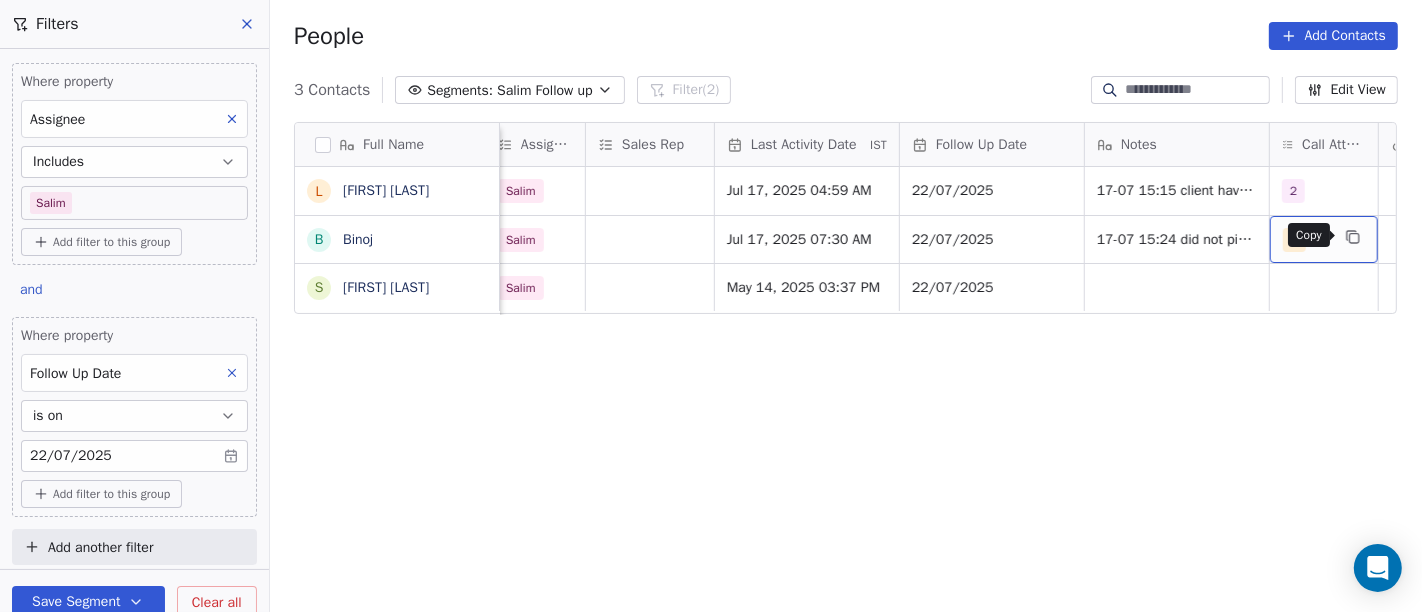 click at bounding box center (1353, 237) 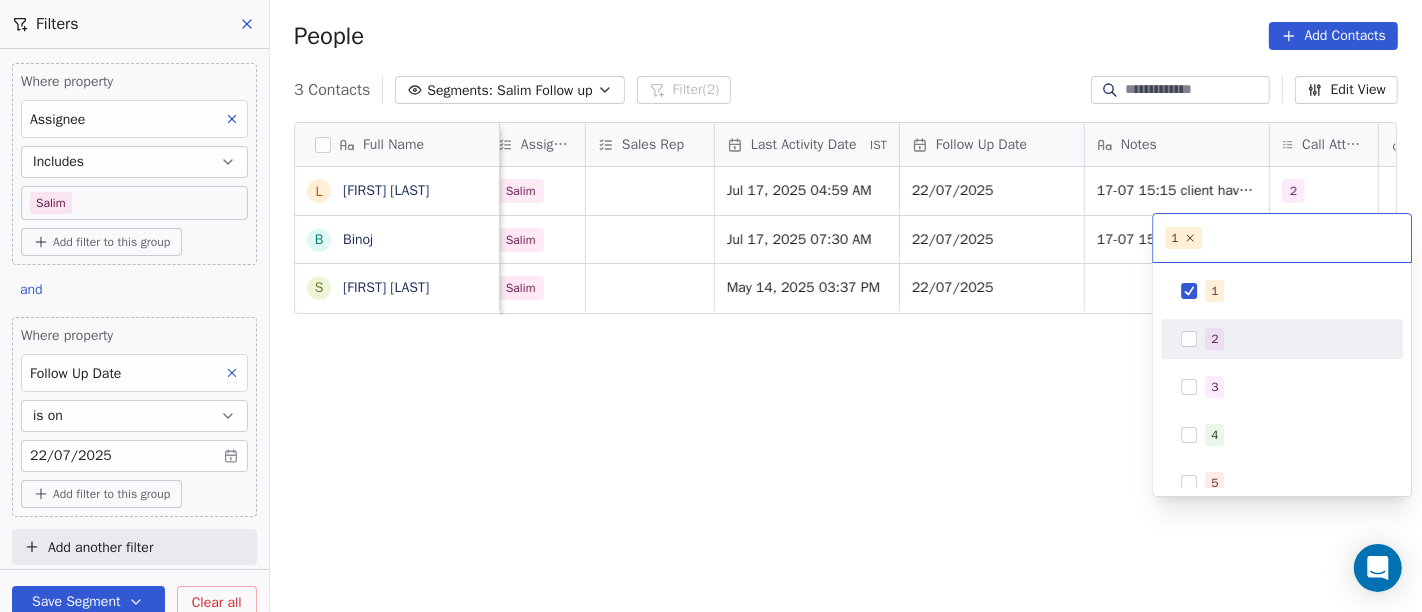 click on "2" at bounding box center (1294, 339) 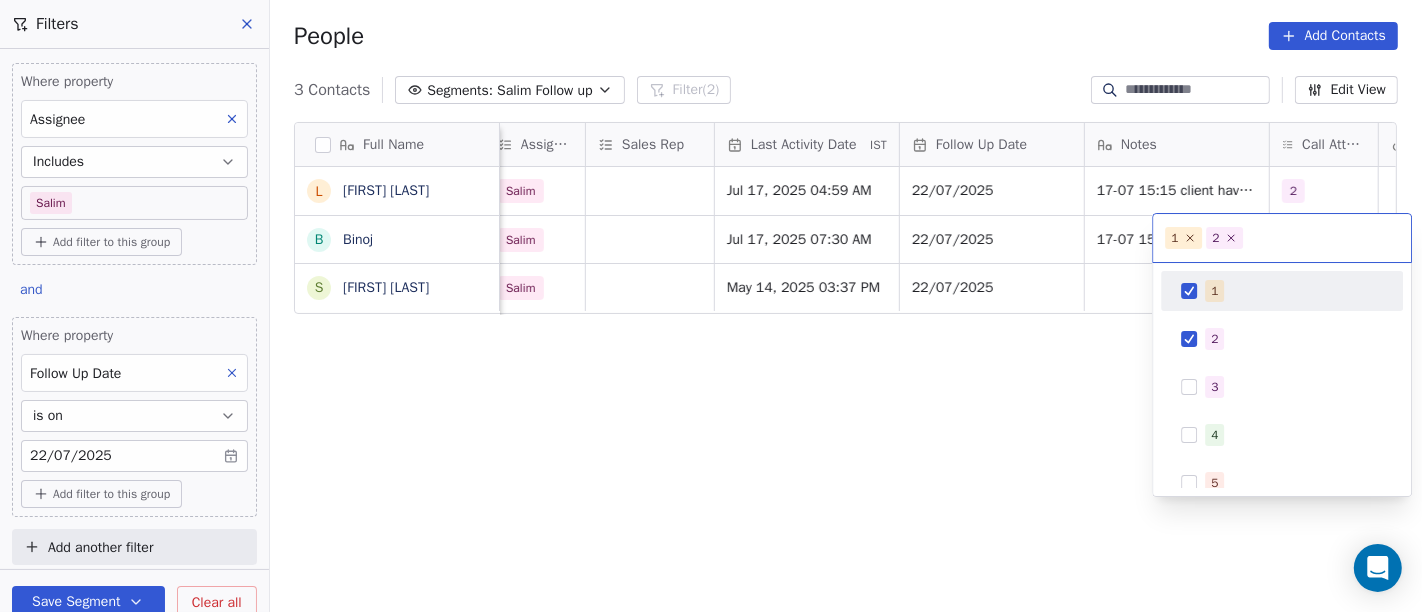 click on "1" at bounding box center (1214, 291) 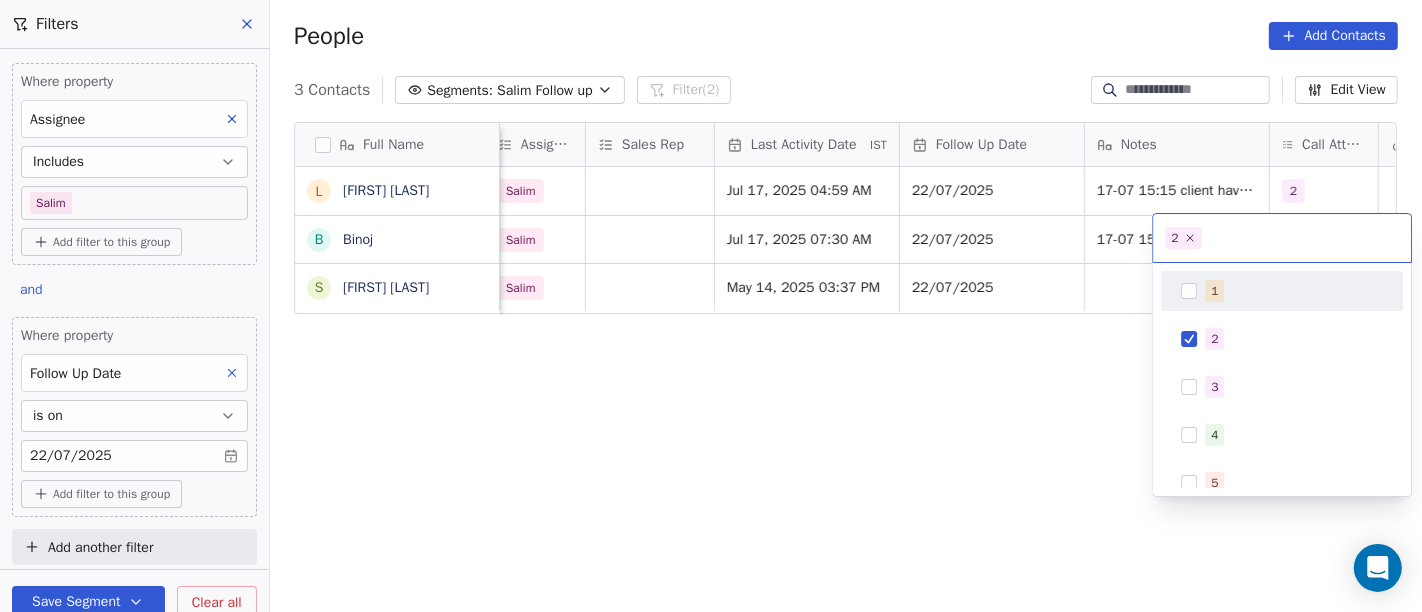 click on "On2Cook India Pvt. Ltd. Contacts People Marketing Workflows Campaigns Sales Pipelines Sequences Beta Tools Apps AI Agents Help & Support Filters Where property   Assignee   Includes Salim Add filter to this group and Where property   Follow Up Date   is on 22/07/2025 Add filter to this group Add another filter Save Segment Clear all People  Add Contacts 3 Contacts Segments: Salim Follow up Filter  (2) Edit View Tag Add to Sequence Full Name L Lalit Jain B Binoj s siva kumar chandi Created Date IST Lead Status Tags Assignee Sales Rep Last Activity Date IST Follow Up Date Notes Call Attempts Website zomato link outlet type Location   Jul 14, 2025 06:23 PM Active Salim Jul 17, 2025 04:59 AM 22/07/2025 17-07 15:15 client have mess making food for 150 people details shared  15-07 15:59 said i will call back and hang up call WA sent 2 restaurants   Jul 12, 2025 09:34 PM Active Salim Jul 17, 2025 07:30 AM 22/07/2025 17-07 15:24  did not pick up call WA msg sent 15-07 18:30 client have cafe asked details on WA 1" at bounding box center [711, 306] 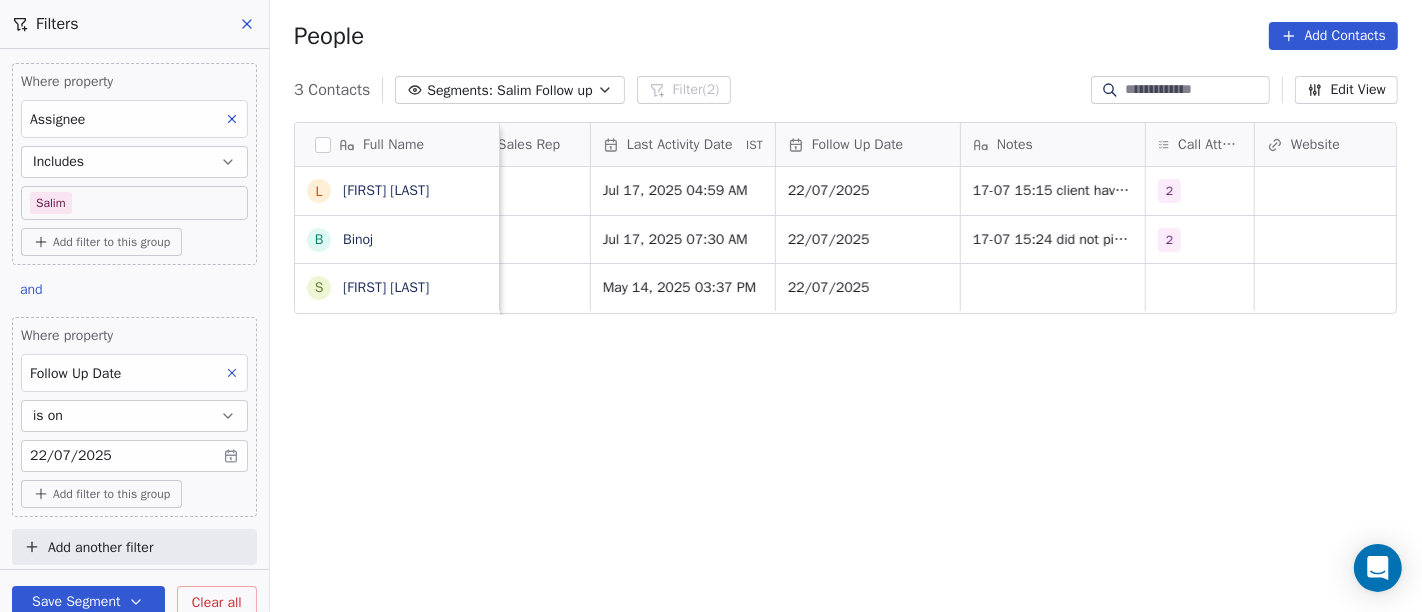 scroll, scrollTop: 0, scrollLeft: 1253, axis: horizontal 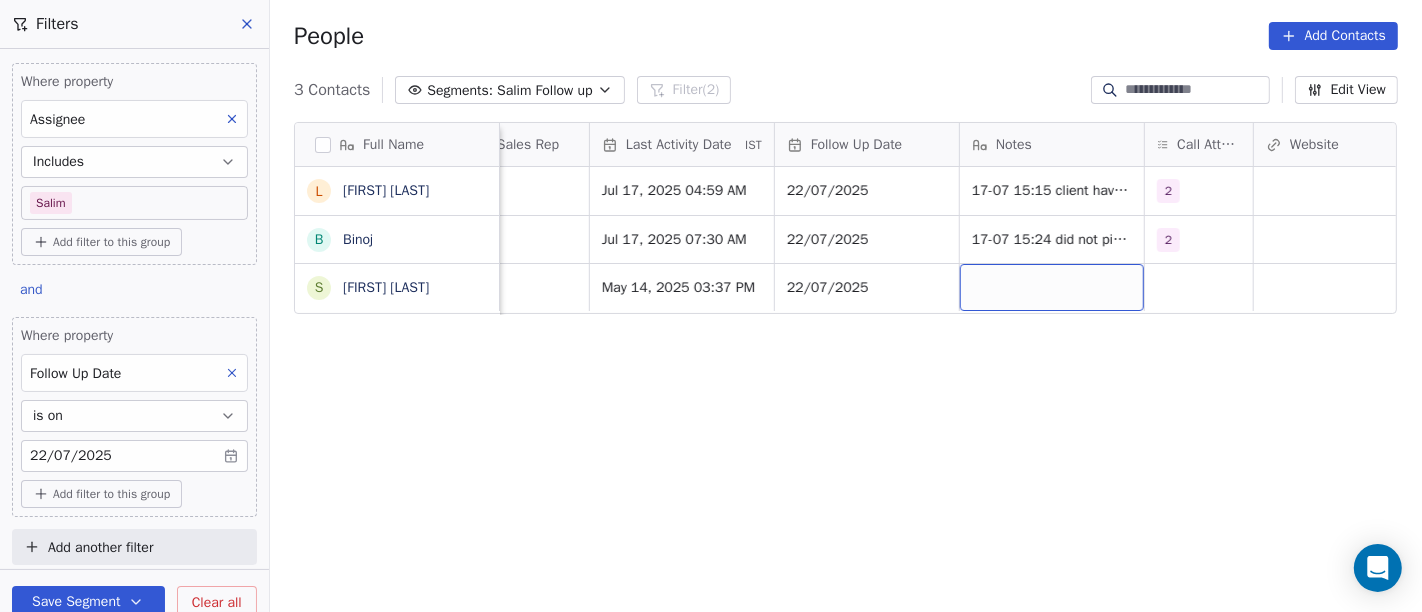 click on "Full Name L Lalit Jain B Binoj s siva kumar chandi Lead Status Tags Assignee Sales Rep Last Activity Date IST Follow Up Date Notes Call Attempts Website zomato link outlet type Location   Active Salim Jul 17, 2025 04:59 AM 22/07/2025 17-07 15:15 client have mess making food for 150 people details shared  15-07 15:59 said i will call back and hang up call WA sent 2 restaurants   Active Salim Jul 17, 2025 07:30 AM 22/07/2025 17-07 15:24  did not pick up call WA msg sent 15-07 18:30 client have cafe asked details on WA 2 cafeteria   Cold Salim May 14, 2025 03:37 PM 22/07/2025 cloud_kitchen
To pick up a draggable item, press the space bar.
While dragging, use the arrow keys to move the item.
Press space again to drop the item in its new position, or press escape to cancel." at bounding box center (846, 375) 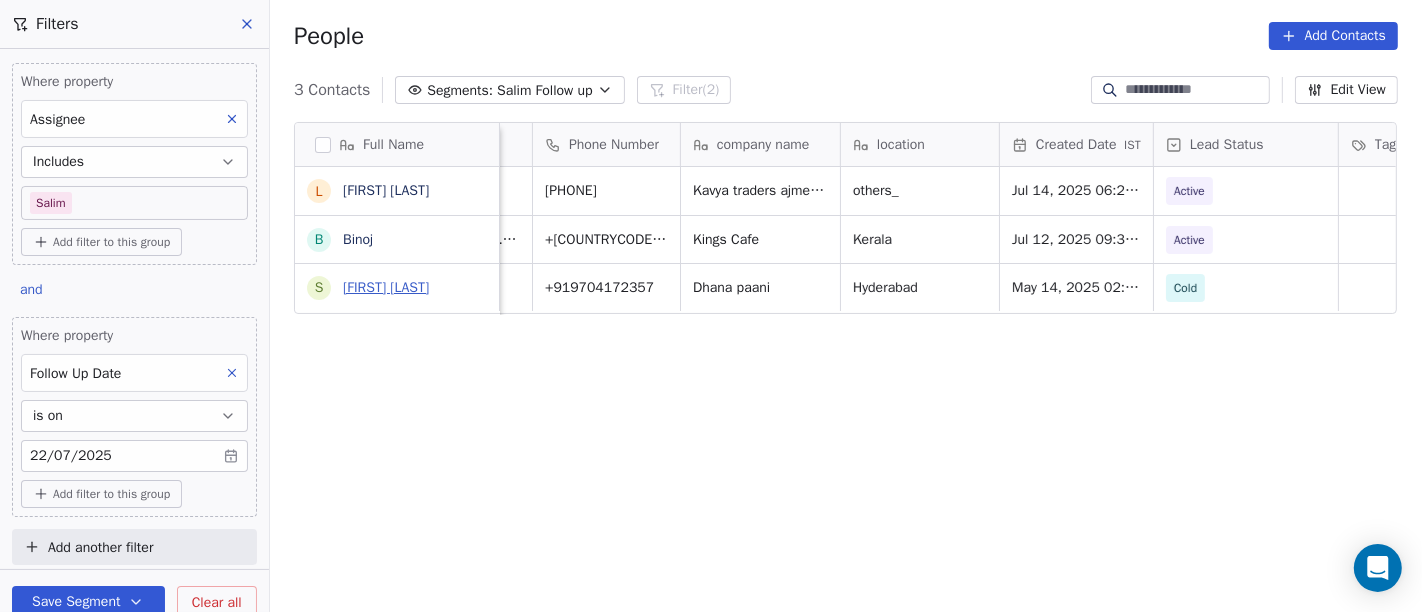 click on "siva kumar chandi" at bounding box center [386, 287] 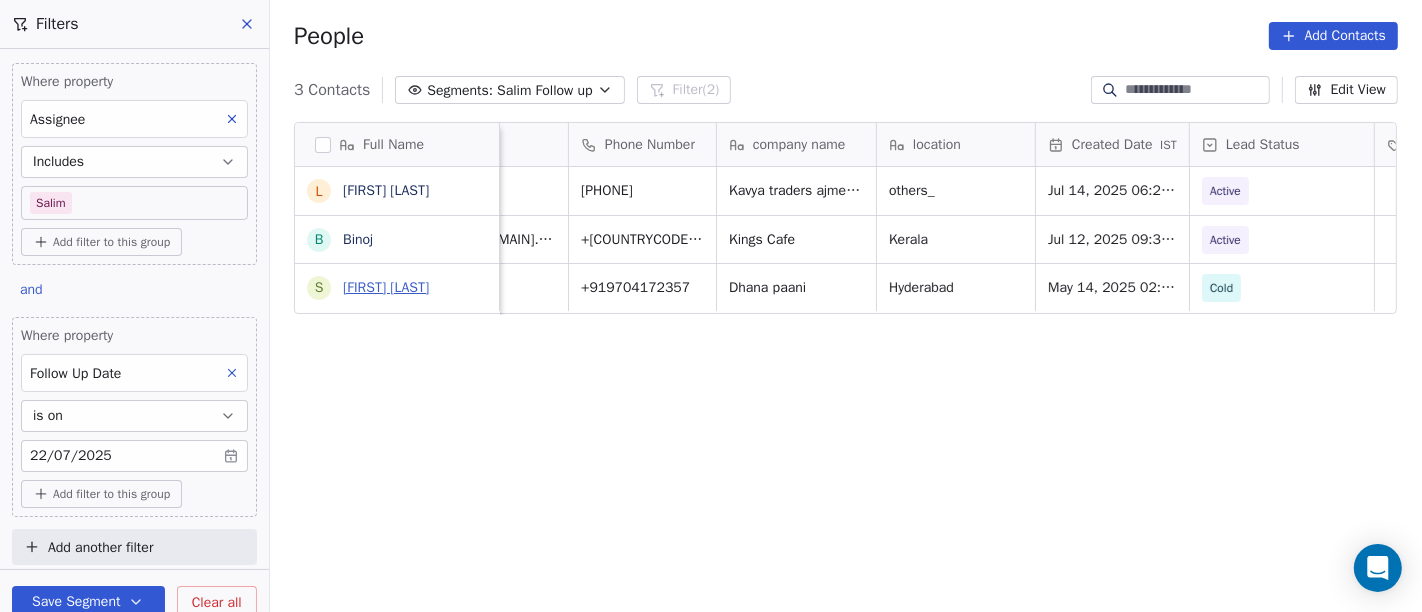scroll, scrollTop: 0, scrollLeft: 0, axis: both 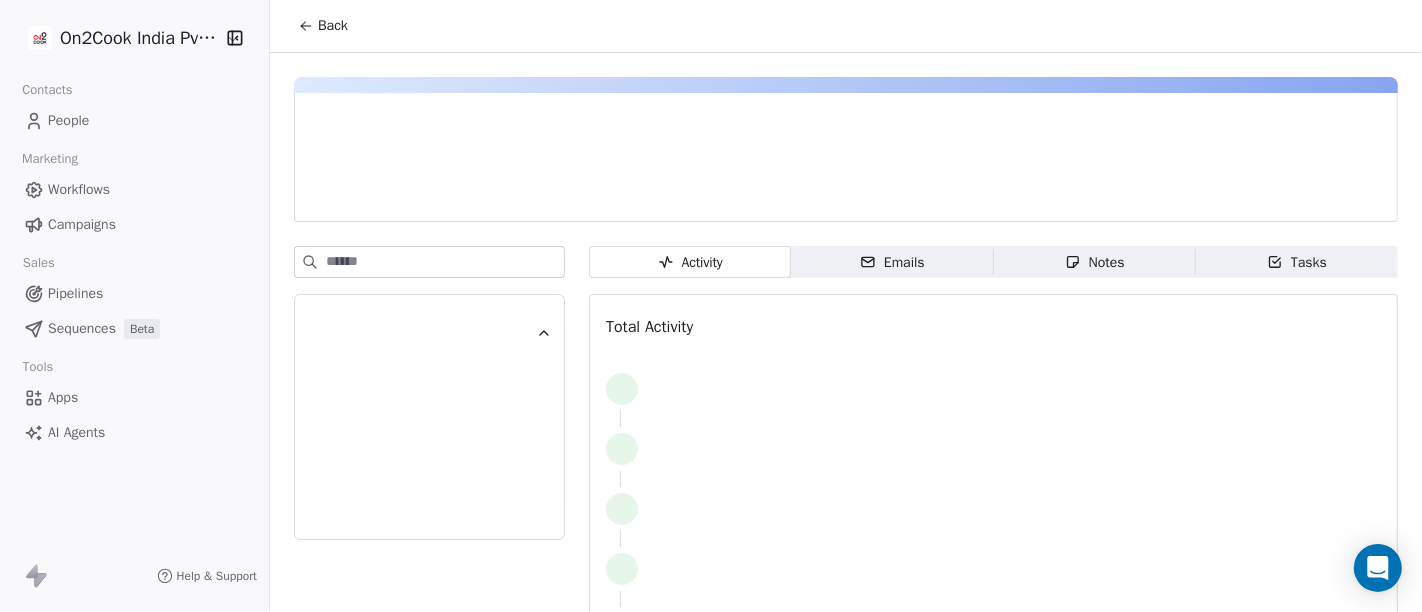 click on "Notes" at bounding box center [1095, 262] 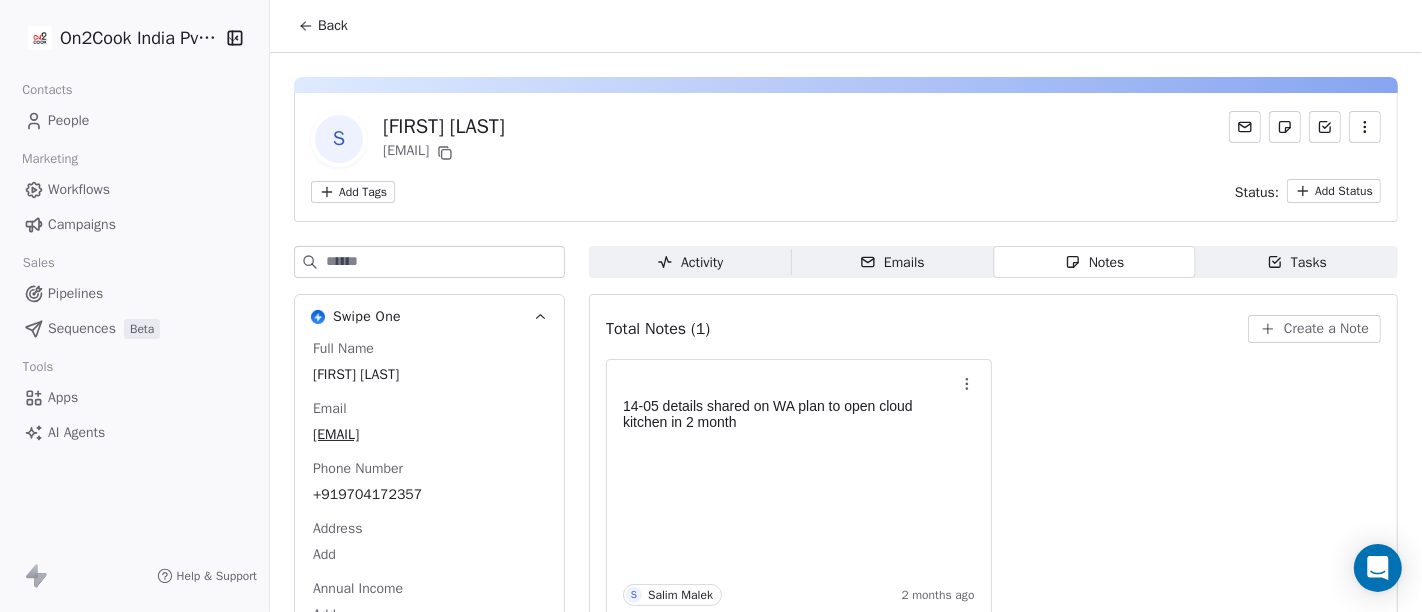 click on "Back" at bounding box center [333, 26] 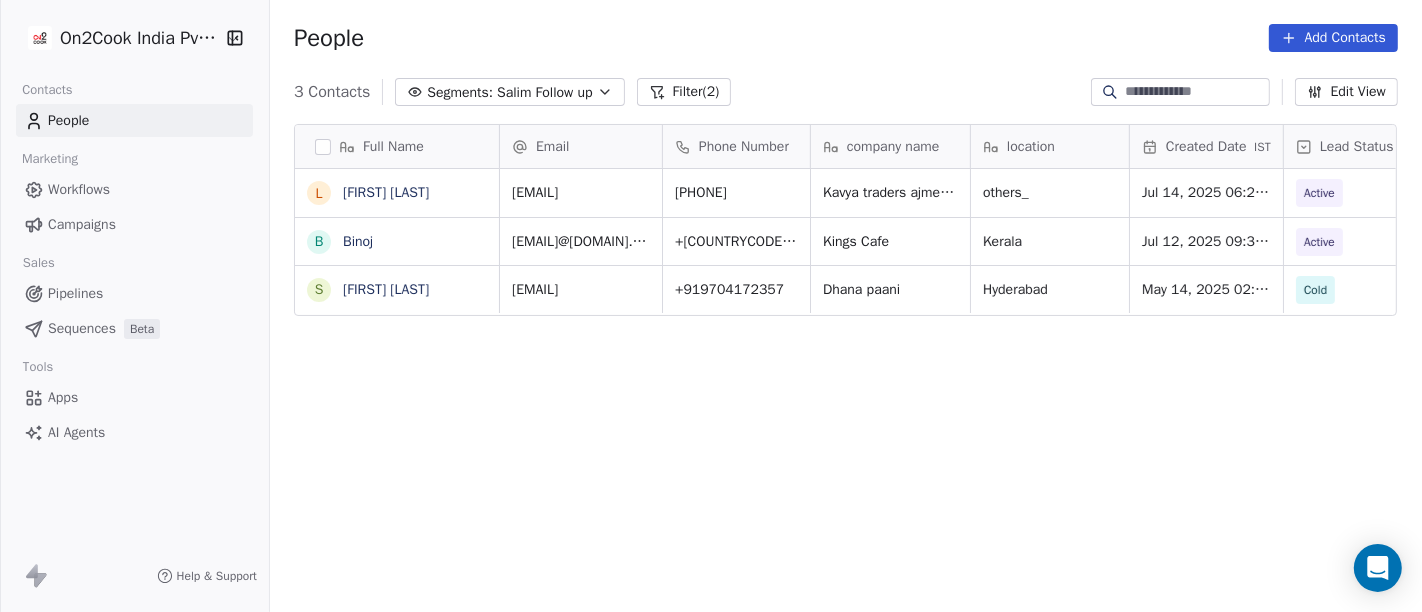 scroll, scrollTop: 17, scrollLeft: 17, axis: both 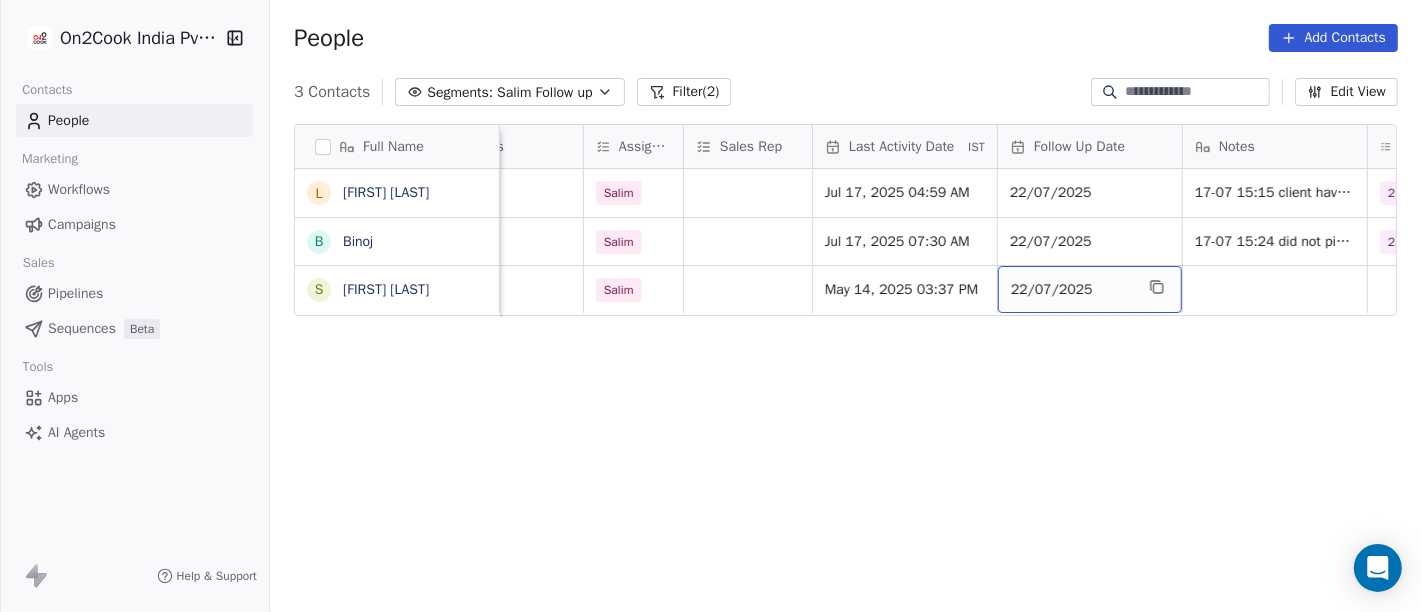 click on "22/07/2025" at bounding box center [1090, 289] 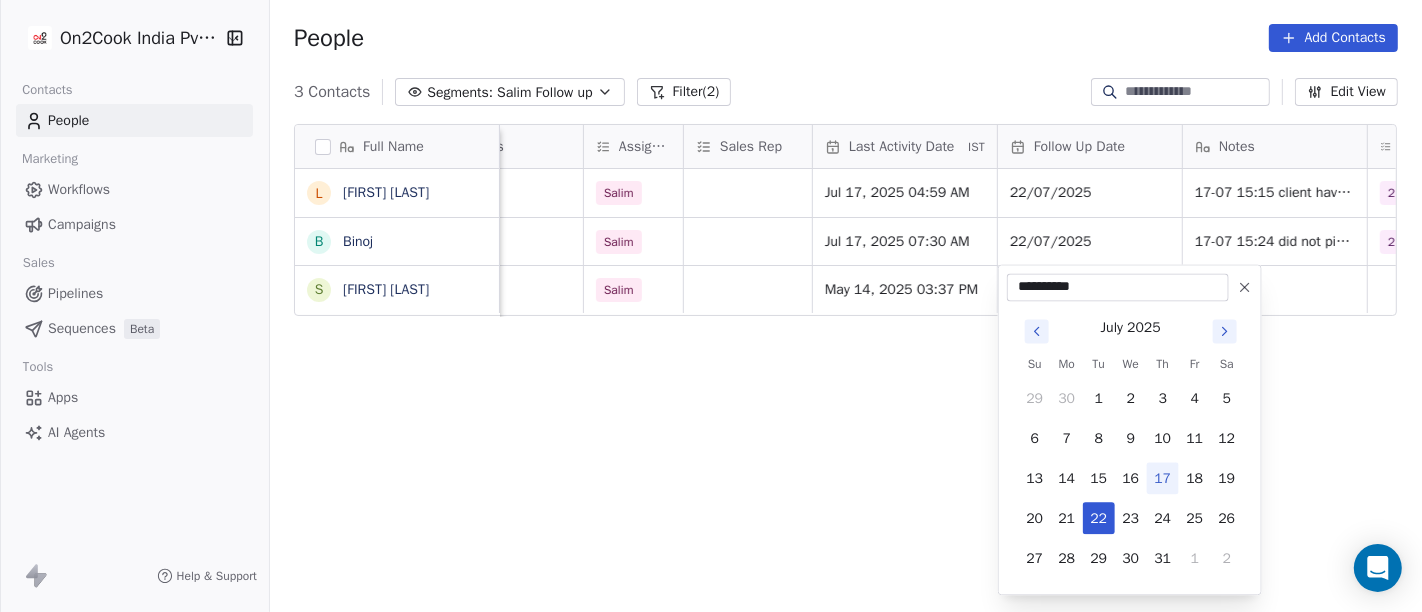 scroll, scrollTop: 0, scrollLeft: 1031, axis: horizontal 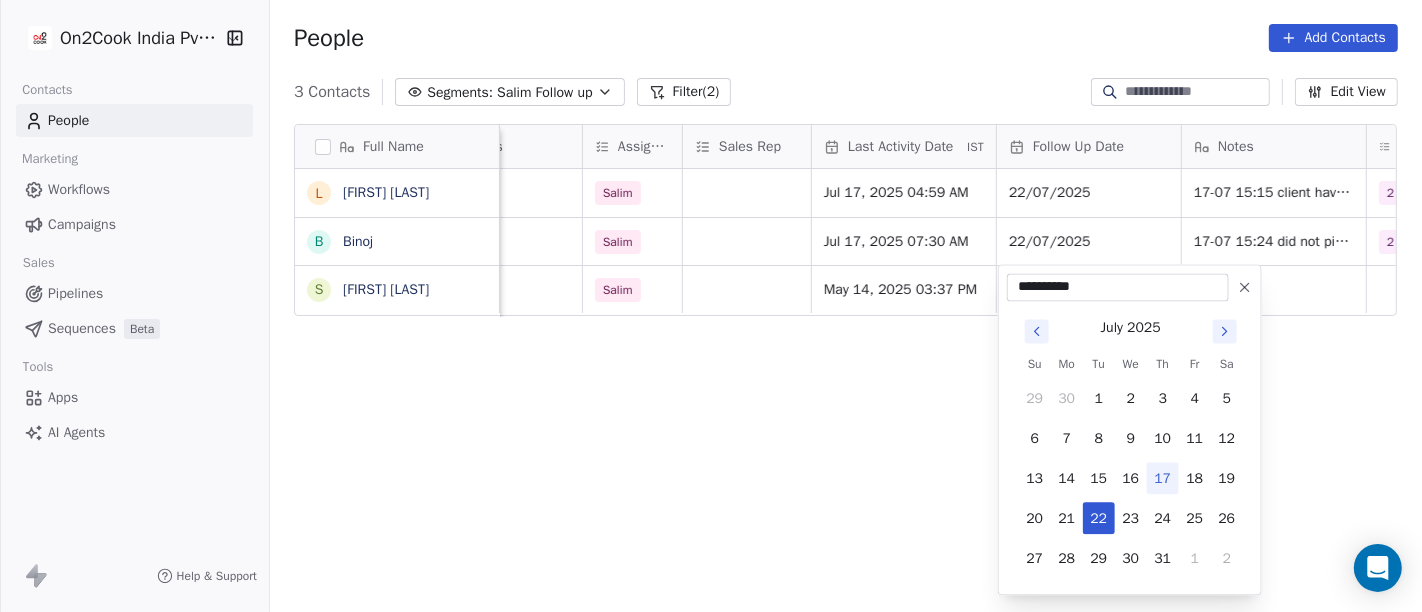 click on "**********" at bounding box center (711, 306) 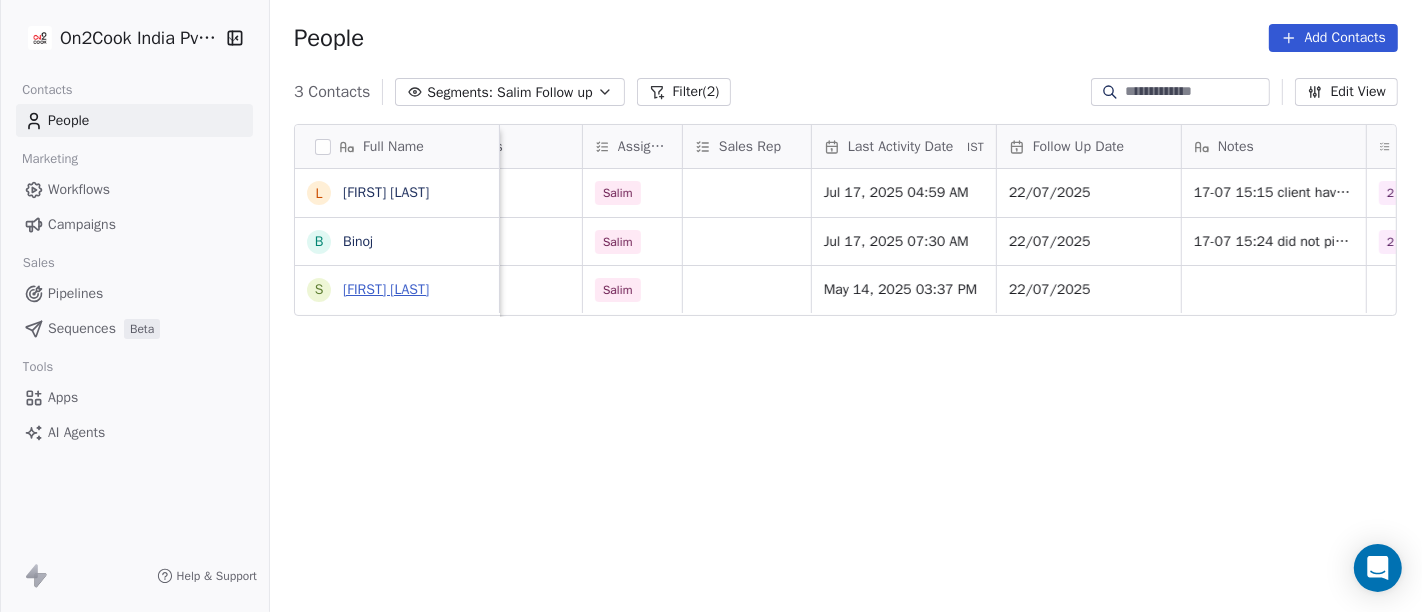 click on "siva kumar chandi" at bounding box center [386, 289] 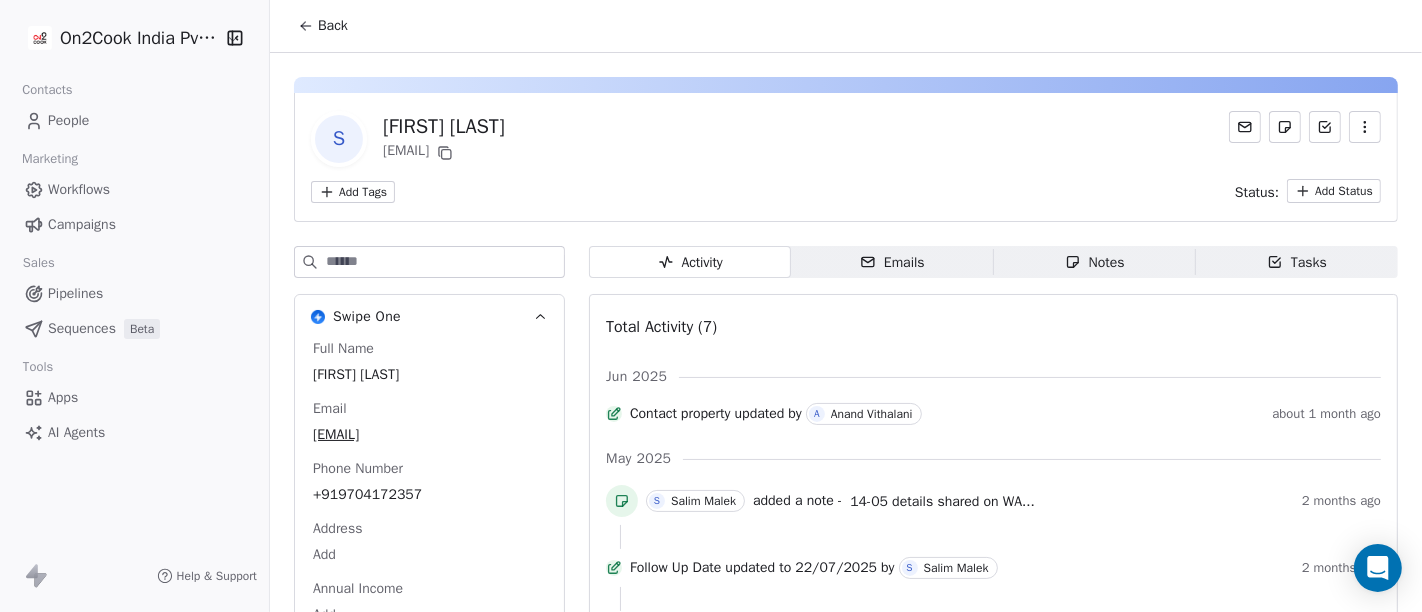 click on "Notes   Notes" at bounding box center [1095, 262] 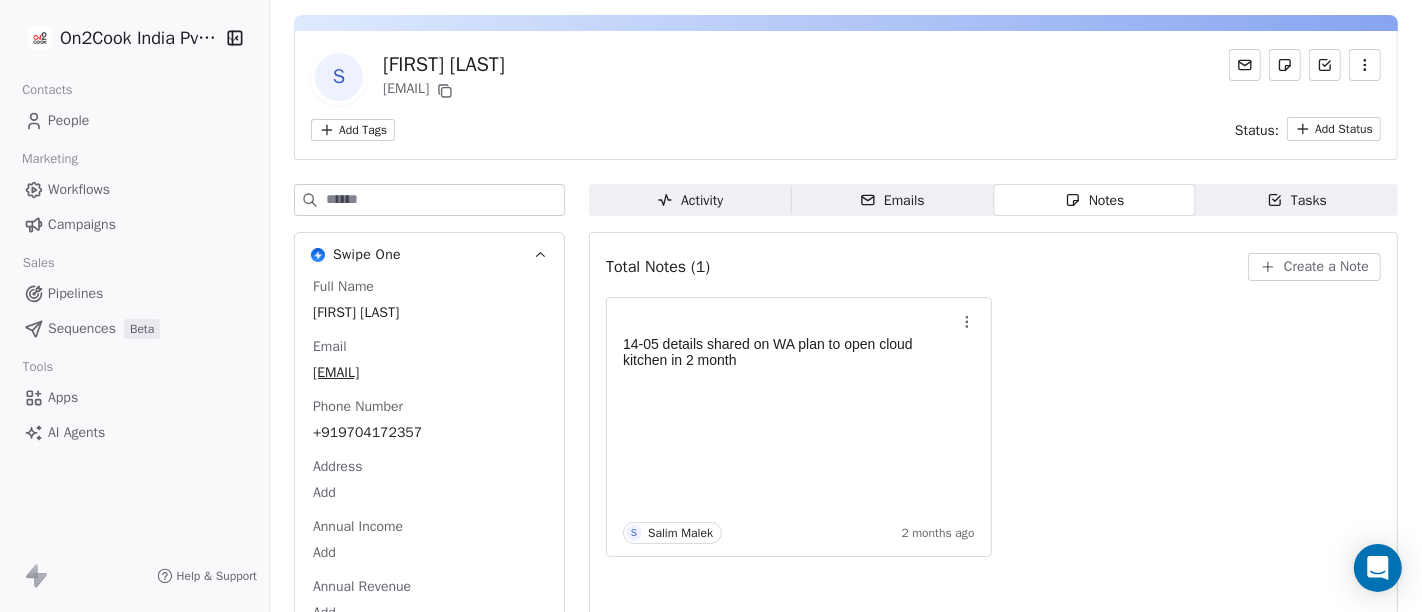 scroll, scrollTop: 0, scrollLeft: 0, axis: both 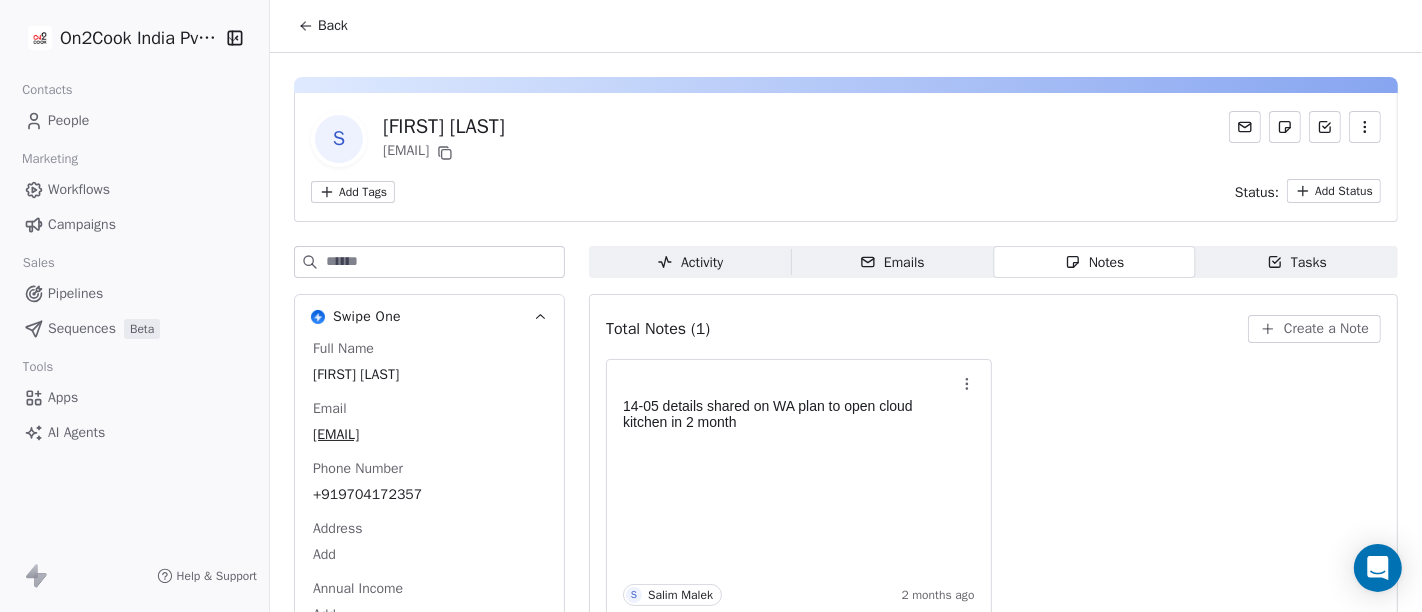 click on "Back" at bounding box center (333, 26) 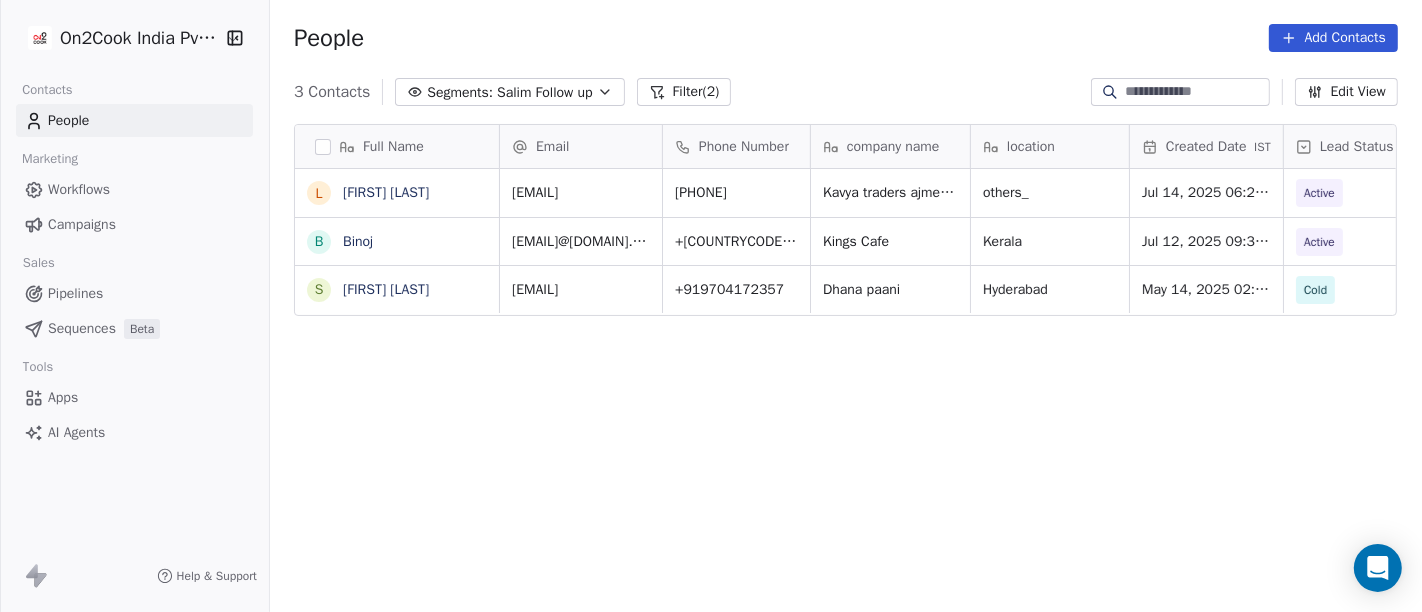 scroll, scrollTop: 17, scrollLeft: 17, axis: both 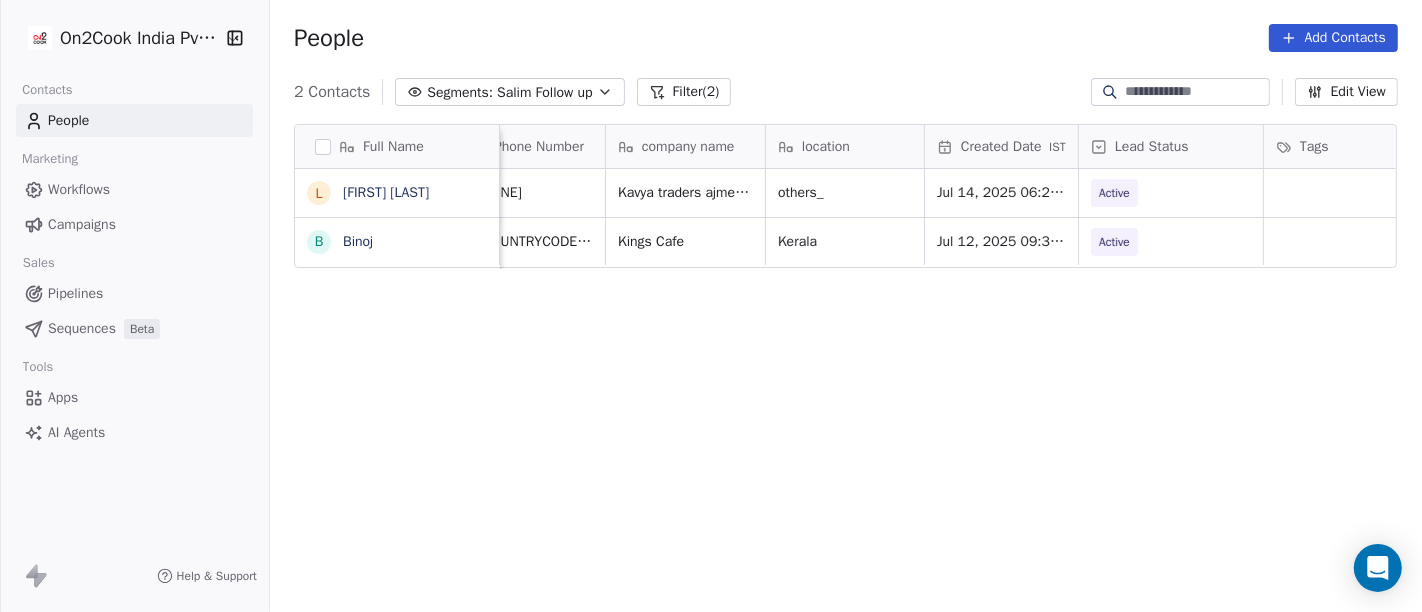 click 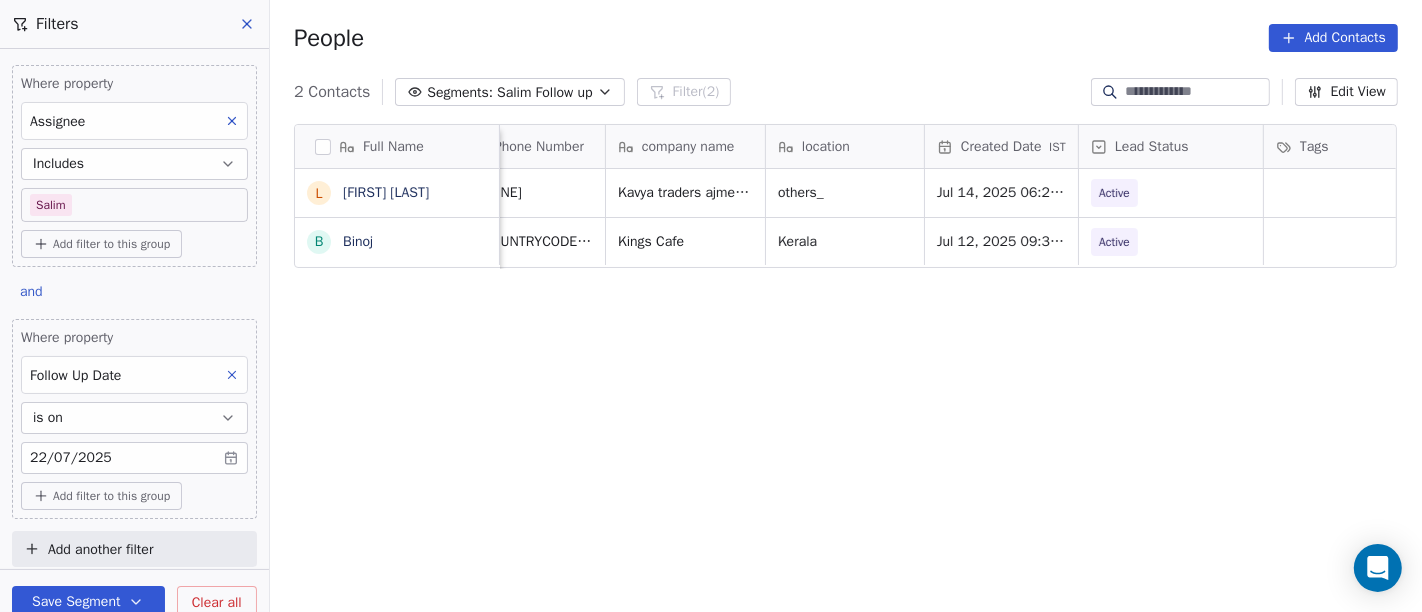 click on "On2Cook India Pvt. Ltd. Contacts People Marketing Workflows Campaigns Sales Pipelines Sequences Beta Tools Apps AI Agents Help & Support Filters Where property   Assignee   Includes Salim Add filter to this group and Where property   Follow Up Date   is on 22/07/2025 Add filter to this group Add another filter Save Segment Clear all People  Add Contacts 2 Contacts Segments: Salim Follow up Filter  (2) Edit View Tag Add to Sequence Full Name L Lalit Jain B Binoj Email Phone Number company name location Created Date IST Lead Status Tags Assignee Sales Rep Last Activity Date IST kavyatradersajmer@gamil.com +919828281273 Kavya traders ajmer rajastan others_ Jul 14, 2025 06:23 PM Active Salim Jul 17, 2025 04:59 AM binoj_p@yahoo.com +919605282577 Kings  Cafe Kerala Jul 12, 2025 09:34 PM Active Salim Jul 17, 2025 07:30 AM" at bounding box center (711, 306) 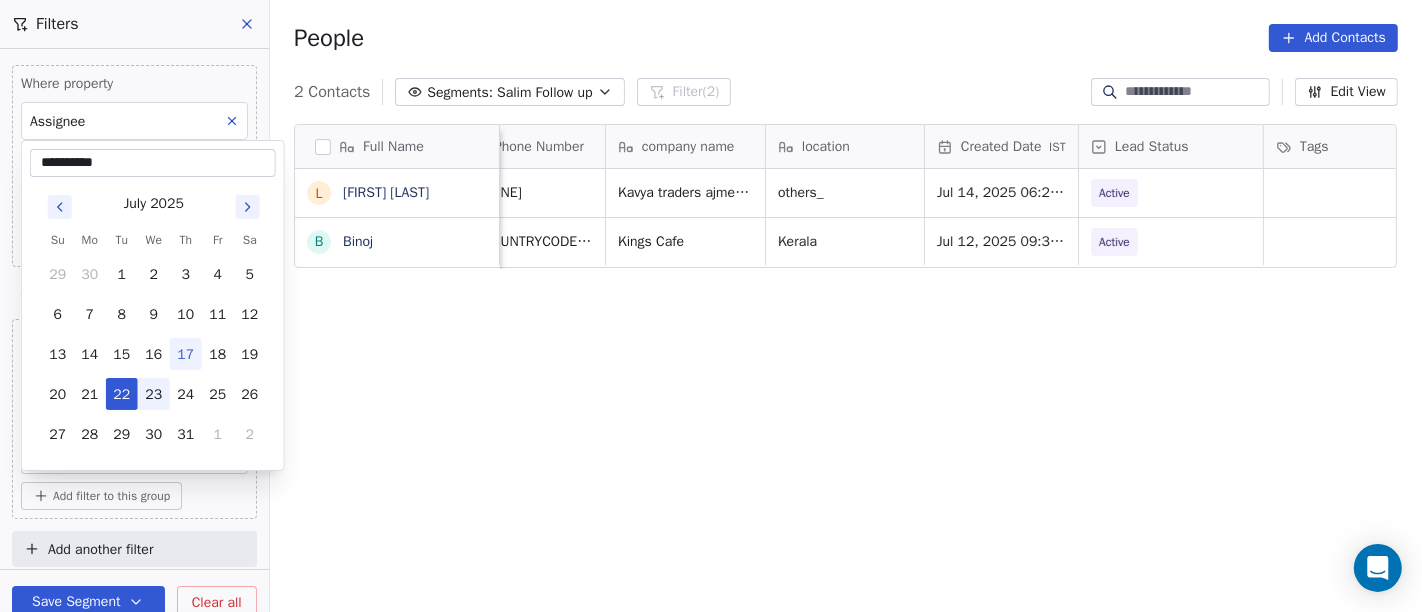 click on "23" at bounding box center (154, 394) 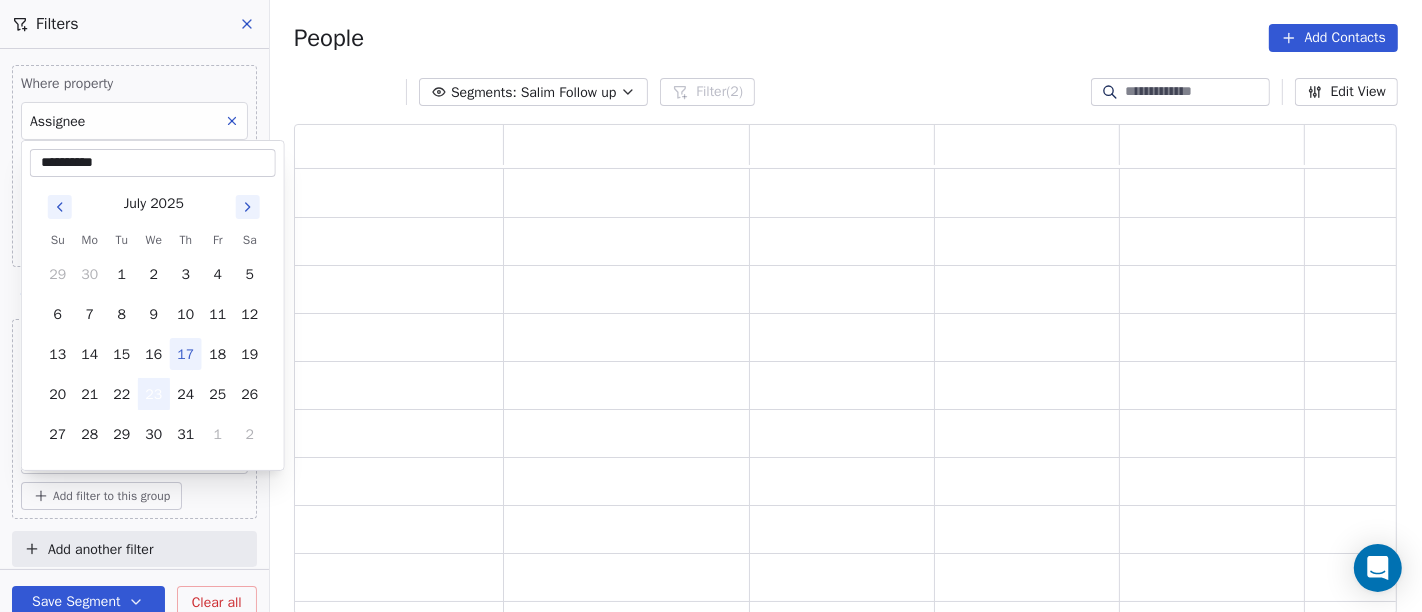 scroll, scrollTop: 17, scrollLeft: 17, axis: both 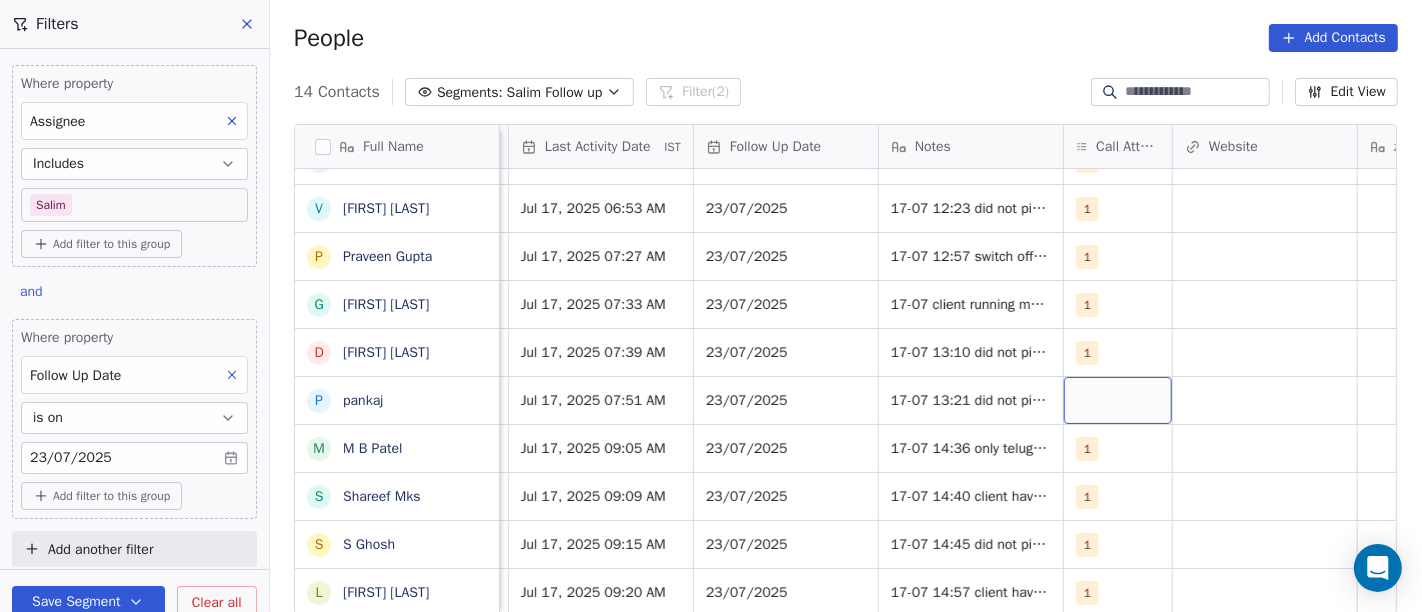 click at bounding box center [1118, 400] 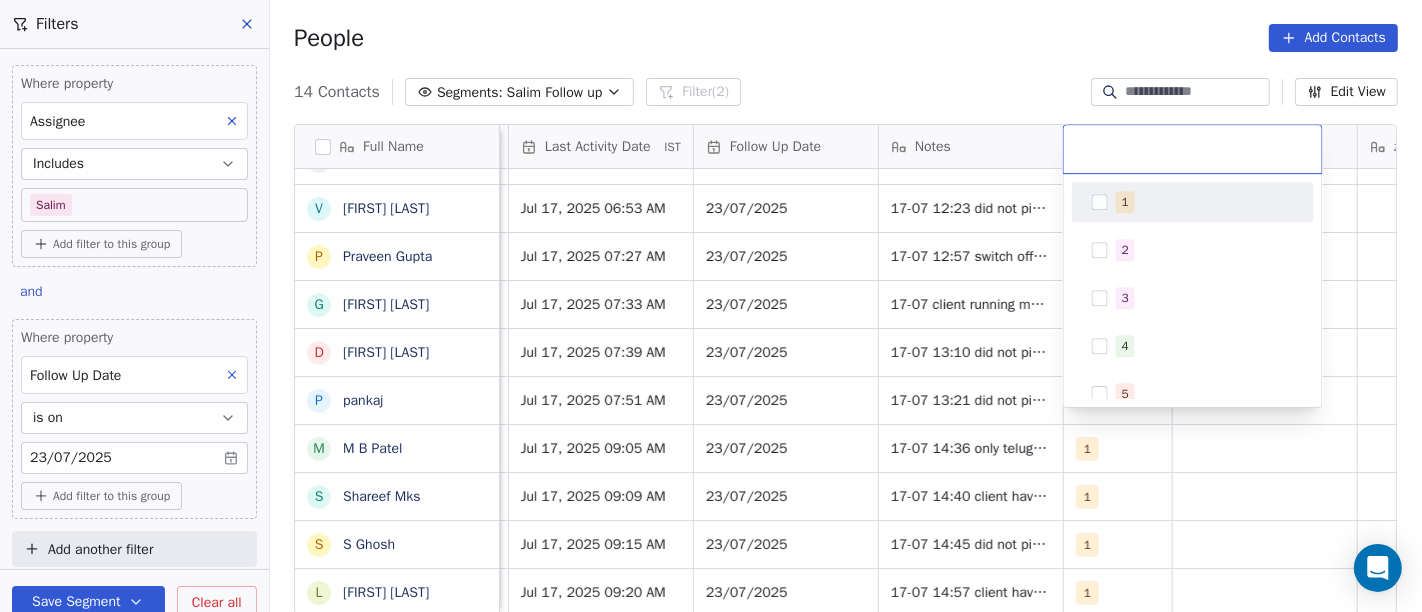 click on "1" at bounding box center (1205, 202) 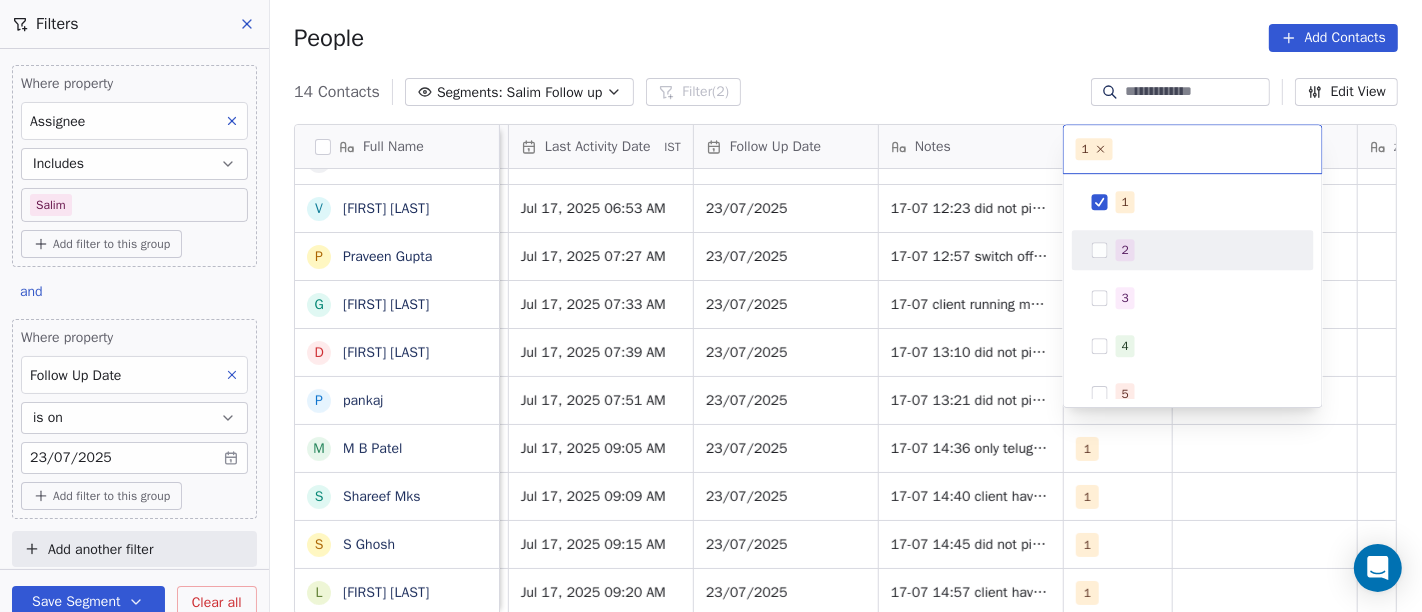 click on "On2Cook India Pvt. Ltd. Contacts People Marketing Workflows Campaigns Sales Pipelines Sequences Beta Tools Apps AI Agents Help & Support Filters Where property   Assignee   Includes Salim Add filter to this group and Where property   Follow Up Date   is on 23/07/2025 Add filter to this group Add another filter Save Segment Clear all People  Add Contacts 14 Contacts Segments: Salim Follow up Filter  (2) Edit View Tag Add to Sequence Full Name A Ashoka Khatri C Chai Guy V Vinoth Annamalai N Nilesh Mody S Shalabh Saxena V Vinod Mahajan P Praveen Gupta g gouri Shankar D Daniel Kurian p pankaj M M B Patel S Shareef Mks S S Ghosh L Laxman Patel Lead Status Tags Assignee Sales Rep Last Activity Date IST Follow Up Date Notes Call Attempts Website zomato link outlet type Location Job Title   No Response Salim Jul 17, 2025 08:53 AM 23/07/2025 17-07 14:23 did not pick up call WA msg sent 1 restaurants   No Response Salim Jul 17, 2025 06:23 AM 23/07/2025 17-07 11:53 switch off WA sent 1 restaurants   Active Salim 1   1" at bounding box center (711, 306) 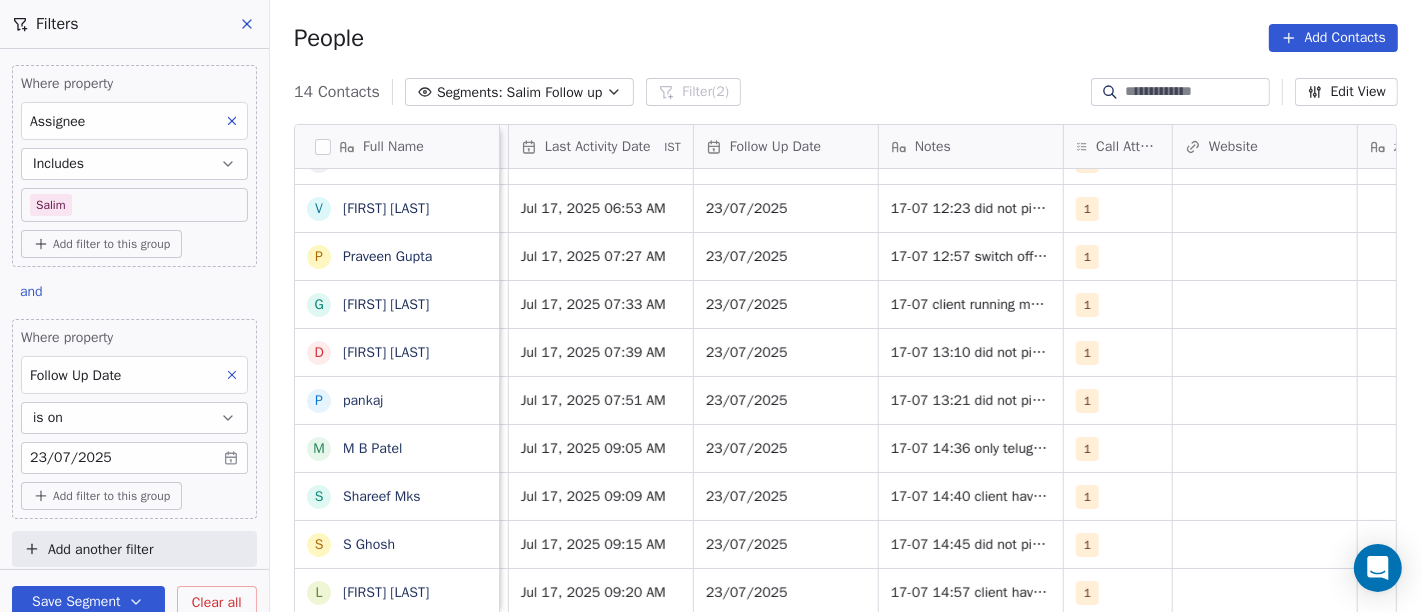 click on "On2Cook India Pvt. Ltd. Contacts People Marketing Workflows Campaigns Sales Pipelines Sequences Beta Tools Apps AI Agents Help & Support Filters Where property   Assignee   Includes Salim Add filter to this group and Where property   Follow Up Date   is on 23/07/2025 Add filter to this group Add another filter Save Segment Clear all People  Add Contacts 14 Contacts Segments: Salim Follow up Filter  (2) Edit View Tag Add to Sequence Full Name A Ashoka Khatri C Chai Guy V Vinoth Annamalai N Nilesh Mody S Shalabh Saxena V Vinod Mahajan P Praveen Gupta g gouri Shankar D Daniel Kurian p pankaj M M B Patel S Shareef Mks S S Ghosh L Laxman Patel Lead Status Tags Assignee Sales Rep Last Activity Date IST Follow Up Date Notes Call Attempts Website zomato link outlet type Location Job Title   No Response Salim Jul 17, 2025 08:53 AM 23/07/2025 17-07 14:23 did not pick up call WA msg sent 1 restaurants   No Response Salim Jul 17, 2025 06:23 AM 23/07/2025 17-07 11:53 switch off WA sent 1 restaurants   Active Salim 1   1" at bounding box center (711, 306) 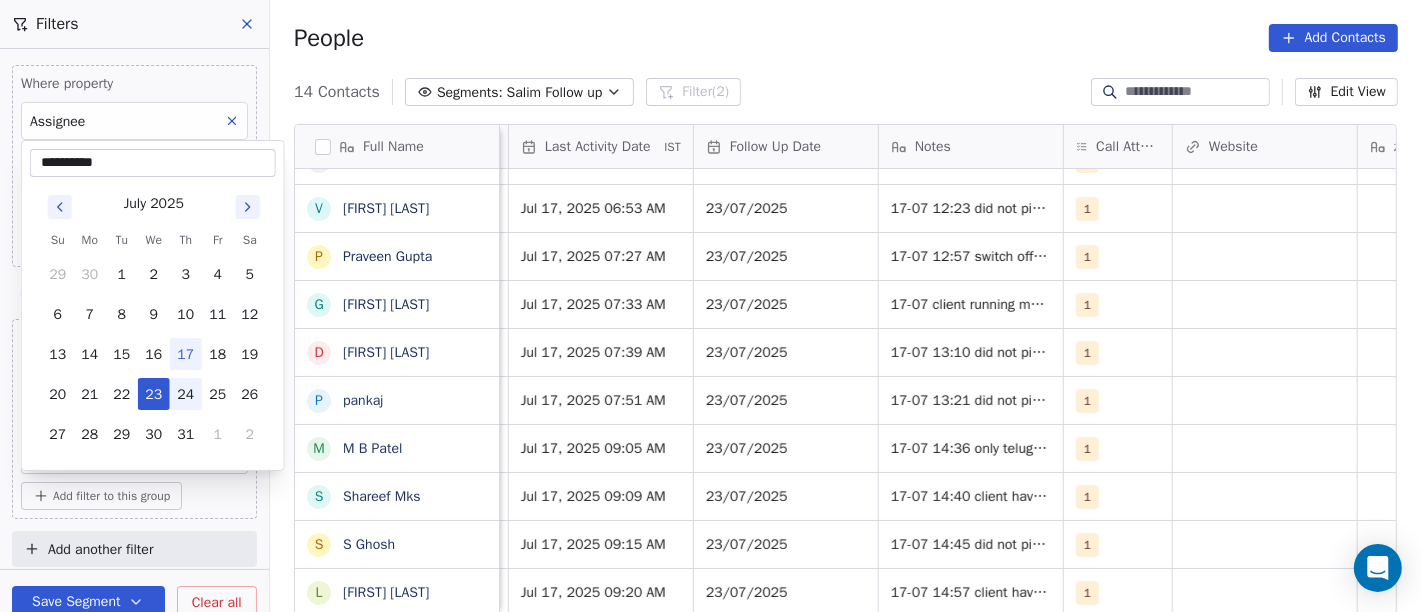 click on "24" at bounding box center [186, 394] 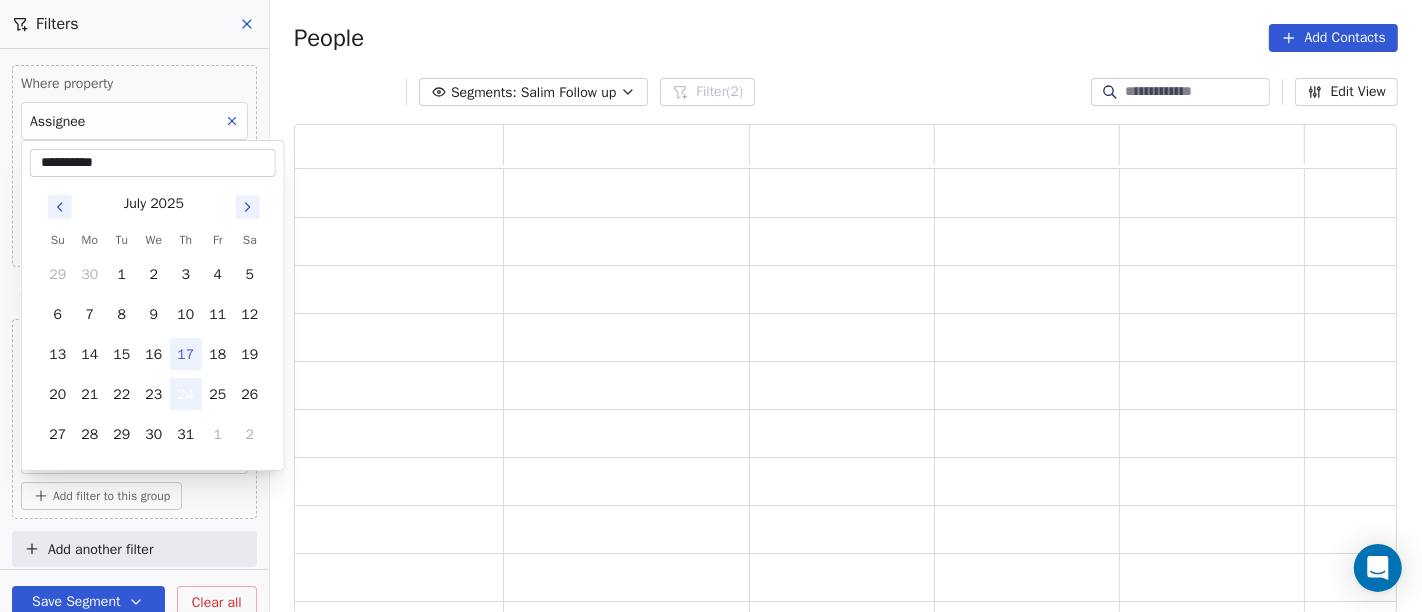 type on "**********" 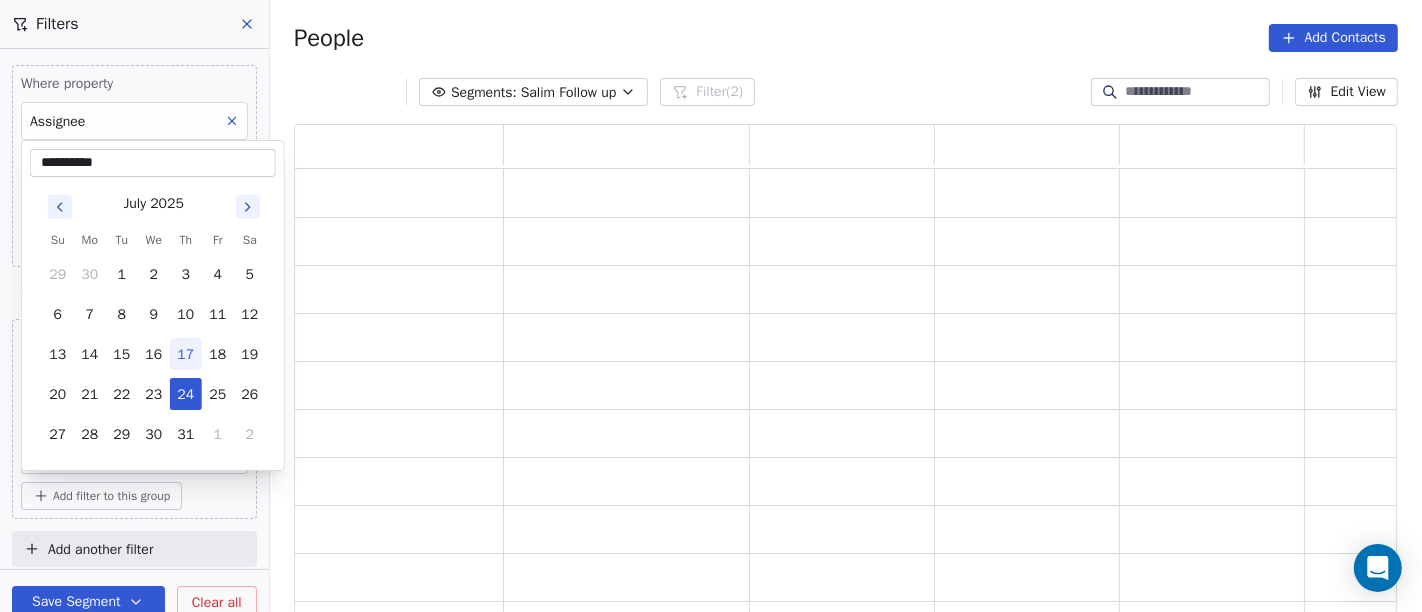scroll, scrollTop: 17, scrollLeft: 17, axis: both 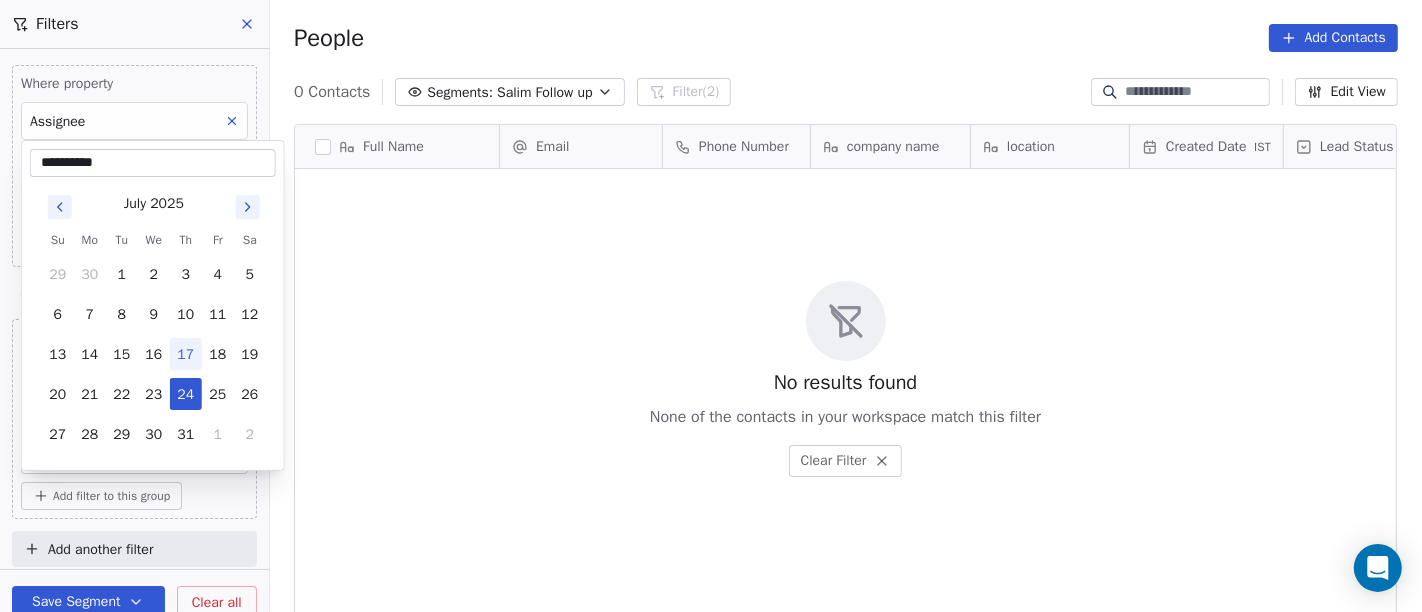 click on "**********" at bounding box center [711, 306] 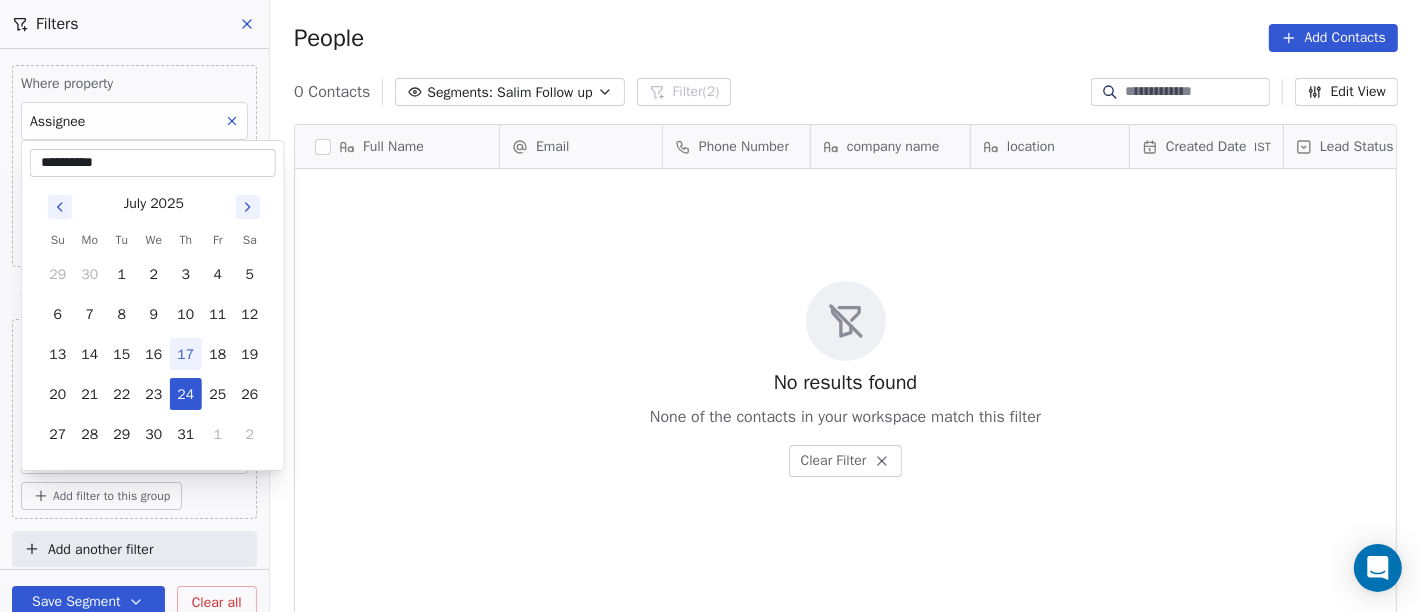 click on "17" at bounding box center [186, 354] 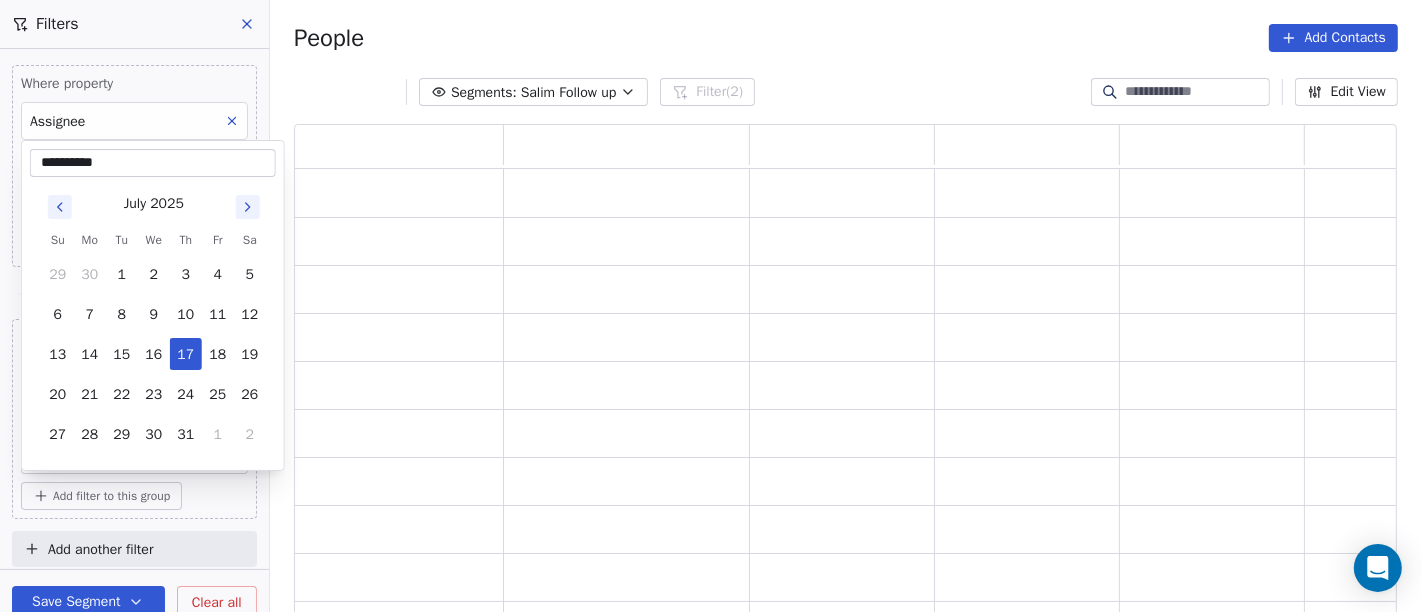 scroll, scrollTop: 17, scrollLeft: 17, axis: both 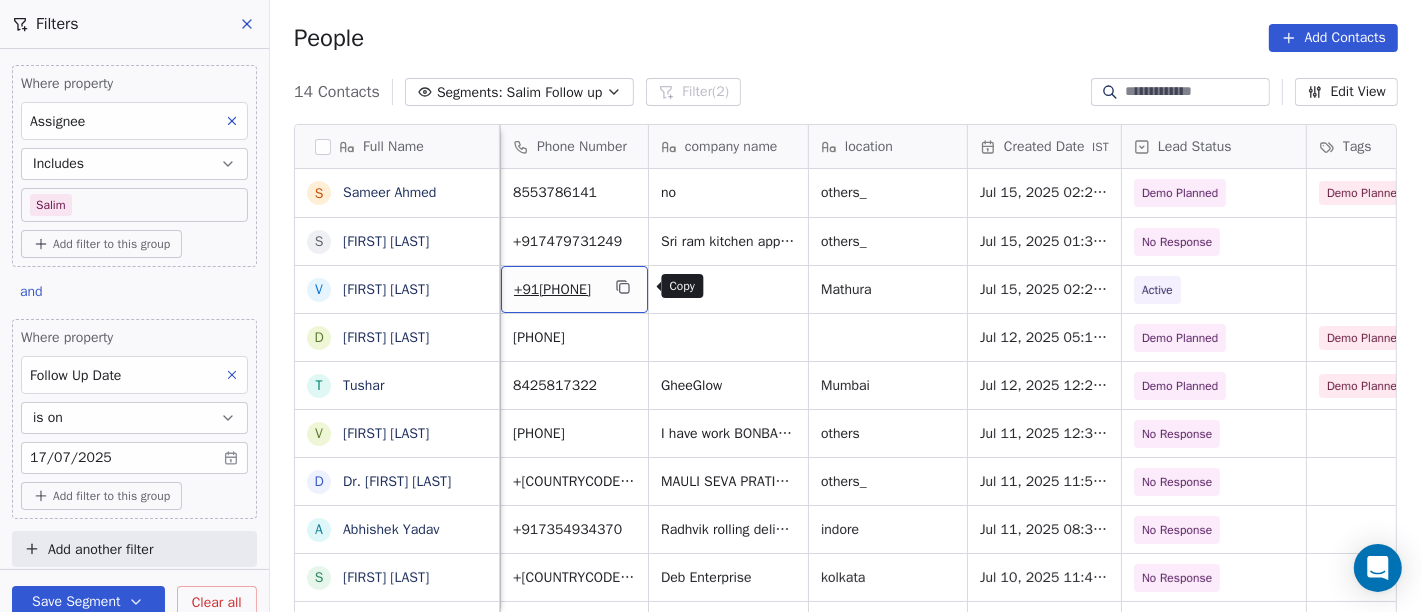 click at bounding box center (623, 287) 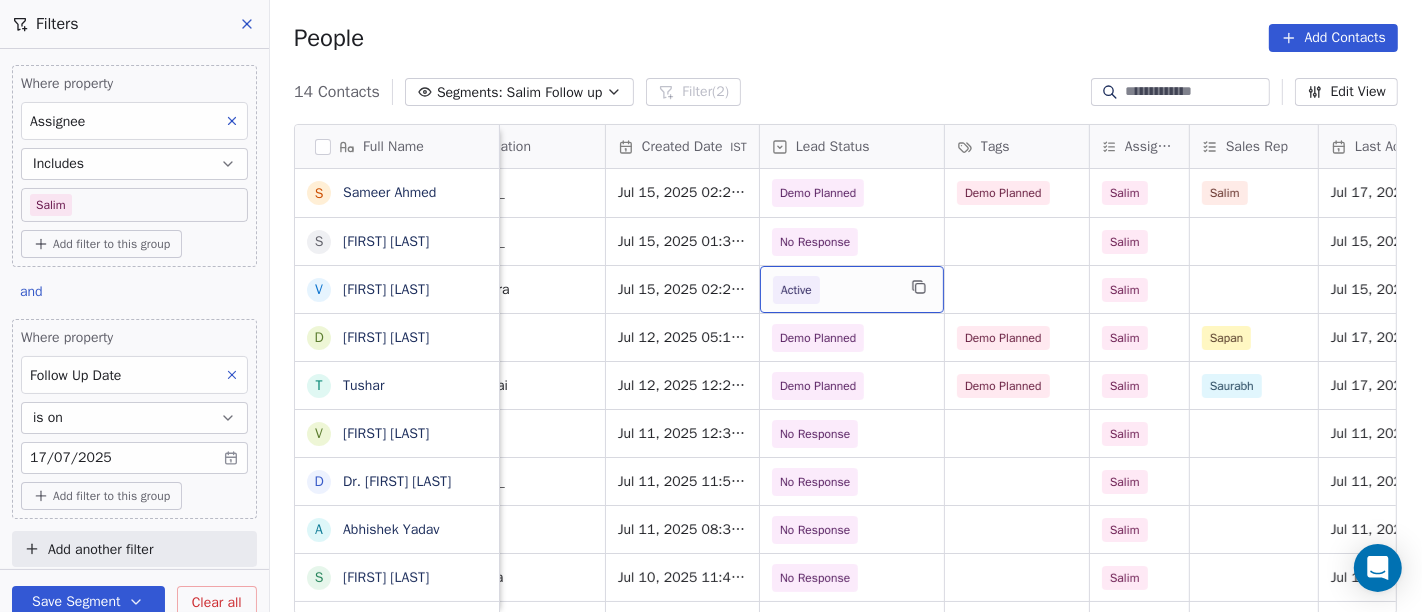 scroll, scrollTop: 0, scrollLeft: 525, axis: horizontal 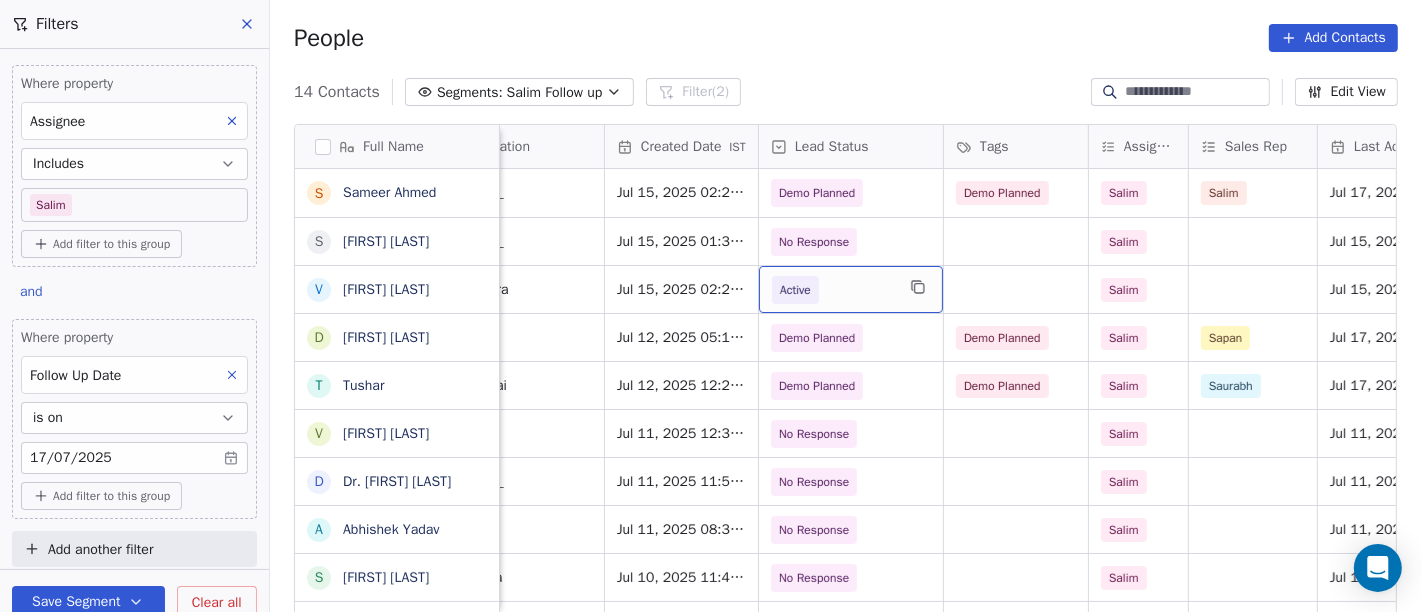 click on "Active" at bounding box center (833, 290) 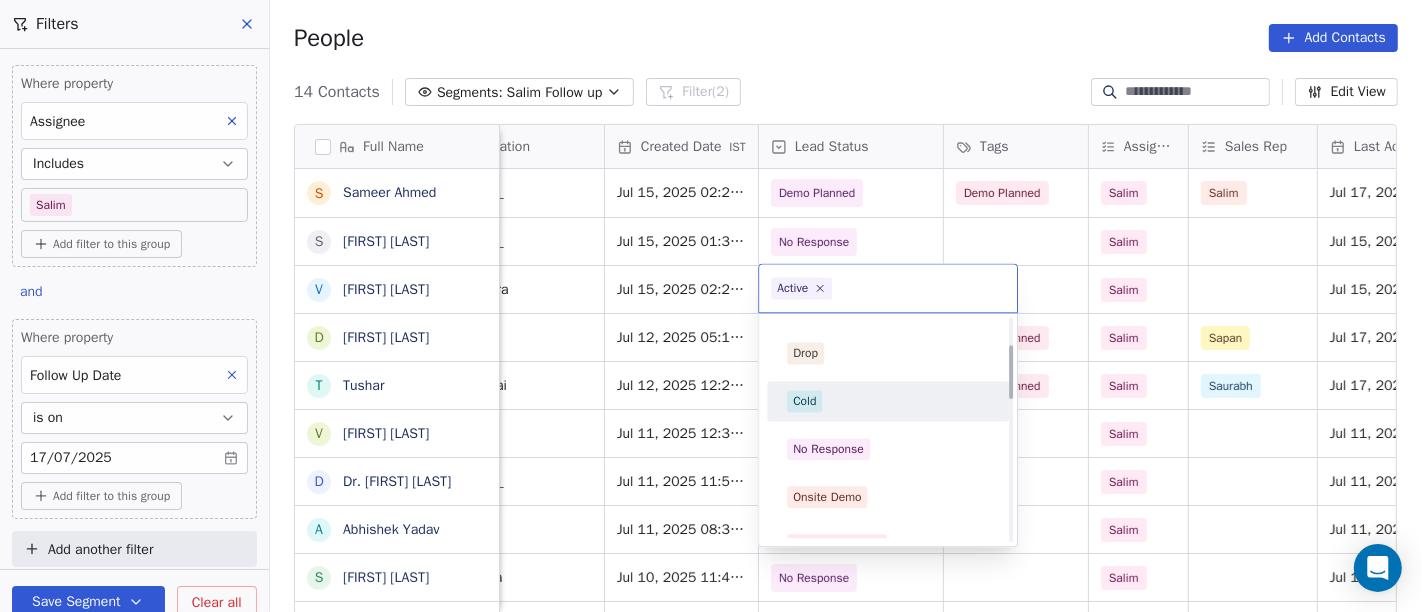 scroll, scrollTop: 111, scrollLeft: 0, axis: vertical 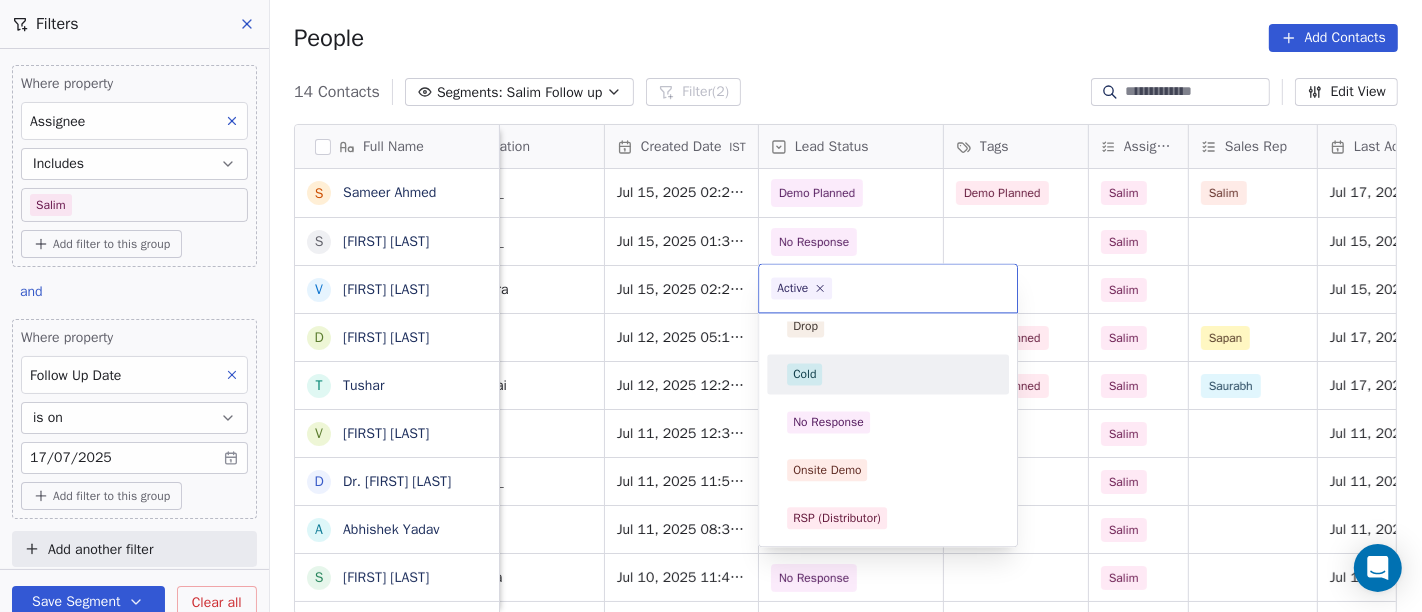 click on "Cold" at bounding box center (888, 374) 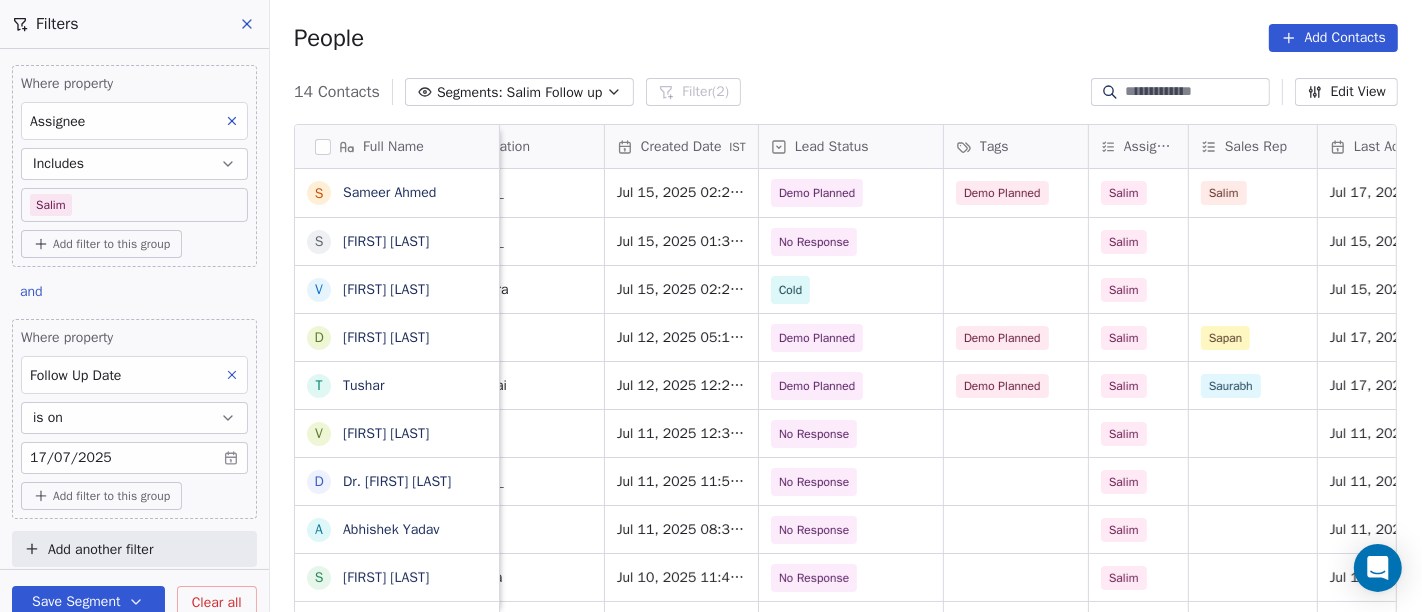 click on "People  Add Contacts" at bounding box center [846, 38] 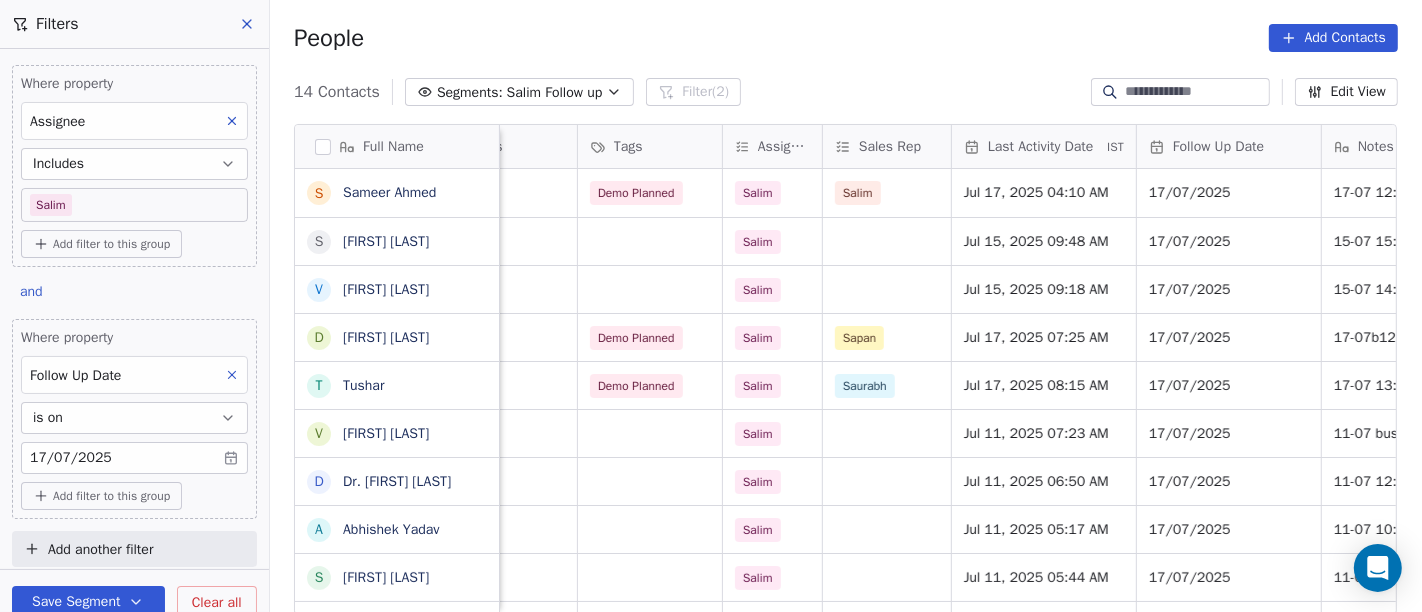 scroll, scrollTop: 0, scrollLeft: 891, axis: horizontal 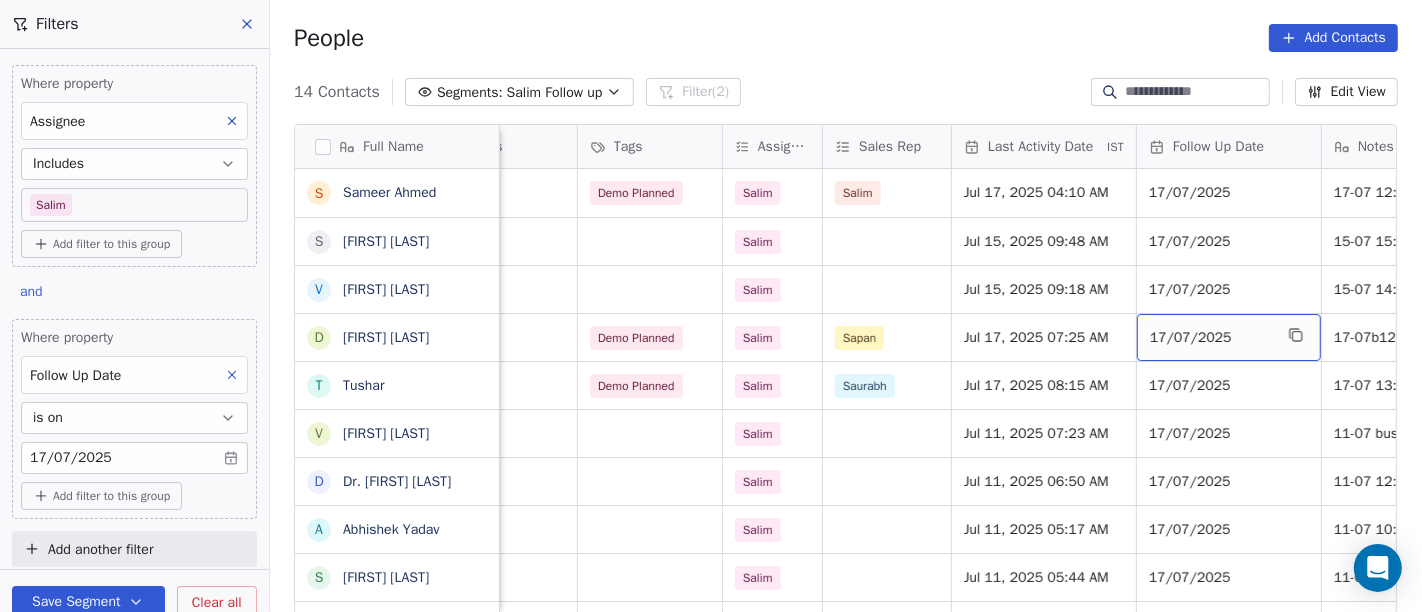 click on "17/07/2025" at bounding box center (1229, 337) 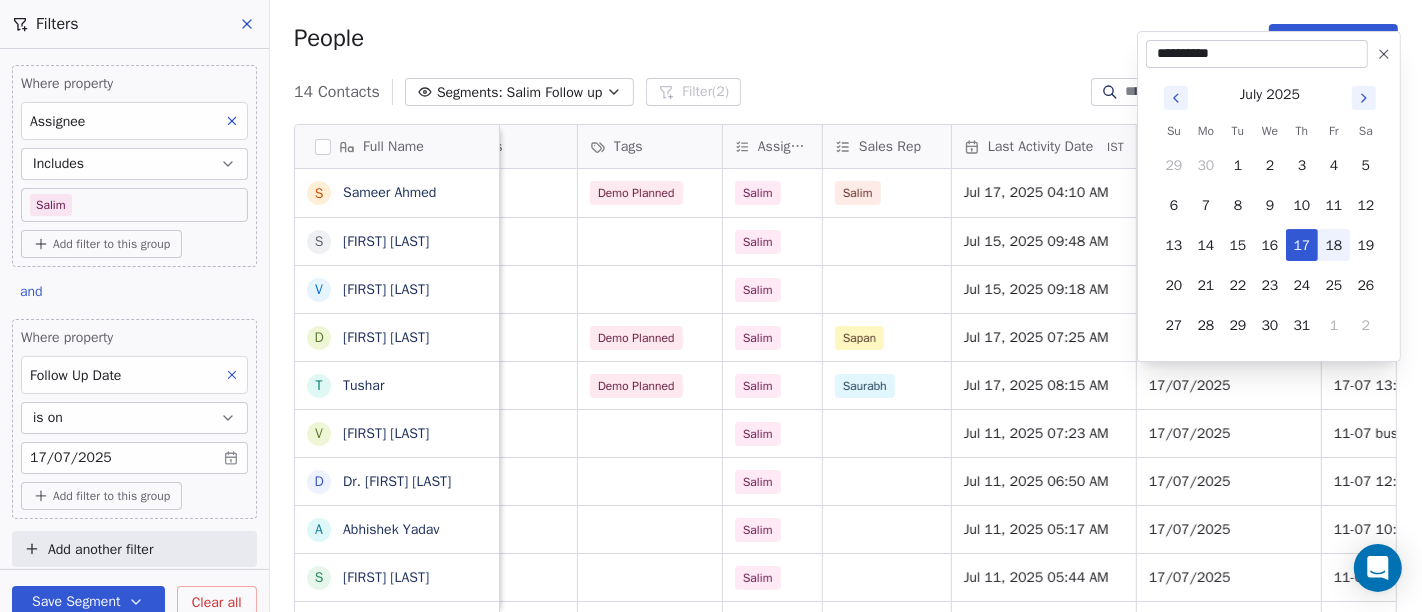 click on "18" at bounding box center [1334, 245] 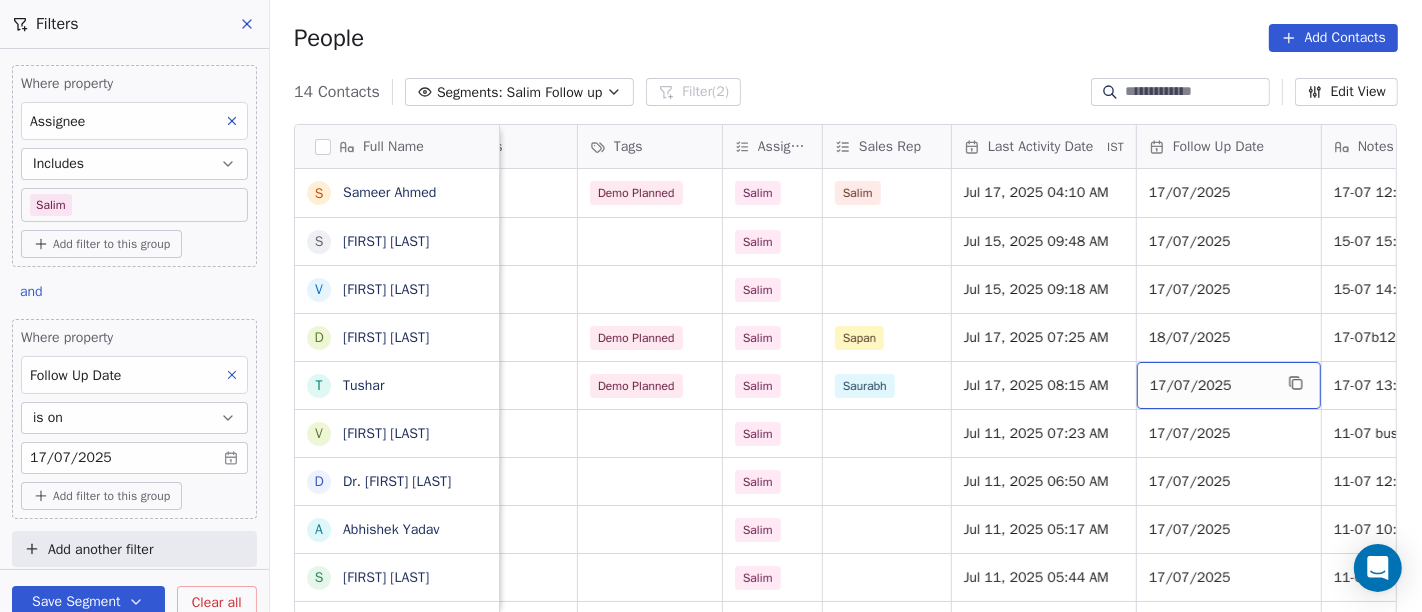 click on "17/07/2025" at bounding box center (1211, 386) 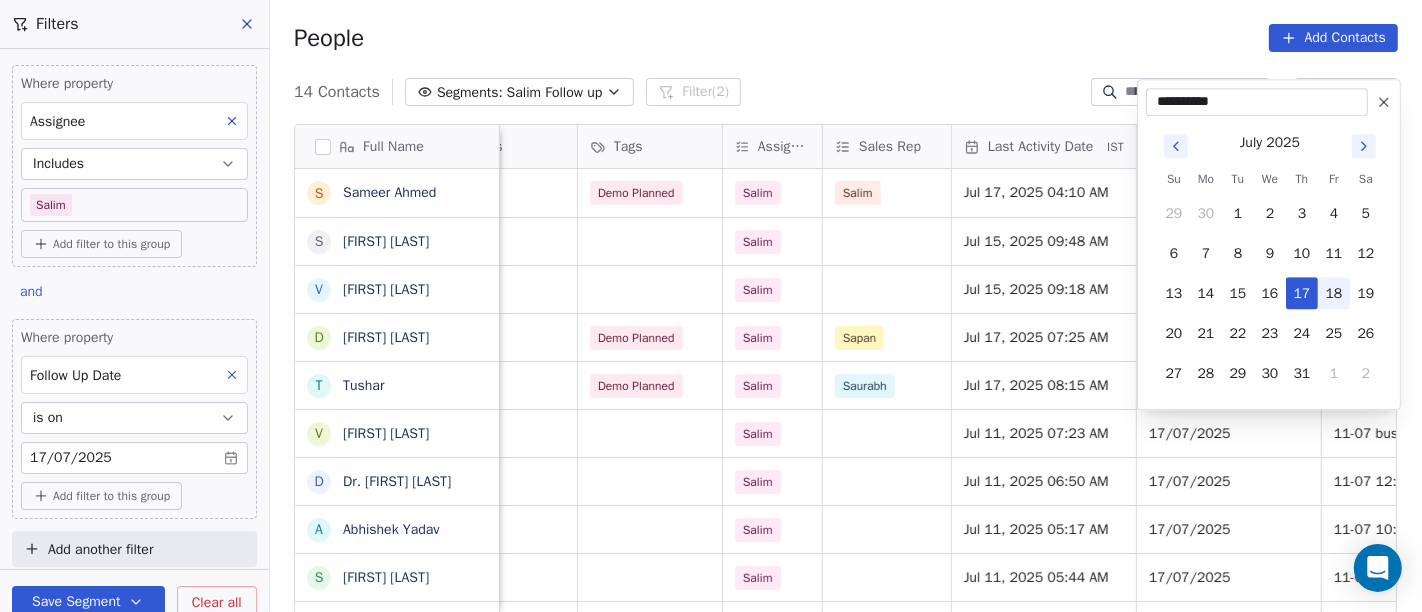 click on "18" at bounding box center [1334, 293] 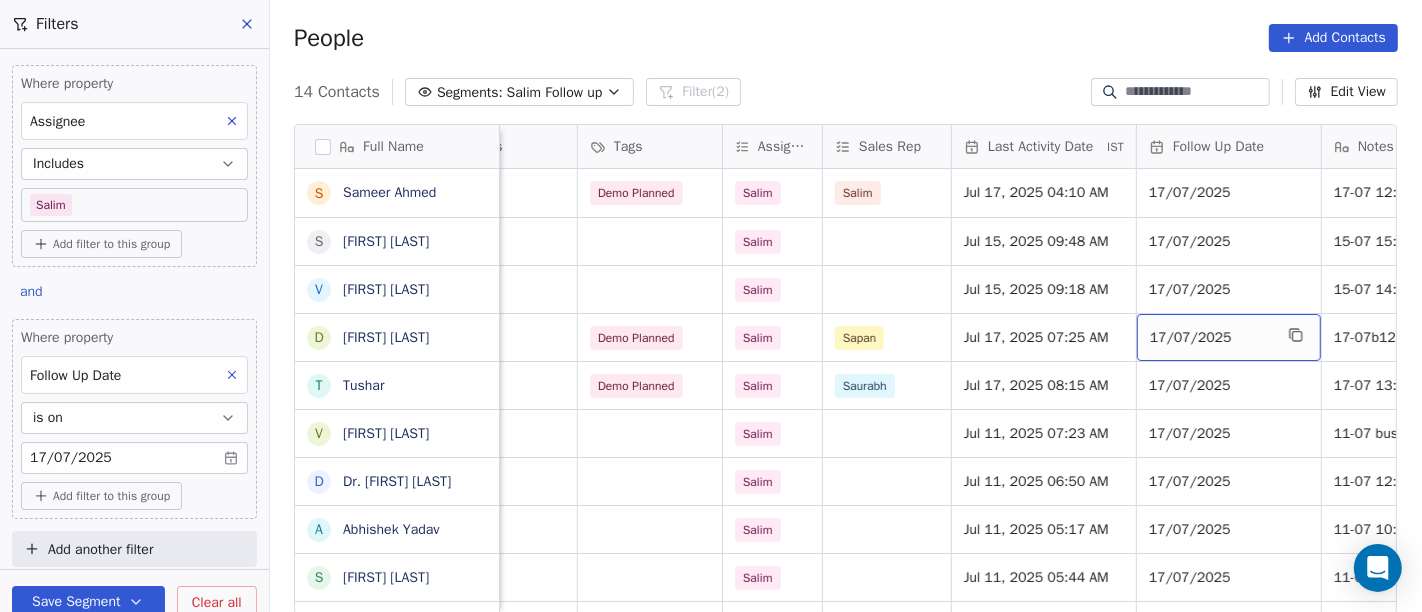click on "17/07/2025" at bounding box center (1211, 338) 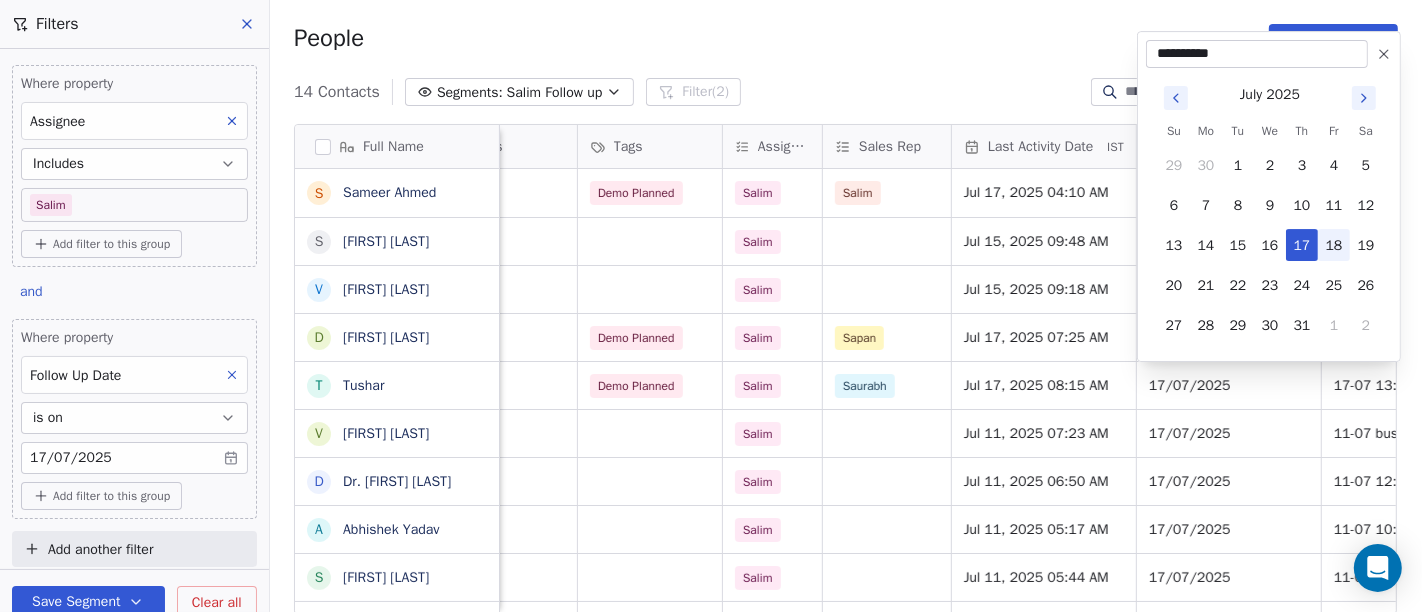 click on "18" at bounding box center [1334, 245] 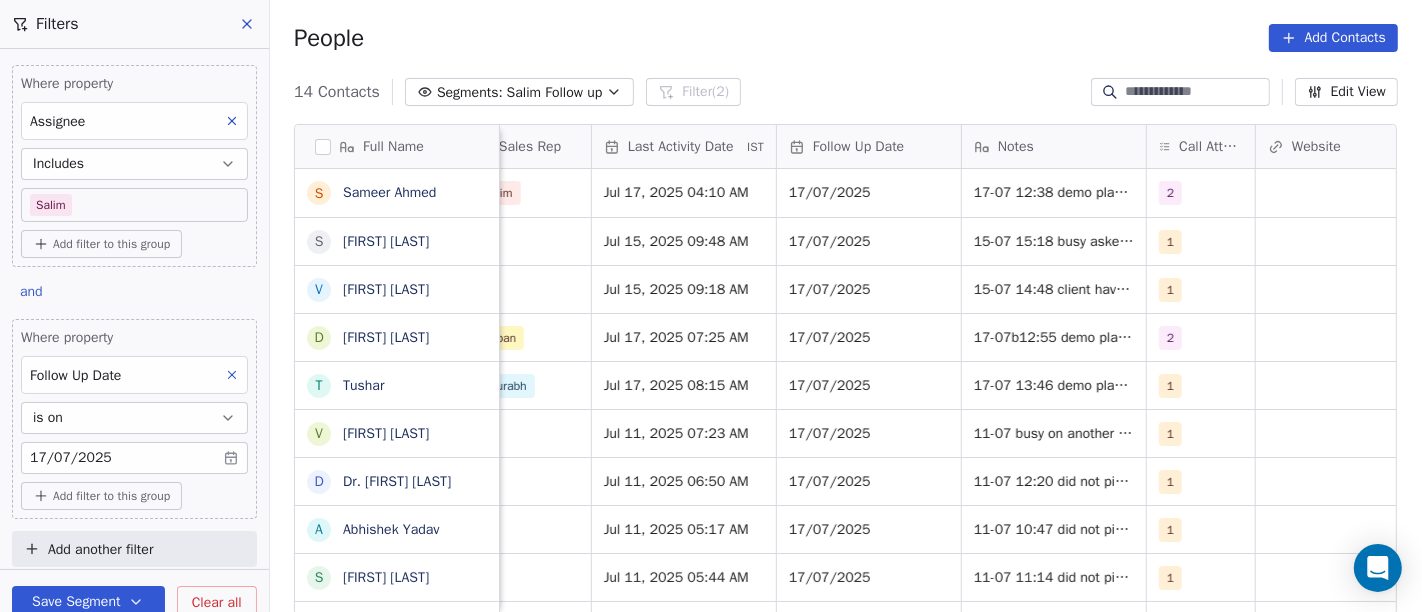 scroll, scrollTop: 0, scrollLeft: 1254, axis: horizontal 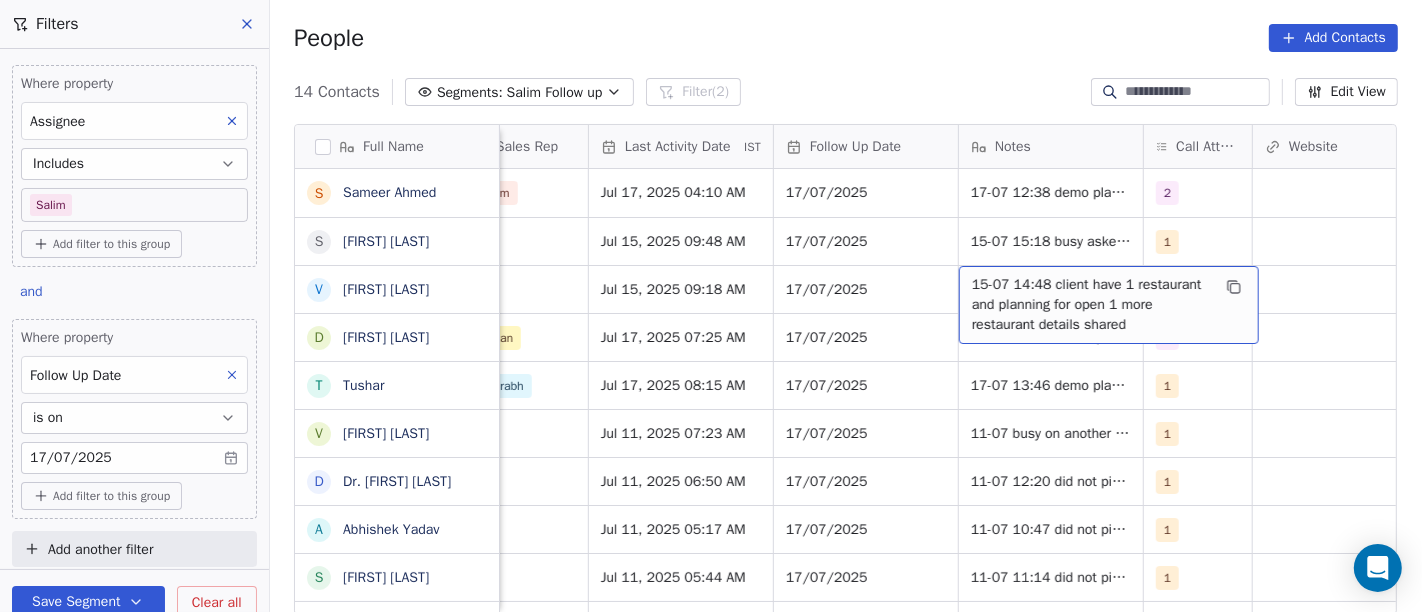 click on "15-07 14:48 client have 1 restaurant and planning for open 1 more restaurant details shared" at bounding box center [1091, 305] 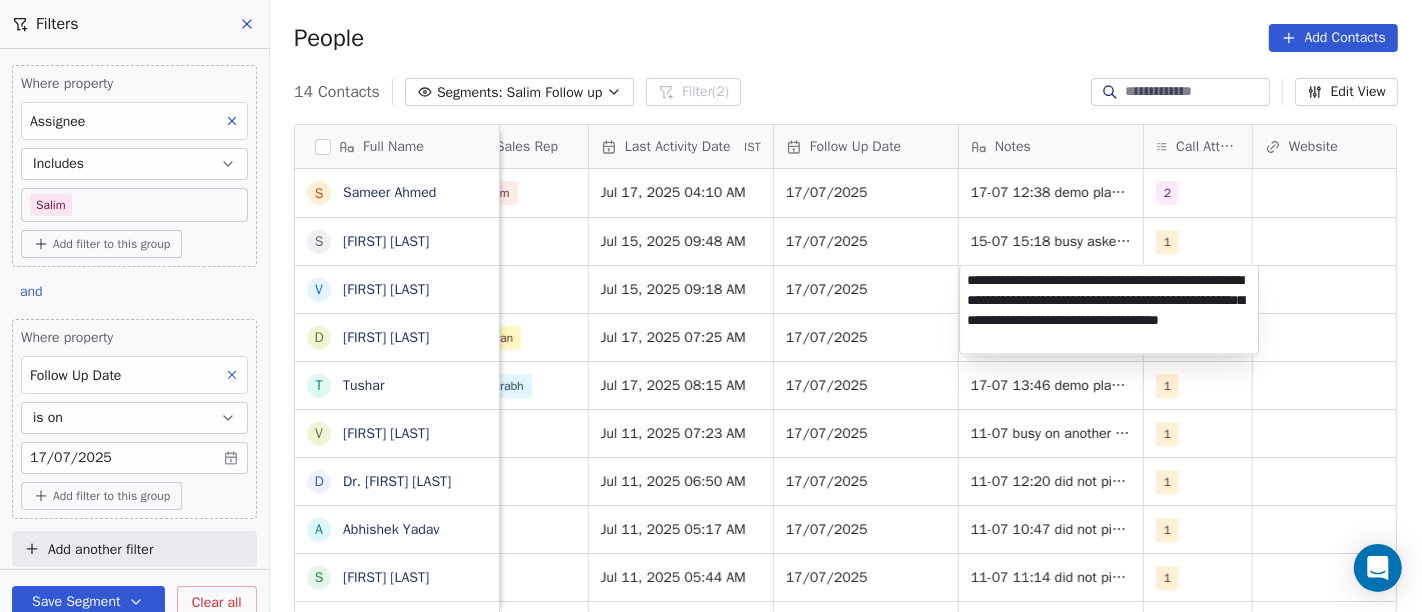 type on "**********" 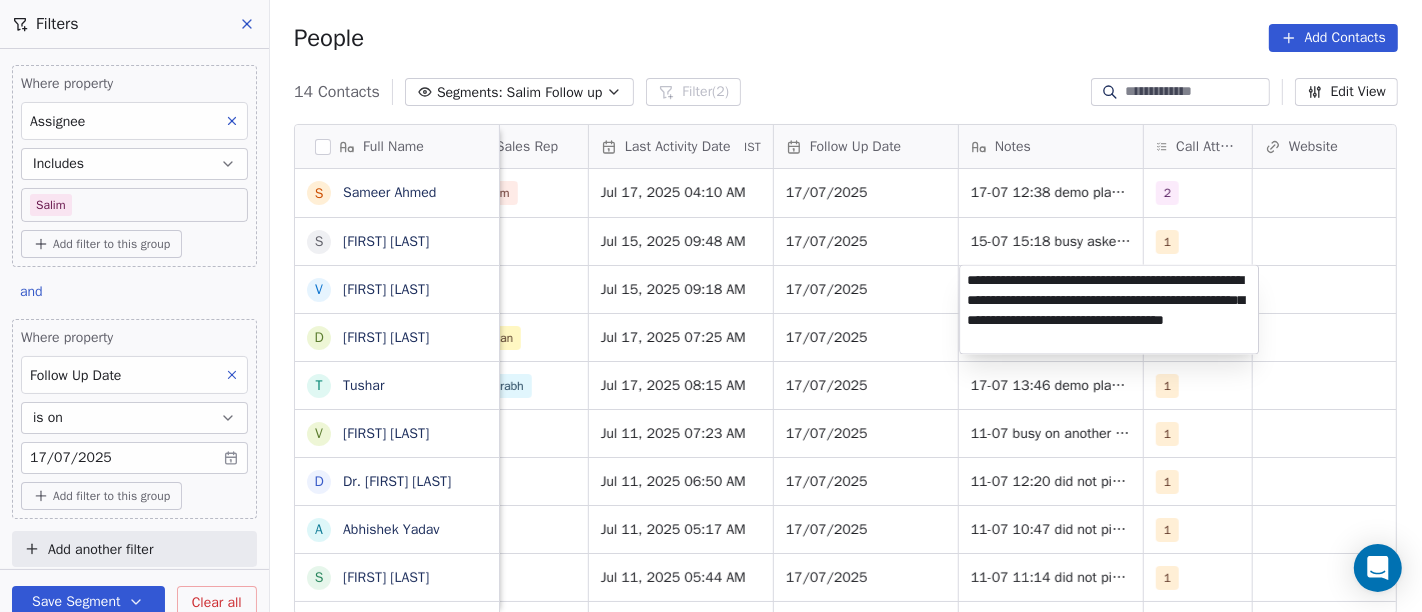 click on "On2Cook India Pvt. Ltd. Contacts People Marketing Workflows Campaigns Sales Pipelines Sequences Beta Tools Apps AI Agents Help & Support Filters Where property   Assignee   Includes Salim Add filter to this group and Where property   Follow Up Date   is on 17/07/2025 Add filter to this group Add another filter Save Segment Clear all People  Add Contacts 14 Contacts Segments: Salim Follow up Filter  (2) Edit View Tag Add to Sequence Full Name S Sameer Ahmed S Saran Chandra V Virendra Gola D Dhaval Sheth T Tushar V Vicky Shah D Dr.  Rajendra Dhamane A Abhishek Yadav S Sambuddha Deb S Shweta Thombre T Tilak Raj Verma S Sekh Alauddin P Prasanna Kumar behera B Babulal Baig Lead Status Tags Assignee Sales Rep Last Activity Date IST Follow Up Date Notes Call Attempts Website zomato link outlet type Location   Demo Planned Demo Planned Salim Salim Jul 17, 2025 04:10 AM 17/07/2025 17-07 12:38 demo planned 15-07 15:10 client have foodkart planning for open cloud kitchen details shared details shared 2 cloud_kitchen" at bounding box center [711, 306] 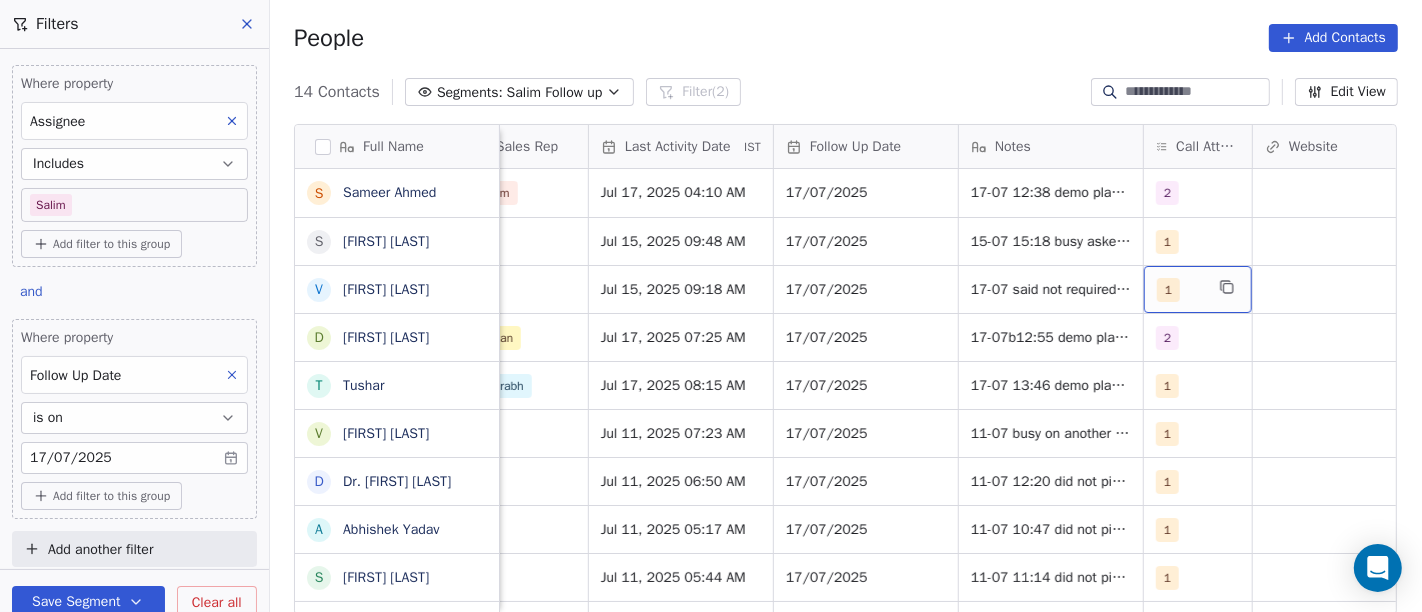 click on "1" at bounding box center [1180, 290] 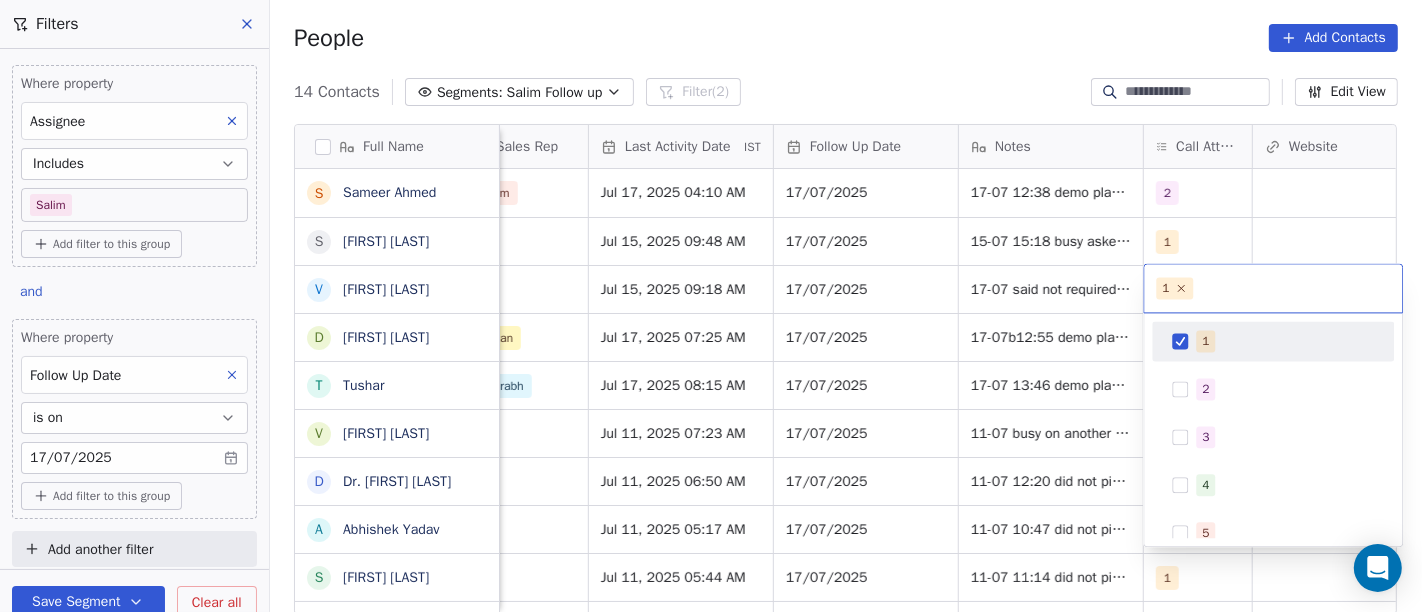 click on "1" at bounding box center (1273, 341) 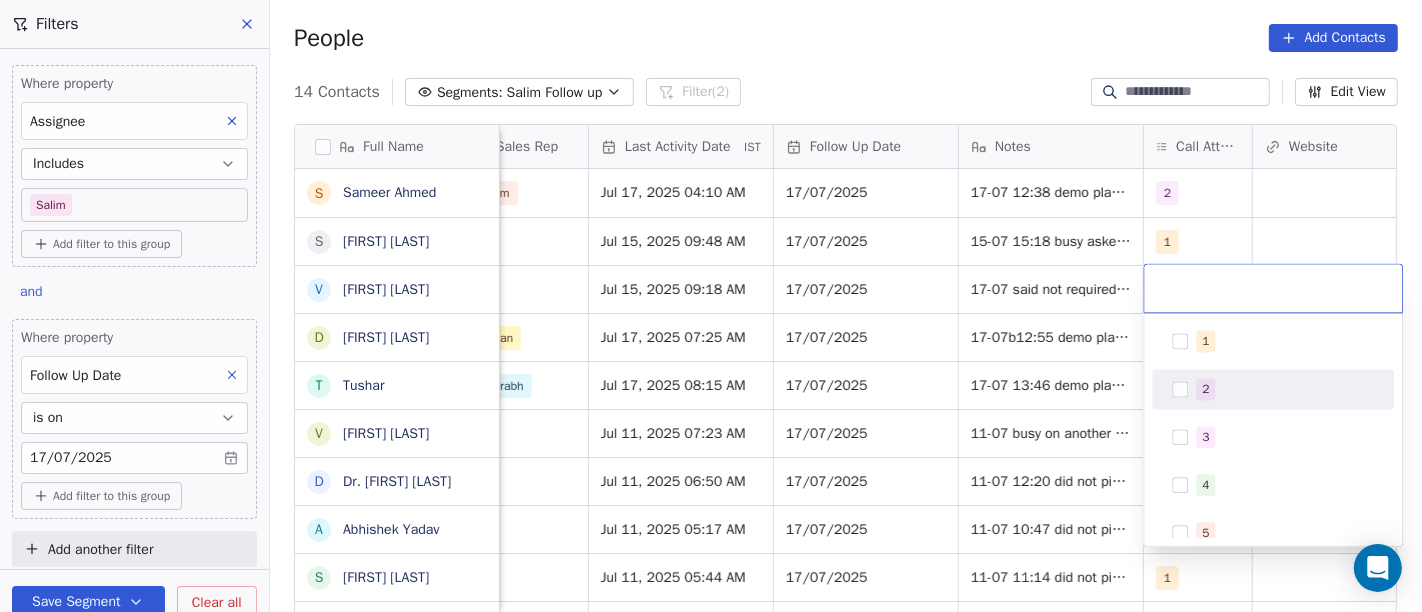 click on "2" at bounding box center [1273, 389] 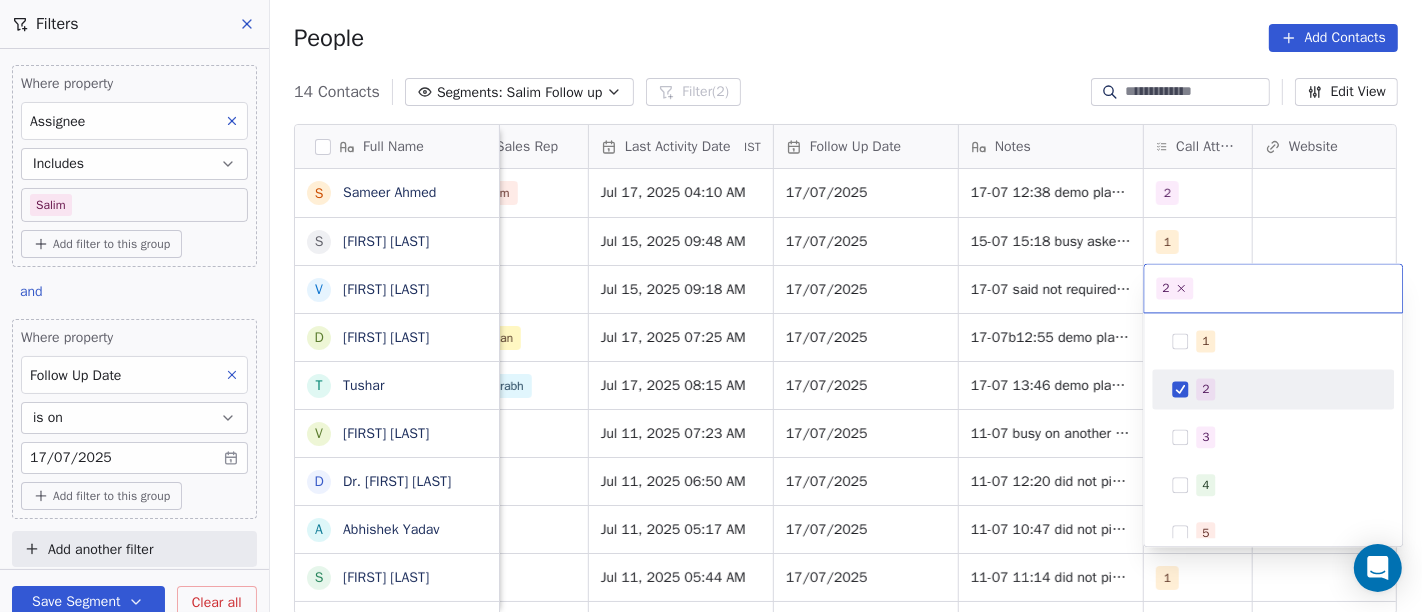 click on "On2Cook India Pvt. Ltd. Contacts People Marketing Workflows Campaigns Sales Pipelines Sequences Beta Tools Apps AI Agents Help & Support Filters Where property   Assignee   Includes Salim Add filter to this group and Where property   Follow Up Date   is on 17/07/2025 Add filter to this group Add another filter Save Segment Clear all People  Add Contacts 14 Contacts Segments: Salim Follow up Filter  (2) Edit View Tag Add to Sequence Full Name S Sameer Ahmed S Saran Chandra V Virendra Gola D Dhaval Sheth T Tushar V Vicky Shah D Dr.  Rajendra Dhamane A Abhishek Yadav S Sambuddha Deb S Shweta Thombre T Tilak Raj Verma S Sekh Alauddin P Prasanna Kumar behera B Babulal Baig Lead Status Tags Assignee Sales Rep Last Activity Date IST Follow Up Date Notes Call Attempts Website zomato link outlet type Location   Demo Planned Demo Planned Salim Salim Jul 17, 2025 04:10 AM 17/07/2025 17-07 12:38 demo planned 15-07 15:10 client have foodkart planning for open cloud kitchen details shared details shared 2 cloud_kitchen" at bounding box center (711, 306) 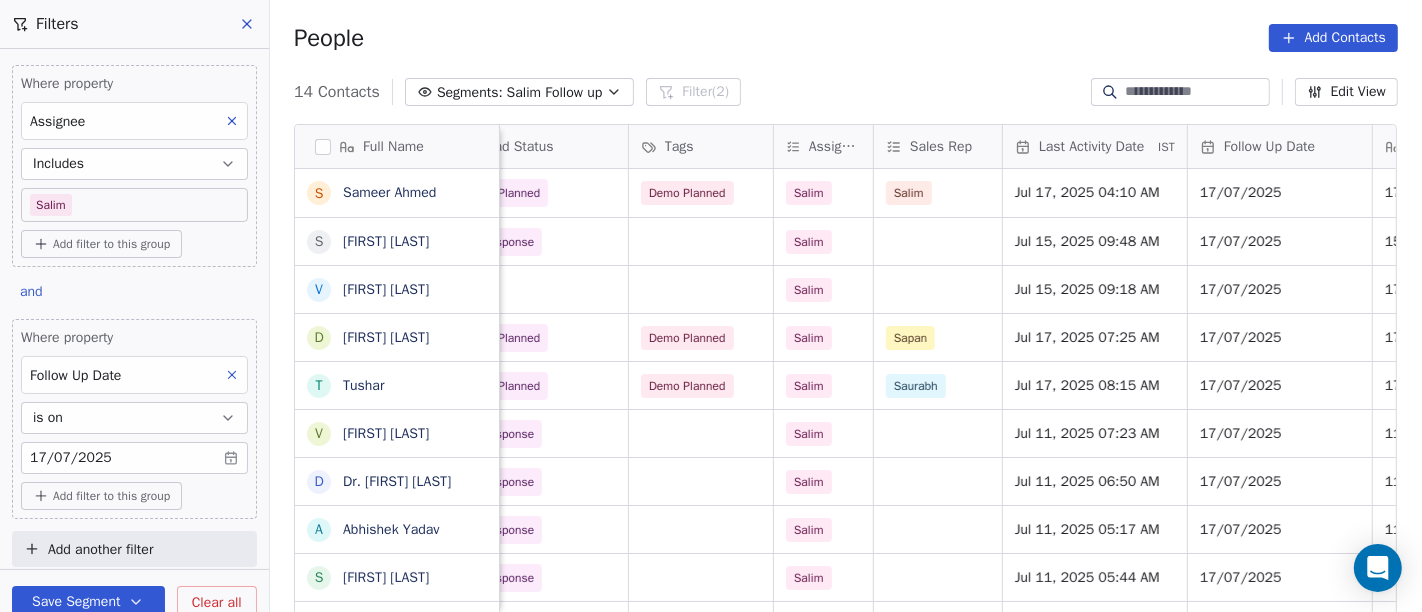 scroll, scrollTop: 0, scrollLeft: 838, axis: horizontal 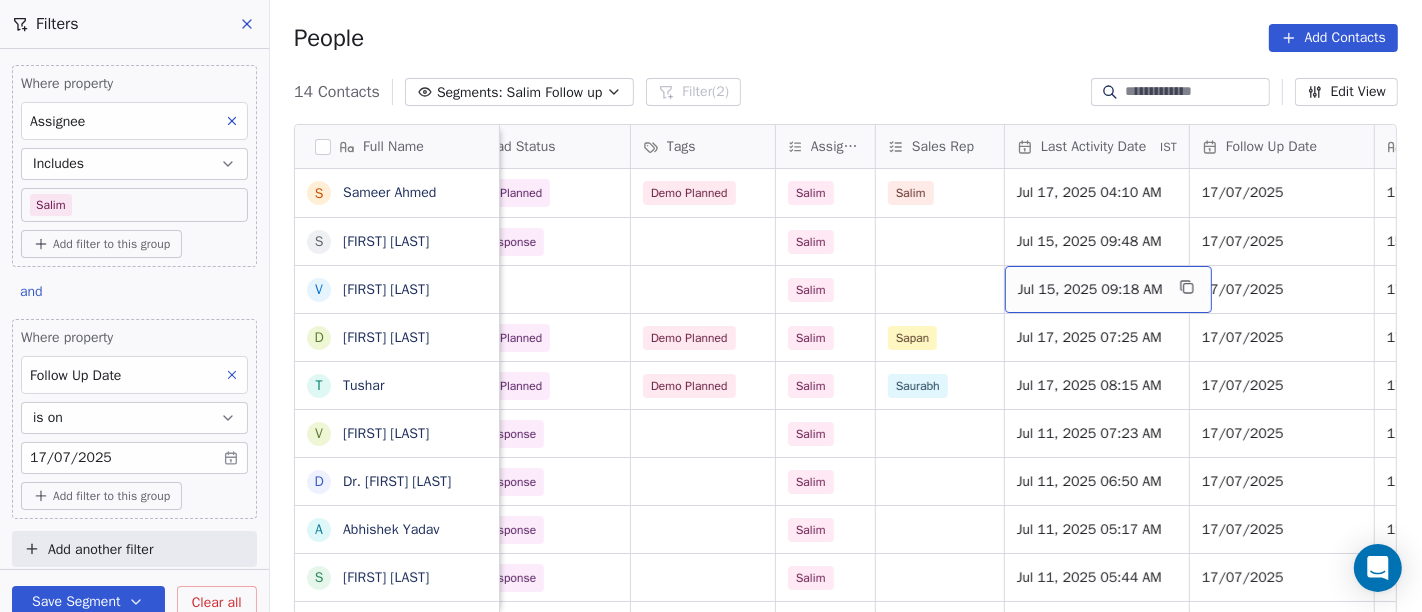 click on "Jul 15, 2025 09:18 AM" at bounding box center [1090, 290] 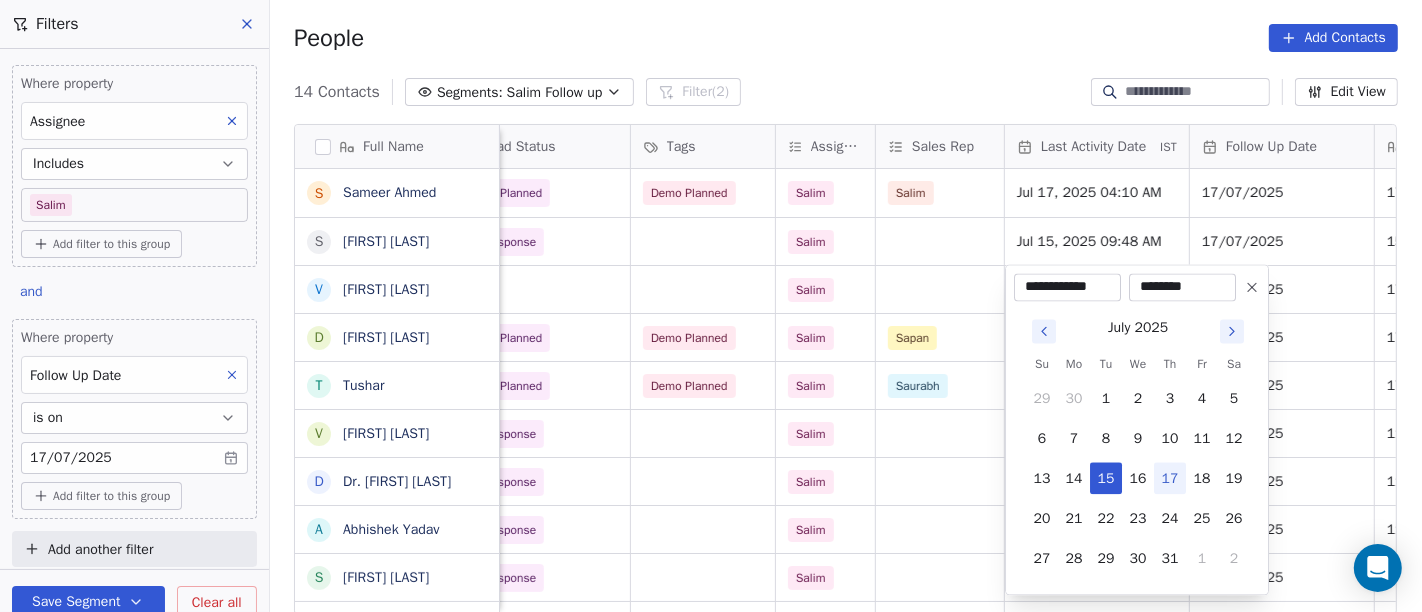 click on "17" at bounding box center [1170, 478] 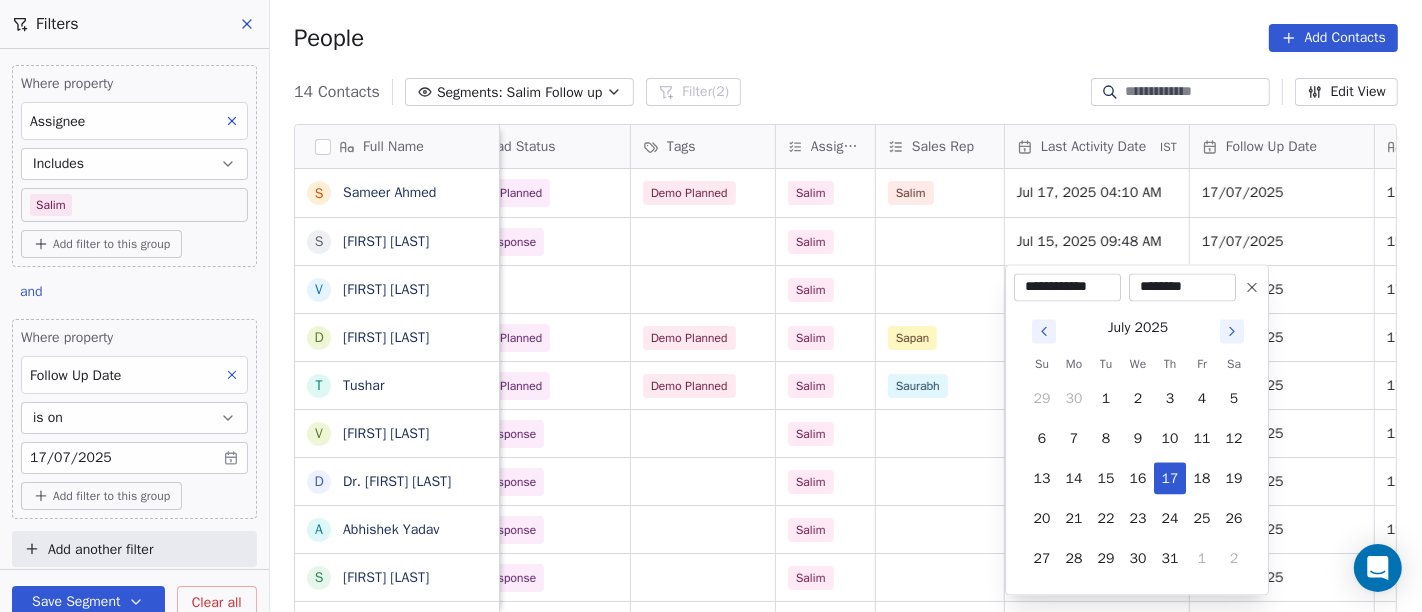 click on "On2Cook India Pvt. Ltd. Contacts People Marketing Workflows Campaigns Sales Pipelines Sequences Beta Tools Apps AI Agents Help & Support Filters Where property   Assignee   Includes Salim Add filter to this group and Where property   Follow Up Date   is on 17/07/2025 Add filter to this group Add another filter Save Segment Clear all People  Add Contacts 14 Contacts Segments: Salim Follow up Filter  (2) Edit View Tag Add to Sequence Full Name S Sameer Ahmed S Saran Chandra V Virendra Gola D Dhaval Sheth T Tushar V Vicky Shah D Dr.  Rajendra Dhamane A Abhishek Yadav S Sambuddha Deb S Shweta Thombre T Tilak Raj Verma S Sekh Alauddin P Prasanna Kumar behera B Babulal Baig company name location Created Date IST Lead Status Tags Assignee Sales Rep Last Activity Date IST Follow Up Date Notes Call Attempts Website zomato link   no others_ Jul 15, 2025 02:26 PM Demo Planned Demo Planned Salim Salim Jul 17, 2025 04:10 AM 17/07/2025 2   Sri ram kitchen applience others_ Jul 15, 2025 01:38 PM No Response Salim 1   Cold" at bounding box center (711, 306) 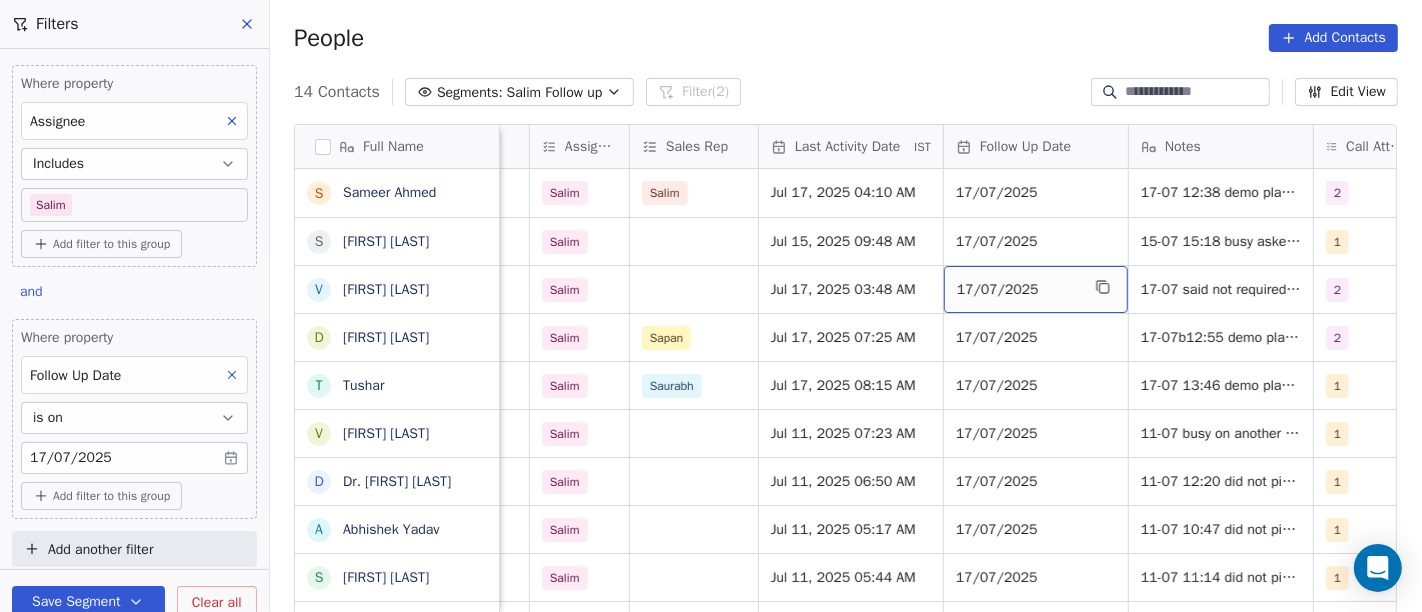 click on "17/07/2025" at bounding box center (1018, 290) 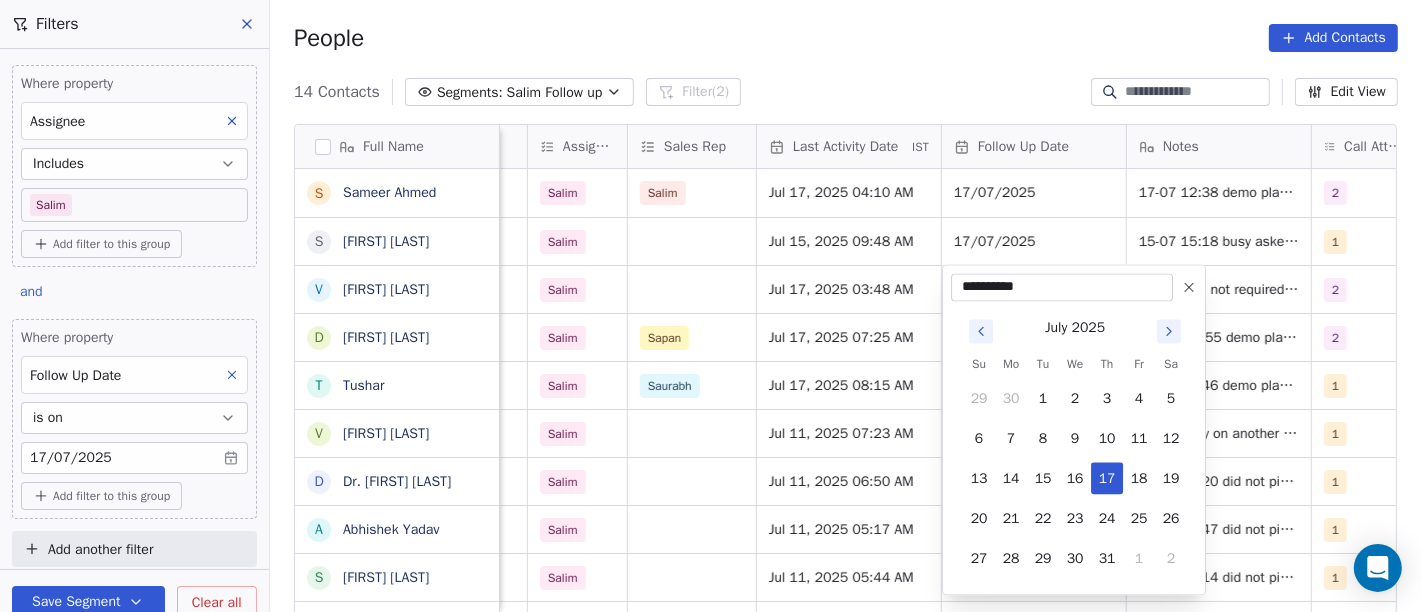 click 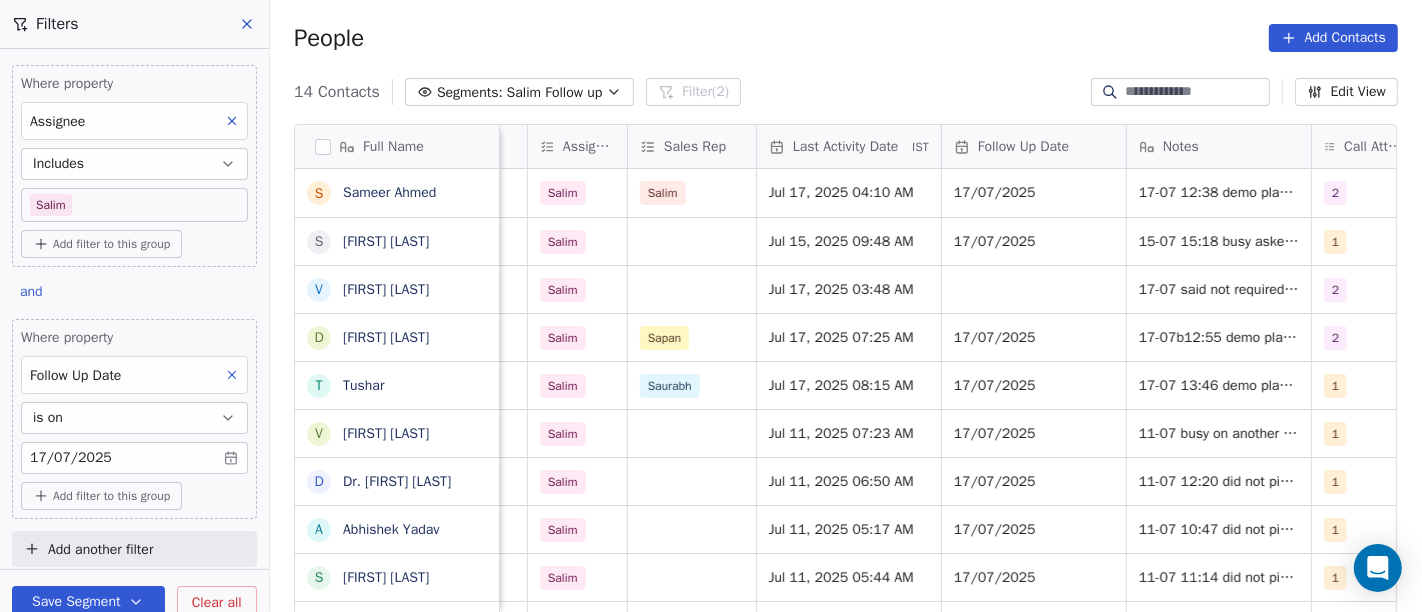 click on "Save Segment" at bounding box center [88, 602] 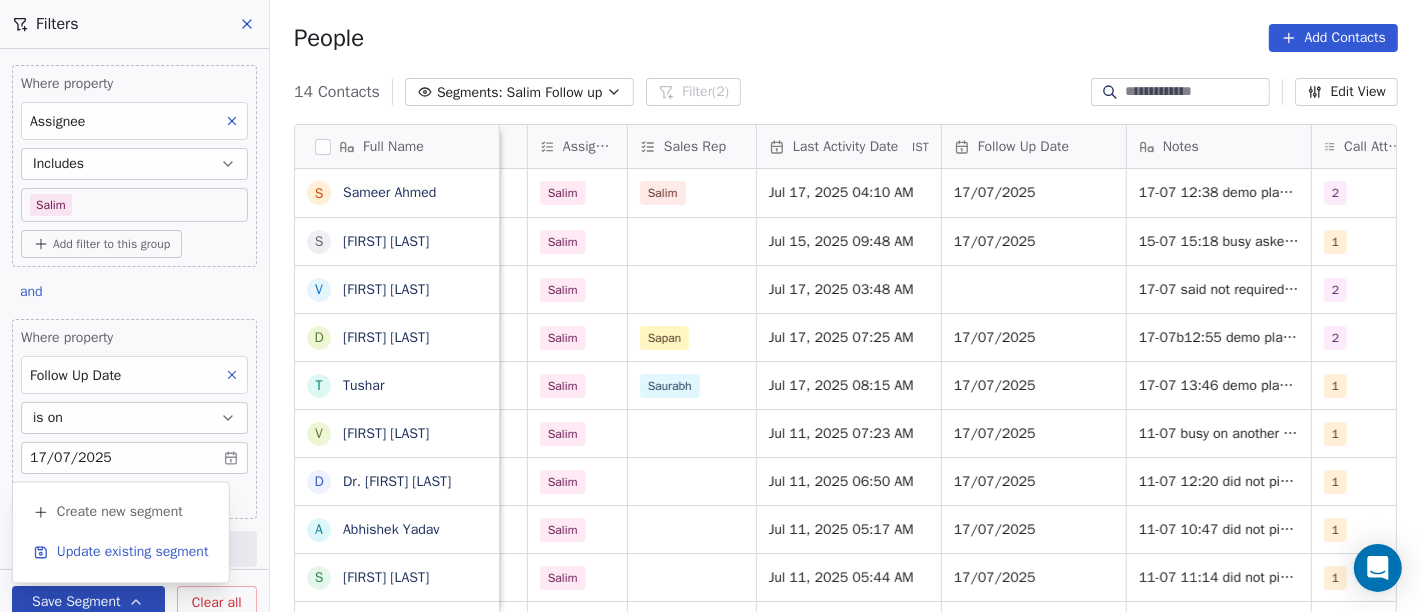 click on "Update existing segment" at bounding box center (121, 552) 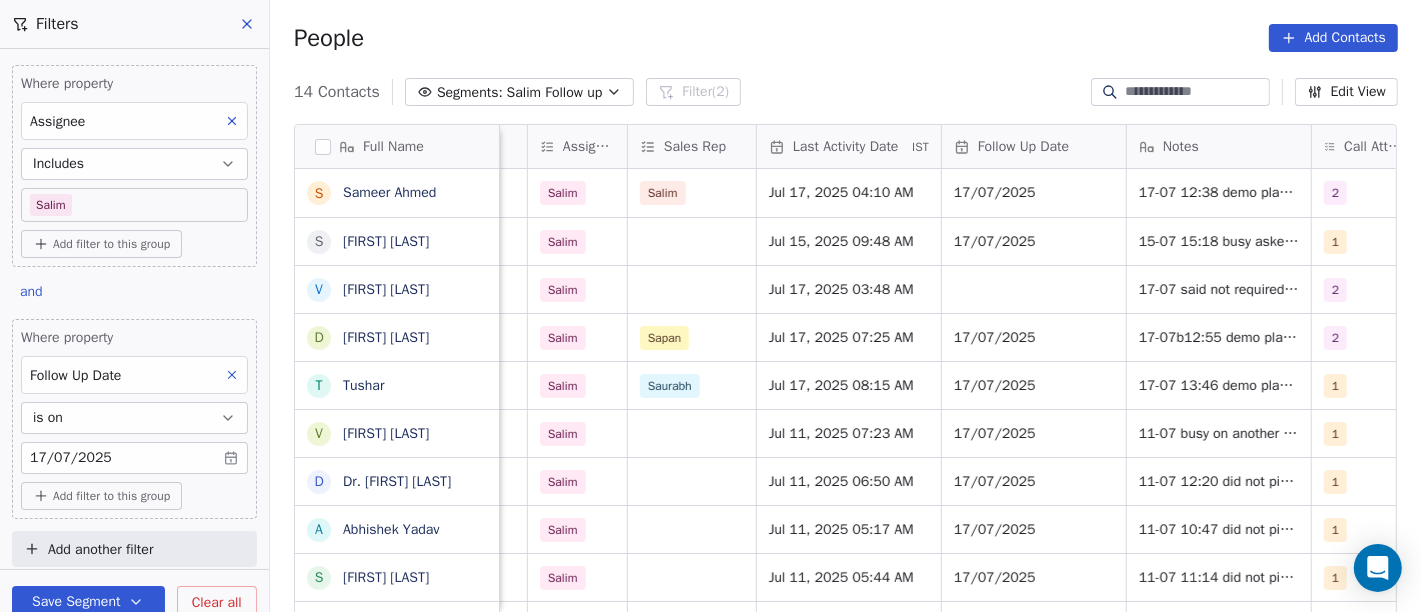 scroll, scrollTop: 5, scrollLeft: 0, axis: vertical 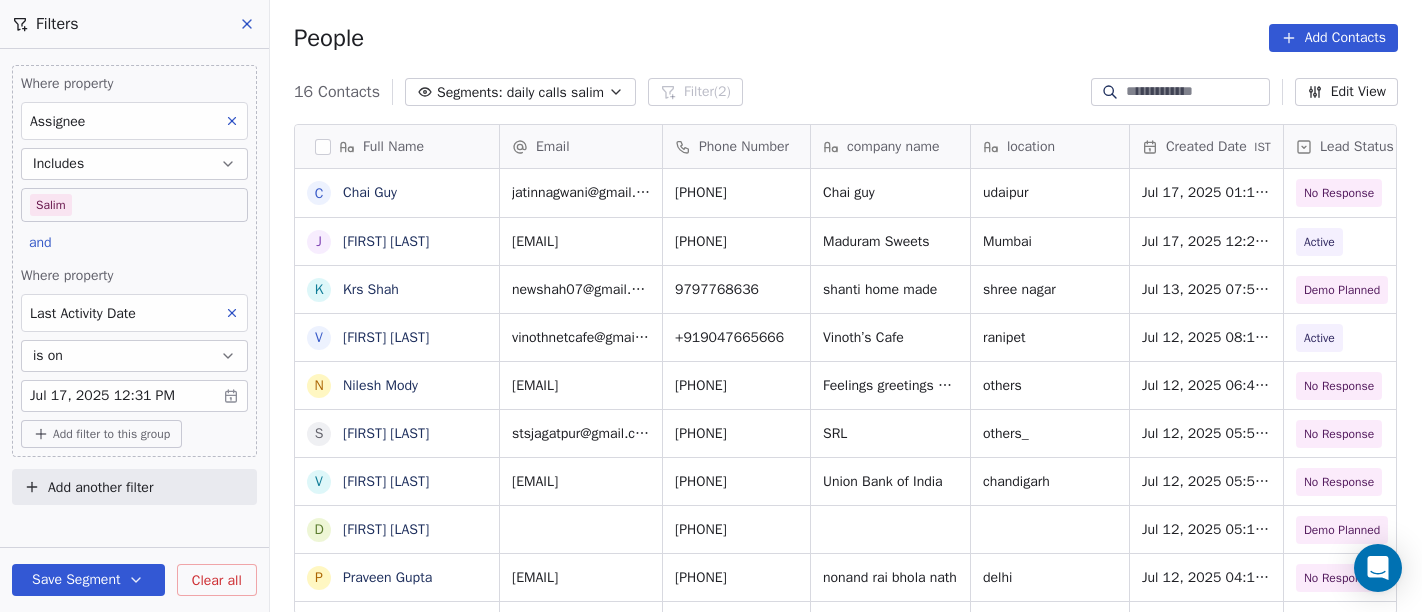 click on "People  Add Contacts" at bounding box center (846, 38) 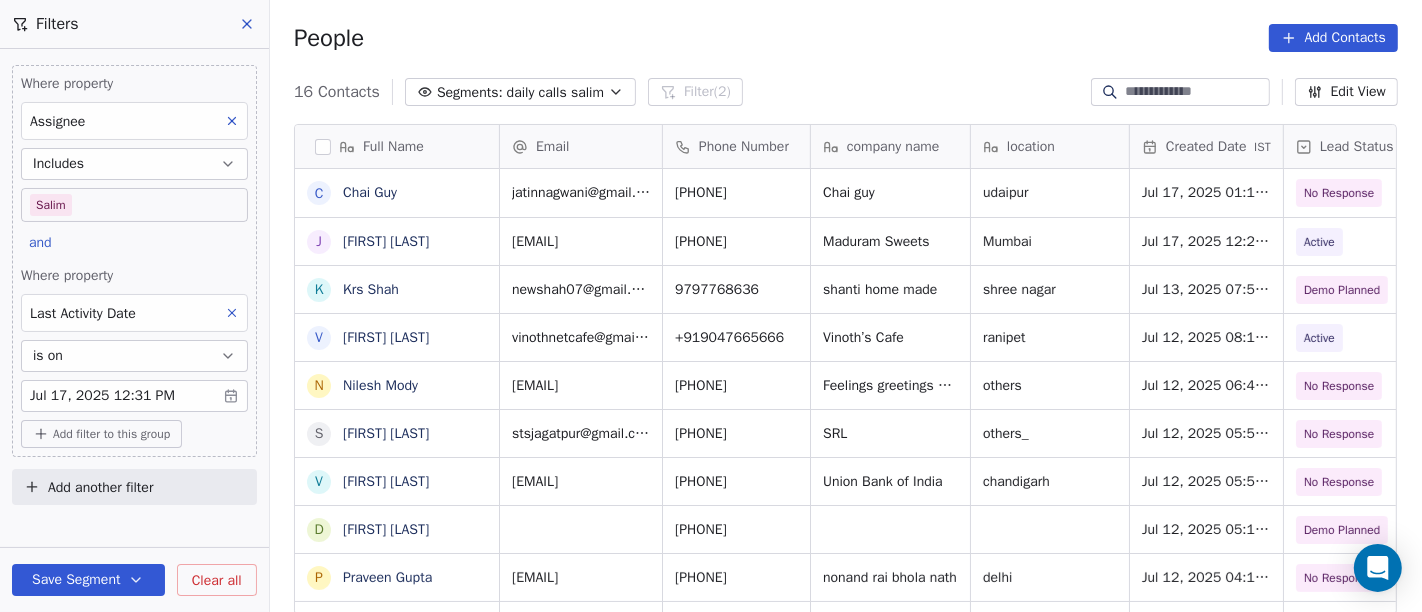 scroll, scrollTop: 2, scrollLeft: 0, axis: vertical 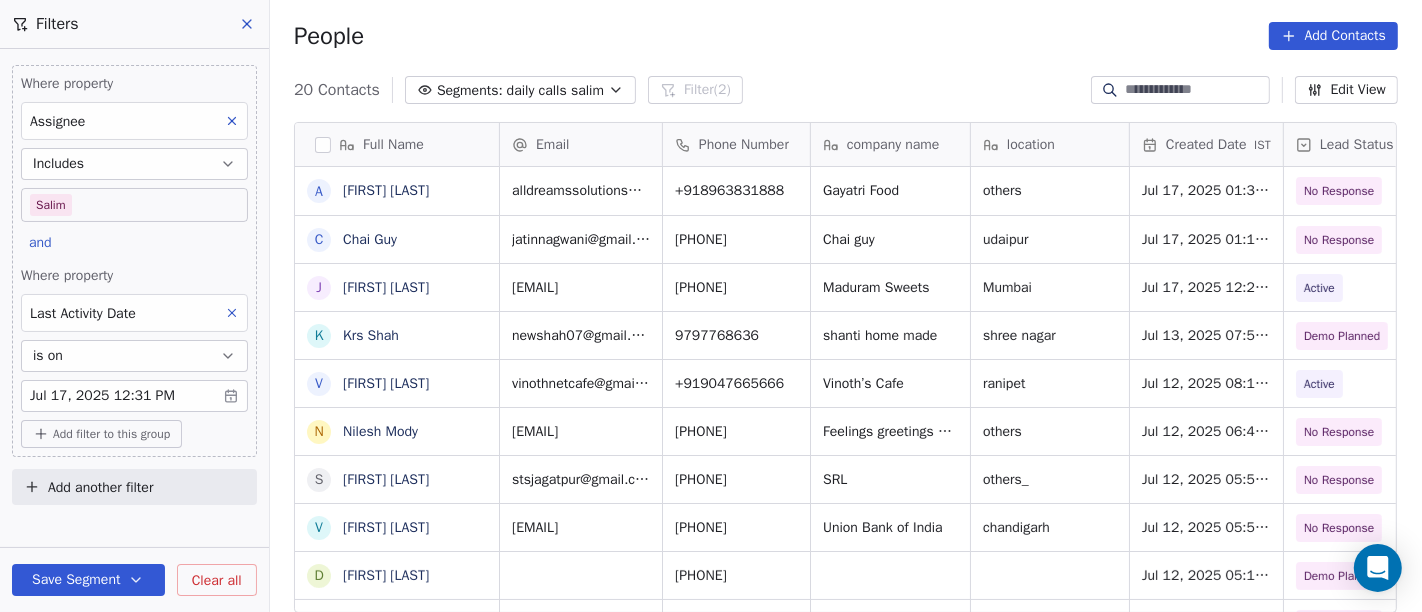 click on "On2Cook India Pvt. Ltd. Contacts People Marketing Workflows Campaigns Sales Pipelines Sequences Beta Tools Apps AI Agents Help & Support Filters Where property   Assignee   Includes Salim and Where property   Last Activity Date   is on Jul 17, 2025 12:31 PM Add filter to this group Add another filter Save Segment Clear all People  Add Contacts 20 Contacts Segments: daily calls salim  Filter  (2) Edit View Tag Add to Sequence Full Name A Ashoka Khatri C Chai Guy J Jimmy Thakkar K Krs Shah V Vinoth Annamalai N Nilesh Mody S Shalabh Saxena V Vinod Mahajan D Dhaval Sheth P Praveen Gupta g gouri Shankar S Sujit Pattnaik J Jassi Singh D Daniel Kurian N Naveen Kumar p pankaj T Tushar D Dr Pankaj G .Dhiraj D Dhiraj Kadam M M B Patel Email Phone Number company name location Created Date IST Lead Status Tags Assignee Sales Rep alldreamssolutions@gmail.com +918963831888 Gayatri Food others Jul 17, 2025 01:31 PM No Response Salim jatinnagwani@gmail.com +916377473381 Chai guy udaipur Jul 17, 2025 01:19 AM No Response mm" at bounding box center (711, 306) 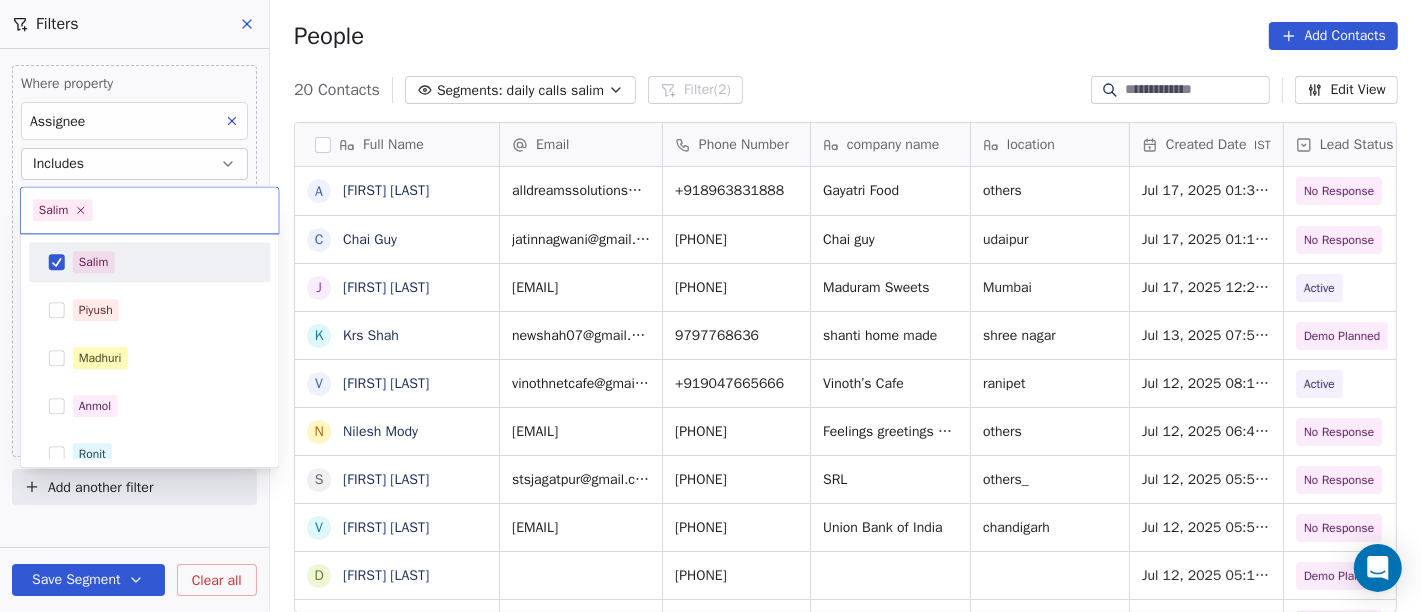 click on "Salim" at bounding box center [162, 262] 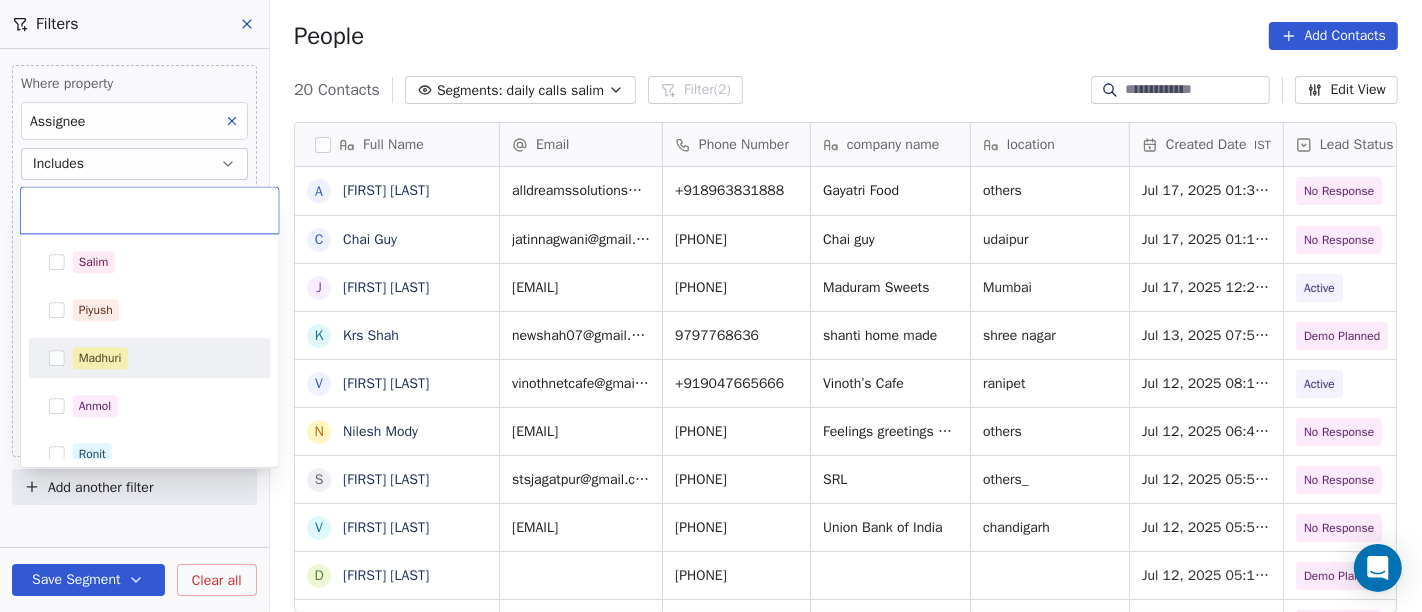 click on "Madhuri" at bounding box center [162, 358] 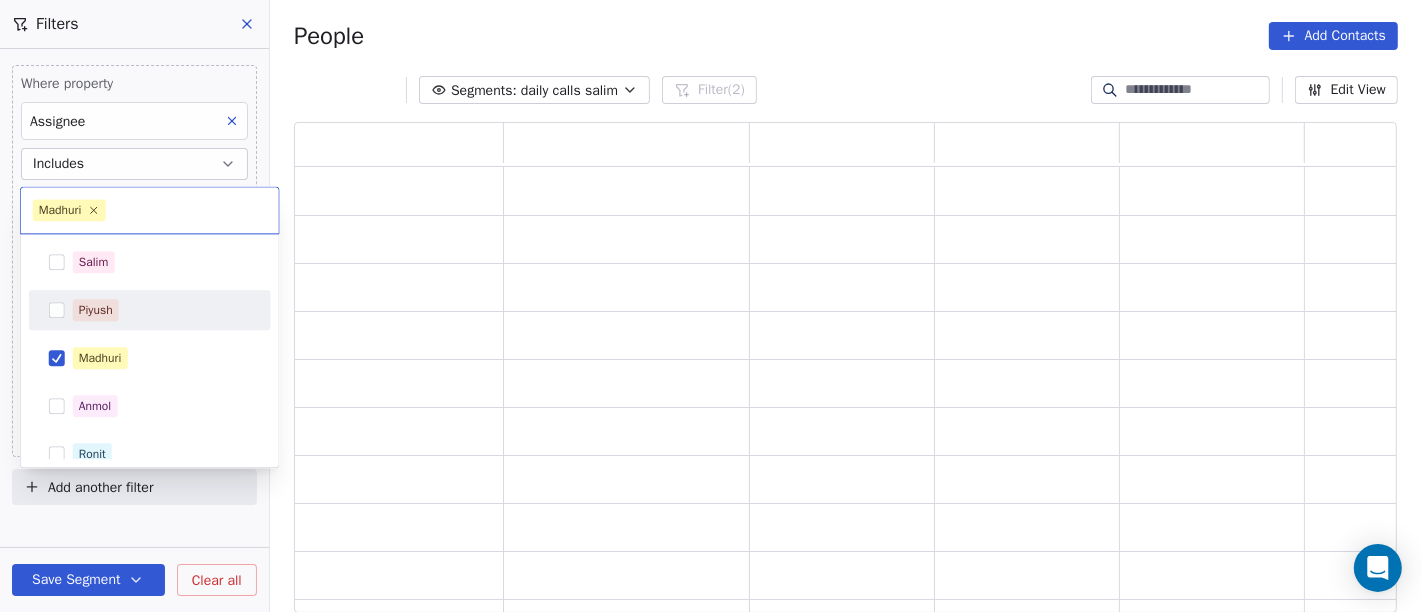 click on "On2Cook India Pvt. Ltd. Contacts People Marketing Workflows Campaigns Sales Pipelines Sequences Beta Tools Apps AI Agents Help & Support Filters Where property   Assignee   Includes Madhuri and Where property   Last Activity Date   is on Jul 17, 2025 12:31 PM Add filter to this group Add another filter Save Segment Clear all People  Add Contacts Segments: daily calls salim  Filter  (2) Edit View Tag Add to Sequence
Madhuri Salim Piyush Madhuri Anmol Ronit Saurabh Sapan Falguni Mary" at bounding box center (711, 306) 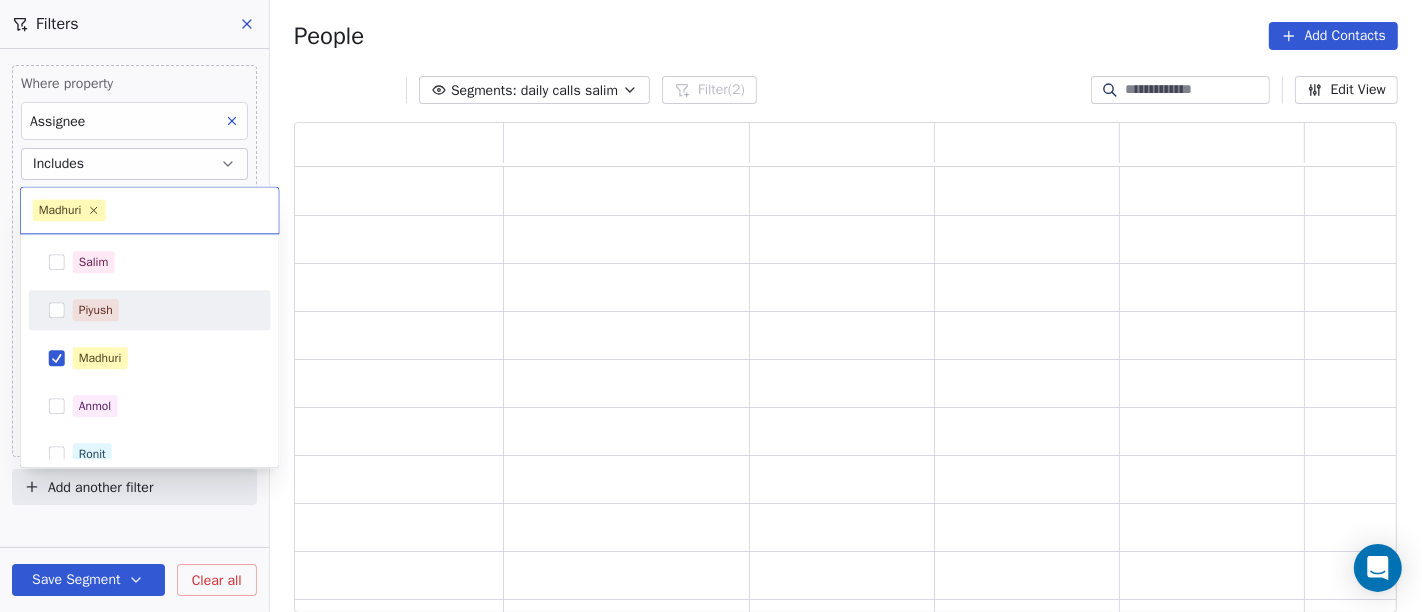 scroll, scrollTop: 17, scrollLeft: 17, axis: both 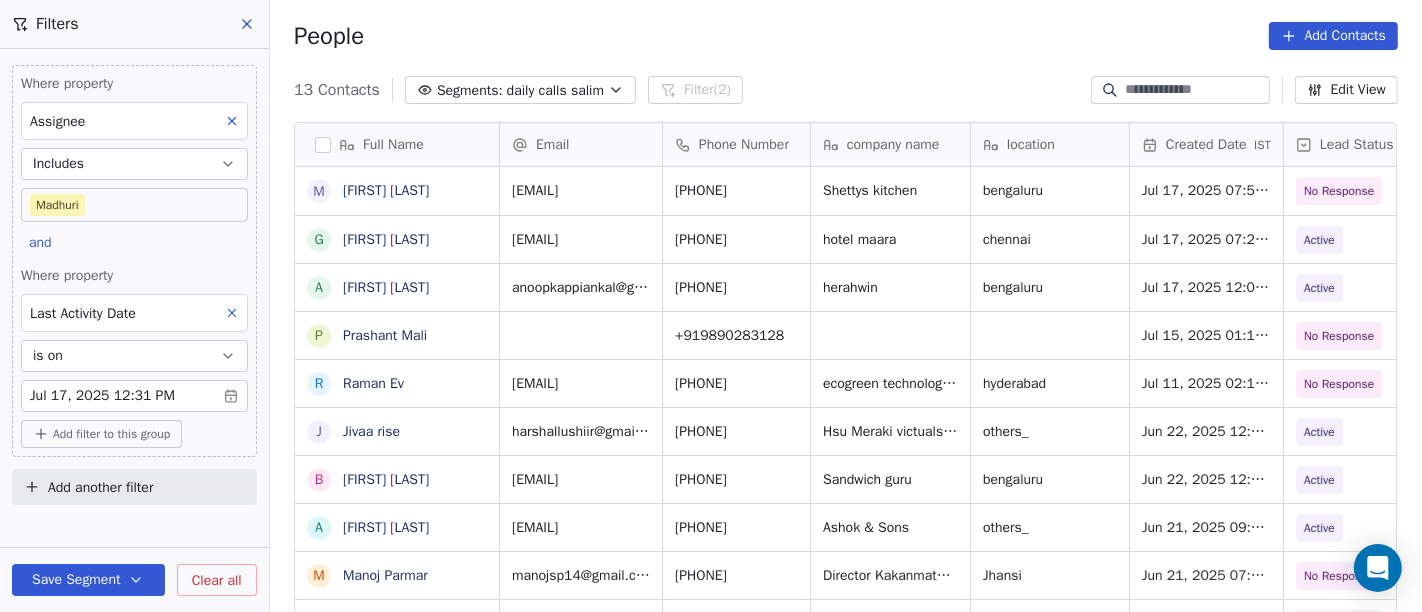 click on "On2Cook India Pvt. Ltd. Contacts People Marketing Workflows Campaigns Sales Pipelines Sequences Beta Tools Apps AI Agents Help & Support Filters Where property   Assignee   Includes Madhuri and Where property   Last Activity Date   is on Jul 17, 2025 12:31 PM Add filter to this group Add another filter Save Segment Clear all People  Add Contacts 13 Contacts Segments: daily calls salim  Filter  (2) Edit View Tag Add to Sequence Full Name M Mohanlal Habib G G Sampath Kumar A Anoop Sebastian P Prashant Mali R Raman Ev J Jivaa rise B Brijesh Shivaprasad A Atin Gupta M Manoj Parmar A Abhishek Mishra M Muthukkumar Subramaniam R Rahul samotra M Madhu Jain Email Phone Number company name location Created Date IST Lead Status Tags Assignee Sales Rep rme_tvi@yahoo.com +917795649630 Shettys kitchen bengaluru Jul 17, 2025 07:52 AM No Response Madhuri gsambaaa@gmail.com +919043111112 hotel maara chennai Jul 17, 2025 07:23 AM Active Madhuri anoopkappiankal@gmail.com +919739453370 herahwin bengaluru Jul 17, 2025 12:09 AM" at bounding box center (711, 306) 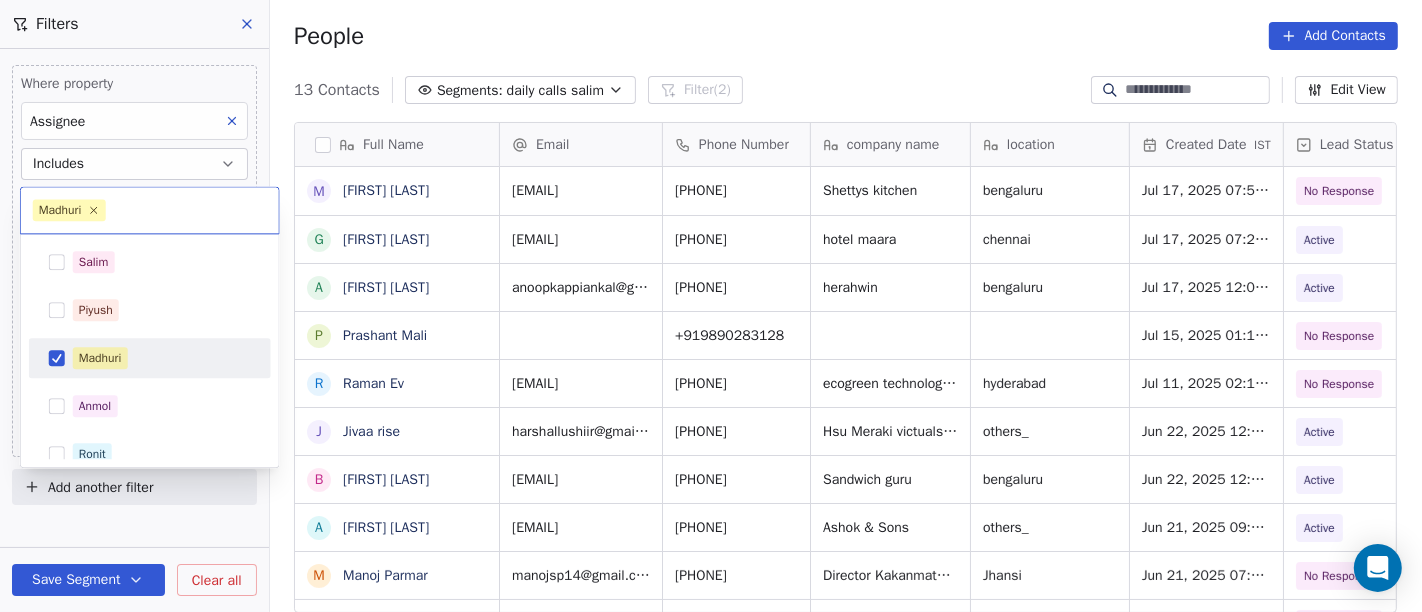 click on "Salim Piyush Madhuri Anmol Ronit Saurabh Sapan Falguni Mary" at bounding box center [150, 350] 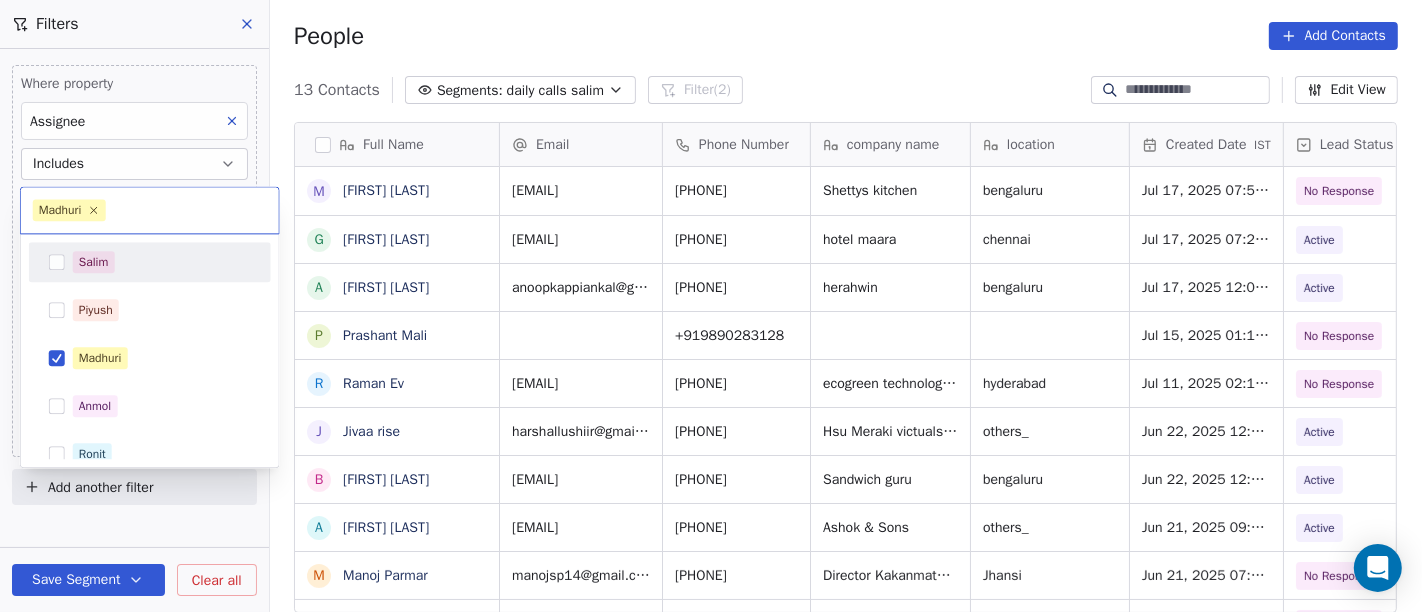 click on "Salim" at bounding box center [162, 262] 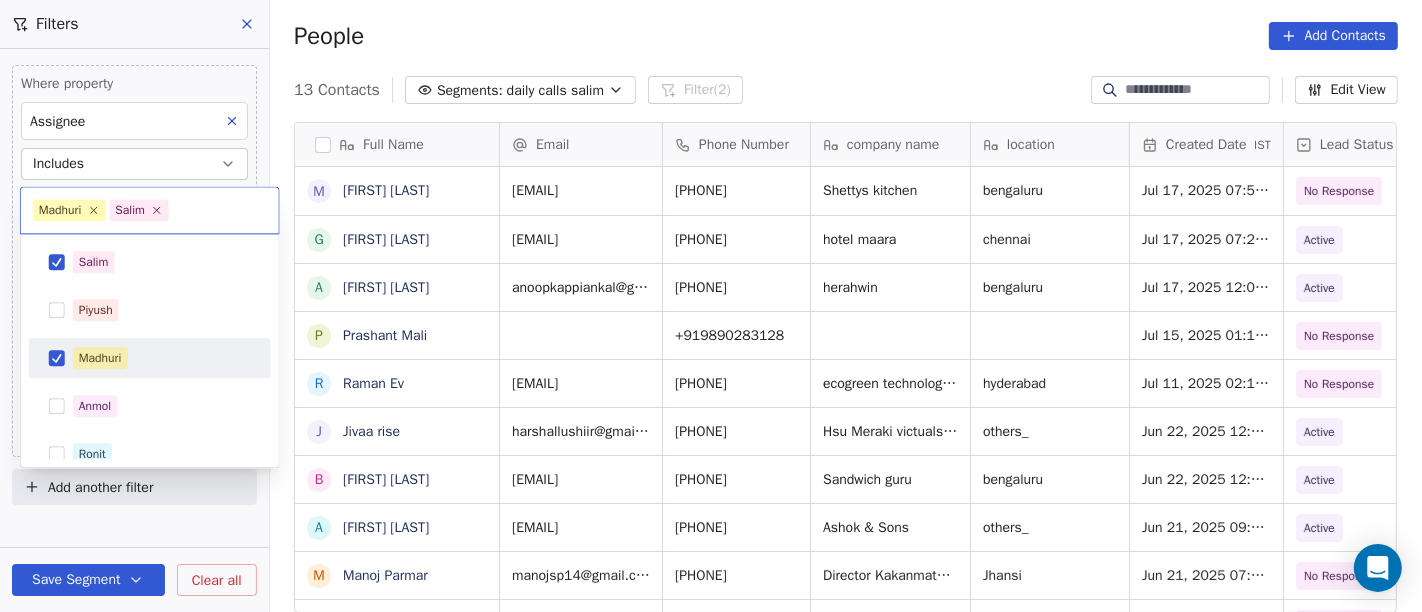 click on "Madhuri" at bounding box center [150, 358] 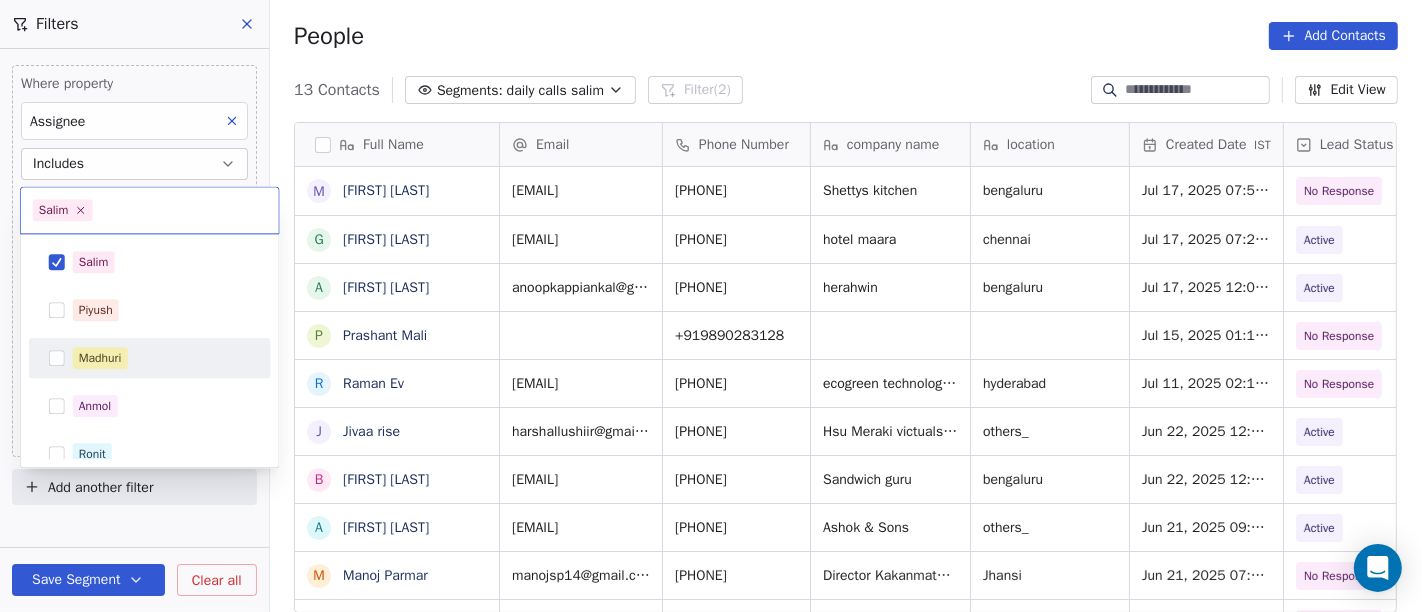 click on "On2Cook India Pvt. Ltd. Contacts People Marketing Workflows Campaigns Sales Pipelines Sequences Beta Tools Apps AI Agents Help & Support Filters Where property   Assignee   Includes Madhuri and Where property   Last Activity Date   is on Jul 17, 2025 12:31 PM Add filter to this group Add another filter Save Segment Clear all People  Add Contacts 13 Contacts Segments: daily calls salim  Filter  (2) Edit View Tag Add to Sequence Full Name M Mohanlal Habib G G Sampath Kumar A Anoop Sebastian P Prashant Mali R Raman Ev J Jivaa rise B Brijesh Shivaprasad A Atin Gupta M Manoj Parmar A Abhishek Mishra M Muthukkumar Subramaniam R Rahul samotra M Madhu Jain Email Phone Number company name location Created Date IST Lead Status Tags Assignee Sales Rep rme_tvi@yahoo.com +917795649630 Shettys kitchen bengaluru Jul 17, 2025 07:52 AM No Response Madhuri gsambaaa@gmail.com +919043111112 hotel maara chennai Jul 17, 2025 07:23 AM Active Madhuri anoopkappiankal@gmail.com +919739453370 herahwin bengaluru Jul 17, 2025 12:09 AM" at bounding box center (711, 306) 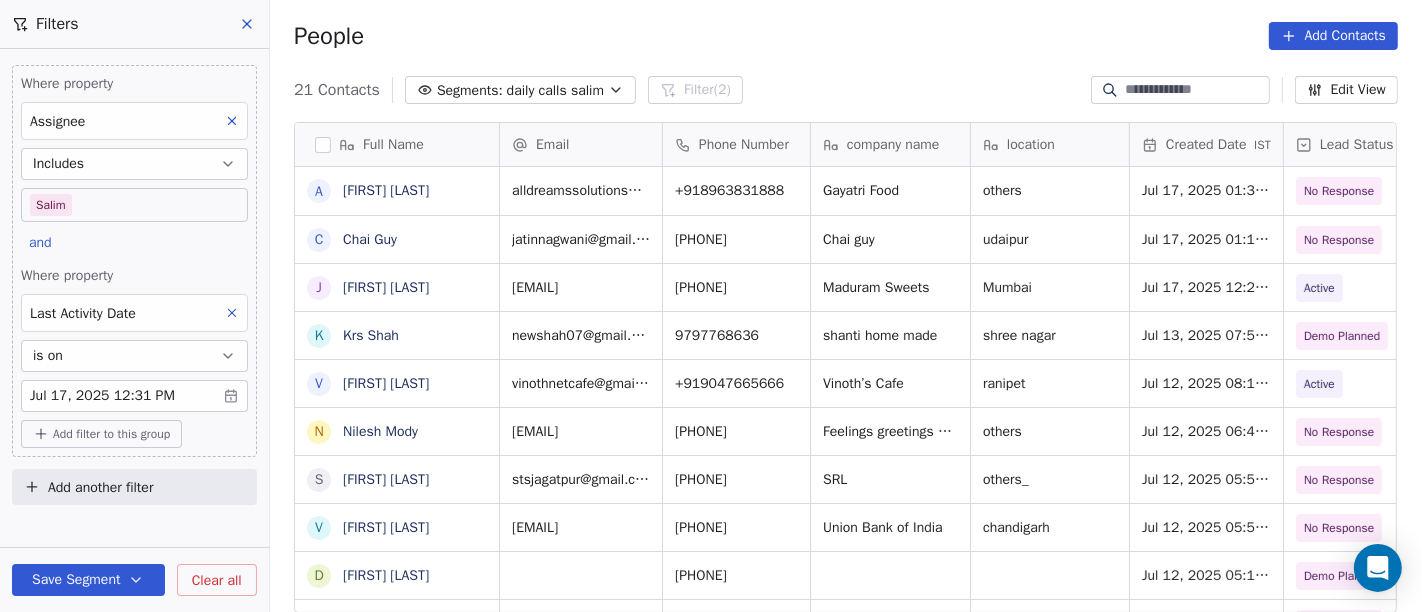 click on "On2Cook India Pvt. Ltd. Contacts People Marketing Workflows Campaigns Sales Pipelines Sequences Beta Tools Apps AI Agents Help & Support Filters Where property   Assignee   Includes Salim and Where property   Last Activity Date   is on Jul 17, 2025 12:31 PM Add filter to this group Add another filter Save Segment Clear all People  Add Contacts 21 Contacts Segments: daily calls salim  Filter  (2) Edit View Tag Add to Sequence Full Name A Ashoka Khatri C Chai Guy J Jimmy Thakkar K Krs Shah V Vinoth Annamalai N Nilesh Mody S Shalabh Saxena V Vinod Mahajan D Dhaval Sheth P Praveen Gupta g gouri Shankar S Sujit Pattnaik J Jassi Singh D Daniel Kurian N Naveen Kumar p pankaj T Tushar D Dr Pankaj G .Dhiraj D Dhiraj Kadam M M B Patel S Shareef Mks Email Phone Number company name location Created Date IST Lead Status Tags Assignee Sales Rep alldreamssolutions@gmail.com +918963831888 Gayatri Food others Jul 17, 2025 01:31 PM No Response Salim jatinnagwani@gmail.com +916377473381 Chai guy udaipur Jul 17, 2025 01:19 AM" at bounding box center [711, 306] 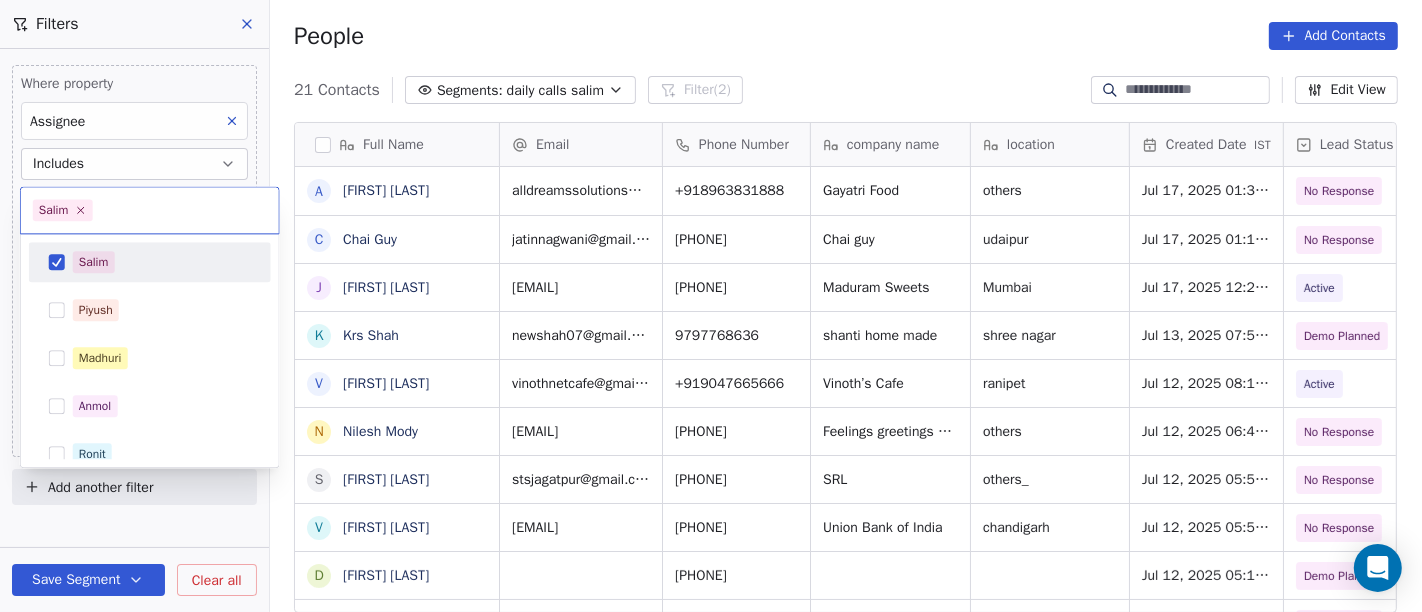 click on "Salim" at bounding box center [162, 262] 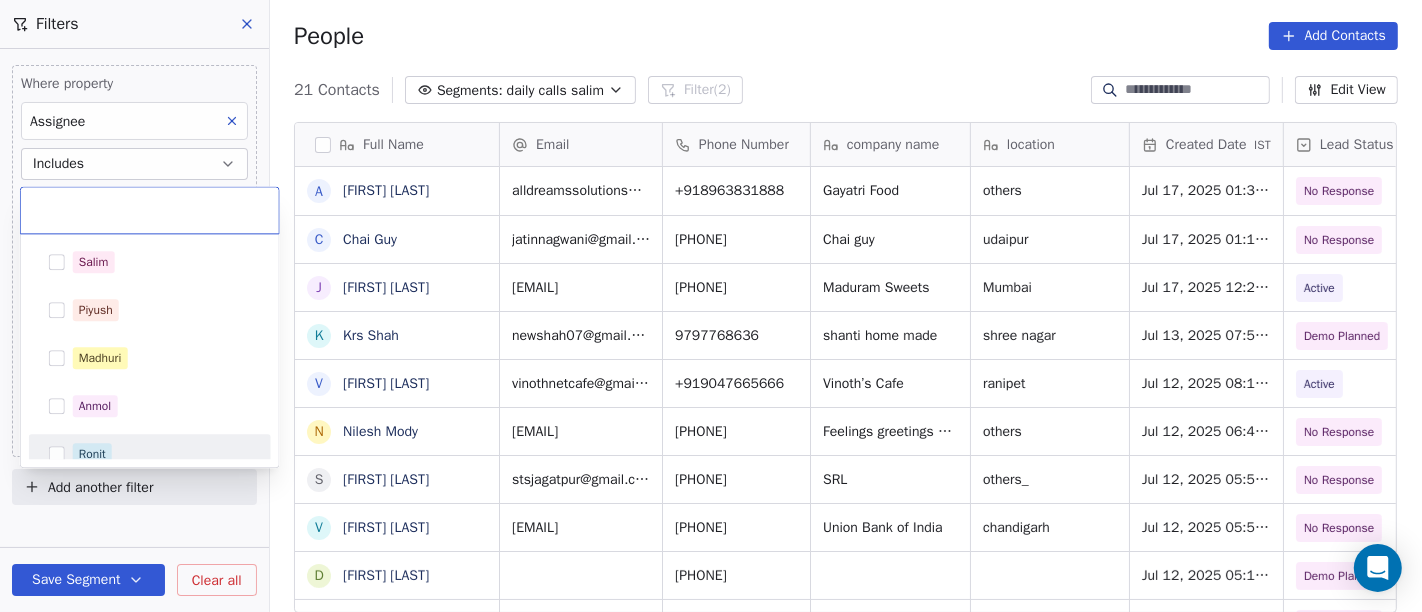 click on "Ronit" at bounding box center (150, 454) 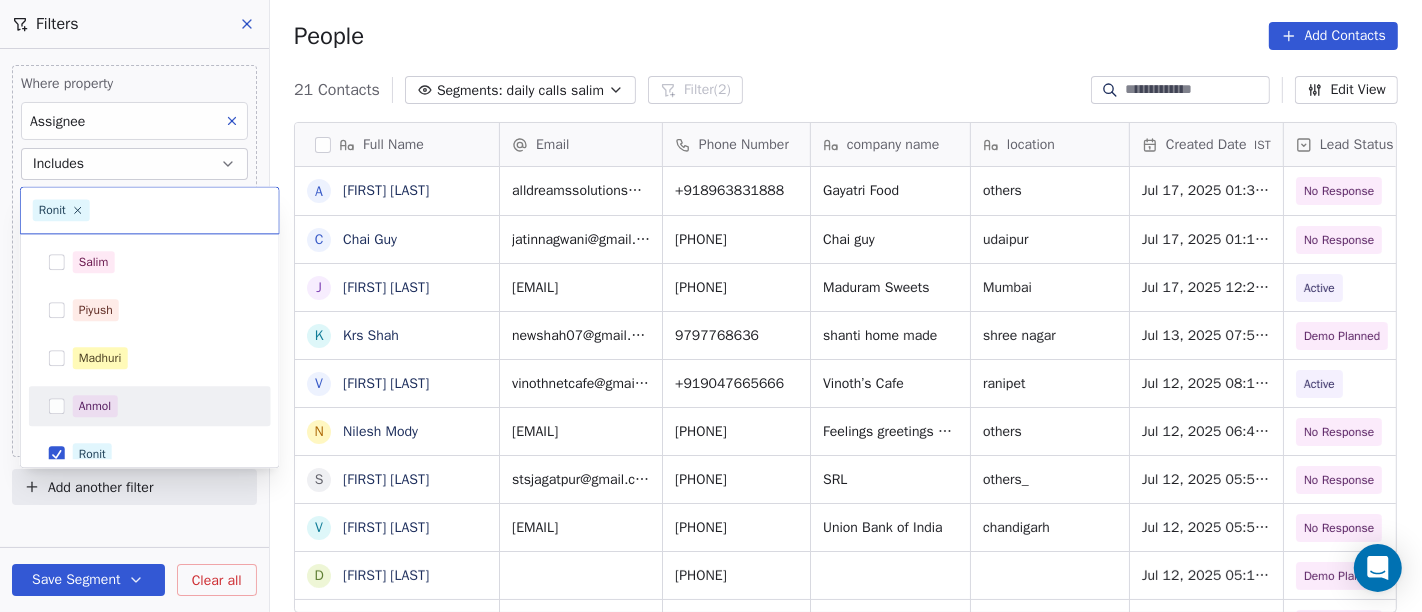 click on "On2Cook India Pvt. Ltd. Contacts People Marketing Workflows Campaigns Sales Pipelines Sequences Beta Tools Apps AI Agents Help & Support Filters Where property   Assignee   Includes Salim and Where property   Last Activity Date   is on Jul 17, 2025 12:31 PM Add filter to this group Add another filter Save Segment Clear all People  Add Contacts 21 Contacts Segments: daily calls salim  Filter  (2) Edit View Tag Add to Sequence Full Name A Ashoka Khatri C Chai Guy J Jimmy Thakkar K Krs Shah V Vinoth Annamalai N Nilesh Mody S Shalabh Saxena V Vinod Mahajan D Dhaval Sheth P Praveen Gupta g gouri Shankar S Sujit Pattnaik J Jassi Singh D Daniel Kurian N Naveen Kumar p pankaj T Tushar D Dr Pankaj G .Dhiraj D Dhiraj Kadam M M B Patel S Shareef Mks Email Phone Number company name location Created Date IST Lead Status Tags Assignee Sales Rep alldreamssolutions@gmail.com +918963831888 Gayatri Food others Jul 17, 2025 01:31 PM No Response Salim jatinnagwani@gmail.com +916377473381 Chai guy udaipur Jul 17, 2025 01:19 AM" at bounding box center [711, 306] 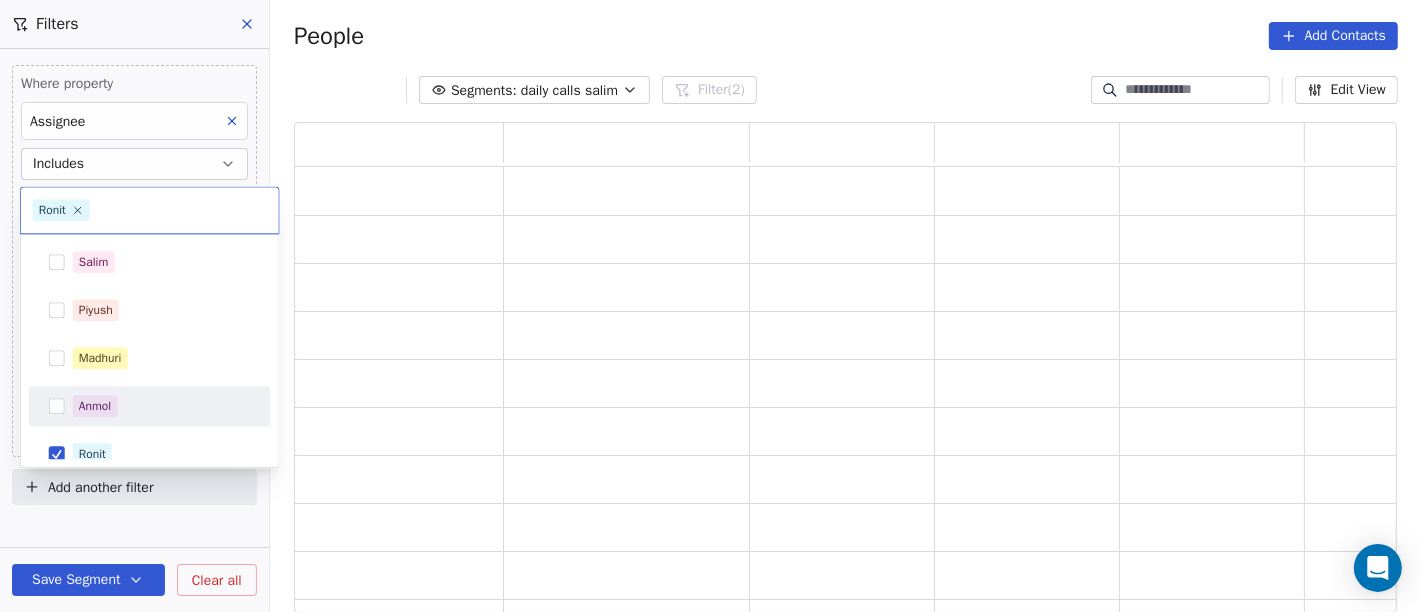 scroll, scrollTop: 17, scrollLeft: 17, axis: both 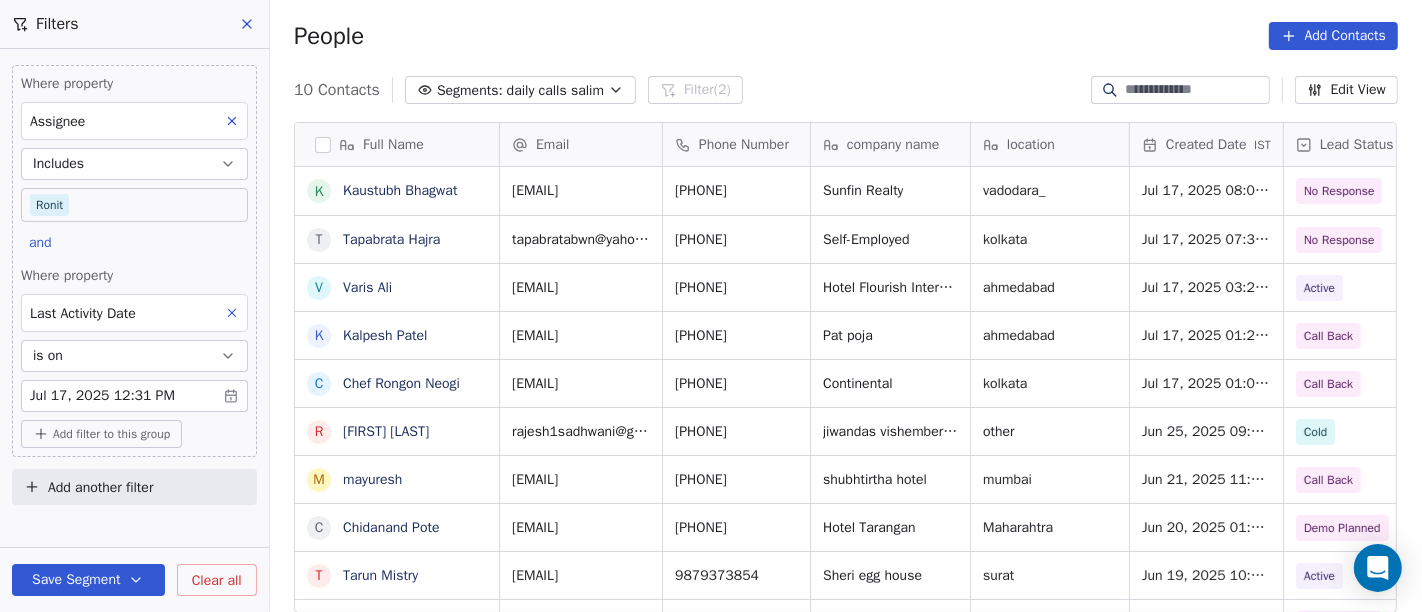 click on "On2Cook India Pvt. Ltd. Contacts People Marketing Workflows Campaigns Sales Pipelines Sequences Beta Tools Apps AI Agents Help & Support Filters Where property   Assignee   Includes Ronit and Where property   Last Activity Date   is on Jul 17, 2025 12:31 PM Add filter to this group Add another filter Save Segment Clear all People  Add Contacts 10 Contacts Segments: daily calls salim  Filter  (2) Edit View Tag Add to Sequence Full Name K Kaustubh Bhagwat T Tapabrata Hajra V Varis Ali K Kalpesh Patel C Chef Rongon Neogi R Rajesh Sadhwani m mayuresh C Chidanand Pote T Tarun Mistry B Balkrishna Rohitkumar Joshi Email Phone Number company name location Created Date IST Lead Status Tags Assignee Sales Rep kaustubh.sunfin@gmail.com +919998979652 Sunfin Realty vadodara_ Jul 17, 2025 08:02 AM No Response Ronit tapabratabwn@yahoo.com +919732267627 Self-Employed kolkata Jul 17, 2025 07:32 AM No Response Ronit varisali2701@gmail.com +919574584233 Hotel Flourish International ahmedabad Jul 17, 2025 03:21 AM Active Ronit" at bounding box center (711, 306) 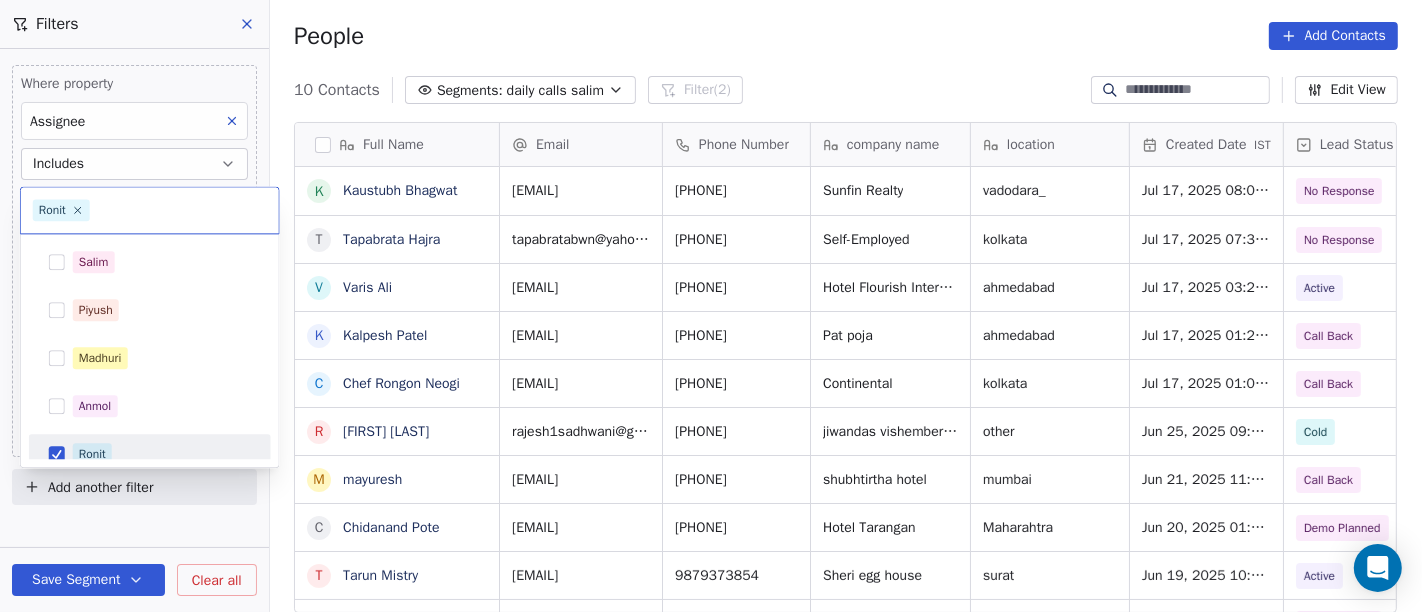 scroll, scrollTop: 14, scrollLeft: 0, axis: vertical 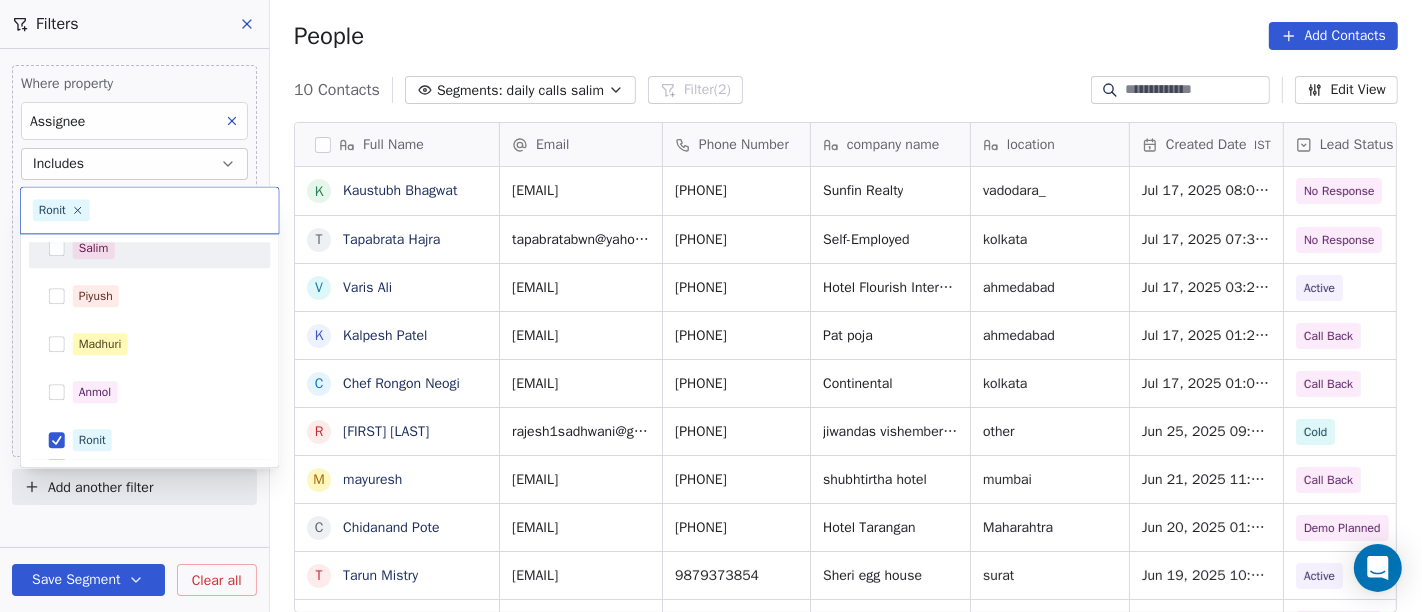 click on "Salim" at bounding box center [162, 248] 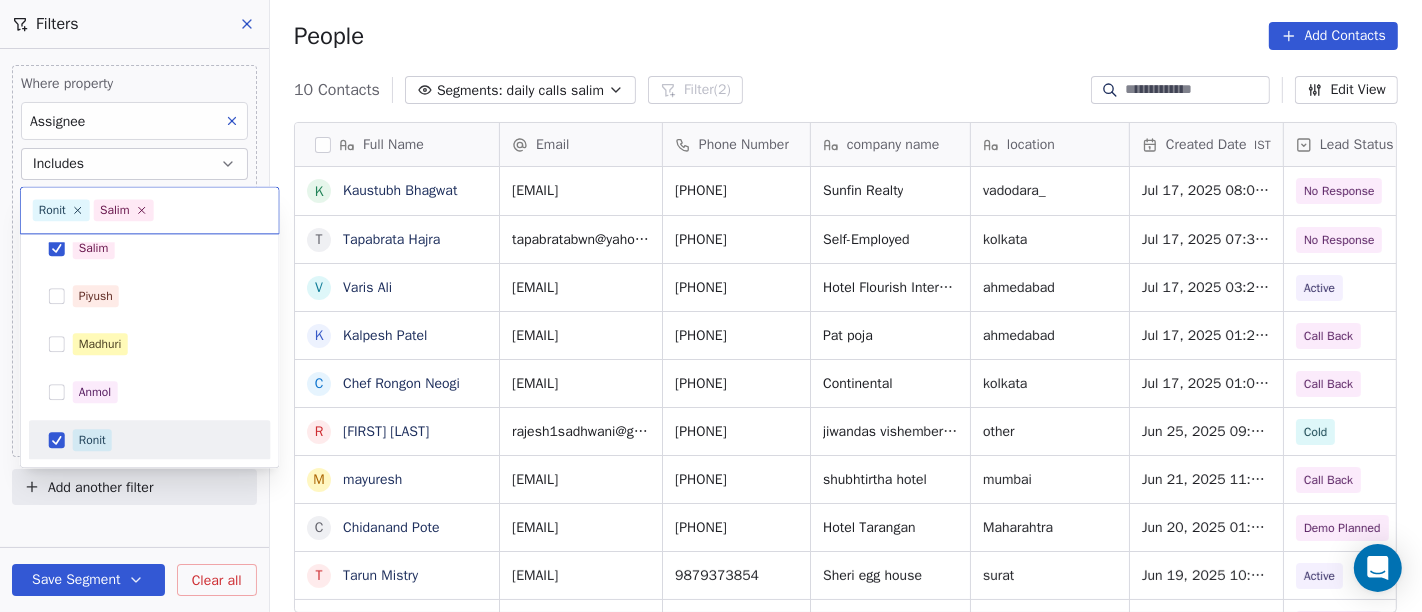 click on "Ronit" at bounding box center (162, 440) 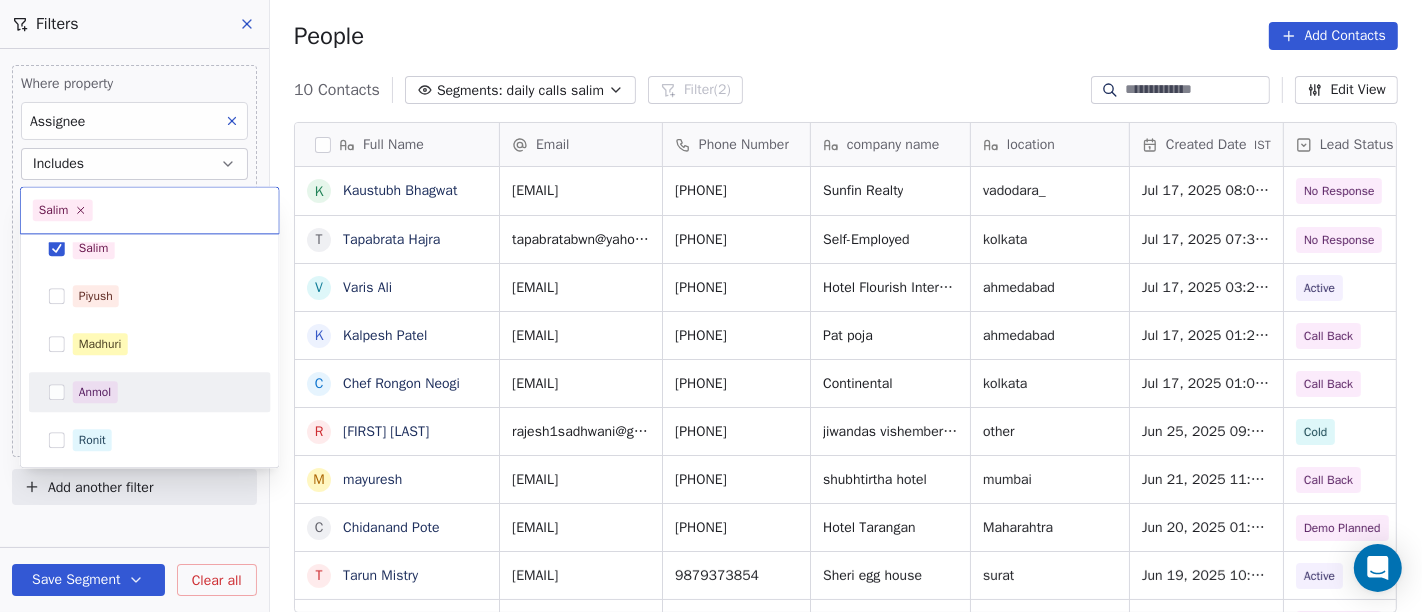 click on "On2Cook India Pvt. Ltd. Contacts People Marketing Workflows Campaigns Sales Pipelines Sequences Beta Tools Apps AI Agents Help & Support Filters Where property   Assignee   Includes Ronit and Where property   Last Activity Date   is on Jul 17, 2025 12:31 PM Add filter to this group Add another filter Save Segment Clear all People  Add Contacts 10 Contacts Segments: daily calls salim  Filter  (2) Edit View Tag Add to Sequence Full Name K Kaustubh Bhagwat T Tapabrata Hajra V Varis Ali K Kalpesh Patel C Chef Rongon Neogi R Rajesh Sadhwani m mayuresh C Chidanand Pote T Tarun Mistry B Balkrishna Rohitkumar Joshi Email Phone Number company name location Created Date IST Lead Status Tags Assignee Sales Rep kaustubh.sunfin@gmail.com +919998979652 Sunfin Realty vadodara_ Jul 17, 2025 08:02 AM No Response Ronit tapabratabwn@yahoo.com +919732267627 Self-Employed kolkata Jul 17, 2025 07:32 AM No Response Ronit varisali2701@gmail.com +919574584233 Hotel Flourish International ahmedabad Jul 17, 2025 03:21 AM Active Ronit" at bounding box center [711, 306] 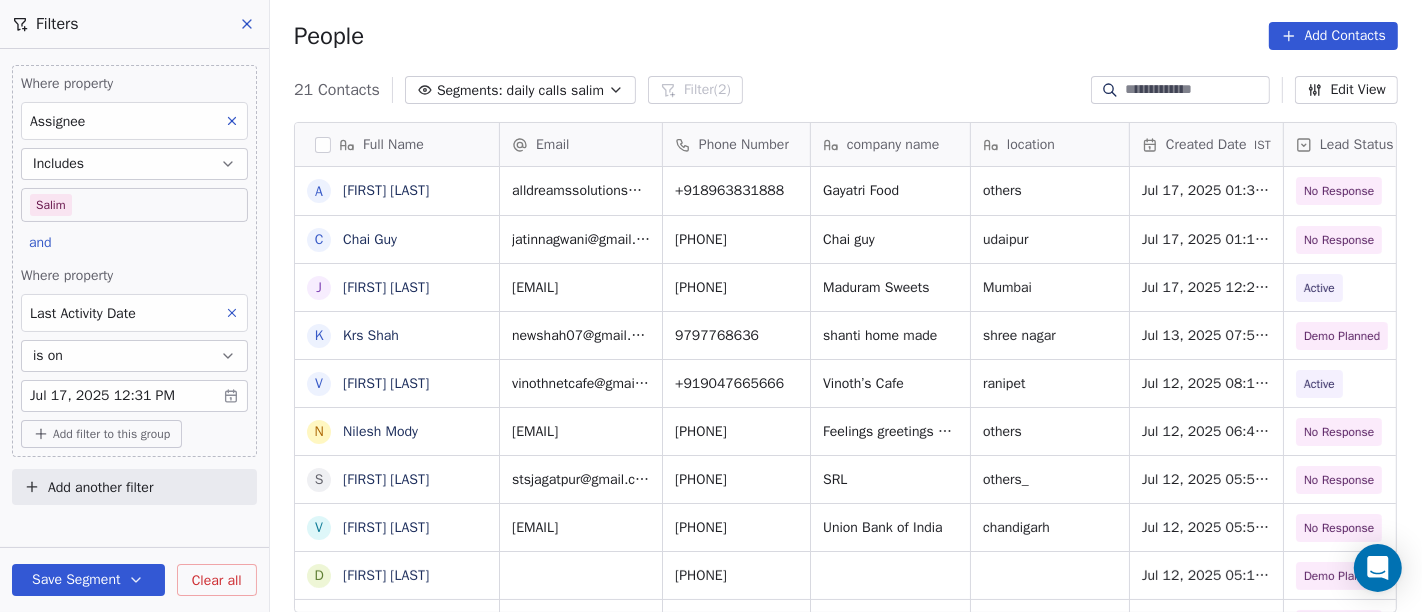scroll, scrollTop: 0, scrollLeft: 0, axis: both 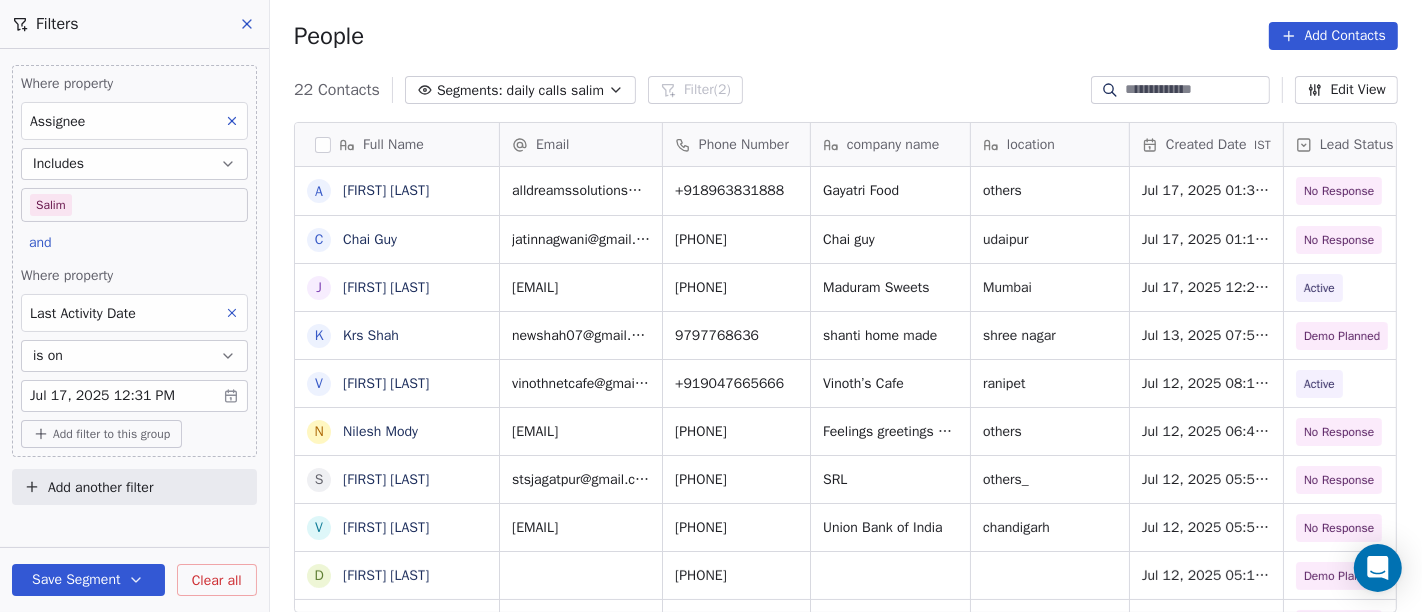click on "On2Cook India Pvt. Ltd. Contacts People Marketing Workflows Campaigns Sales Pipelines Sequences Beta Tools Apps AI Agents Help & Support Filters Where property   Assignee   Includes Salim and Where property   Last Activity Date   is on Jul 17, 2025 12:31 PM Add filter to this group Add another filter Save Segment Clear all People  Add Contacts 22 Contacts Segments: daily calls salim  Filter  (2) Edit View Tag Add to Sequence Full Name A Ashoka Khatri C Chai Guy J Jimmy Thakkar K Krs Shah V Vinoth Annamalai N Nilesh Mody S Shalabh Saxena V Vinod Mahajan D Dhaval Sheth P Praveen Gupta g gouri Shankar S Sujit Pattnaik J Jassi Singh D Daniel Kurian N Naveen Kumar p pankaj T Tushar D Dr Pankaj G .Dhiraj D Dhiraj Kadam M M B Patel S Shareef Mks S S Ghosh Email Phone Number company name location Created Date IST Lead Status Tags Assignee Sales Rep alldreamssolutions@gmail.com +918963831888 Gayatri Food others Jul 17, 2025 01:31 PM No Response Salim jatinnagwani@gmail.com +916377473381 Chai guy udaipur No Response" at bounding box center (711, 306) 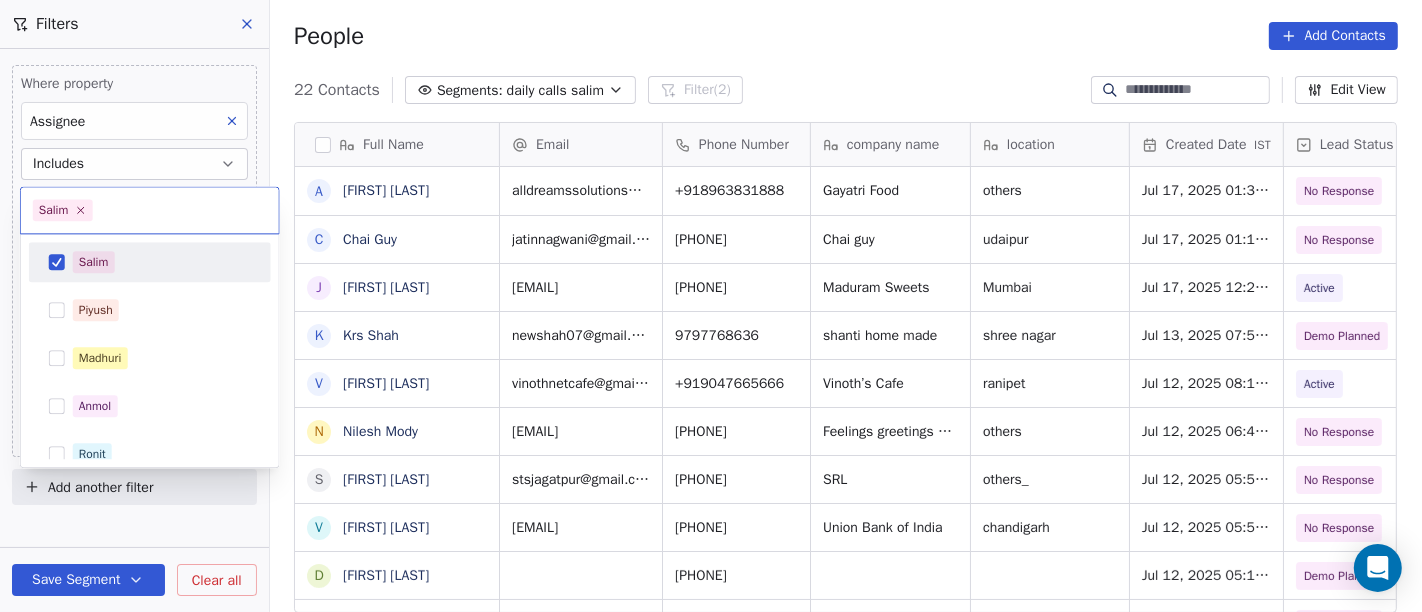 click on "Salim" at bounding box center [162, 262] 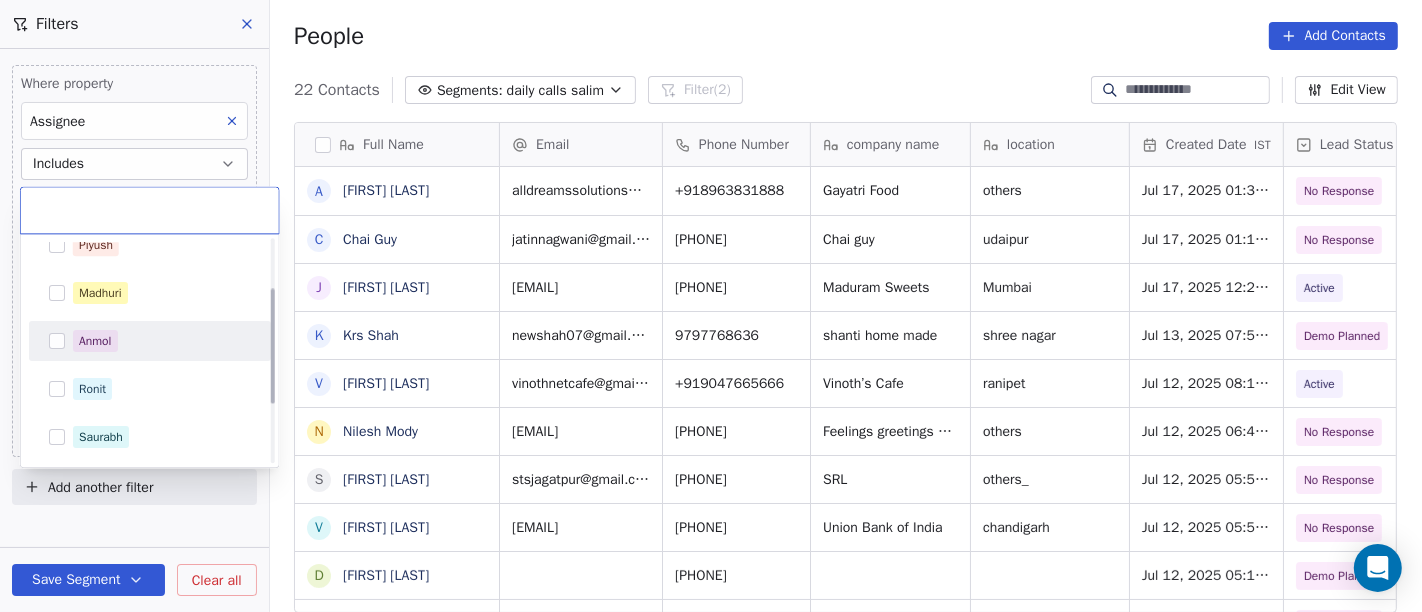 scroll, scrollTop: 111, scrollLeft: 0, axis: vertical 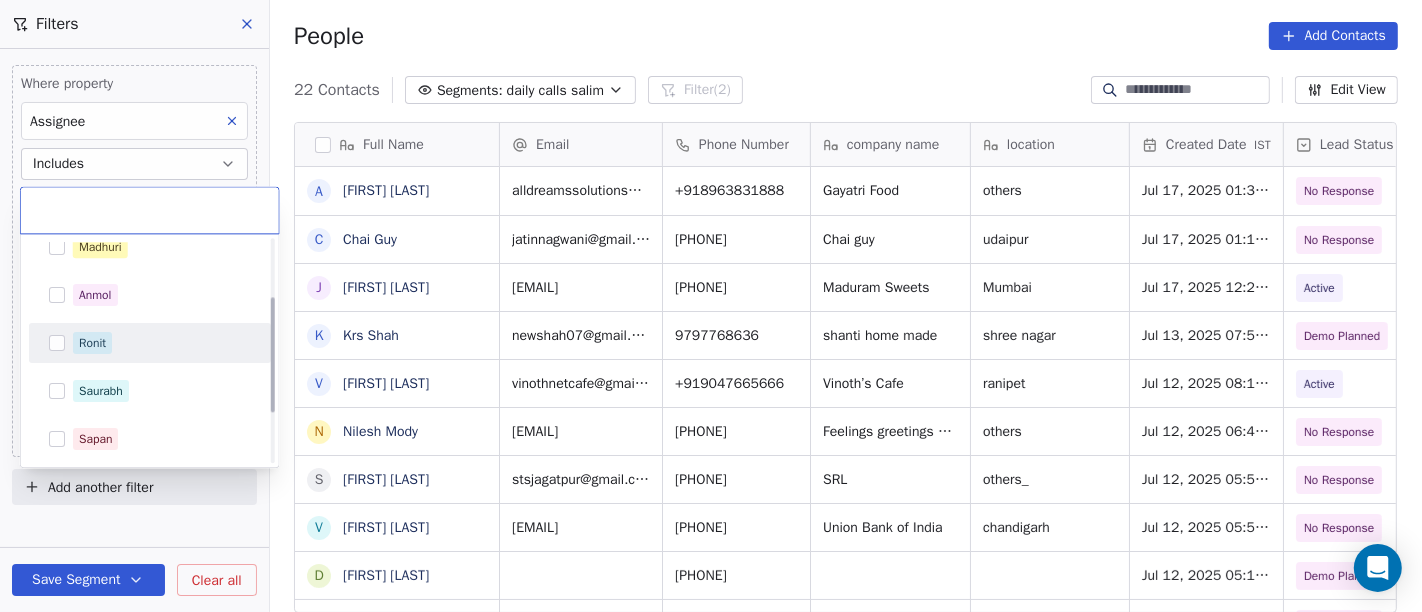 click on "Ronit" at bounding box center (150, 343) 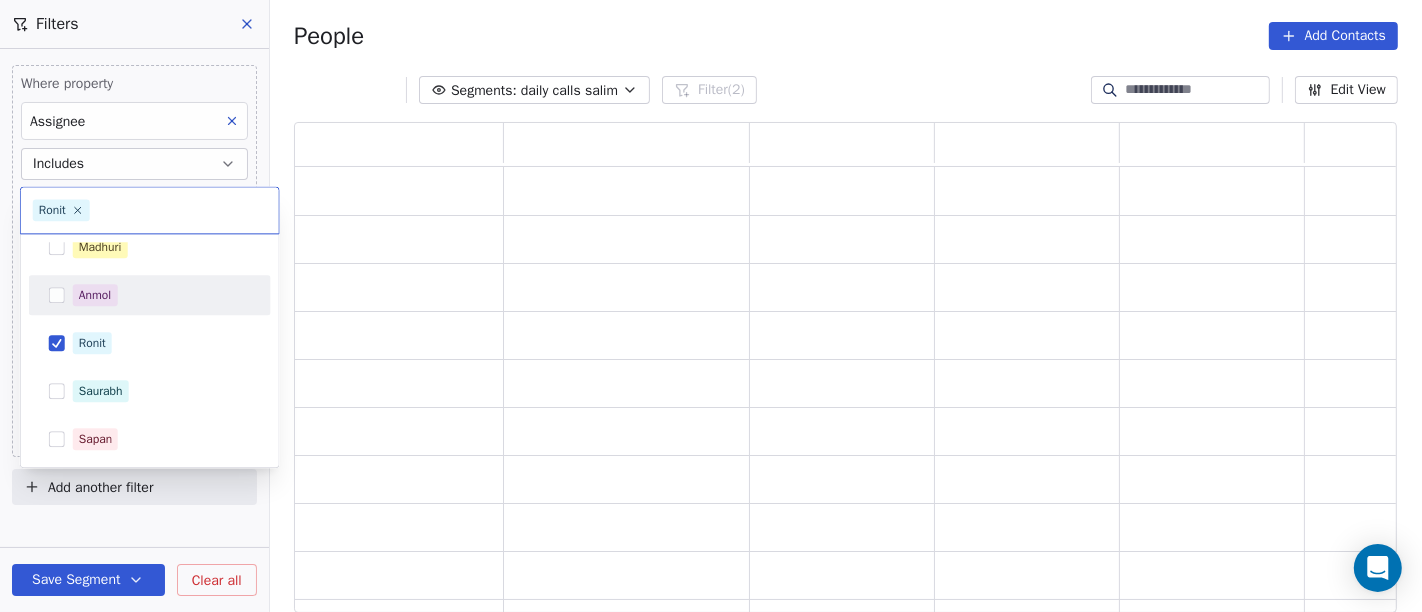 click on "On2Cook India Pvt. Ltd. Contacts People Marketing Workflows Campaigns Sales Pipelines Sequences Beta Tools Apps AI Agents Help & Support Filters Where property   Assignee   Includes Ronit and Where property   Last Activity Date   is on Jul 17, 2025 12:31 PM Add filter to this group Add another filter Save Segment Clear all People  Add Contacts Segments: daily calls salim  Filter  (2) Edit View Tag Add to Sequence
Ronit Salim Piyush Madhuri Anmol Ronit Saurabh Sapan Falguni Mary" at bounding box center (711, 306) 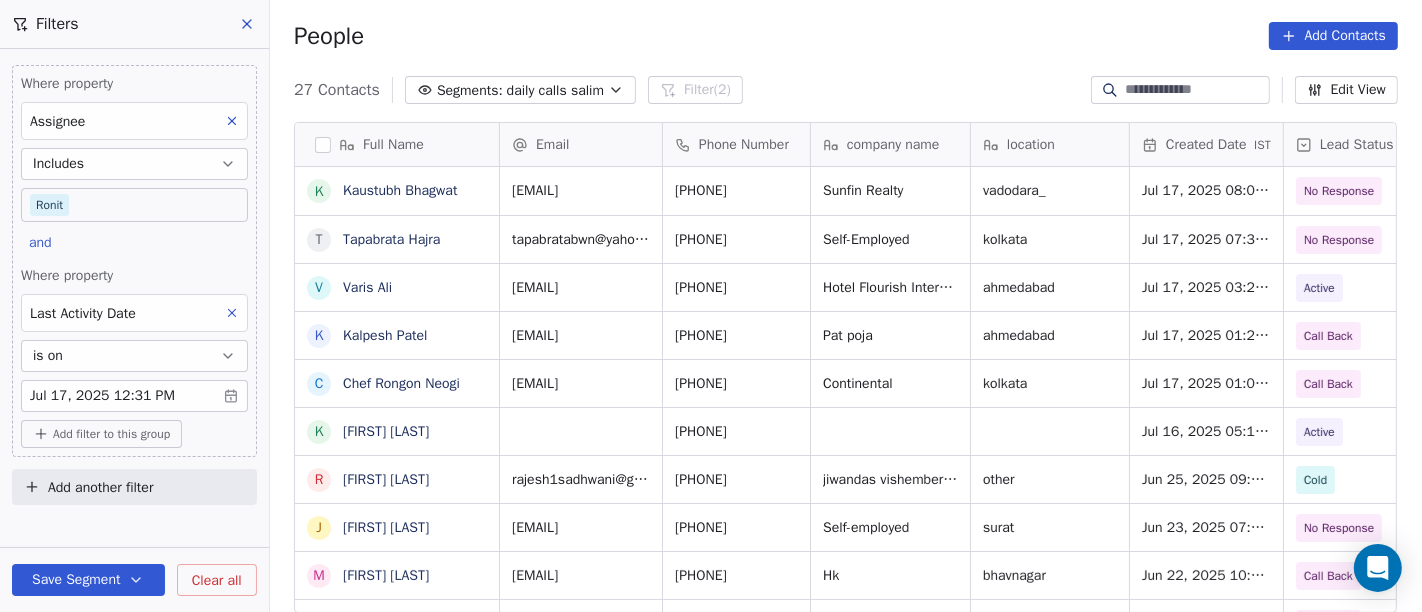 scroll, scrollTop: 17, scrollLeft: 17, axis: both 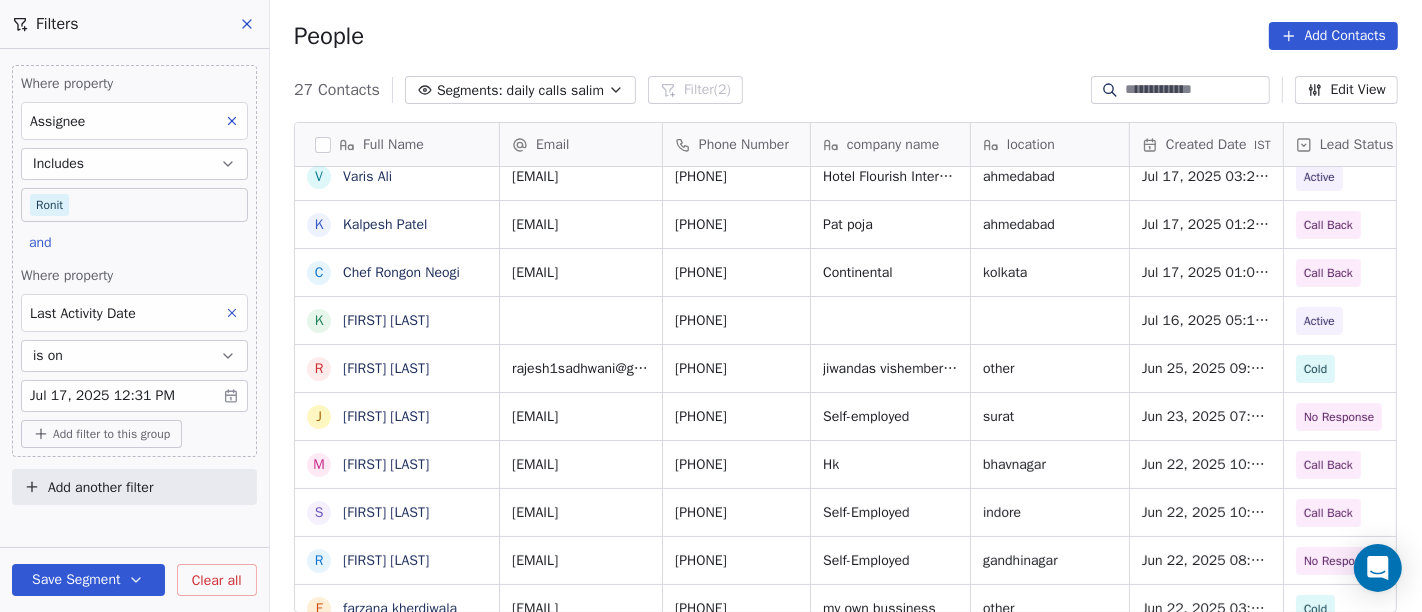 click on "On2Cook India Pvt. Ltd. Contacts People Marketing Workflows Campaigns Sales Pipelines Sequences Beta Tools Apps AI Agents Help & Support Filters Where property   Assignee   Includes Ronit and Where property   Last Activity Date   is on Jul 17, 2025 12:31 PM Add filter to this group Add another filter Save Segment Clear all People  Add Contacts 27 Contacts Segments: daily calls salim  Filter  (2) Edit View Tag Add to Sequence Full Name K Kaustubh Bhagwat T Tapabrata Hajra V Varis Ali K Kalpesh Patel C Chef Rongon Neogi K Kalpesh  Khamar R Rajesh Sadhwani j jagdish Tekrawala M Mayank Maheta S Sachin Rathi R RAJESHKUMAR PATHAK f farzana kherdiwala K Kanani Narendra J Jatin Soni H HP Krantikari P Pintu Pintu Pints D Darshan Subhashbhai Joshi m mayuresh K Kashmira shailesh Purohit M Mihir Patel Y YashRai kryy V Vikas Dhariyani B Babulal Agarwal P Prabal Khandelwal C Chidanand Pote T Tarun Mistry B Balkrishna Rohitkumar Joshi Email Phone Number company name location Created Date IST Lead Status Tags Assignee Cold" at bounding box center [711, 306] 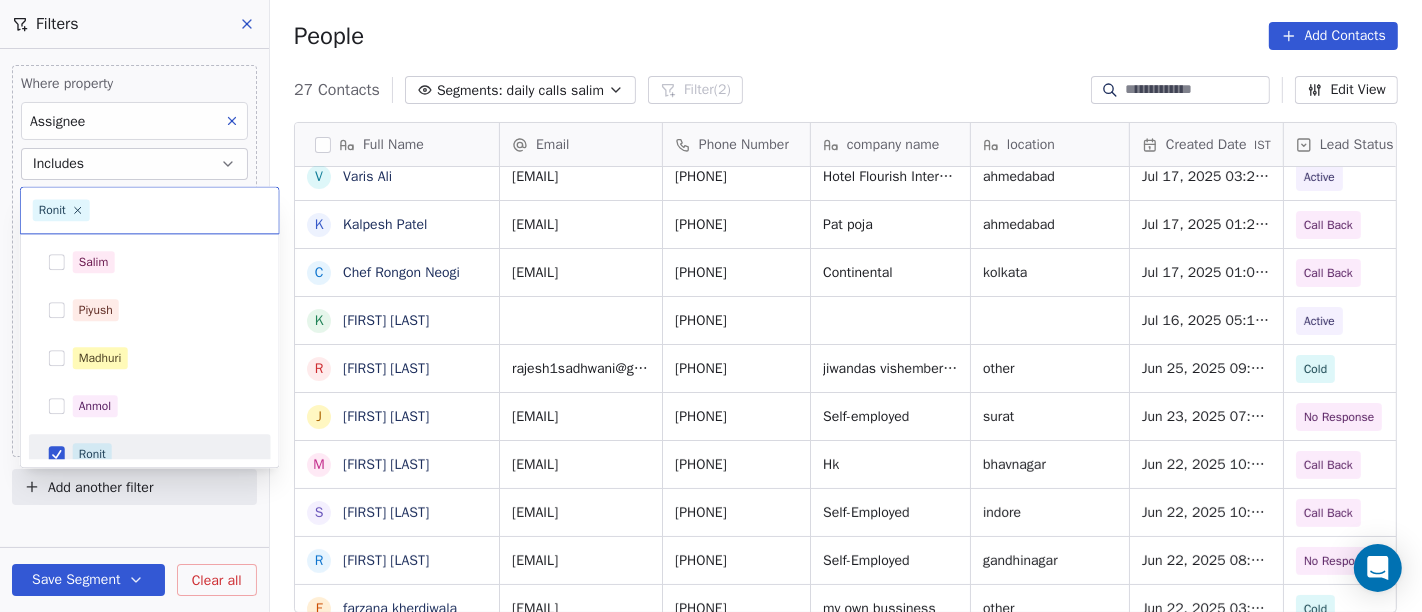 scroll, scrollTop: 14, scrollLeft: 0, axis: vertical 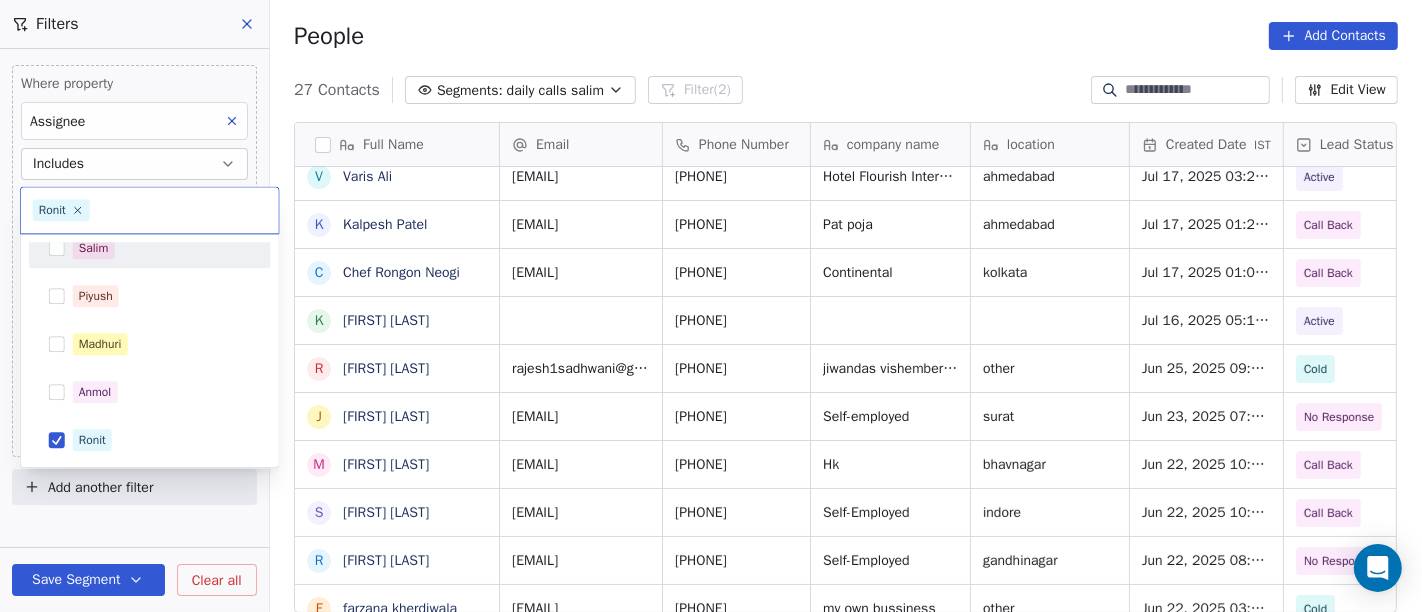 click on "Salim" at bounding box center [150, 248] 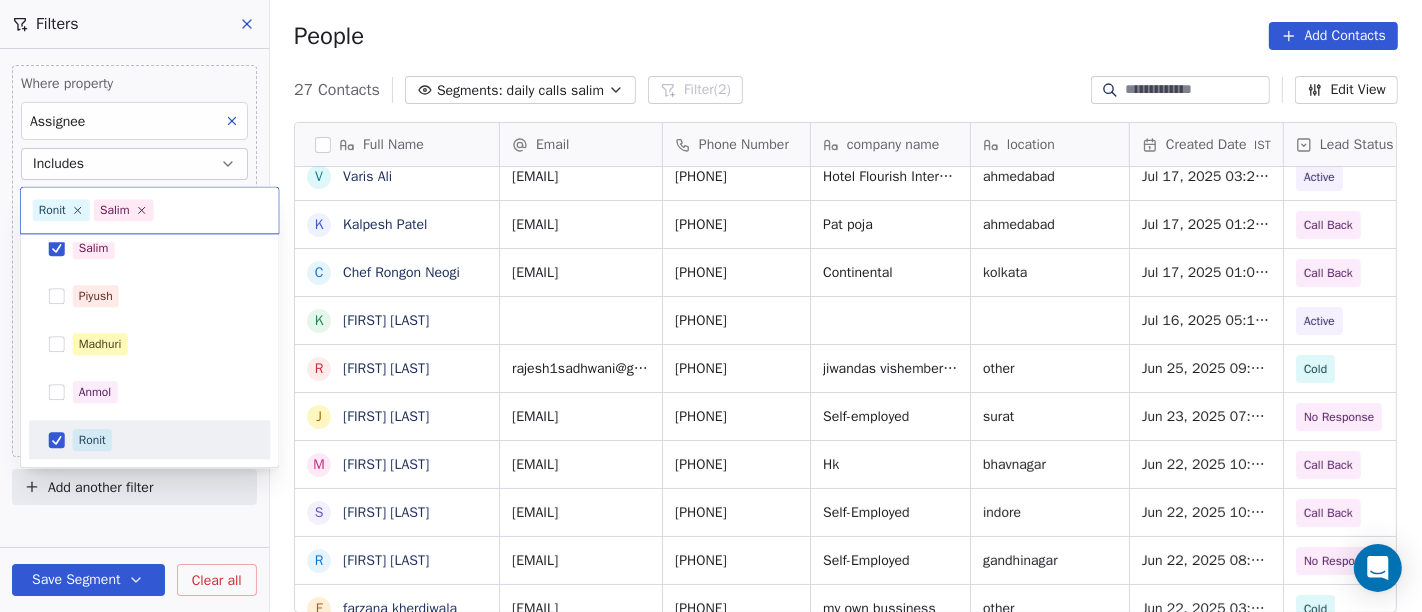 click on "Ronit" at bounding box center [162, 440] 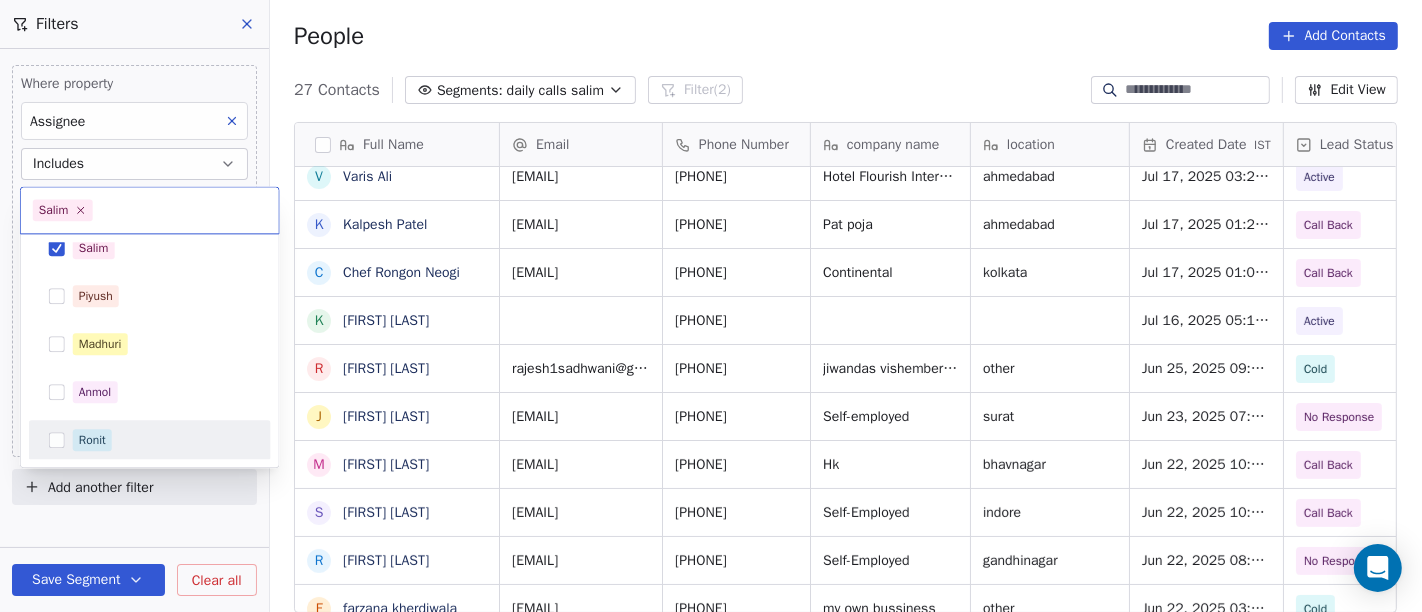 click on "On2Cook India Pvt. Ltd. Contacts People Marketing Workflows Campaigns Sales Pipelines Sequences Beta Tools Apps AI Agents Help & Support Filters Where property   Assignee   Includes Ronit and Where property   Last Activity Date   is on Jul 17, 2025 12:31 PM Add filter to this group Add another filter Save Segment Clear all People  Add Contacts 27 Contacts Segments: daily calls salim  Filter  (2) Edit View Tag Add to Sequence Full Name K Kaustubh Bhagwat T Tapabrata Hajra V Varis Ali K Kalpesh Patel C Chef Rongon Neogi K Kalpesh  Khamar R Rajesh Sadhwani j jagdish Tekrawala M Mayank Maheta S Sachin Rathi R RAJESHKUMAR PATHAK f farzana kherdiwala K Kanani Narendra J Jatin Soni H HP Krantikari P Pintu Pintu Pints D Darshan Subhashbhai Joshi m mayuresh K Kashmira shailesh Purohit M Mihir Patel Y YashRai kryy V Vikas Dhariyani B Babulal Agarwal P Prabal Khandelwal C Chidanand Pote T Tarun Mistry B Balkrishna Rohitkumar Joshi Email Phone Number company name location Created Date IST Lead Status Tags Assignee Cold" at bounding box center (711, 306) 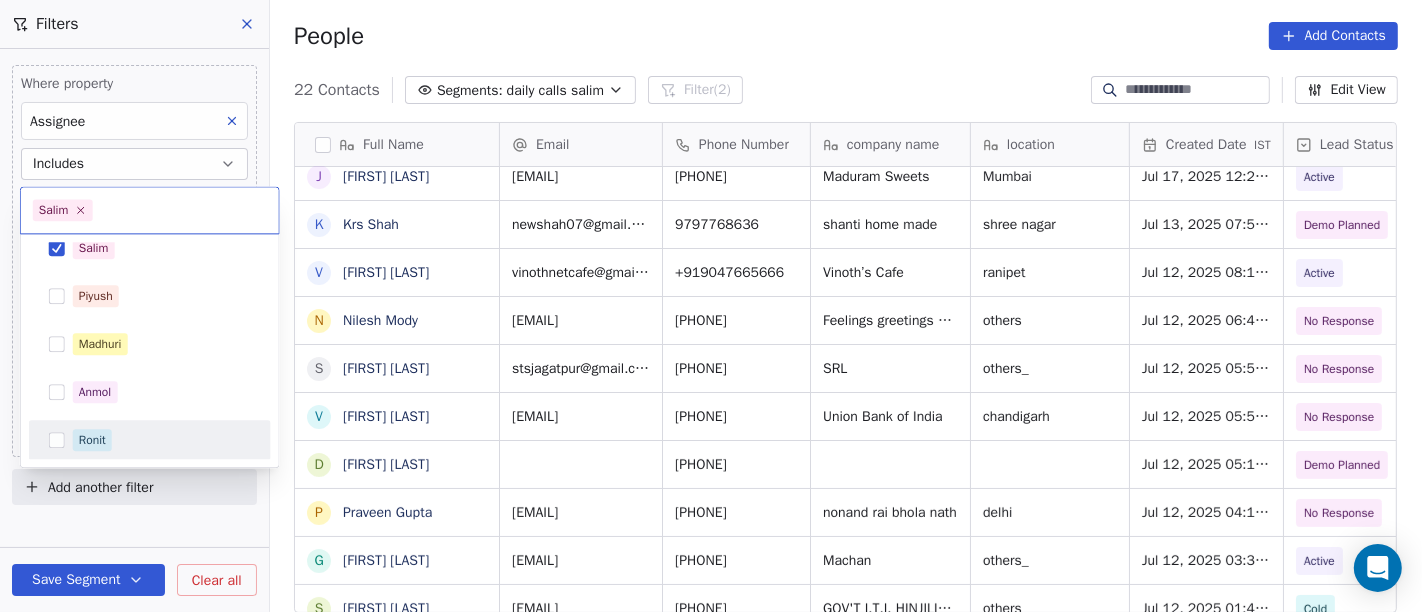 scroll, scrollTop: 0, scrollLeft: 0, axis: both 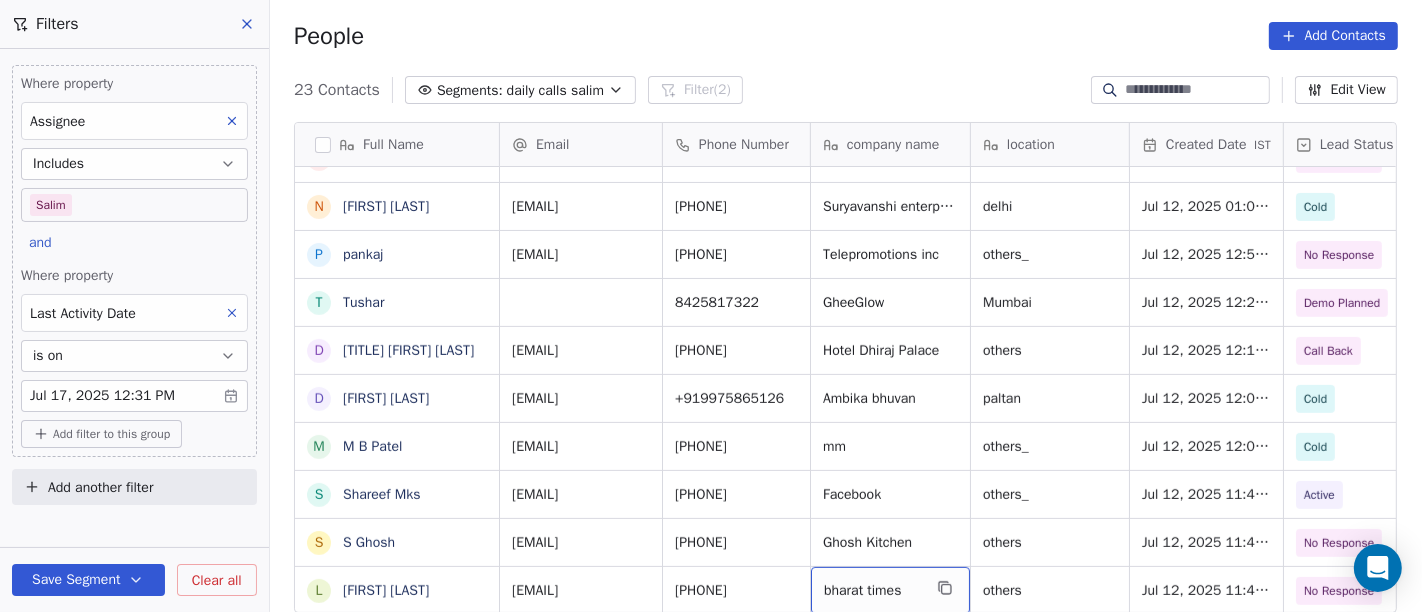 click on "bharat times" at bounding box center [890, 590] 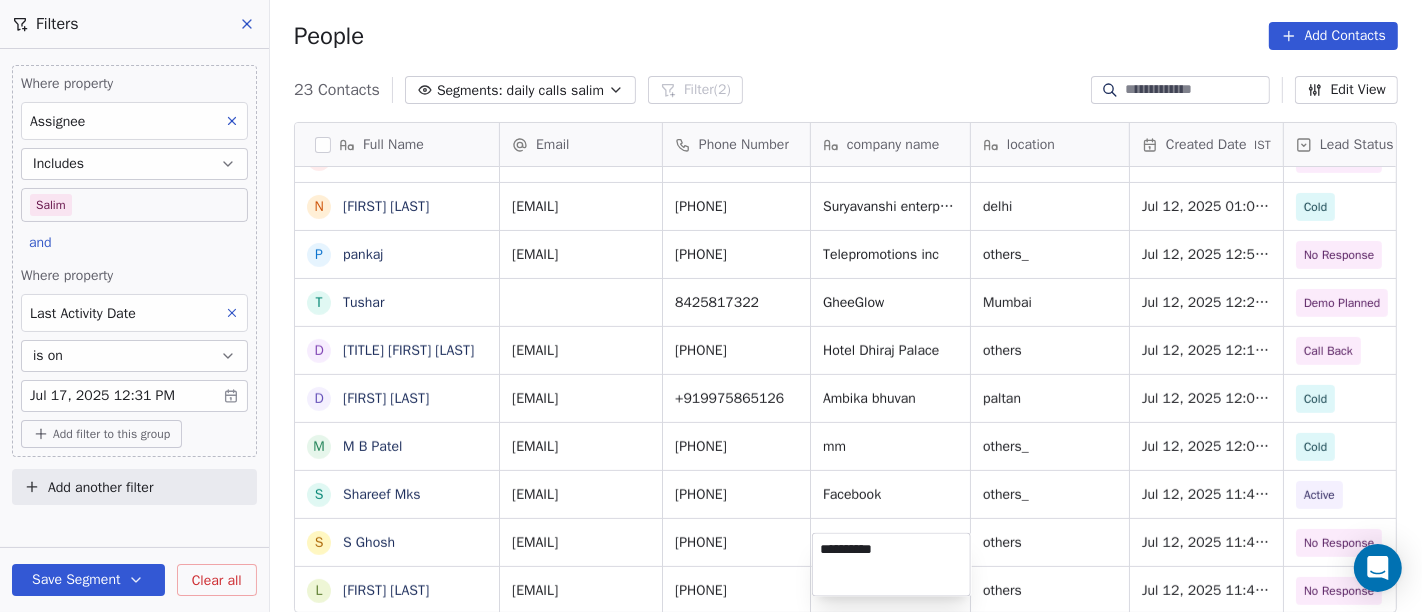 type on "*********" 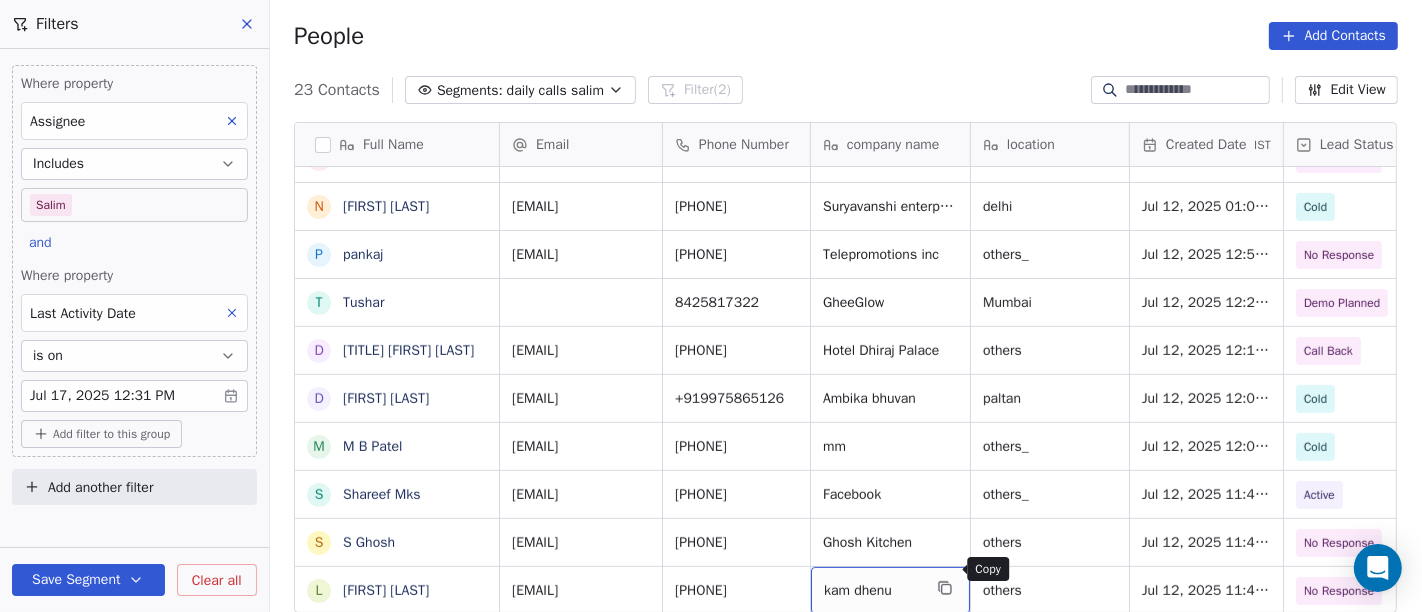 click 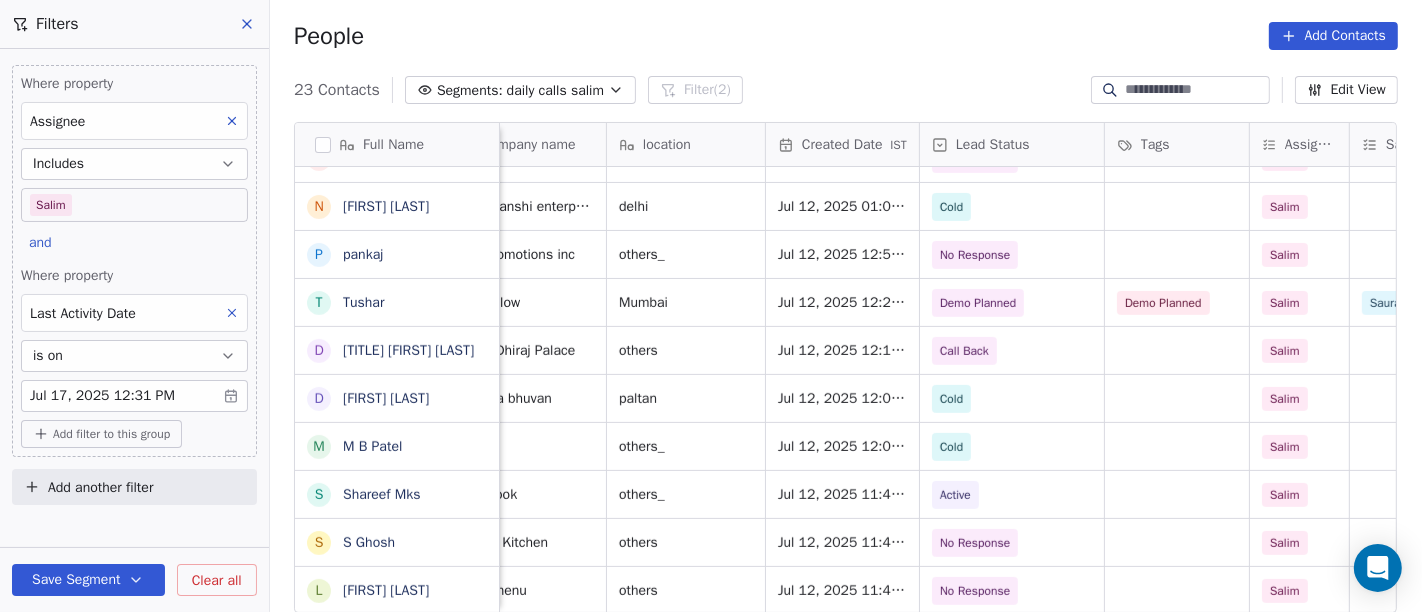 scroll, scrollTop: 17, scrollLeft: 365, axis: both 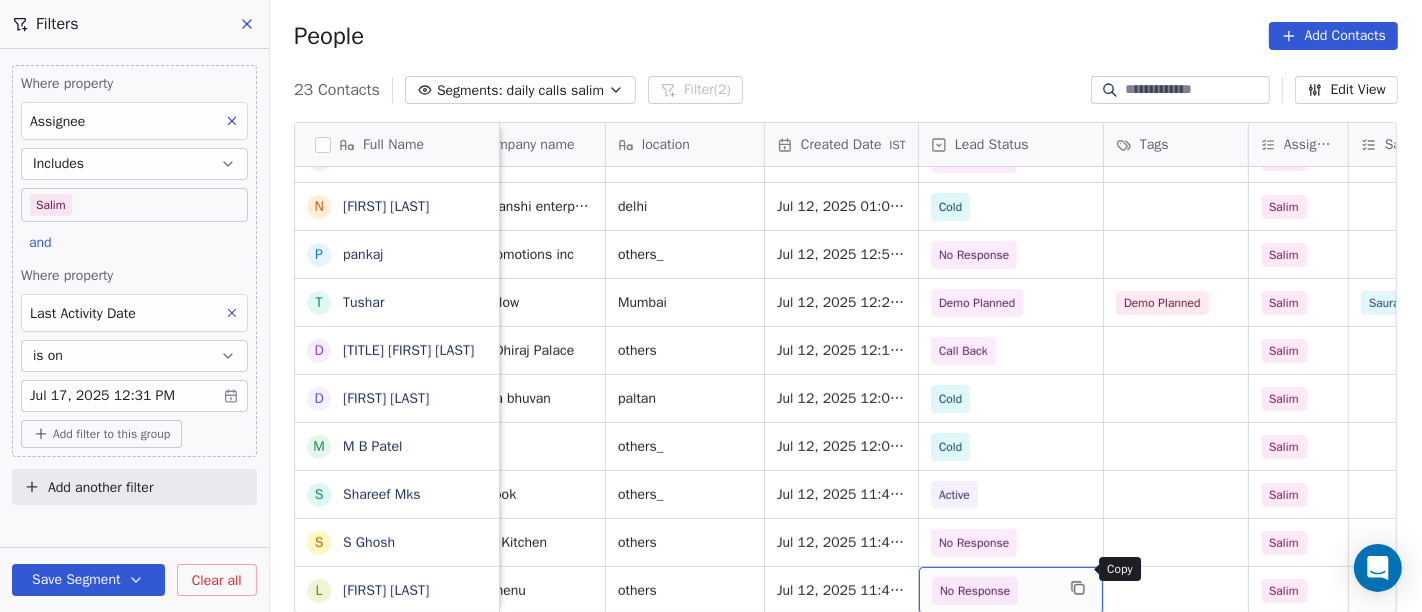click 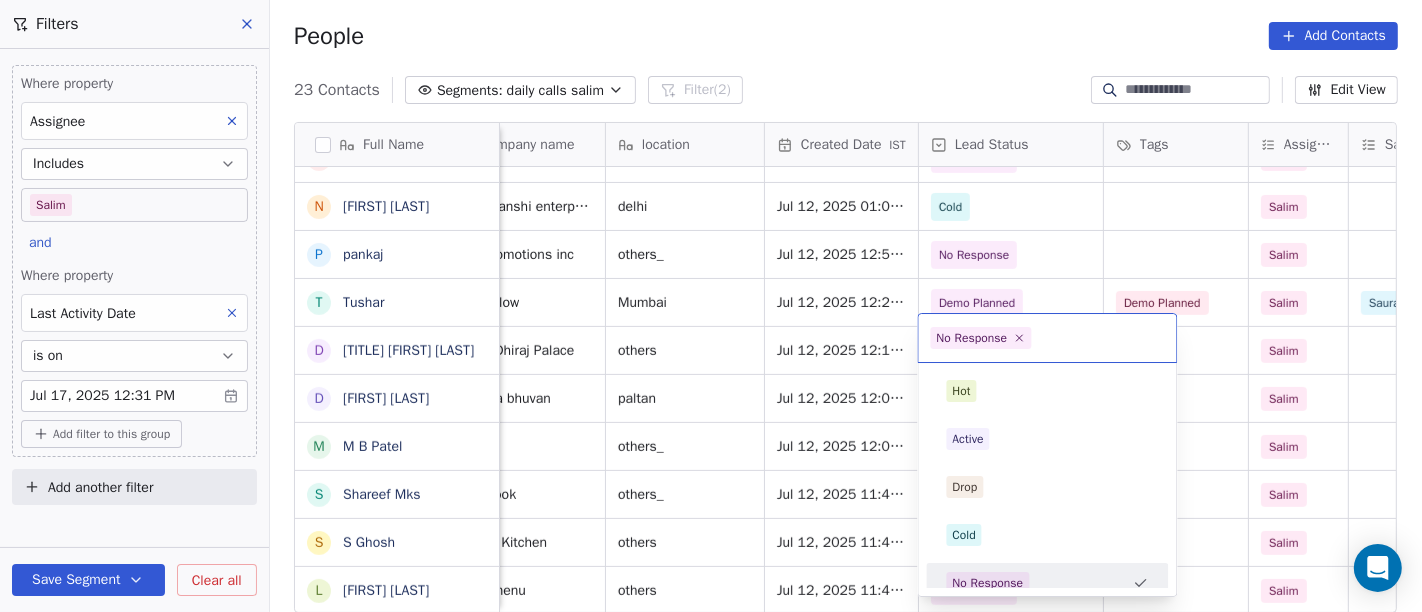 scroll, scrollTop: 14, scrollLeft: 0, axis: vertical 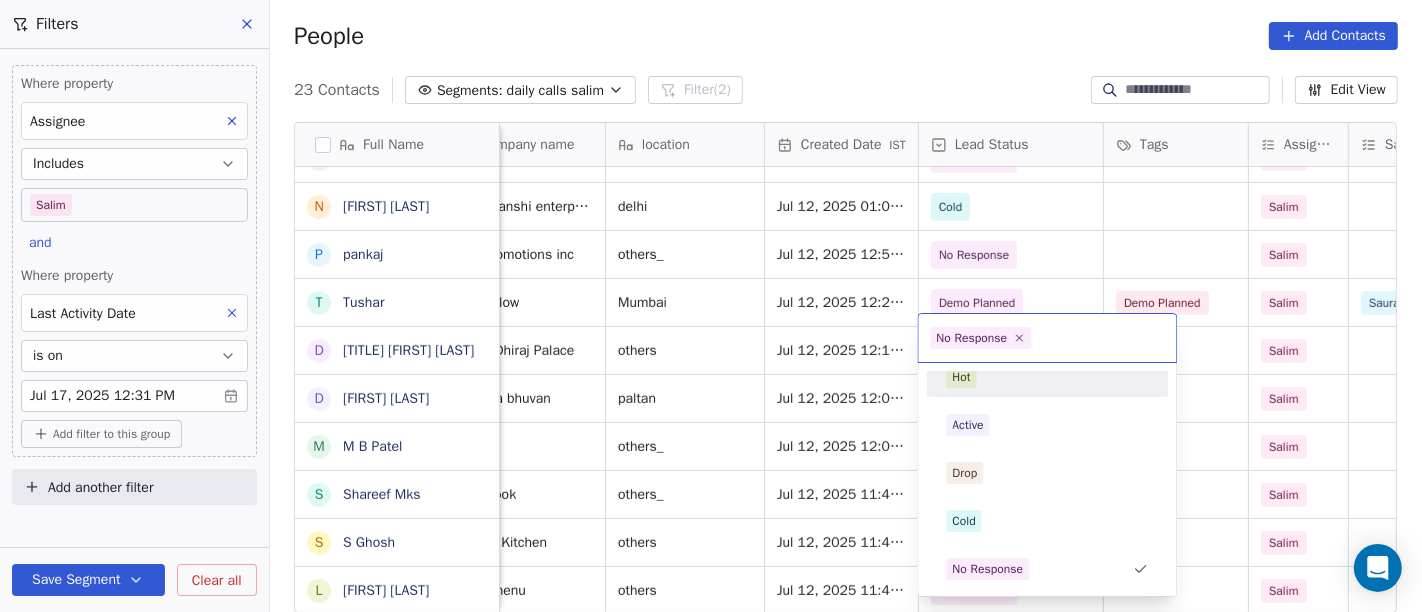 click on "On2Cook India Pvt. Ltd. Contacts People Marketing Workflows Campaigns Sales Pipelines Sequences Beta Tools Apps AI Agents Help & Support Filters Where property   Assignee   Includes Salim and Where property   Last Activity Date   is on Jul 17, 2025 12:31 PM Add filter to this group Add another filter Save Segment Clear all People  Add Contacts 23 Contacts Segments: daily calls salim  Filter  (2) Edit View Tag Add to Sequence Full Name A Ashoka Khatri C Chai Guy J Jimmy Thakkar K Krs Shah V Vinoth Annamalai N Nilesh Mody S Shalabh Saxena V Vinod Mahajan D Dhaval Sheth P Praveen Gupta g gouri Shankar S Sujit Pattnaik J Jassi Singh D Daniel Kurian N Naveen Kumar p pankaj T Tushar D Dr Pankaj G .Dhiraj D Dhiraj Kadam M M B Patel S Shareef Mks S S Ghosh L Laxman Patel Email Phone Number company name location Created Date IST Lead Status Tags Assignee Sales Rep Last Activity Date IST Follow Up Date Notes alldreamssolutions@gmail.com +918963831888 Gayatri Food others Jul 17, 2025 01:31 PM No Response Salim udaipur" at bounding box center [711, 306] 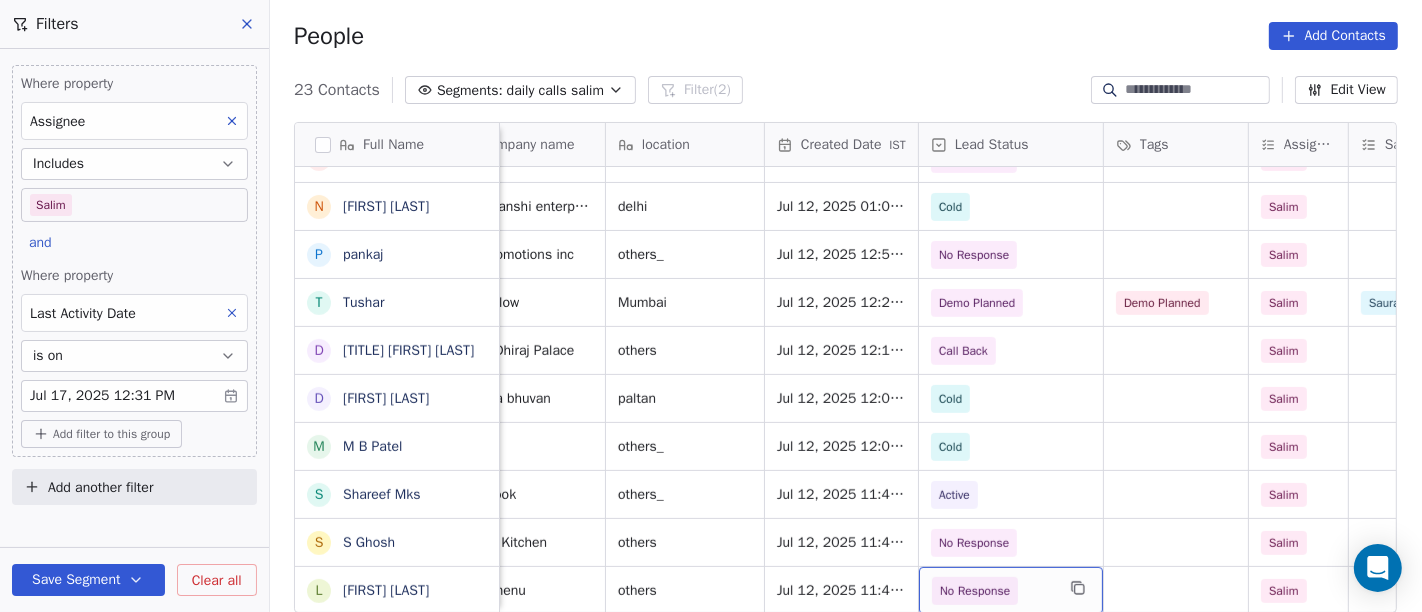 click on "No Response" at bounding box center (975, 591) 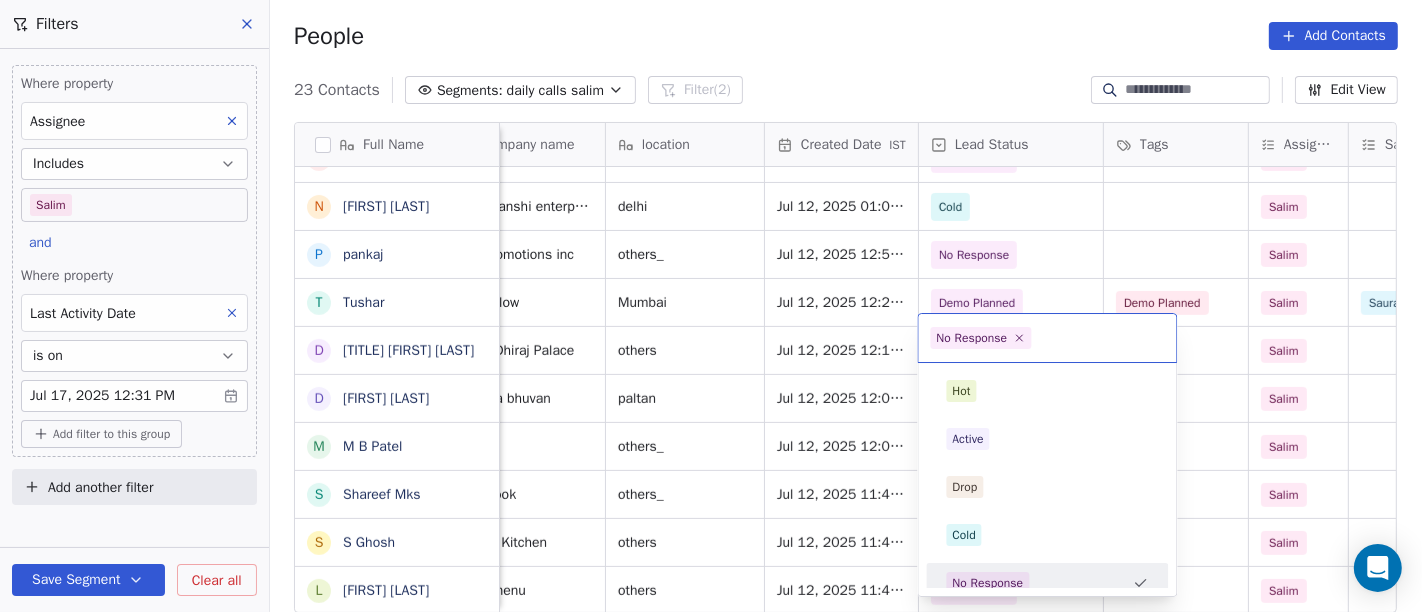 scroll, scrollTop: 14, scrollLeft: 0, axis: vertical 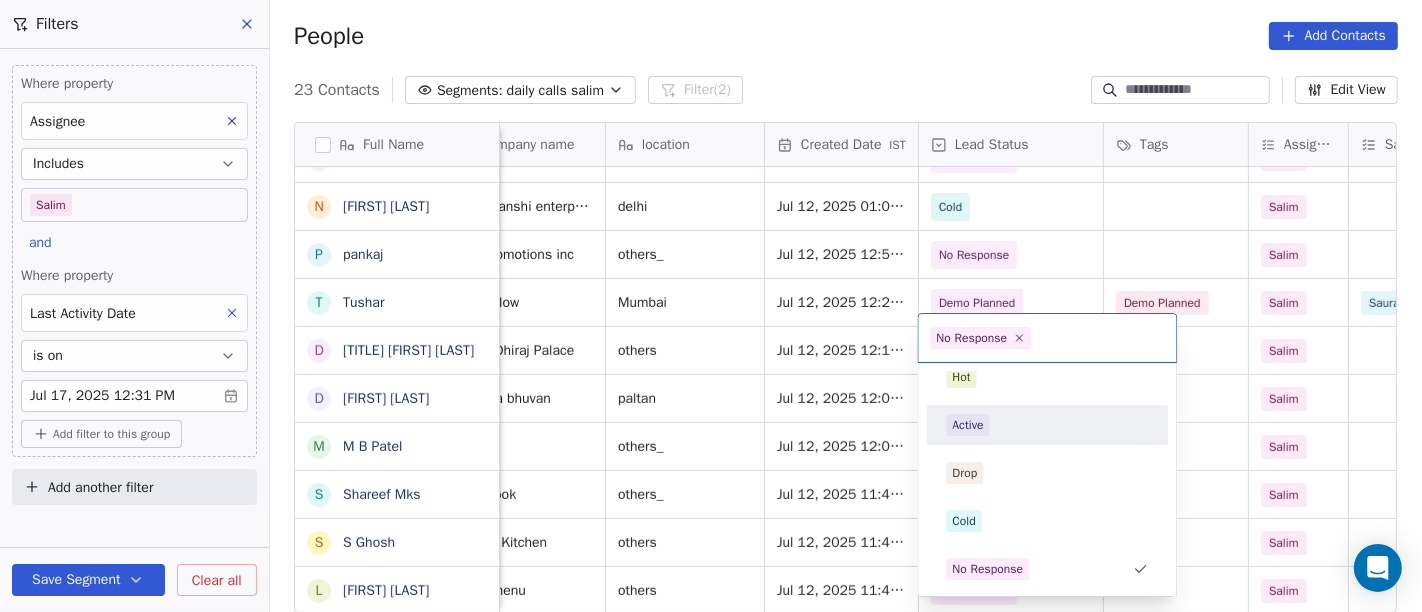 click on "Active" at bounding box center (968, 425) 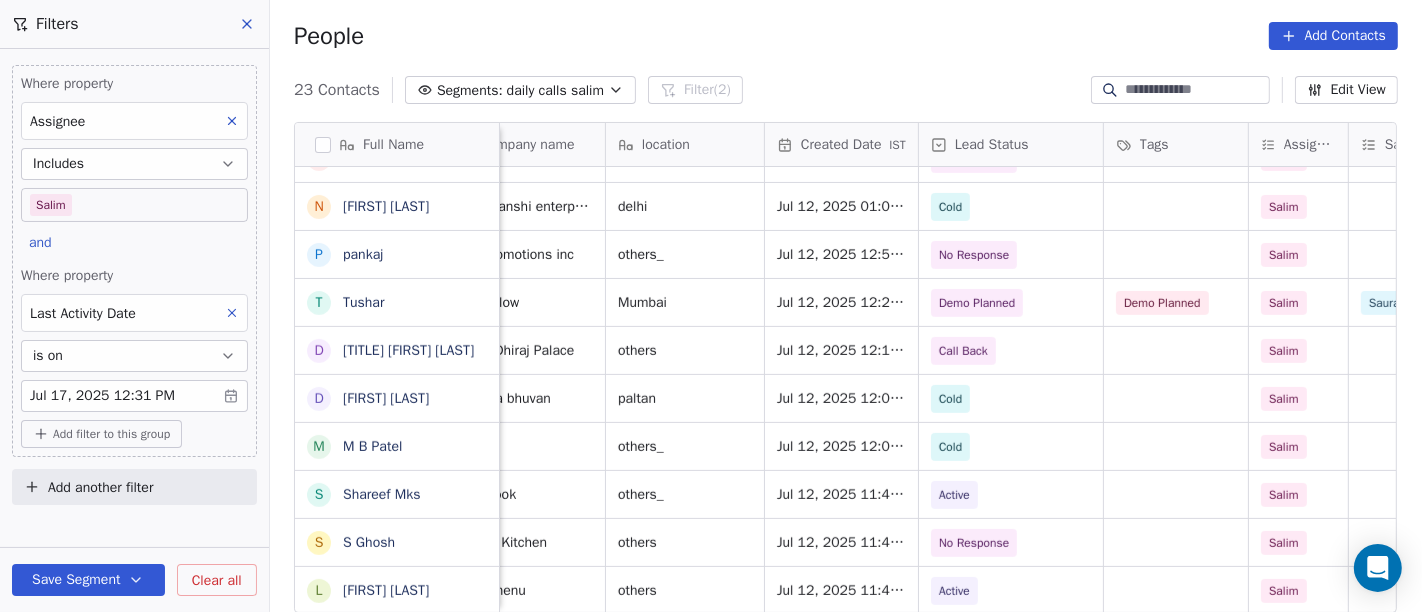 click on "People  Add Contacts" at bounding box center (846, 36) 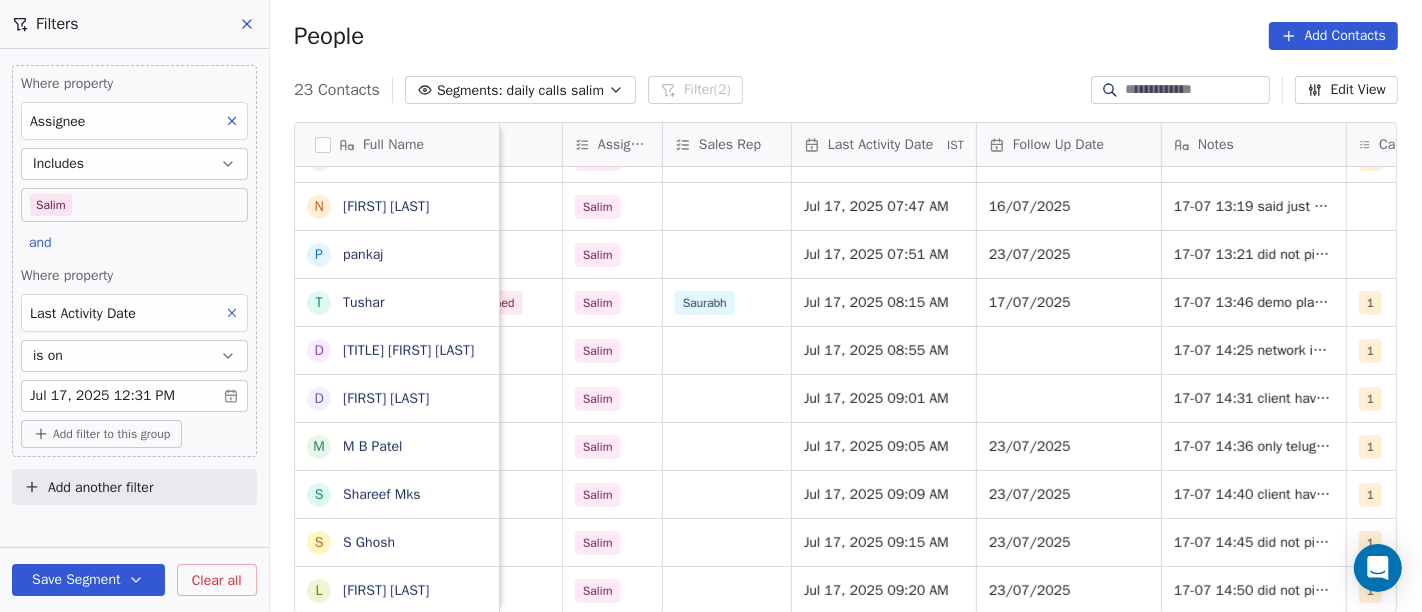 scroll, scrollTop: 17, scrollLeft: 1052, axis: both 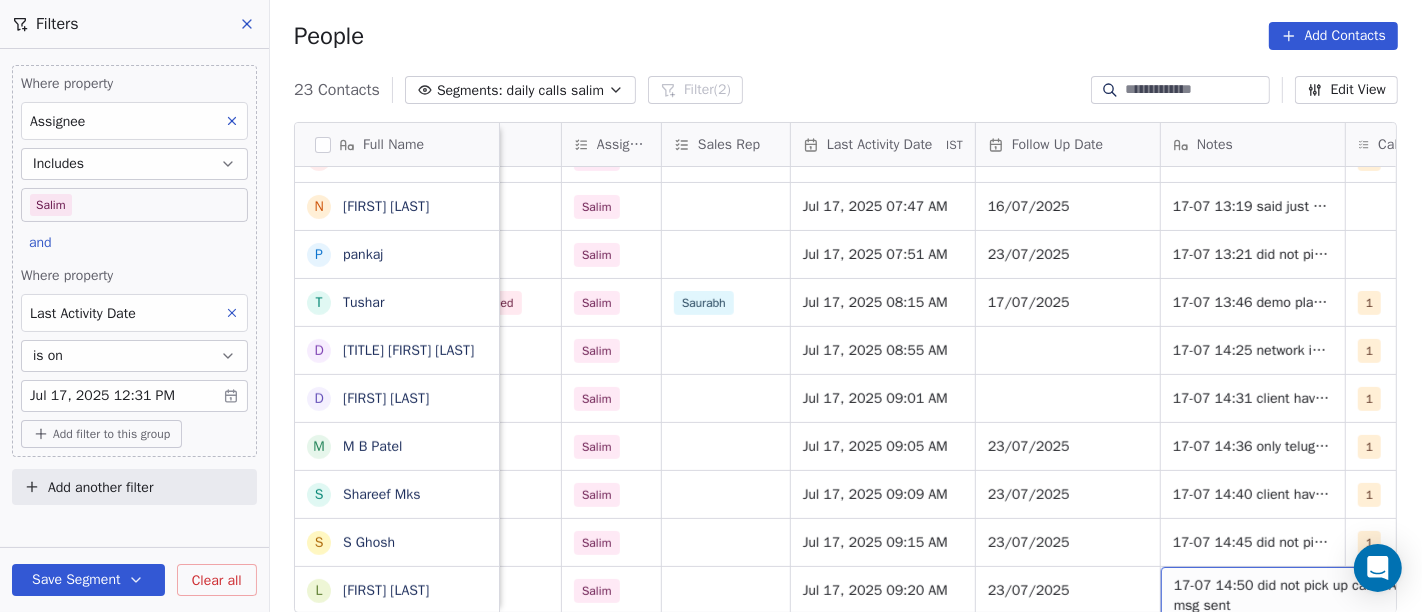 click on "17-07 14:50 did not pick up call WA msg sent" at bounding box center [1293, 596] 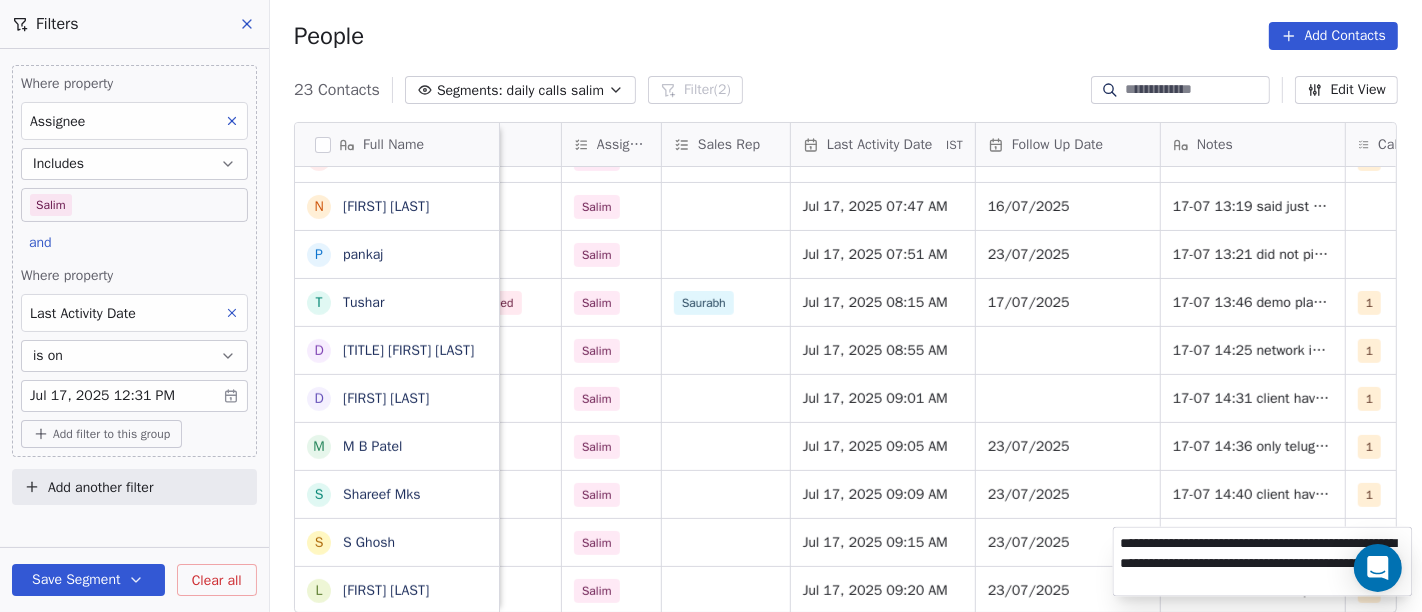type on "**********" 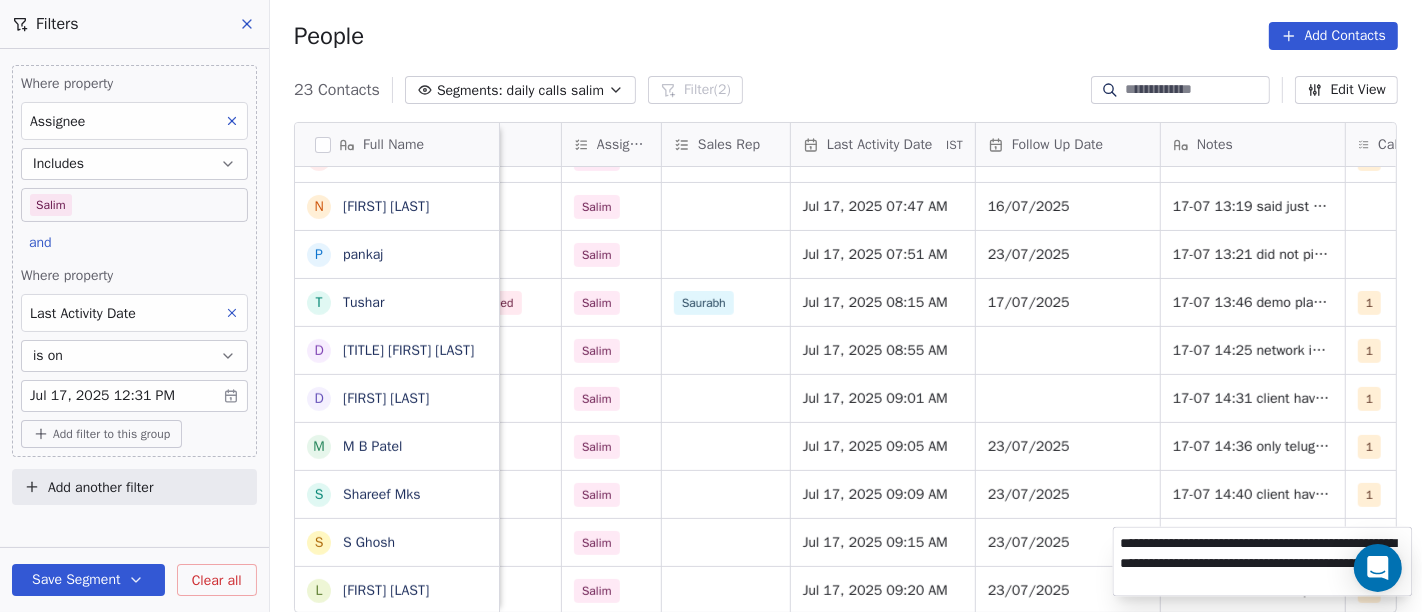 click on "On2Cook India Pvt. Ltd. Contacts People Marketing Workflows Campaigns Sales Pipelines Sequences Beta Tools Apps AI Agents Help & Support Filters Where property   Assignee   Includes Salim and Where property   Last Activity Date   is on Jul 17, 2025 12:31 PM Add filter to this group Add another filter Save Segment Clear all People  Add Contacts 23 Contacts Segments: daily calls salim  Filter  (2) Edit View Tag Add to Sequence Full Name A Ashoka Khatri C Chai Guy J Jimmy Thakkar K Krs Shah V Vinoth Annamalai N Nilesh Mody S Shalabh Saxena V Vinod Mahajan D Dhaval Sheth P Praveen Gupta g gouri Shankar S Sujit Pattnaik J Jassi Singh D Daniel Kurian N Naveen Kumar p pankaj T Tushar D Dr Pankaj G .Dhiraj D Dhiraj Kadam M M B Patel S Shareef Mks S S Ghosh L Laxman Patel location Created Date IST Lead Status Tags Assignee Sales Rep Last Activity Date IST Follow Up Date Notes Call Attempts Website zomato link outlet type   others Jul 17, 2025 01:31 PM No Response Salim Jul 17, 2025 08:53 AM 23/07/2025 1 restaurants" at bounding box center (711, 306) 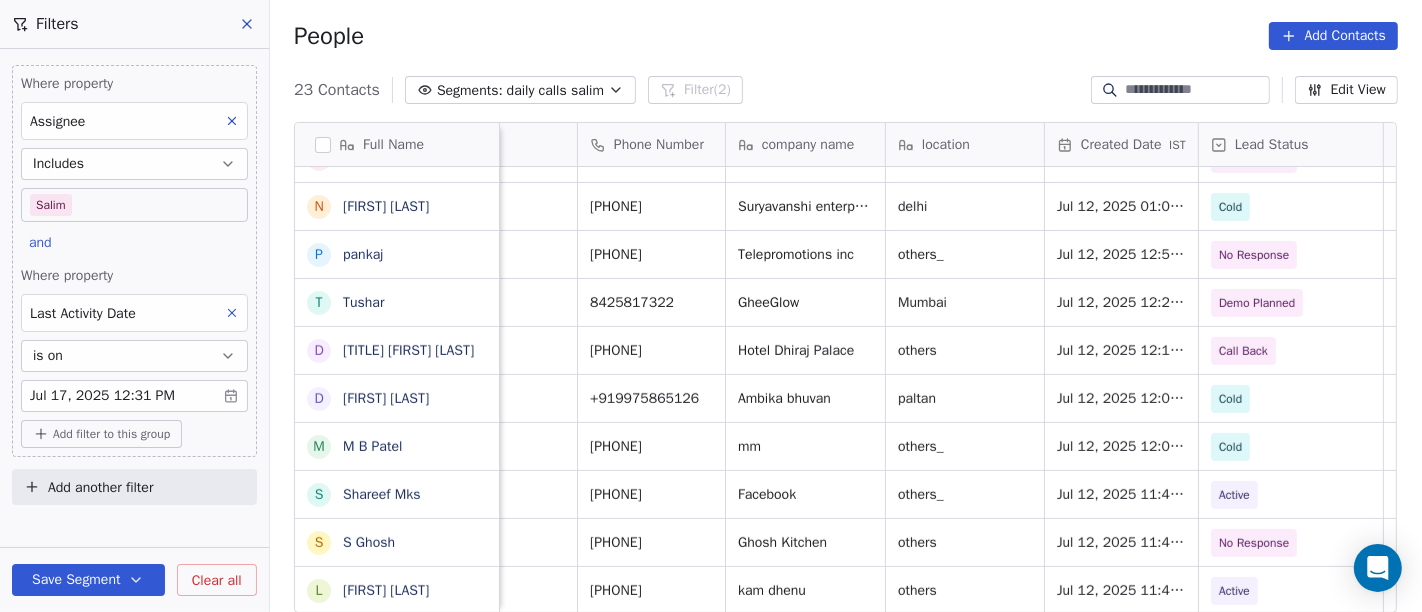 scroll, scrollTop: 17, scrollLeft: 84, axis: both 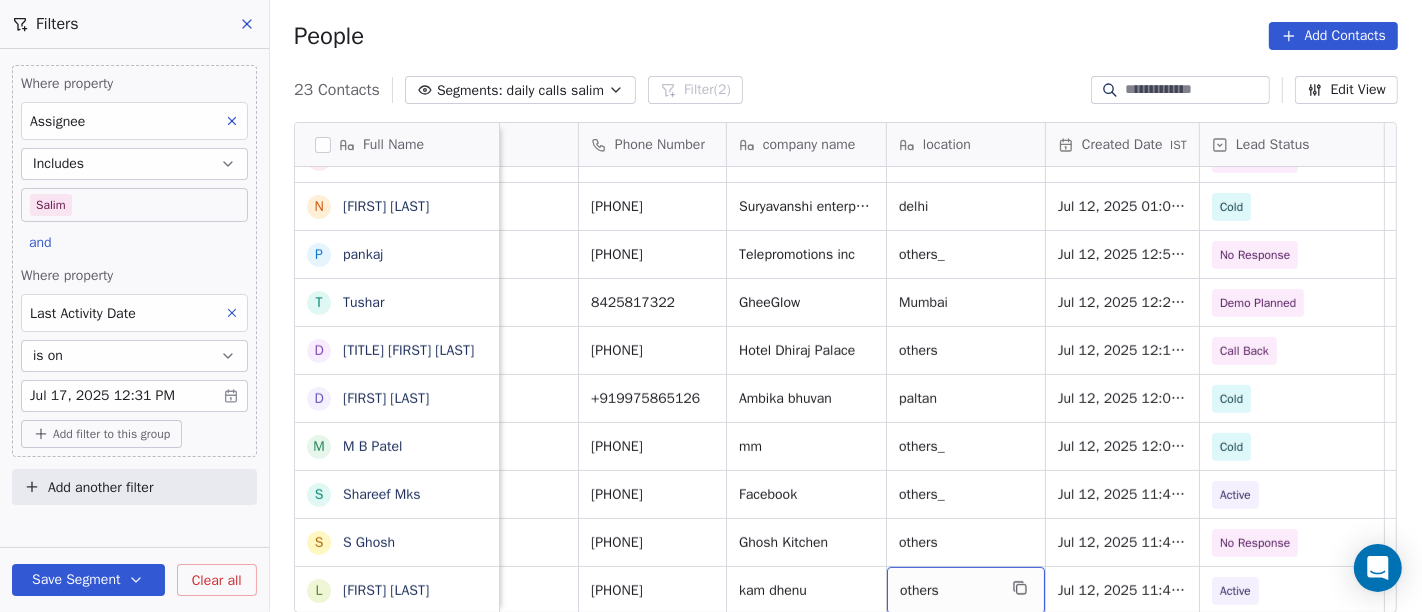 click on "others" at bounding box center (948, 591) 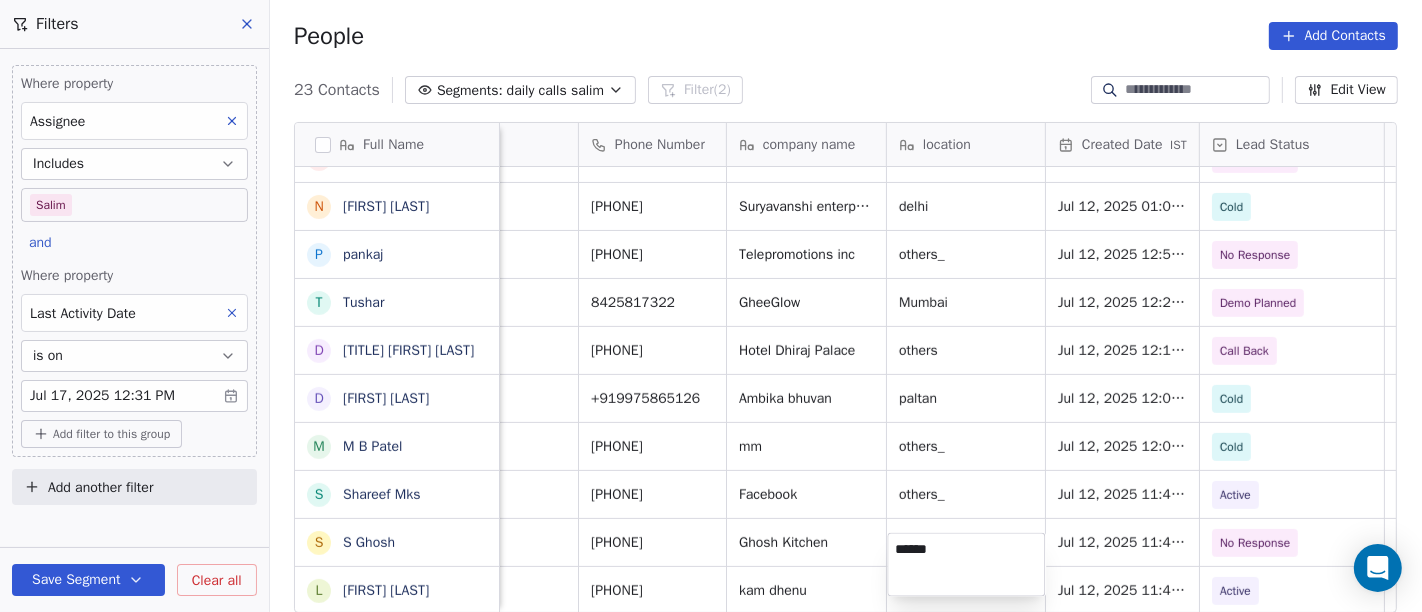 click on "******" at bounding box center (966, 565) 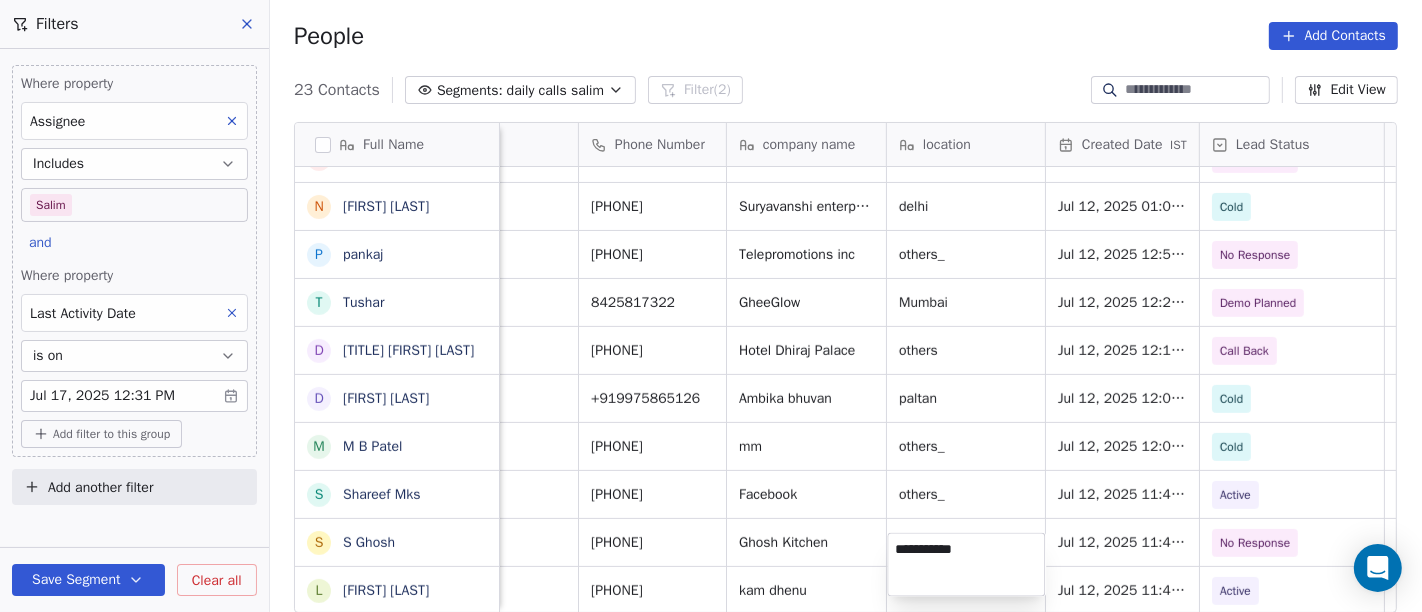 drag, startPoint x: 951, startPoint y: 532, endPoint x: 944, endPoint y: 546, distance: 15.652476 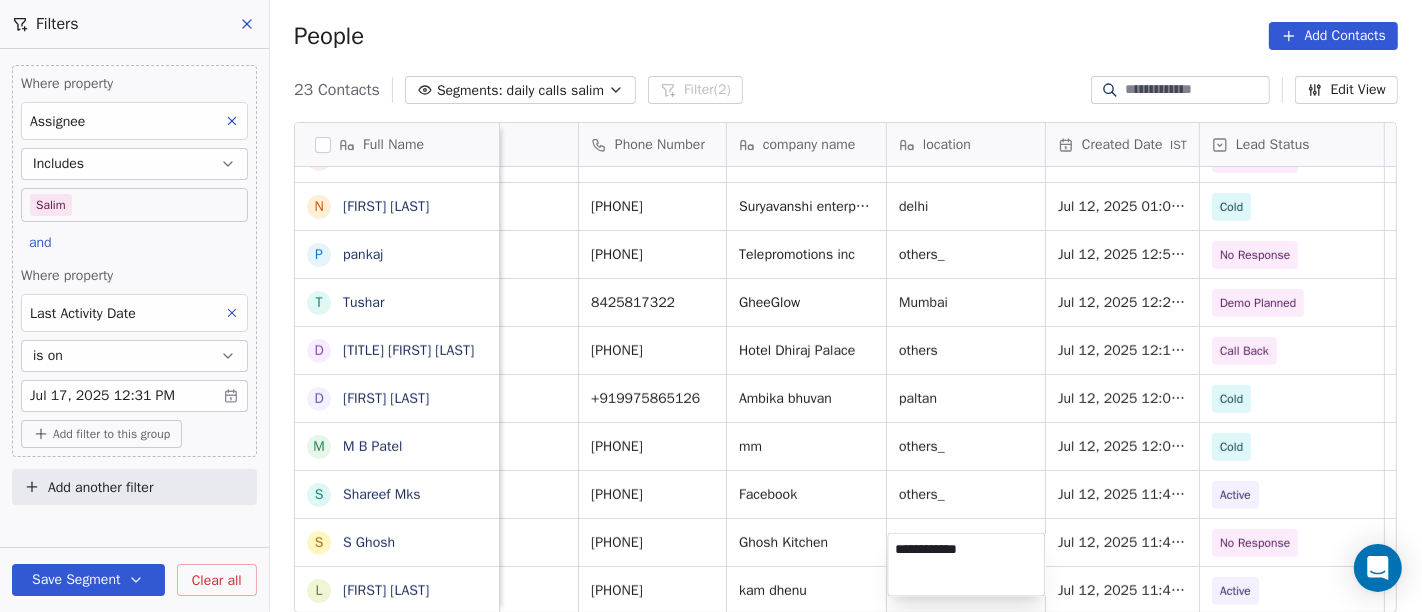 click on "On2Cook India Pvt. Ltd. Contacts People Marketing Workflows Campaigns Sales Pipelines Sequences Beta Tools Apps AI Agents Help & Support Filters Where property   Assignee   Includes Salim and Where property   Last Activity Date   is on Jul 17, 2025 12:31 PM Add filter to this group Add another filter Save Segment Clear all People  Add Contacts 23 Contacts Segments: daily calls salim  Filter  (2) Edit View Tag Add to Sequence Full Name A Ashoka Khatri C Chai Guy J Jimmy Thakkar K Krs Shah V Vinoth Annamalai N Nilesh Mody S Shalabh Saxena V Vinod Mahajan D Dhaval Sheth P Praveen Gupta g gouri Shankar S Sujit Pattnaik J Jassi Singh D Daniel Kurian N Naveen Kumar p pankaj T Tushar D Dr Pankaj G .Dhiraj D Dhiraj Kadam M M B Patel S Shareef Mks S S Ghosh L Laxman Patel Email Phone Number company name location Created Date IST Lead Status Tags Assignee Sales Rep Last Activity Date IST alldreamssolutions@gmail.com +918963831888 Gayatri Food others Jul 17, 2025 01:31 PM No Response Salim Jul 17, 2025 08:53 AM Salim" at bounding box center [711, 306] 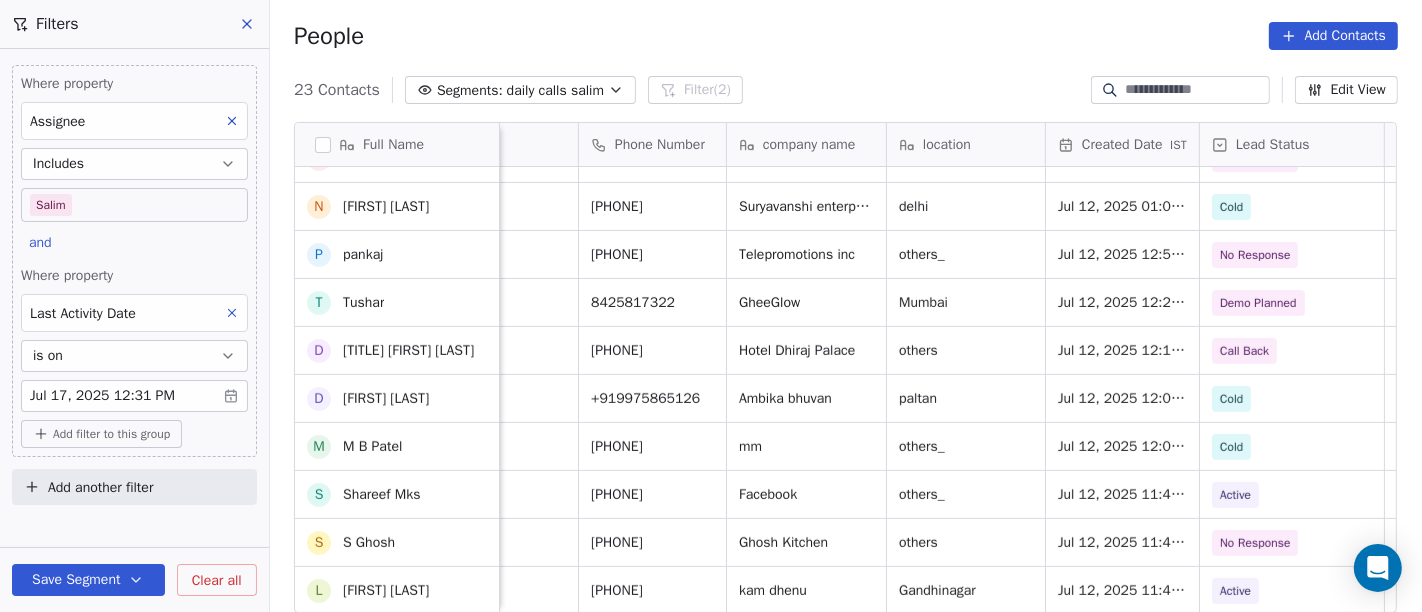 scroll, scrollTop: 0, scrollLeft: 0, axis: both 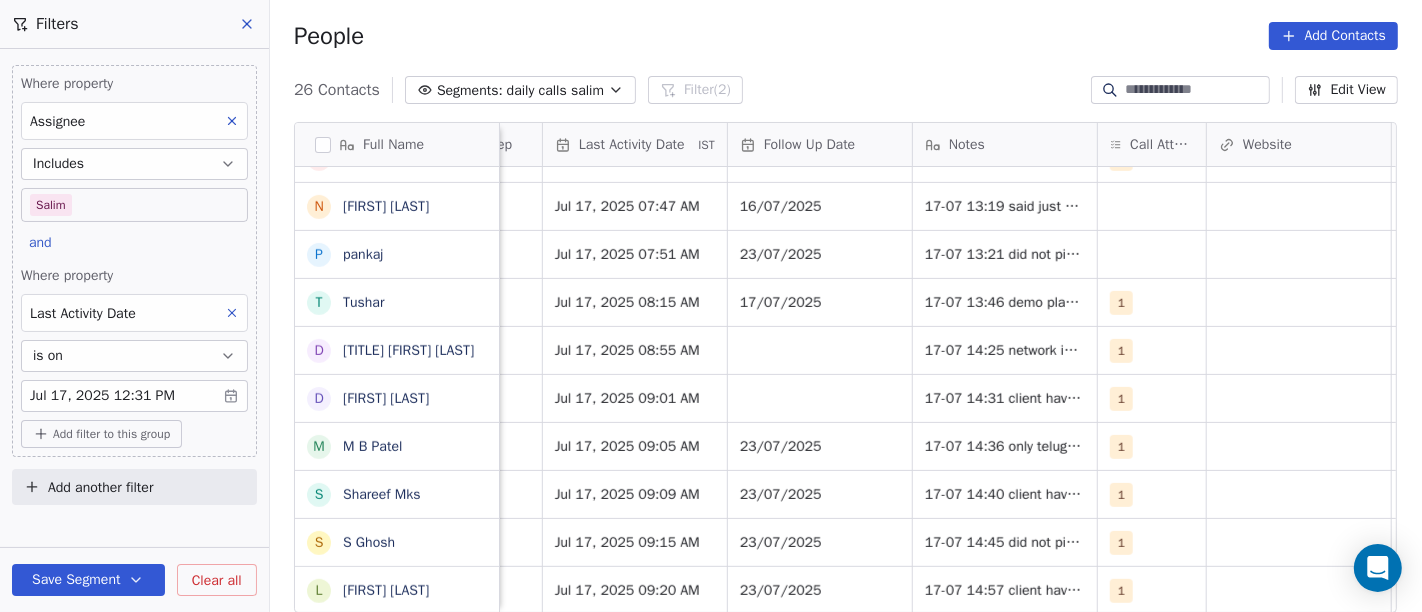 click on "People  Add Contacts" at bounding box center [846, 36] 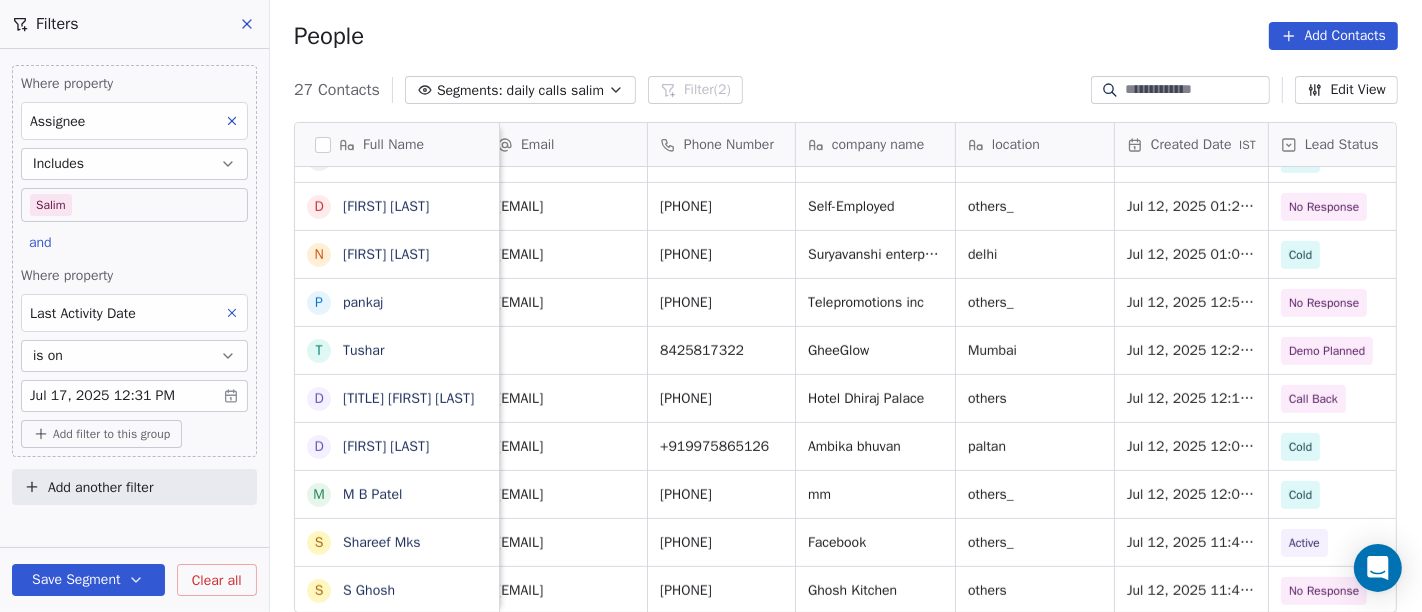 scroll, scrollTop: 17, scrollLeft: 0, axis: vertical 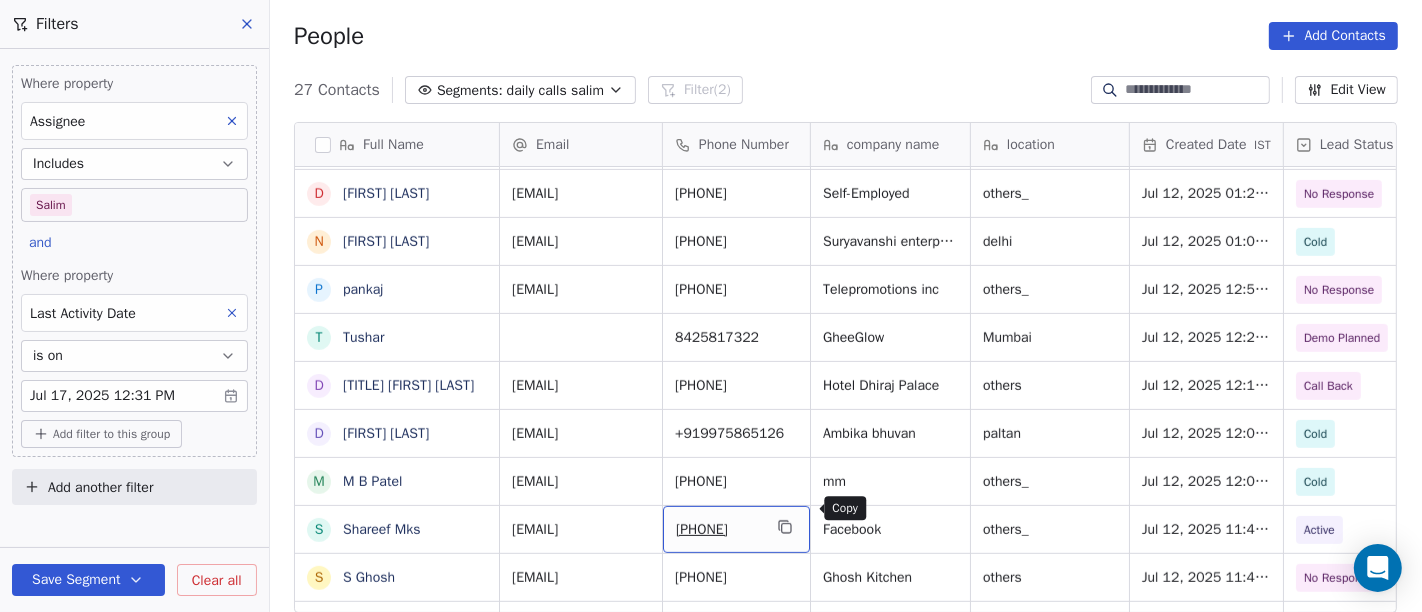 click 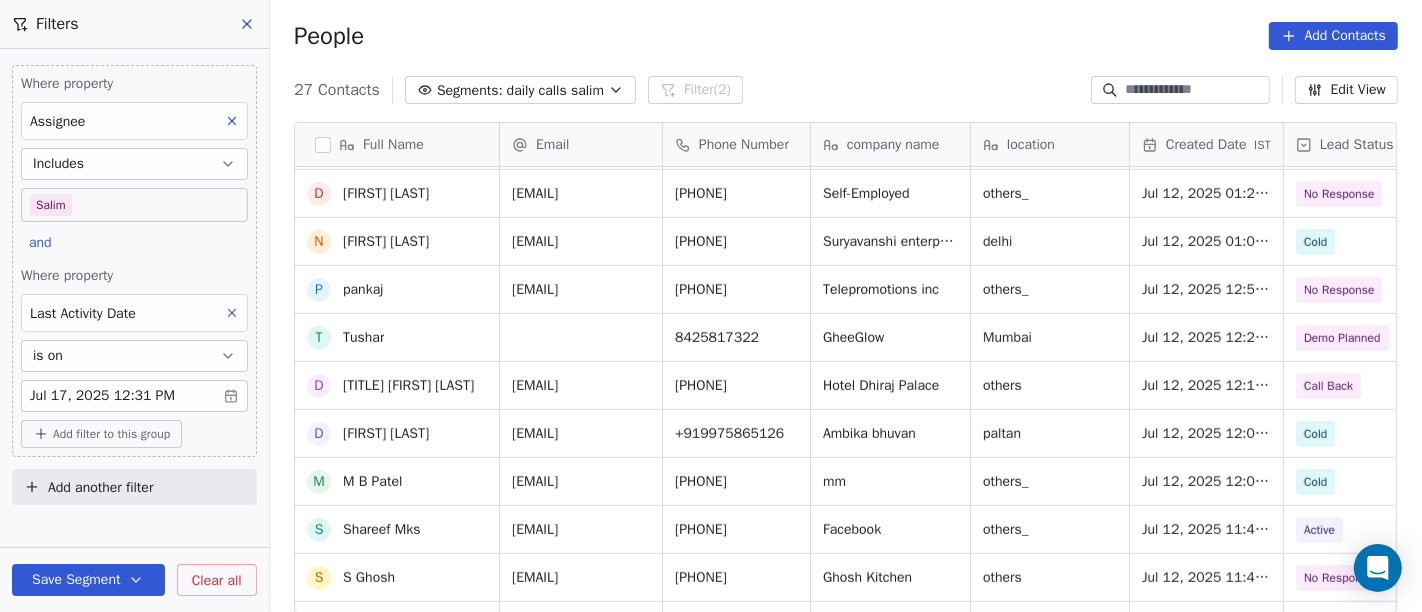 scroll, scrollTop: 0, scrollLeft: 0, axis: both 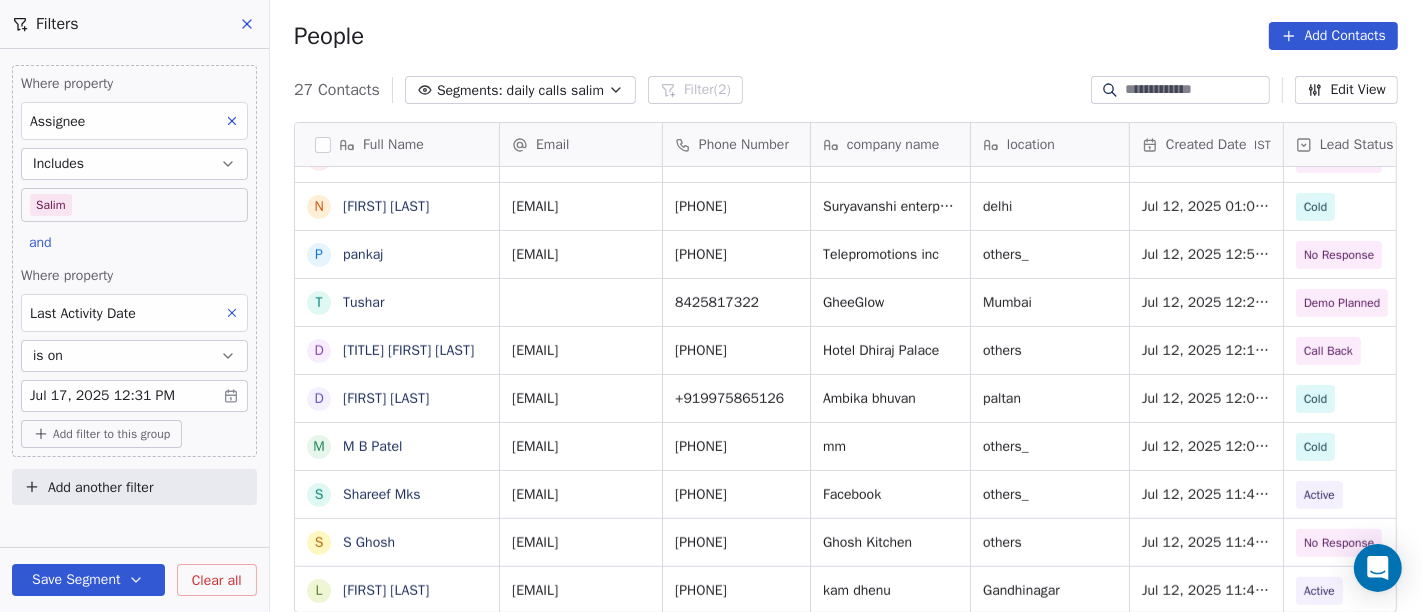 click on "People  Add Contacts" at bounding box center [846, 36] 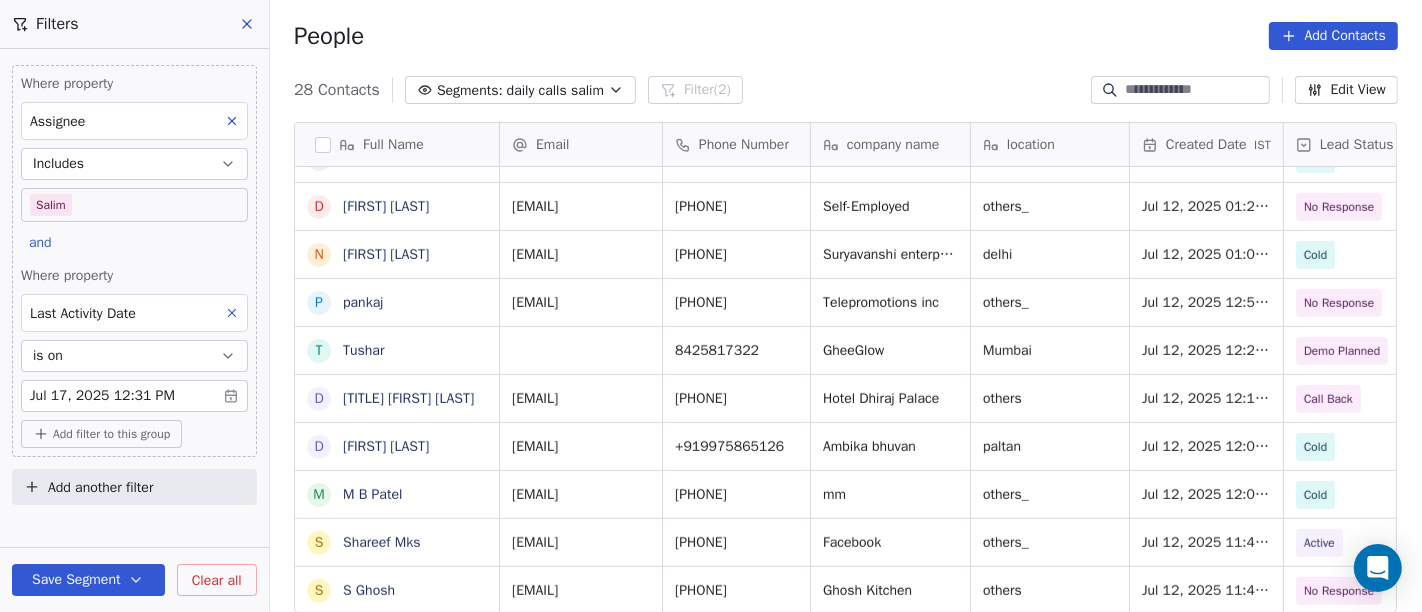 click on "On2Cook India Pvt. Ltd. Contacts People Marketing Workflows Campaigns Sales Pipelines Sequences Beta Tools Apps AI Agents Help & Support Filters Where property   Assignee   Includes Salim and Where property   Last Activity Date   is on Jul 17, 2025 12:31 PM Add filter to this group Add another filter Save Segment Clear all People  Add Contacts 28 Contacts Segments: daily calls salim  Filter  (2) Edit View Tag Add to Sequence Full Name A Ashoka Khatri S Shareef Mks C Chai Guy J Jimmy Thakkar k kabita jain K Krs Shah v vatsal^^ A Anup Melwani B Binoj V Vinoth Annamalai N Nilesh Mody S Shalabh Saxena V Vinod Mahajan D Dhaval Sheth P Praveen Gupta g gouri Shankar S Sujit Pattnaik J Jassi Singh D Daniel Kurian N Naveen Kumar p pankaj T Tushar D Dr Pankaj G .Dhiraj D Dhiraj Kadam M M B Patel S Shareef Mks S S Ghosh L Laxman Patel Email Phone Number company name location Created Date IST Lead Status Tags Assignee Sales Rep alldreamssolutions@gmail.com +918963831888 Gayatri Food others Jul 17, 2025 01:31 PM Salim" at bounding box center (711, 306) 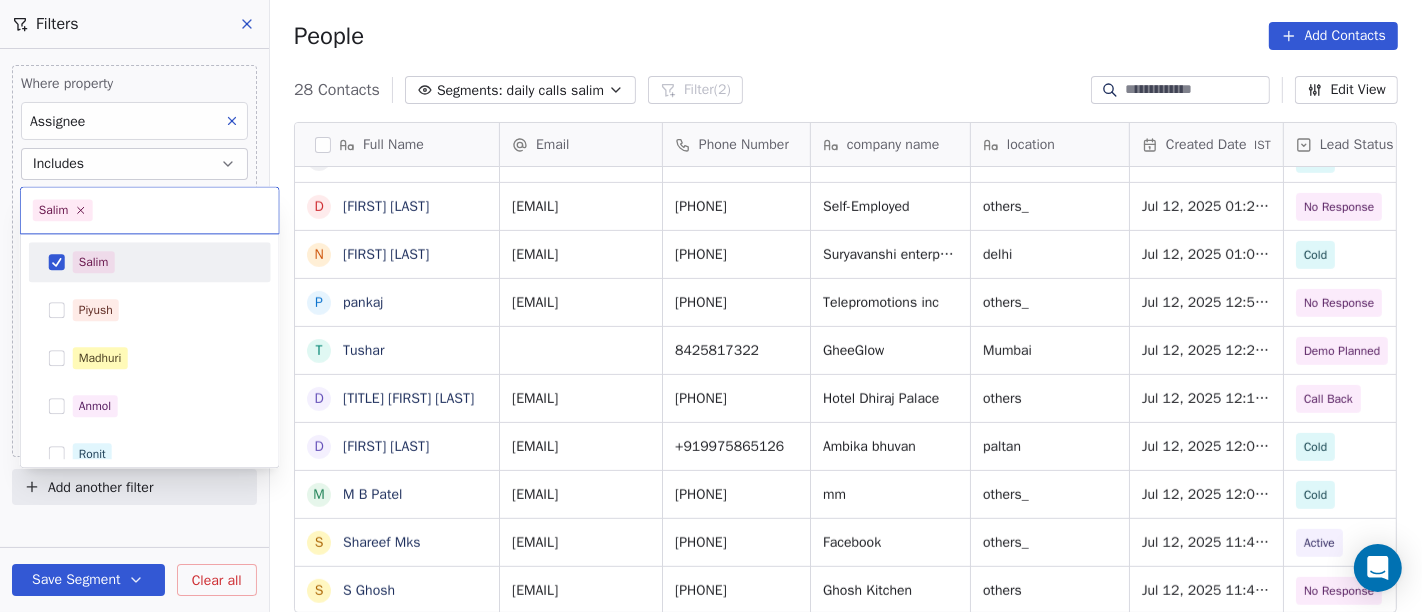 click on "Salim" at bounding box center (162, 262) 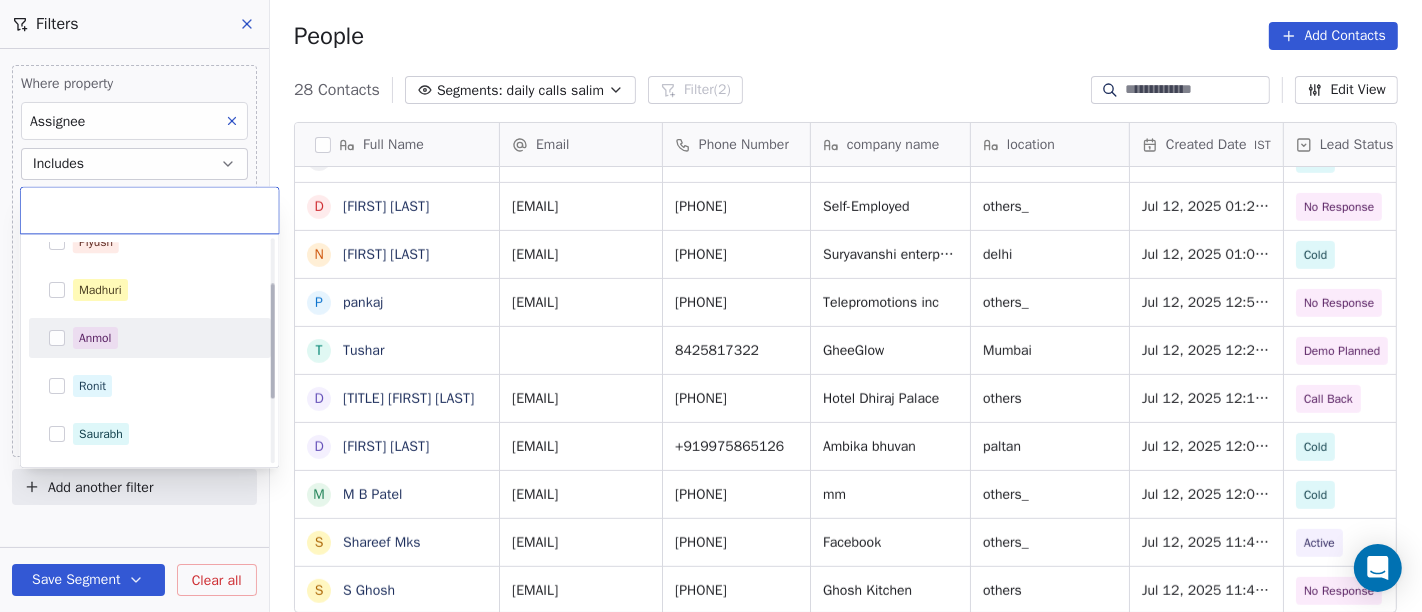 scroll, scrollTop: 111, scrollLeft: 0, axis: vertical 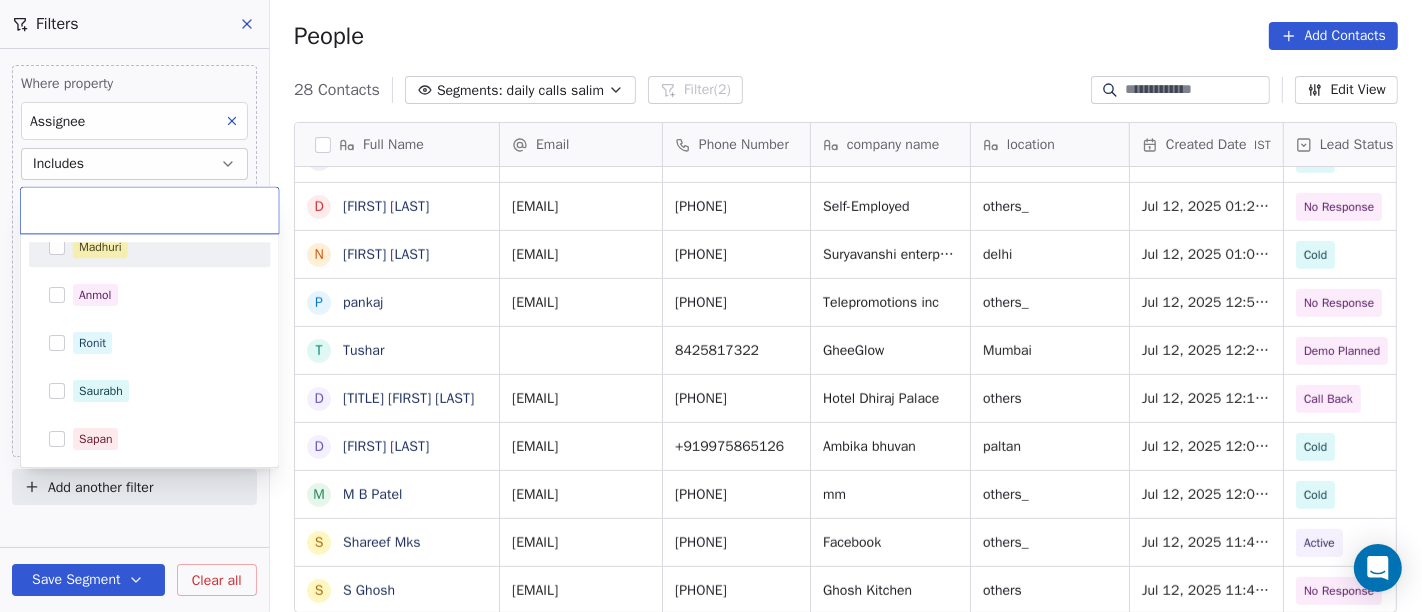 click on "Madhuri" at bounding box center [162, 247] 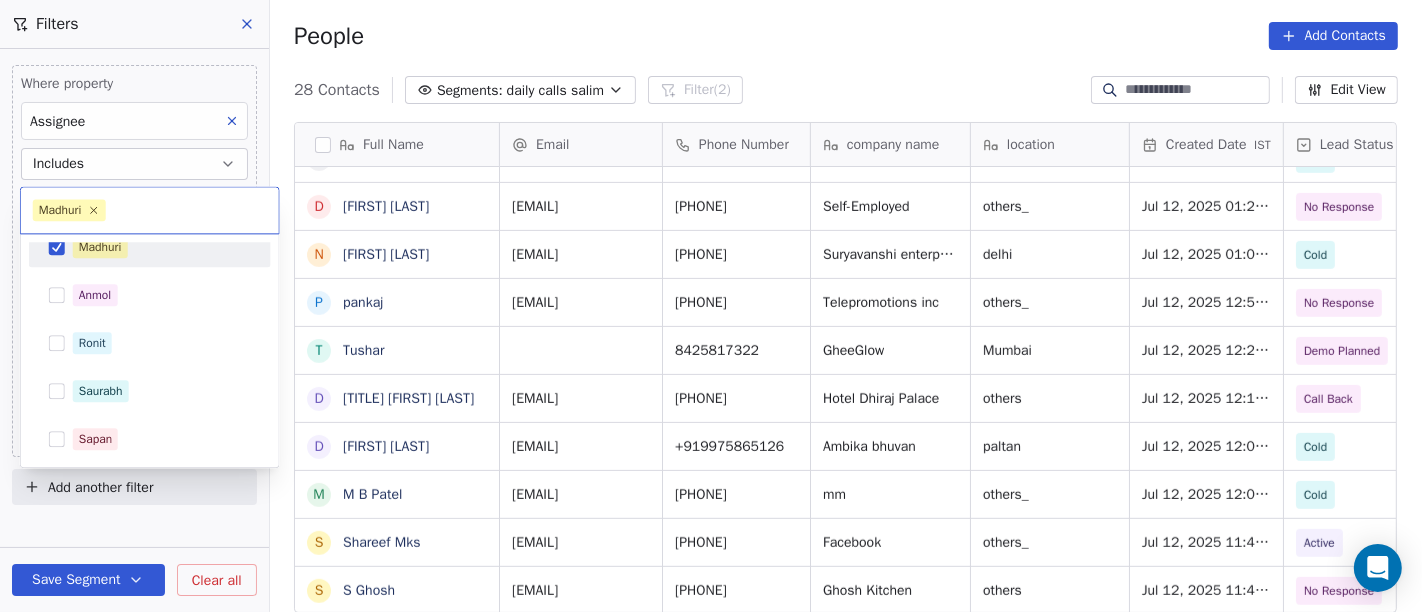 click on "On2Cook India Pvt. Ltd. Contacts People Marketing Workflows Campaigns Sales Pipelines Sequences Beta Tools Apps AI Agents Help & Support Filters Where property   Assignee   Includes Salim and Where property   Last Activity Date   is on Jul 17, 2025 12:31 PM Add filter to this group Add another filter Save Segment Clear all People  Add Contacts 28 Contacts Segments: daily calls salim  Filter  (2) Edit View Tag Add to Sequence Full Name A Ashoka Khatri S Shareef Mks C Chai Guy J Jimmy Thakkar k kabita jain K Krs Shah v vatsal^^ A Anup Melwani B Binoj V Vinoth Annamalai N Nilesh Mody S Shalabh Saxena V Vinod Mahajan D Dhaval Sheth P Praveen Gupta g gouri Shankar S Sujit Pattnaik J Jassi Singh D Daniel Kurian N Naveen Kumar p pankaj T Tushar D Dr Pankaj G .Dhiraj D Dhiraj Kadam M M B Patel S Shareef Mks S S Ghosh L Laxman Patel Email Phone Number company name location Created Date IST Lead Status Tags Assignee Sales Rep alldreamssolutions@gmail.com +918963831888 Gayatri Food others Jul 17, 2025 01:31 PM Salim" at bounding box center [711, 306] 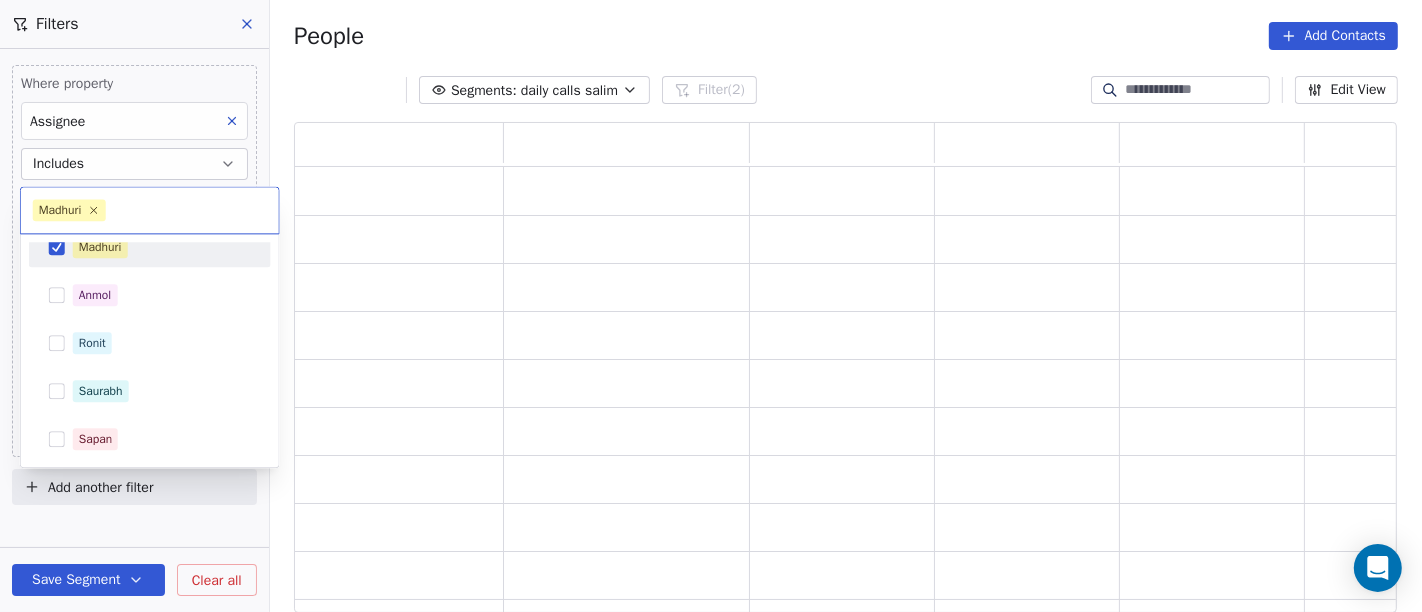 scroll, scrollTop: 17, scrollLeft: 17, axis: both 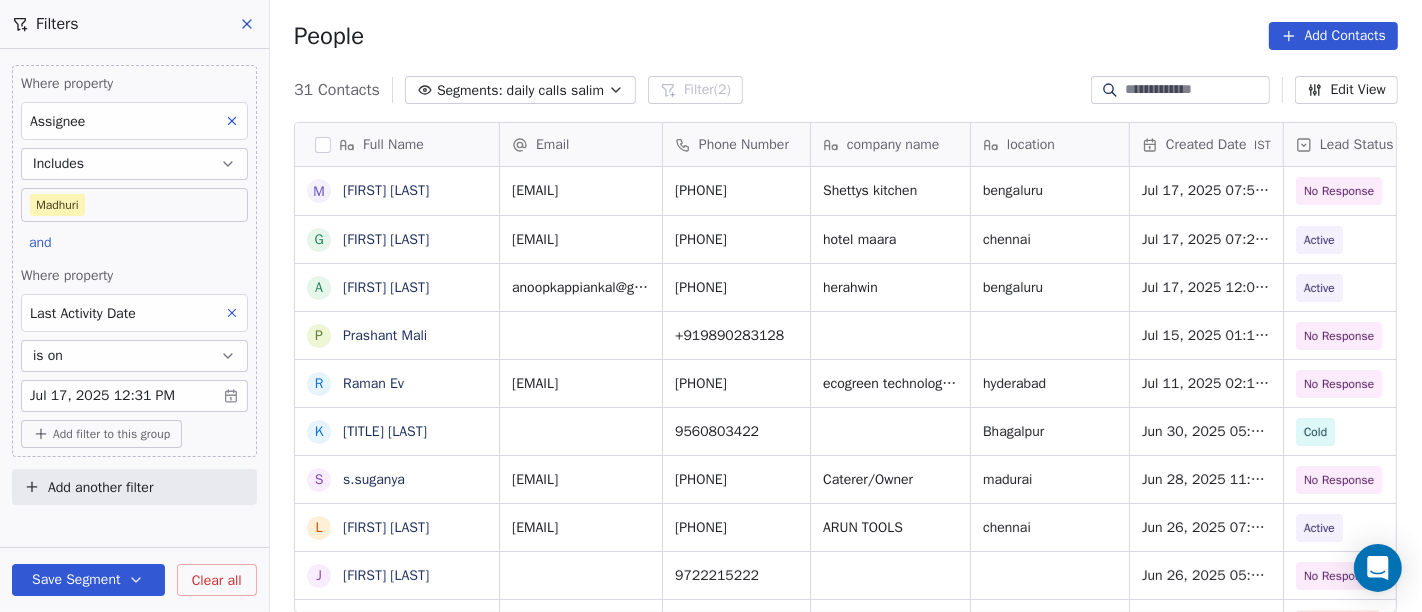 click on "On2Cook India Pvt. Ltd. Contacts People Marketing Workflows Campaigns Sales Pipelines Sequences Beta Tools Apps AI Agents Help & Support Filters Where property   Assignee   Includes Madhuri and Where property   Last Activity Date   is on Jul 17, 2025 12:31 PM Add filter to this group Add another filter Save Segment Clear all People  Add Contacts 31 Contacts Segments: daily calls salim  Filter  (2) Edit View Tag Add to Sequence Full Name M Mohanlal Habib G G Sampath Kumar A Anoop Sebastian P Prashant Mali R Raman Ev K Kr. Vibhav s s.suganya L Loganathan Muthu J Jayesh Sharma G Gokhul Ram S Suresh Chinnaswamy P PL Saravanan P Padmanabhan Balaji i instaimonk U Upendhar Mohan V Vincent Mani A Amar Karthick D Dayanand Subramani F Farook K Kanagaraj M Munas Z Zayaka Point R Rajesh J Jivaa rise B Brijesh Shivaprasad A Atin Gupta M Manoj Parmar A Abhishek Mishra M Muthukkumar Subramaniam R Rahul samotra Email Phone Number company name location Created Date IST Lead Status Tags Assignee Sales Rep rme_tvi@yahoo.com" at bounding box center (711, 306) 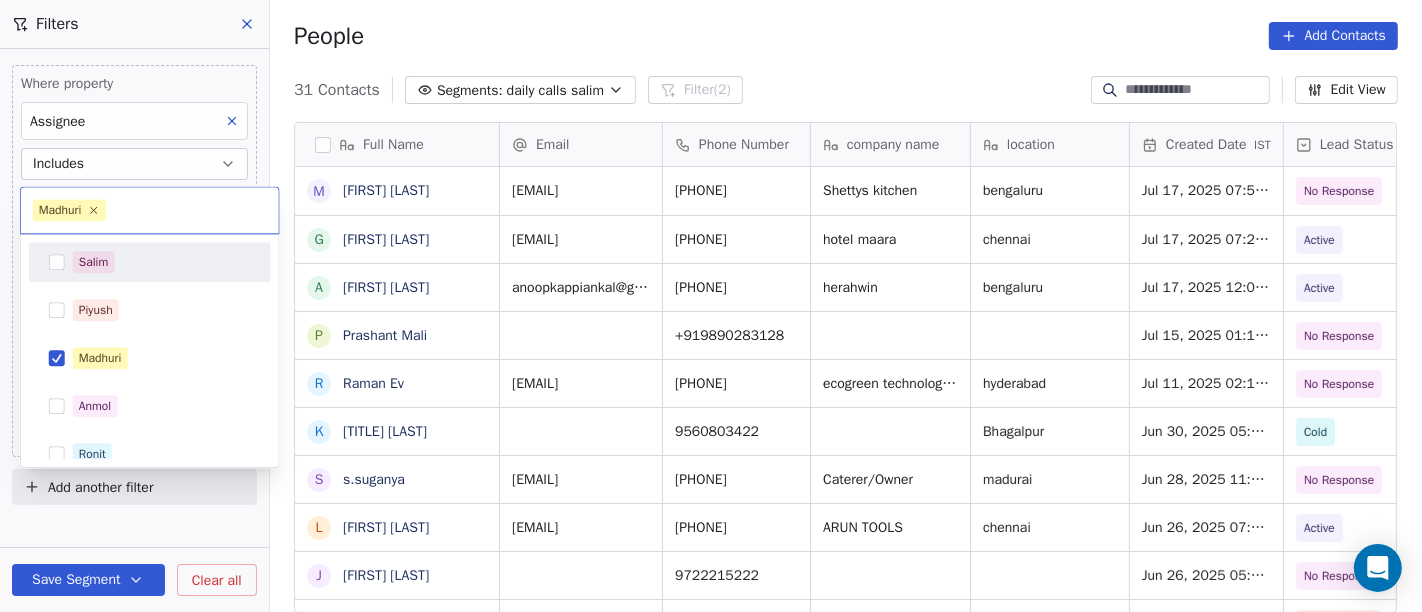 click on "Salim" at bounding box center [162, 262] 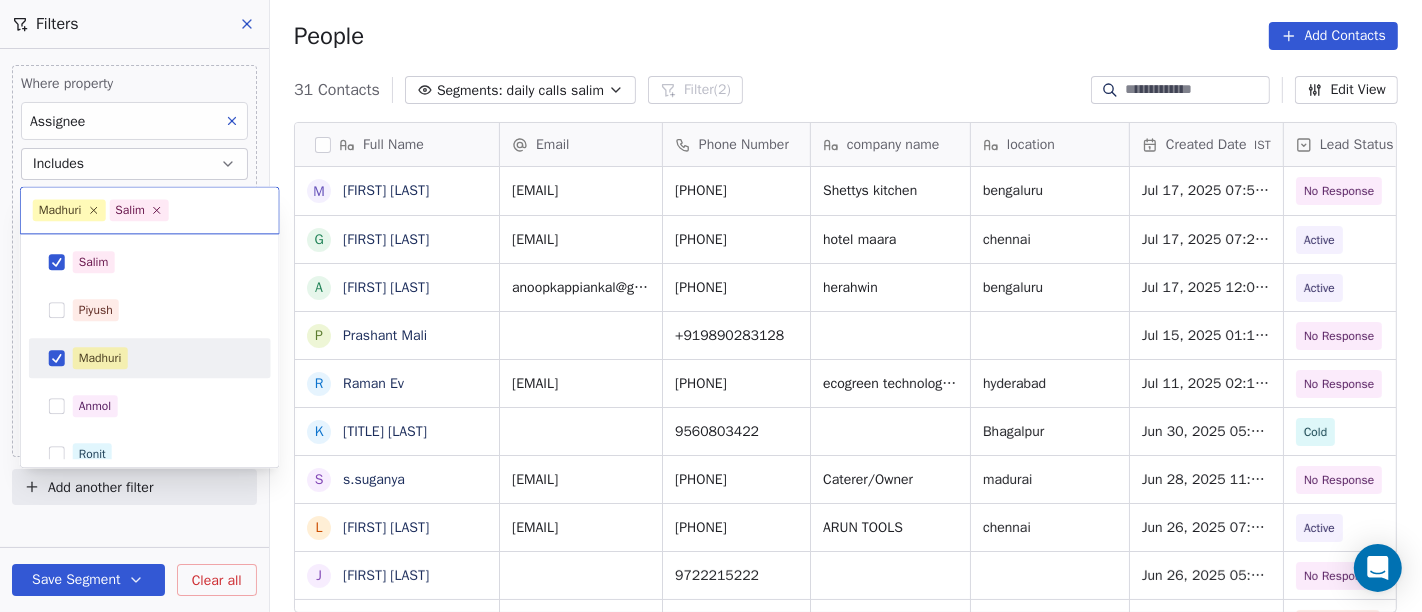 click on "Madhuri" at bounding box center (162, 358) 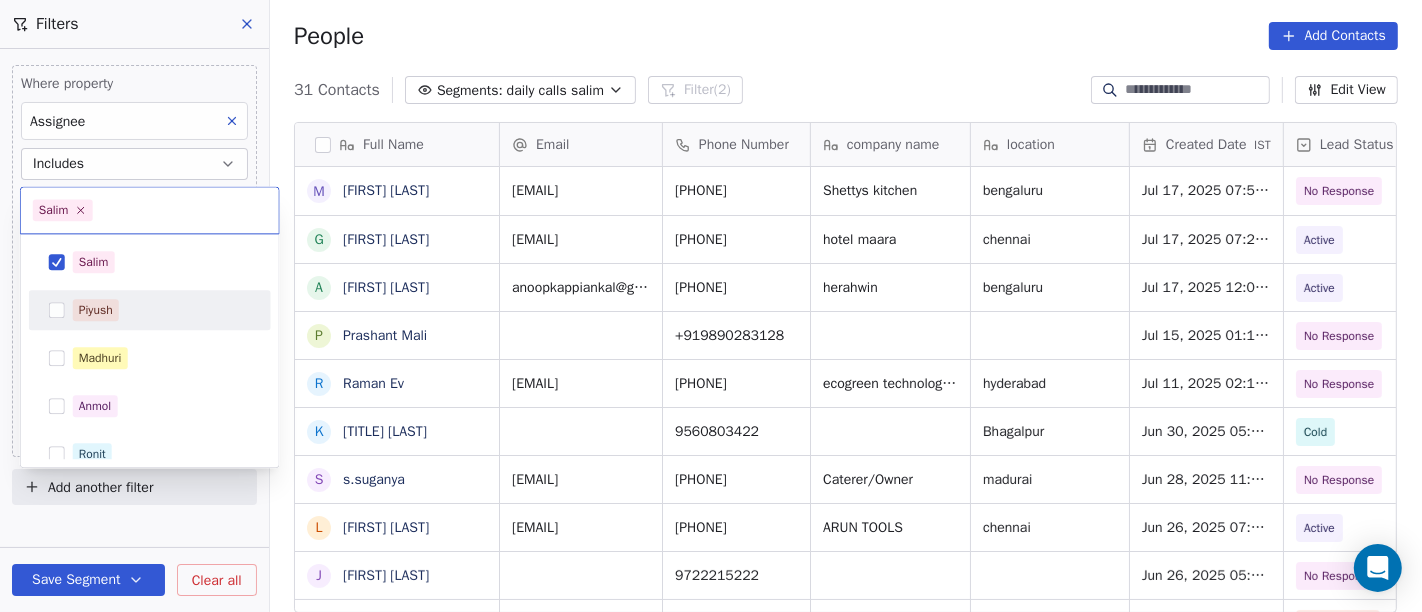 click on "On2Cook India Pvt. Ltd. Contacts People Marketing Workflows Campaigns Sales Pipelines Sequences Beta Tools Apps AI Agents Help & Support Filters Where property   Assignee   Includes Madhuri and Where property   Last Activity Date   is on Jul 17, 2025 12:31 PM Add filter to this group Add another filter Save Segment Clear all People  Add Contacts 31 Contacts Segments: daily calls salim  Filter  (2) Edit View Tag Add to Sequence Full Name M Mohanlal Habib G G Sampath Kumar A Anoop Sebastian P Prashant Mali R Raman Ev K Kr. Vibhav s s.suganya L Loganathan Muthu J Jayesh Sharma G Gokhul Ram S Suresh Chinnaswamy P PL Saravanan P Padmanabhan Balaji i instaimonk U Upendhar Mohan V Vincent Mani A Amar Karthick D Dayanand Subramani F Farook K Kanagaraj M Munas Z Zayaka Point R Rajesh J Jivaa rise B Brijesh Shivaprasad A Atin Gupta M Manoj Parmar A Abhishek Mishra M Muthukkumar Subramaniam R Rahul samotra Email Phone Number company name location Created Date IST Lead Status Tags Assignee Sales Rep rme_tvi@yahoo.com" at bounding box center (711, 306) 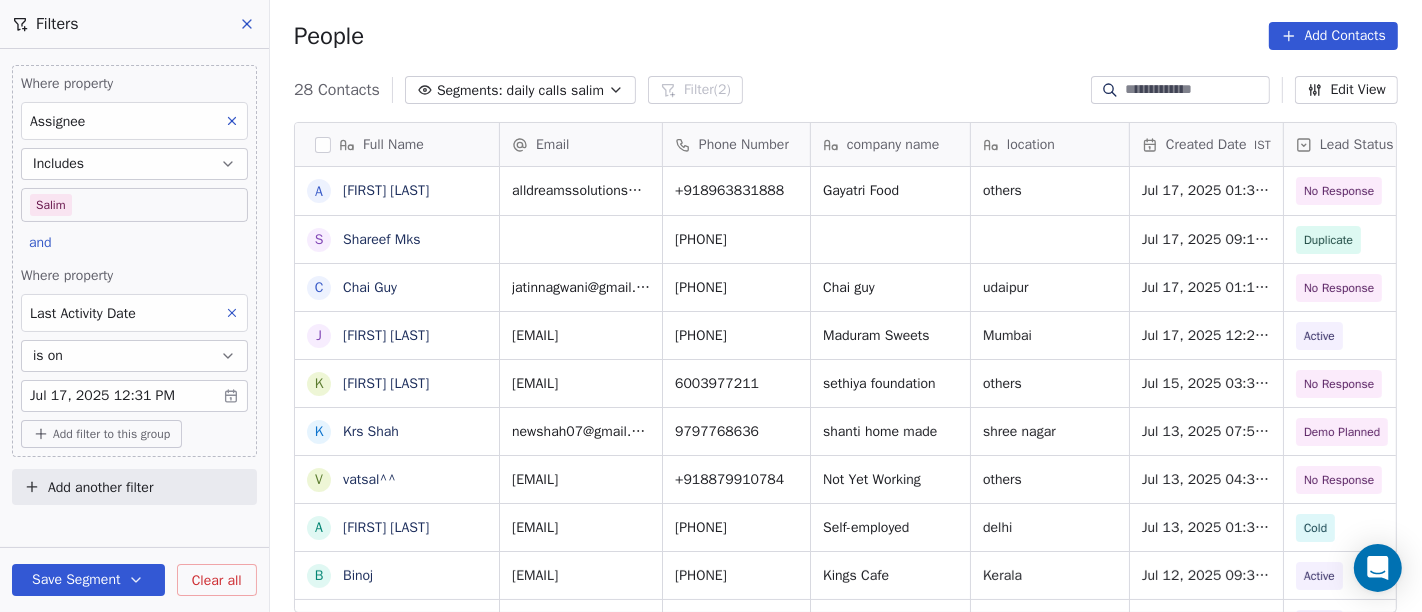 click on "On2Cook India Pvt. Ltd. Contacts People Marketing Workflows Campaigns Sales Pipelines Sequences Beta Tools Apps AI Agents Help & Support Filters Where property   Assignee   Includes Salim and Where property   Last Activity Date   is on Jul 17, 2025 12:31 PM Add filter to this group Add another filter Save Segment Clear all People  Add Contacts 28 Contacts Segments: daily calls salim  Filter  (2) Edit View Tag Add to Sequence Full Name A Ashoka Khatri S Shareef Mks C Chai Guy J Jimmy Thakkar k kabita jain K Krs Shah v vatsal^^ A Anup Melwani B Binoj V Vinoth Annamalai N Nilesh Mody S Shalabh Saxena V Vinod Mahajan D Dhaval Sheth P Praveen Gupta g gouri Shankar S Sujit Pattnaik J Jassi Singh D Daniel Kurian N Naveen Kumar p pankaj T Tushar D Dr Pankaj G .Dhiraj D Dhiraj Kadam M M B Patel S Shareef Mks S S Ghosh L Laxman Patel Email Phone Number company name location Created Date IST Lead Status Tags Assignee Sales Rep alldreamssolutions@gmail.com +918963831888 Gayatri Food others Jul 17, 2025 01:31 PM Salim" at bounding box center [711, 306] 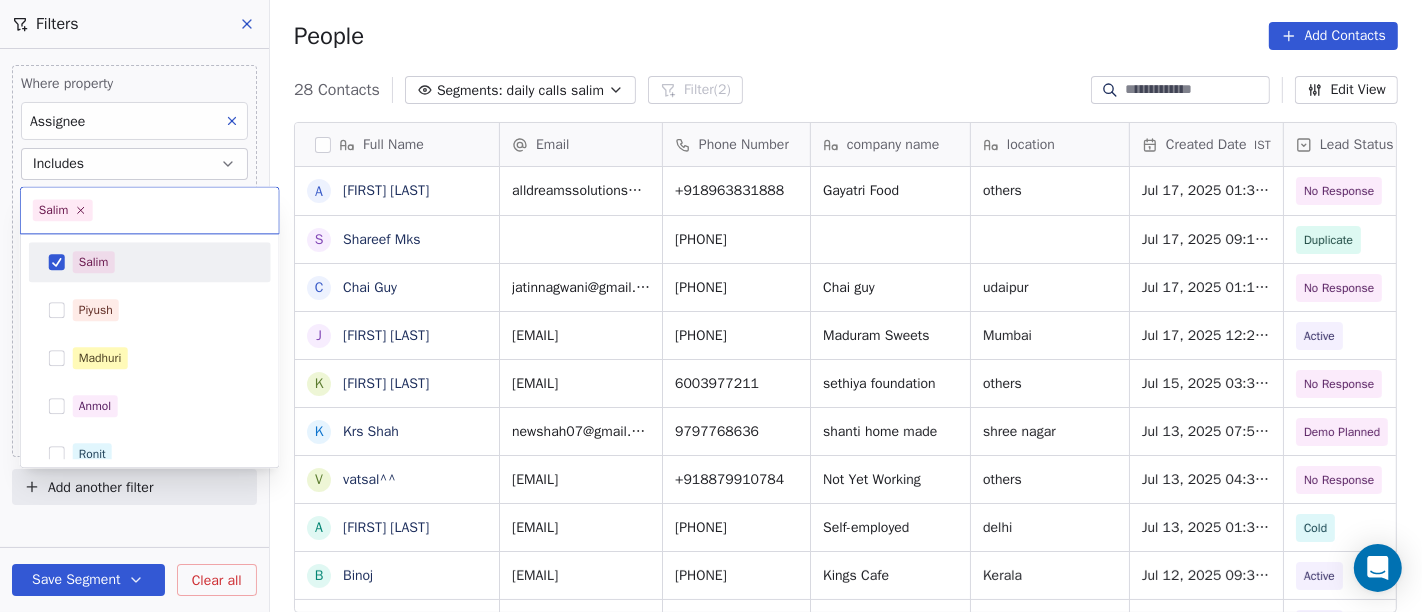 click on "Salim" at bounding box center (150, 262) 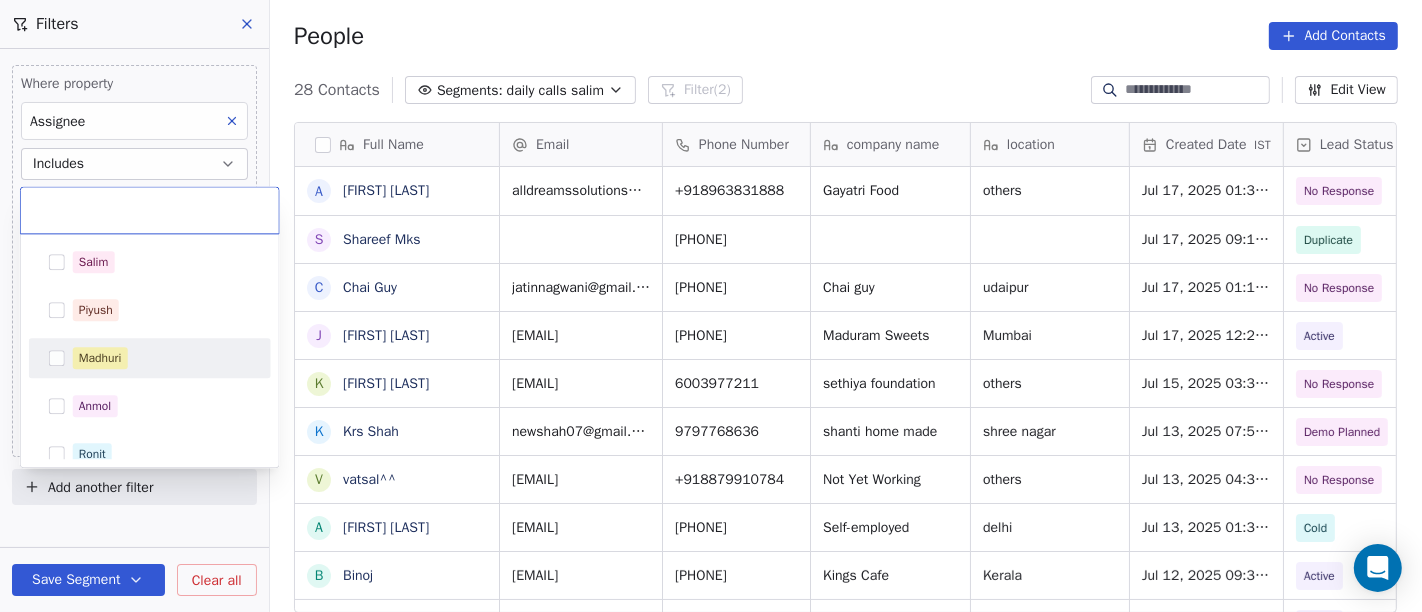 click on "Madhuri" at bounding box center [162, 358] 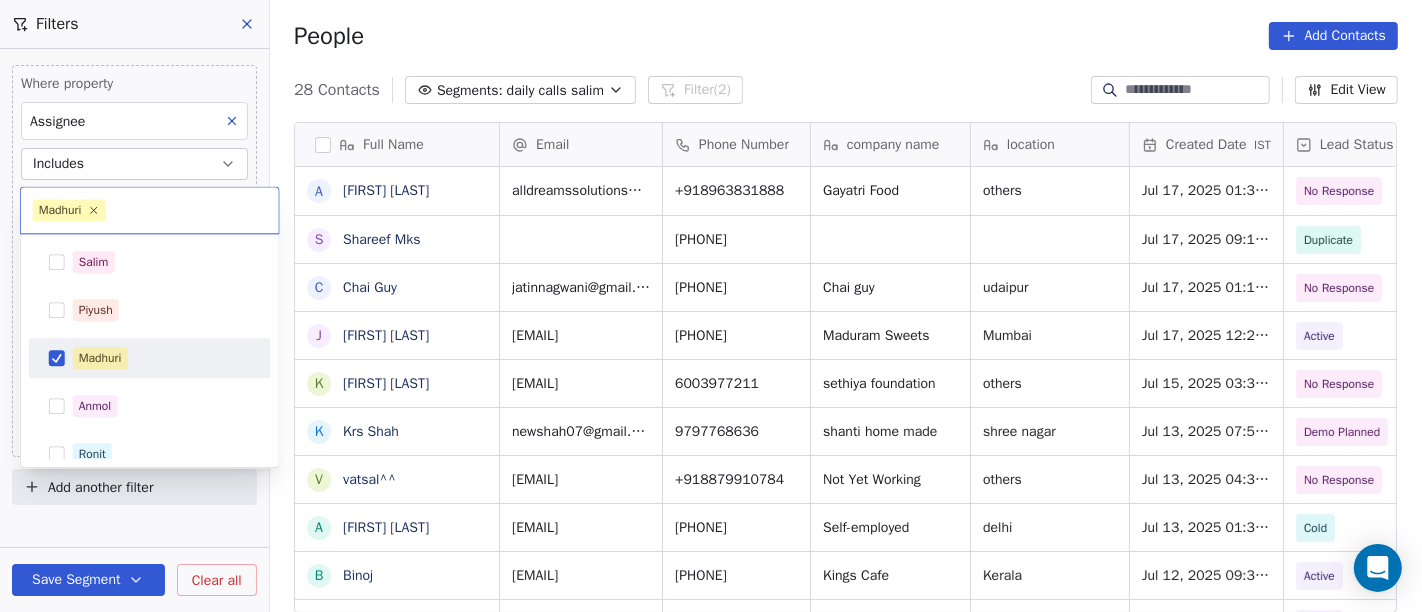 click on "Madhuri" at bounding box center (100, 358) 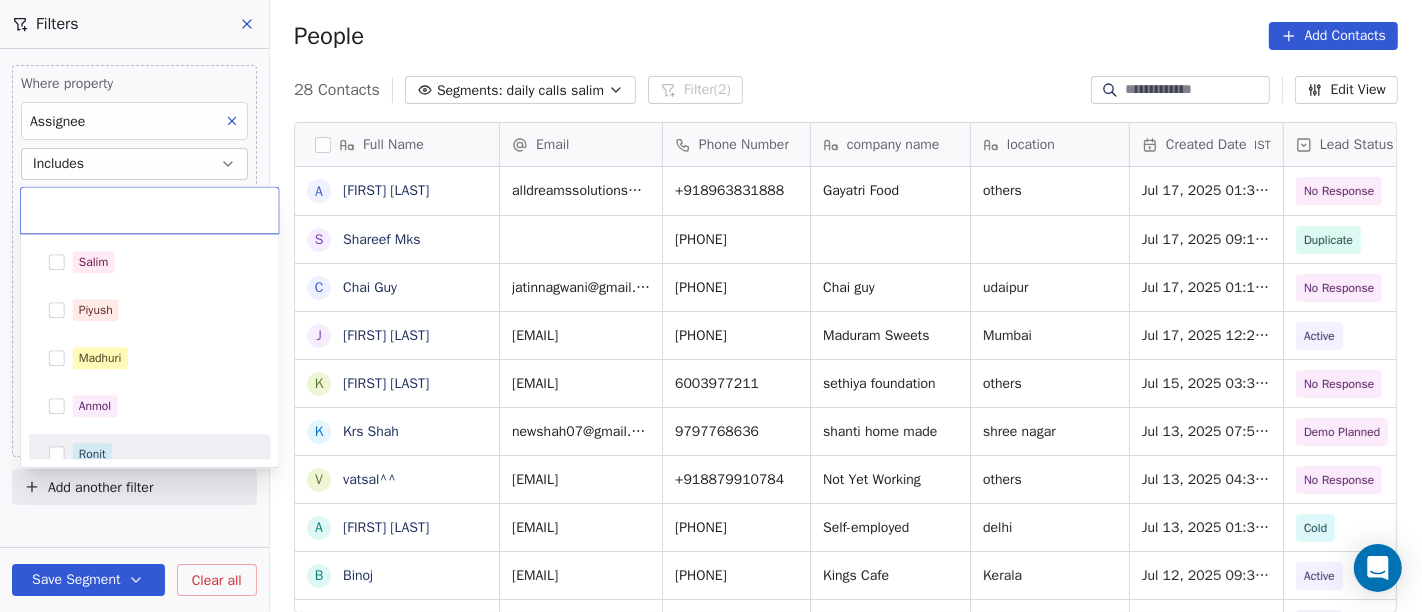 click on "Ronit" at bounding box center (150, 454) 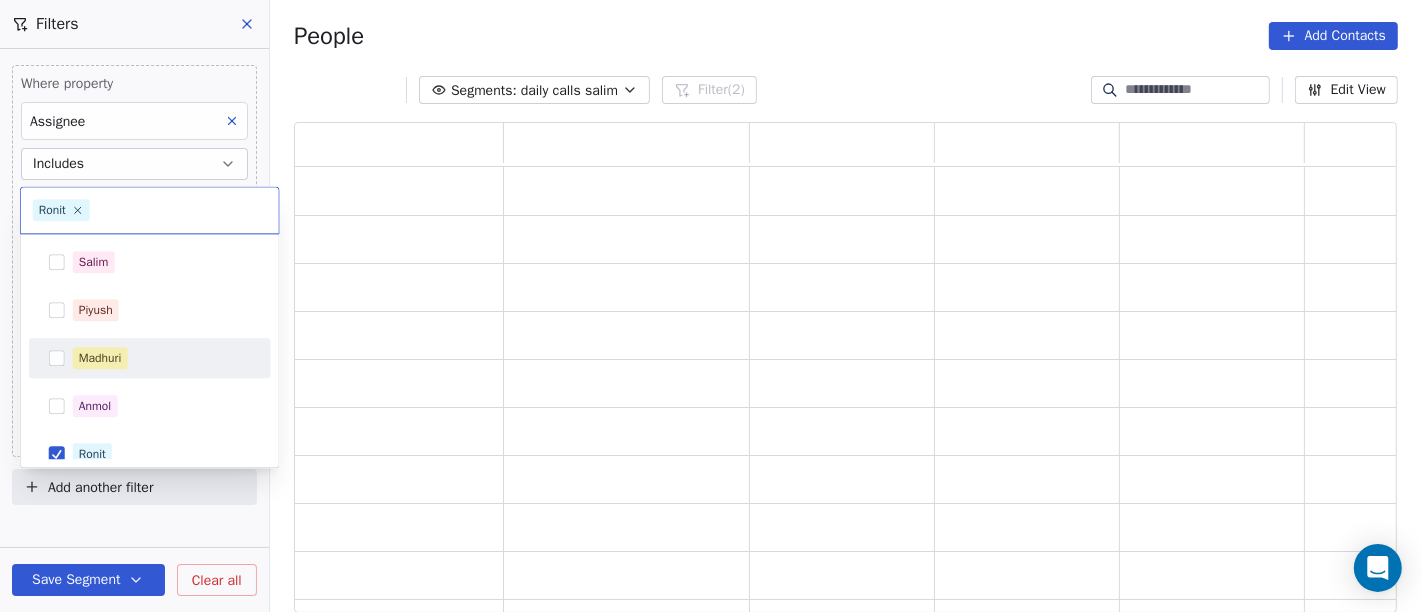 click on "On2Cook India Pvt. Ltd. Contacts People Marketing Workflows Campaigns Sales Pipelines Sequences Beta Tools Apps AI Agents Help & Support Filters Where property   Assignee   Includes Ronit and Where property   Last Activity Date   is on Jul 17, 2025 12:31 PM Add filter to this group Add another filter Save Segment Clear all People  Add Contacts Segments: daily calls salim  Filter  (2) Edit View Tag Add to Sequence
Ronit Salim Piyush Madhuri Anmol Ronit Saurabh Sapan Falguni Mary" at bounding box center (711, 306) 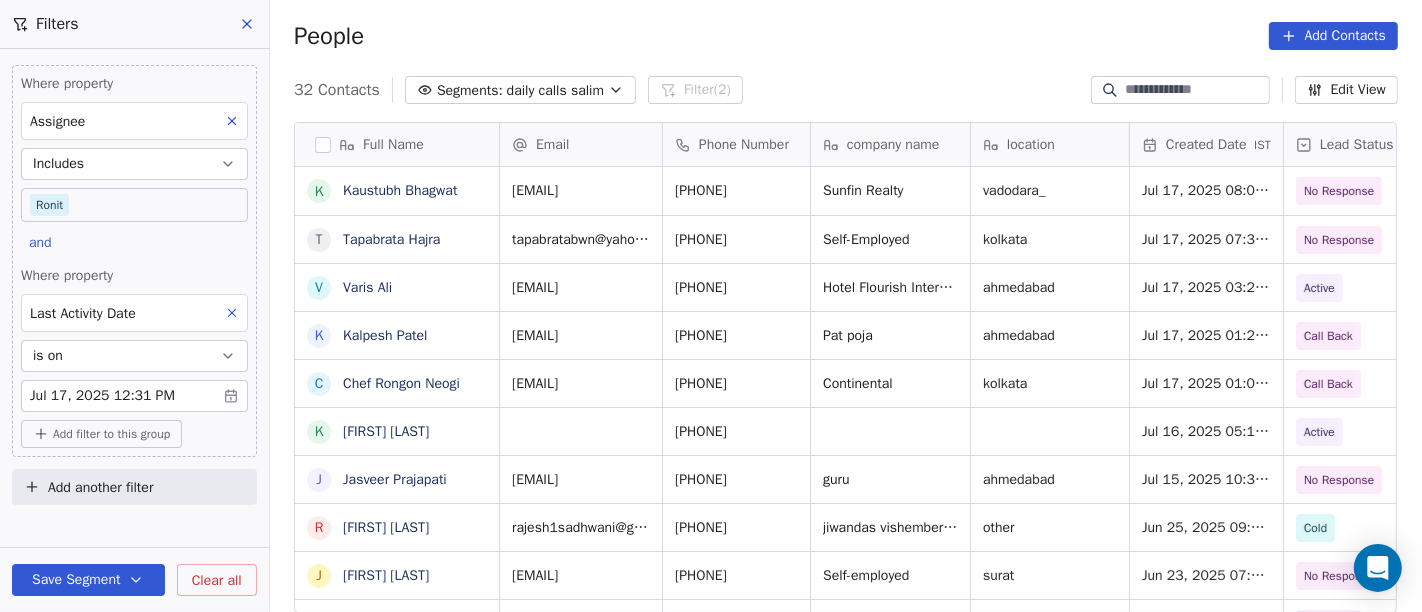 scroll, scrollTop: 17, scrollLeft: 17, axis: both 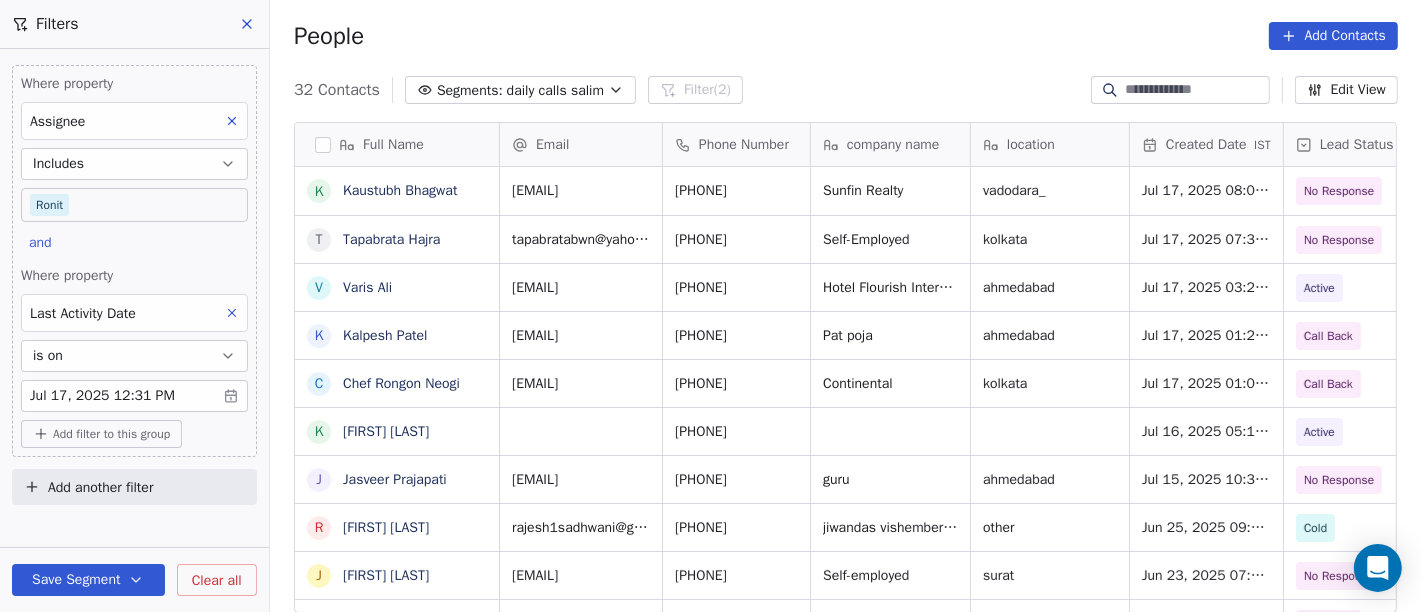 click on "On2Cook India Pvt. Ltd. Contacts People Marketing Workflows Campaigns Sales Pipelines Sequences Beta Tools Apps AI Agents Help & Support Filters Where property   Assignee   Includes Ronit and Where property   Last Activity Date   is on Jul 17, 2025 12:31 PM Add filter to this group Add another filter Save Segment Clear all People  Add Contacts 32 Contacts Segments: daily calls salim  Filter  (2) Edit View Tag Add to Sequence Full Name K Kaustubh Bhagwat T Tapabrata Hajra V Varis Ali K Kalpesh Patel C Chef Rongon Neogi K Kalpesh  Khamar J Jasveer Prajapati R Rajesh Sadhwani j jagdish Tekrawala M Mayank Maheta S Sachin Rathi R RAJESHKUMAR PATHAK f farzana kherdiwala K Kanani Narendra J Jatin Soni H HP Krantikari P Pintu Pintu Pints D Darshan Subhashbhai Joshi m mayuresh K Kashmira shailesh Purohit M Mihir Patel Y YashRai kryy V Vikas Dhariyani B Babulal Agarwal P Prabal Khandelwal C Chidanand Pote T Tarun Mistry N Nareshchandra B Balkrishna Rohitkumar Joshi M Manoj Oza Email Phone Number company name location" at bounding box center (711, 306) 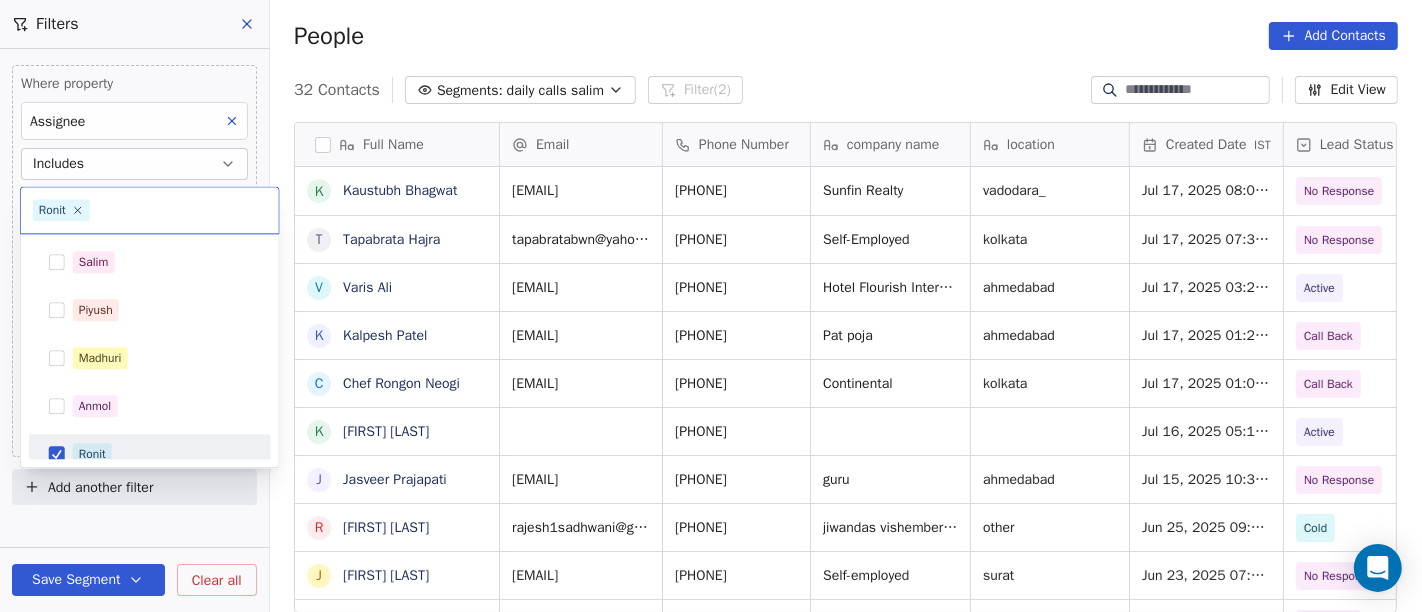 scroll, scrollTop: 14, scrollLeft: 0, axis: vertical 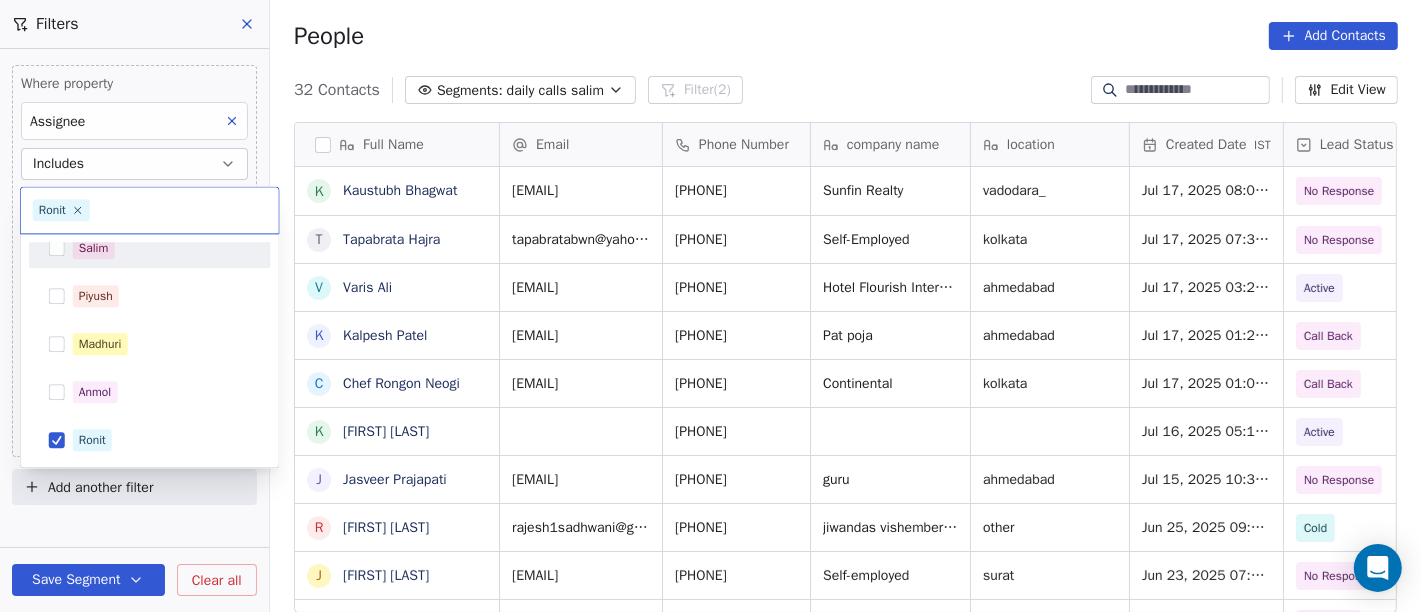 click on "Salim" at bounding box center (162, 248) 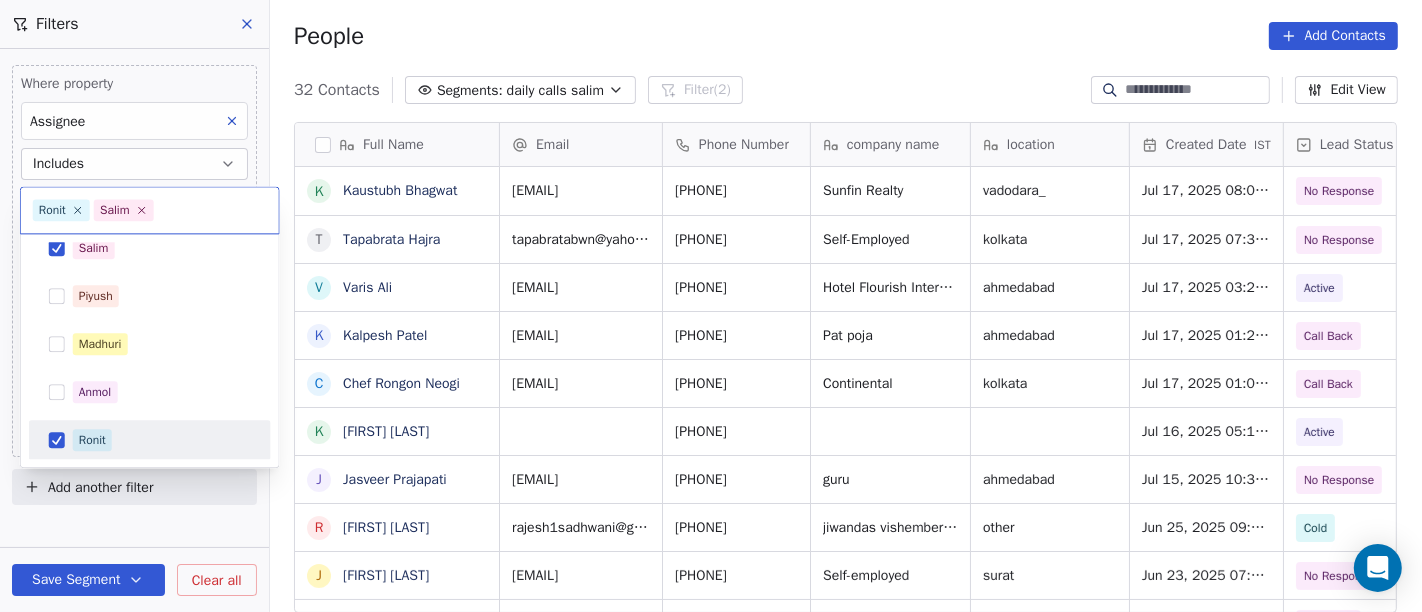 click on "Ronit" at bounding box center (162, 440) 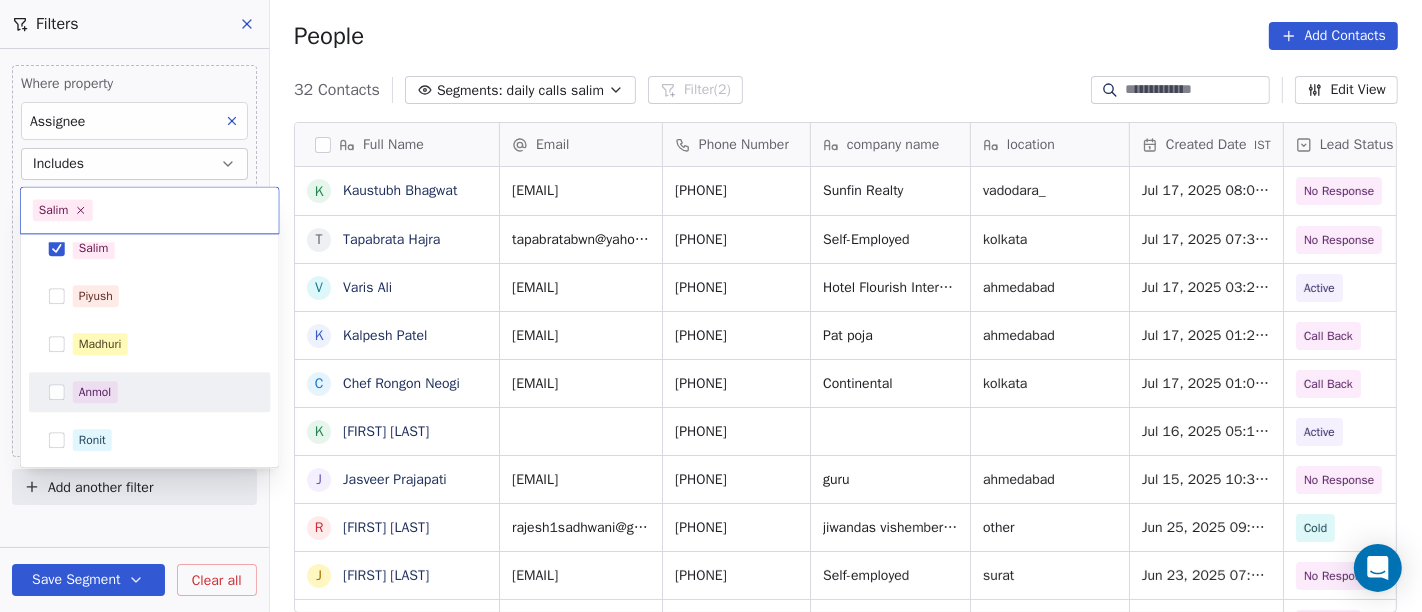click on "On2Cook India Pvt. Ltd. Contacts People Marketing Workflows Campaigns Sales Pipelines Sequences Beta Tools Apps AI Agents Help & Support Filters Where property   Assignee   Includes Ronit and Where property   Last Activity Date   is on Jul 17, 2025 12:31 PM Add filter to this group Add another filter Save Segment Clear all People  Add Contacts 32 Contacts Segments: daily calls salim  Filter  (2) Edit View Tag Add to Sequence Full Name K Kaustubh Bhagwat T Tapabrata Hajra V Varis Ali K Kalpesh Patel C Chef Rongon Neogi K Kalpesh  Khamar J Jasveer Prajapati R Rajesh Sadhwani j jagdish Tekrawala M Mayank Maheta S Sachin Rathi R RAJESHKUMAR PATHAK f farzana kherdiwala K Kanani Narendra J Jatin Soni H HP Krantikari P Pintu Pintu Pints D Darshan Subhashbhai Joshi m mayuresh K Kashmira shailesh Purohit M Mihir Patel Y YashRai kryy V Vikas Dhariyani B Babulal Agarwal P Prabal Khandelwal C Chidanand Pote T Tarun Mistry N Nareshchandra B Balkrishna Rohitkumar Joshi M Manoj Oza Email Phone Number company name location" at bounding box center [711, 306] 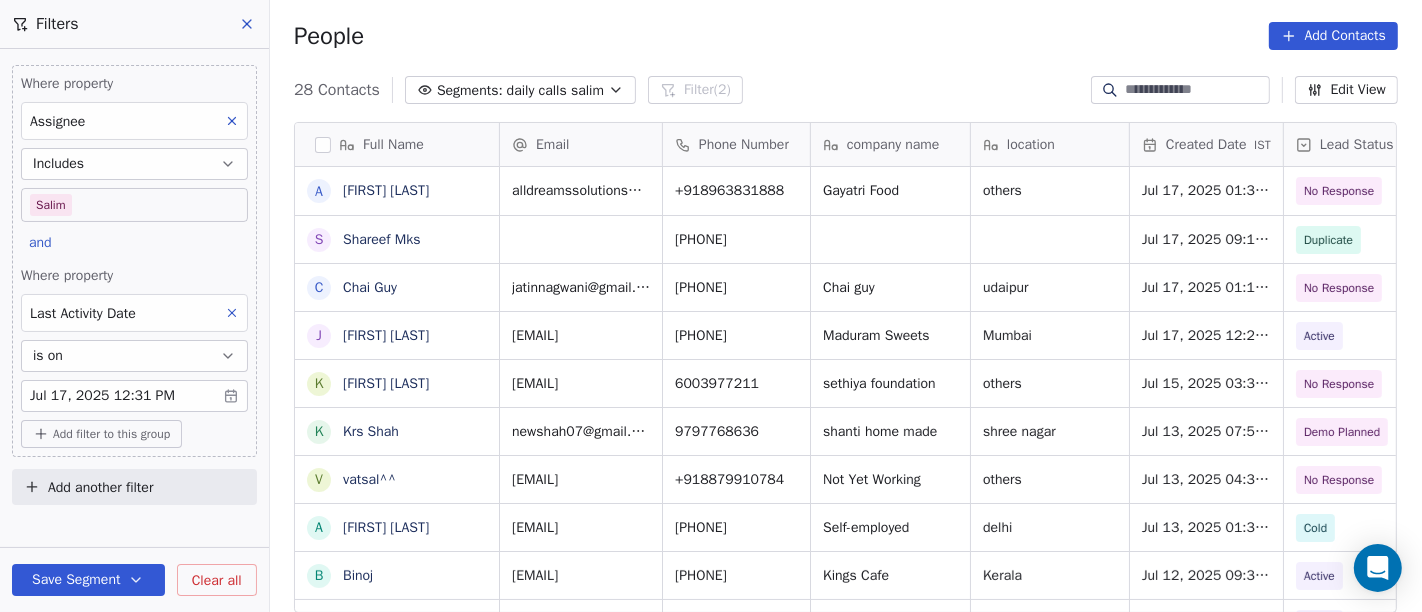 click on "On2Cook India Pvt. Ltd. Contacts People Marketing Workflows Campaigns Sales Pipelines Sequences Beta Tools Apps AI Agents Help & Support Filters Where property   Assignee   Includes Salim and Where property   Last Activity Date   is on Jul 17, 2025 12:31 PM Add filter to this group Add another filter Save Segment Clear all People  Add Contacts 28 Contacts Segments: daily calls salim  Filter  (2) Edit View Tag Add to Sequence Full Name A Ashoka Khatri S Shareef Mks C Chai Guy J Jimmy Thakkar k kabita jain K Krs Shah v vatsal^^ A Anup Melwani B Binoj V Vinoth Annamalai N Nilesh Mody S Shalabh Saxena V Vinod Mahajan D Dhaval Sheth P Praveen Gupta g gouri Shankar S Sujit Pattnaik J Jassi Singh D Daniel Kurian N Naveen Kumar p pankaj T Tushar D Dr Pankaj G .Dhiraj D Dhiraj Kadam M M B Patel S Shareef Mks S S Ghosh L Laxman Patel Email Phone Number company name location Created Date IST Lead Status Tags Assignee Sales Rep alldreamssolutions@gmail.com +918963831888 Gayatri Food others Jul 17, 2025 01:31 PM Salim" at bounding box center (711, 306) 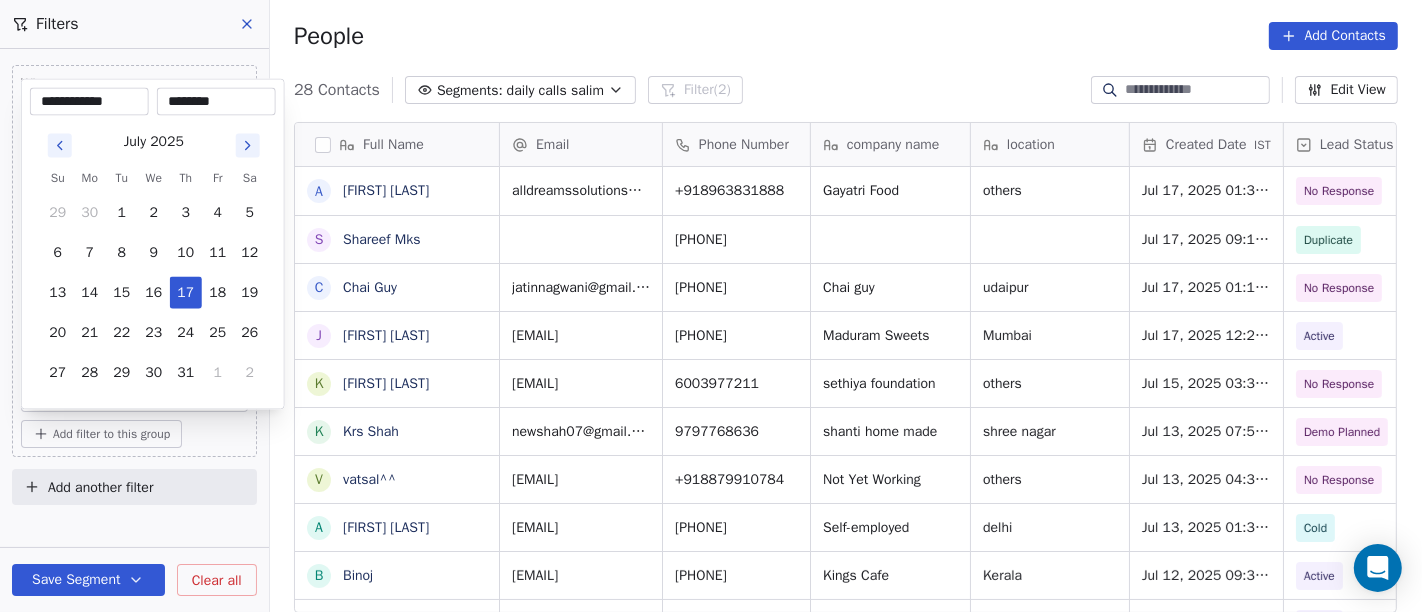 click on "********" at bounding box center [216, 102] 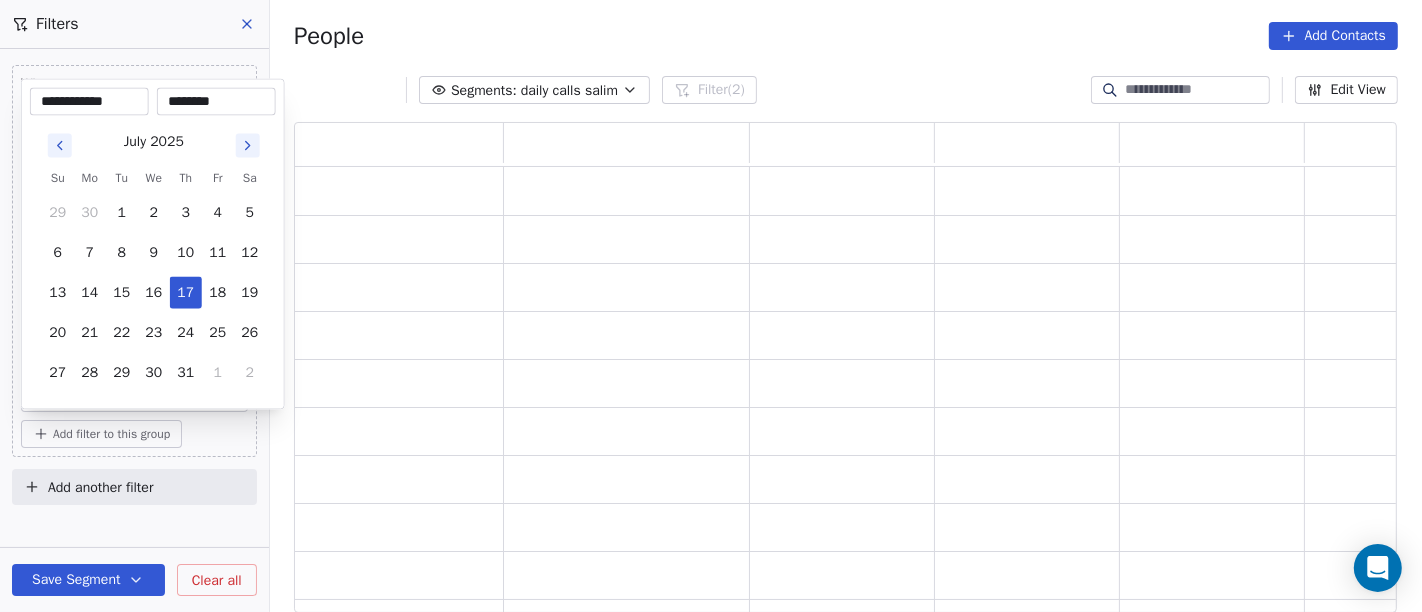 scroll, scrollTop: 17, scrollLeft: 17, axis: both 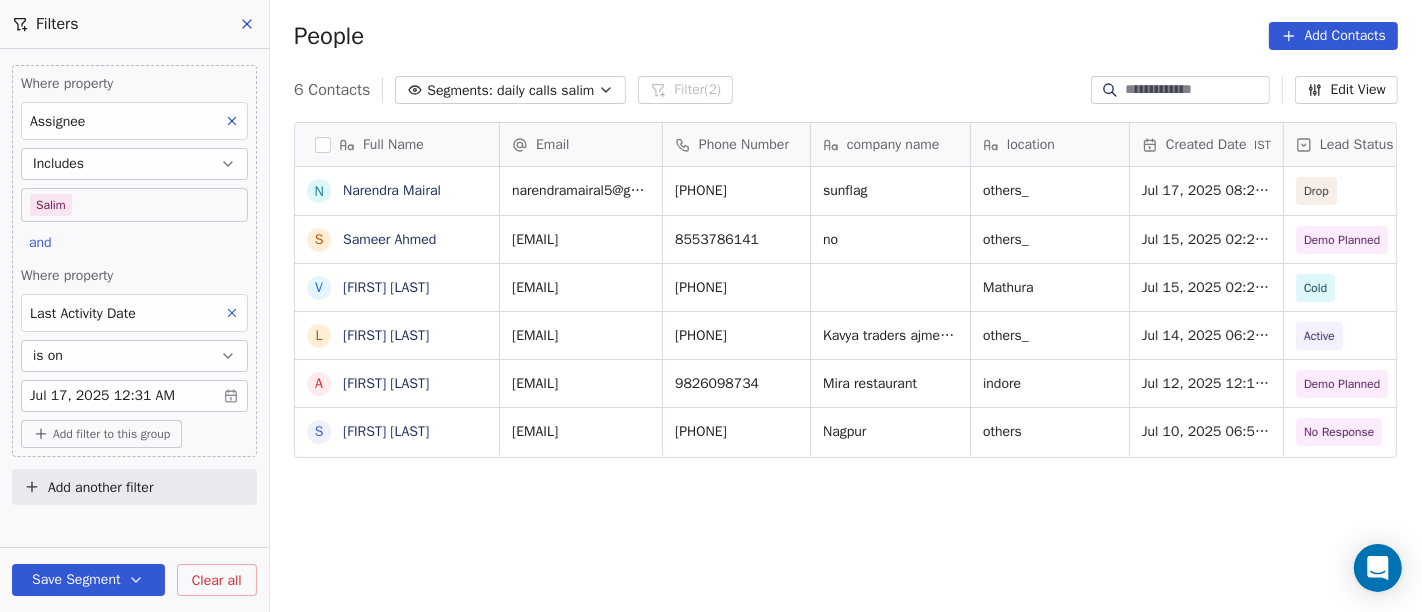 click on "On2Cook India Pvt. Ltd. Contacts People Marketing Workflows Campaigns Sales Pipelines Sequences Beta Tools Apps AI Agents Help & Support Filters Where property   Assignee   Includes Salim and Where property   Last Activity Date   is on Jul 17, 2025 12:31 AM Add filter to this group Add another filter Save Segment Clear all People  Add Contacts 6 Contacts Segments: daily calls salim  Filter  (2) Edit View Tag Add to Sequence Full Name N Narendra Mairal S Sameer Ahmed V Virendra Gola L Lalit Jain A Anil Sharma S Shweta Thombre Email Phone Number company name location Created Date IST Lead Status Tags Assignee Sales Rep narendramairal5@gmail.com 9405987072 sunflag others_ Jul 17, 2025 08:27 AM Drop Salim sameer.ahamed.taj@gmail.com 8553786141 no others_ Jul 15, 2025 02:26 PM Demo Planned Demo Planned Salim Salim virugola02@gmail.com +917037359545 Mathura Jul 15, 2025 02:26 AM Cold Salim kavyatradersajmer@gamil.com +919828281273 Kavya traders ajmer rajastan others_ Jul 14, 2025 06:23 PM Active Salim 9826098734" at bounding box center [711, 306] 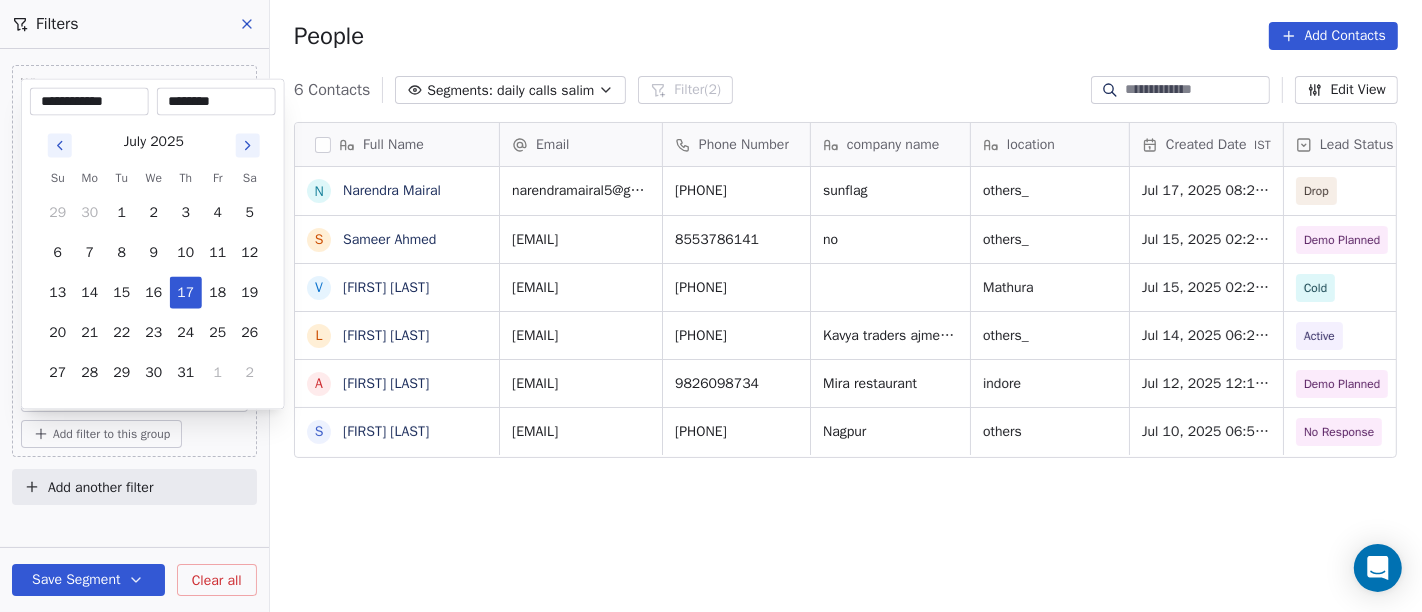 click on "July 2025 Su Mo Tu We Th Fr Sa 29 30 1 2 3 4 5 6 7 8 9 10 11 12 13 14 15 16 17 18 19 20 21 22 23 24 25 26 27 28 29 30 31 1 2" at bounding box center (153, 258) 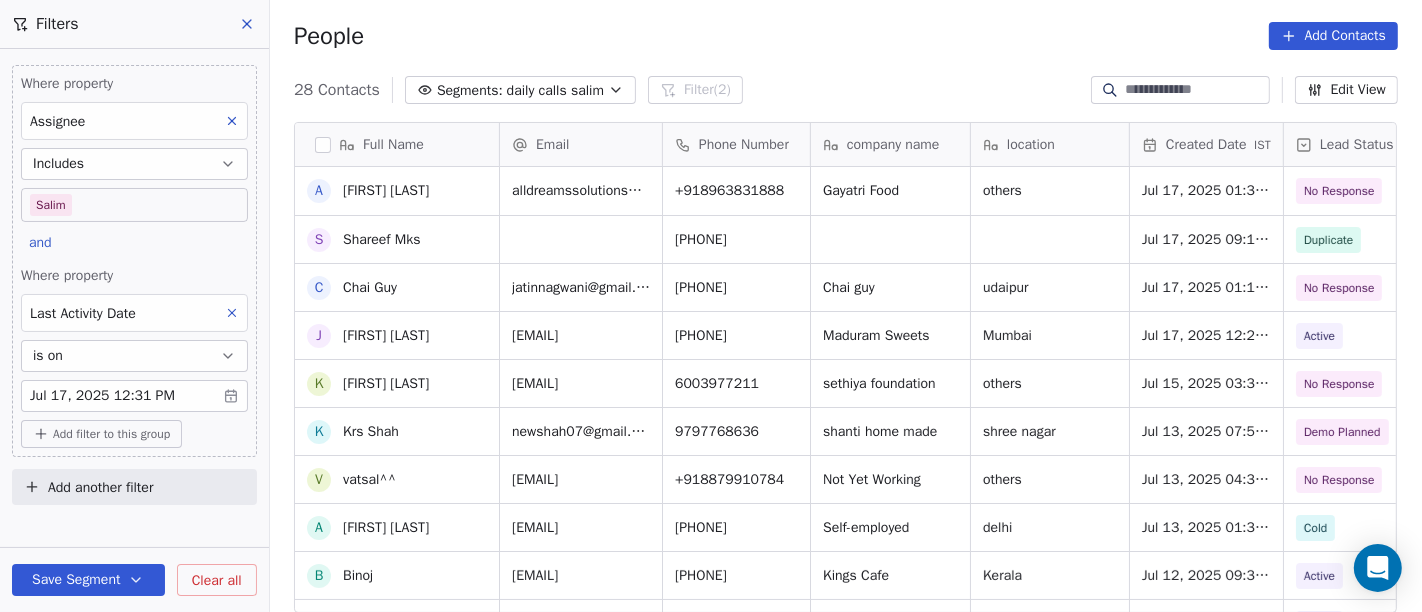 scroll, scrollTop: 444, scrollLeft: 0, axis: vertical 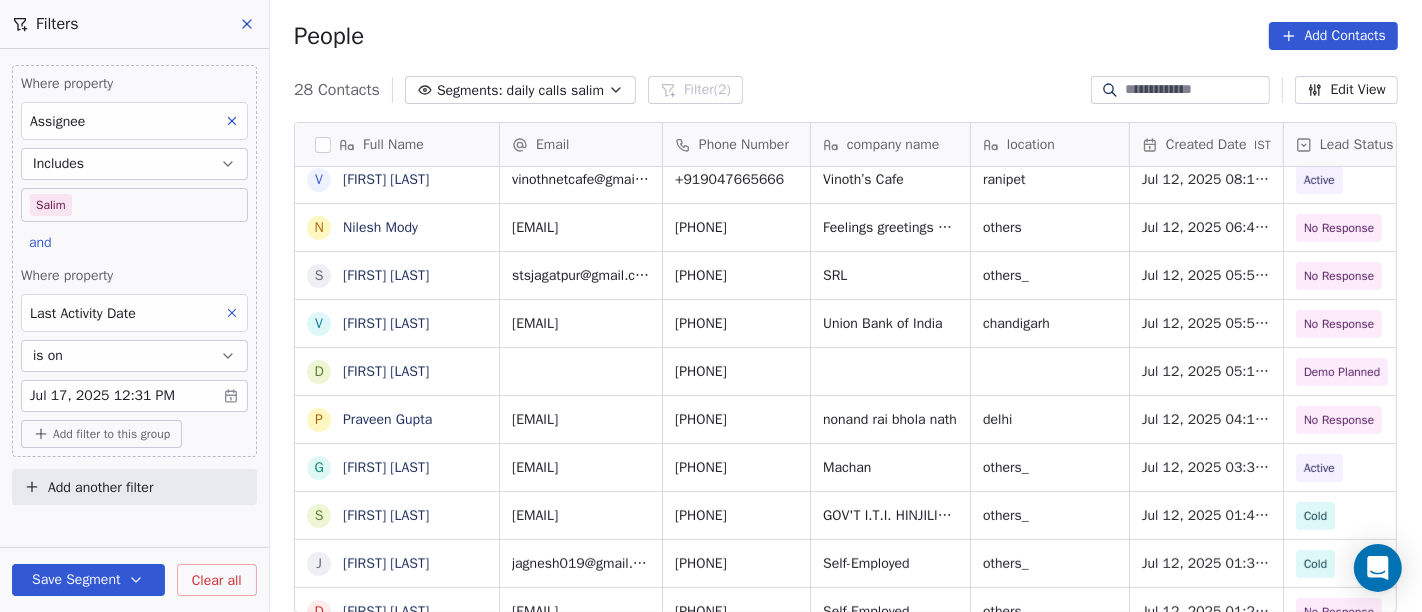 click on "On2Cook India Pvt. Ltd. Contacts People Marketing Workflows Campaigns Sales Pipelines Sequences Beta Tools Apps AI Agents Help & Support Filters Where property   Assignee   Includes Salim and Where property   Last Activity Date   is on Jul 17, 2025 12:31 PM Add filter to this group Add another filter Save Segment Clear all People  Add Contacts 28 Contacts Segments: daily calls salim  Filter  (2) Edit View Tag Add to Sequence Full Name A Ashoka Khatri S Shareef Mks C Chai Guy J Jimmy Thakkar k kabita jain K Krs Shah v vatsal^^ A Anup Melwani B Binoj V Vinoth Annamalai N Nilesh Mody S Shalabh Saxena V Vinod Mahajan D Dhaval Sheth P Praveen Gupta g gouri Shankar S Sujit Pattnaik J Jassi Singh D Daniel Kurian N Naveen Kumar p pankaj T Tushar D Dr Pankaj G .Dhiraj D Dhiraj Kadam M M B Patel S Shareef Mks S S Ghosh L Laxman Patel Email Phone Number company name location Created Date IST Lead Status Tags Assignee Sales Rep alldreamssolutions@gmail.com +918963831888 Gayatri Food others Jul 17, 2025 01:31 PM Salim" at bounding box center (711, 306) 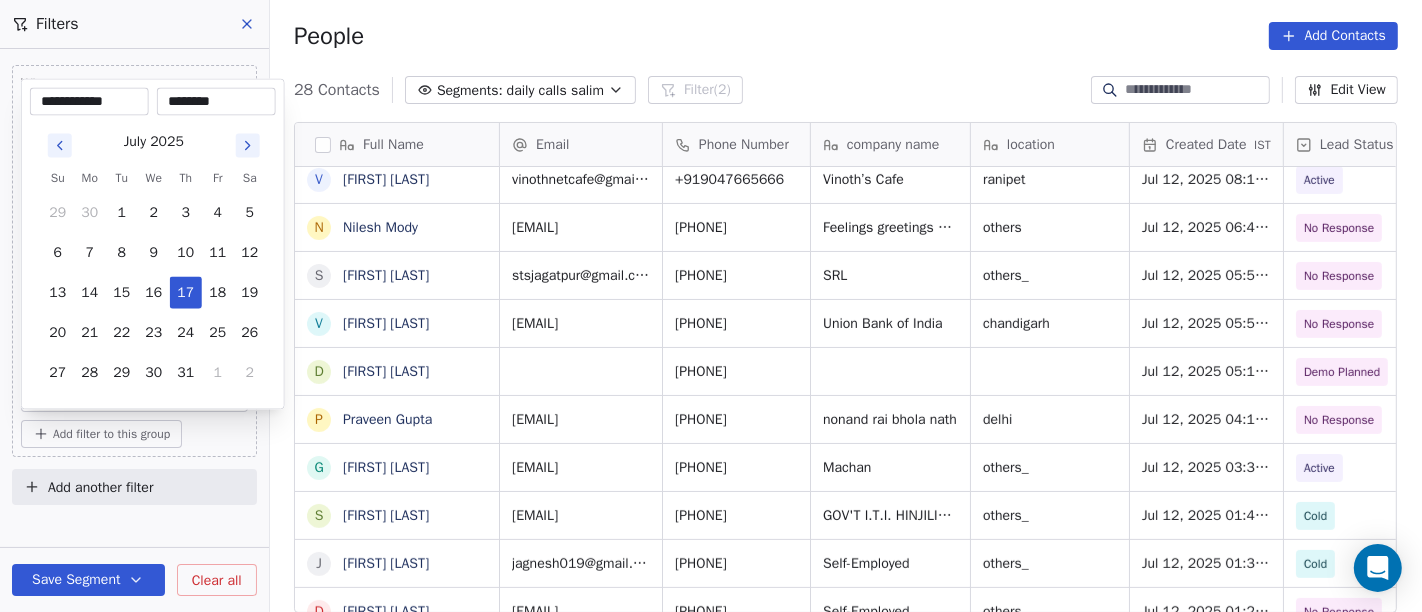 click on "********" at bounding box center [216, 102] 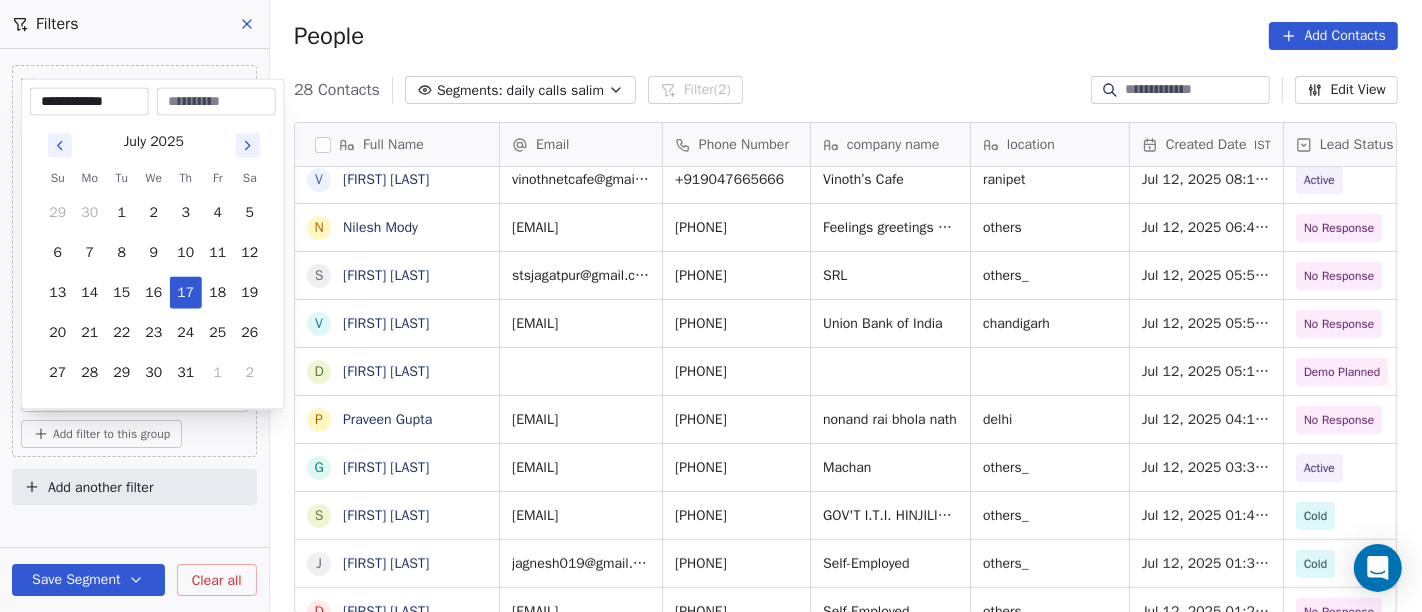 type 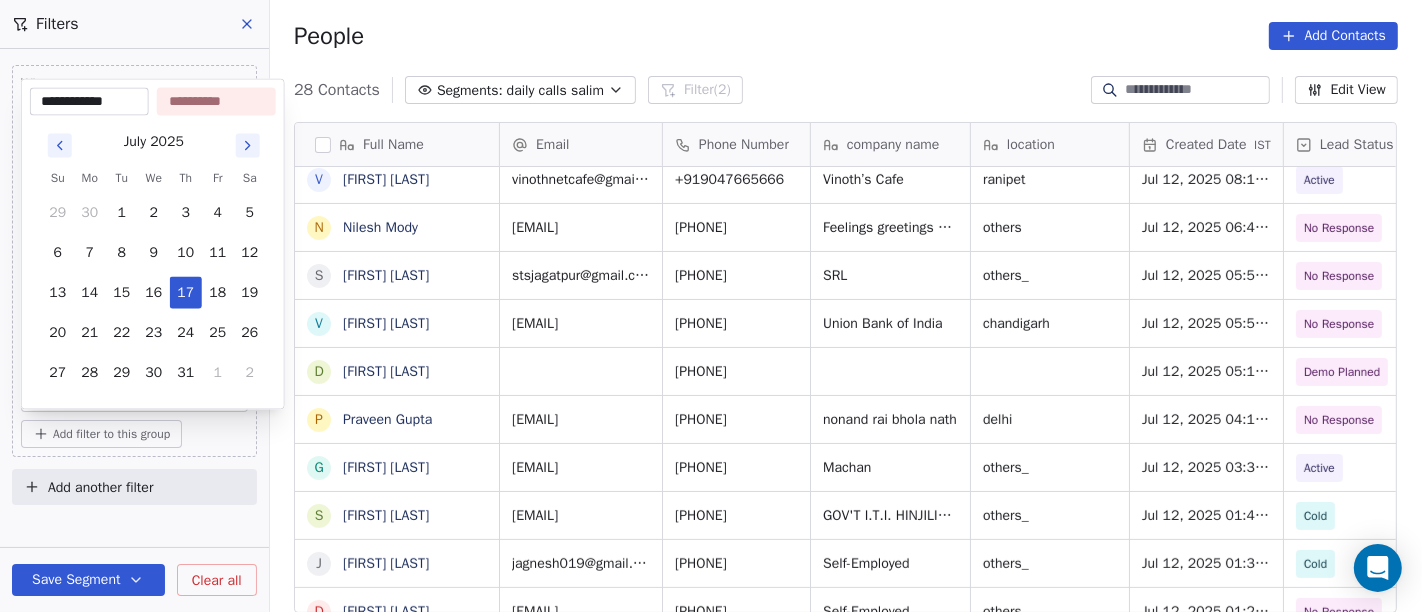 click on "On2Cook India Pvt. Ltd. Contacts People Marketing Workflows Campaigns Sales Pipelines Sequences Beta Tools Apps AI Agents Help & Support Filters Where property   Assignee   Includes Salim and Where property   Last Activity Date   is on Jul 17, 2025 12:31 PM Add filter to this group Add another filter Save Segment Clear all People  Add Contacts 28 Contacts Segments: daily calls salim  Filter  (2) Edit View Tag Add to Sequence Full Name A Ashoka Khatri S Shareef Mks C Chai Guy J Jimmy Thakkar k kabita jain K Krs Shah v vatsal^^ A Anup Melwani B Binoj V Vinoth Annamalai N Nilesh Mody S Shalabh Saxena V Vinod Mahajan D Dhaval Sheth P Praveen Gupta g gouri Shankar S Sujit Pattnaik J Jassi Singh D Daniel Kurian N Naveen Kumar p pankaj T Tushar D Dr Pankaj G .Dhiraj D Dhiraj Kadam M M B Patel S Shareef Mks S S Ghosh L Laxman Patel Email Phone Number company name location Created Date IST Lead Status Tags Assignee Sales Rep alldreamssolutions@gmail.com +918963831888 Gayatri Food others Jul 17, 2025 01:31 PM Salim" at bounding box center (711, 306) 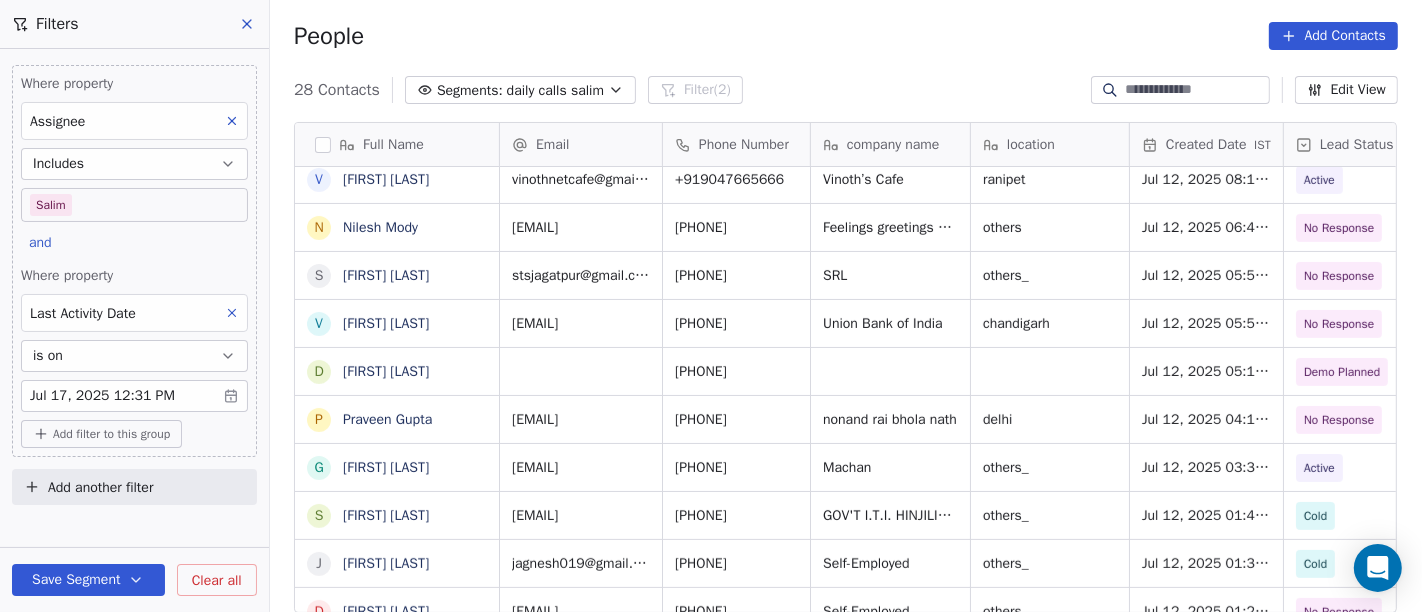 click on "People  Add Contacts" at bounding box center (846, 36) 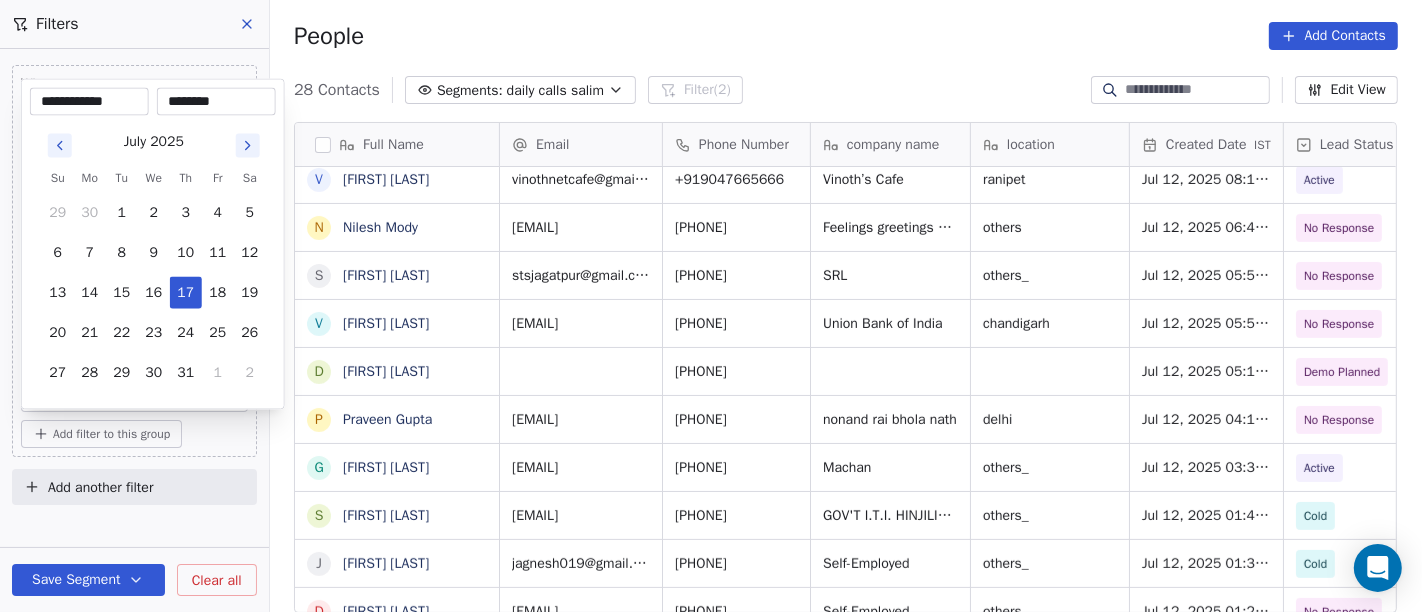 click on "July 2025 Su Mo Tu We Th Fr Sa 29 30 1 2 3 4 5 6 7 8 9 10 11 12 13 14 15 16 17 18 19 20 21 22 23 24 25 26 27 28 29 30 31 1 2" at bounding box center (153, 258) 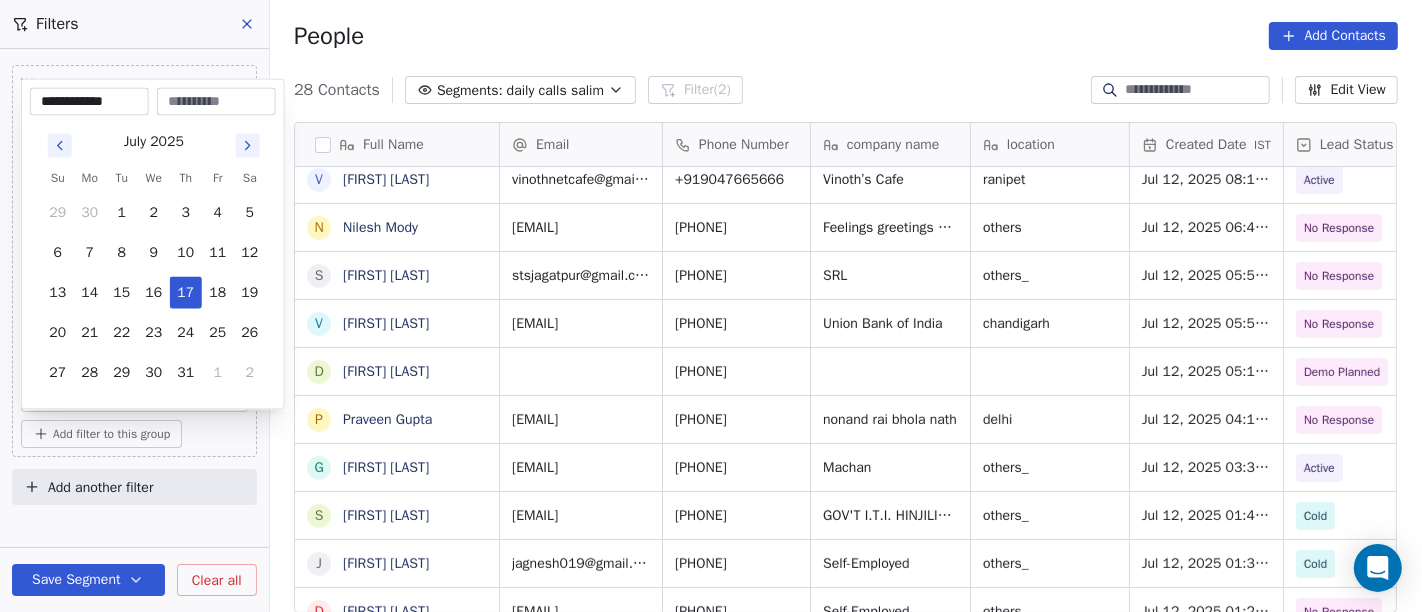 type 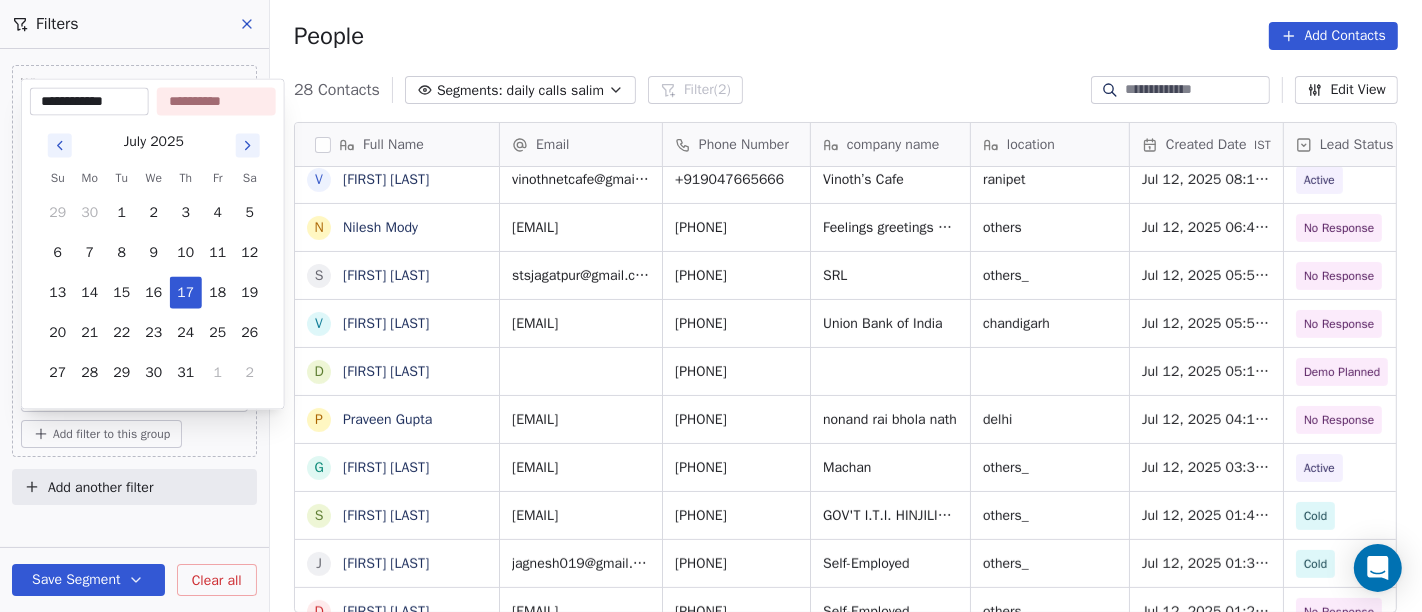 click on "On2Cook India Pvt. Ltd. Contacts People Marketing Workflows Campaigns Sales Pipelines Sequences Beta Tools Apps AI Agents Help & Support Filters Where property   Assignee   Includes Salim and Where property   Last Activity Date   is on Jul 17, 2025 12:31 PM Add filter to this group Add another filter Save Segment Clear all People  Add Contacts 28 Contacts Segments: daily calls salim  Filter  (2) Edit View Tag Add to Sequence Full Name A Ashoka Khatri S Shareef Mks C Chai Guy J Jimmy Thakkar k kabita jain K Krs Shah v vatsal^^ A Anup Melwani B Binoj V Vinoth Annamalai N Nilesh Mody S Shalabh Saxena V Vinod Mahajan D Dhaval Sheth P Praveen Gupta g gouri Shankar S Sujit Pattnaik J Jassi Singh D Daniel Kurian N Naveen Kumar p pankaj T Tushar D Dr Pankaj G .Dhiraj D Dhiraj Kadam M M B Patel S Shareef Mks S S Ghosh L Laxman Patel Email Phone Number company name location Created Date IST Lead Status Tags Assignee Sales Rep alldreamssolutions@gmail.com +918963831888 Gayatri Food others Jul 17, 2025 01:31 PM Salim" at bounding box center (711, 306) 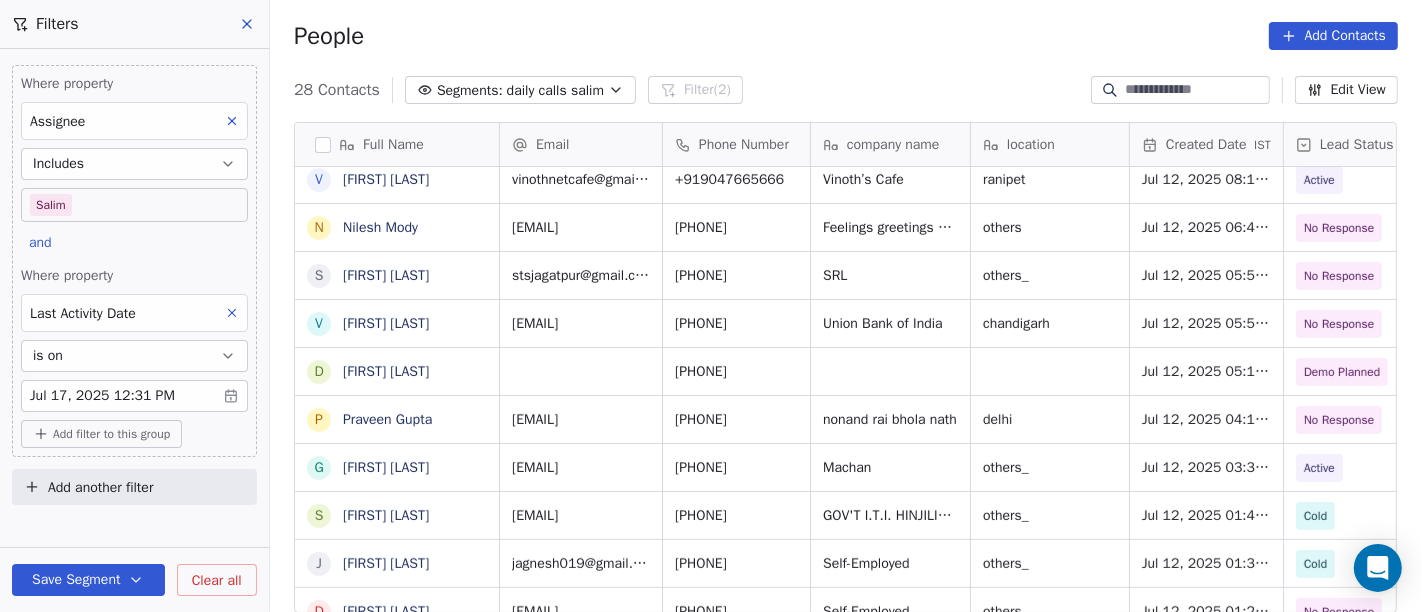 click on "People  Add Contacts" at bounding box center (846, 36) 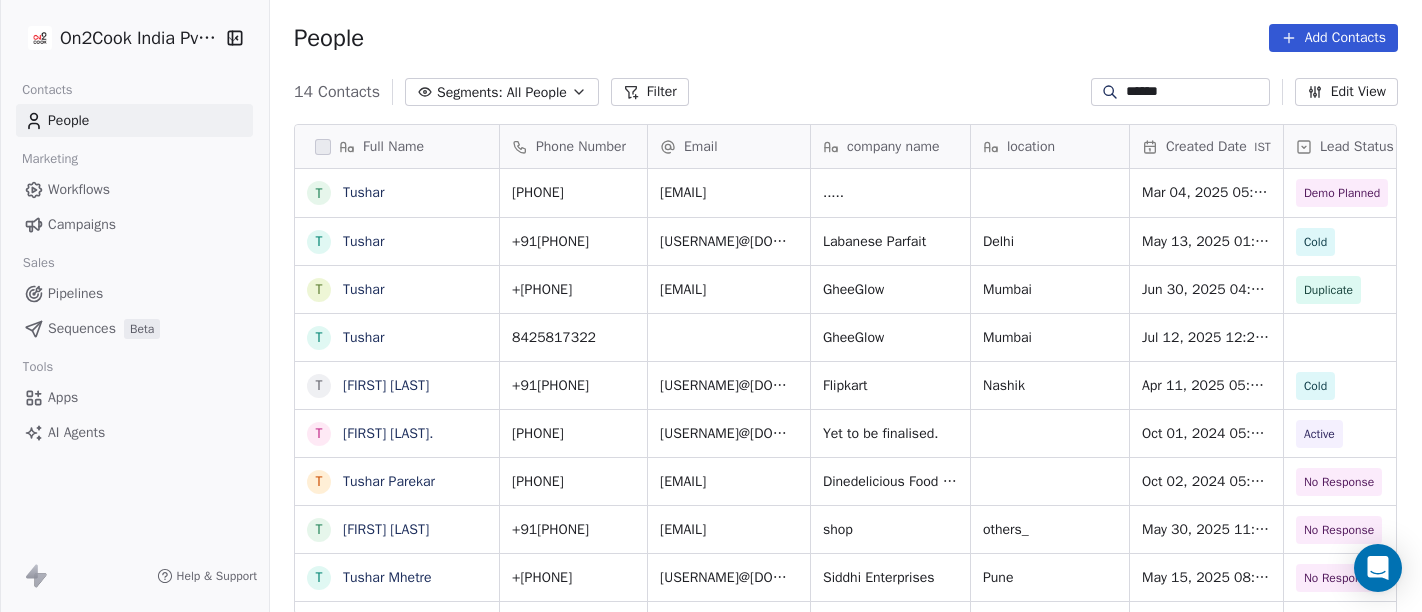scroll, scrollTop: 0, scrollLeft: 0, axis: both 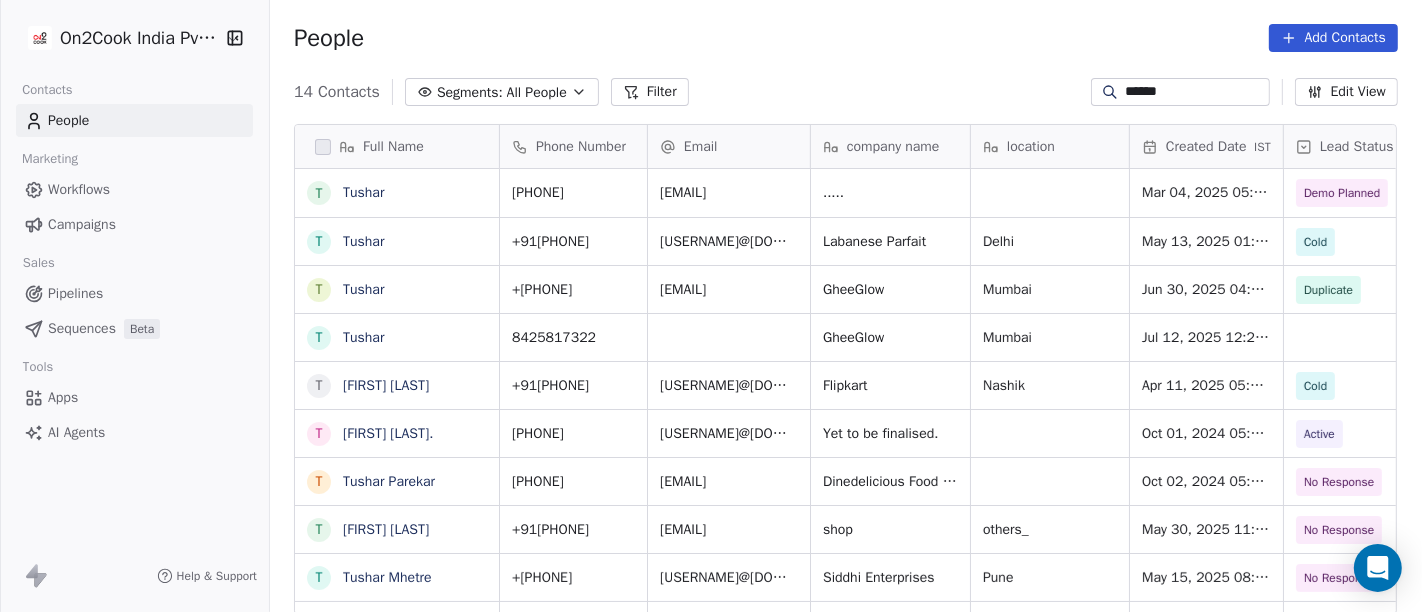 click on "******" at bounding box center (1196, 92) 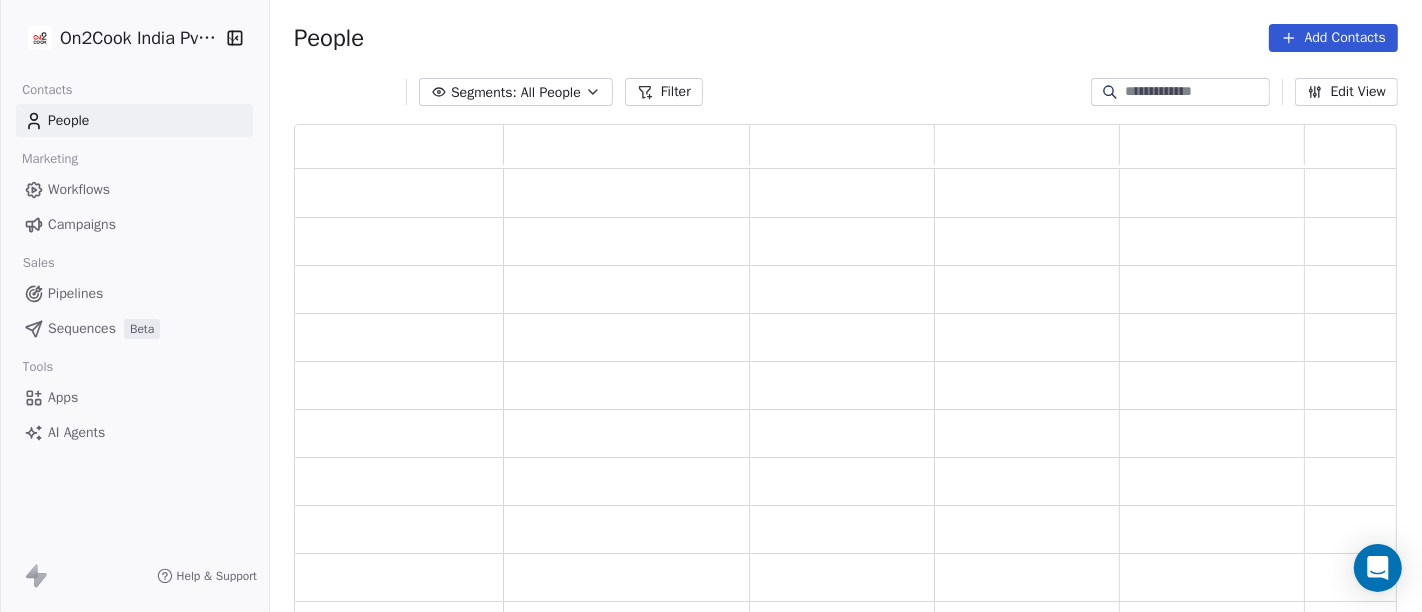 scroll, scrollTop: 17, scrollLeft: 17, axis: both 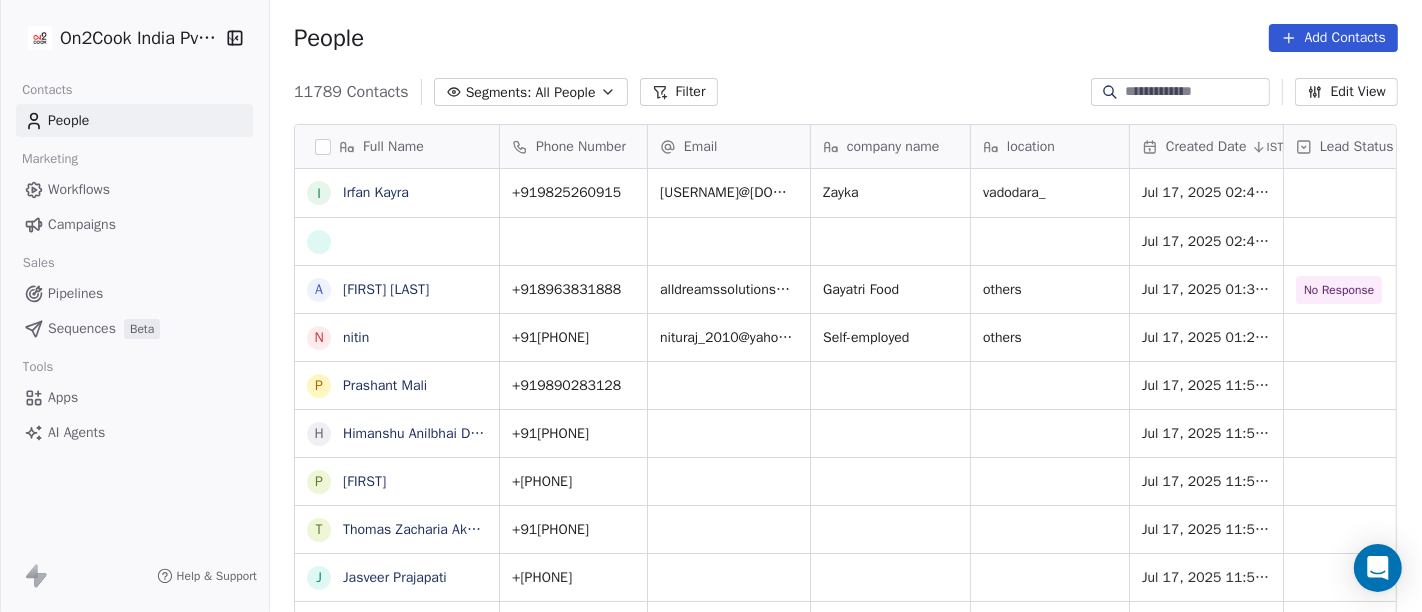 click on "People  Add Contacts" at bounding box center (846, 38) 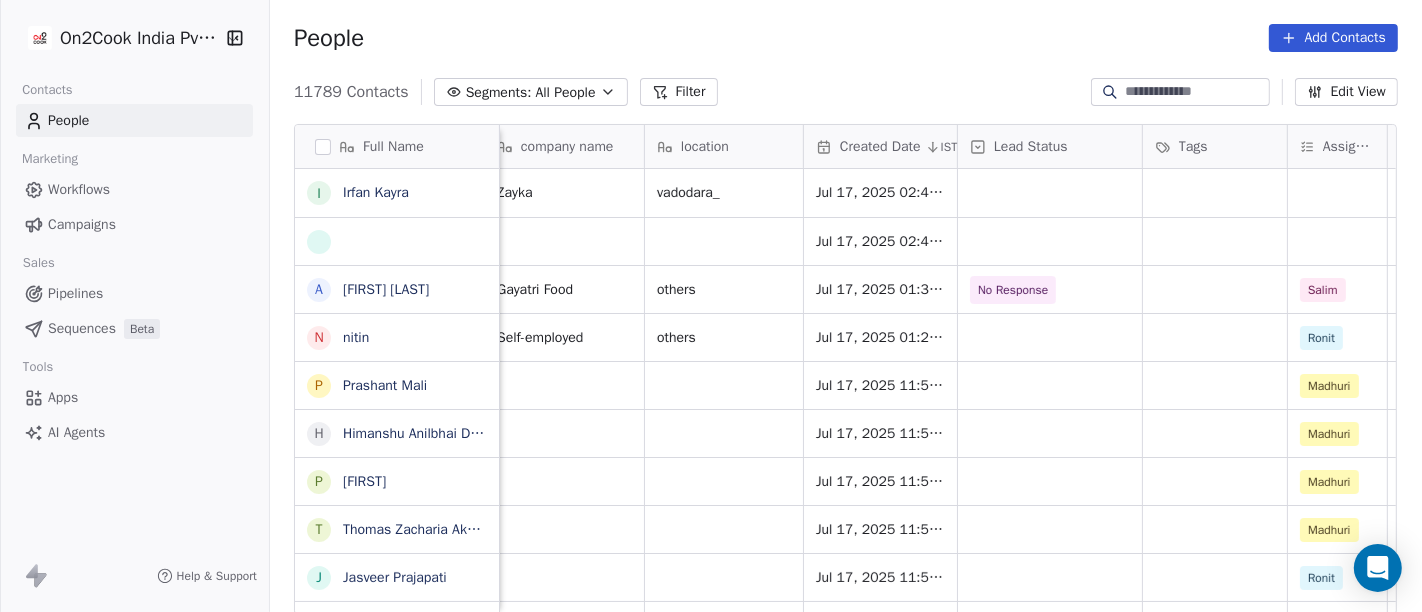 scroll, scrollTop: 0, scrollLeft: 322, axis: horizontal 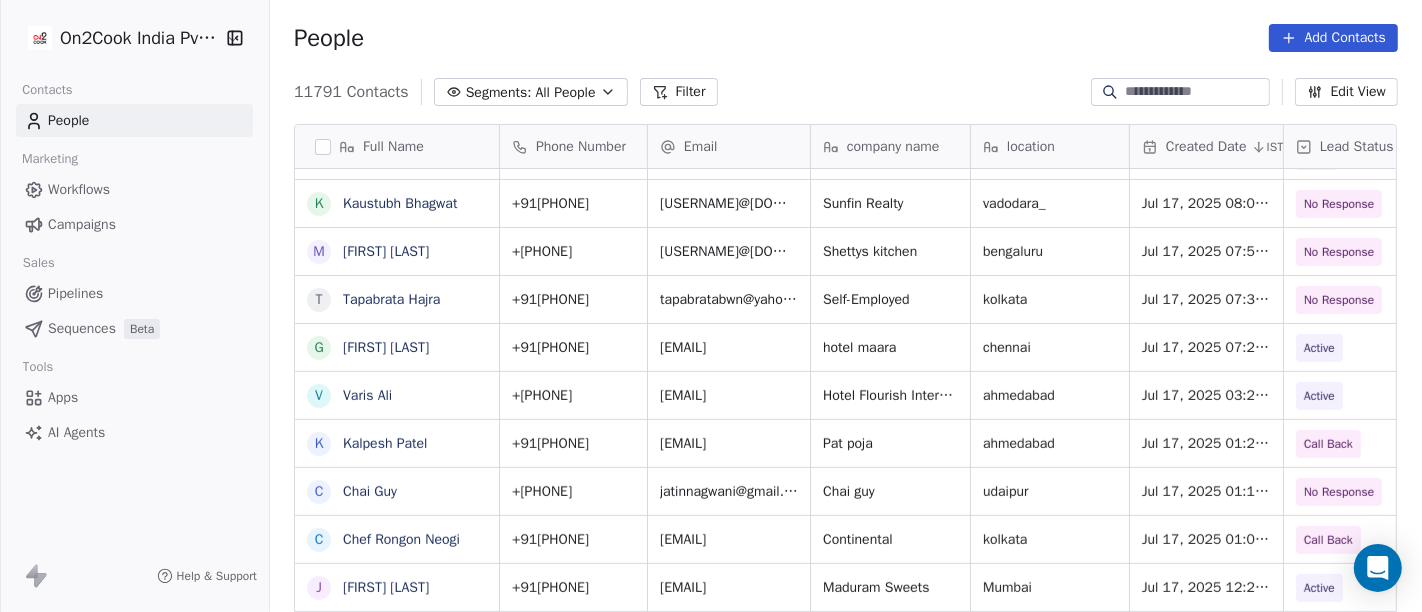 click on "11791 Contacts Segments: All People Filter  Edit View" at bounding box center [846, 92] 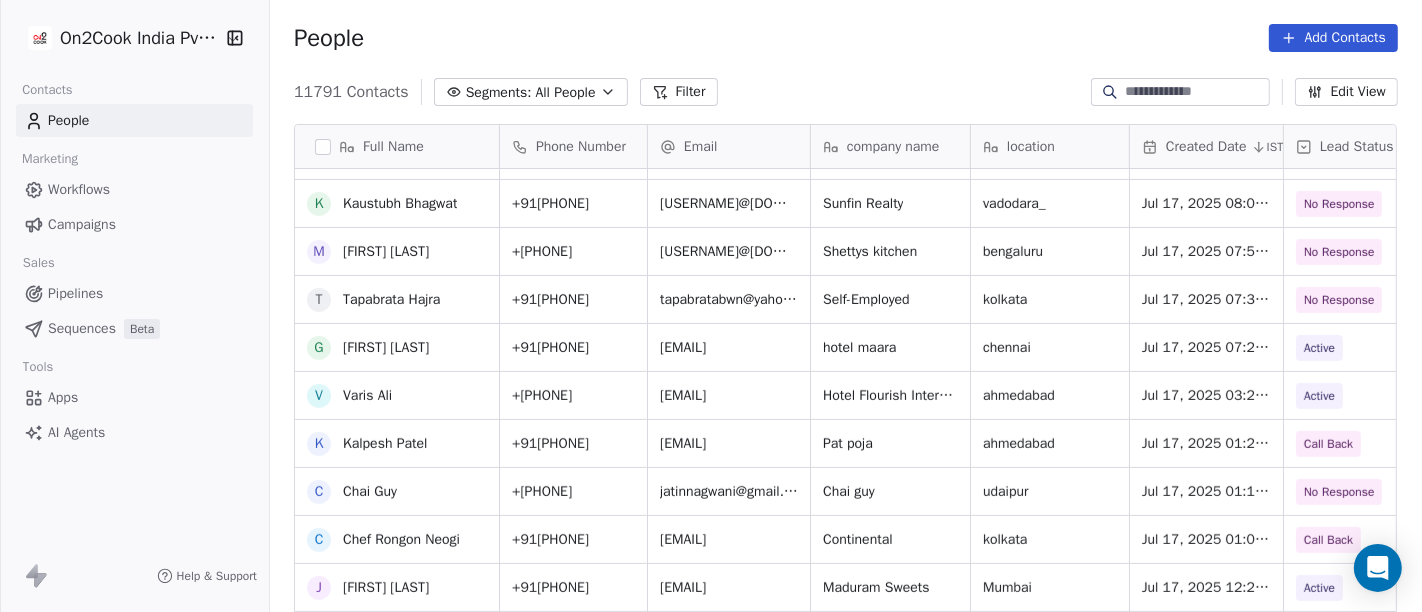 scroll, scrollTop: 59, scrollLeft: 0, axis: vertical 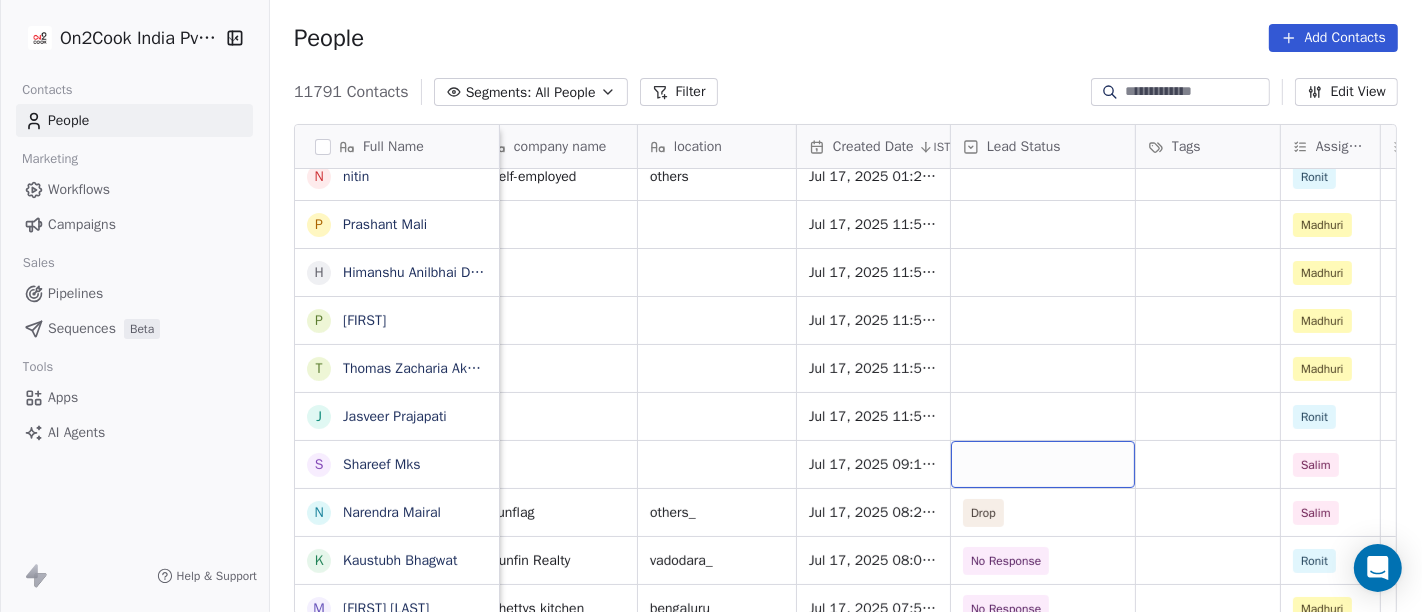 click at bounding box center (1043, 464) 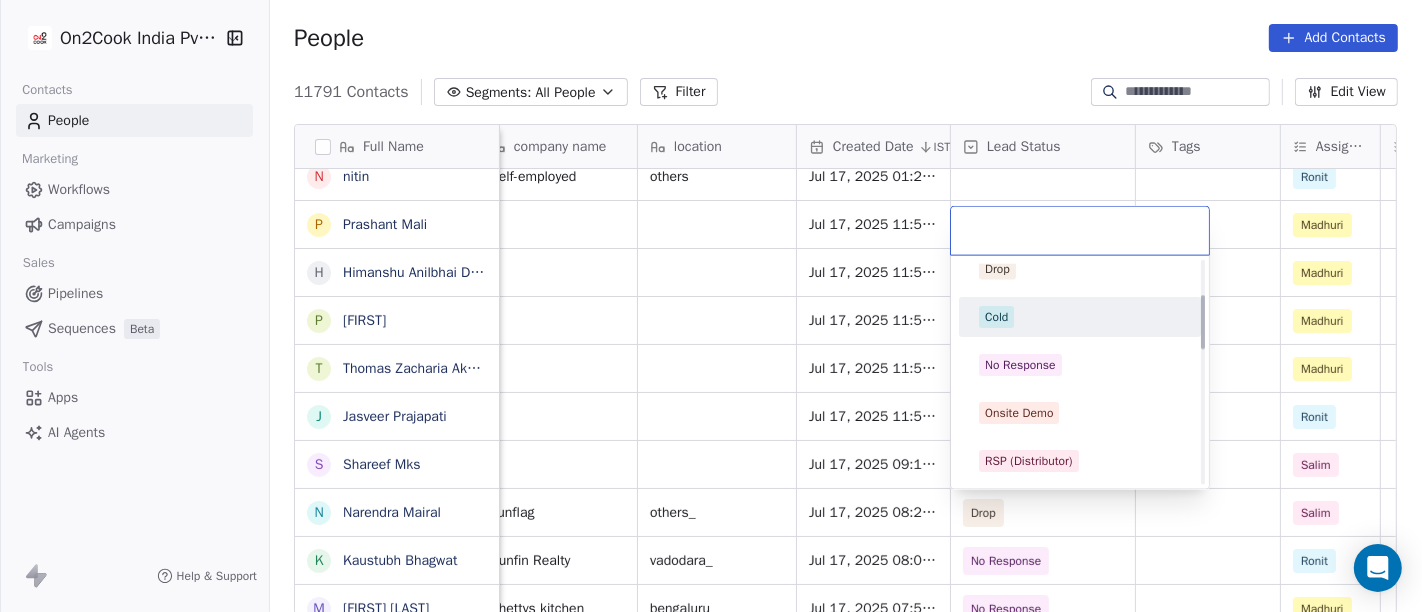 scroll, scrollTop: 222, scrollLeft: 0, axis: vertical 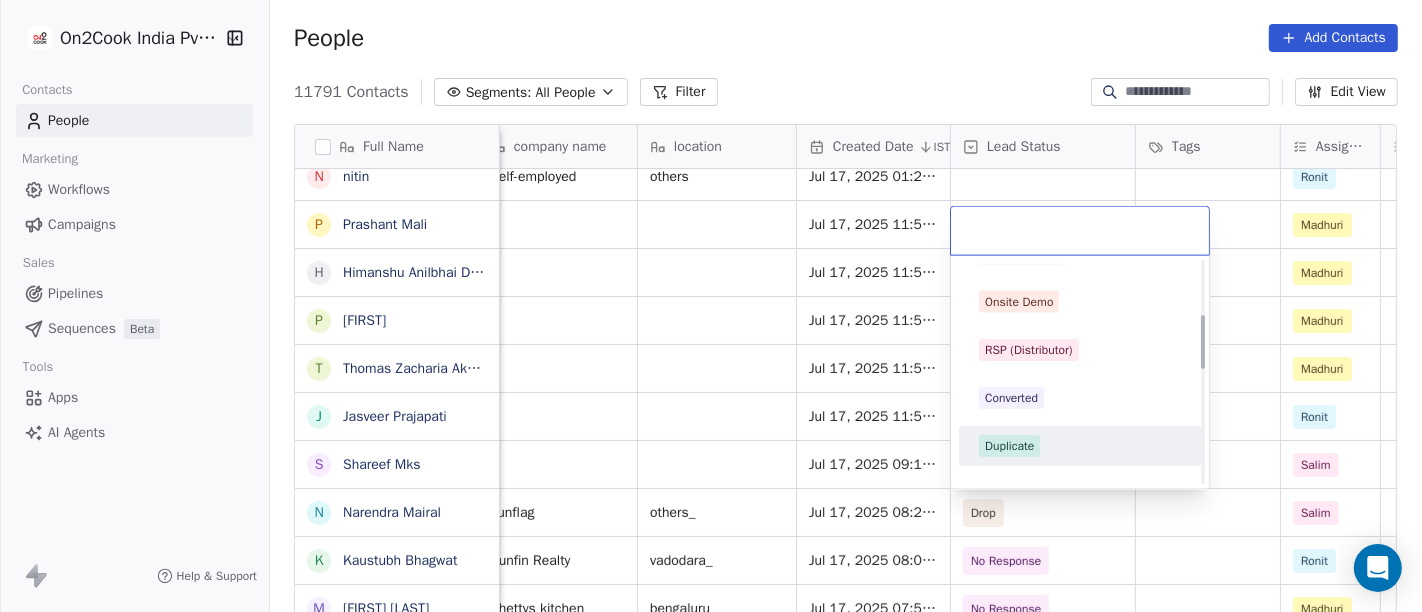 drag, startPoint x: 1034, startPoint y: 447, endPoint x: 735, endPoint y: 463, distance: 299.4278 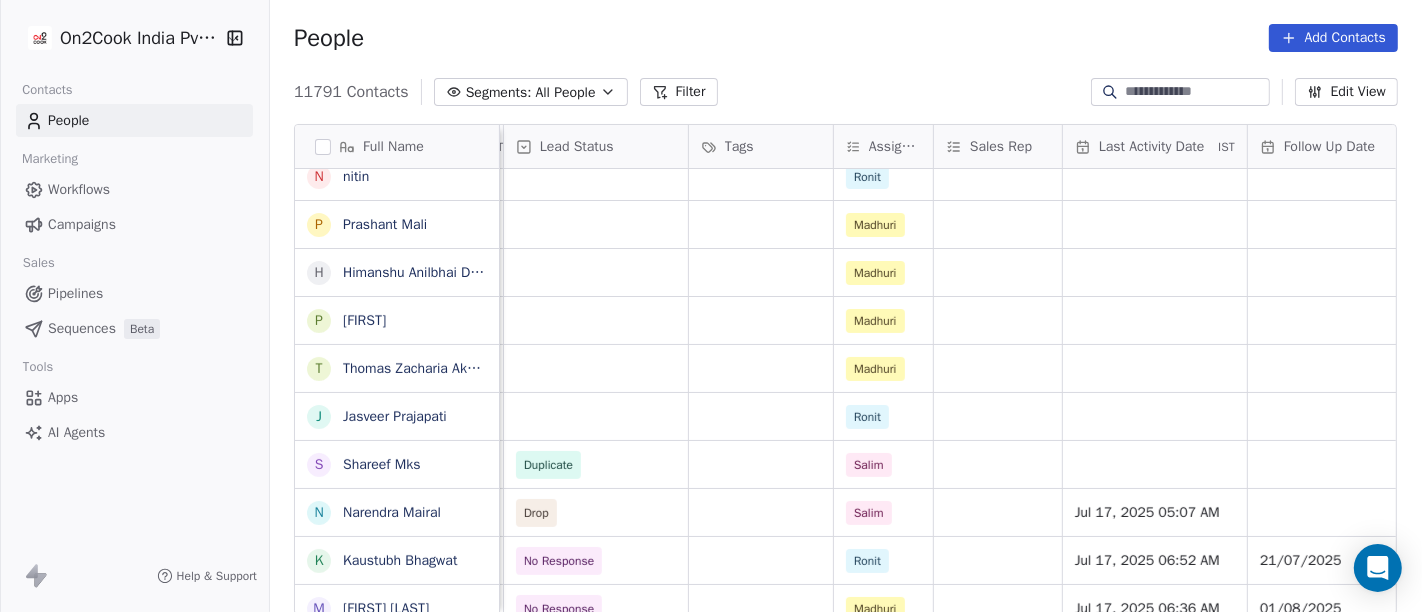scroll, scrollTop: 0, scrollLeft: 784, axis: horizontal 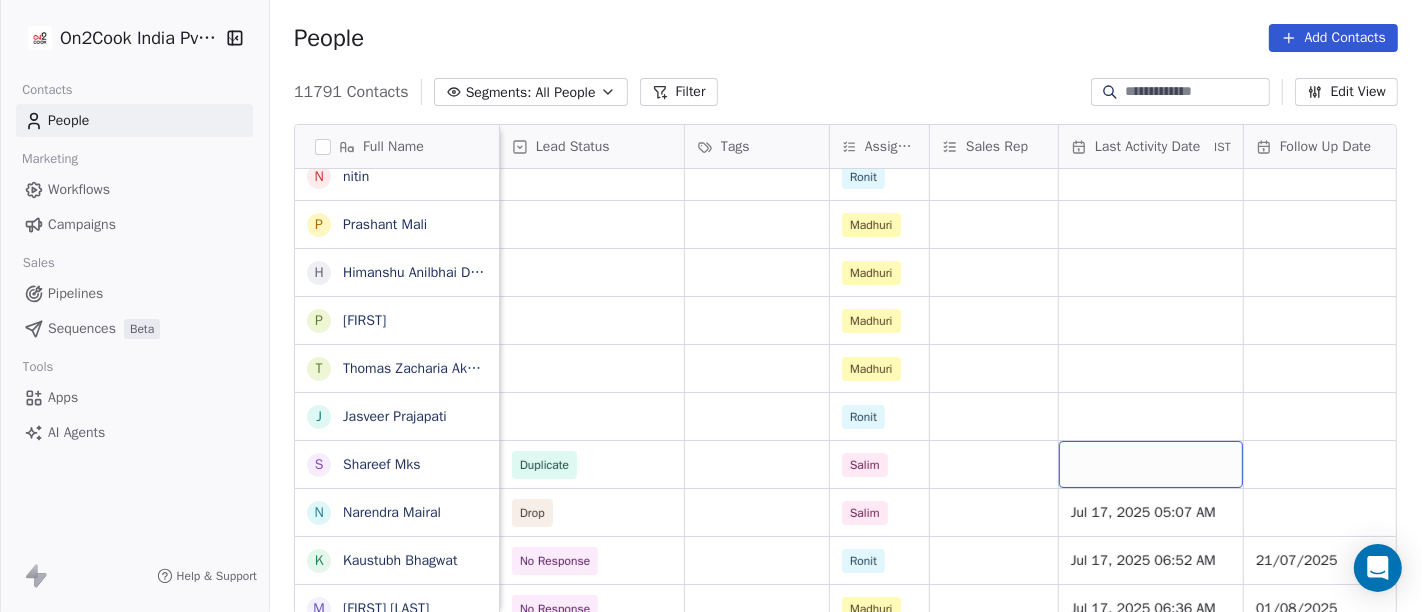 click at bounding box center (1151, 464) 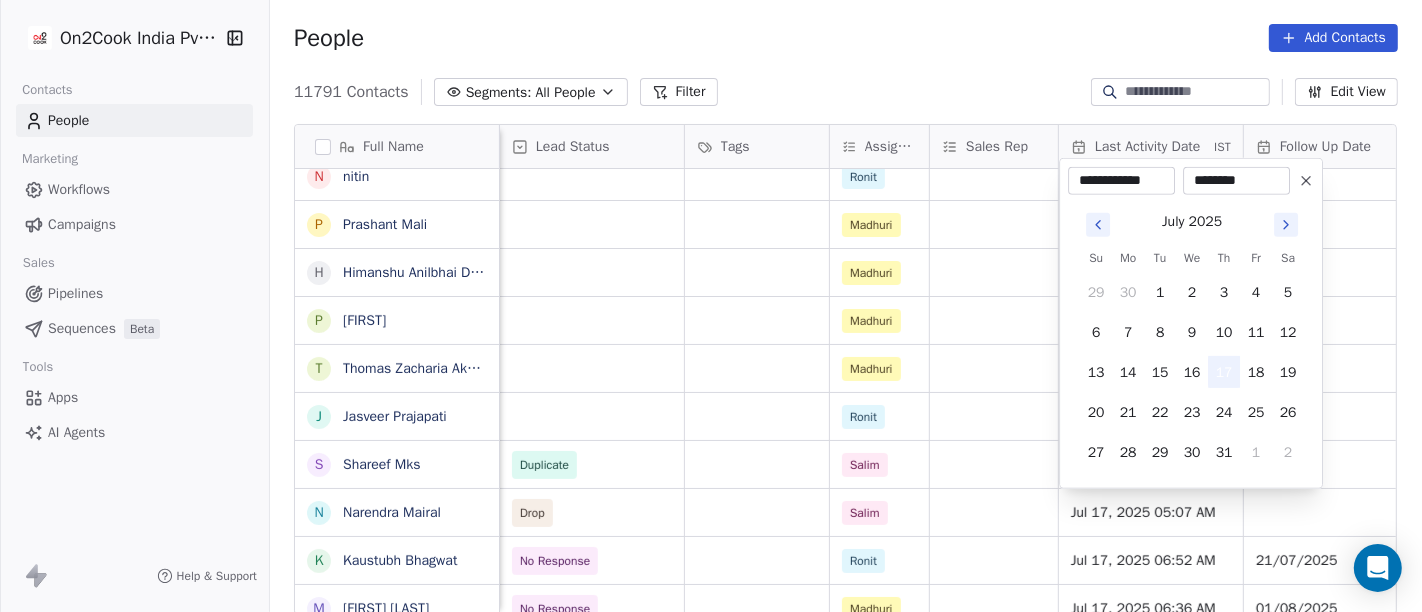 click on "17" at bounding box center (1224, 372) 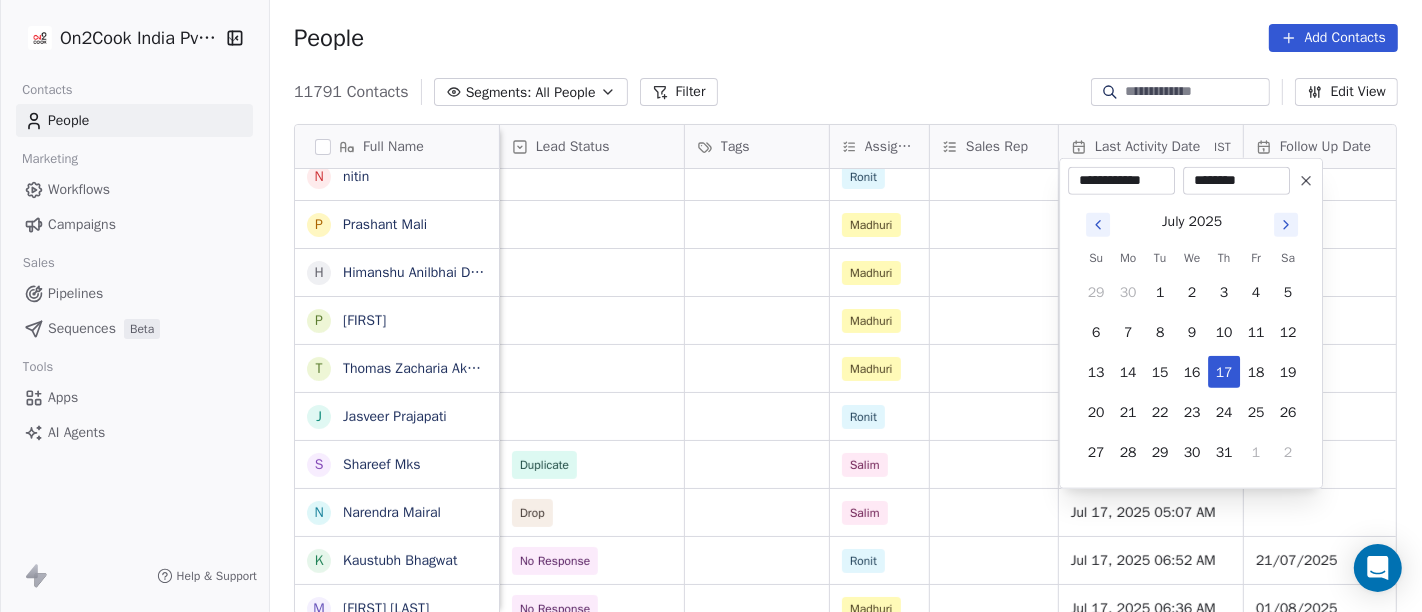 click on "On2Cook India Pvt. Ltd. Contacts People Marketing Workflows Campaigns Sales Pipelines Sequences Beta Tools Apps AI Agents Help & Support People  Add Contacts 11791 Contacts Segments: All People Filter  Edit View Tag Add to Sequence Full Name R Rajput Hardiksinh K Kalpesh Prajapati I Irfan Kayra A Ashoka Khatri n nitin P Prashant Mali H Himanshu Anilbhai Doshi P Purushothaman T Thomas Zacharia Akkarakalam J Jasveer Prajapati S Shareef Mks N Narendra Mairal K Kaustubh Bhagwat M Mohanlal Habib T Tapabrata Hajra G G Sampath Kumar V Varis Ali K Kalpesh Patel C Chai Guy C Chef Rongon Neogi J Jimmy Thakkar A Anoop Sebastian K Kalpesh  Khamar l lalit K Kiranmoy  Chatterjeee H HUNGRY FOX H HUNGRY FOX H HUNGRY FOX T Taji Mammen m md sami D Deepak Shah D Deepa Divakaran V Venkata Nagendra N Narayan Khandelwal company name location Created Date IST Lead Status Tags Assignee Sales Rep Last Activity Date IST Follow Up Date Notes Call Attempts Website   Virasat Foundation ahmedabad Jul 17, 2025 03:25 PM     others Madhuri" at bounding box center (711, 306) 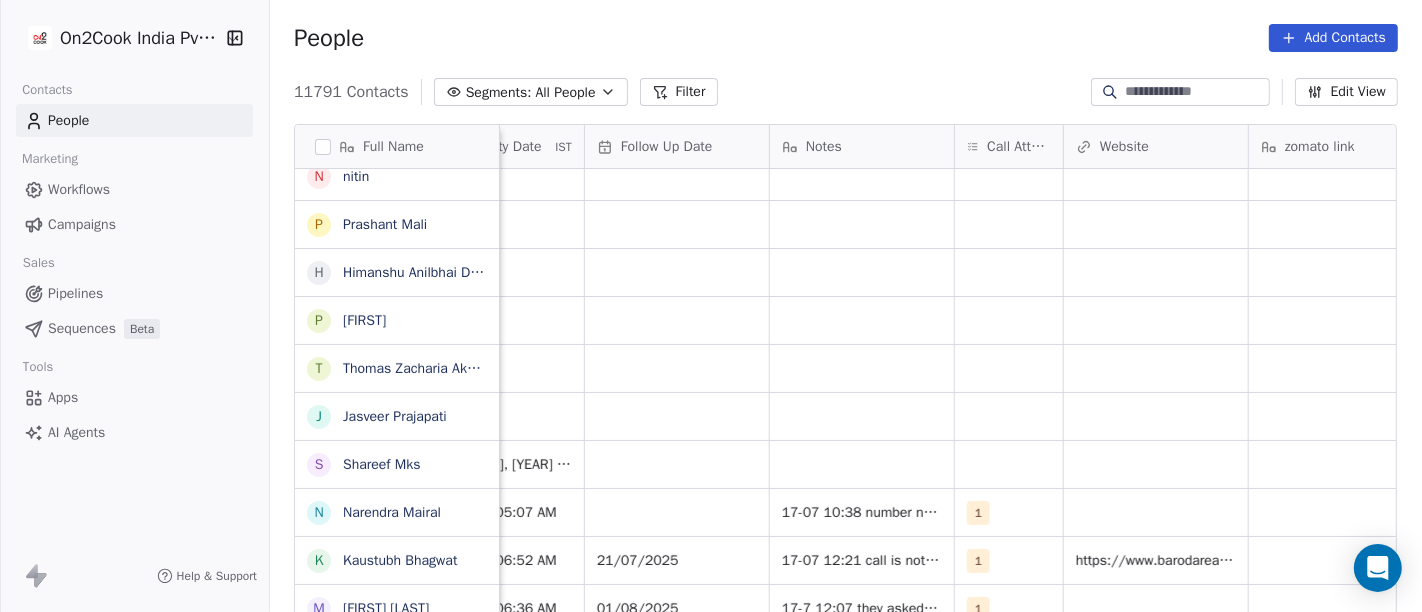 scroll, scrollTop: 0, scrollLeft: 1453, axis: horizontal 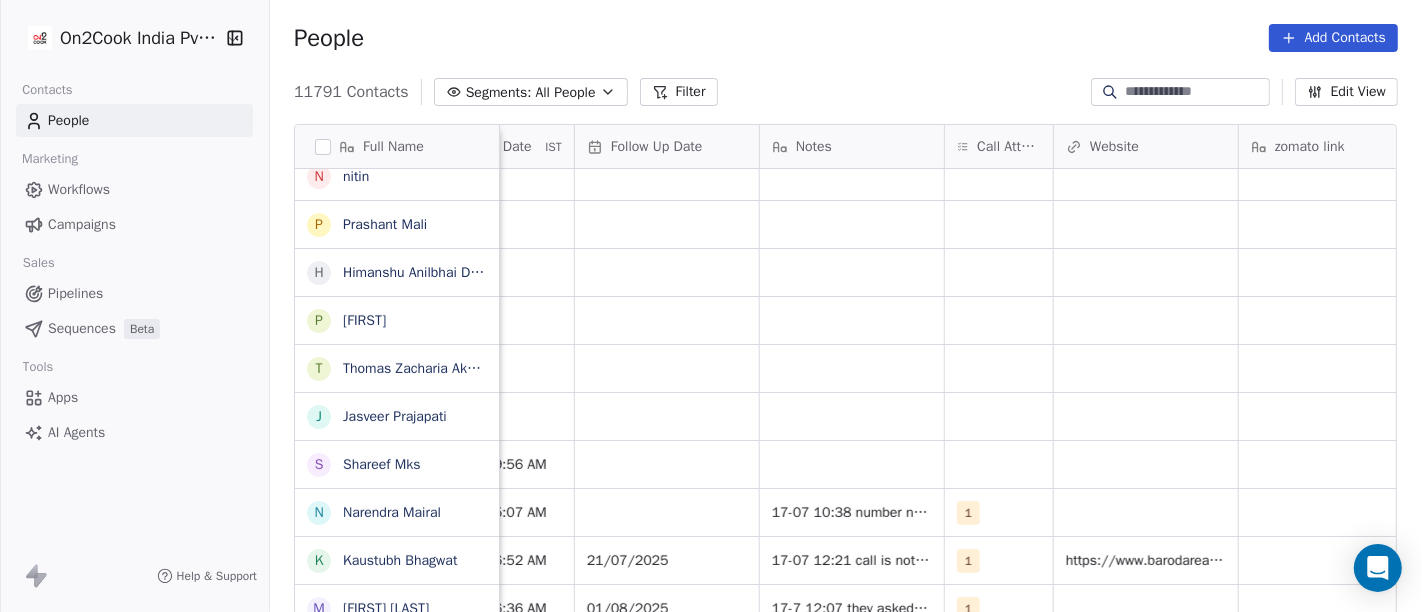 click at bounding box center [1196, 92] 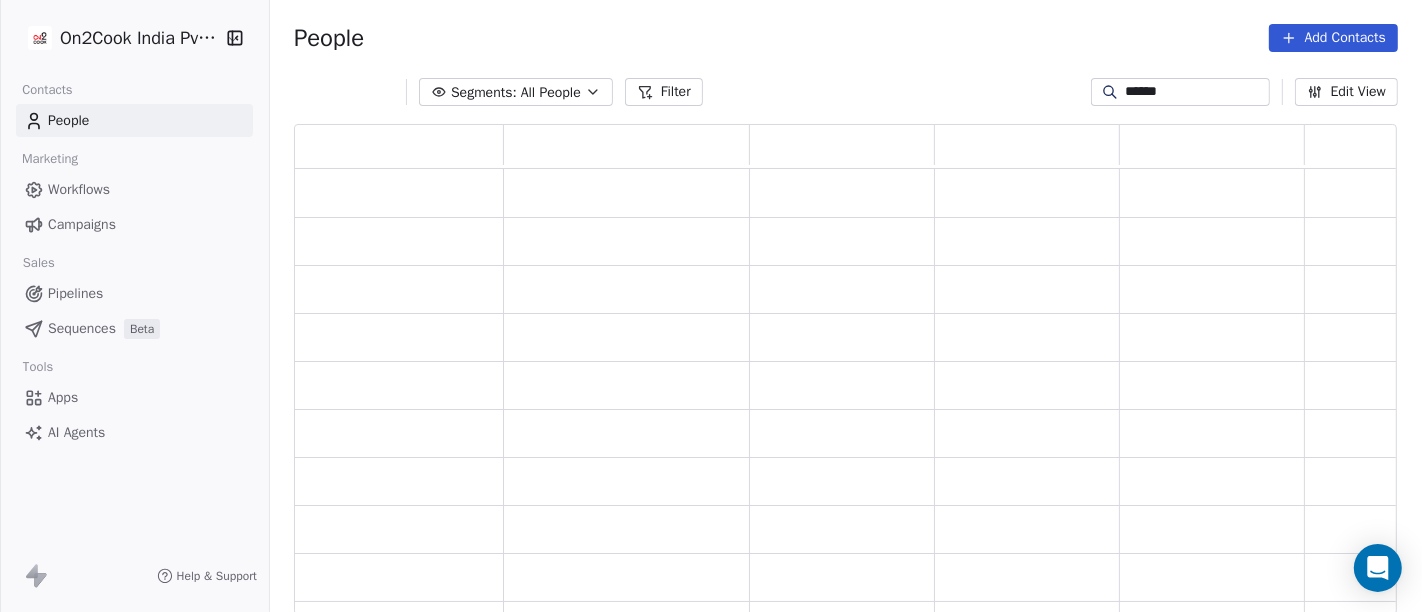 scroll, scrollTop: 17, scrollLeft: 17, axis: both 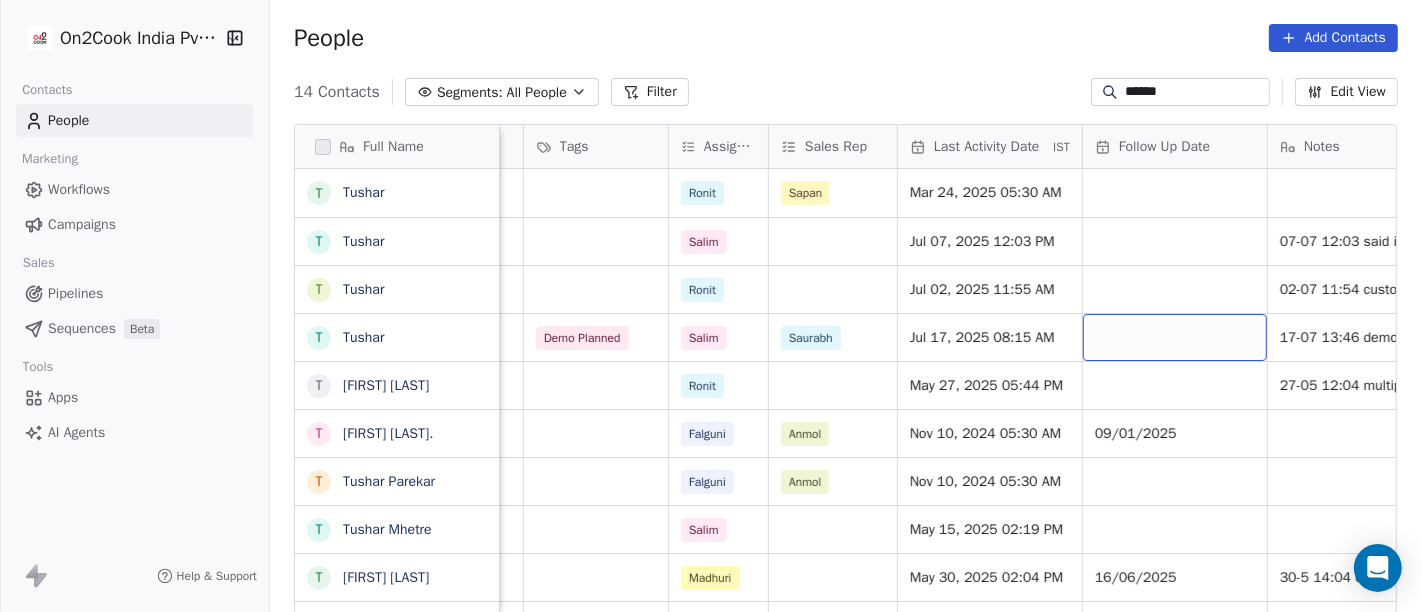 click at bounding box center (1175, 337) 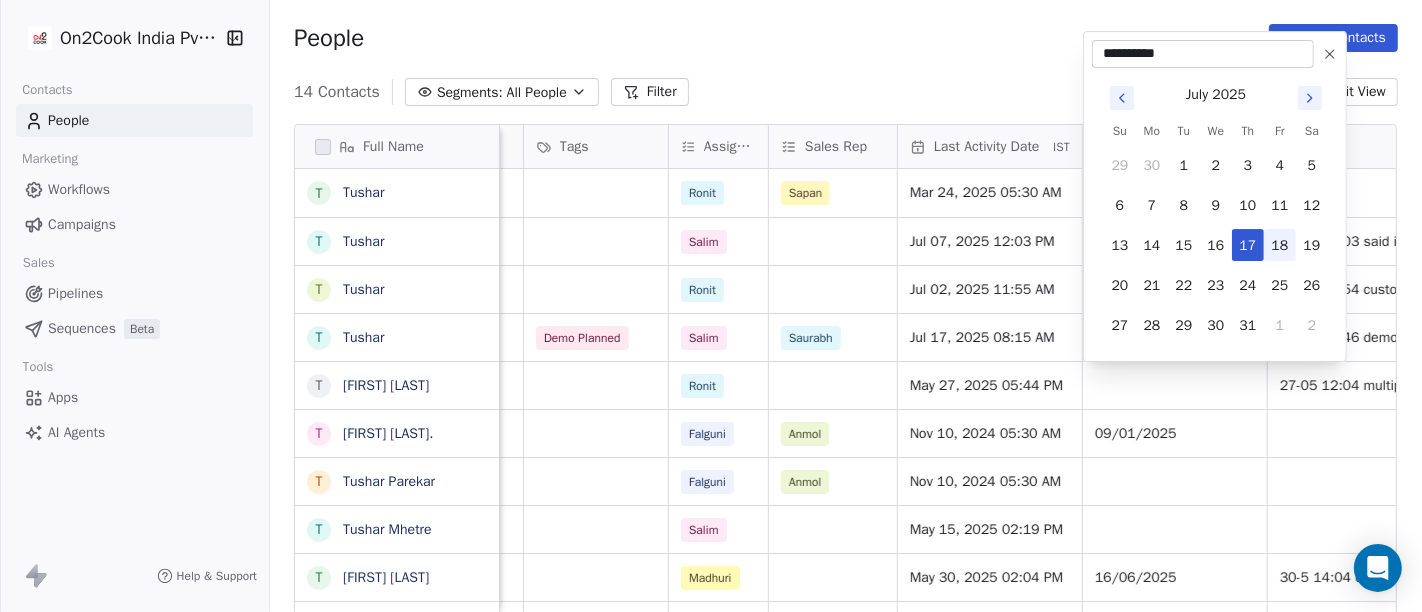click on "18" at bounding box center [1280, 245] 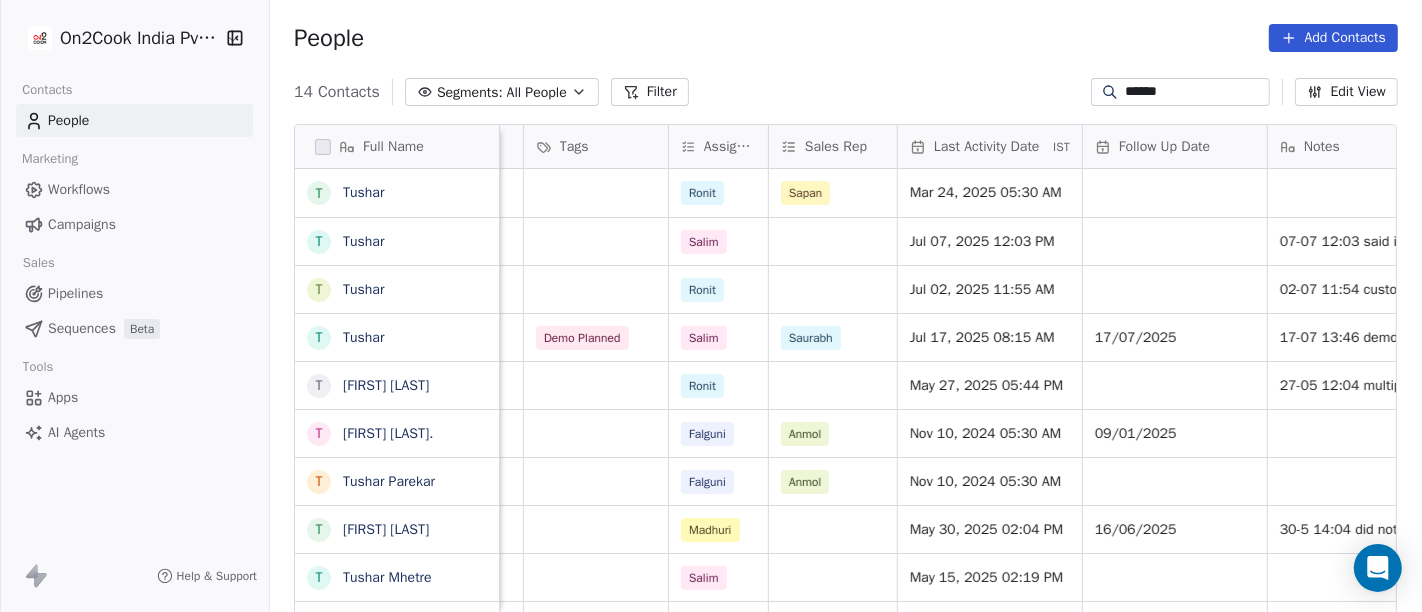 click on "******" at bounding box center [1196, 92] 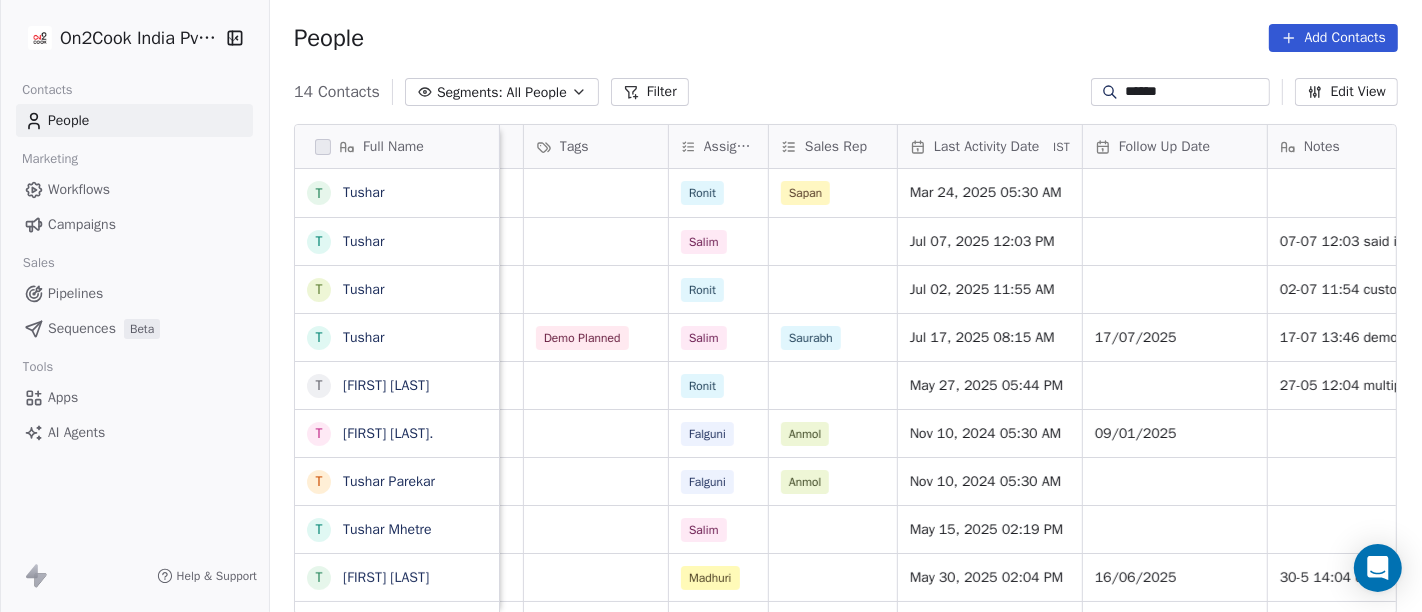 click on "******" at bounding box center (1196, 92) 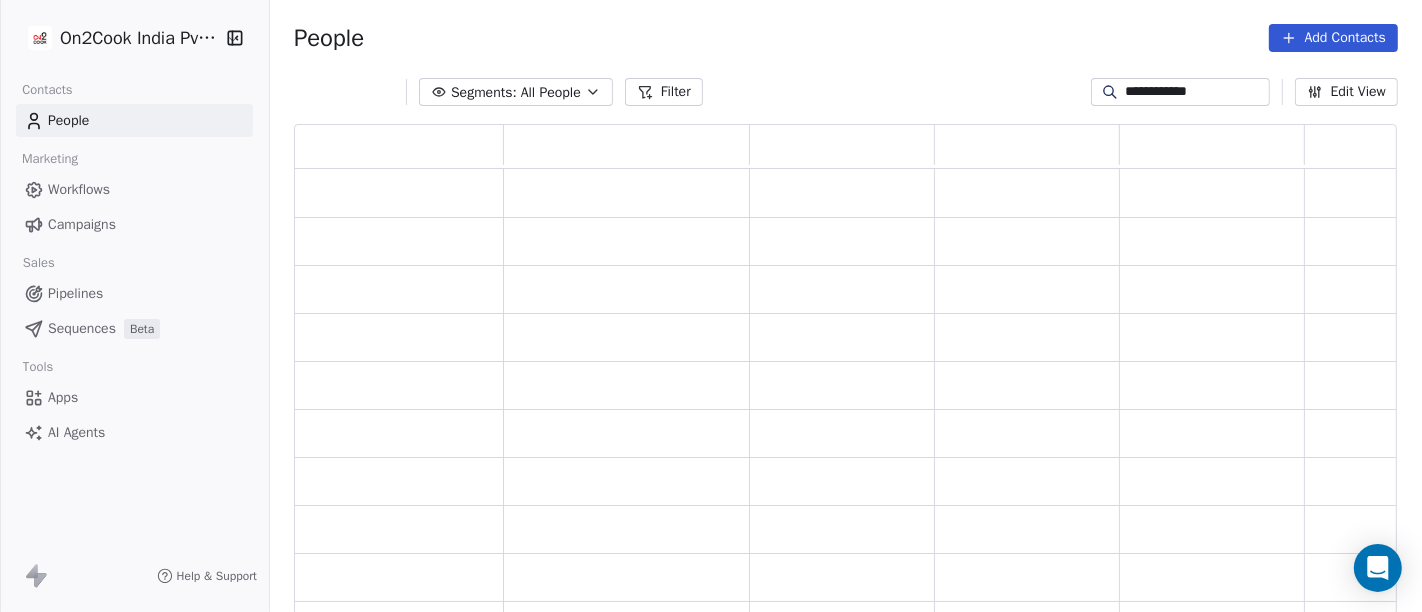 scroll, scrollTop: 17, scrollLeft: 17, axis: both 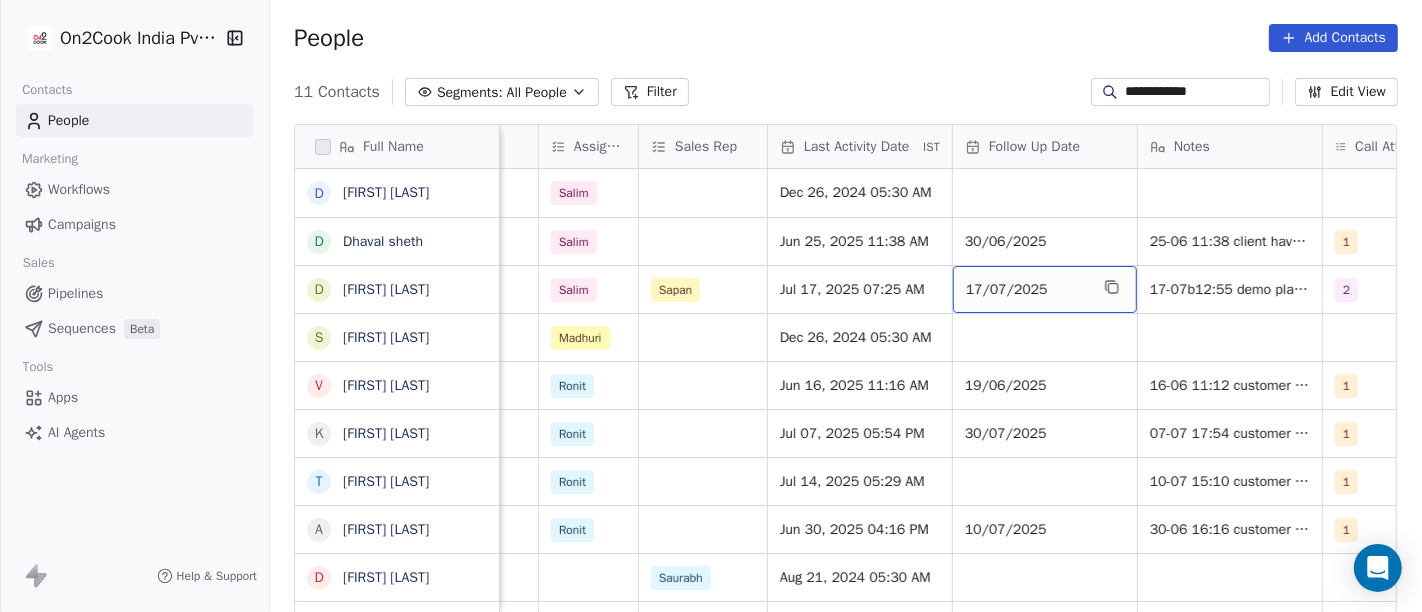 click on "17/07/2025" at bounding box center (1027, 290) 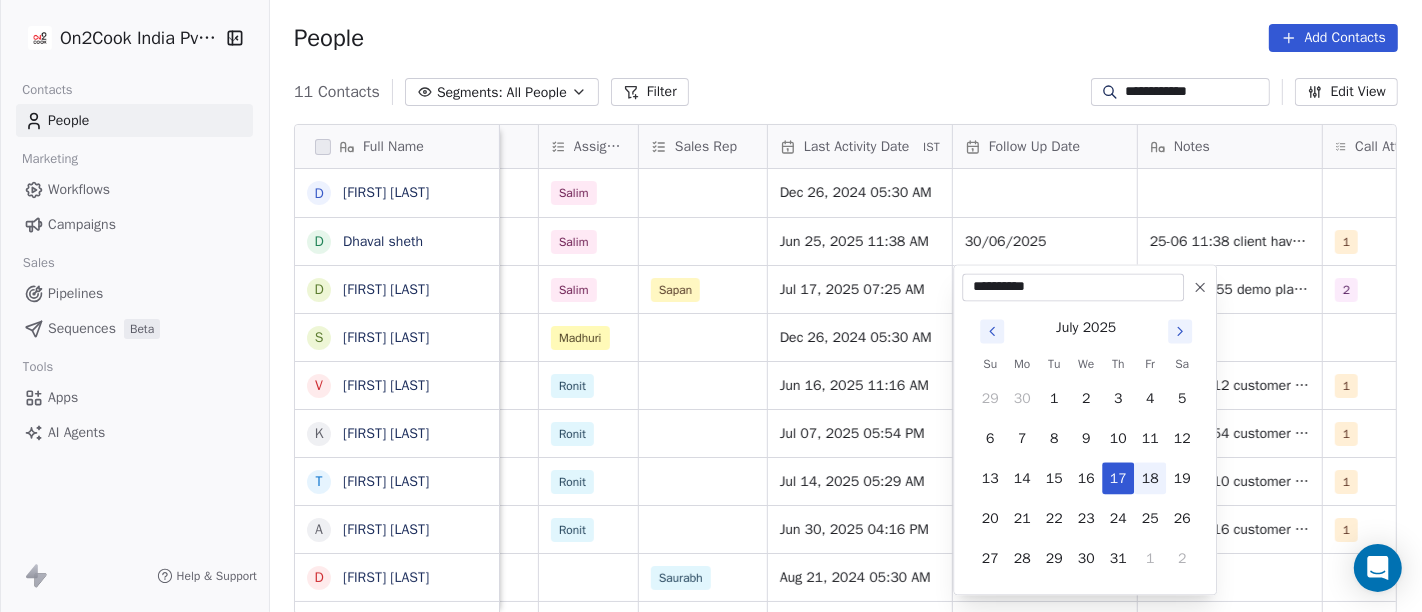 click on "18" at bounding box center (1150, 478) 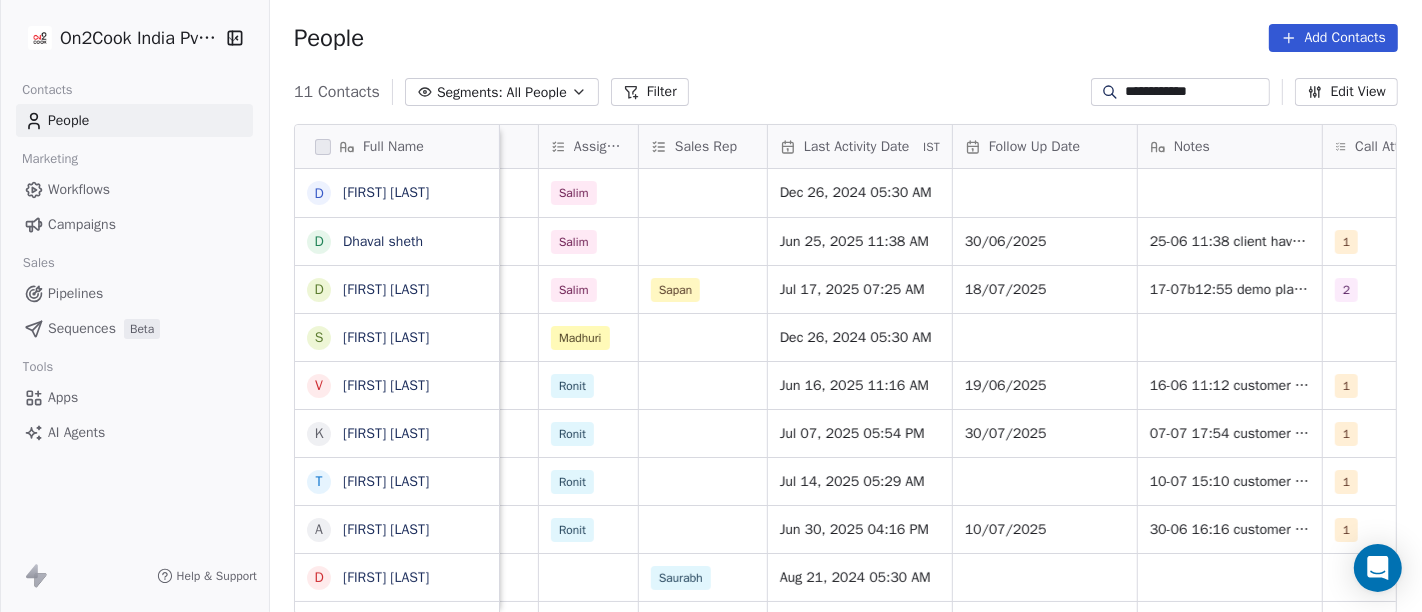click on "**********" at bounding box center (846, 92) 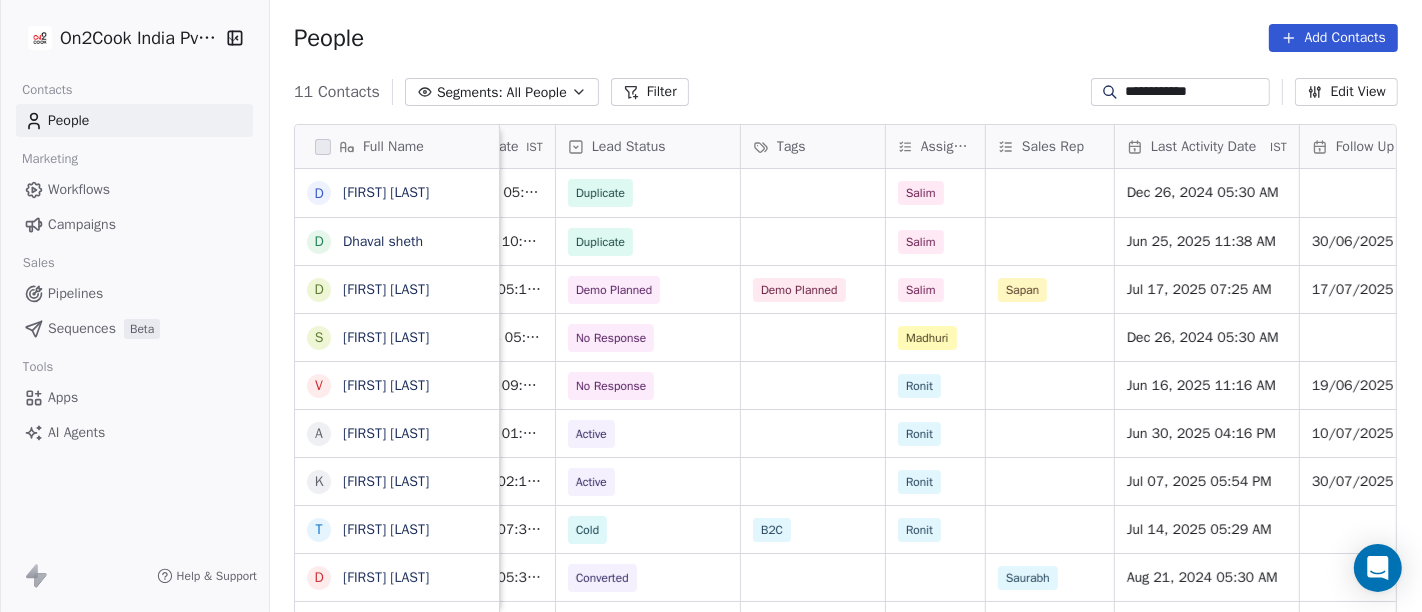 scroll, scrollTop: 0, scrollLeft: 737, axis: horizontal 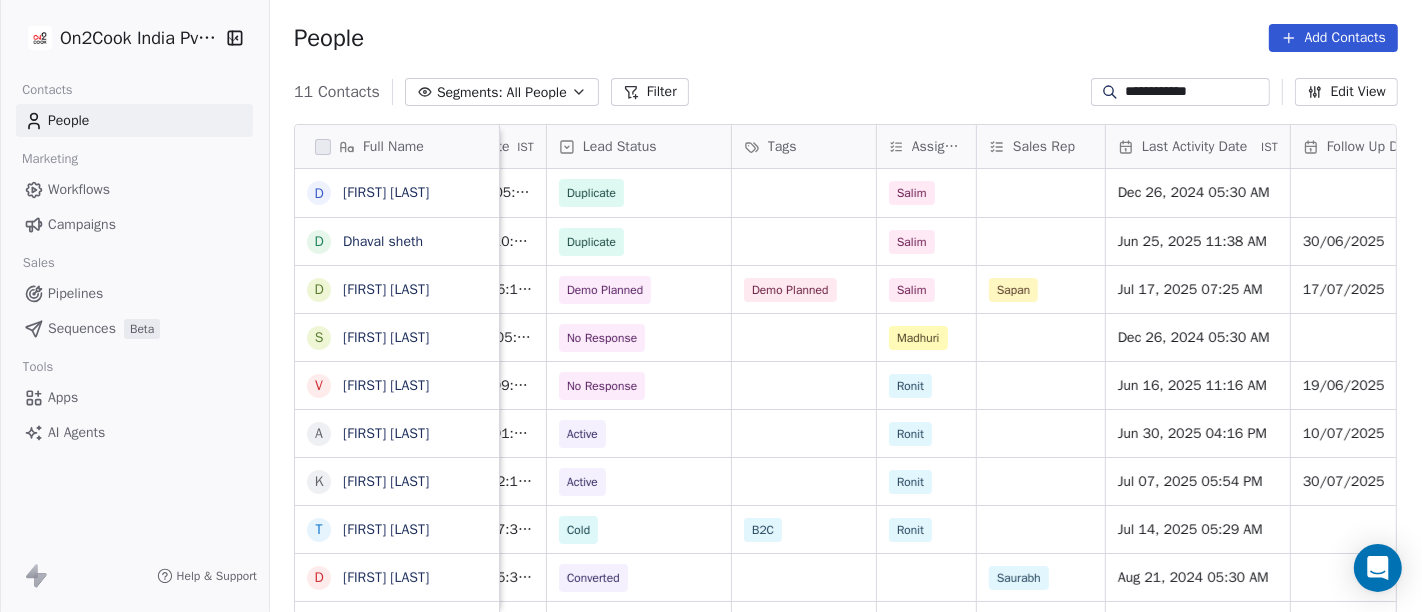 click on "Full Name D Dhaval Sheth D Dhaval sheth D Dhaval Sheth s siddharth sheth V Vijay Sheth A Amit Sheth k kk sheth T Tansukh Sheth D Dhaval Thakkar M Mr. Viren Sheth D Dhaval Haria 8369410044 Email company name location Created Date IST Lead Status Tags Assignee Sales Rep Last Activity Date IST Follow Up Date Notes Call Attempts Website   Madhur Sweet's Aug 26, 2024 05:30 AM Duplicate Salim Dec 26, 2024 05:30 AM   dhavalsheth2113@gmail.com Madhur sweet others Jun 19, 2025 10:51 PM Duplicate Salim Jun 25, 2025 11:38 AM 30/06/2025 25-06 11:38 client have sweet shop asked details on WA 1   Jul 12, 2025 05:13 PM Demo Planned Demo Planned Salim Sapan Jul 17, 2025 07:25 AM 17/07/2025 17-07b12:55 demo planned 25-06 11:38 client have sweet shop asked details on WA 2   siddharthsheth74@gmail.com Gamthi kathiyawadi Sep 17, 2024 05:30 AM No Response Madhuri Dec 26, 2024 05:30 AM   vijaysheth588@gmail.com Padmavati catarers ahmedabad_ Jun 13, 2025 09:24 PM No Response Ronit Jun 16, 2025 11:16 AM 19/06/2025 1   Self-employed" at bounding box center (846, 377) 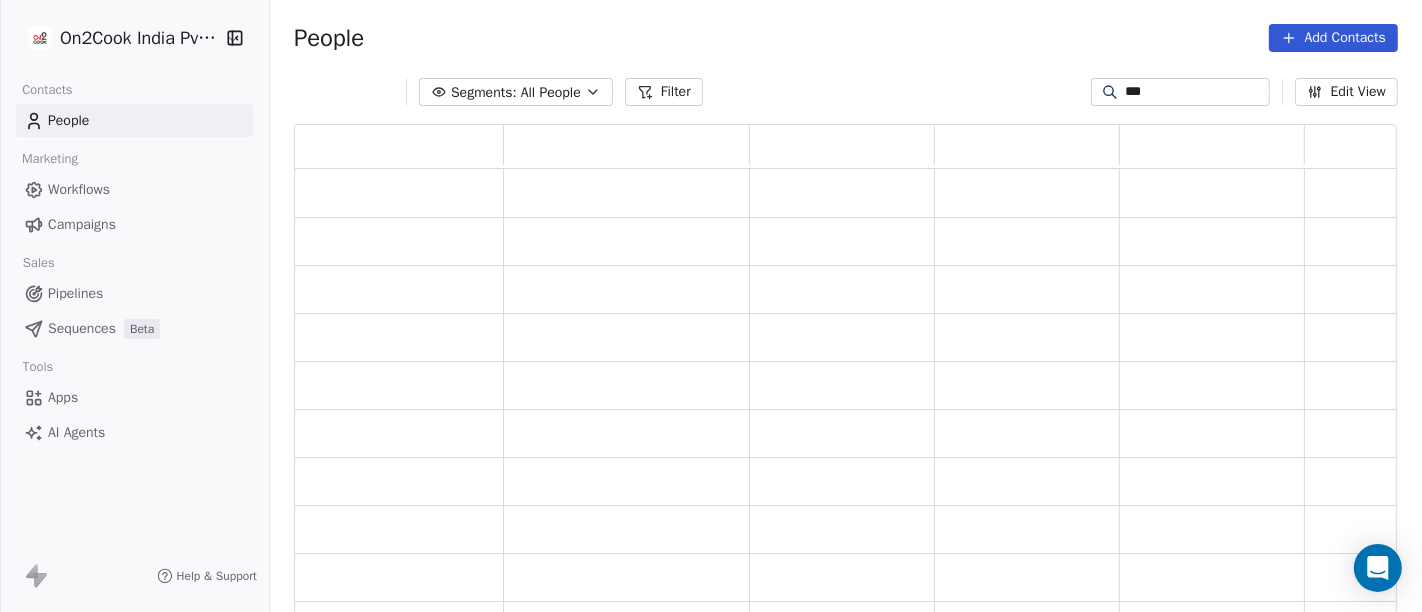 scroll, scrollTop: 17, scrollLeft: 17, axis: both 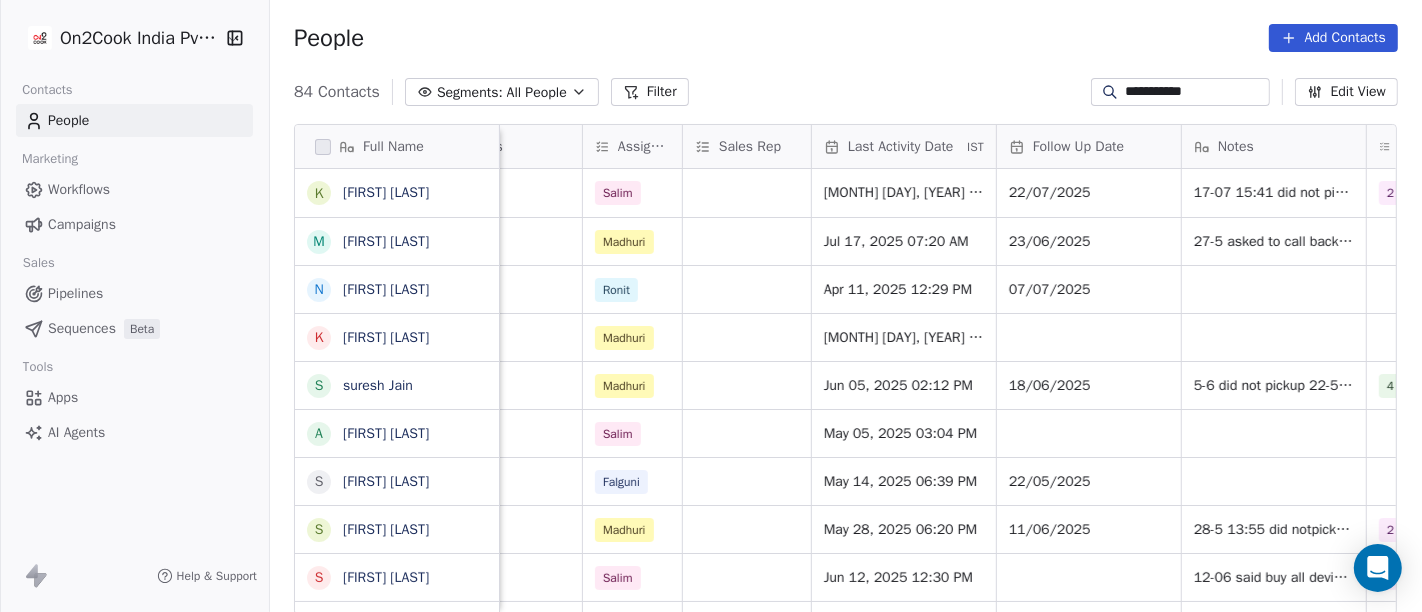 type on "**********" 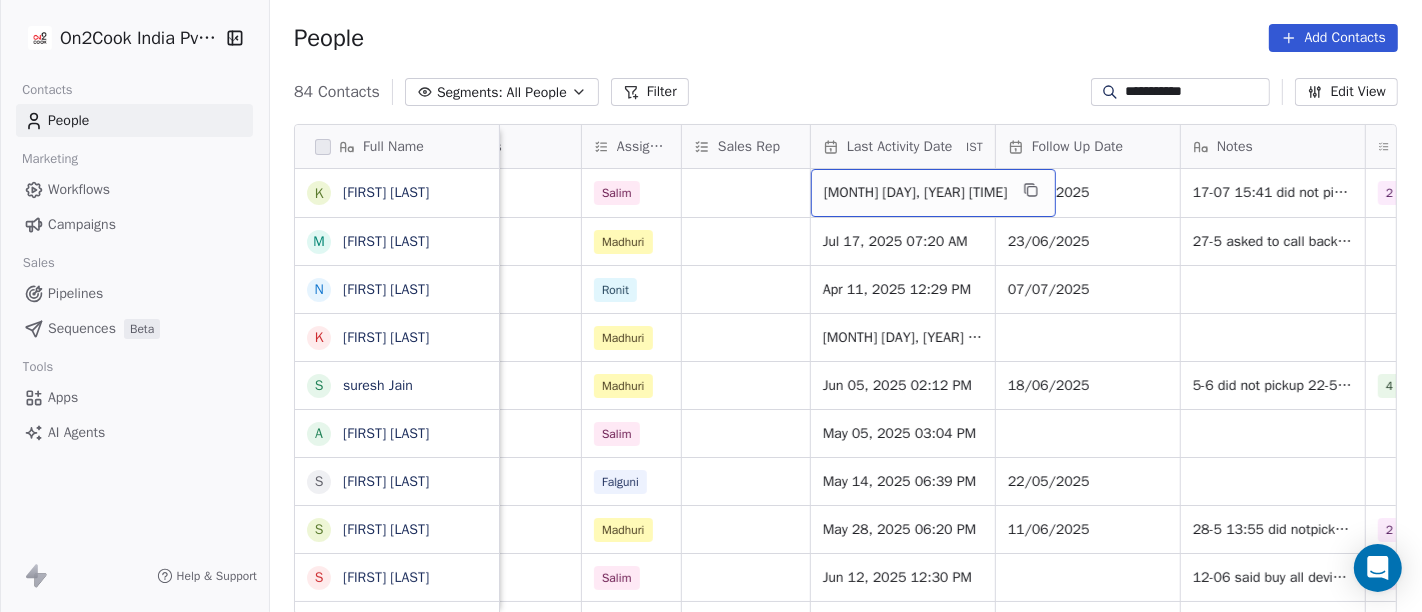 click on "[DATE] [TIME]" at bounding box center (934, 193) 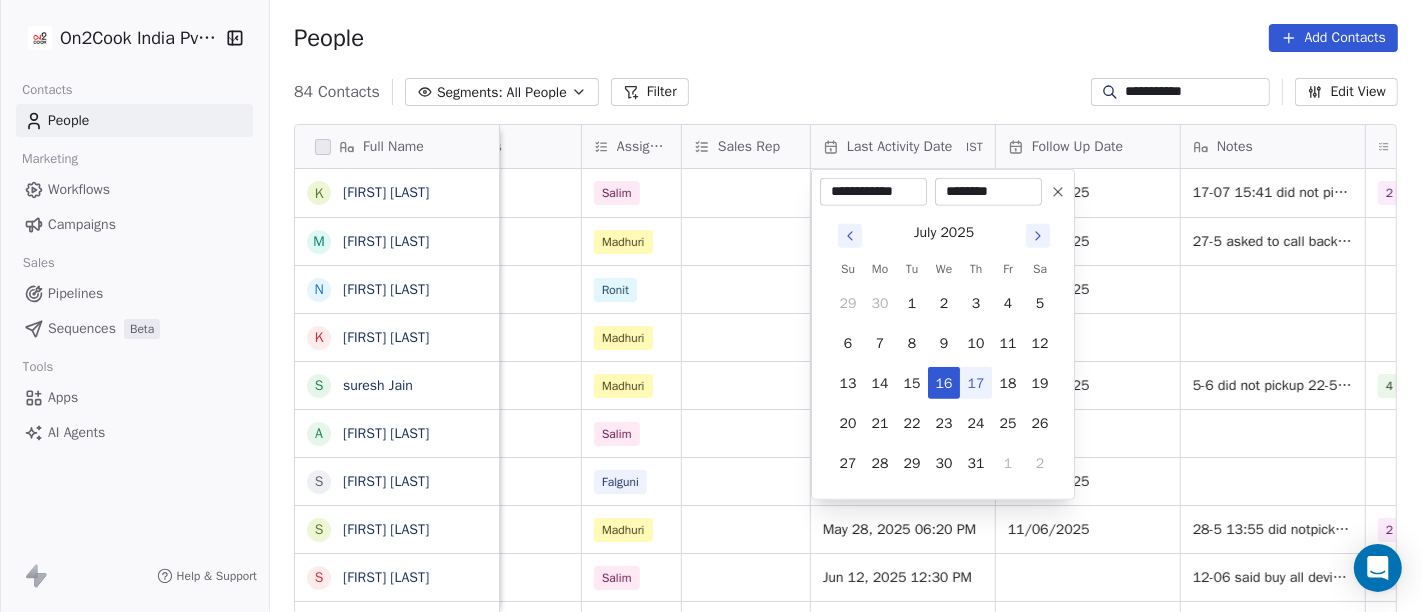 click on "**********" at bounding box center [711, 306] 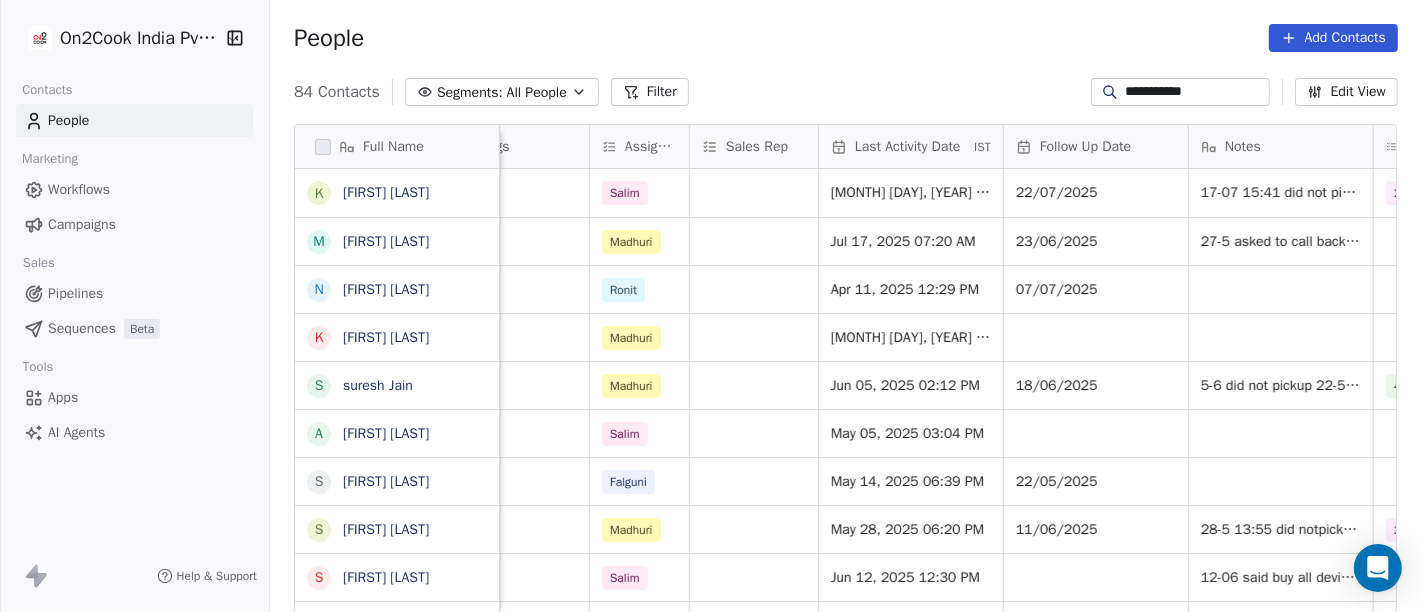 scroll, scrollTop: 0, scrollLeft: 1023, axis: horizontal 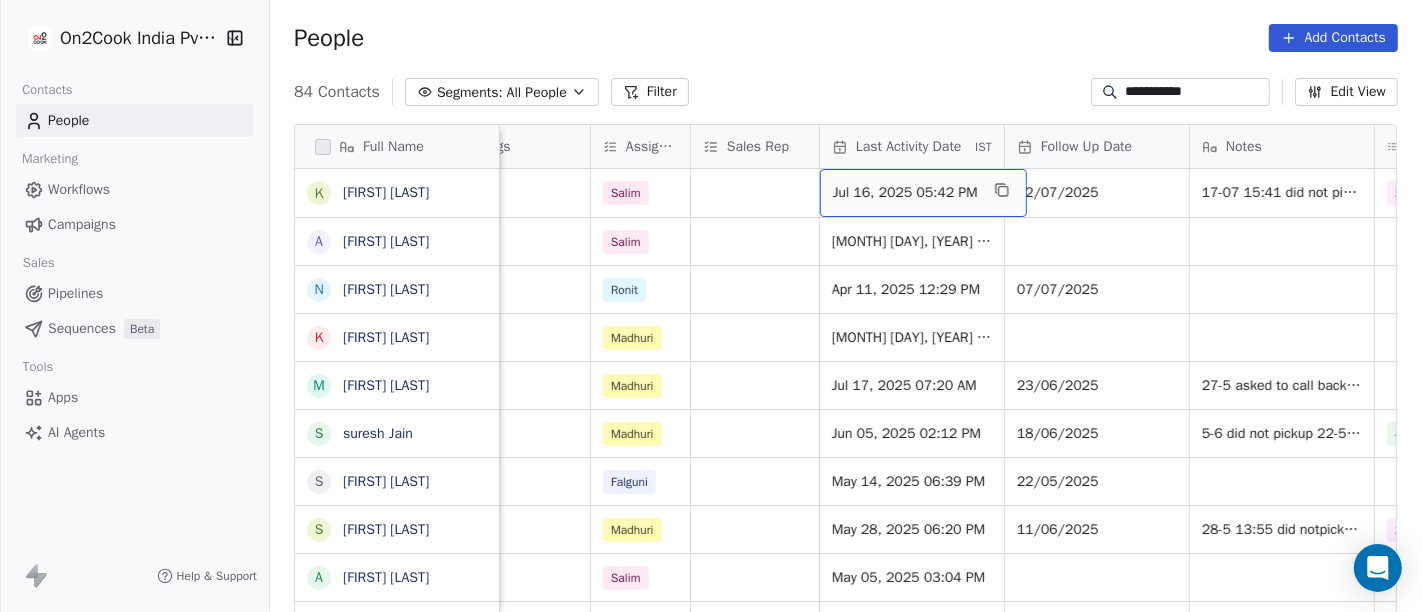 click on "Jul 16, 2025 05:42 PM" at bounding box center (905, 193) 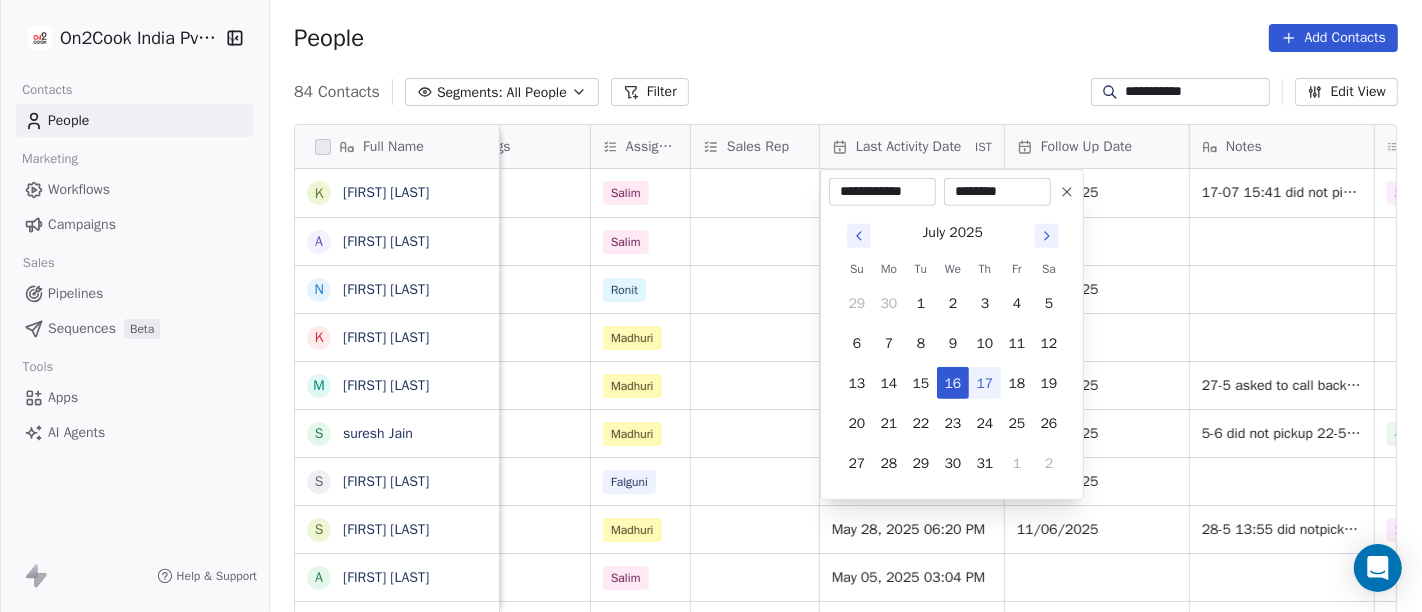 click on "**********" at bounding box center [711, 306] 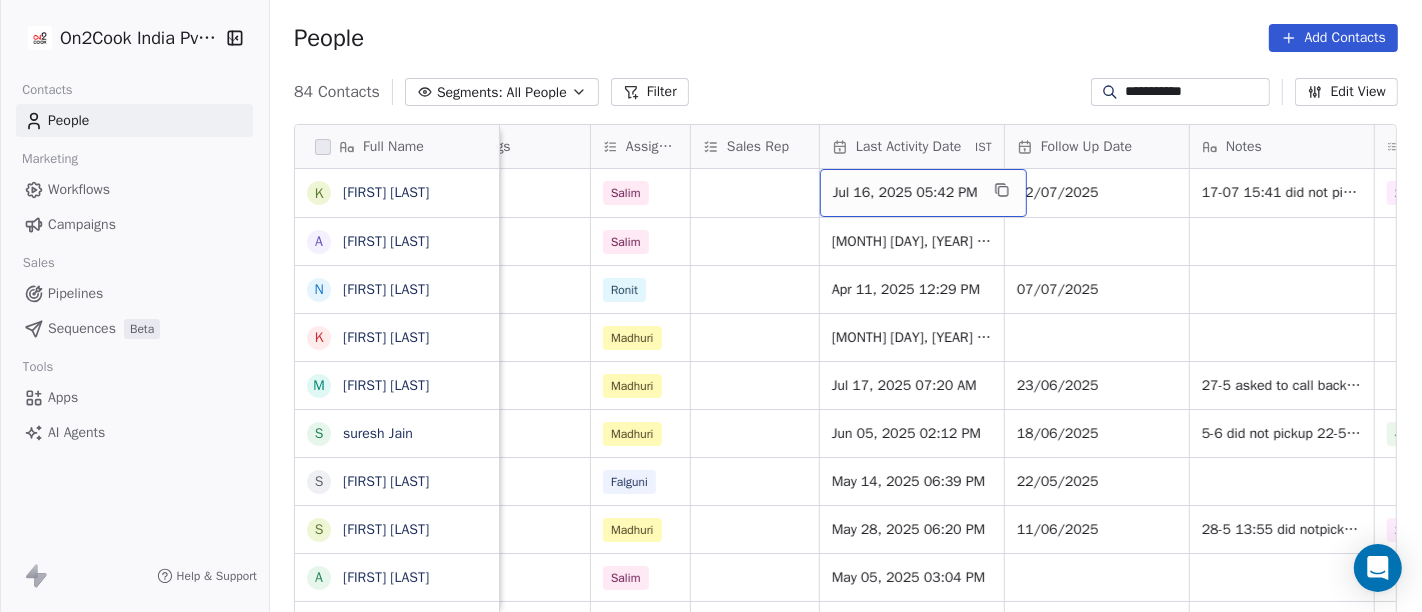 click on "Jul 16, 2025 05:42 PM" at bounding box center [905, 193] 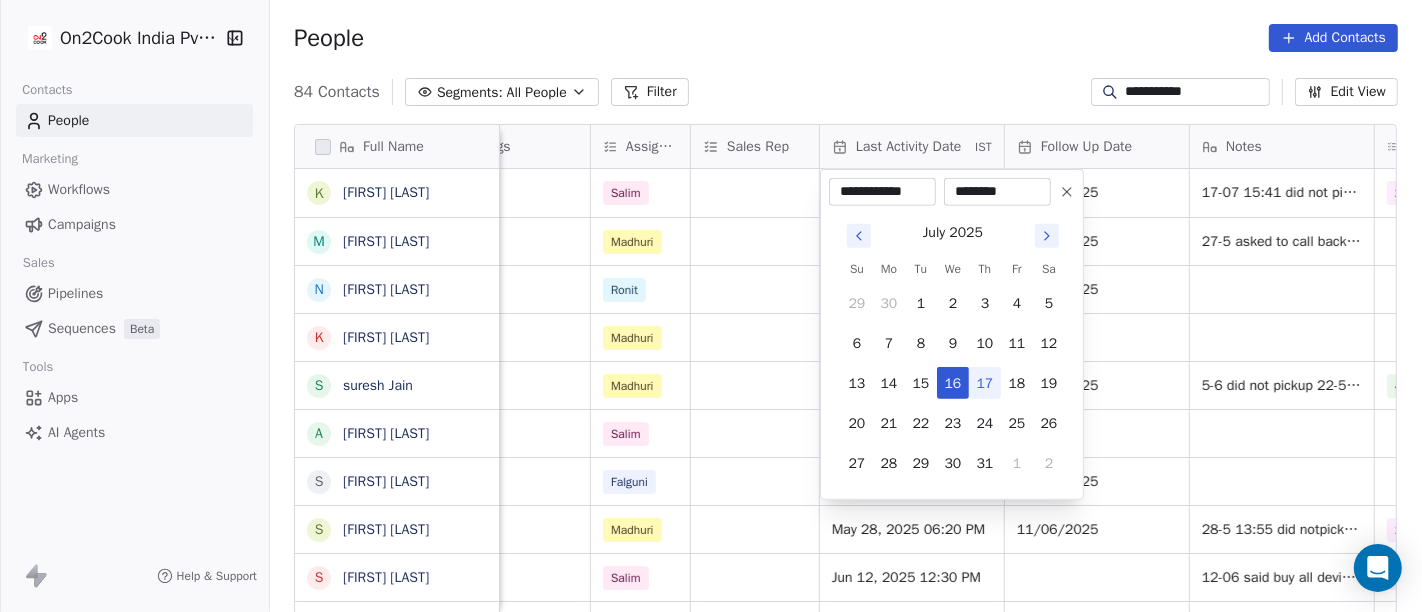 click on "17" at bounding box center (985, 383) 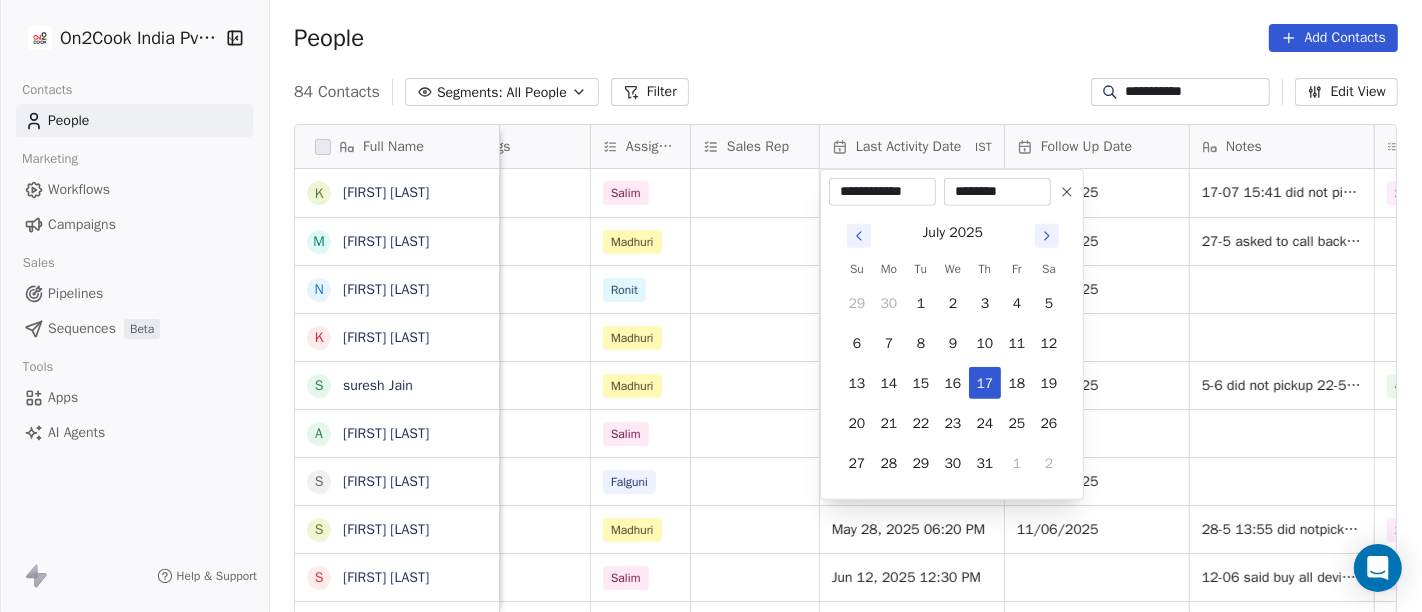 click on "**********" at bounding box center [711, 306] 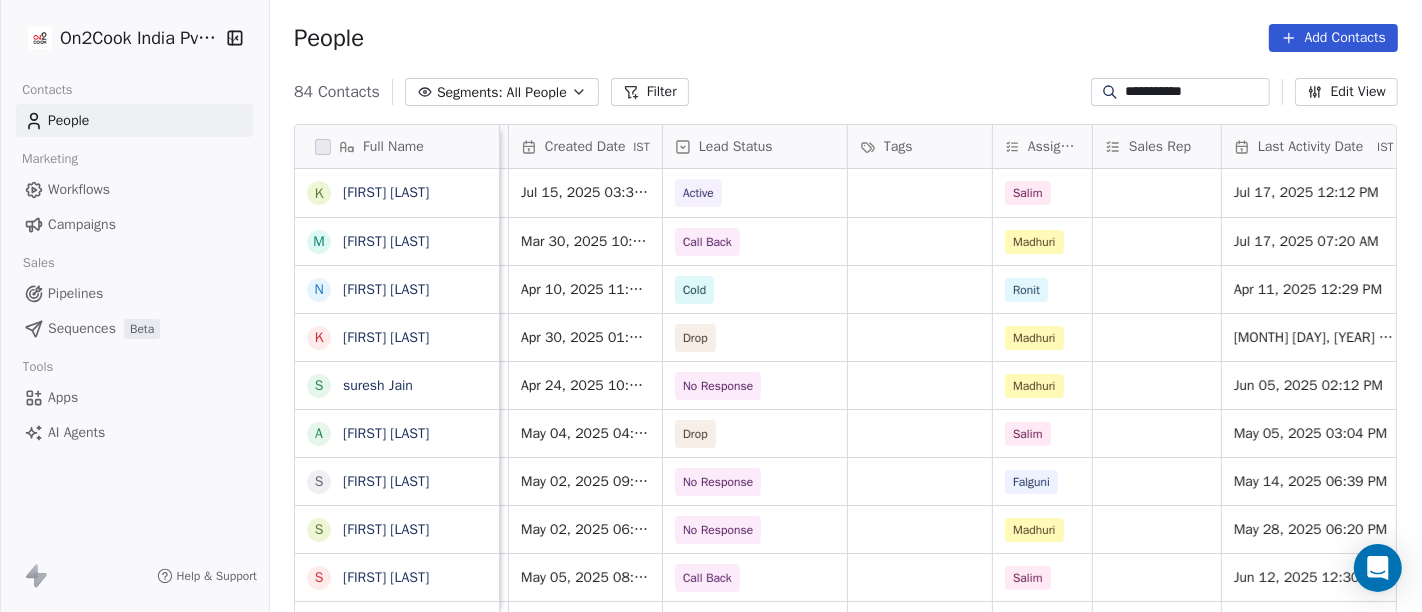 scroll, scrollTop: 0, scrollLeft: 617, axis: horizontal 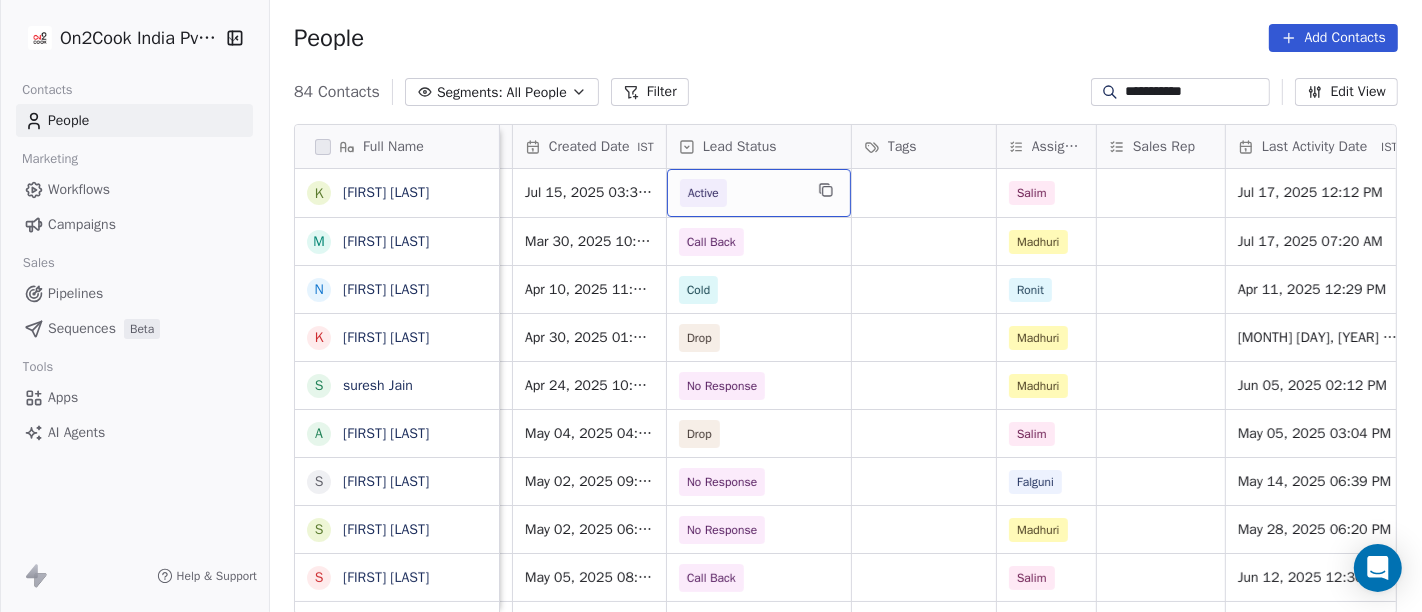 click on "Active" at bounding box center [741, 193] 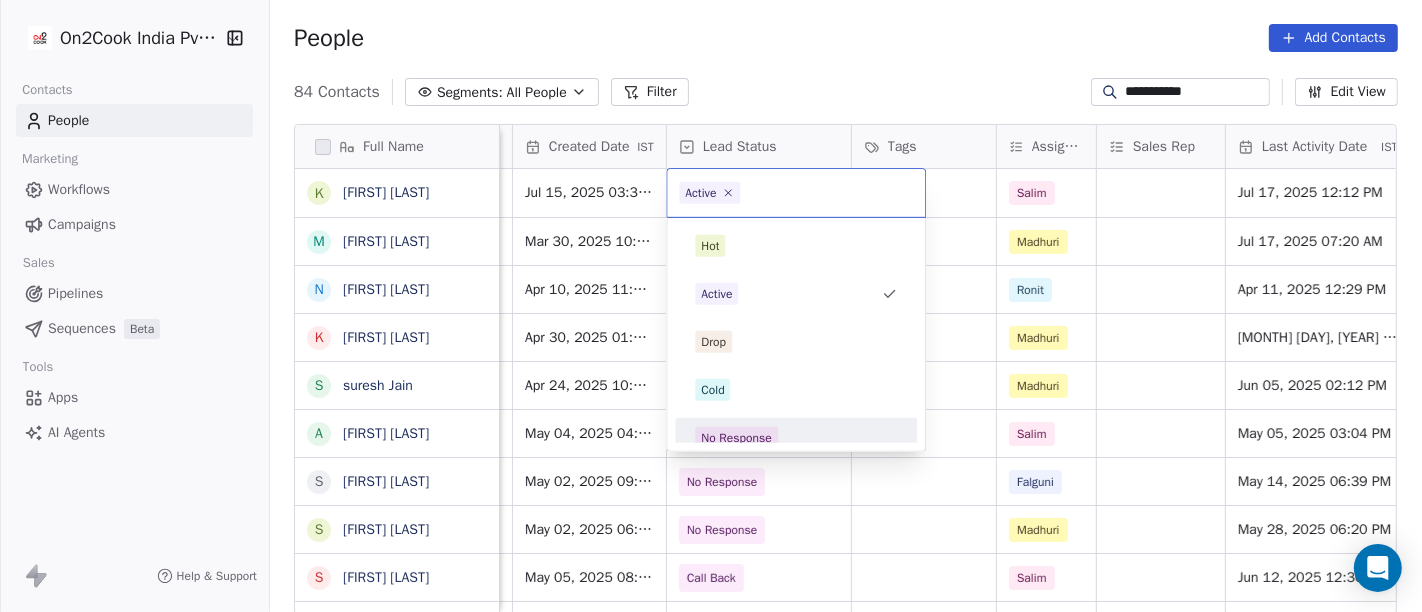 click on "No Response" at bounding box center (796, 438) 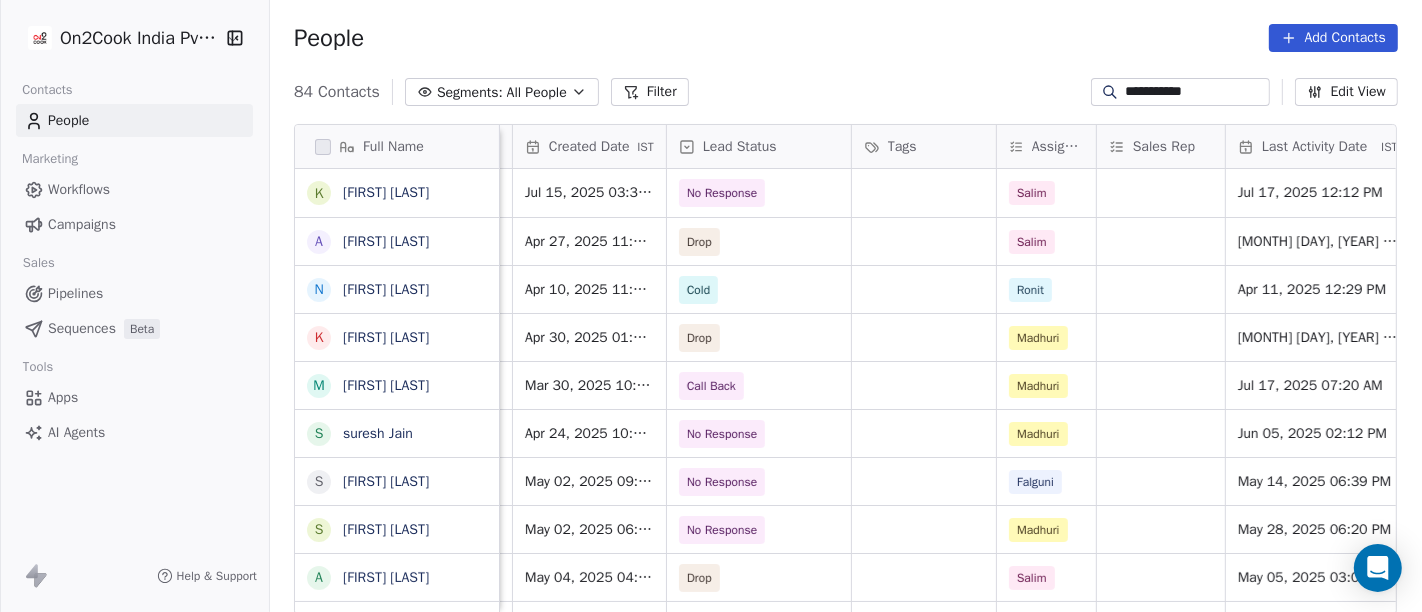 click on "People  Add Contacts" at bounding box center (846, 38) 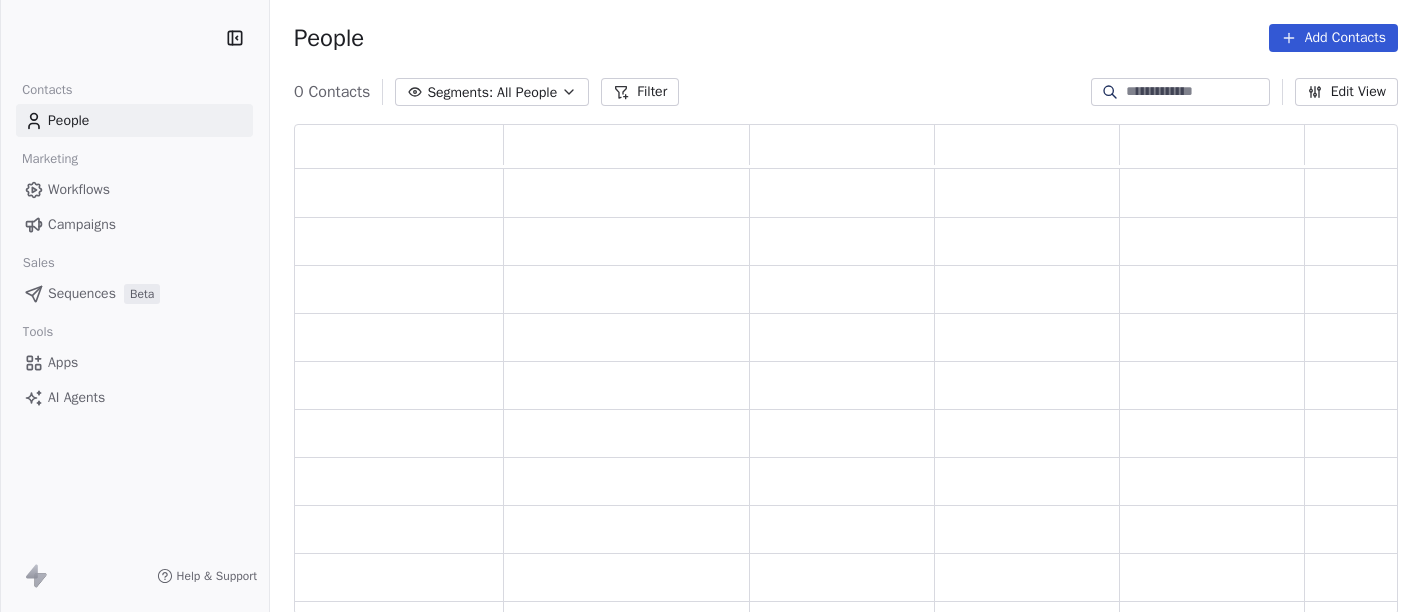 scroll, scrollTop: 0, scrollLeft: 0, axis: both 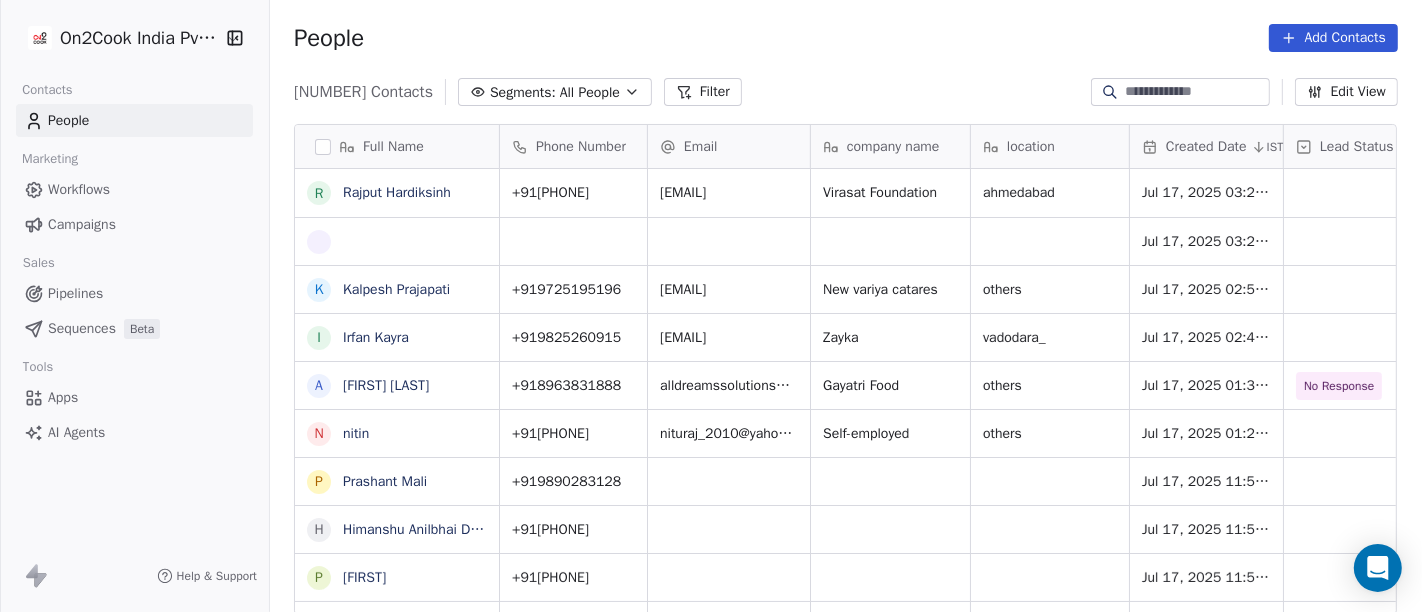 click on "[NUMBER] Contacts Segments: All People Filter  Edit View" at bounding box center [846, 92] 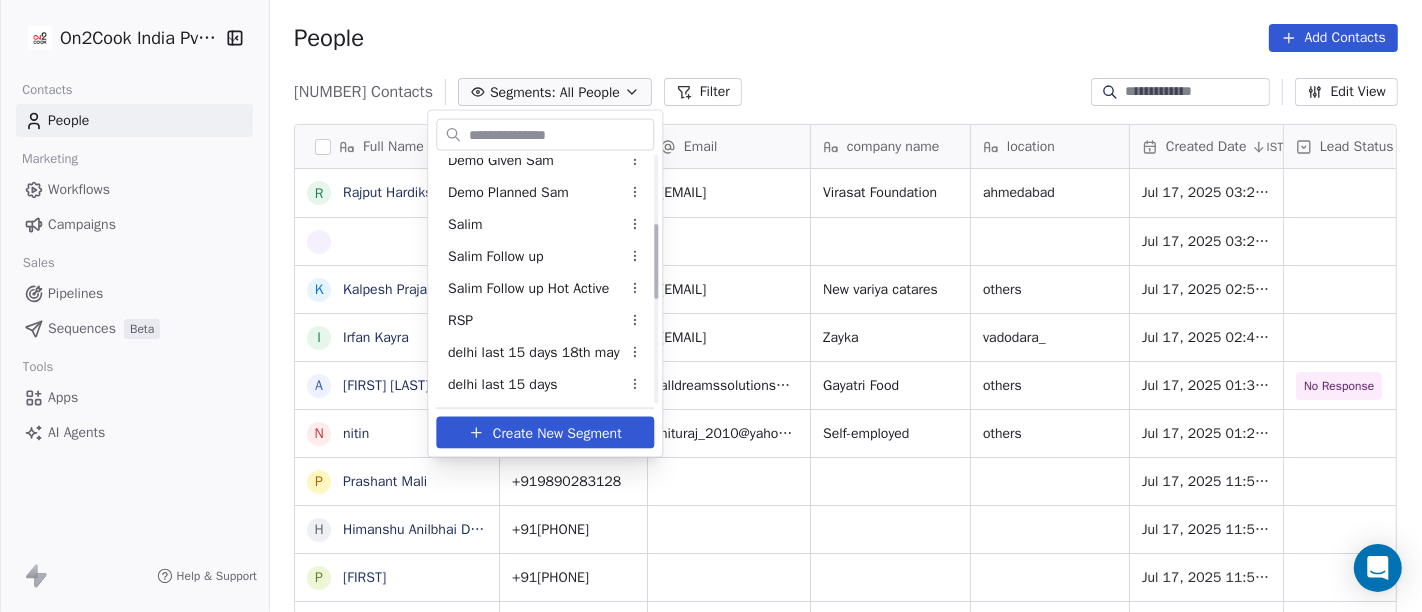 scroll, scrollTop: 222, scrollLeft: 0, axis: vertical 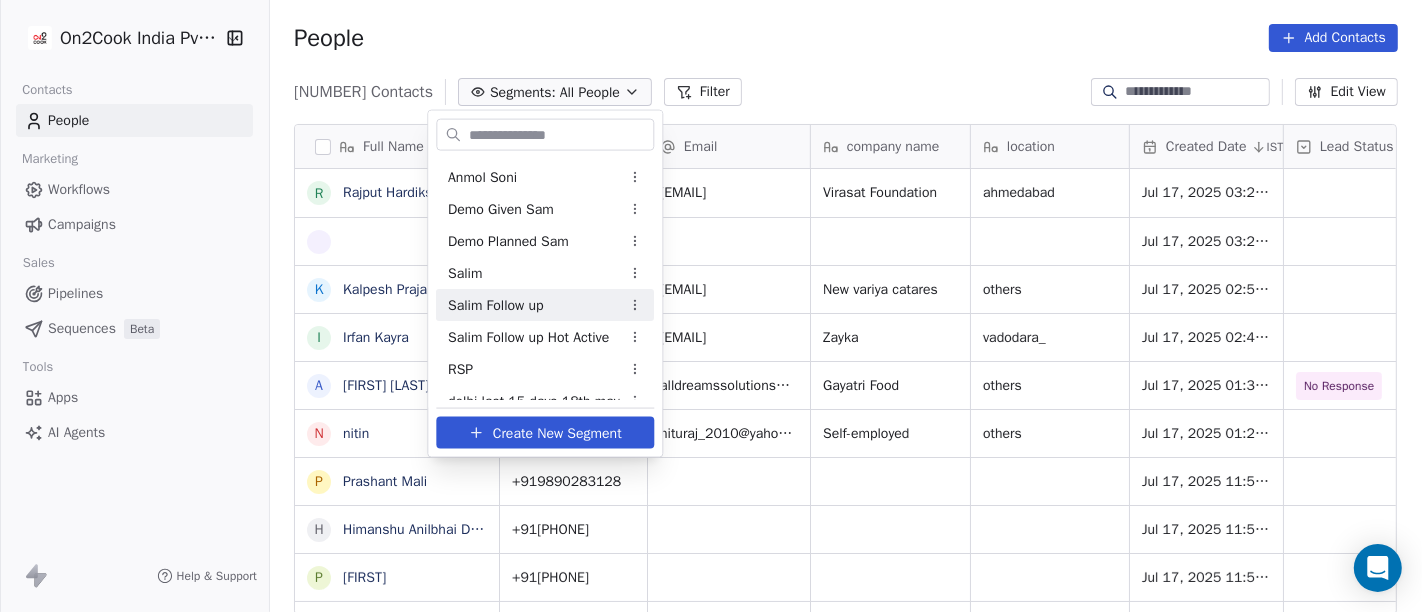 click on "Salim Follow up" at bounding box center (496, 304) 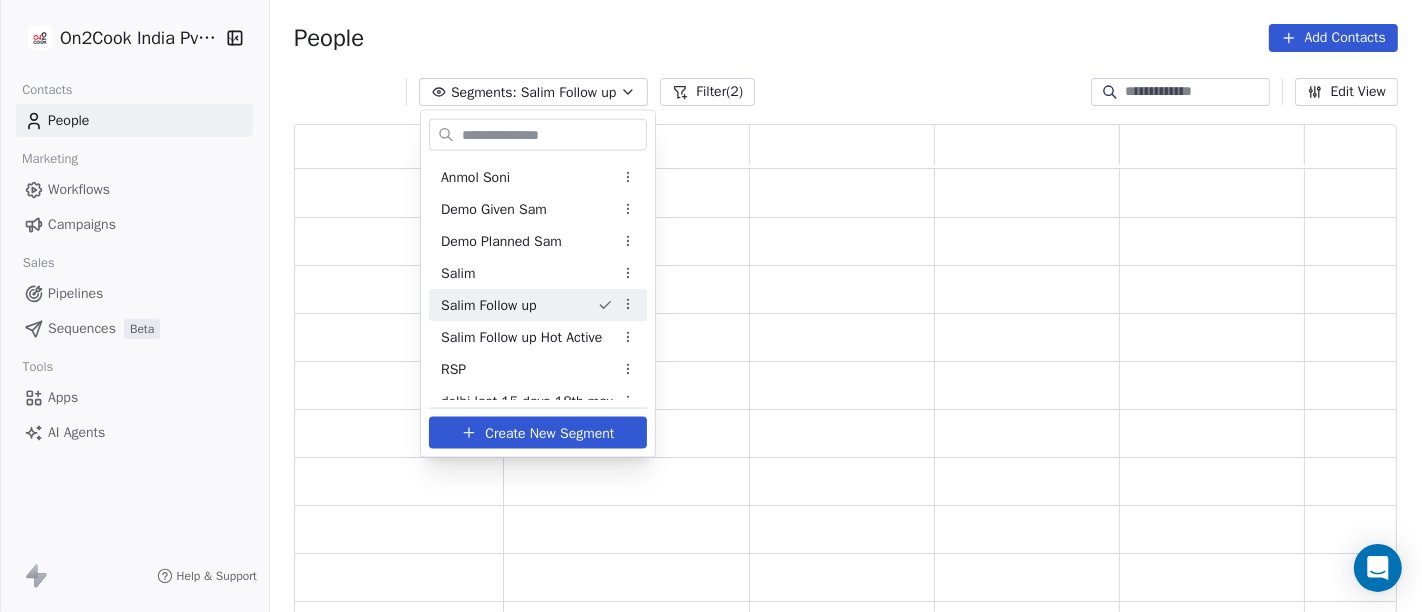 scroll, scrollTop: 17, scrollLeft: 17, axis: both 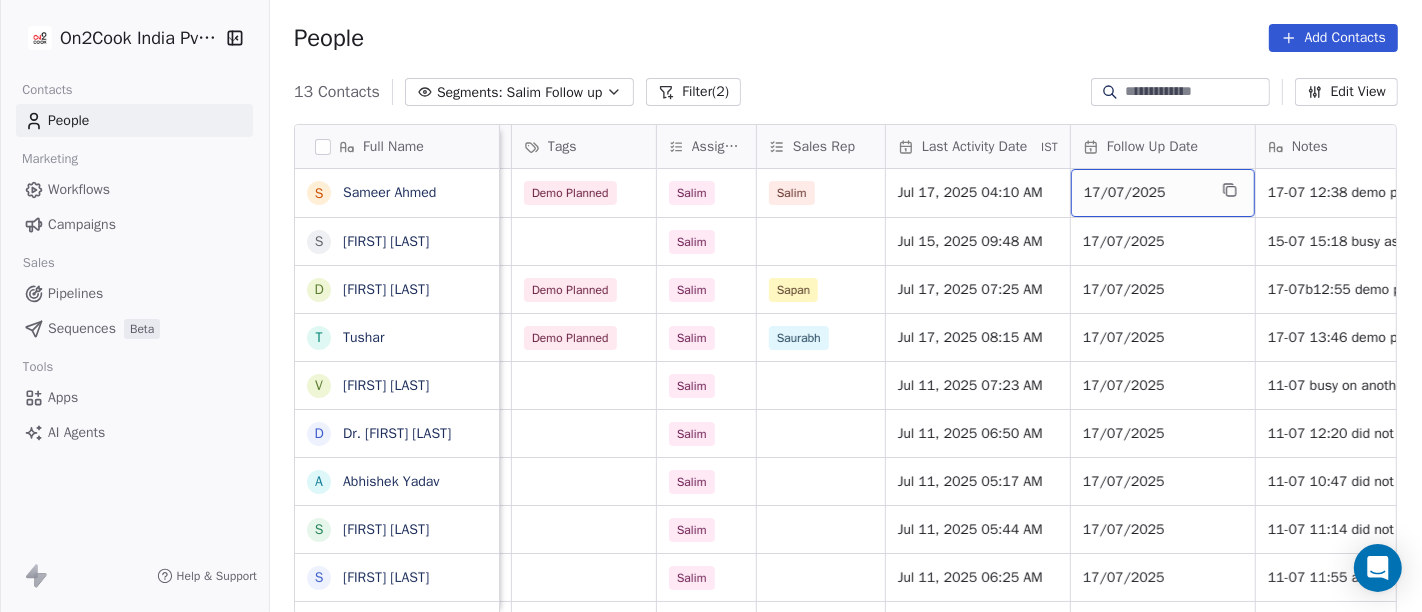 click on "17/07/2025" at bounding box center (1145, 193) 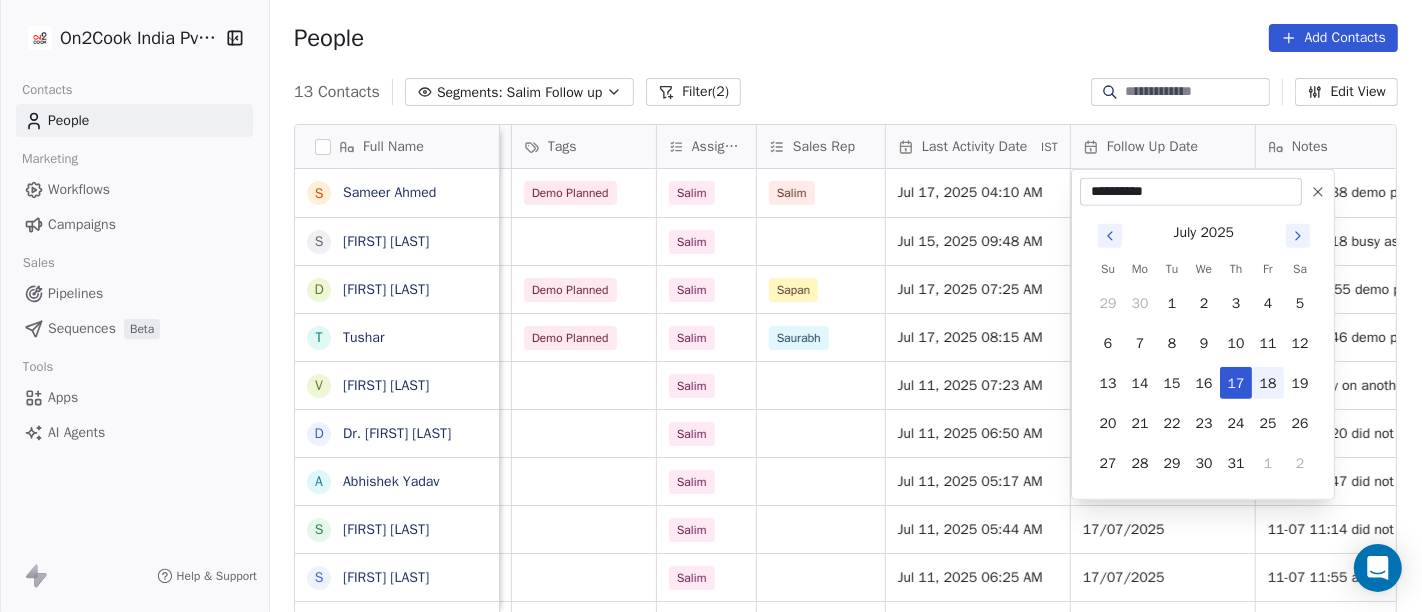 click on "18" at bounding box center [1268, 383] 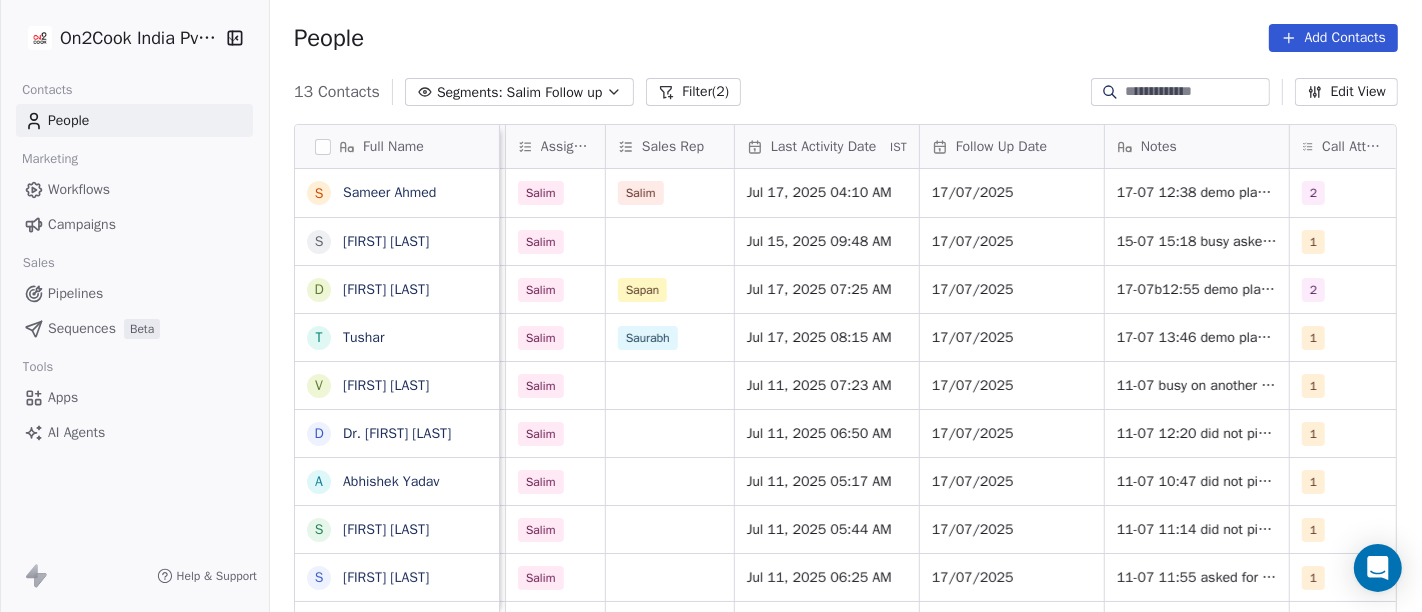 scroll, scrollTop: 0, scrollLeft: 1110, axis: horizontal 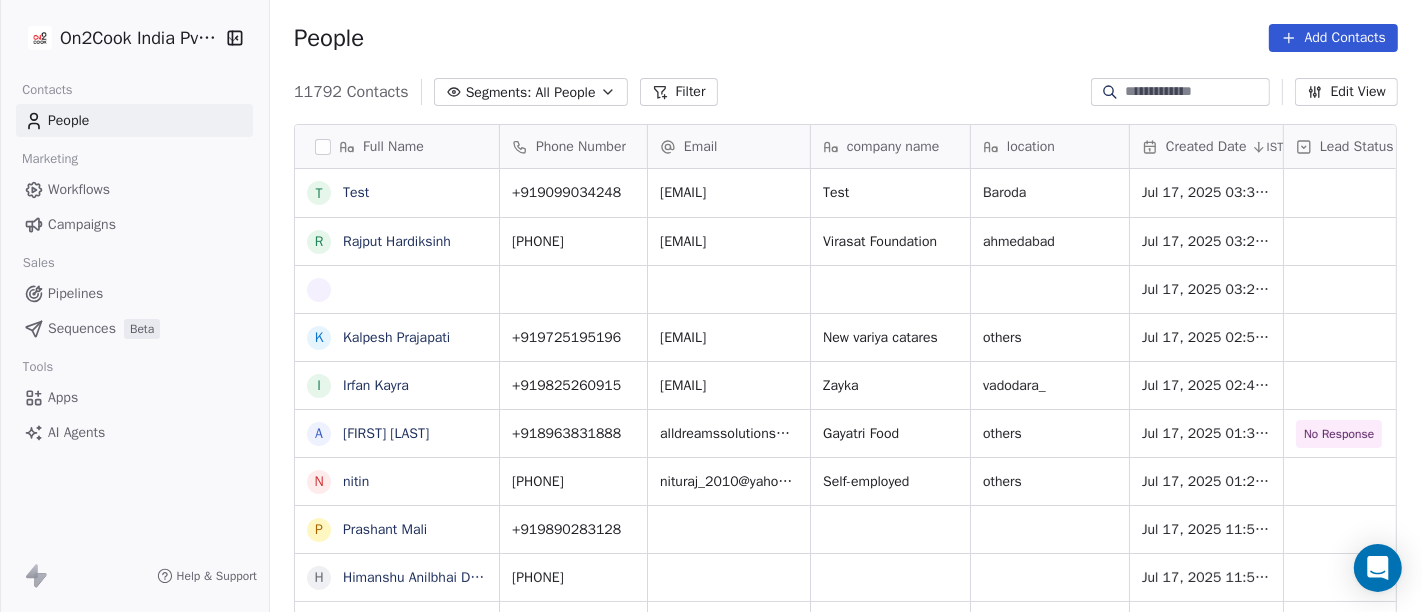 click on "On2Cook India Pvt. Ltd. Contacts People Marketing Workflows Campaigns Sales Pipelines Sequences Beta Tools Apps AI Agents Help & Support People Add Contacts 11792 Contacts Segments: All People Filter Edit View Tag Add to Sequence Full Name T Test R Rajput [FIRST] K [LAST] P [LAST] I [LAST] K [LAST] A [LAST] n [LAST] P [LAST] H [LAST] [LAST] P [LAST] T [LAST] [LAST] [LAST] S [LAST] N [LAST] K [LAST] M [LAST] H [LAST] H [LAST] H [LAST] H [LAST] [PHONE] [EMAIL] Test [CITY] Jul 17, 2025 03:30 PM [PHONE] [EMAIL] Virasat Foundation [CITY] Jul 17, 2025 03:25 PM Jul 17, 2025 03:25 PM [PHONE] others Zayka" at bounding box center (711, 306) 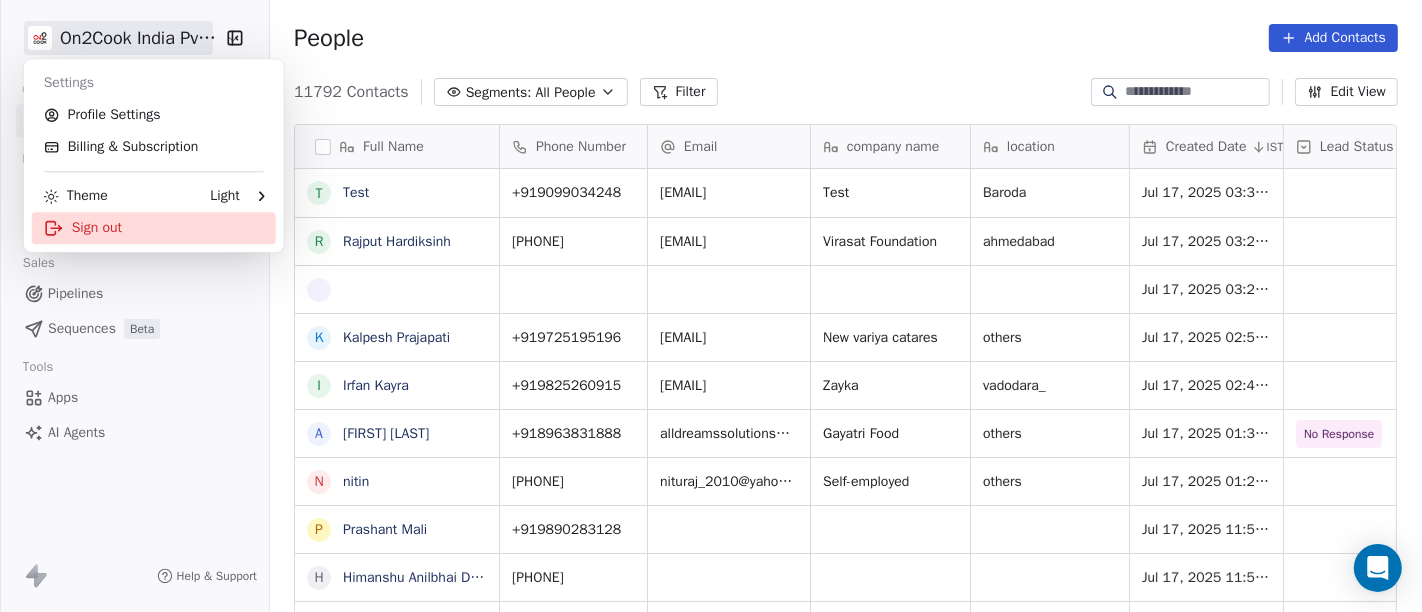 click on "Sign out" at bounding box center (154, 228) 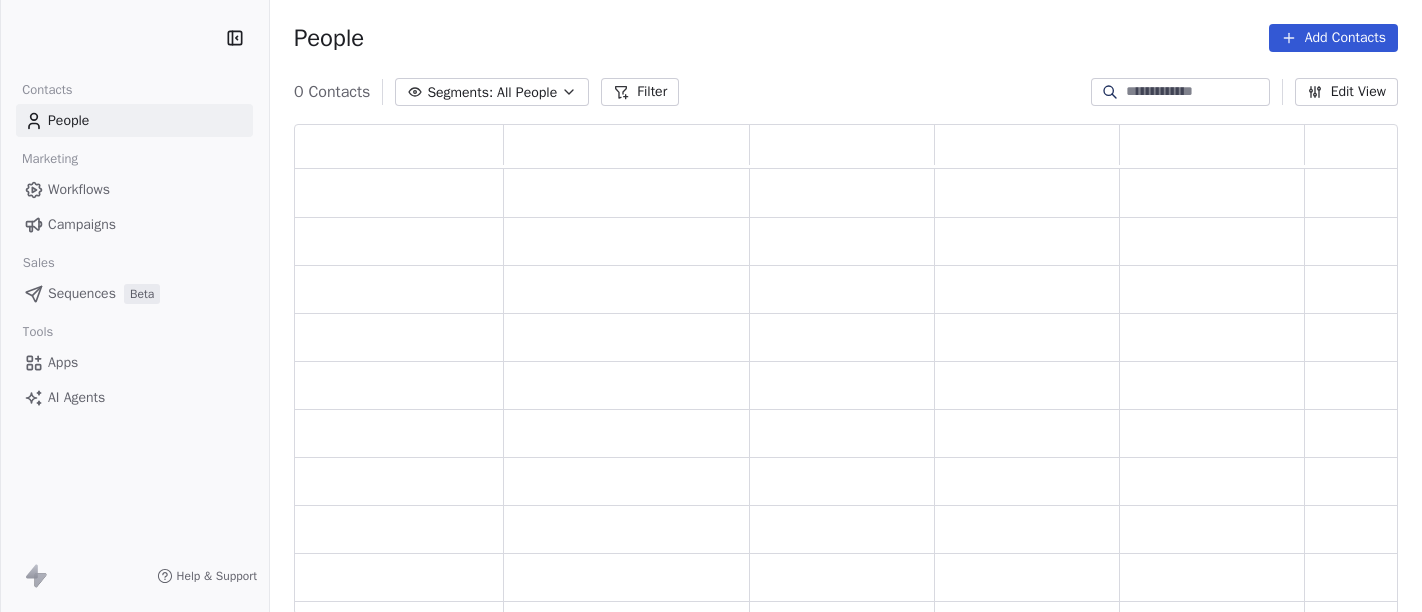 scroll, scrollTop: 0, scrollLeft: 0, axis: both 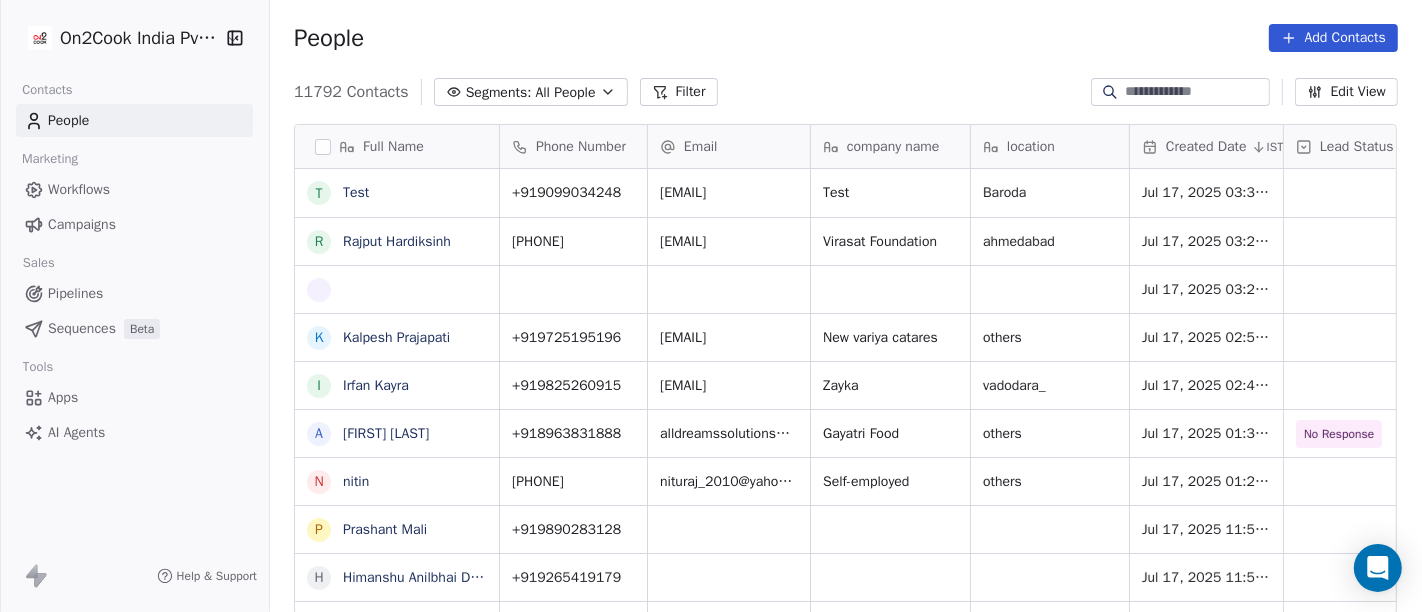 click on "Segments:" at bounding box center [499, 92] 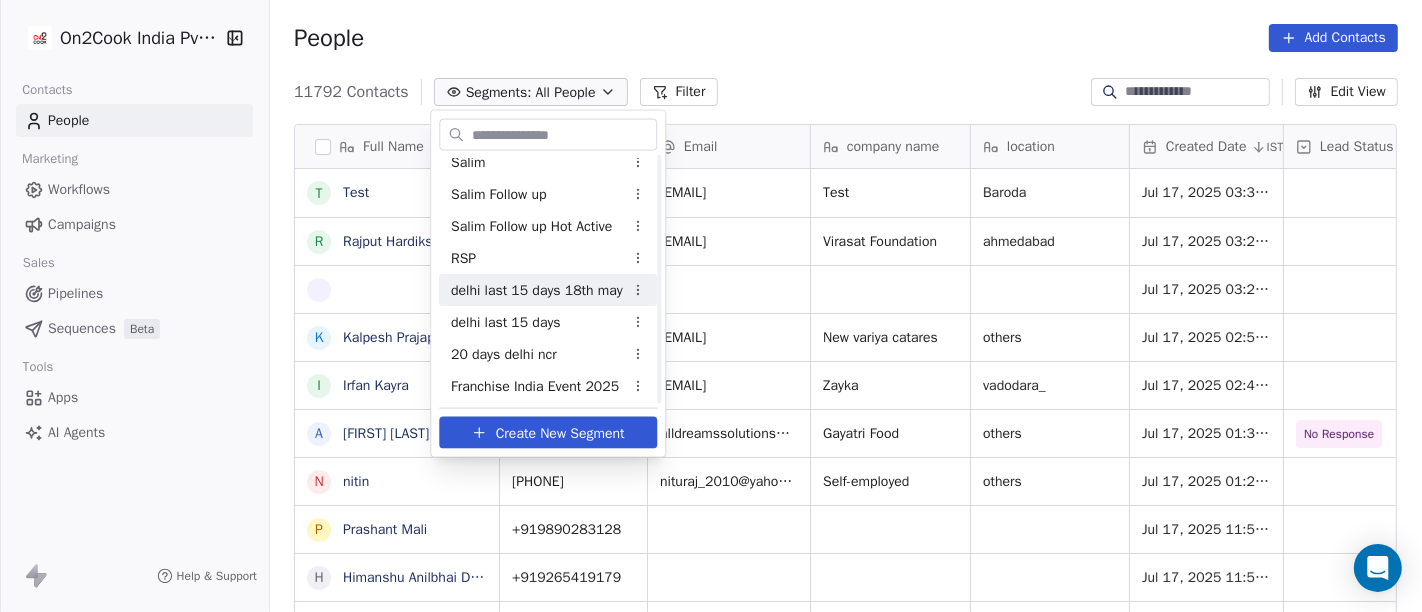 scroll, scrollTop: 222, scrollLeft: 0, axis: vertical 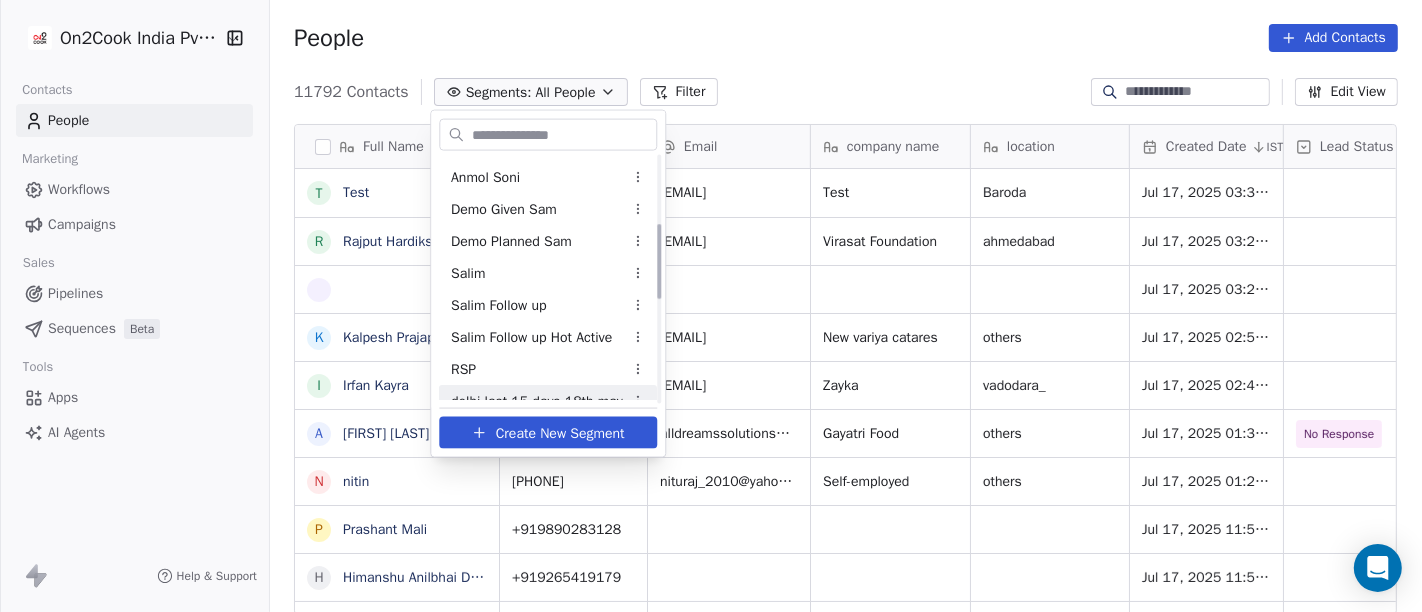 click on "Salim Follow up" at bounding box center [499, 304] 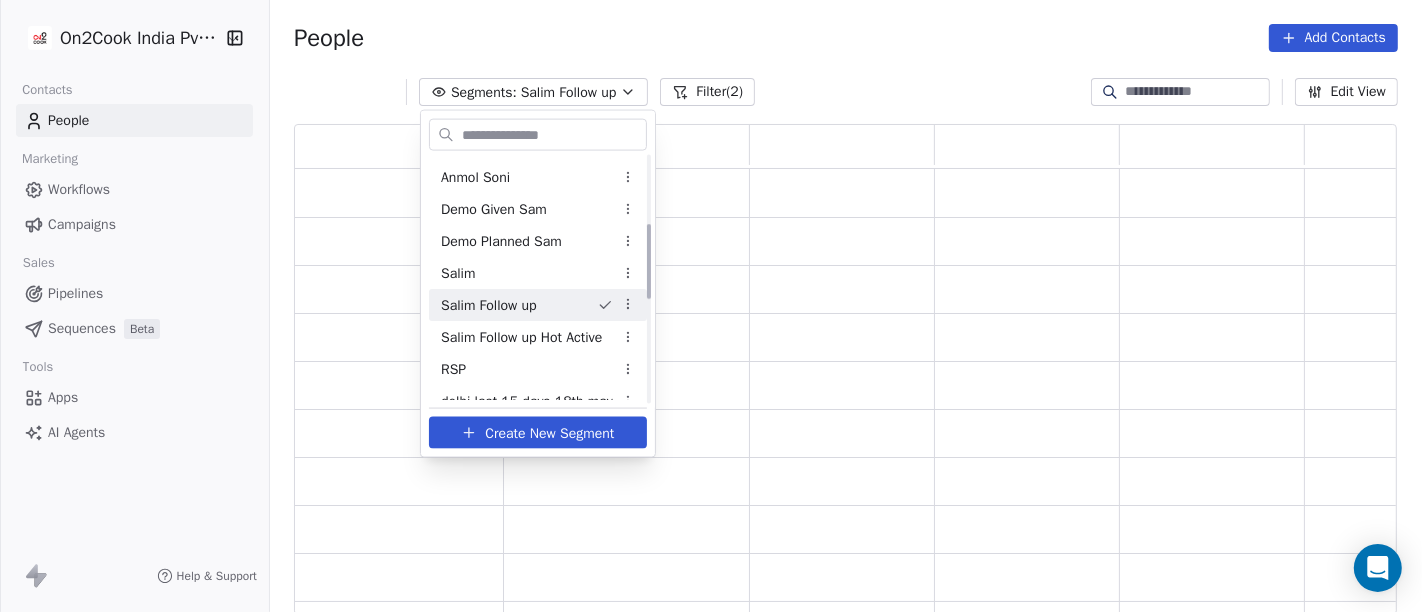 scroll, scrollTop: 17, scrollLeft: 17, axis: both 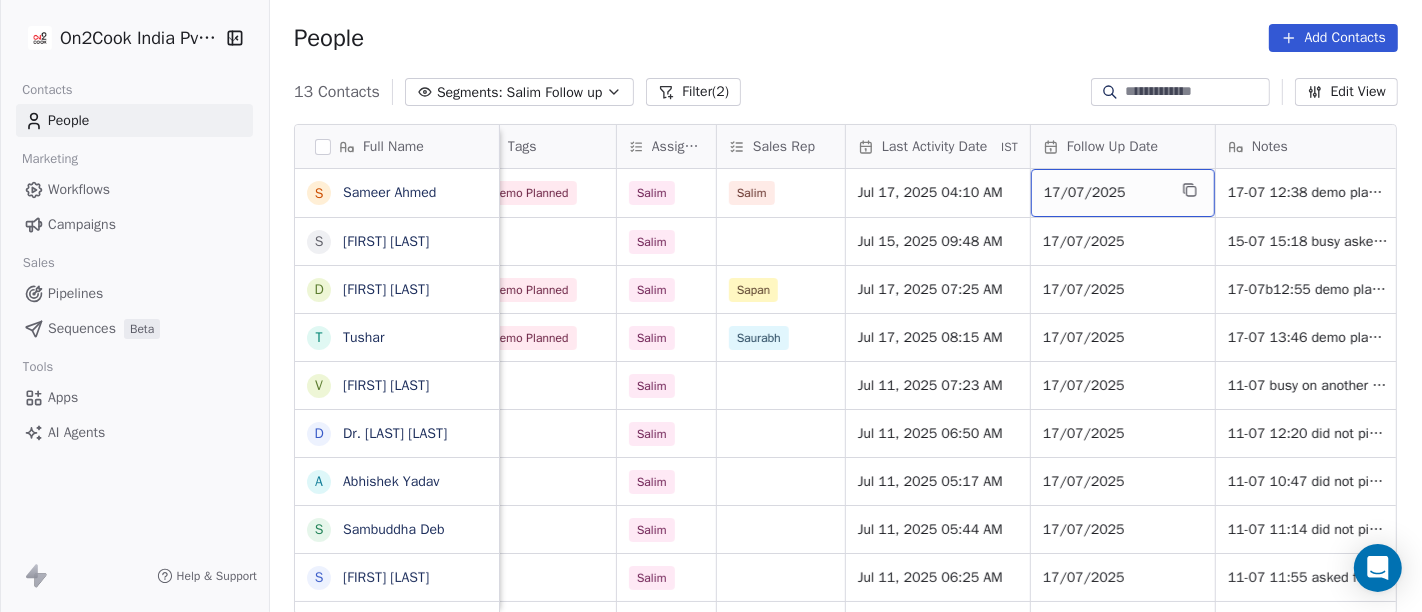click on "17/07/2025" at bounding box center (1123, 193) 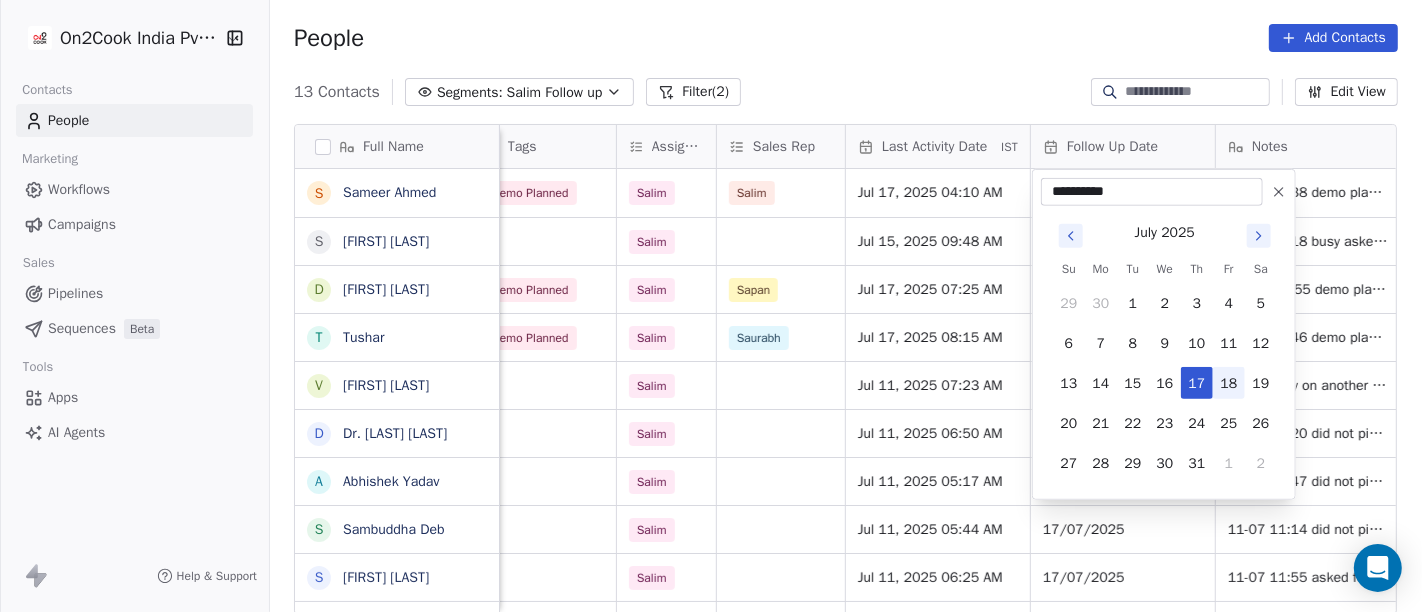 click on "18" at bounding box center [1229, 383] 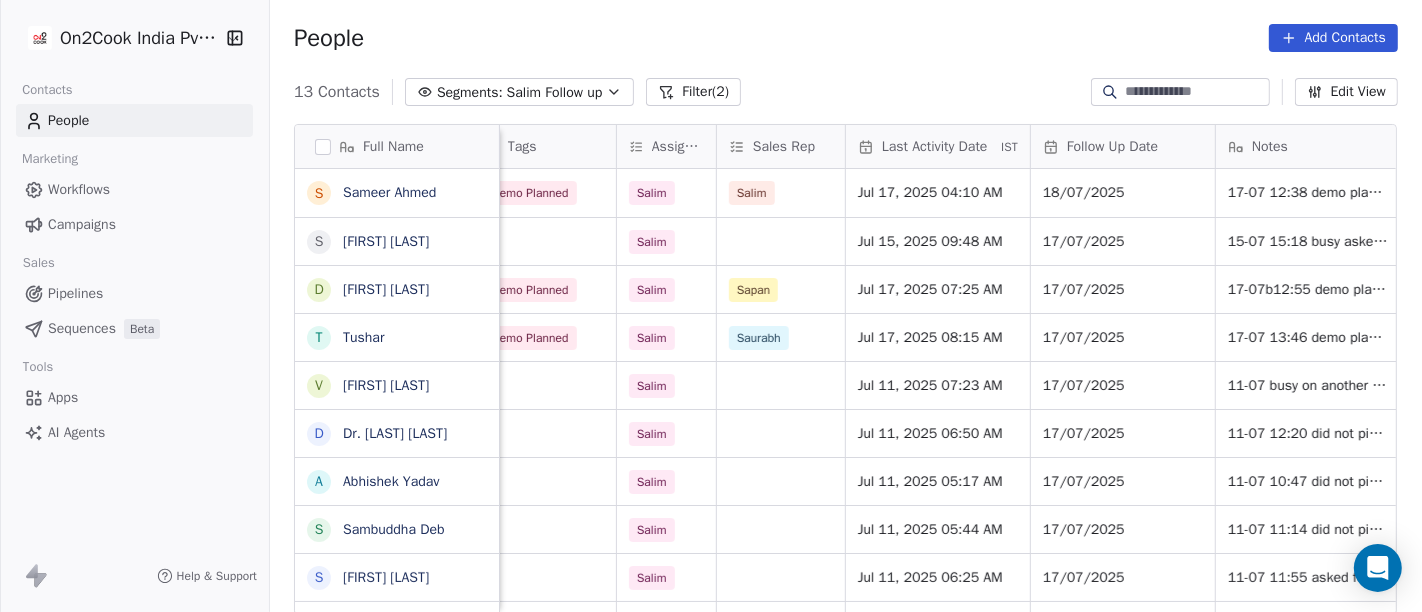 click on "People  Add Contacts" at bounding box center (846, 38) 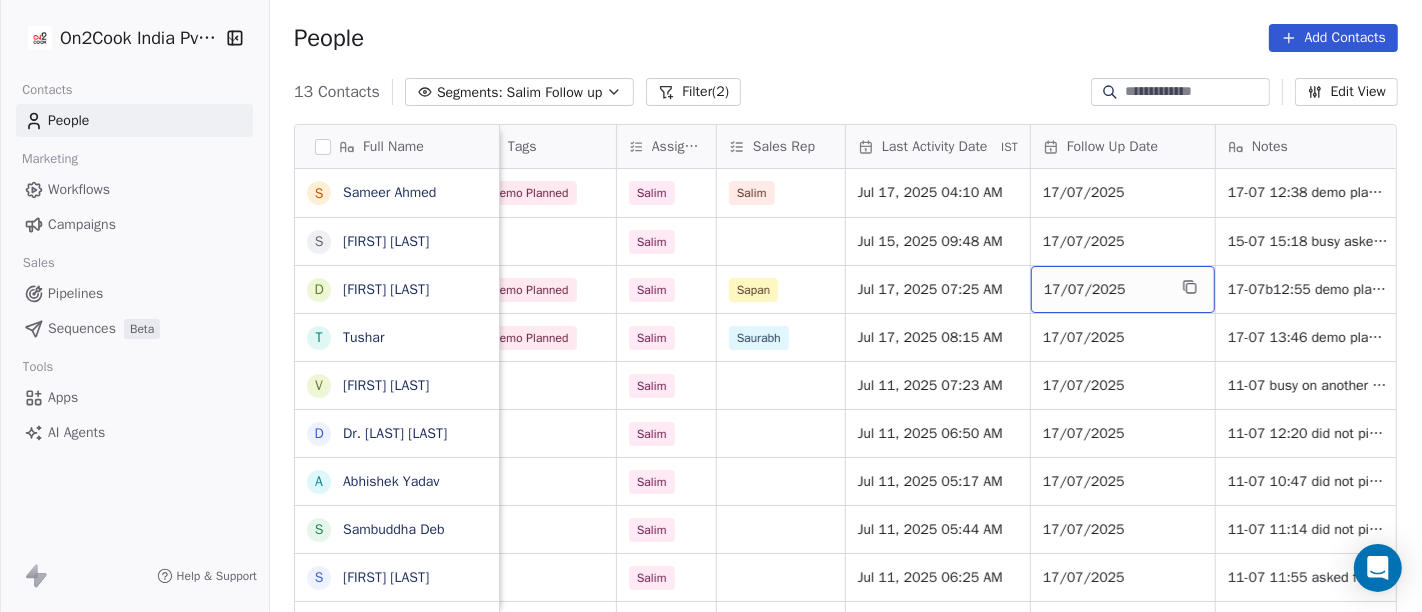 click on "17/07/2025" at bounding box center [1105, 290] 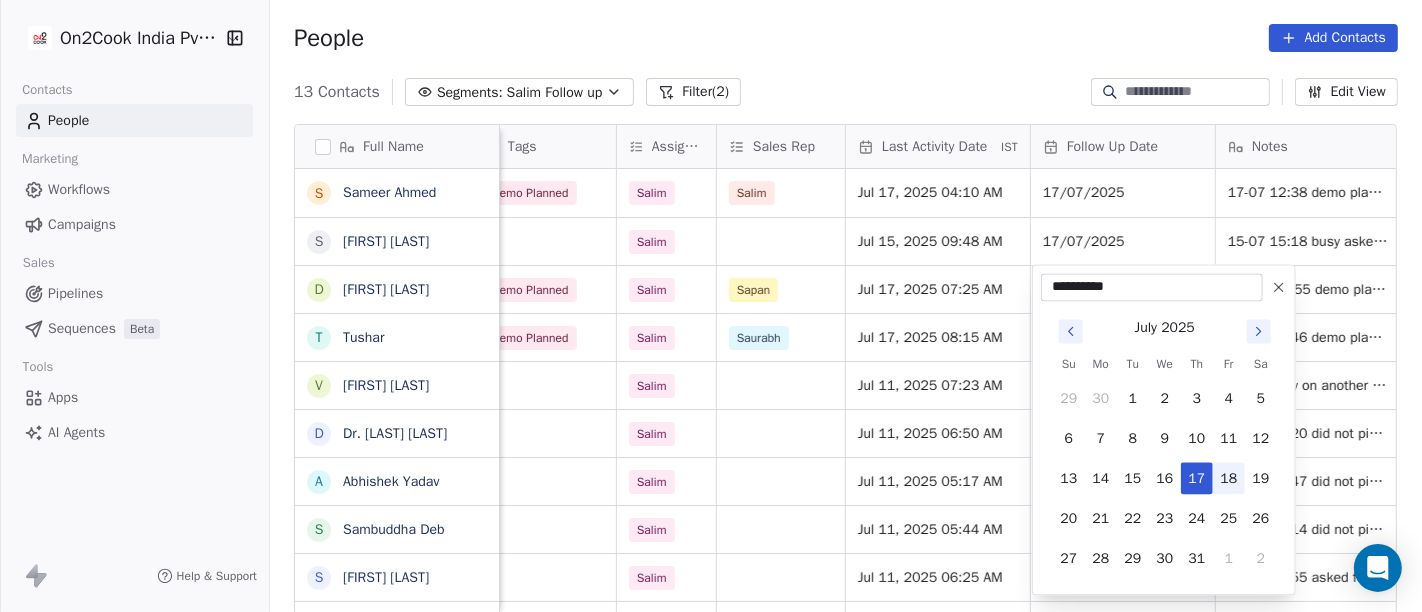 click on "18" at bounding box center (1229, 478) 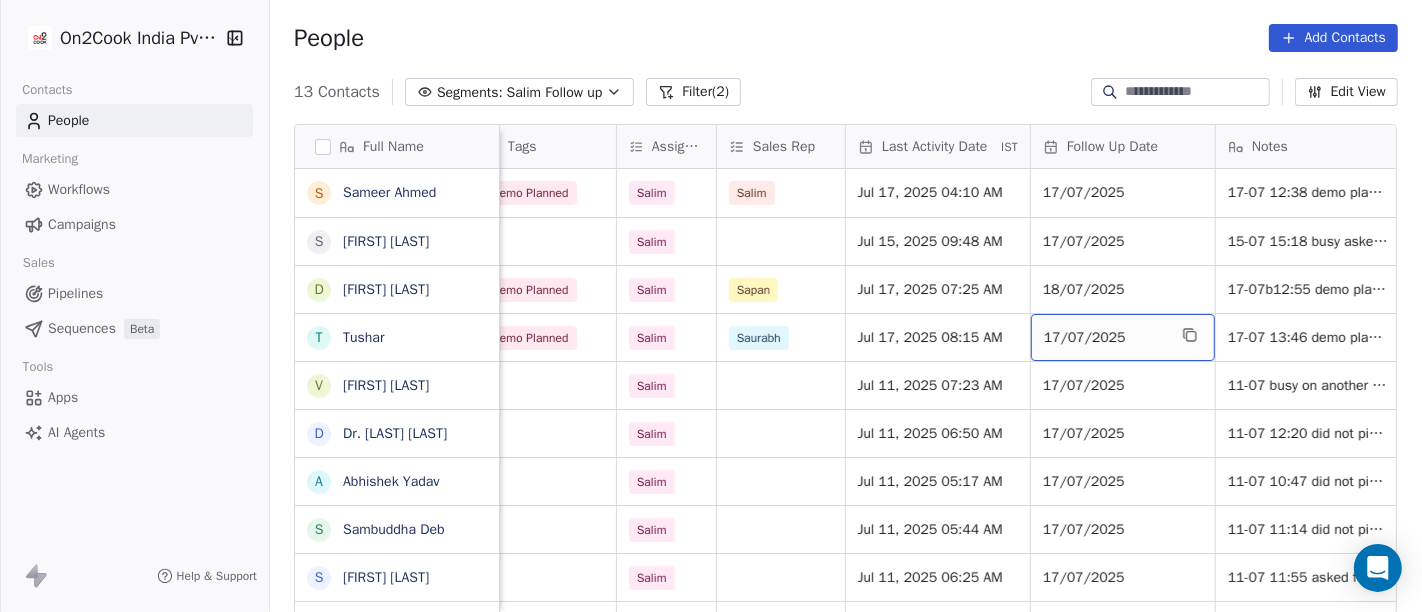 click on "17/07/2025" at bounding box center [1105, 338] 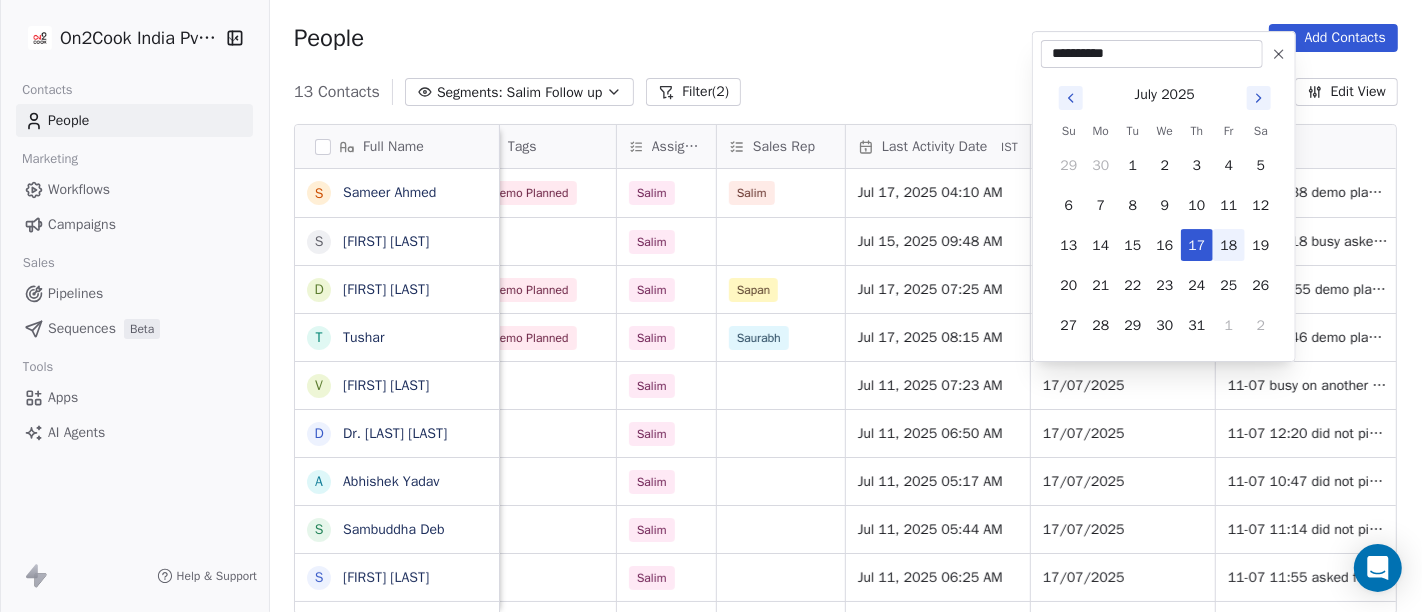 click on "18" at bounding box center [1229, 245] 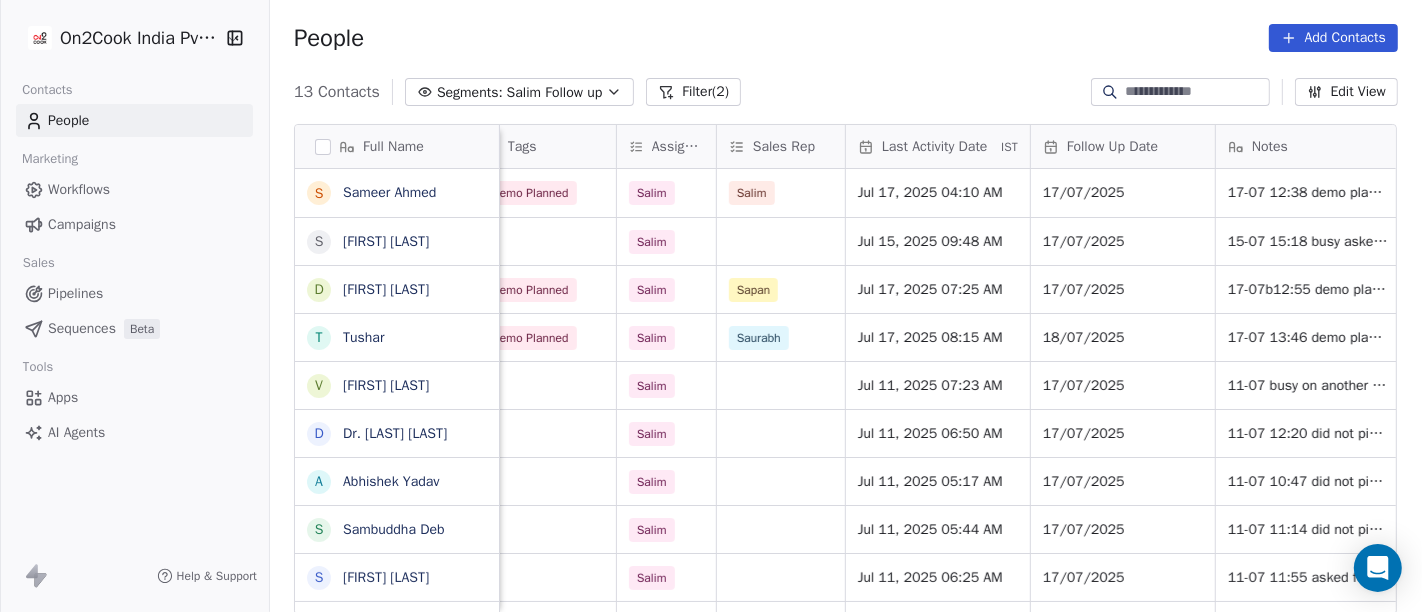click on "People  Add Contacts" at bounding box center (846, 38) 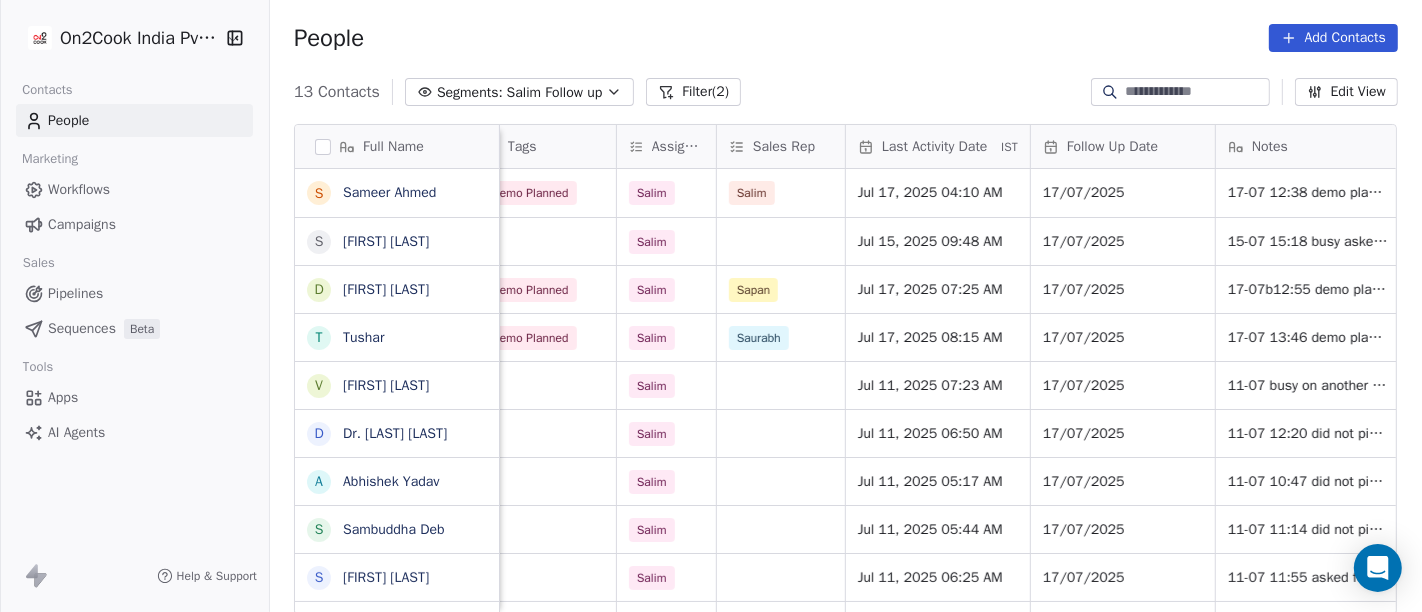scroll, scrollTop: 2, scrollLeft: 0, axis: vertical 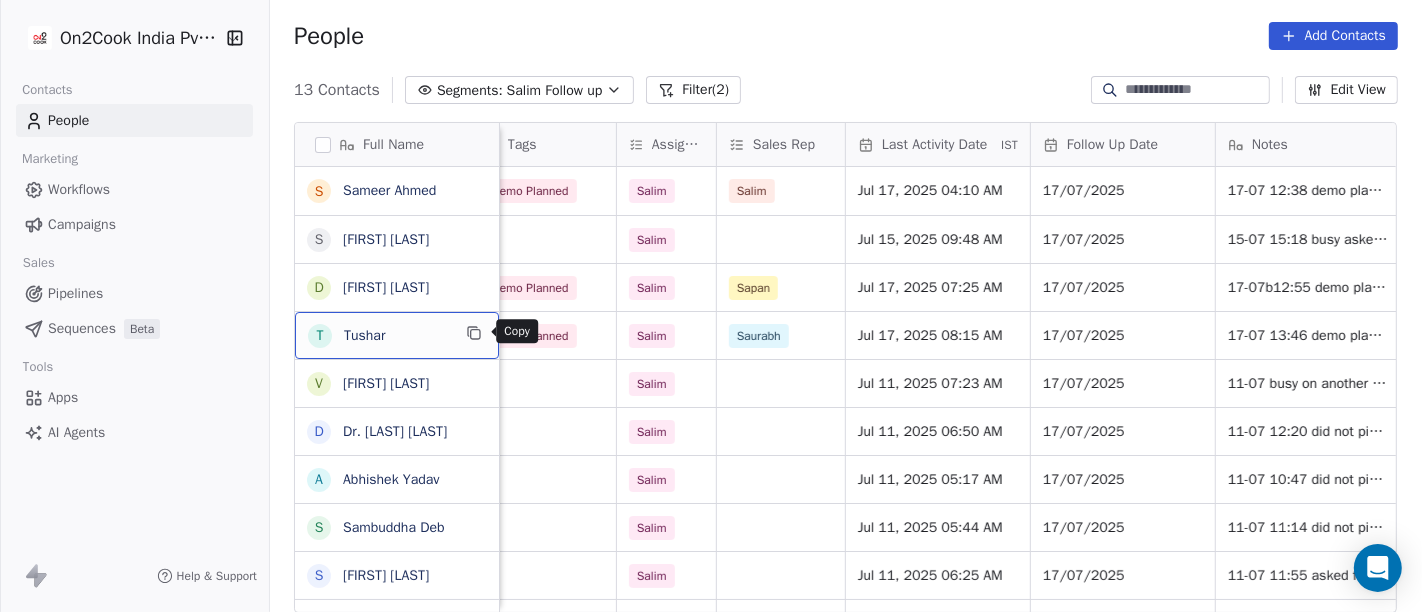 click 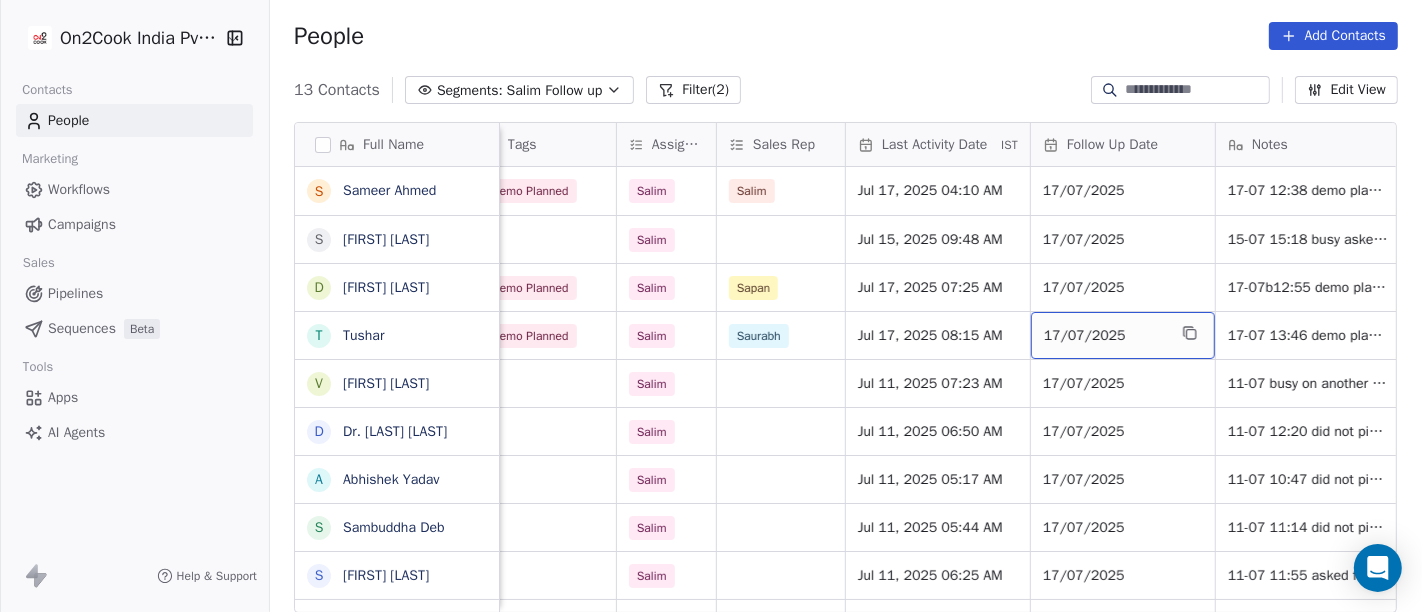 click on "17/07/2025" at bounding box center [1123, 335] 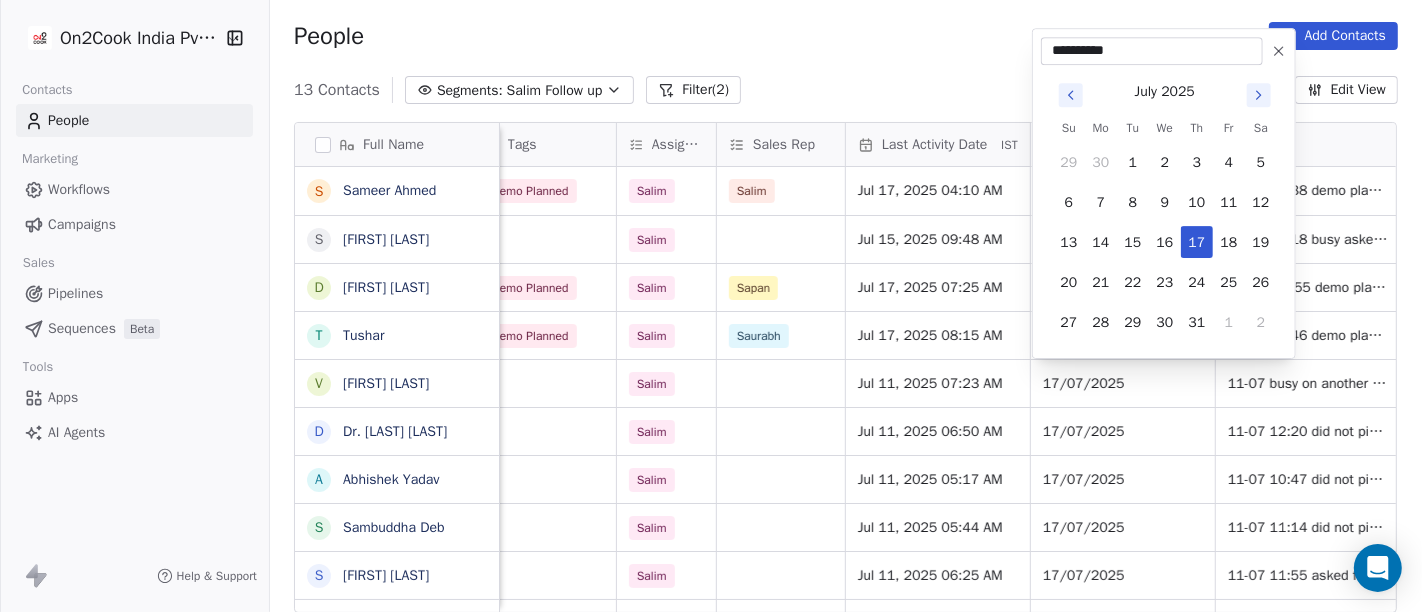 click 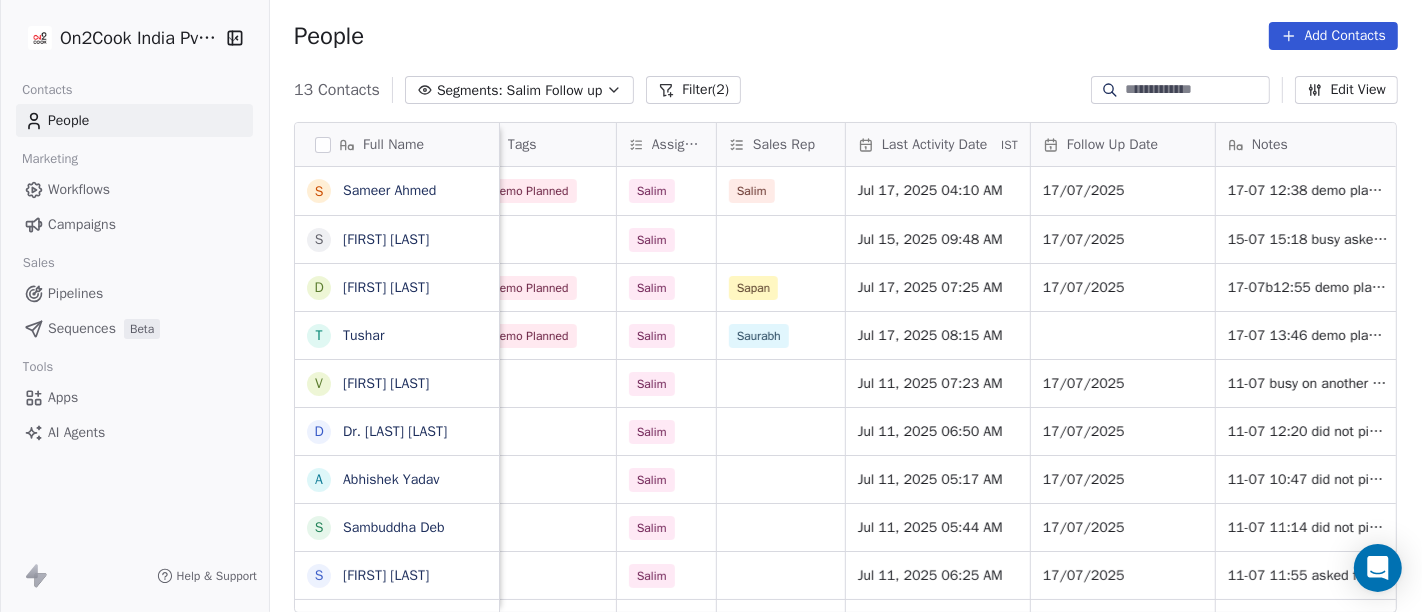 click on "13 Contacts Segments: Salim Follow up Filter  (2) Edit View" at bounding box center (846, 90) 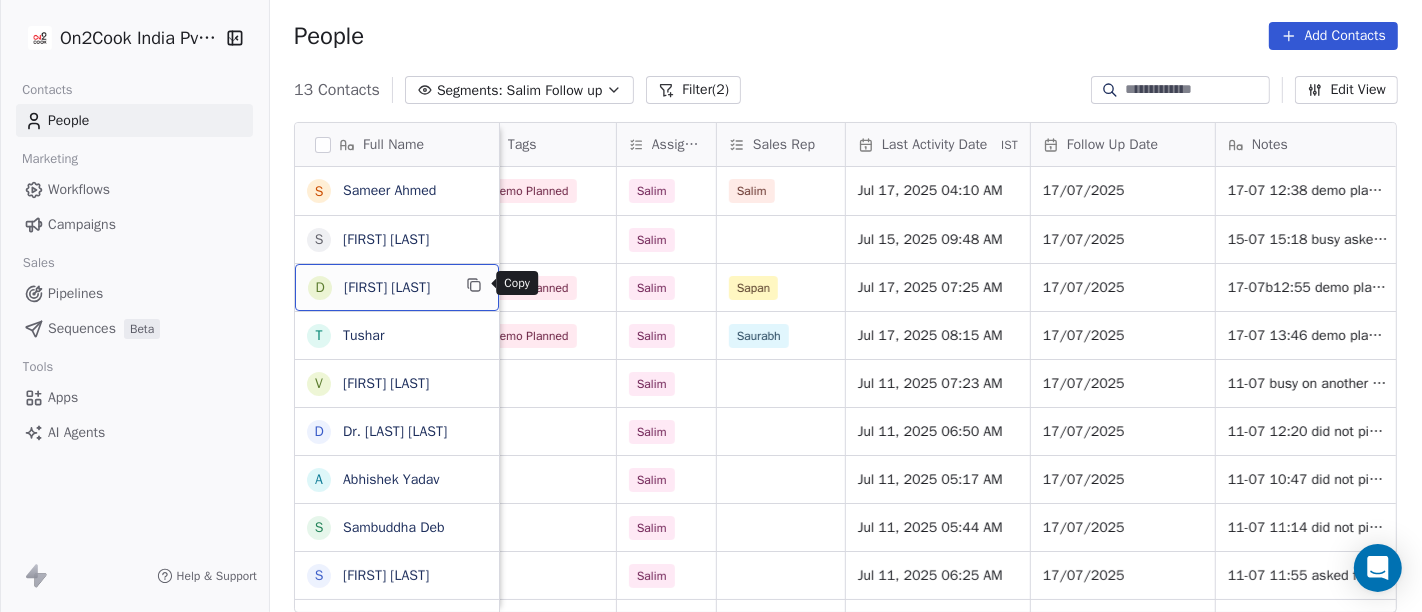 click 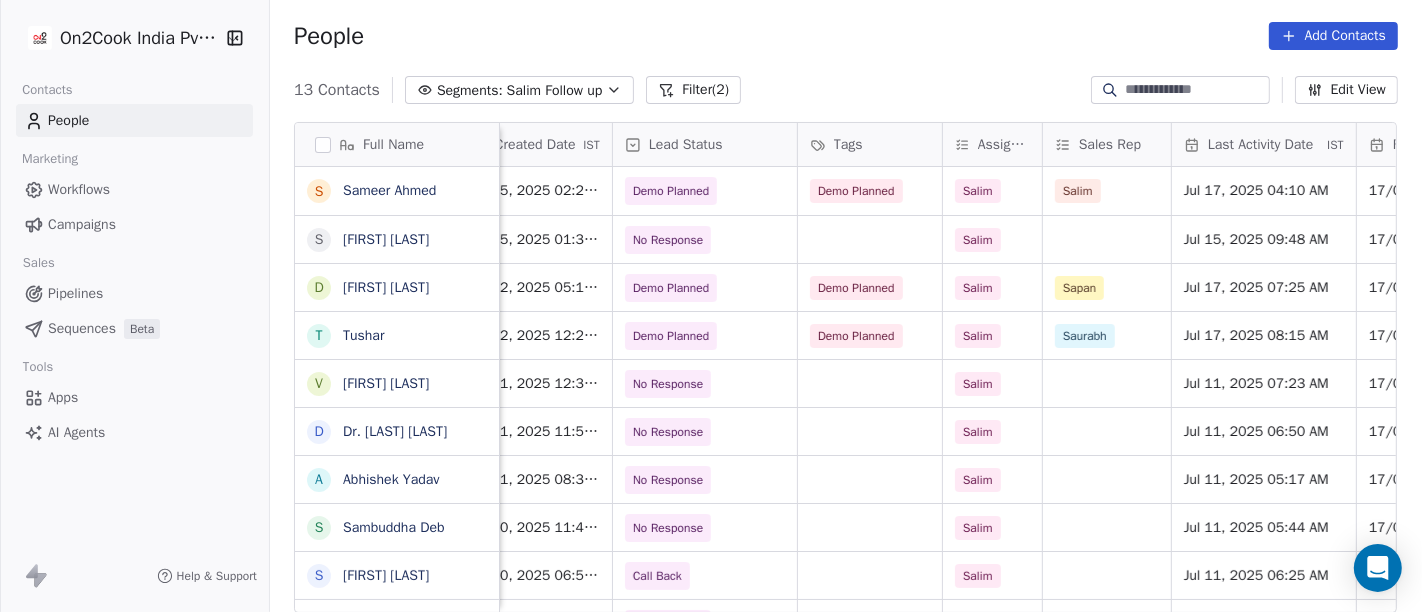 scroll, scrollTop: 0, scrollLeft: 659, axis: horizontal 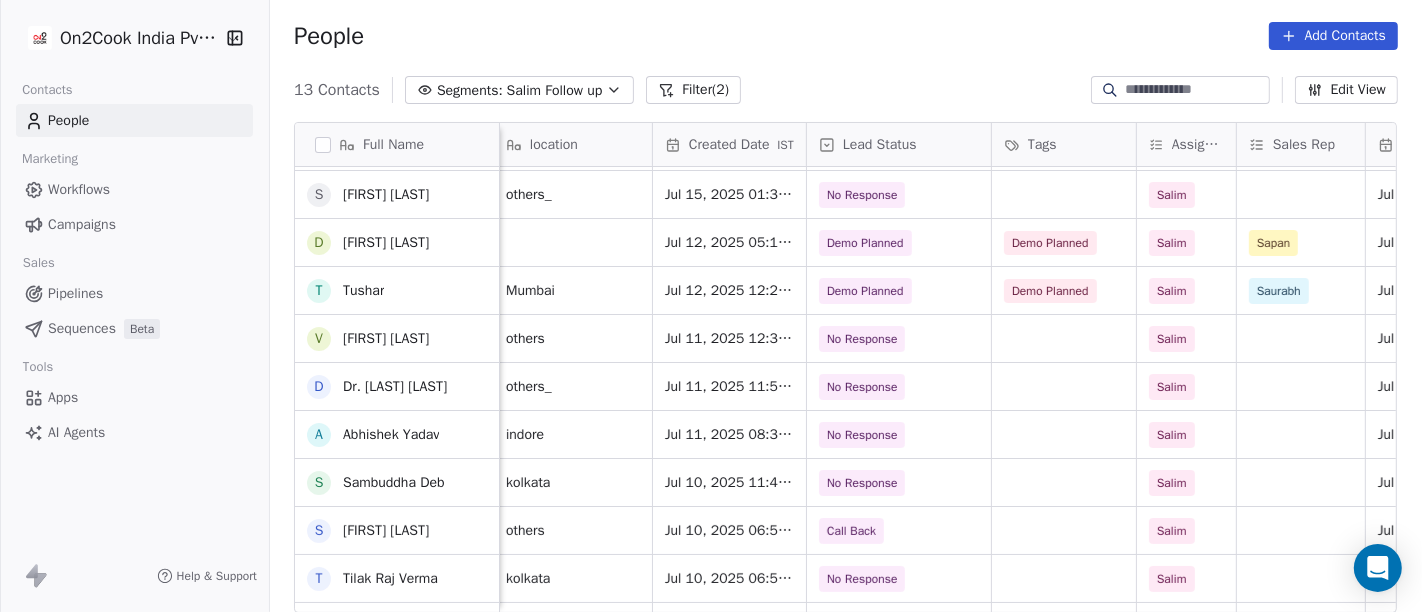 click on "[EMAIL] [PHONE] no others_ Jul 15, 2025 02:26 PM Demo Planned Demo Planned [FIRST] [LAST] Jul 17, 2025 04:10 AM 17/07/2025 17-07 12:38 demo planned 15-07 15:10 client have foodkart planning for open cloud kitchen details shared details shared 2 [EMAIL] [PHONE] [COMPANY] others_ Jul 15, 2025 01:38 PM No Response [FIRST] Jul 15, 2025 09:48 AM 17/07/2025 15-07 15:18 busy asked for call back 1 [PHONE] Jul 12, 2025 05:13 PM Demo Planned Demo Planned [FIRST] [LAST] Jul 17, 2025 07:25 AM 17/07/2025 17-07b12:55 demo planned 25-06 11:38 client have sweet shop asked details on WA 2 [PHONE] [COMPANY] Mumbai Jul 12, 2025 12:23 PM Demo Planned Demo Planned [FIRST] [LAST] Jul 17, 2025 08:15 AM 17/07/2025 17-07 13:46 demo planned 1 [EMAIL] [PHONE] I have work BONBAY FAST FOOD frm.mehsana    and morning job Stoke market others Jul 11, 2025 12:32 PM No Response [FIRST] 1 [PHONE] 1" at bounding box center (1649, 390) 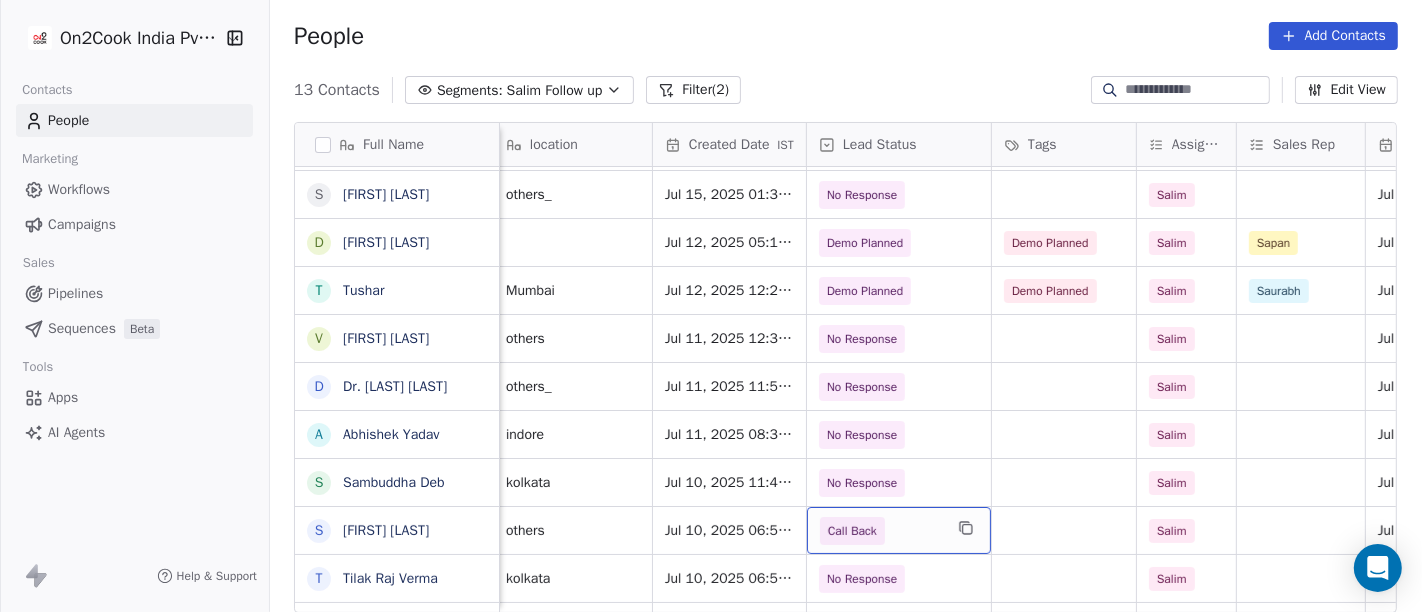 click on "Call Back" at bounding box center (852, 531) 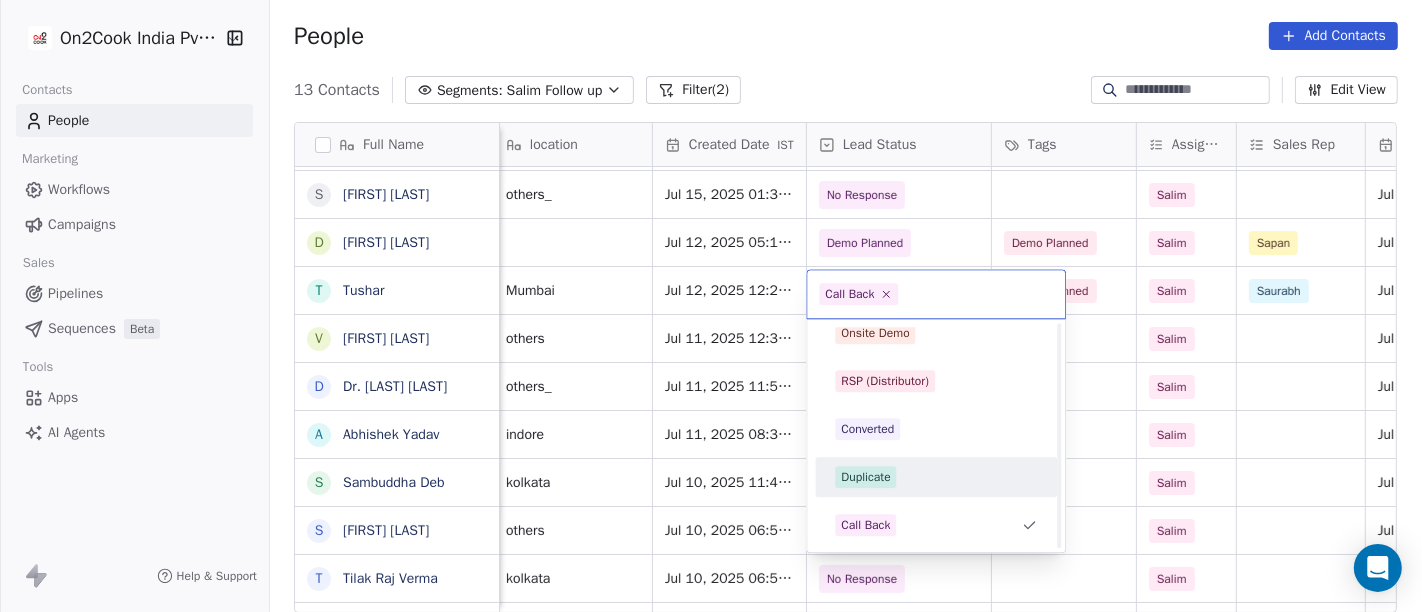scroll, scrollTop: 0, scrollLeft: 0, axis: both 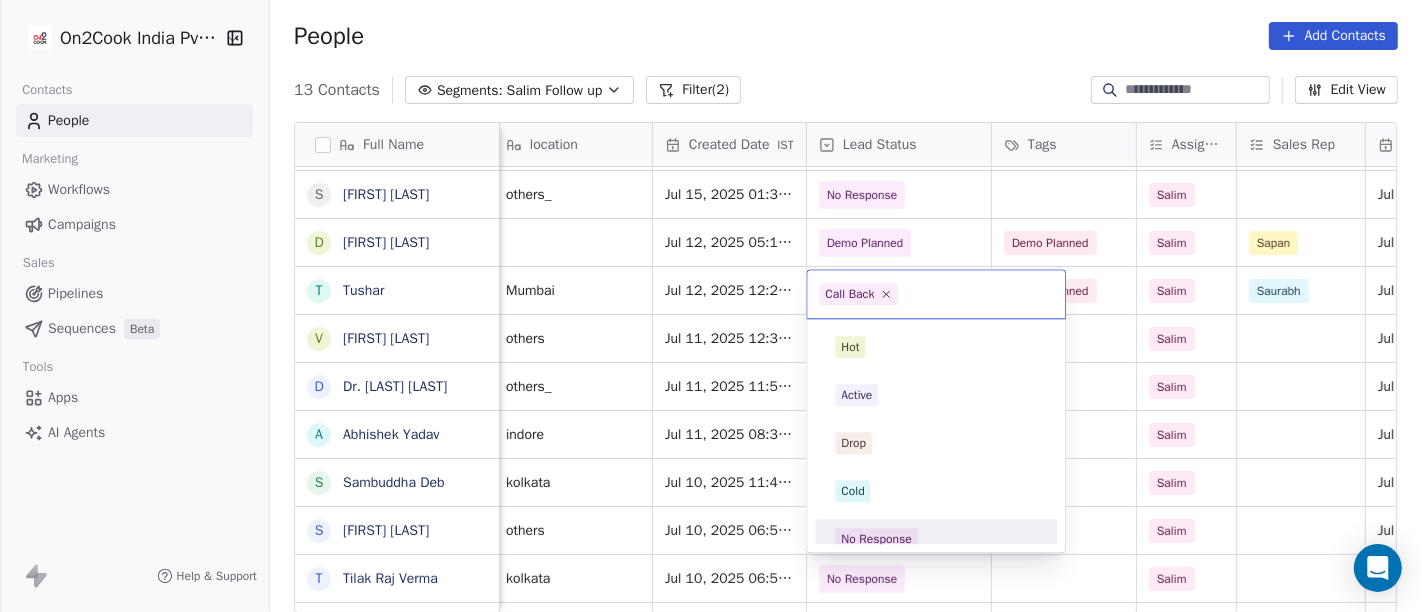 click on "No Response" at bounding box center (936, 539) 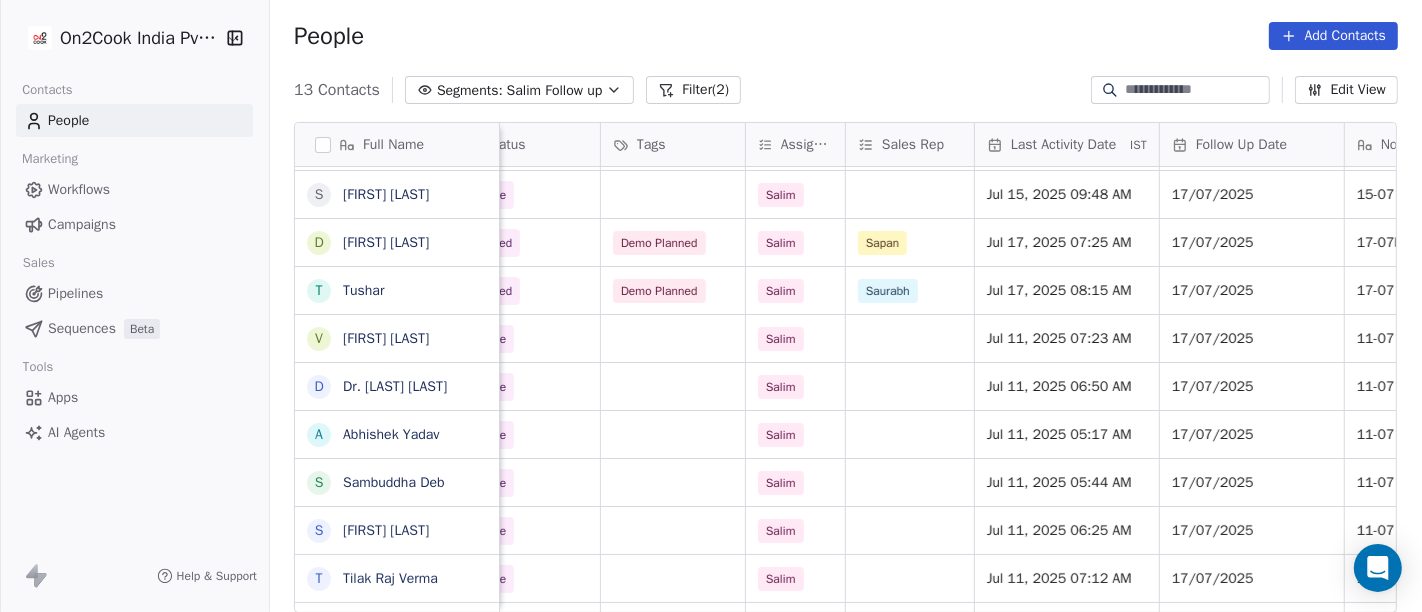 scroll, scrollTop: 0, scrollLeft: 1034, axis: horizontal 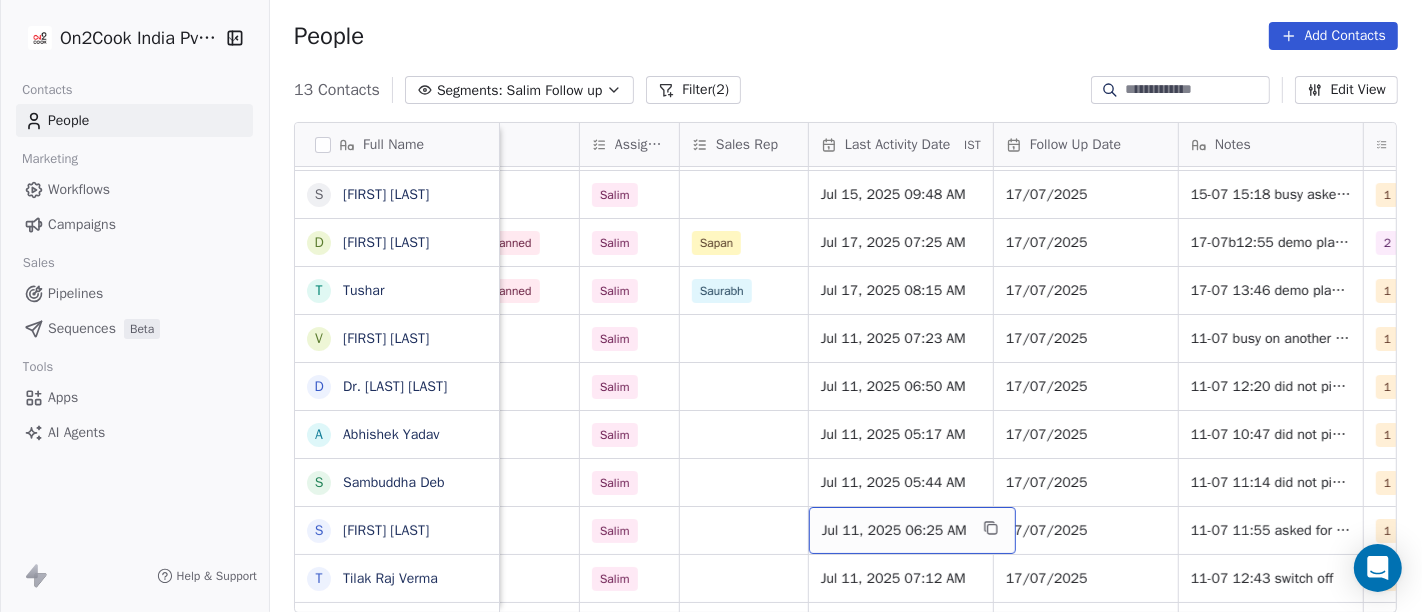 click on "Jul 11, 2025 06:25 AM" at bounding box center [894, 531] 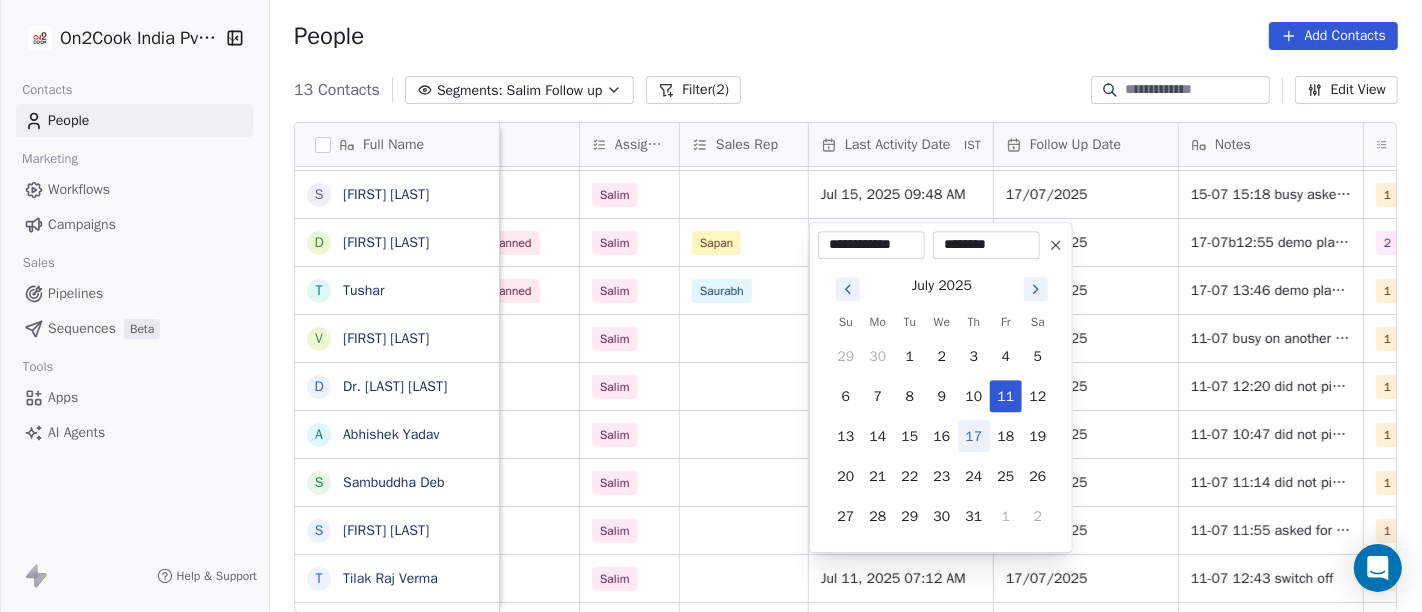 click on "17" at bounding box center (974, 436) 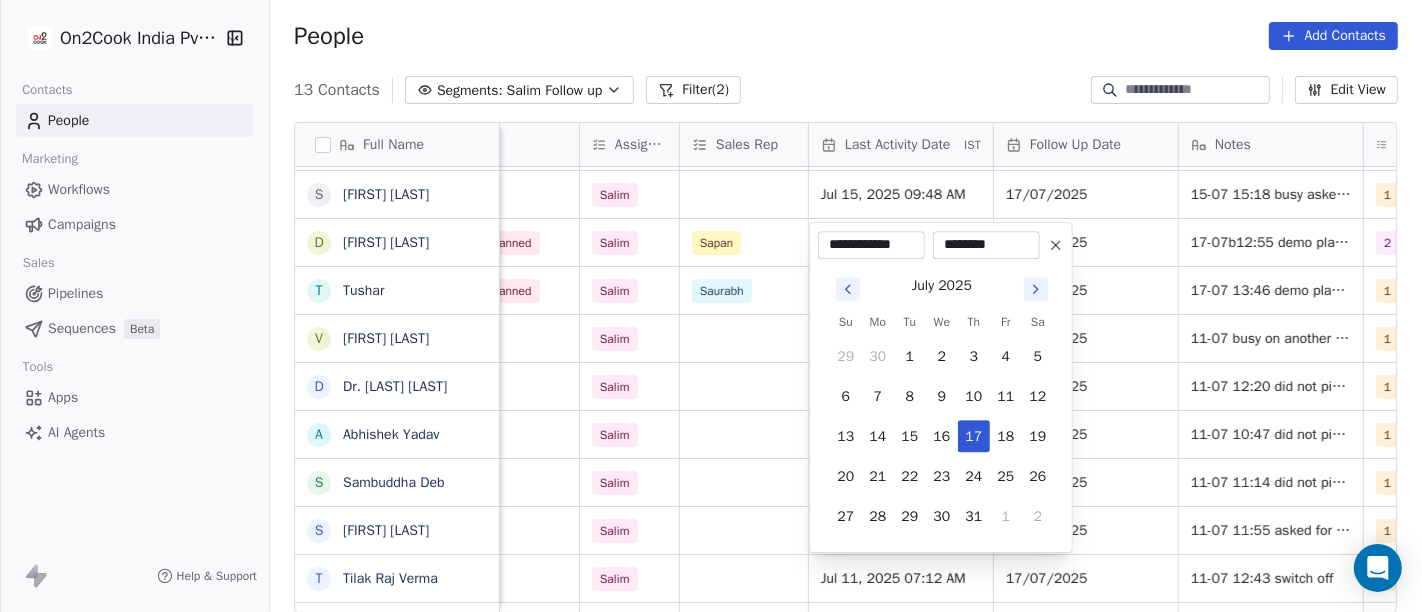 click on "On2Cook India Pvt. Ltd. Contacts People Marketing Workflows Campaigns Sales Pipelines Sequences Beta Tools Apps AI Agents Help & Support People  Add Contacts 13 Contacts Segments: Salim Follow up Filter  (2) Edit View Tag Add to Sequence Full Name S Sameer Ahmed S Saran Chandra D Dhaval Sheth T Tushar V Vicky Shah D Dr.  Rajendra Dhamane A Abhishek Yadav S Sambuddha Deb S Shweta Thombre T Tilak Raj Verma S Sekh Alauddin P Prasanna Kumar behera B Babulal Baig location Created Date IST Lead Status Tags Assignee Sales Rep Last Activity Date IST Follow Up Date Notes Call Attempts Website zomato link outlet type   others_ Jul 15, 2025 02:26 PM Demo Planned Demo Planned Salim Salim Jul 17, 2025 04:10 AM 17/07/2025 17-07 12:38 demo planned 15-07 15:10 client have foodkart planning for open cloud kitchen details shared details shared 2 cloud_kitchen   others_ Jul 15, 2025 01:38 PM No Response Salim Jul 15, 2025 09:48 AM 17/07/2025 15-07 15:18 busy asked for call back 1 cloud_kitchen   Jul 12, 2025 05:13 PM Salim 2" at bounding box center (711, 306) 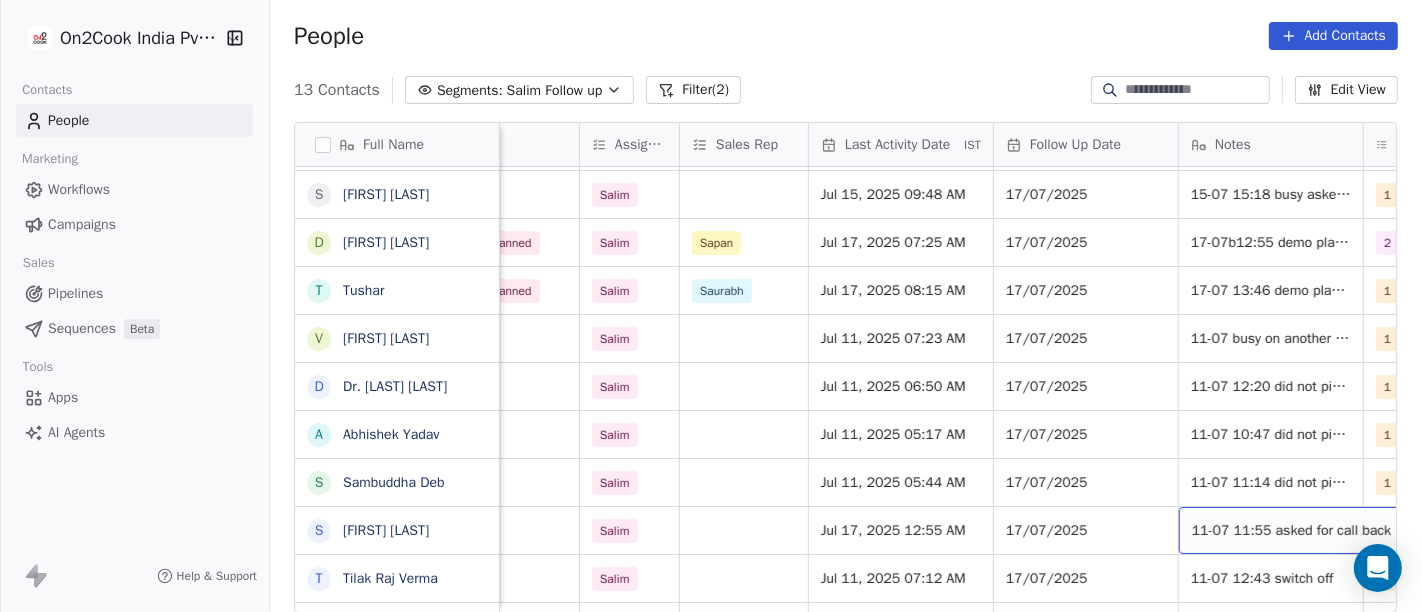 click on "11-07 11:55 asked for call back" at bounding box center (1291, 531) 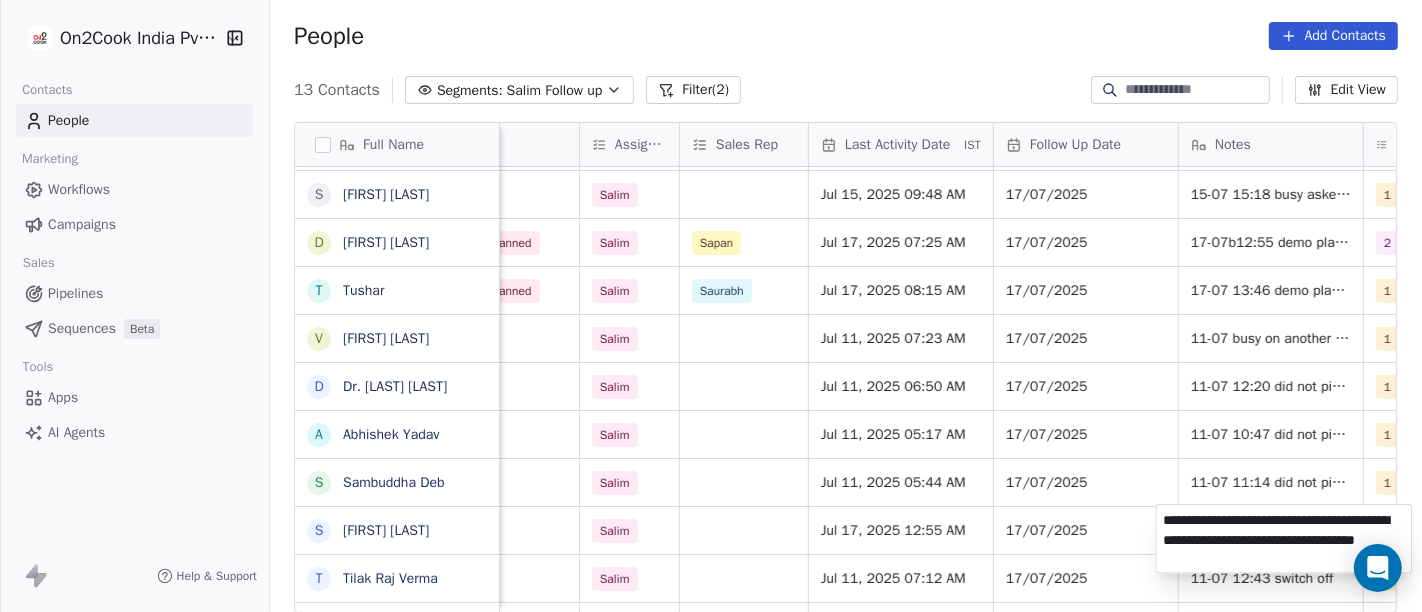 type on "**********" 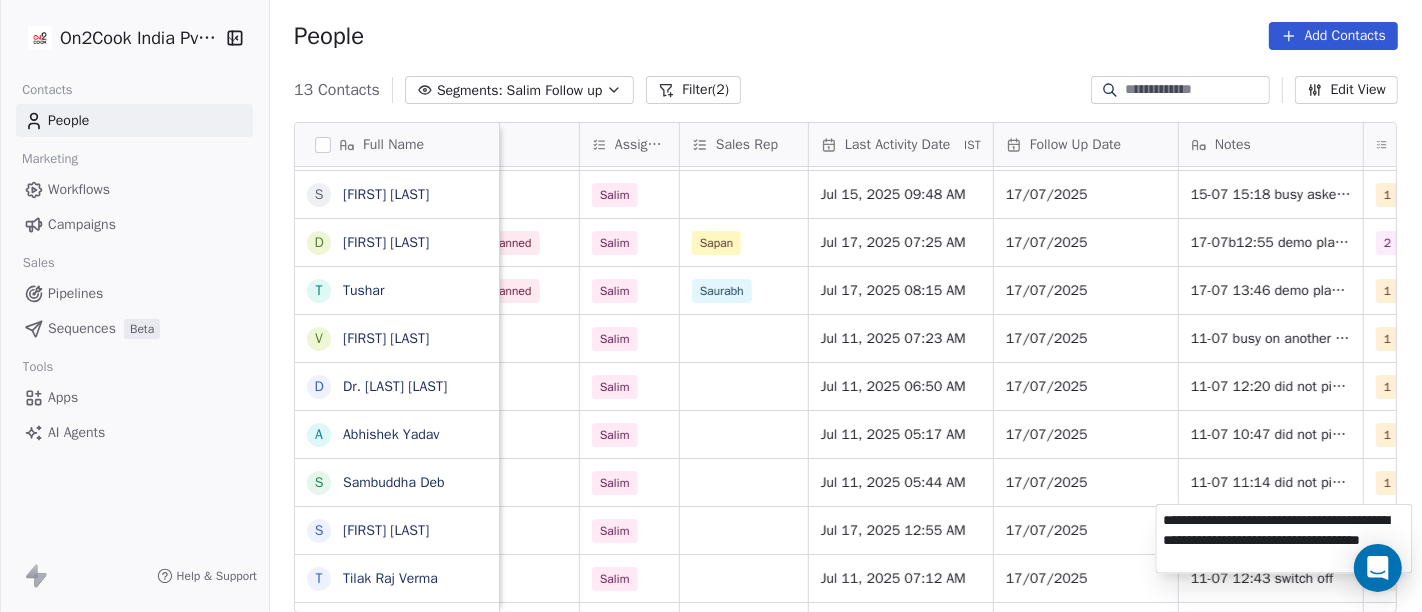 click on "On2Cook India Pvt. Ltd. Contacts People Marketing Workflows Campaigns Sales Pipelines Sequences Beta Tools Apps AI Agents Help & Support People  Add Contacts 13 Contacts Segments: Salim Follow up Filter  (2) Edit View Tag Add to Sequence Full Name S Sameer Ahmed S Saran Chandra D Dhaval Sheth T Tushar V Vicky Shah D Dr.  Rajendra Dhamane A Abhishek Yadav S Sambuddha Deb S Shweta Thombre T Tilak Raj Verma S Sekh Alauddin P Prasanna Kumar behera B Babulal Baig location Created Date IST Lead Status Tags Assignee Sales Rep Last Activity Date IST Follow Up Date Notes Call Attempts Website zomato link outlet type   others_ Jul 15, 2025 02:26 PM Demo Planned Demo Planned Salim Salim Jul 17, 2025 04:10 AM 17/07/2025 17-07 12:38 demo planned 15-07 15:10 client have foodkart planning for open cloud kitchen details shared details shared 2 cloud_kitchen   others_ Jul 15, 2025 01:38 PM No Response Salim Jul 15, 2025 09:48 AM 17/07/2025 15-07 15:18 busy asked for call back 1 cloud_kitchen   Jul 12, 2025 05:13 PM Salim 2" at bounding box center (711, 306) 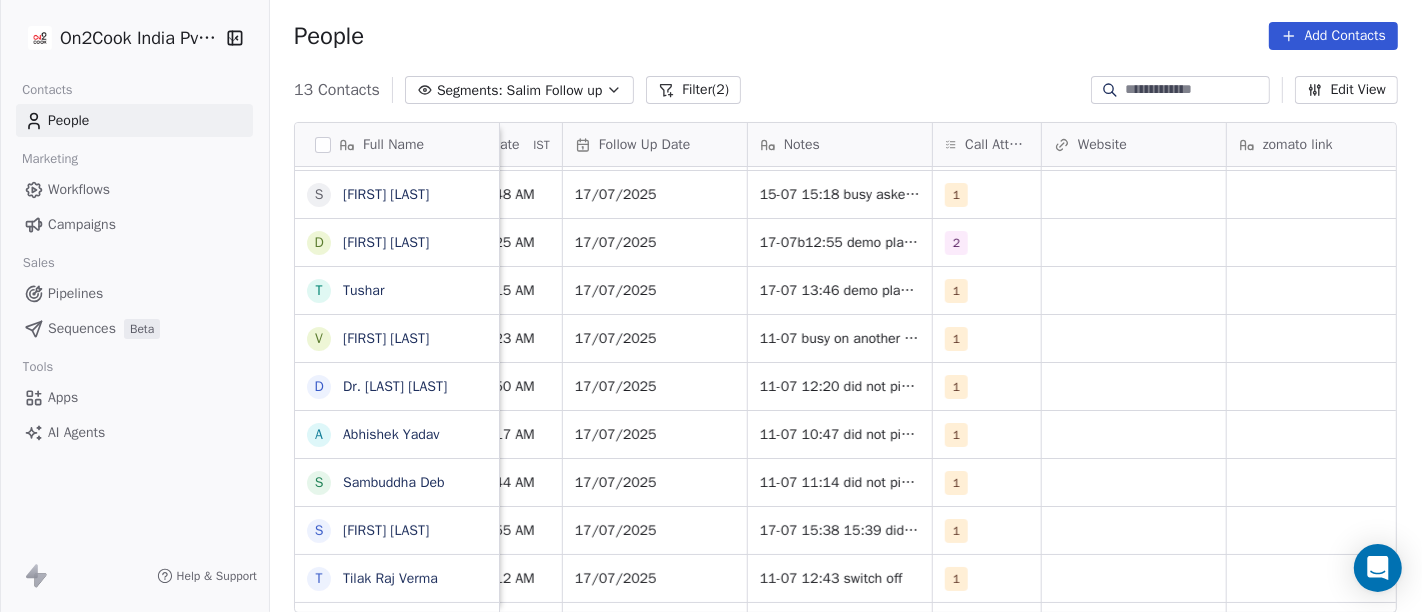 scroll, scrollTop: 0, scrollLeft: 1465, axis: horizontal 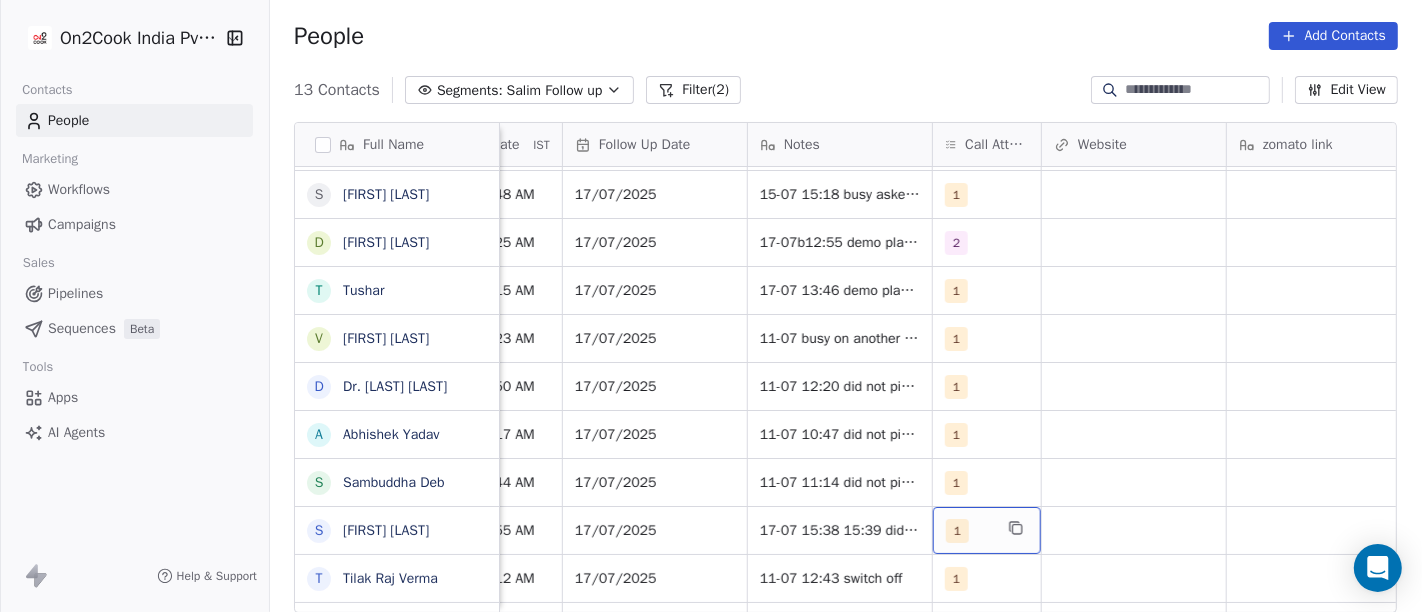 click on "1" at bounding box center (969, 531) 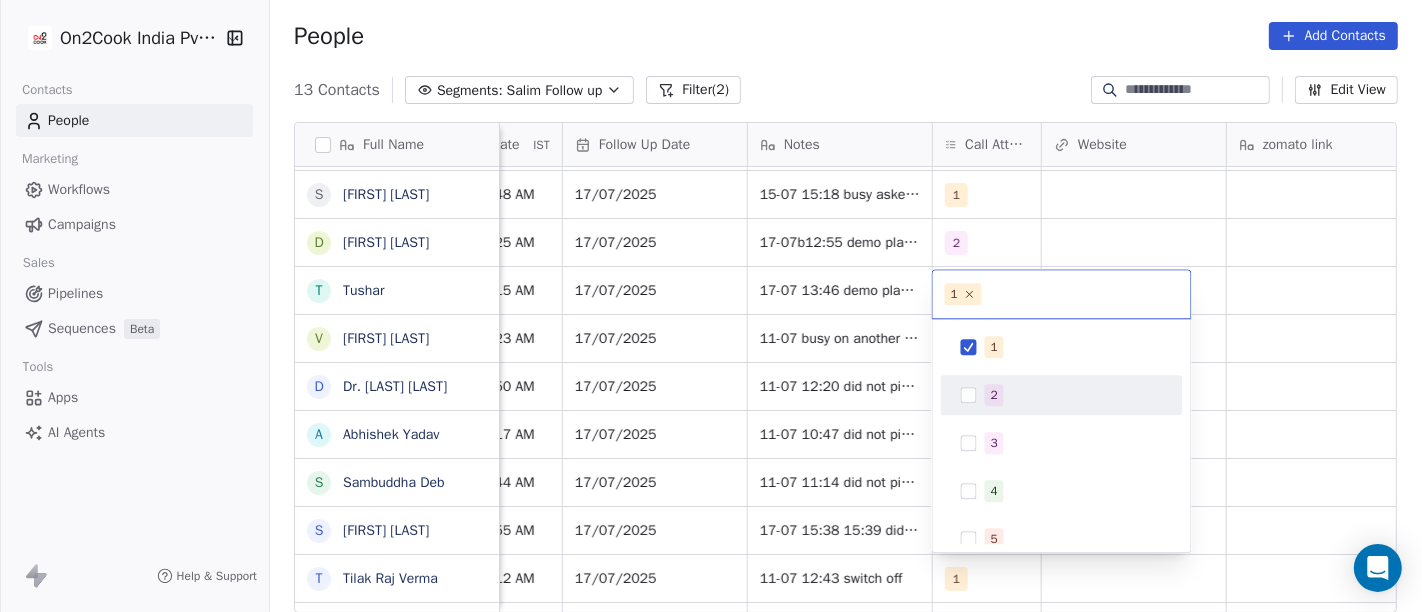 click on "2" at bounding box center (1062, 395) 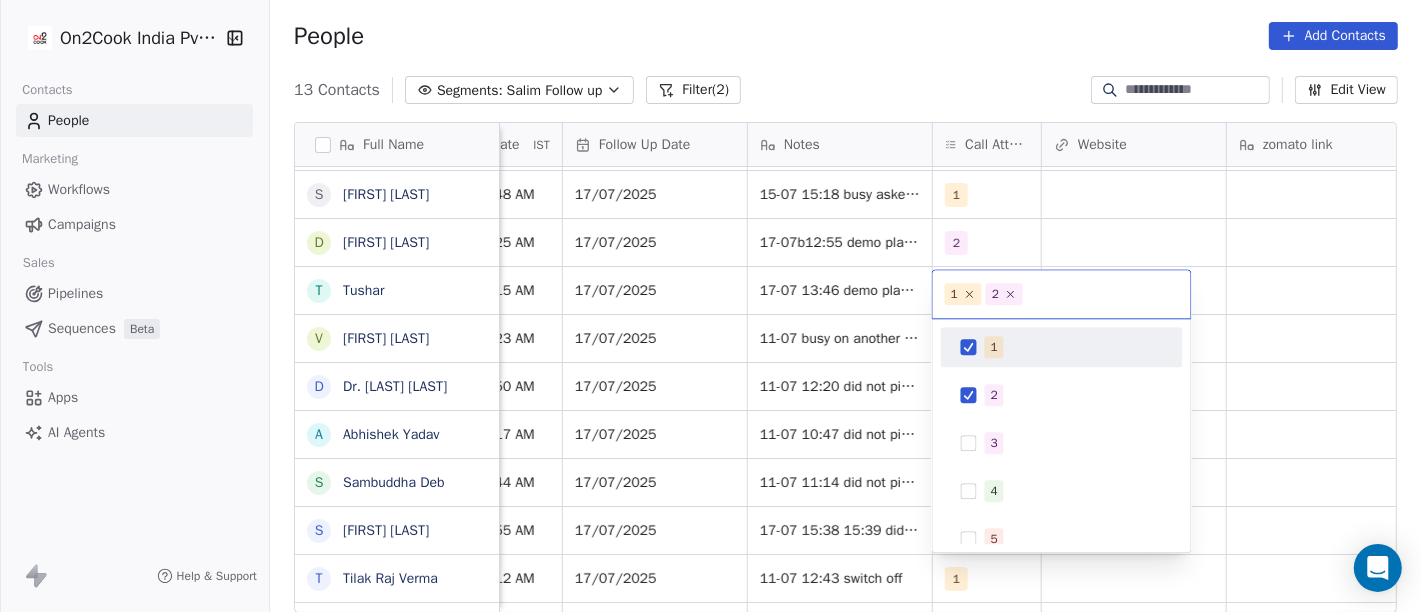 click on "1" at bounding box center [1062, 347] 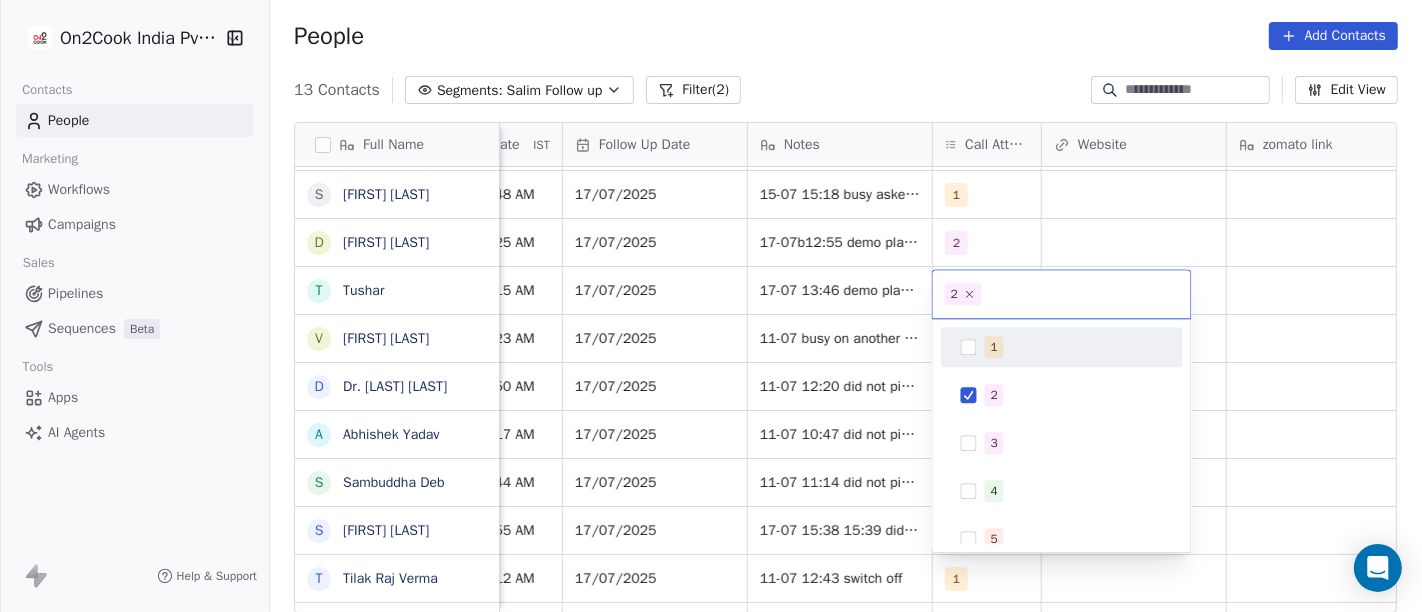 click on "On2Cook India Pvt. Ltd. Contacts People Marketing Workflows Campaigns Sales Pipelines Sequences Beta Tools Apps AI Agents Help & Support People  Add Contacts 13 Contacts Segments: Salim Follow up Filter  (2) Edit View Tag Add to Sequence Full Name S Sameer Ahmed S Saran Chandra D Dhaval Sheth T Tushar V Vicky Shah D Dr.  Rajendra Dhamane A Abhishek Yadav S Sambuddha Deb S Shweta Thombre T Tilak Raj Verma S Sekh Alauddin P Prasanna Kumar behera B Babulal Baig Tags Assignee Sales Rep Last Activity Date IST Follow Up Date Notes Call Attempts Website zomato link outlet type Location Job Title   Demo Planned Salim Salim Jul 17, 2025 04:10 AM 17/07/2025 17-07 12:38 demo planned 15-07 15:10 client have foodkart planning for open cloud kitchen details shared details shared 2 cloud_kitchen   Salim Jul 15, 2025 09:48 AM 17/07/2025 15-07 15:18 busy asked for call back 1 cloud_kitchen   Demo Planned Salim Sapan Jul 17, 2025 07:25 AM 17/07/2025 2   Demo Planned Salim Saurabh Jul 17, 2025 08:15 AM 17/07/2025 1   Salim 1" at bounding box center [711, 306] 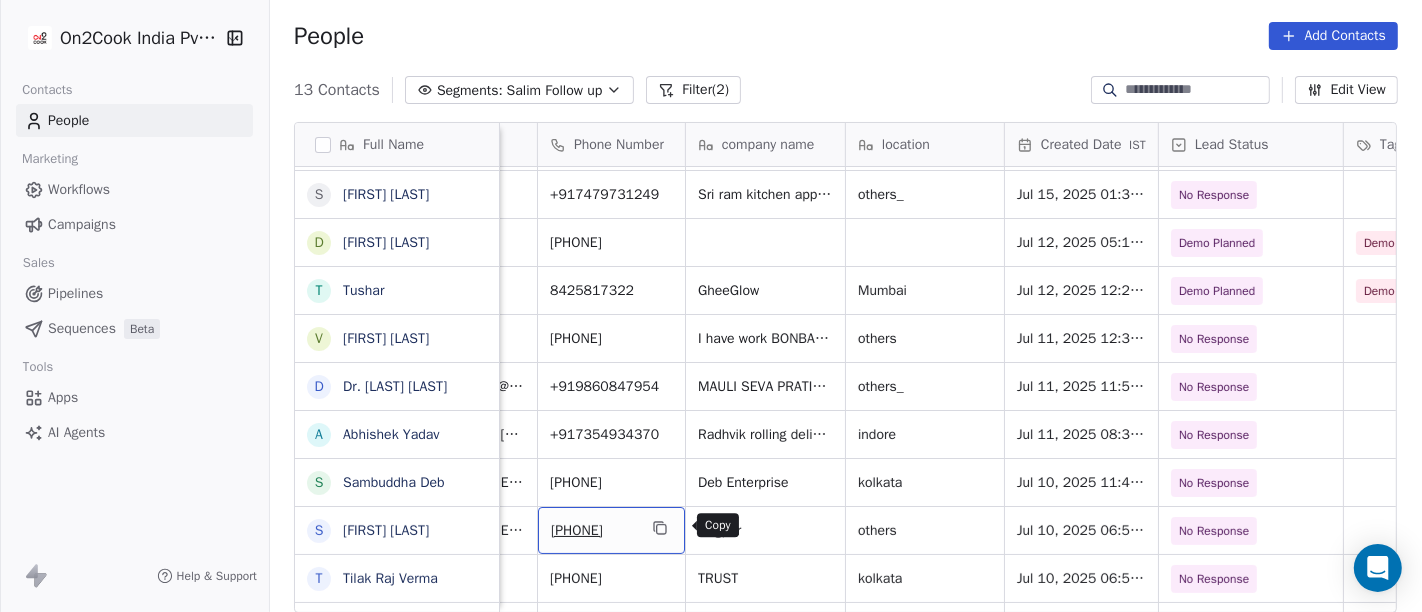 click 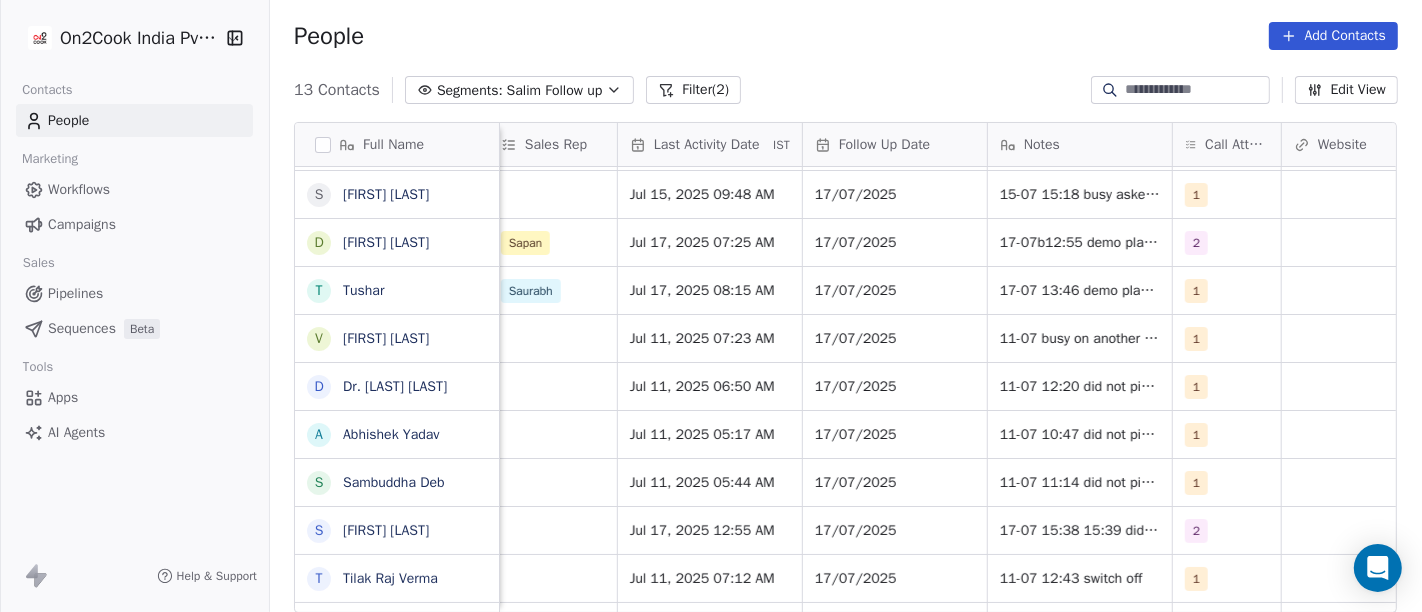 scroll, scrollTop: 0, scrollLeft: 1237, axis: horizontal 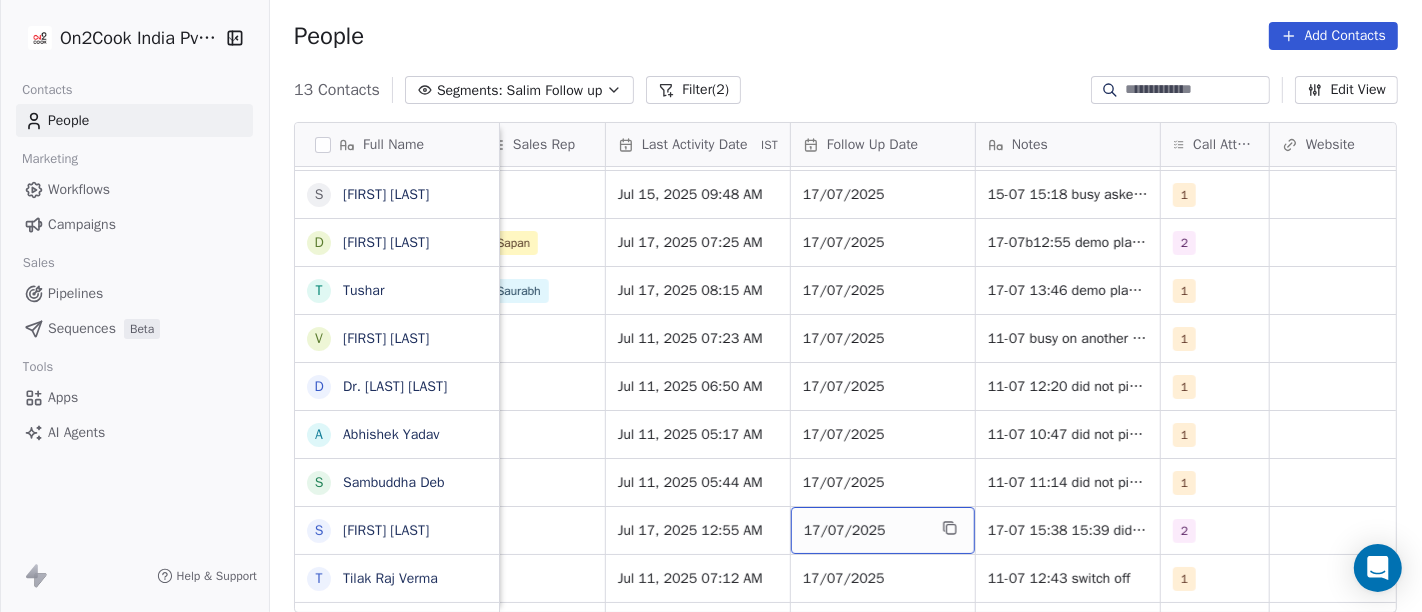 click on "17/07/2025" at bounding box center [865, 531] 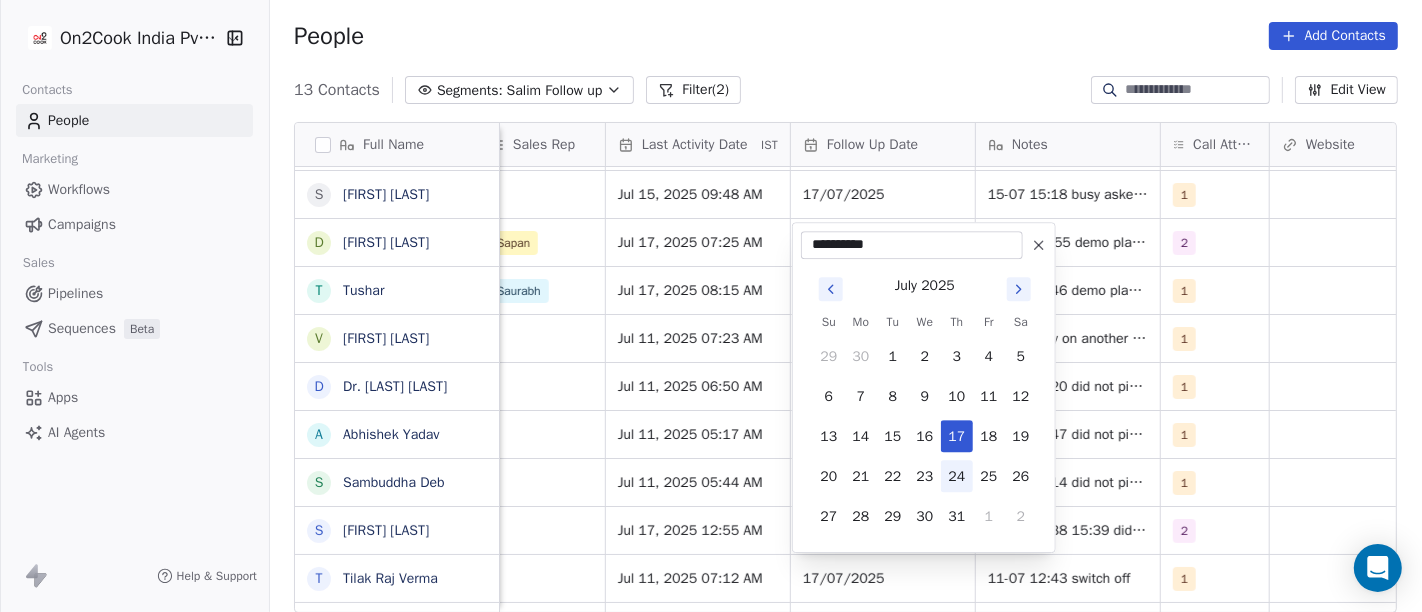click on "24" at bounding box center [957, 476] 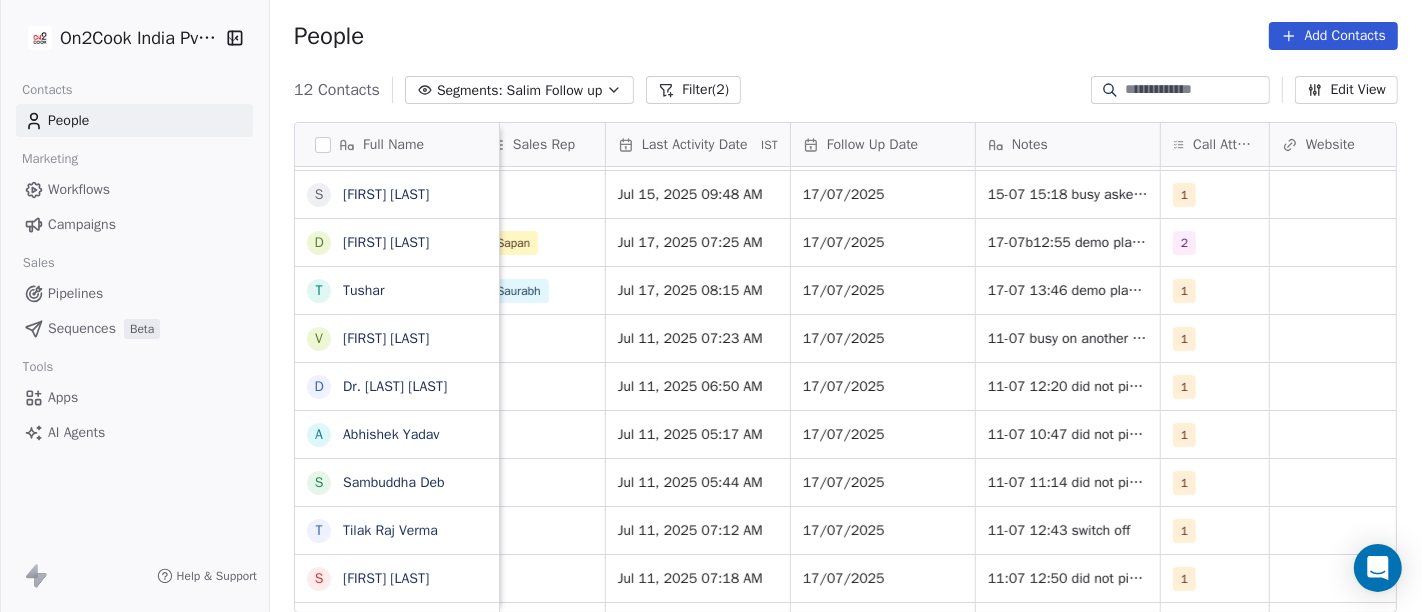 scroll, scrollTop: 125, scrollLeft: 0, axis: vertical 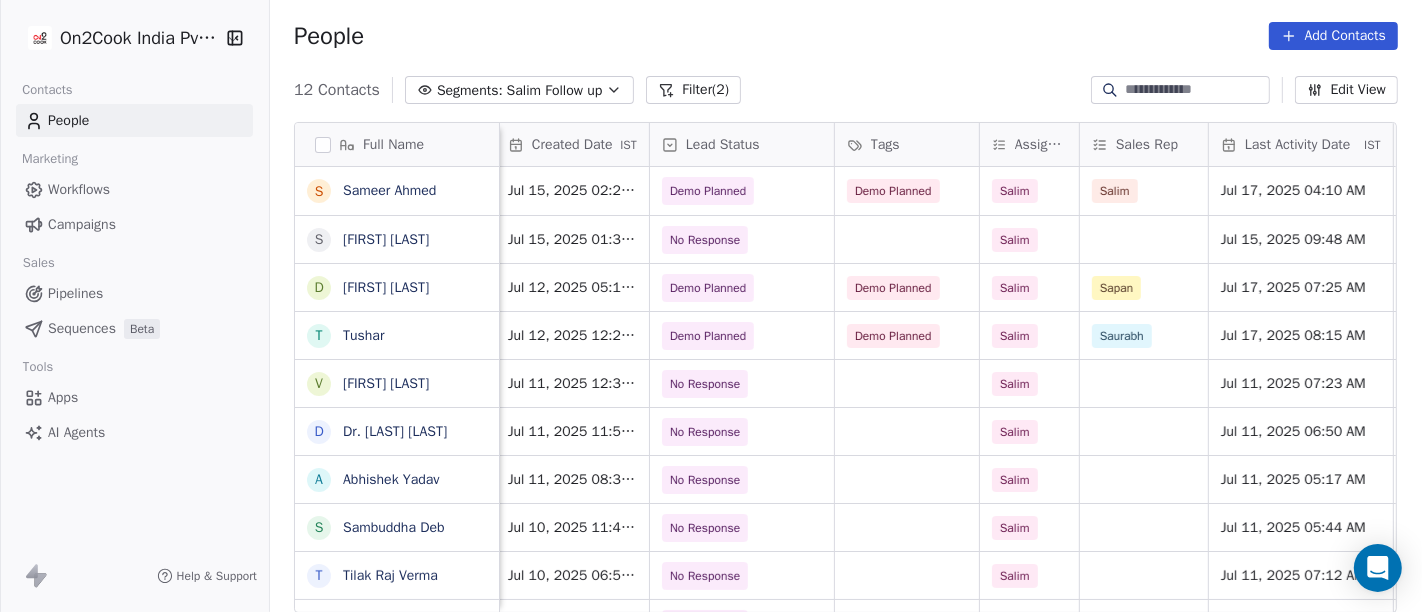 click on "Filter  (2)" at bounding box center [693, 90] 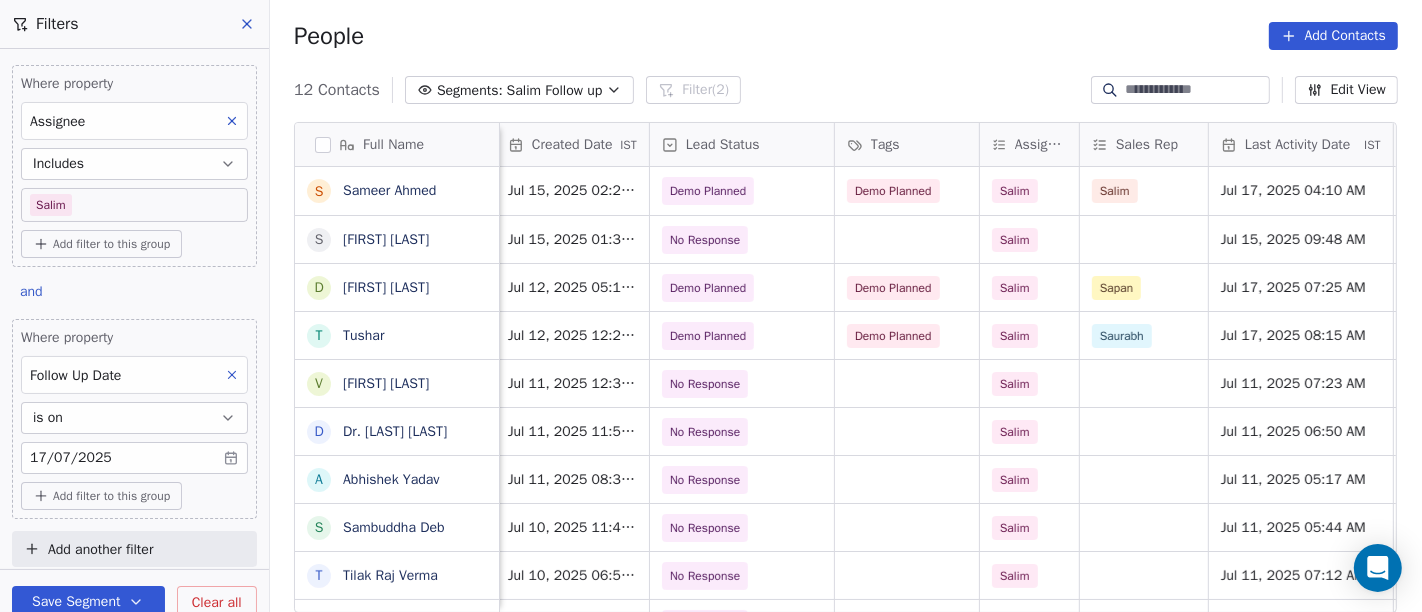 click on "On2Cook India Pvt. Ltd. Contacts People Marketing Workflows Campaigns Sales Pipelines Sequences Beta Tools Apps AI Agents Help & Support Filters Where property Assignee Includes [FIRST] Add filter to this group and Where property Follow Up Date is on 17/07/2025 Add filter to this group Add another filter Save Segment Clear all People Add Contacts 12 Contacts Segments: [FIRST] Follow up Filter (2) Edit View Tag Add to Sequence Full Name S [FIRST] [LAST] S [FIRST] [LAST] D [FIRST] [LAST] T [FIRST] [LAST] D Dr. [LAST] [LAST] A [FIRST] [LAST] S [FIRST] [LAST] T [FIRST] [LAST] S [FIRST] [LAST] P [FIRST] [LAST] B [FIRST] [LAST] Phone Number company name location Created Date IST Lead Status Tags Assignee Sales Rep Last Activity Date IST Follow Up Date Notes Call Attempts Website [PHONE] no others_ Jul 15, 2025 02:26 PM Demo Planned Demo Planned [FIRST] [FIRST] Jul 17, 2025 04:10 AM 17/07/2025 2   [PHONE] [COMPANY] others_ Jul 15, 2025 01:38 PM No Response [FIRST] 17/07/2025 1" at bounding box center [711, 306] 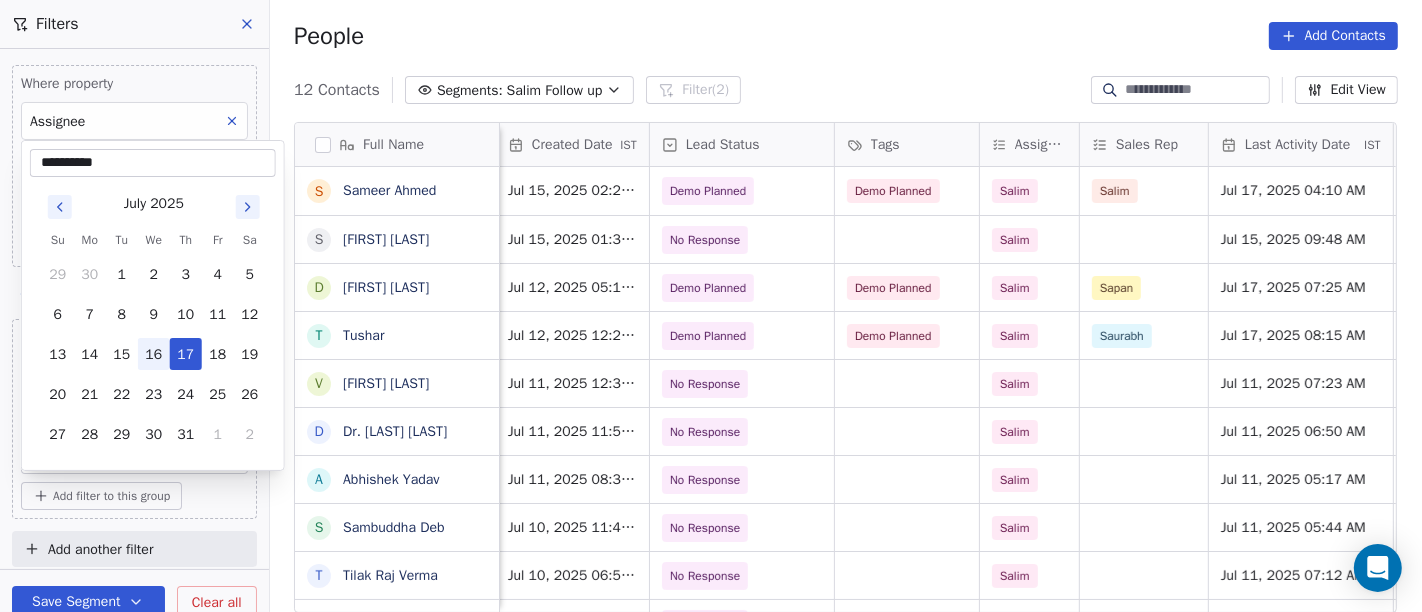 click on "16" at bounding box center [154, 354] 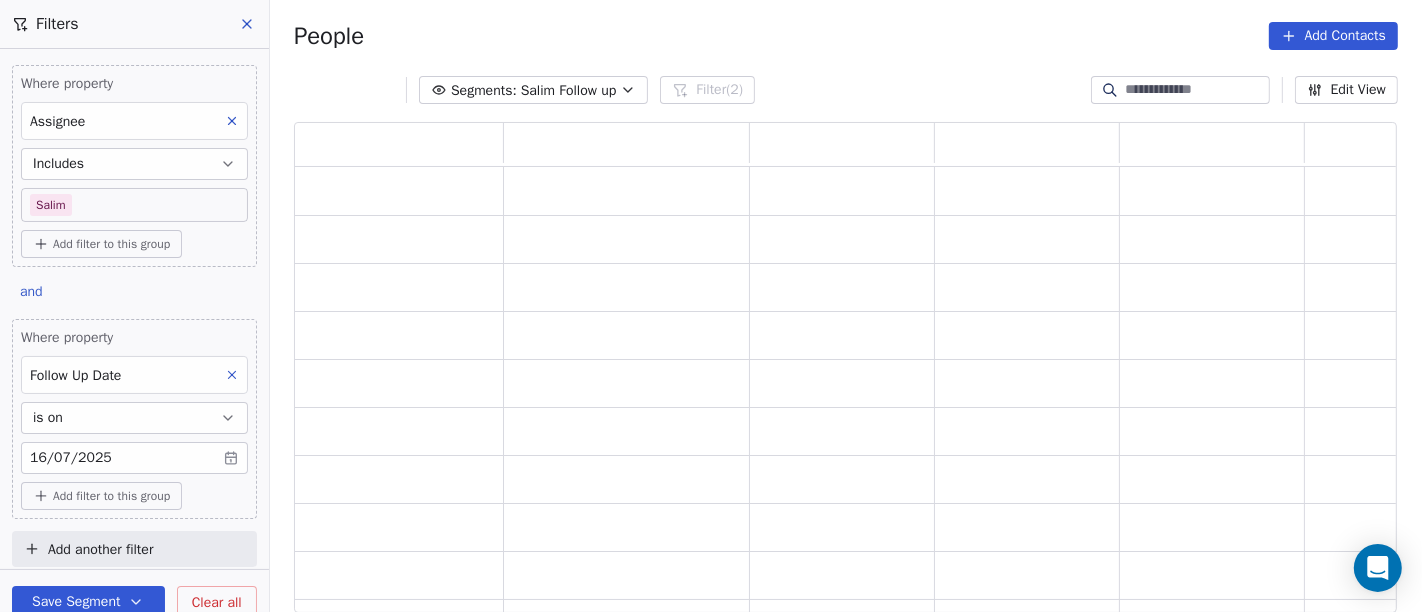 scroll, scrollTop: 17, scrollLeft: 17, axis: both 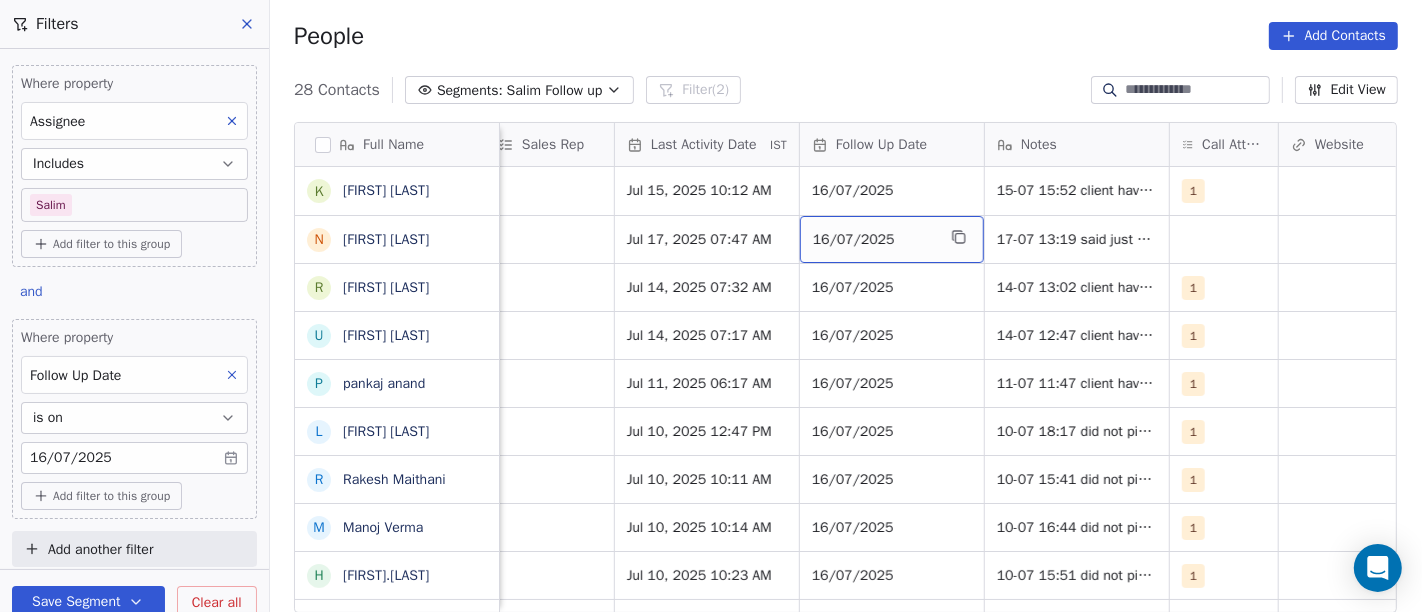 click on "16/07/2025" at bounding box center (874, 240) 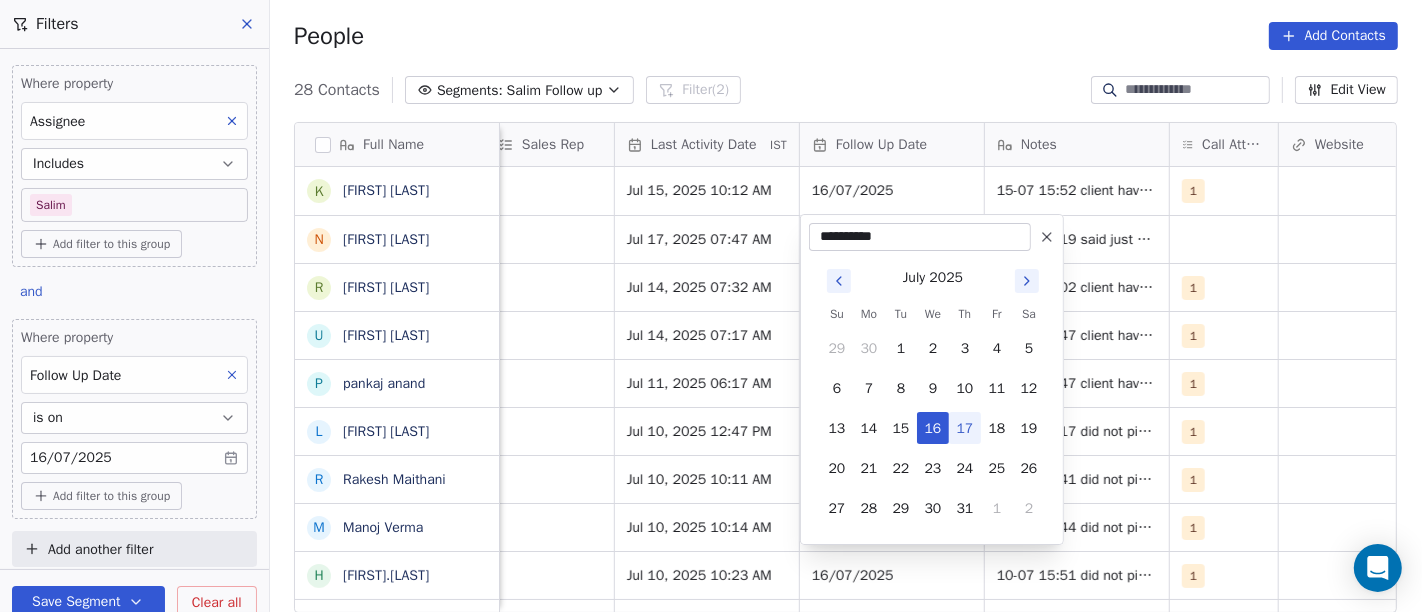 click 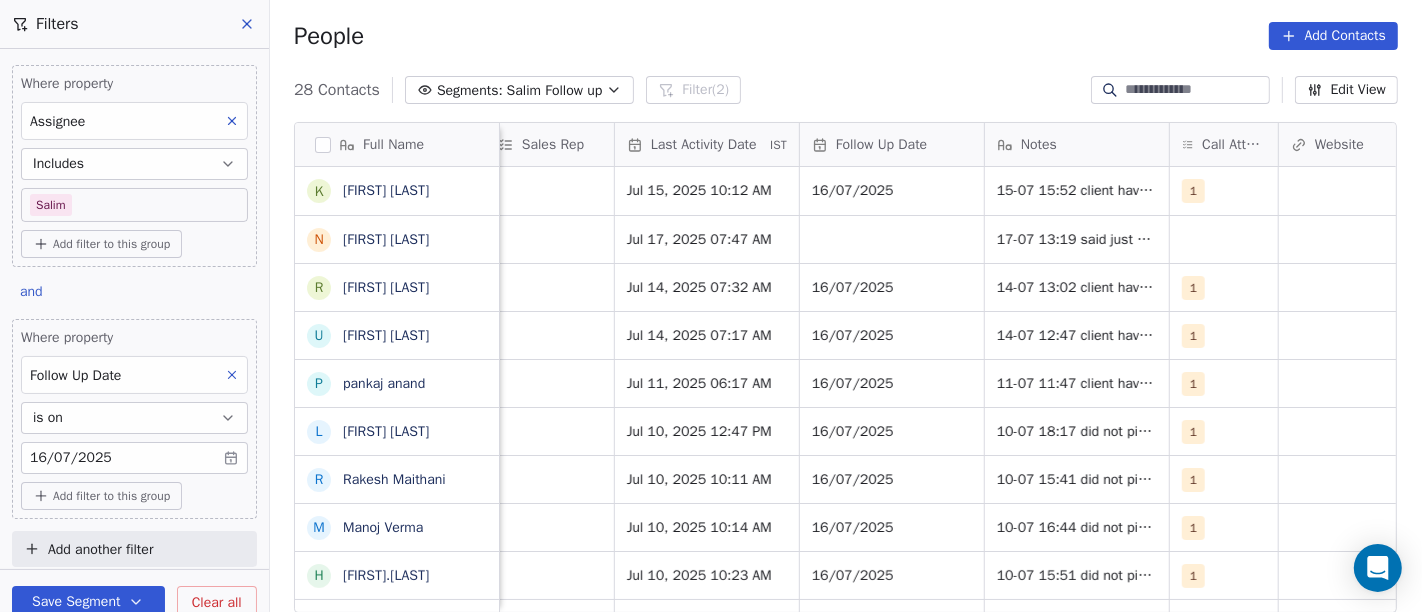 click on "People  Add Contacts" at bounding box center (846, 36) 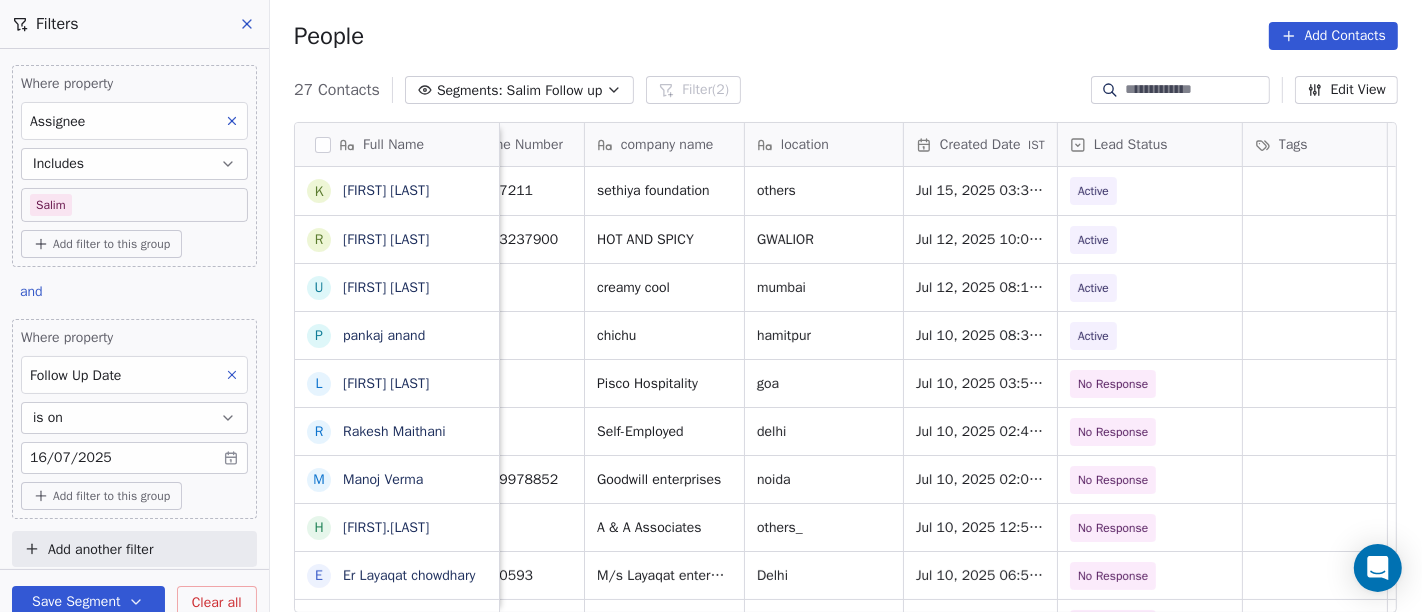 scroll, scrollTop: 0, scrollLeft: 0, axis: both 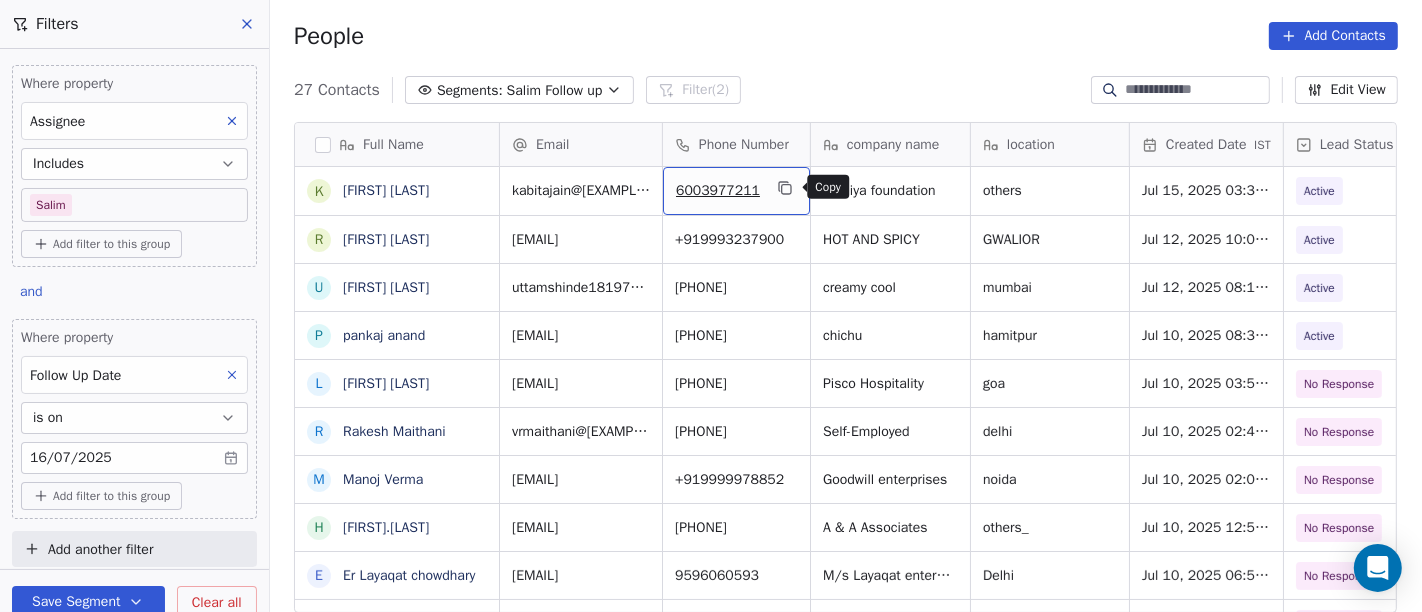 click 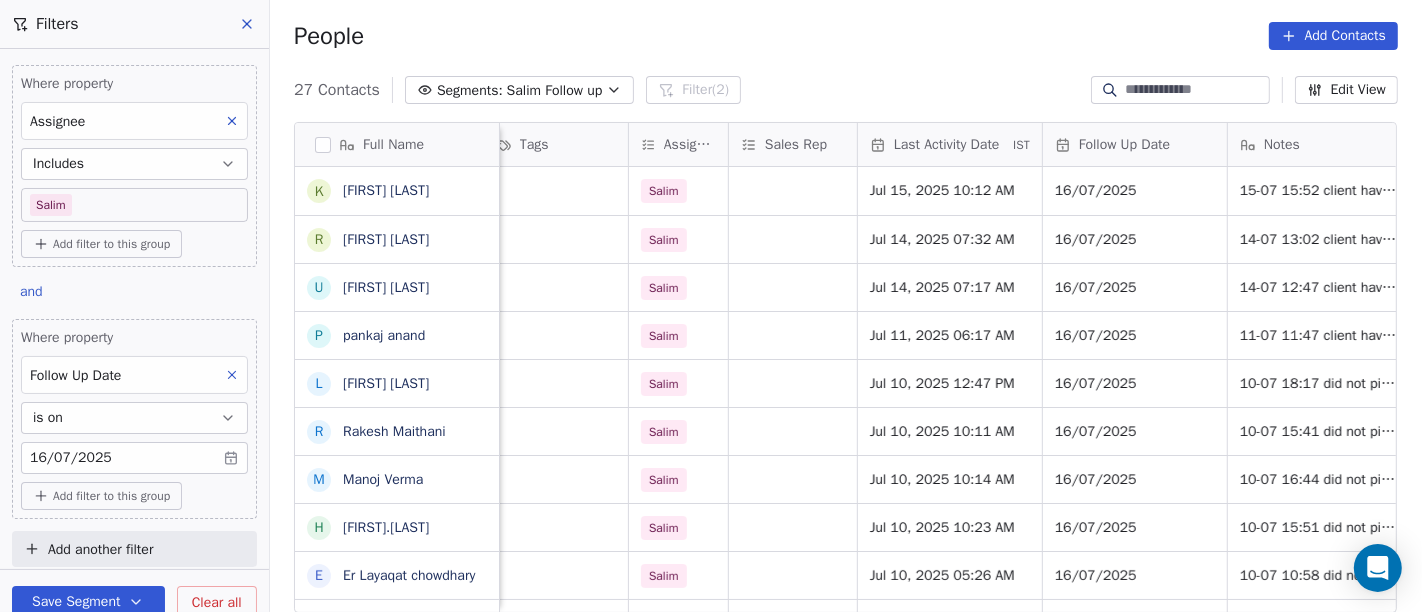 scroll, scrollTop: 0, scrollLeft: 986, axis: horizontal 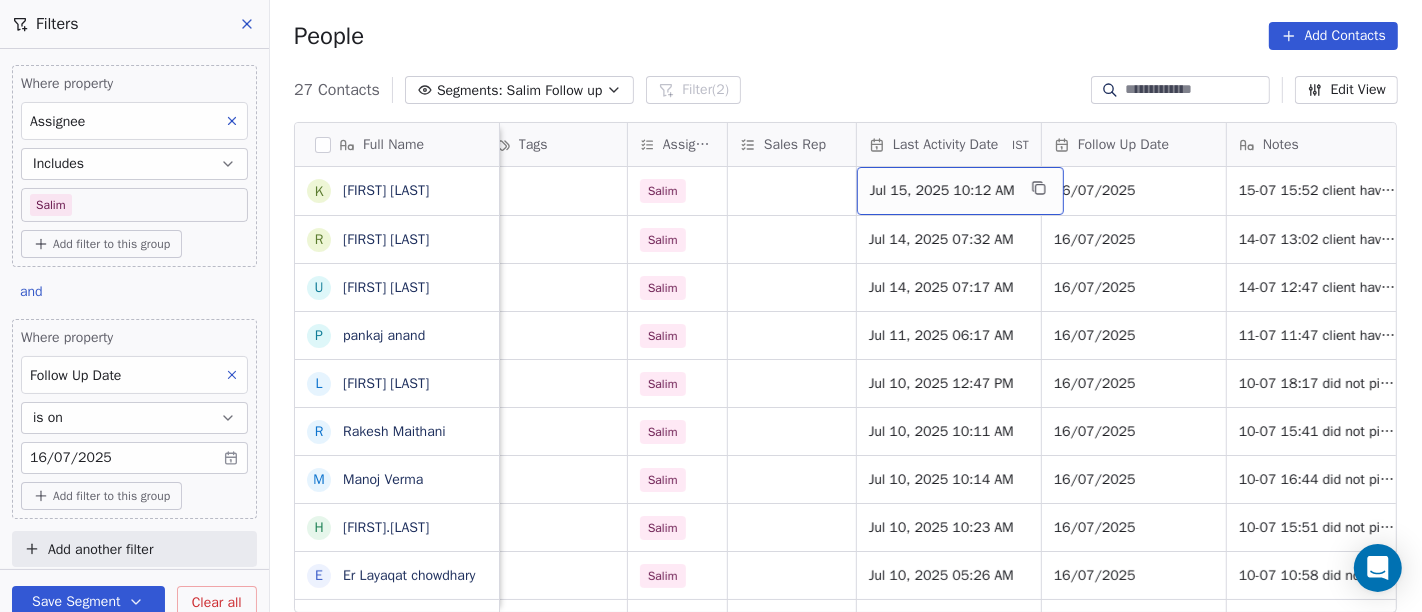 click on "Jul 15, 2025 10:12 AM" at bounding box center (942, 191) 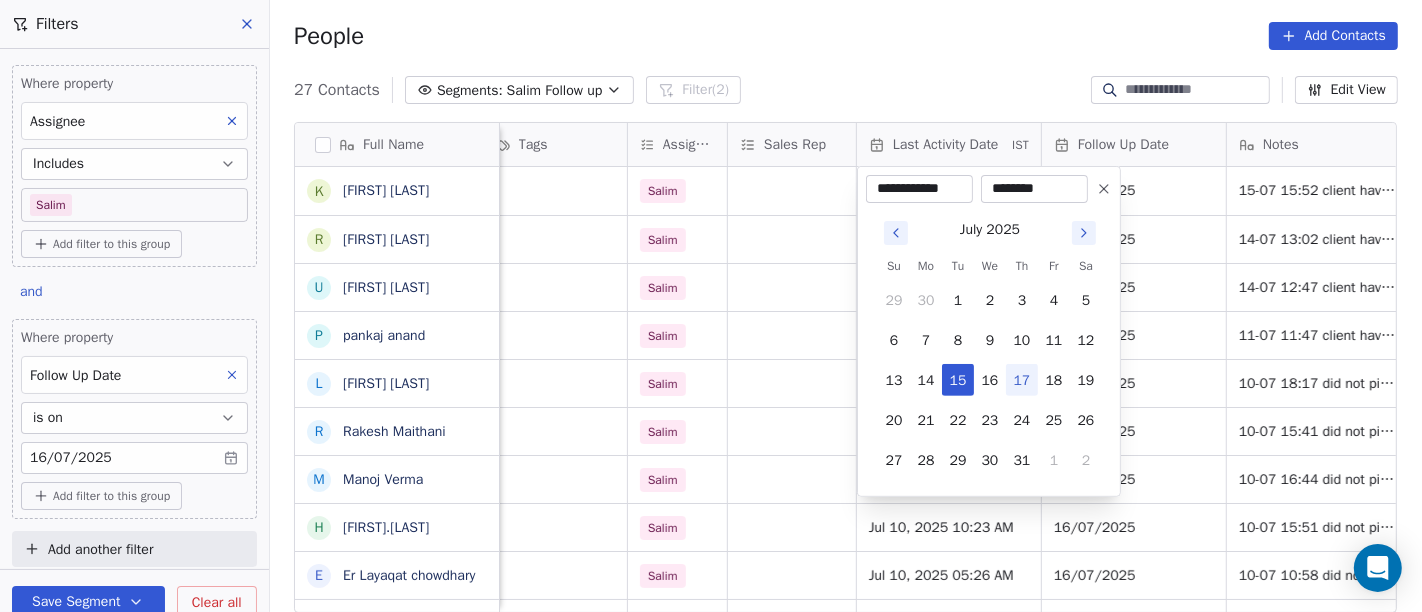 click on "17" at bounding box center (1022, 380) 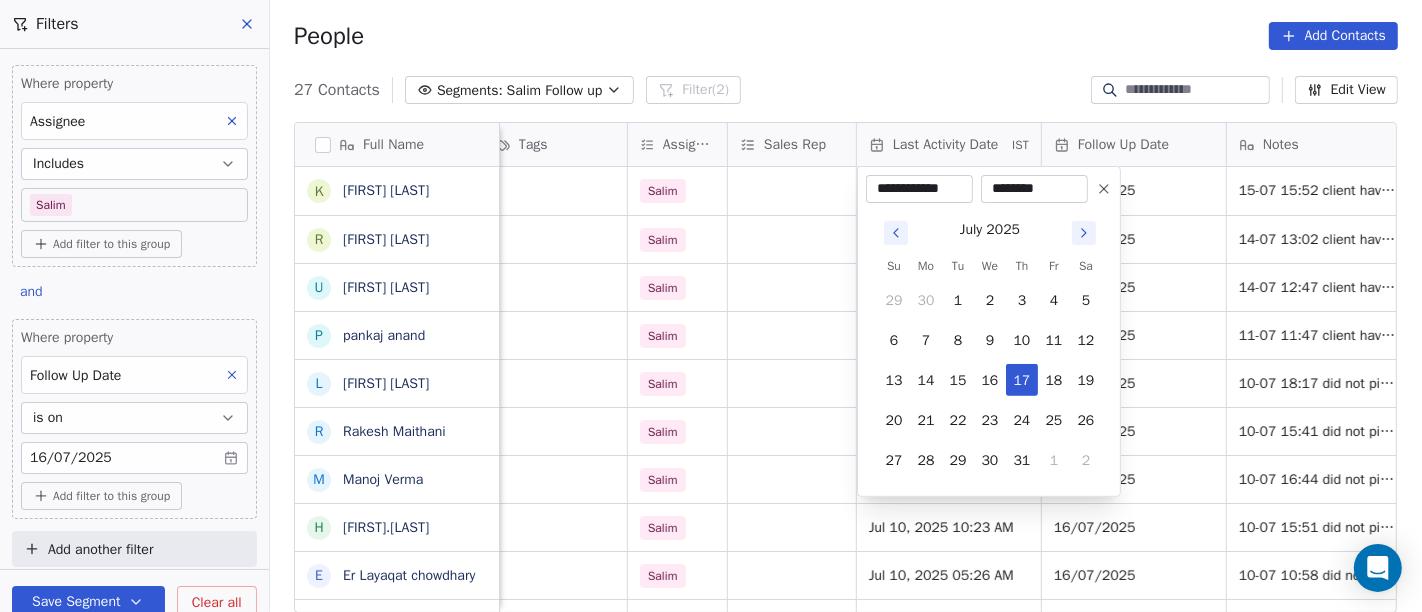 click on "On2Cook India Pvt. Ltd. Contacts People Marketing Workflows Campaigns Sales Pipelines Sequences Beta Tools Apps AI Agents Help & Support Filters Where property   Assignee   Includes Salim Add filter to this group and Where property   Follow Up Date   is on 16/07/2025 Add filter to this group Add another filter Save Segment Clear all People  Add Contacts 27 Contacts Segments: Salim Follow up Filter  (2) Edit View Tag Add to Sequence Full Name k kabita jain R Reeta Sharma u uttam shinde p pankaj anand L Lawrie Fernandes R Rakesh Maithani M Manoj Verma H Haridas.R E Er Layaqat chowdhary S Sajan Sahoo N Naresh Birthare M Manoj Paliwal s sarvendra Singh P Puneet baluja R Rabinder Kaur I Irfanah A Arun pratap g gaurav mehta A AMIT TANEJA Y Yogesh Pawar R Rishi Rawat A Amardeep Chandarwanshi S Sanjay Chalana M Maha SHIV marketing L Lobzang Tandup S Sunil Bagdi a archit sharma location Created Date IST Lead Status Tags Assignee Sales Rep Last Activity Date IST Follow Up Date Notes Call Attempts Website zomato link" at bounding box center [711, 306] 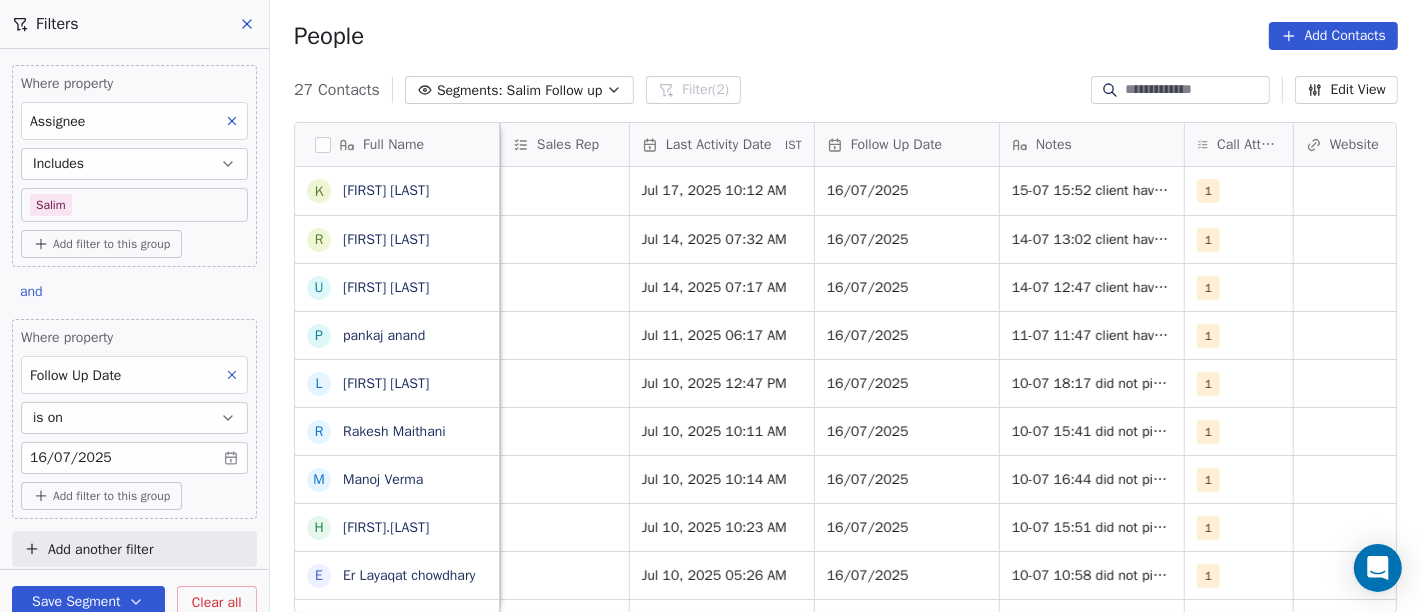 scroll, scrollTop: 0, scrollLeft: 1217, axis: horizontal 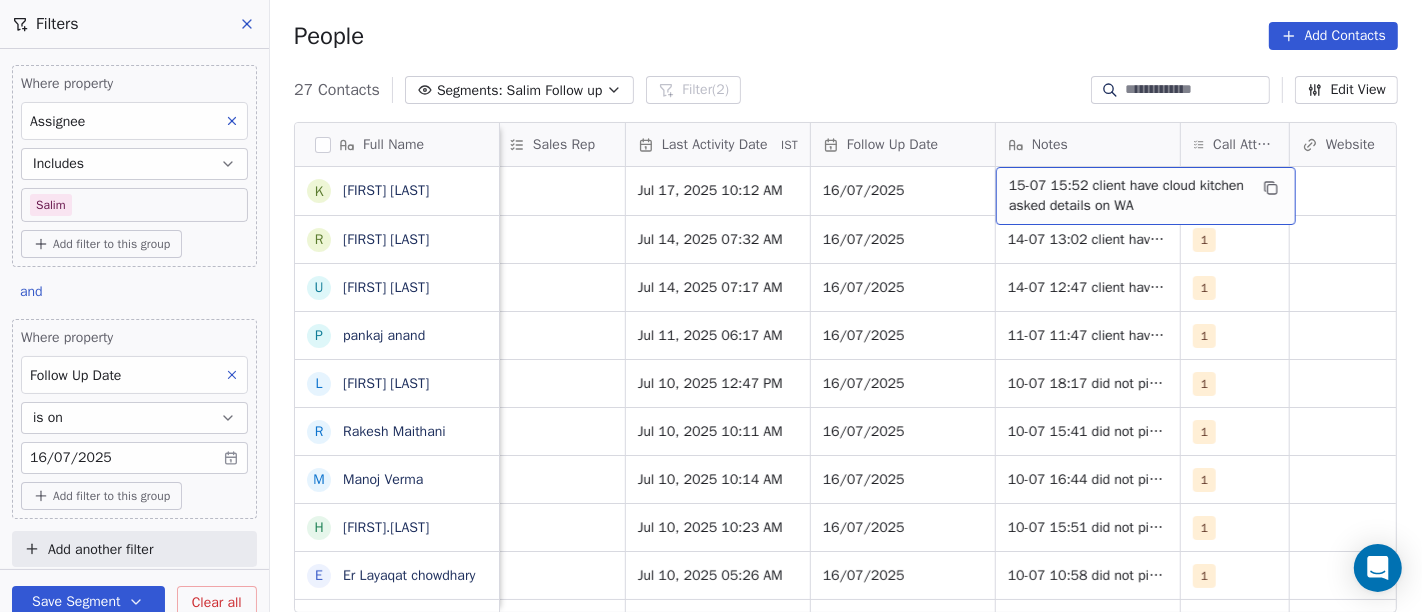 click on "15-07 15:52 client have cloud kitchen asked details on WA" at bounding box center [1128, 196] 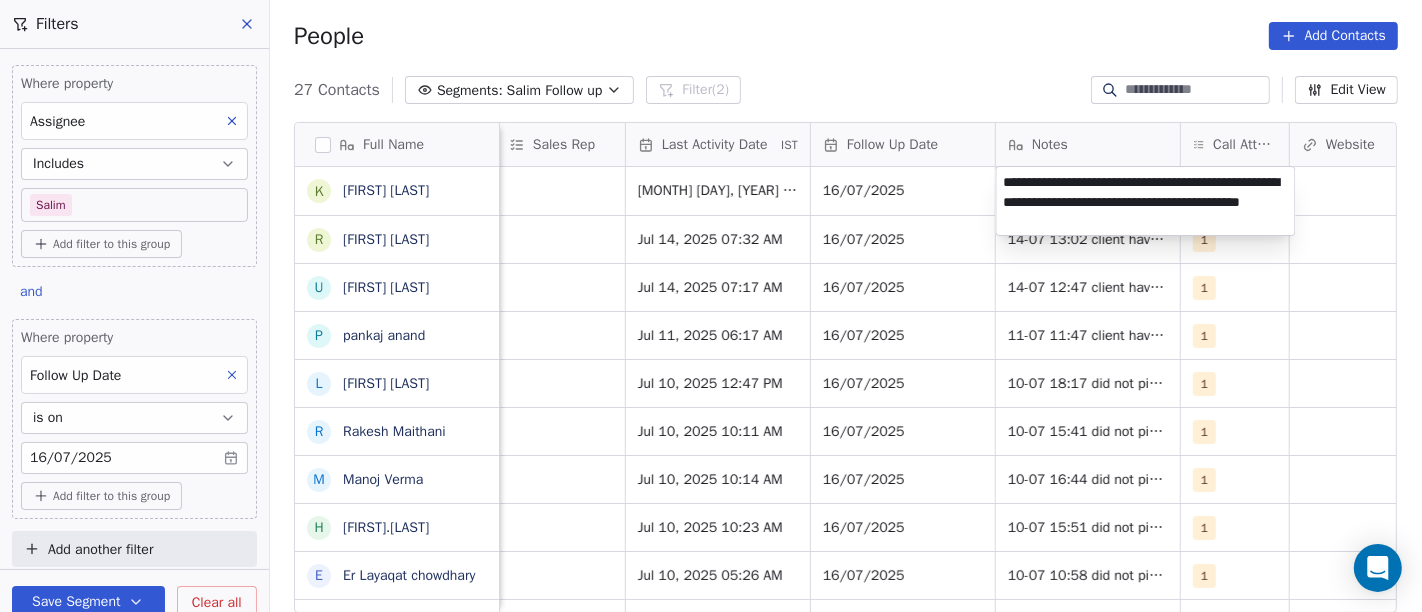 type on "**********" 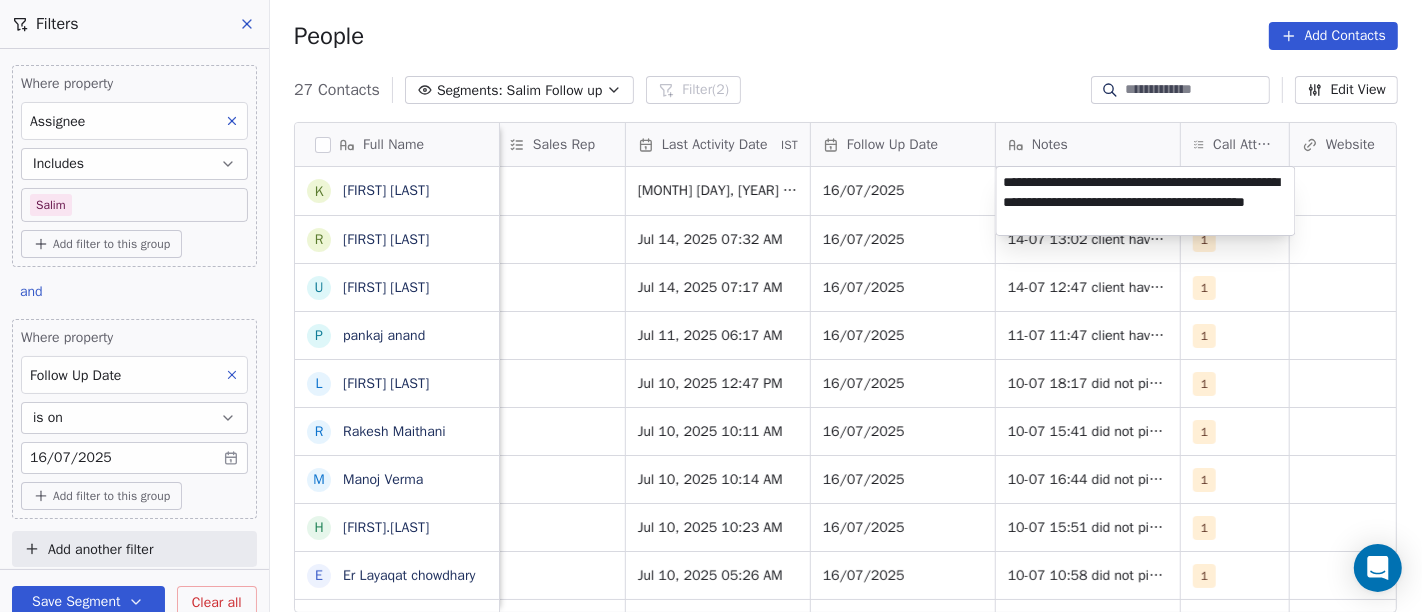 click on "On2Cook India Pvt. Ltd. Contacts People Marketing Workflows Campaigns Sales Pipelines Sequences Beta Tools Apps AI Agents Help & Support Filters Where property Assignee Includes [FIRST] Add filter to this group and Where property Follow Up Date is on 16/07/2025 Add filter to this group Add another filter Save Segment Clear all People Add Contacts 27 Contacts Segments: [FIRST] Follow up Filter (2) Edit View Tag Add to Sequence Full Name k [FIRST] [LAST] R [FIRST] [LAST] u [FIRST] [LAST] p [FIRST] [LAST] L [FIRST] [LAST] R [FIRST] [LAST] M [FIRST] [LAST] H [FIRST].[LAST] E Er [LAST] [LAST] S [FIRST] [LAST] N [FIRST] [LAST] M [FIRST] [LAST] s [FIRST] [LAST] P [FIRST] [LAST] R [FIRST] [LAST] I [FIRST] [LAST] A [FIRST] [LAST] g [FIRST] [LAST] A [FIRST] [LAST] Y [FIRST] [LAST] R [FIRST] [LAST] A [FIRST] [LAST] S [FIRST] [LAST] M [FIRST] [LAST] L [FIRST] [LAST] S [FIRST] [LAST] a [FIRST] [LAST] location Created Date IST Lead Status Tags Assignee Sales Rep Last Activity Date IST Follow Up Date Notes Call Attempts Website zomato link   1" at bounding box center (711, 306) 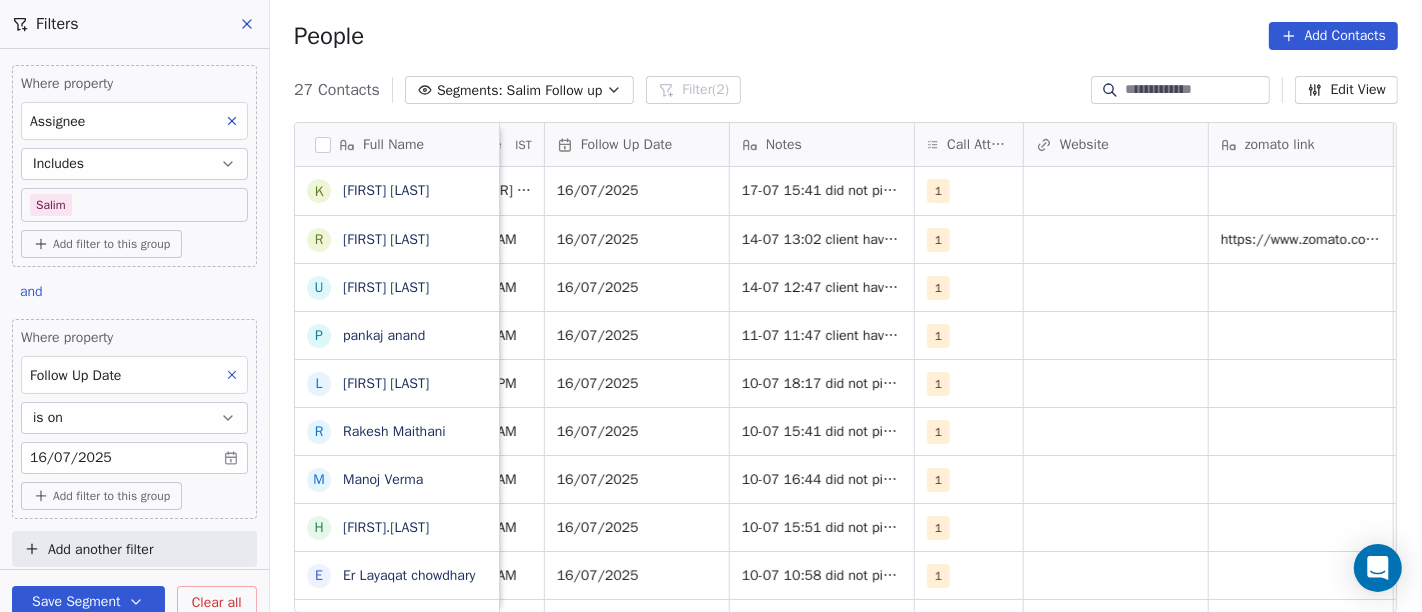 scroll, scrollTop: 0, scrollLeft: 1480, axis: horizontal 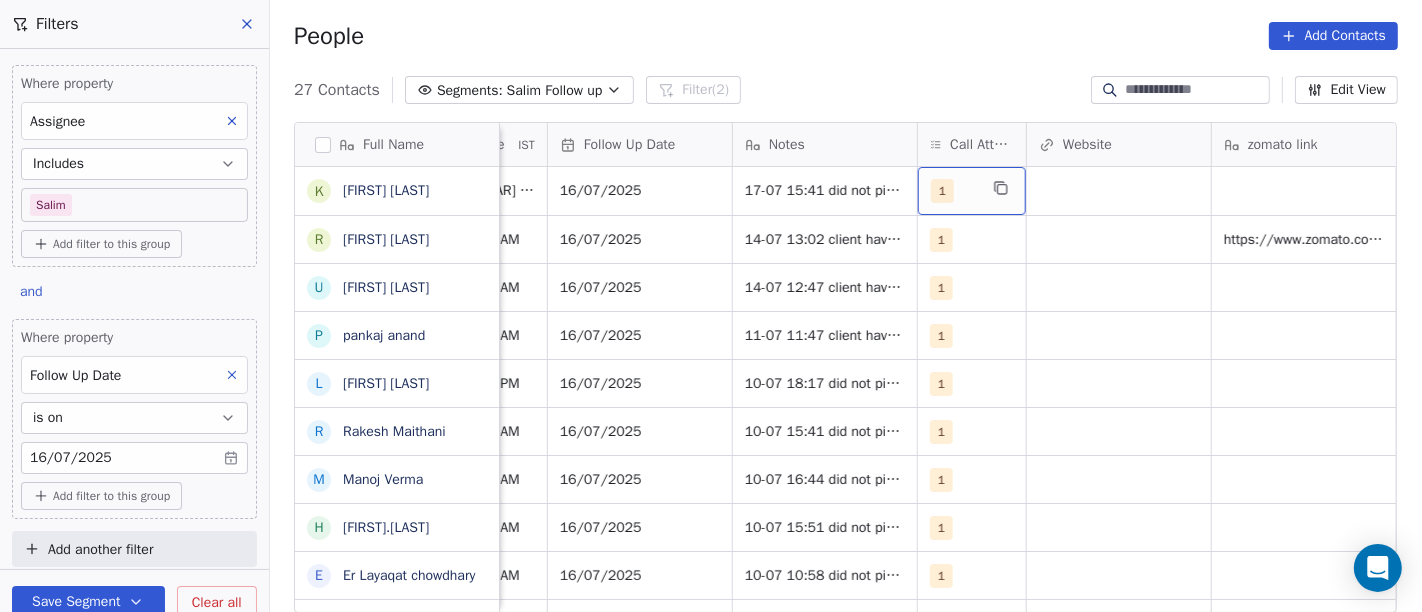click on "1" at bounding box center [972, 191] 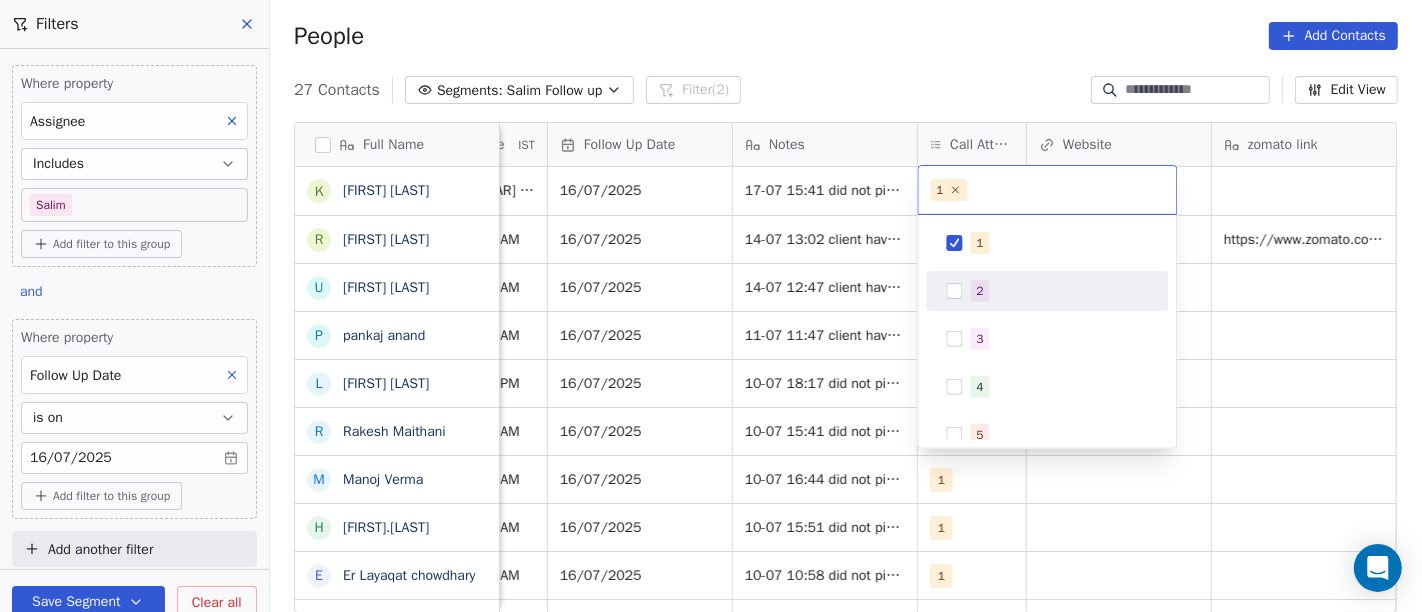 click on "2" at bounding box center (1048, 291) 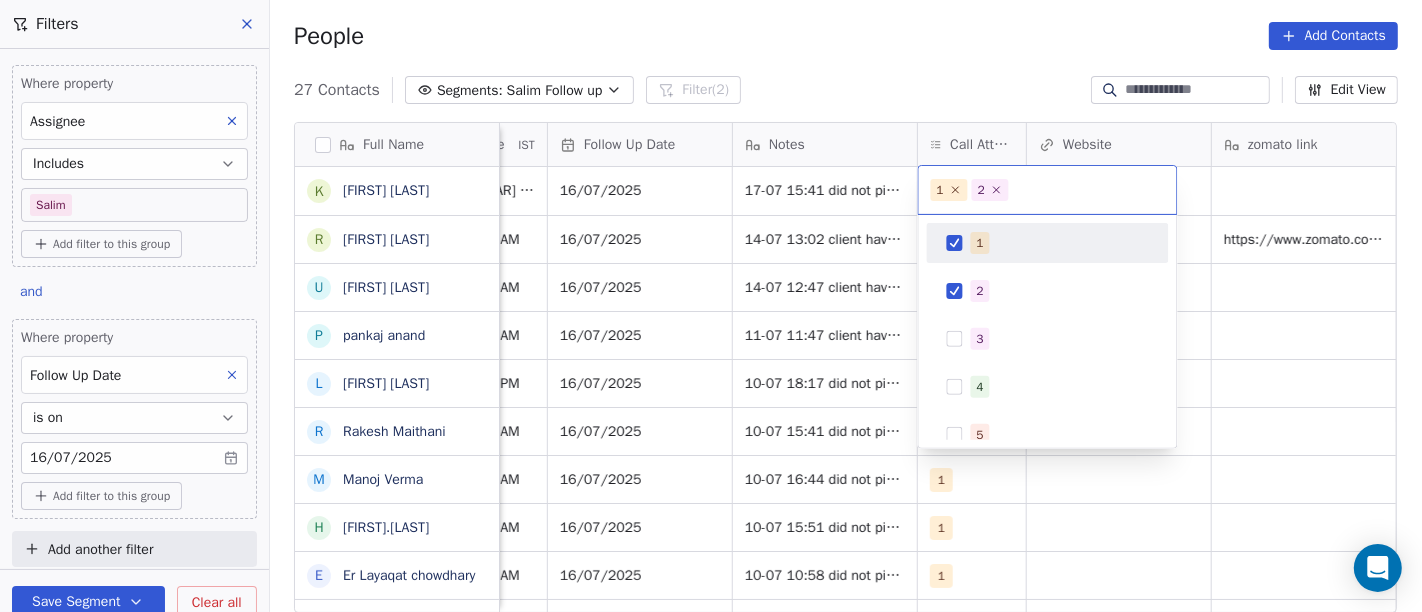 click on "1" at bounding box center (980, 243) 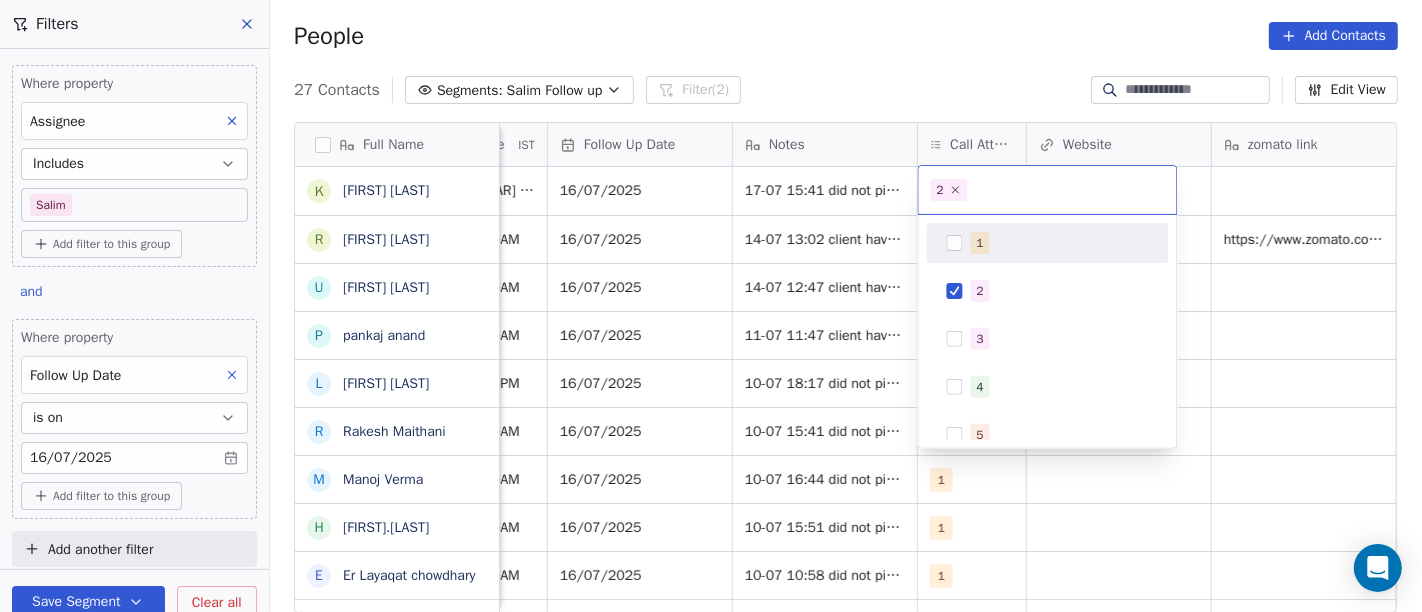 click on "On2Cook India Pvt. Ltd. Contacts People Marketing Workflows Campaigns Sales Pipelines Sequences Beta Tools Apps AI Agents Help & Support Filters Where property   Assignee   Includes Salim Add filter to this group and Where property   Follow Up Date   is on 16/07/2025 Add filter to this group Add another filter Save Segment Clear all People  Add Contacts 27 Contacts Segments: Salim Follow up Filter  (2) Edit View Tag Add to Sequence Full Name k kabita jain R Reeta Sharma u uttam shinde p pankaj anand L Lawrie Fernandes R Rakesh Maithani M Manoj Verma H Haridas.R E Er Layaqat chowdhary S Sajan Sahoo N Naresh Birthare M Manoj Paliwal s sarvendra Singh P Puneet baluja R Rabinder Kaur I Irfanah A Arun pratap g gaurav mehta A AMIT TANEJA Y Yogesh Pawar R Rishi Rawat A Amardeep Chandarwanshi S Sanjay Chalana M Maha SHIV marketing L Lobzang Tandup S Sunil Bagdi a archit sharma Tags Assignee Sales Rep Last Activity Date IST Follow Up Date Notes Call Attempts Website zomato link outlet type Location Job Title   Salim" at bounding box center (711, 306) 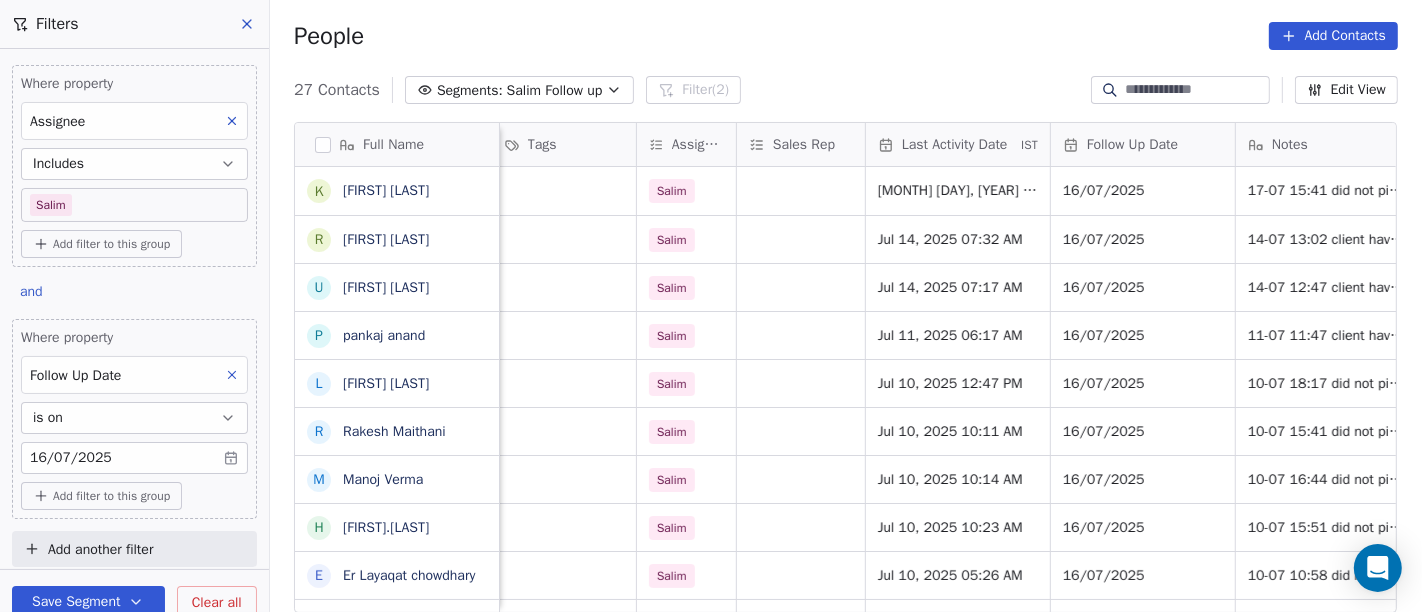 scroll, scrollTop: 0, scrollLeft: 981, axis: horizontal 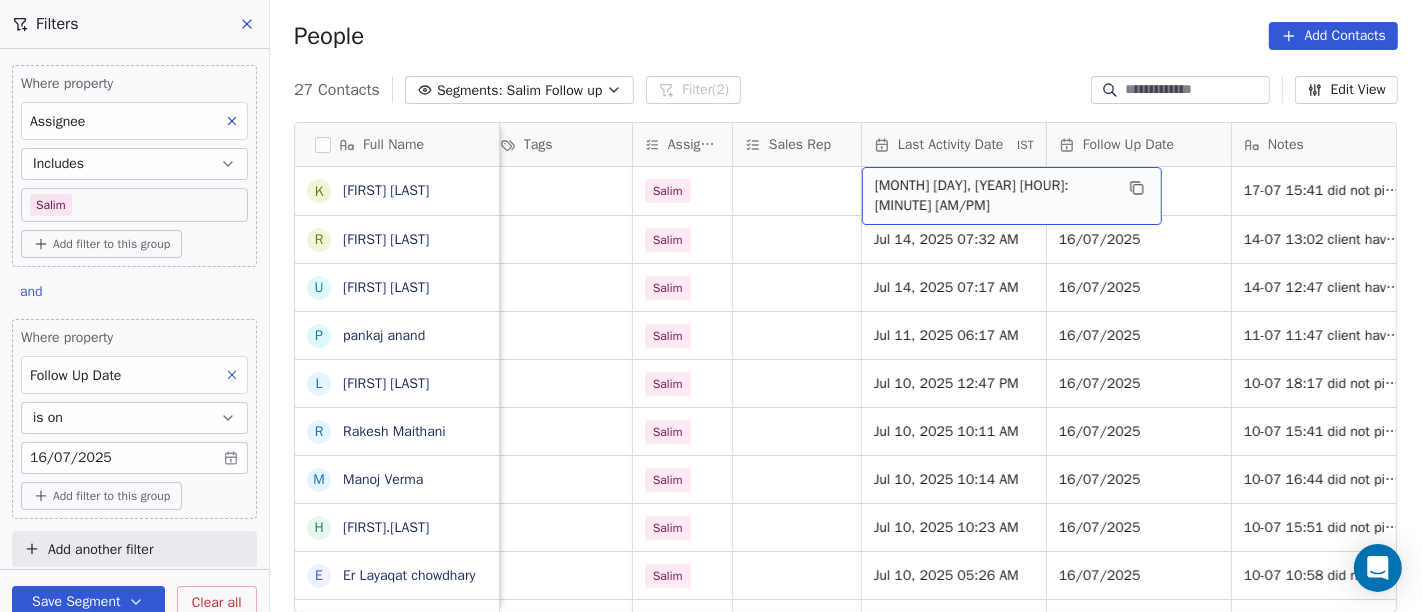 click on "[MONTH] [DAY], [YEAR] [HOUR]:[MINUTE] [AM/PM]" at bounding box center (994, 196) 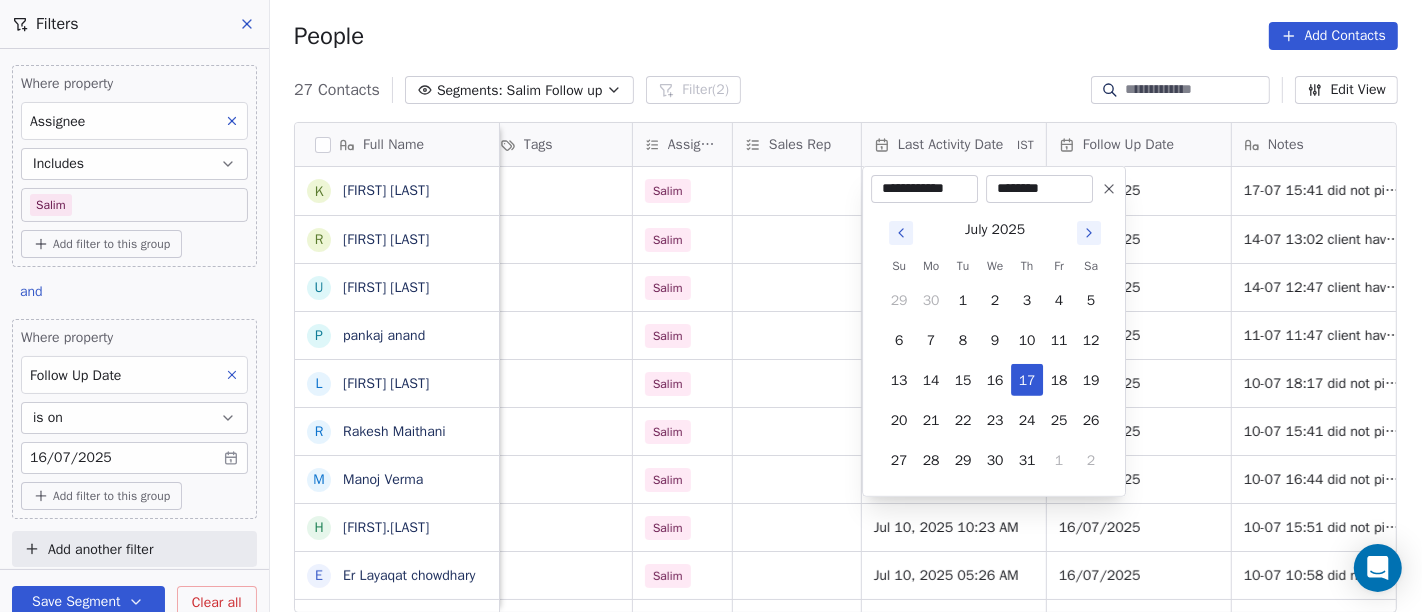 click on "On2Cook India Pvt. Ltd. Contacts People Marketing Workflows Campaigns Sales Pipelines Sequences Beta Tools Apps AI Agents Help & Support Filters Where property   Assignee   Includes Salim Add filter to this group and Where property   Follow Up Date   is on 16/07/2025 Add filter to this group Add another filter Save Segment Clear all People  Add Contacts 27 Contacts Segments: Salim Follow up Filter  (2) Edit View Tag Add to Sequence Full Name k kabita jain R Reeta Sharma u uttam shinde p pankaj anand L Lawrie Fernandes R Rakesh Maithani M Manoj Verma H Haridas.R E Er Layaqat chowdhary S Sajan Sahoo N Naresh Birthare M Manoj Paliwal s sarvendra Singh P Puneet baluja R Rabinder Kaur I Irfanah A Arun pratap g gaurav mehta A AMIT TANEJA Y Yogesh Pawar R Rishi Rawat A Amardeep Chandarwanshi S Sanjay Chalana M Maha SHIV marketing L Lobzang Tandup S Sunil Bagdi a archit sharma location Created Date IST Lead Status Tags Assignee Sales Rep Last Activity Date IST Follow Up Date Notes Call Attempts Website zomato link" at bounding box center (711, 306) 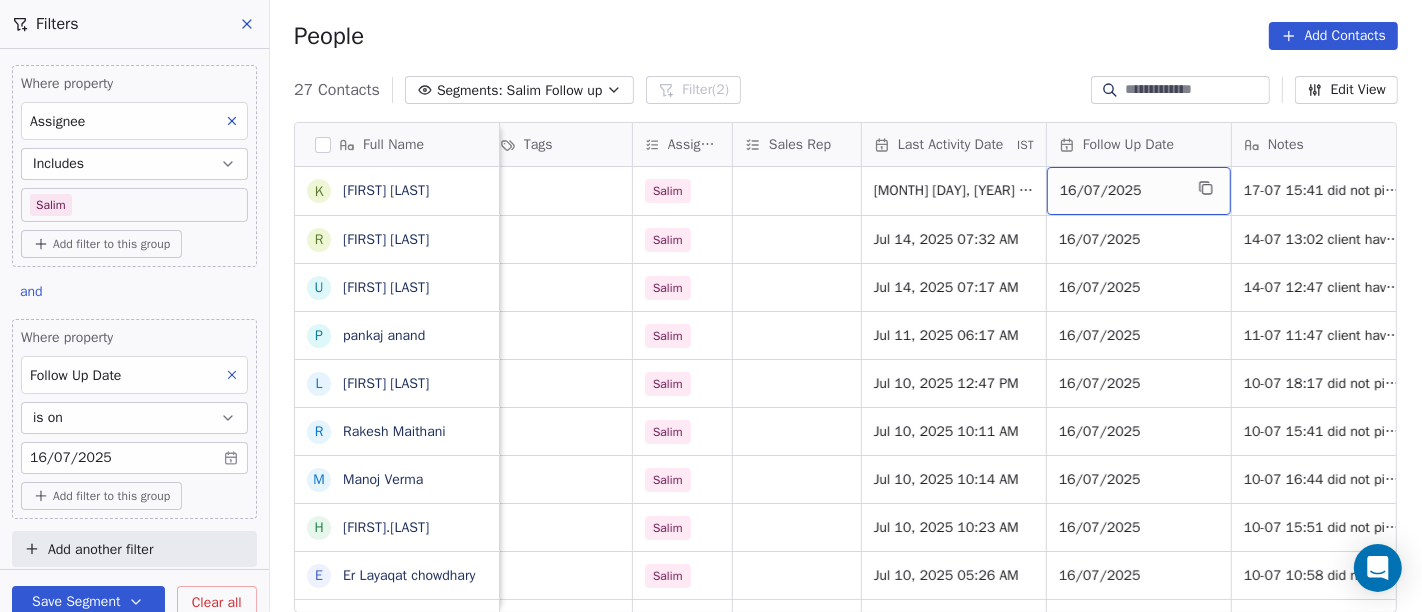 click on "16/07/2025" at bounding box center [1121, 191] 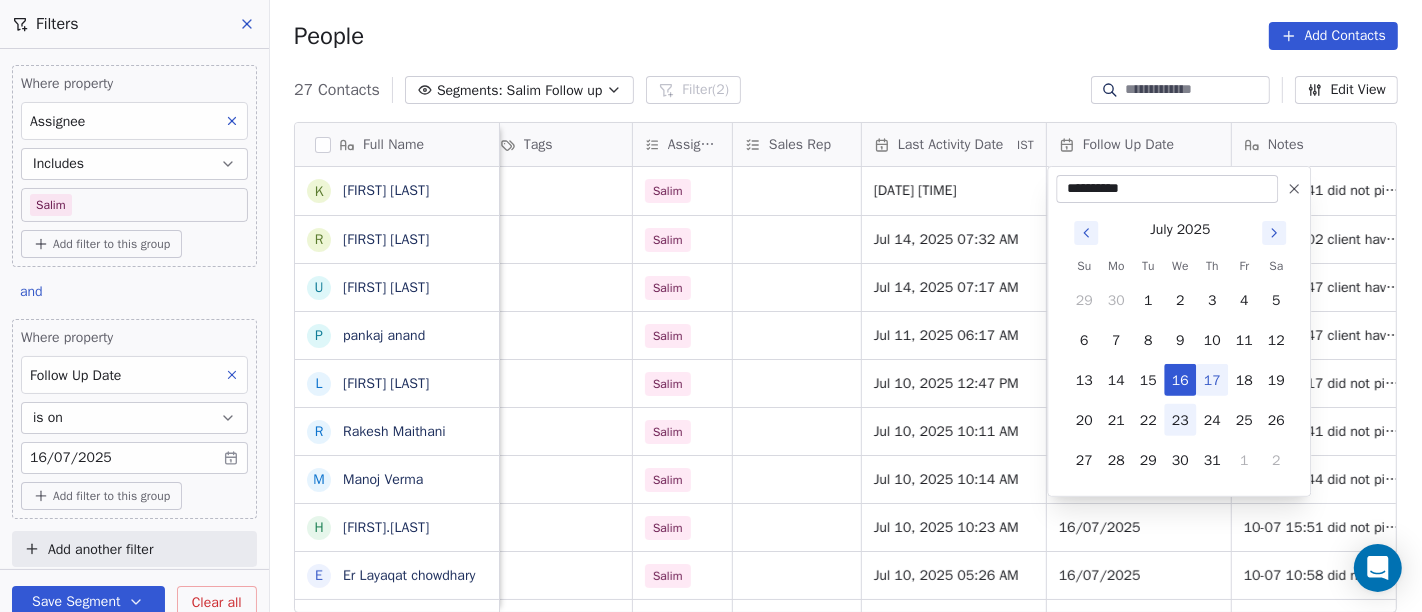 click on "23" at bounding box center [1180, 420] 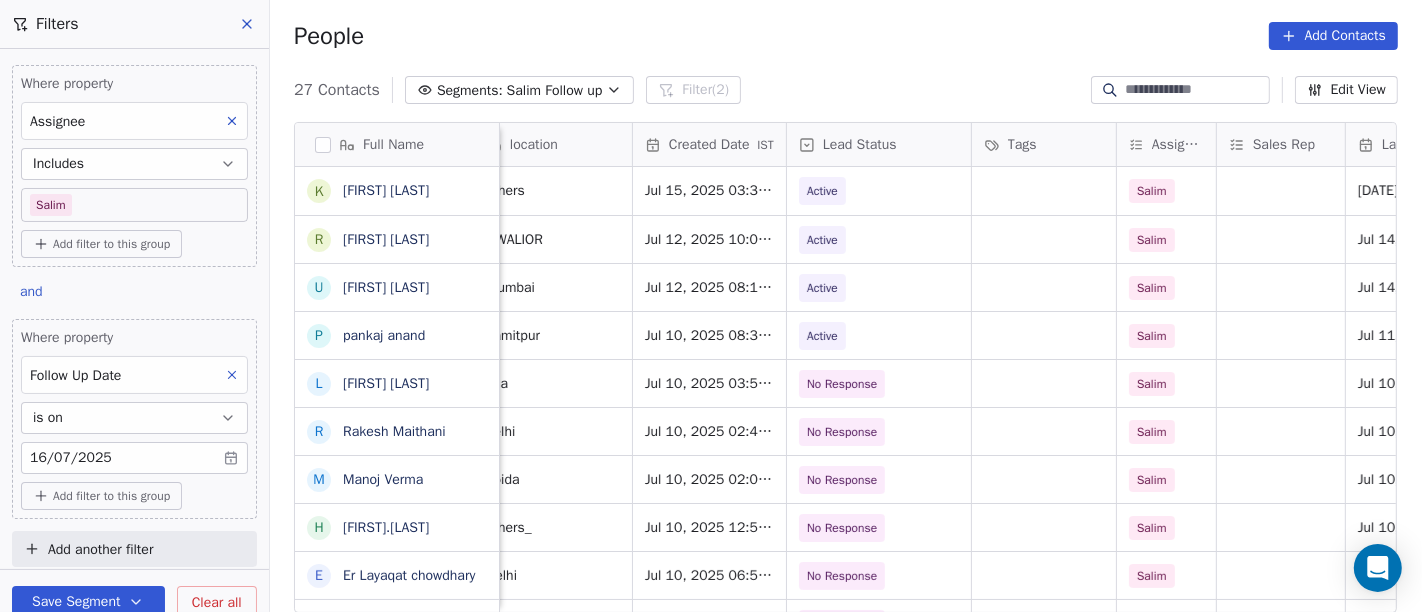 scroll, scrollTop: 0, scrollLeft: 497, axis: horizontal 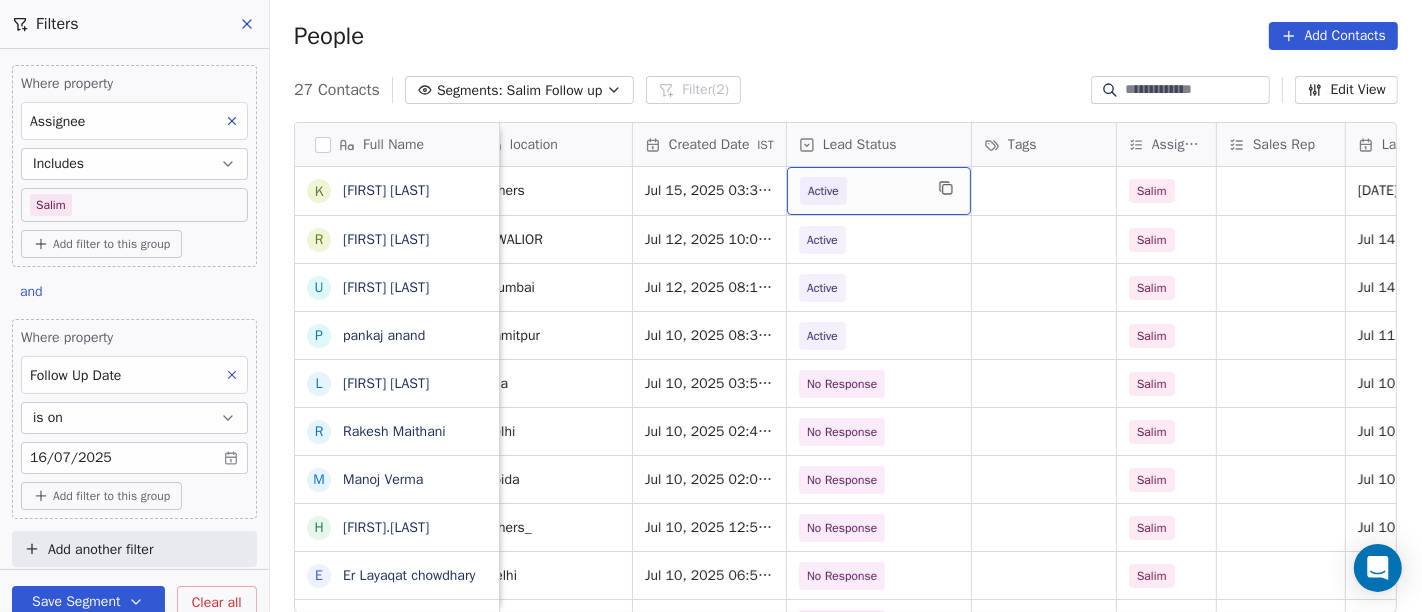 click on "Active" at bounding box center [823, 191] 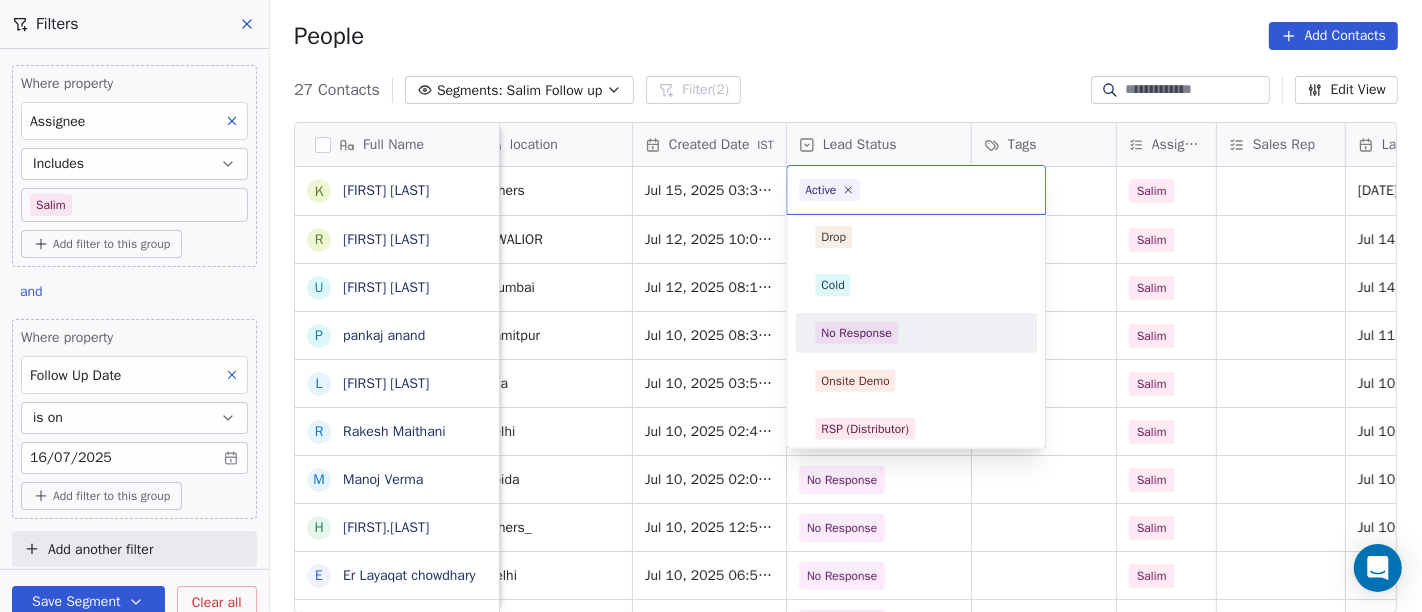 scroll, scrollTop: 222, scrollLeft: 0, axis: vertical 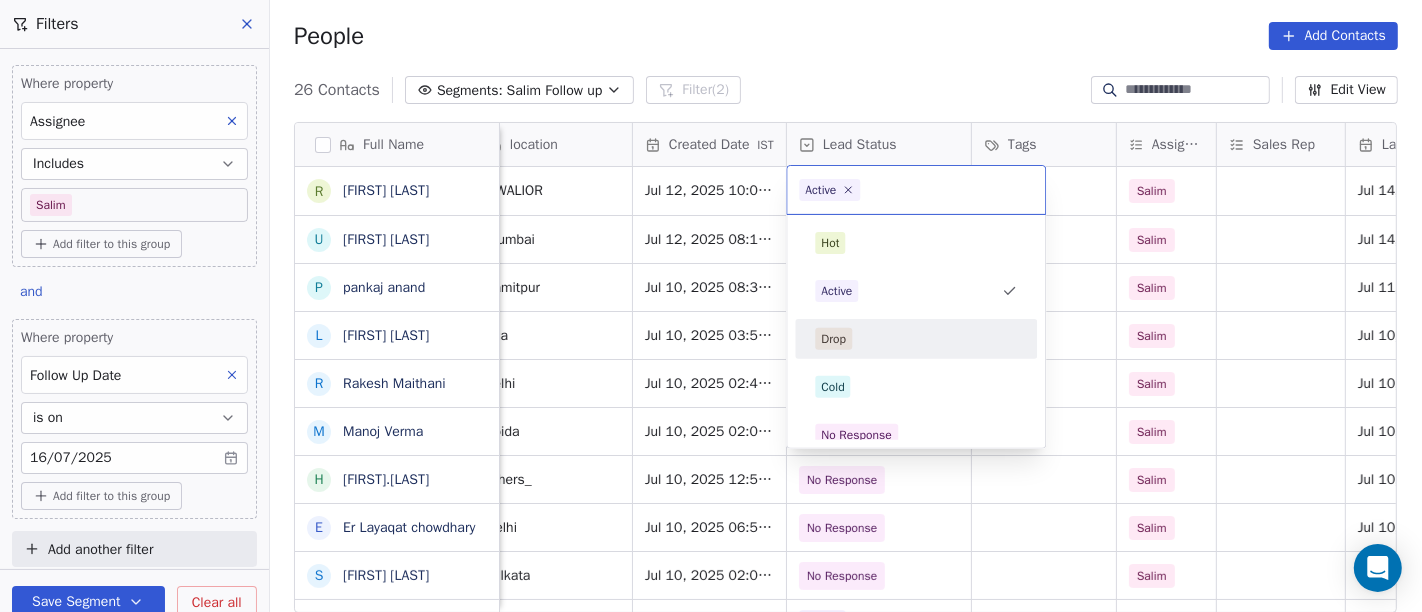 click on "Hot Active Drop Cold No Response Onsite Demo RSP (Distributor) Converted Duplicate Call Back Demo Planned Demo Given Auto Response Demo Rescheduled Demo Cancelled Confirm High Medium Low" at bounding box center (916, 675) 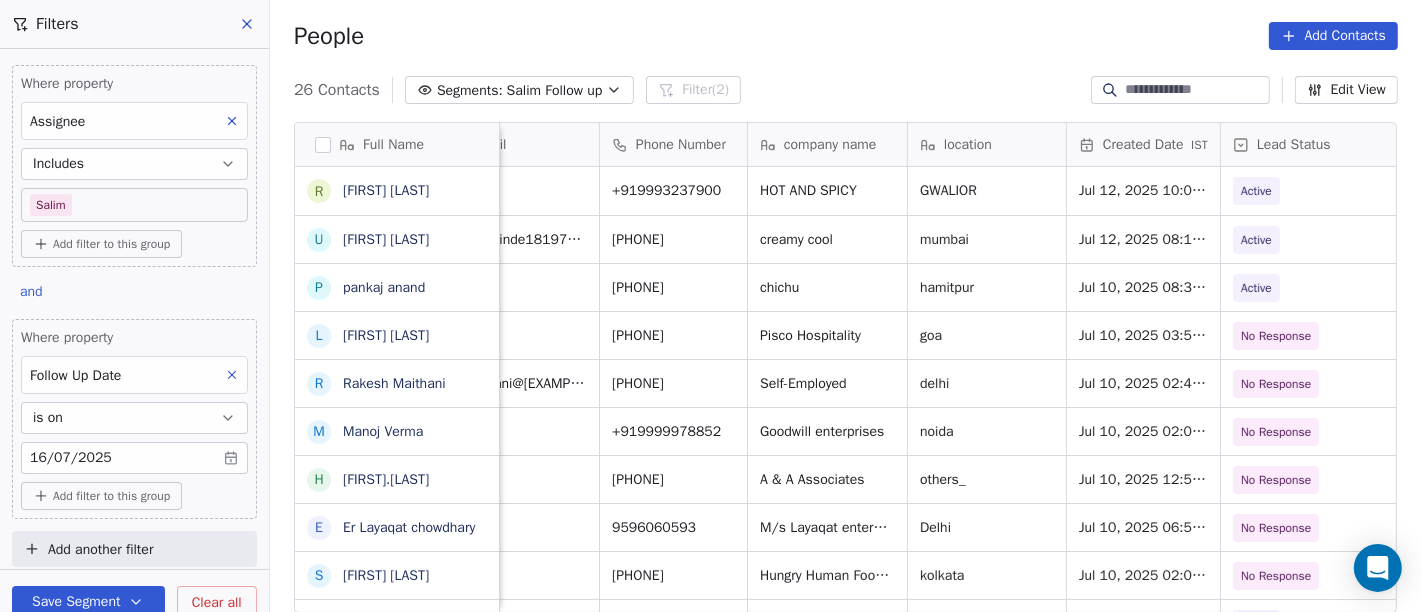 scroll, scrollTop: 0, scrollLeft: 61, axis: horizontal 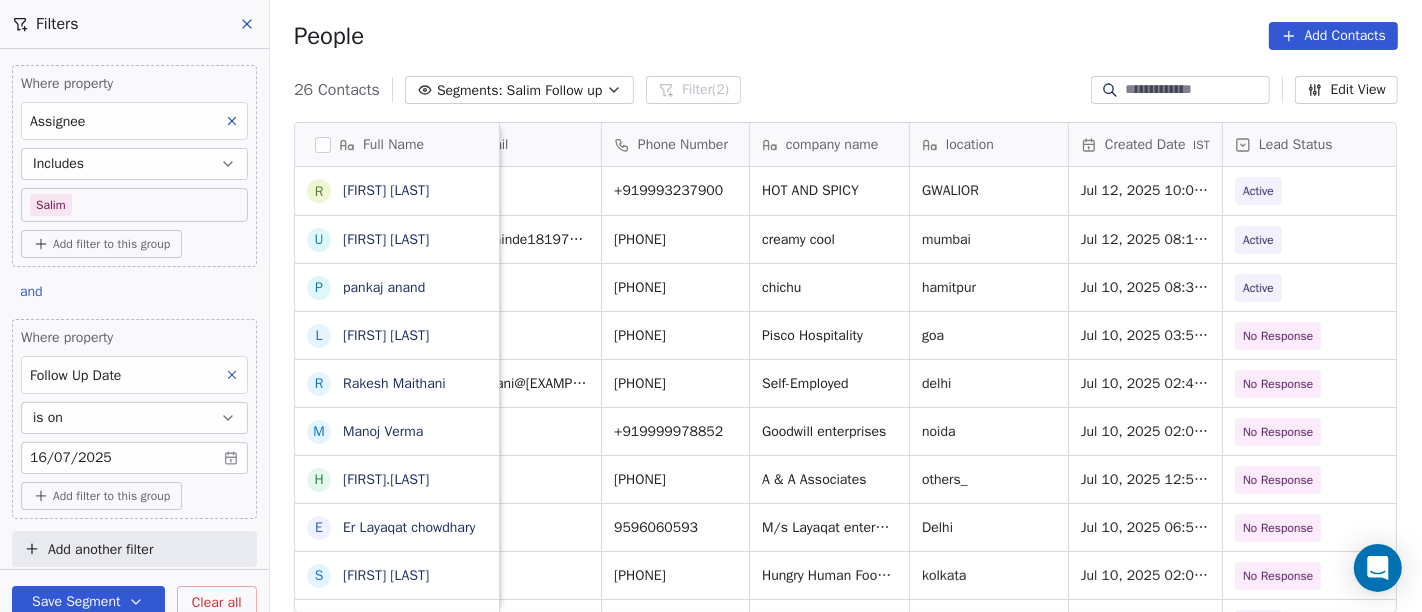 click on "26 Contacts Segments: Salim Follow up Filter  (2) Edit View" at bounding box center (846, 90) 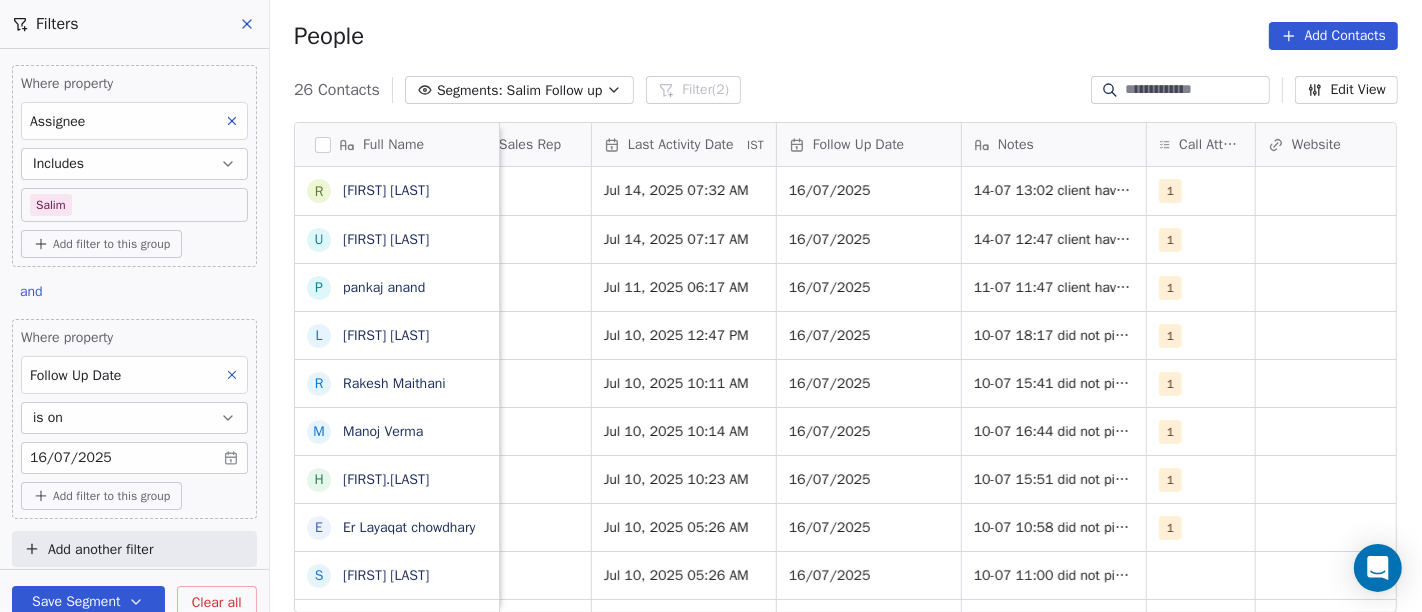 scroll, scrollTop: 1, scrollLeft: 1264, axis: both 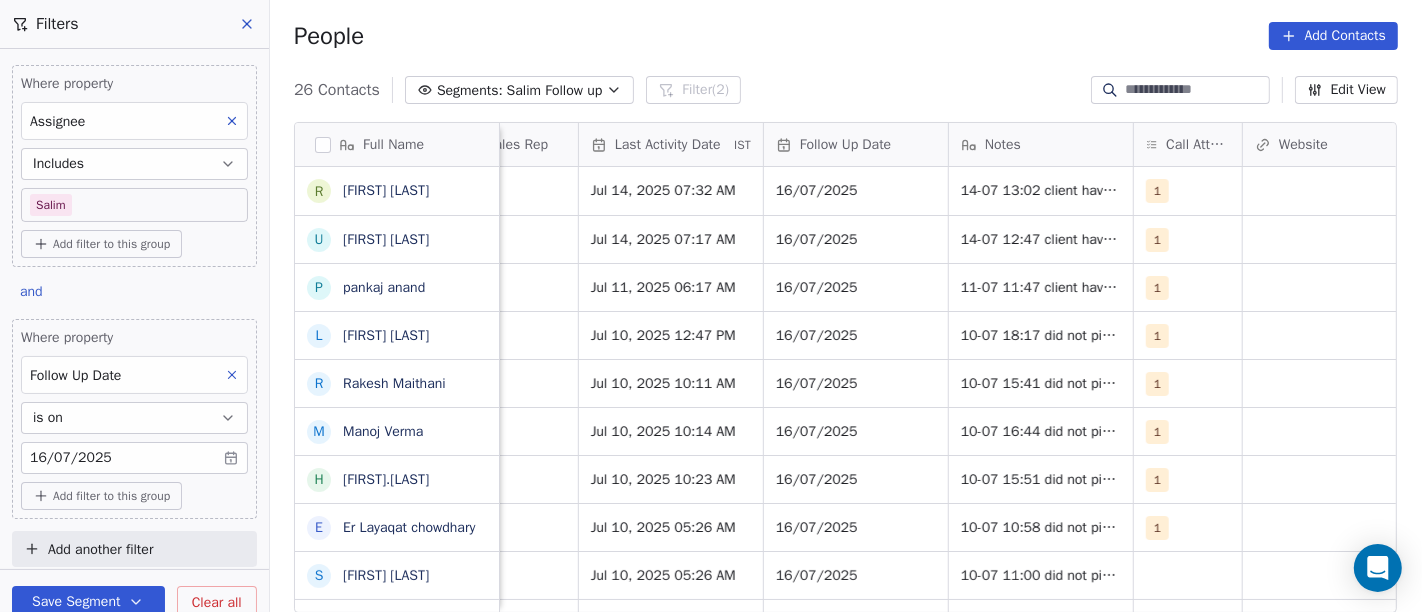 click on "26 Contacts Segments: Salim Follow up Filter  (2) Edit View" at bounding box center [846, 90] 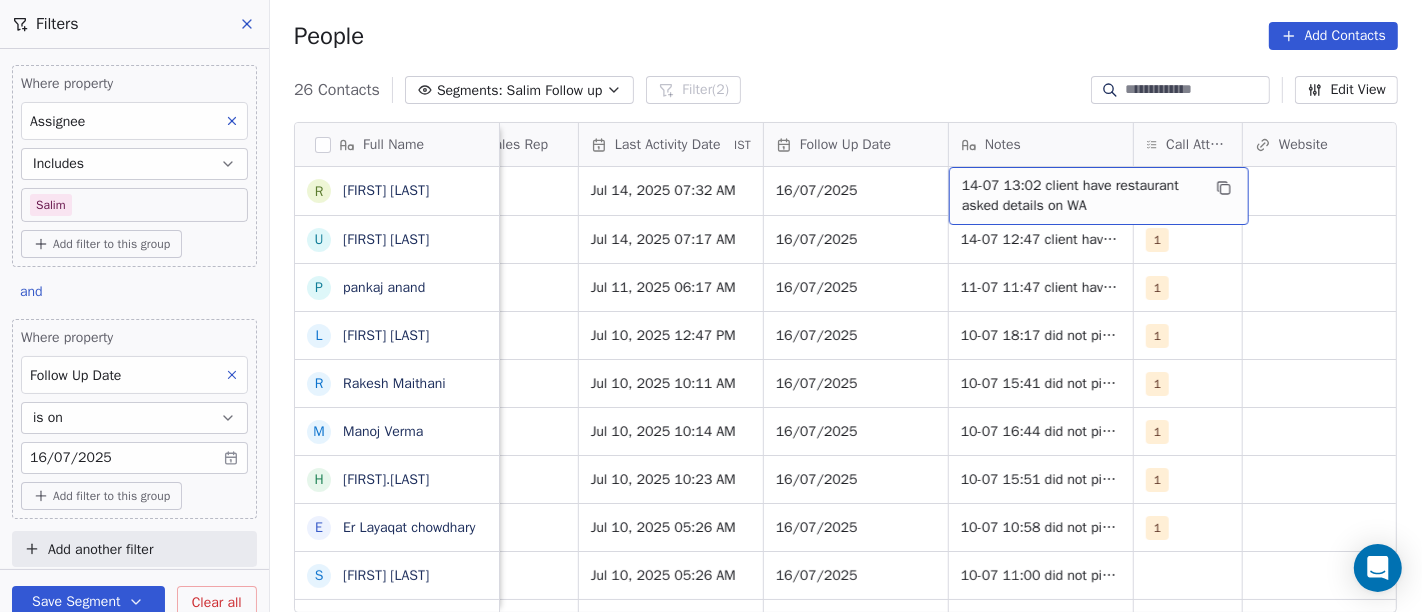 click on "14-07 13:02 client have restaurant asked details on WA" at bounding box center (1081, 196) 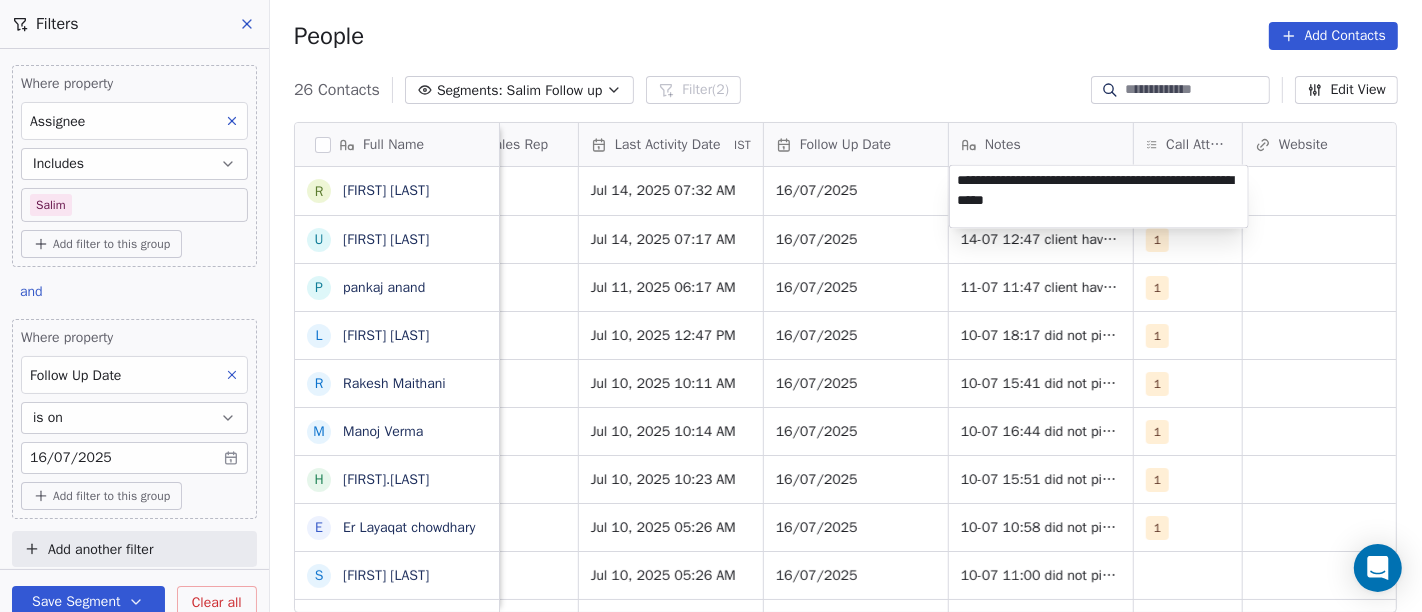 click on "**********" at bounding box center [1099, 196] 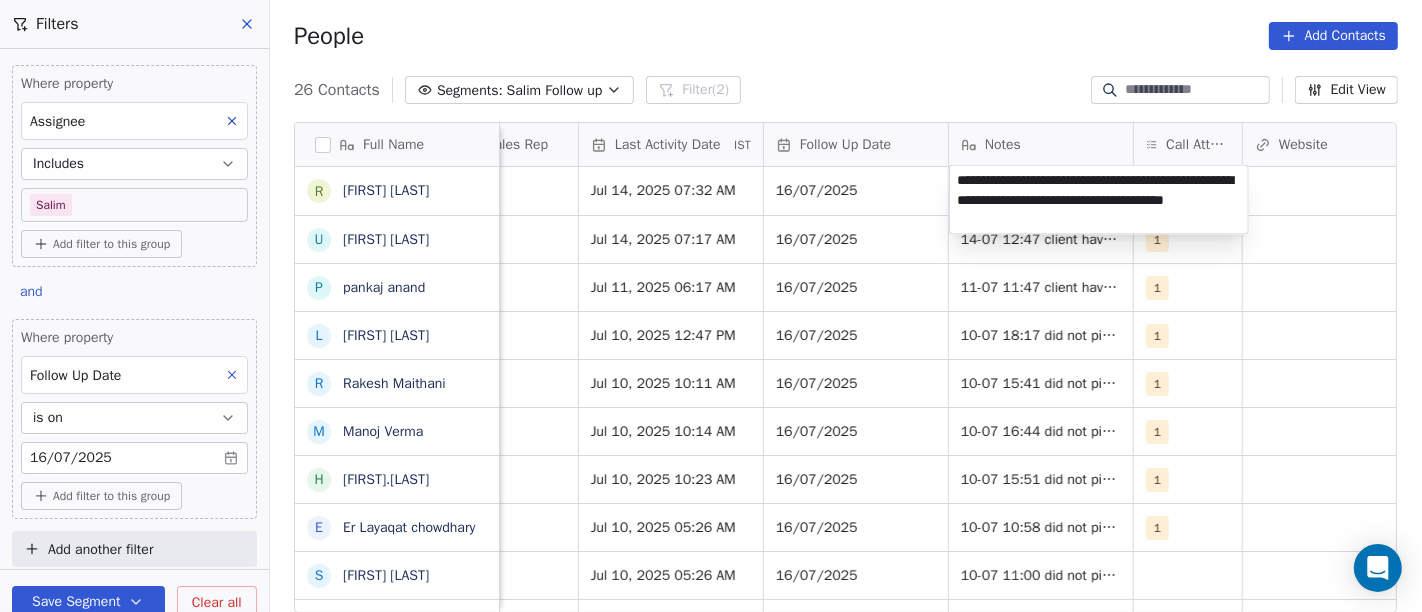 type on "**********" 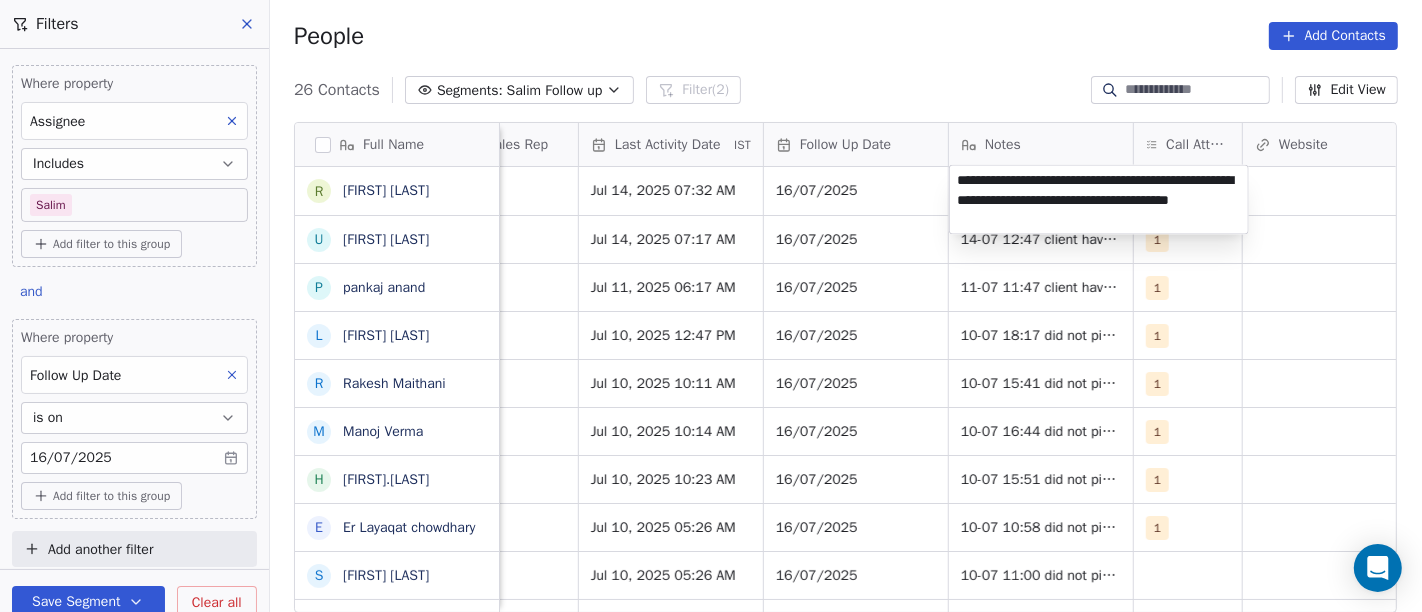 click on "On2Cook India Pvt. Ltd. Contacts People Marketing Workflows Campaigns Sales Pipelines Sequences Beta Tools Apps AI Agents Help & Support Filters Where property   Assignee   Includes Salim Add filter to this group and Where property   Follow Up Date   is on 16/07/2025 Add filter to this group Add another filter Save Segment Clear all People  Add Contacts 26 Contacts Segments: Salim Follow up Filter  (2) Edit View Tag Add to Sequence Full Name R Reeta Sharma u uttam shinde p pankaj anand L Lawrie Fernandes R Rakesh Maithani M Manoj Verma H Haridas.R E Er Layaqat chowdhary S Sajan Sahoo N Naresh Birthare M Manoj Paliwal s sarvendra Singh P Puneet baluja R Rabinder Kaur I Irfanah A Arun pratap g gaurav mehta A AMIT TANEJA Y Yogesh Pawar R Rishi Rawat A Amardeep Chandarwanshi S Sanjay Chalana M Maha SHIV marketing L Lobzang Tandup S Sunil Bagdi a archit sharma Lead Status Tags Assignee Sales Rep Last Activity Date IST Follow Up Date Notes Call Attempts Website zomato link outlet type Location   Active Salim 1" at bounding box center (711, 306) 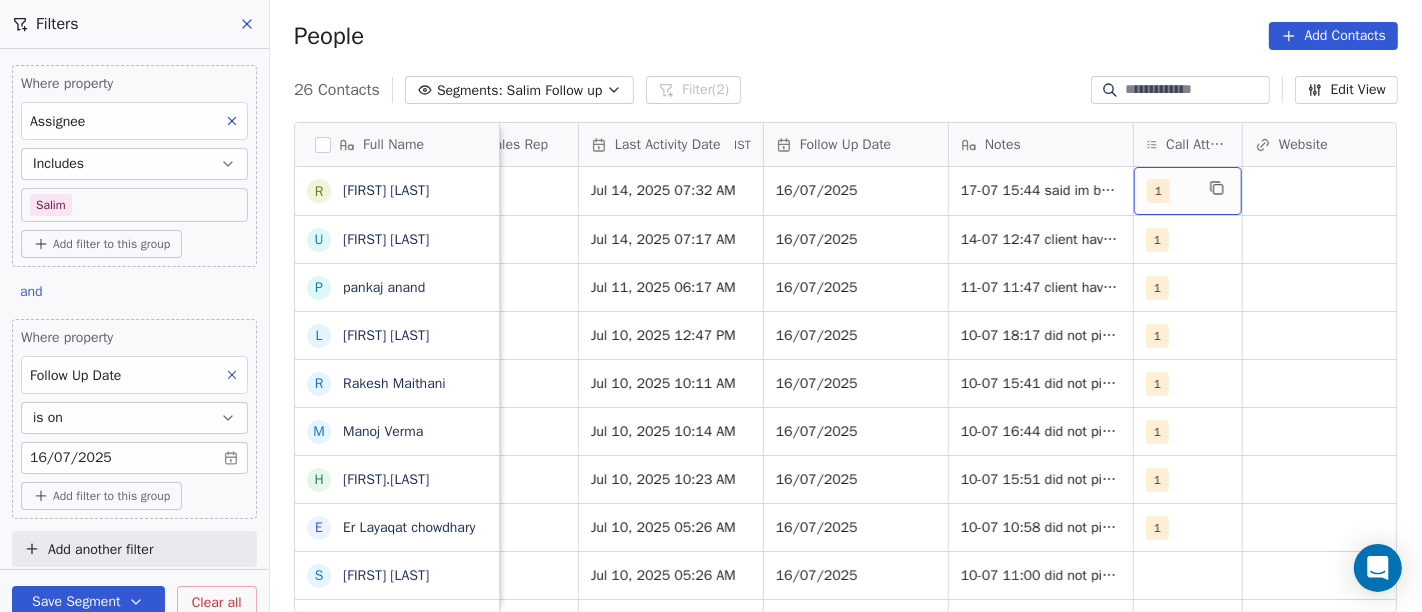 click on "1" at bounding box center [1170, 191] 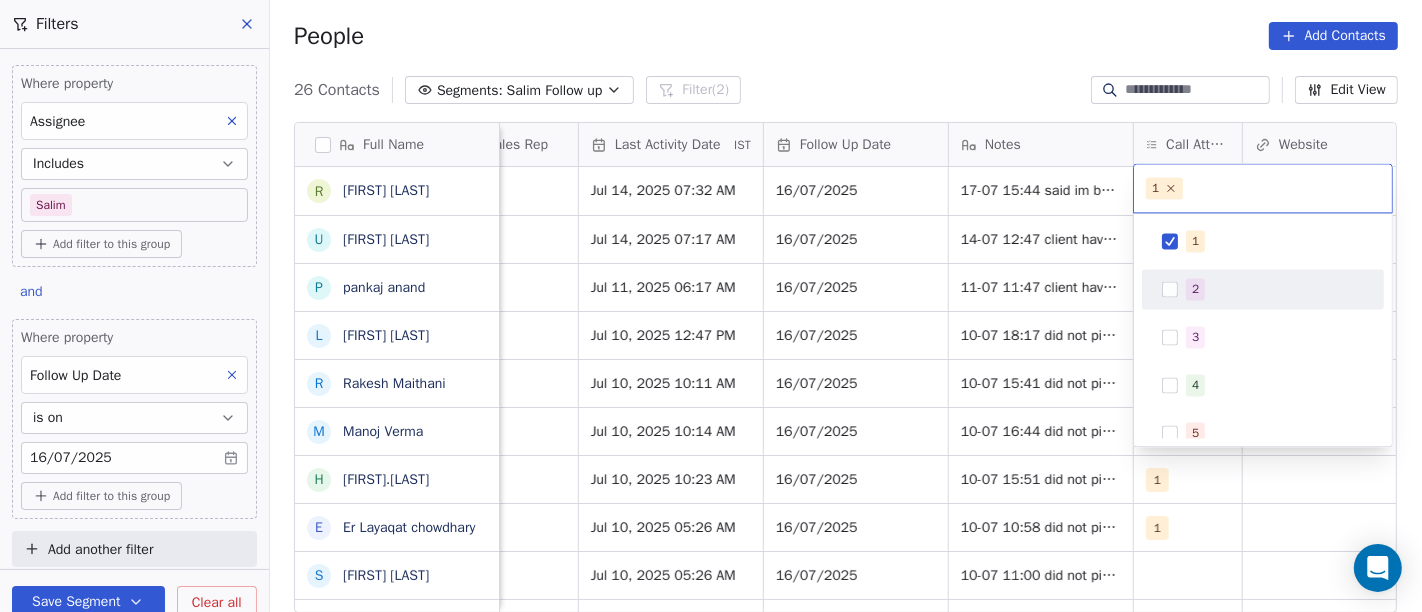 click on "2" at bounding box center (1275, 289) 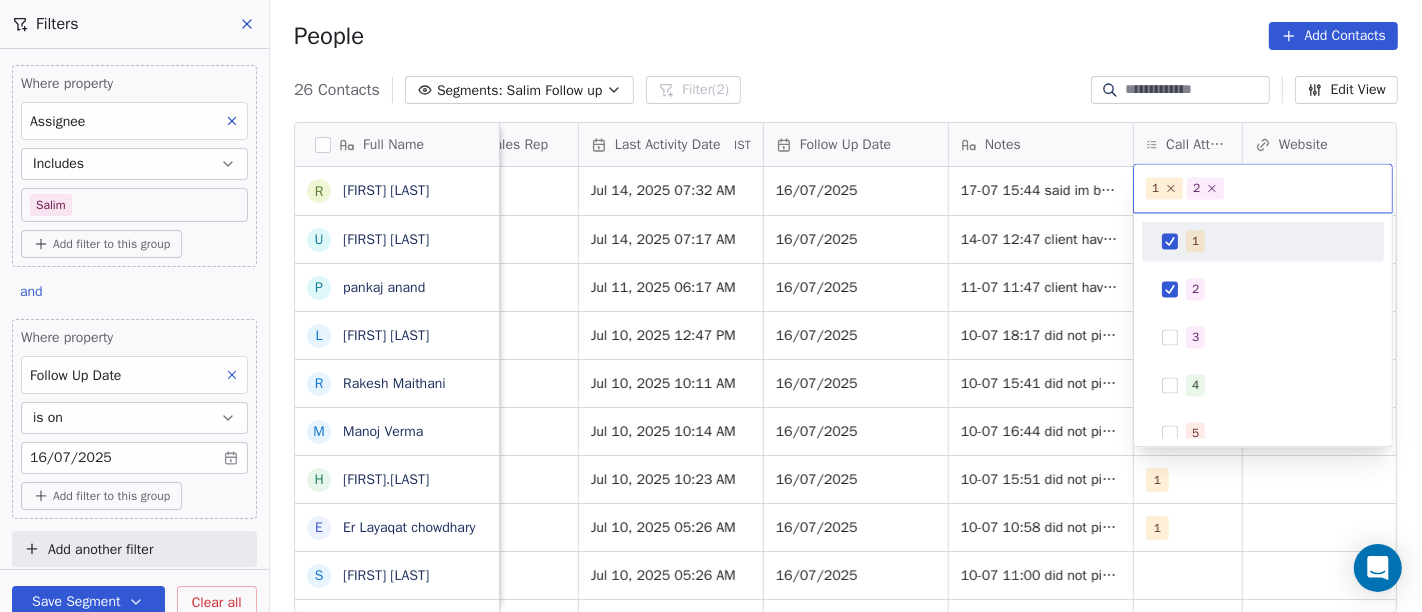 click at bounding box center [1170, 241] 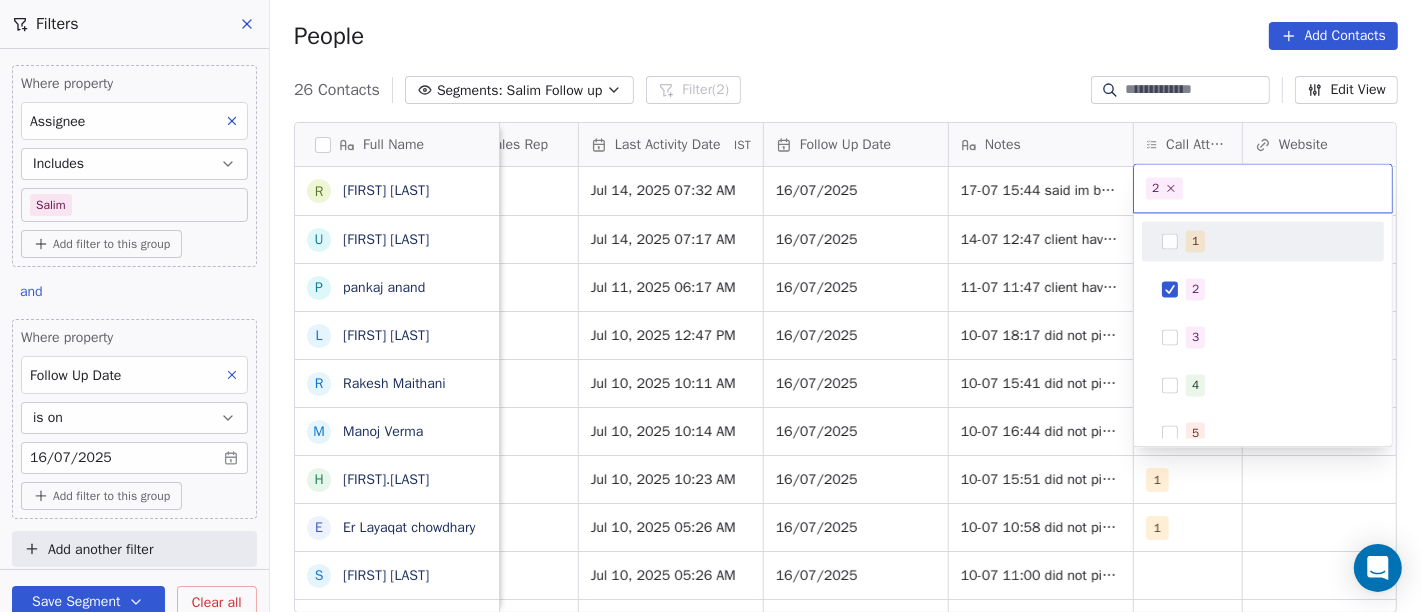 click on "On2Cook India Pvt. Ltd. Contacts People Marketing Workflows Campaigns Sales Pipelines Sequences Beta Tools Apps AI Agents Help & Support Filters Where property   Assignee   Includes Salim Add filter to this group and Where property   Follow Up Date   is on 16/07/2025 Add filter to this group Add another filter Save Segment Clear all People  Add Contacts 26 Contacts Segments: Salim Follow up Filter  (2) Edit View Tag Add to Sequence Full Name R Reeta Sharma u uttam shinde p pankaj anand L Lawrie Fernandes R Rakesh Maithani M Manoj Verma H Haridas.R E Er Layaqat chowdhary S Sajan Sahoo N Naresh Birthare M Manoj Paliwal s sarvendra Singh P Puneet baluja R Rabinder Kaur I Irfanah A Arun pratap g gaurav mehta A AMIT TANEJA Y Yogesh Pawar R Rishi Rawat A Amardeep Chandarwanshi S Sanjay Chalana M Maha SHIV marketing L Lobzang Tandup S Sunil Bagdi a archit sharma Lead Status Tags Assignee Sales Rep Last Activity Date IST Follow Up Date Notes Call Attempts Website zomato link outlet type Location   Active Salim 1" at bounding box center [711, 306] 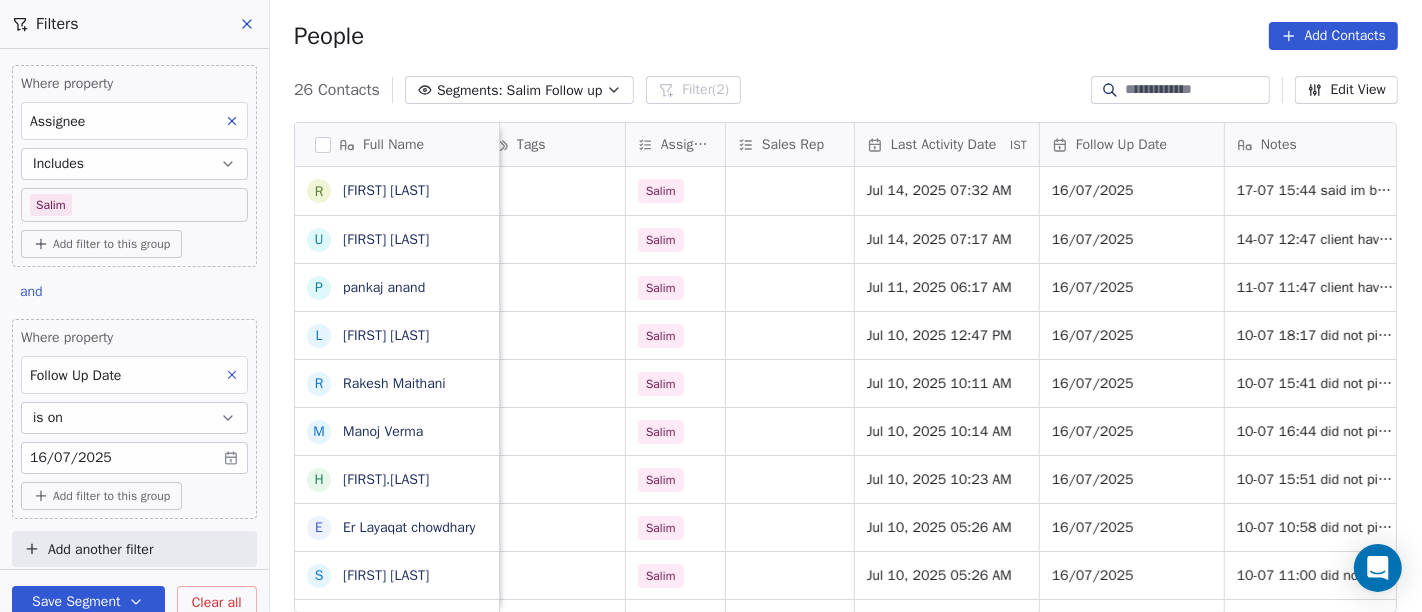 scroll, scrollTop: 0, scrollLeft: 988, axis: horizontal 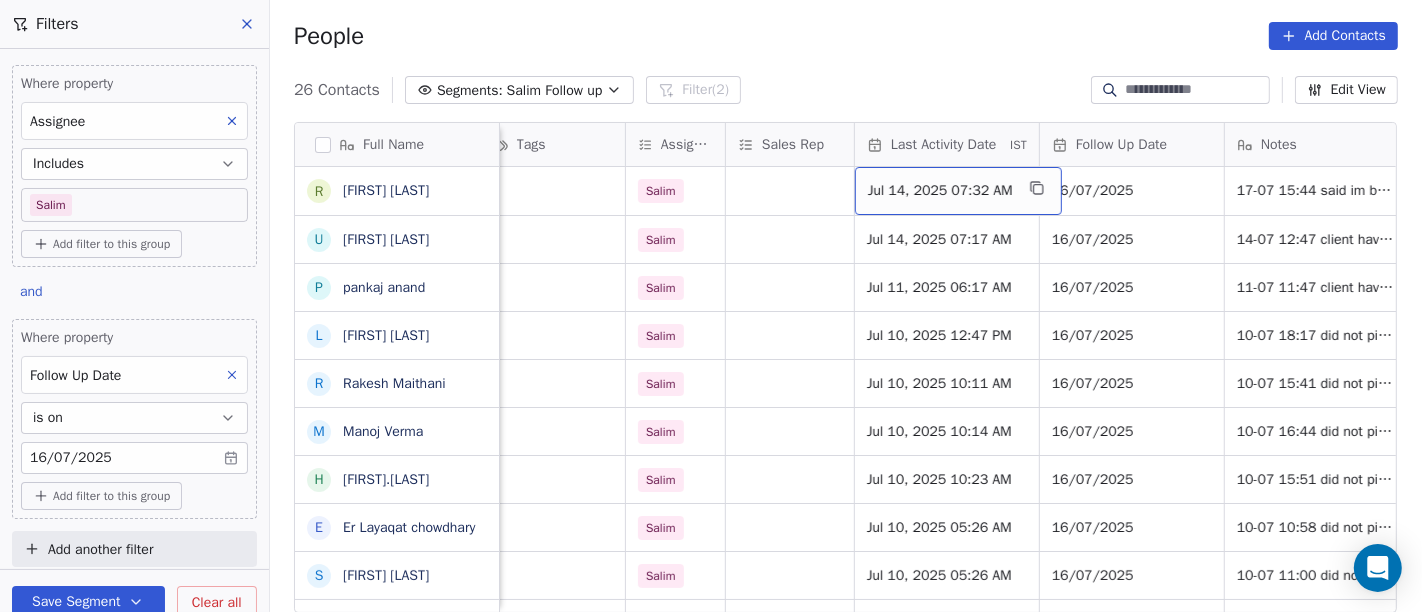 click on "Jul 14, 2025 07:32 AM" at bounding box center (940, 191) 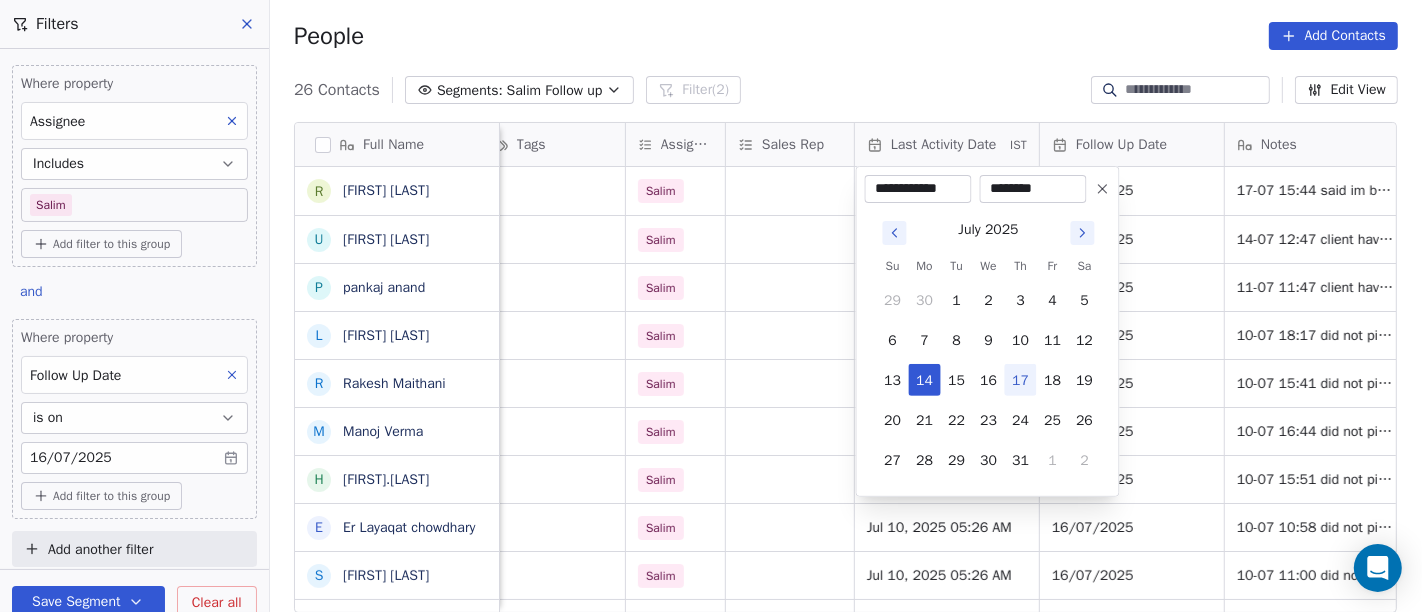 click on "17" at bounding box center [1021, 380] 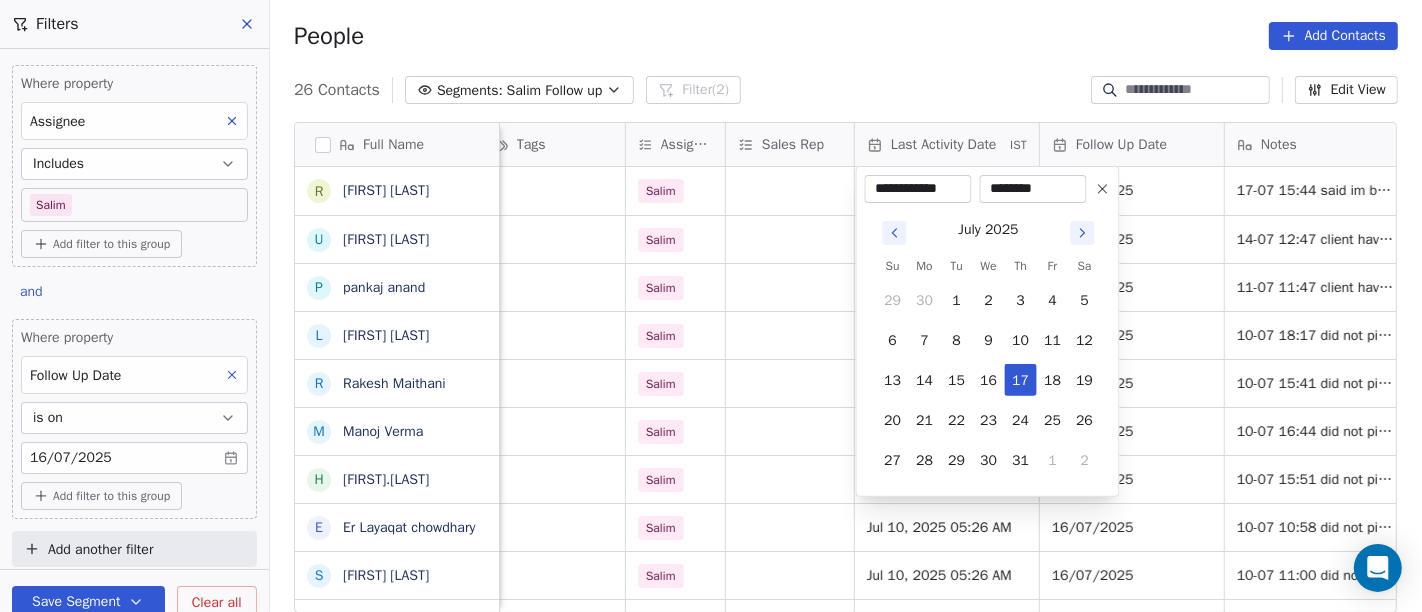 click on "On2Cook India Pvt. Ltd. Contacts People Marketing Workflows Campaigns Sales Pipelines Sequences Beta Tools Apps AI Agents Help & Support Filters Where property Assignee Includes [FIRST] Add filter to this group and Where property Follow Up Date is on 16/07/2025 Add filter to this group Add another filter Save Segment Clear all People Add Contacts 26 Contacts Segments: [FIRST] Follow up Filter (2) Edit View Tag Add to Sequence Full Name R [FIRST] [LAST] u [FIRST] [LAST] p [FIRST] [LAST] L [FIRST] [LAST] R [FIRST] [LAST] M [FIRST] [LAST] H [FIRST].[LAST] E Er [LAST] [LAST] S [FIRST] [LAST] N [FIRST] [LAST] M [FIRST] [LAST] s [FIRST] [LAST] P [FIRST] [LAST] R [FIRST] [LAST] I [FIRST] [LAST] A [FIRST] [LAST] g [FIRST] [LAST] A [FIRST] [LAST] Y [FIRST] [LAST] R [FIRST] [LAST] A [FIRST] [LAST] S [FIRST] [LAST] M [FIRST] [LAST] L [FIRST] [LAST] S [FIRST] [LAST] a [FIRST] [LAST] location Created Date IST Lead Status Tags Assignee Sales Rep Last Activity Date IST Follow Up Date Notes Call Attempts Website zomato link   GWALIOR 2" at bounding box center (711, 306) 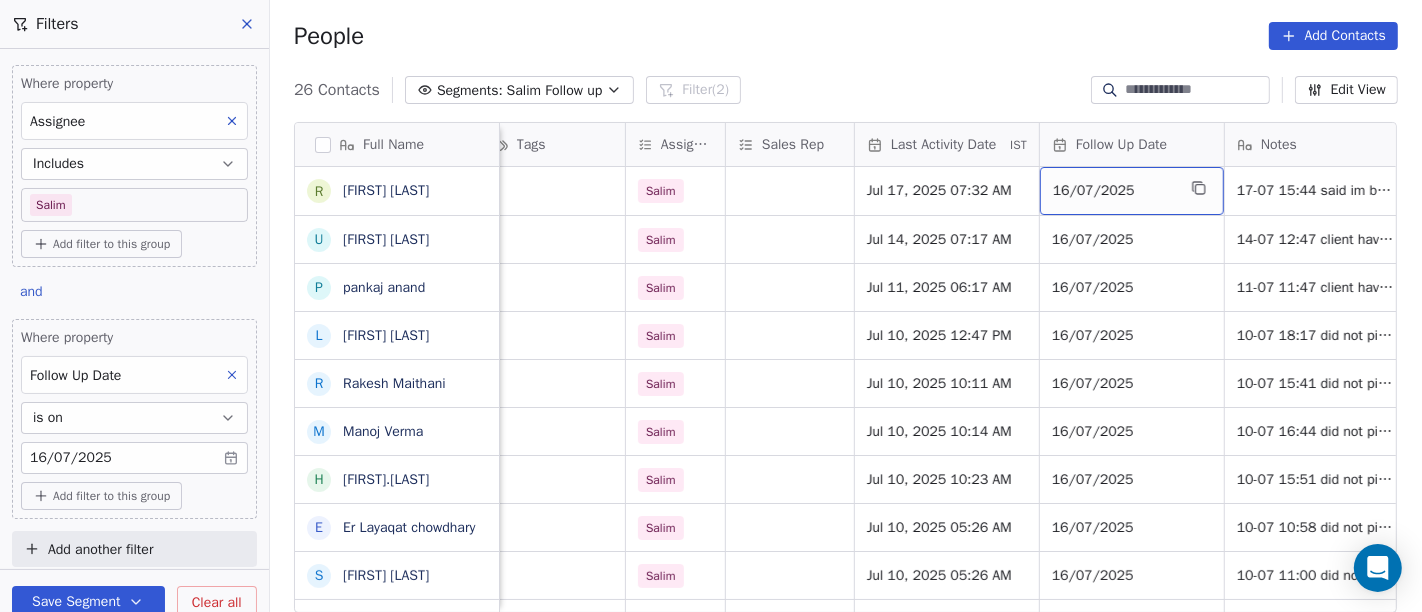 click on "16/07/2025" at bounding box center (1114, 191) 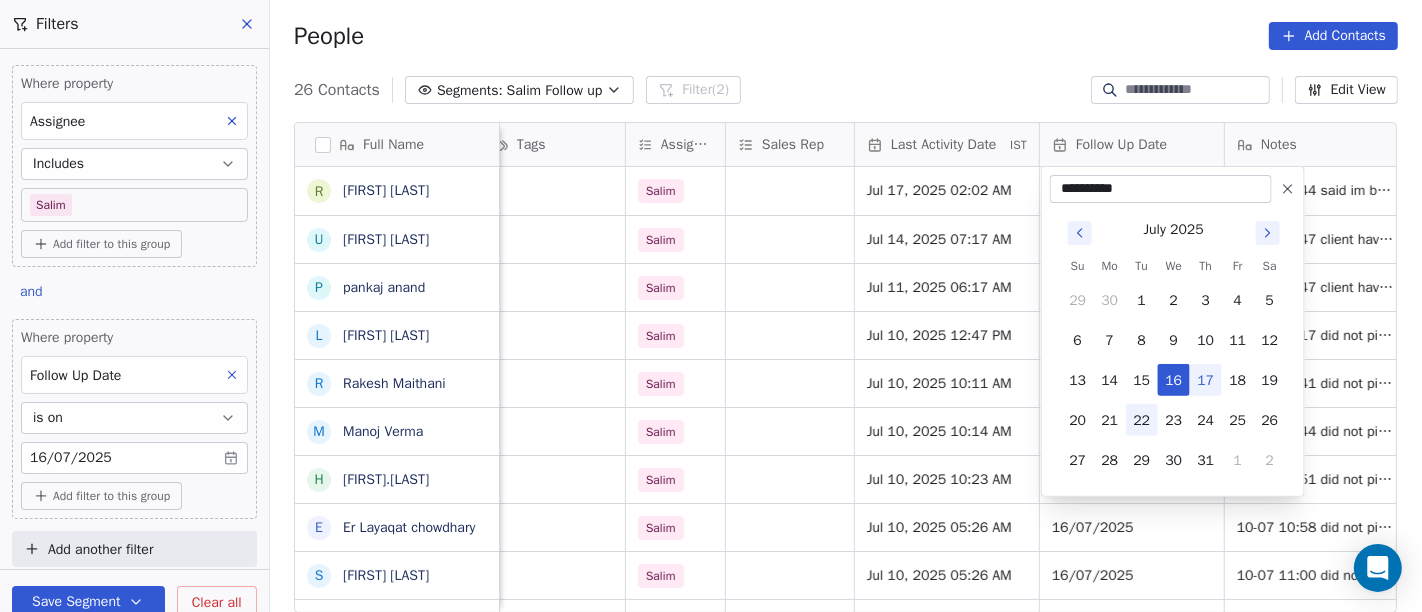 click on "22" at bounding box center [1142, 420] 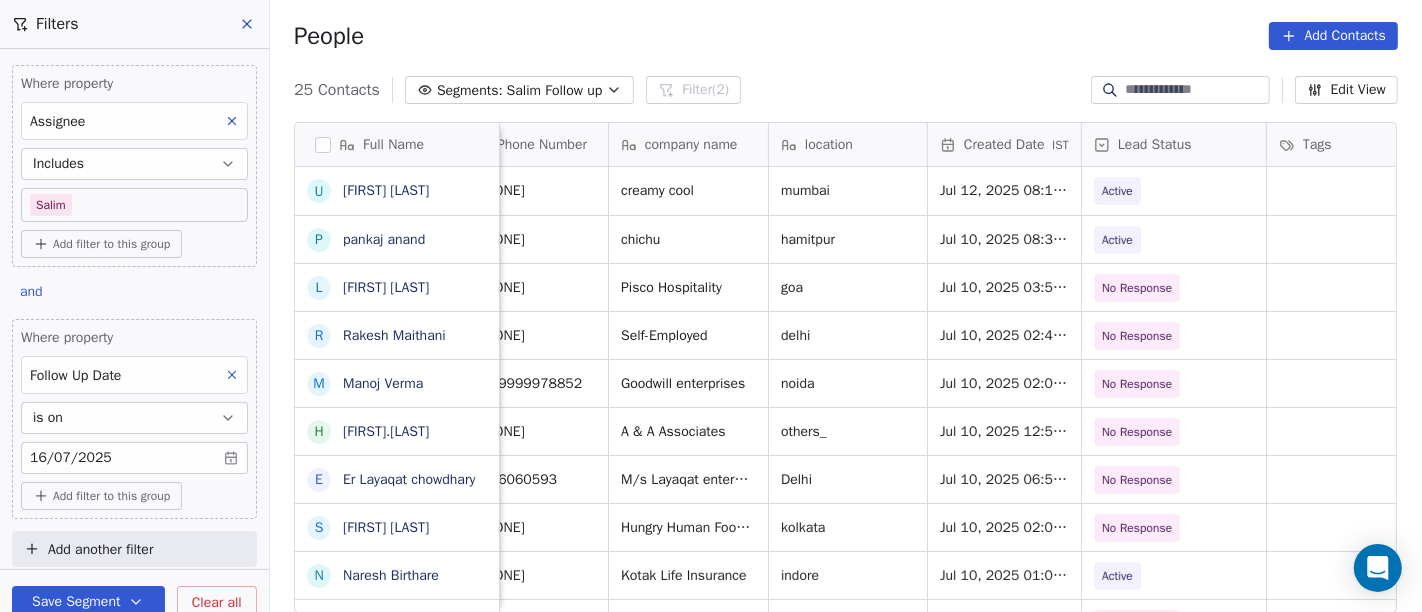scroll, scrollTop: 1, scrollLeft: 220, axis: both 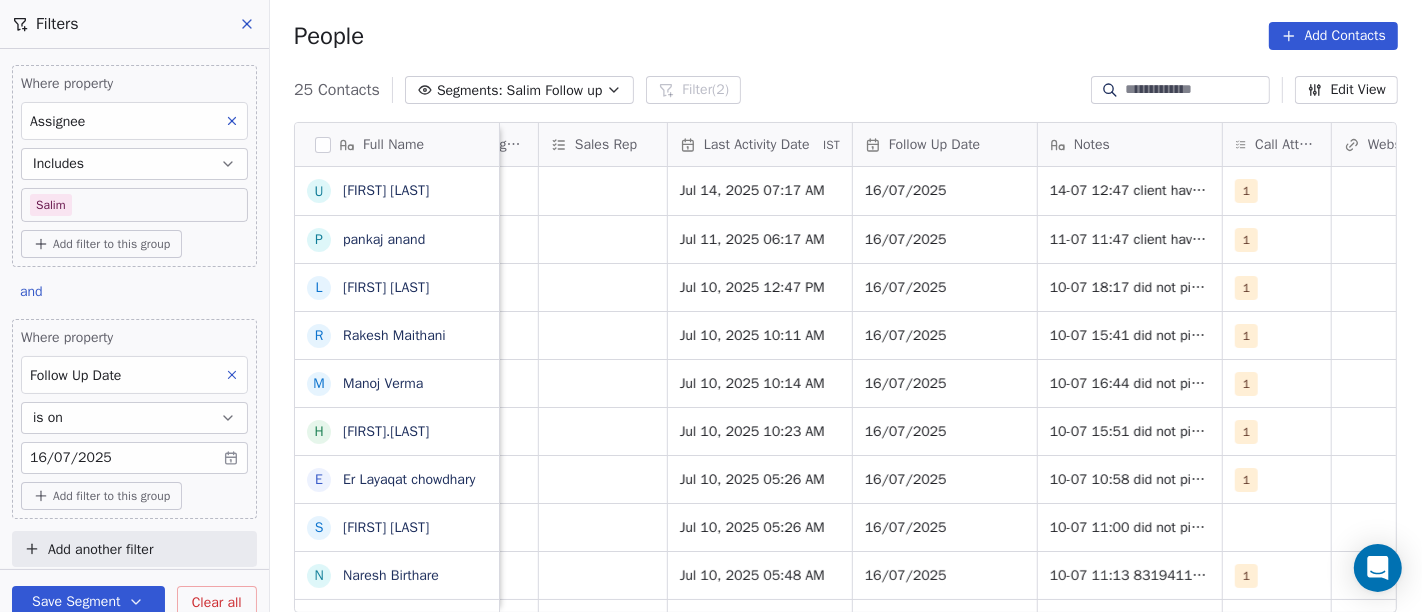 click on "People  Add Contacts" at bounding box center (846, 36) 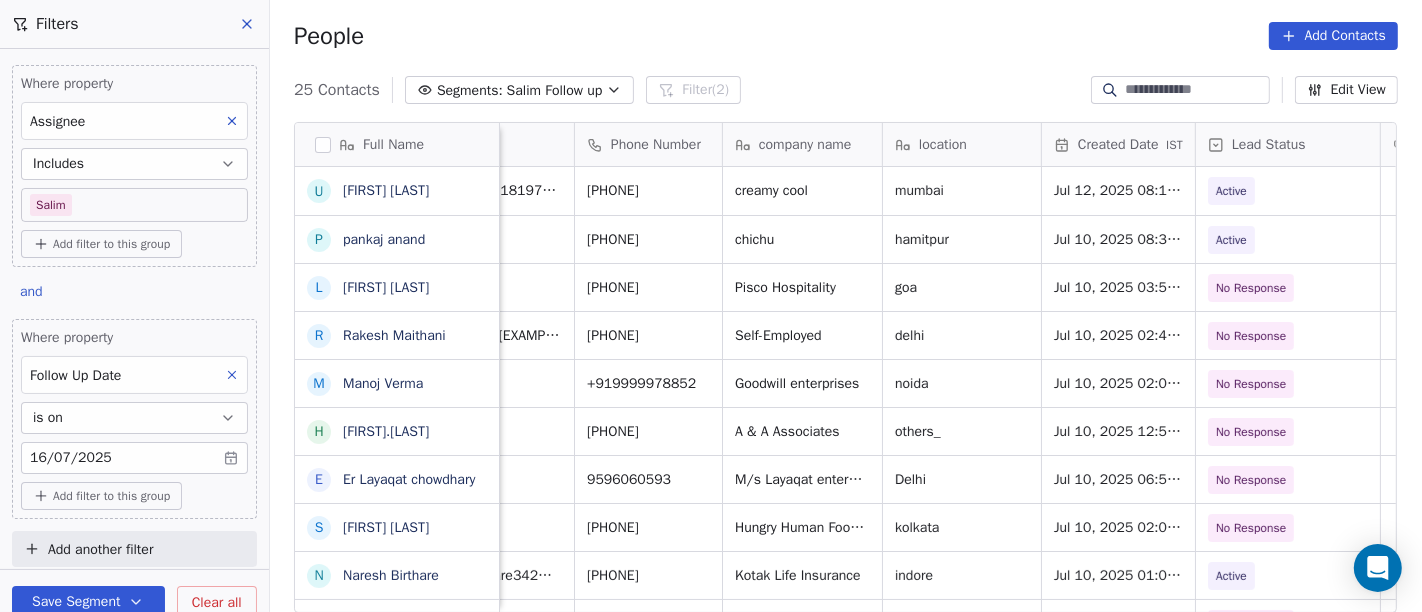 scroll, scrollTop: 0, scrollLeft: 0, axis: both 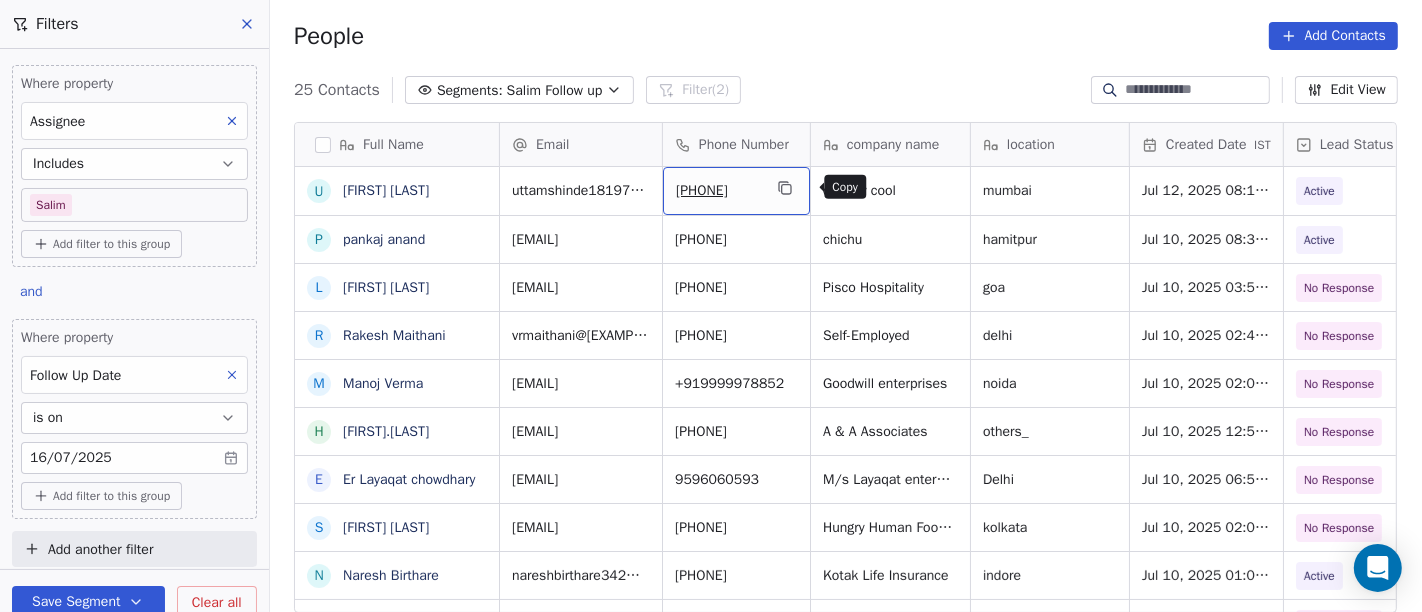 click 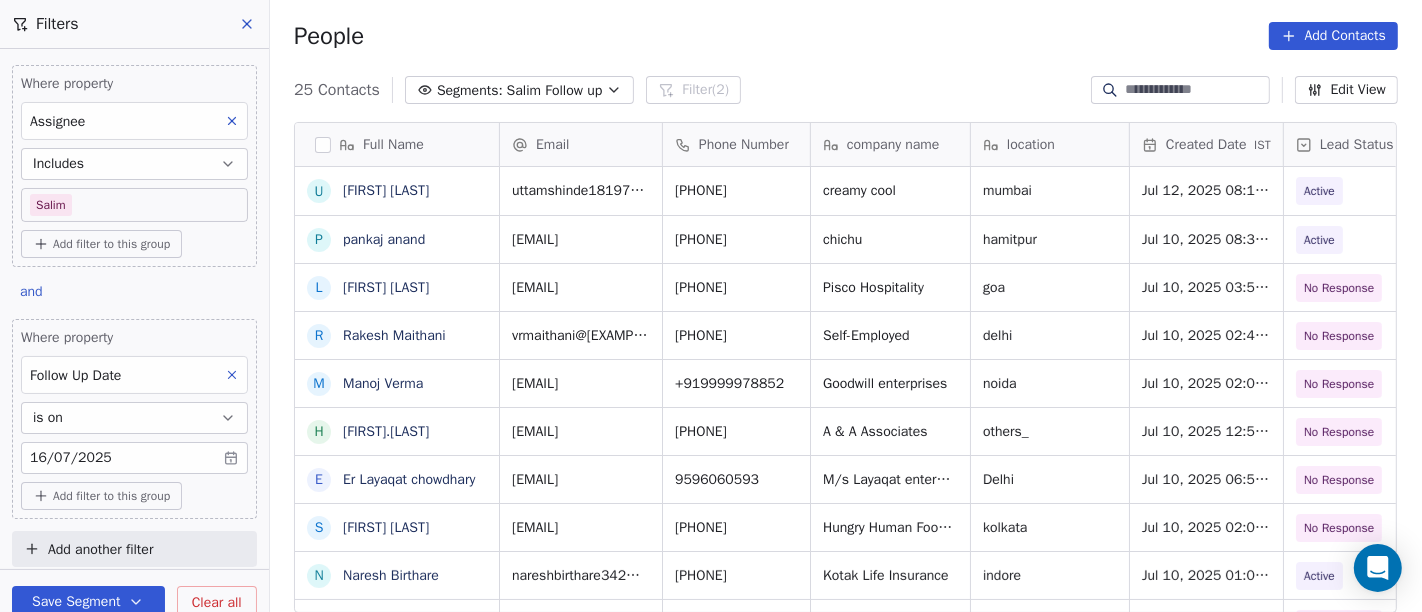 click on "People  Add Contacts" at bounding box center [846, 36] 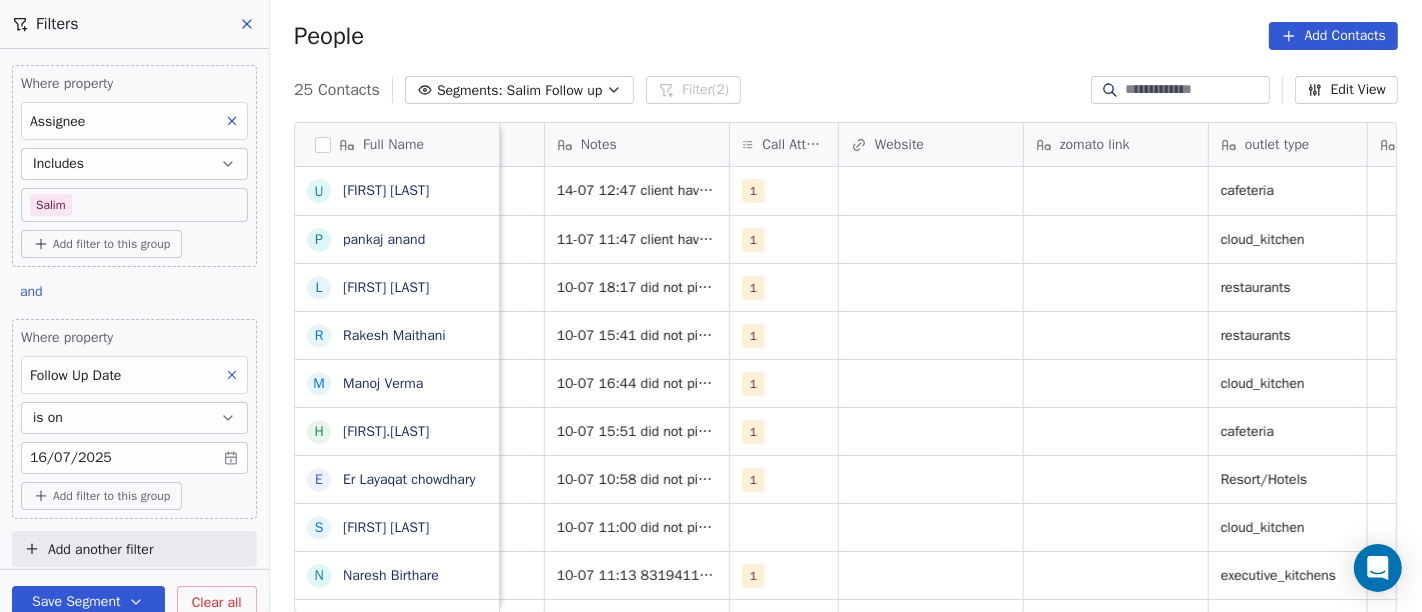 scroll, scrollTop: 0, scrollLeft: 1662, axis: horizontal 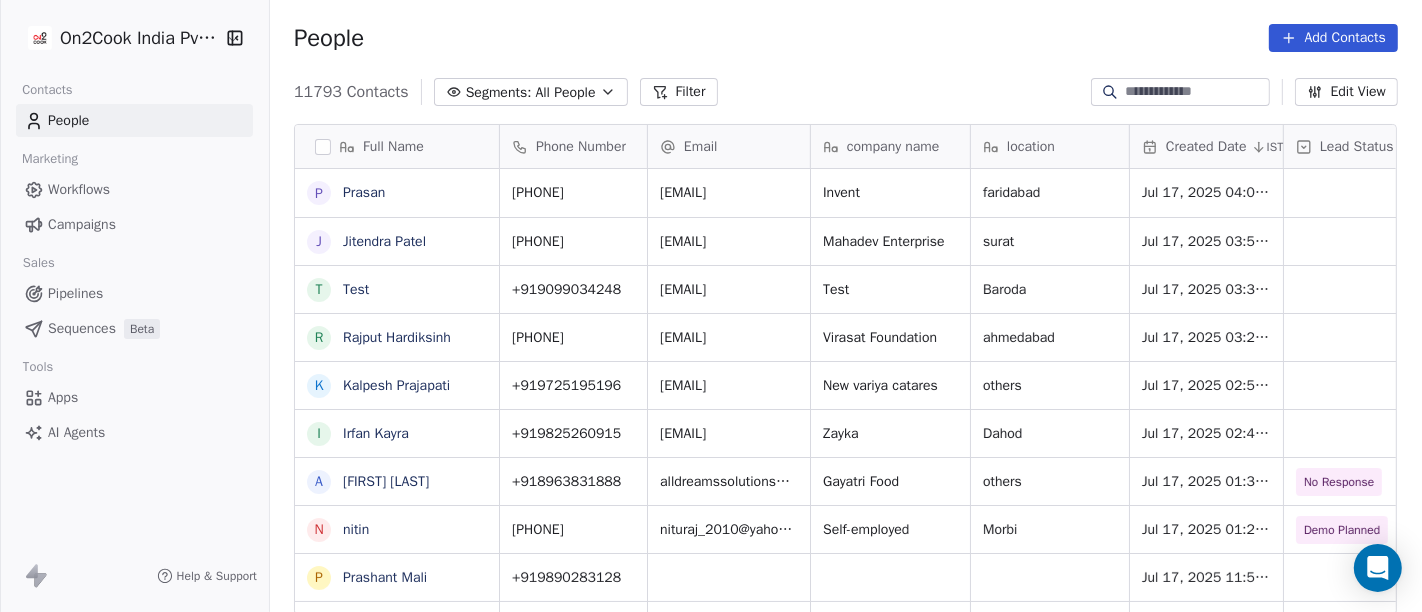 click on "All People" at bounding box center (565, 92) 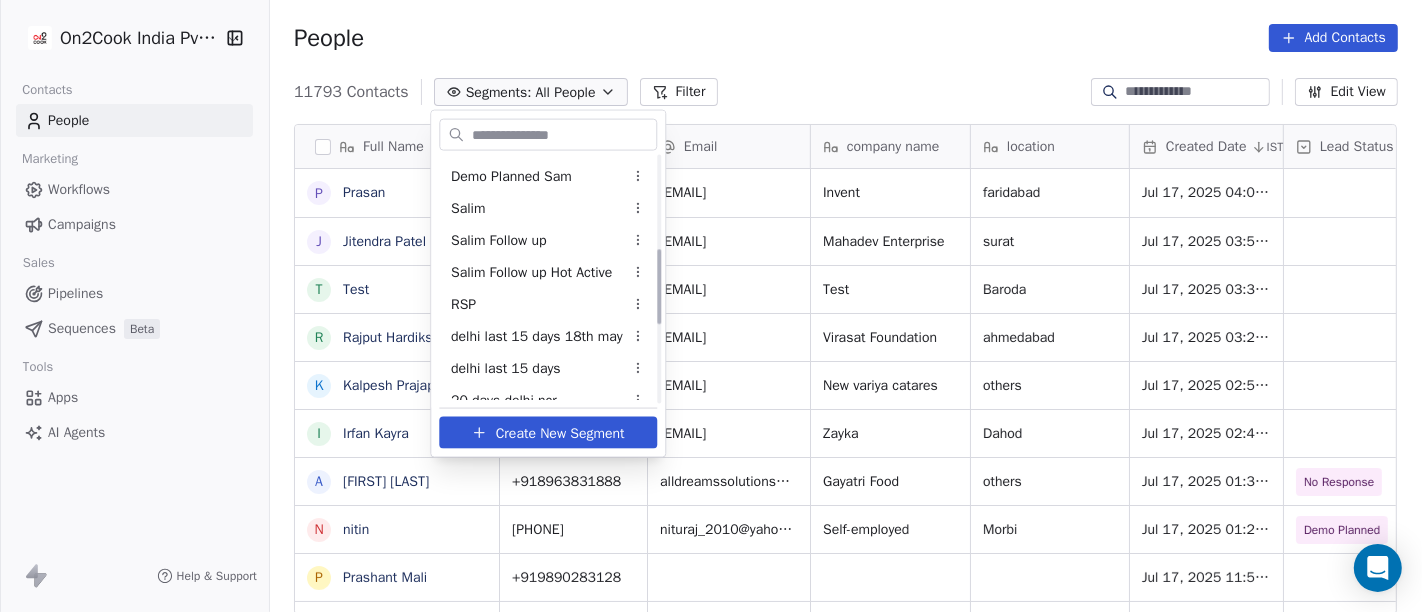 scroll, scrollTop: 333, scrollLeft: 0, axis: vertical 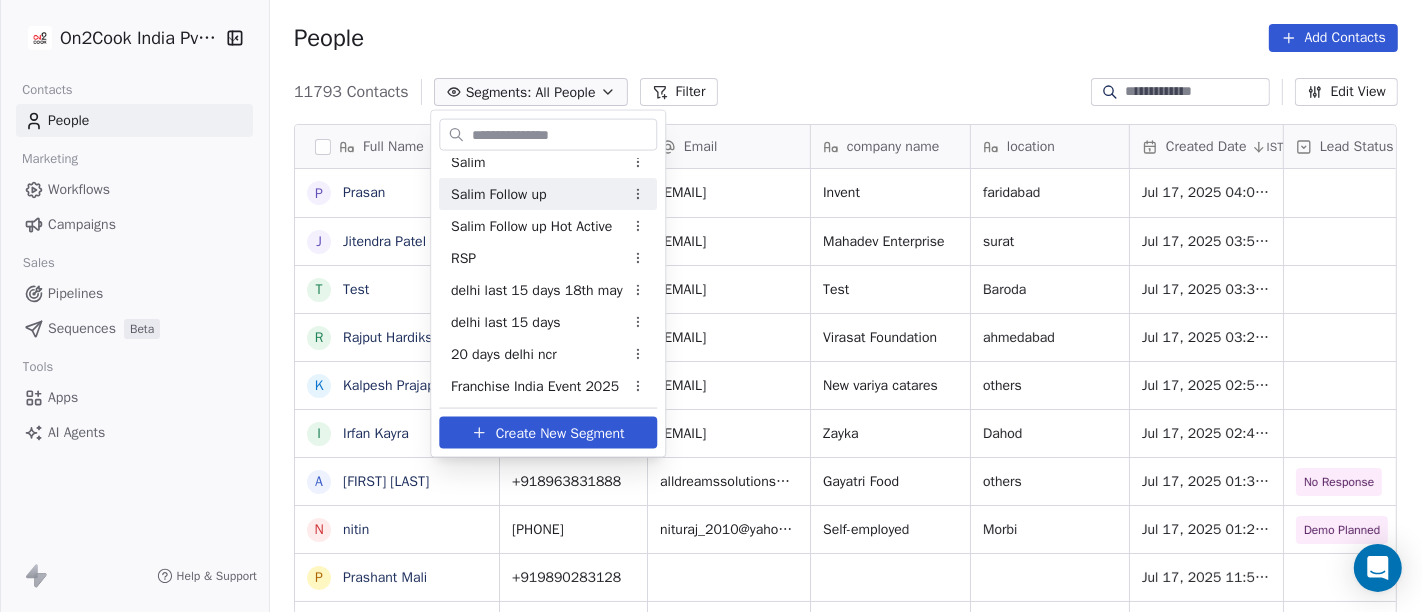 click on "Salim Follow up" at bounding box center [499, 193] 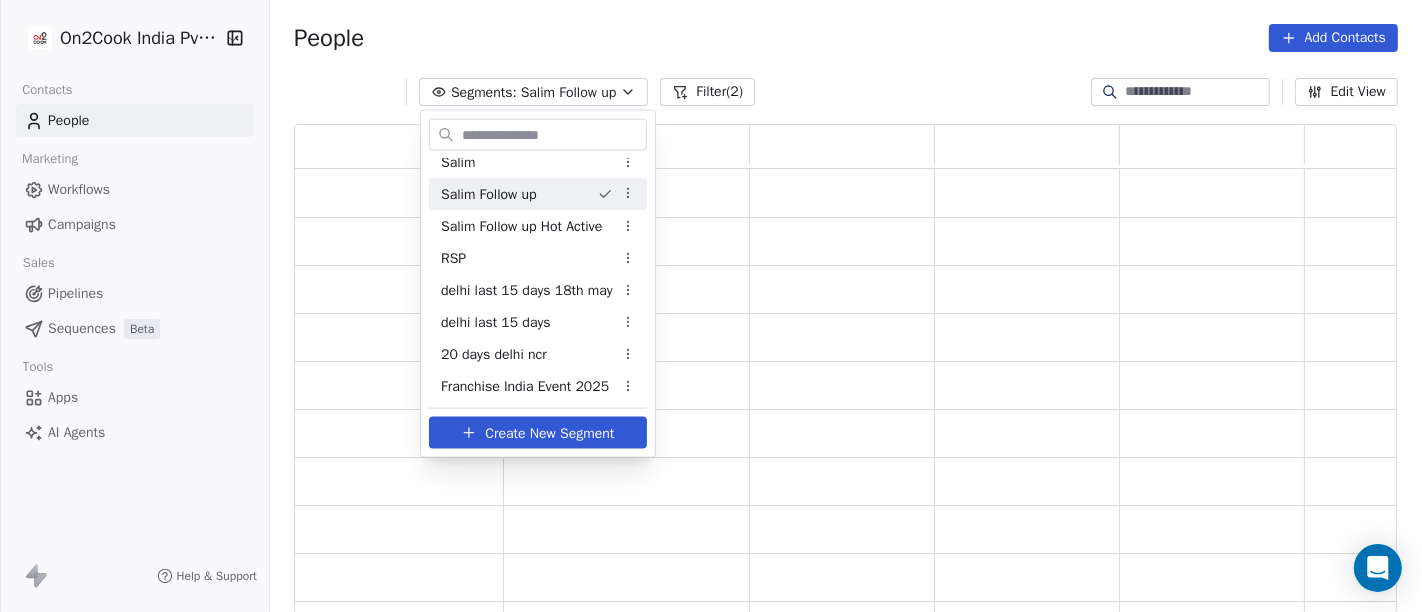 scroll, scrollTop: 17, scrollLeft: 17, axis: both 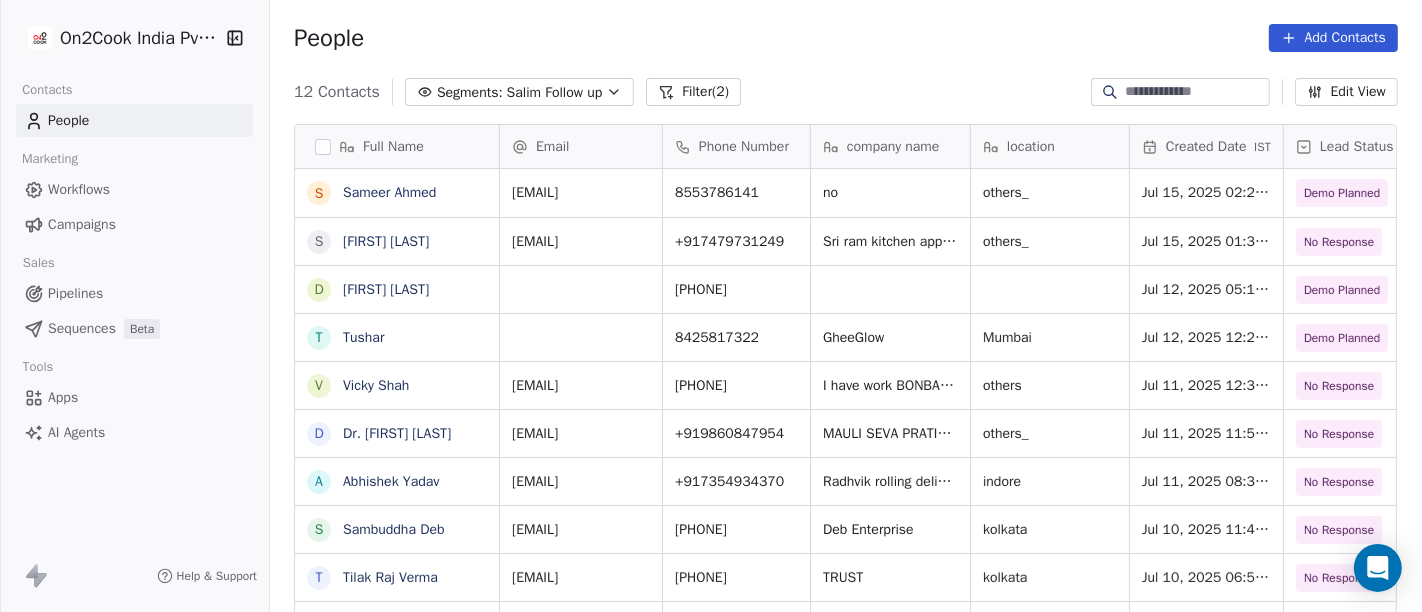 click on "Salim Follow up" at bounding box center (555, 92) 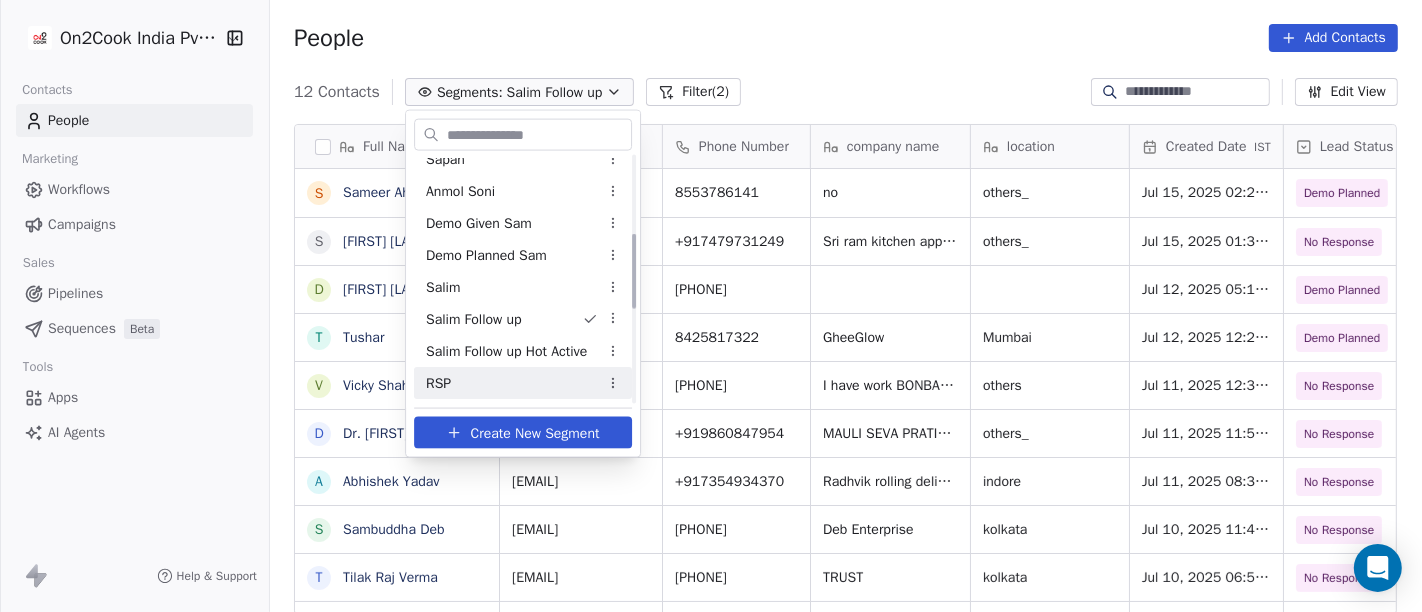 scroll, scrollTop: 254, scrollLeft: 0, axis: vertical 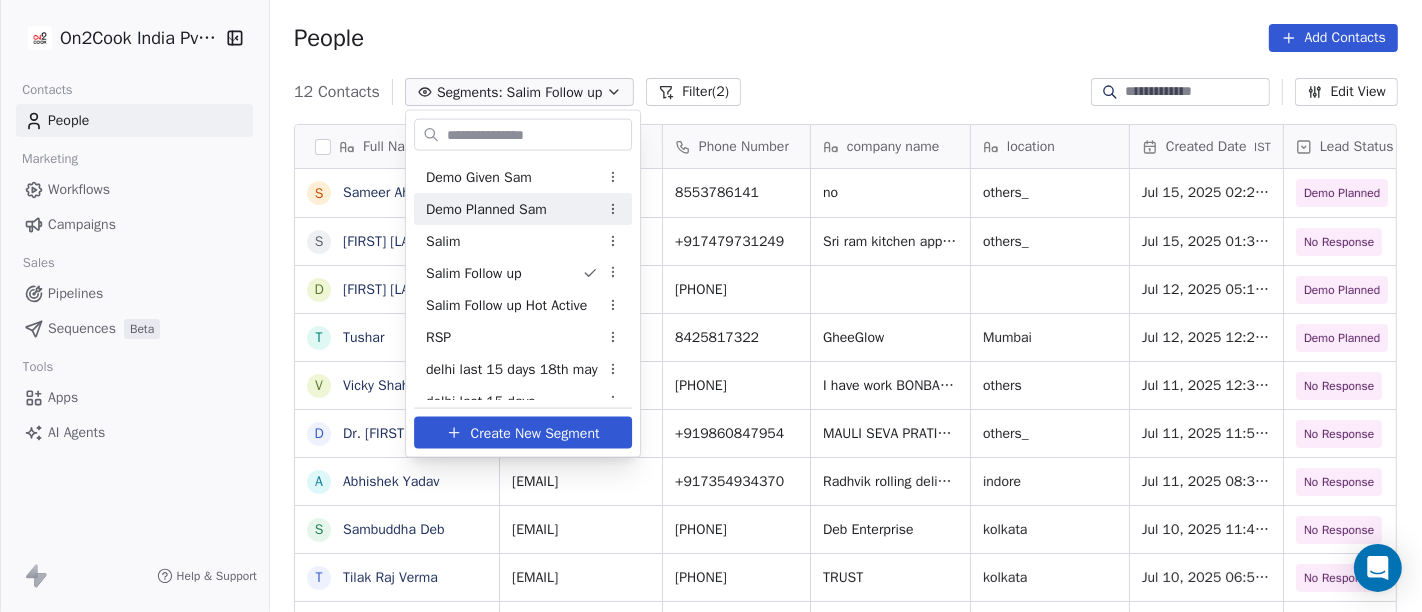 click on "On2Cook India Pvt. Ltd. Contacts People Marketing Workflows Campaigns Sales Pipelines Sequences Beta Tools Apps AI Agents Help & Support People  Add Contacts 12 Contacts Segments: Salim Follow up Filter  (2) Edit View Tag Add to Sequence Full Name S Sameer Ahmed S Saran Chandra D Dhaval Sheth T Tushar V Vicky Shah D Dr.  Rajendra Dhamane A Abhishek Yadav S Sambuddha Deb T Tilak Raj Verma S Sekh Alauddin P Prasanna Kumar behera B Babulal Baig Email Phone Number company name location Created Date IST Lead Status Tags Assignee Sales Rep sameer.ahamed.taj@gmail.com 8553786141 no others_ Jul 15, 2025 02:26 PM Demo Planned Demo Planned Salim Salim saron841996@gmail.com +917479731249 Sri ram kitchen applience others_ Jul 15, 2025 01:38 PM No Response Salim 9426474782 Jul 12, 2025 05:13 PM Demo Planned Demo Planned Salim Sapan 8425817322 GheeGlow Mumbai Jul 12, 2025 12:23 PM Demo Planned Demo Planned Salim Saurabh shahniket82@gmail.com +919724466397 others Jul 11, 2025 12:32 PM No Response Salim +919860847954 Salim" at bounding box center (711, 306) 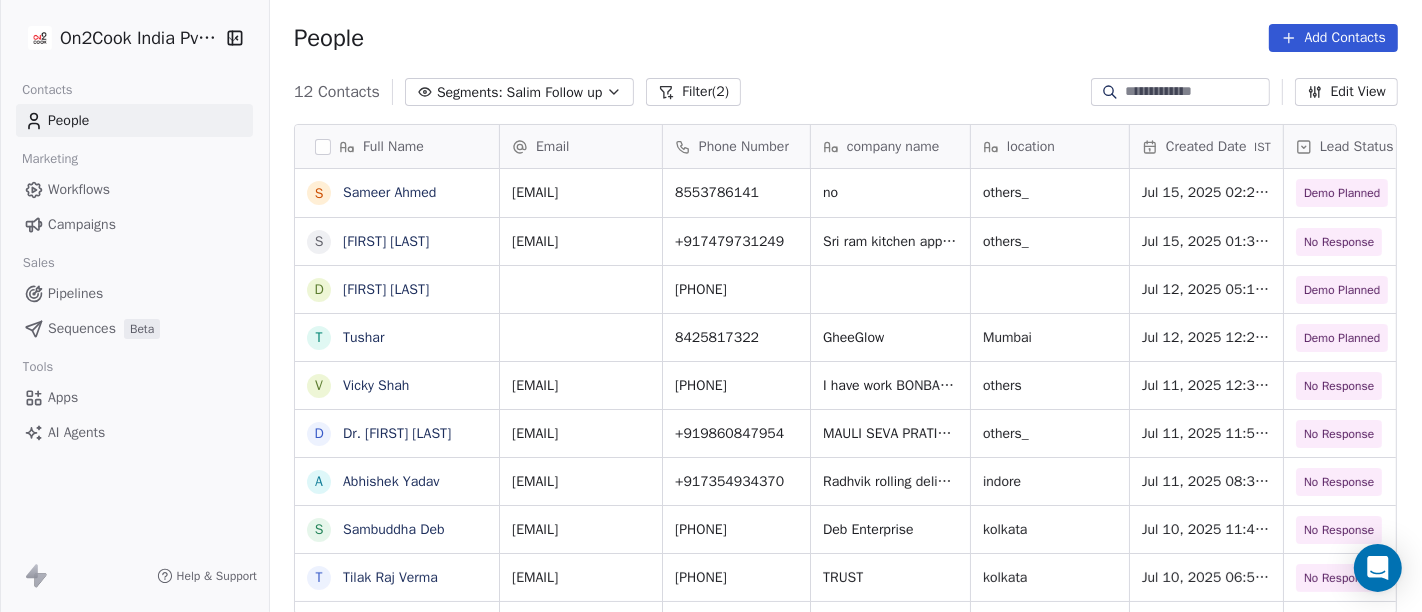 click on "Filter  (2)" at bounding box center (693, 92) 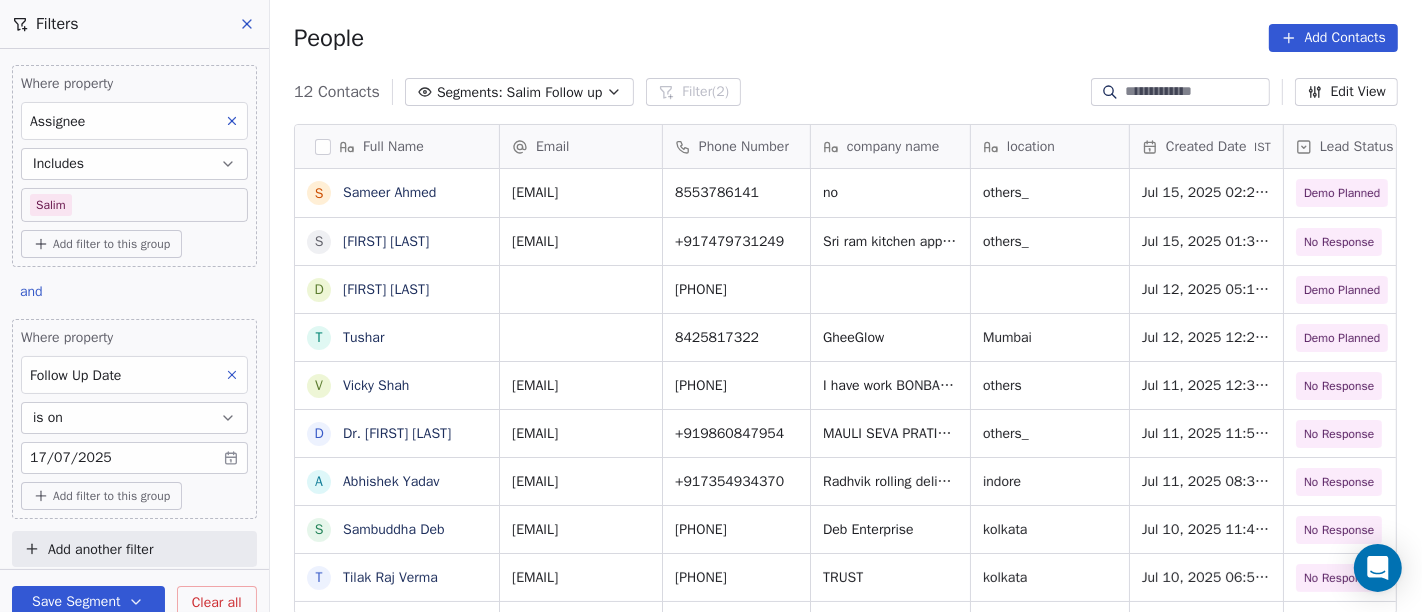 click on "On2Cook India Pvt. Ltd. Contacts People Marketing Workflows Campaigns Sales Pipelines Sequences Beta Tools Apps AI Agents Help & Support Filters Where property   Assignee   Includes Salim Add filter to this group and Where property   Follow Up Date   is on 17/07/2025 Add filter to this group Add another filter Save Segment Clear all People  Add Contacts 12 Contacts Segments: Salim Follow up Filter  (2) Edit View Tag Add to Sequence Full Name S Sameer Ahmed S Saran Chandra D Dhaval Sheth T Tushar V Vicky Shah D Dr.  Rajendra Dhamane A Abhishek Yadav S Sambuddha Deb T Tilak Raj Verma S Sekh Alauddin P Prasanna Kumar behera B Babulal Baig Email Phone Number company name location Created Date IST Lead Status Tags Assignee Sales Rep sameer.ahamed.taj@gmail.com 8553786141 no others_ Jul 15, 2025 02:26 PM Demo Planned Demo Planned Salim Salim saron841996@gmail.com +917479731249 Sri ram kitchen applience others_ Jul 15, 2025 01:38 PM No Response Salim 9426474782 Jul 12, 2025 05:13 PM Demo Planned Demo Planned Salim" at bounding box center (711, 306) 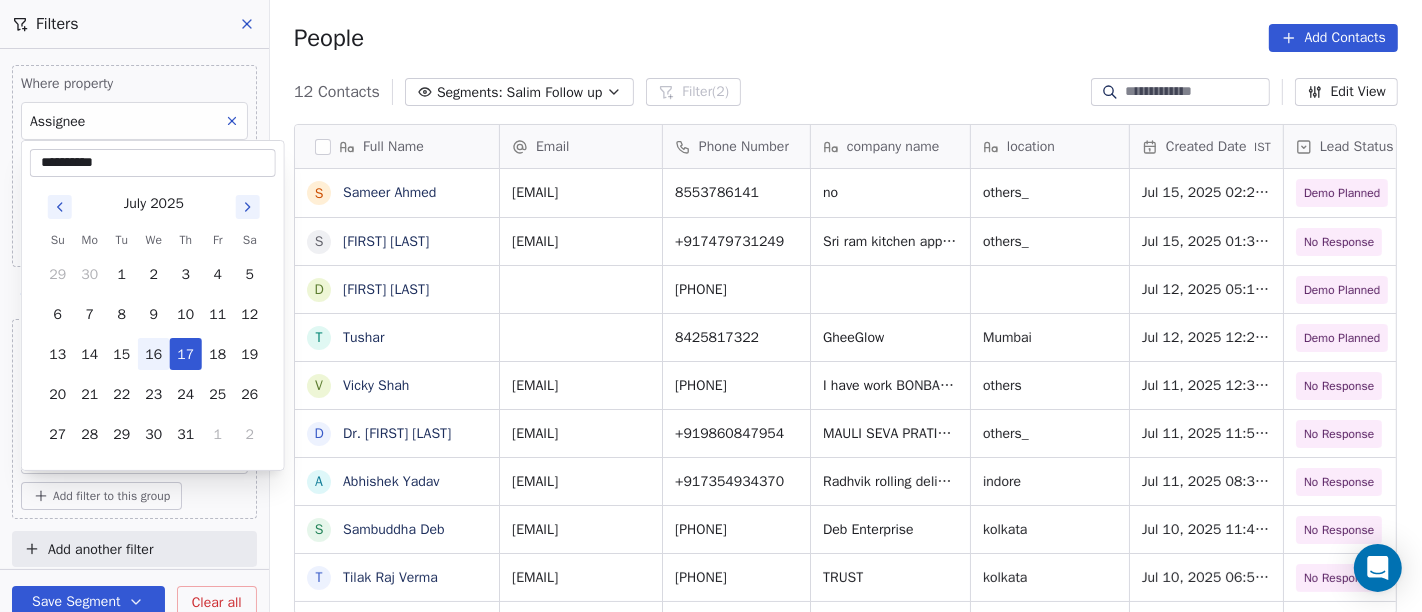 click on "16" at bounding box center [154, 354] 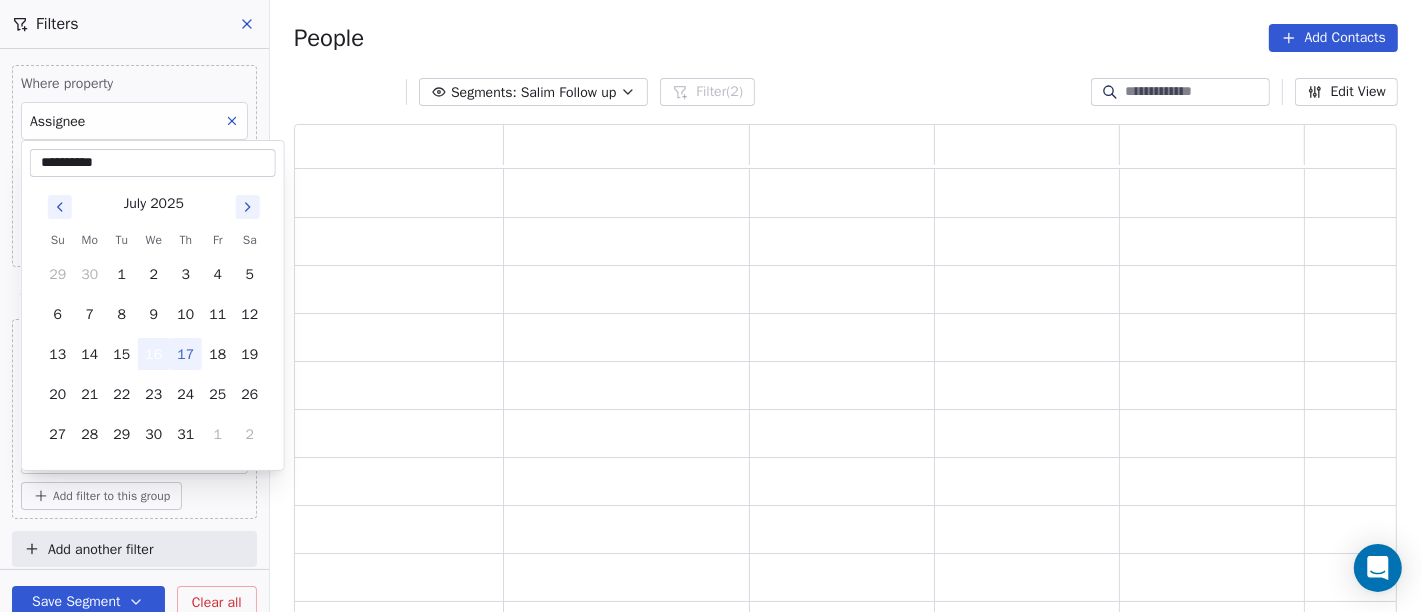 scroll, scrollTop: 17, scrollLeft: 17, axis: both 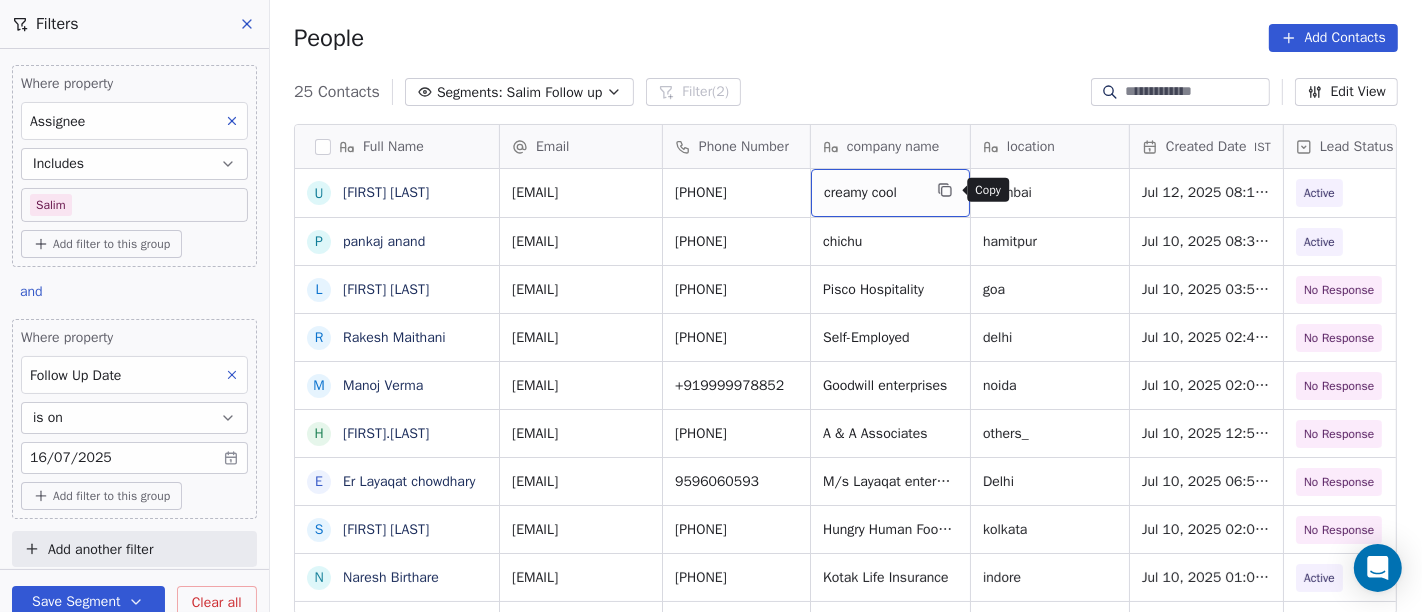 click 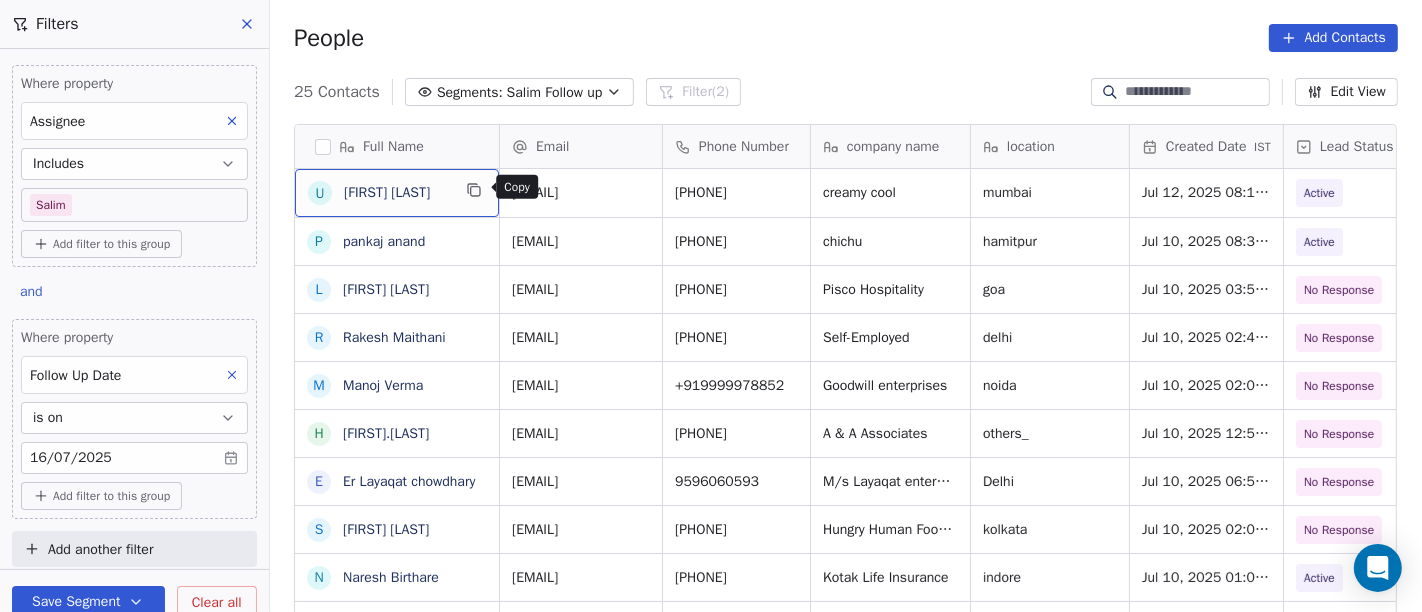 scroll, scrollTop: 2, scrollLeft: 0, axis: vertical 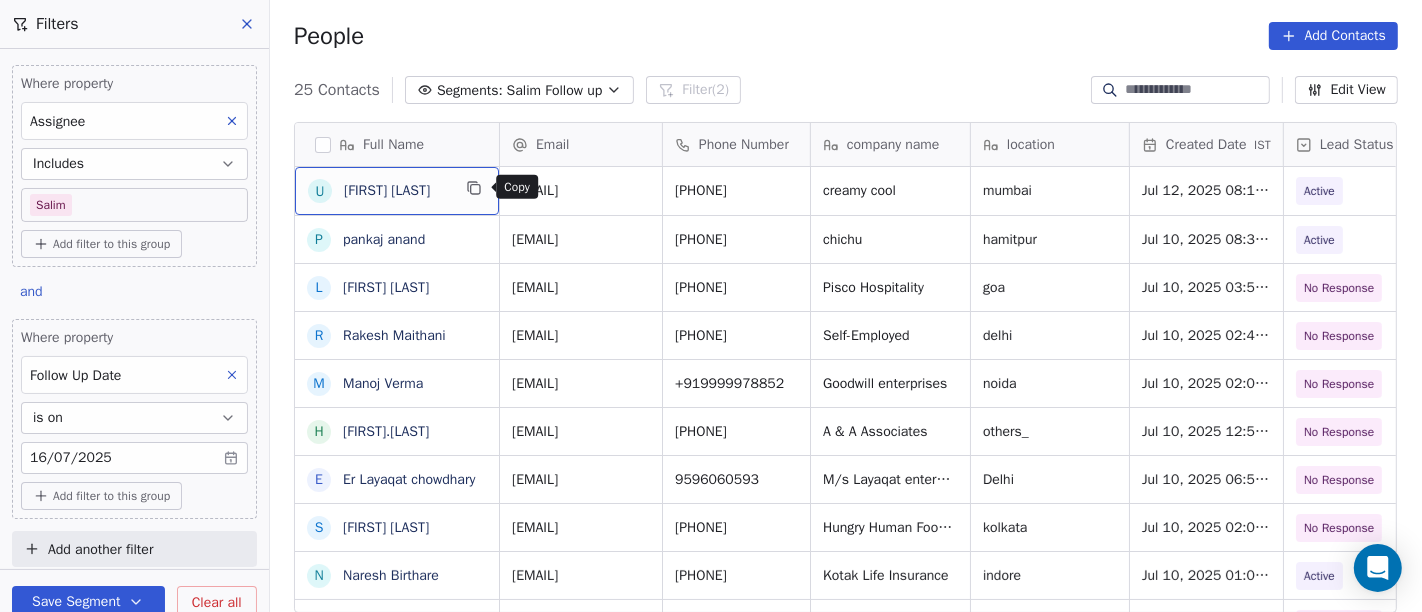 click 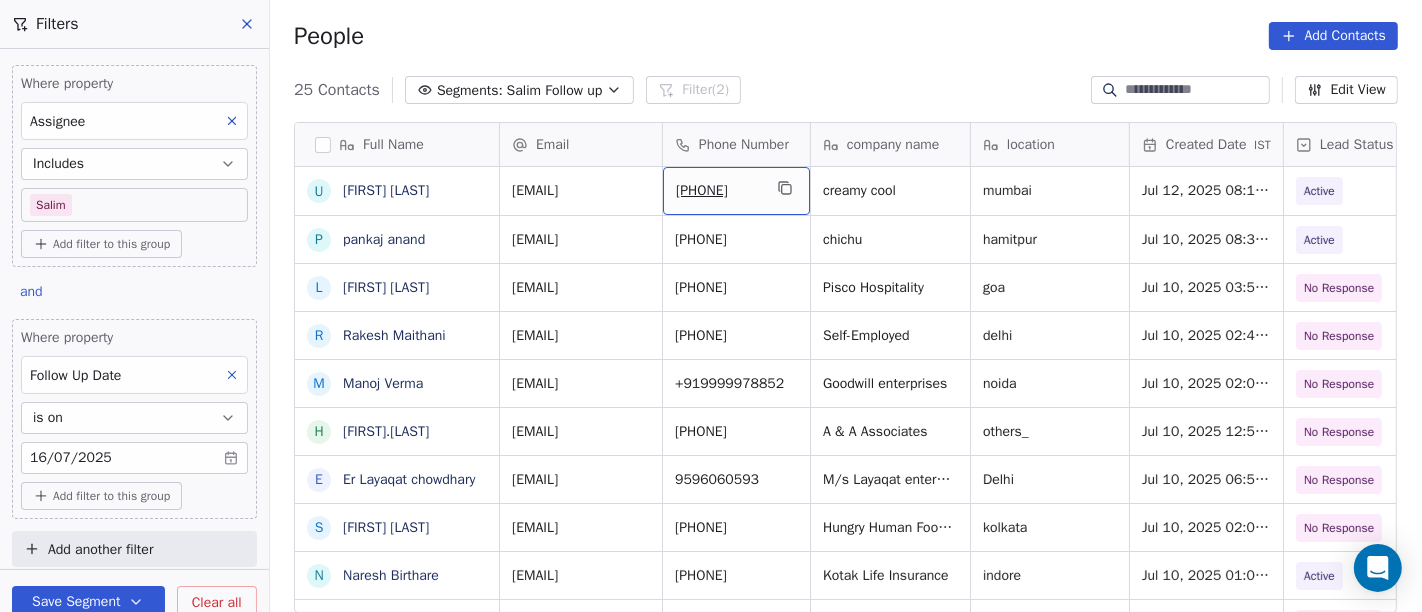 click on "+919167264512" at bounding box center [718, 191] 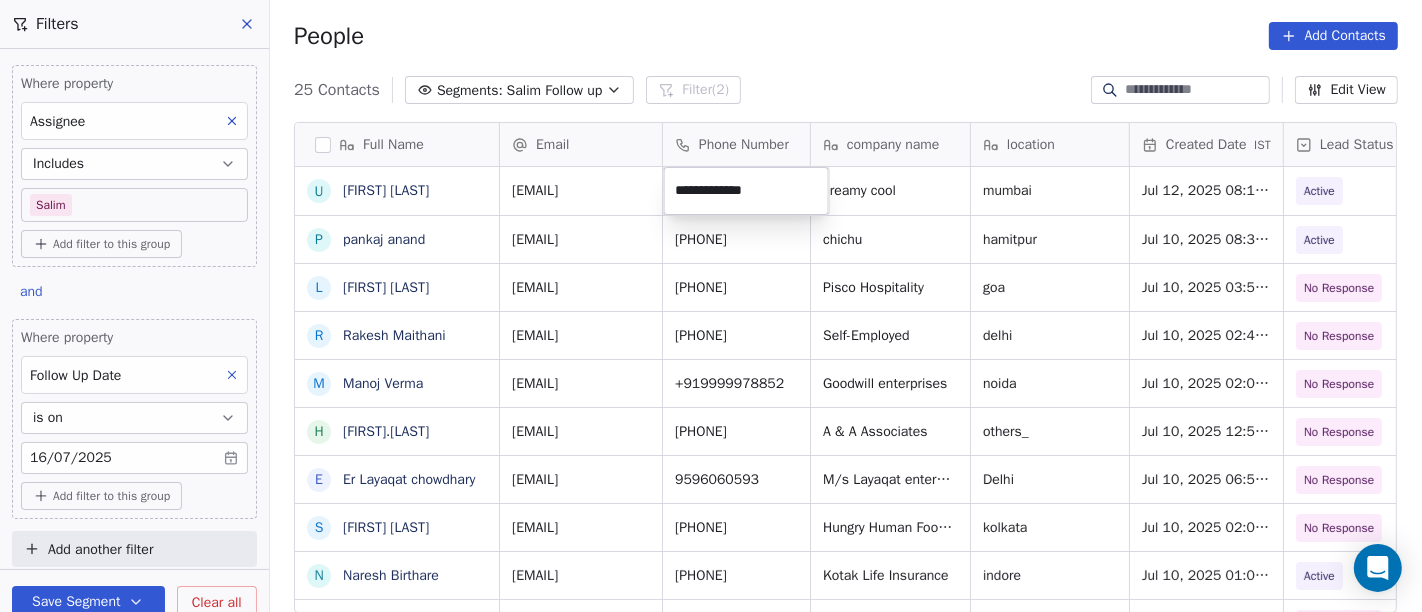 click on "**********" at bounding box center (746, 191) 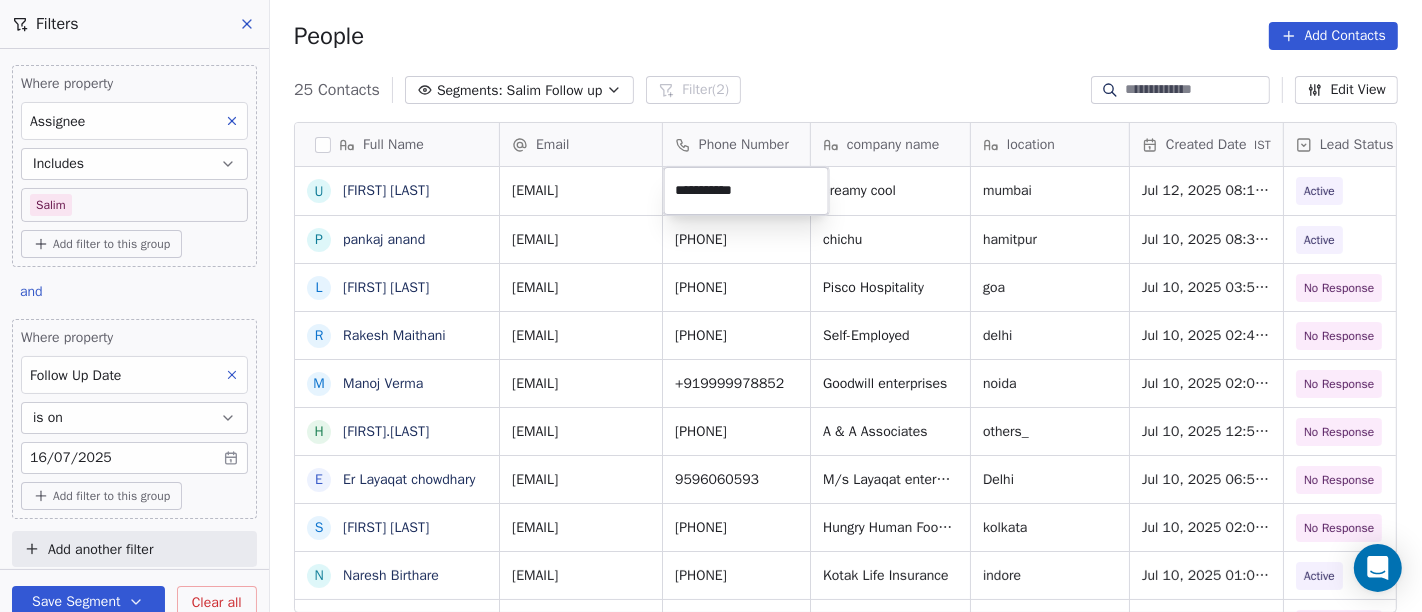 type on "**********" 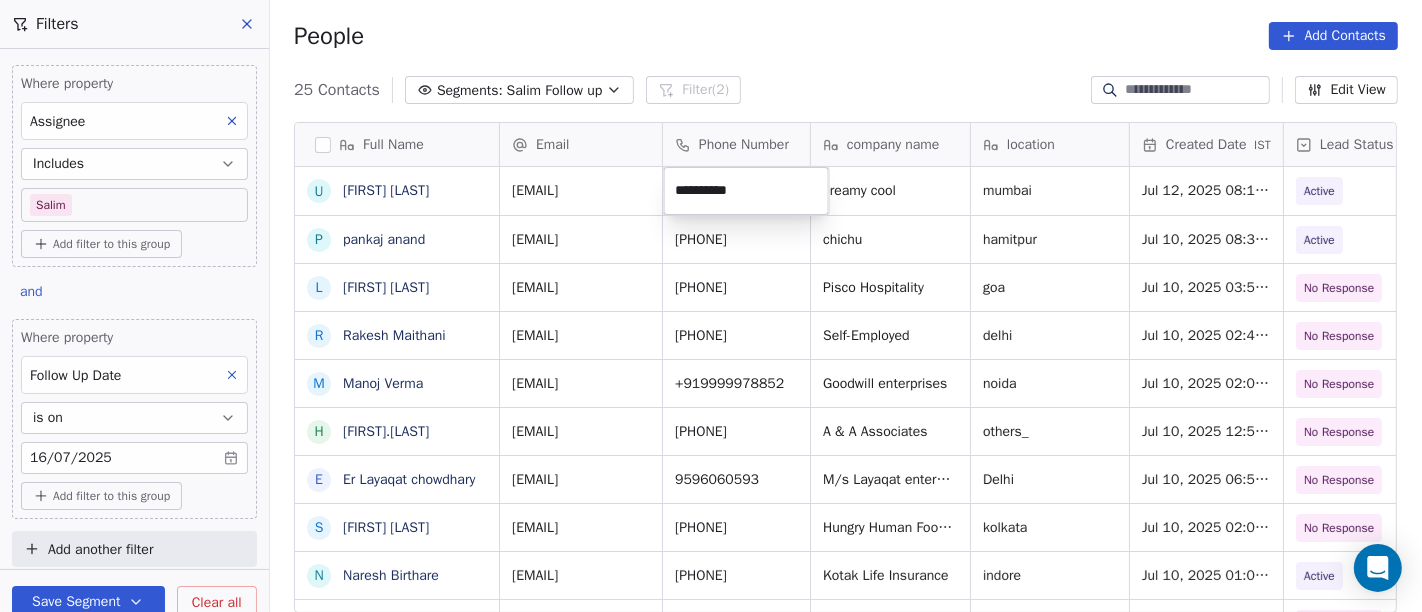 click on "On2Cook India Pvt. Ltd. Contacts People Marketing Workflows Campaigns Sales Pipelines Sequences Beta Tools Apps AI Agents Help & Support Filters Where property   Assignee   Includes Salim Add filter to this group and Where property   Follow Up Date   is on 16/07/2025 Add filter to this group Add another filter Save Segment Clear all People  Add Contacts 25 Contacts Segments: Salim Follow up Filter  (2) Edit View Tag Add to Sequence Full Name u uttam shinde p pankaj anand L Lawrie Fernandes R Rakesh Maithani M Manoj Verma H Haridas.R E Er Layaqat chowdhary S Sajan Sahoo N Naresh Birthare M Manoj Paliwal s sarvendra Singh P Puneet baluja R Rabinder Kaur I Irfanah A Arun pratap g gaurav mehta A AMIT TANEJA Y Yogesh Pawar R Rishi Rawat A Amardeep Chandarwanshi S Sanjay Chalana M Maha SHIV marketing L Lobzang Tandup S Sunil Bagdi a archit sharma Email Phone Number company name location Created Date IST Lead Status Tags Assignee Sales Rep uttamshinde181977@gmail.comt +919167264512 creamy cool mumbai Active Salim" at bounding box center [711, 306] 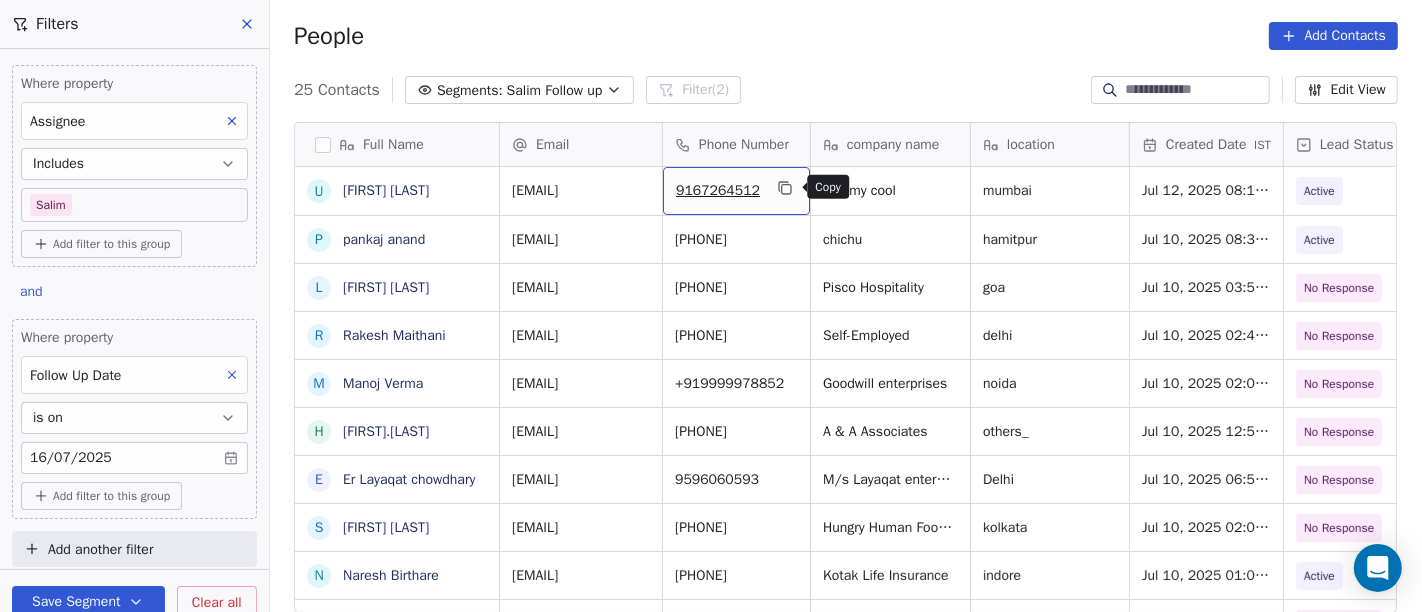 click 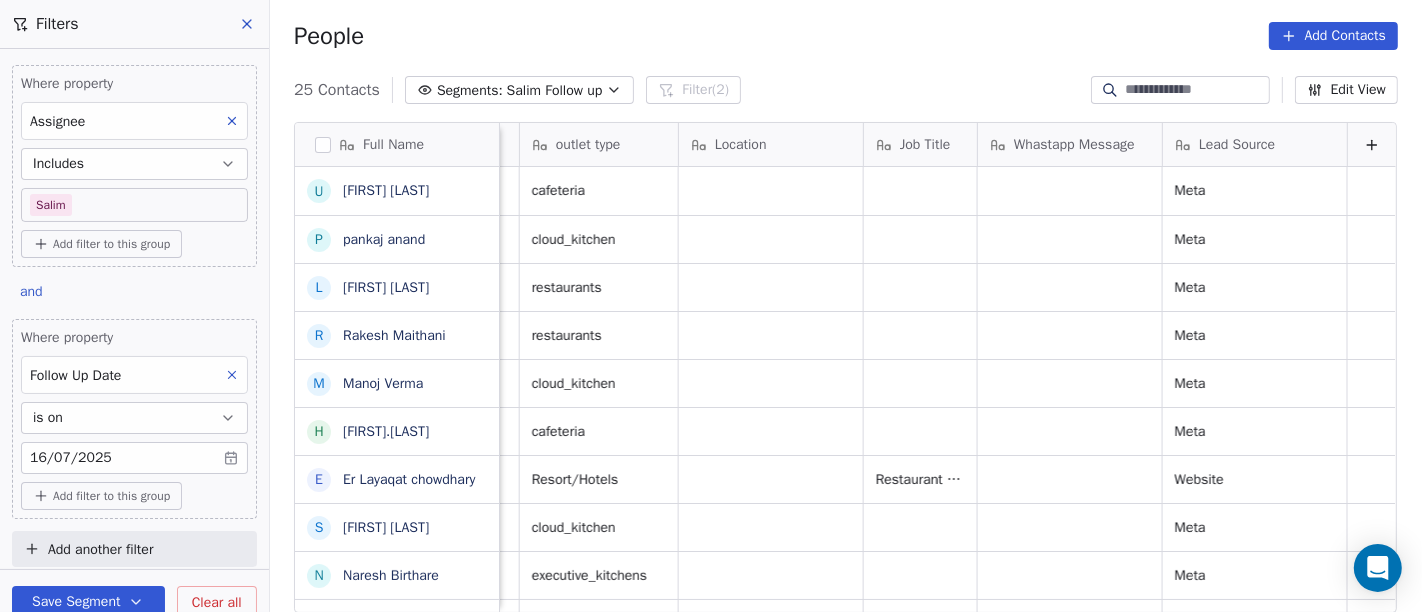 scroll, scrollTop: 0, scrollLeft: 2373, axis: horizontal 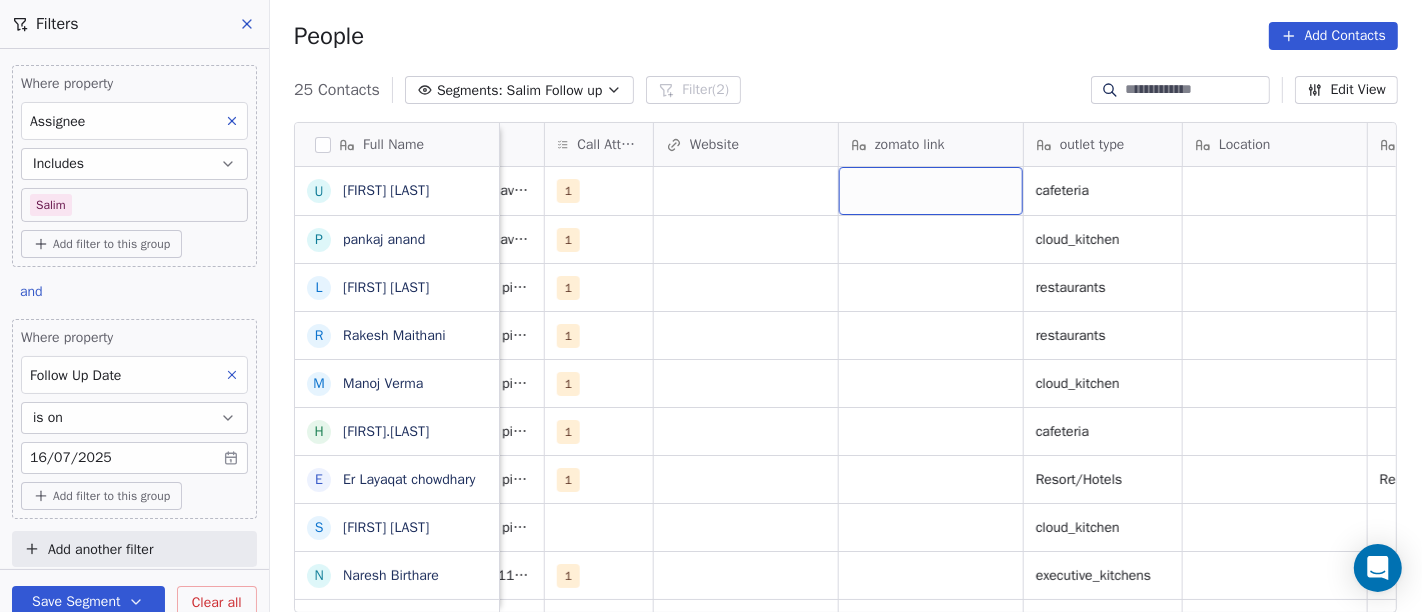 click at bounding box center (931, 191) 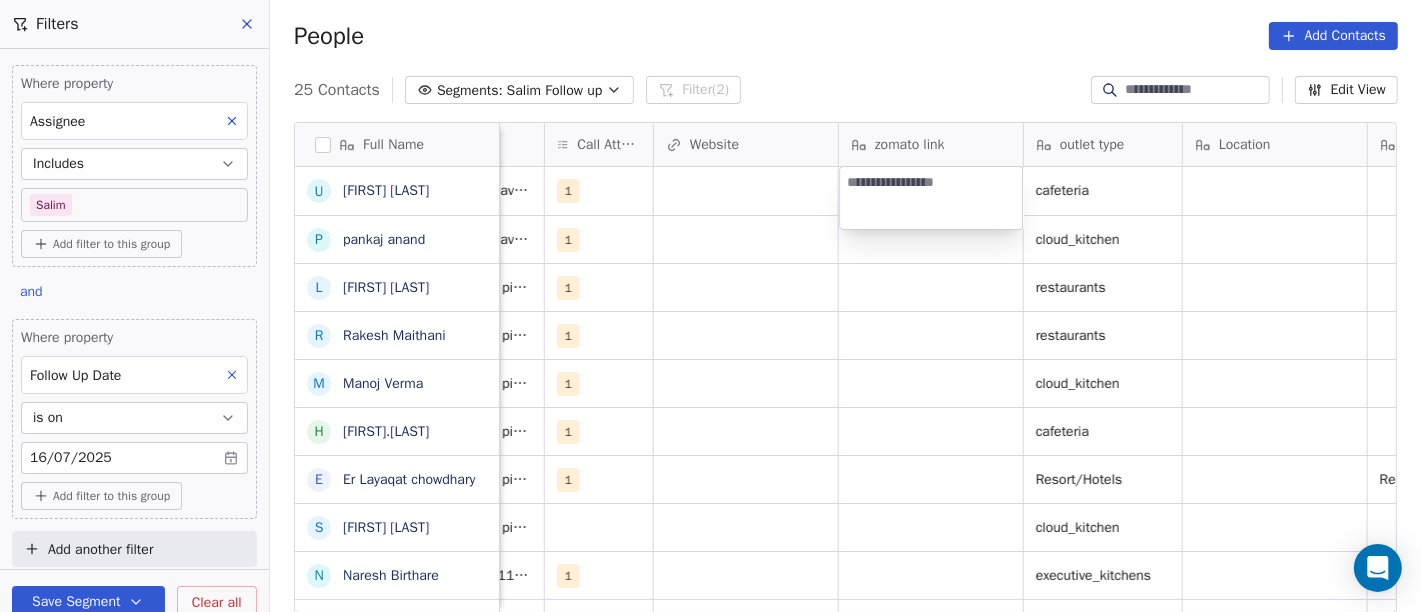 type on "**********" 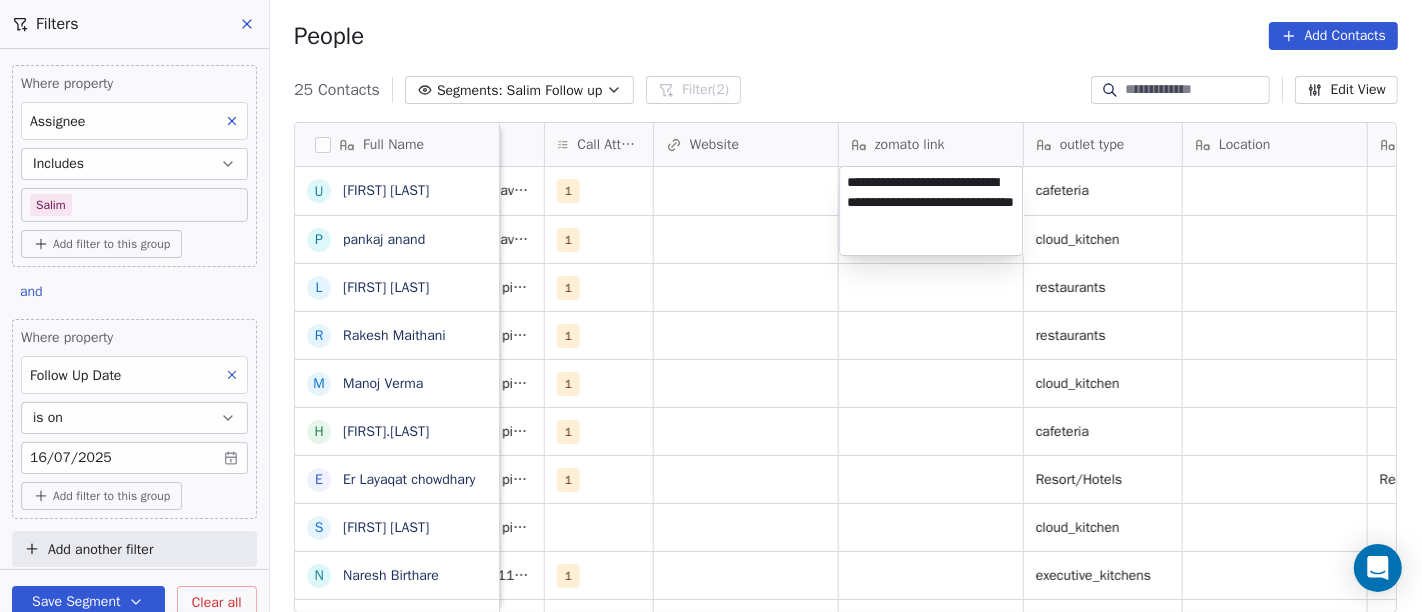 click on "On2Cook India Pvt. Ltd. Contacts People Marketing Workflows Campaigns Sales Pipelines Sequences Beta Tools Apps AI Agents Help & Support Filters Where property   Assignee   Includes Salim Add filter to this group and Where property   Follow Up Date   is on 16/07/2025 Add filter to this group Add another filter Save Segment Clear all People  Add Contacts 25 Contacts Segments: Salim Follow up Filter  (2) Edit View Tag Add to Sequence Full Name u uttam shinde p pankaj anand L Lawrie Fernandes R Rakesh Maithani M Manoj Verma H Haridas.R E Er Layaqat chowdhary S Sajan Sahoo N Naresh Birthare M Manoj Paliwal s sarvendra Singh P Puneet baluja R Rabinder Kaur I Irfanah A Arun pratap g gaurav mehta A AMIT TANEJA Y Yogesh Pawar R Rishi Rawat A Amardeep Chandarwanshi S Sanjay Chalana M Maha SHIV marketing L Lobzang Tandup S Sunil Bagdi a archit sharma Sales Rep Last Activity Date IST Follow Up Date Notes Call Attempts Website zomato link outlet type Location Job Title Whastapp Message  Lead Source    16/07/2025 1 Meta" at bounding box center [711, 306] 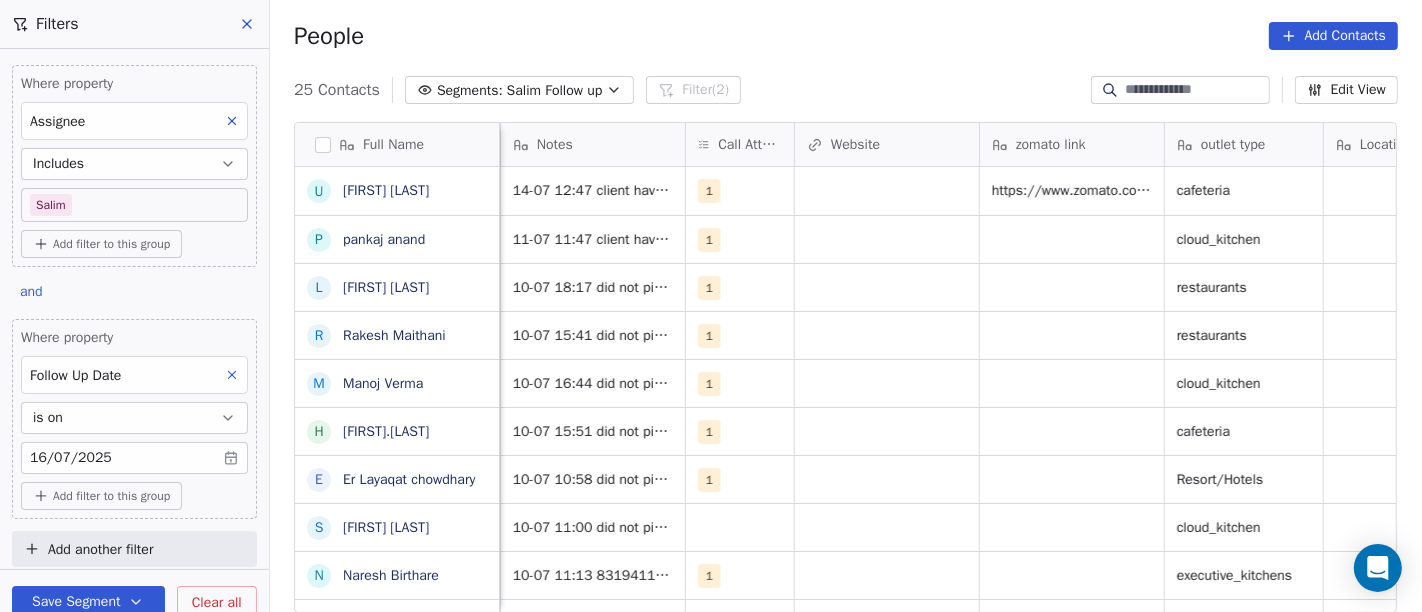 scroll, scrollTop: 0, scrollLeft: 1700, axis: horizontal 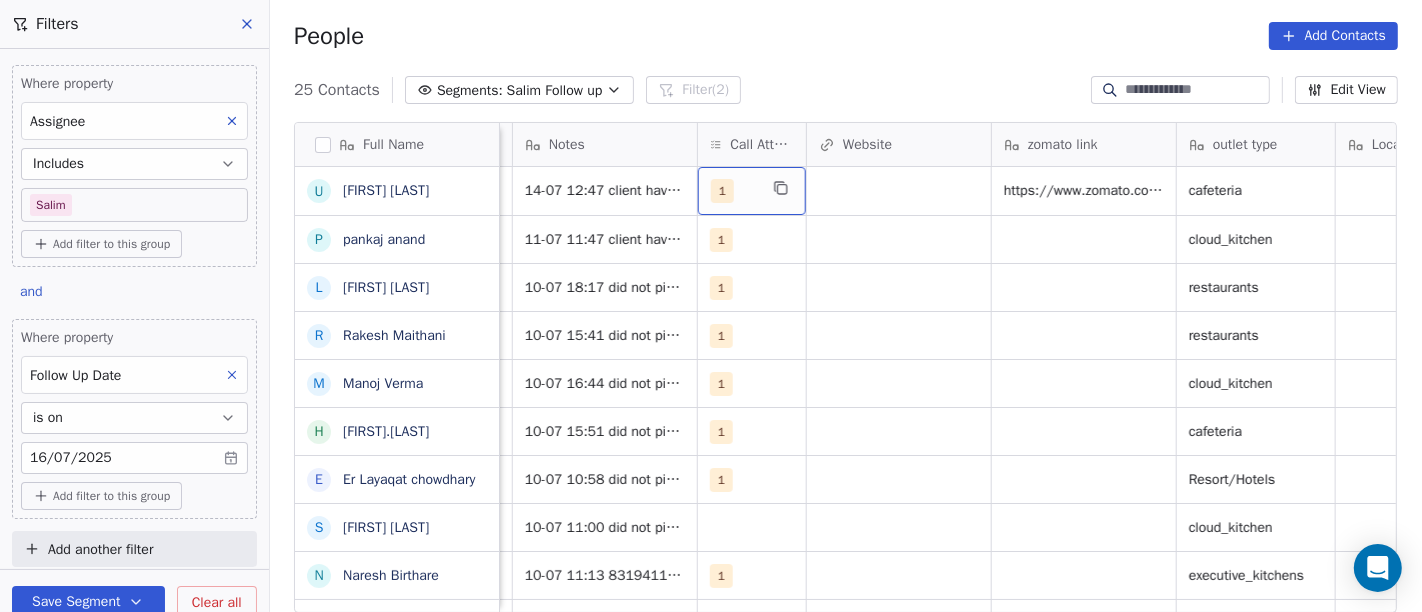 click on "1" at bounding box center (734, 191) 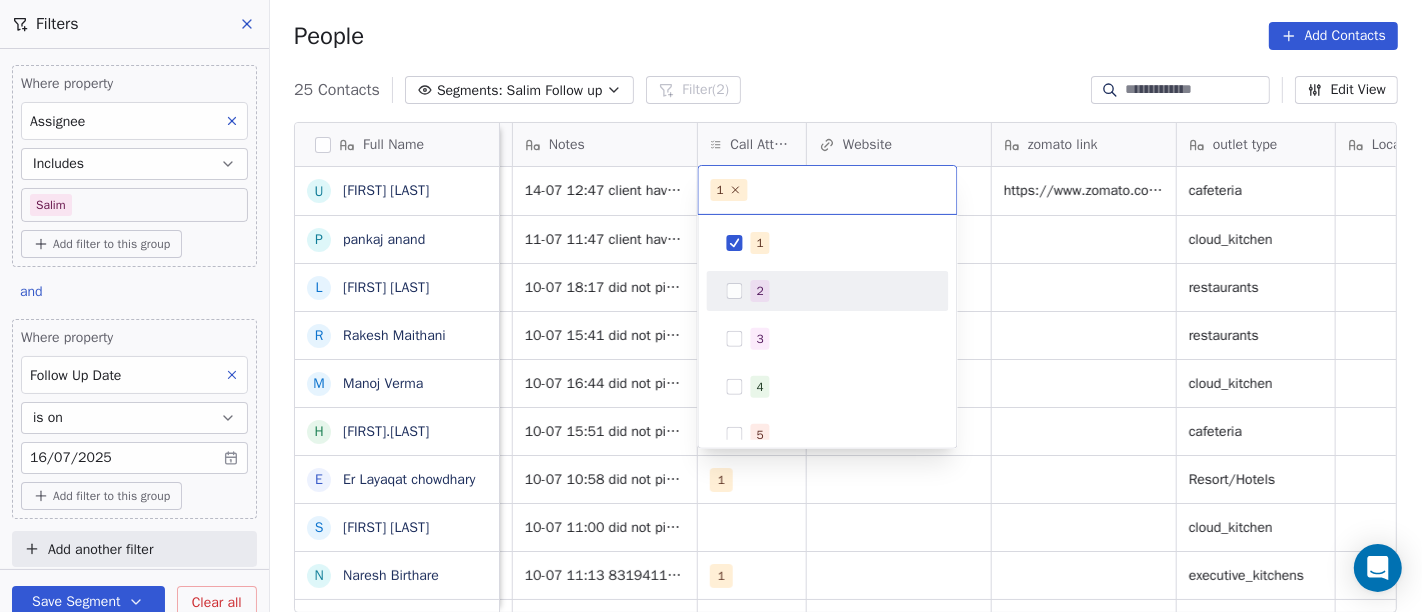 click on "2" at bounding box center (840, 291) 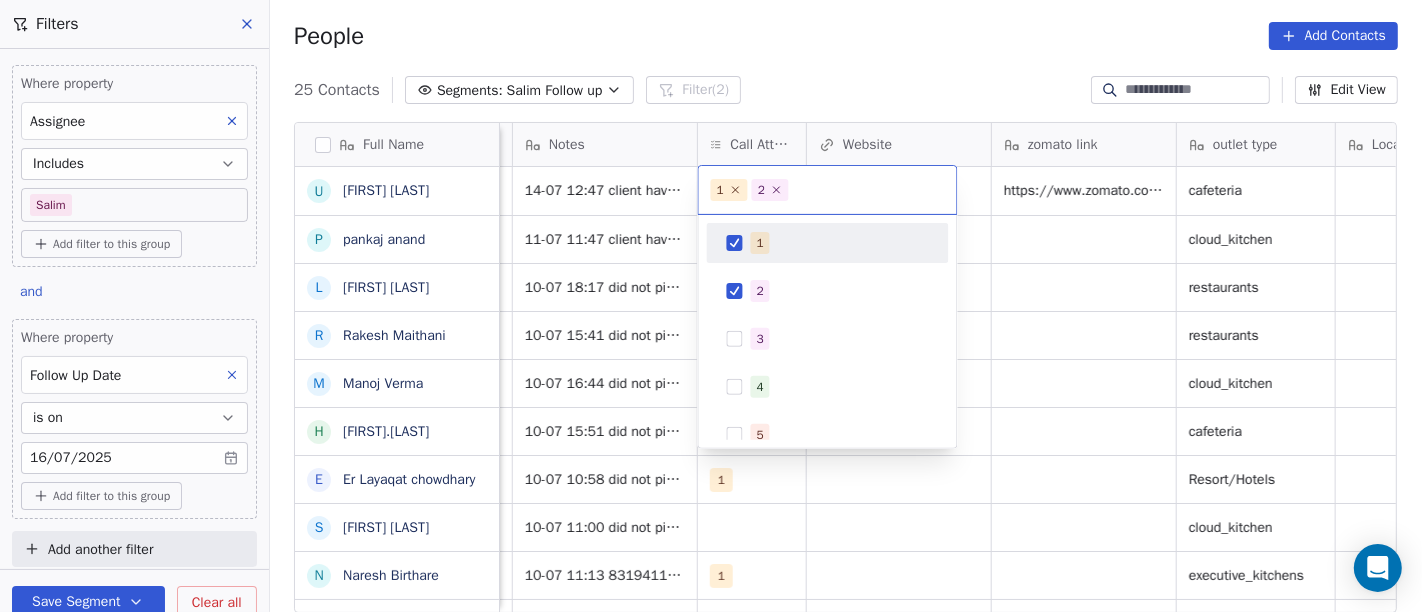 click on "1" at bounding box center [760, 243] 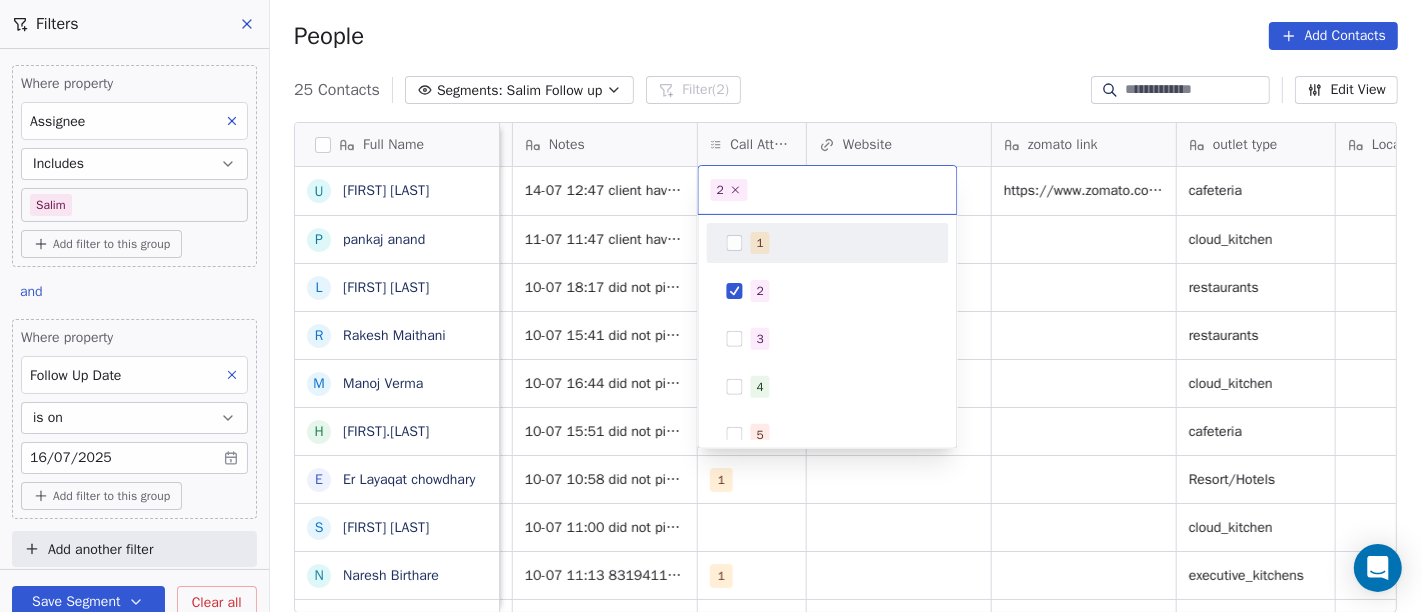 click on "On2Cook India Pvt. Ltd. Contacts People Marketing Workflows Campaigns Sales Pipelines Sequences Beta Tools Apps AI Agents Help & Support Filters Where property   Assignee   Includes Salim Add filter to this group and Where property   Follow Up Date   is on 16/07/2025 Add filter to this group Add another filter Save Segment Clear all People  Add Contacts 25 Contacts Segments: Salim Follow up Filter  (2) Edit View Tag Add to Sequence Full Name u uttam shinde p pankaj anand L Lawrie Fernandes R Rakesh Maithani M Manoj Verma H Haridas.R E Er Layaqat chowdhary S Sajan Sahoo N Naresh Birthare M Manoj Paliwal s sarvendra Singh P Puneet baluja R Rabinder Kaur I Irfanah A Arun pratap g gaurav mehta A AMIT TANEJA Y Yogesh Pawar R Rishi Rawat A Amardeep Chandarwanshi S Sanjay Chalana M Maha SHIV marketing L Lobzang Tandup S Sunil Bagdi a archit sharma Assignee Sales Rep Last Activity Date IST Follow Up Date Notes Call Attempts Website zomato link outlet type Location Job Title Whastapp Message  Lead Source    Salim 1" at bounding box center (711, 306) 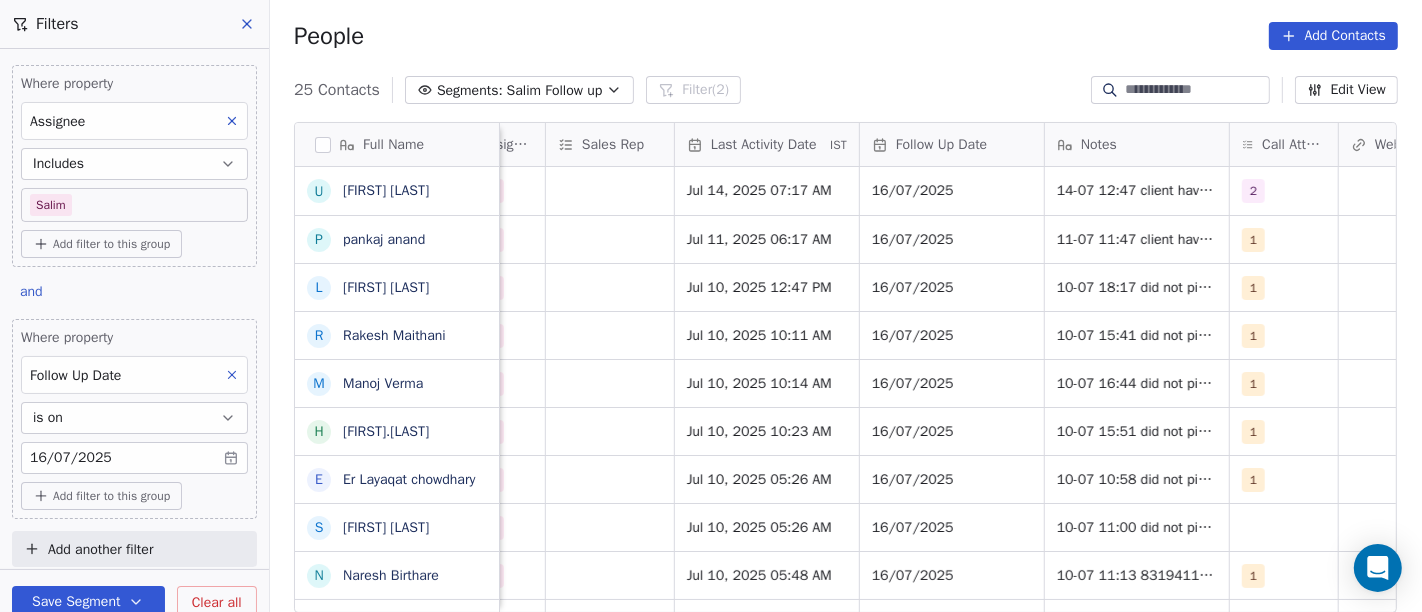 scroll, scrollTop: 0, scrollLeft: 1119, axis: horizontal 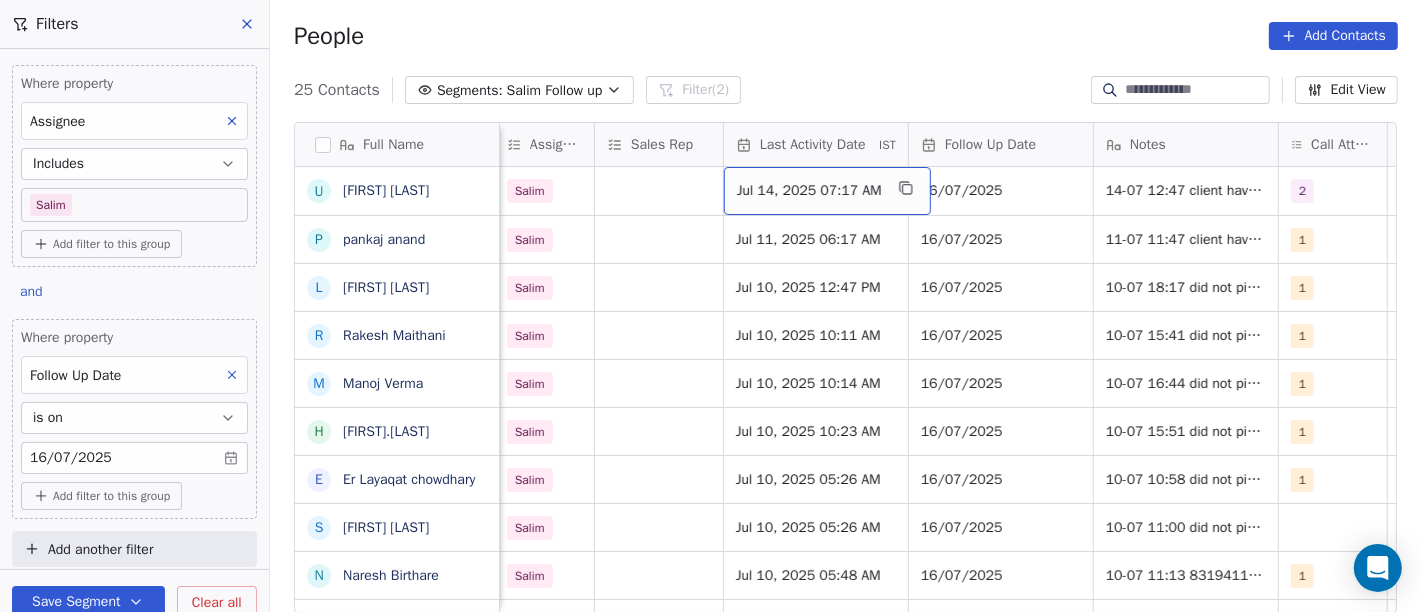 click on "Jul 14, 2025 07:17 AM" at bounding box center [827, 191] 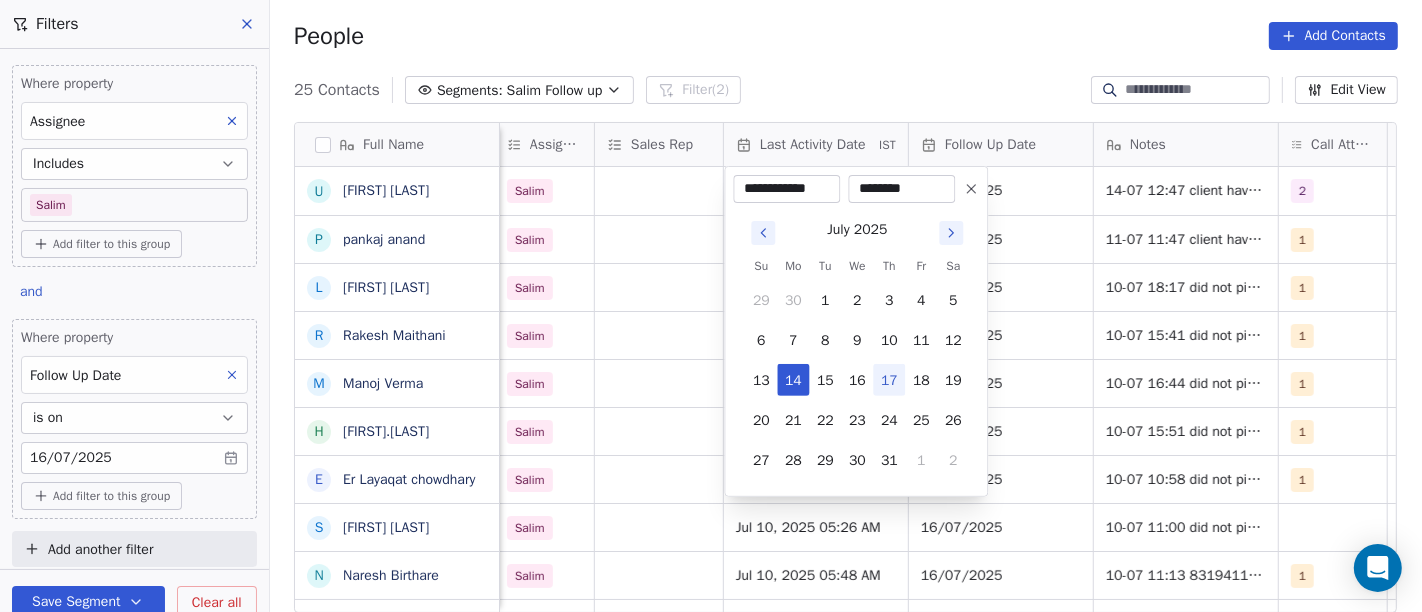 click on "17" at bounding box center [889, 380] 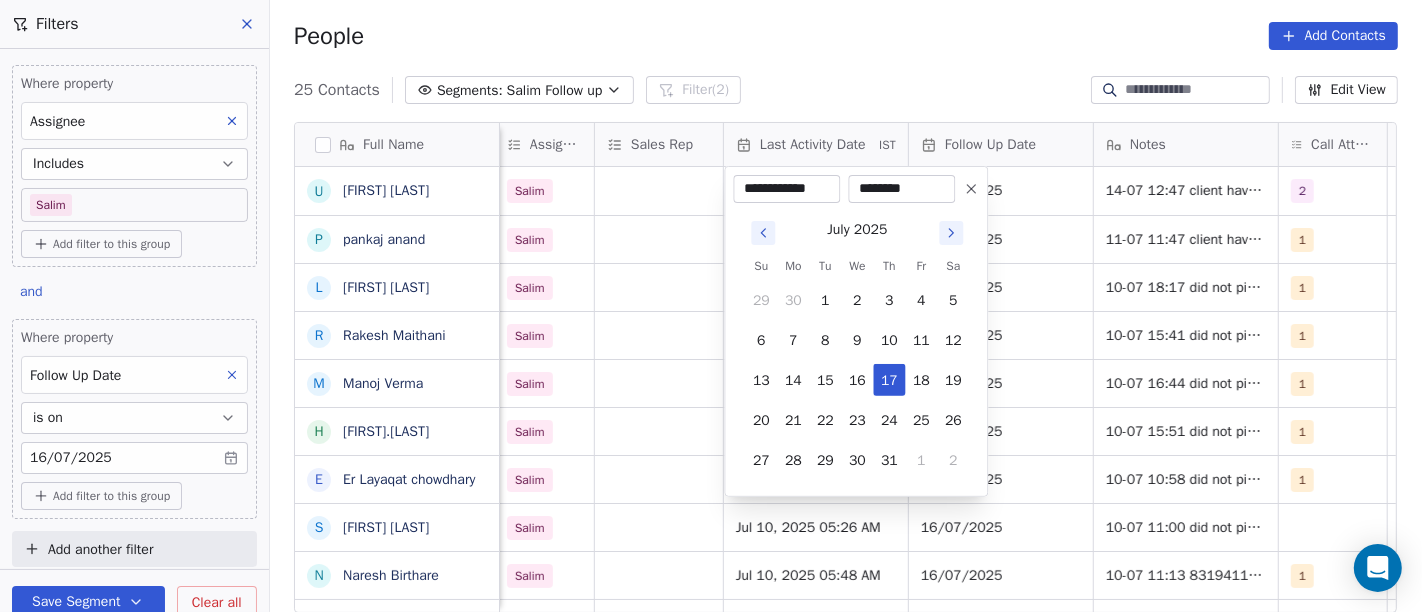 click on "On2Cook India Pvt. Ltd. Contacts People Marketing Workflows Campaigns Sales Pipelines Sequences Beta Tools Apps AI Agents Help & Support Filters Where property   Assignee   Includes Salim Add filter to this group and Where property   Follow Up Date   is on 16/07/2025 Add filter to this group Add another filter Save Segment Clear all People  Add Contacts 25 Contacts Segments: Salim Follow up Filter  (2) Edit View Tag Add to Sequence Full Name u uttam shinde p pankaj anand L Lawrie Fernandes R Rakesh Maithani M Manoj Verma H Haridas.R E Er Layaqat chowdhary S Sajan Sahoo N Naresh Birthare M Manoj Paliwal s sarvendra Singh P Puneet baluja R Rabinder Kaur I Irfanah A Arun pratap g gaurav mehta A AMIT TANEJA Y Yogesh Pawar R Rishi Rawat A Amardeep Chandarwanshi S Sanjay Chalana M Maha SHIV marketing L Lobzang Tandup S Sunil Bagdi a archit sharma Created Date IST Lead Status Tags Assignee Sales Rep Last Activity Date IST Follow Up Date Notes Call Attempts Website zomato link outlet type Location   Active Salim 2" at bounding box center (711, 306) 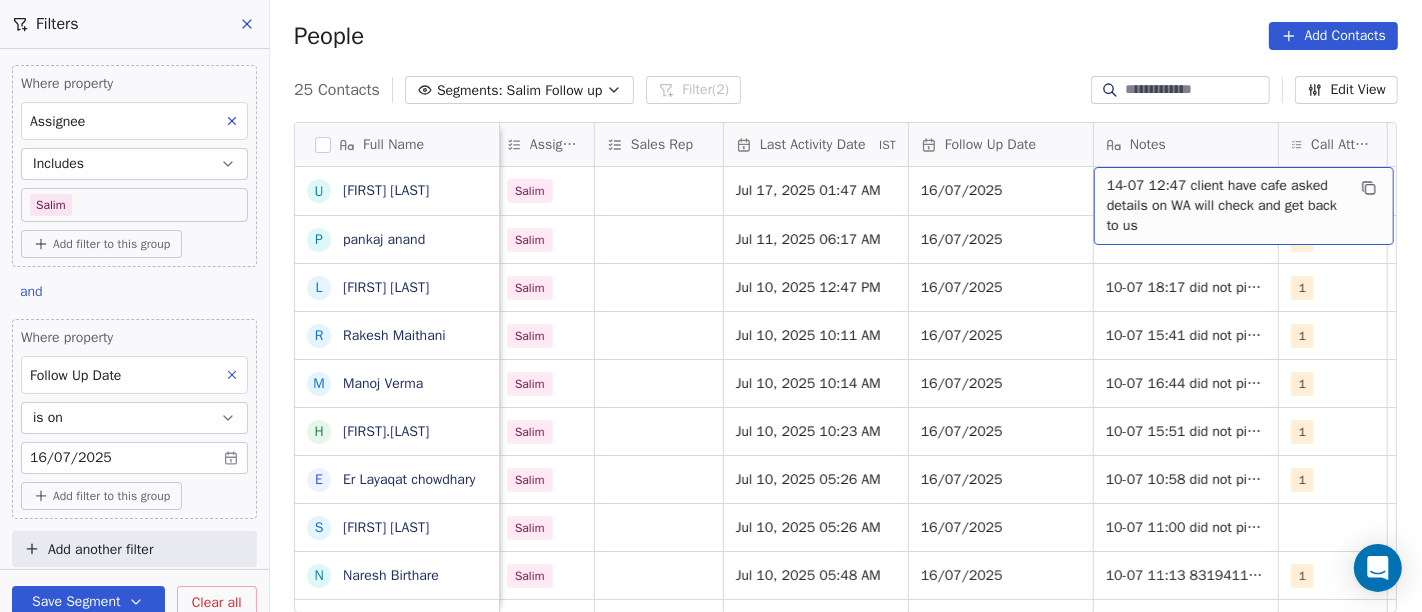 click on "14-07 12:47 client have cafe asked details on WA will check and get back to us" at bounding box center [1226, 206] 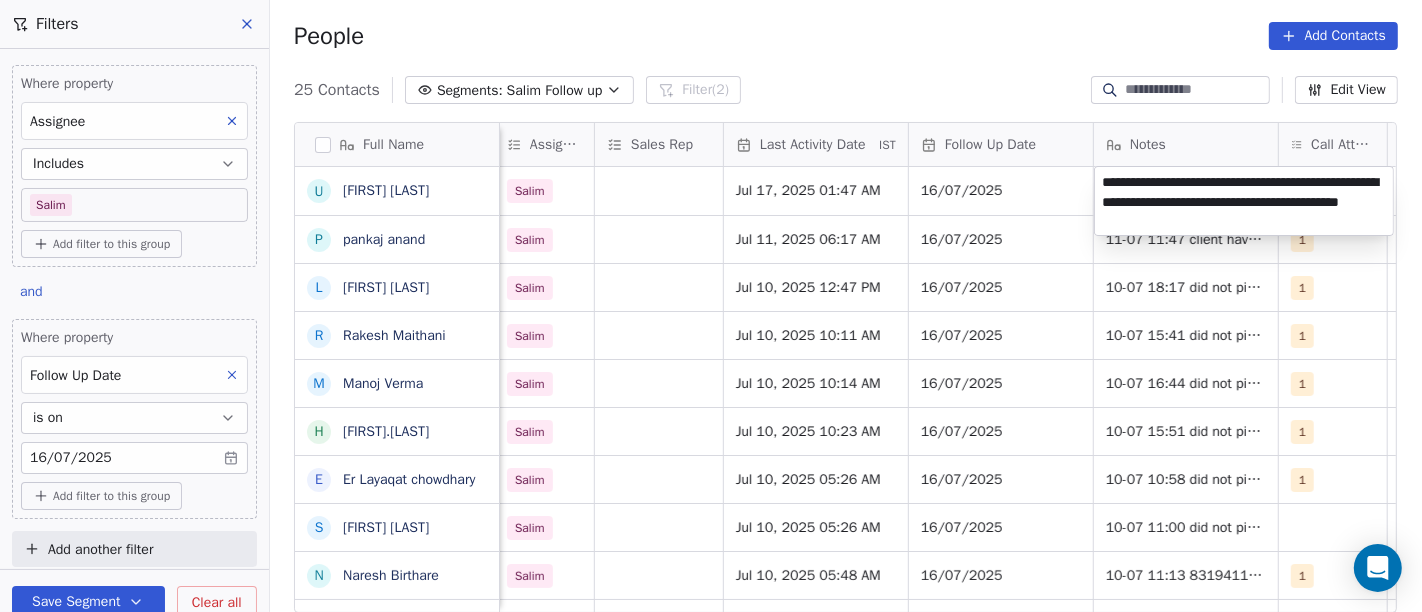 type on "**********" 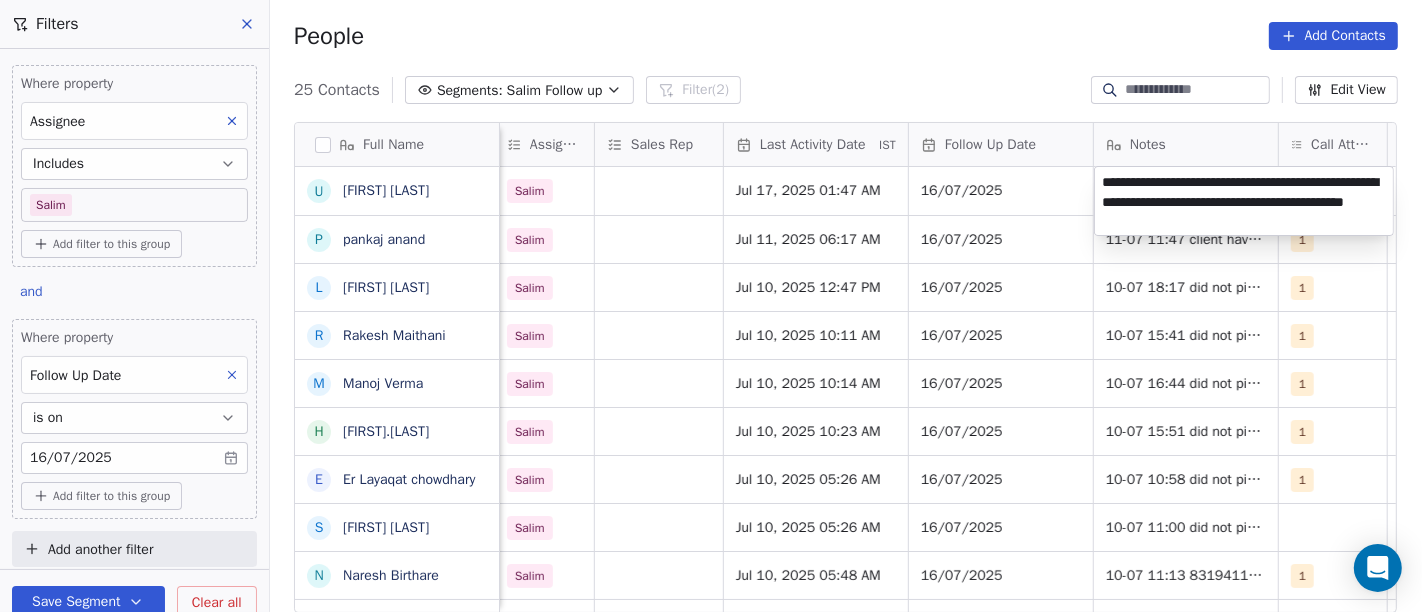 click on "On2Cook India Pvt. Ltd. Contacts People Marketing Workflows Campaigns Sales Pipelines Sequences Beta Tools Apps AI Agents Help & Support Filters Where property   Assignee   Includes Salim Add filter to this group and Where property   Follow Up Date   is on 16/07/2025 Add filter to this group Add another filter Save Segment Clear all People  Add Contacts 25 Contacts Segments: Salim Follow up Filter  (2) Edit View Tag Add to Sequence Full Name u uttam shinde p pankaj anand L Lawrie Fernandes R Rakesh Maithani M Manoj Verma H Haridas.R E Er Layaqat chowdhary S Sajan Sahoo N Naresh Birthare M Manoj Paliwal s sarvendra Singh P Puneet baluja R Rabinder Kaur I Irfanah A Arun pratap g gaurav mehta A AMIT TANEJA Y Yogesh Pawar R Rishi Rawat A Amardeep Chandarwanshi S Sanjay Chalana M Maha SHIV marketing L Lobzang Tandup S Sunil Bagdi a archit sharma Created Date IST Lead Status Tags Assignee Sales Rep Last Activity Date IST Follow Up Date Notes Call Attempts Website zomato link outlet type Location   Active Salim 2" at bounding box center [711, 306] 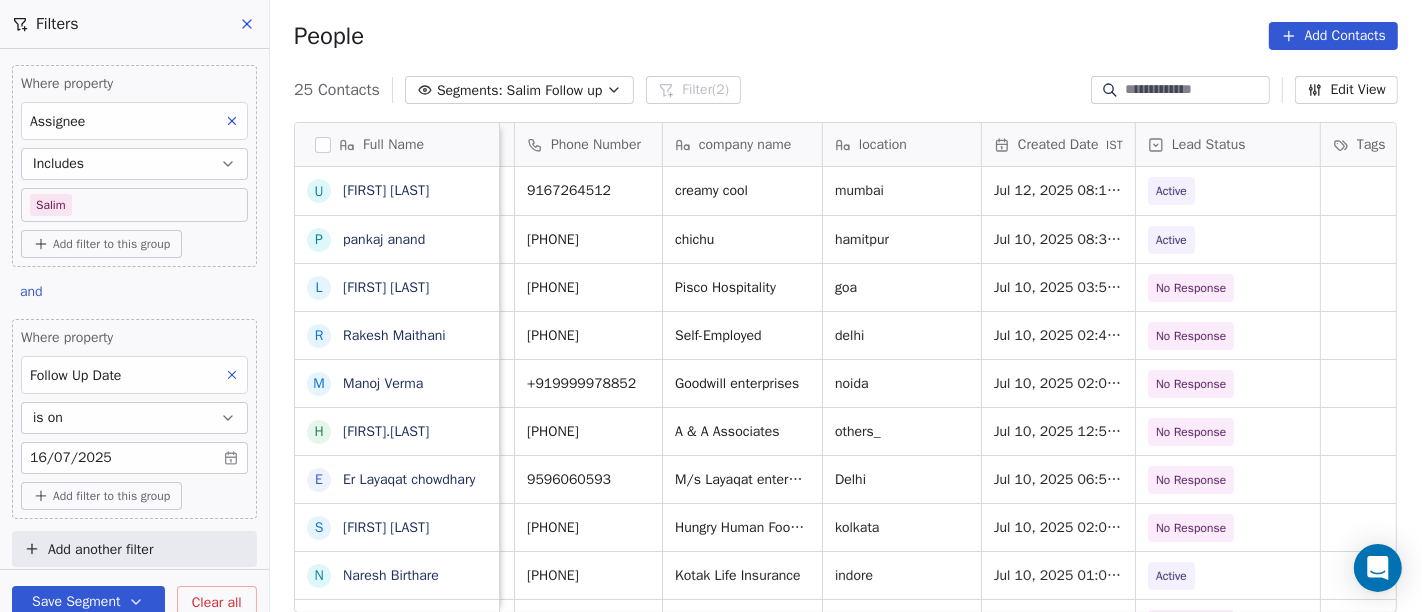 scroll, scrollTop: 0, scrollLeft: 150, axis: horizontal 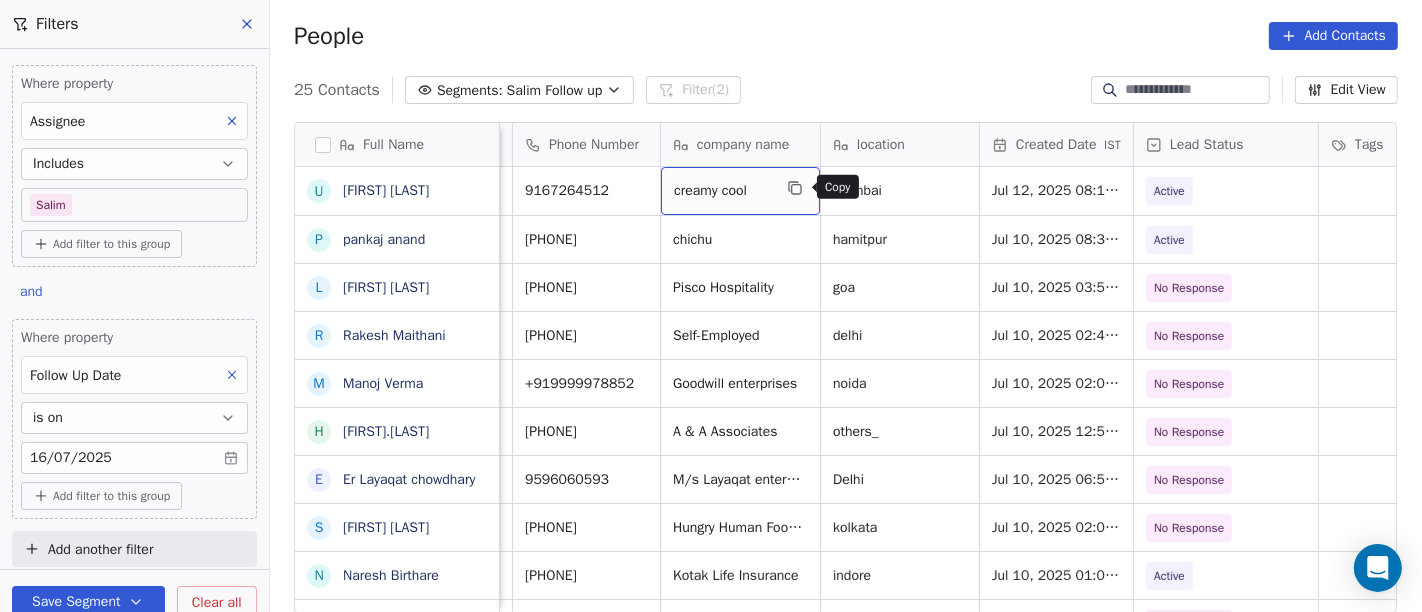 click at bounding box center [795, 188] 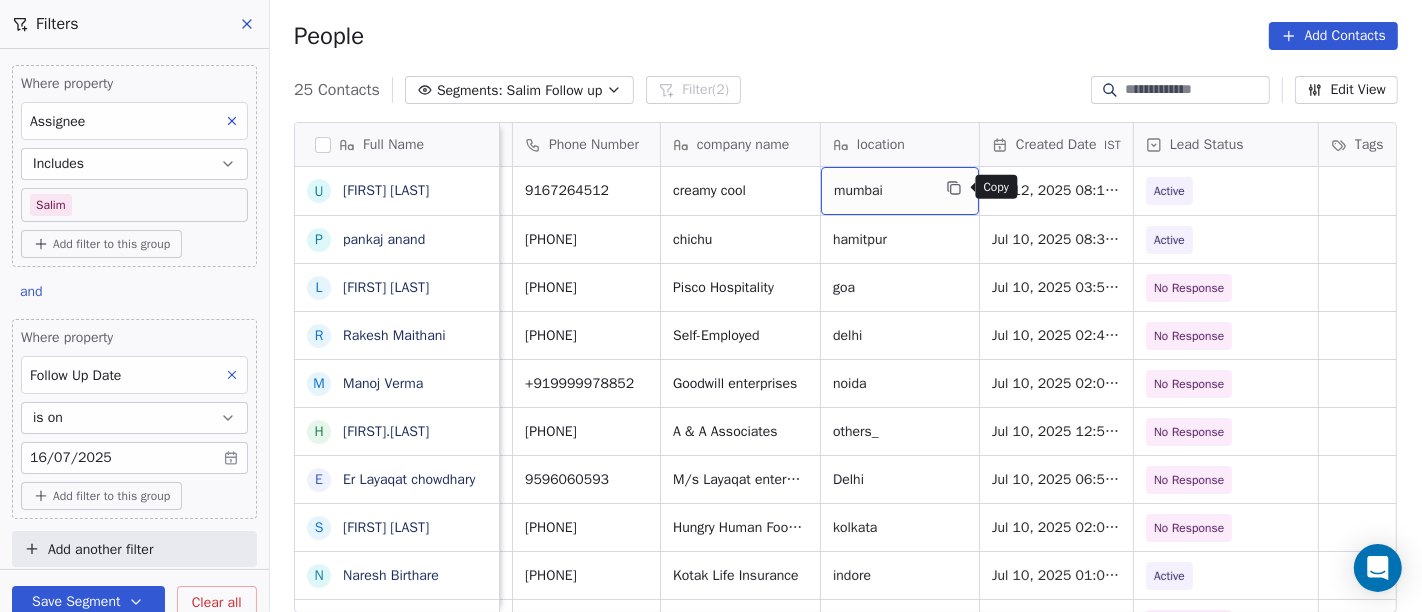 click 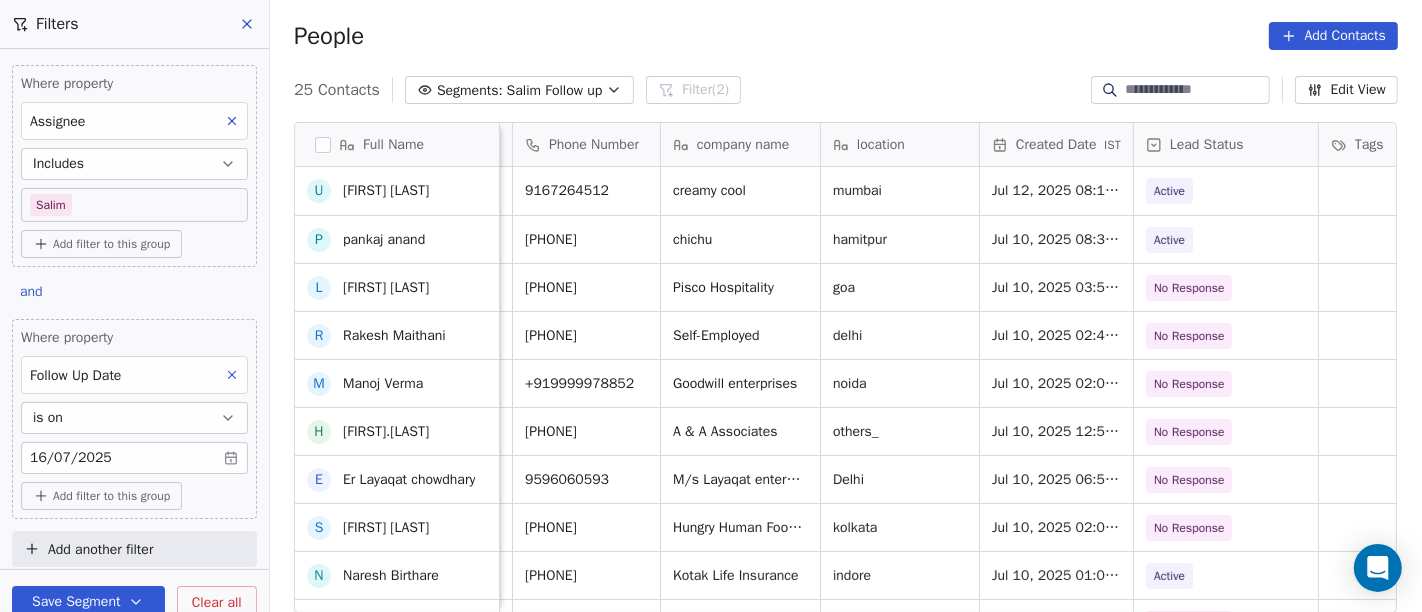scroll, scrollTop: 303, scrollLeft: 0, axis: vertical 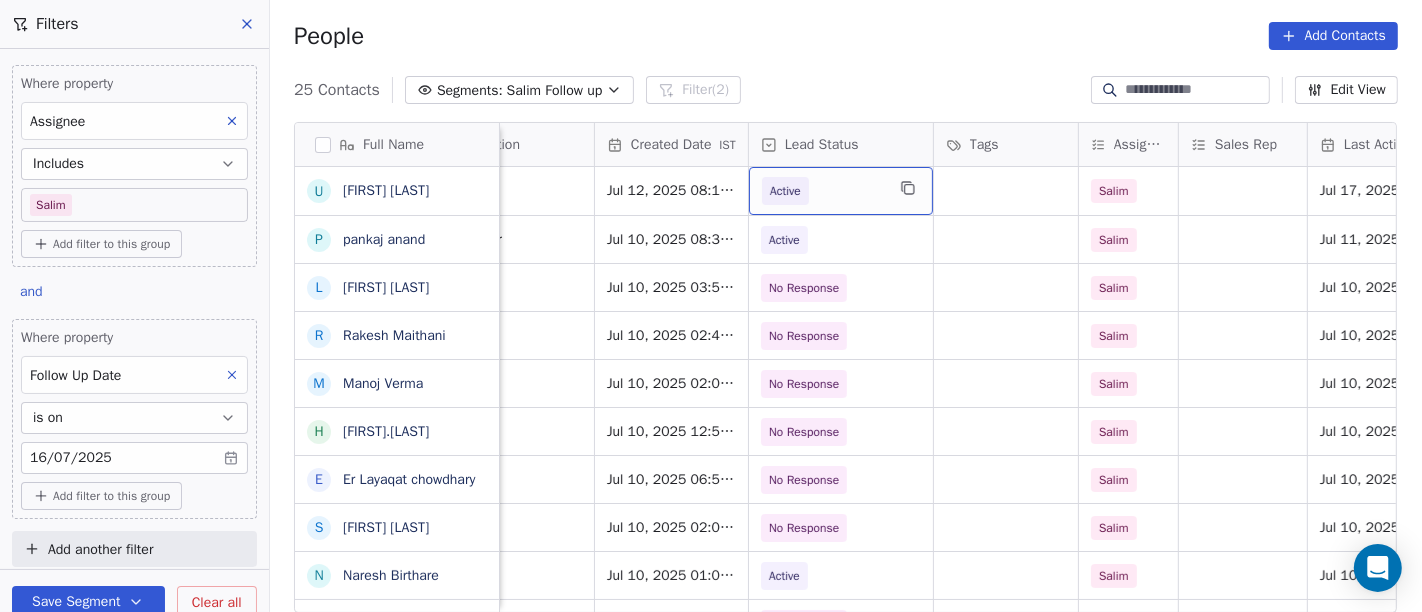 click on "Active" at bounding box center (823, 191) 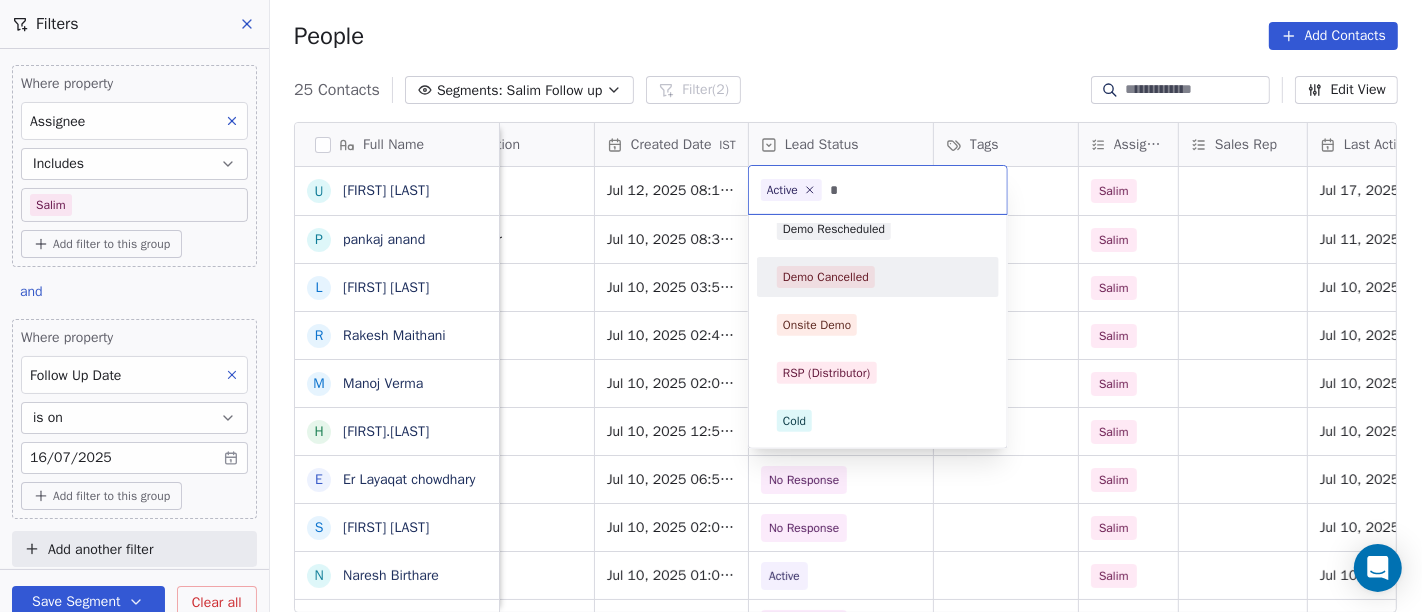 scroll, scrollTop: 103, scrollLeft: 0, axis: vertical 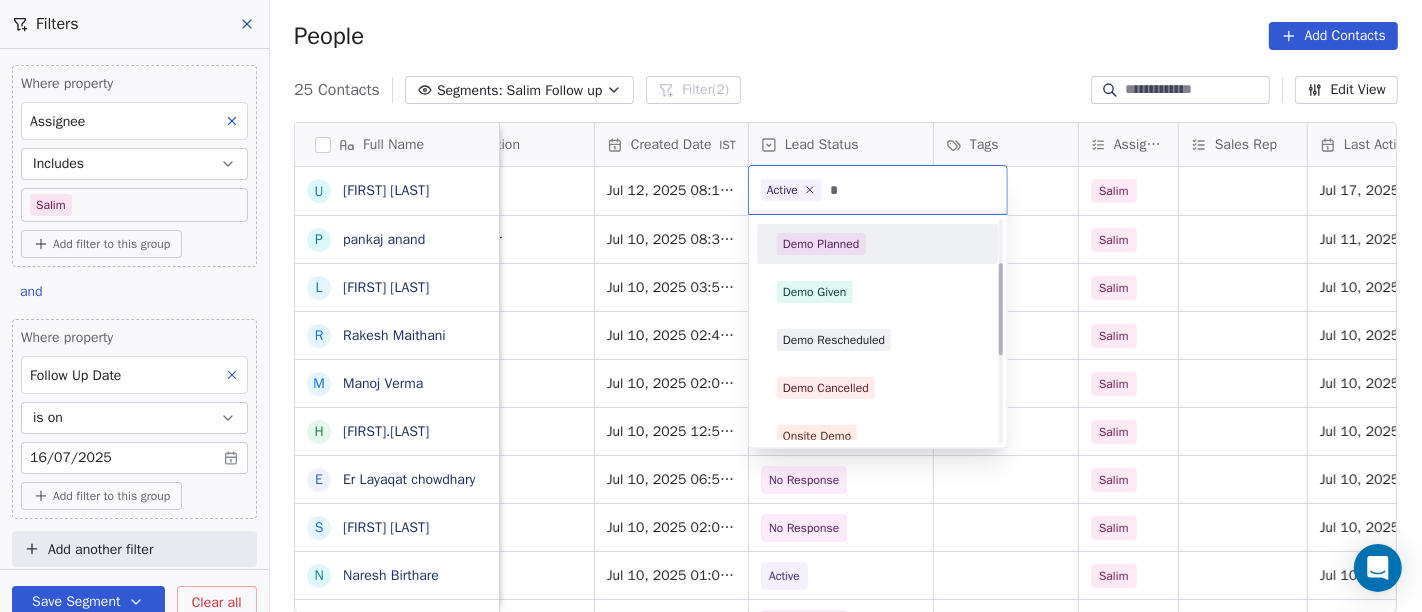 type on "*" 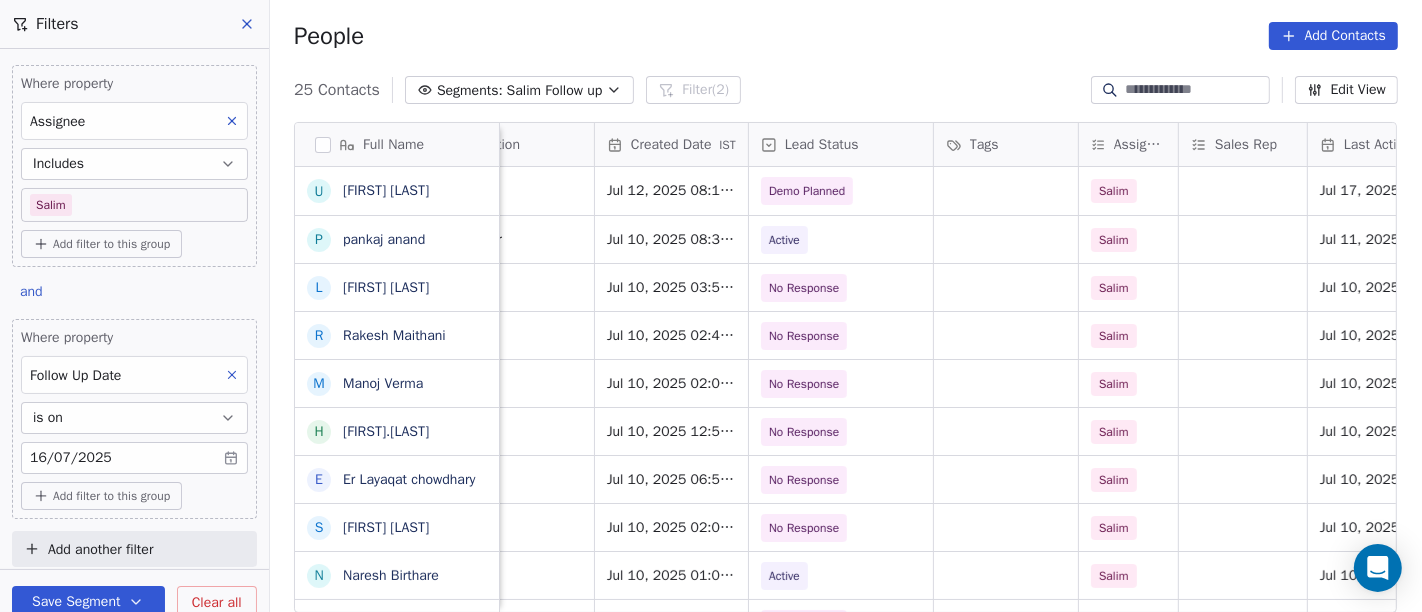 click on "People  Add Contacts" at bounding box center (846, 36) 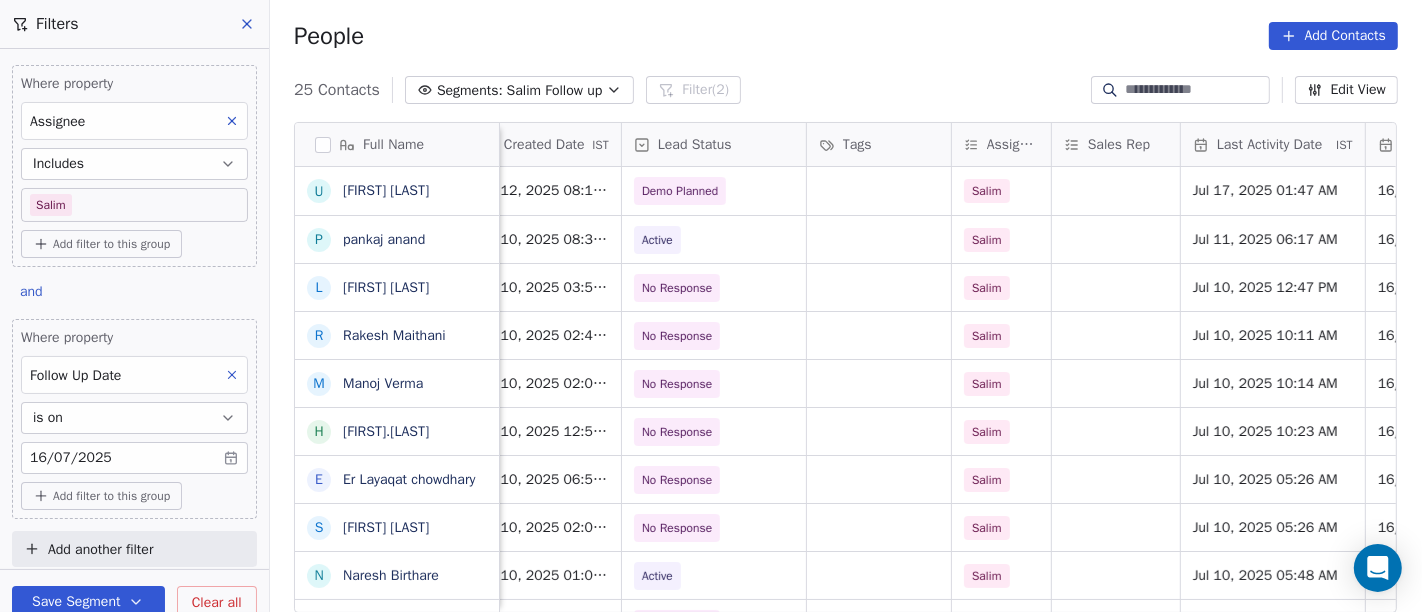 scroll, scrollTop: 0, scrollLeft: 686, axis: horizontal 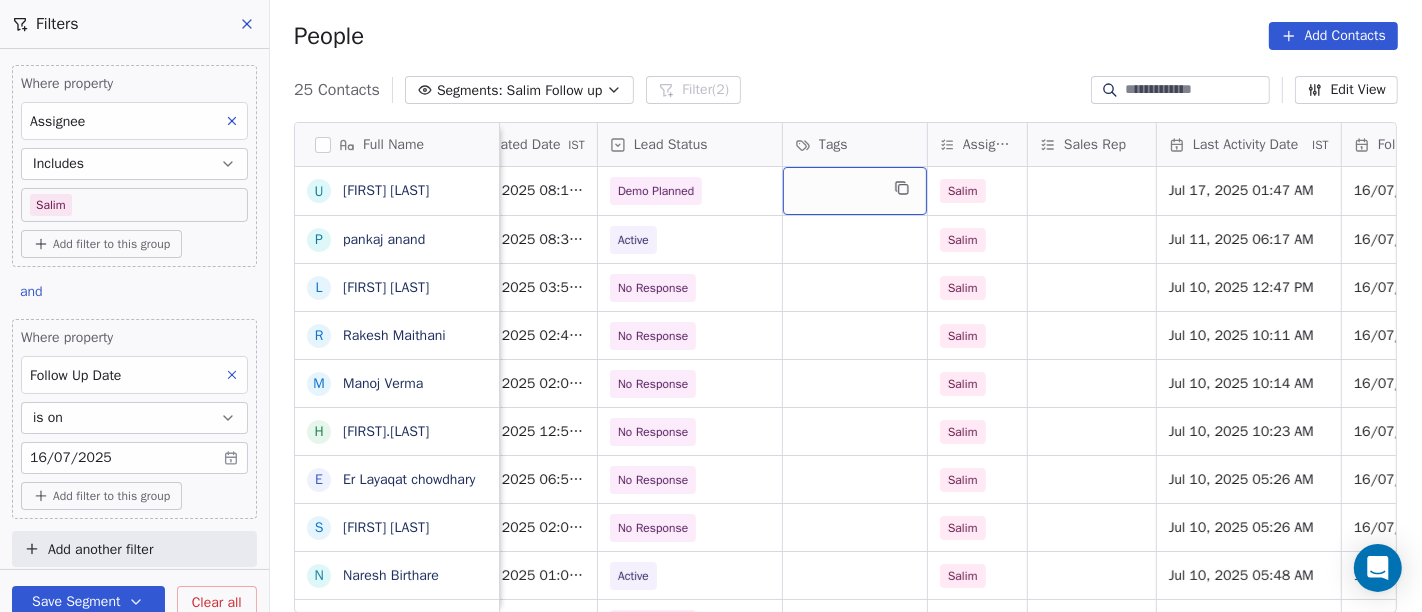 click at bounding box center [855, 191] 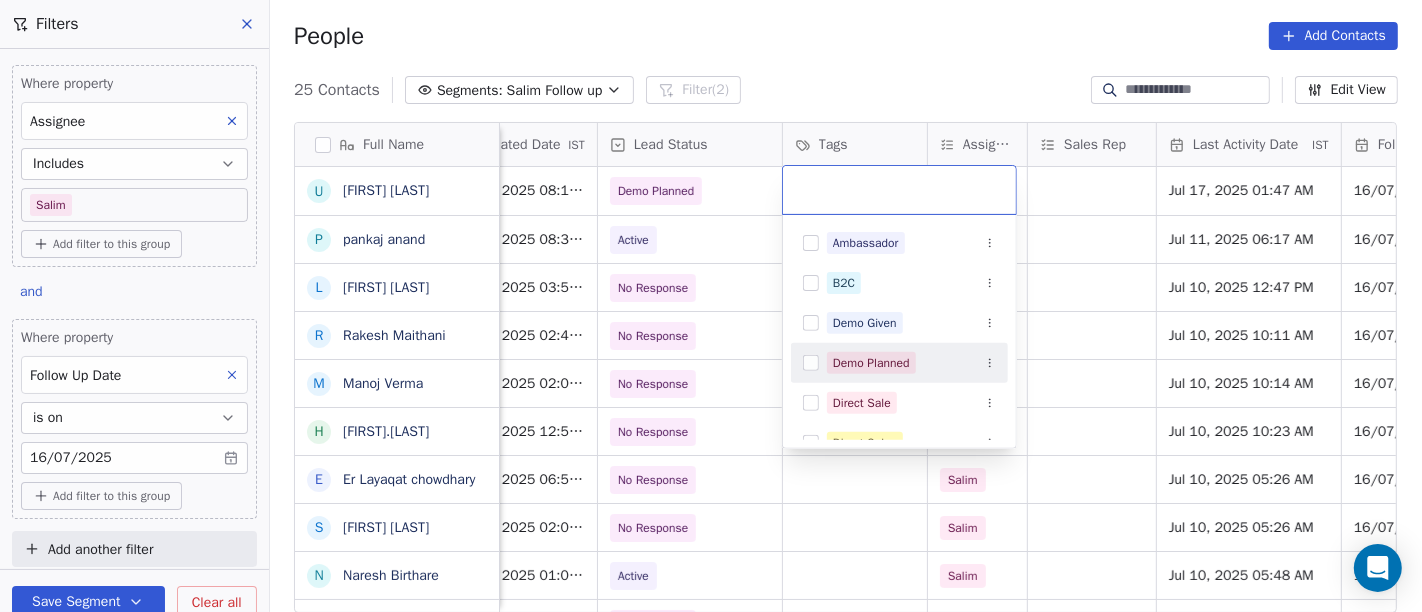 click on "Demo Planned" at bounding box center [899, 363] 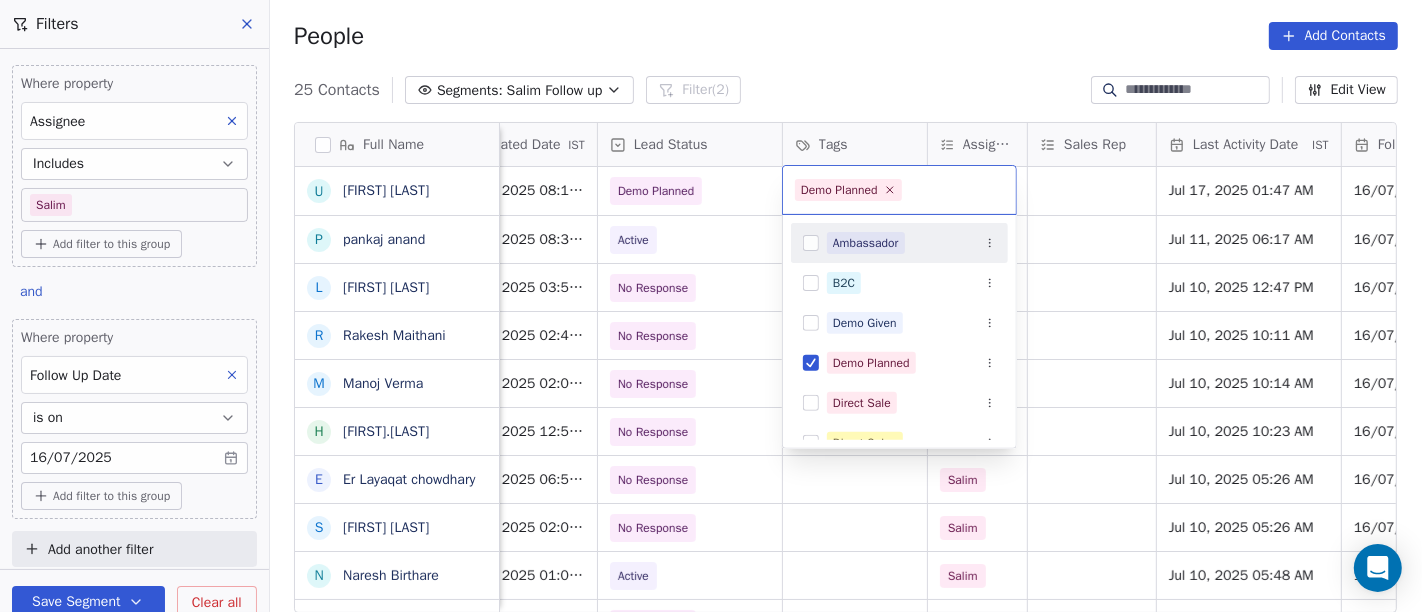 click on "On2Cook India Pvt. Ltd. Contacts People Marketing Workflows Campaigns Sales Pipelines Sequences Beta Tools Apps AI Agents Help & Support Filters Where property   Assignee   Includes Salim Add filter to this group and Where property   Follow Up Date   is on 16/07/2025 Add filter to this group Add another filter Save Segment Clear all People  Add Contacts 25 Contacts Segments: Salim Follow up Filter  (2) Edit View Tag Add to Sequence Full Name u uttam shinde p pankaj anand L Lawrie Fernandes R Rakesh Maithani M Manoj Verma H Haridas.R E Er Layaqat chowdhary S Sajan Sahoo N Naresh Birthare M Manoj Paliwal s sarvendra Singh P Puneet baluja R Rabinder Kaur I Irfanah A Arun pratap g gaurav mehta A AMIT TANEJA Y Yogesh Pawar R Rishi Rawat A Amardeep Chandarwanshi S Sanjay Chalana M Maha SHIV marketing L Lobzang Tandup S Sunil Bagdi a archit sharma Phone Number company name location Created Date IST Lead Status Tags Assignee Sales Rep Last Activity Date IST Follow Up Date Notes Call Attempts Website   9167264512 2" at bounding box center (711, 306) 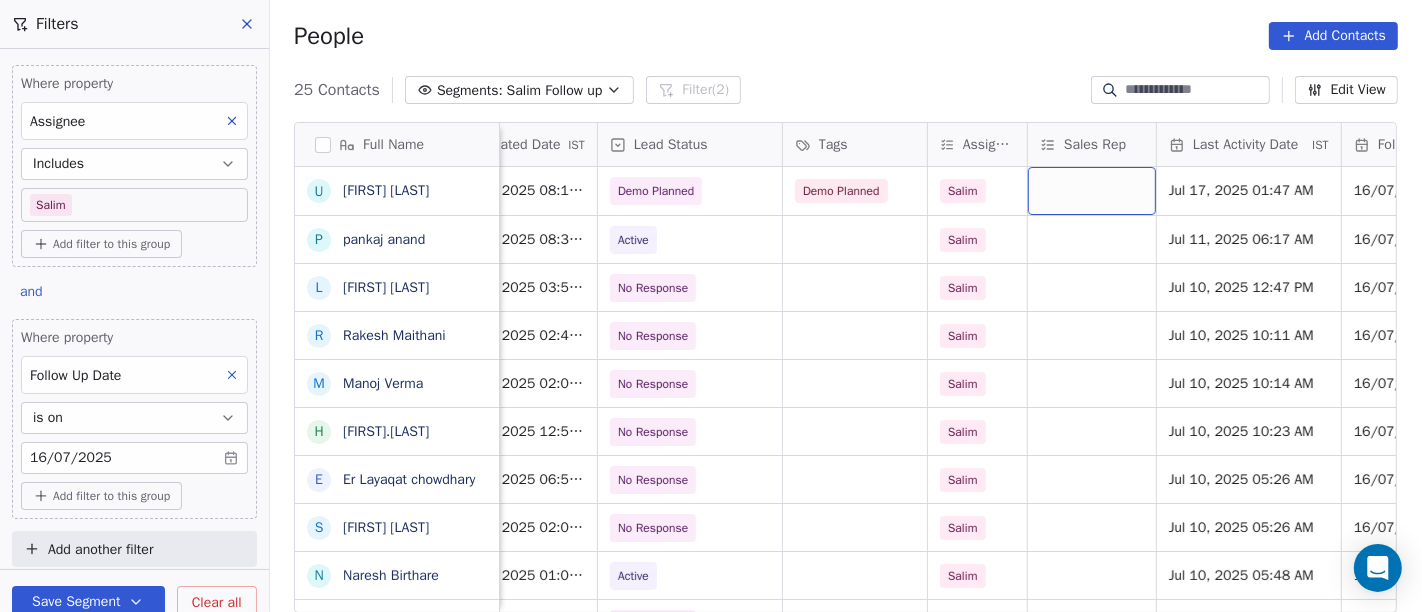 click at bounding box center [1092, 191] 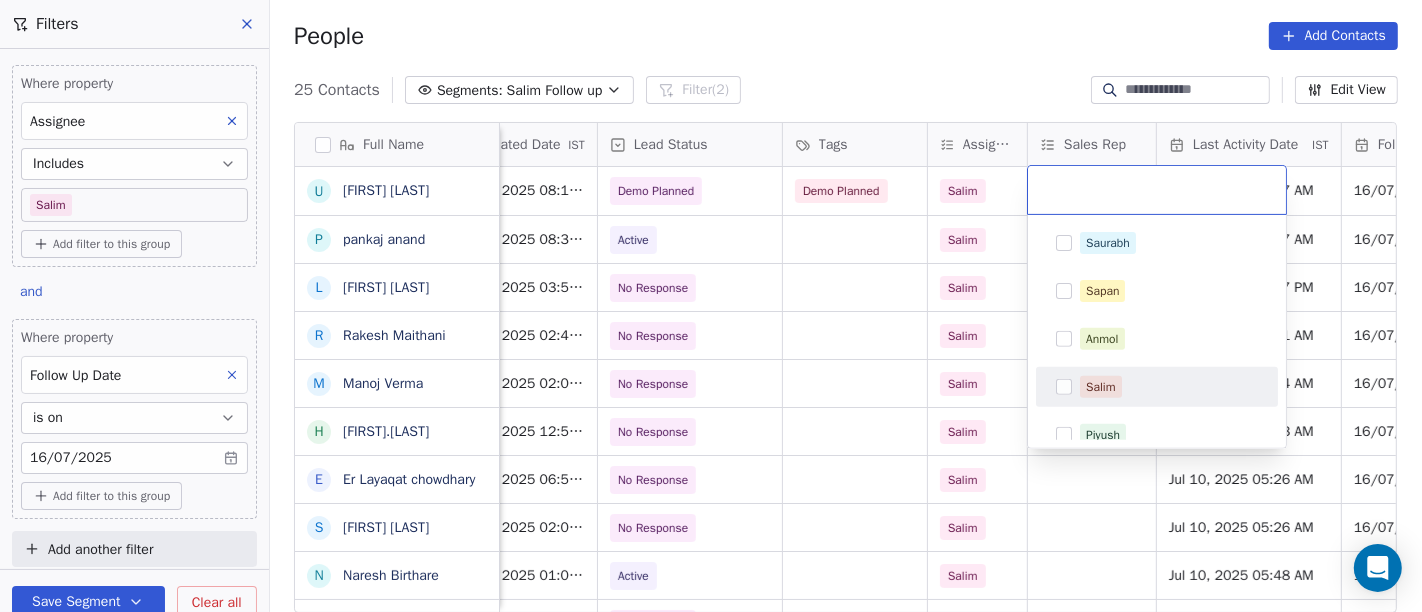 click on "Salim" at bounding box center (1169, 387) 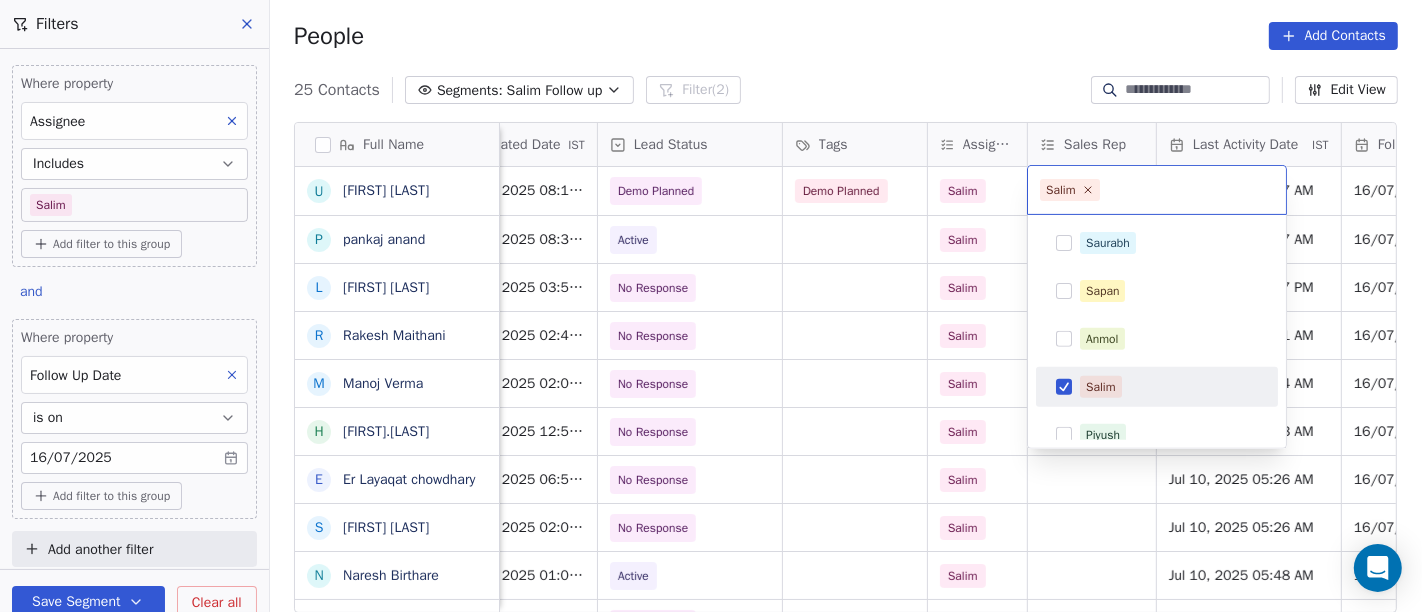 click on "Salim" at bounding box center [1157, 387] 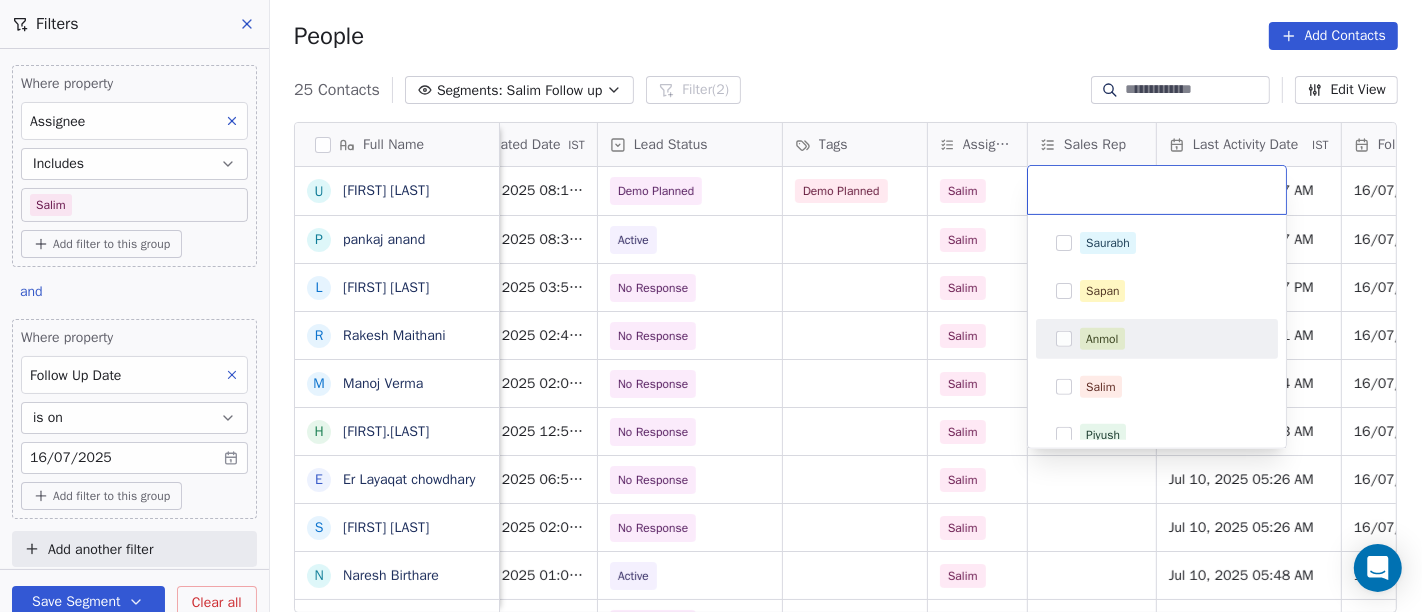click on "Anmol" at bounding box center [1102, 339] 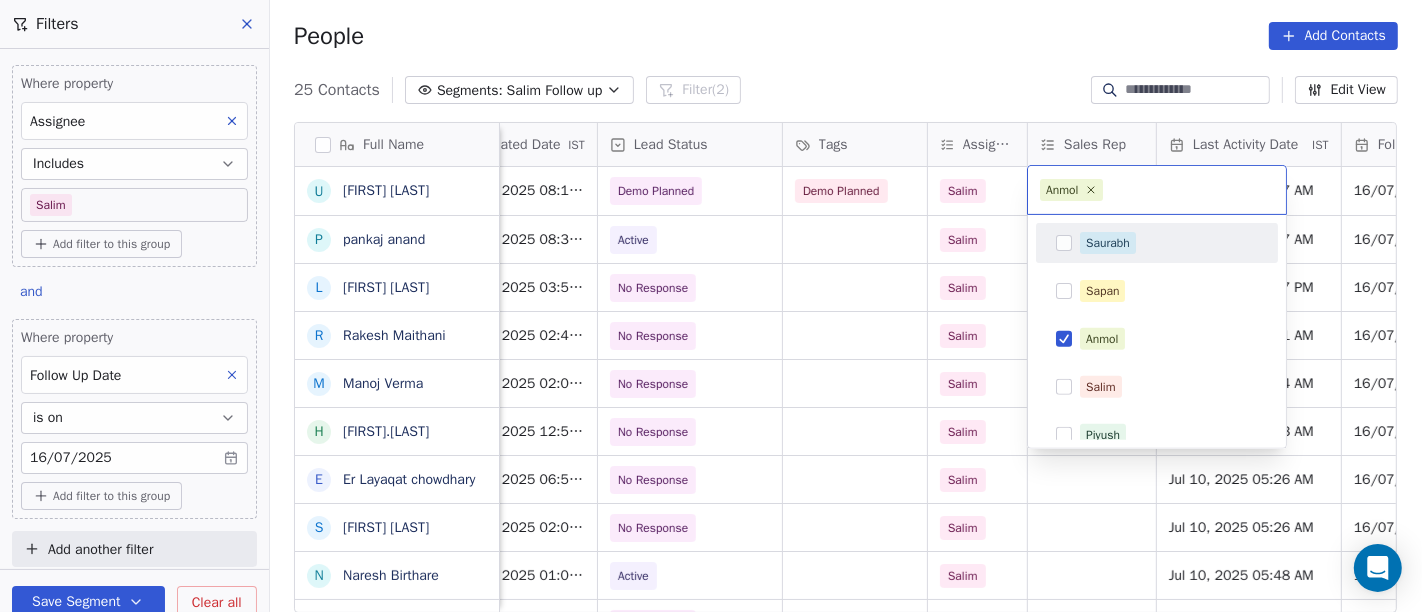 click on "On2Cook India Pvt. Ltd. Contacts People Marketing Workflows Campaigns Sales Pipelines Sequences Beta Tools Apps AI Agents Help & Support Filters Where property   Assignee   Includes Salim Add filter to this group and Where property   Follow Up Date   is on 16/07/2025 Add filter to this group Add another filter Save Segment Clear all People  Add Contacts 25 Contacts Segments: Salim Follow up Filter  (2) Edit View Tag Add to Sequence Full Name u uttam shinde p pankaj anand L Lawrie Fernandes R Rakesh Maithani M Manoj Verma H Haridas.R E Er Layaqat chowdhary S Sajan Sahoo N Naresh Birthare M Manoj Paliwal s sarvendra Singh P Puneet baluja R Rabinder Kaur I Irfanah A Arun pratap g gaurav mehta A AMIT TANEJA Y Yogesh Pawar R Rishi Rawat A Amardeep Chandarwanshi S Sanjay Chalana M Maha SHIV marketing L Lobzang Tandup S Sunil Bagdi a archit sharma Phone Number company name location Created Date IST Lead Status Tags Assignee Sales Rep Last Activity Date IST Follow Up Date Notes Call Attempts Website   9167264512 2" at bounding box center [711, 306] 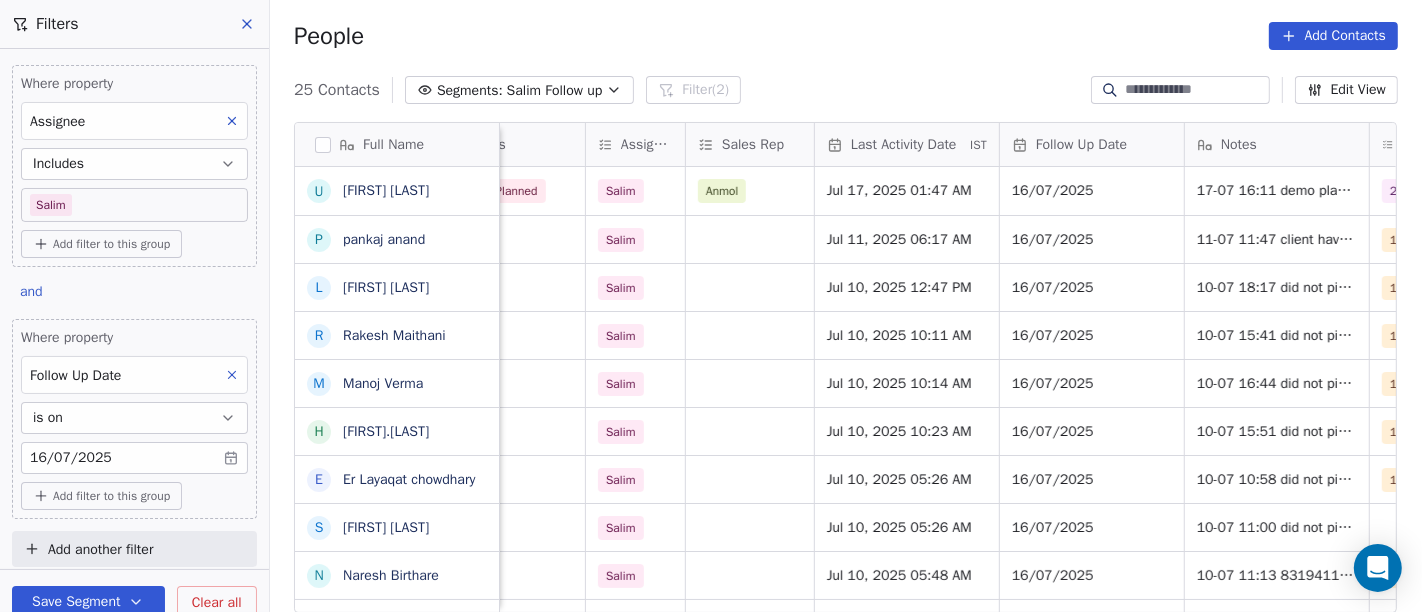 scroll, scrollTop: 0, scrollLeft: 1030, axis: horizontal 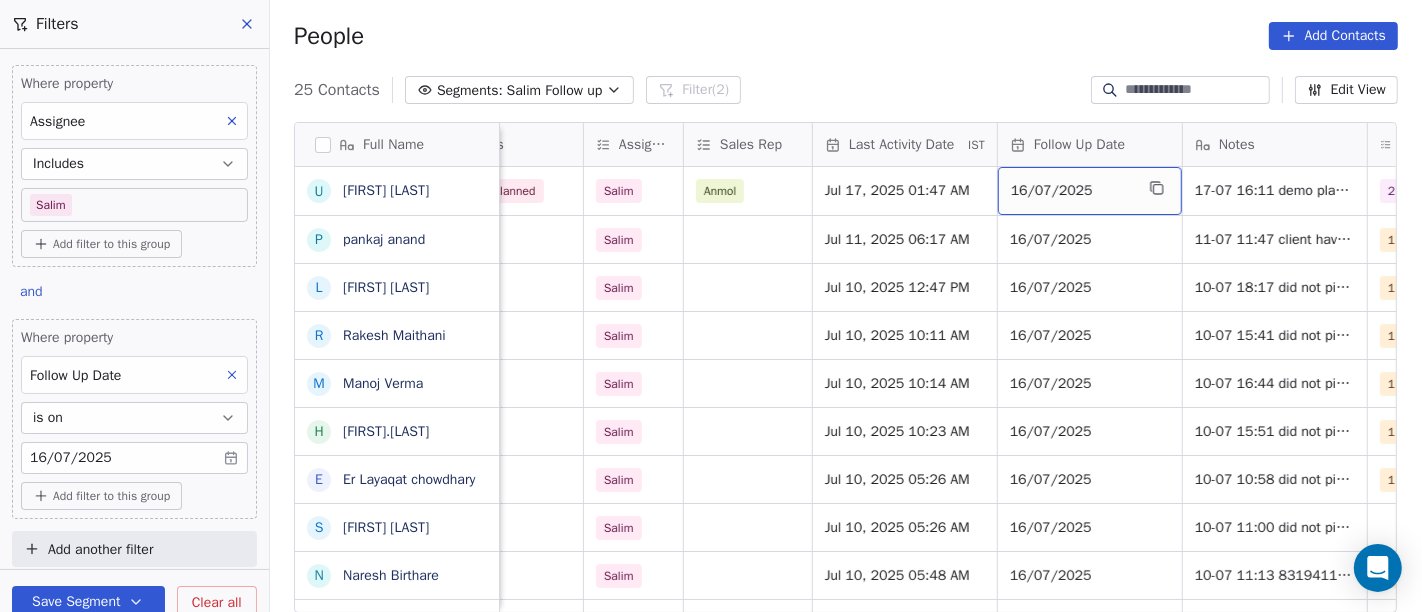 click on "16/07/2025" at bounding box center (1072, 191) 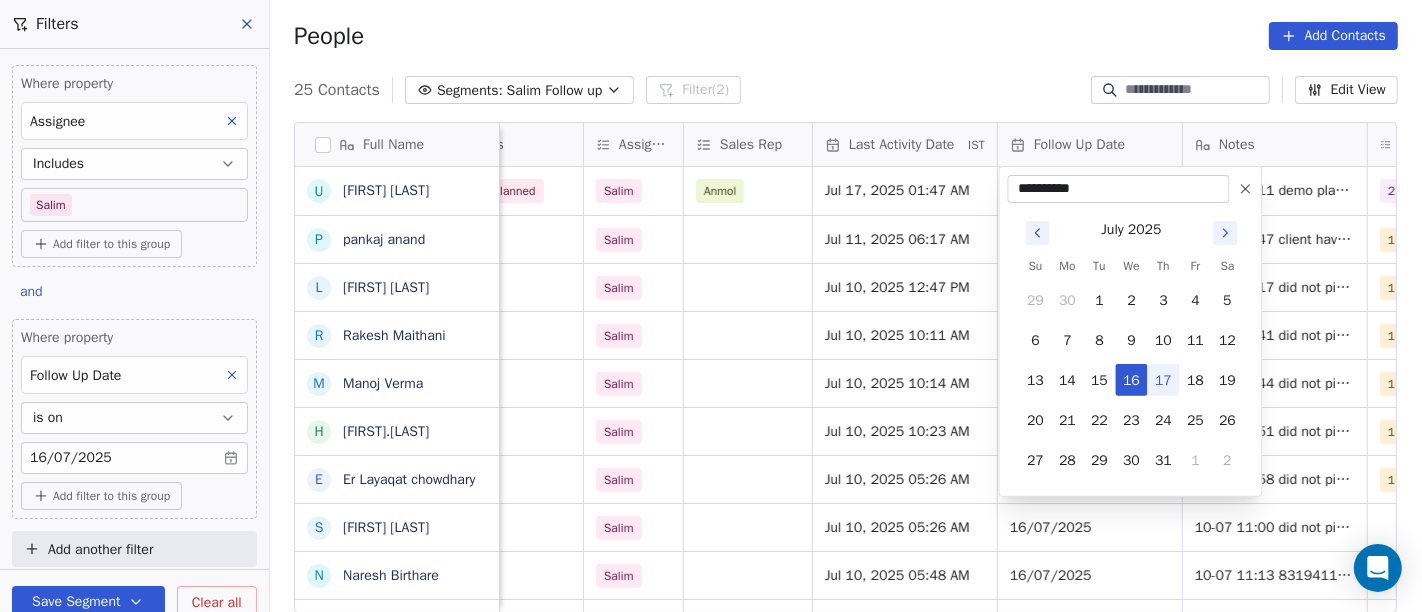 click on "On2Cook India Pvt. Ltd. Contacts People Marketing Workflows Campaigns Sales Pipelines Sequences Beta Tools Apps AI Agents Help & Support Filters Where property   Assignee   Includes Salim Add filter to this group and Where property   Follow Up Date   is on 16/07/2025 Add filter to this group Add another filter Save Segment Clear all People  Add Contacts 25 Contacts Segments: Salim Follow up Filter  (2) Edit View Tag Add to Sequence Full Name u uttam shinde p pankaj anand L Lawrie Fernandes R Rakesh Maithani M Manoj Verma H Haridas.R E Er Layaqat chowdhary S Sajan Sahoo N Naresh Birthare M Manoj Paliwal s sarvendra Singh P Puneet baluja R Rabinder Kaur I Irfanah A Arun pratap g gaurav mehta A AMIT TANEJA Y Yogesh Pawar R Rishi Rawat A Amardeep Chandarwanshi S Sanjay Chalana M Maha SHIV marketing L Lobzang Tandup S Sunil Bagdi a archit sharma location Created Date IST Lead Status Tags Assignee Sales Rep Last Activity Date IST Follow Up Date Notes Call Attempts Website zomato link outlet type   mumbai Salim 2" at bounding box center (711, 306) 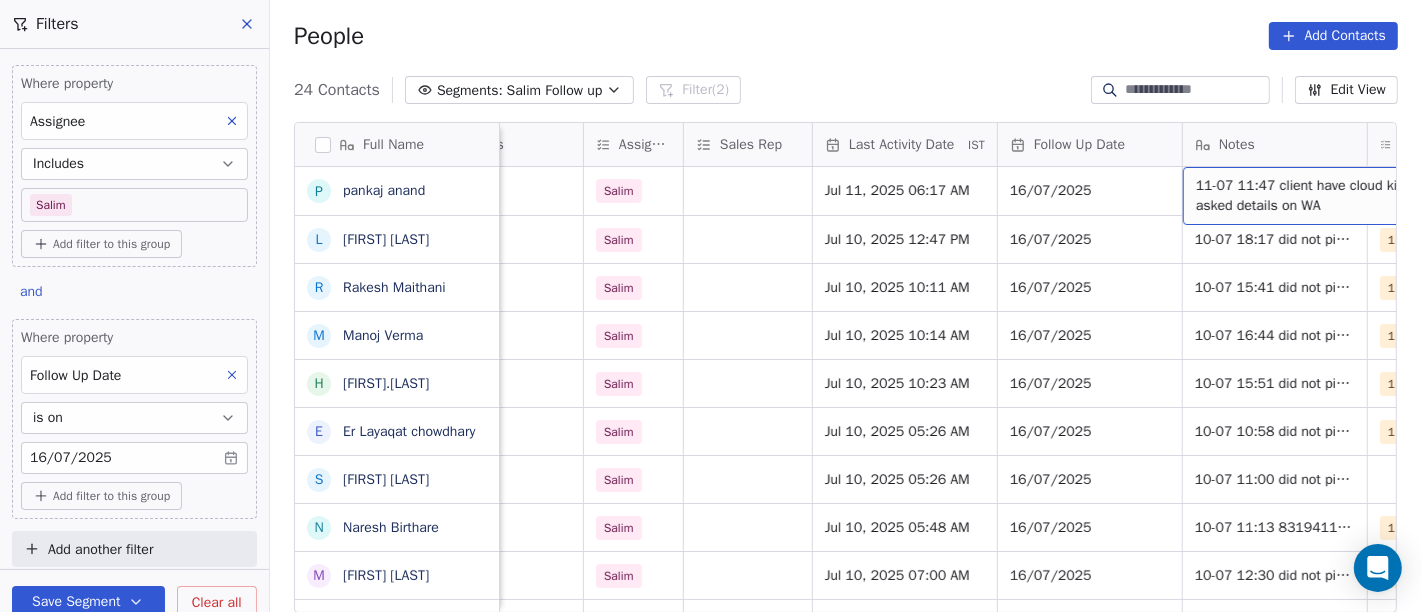 click on "11-07 11:47 client have cloud kitchen asked details on WA" at bounding box center [1315, 196] 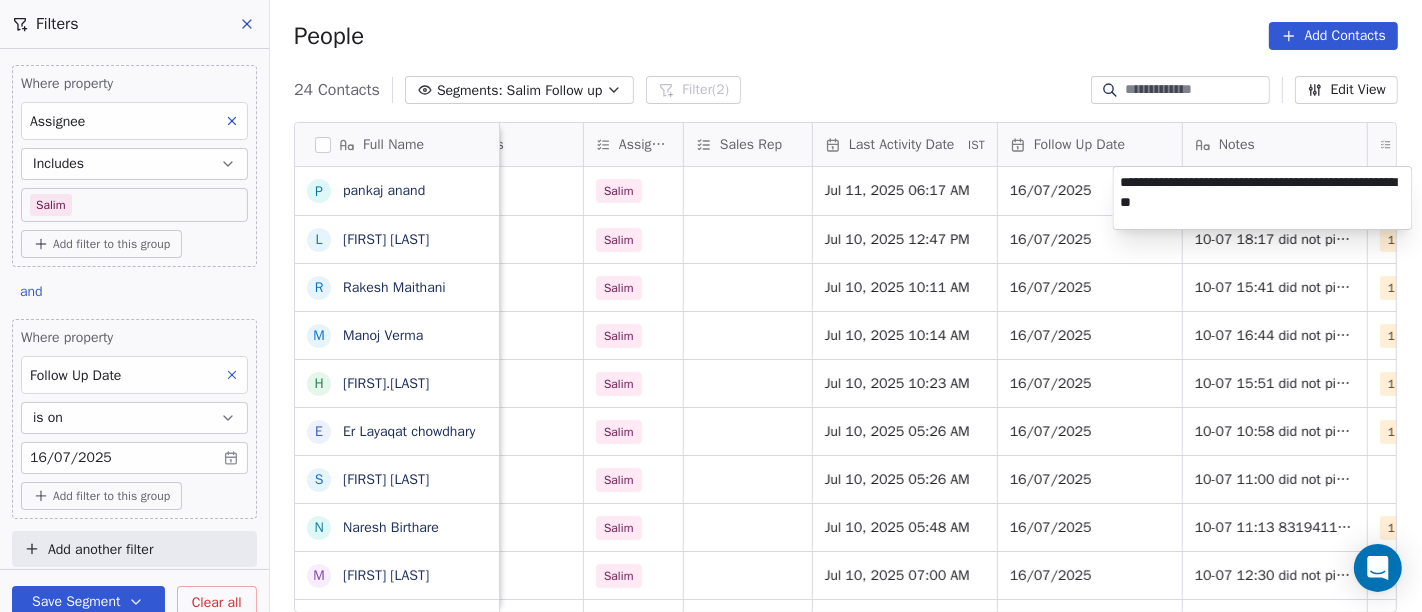 click on "On2Cook India Pvt. Ltd. Contacts People Marketing Workflows Campaigns Sales Pipelines Sequences Beta Tools Apps AI Agents Help & Support Filters Where property   Assignee   Includes Salim Add filter to this group and Where property   Follow Up Date   is on 16/07/2025 Add filter to this group Add another filter Save Segment Clear all People  Add Contacts 24 Contacts Segments: Salim Follow up Filter  (2) Edit View Tag Add to Sequence Full Name p pankaj anand L Lawrie Fernandes R Rakesh Maithani M Manoj Verma H Haridas.R E Er Layaqat chowdhary S Sajan Sahoo N Naresh Birthare M Manoj Paliwal s sarvendra Singh P Puneet baluja R Rabinder Kaur I Irfanah A Arun pratap g gaurav mehta A AMIT TANEJA Y Yogesh Pawar R Rishi Rawat A Amardeep Chandarwanshi S Sanjay Chalana M Maha SHIV marketing L Lobzang Tandup S Sunil Bagdi a archit sharma location Created Date IST Lead Status Tags Assignee Sales Rep Last Activity Date IST Follow Up Date Notes Call Attempts Website zomato link outlet type   hamitpur Jul 10, 2025 08:38 PM" at bounding box center (711, 306) 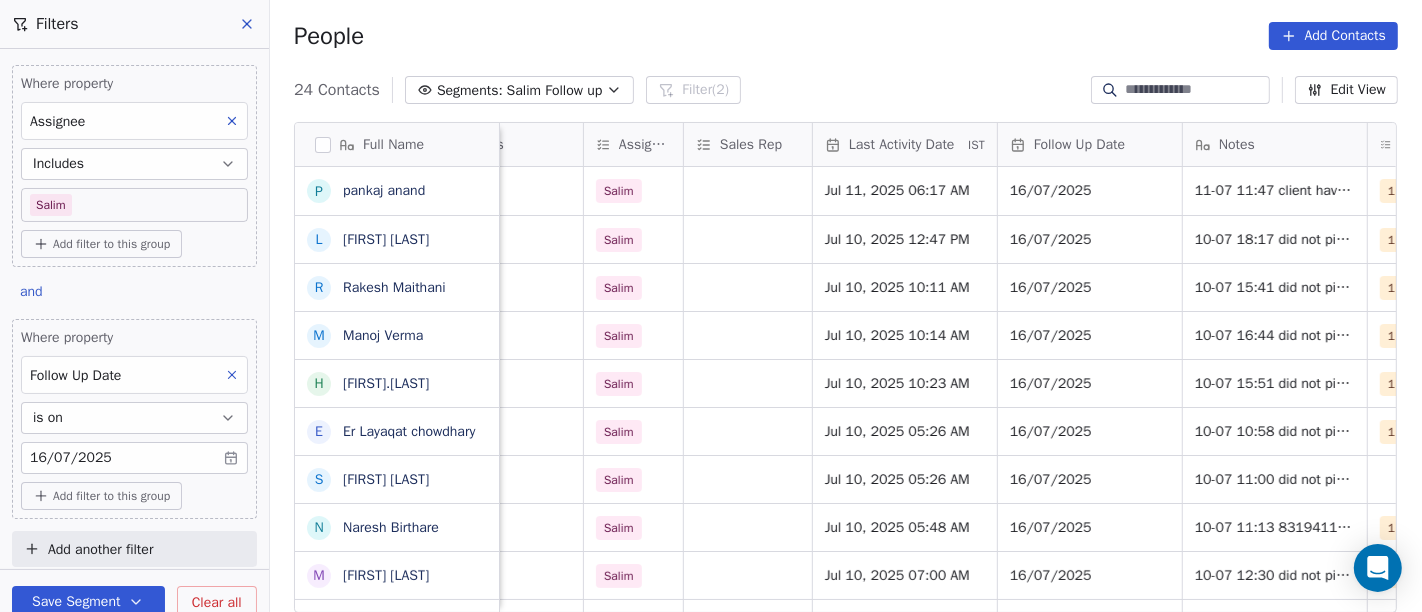 click on "People  Add Contacts" at bounding box center [846, 36] 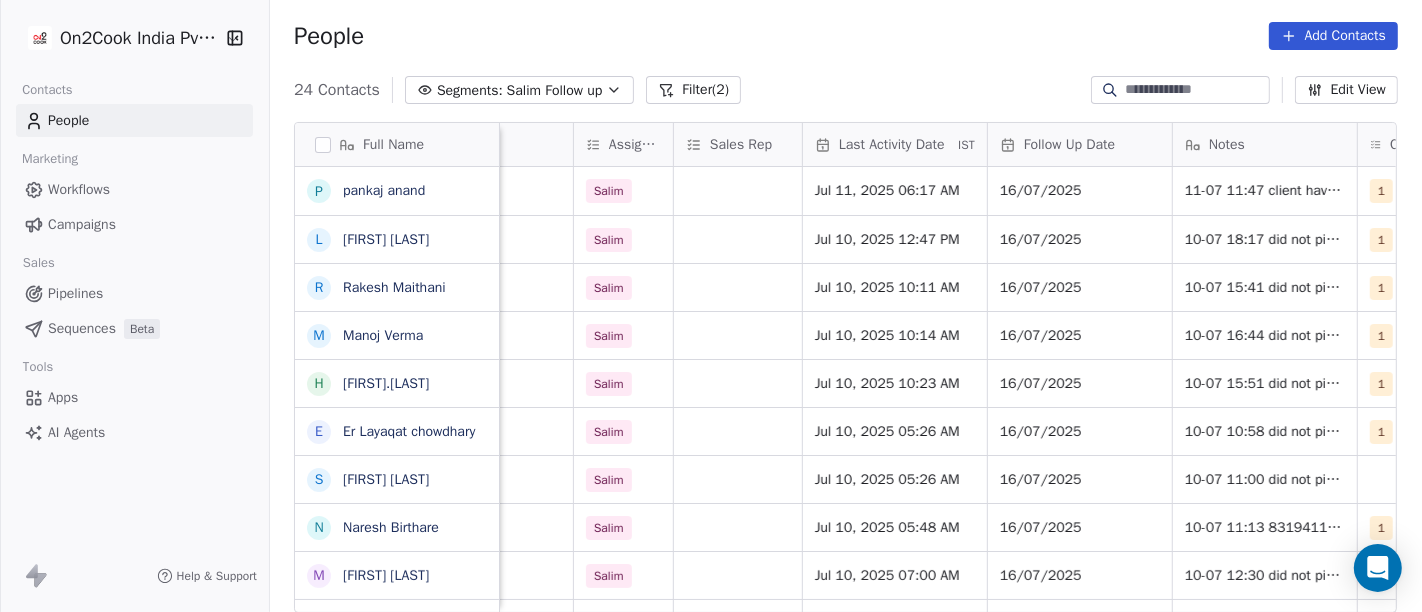 scroll, scrollTop: 0, scrollLeft: 1032, axis: horizontal 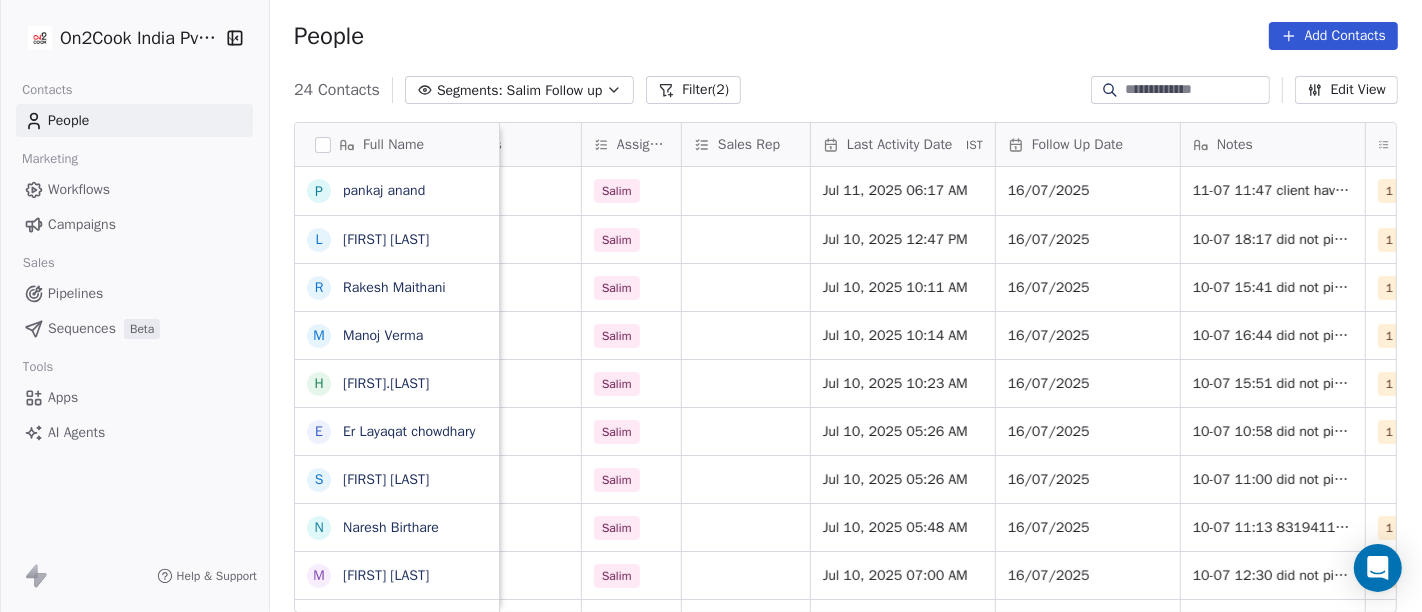 click on "On2Cook India Pvt. Ltd. Contacts People Marketing Workflows Campaigns Sales Pipelines Sequences Beta Tools Apps AI Agents Help & Support People  Add Contacts 24 Contacts Segments: Salim Follow up Filter  (2) Edit View Tag Add to Sequence Full Name p pankaj anand L Lawrie Fernandes R Rakesh Maithani M Manoj Verma H Haridas.R E Er Layaqat chowdhary S Sajan Sahoo N Naresh Birthare M Manoj Paliwal s sarvendra Singh P Puneet baluja R Rabinder Kaur I Irfanah A Arun pratap g gaurav mehta A AMIT TANEJA Y Yogesh Pawar R Rishi Rawat A Amardeep Chandarwanshi S Sanjay Chalana M Maha SHIV marketing L Lobzang Tandup S Sunil Bagdi a archit sharma location Created Date IST Lead Status Tags Assignee Sales Rep Last Activity Date IST Follow Up Date Notes Call Attempts Website zomato link outlet type   hamitpur Jul 10, 2025 08:38 PM Active Salim Jul 11, 2025 06:17 AM 16/07/2025 11-07 11:47 client have cloud kitchen asked details on WA 1 cloud_kitchen   goa Jul 10, 2025 03:52 PM No Response Salim Jul 10, 2025 12:47 PM 1   delhi" at bounding box center [711, 306] 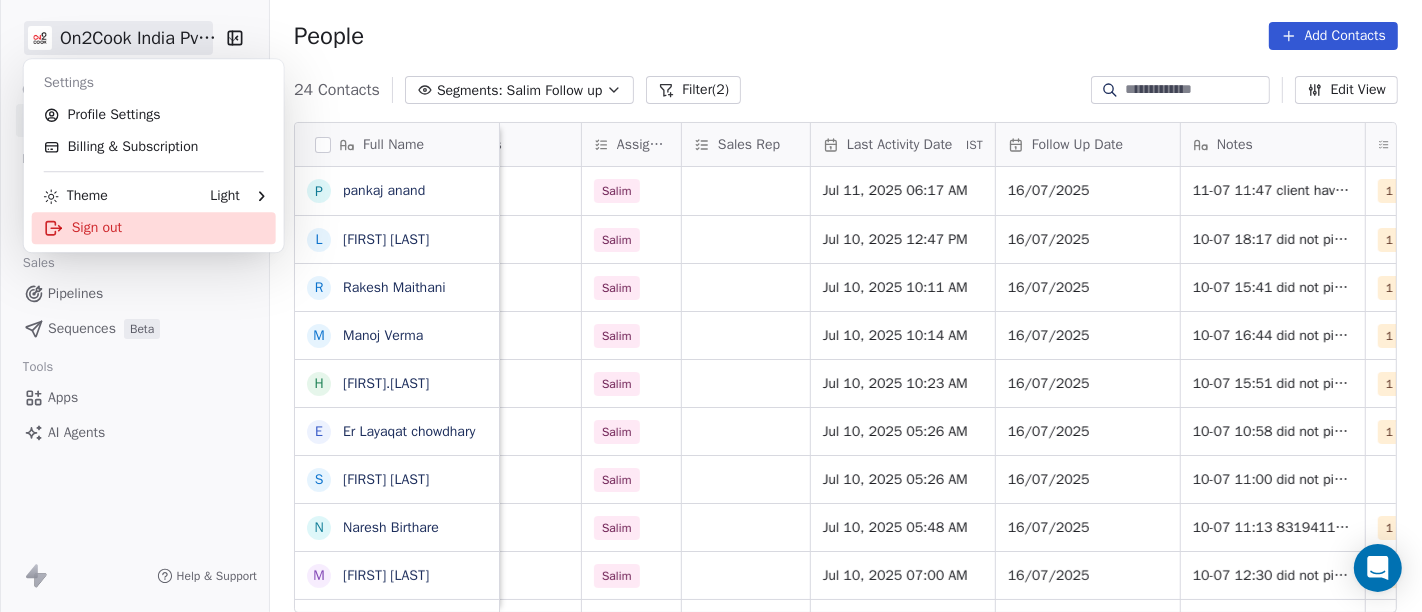 click on "Sign out" at bounding box center (154, 228) 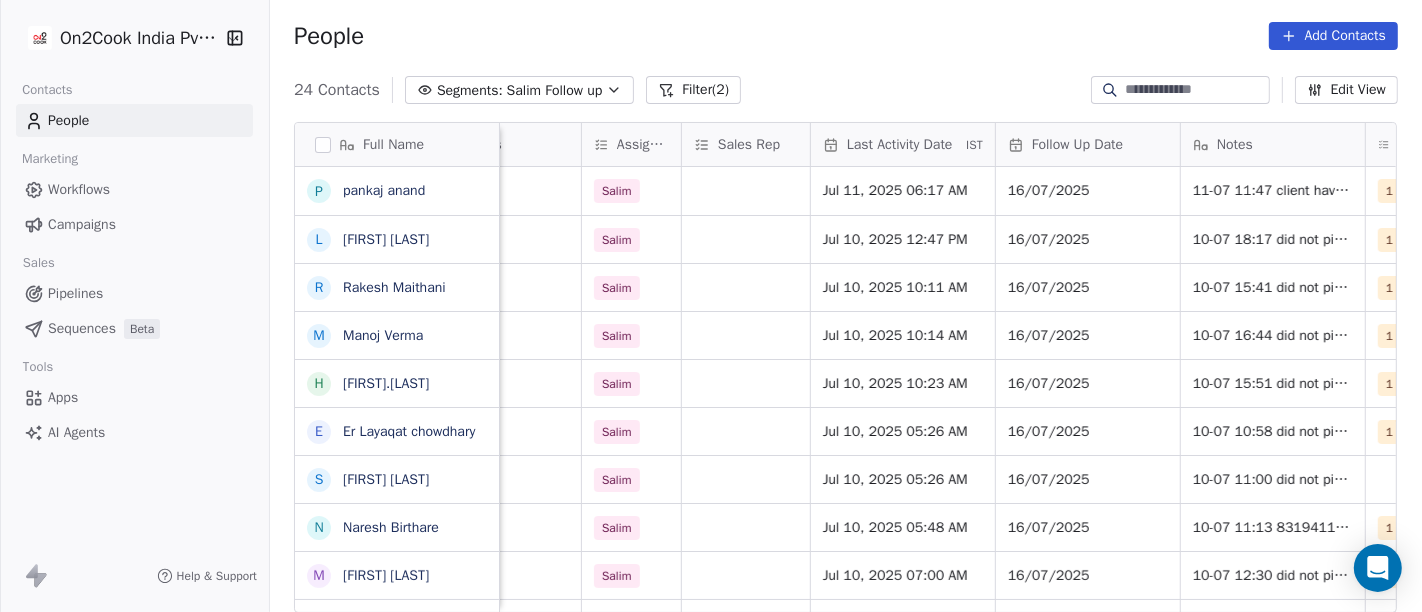 click on "On2Cook India Pvt. Ltd. Contacts People Marketing Workflows Campaigns Sales Pipelines Sequences Beta Tools Apps AI Agents Help & Support People  Add Contacts 24 Contacts Segments: Salim Follow up Filter  (2) Edit View Tag Add to Sequence Full Name p pankaj anand L Lawrie Fernandes R Rakesh Maithani M Manoj Verma H Haridas.R E Er Layaqat chowdhary S Sajan Sahoo N Naresh Birthare M Manoj Paliwal s sarvendra Singh P Puneet baluja R Rabinder Kaur I Irfanah A Arun pratap g gaurav mehta A AMIT TANEJA Y Yogesh Pawar R Rishi Rawat A Amardeep Chandarwanshi S Sanjay Chalana M Maha SHIV marketing L Lobzang Tandup S Sunil Bagdi a archit sharma location Created Date IST Lead Status Tags Assignee Sales Rep Last Activity Date IST Follow Up Date Notes Call Attempts Website zomato link outlet type   hamitpur Jul 10, 2025 08:38 PM Active Salim Jul 11, 2025 06:17 AM 16/07/2025 11-07 11:47 client have cloud kitchen asked details on WA 1 cloud_kitchen   goa Jul 10, 2025 03:52 PM No Response Salim Jul 10, 2025 12:47 PM 1   delhi" at bounding box center [711, 306] 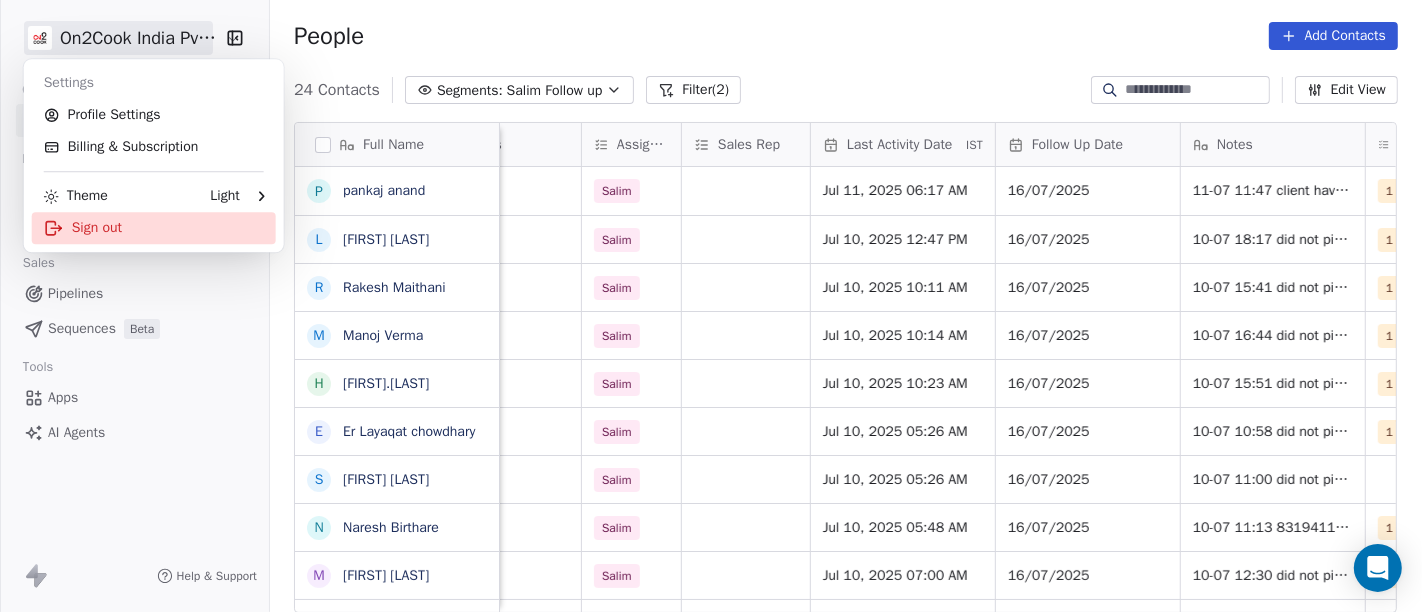 click on "Sign out" at bounding box center (154, 228) 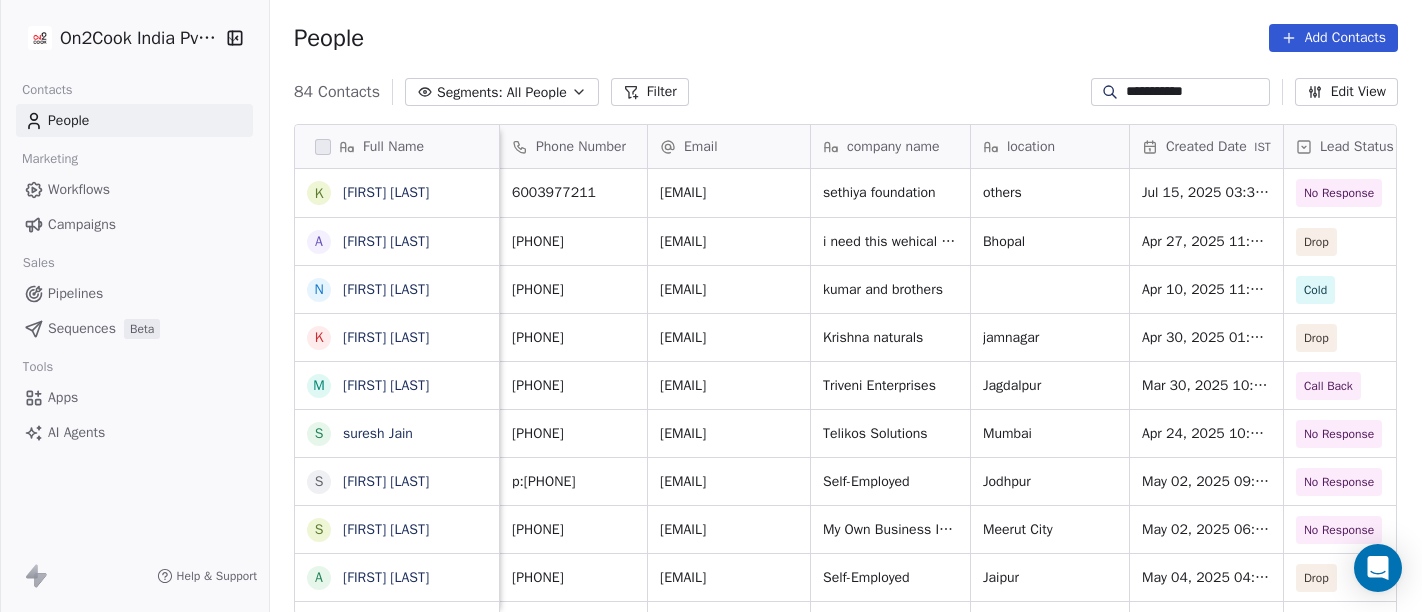 click on "**********" at bounding box center [1196, 92] 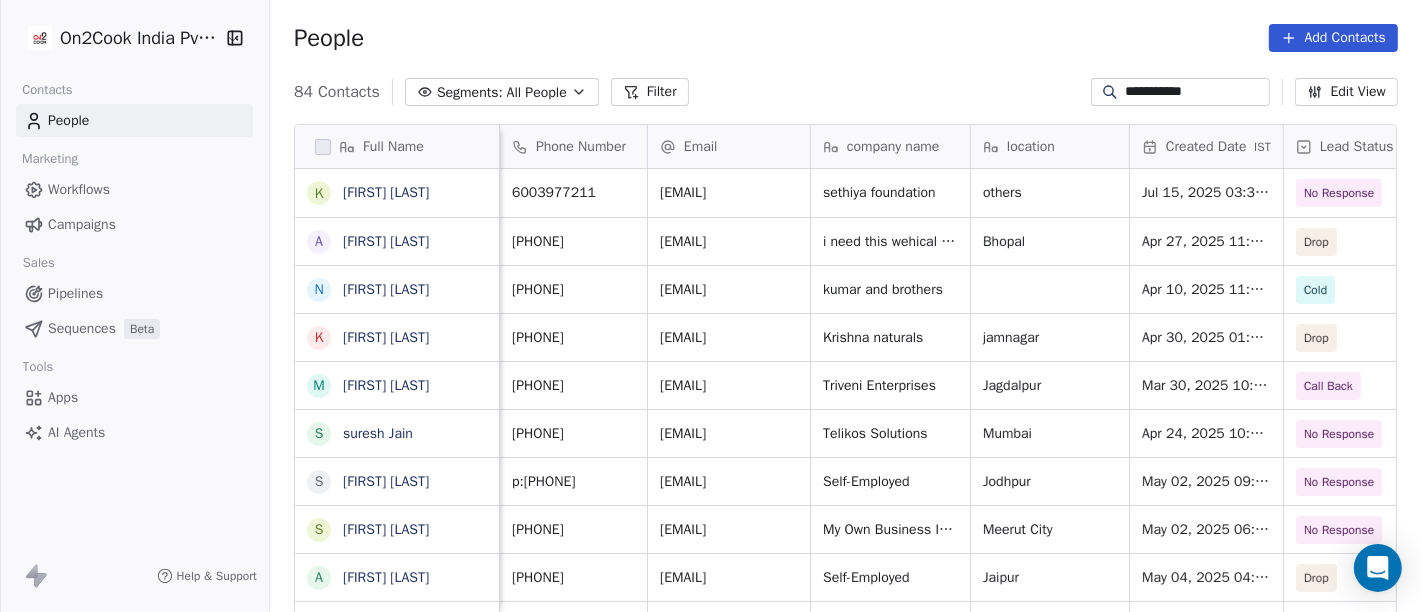 scroll, scrollTop: 0, scrollLeft: 617, axis: horizontal 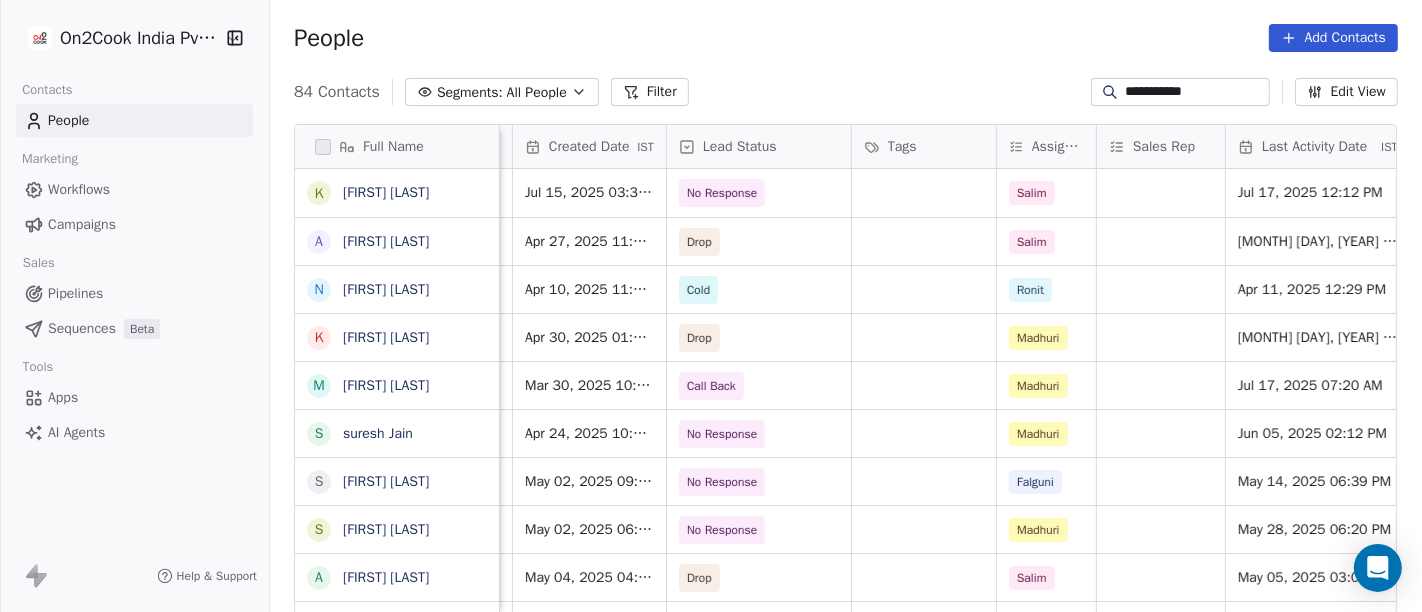 click on "**********" at bounding box center (1196, 92) 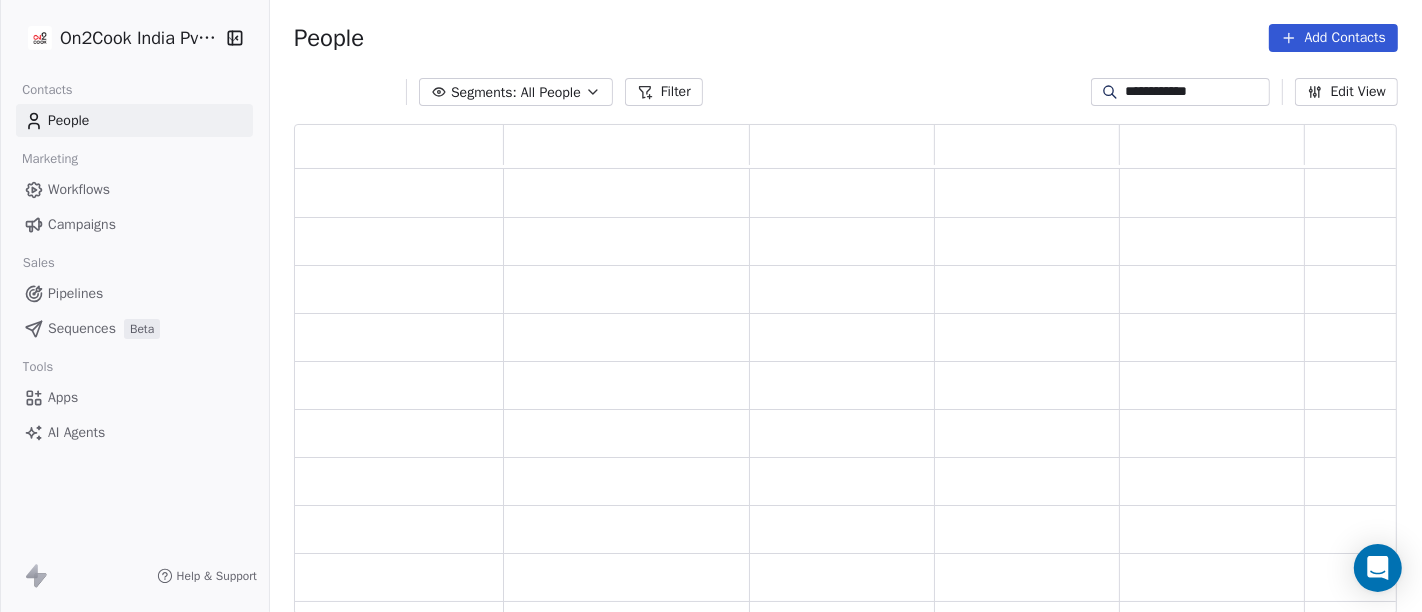 scroll, scrollTop: 17, scrollLeft: 17, axis: both 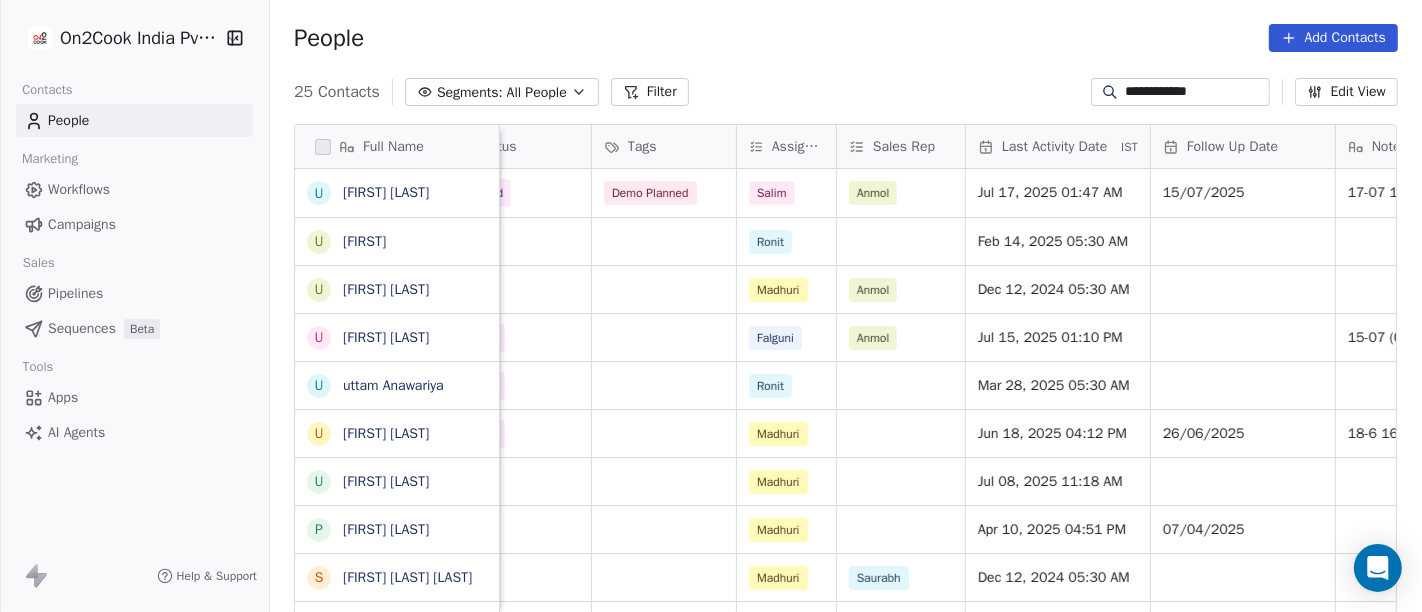 type on "**********" 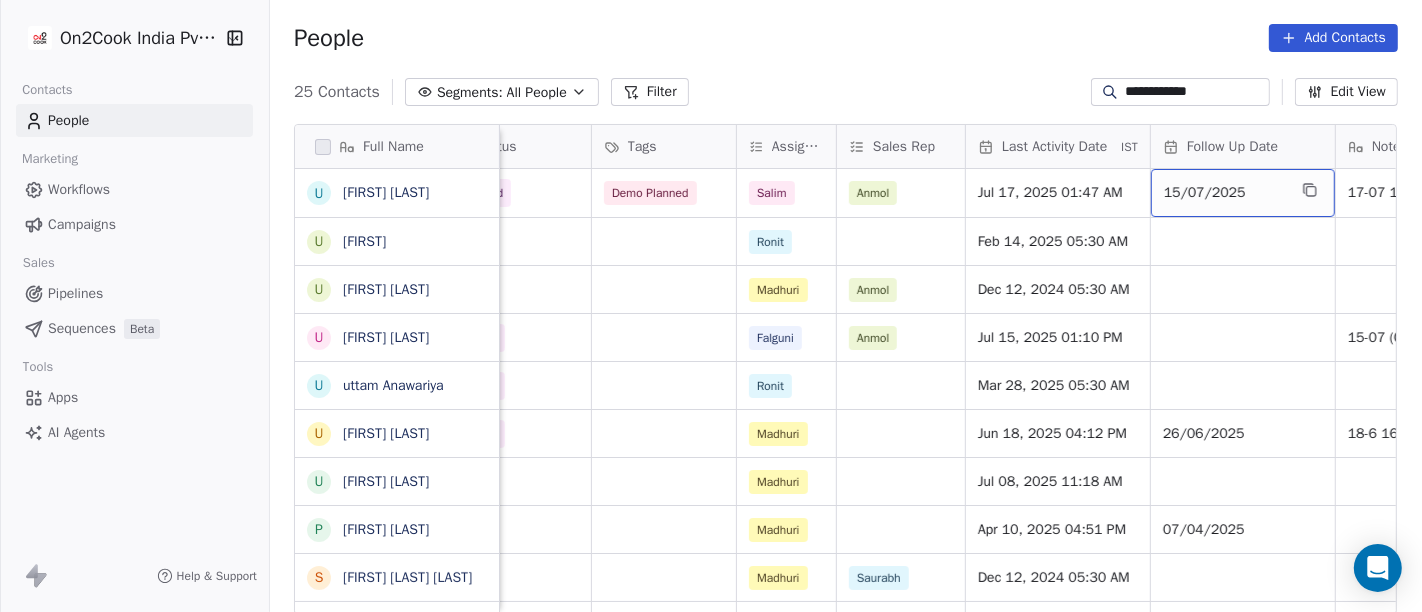 click on "15/07/2025" at bounding box center (1225, 193) 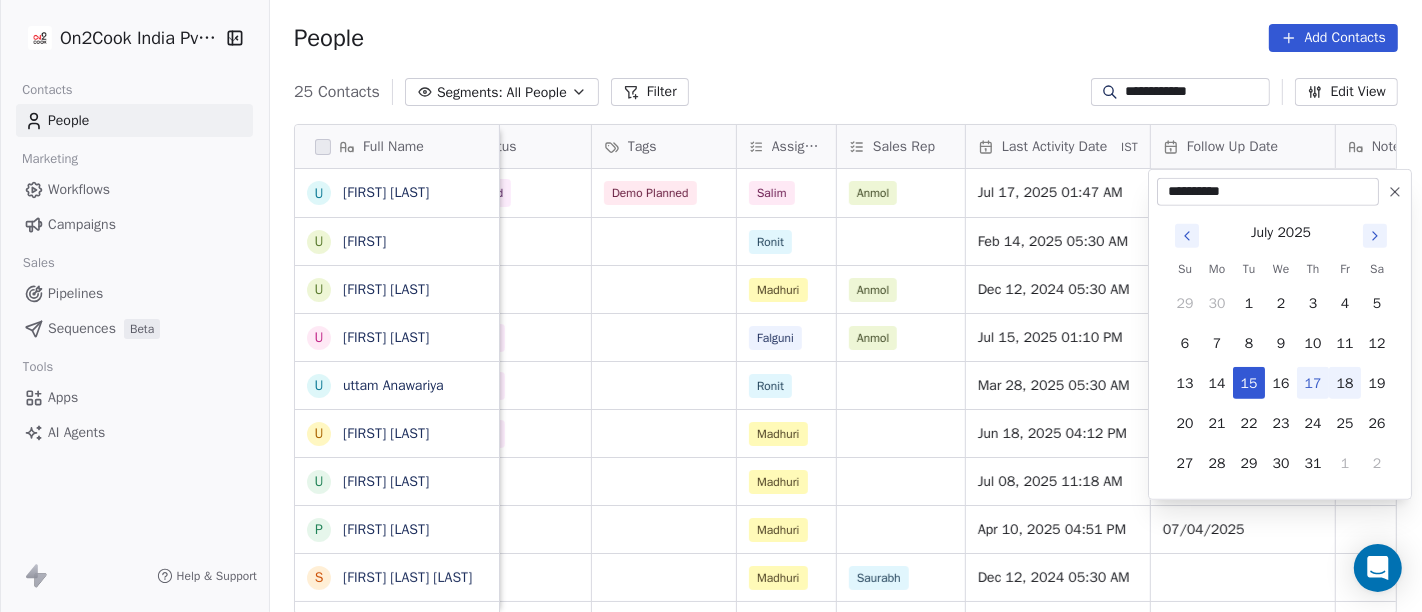 click on "18" at bounding box center [1345, 383] 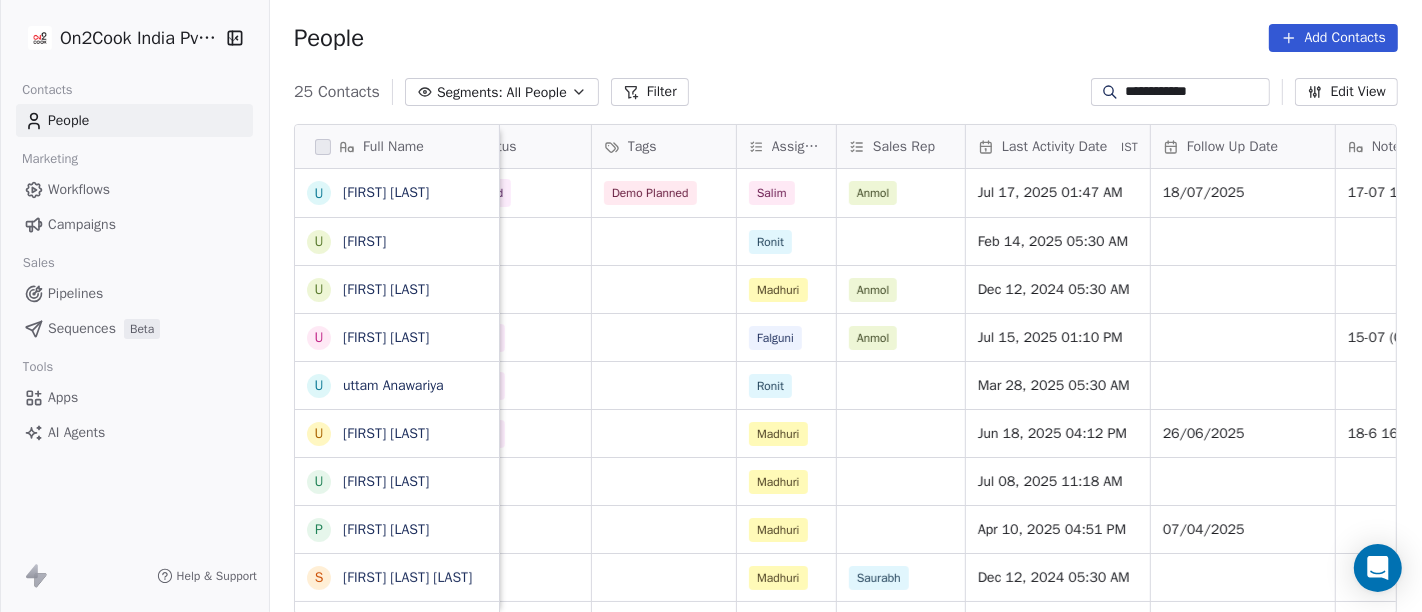 click on "People  Add Contacts" at bounding box center (846, 38) 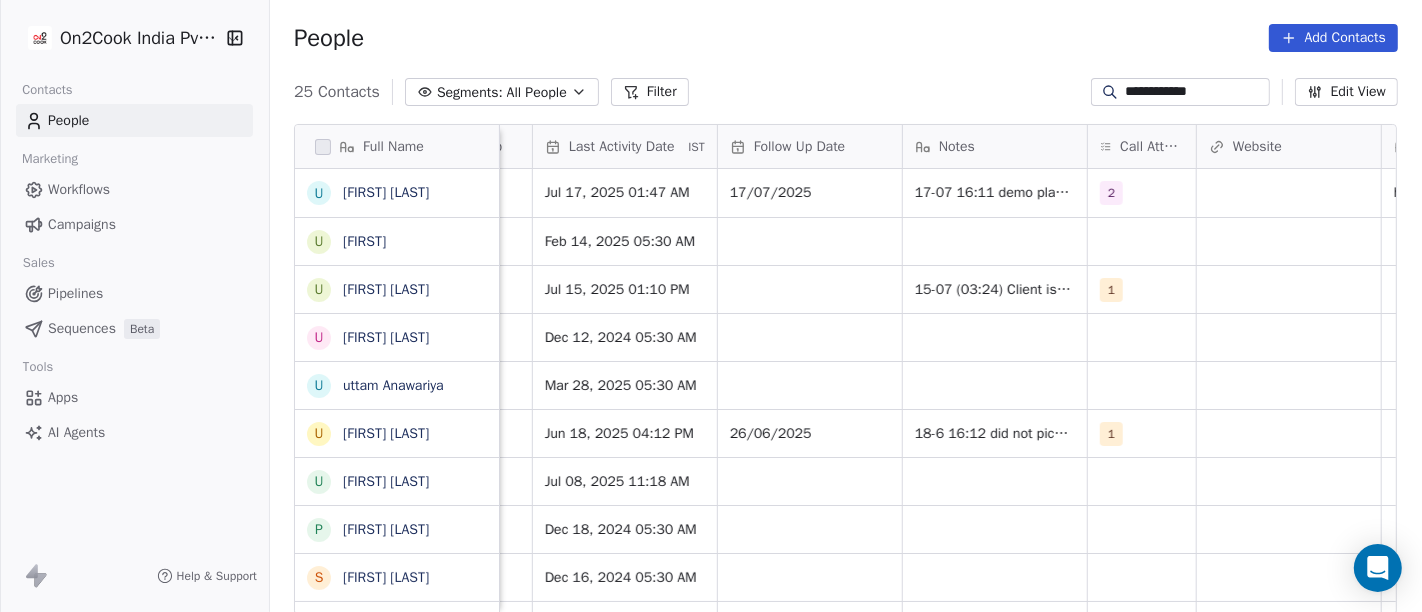 scroll, scrollTop: 0, scrollLeft: 1311, axis: horizontal 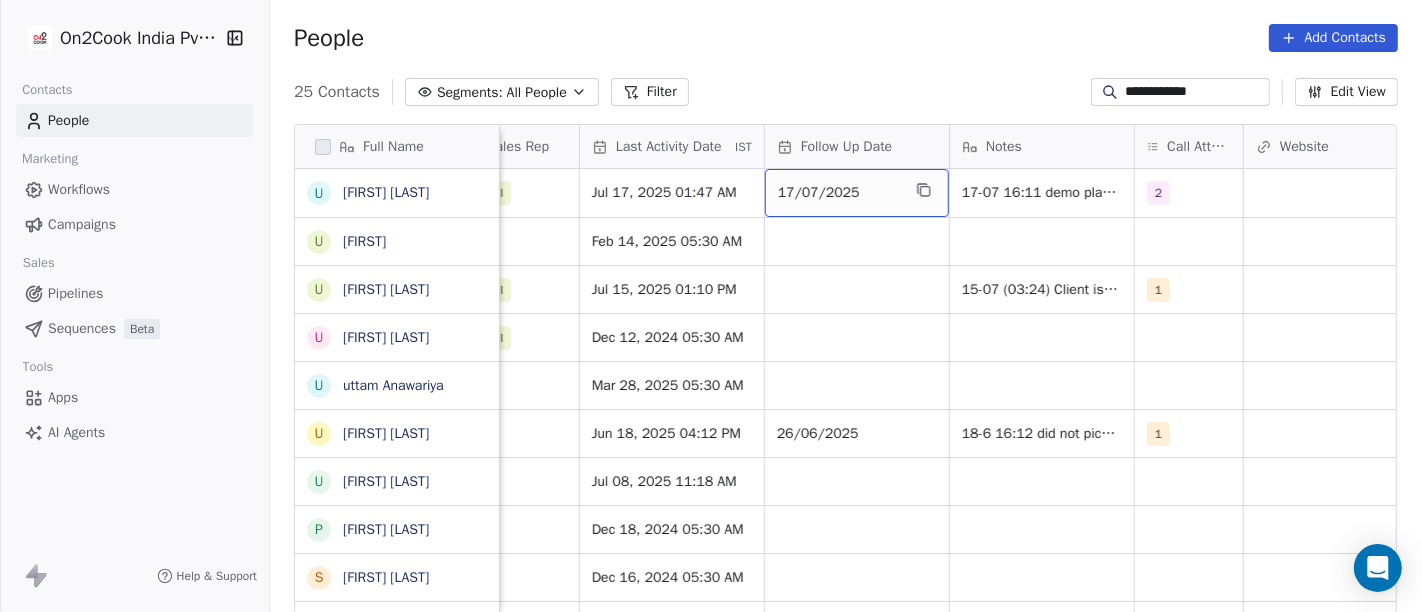 click on "17/07/2025" at bounding box center [839, 193] 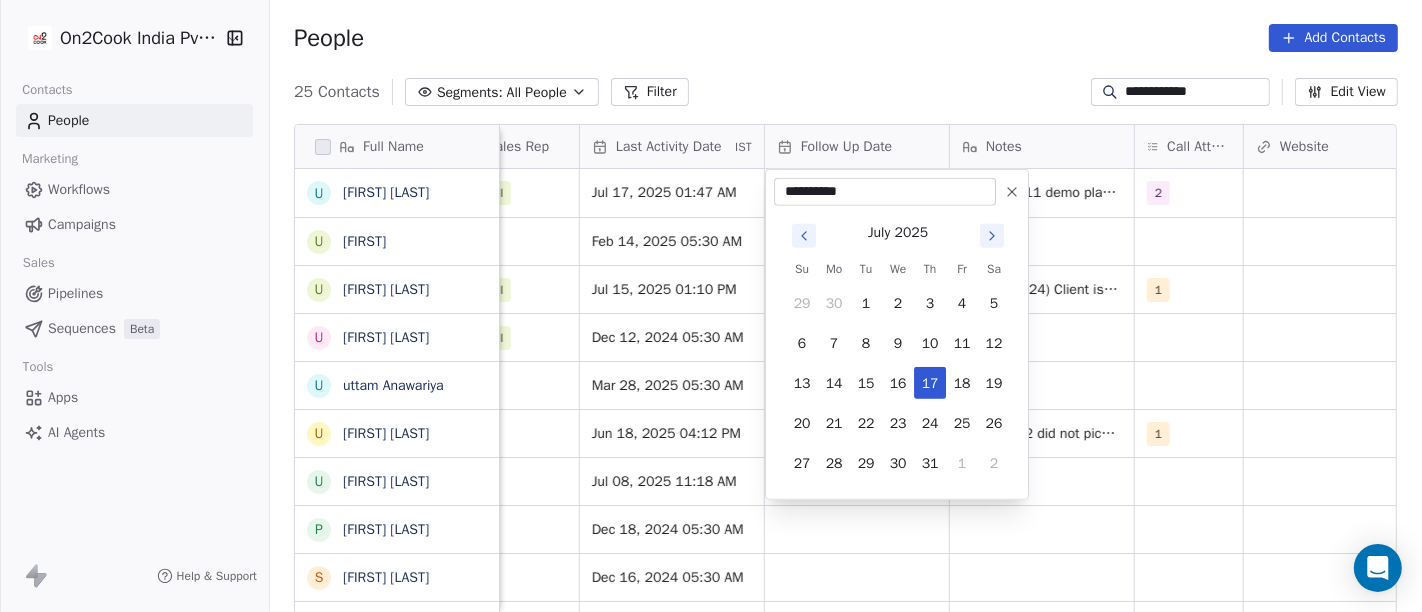 click 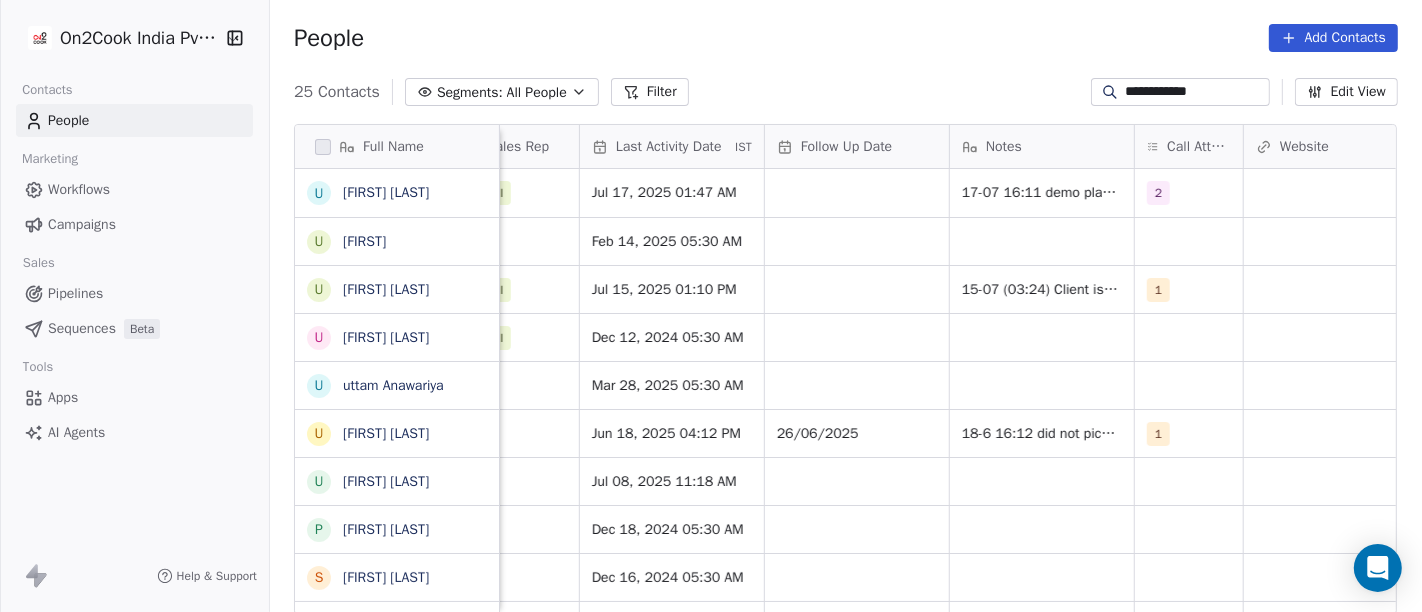 click on "People  Add Contacts" at bounding box center (846, 38) 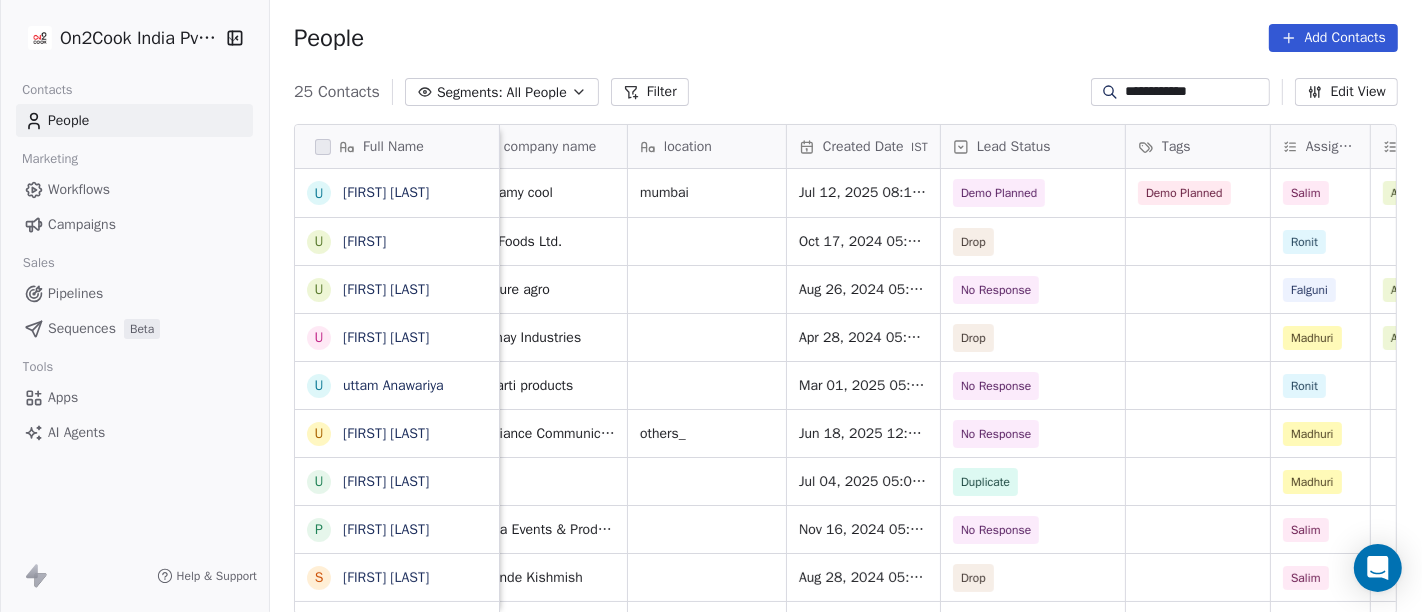 scroll, scrollTop: 0, scrollLeft: 328, axis: horizontal 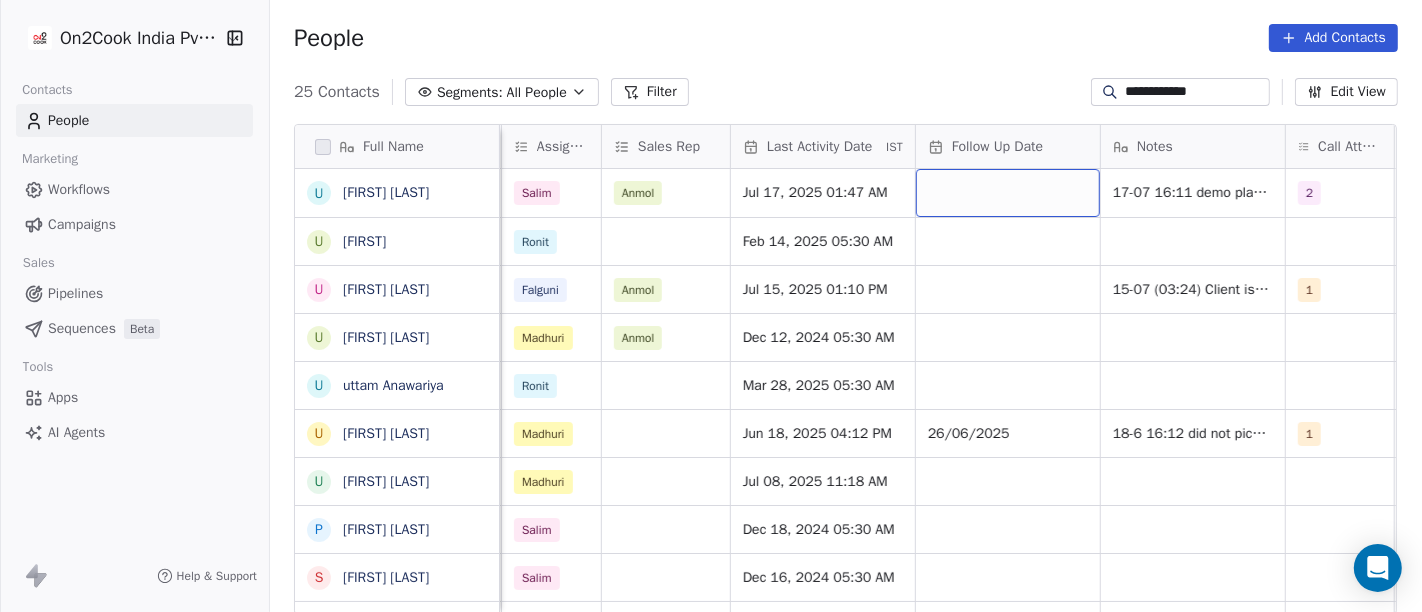 click at bounding box center [1008, 193] 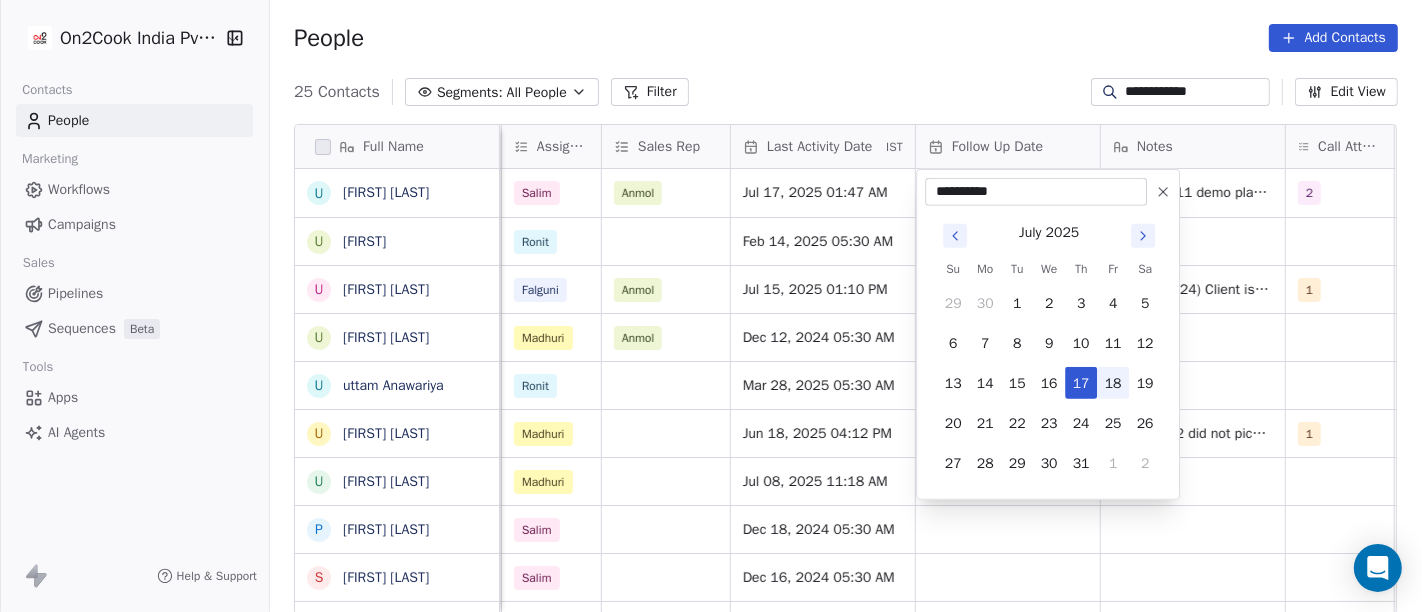 click on "18" at bounding box center [1113, 383] 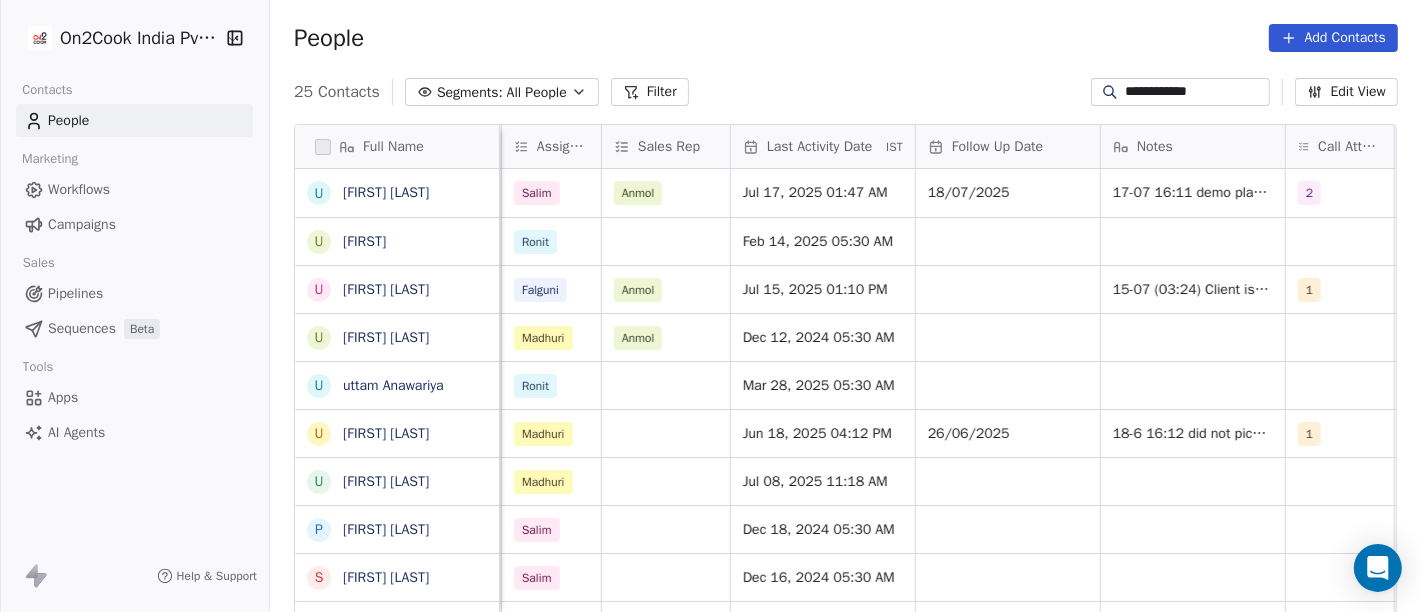 click on "People  Add Contacts" at bounding box center (846, 38) 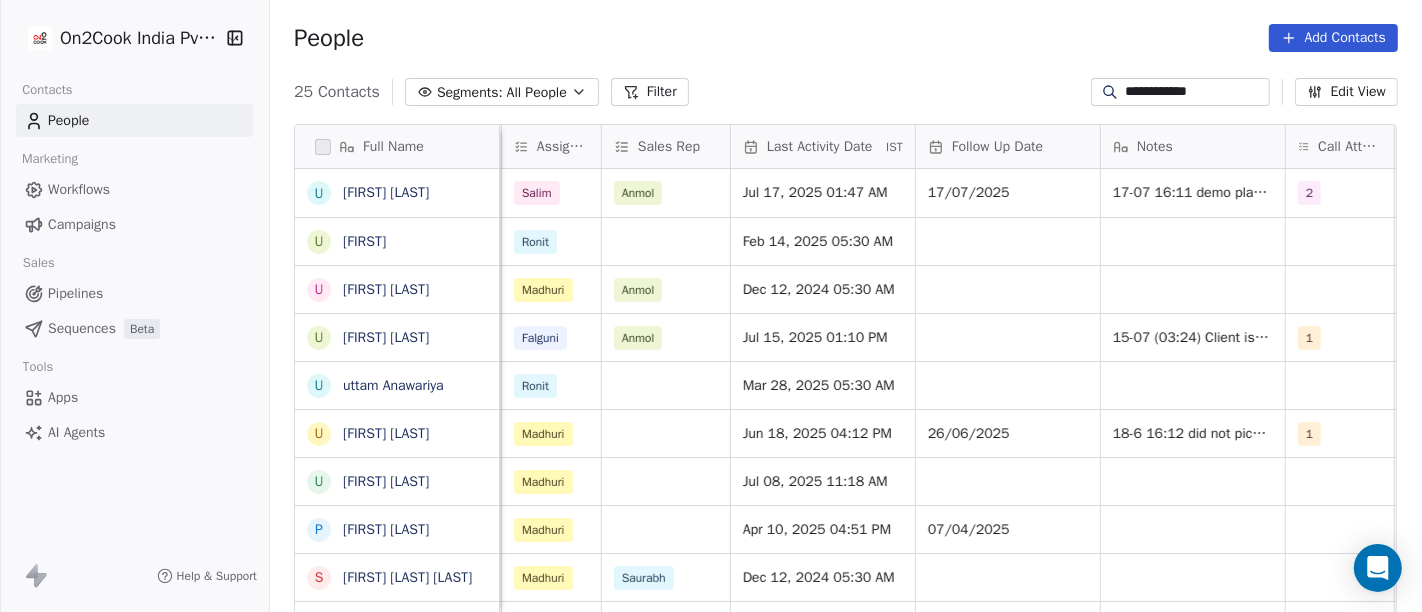 click on "**********" at bounding box center [846, 92] 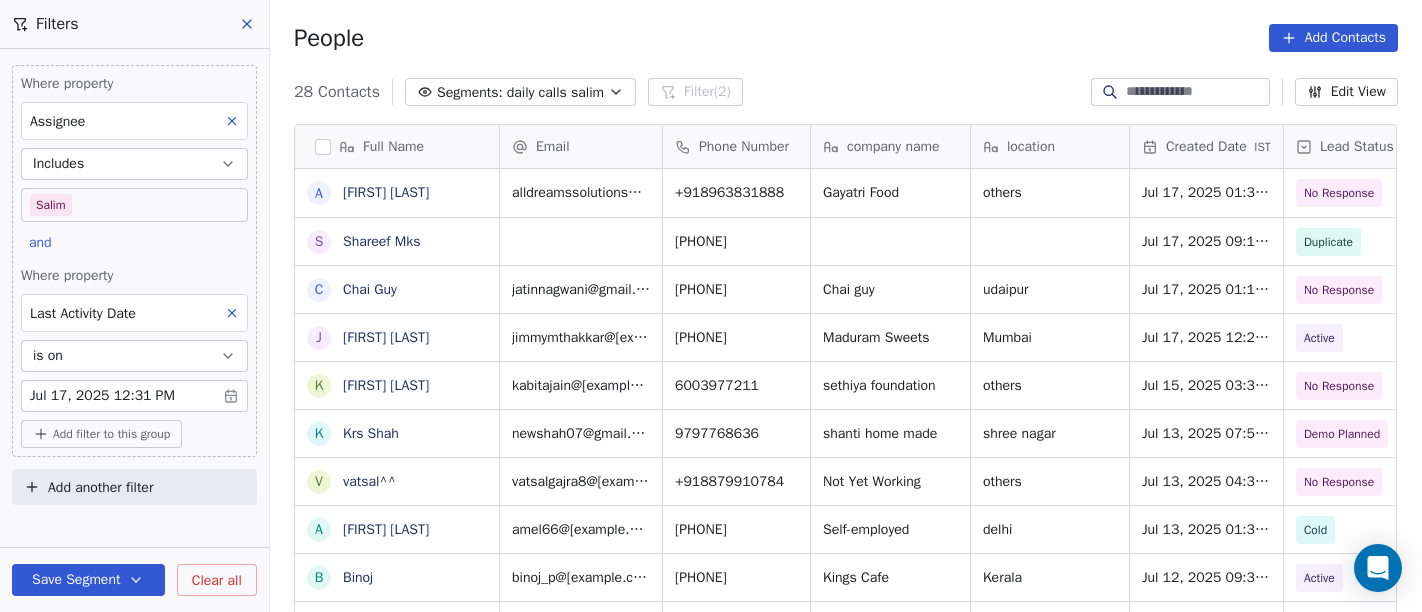 scroll, scrollTop: 0, scrollLeft: 0, axis: both 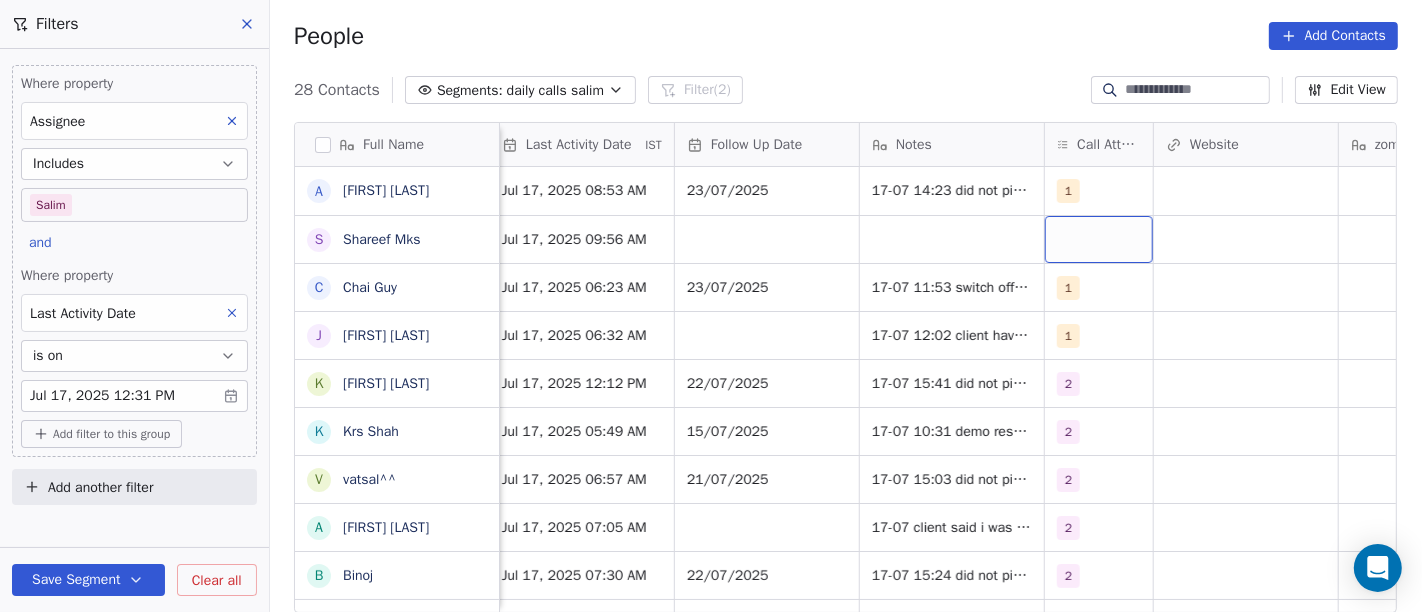click at bounding box center (1099, 239) 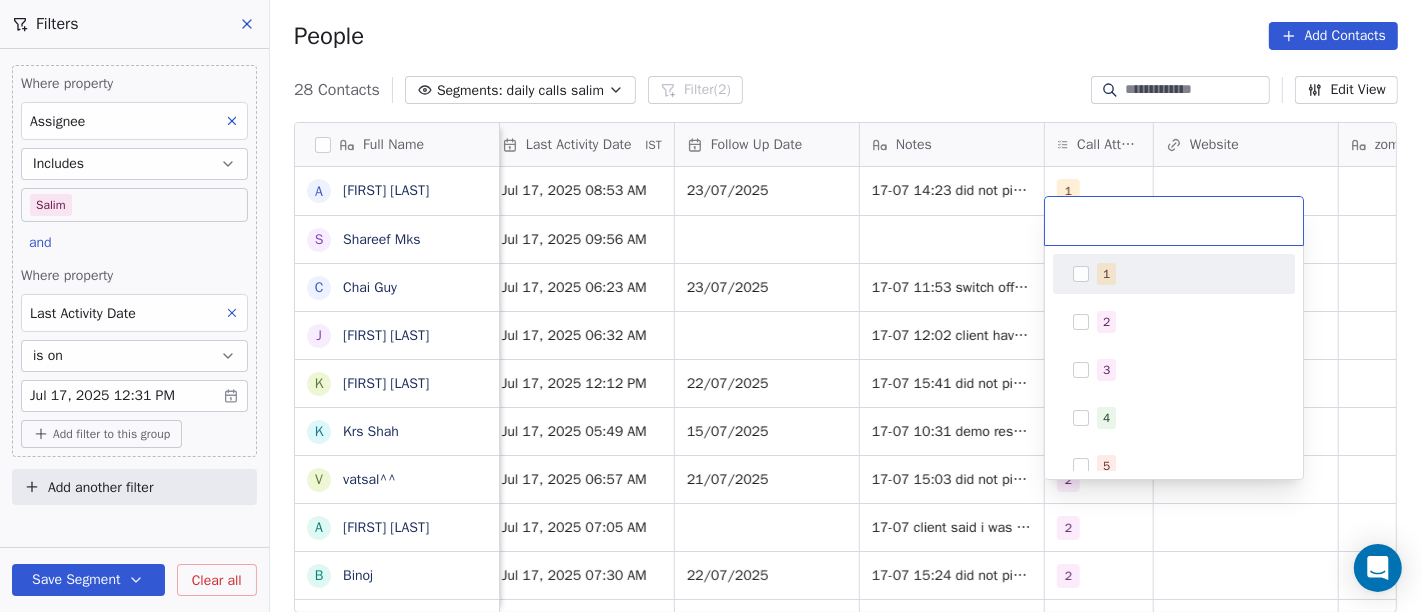 click on "1" at bounding box center (1174, 274) 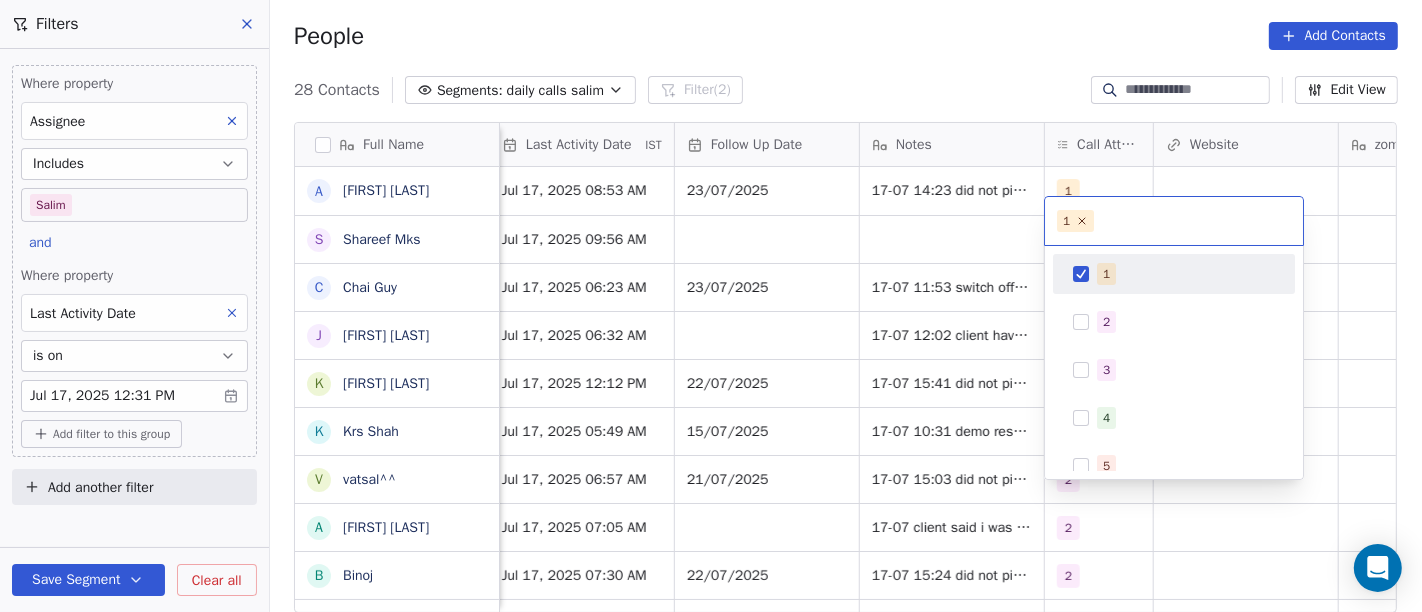 click on "On2Cook India Pvt. Ltd. Contacts People Marketing Workflows Campaigns Sales Pipelines Sequences Beta Tools Apps AI Agents Help & Support Filters Where property Assignee Includes [LAST] and Where property Last Activity Date is on Jul 17, 2025 12:31 PM Add filter to this group Add another filter Save Segment Clear all People Add Contacts 28 Contacts Segments: daily calls [LAST] Filter (2) Edit View Tag Add to Sequence Full Name A [FIRST] [LAST] S [FIRST] [LAST] C [FIRST] [LAST] J [FIRST] [LAST] k [FIRST] [LAST] K [FIRST] [LAST] v [FIRST]^^ A [FIRST] [LAST] B [FIRST] V [FIRST] [LAST] N [FIRST] [LAST] S [FIRST] [LAST] V [FIRST] [LAST] D [FIRST] [LAST] P [FIRST] [LAST] g [FIRST] [LAST] S [FIRST] [LAST] J [FIRST] [LAST] D [FIRST] [LAST] N [FIRST] [LAST] p [FIRST] T [FIRST] D [FIRST] [LAST] G .[FIRST] D [FIRST] [LAST] M M [FIRST] [LAST] S [FIRST] [LAST] S [FIRST] [LAST] L [FIRST] [LAST] Tags Assignee Sales Rep Last Activity Date IST Follow Up Date Notes Call Attempts Website zomato link outlet type Location Job Title [LAST] Jul 17, 2025 08:53 AM 23/07/2025 1 [LAST]" at bounding box center (711, 306) 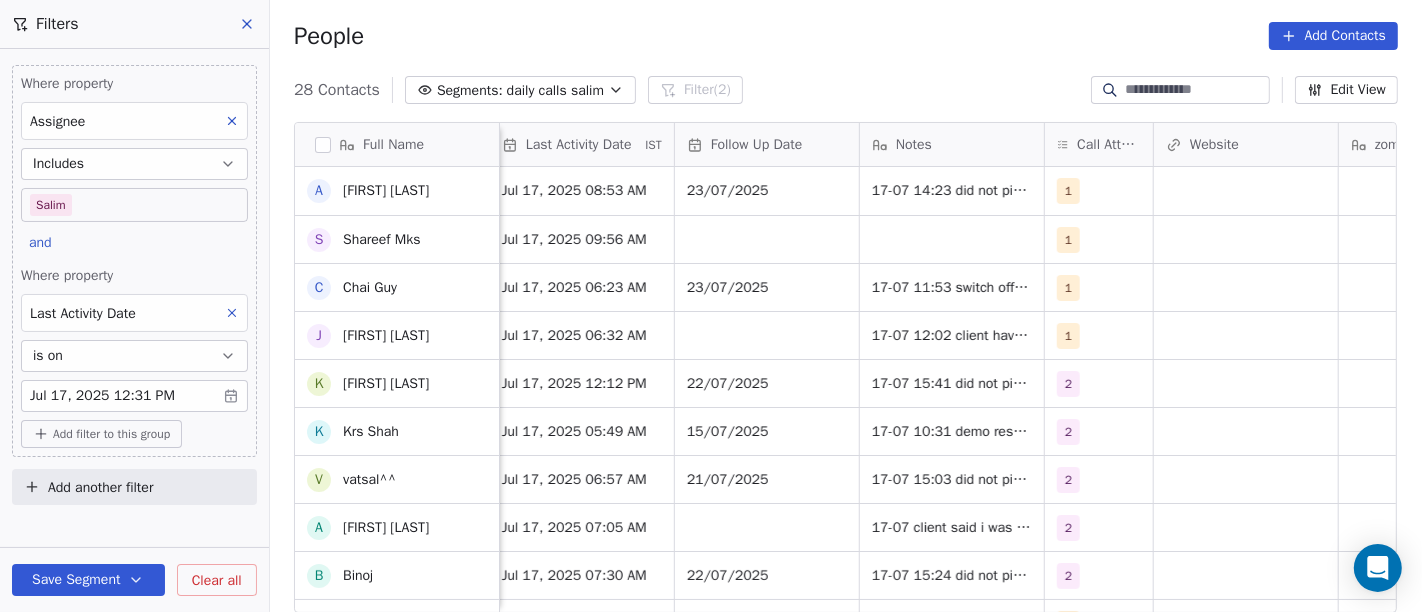scroll, scrollTop: 555, scrollLeft: 0, axis: vertical 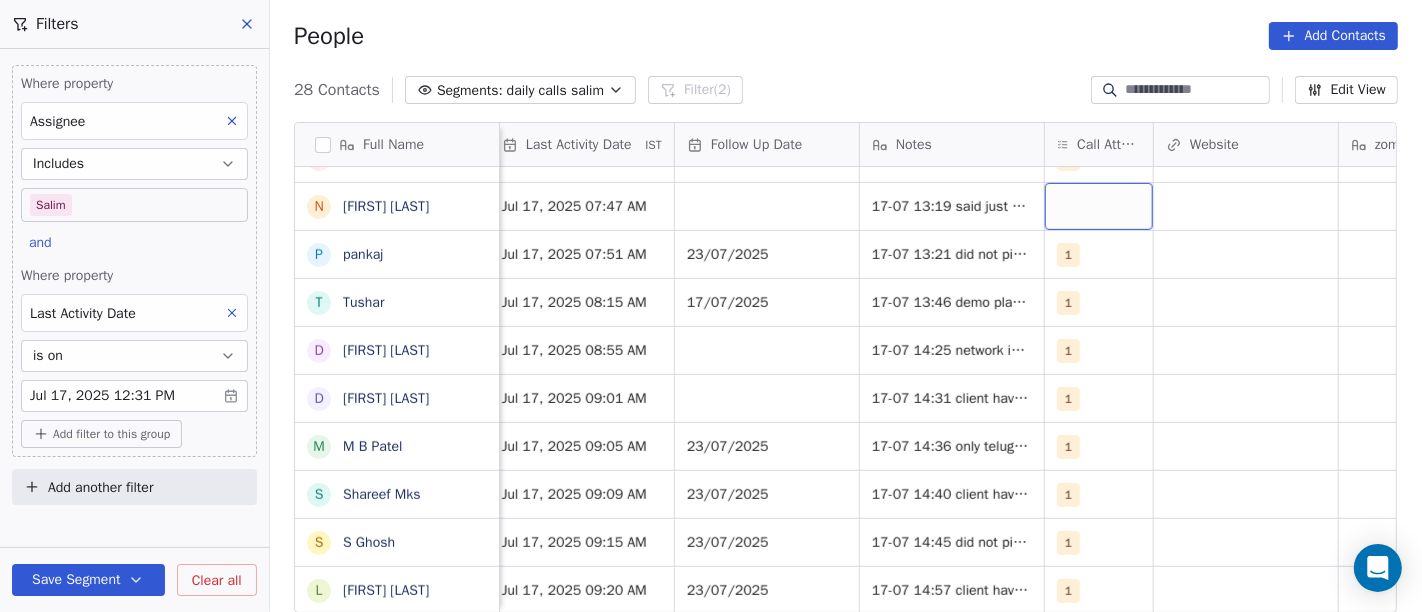 click at bounding box center (1099, 206) 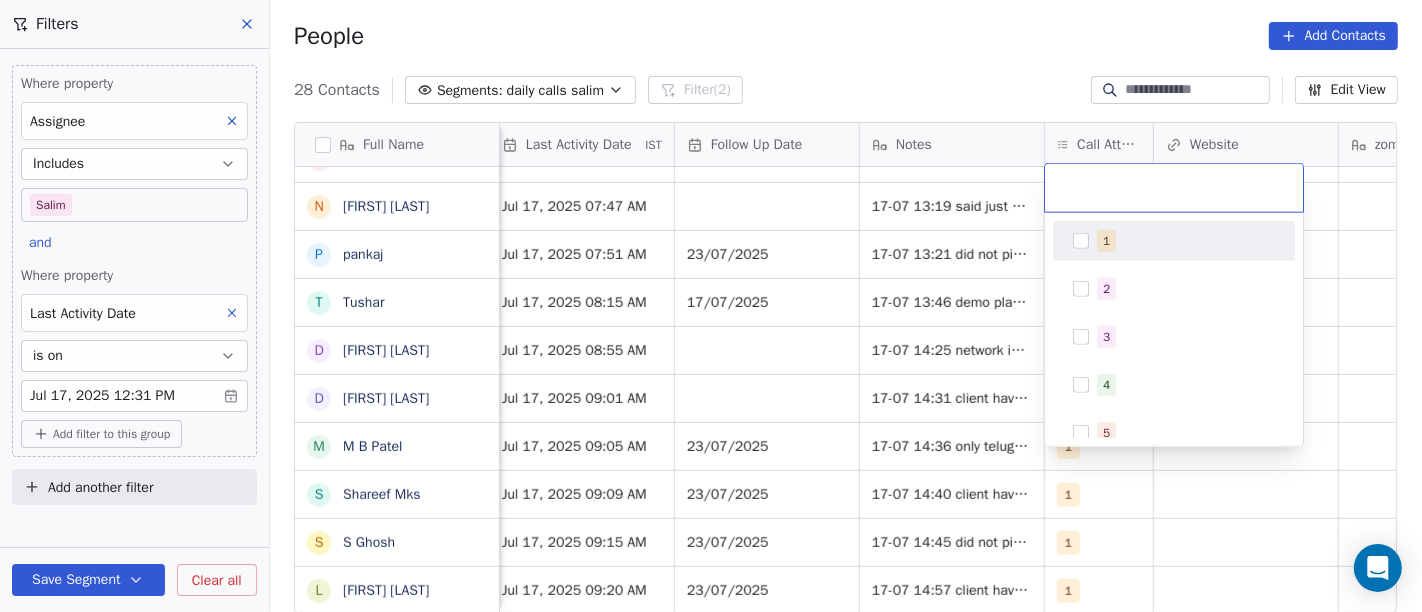 click on "1" at bounding box center (1106, 241) 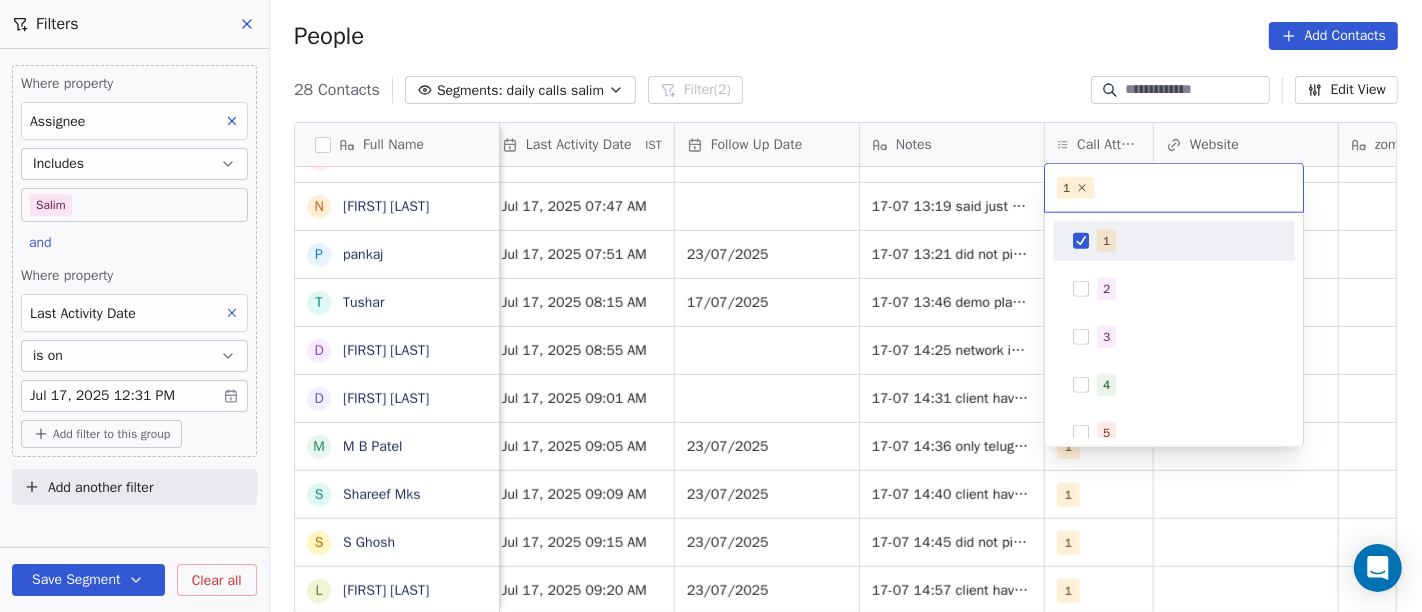 click on "On2Cook India Pvt. Ltd. Contacts People Marketing Workflows Campaigns Sales Pipelines Sequences Beta Tools Apps AI Agents Help & Support Filters Where property Assignee Includes [FIRST] and Where property Last Activity Date is on Jul 17, 2025 12:31 PM Add filter to this group Add another filter Save Segment Clear all People Add Contacts 28 Contacts Segments: daily calls [LAST] Filter (2) Edit View Tag Add to Sequence Full Name A [FIRST] [LAST] S [FIRST] [LAST] C [FIRST] [LAST] J [FIRST] [LAST] k [FIRST] [LAST] K [FIRST] [LAST] v [FIRST]^^ A [FIRST] [LAST] B [FIRST] V [FIRST] [LAST] N [FIRST] [LAST] S [FIRST] [LAST] V [FIRST] [LAST] D [FIRST] [LAST] P [FIRST] [LAST] g [FIRST] [LAST] S [FIRST] [LAST] J [FIRST] [LAST] D [FIRST] [LAST] N [FIRST] [LAST] p [FIRST] T [FIRST] D [FIRST] [LAST] G .[FIRST] D [FIRST] [LAST] M M [FIRST] [LAST] S [FIRST] [LAST] S [FIRST] [LAST] L [FIRST] [LAST] Tags Assignee Sales Rep Last Activity Date IST Follow Up Date Notes Call Attempts Website zomato link outlet type Location Job Title [LAST] Jul 17, 2025 08:53 AM 23/07/2025 1 [LAST]" at bounding box center (711, 306) 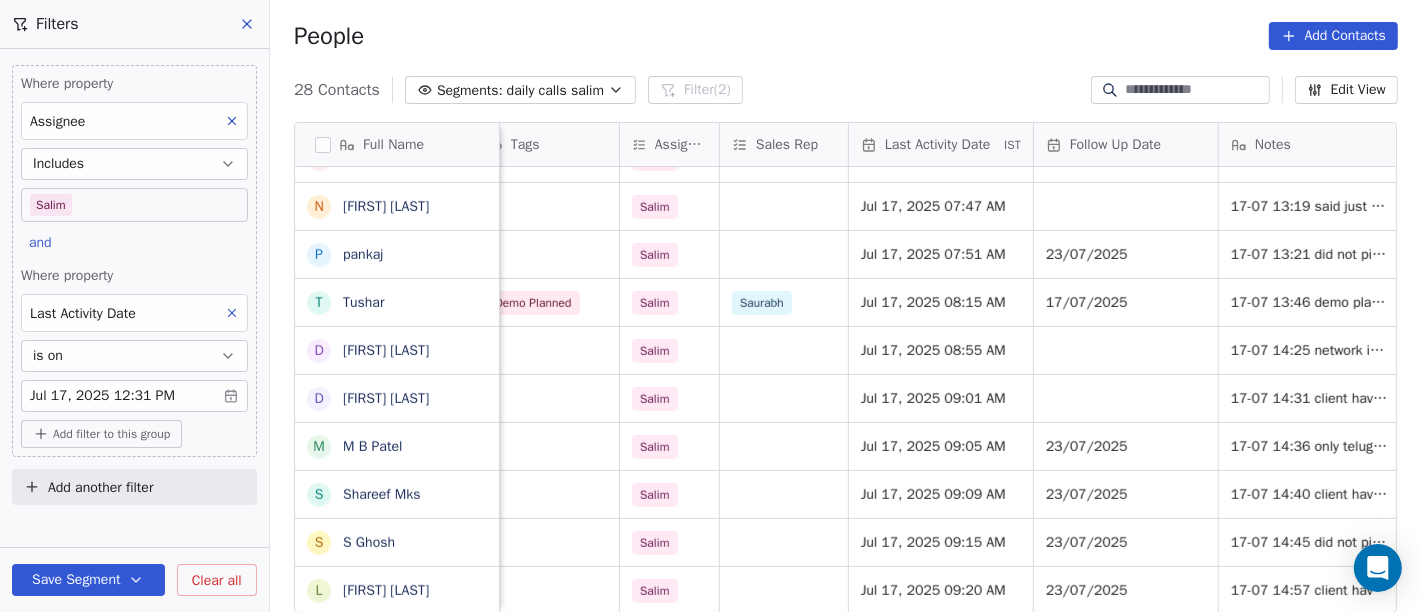 scroll, scrollTop: 16, scrollLeft: 1040, axis: both 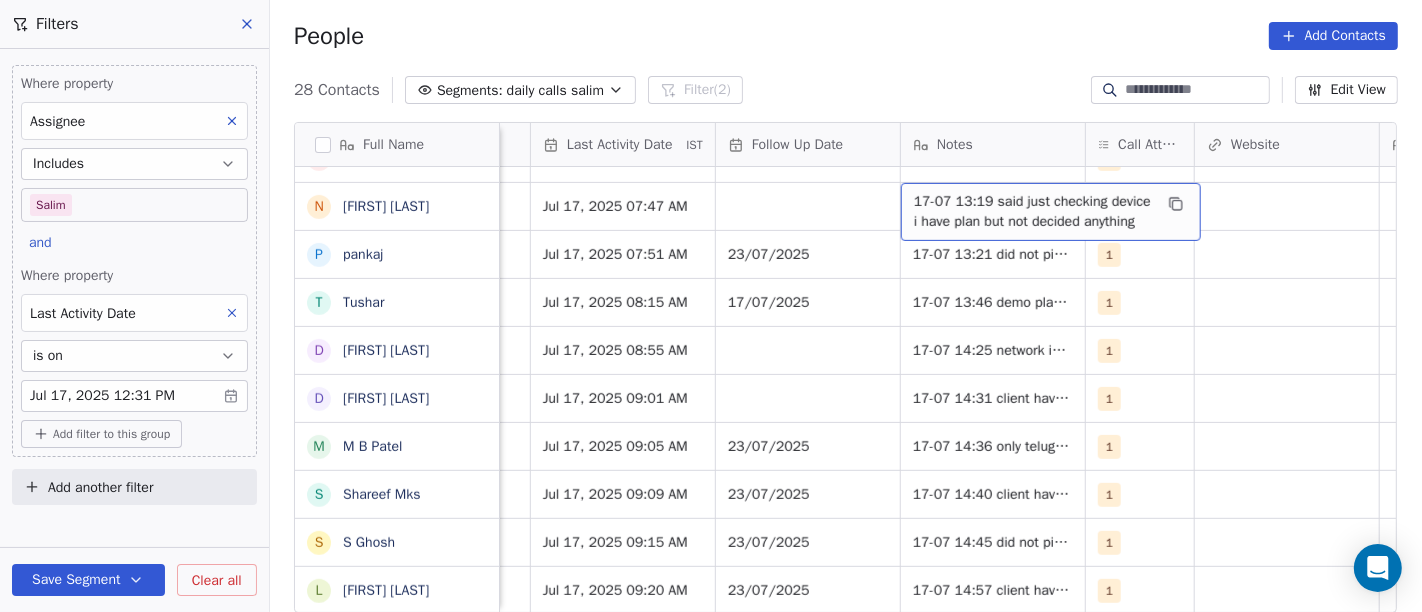 click on "28 Contacts Segments: daily calls [LAST] Filter (2) Edit View" at bounding box center [846, 90] 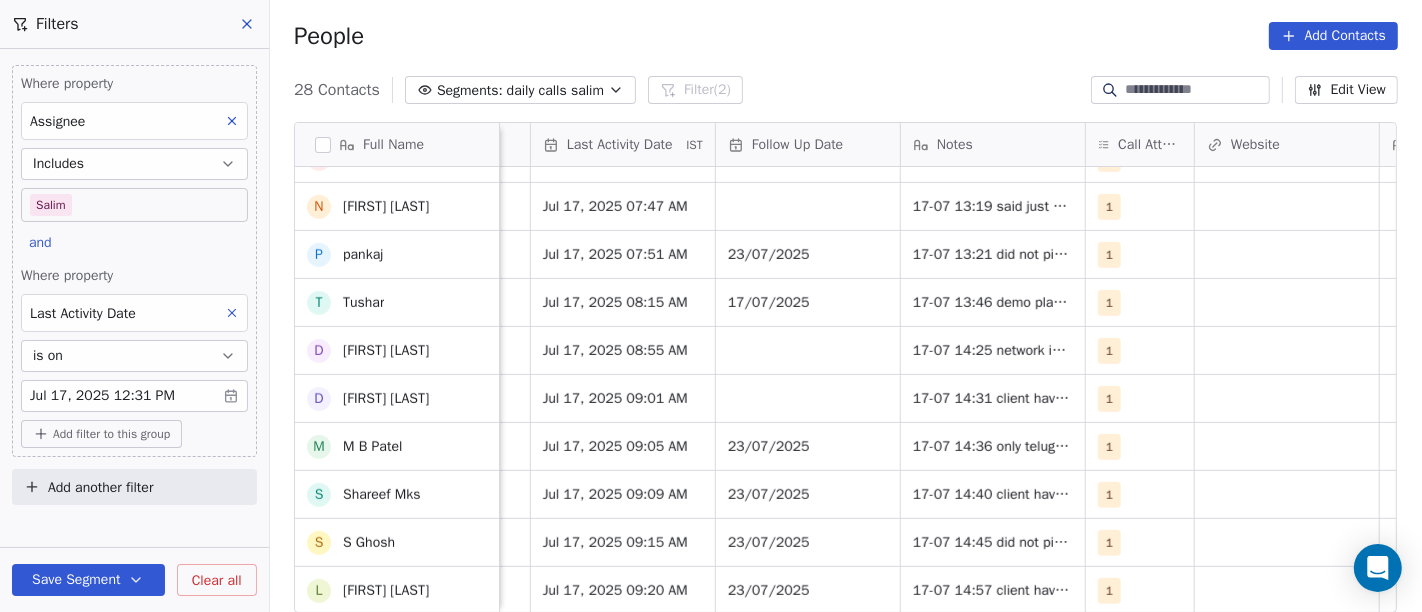 scroll, scrollTop: 694, scrollLeft: 0, axis: vertical 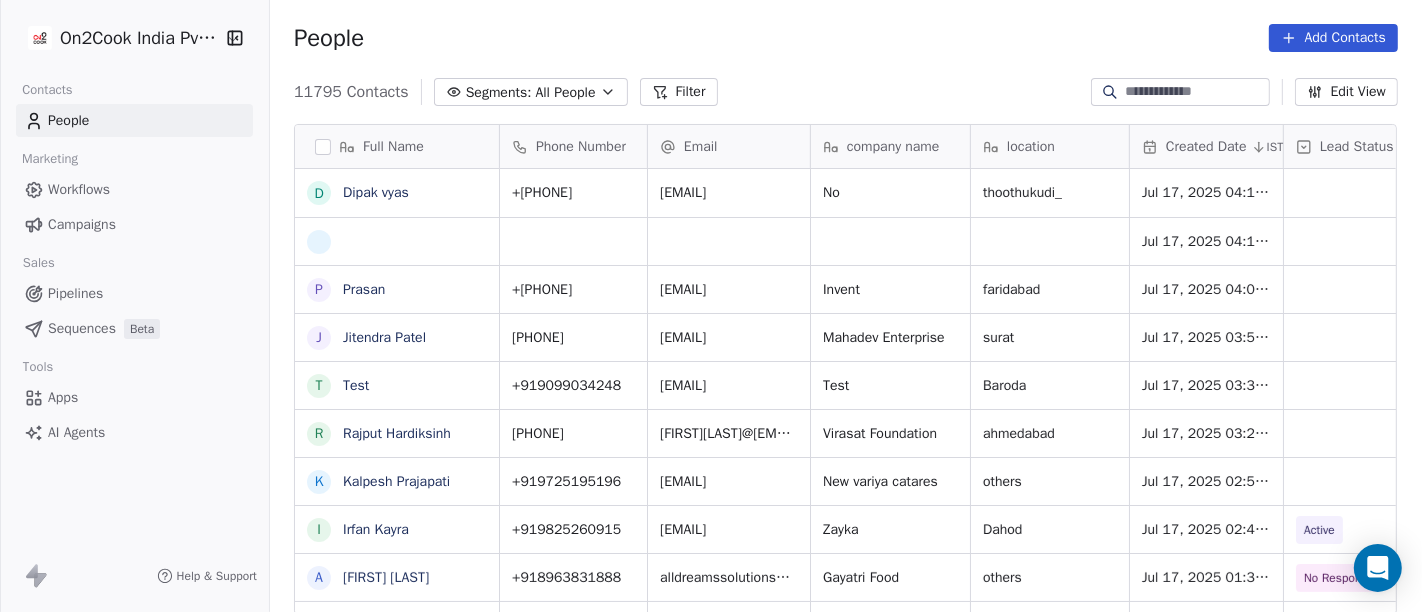 click on "All People" at bounding box center (565, 92) 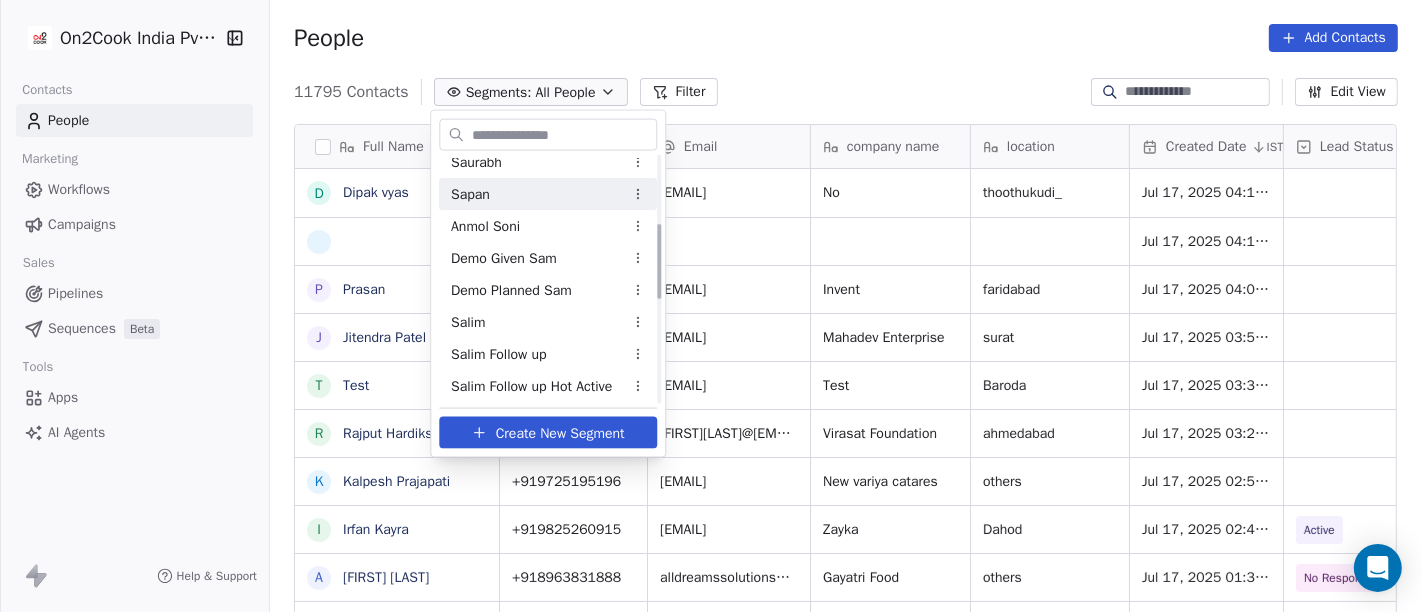 scroll, scrollTop: 222, scrollLeft: 0, axis: vertical 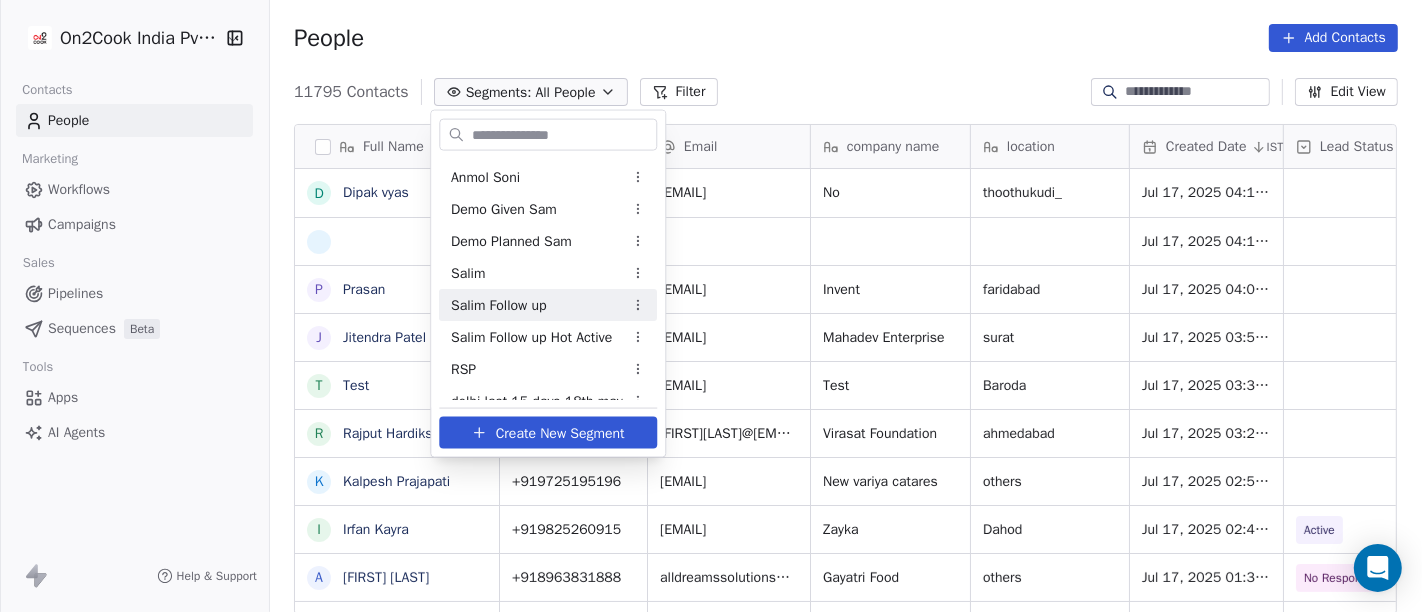 click on "Salim Follow up" at bounding box center (548, 305) 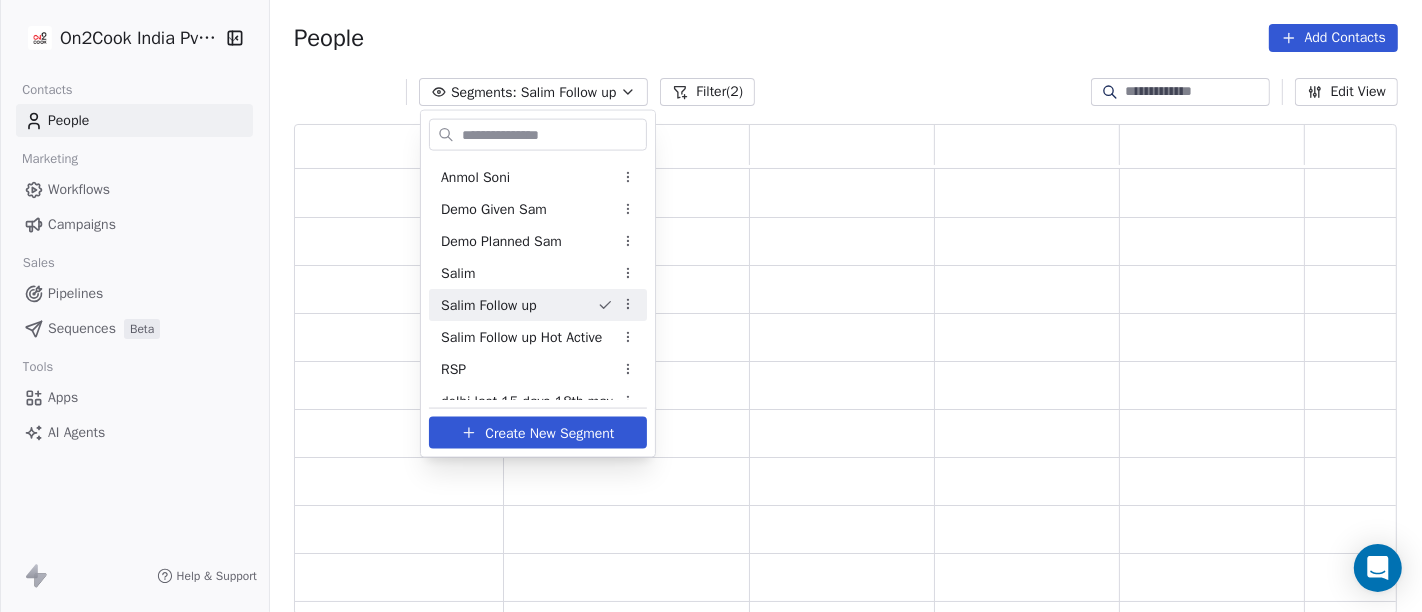 scroll, scrollTop: 17, scrollLeft: 17, axis: both 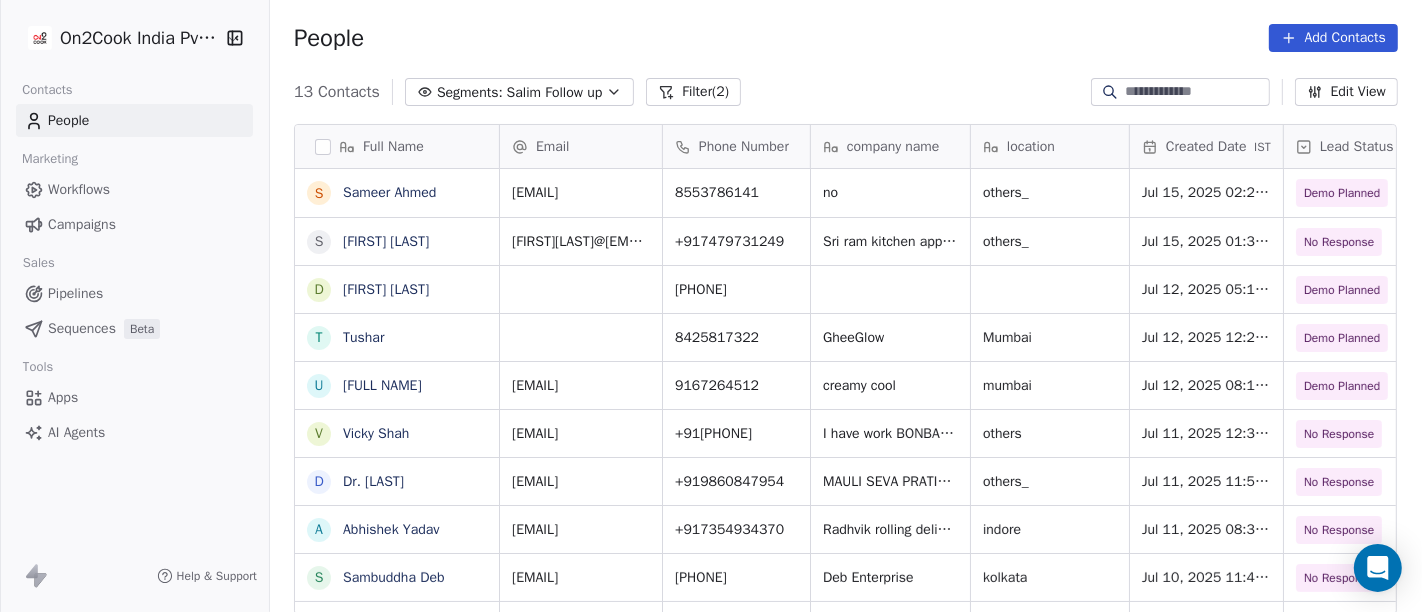 click on "13 Contacts Segments: Salim Follow up Filter  (2) Edit View" at bounding box center [846, 92] 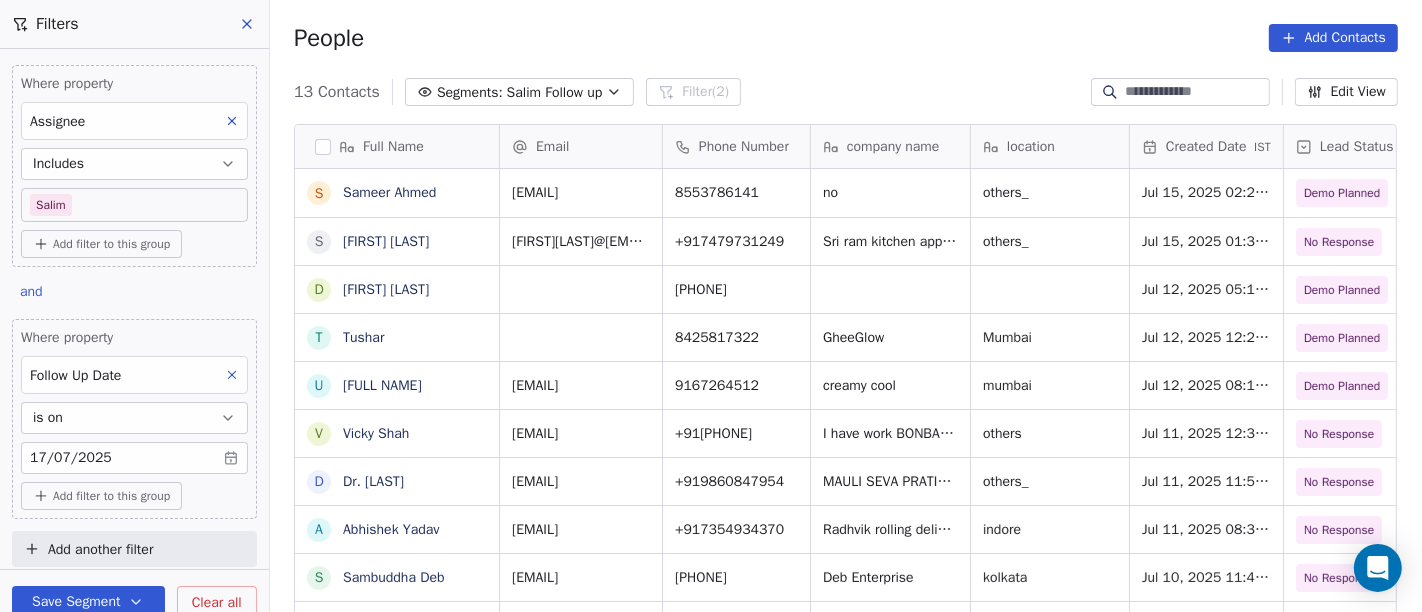 click on "On2Cook India Pvt. Ltd. Contacts People Marketing Workflows Campaigns Sales Pipelines Sequences Beta Tools Apps AI Agents Help & Support Filters Where property Assignee Includes Salim Add filter to this group and Where property Follow Up Date is on 17/07/2025 Add filter to this group Add another filter Save Segment Clear all People Add Contacts 13 Contacts Segments: Salim Follow up Filter (2) Edit View Tag Add to Sequence Full Name S Sameer Ahmed S Saran Chandra D Dhaval Sheth T Tushar u uttam shinde V Vicky Shah D Dr. Rajendra Dhamane A Abhishek Yadav S Sambuddha Deb T Tilak Raj Verma S Sekh Alauddin P Prasanna Kumar behera B Babulal Baig Email Phone Number company name location Created Date IST Lead Status Tags Assignee Sales Rep sameer.ahamed.taj@gmail.com [PHONE] Sri ram kitchen applience others_ Jul 15, 2025 01:38 PM No Response Salim 9426474782 Jul 12, 2025 05:13 PM Demo Planned" at bounding box center [711, 306] 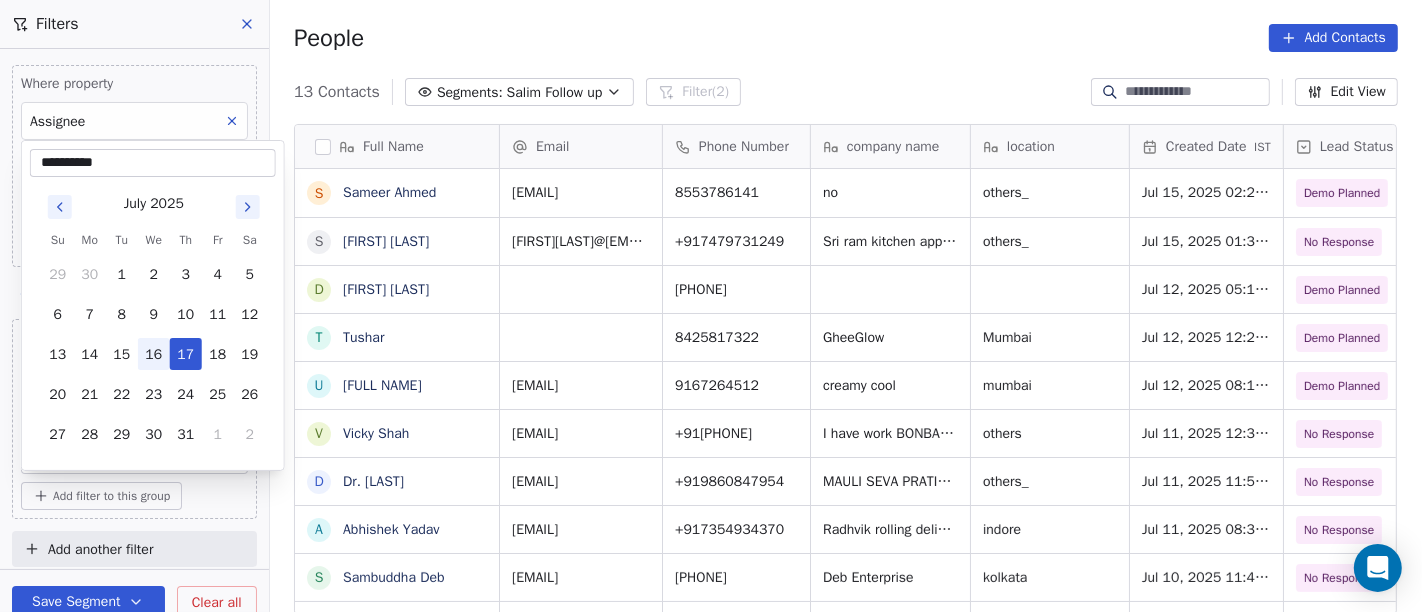 click on "16" at bounding box center (154, 354) 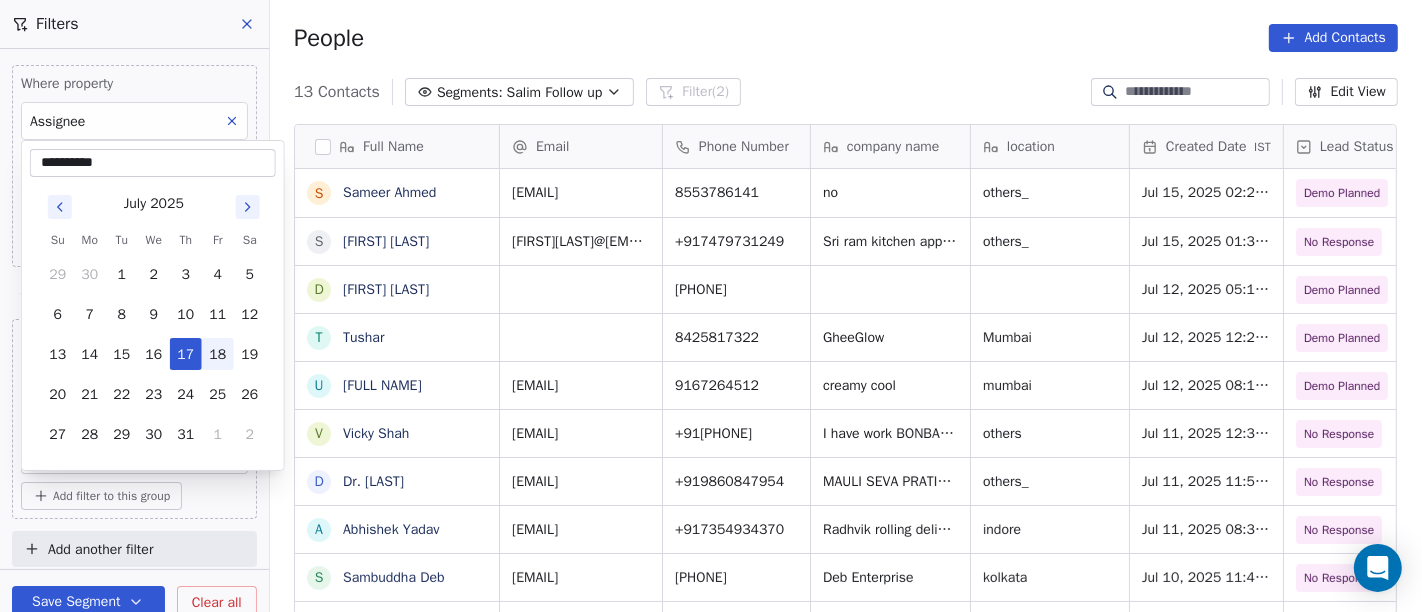 type on "**********" 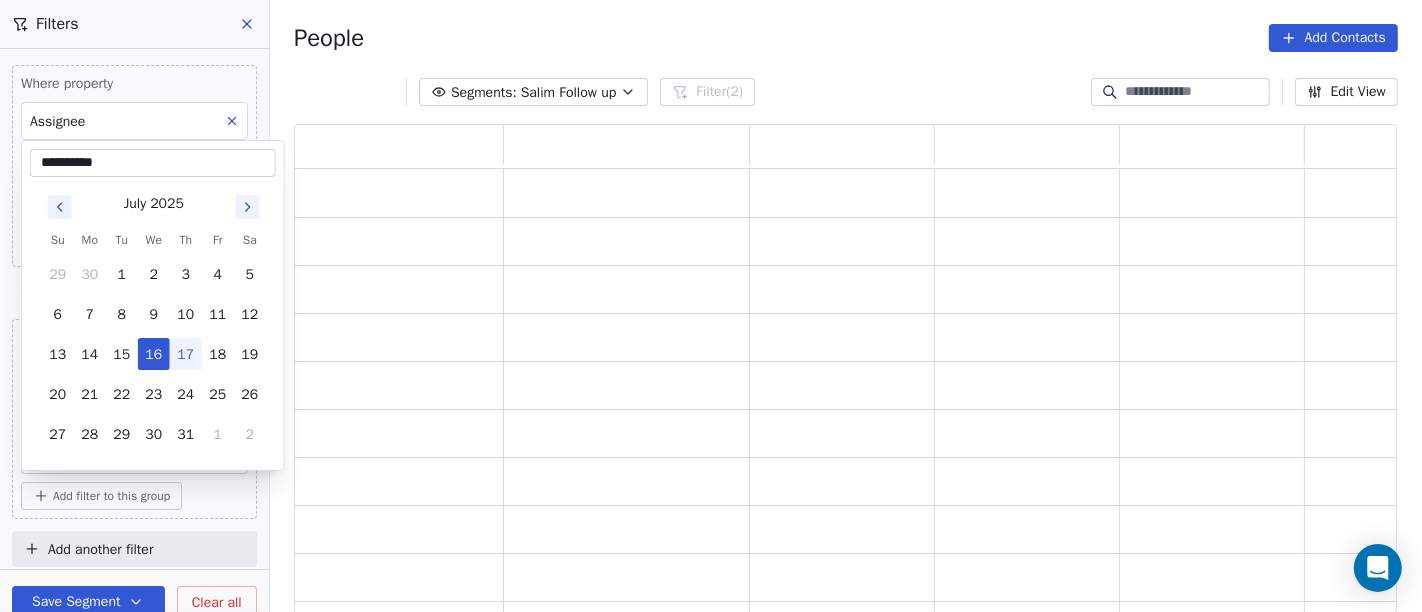 scroll, scrollTop: 17, scrollLeft: 17, axis: both 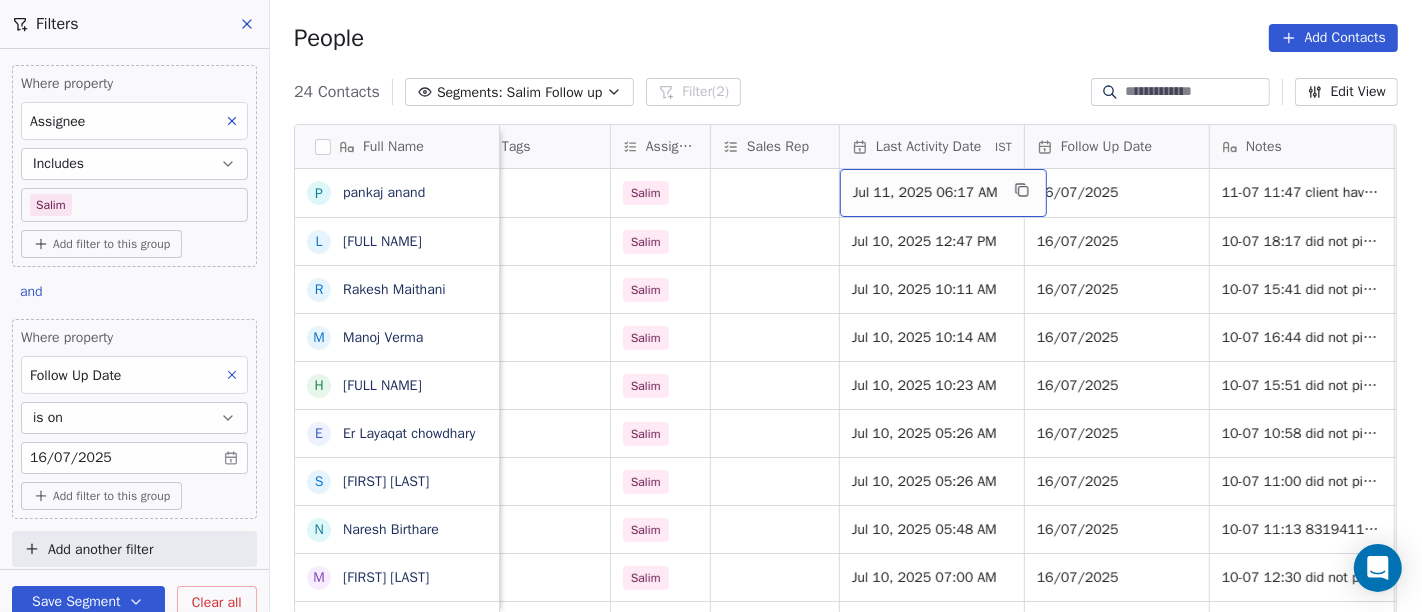 click on "Jul 11, 2025 06:17 AM" at bounding box center [925, 193] 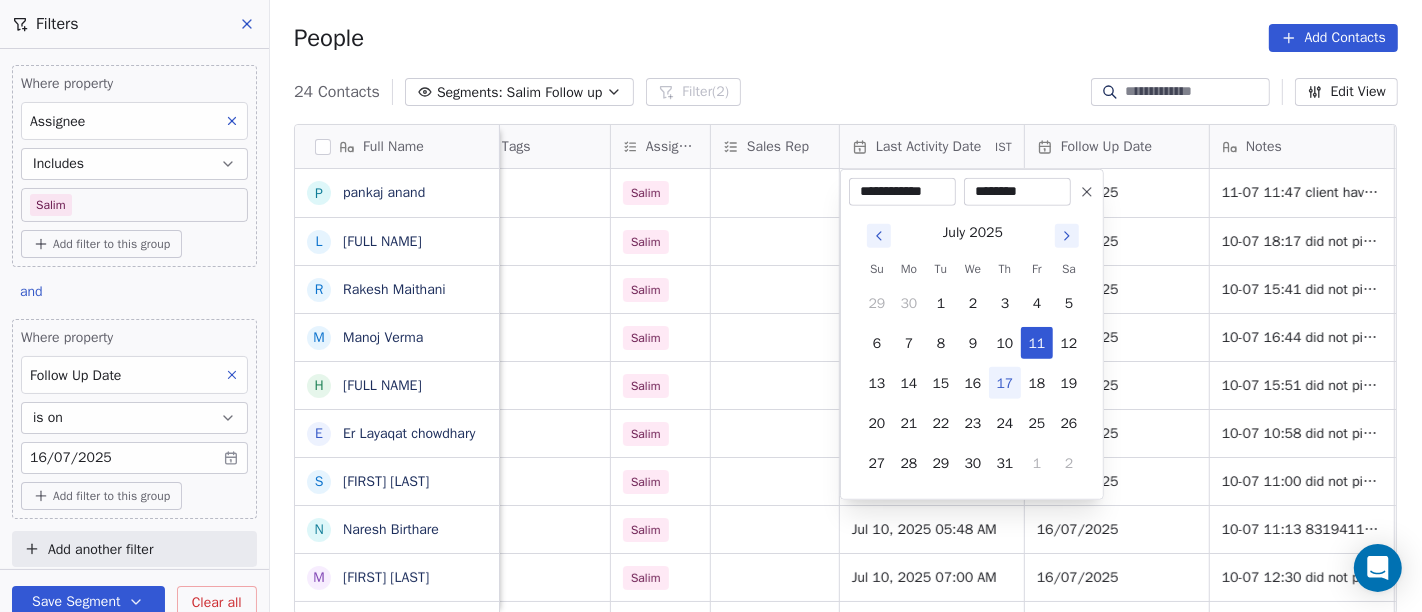 click on "17" at bounding box center [1005, 383] 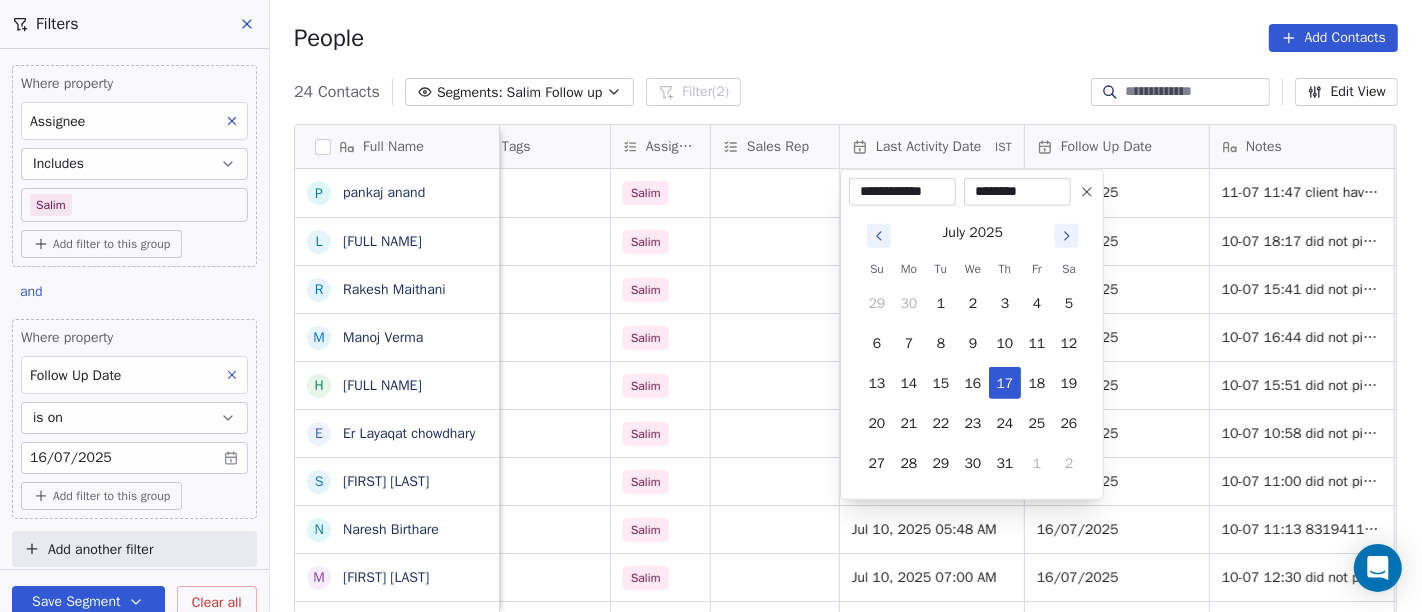 click on "********" at bounding box center (1017, 192) 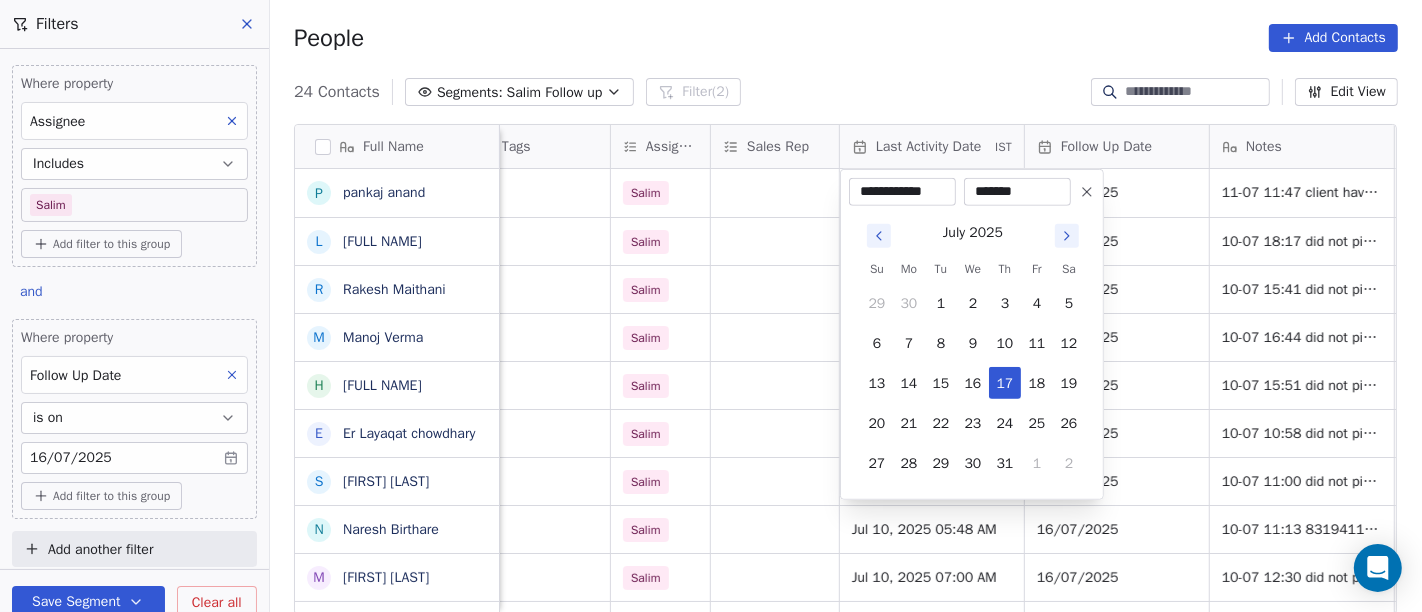 type on "********" 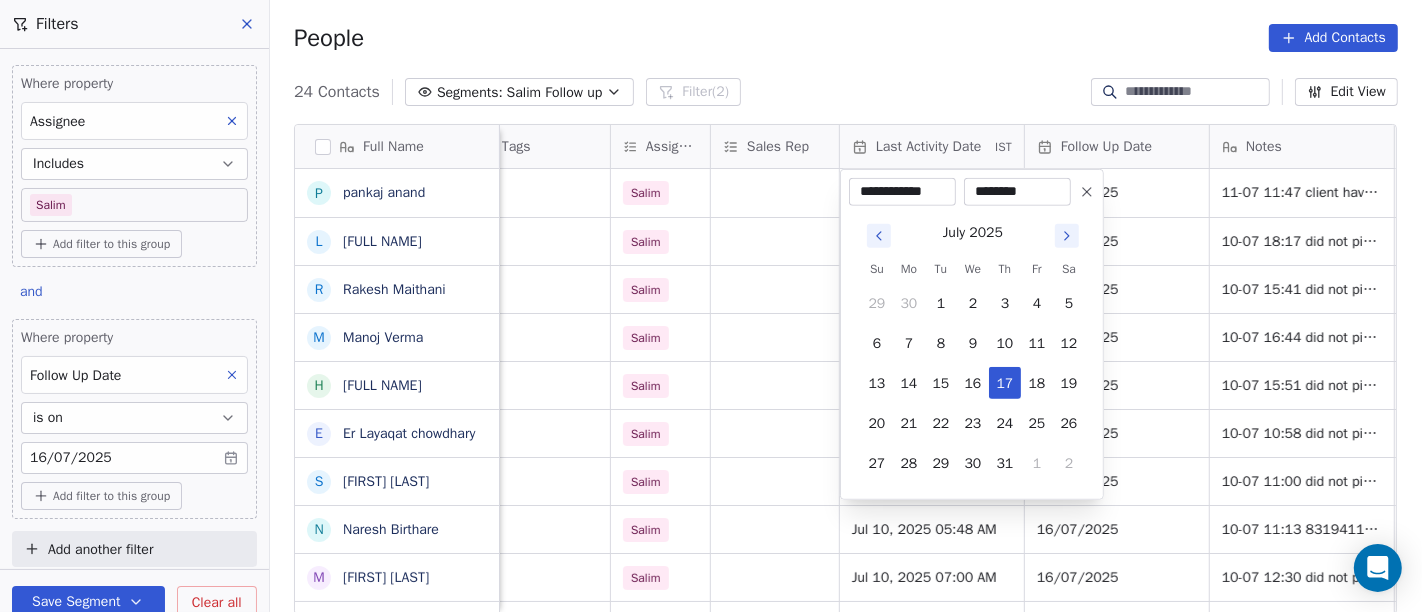 click on "On2Cook India Pvt. Ltd. Contacts People Marketing Workflows Campaigns Sales Pipelines Sequences Beta Tools Apps AI Agents Help & Support Filters Where property   Assignee   Includes Salim Add filter to this group and Where property   Follow Up Date   is on 16/07/2025 Add filter to this group Add another filter Save Segment Clear all People  Add Contacts 24 Contacts Segments: Salim Follow up Filter  (2) Edit View Tag Add to Sequence Full Name p pankaj anand L Lawrie Fernandes R Rakesh Maithani M Manoj Verma H Haridas.R E Er Layaqat chowdhary S Sajan Sahoo N Naresh Birthare M Manoj Paliwal s sarvendra Singh P Puneet baluja R Rabinder Kaur I Irfanah A Arun pratap g gaurav mehta A AMIT TANEJA Y Yogesh Pawar R Rishi Rawat A Amardeep Chandarwanshi S Sanjay Chalana M Maha SHIV marketing L Lobzang Tandup S Sunil Bagdi a archit sharma location Created Date IST Lead Status Tags Assignee Sales Rep Last Activity Date IST Follow Up Date Notes Call Attempts Website zomato link outlet type   hamitpur Jul 10, 2025 08:38 PM" at bounding box center (711, 306) 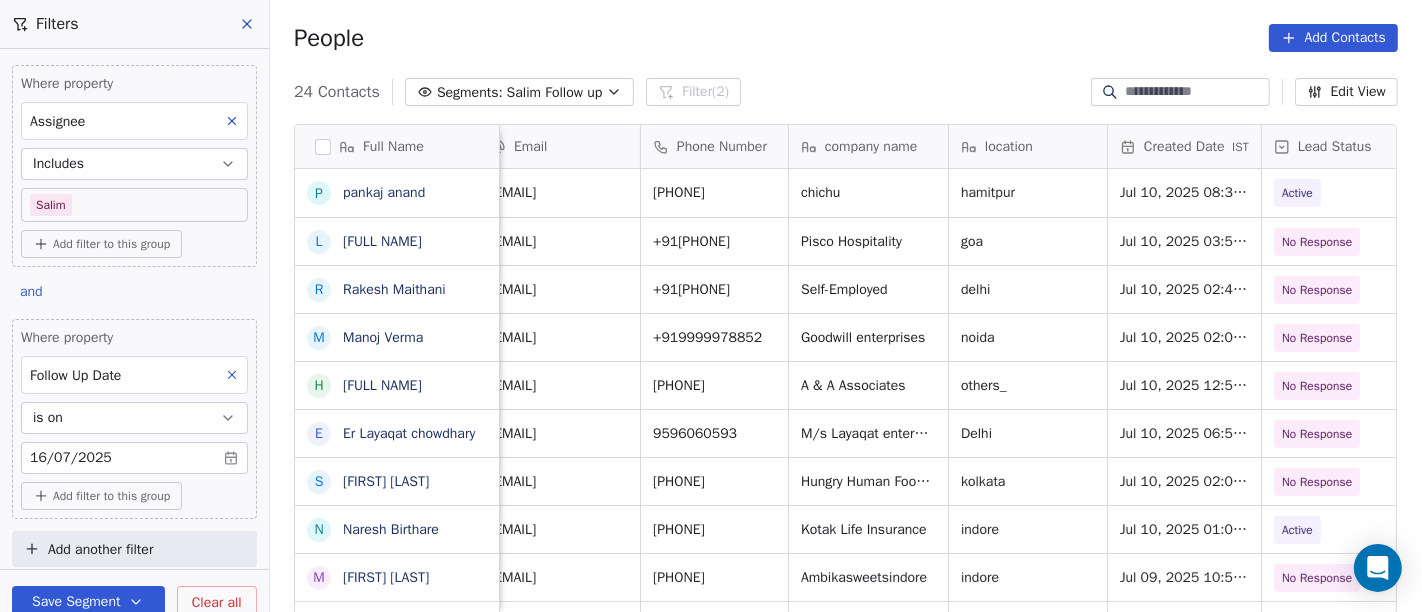 scroll, scrollTop: 2, scrollLeft: 0, axis: vertical 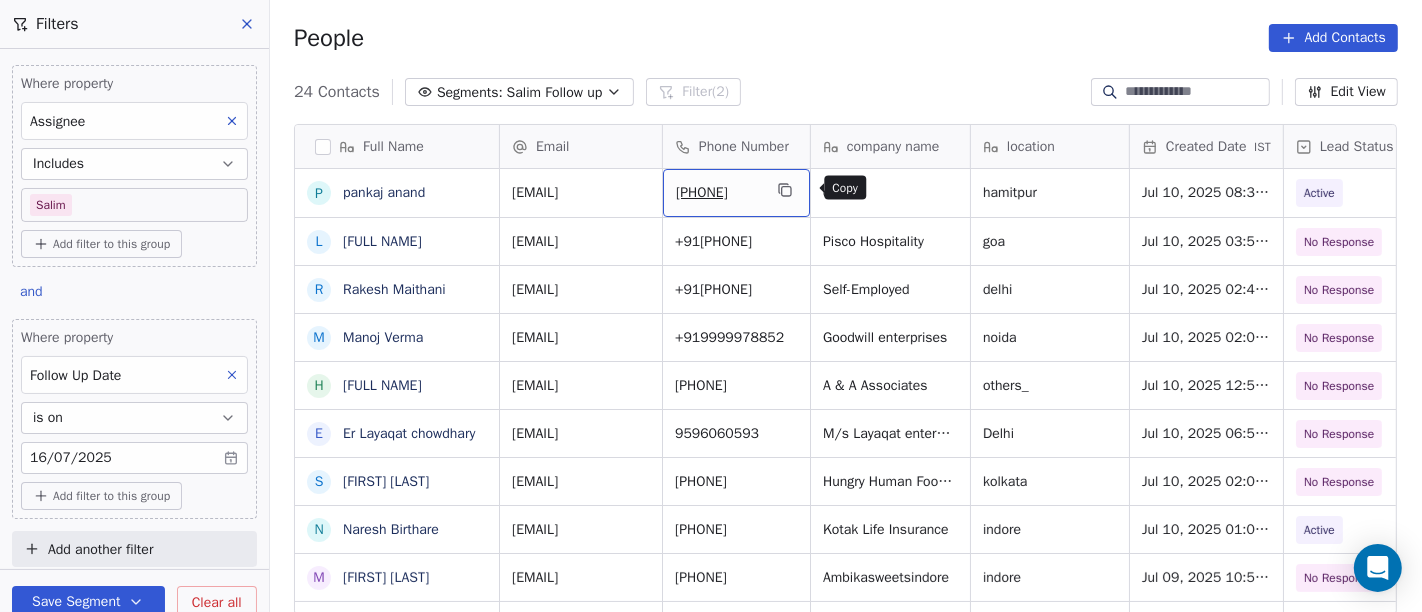 click 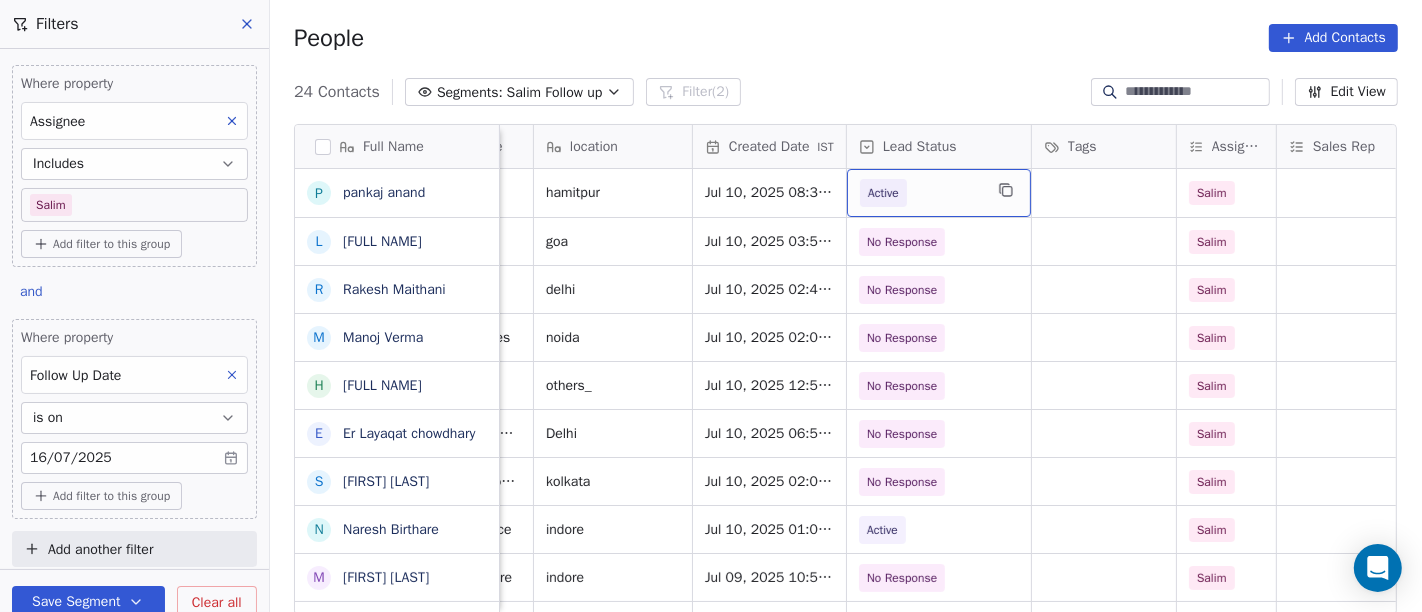 scroll, scrollTop: 2, scrollLeft: 439, axis: both 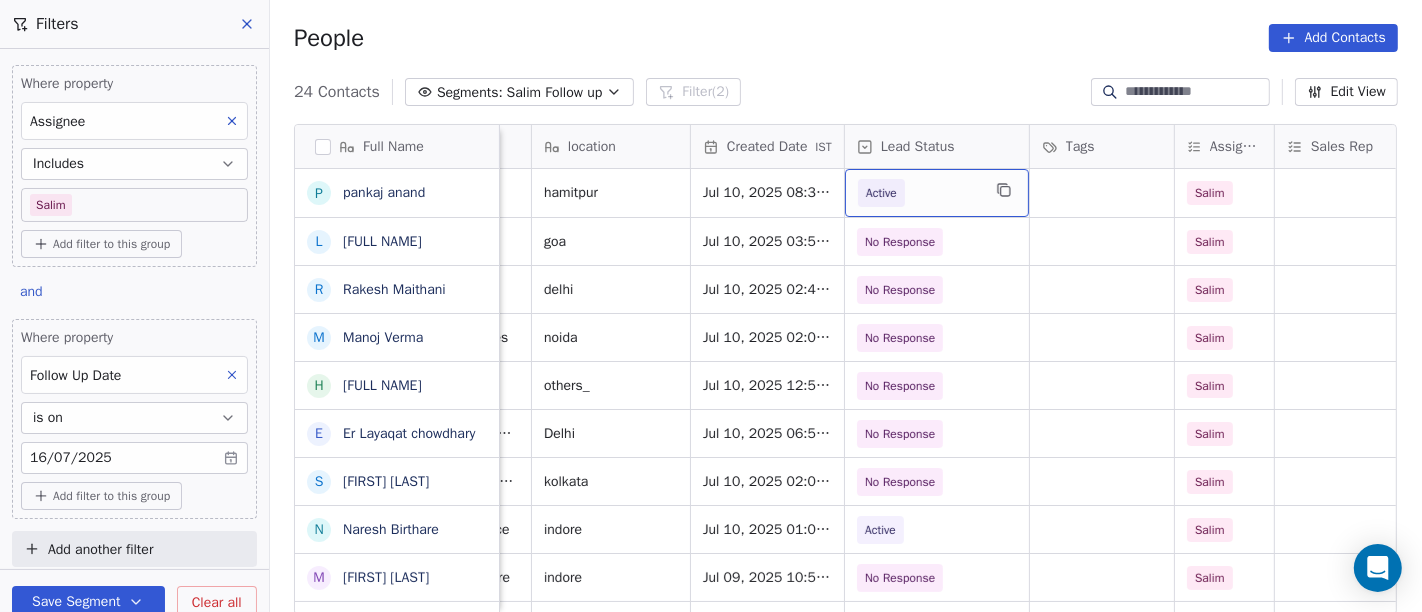click on "Active" at bounding box center (919, 193) 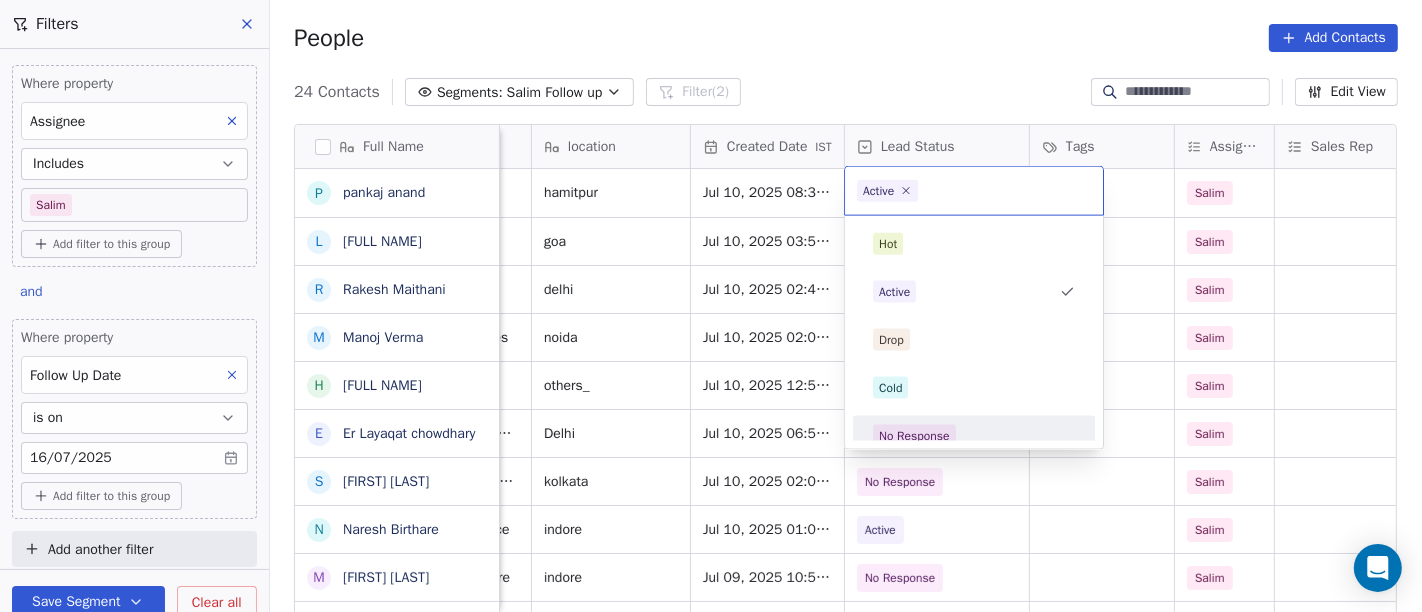 click on "No Response" at bounding box center (914, 436) 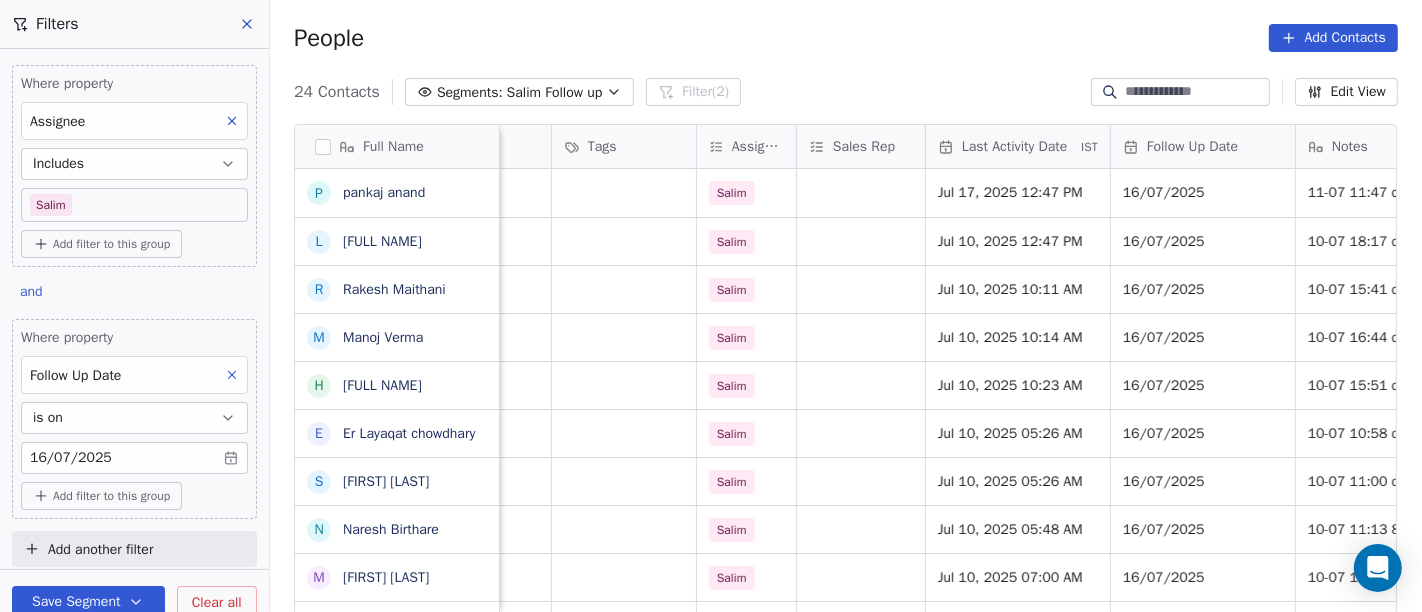 scroll, scrollTop: 2, scrollLeft: 919, axis: both 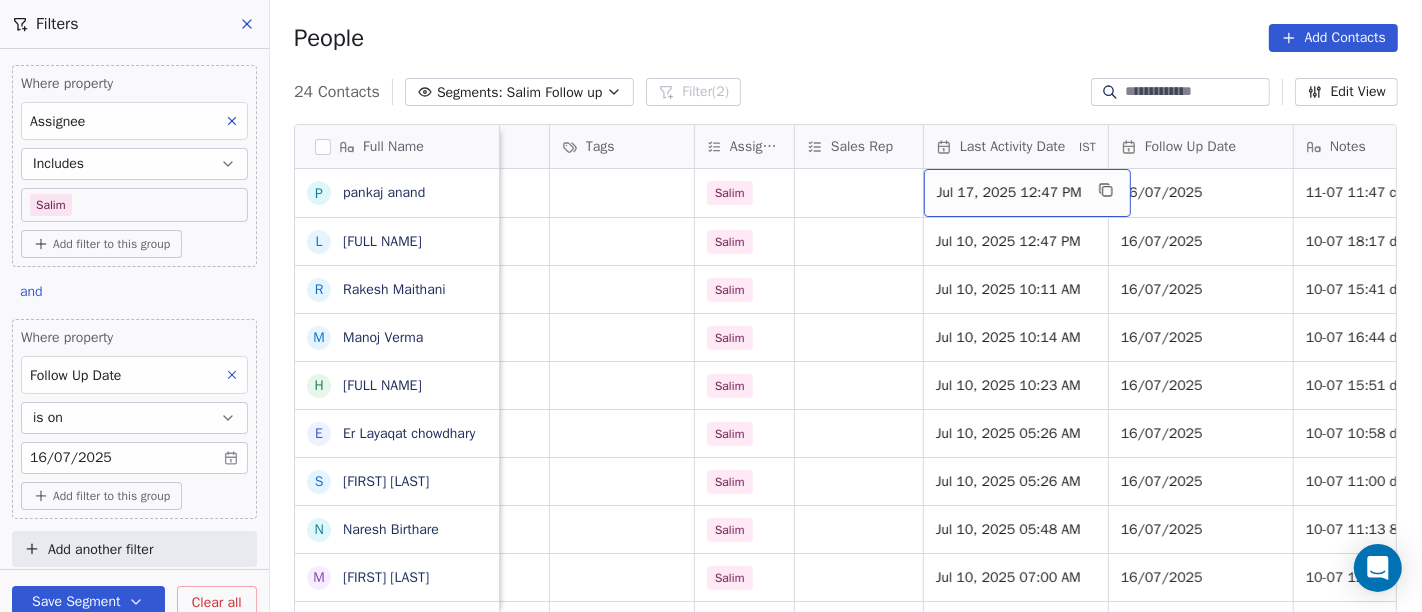 click on "Jul 17, 2025 12:47 PM" at bounding box center [1009, 193] 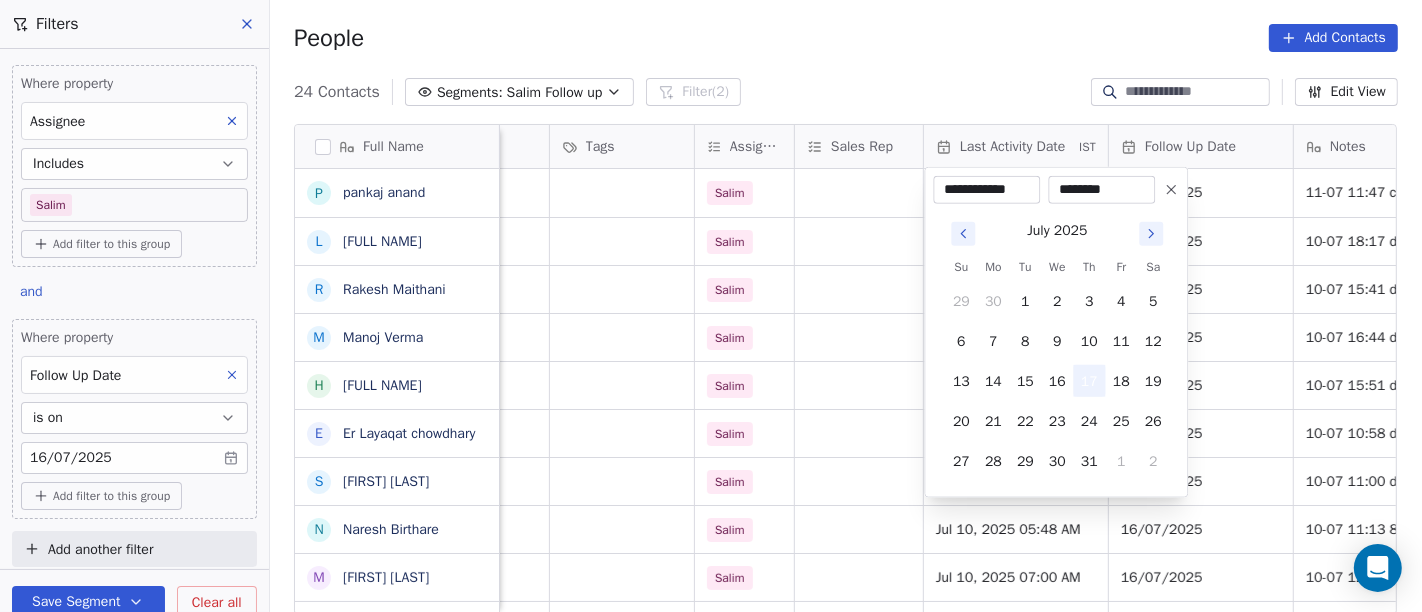 click on "17" at bounding box center [1089, 381] 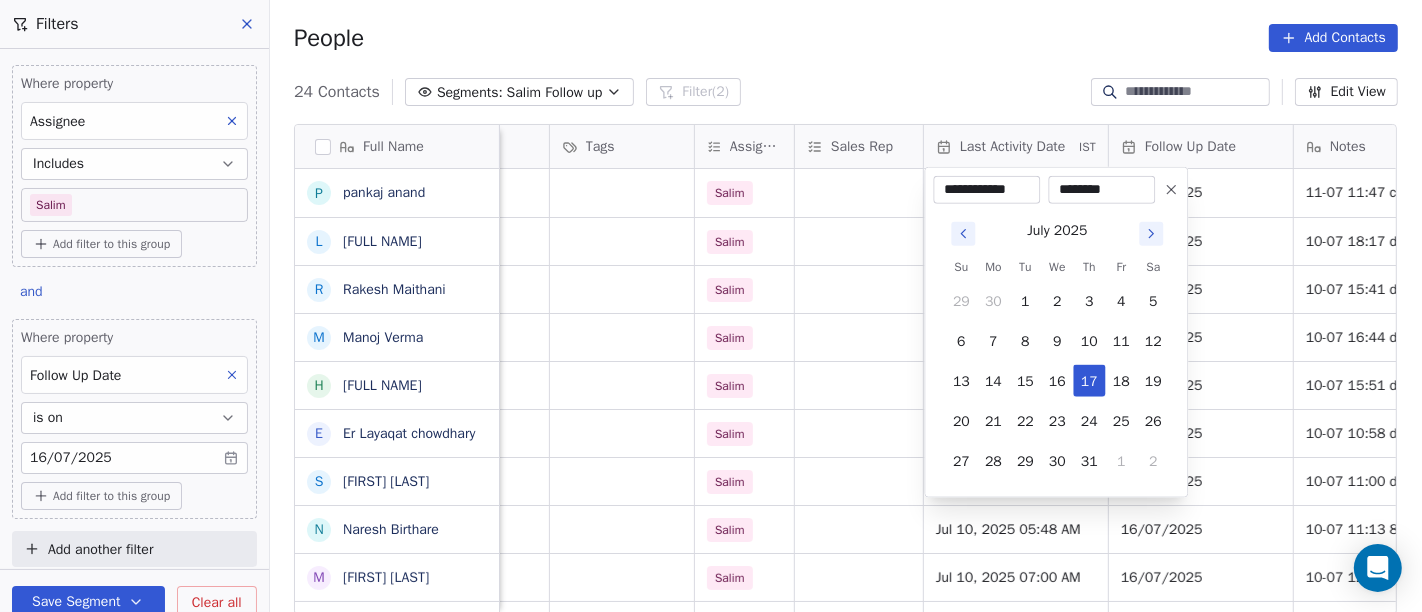 click on "On2Cook India Pvt. Ltd. Contacts People Marketing Workflows Campaigns Sales Pipelines Sequences Beta Tools Apps AI Agents Help & Support Filters Where property   Assignee   Includes Salim Add filter to this group and Where property   Follow Up Date   is on 16/07/2025 Add filter to this group Add another filter Save Segment Clear all People  Add Contacts 24 Contacts Segments: Salim Follow up Filter  (2) Edit View Tag Add to Sequence Full Name p pankaj anand L Lawrie Fernandes R Rakesh Maithani M Manoj Verma H Haridas.R E Er Layaqat chowdhary S Sajan Sahoo N Naresh Birthare M Manoj Paliwal s sarvendra Singh P Puneet baluja R Rabinder Kaur I Irfanah A Arun pratap g gaurav mehta A AMIT TANEJA Y Yogesh Pawar R Rishi Rawat A Amardeep Chandarwanshi S Sanjay Chalana M Maha SHIV marketing L Lobzang Tandup S Sunil Bagdi a archit sharma company name location Created Date IST Lead Status Tags Assignee Sales Rep Last Activity Date IST Follow Up Date Notes Call Attempts Website zomato link   chichu hamitpur No Response 1" at bounding box center [711, 306] 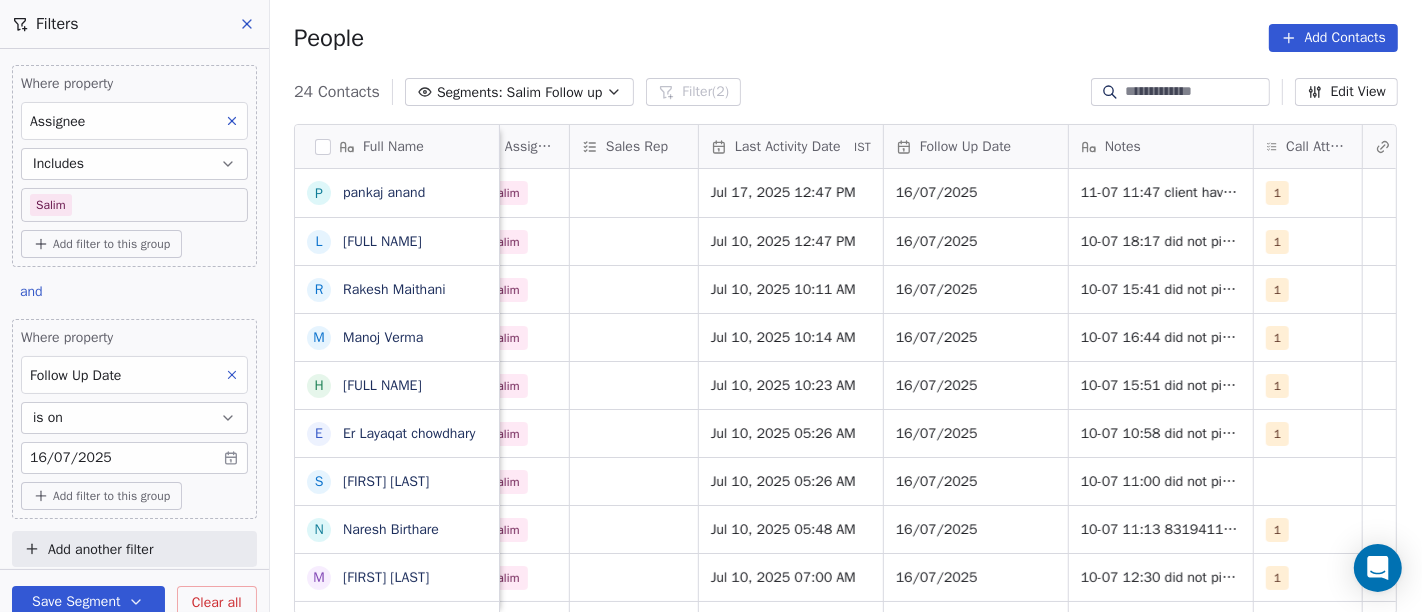 scroll, scrollTop: 2, scrollLeft: 1139, axis: both 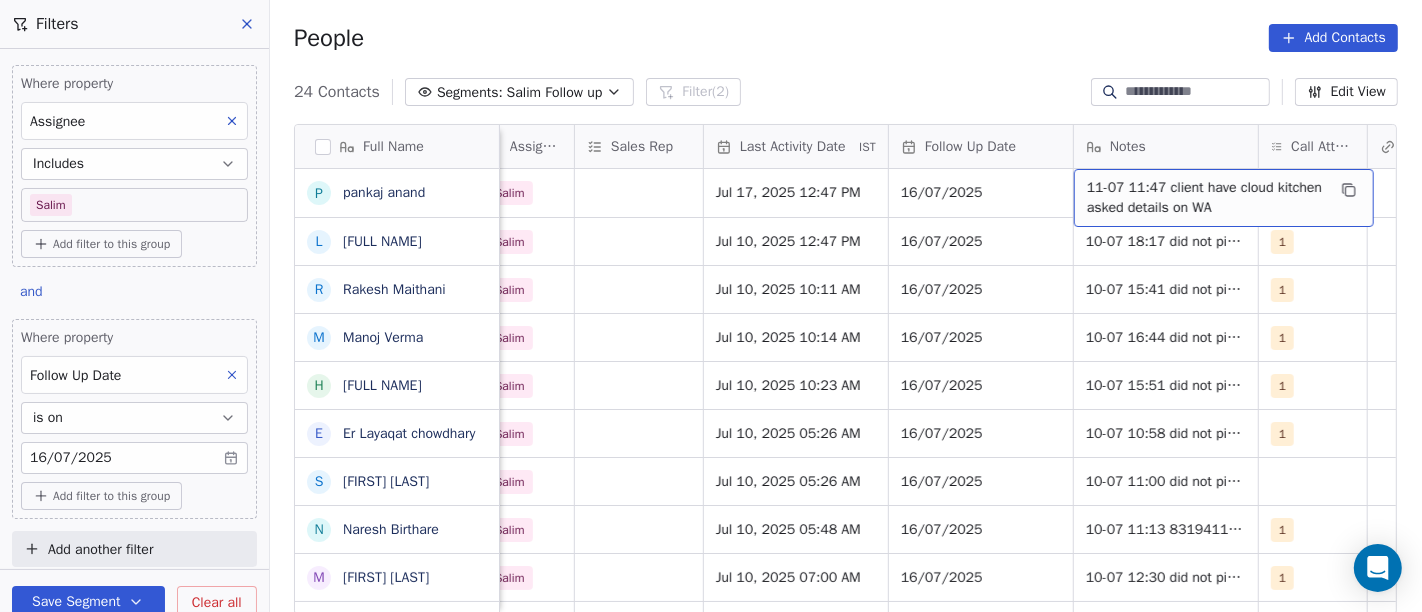 click on "11-07 11:47 client have cloud kitchen asked details on WA" at bounding box center [1206, 198] 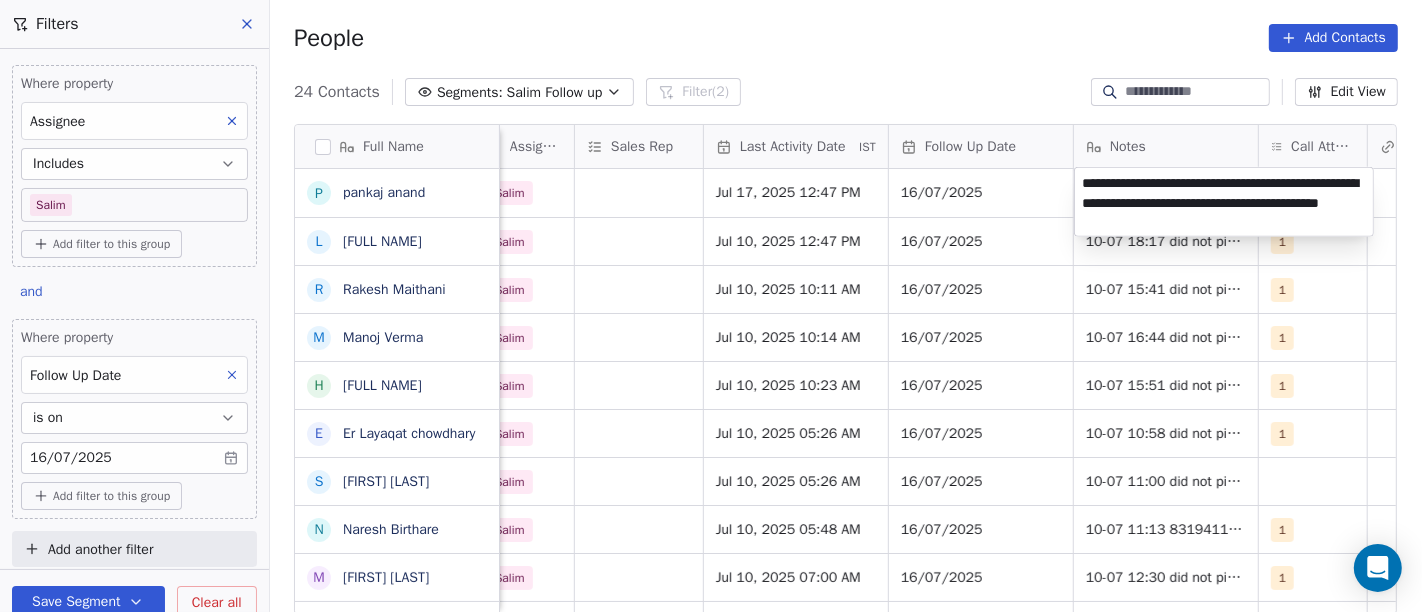 type on "**********" 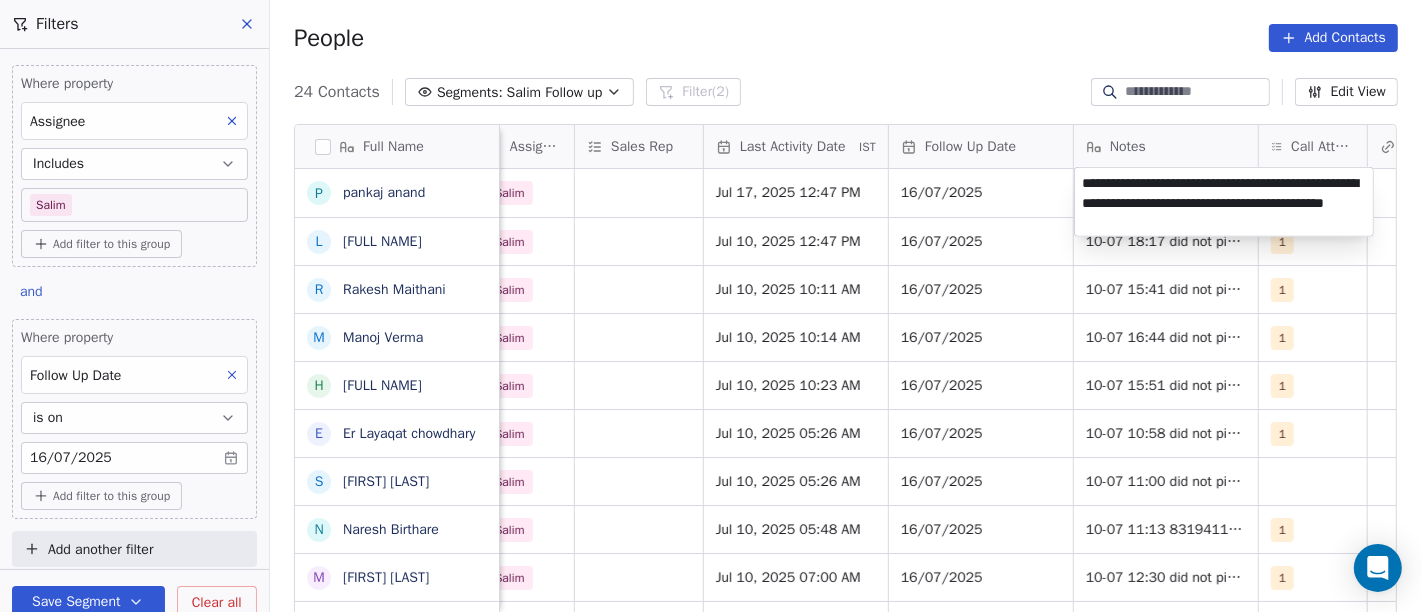 click on "On2Cook India Pvt. Ltd. Contacts People Marketing Workflows Campaigns Sales Pipelines Sequences Beta Tools Apps AI Agents Help & Support Filters Where property   Assignee   Includes Salim Add filter to this group and Where property   Follow Up Date   is on 16/07/2025 Add filter to this group Add another filter Save Segment Clear all People  Add Contacts 24 Contacts Segments: Salim Follow up Filter  (2) Edit View Tag Add to Sequence Full Name p pankaj anand L Lawrie Fernandes R Rakesh Maithani M Manoj Verma H Haridas.R E Er Layaqat chowdhary S Sajan Sahoo N Naresh Birthare M Manoj Paliwal s sarvendra Singh P Puneet baluja R Rabinder Kaur I Irfanah A Arun pratap g gaurav mehta A AMIT TANEJA Y Yogesh Pawar R Rishi Rawat A Amardeep Chandarwanshi S Sanjay Chalana M Maha SHIV marketing L Lobzang Tandup S Sunil Bagdi a archit sharma Created Date IST Lead Status Tags Assignee Sales Rep Last Activity Date IST Follow Up Date Notes Call Attempts Website zomato link outlet type Location   Jul 10, 2025 08:38 PM Salim 1" at bounding box center [711, 306] 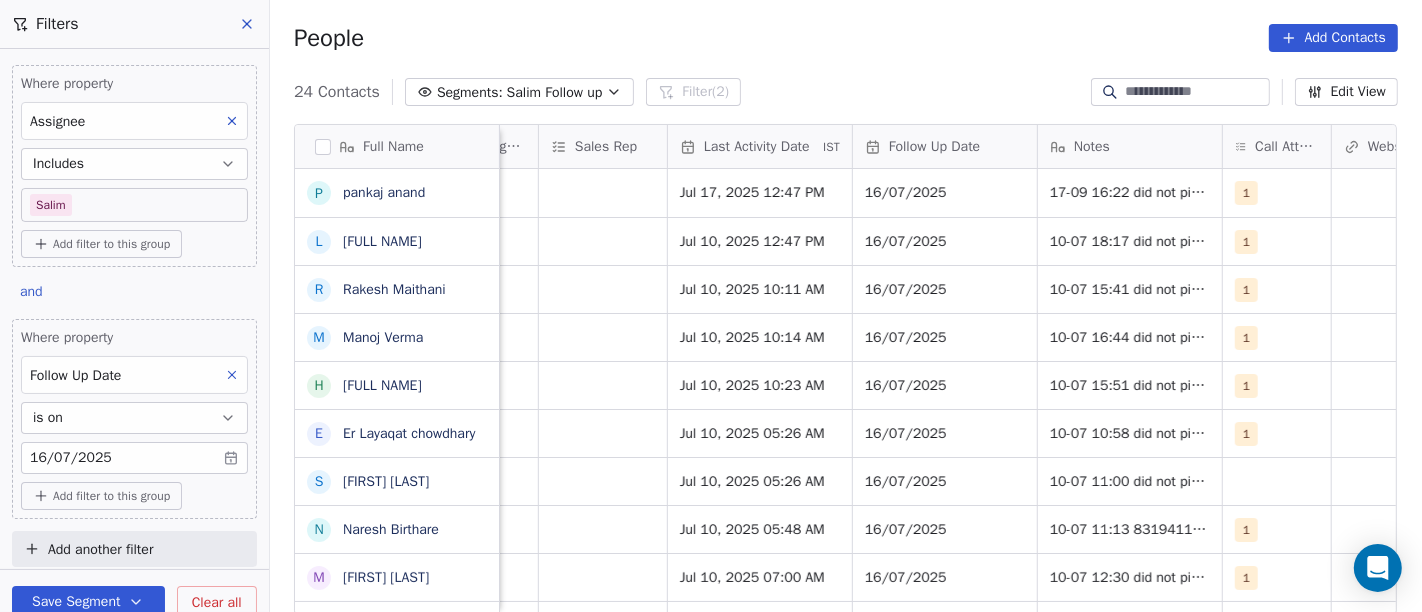 scroll, scrollTop: 2, scrollLeft: 1177, axis: both 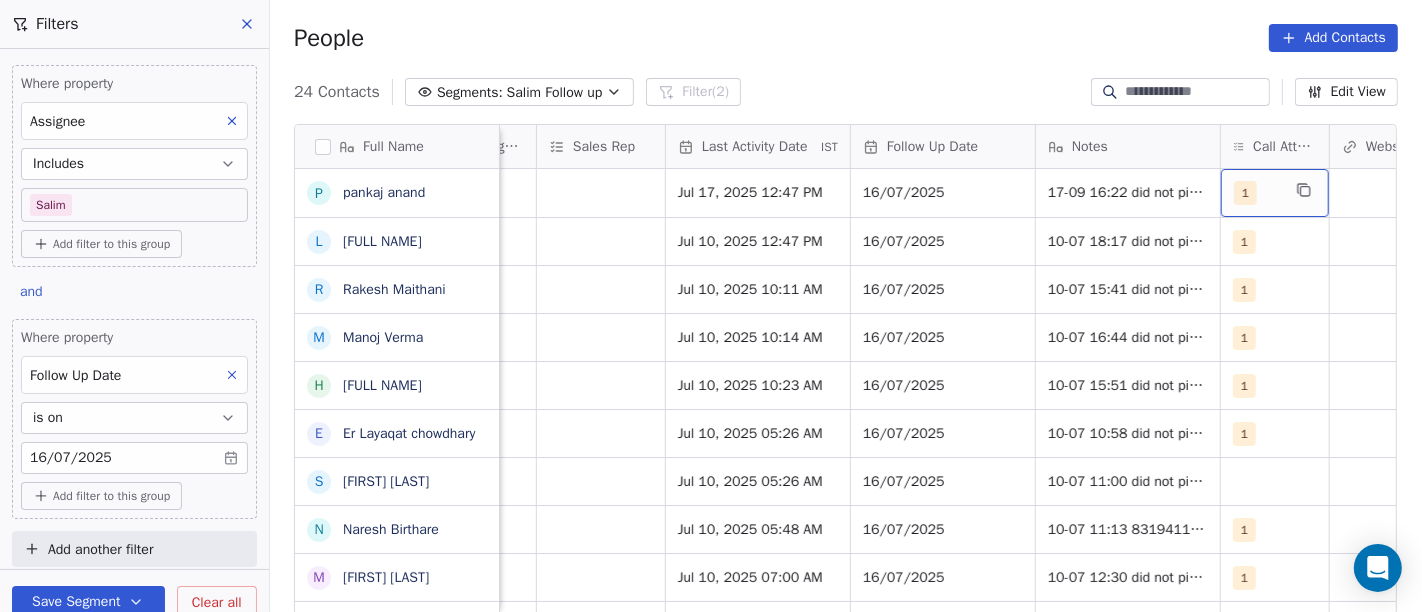 click on "1" at bounding box center (1245, 193) 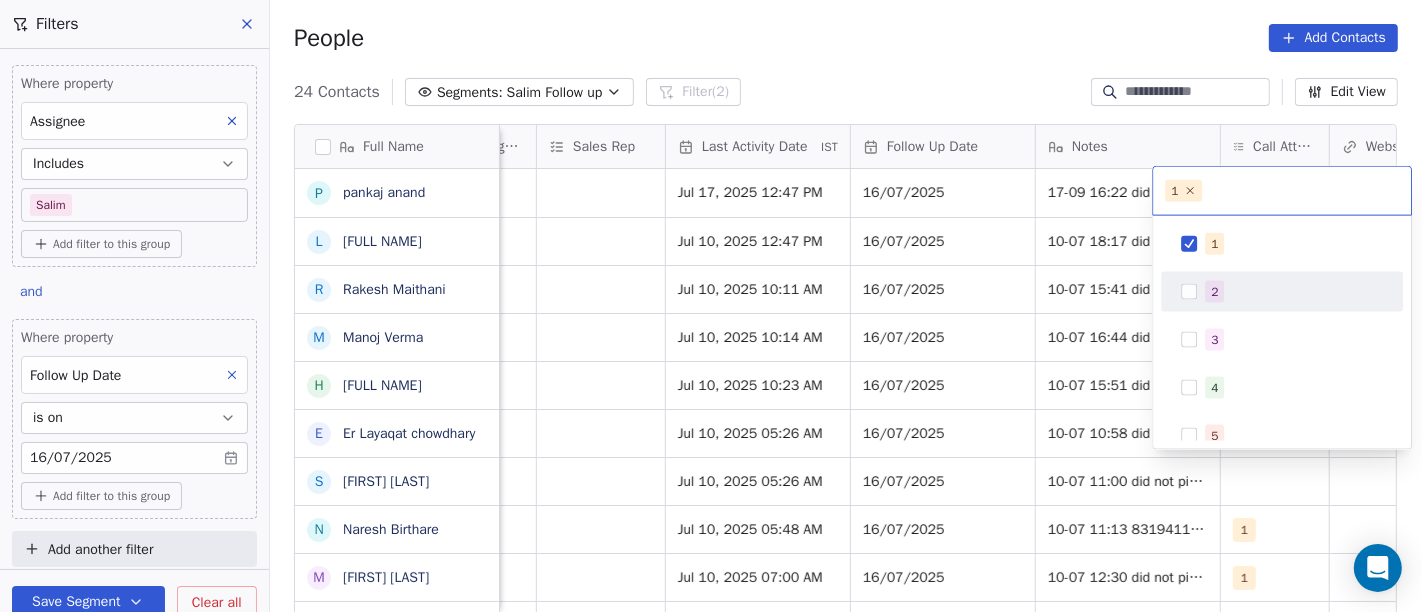 click on "2" at bounding box center (1294, 292) 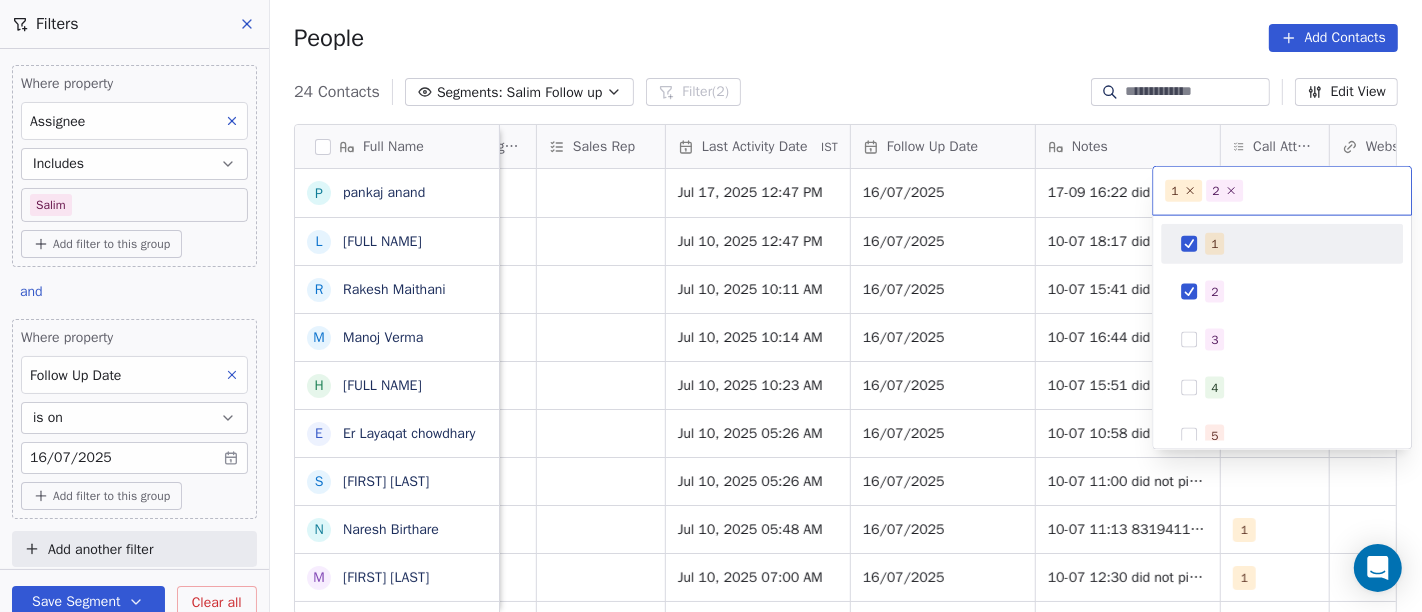 click on "1" at bounding box center [1214, 244] 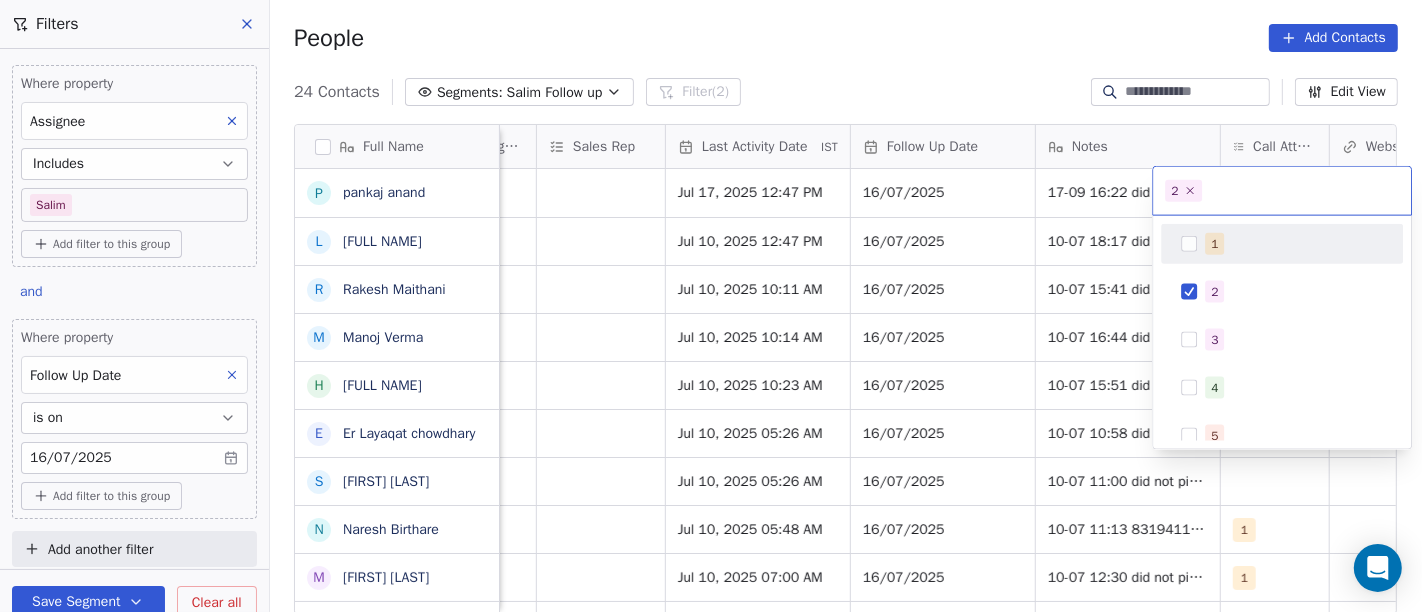 click on "On2Cook India Pvt. Ltd. Contacts People Marketing Workflows Campaigns Sales Pipelines Sequences Beta Tools Apps AI Agents Help & Support Filters Where property   Assignee   Includes Salim Add filter to this group and Where property   Follow Up Date   is on 16/07/2025 Add filter to this group Add another filter Save Segment Clear all People  Add Contacts 24 Contacts Segments: Salim Follow up Filter  (2) Edit View Tag Add to Sequence Full Name p pankaj anand L Lawrie Fernandes R Rakesh Maithani M Manoj Verma H Haridas.R E Er Layaqat chowdhary S Sajan Sahoo N Naresh Birthare M Manoj Paliwal s sarvendra Singh P Puneet baluja R Rabinder Kaur I Irfanah A Arun pratap g gaurav mehta A AMIT TANEJA Y Yogesh Pawar R Rishi Rawat A Amardeep Chandarwanshi S Sanjay Chalana M Maha SHIV marketing L Lobzang Tandup S Sunil Bagdi a archit sharma Created Date IST Lead Status Tags Assignee Sales Rep Last Activity Date IST Follow Up Date Notes Call Attempts Website zomato link outlet type Location   Jul 10, 2025 08:38 PM Salim 1" at bounding box center (711, 306) 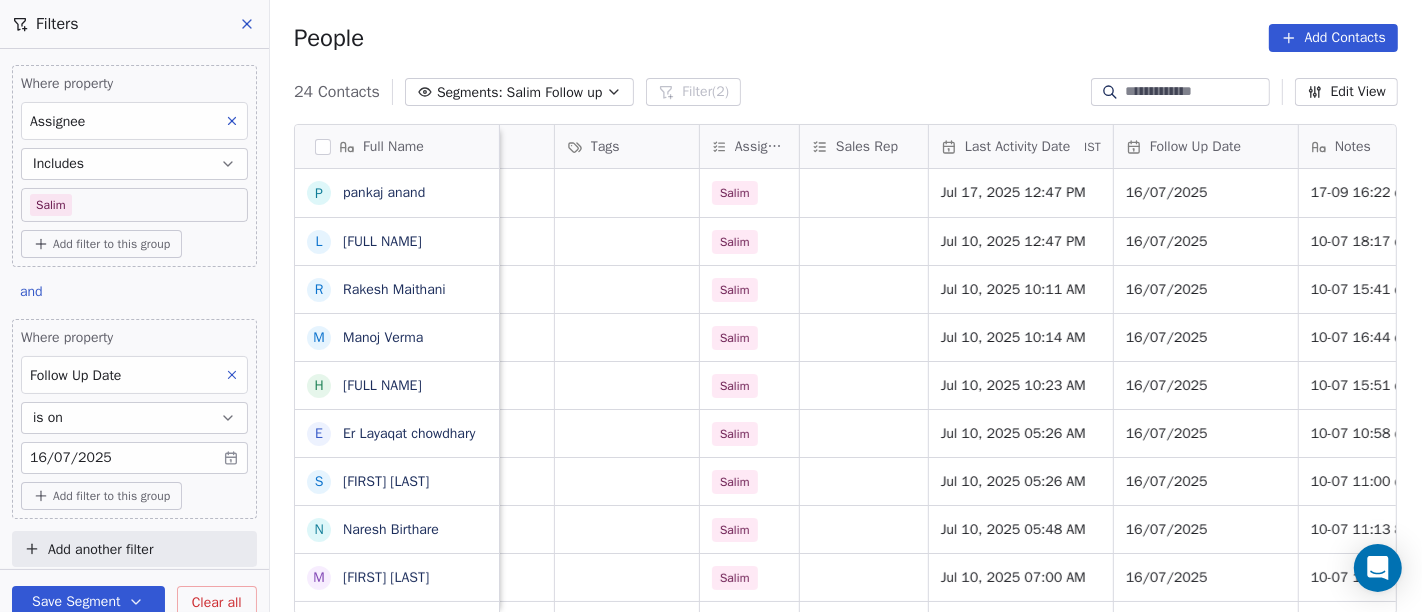 scroll, scrollTop: 2, scrollLeft: 911, axis: both 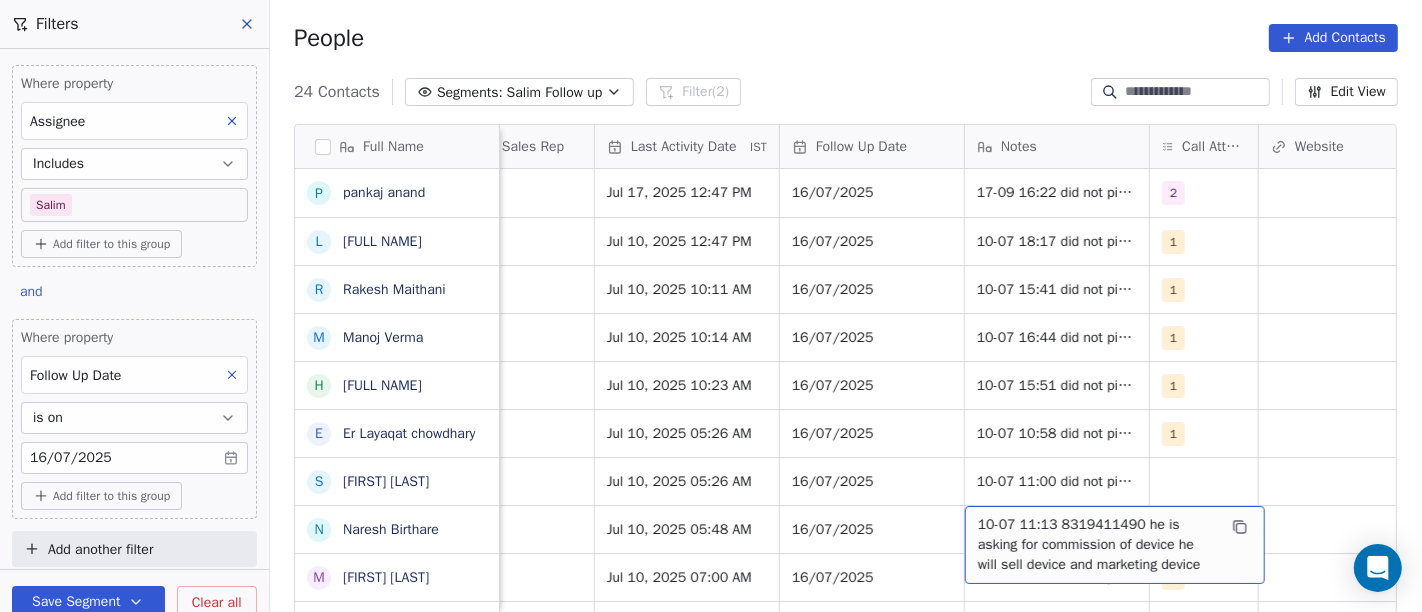 click on "10-07 11:13 8319411490 he is asking for commission of device he will sell device and marketing device" at bounding box center (1097, 545) 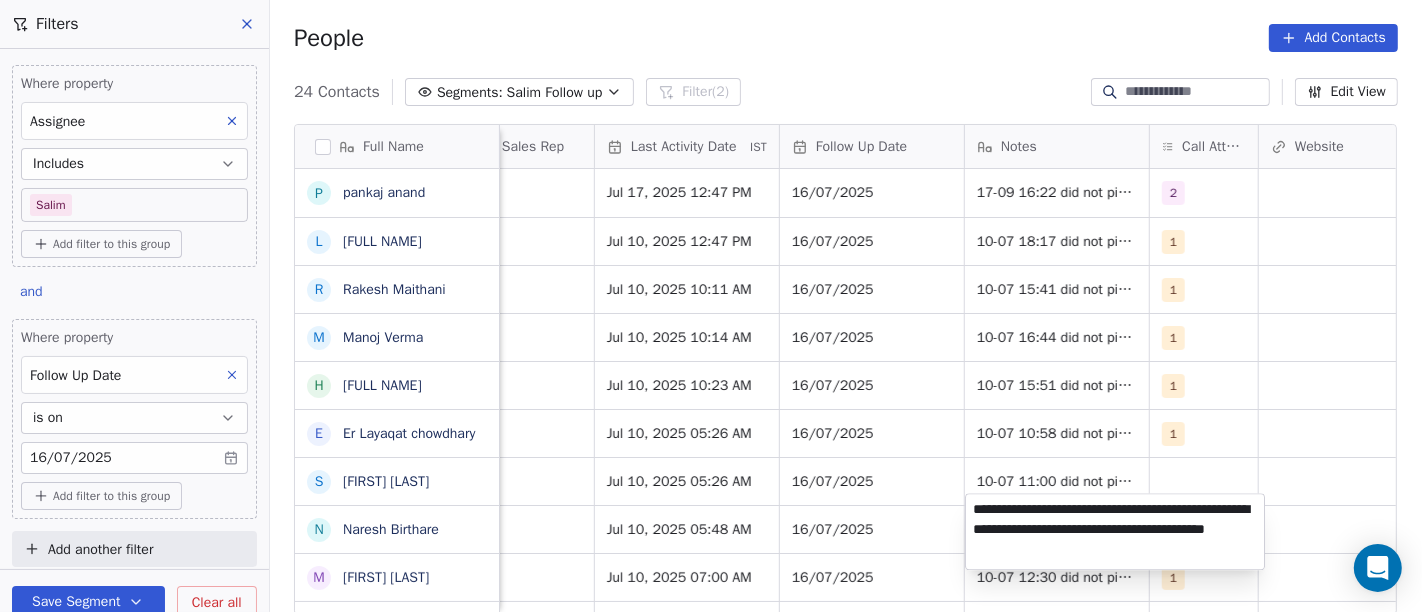click on "**********" at bounding box center [1115, 531] 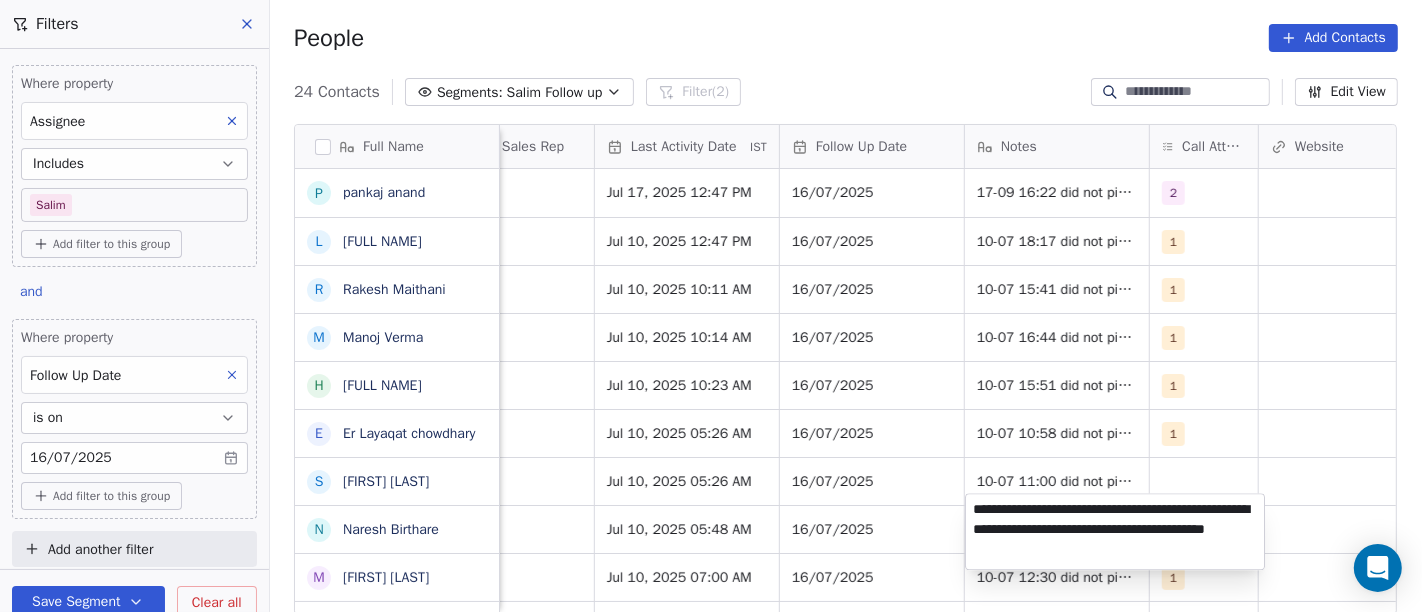 click on "**********" at bounding box center (1115, 531) 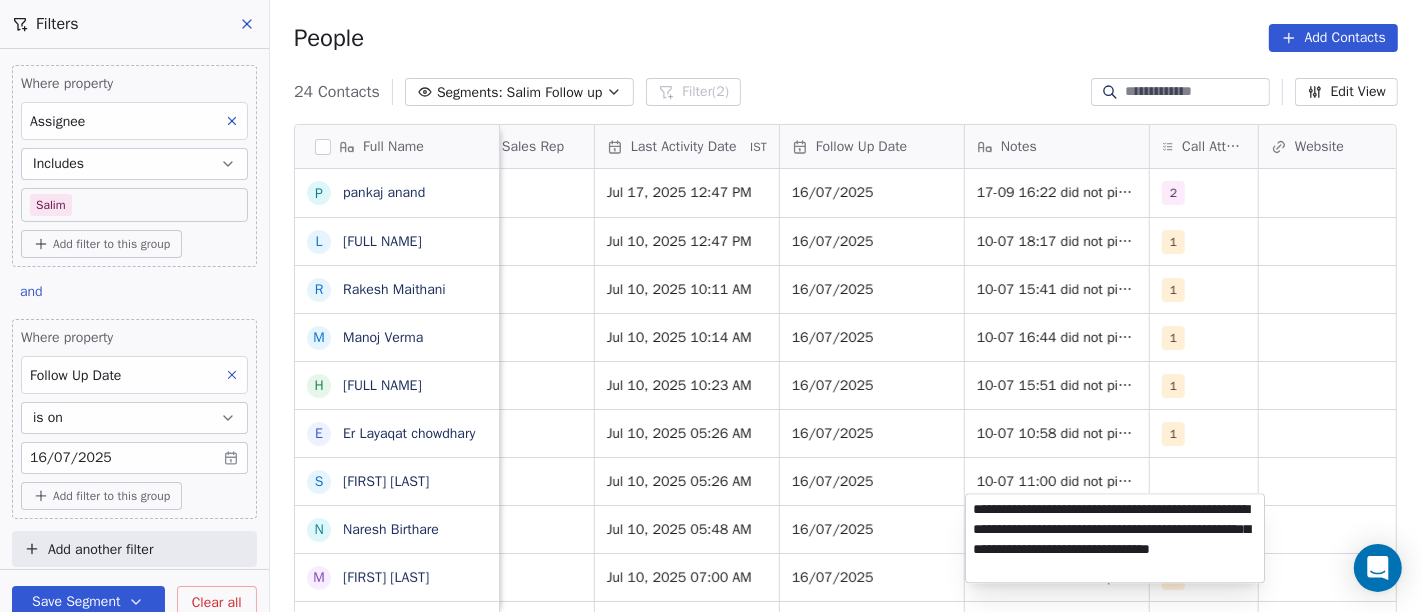 type on "**********" 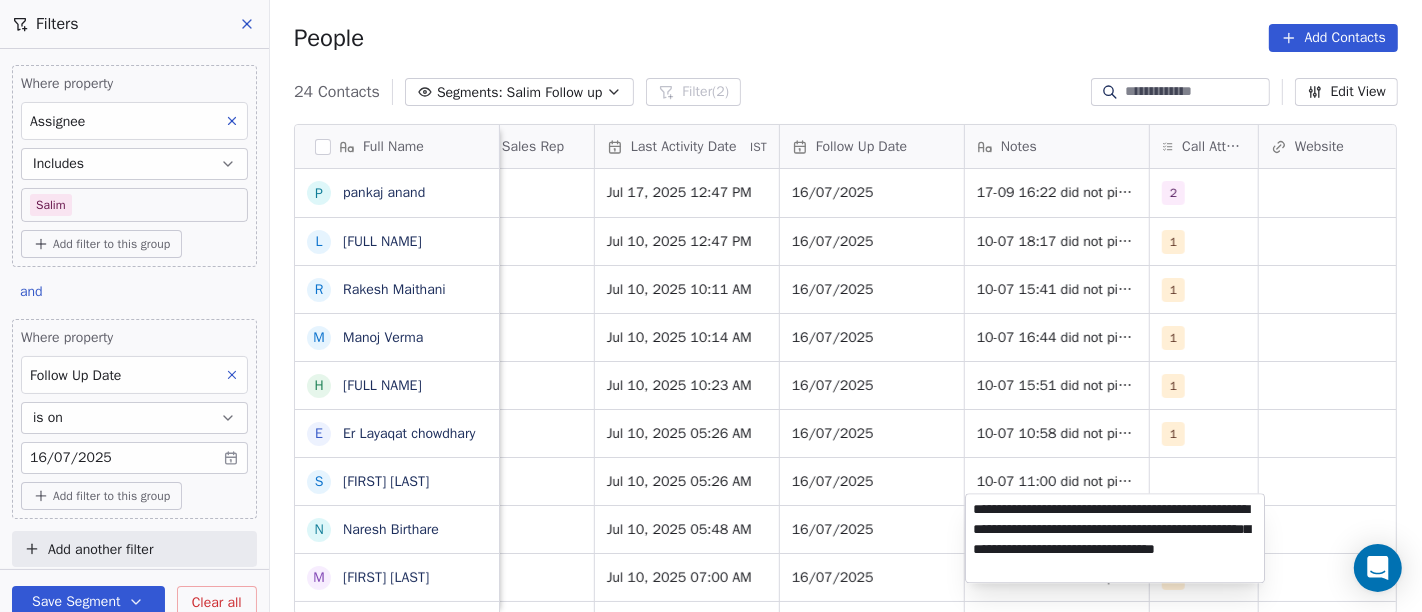 click on "On2Cook India Pvt. Ltd. Contacts People Marketing Workflows Campaigns Sales Pipelines Sequences Beta Tools Apps AI Agents Help & Support Filters Where property   Assignee   Includes Salim Add filter to this group and Where property   Follow Up Date   is on 16/07/2025 Add filter to this group Add another filter Save Segment Clear all People  Add Contacts 24 Contacts Segments: Salim Follow up Filter  (2) Edit View Tag Add to Sequence Full Name p pankaj anand L Lawrie Fernandes R Rakesh Maithani M Manoj Verma H Haridas.R E Er Layaqat chowdhary S Sajan Sahoo N Naresh Birthare M Manoj Paliwal s sarvendra Singh P Puneet baluja R Rabinder Kaur I Irfanah A Arun pratap g gaurav mehta A AMIT TANEJA Y Yogesh Pawar R Rishi Rawat A Amardeep Chandarwanshi S Sanjay Chalana M Maha SHIV marketing L Lobzang Tandup S Sunil Bagdi a archit sharma Lead Status Tags Assignee Sales Rep Last Activity Date IST Follow Up Date Notes Call Attempts Website zomato link outlet type Location   No Response Salim Jul 17, 2025 12:47 PM 2   1" at bounding box center [711, 306] 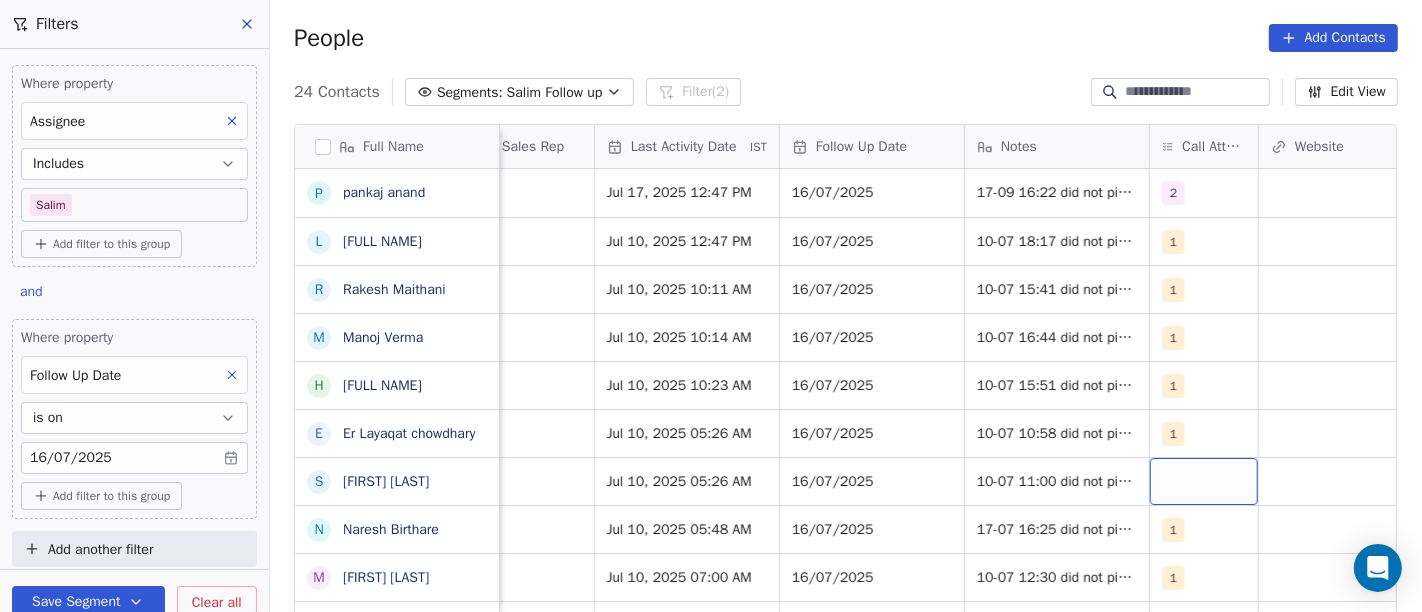 click at bounding box center (1204, 481) 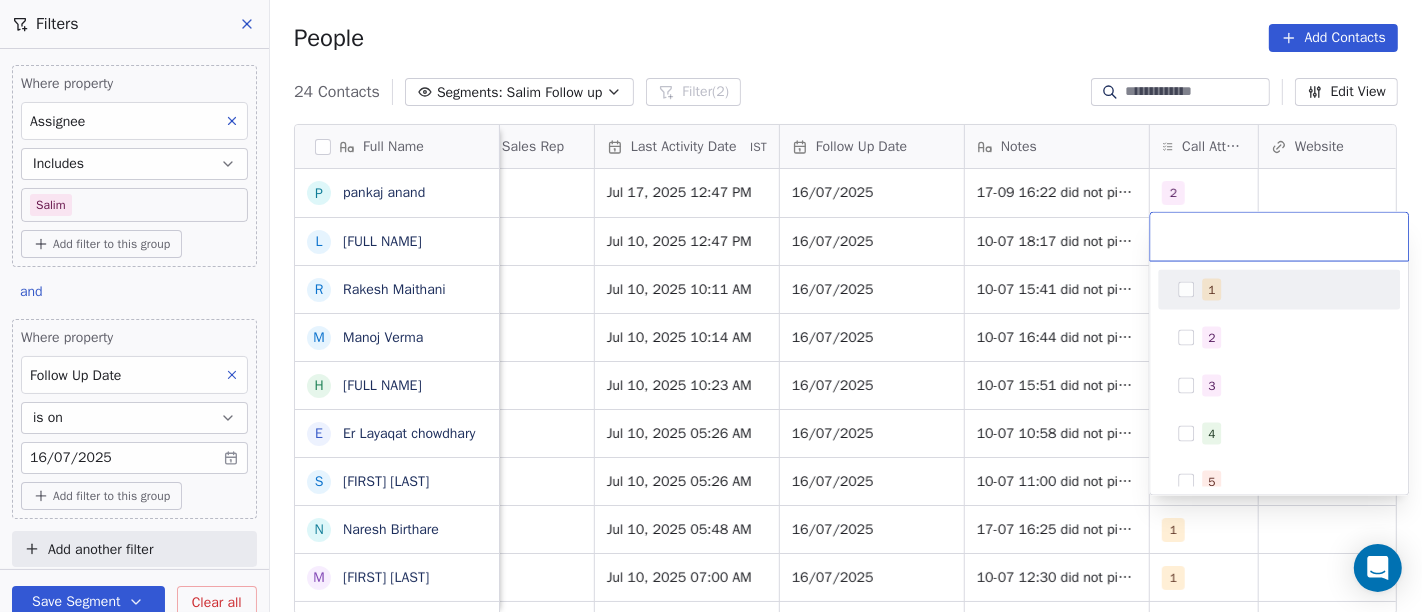 click on "1" at bounding box center [1291, 290] 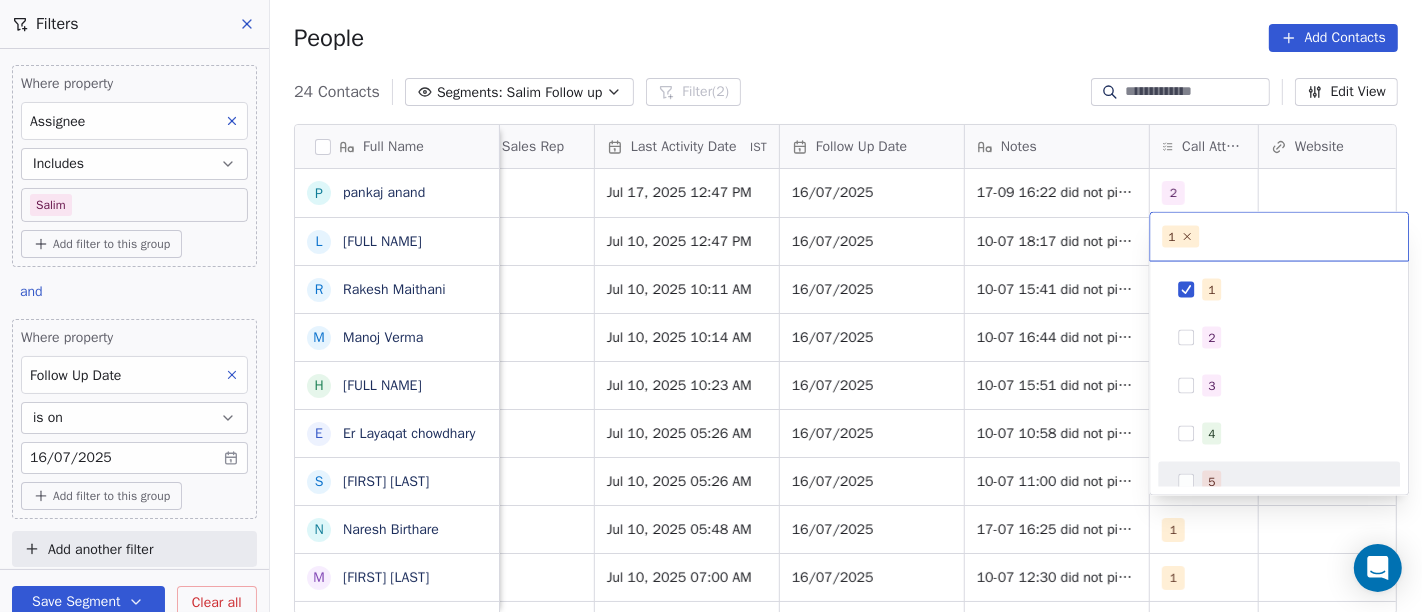 click on "On2Cook India Pvt. Ltd. Contacts People Marketing Workflows Campaigns Sales Pipelines Sequences Beta Tools Apps AI Agents Help & Support Filters Where property   Assignee   Includes Salim Add filter to this group and Where property   Follow Up Date   is on 16/07/2025 Add filter to this group Add another filter Save Segment Clear all People  Add Contacts 24 Contacts Segments: Salim Follow up Filter  (2) Edit View Tag Add to Sequence Full Name p pankaj anand L Lawrie Fernandes R Rakesh Maithani M Manoj Verma H Haridas.R E Er Layaqat chowdhary S Sajan Sahoo N Naresh Birthare M Manoj Paliwal s sarvendra Singh P Puneet baluja R Rabinder Kaur I Irfanah A Arun pratap g gaurav mehta A AMIT TANEJA Y Yogesh Pawar R Rishi Rawat A Amardeep Chandarwanshi S Sanjay Chalana M Maha SHIV marketing L Lobzang Tandup S Sunil Bagdi a archit sharma Lead Status Tags Assignee Sales Rep Last Activity Date IST Follow Up Date Notes Call Attempts Website zomato link outlet type Location   No Response Salim Jul 17, 2025 12:47 PM 2   1" at bounding box center [711, 306] 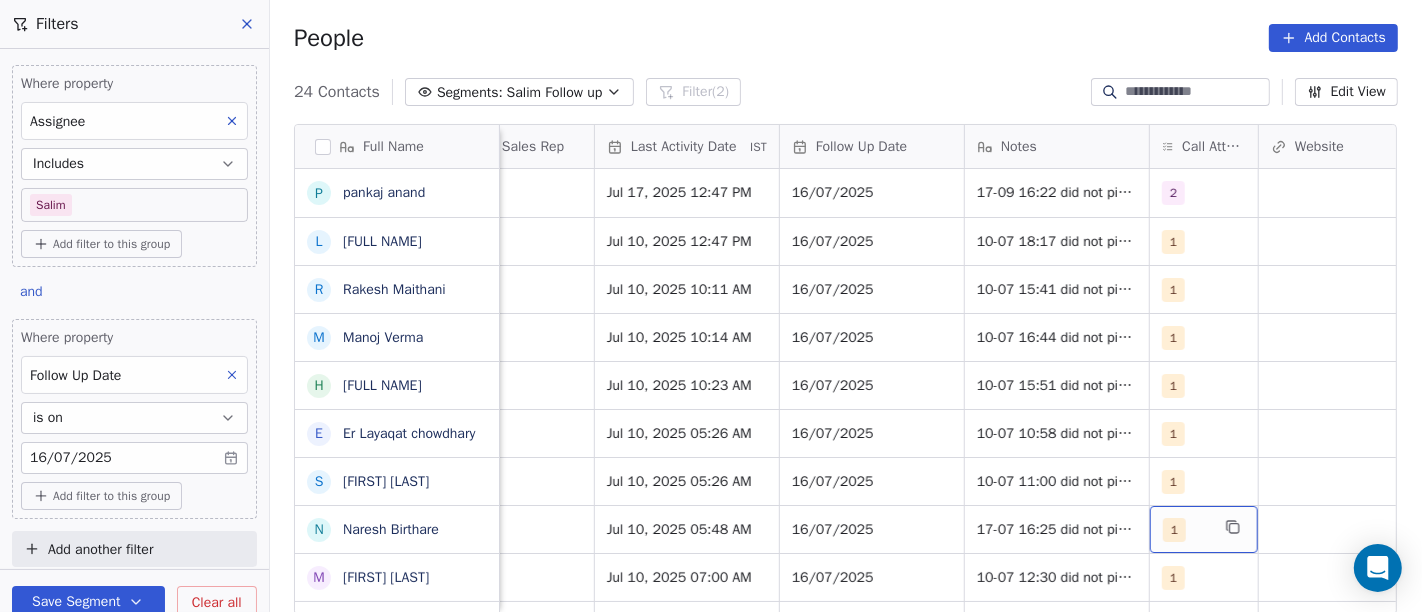 click on "1" at bounding box center (1186, 530) 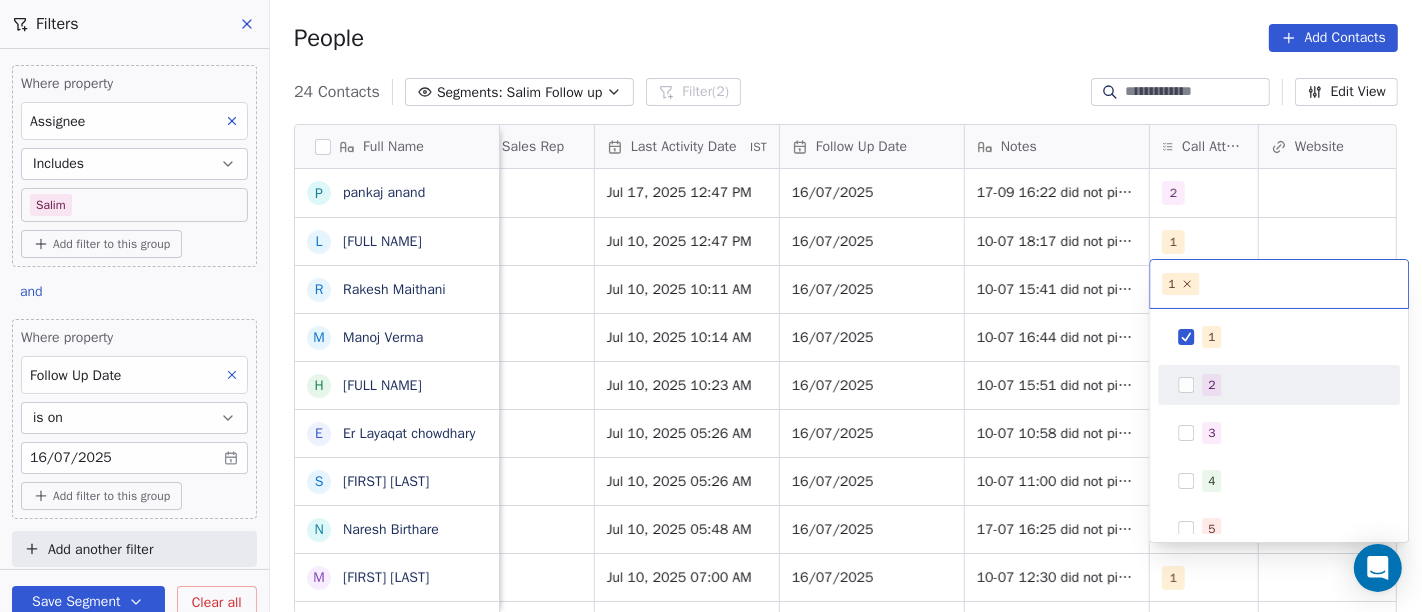 click on "2" at bounding box center (1211, 385) 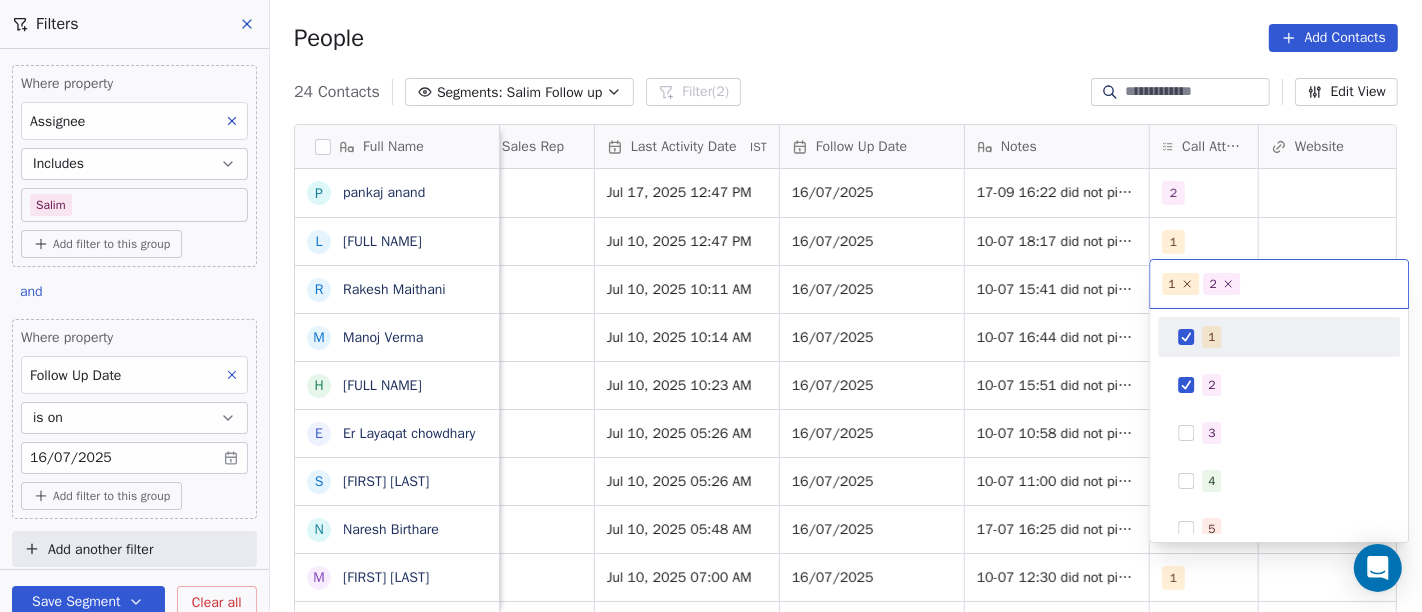 click on "1" at bounding box center [1211, 337] 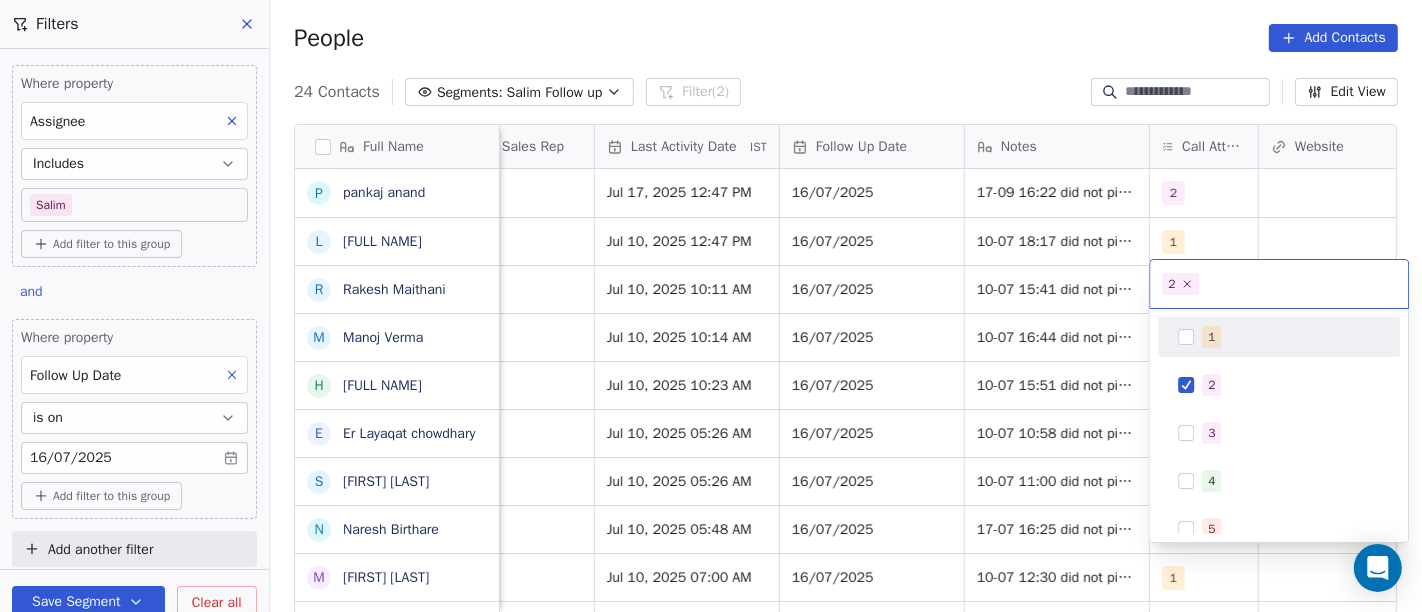 click on "On2Cook India Pvt. Ltd. Contacts People Marketing Workflows Campaigns Sales Pipelines Sequences Beta Tools Apps AI Agents Help & Support Filters Where property   Assignee   Includes Salim Add filter to this group and Where property   Follow Up Date   is on 16/07/2025 Add filter to this group Add another filter Save Segment Clear all People  Add Contacts 24 Contacts Segments: Salim Follow up Filter  (2) Edit View Tag Add to Sequence Full Name p pankaj anand L Lawrie Fernandes R Rakesh Maithani M Manoj Verma H Haridas.R E Er Layaqat chowdhary S Sajan Sahoo N Naresh Birthare M Manoj Paliwal s sarvendra Singh P Puneet baluja R Rabinder Kaur I Irfanah A Arun pratap g gaurav mehta A AMIT TANEJA Y Yogesh Pawar R Rishi Rawat A Amardeep Chandarwanshi S Sanjay Chalana M Maha SHIV marketing L Lobzang Tandup S Sunil Bagdi a archit sharma Lead Status Tags Assignee Sales Rep Last Activity Date IST Follow Up Date Notes Call Attempts Website zomato link outlet type Location   No Response Salim Jul 17, 2025 12:47 PM 2   1" at bounding box center (711, 306) 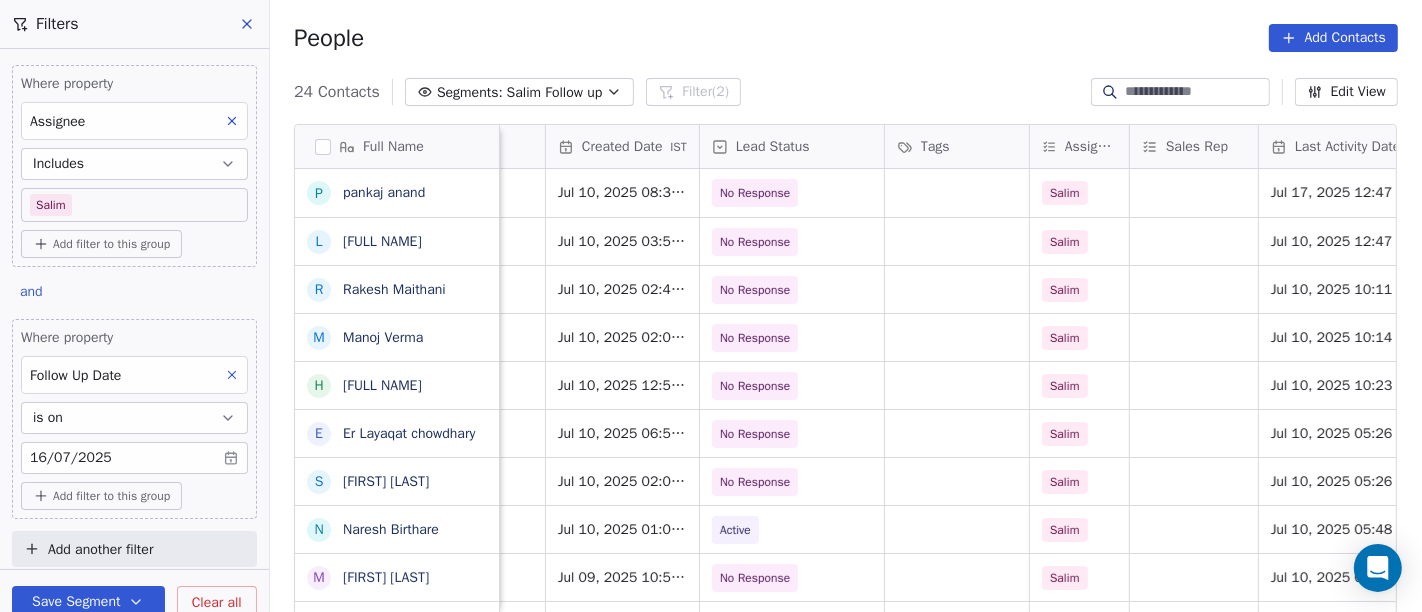 scroll, scrollTop: 11, scrollLeft: 585, axis: both 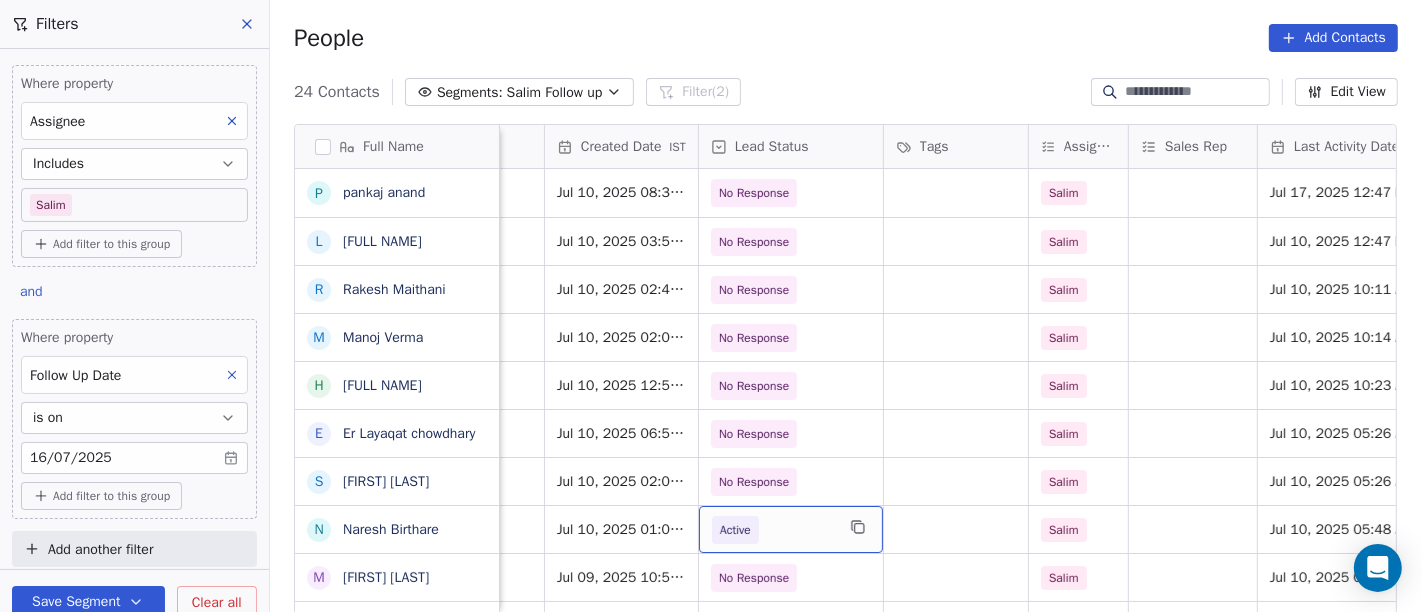 click on "Active" at bounding box center [773, 530] 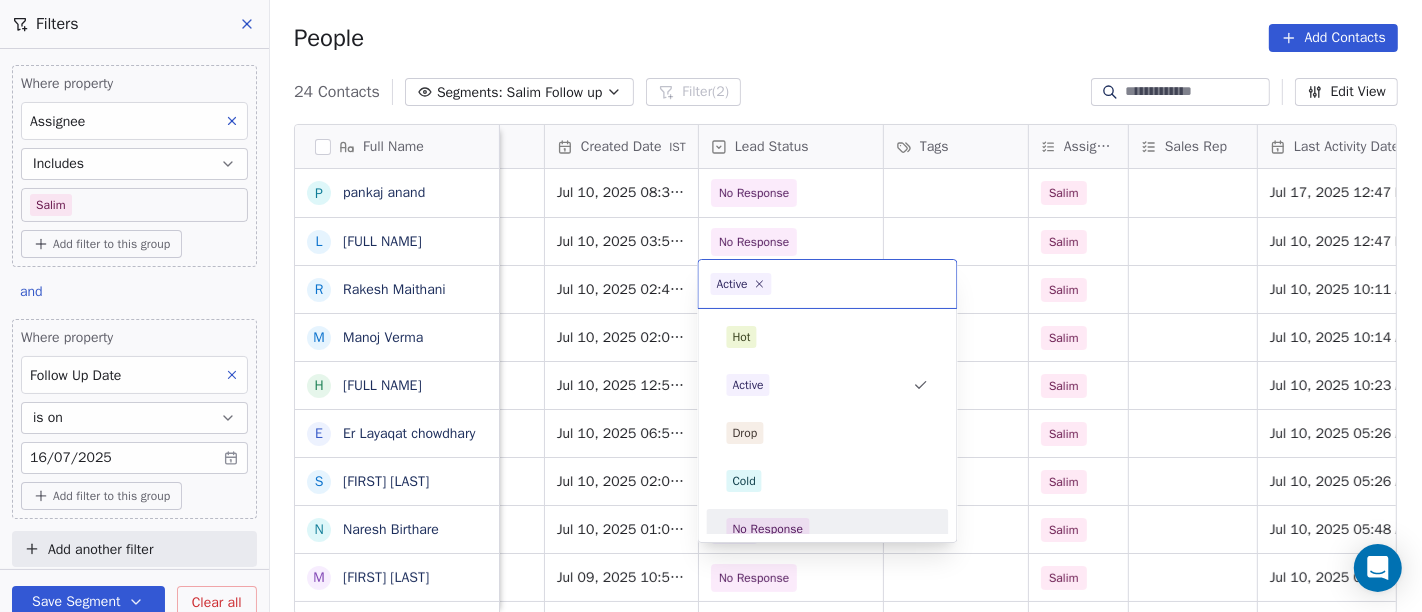 click on "On2Cook India Pvt. Ltd. Contacts People Marketing Workflows Campaigns Sales Pipelines Sequences Beta Tools Apps AI Agents Help & Support Filters Where property   Assignee   Includes Salim Add filter to this group and Where property   Follow Up Date   is on 16/07/2025 Add filter to this group Add another filter Save Segment Clear all People  Add Contacts 24 Contacts Segments: Salim Follow up Filter  (2) Edit View Tag Add to Sequence Full Name p pankaj anand L Lawrie Fernandes R Rakesh Maithani M Manoj Verma H Haridas.R E Er Layaqat chowdhary S Sajan Sahoo N Naresh Birthare M Manoj Paliwal s sarvendra Singh P Puneet baluja R Rabinder Kaur I Irfanah A Arun pratap g gaurav mehta A AMIT TANEJA Y Yogesh Pawar R Rishi Rawat A Amardeep Chandarwanshi S Sanjay Chalana M Maha SHIV marketing L Lobzang Tandup S Sunil Bagdi a archit sharma Email Phone Number company name location Created Date IST Lead Status Tags Assignee Sales Rep Last Activity Date IST Follow Up Date Notes Call Attempts pasmartsolution.india@gmail.com" at bounding box center [711, 306] 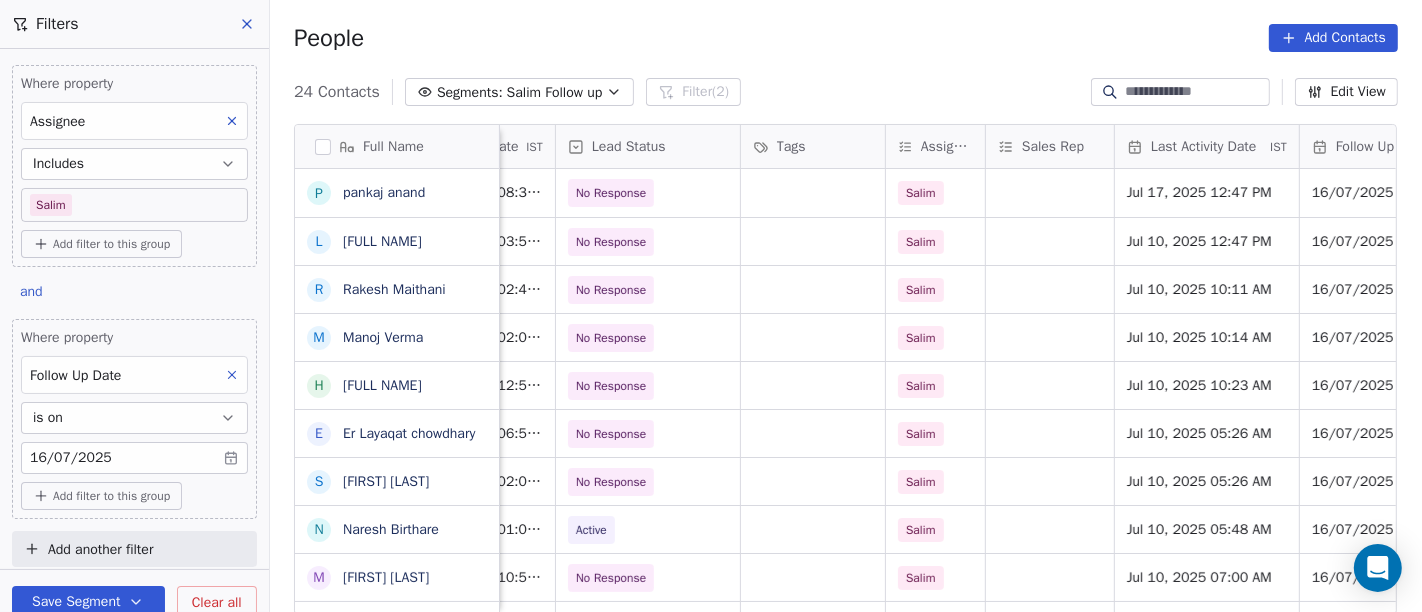 scroll, scrollTop: 11, scrollLeft: 733, axis: both 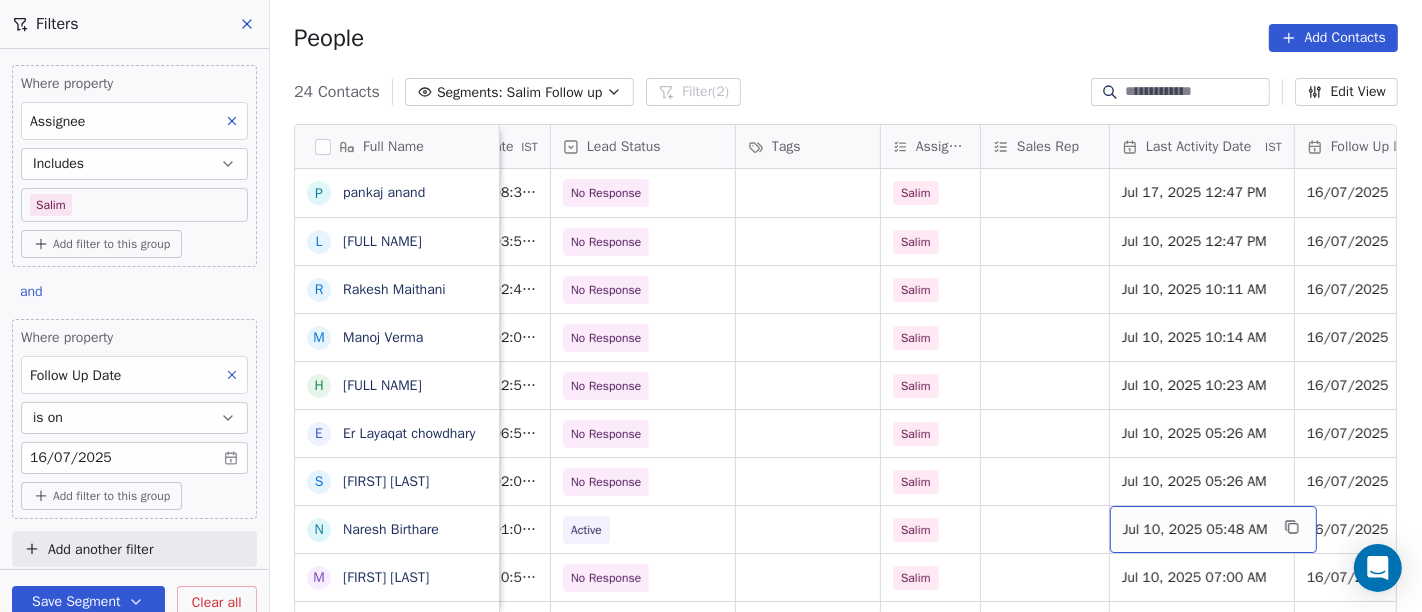 click on "Jul 10, 2025 05:48 AM" at bounding box center [1195, 530] 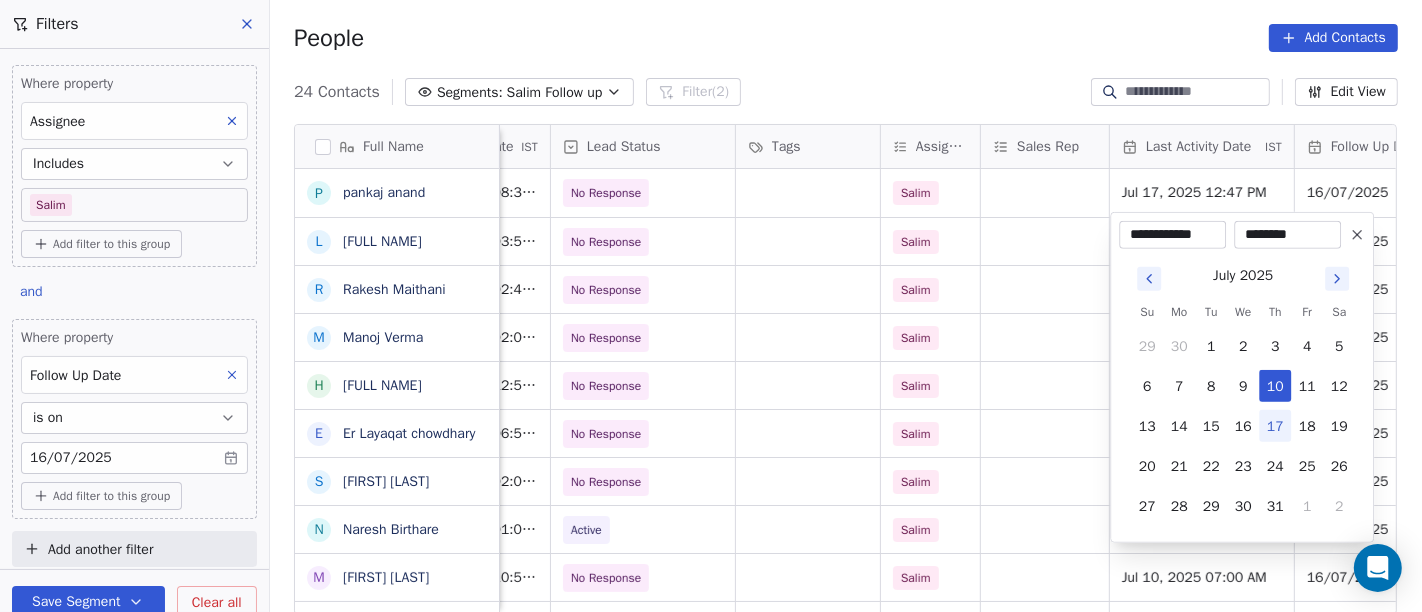 click on "17" at bounding box center (1275, 426) 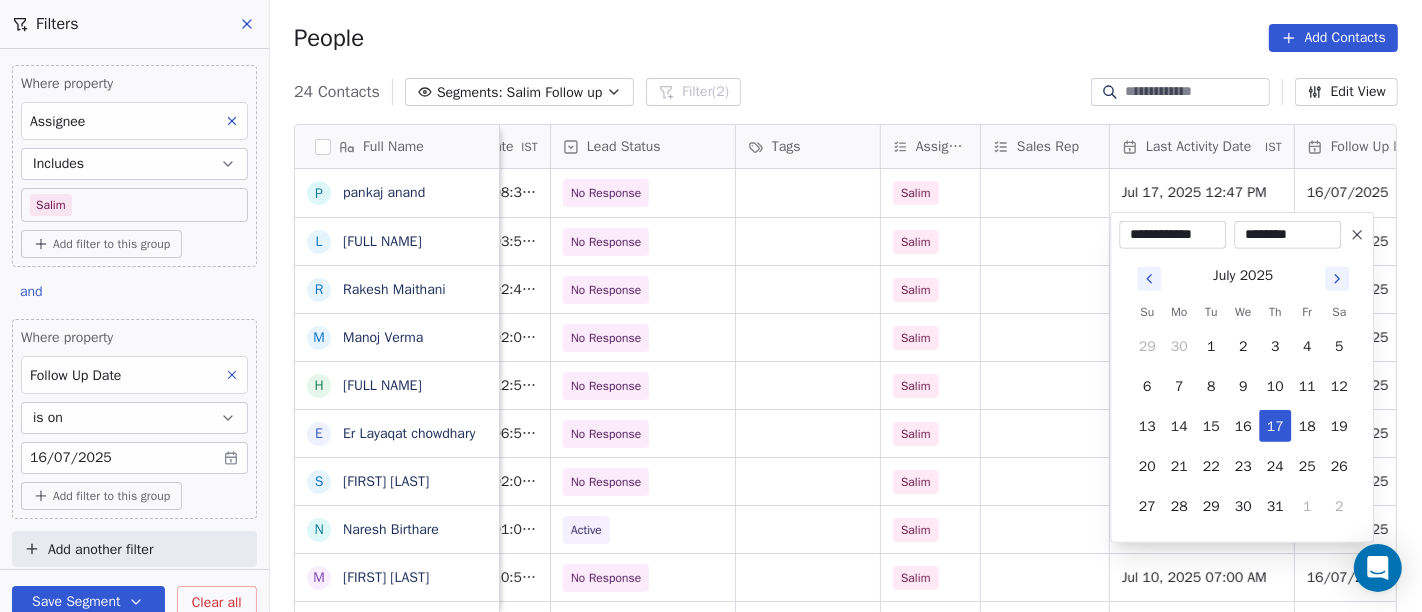 click on "********" at bounding box center (1287, 235) 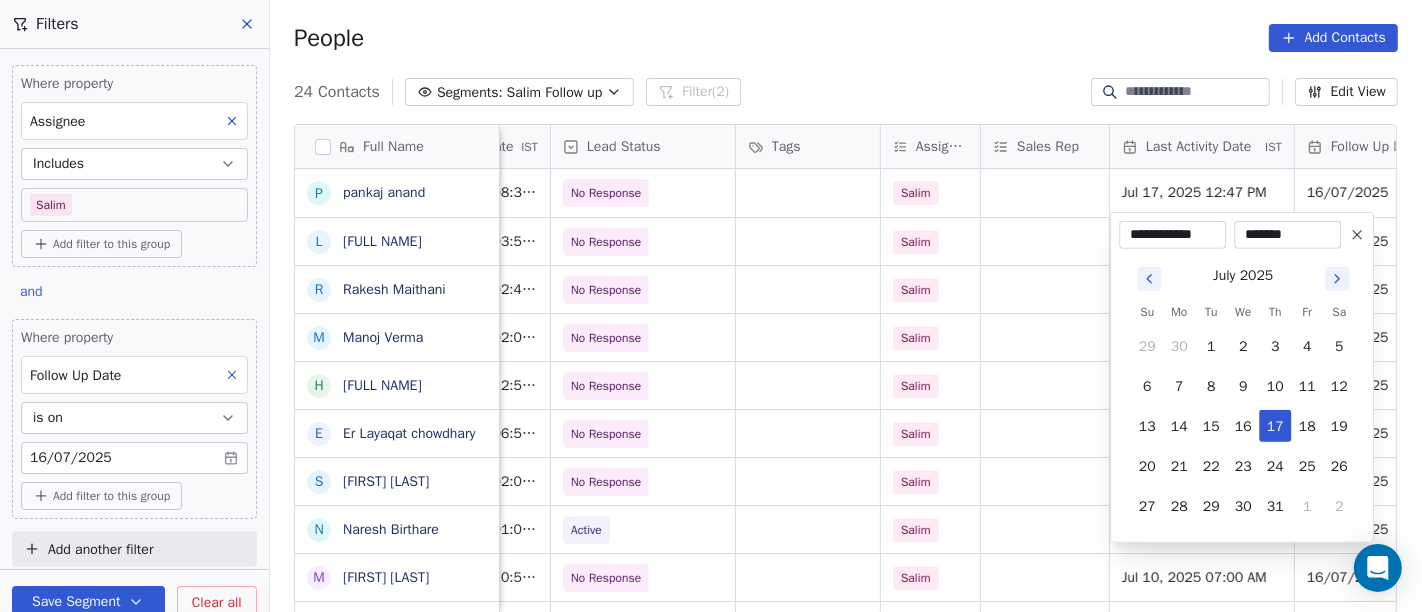 type on "********" 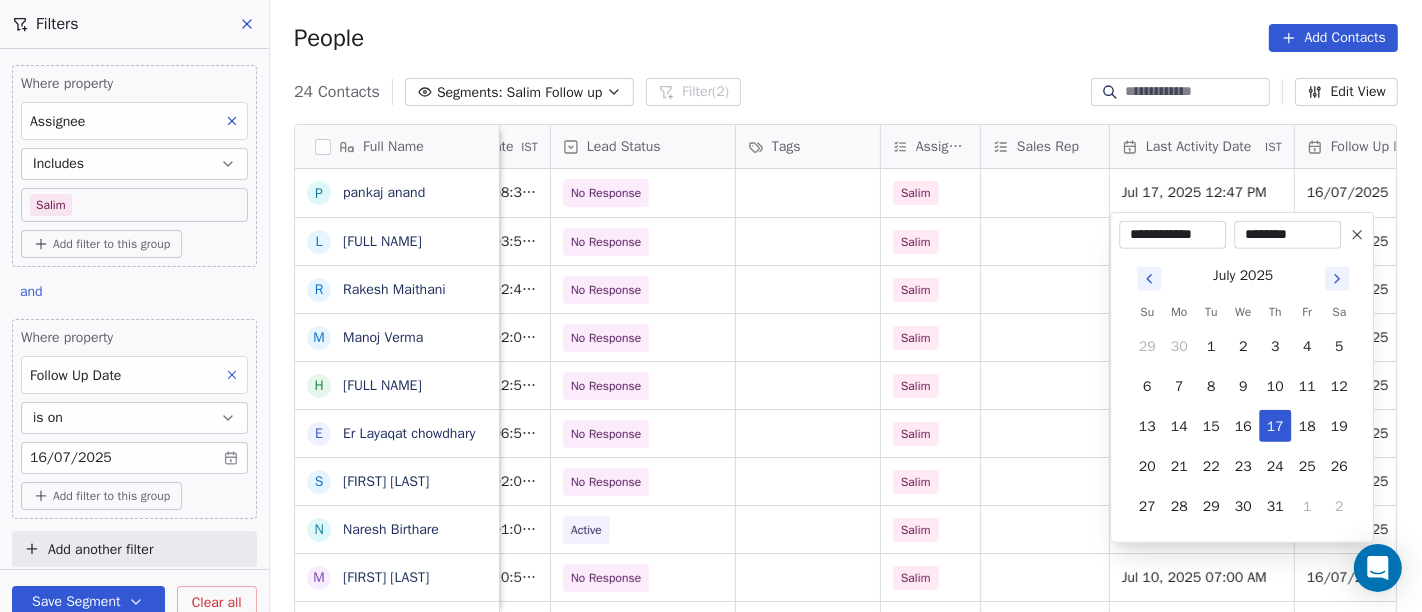 click on "On2Cook India Pvt. Ltd. Contacts People Marketing Workflows Campaigns Sales Pipelines Sequences Beta Tools Apps AI Agents Help & Support Filters Where property   Assignee   Includes Salim Add filter to this group and Where property   Follow Up Date   is on 16/07/2025 Add filter to this group Add another filter Save Segment Clear all People  Add Contacts 24 Contacts Segments: Salim Follow up Filter  (2) Edit View Tag Add to Sequence Full Name p pankaj anand L Lawrie Fernandes R Rakesh Maithani M Manoj Verma H Haridas.R E Er Layaqat chowdhary S Sajan Sahoo N Naresh Birthare M Manoj Paliwal s sarvendra Singh P Puneet baluja R Rabinder Kaur I Irfanah A Arun pratap g gaurav mehta A AMIT TANEJA Y Yogesh Pawar R Rishi Rawat A Amardeep Chandarwanshi S Sanjay Chalana M Maha SHIV marketing L Lobzang Tandup S Sunil Bagdi a archit sharma Phone Number company name location Created Date IST Lead Status Tags Assignee Sales Rep Last Activity Date IST Follow Up Date Notes Call Attempts Website   +919418037111 chichu Salim 2" at bounding box center [711, 306] 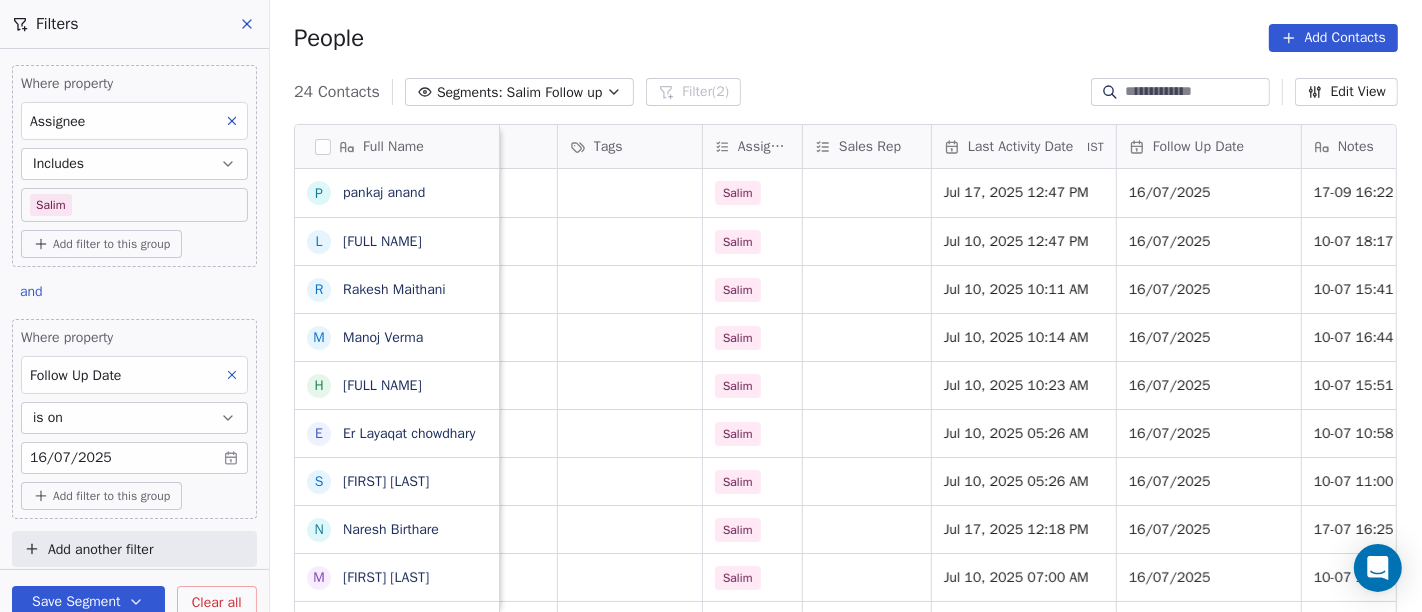 scroll, scrollTop: 11, scrollLeft: 920, axis: both 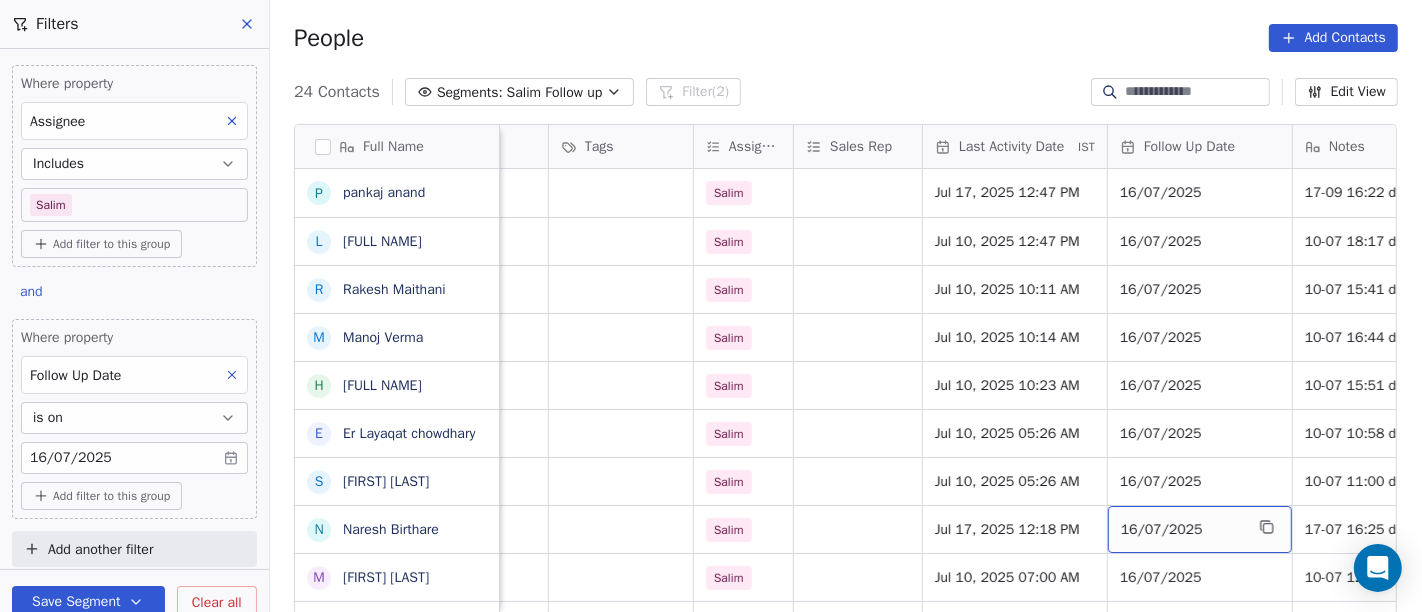 click on "16/07/2025" at bounding box center [1182, 530] 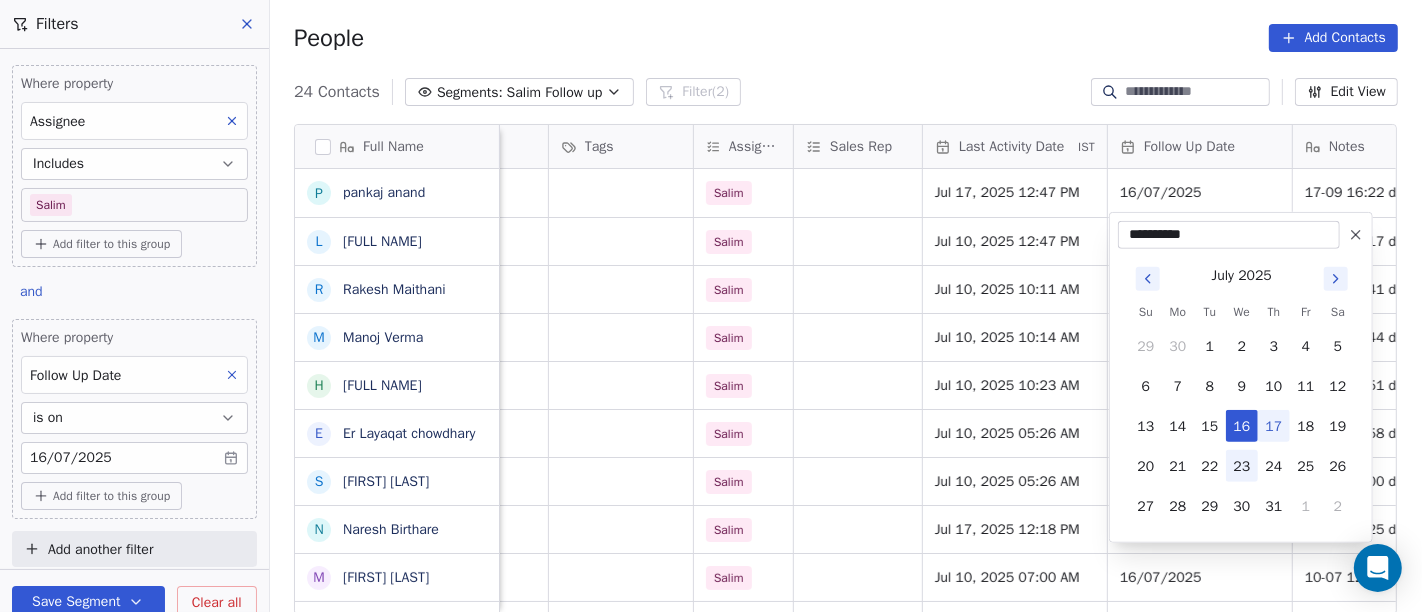 click on "23" at bounding box center [1242, 466] 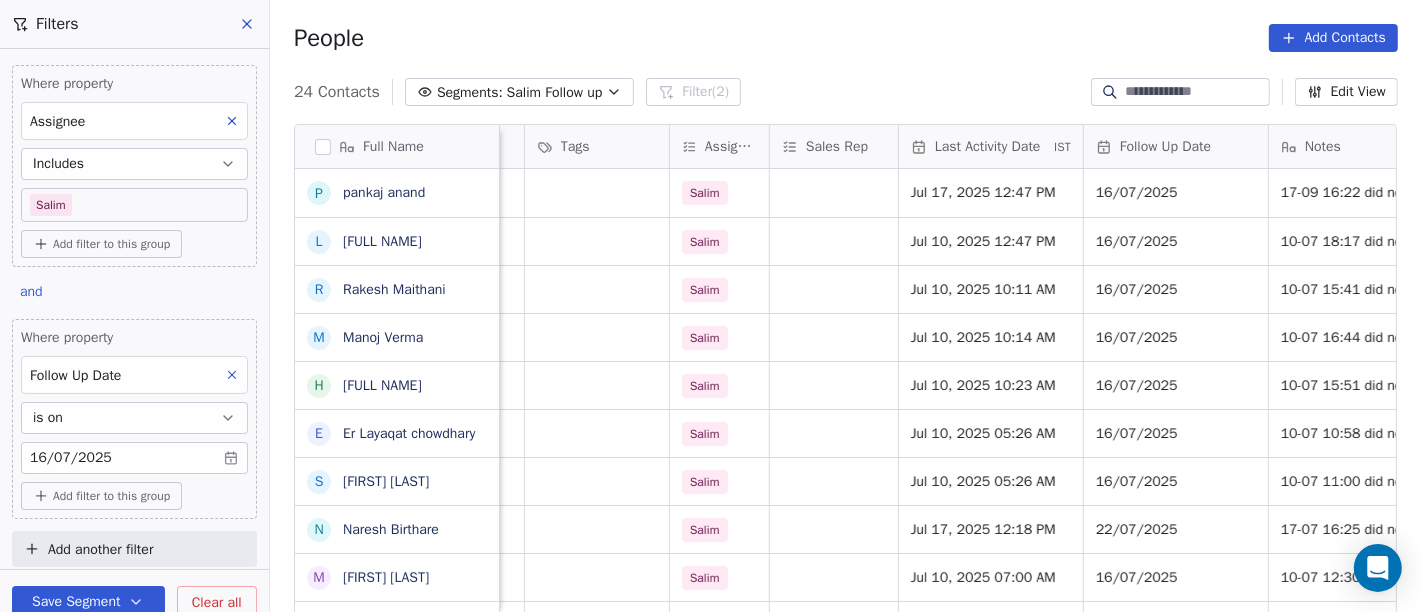 scroll, scrollTop: 11, scrollLeft: 945, axis: both 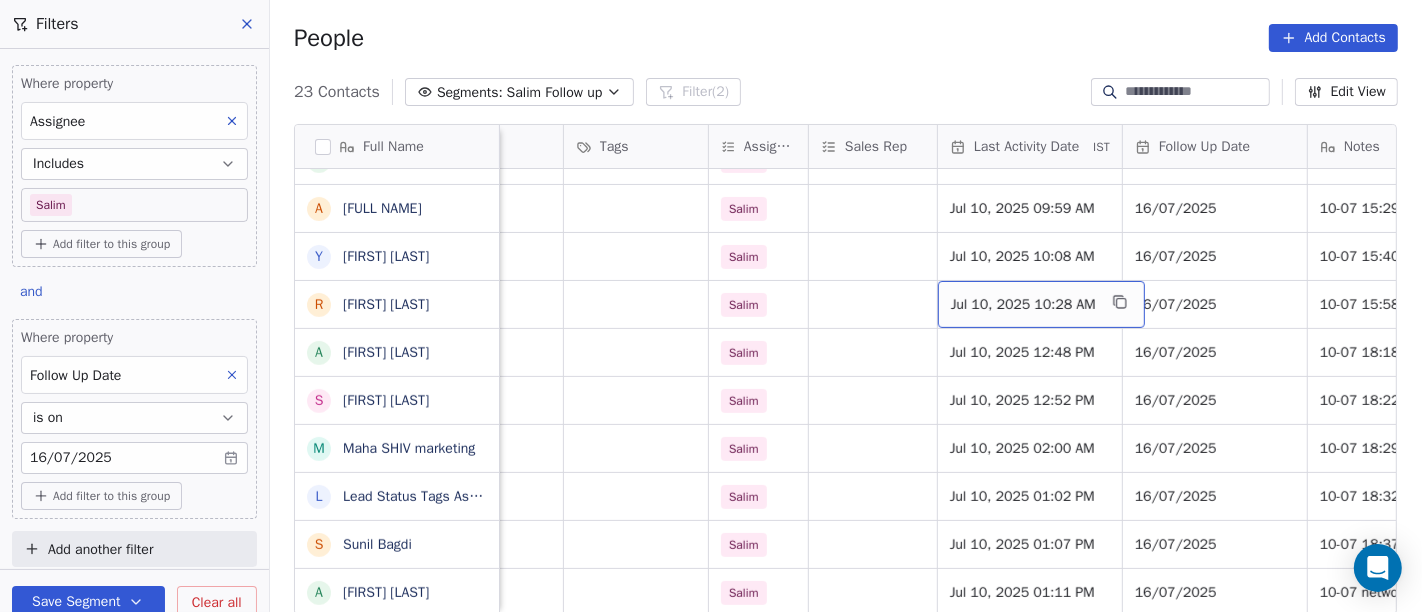 click on "Jul 10, 2025 10:28 AM" at bounding box center [1023, 305] 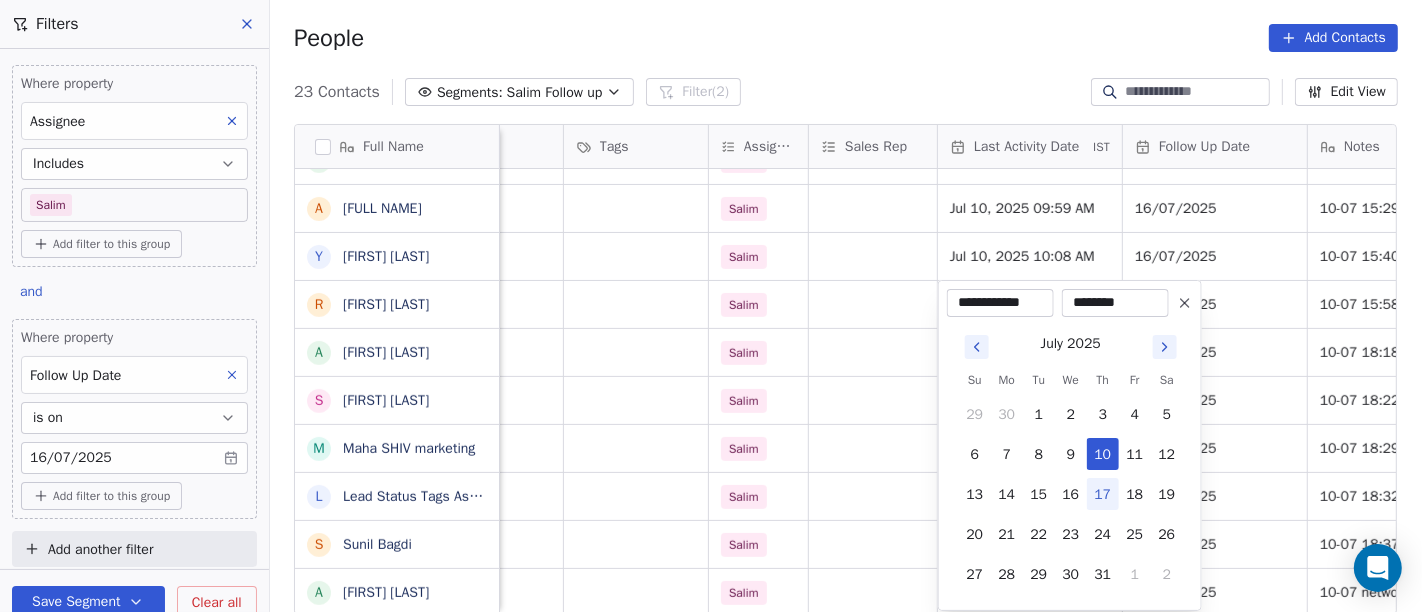 click on "17" at bounding box center (1103, 494) 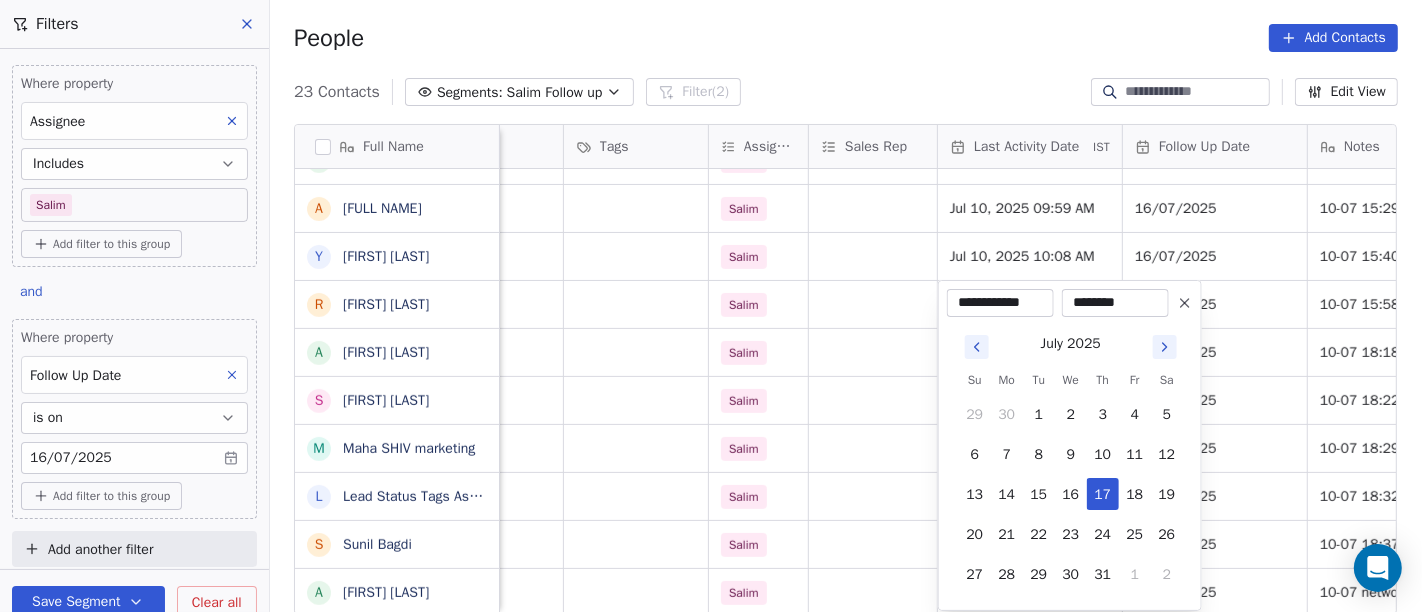 click on "********" at bounding box center (1115, 303) 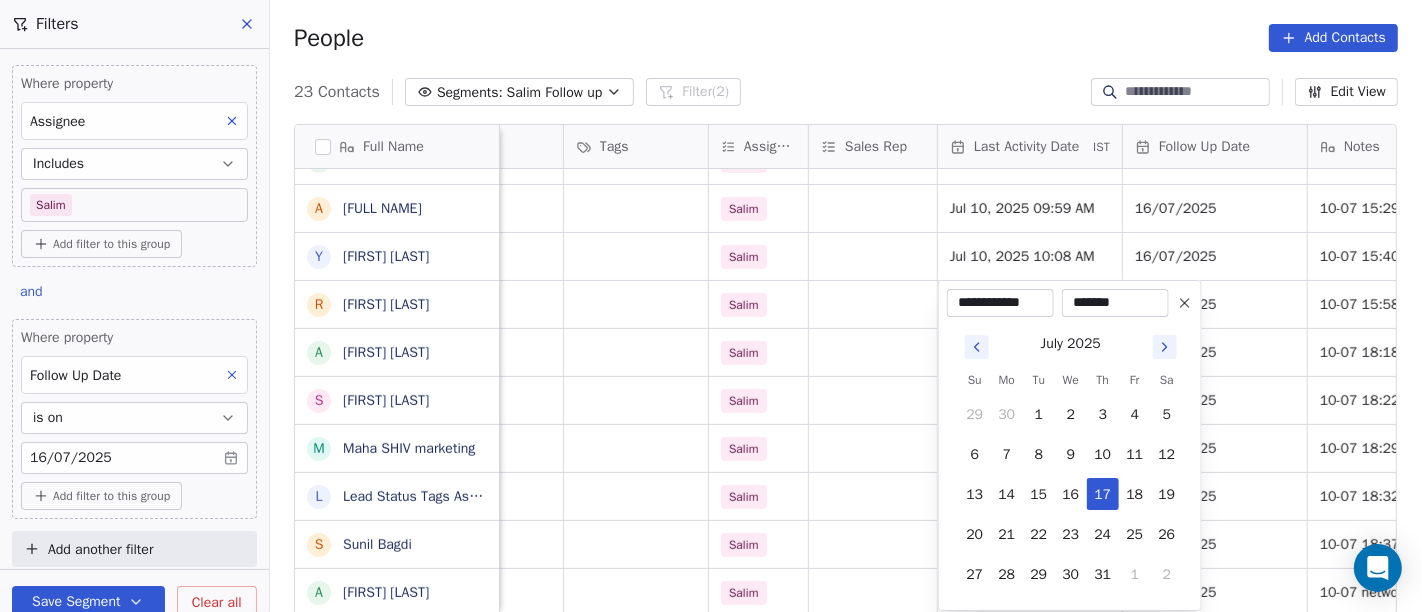 type on "********" 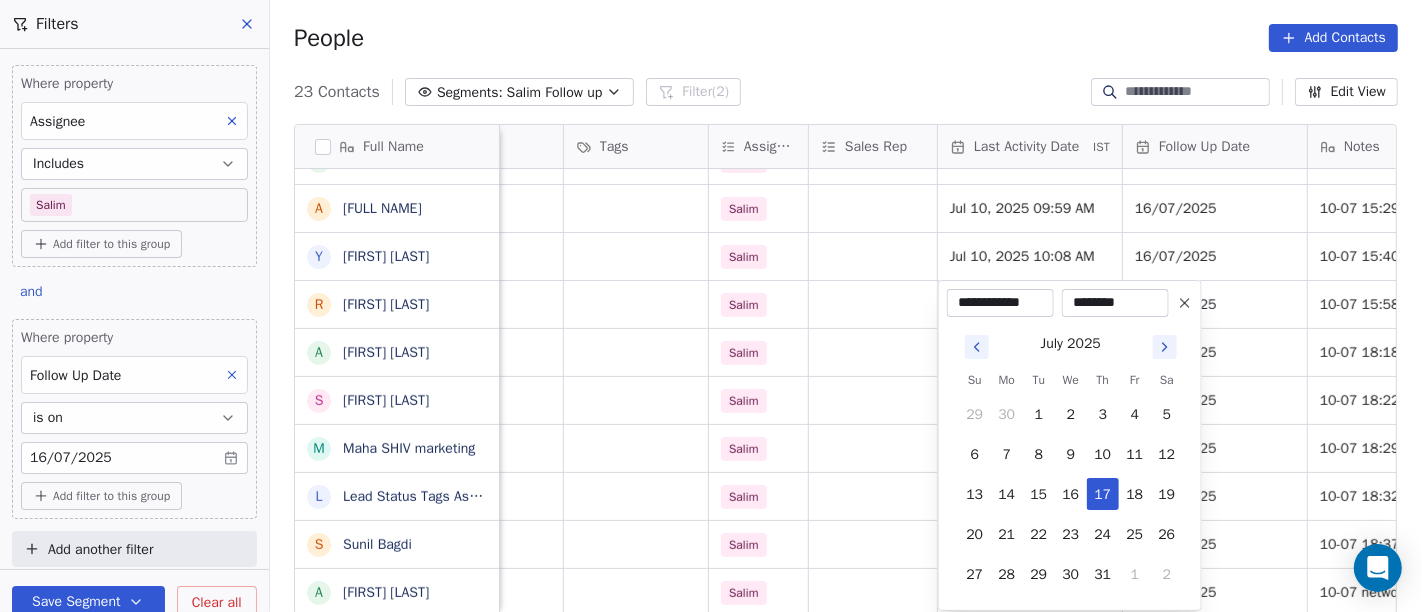 click on "On2Cook India Pvt. Ltd. Contacts People Marketing Workflows Campaigns Sales Pipelines Sequences Beta Tools Apps AI Agents Help & Support Filters Where property   Assignee   Includes Salim Add filter to this group and Where property   Follow Up Date   is on 16/07/2025 Add filter to this group Add another filter Save Segment Clear all People  Add Contacts 23 Contacts Segments: Salim Follow up Filter  (2) Edit View Tag Add to Sequence Full Name p pankaj anand L Lawrie Fernandes R Rakesh Maithani M Manoj Verma H Haridas.R E Er Layaqat chowdhary S Sajan Sahoo M Manoj Paliwal s sarvendra Singh P Puneet baluja R Rabinder Kaur I Irfanah A Arun pratap g gaurav mehta A AMIT TANEJA Y Yogesh Pawar R Rishi Rawat A Amardeep Chandarwanshi S Sanjay Chalana M Maha SHIV marketing L Lobzang Tandup S Sunil Bagdi a archit sharma company name location Created Date IST Lead Status Tags Assignee Sales Rep Last Activity Date IST Follow Up Date Notes Call Attempts Website zomato link   chichu hamitpur Jul 10, 2025 08:38 PM Salim 2" at bounding box center (711, 306) 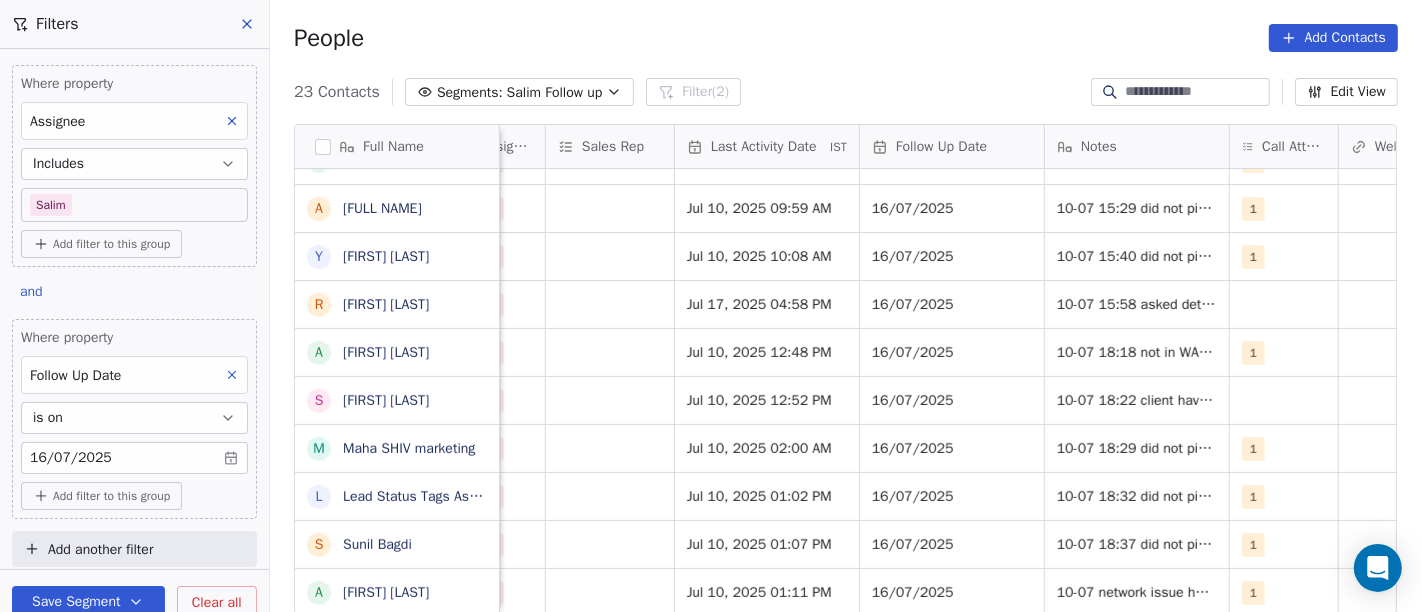 scroll, scrollTop: 0, scrollLeft: 1192, axis: horizontal 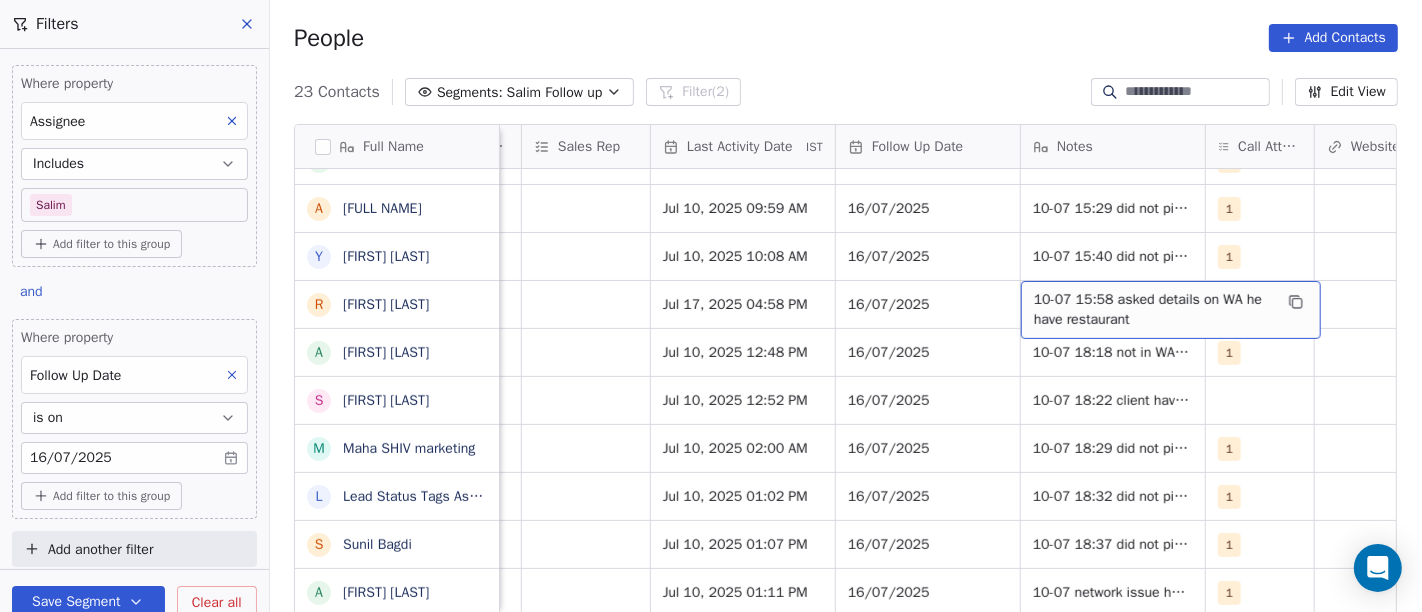 click on "10-07 15:58 asked details on WA he have restaurant" at bounding box center (1153, 310) 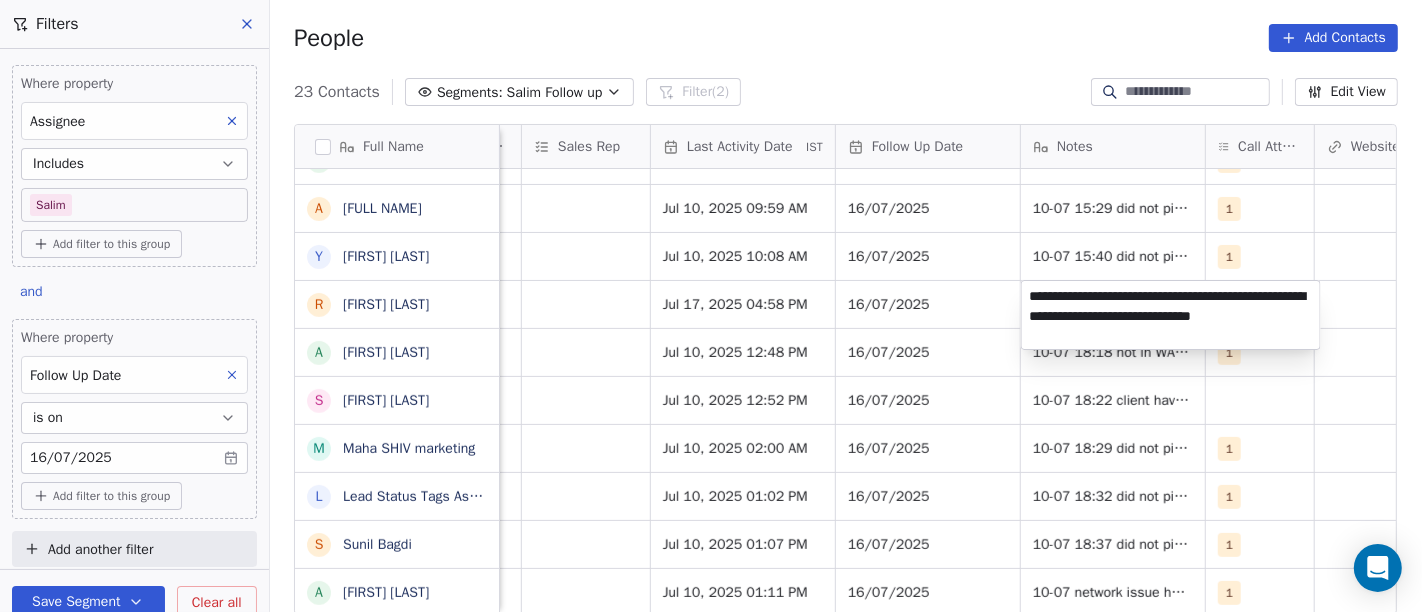 type on "**********" 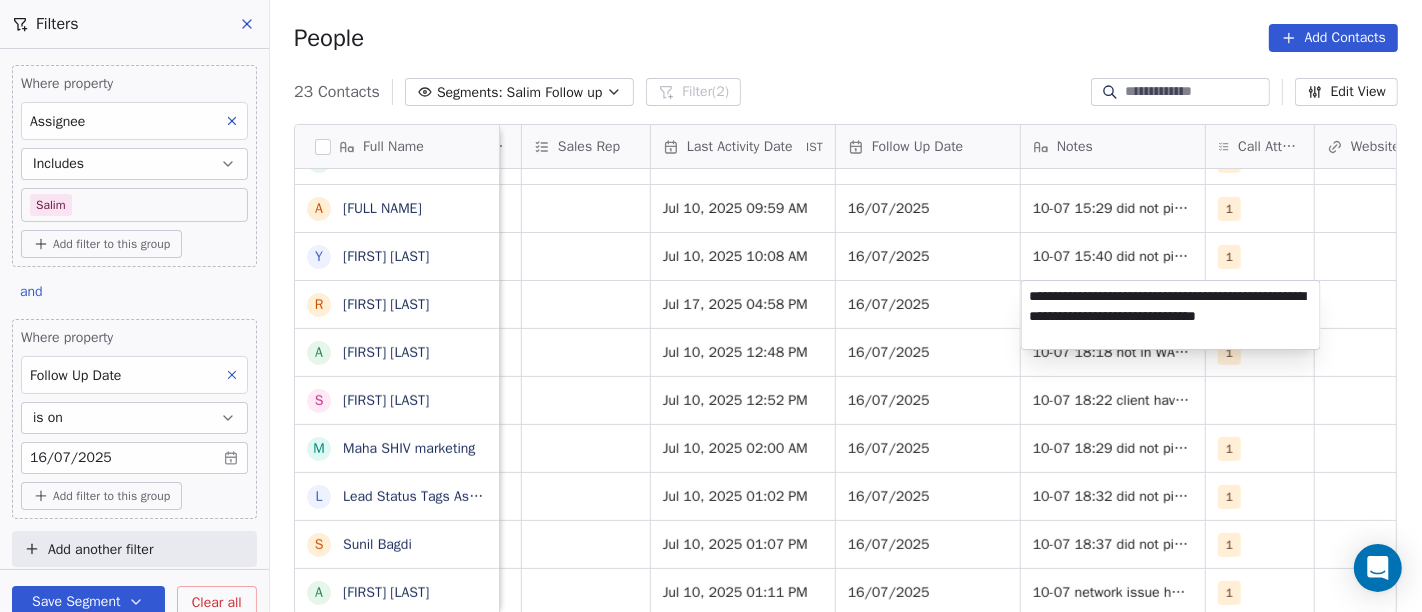 click on "On2Cook India Pvt. Ltd. Contacts People Marketing Workflows Campaigns Sales Pipelines Sequences Beta Tools Apps AI Agents Help & Support Filters Where property   Assignee   Includes Salim Add filter to this group and Where property   Follow Up Date   is on 16/07/2025 Add filter to this group Add another filter Save Segment Clear all People  Add Contacts 23 Contacts Segments: Salim Follow up Filter  (2) Edit View Tag Add to Sequence Full Name p pankaj anand L Lawrie Fernandes R Rakesh Maithani M Manoj Verma H Haridas.R E Er Layaqat chowdhary S Sajan Sahoo M Manoj Paliwal s sarvendra Singh P Puneet baluja R Rabinder Kaur I Irfanah A Arun pratap g gaurav mehta A AMIT TANEJA Y Yogesh Pawar R Rishi Rawat A Amardeep Chandarwanshi S Sanjay Chalana M Maha SHIV marketing L Lobzang Tandup S Sunil Bagdi a archit sharma Created Date IST Lead Status Tags Assignee Sales Rep Last Activity Date IST Follow Up Date Notes Call Attempts Website zomato link outlet type Location   Jul 10, 2025 08:38 PM No Response Salim 2   1" at bounding box center (711, 306) 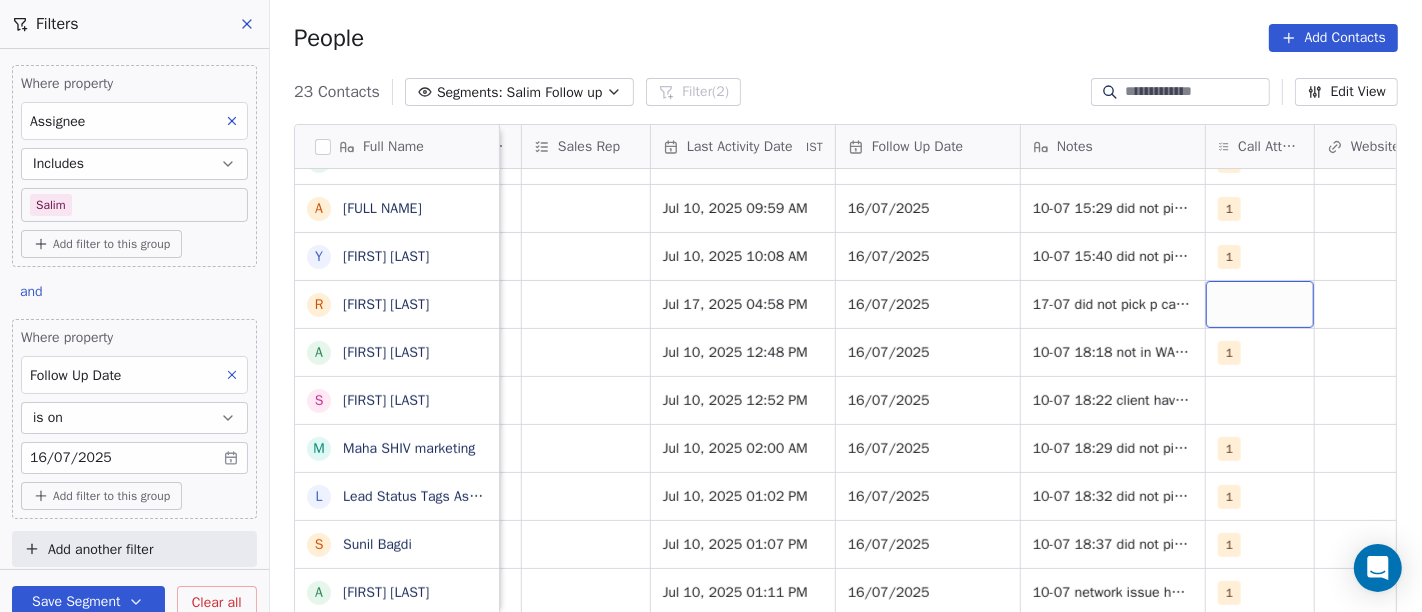 click at bounding box center [1260, 304] 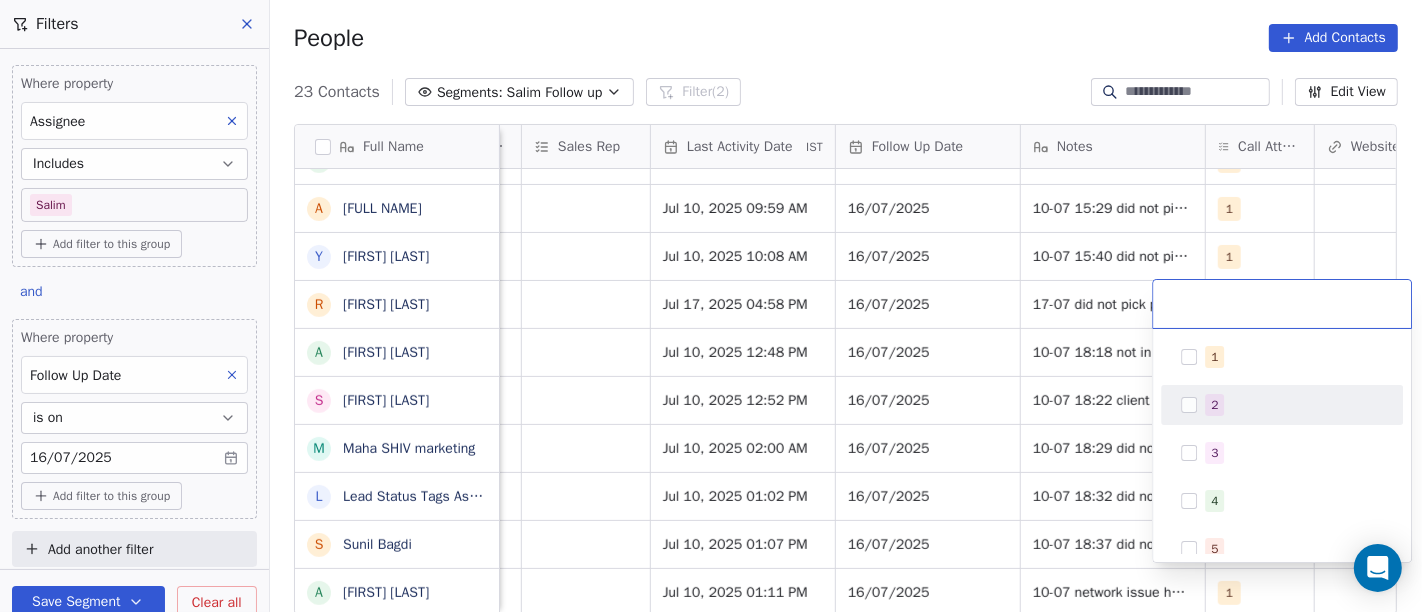 click on "2" at bounding box center [1214, 405] 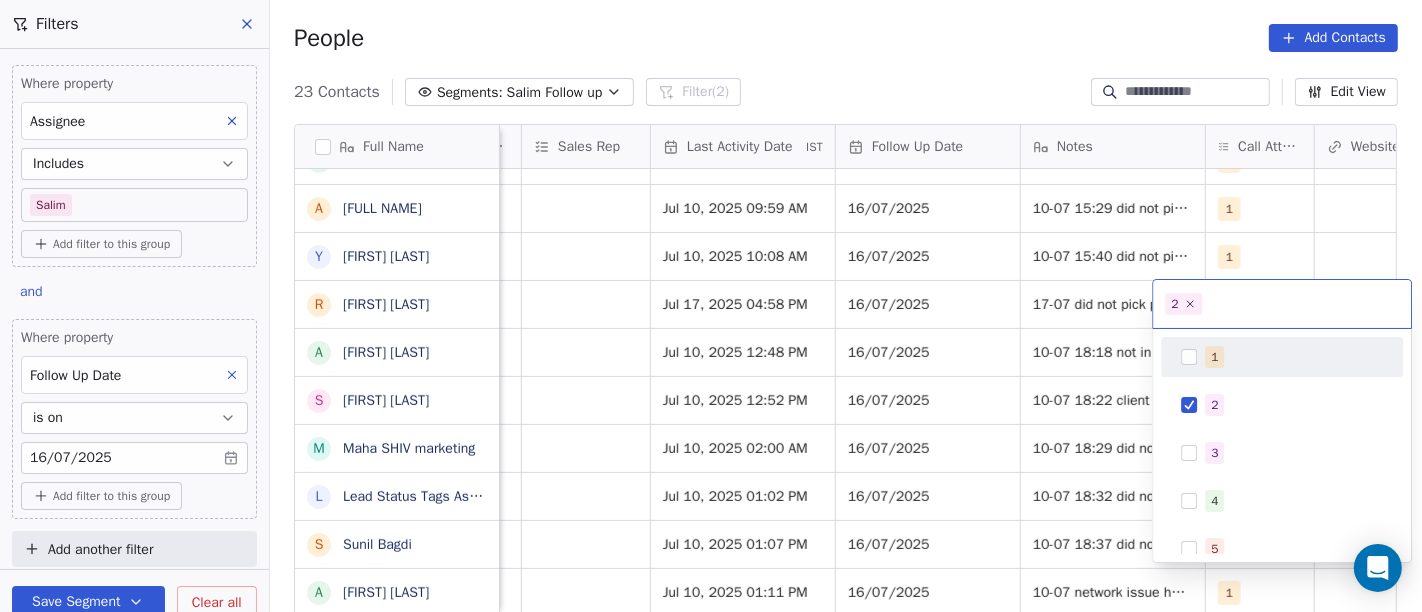 click on "On2Cook India Pvt. Ltd. Contacts People Marketing Workflows Campaigns Sales Pipelines Sequences Beta Tools Apps AI Agents Help & Support Filters Where property   Assignee   Includes Salim Add filter to this group and Where property   Follow Up Date   is on 16/07/2025 Add filter to this group Add another filter Save Segment Clear all People  Add Contacts 23 Contacts Segments: Salim Follow up Filter  (2) Edit View Tag Add to Sequence Full Name p pankaj anand L Lawrie Fernandes R Rakesh Maithani M Manoj Verma H Haridas.R E Er Layaqat chowdhary S Sajan Sahoo M Manoj Paliwal s sarvendra Singh P Puneet baluja R Rabinder Kaur I Irfanah A Arun pratap g gaurav mehta A AMIT TANEJA Y Yogesh Pawar R Rishi Rawat A Amardeep Chandarwanshi S Sanjay Chalana M Maha SHIV marketing L Lobzang Tandup S Sunil Bagdi a archit sharma Created Date IST Lead Status Tags Assignee Sales Rep Last Activity Date IST Follow Up Date Notes Call Attempts Website zomato link outlet type Location   Jul 10, 2025 08:38 PM No Response Salim 2   1" at bounding box center (711, 306) 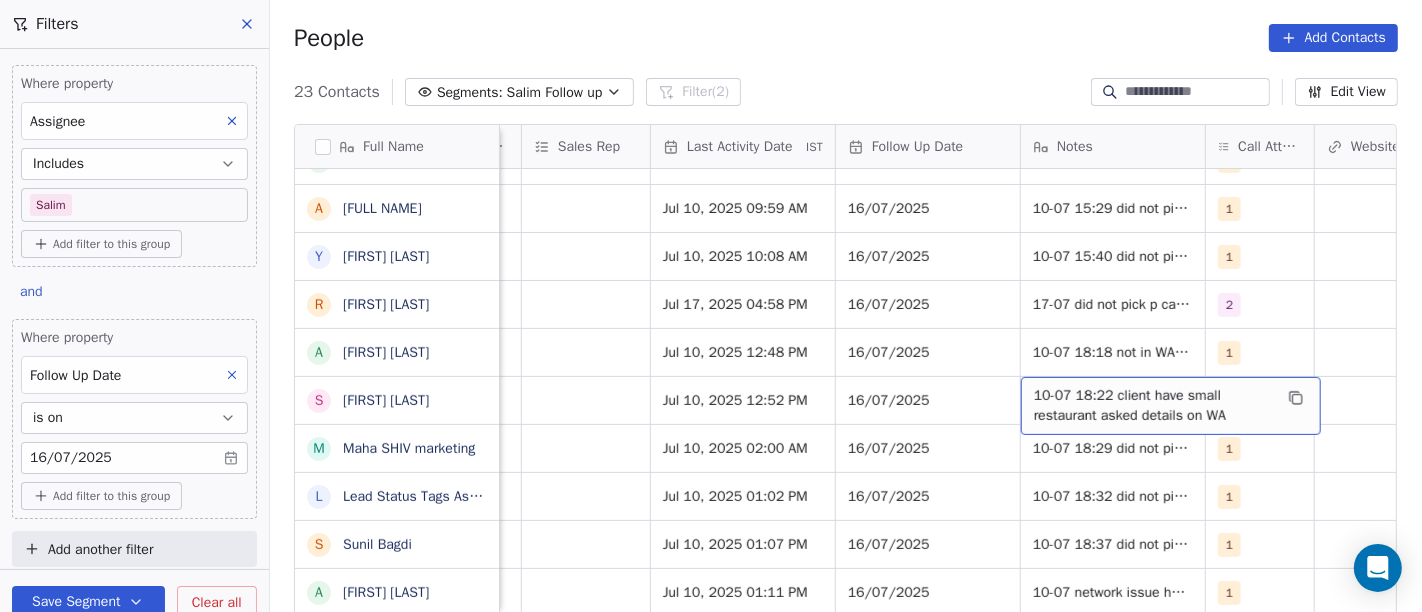 click on "People  Add Contacts" at bounding box center [846, 38] 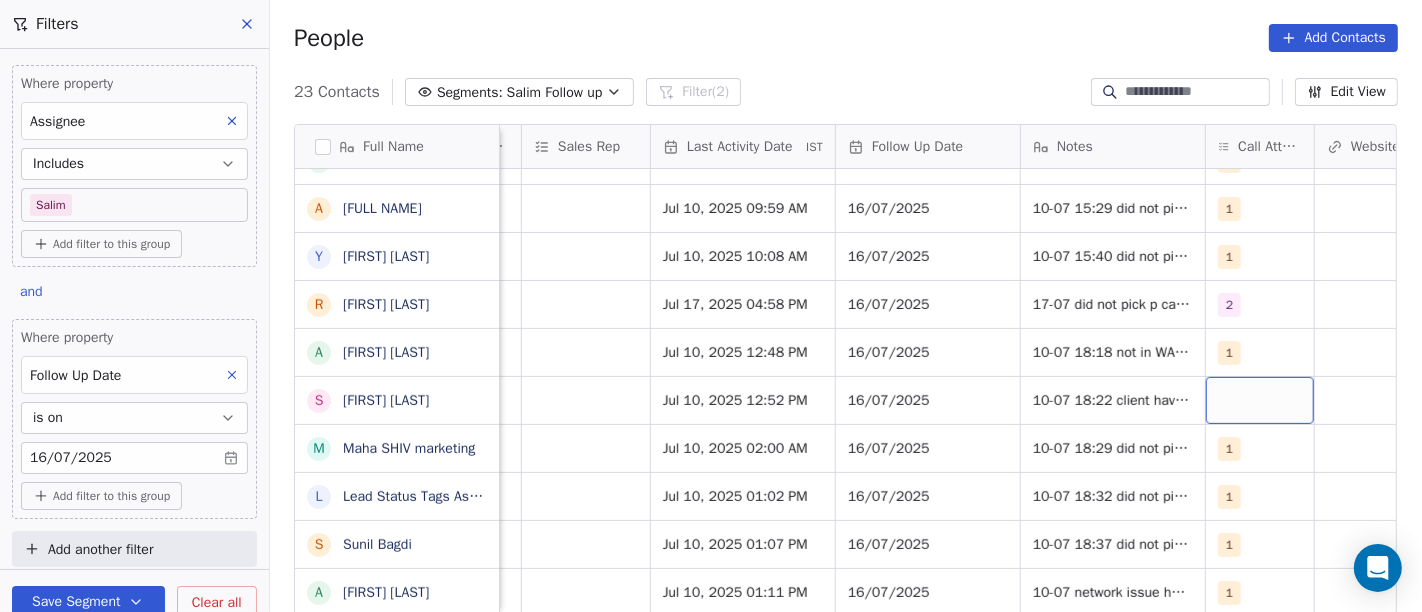click at bounding box center [1260, 400] 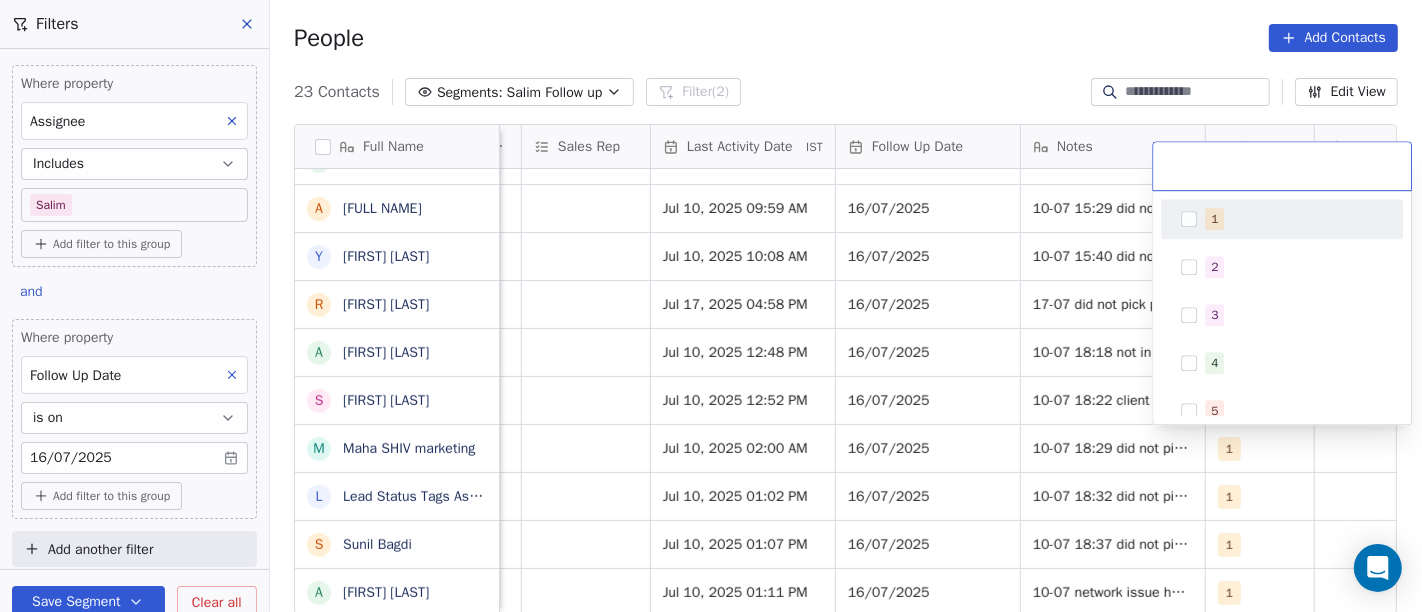 click on "1" at bounding box center (1214, 219) 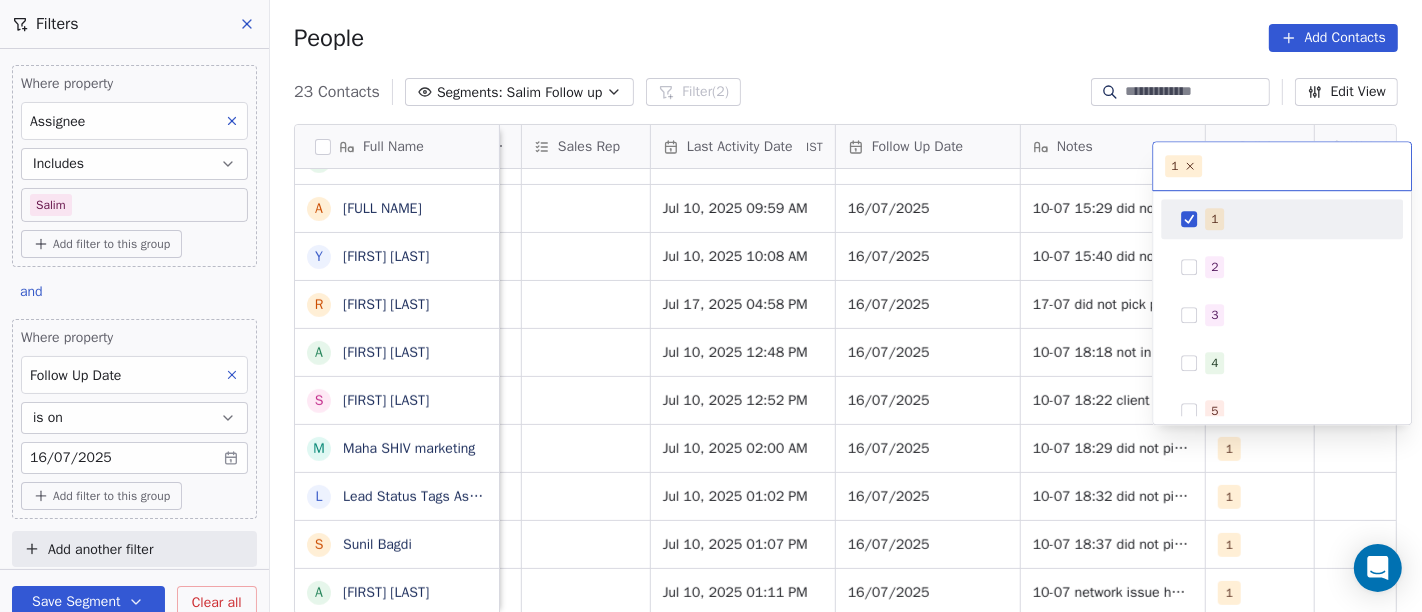 click on "On2Cook India Pvt. Ltd. Contacts People Marketing Workflows Campaigns Sales Pipelines Sequences Beta Tools Apps AI Agents Help & Support Filters Where property   Assignee   Includes Salim Add filter to this group and Where property   Follow Up Date   is on 16/07/2025 Add filter to this group Add another filter Save Segment Clear all People  Add Contacts 23 Contacts Segments: Salim Follow up Filter  (2) Edit View Tag Add to Sequence Full Name p pankaj anand L Lawrie Fernandes R Rakesh Maithani M Manoj Verma H Haridas.R E Er Layaqat chowdhary S Sajan Sahoo M Manoj Paliwal s sarvendra Singh P Puneet baluja R Rabinder Kaur I Irfanah A Arun pratap g gaurav mehta A AMIT TANEJA Y Yogesh Pawar R Rishi Rawat A Amardeep Chandarwanshi S Sanjay Chalana M Maha SHIV marketing L Lobzang Tandup S Sunil Bagdi a archit sharma Created Date IST Lead Status Tags Assignee Sales Rep Last Activity Date IST Follow Up Date Notes Call Attempts Website zomato link outlet type Location   Jul 10, 2025 08:38 PM No Response Salim 2   1" at bounding box center [711, 306] 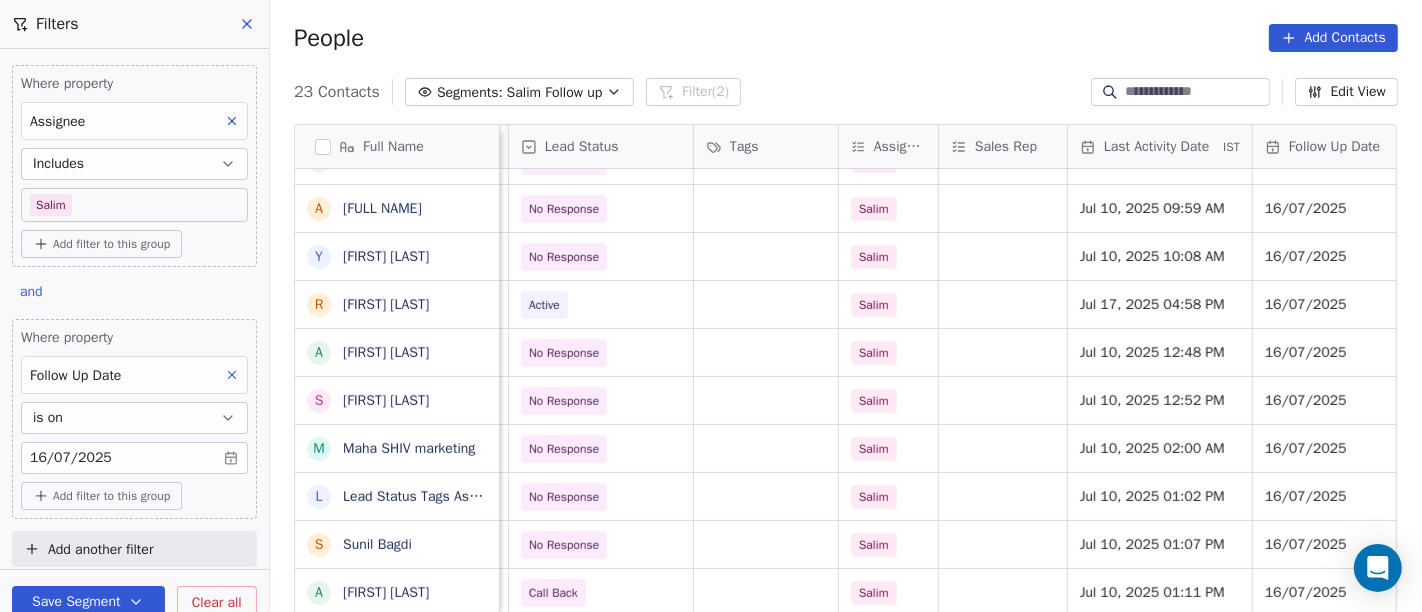 scroll, scrollTop: 0, scrollLeft: 774, axis: horizontal 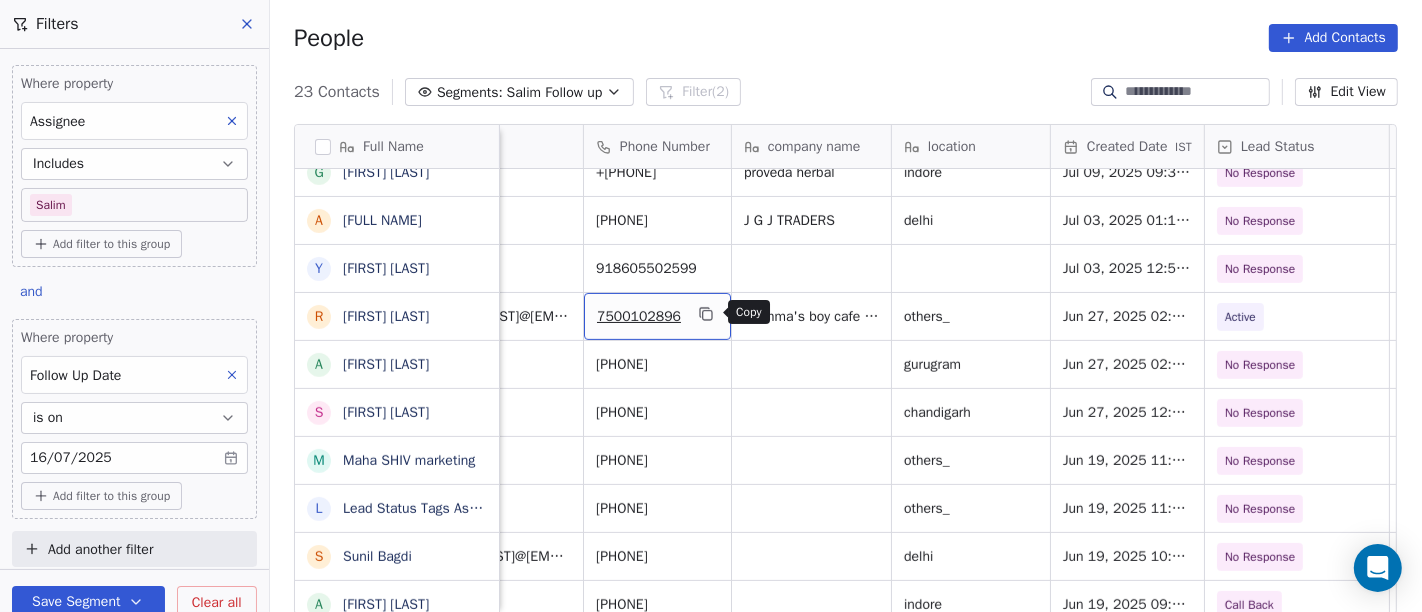 click 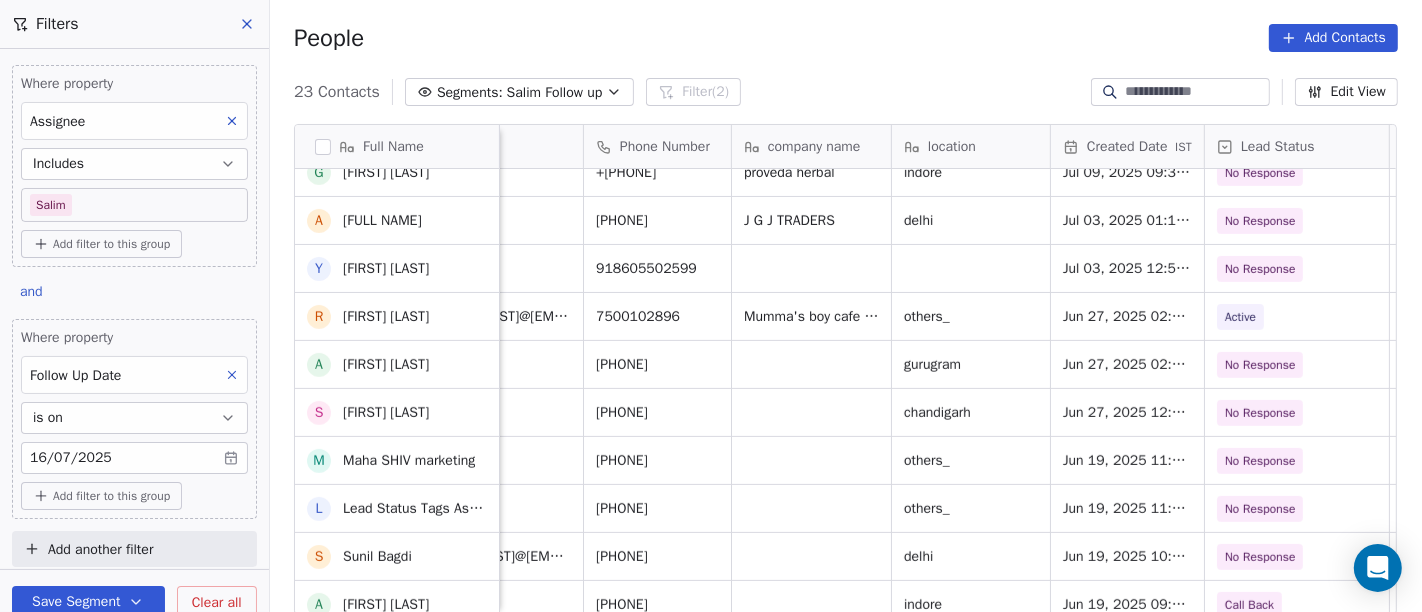 scroll, scrollTop: 632, scrollLeft: 0, axis: vertical 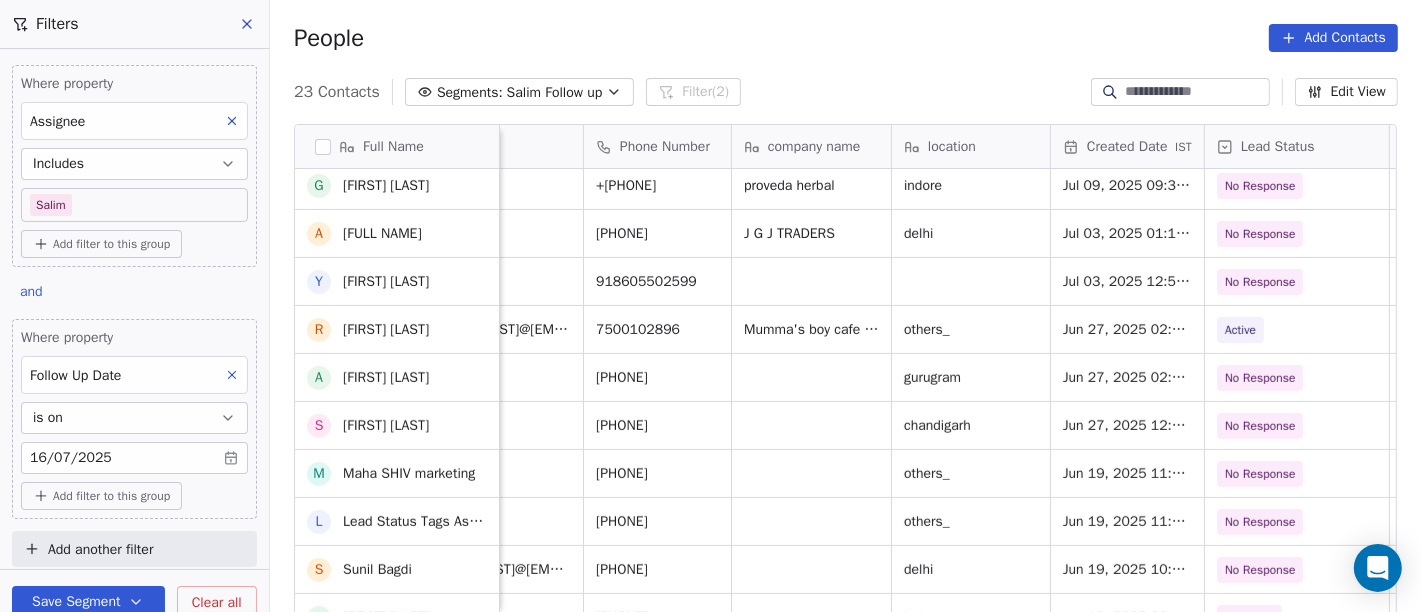 click on "pasmartsolution.india@gmail.com +919418037111 chichu hamitpur Jul 10, 2025 08:38 PM No Response Salim Jul 17, 2025 12:47 PM lawrie.pisco@gmail.com +917972556605 Pisco Hospitality goa Jul 10, 2025 03:52 PM No Response Salim Jul 10, 2025 12:47 PM vrmaithani@gmail.com +918468820158 Self-Employed delhi Jul 10, 2025 02:49 PM No Response Salim Jul 10, 2025 10:11 AM good71will@gmail.com +919999978852 Goodwill enterprises noida Jul 10, 2025 02:08 PM No Response Salim Jul 10, 2025 10:14 AM mediagurupriya@gmail.com +918468927861 A & A Associates others_ Jul 10, 2025 12:51 PM No Response Salim Jul 10, 2025 10:23 AM hussainpoonch@gmail.com 9596060593 M/s Layaqat enterprise Delhi Jul 10, 2025 06:53 AM No Response Salim Jul 10, 2025 05:26 AM sajansahoo.personal@gmail.com +918972553237 Hungry Human Foodcity kolkata Jul 10, 2025 02:05 AM No Response Salim Jul 10, 2025 05:26 AM sweetsambika@gmail.com +919826025001 Ambikasweetsindore indore Jul 09, 2025 10:54 PM No Response Salim Jul 10, 2025 07:00 AM sarvendras1991@gmail.com" at bounding box center (2047, 392) 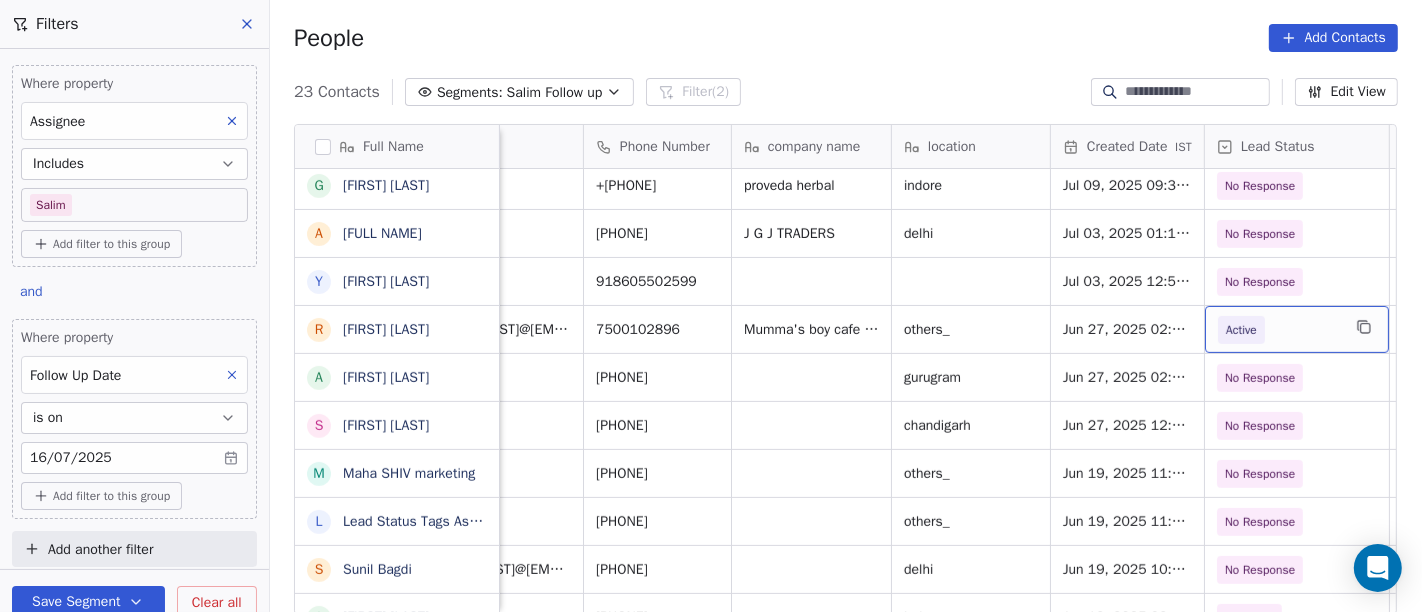 scroll, scrollTop: 0, scrollLeft: 89, axis: horizontal 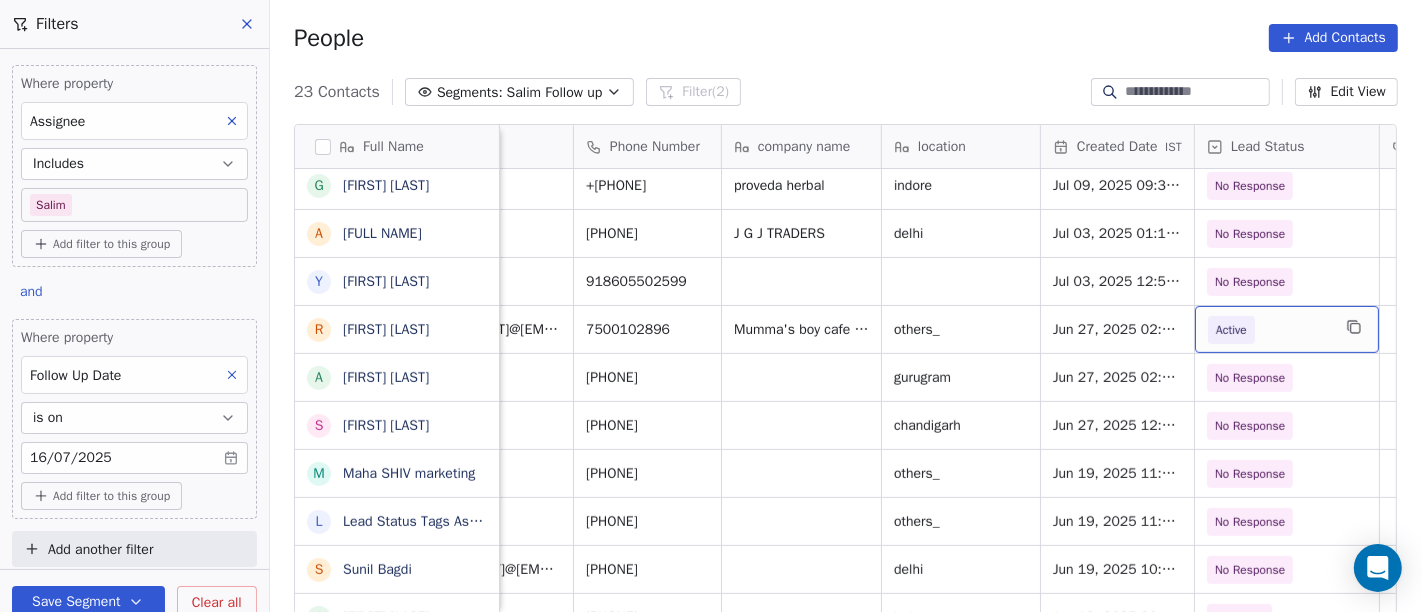 click on "Active" at bounding box center (1231, 330) 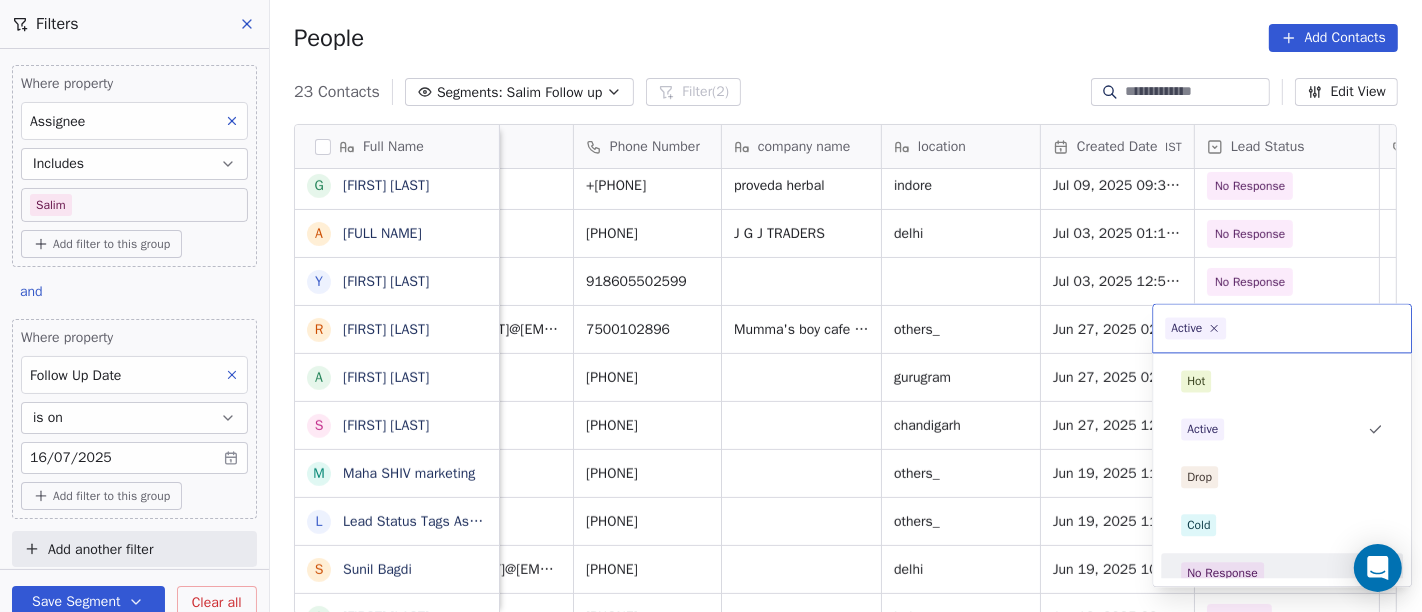 click on "No Response" at bounding box center (1222, 573) 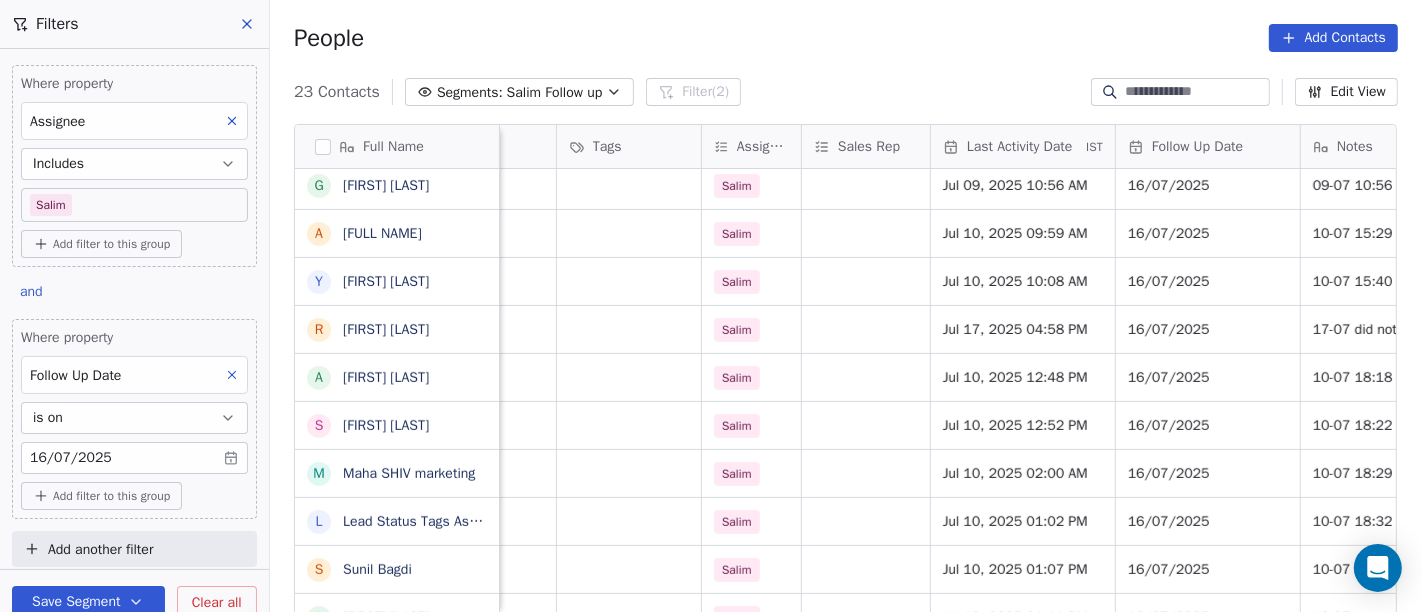 scroll, scrollTop: 0, scrollLeft: 927, axis: horizontal 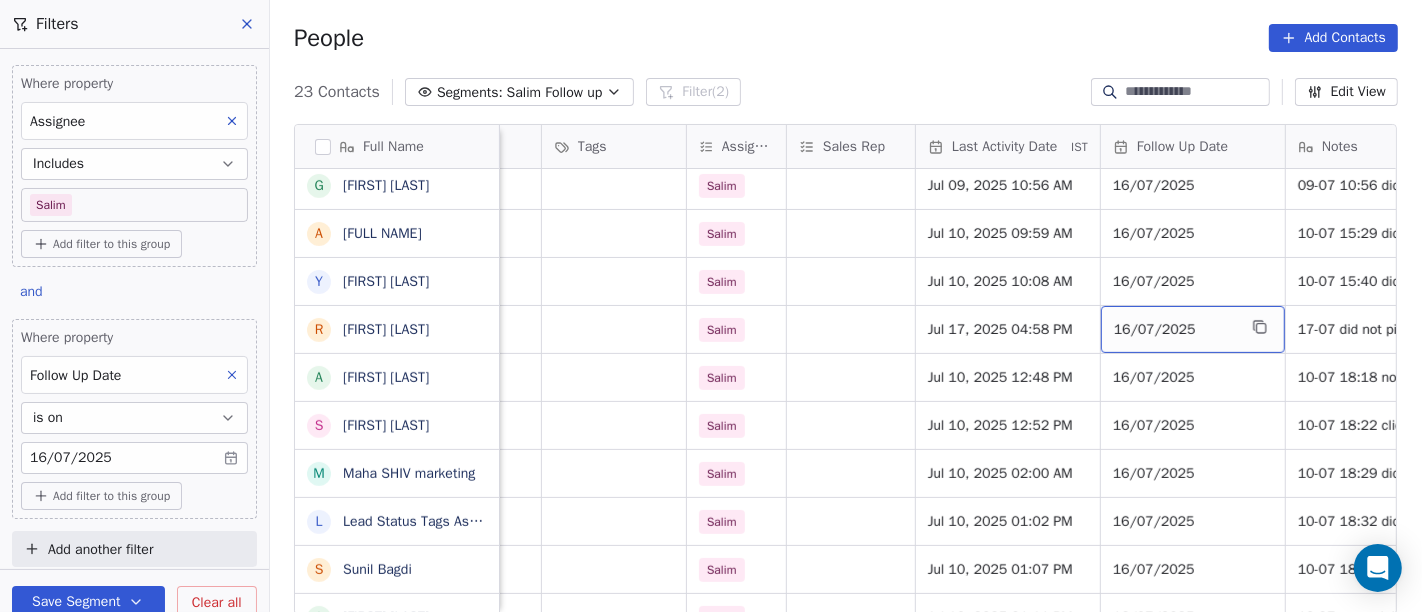 click on "16/07/2025" at bounding box center [1175, 330] 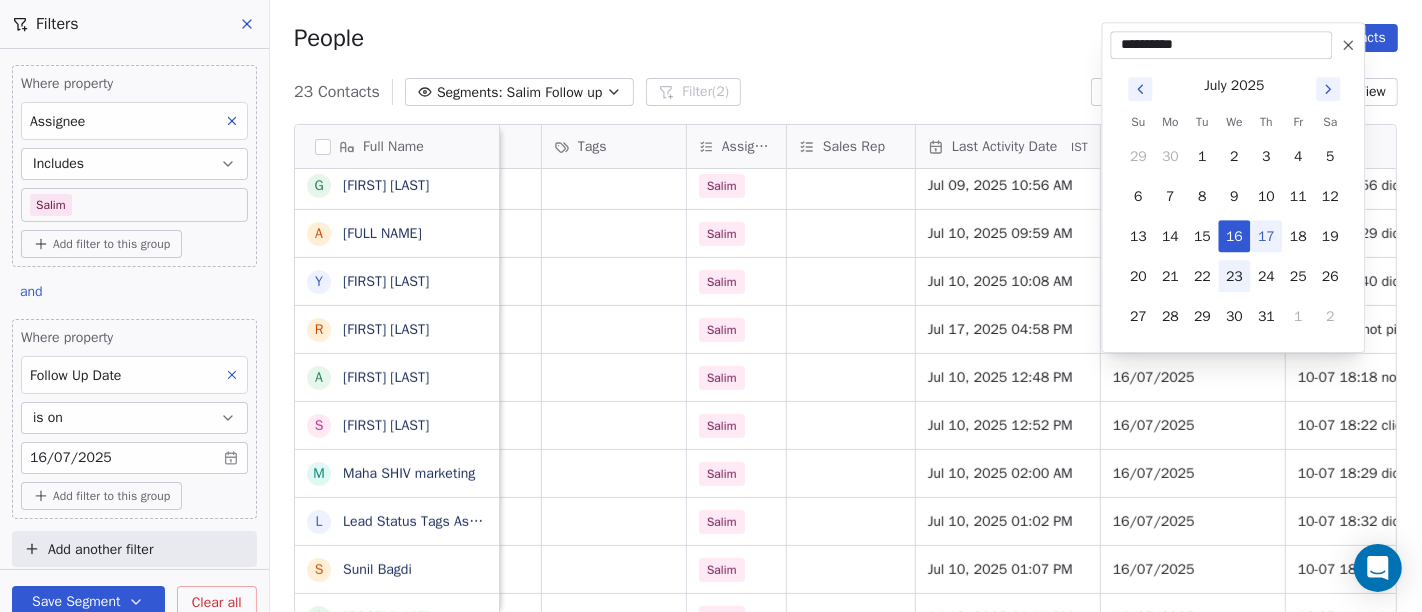 click on "23" at bounding box center [1234, 276] 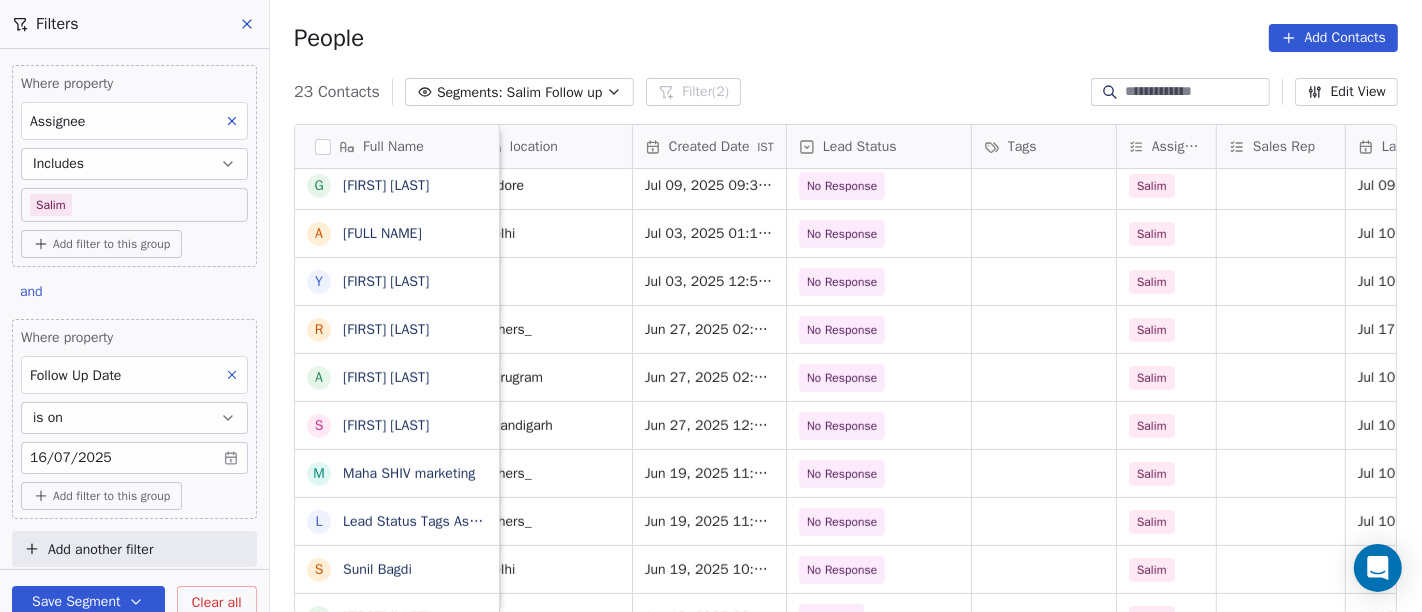scroll, scrollTop: 0, scrollLeft: 496, axis: horizontal 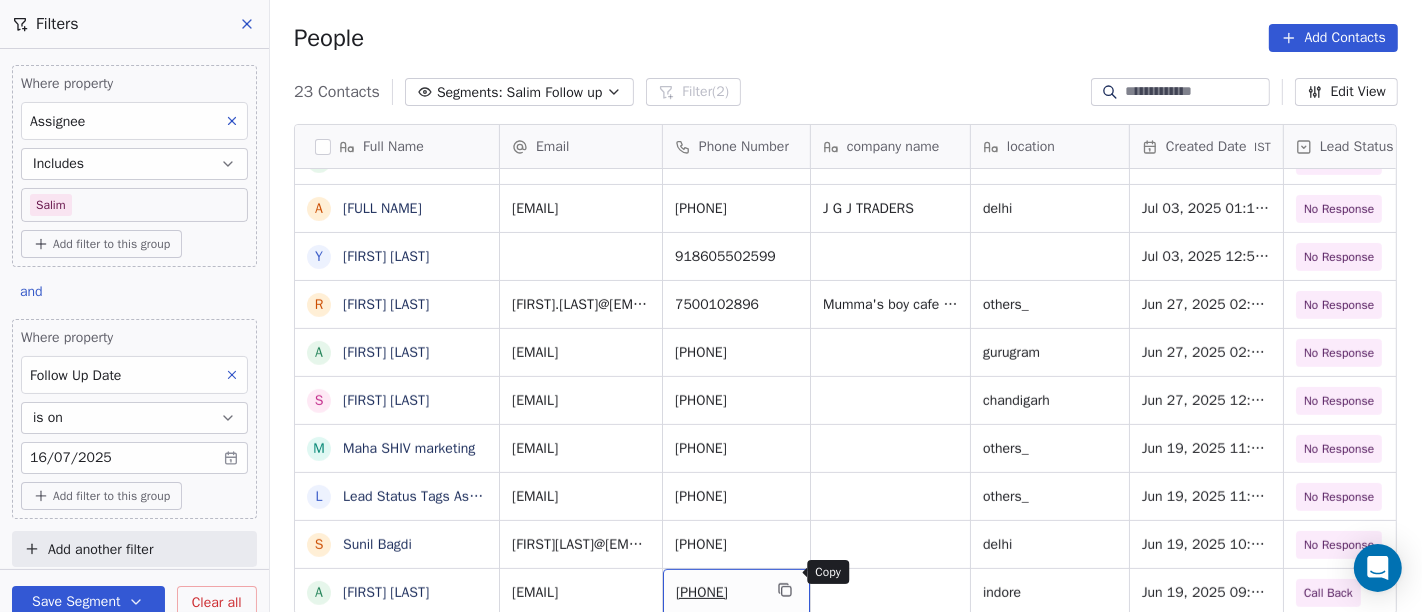 click 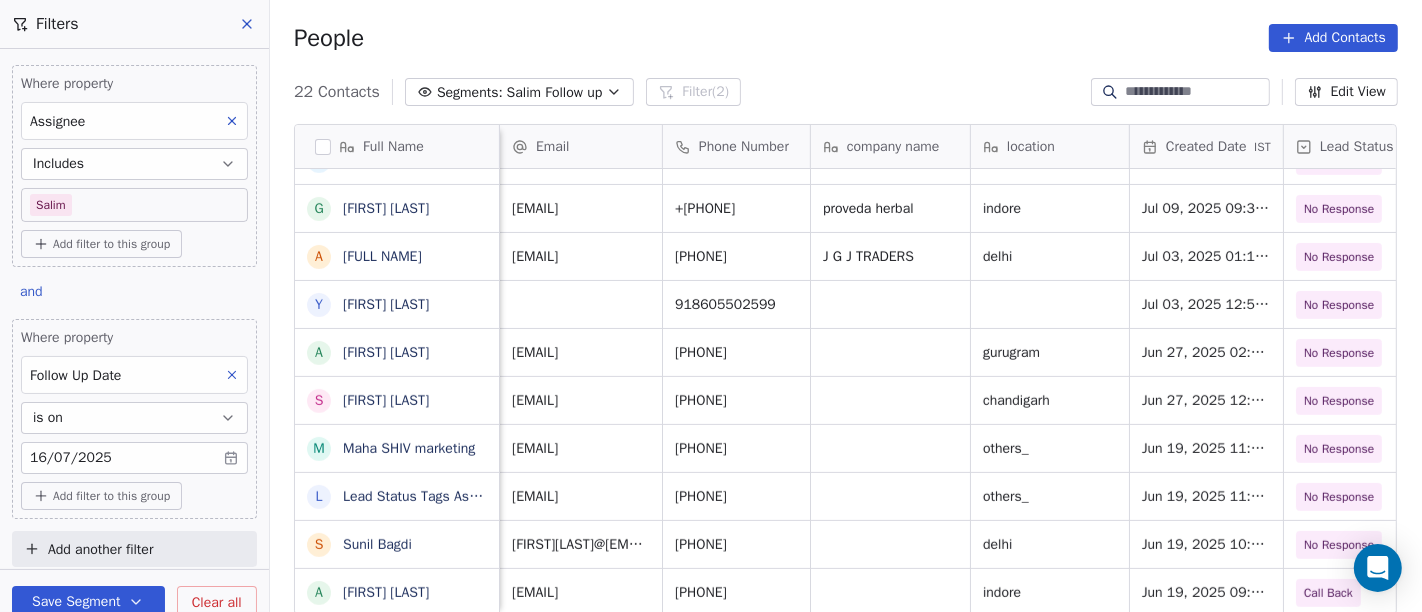 scroll, scrollTop: 17, scrollLeft: 297, axis: both 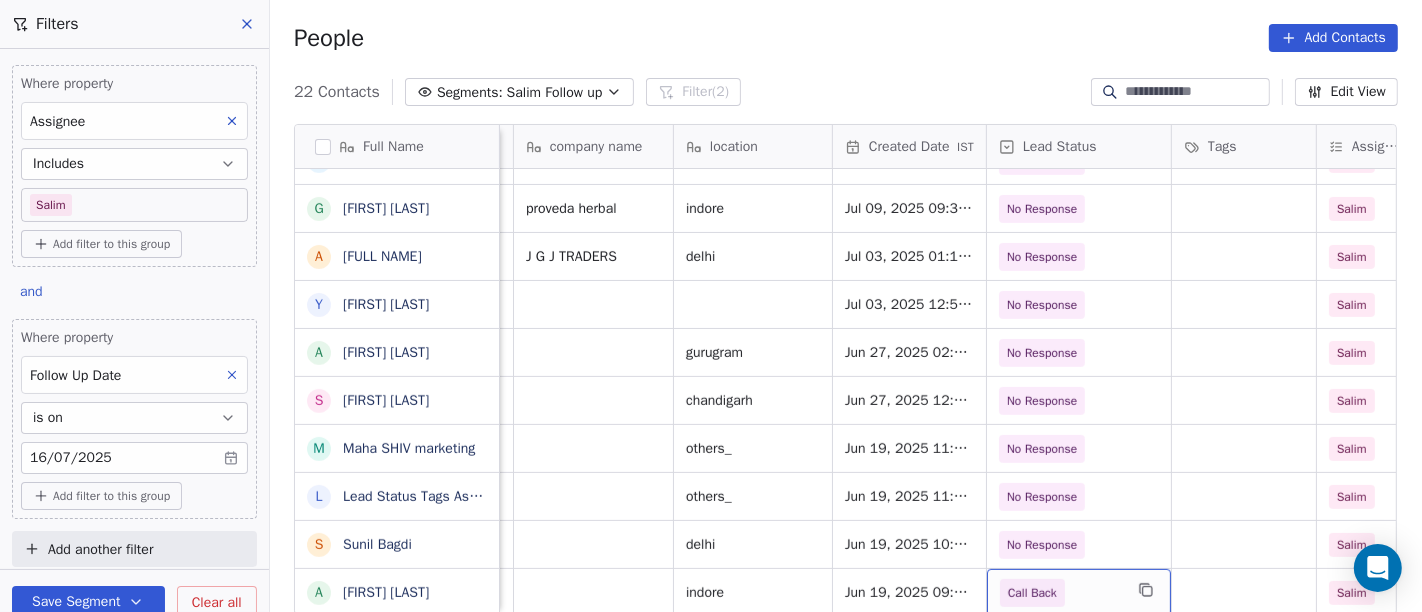click on "Call Back" at bounding box center (1061, 593) 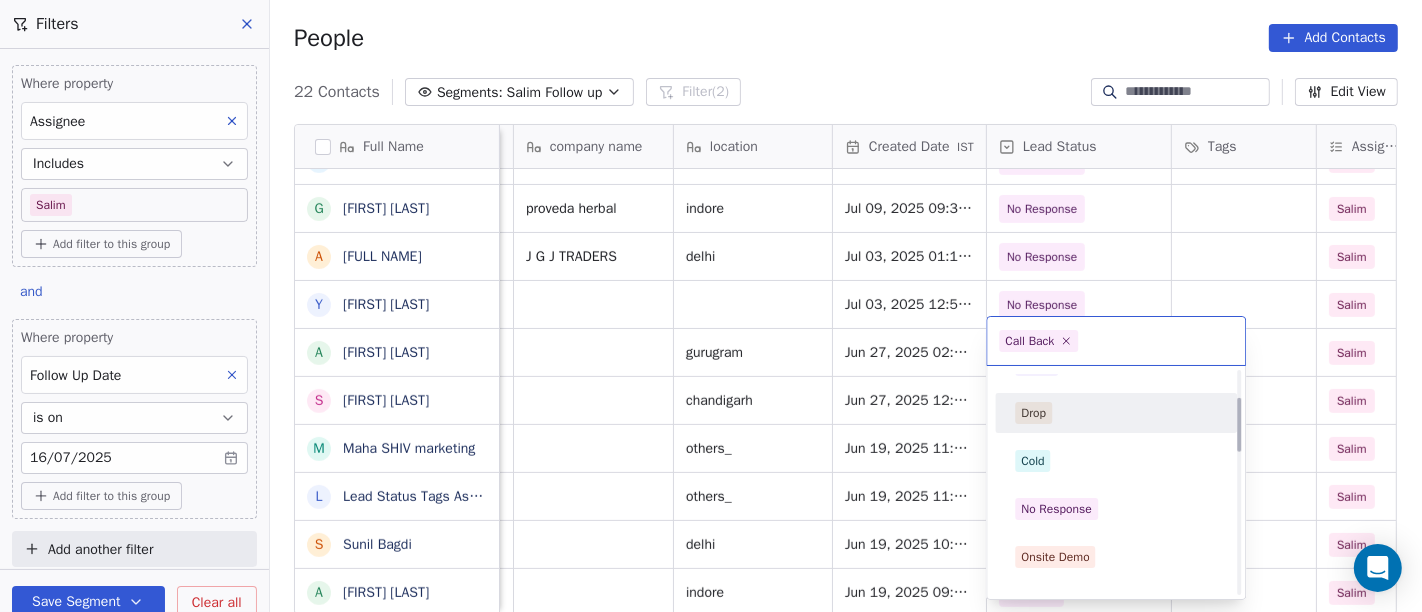 scroll, scrollTop: 111, scrollLeft: 0, axis: vertical 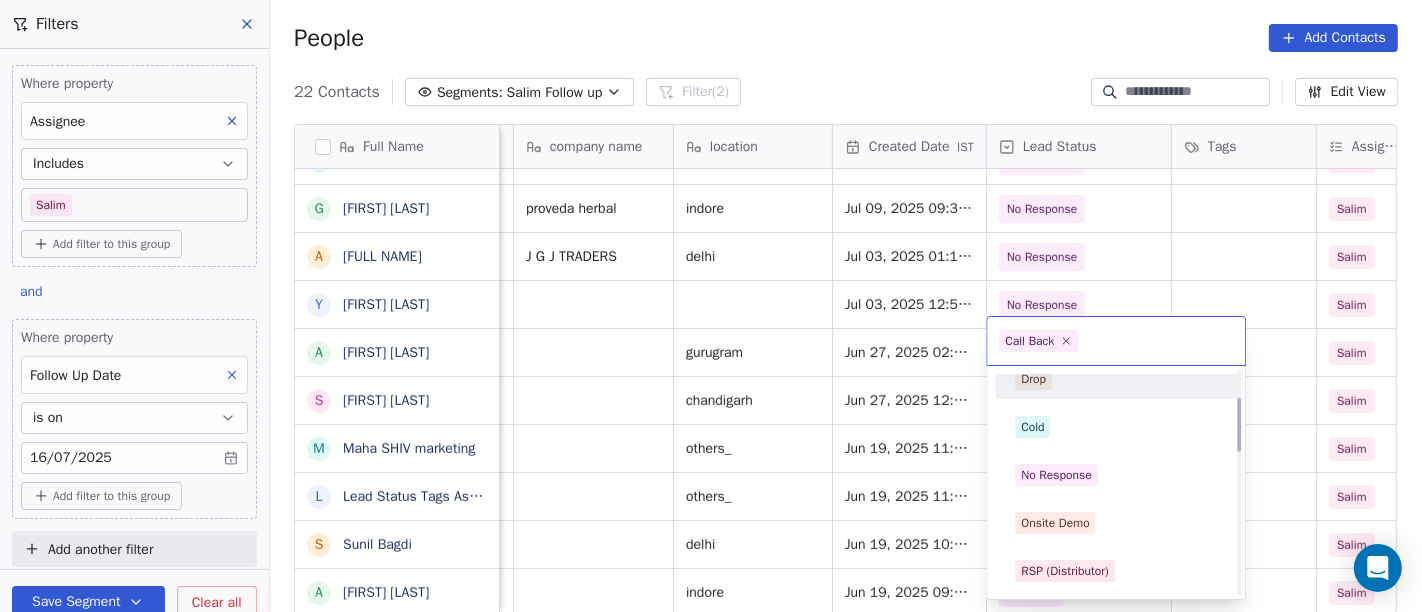 click on "No Response" at bounding box center [1056, 475] 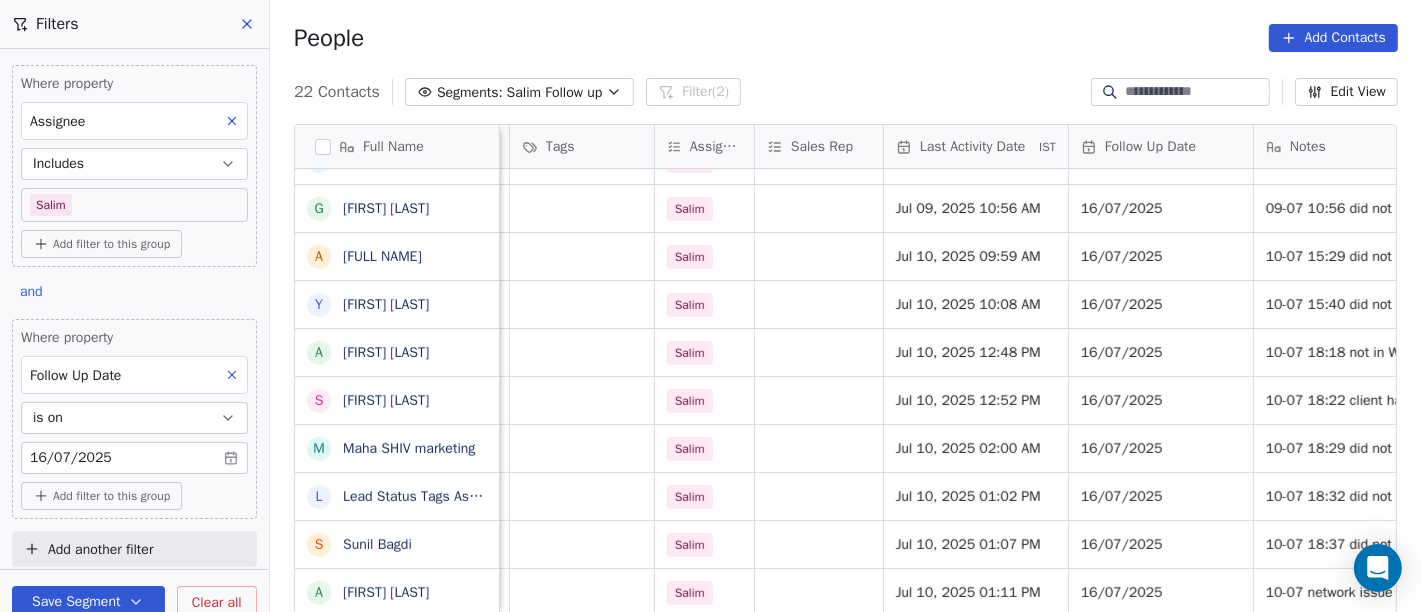scroll, scrollTop: 17, scrollLeft: 965, axis: both 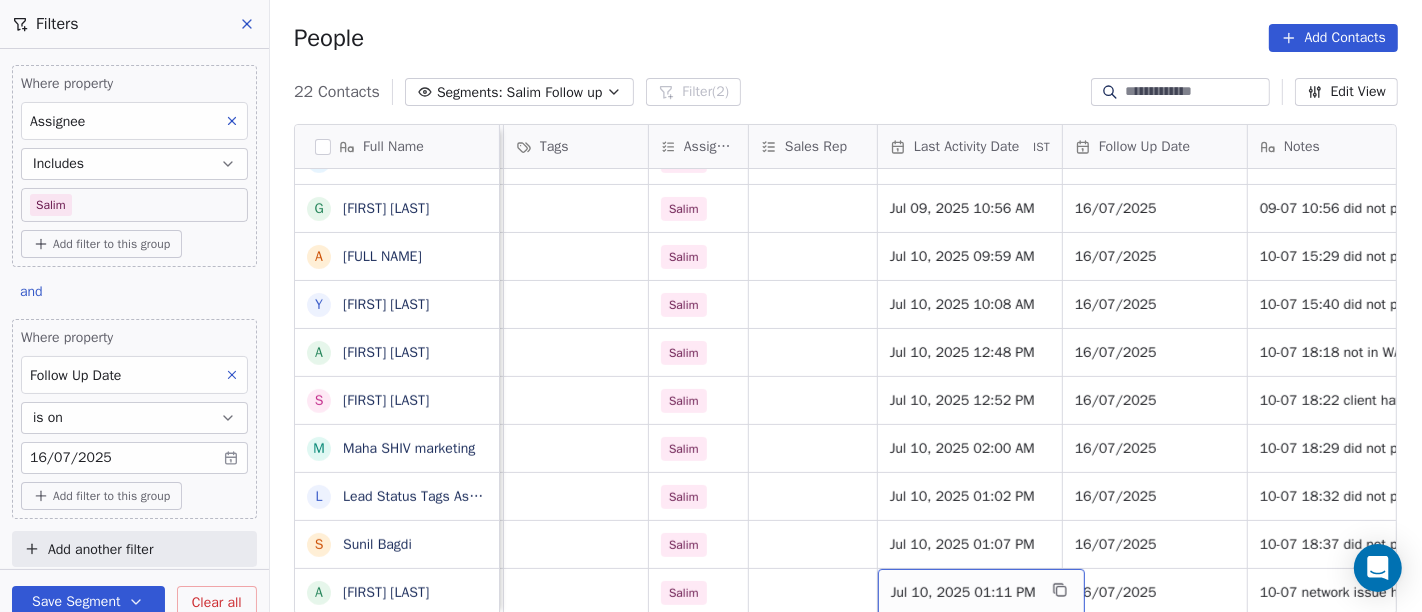 click on "Jul 10, 2025 01:11 PM" at bounding box center [963, 593] 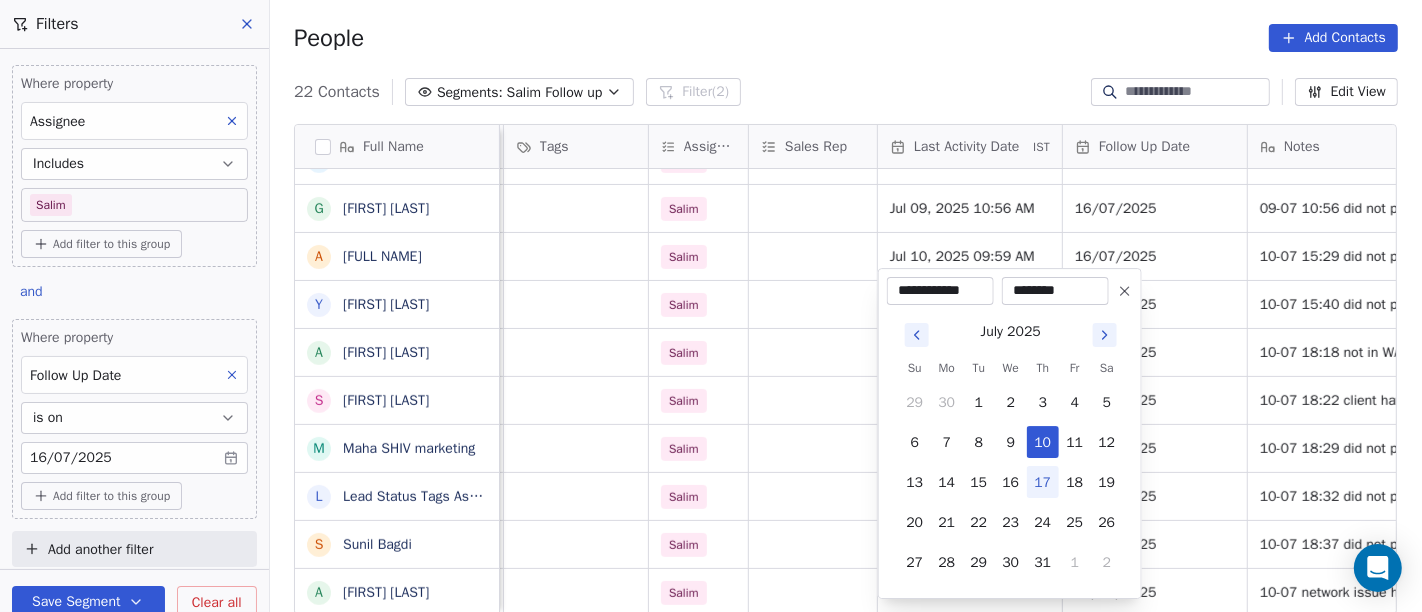 click on "17" at bounding box center [1043, 482] 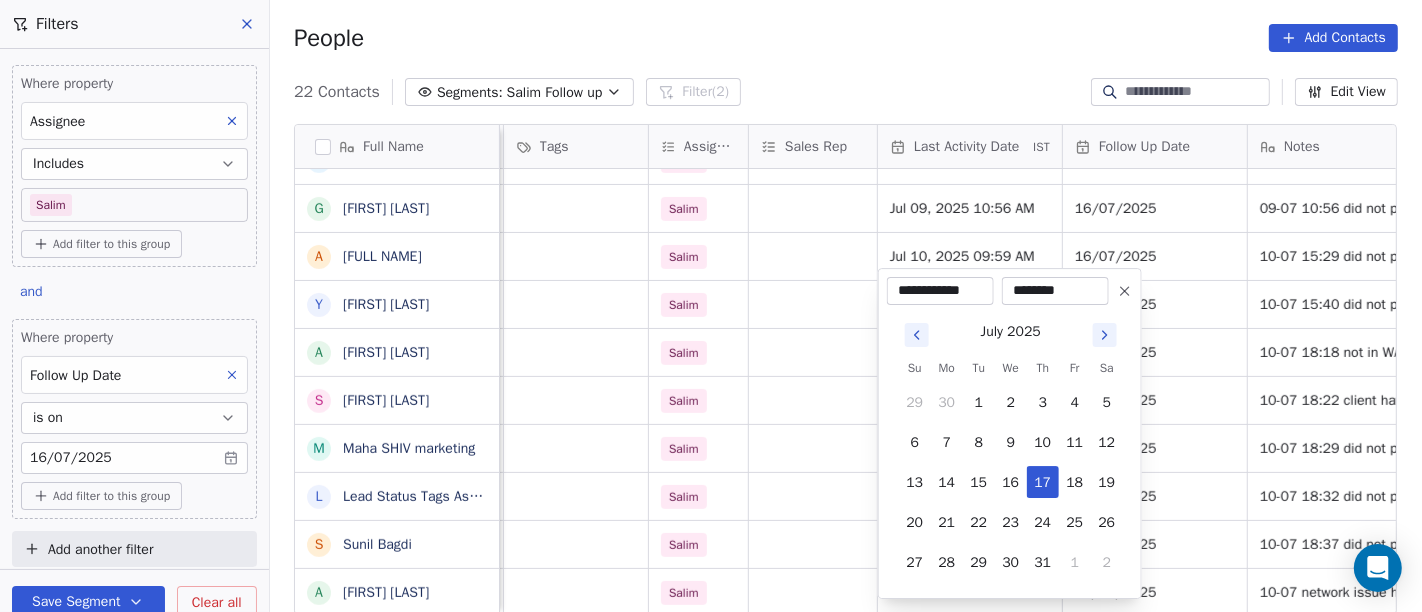 click on "On2Cook India Pvt. Ltd. Contacts People Marketing Workflows Campaigns Sales Pipelines Sequences Beta Tools Apps AI Agents Help & Support Filters Where property   Assignee   Includes Salim Add filter to this group and Where property   Follow Up Date   is on 16/07/2025 Add filter to this group Add another filter Save Segment Clear all People  Add Contacts 22 Contacts Segments: Salim Follow up Filter  (2) Edit View Tag Add to Sequence Full Name p pankaj anand L Lawrie Fernandes R Rakesh Maithani M Manoj Verma H Haridas.R E Er Layaqat chowdhary S Sajan Sahoo M Manoj Paliwal s sarvendra Singh P Puneet baluja R Rabinder Kaur I Irfanah A Arun pratap g gaurav mehta A AMIT TANEJA Y Yogesh Pawar A Amardeep Chandarwanshi S Sanjay Chalana M Maha SHIV marketing L Lobzang Tandup S Sunil Bagdi a archit sharma company name location Created Date IST Lead Status Tags Assignee Sales Rep Last Activity Date IST Follow Up Date Notes Call Attempts Website zomato link   chichu hamitpur Jul 10, 2025 08:38 PM No Response Salim 2   1" at bounding box center [711, 306] 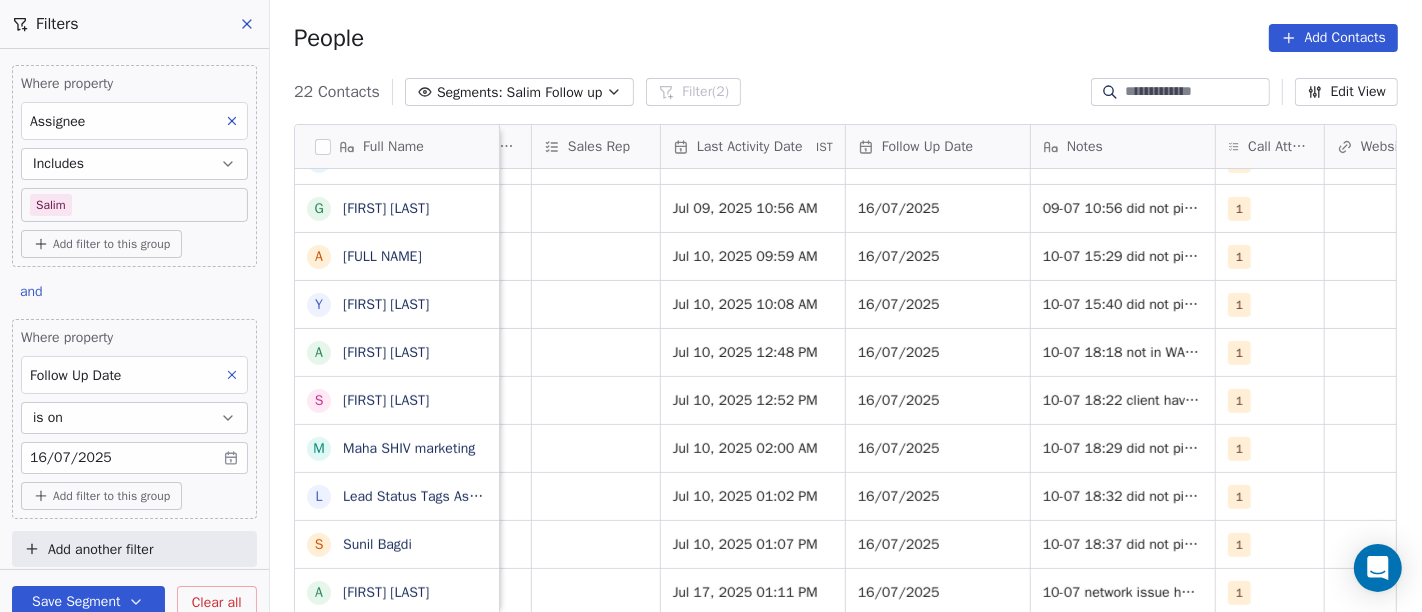 scroll, scrollTop: 17, scrollLeft: 1188, axis: both 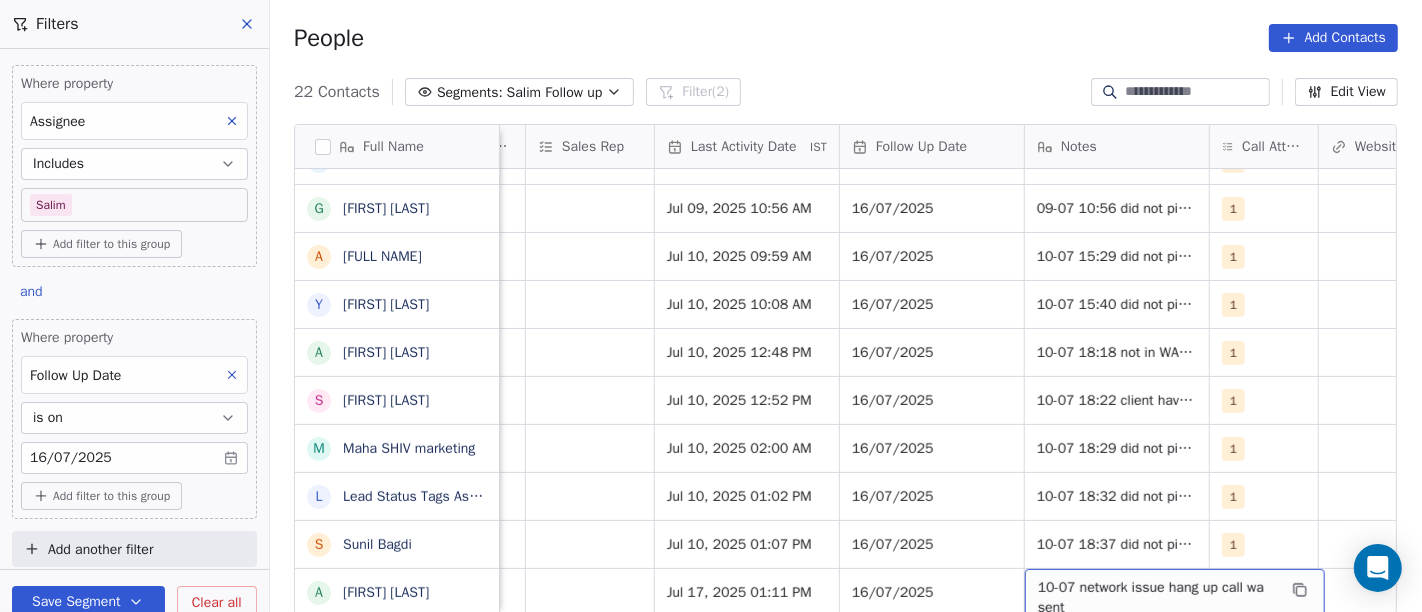 click on "10-07 network issue hang up call wa sent" at bounding box center (1157, 598) 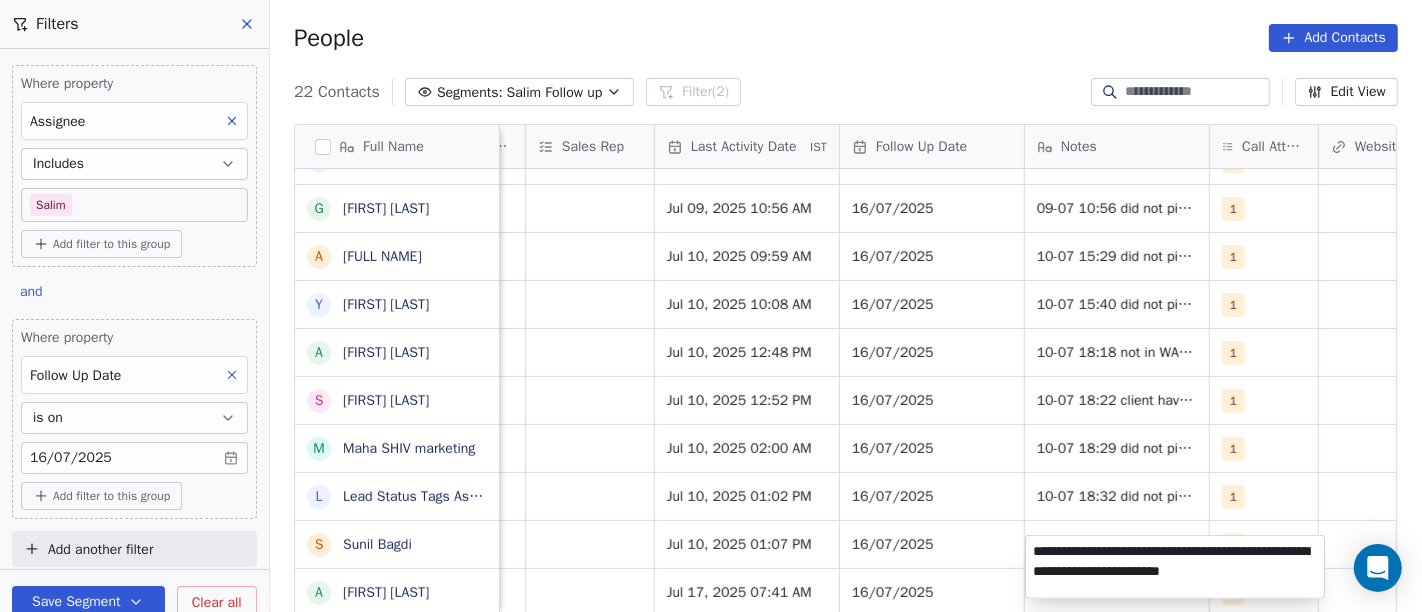type on "**********" 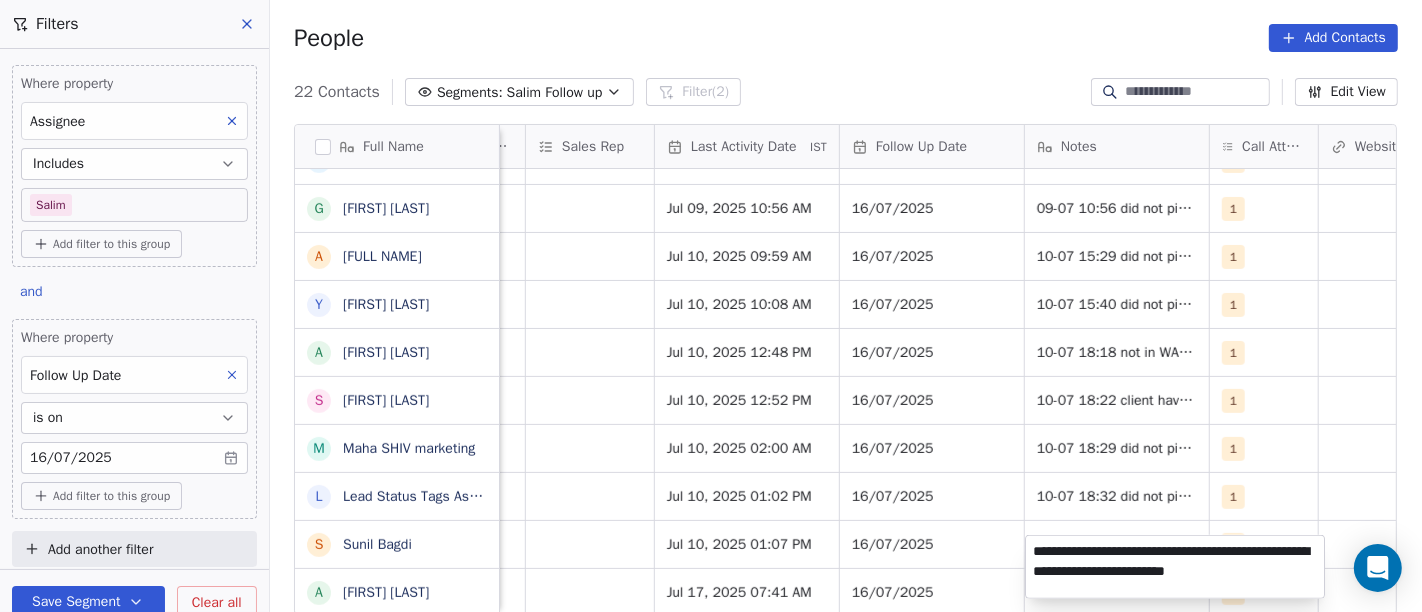 click on "On2Cook India Pvt. Ltd. Contacts People Marketing Workflows Campaigns Sales Pipelines Sequences Beta Tools Apps AI Agents Help & Support Filters Where property   Assignee   Includes Salim Add filter to this group and Where property   Follow Up Date   is on 16/07/2025 Add filter to this group Add another filter Save Segment Clear all People  Add Contacts 22 Contacts Segments: Salim Follow up Filter  (2) Edit View Tag Add to Sequence Full Name p pankaj anand L Lawrie Fernandes R Rakesh Maithani M Manoj Verma H Haridas.R E Er Layaqat chowdhary S Sajan Sahoo M Manoj Paliwal s sarvendra Singh P Puneet baluja R Rabinder Kaur I Irfanah A Arun pratap g gaurav mehta A AMIT TANEJA Y Yogesh Pawar A Amardeep Chandarwanshi S Sanjay Chalana M Maha SHIV marketing L Lobzang Tandup S Sunil Bagdi a archit sharma Created Date IST Lead Status Tags Assignee Sales Rep Last Activity Date IST Follow Up Date Notes Call Attempts Website zomato link outlet type Location   Jul 10, 2025 08:38 PM No Response Salim Jul 17, 2025 12:47 PM" at bounding box center [711, 306] 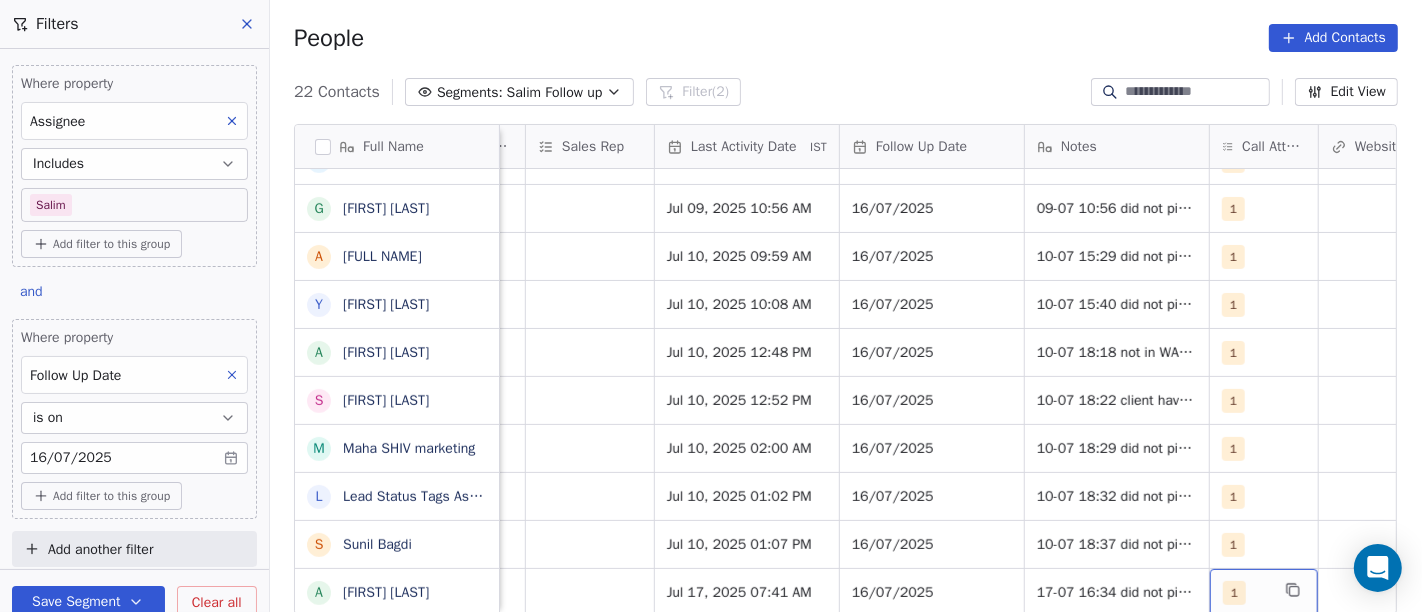 click on "1" at bounding box center (1246, 593) 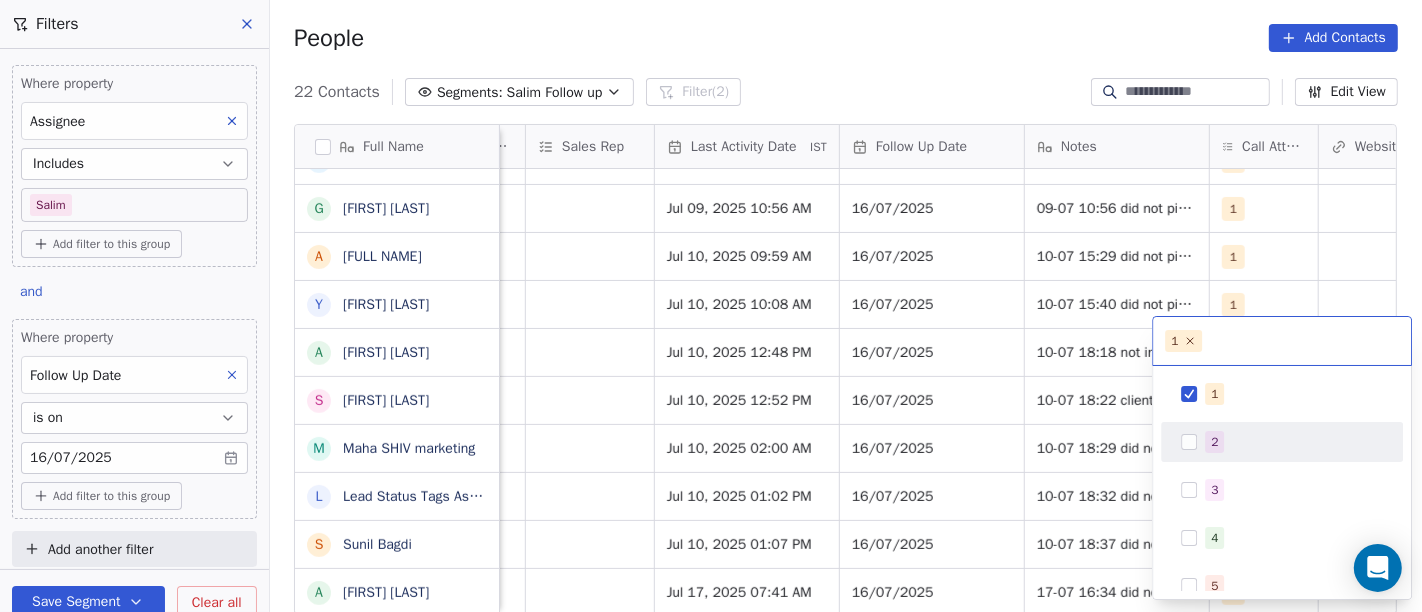 click on "2" at bounding box center (1294, 442) 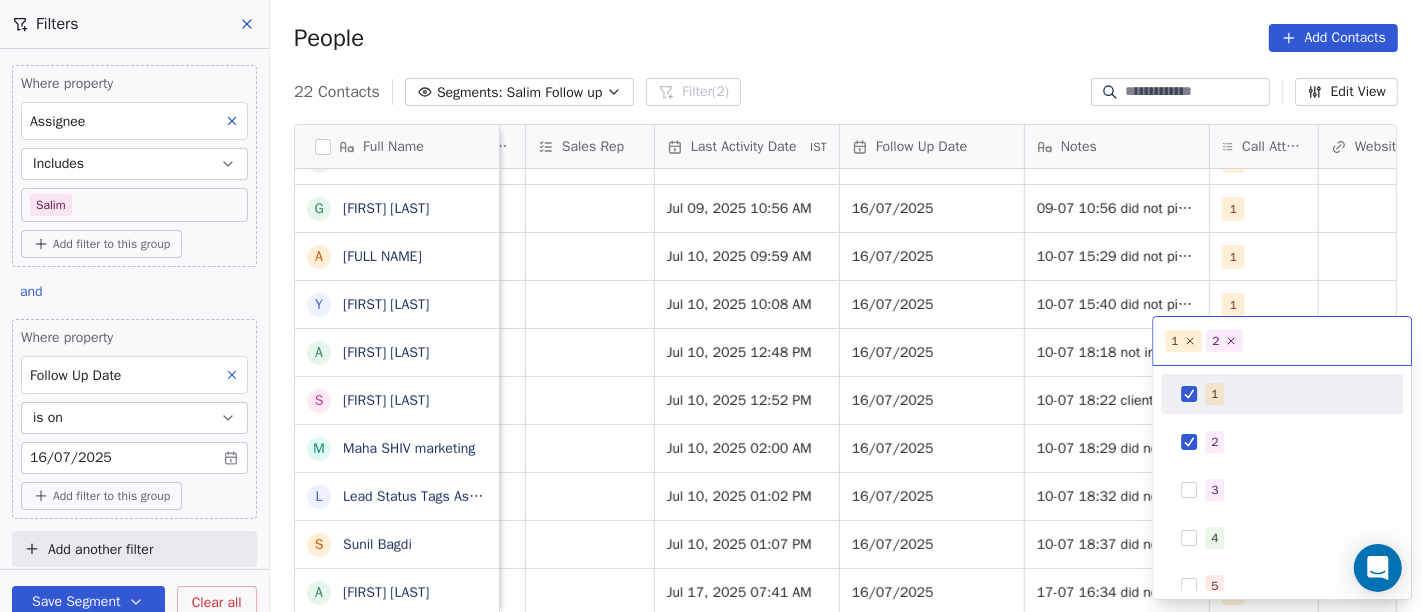 click on "1" at bounding box center [1282, 394] 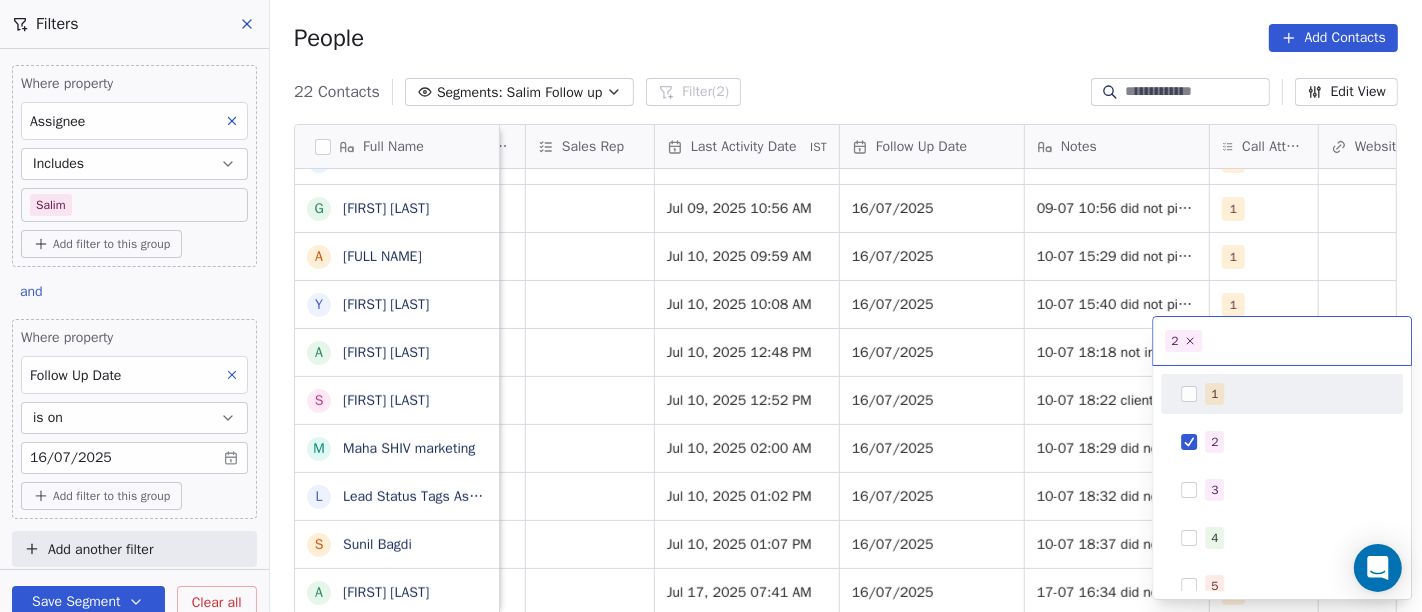 click on "On2Cook India Pvt. Ltd. Contacts People Marketing Workflows Campaigns Sales Pipelines Sequences Beta Tools Apps AI Agents Help & Support Filters Where property   Assignee   Includes Salim Add filter to this group and Where property   Follow Up Date   is on 16/07/2025 Add filter to this group Add another filter Save Segment Clear all People  Add Contacts 22 Contacts Segments: Salim Follow up Filter  (2) Edit View Tag Add to Sequence Full Name p pankaj anand L Lawrie Fernandes R Rakesh Maithani M Manoj Verma H Haridas.R E Er Layaqat chowdhary S Sajan Sahoo M Manoj Paliwal s sarvendra Singh P Puneet baluja R Rabinder Kaur I Irfanah A Arun pratap g gaurav mehta A AMIT TANEJA Y Yogesh Pawar A Amardeep Chandarwanshi S Sanjay Chalana M Maha SHIV marketing L Lobzang Tandup S Sunil Bagdi a archit sharma Created Date IST Lead Status Tags Assignee Sales Rep Last Activity Date IST Follow Up Date Notes Call Attempts Website zomato link outlet type Location   Jul 10, 2025 08:38 PM No Response Salim Jul 17, 2025 12:47 PM" at bounding box center (711, 306) 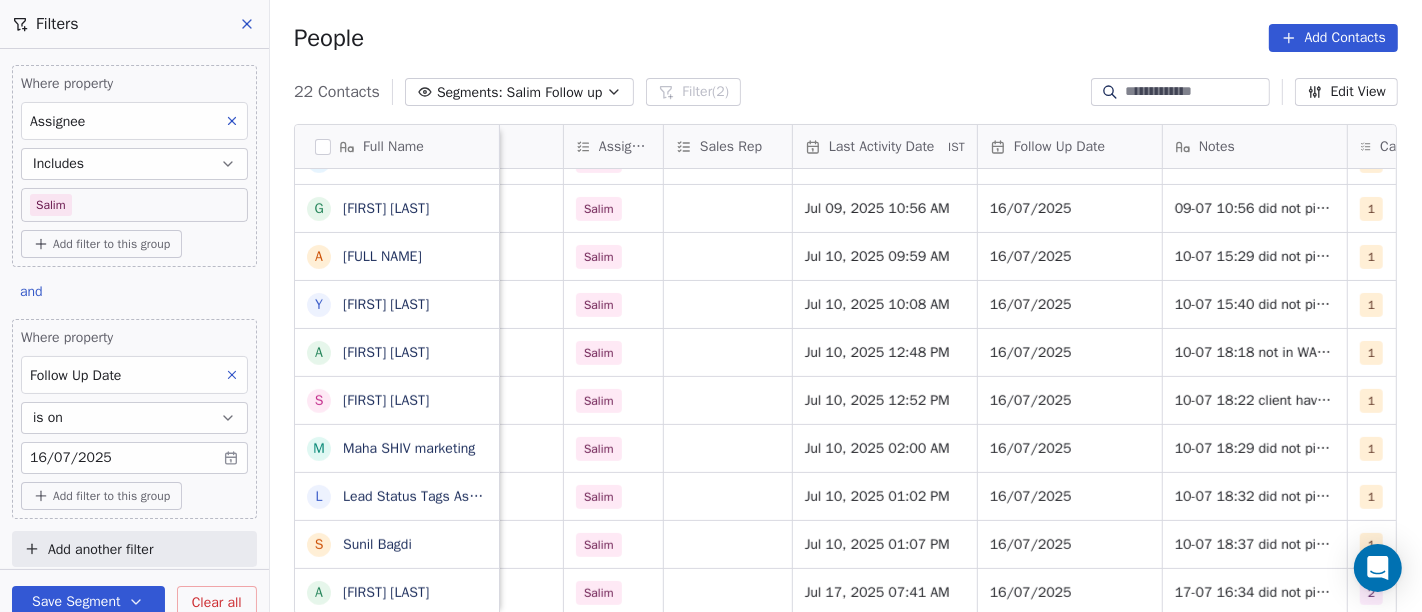 scroll, scrollTop: 17, scrollLeft: 1051, axis: both 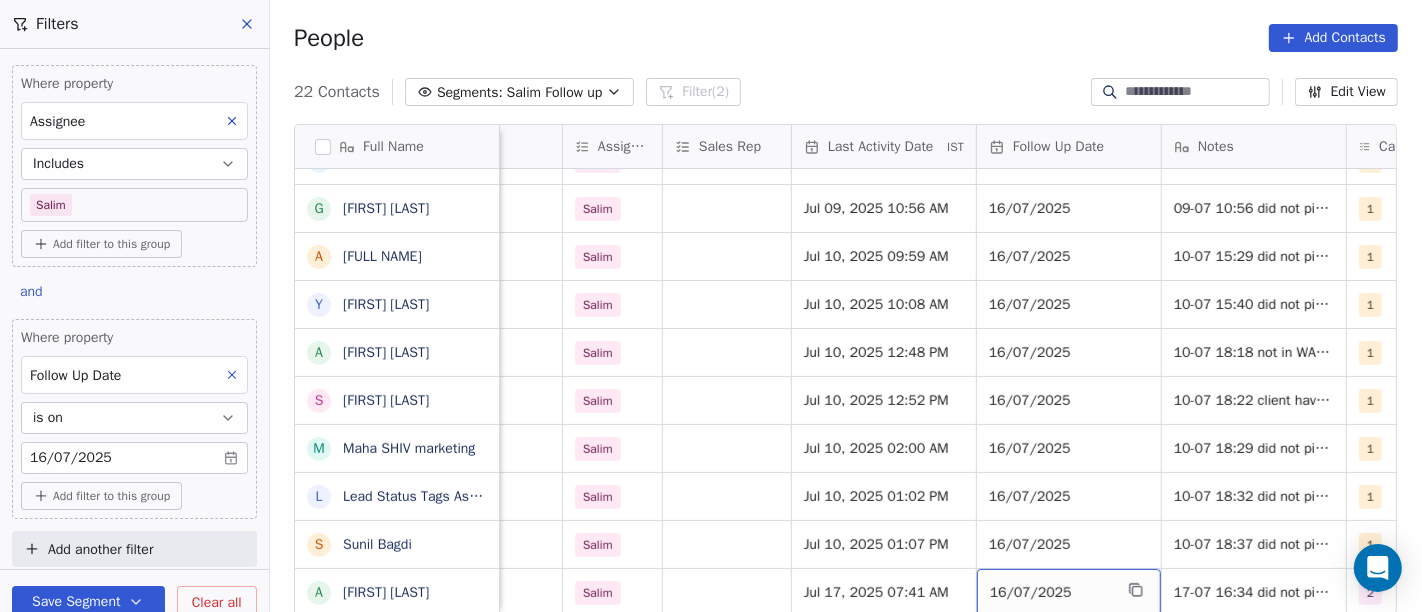 click on "16/07/2025" at bounding box center [1051, 593] 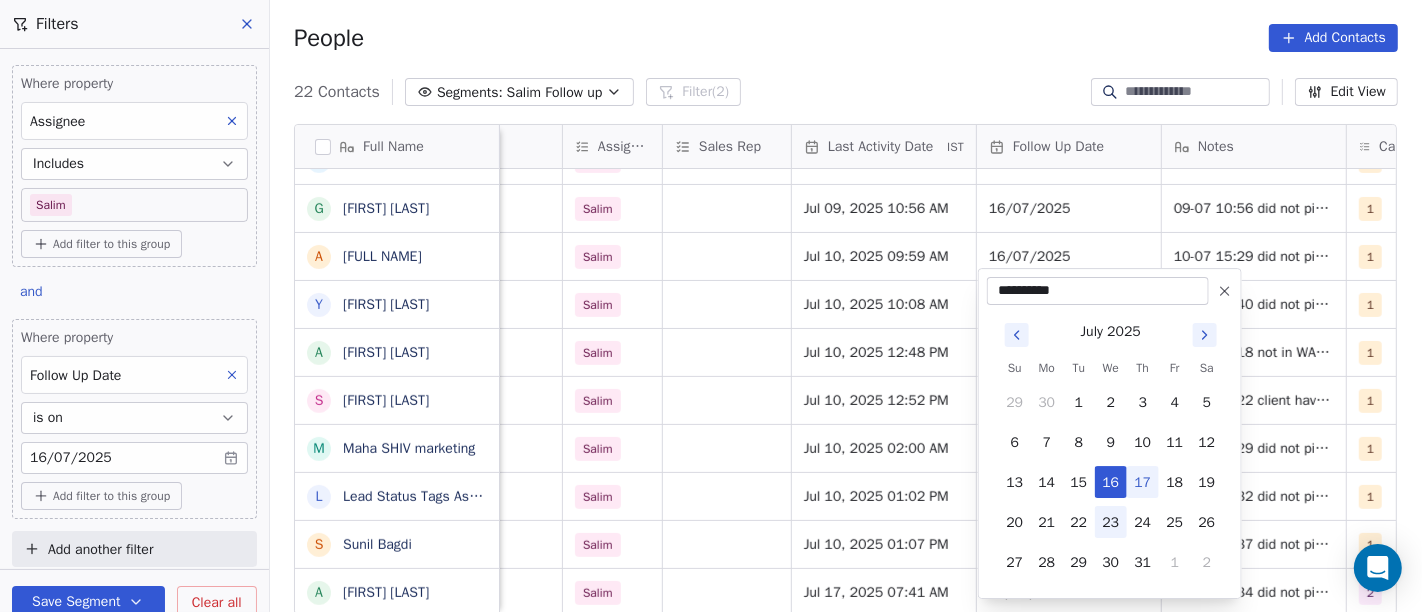 click on "23" at bounding box center [1111, 522] 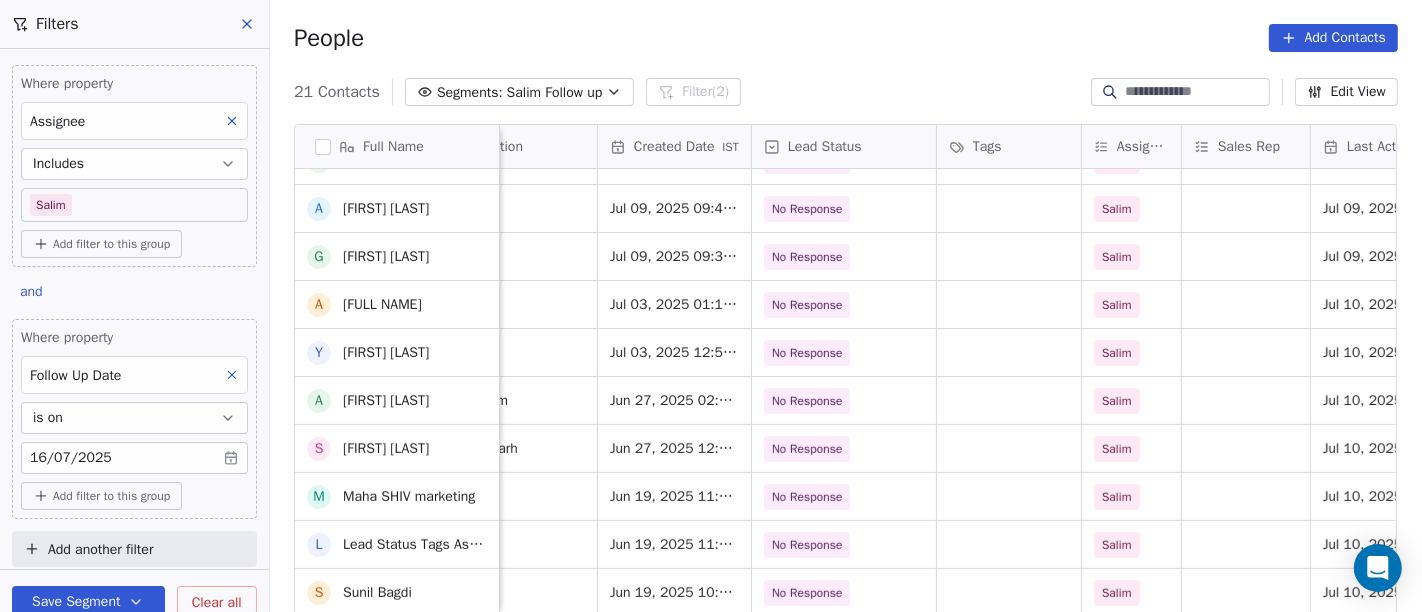 scroll, scrollTop: 17, scrollLeft: 531, axis: both 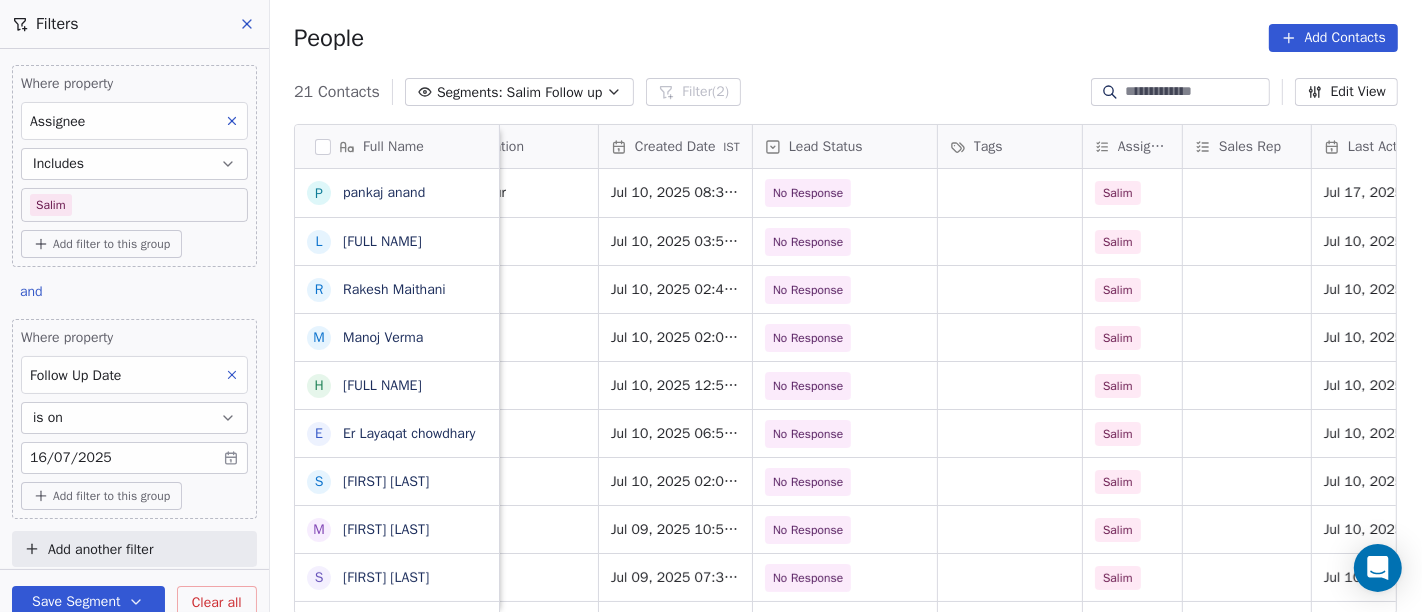click on "On2Cook India Pvt. Ltd. Contacts People Marketing Workflows Campaigns Sales Pipelines Sequences Beta Tools Apps AI Agents Help & Support Filters Where property   Assignee   Includes Salim Add filter to this group and Where property   Follow Up Date   is on 16/07/2025 Add filter to this group Add another filter Save Segment Clear all People  Add Contacts 21 Contacts Segments: Salim Follow up Filter  (2) Edit View Tag Add to Sequence Full Name p pankaj anand L Lawrie Fernandes R Rakesh Maithani M Manoj Verma H Haridas.R E Er Layaqat chowdhary S Sajan Sahoo M Manoj Paliwal s sarvendra Singh P Puneet baluja R Rabinder Kaur I Irfanah A Arun pratap g gaurav mehta A AMIT TANEJA Y Yogesh Pawar A Amardeep Chandarwanshi S Sanjay Chalana M Maha SHIV marketing L Lobzang Tandup S Sunil Bagdi Email Phone Number company name location Created Date IST Lead Status Tags Assignee Sales Rep Last Activity Date IST Follow Up Date Notes Call Attempts pasmartsolution.india@gmail.com +919418037111 chichu hamitpur No Response Salim" at bounding box center (711, 306) 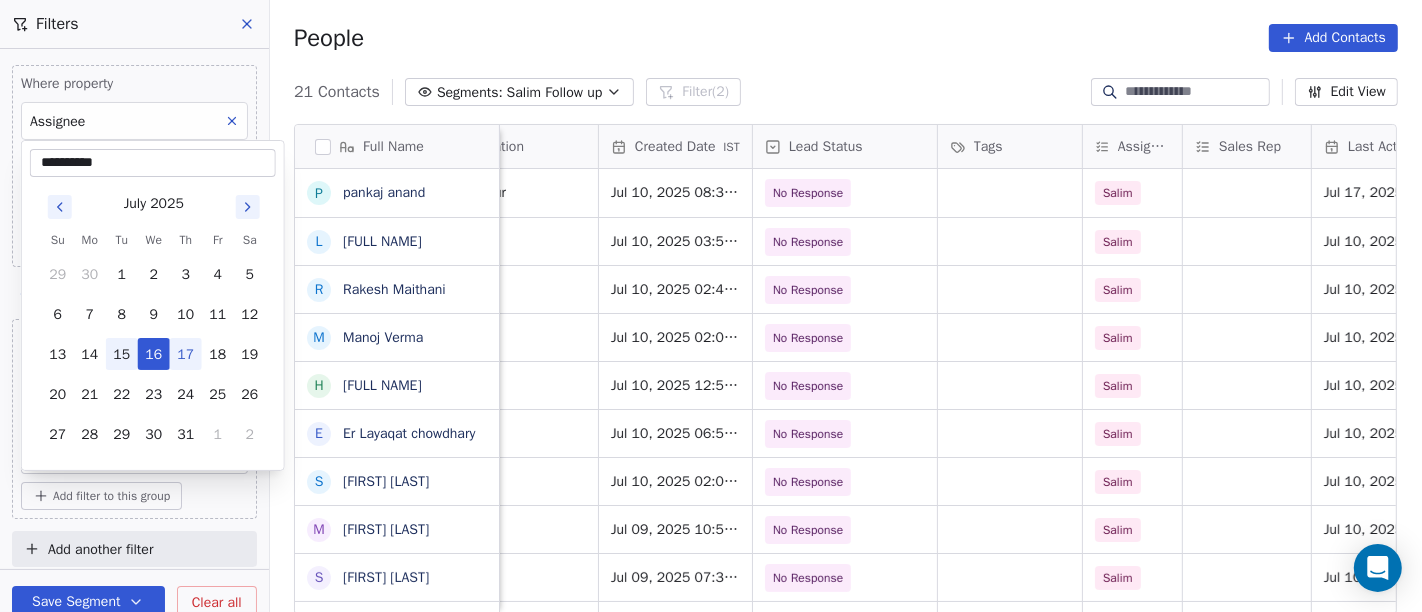 click on "15" at bounding box center (122, 354) 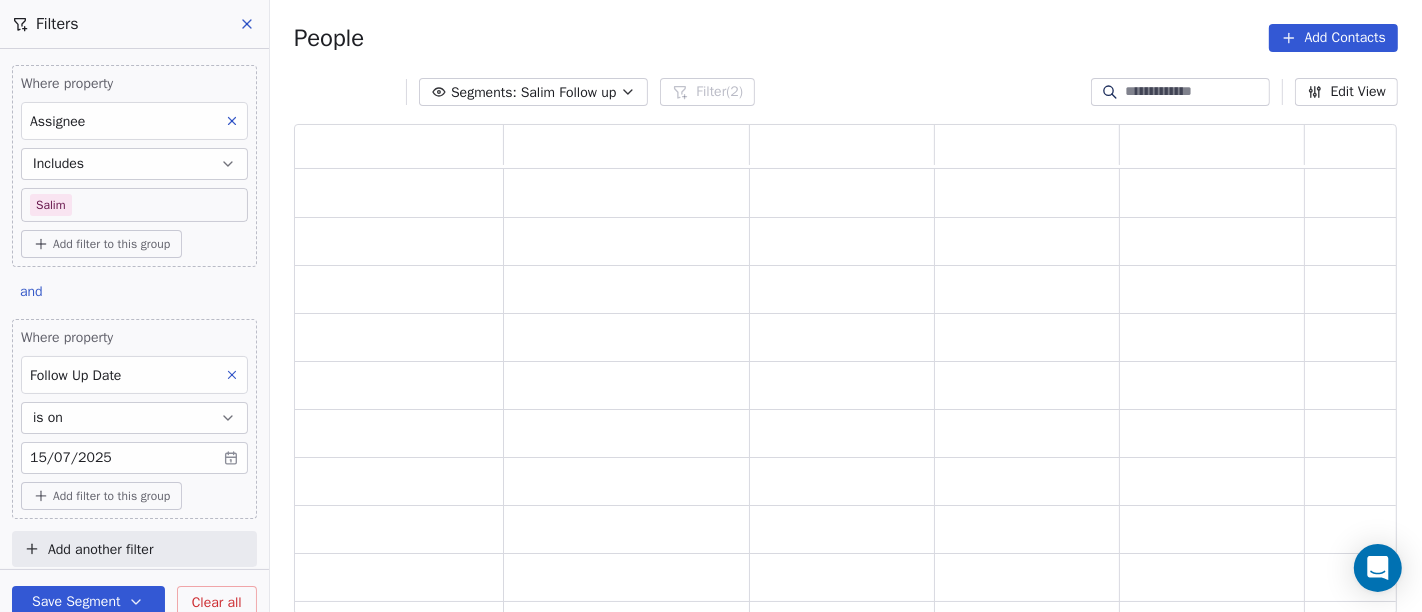 scroll, scrollTop: 17, scrollLeft: 17, axis: both 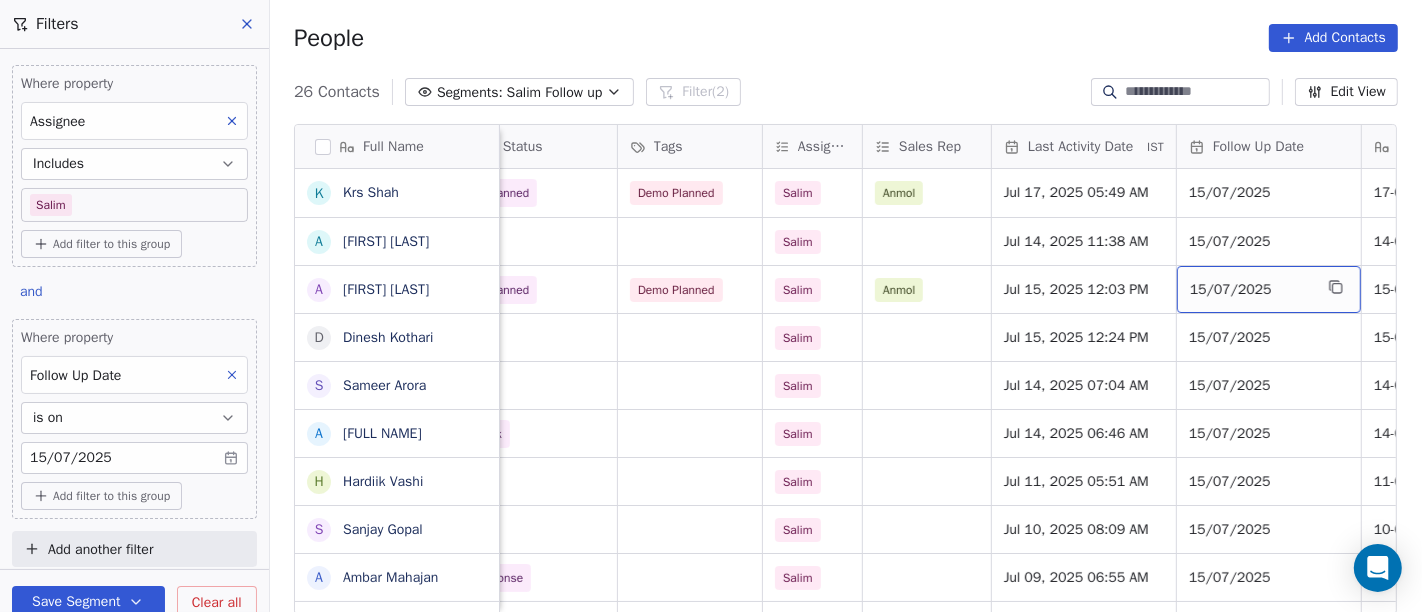 click on "15/07/2025" at bounding box center [1251, 290] 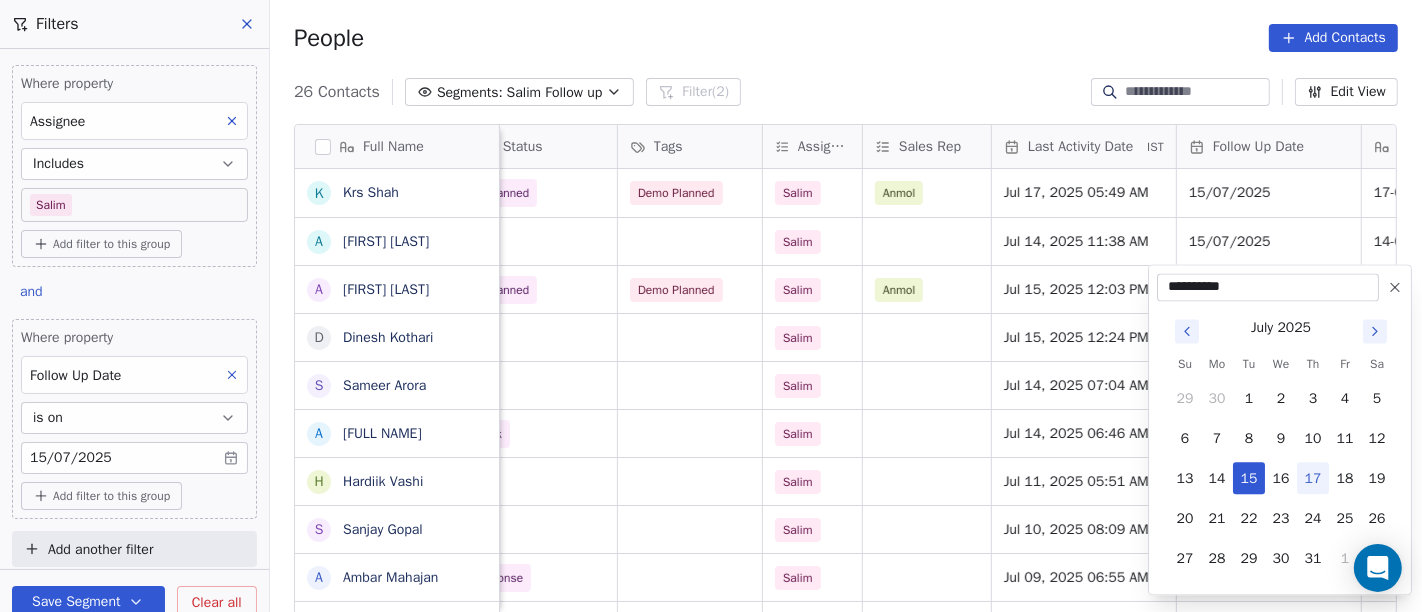 click 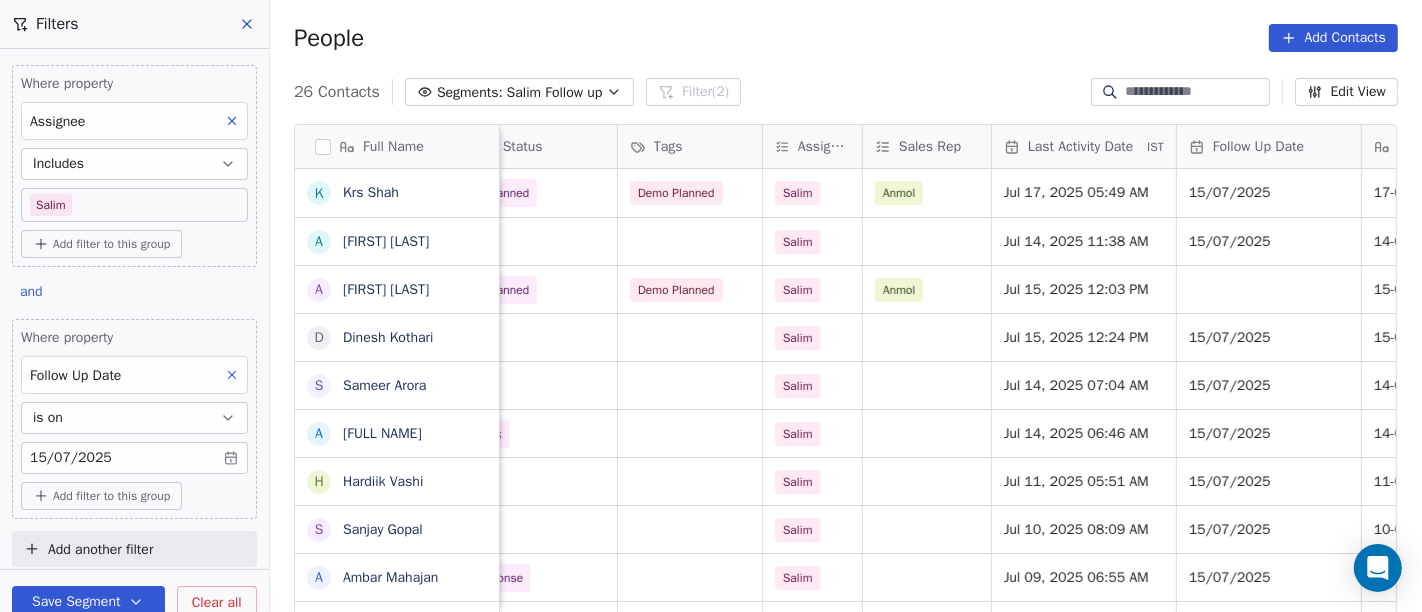 click on "People  Add Contacts" at bounding box center (846, 38) 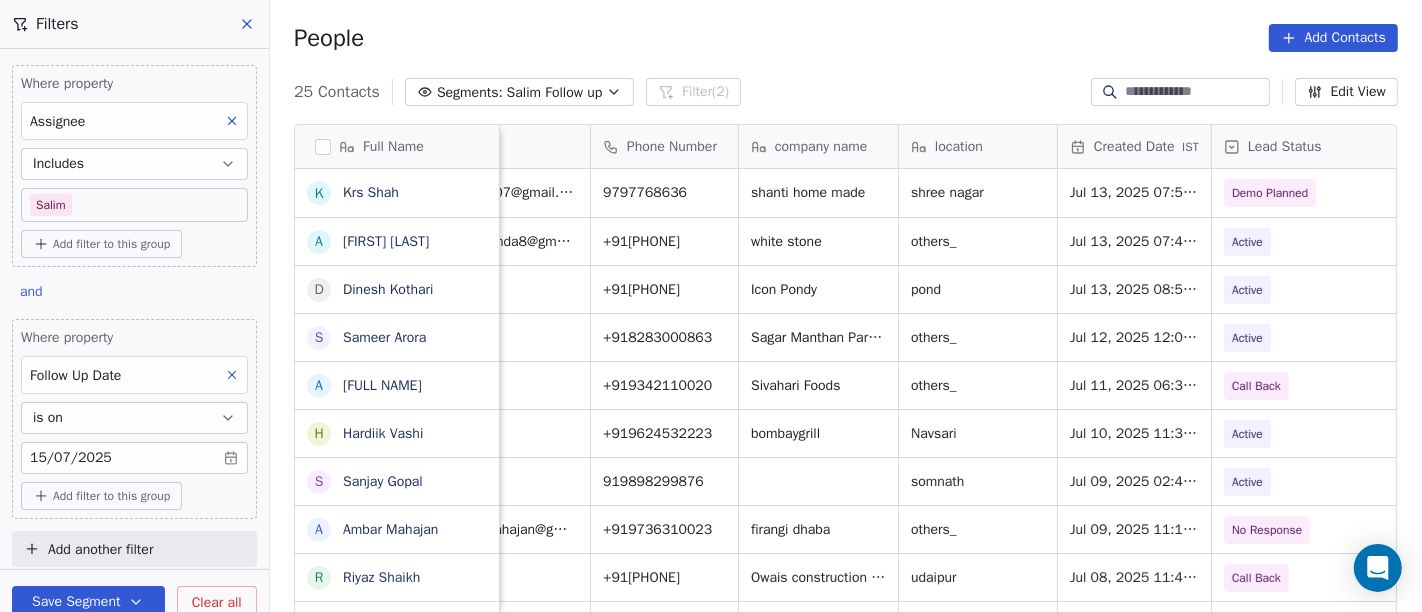 scroll, scrollTop: 0, scrollLeft: 0, axis: both 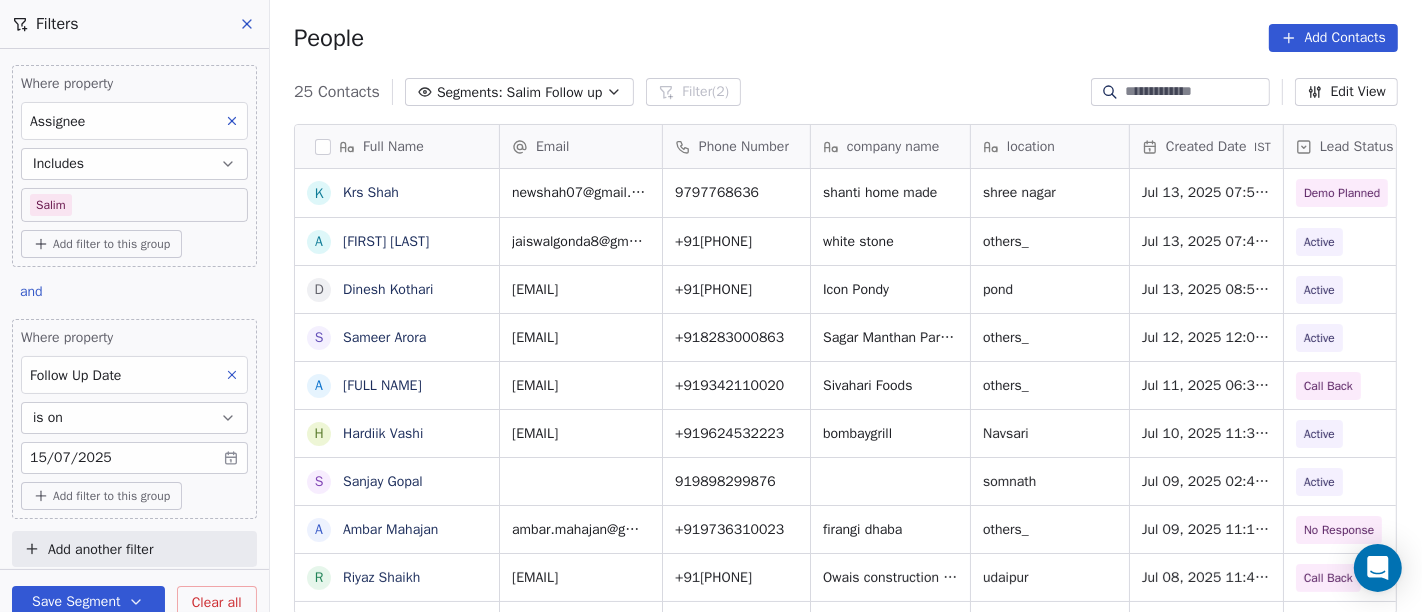 click on "Save Segment" at bounding box center [88, 602] 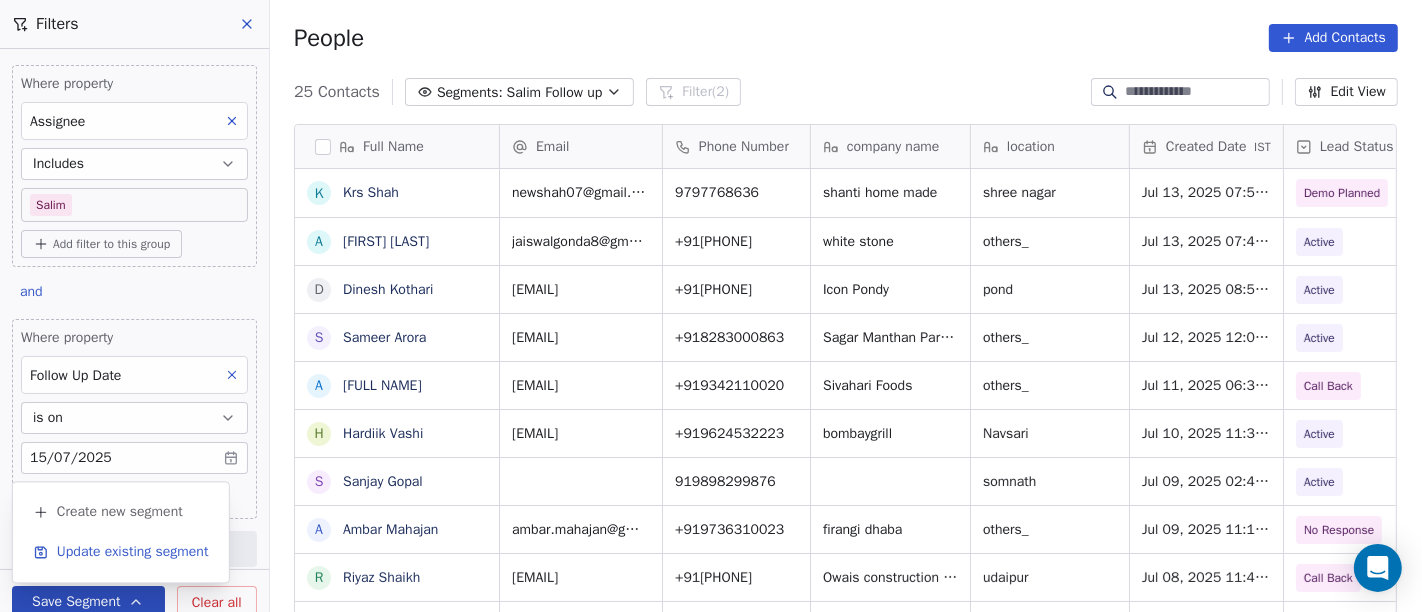 click on "Update existing segment" at bounding box center [133, 552] 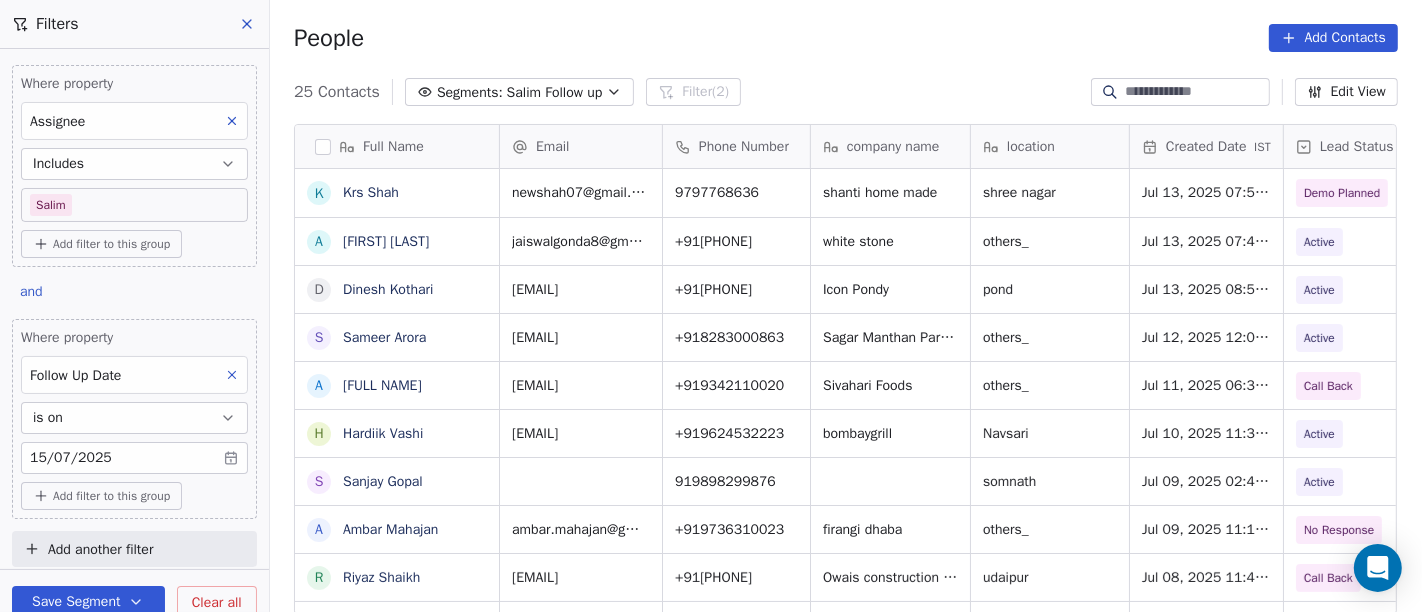 scroll, scrollTop: 5, scrollLeft: 0, axis: vertical 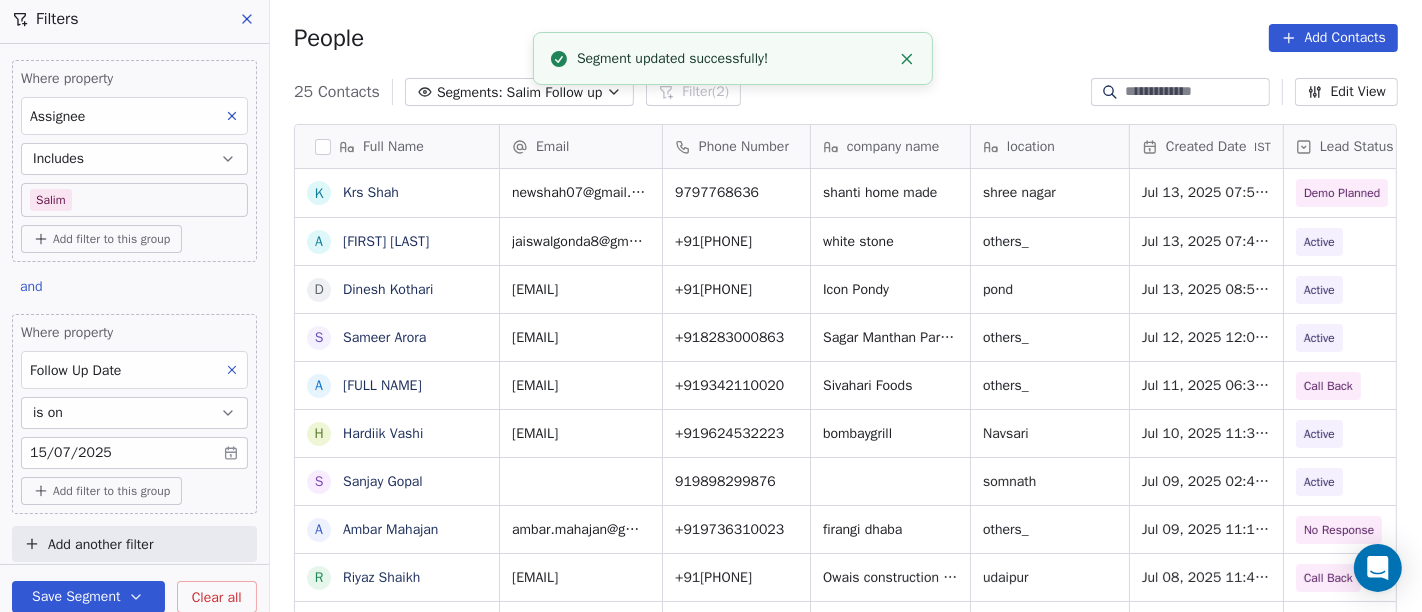 click 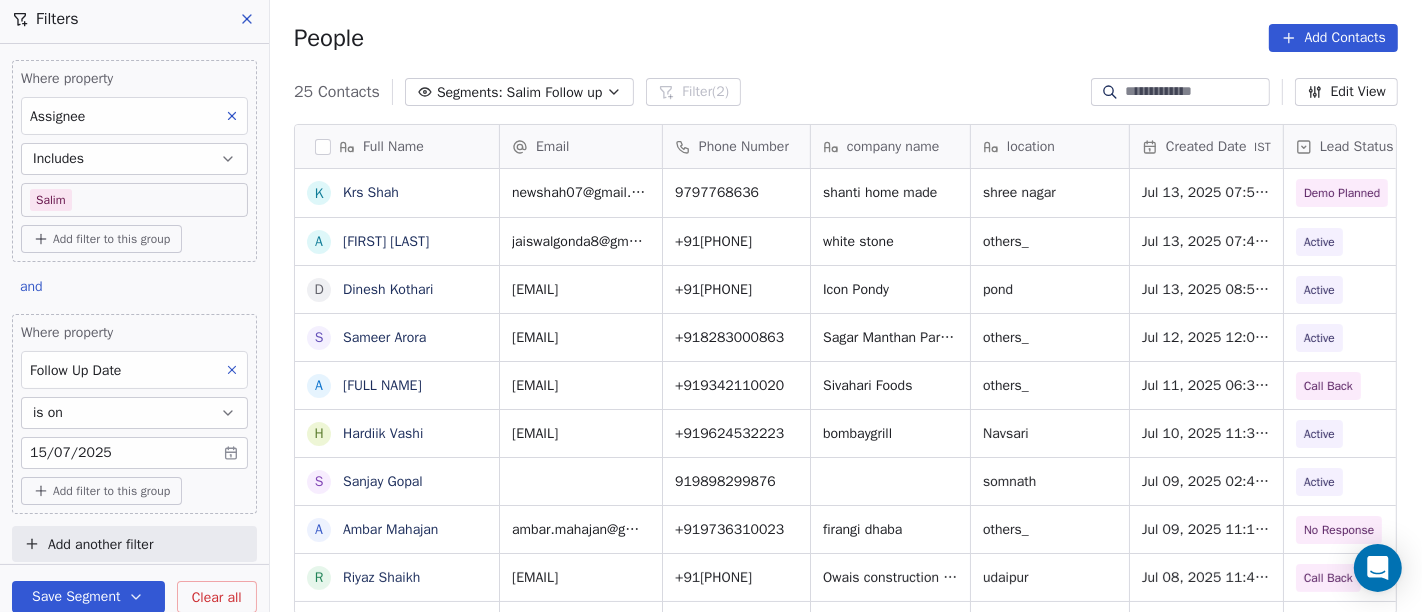 click on "People  Add Contacts" at bounding box center [846, 38] 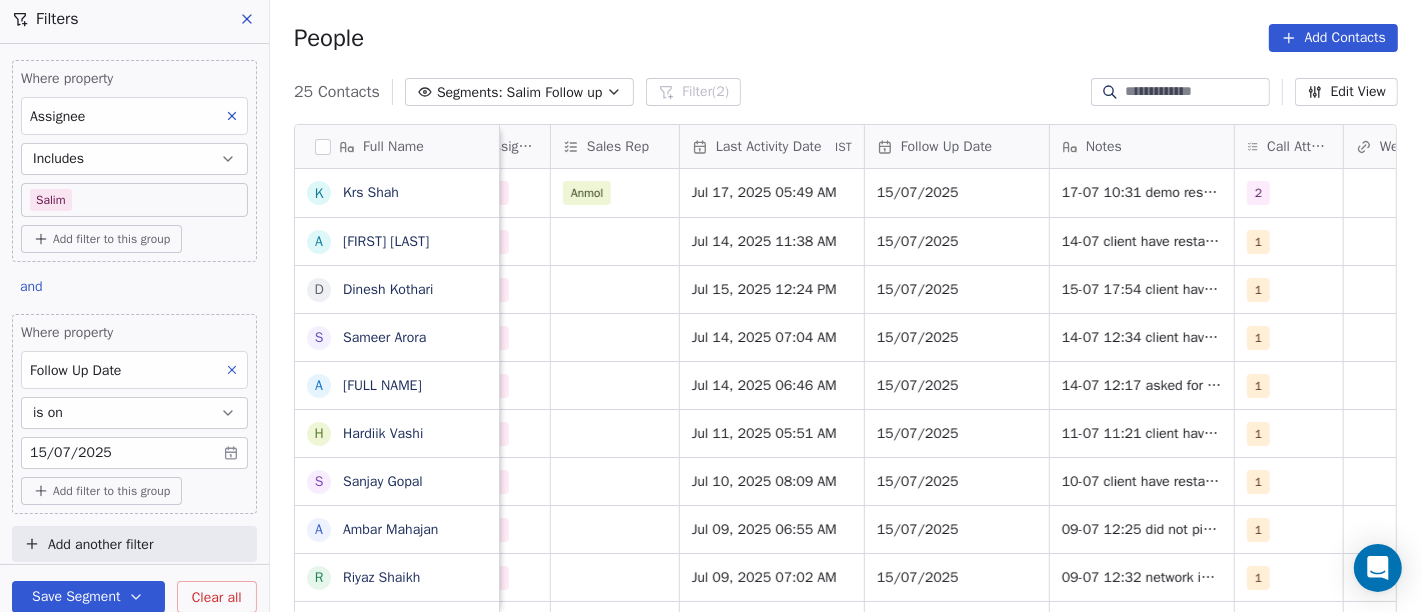 scroll, scrollTop: 0, scrollLeft: 1173, axis: horizontal 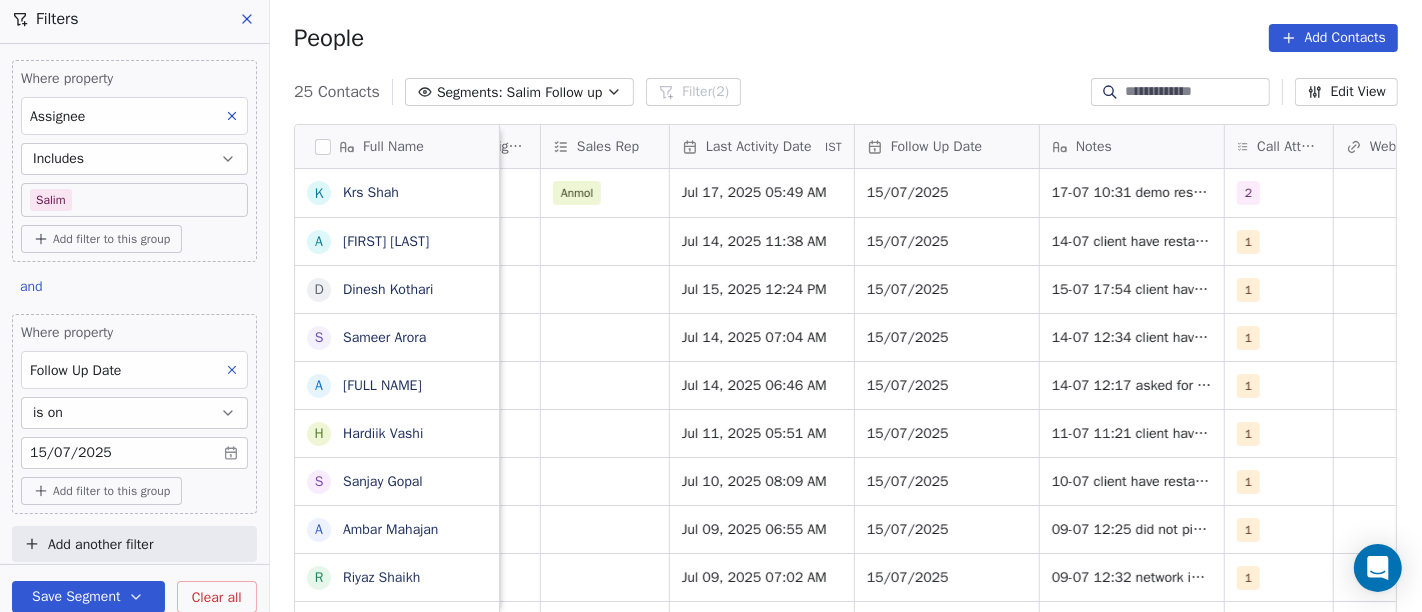 click on "Full Name K Krs Shah a ashish jaiswal D Dinesh Kothari S Sameer Arora A Ashok Kumar J H Hardiik Vashi S Sanjay Gopal A Ambar Mahajan R Riyaz Shaikh R Reji Varghese B Bobby Abraham R Rajesh R Ramesh manral S Sagar Humbade V Vivek Anand Lochab M Mir Imteyaz Ali R Reuel Dhevadhayalan Naidoo V Vijay A Anurag choudhary M Mr.Bond Food Factory A Amit Kotadia s sibi simon H Hitesh Gandhi S Surinder Jagga A Ashwani Sharma Created Date IST Lead Status Tags Assignee Sales Rep Last Activity Date IST Follow Up Date Notes Call Attempts Website zomato link outlet type Location   Jul 13, 2025 07:54 PM Demo Planned Demo Planned Salim Anmol Jul 17, 2025 05:49 AM 15/07/2025 17-07 10:31 demo reschedule call  14-07 18:25 client have cloud kitchen now planning for restaurant demo planned 2 cloud_kitchen   Jul 13, 2025 07:47 PM Active Salim Jul 14, 2025 11:38 AM 15/07/2025 14-07 client have restaurant in hotel details shared 17:09 1 resort/hotels   Jul 13, 2025 08:55 AM Active Salim Jul 15, 2025 12:24 PM 15/07/2025 1 restaurants" at bounding box center (846, 377) 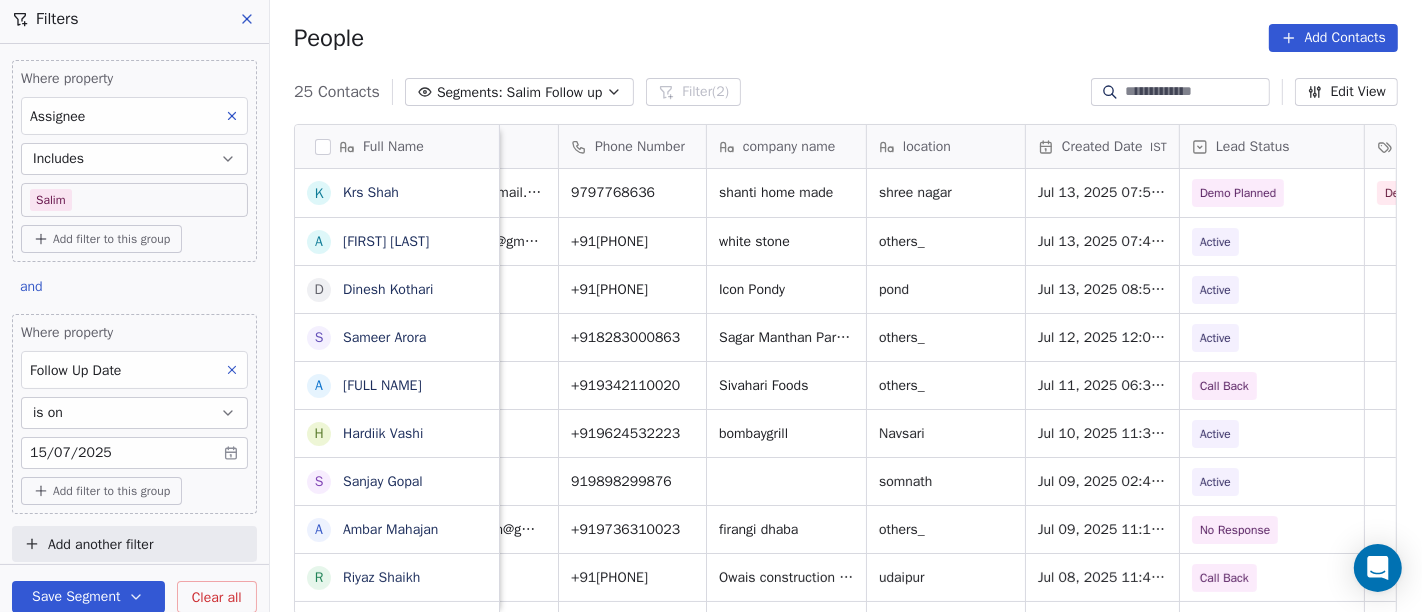 scroll, scrollTop: 0, scrollLeft: 103, axis: horizontal 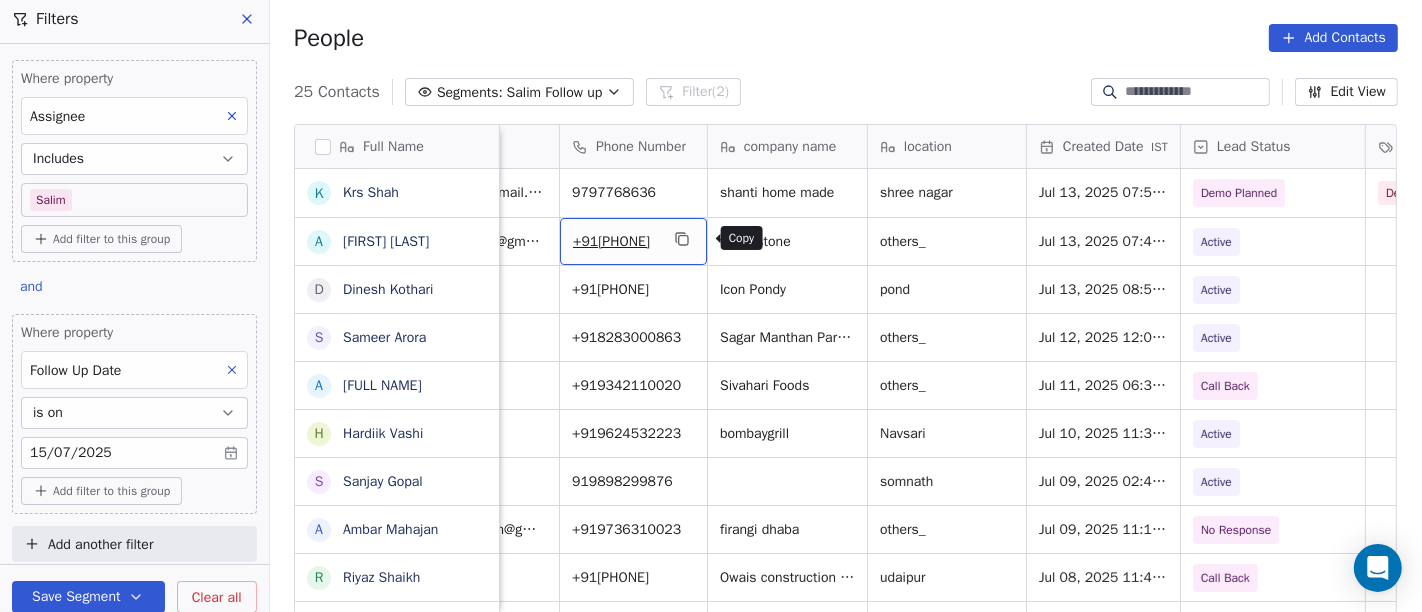 click at bounding box center (682, 239) 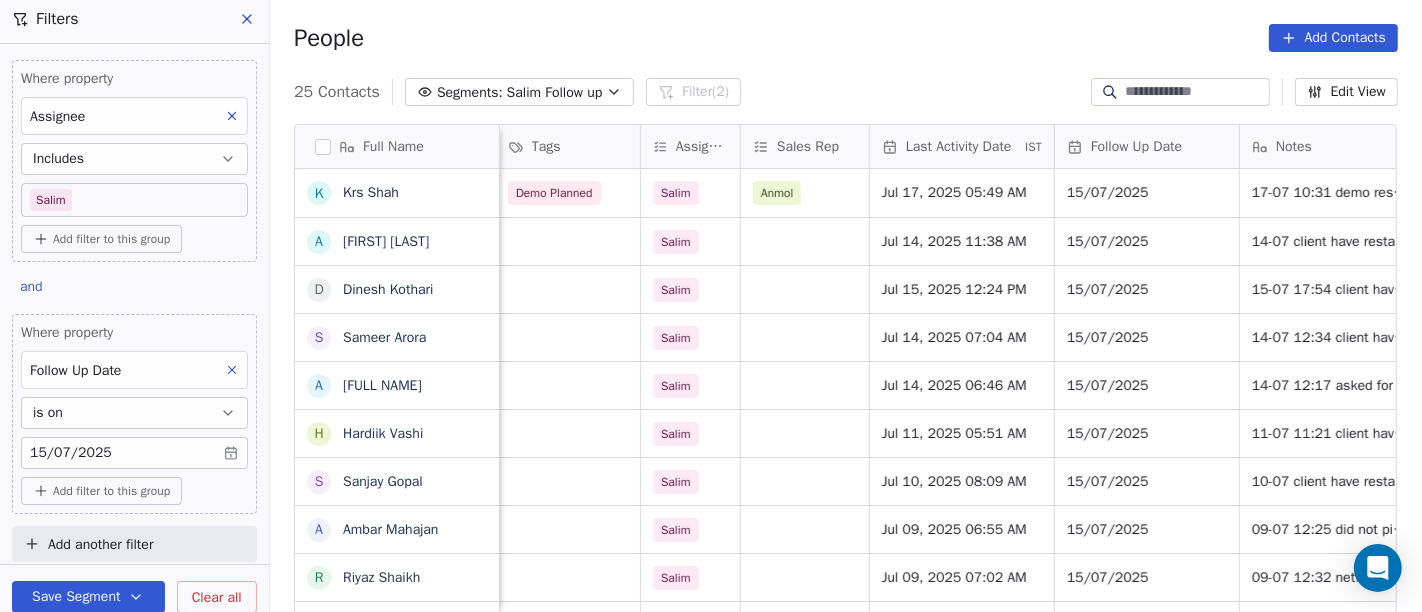 scroll, scrollTop: 0, scrollLeft: 994, axis: horizontal 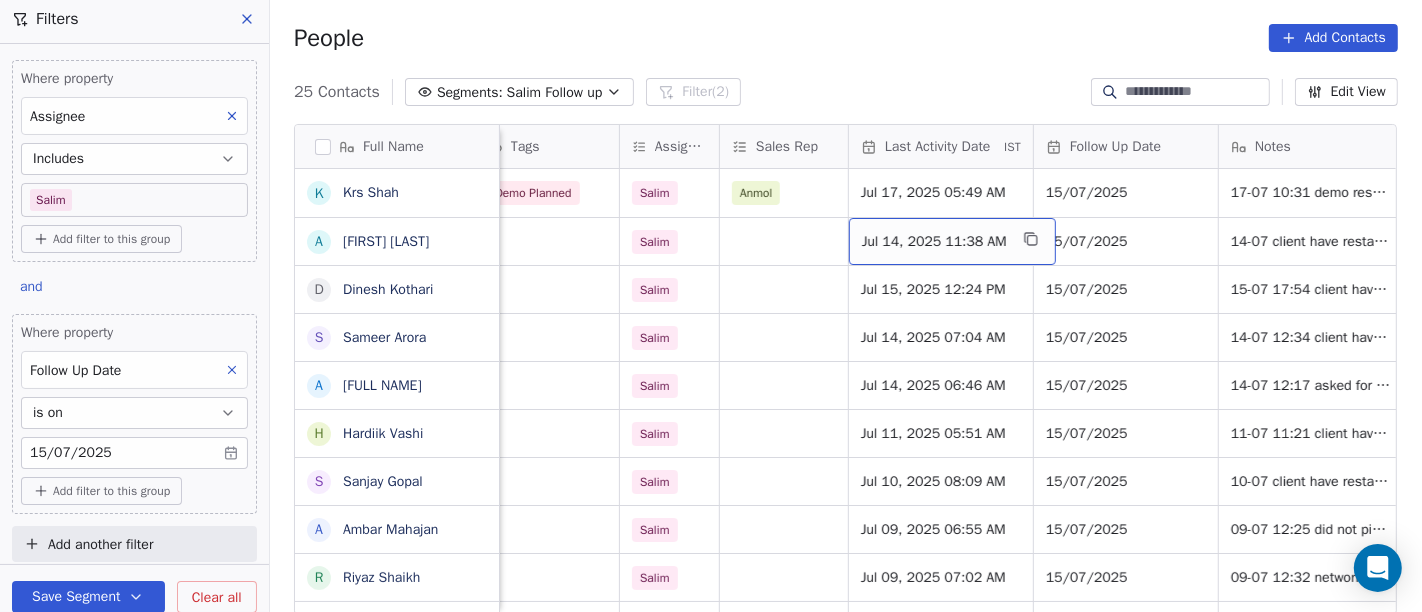 click on "Jul 14, 2025 11:38 AM" at bounding box center (934, 242) 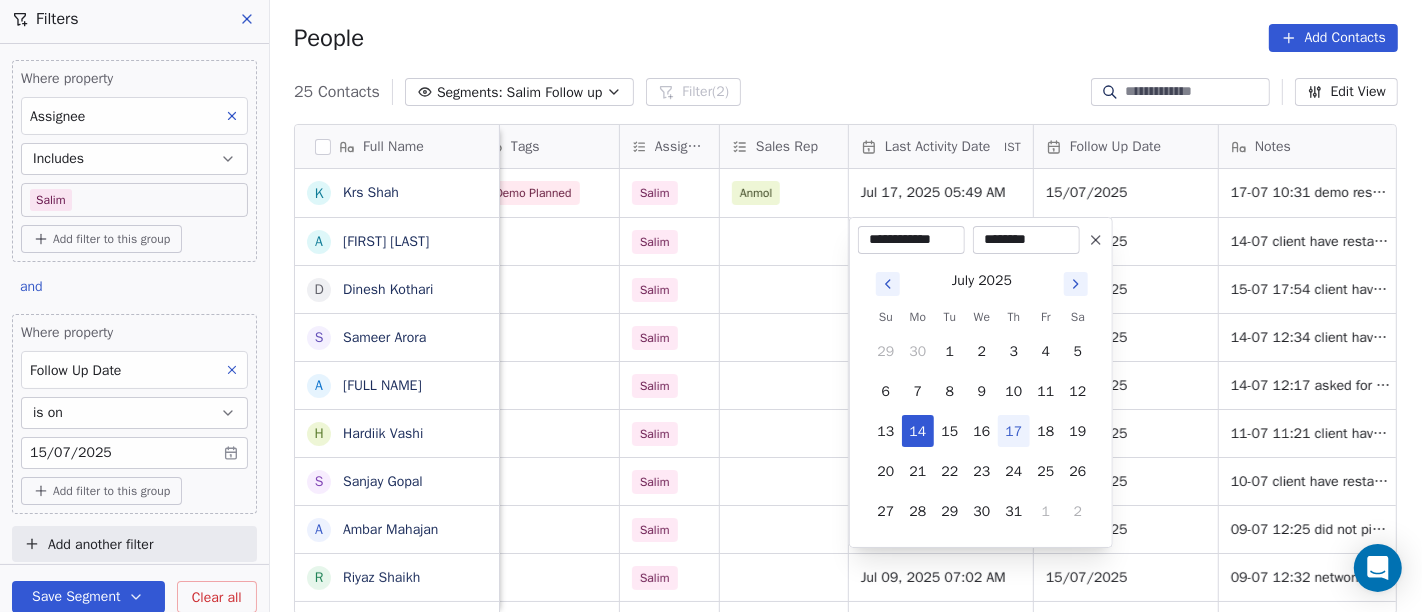 click on "17" at bounding box center [1014, 431] 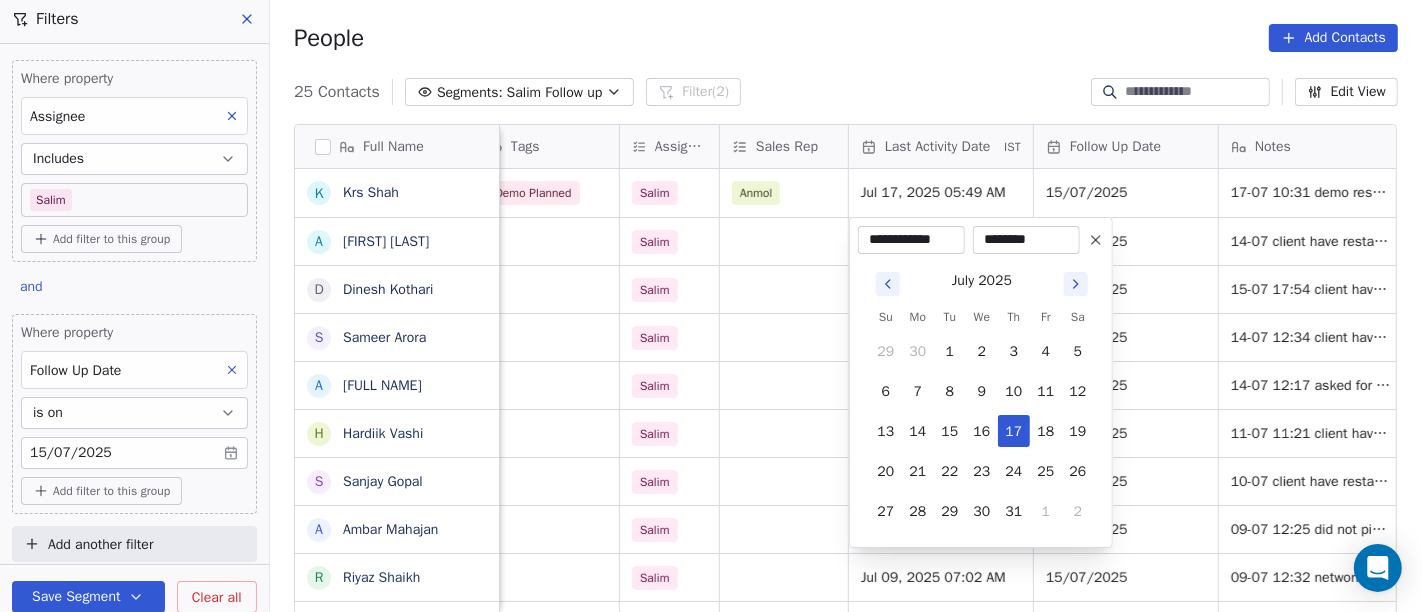 click on "On2Cook India Pvt. Ltd. Contacts People Marketing Workflows Campaigns Sales Pipelines Sequences Beta Tools Apps AI Agents Help & Support Filters Where property   Assignee   Includes Salim Add filter to this group and Where property   Follow Up Date   is on 15/07/2025 Add filter to this group Add another filter Save Segment Clear all People  Add Contacts 25 Contacts Segments: Salim Follow up Filter  (2) Edit View Tag Add to Sequence Full Name K Krs Shah a ashish jaiswal D Dinesh Kothari S Sameer Arora A Ashok Kumar J H Hardiik Vashi S Sanjay Gopal A Ambar Mahajan R Riyaz Shaikh R Reji Varghese B Bobby Abraham R Rajesh R Ramesh manral S Sagar Humbade V Vivek Anand Lochab M Mir Imteyaz Ali R Reuel Dhevadhayalan Naidoo V Vijay A Anurag choudhary M Mr.Bond Food Factory A Amit Kotadia s sibi simon H Hitesh Gandhi S Surinder Jagga A Ashwani Sharma location Created Date IST Lead Status Tags Assignee Sales Rep Last Activity Date IST Follow Up Date Notes Call Attempts Website zomato link   shree nagar Demo Planned 2" at bounding box center [711, 306] 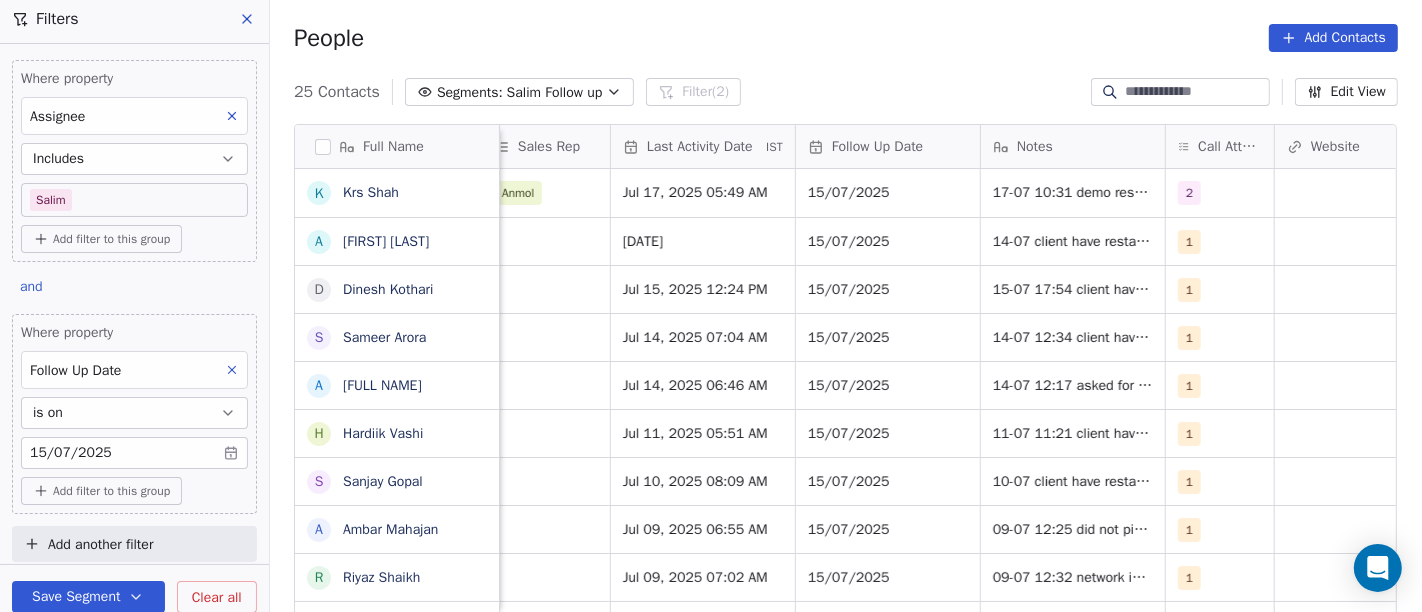 scroll, scrollTop: 0, scrollLeft: 1244, axis: horizontal 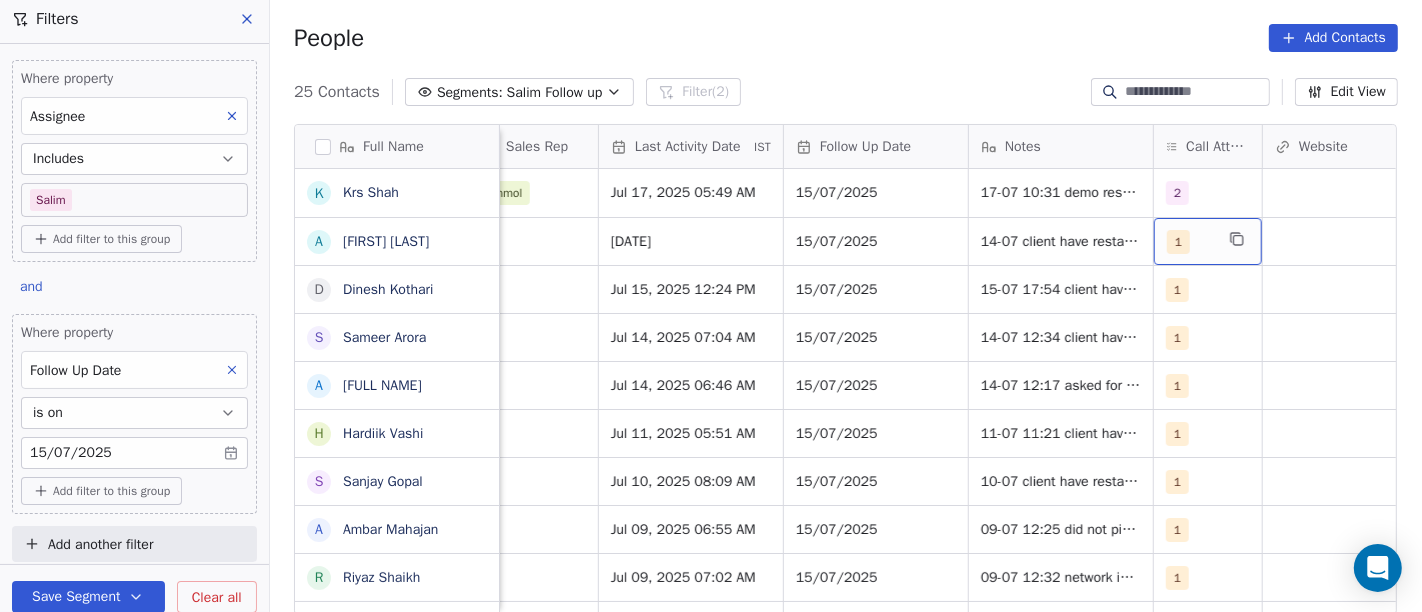 click on "1" at bounding box center [1178, 242] 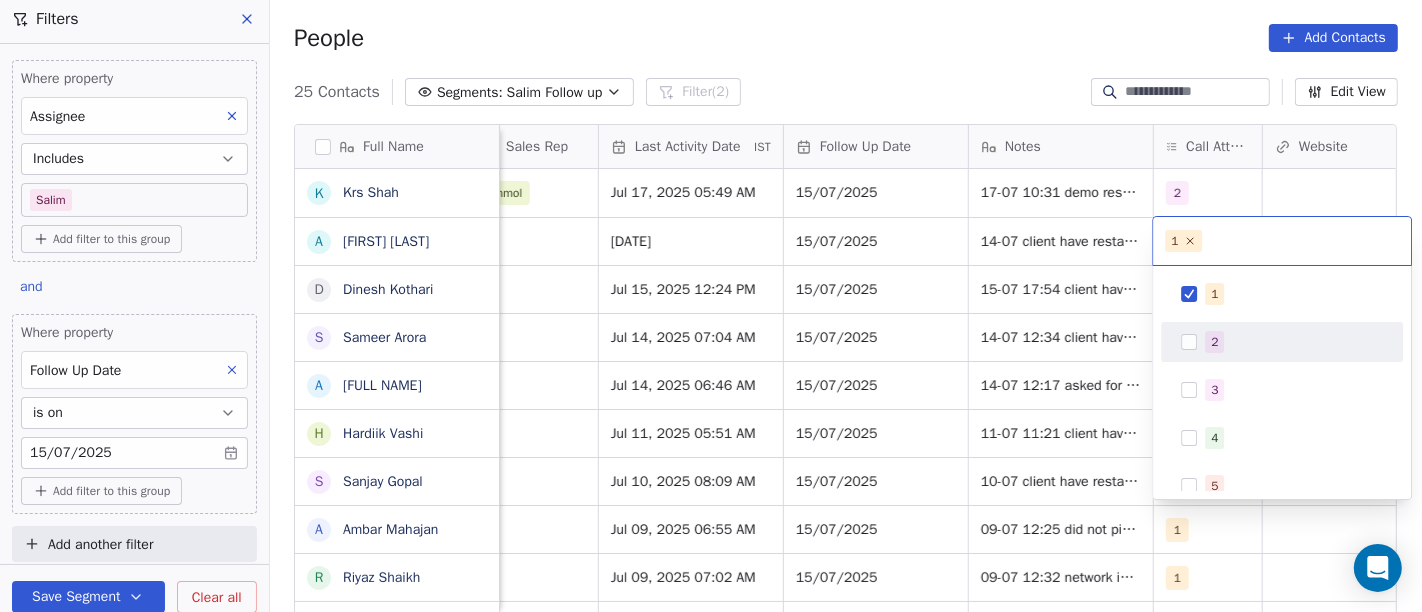 click on "2" at bounding box center [1214, 342] 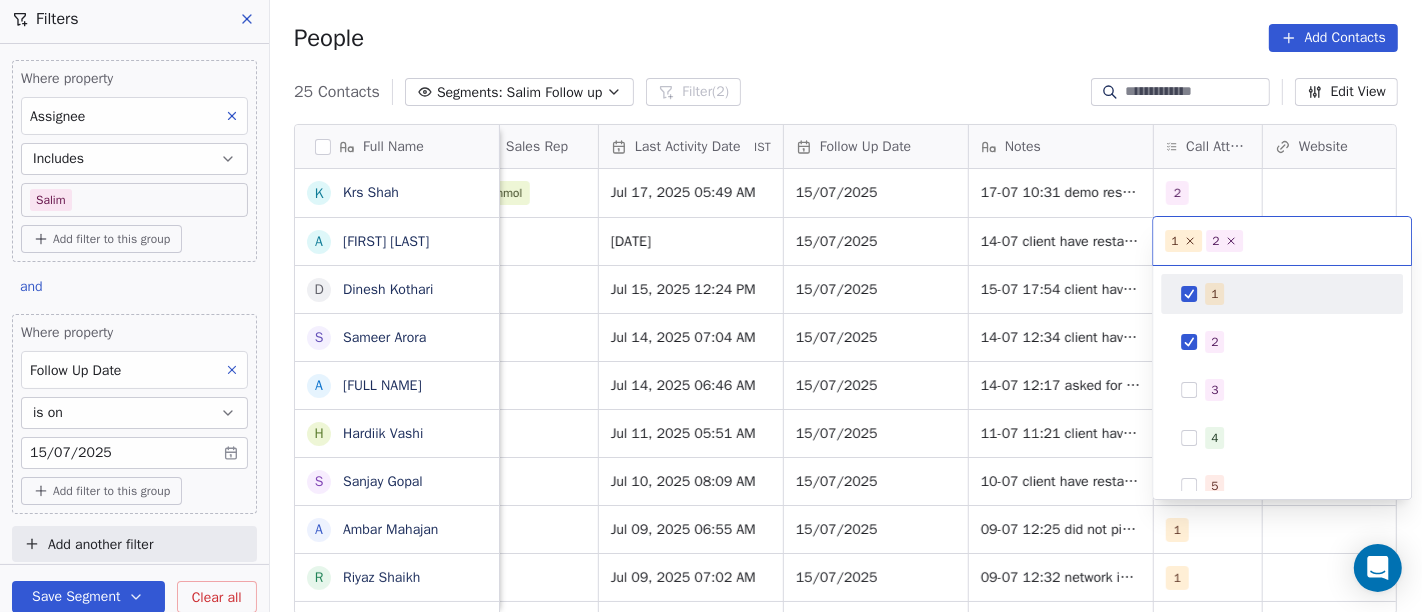 click on "1" at bounding box center (1214, 294) 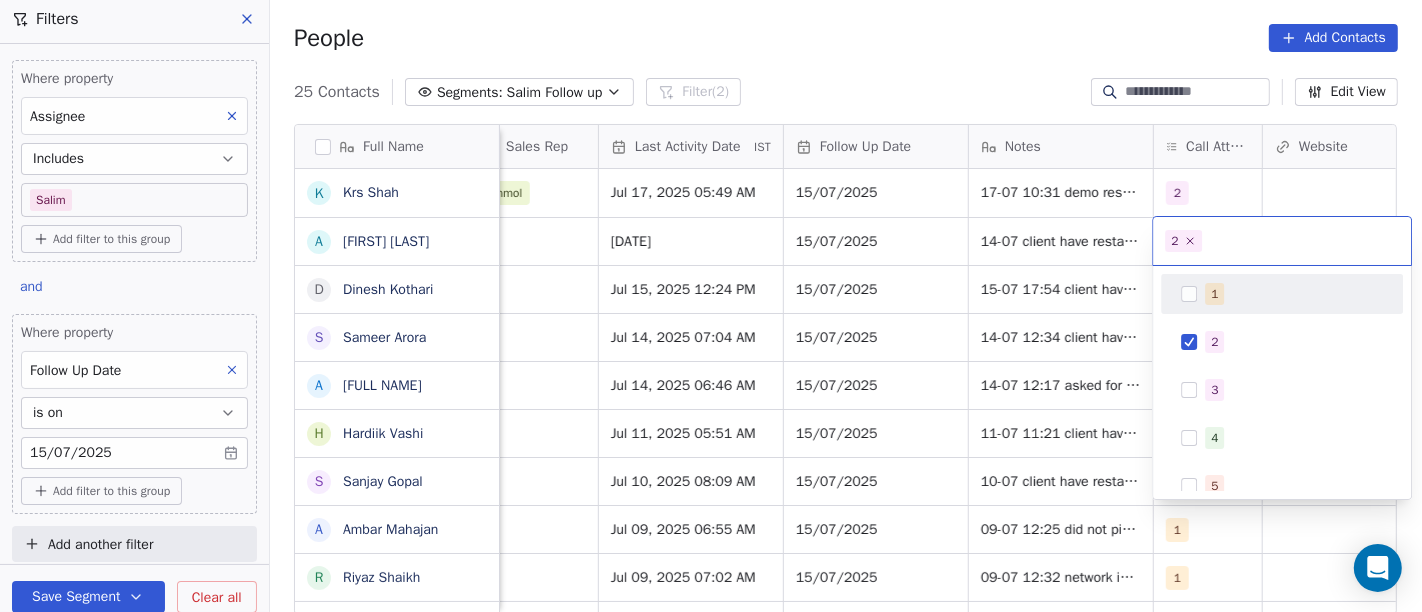 click on "On2Cook India Pvt. Ltd. Contacts People Marketing Workflows Campaigns Sales Pipelines Sequences Beta Tools Apps AI Agents Help & Support Filters Where property   Assignee   Includes Salim Add filter to this group and Where property   Follow Up Date   is on 15/07/2025 Add filter to this group Add another filter Save Segment Clear all People  Add Contacts 25 Contacts Segments: Salim Follow up Filter  (2) Edit View Tag Add to Sequence Full Name K Krs Shah a ashish jaiswal D Dinesh Kothari S Sameer Arora A Ashok Kumar J H Hardiik Vashi S Sanjay Gopal A Ambar Mahajan R Riyaz Shaikh R Reji Varghese B Bobby Abraham R Rajesh R Ramesh manral S Sagar Humbade V Vivek Anand Lochab M Mir Imteyaz Ali R Reuel Dhevadhayalan Naidoo V Vijay A Anurag choudhary M Mr.Bond Food Factory A Amit Kotadia s sibi simon H Hitesh Gandhi S Surinder Jagga A Ashwani Sharma Lead Status Tags Assignee Sales Rep Last Activity Date IST Follow Up Date Notes Call Attempts Website zomato link outlet type Location   Demo Planned Demo Planned Salim" at bounding box center (711, 306) 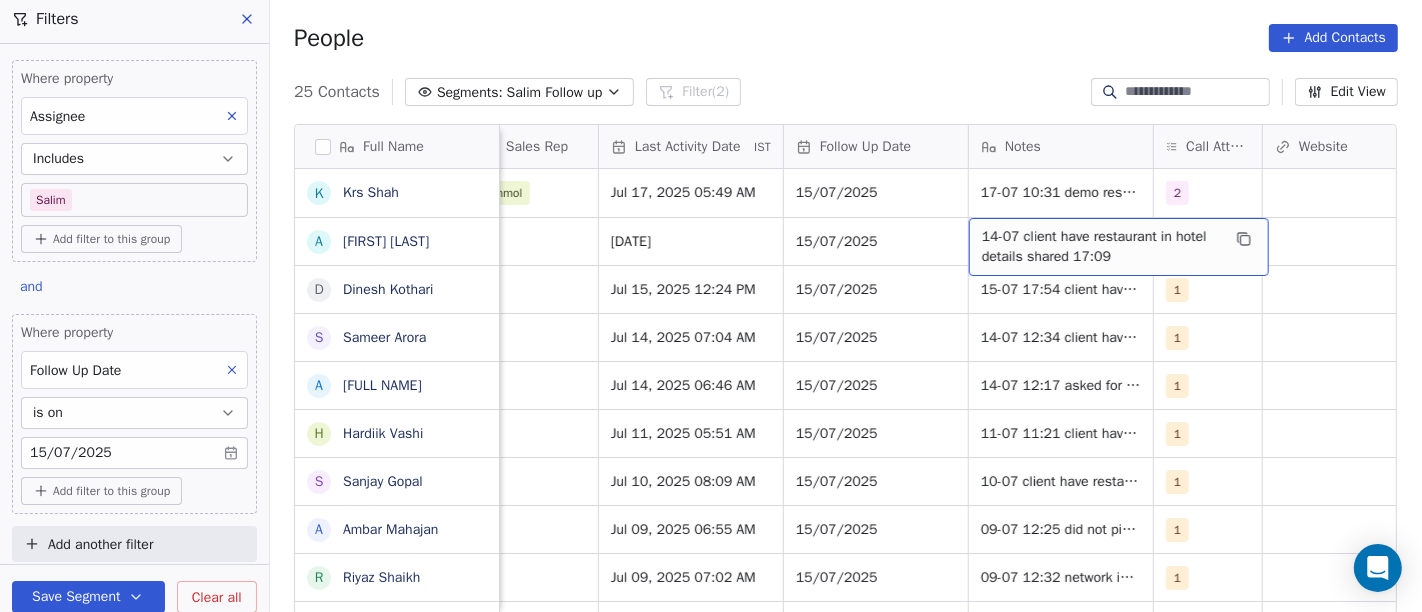click on "14-07 client have restaurant in hotel details shared 17:09" at bounding box center [1101, 247] 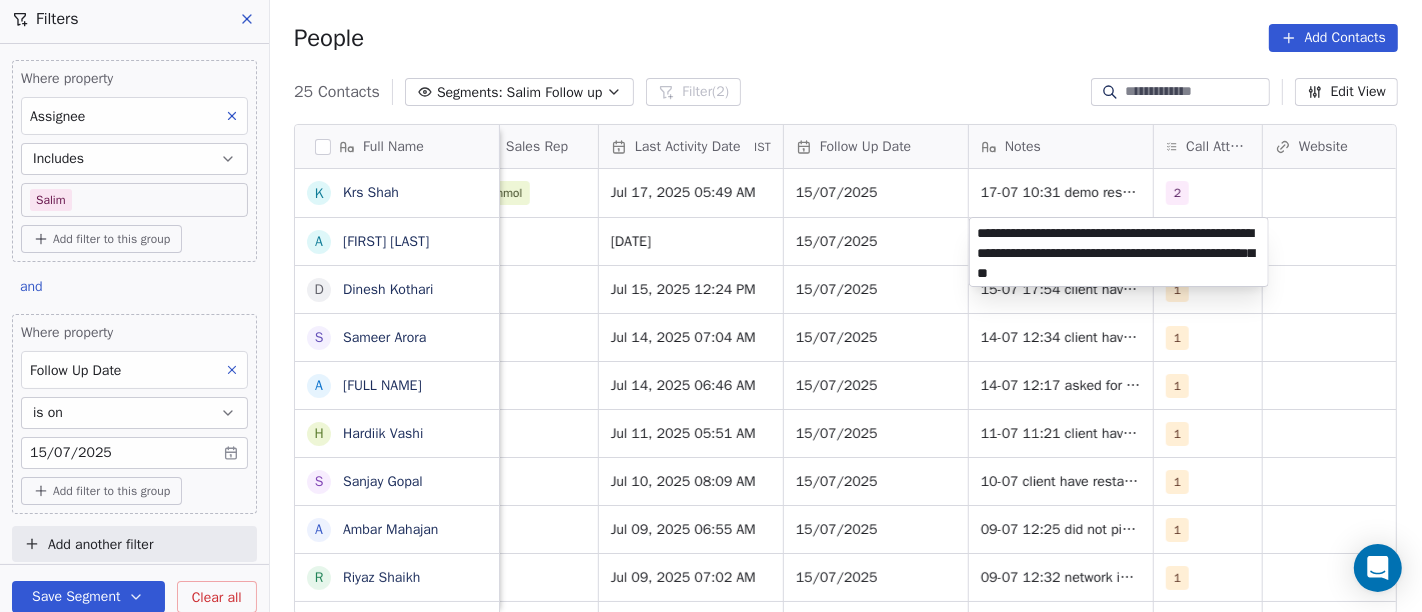 type on "**********" 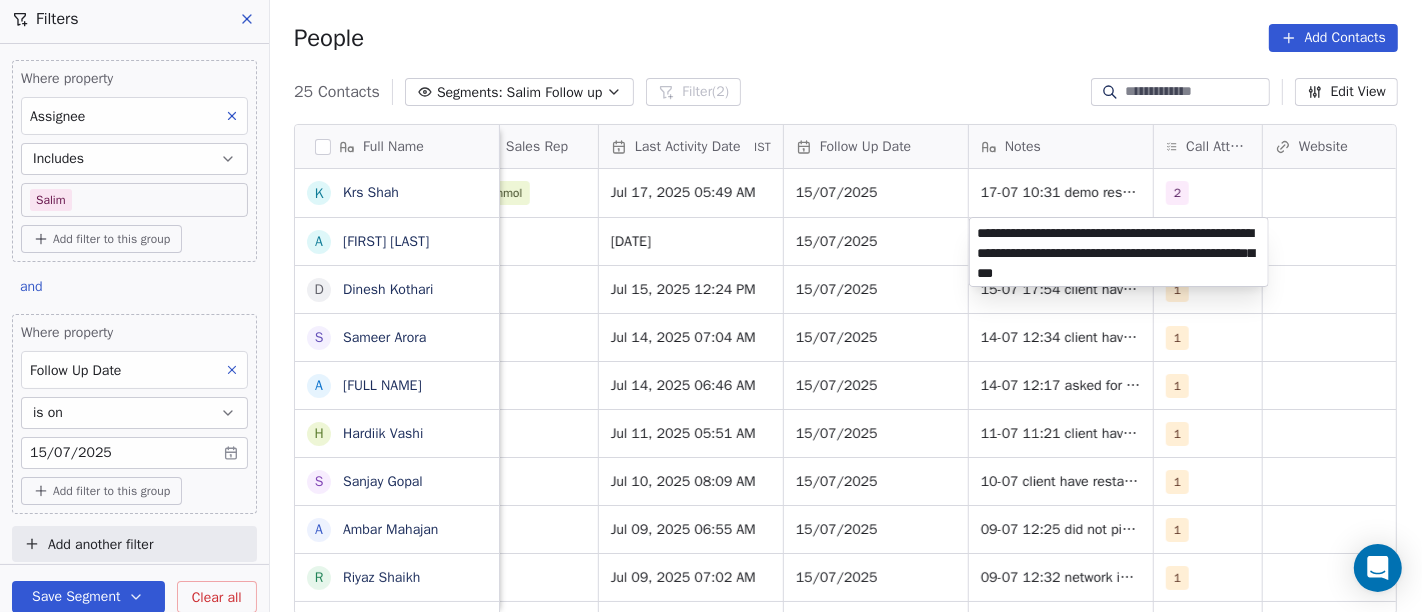 click on "On2Cook India Pvt. Ltd. Contacts People Marketing Workflows Campaigns Sales Pipelines Sequences Beta Tools Apps AI Agents Help & Support Filters Where property   Assignee   Includes Salim Add filter to this group and Where property   Follow Up Date   is on 15/07/2025 Add filter to this group Add another filter Save Segment Clear all People  Add Contacts 25 Contacts Segments: Salim Follow up Filter  (2) Edit View Tag Add to Sequence Full Name K Krs Shah a ashish jaiswal D Dinesh Kothari S Sameer Arora A Ashok Kumar J H Hardiik Vashi S Sanjay Gopal A Ambar Mahajan R Riyaz Shaikh R Reji Varghese B Bobby Abraham R Rajesh R Ramesh manral S Sagar Humbade V Vivek Anand Lochab M Mir Imteyaz Ali R Reuel Dhevadhayalan Naidoo V Vijay A Anurag choudhary M Mr.Bond Food Factory A Amit Kotadia s sibi simon H Hitesh Gandhi S Surinder Jagga A Ashwani Sharma Lead Status Tags Assignee Sales Rep Last Activity Date IST Follow Up Date Notes Call Attempts Website zomato link outlet type Location   Demo Planned Demo Planned Salim" at bounding box center (711, 306) 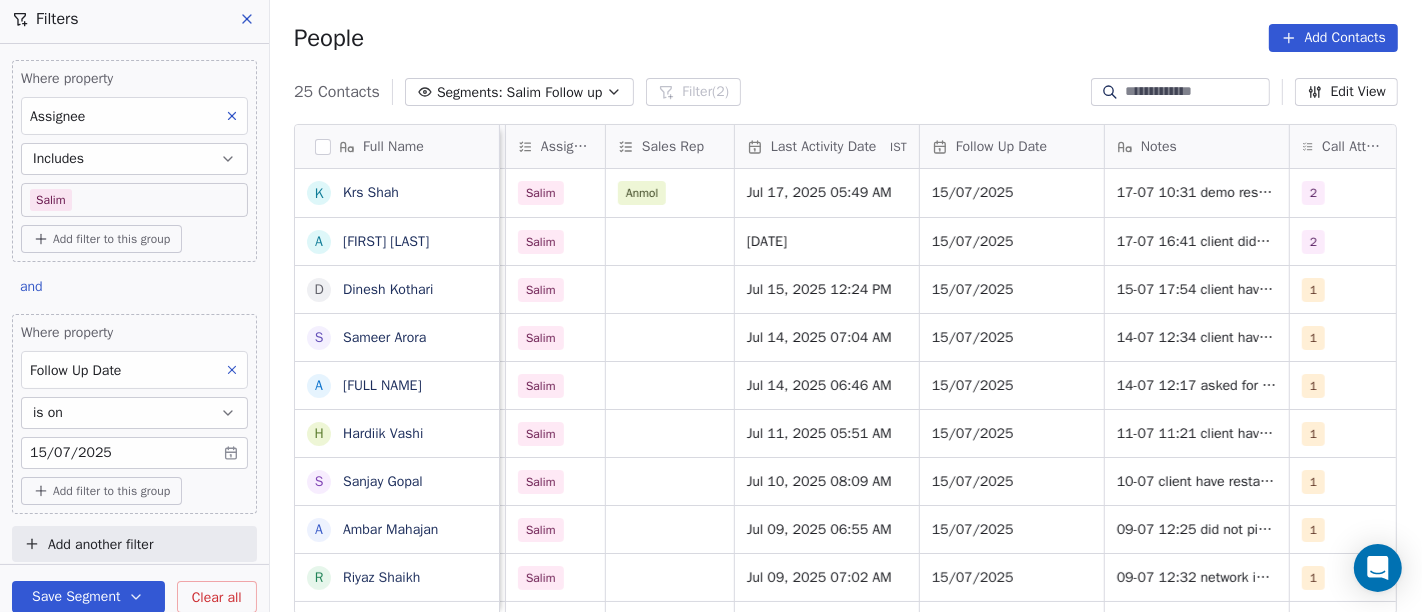 scroll, scrollTop: 0, scrollLeft: 1120, axis: horizontal 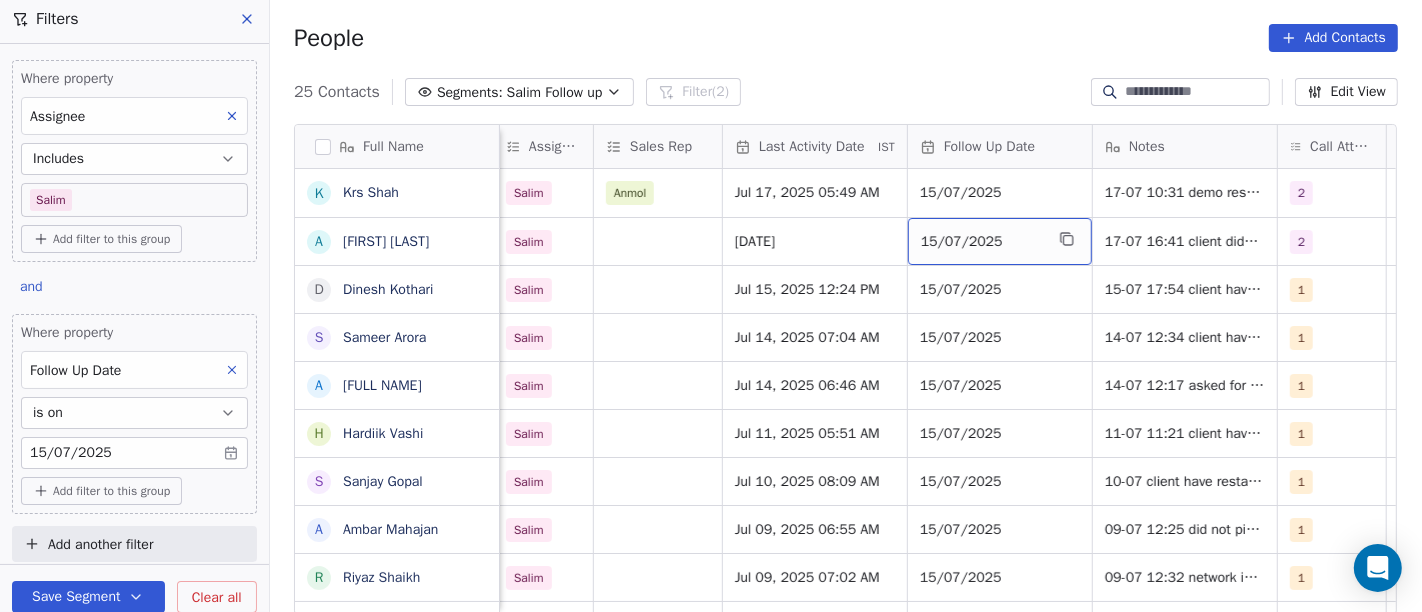 click on "15/07/2025" at bounding box center [982, 242] 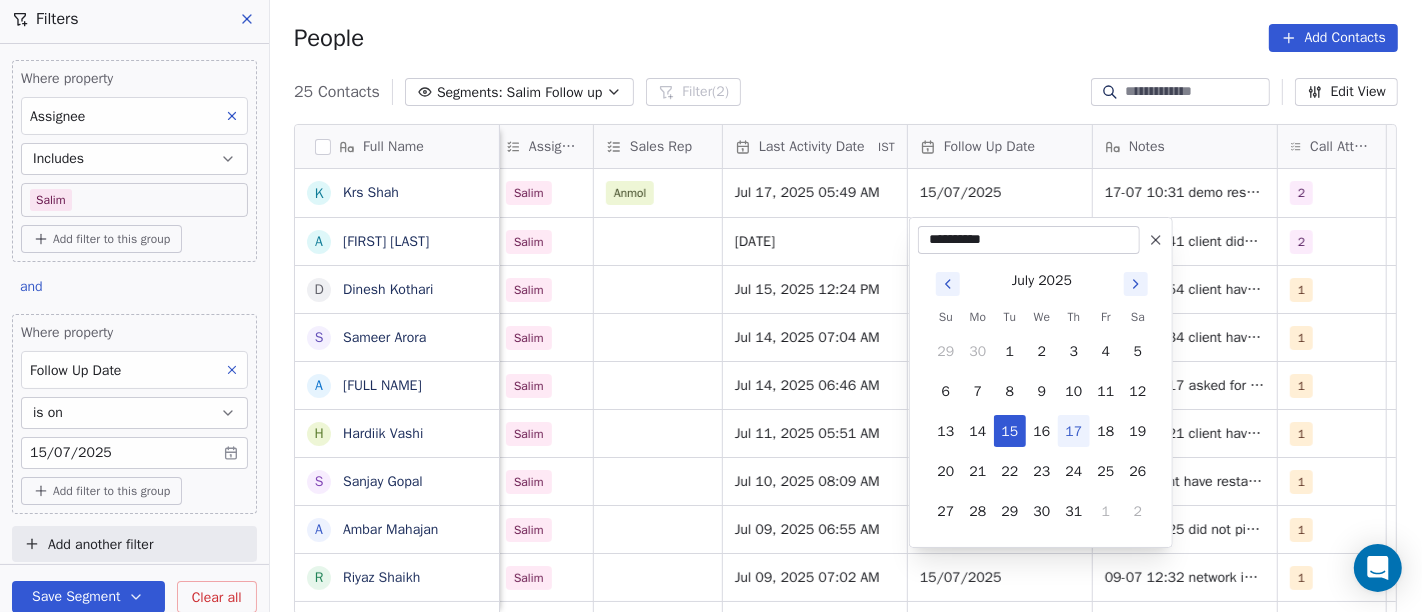 click on "On2Cook India Pvt. Ltd. Contacts People Marketing Workflows Campaigns Sales Pipelines Sequences Beta Tools Apps AI Agents Help & Support Filters Where property   Assignee   Includes Salim Add filter to this group and Where property   Follow Up Date   is on 15/07/2025 Add filter to this group Add another filter Save Segment Clear all People  Add Contacts 25 Contacts Segments: Salim Follow up Filter  (2) Edit View Tag Add to Sequence Full Name K Krs Shah a ashish jaiswal D Dinesh Kothari S Sameer Arora A Ashok Kumar J H Hardiik Vashi S Sanjay Gopal A Ambar Mahajan R Riyaz Shaikh R Reji Varghese B Bobby Abraham R Rajesh R Ramesh manral S Sagar Humbade V Vivek Anand Lochab M Mir Imteyaz Ali R Reuel Dhevadhayalan Naidoo V Vijay A Anurag choudhary M Mr.Bond Food Factory A Amit Kotadia s sibi simon H Hitesh Gandhi S Surinder Jagga A Ashwani Sharma Created Date IST Lead Status Tags Assignee Sales Rep Last Activity Date IST Follow Up Date Notes Call Attempts Website zomato link outlet type Location   Demo Planned 2" at bounding box center (711, 306) 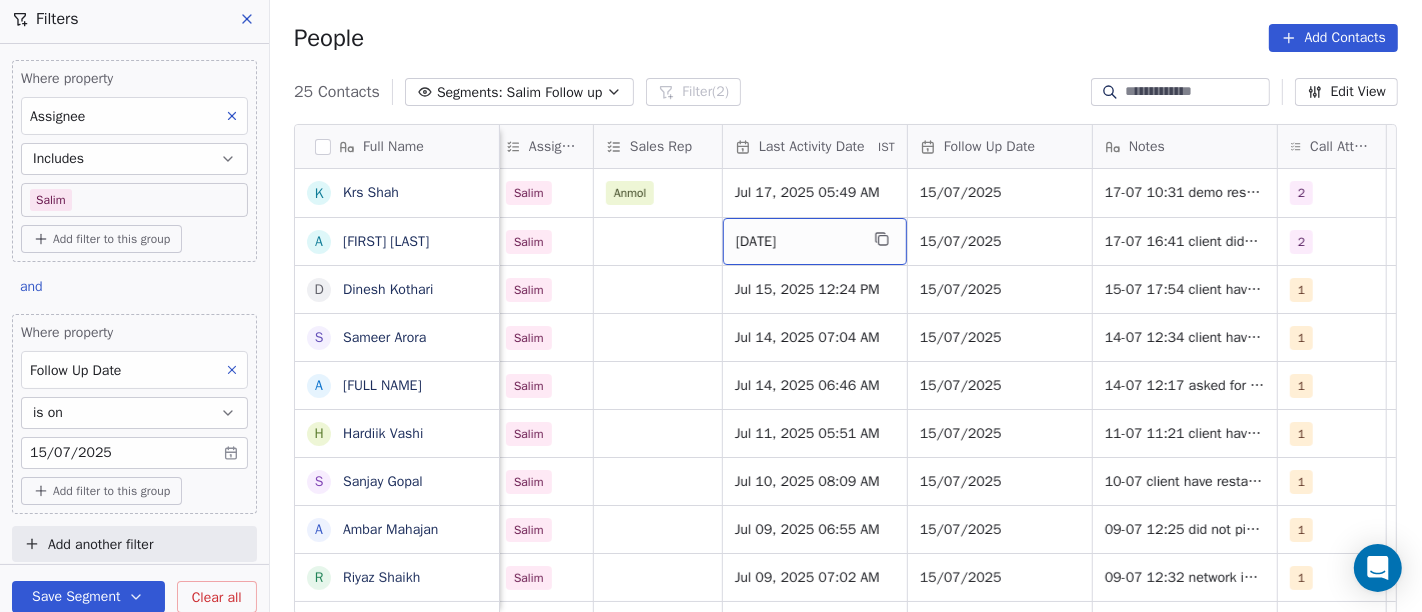 click on "Jul 17, 2025 06:08 AM" at bounding box center [797, 242] 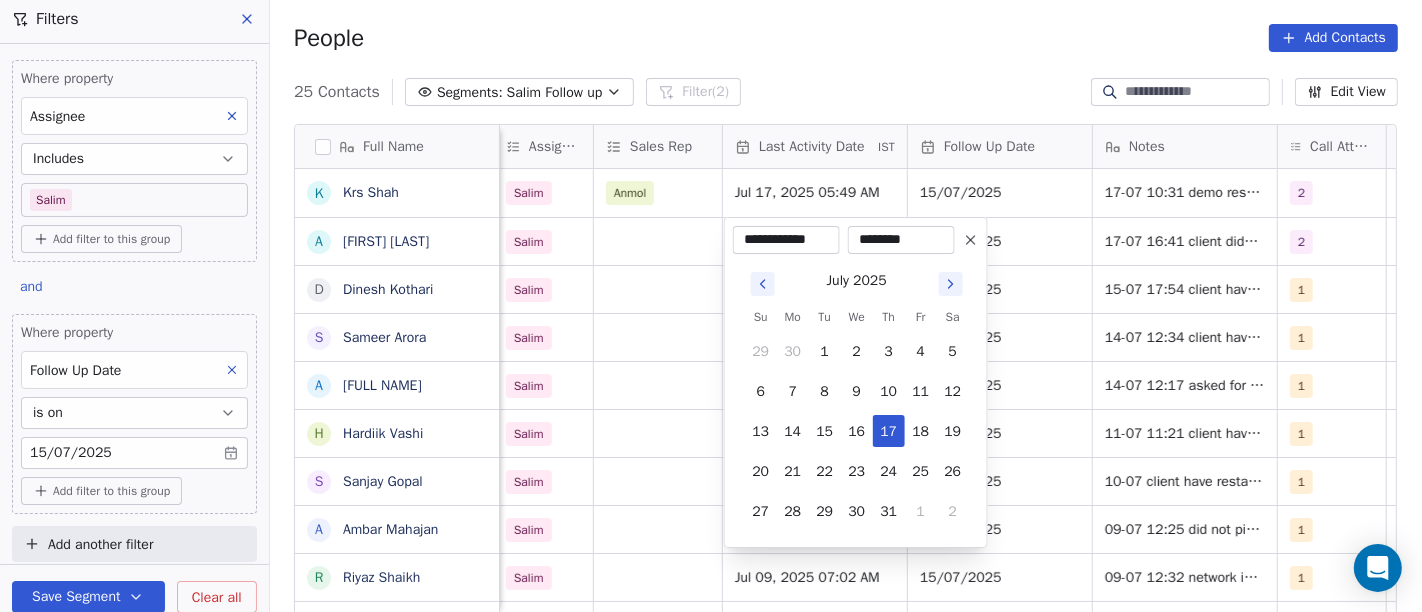 click on "********" at bounding box center (901, 240) 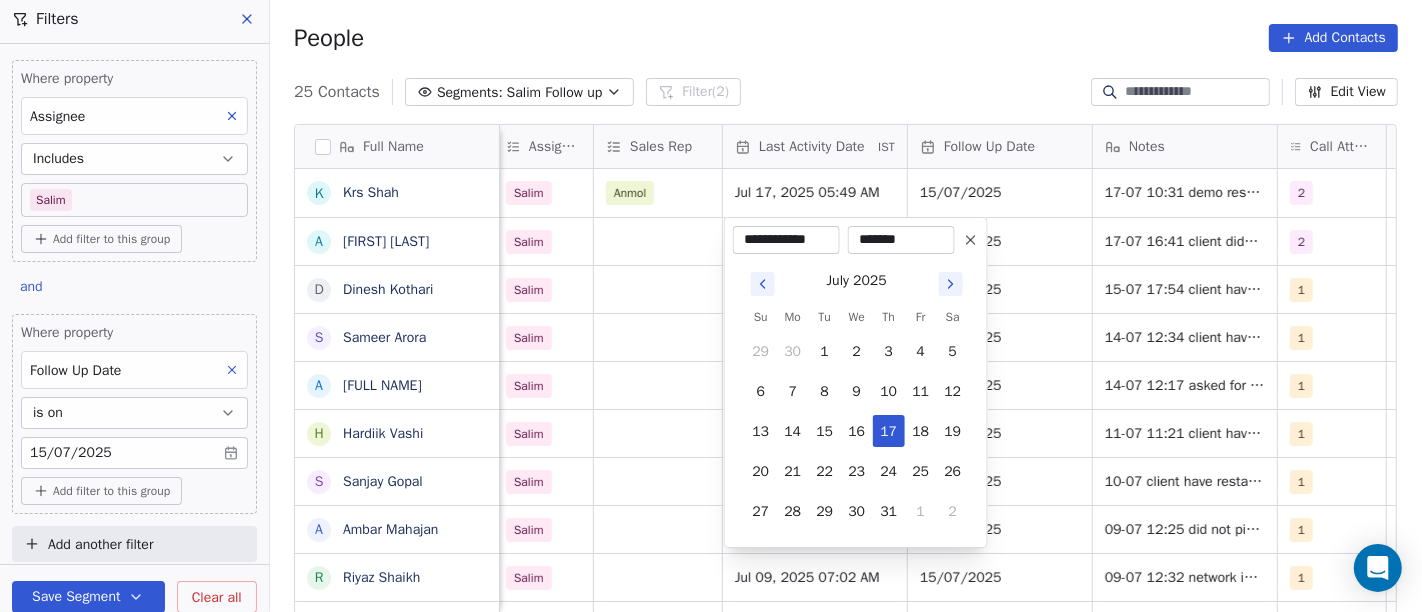 type on "********" 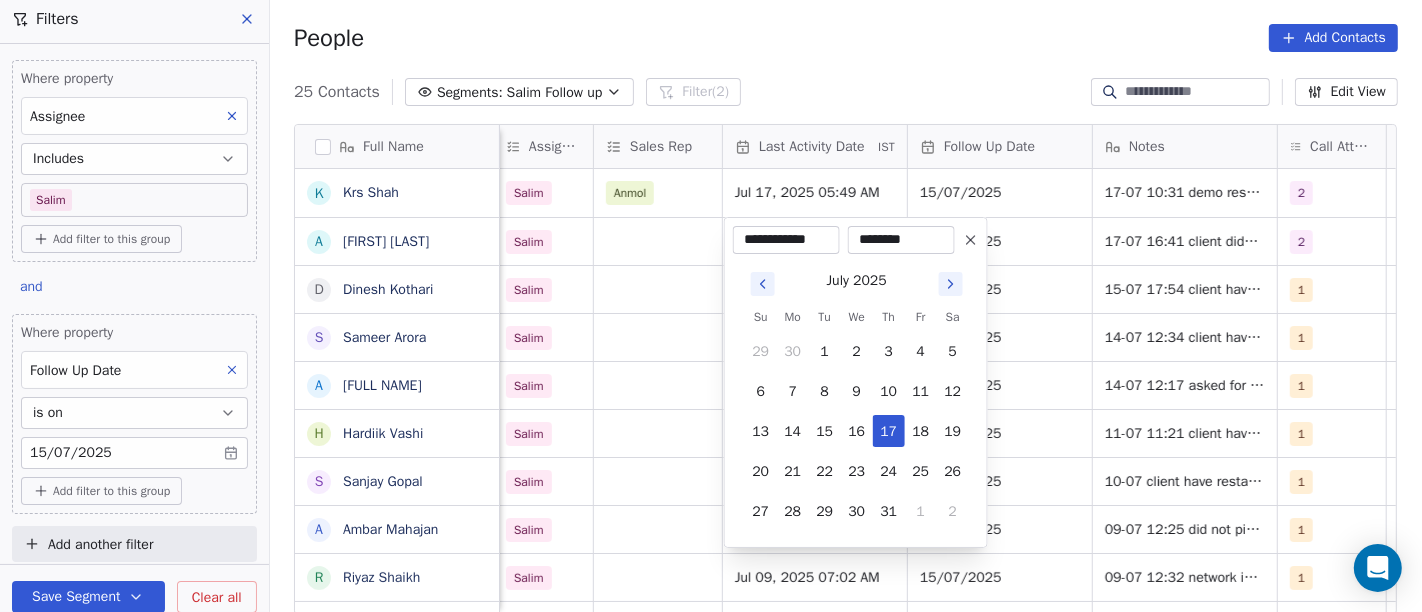 click on "On2Cook India Pvt. Ltd. Contacts People Marketing Workflows Campaigns Sales Pipelines Sequences Beta Tools Apps AI Agents Help & Support Filters Where property   Assignee   Includes Salim Add filter to this group and Where property   Follow Up Date   is on 15/07/2025 Add filter to this group Add another filter Save Segment Clear all People  Add Contacts 25 Contacts Segments: Salim Follow up Filter  (2) Edit View Tag Add to Sequence Full Name K Krs Shah a ashish jaiswal D Dinesh Kothari S Sameer Arora A Ashok Kumar J H Hardiik Vashi S Sanjay Gopal A Ambar Mahajan R Riyaz Shaikh R Reji Varghese B Bobby Abraham R Rajesh R Ramesh manral S Sagar Humbade V Vivek Anand Lochab M Mir Imteyaz Ali R Reuel Dhevadhayalan Naidoo V Vijay A Anurag choudhary M Mr.Bond Food Factory A Amit Kotadia s sibi simon H Hitesh Gandhi S Surinder Jagga A Ashwani Sharma Created Date IST Lead Status Tags Assignee Sales Rep Last Activity Date IST Follow Up Date Notes Call Attempts Website zomato link outlet type Location   Demo Planned 2" at bounding box center [711, 306] 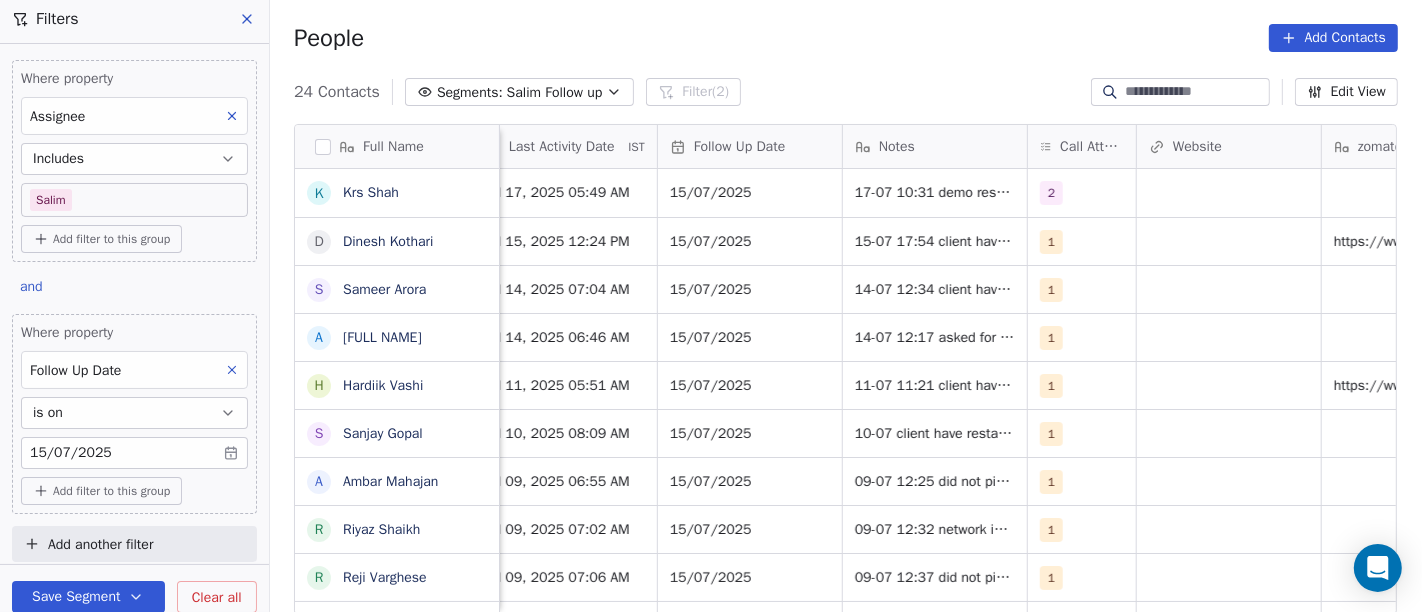 scroll, scrollTop: 0, scrollLeft: 1384, axis: horizontal 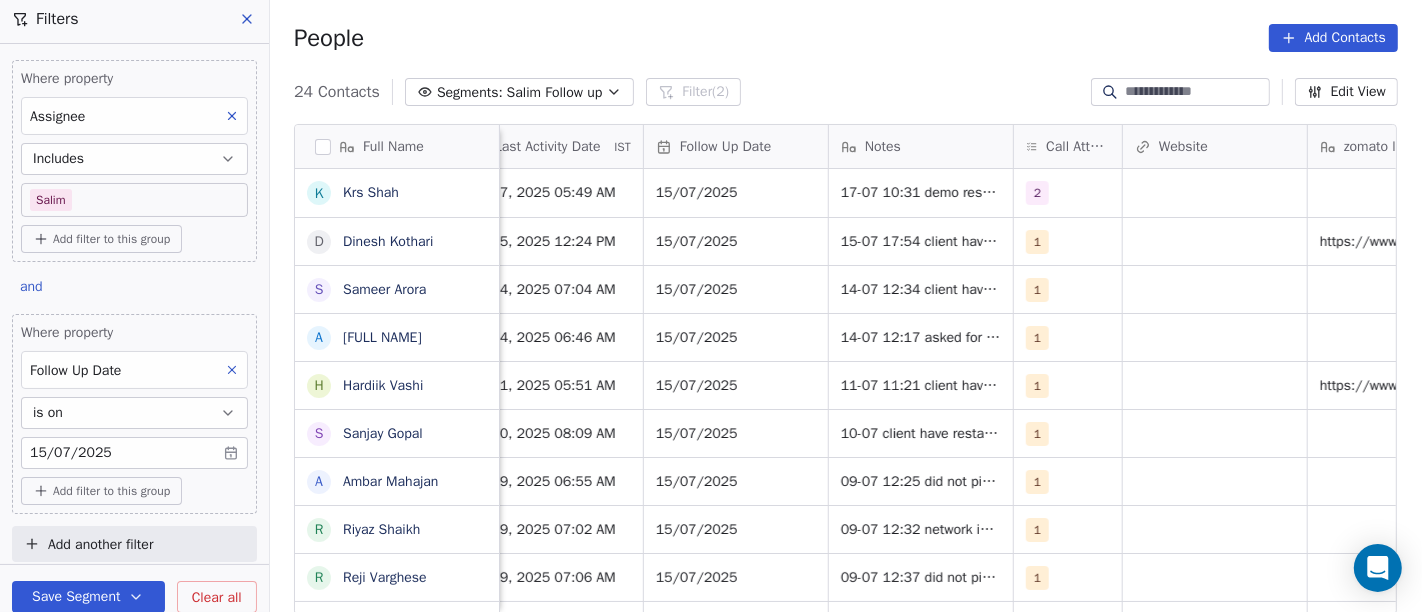 click on "People  Add Contacts" at bounding box center (846, 38) 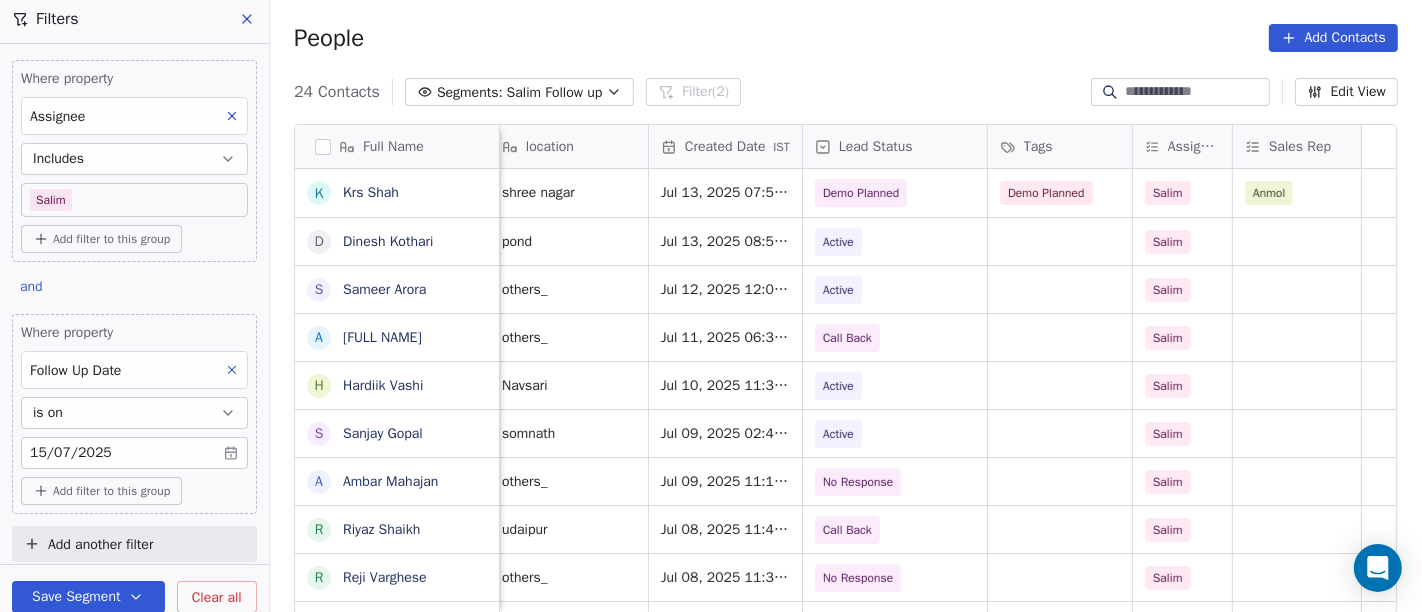 scroll, scrollTop: 0, scrollLeft: 0, axis: both 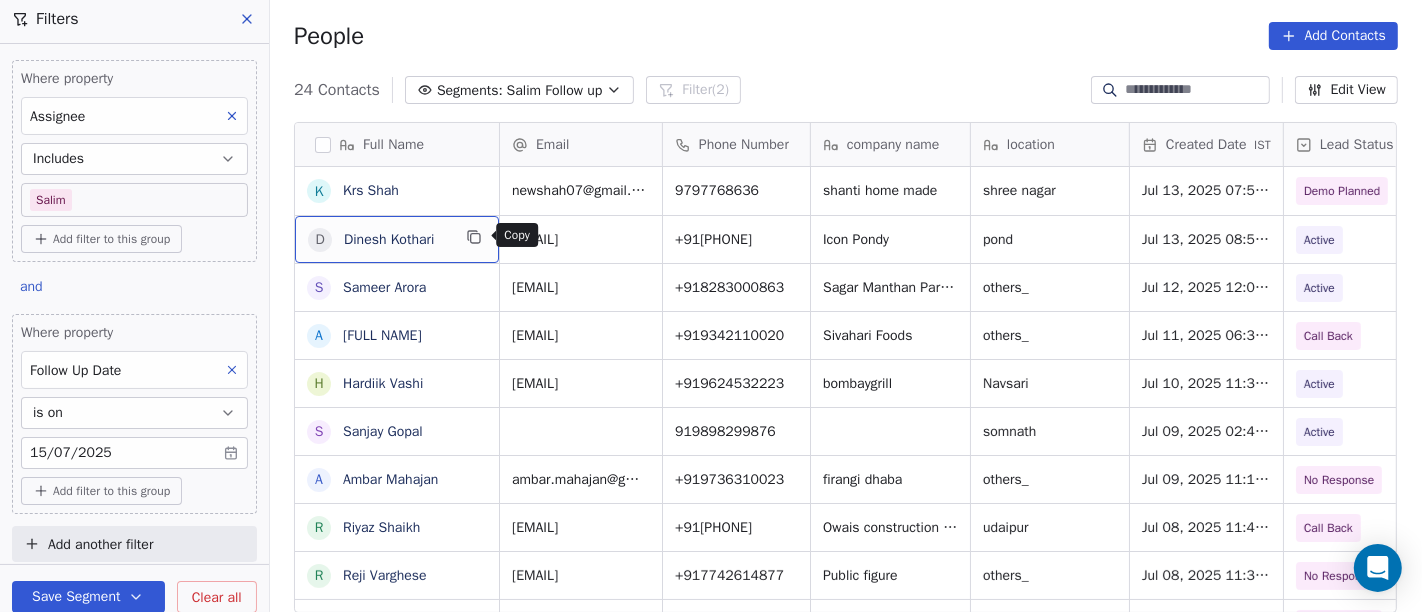 click 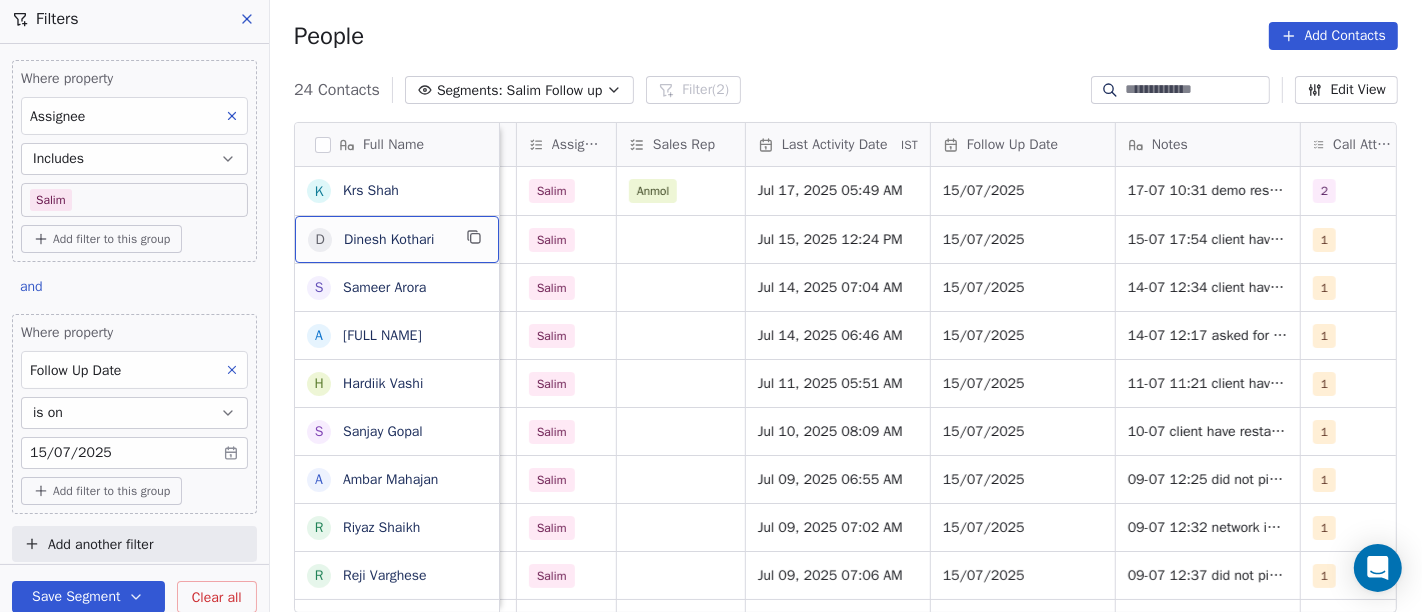 scroll, scrollTop: 1, scrollLeft: 1208, axis: both 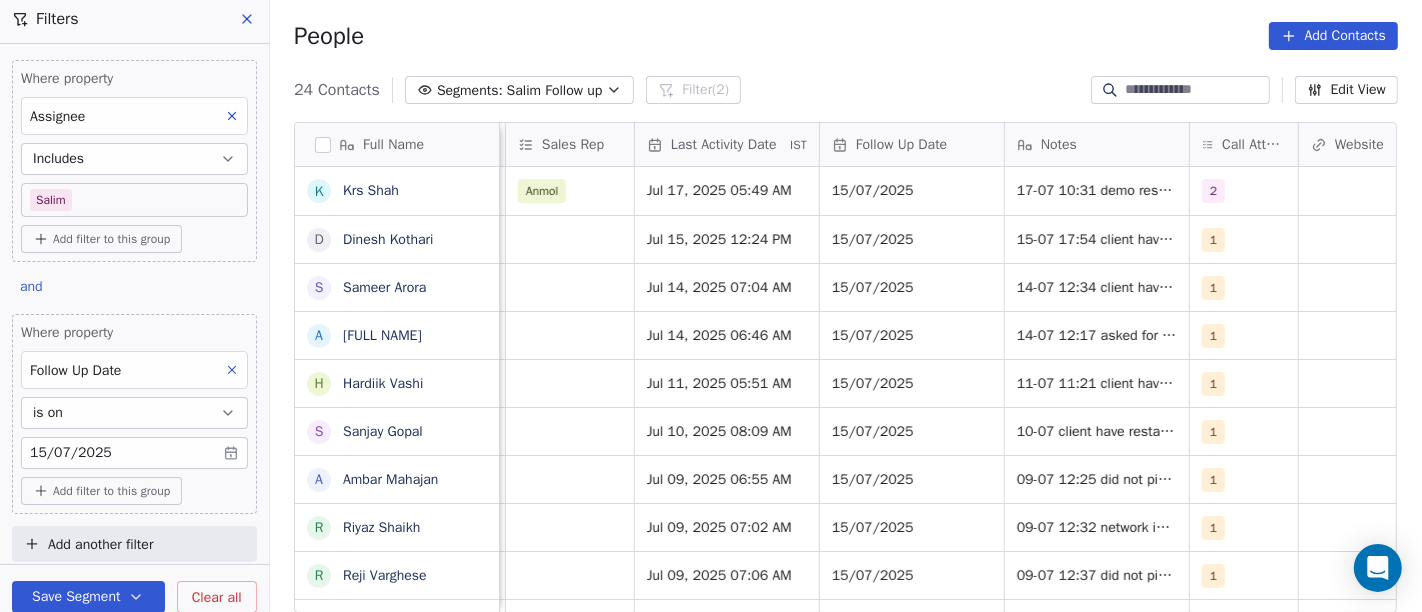 click on "People  Add Contacts" at bounding box center [846, 36] 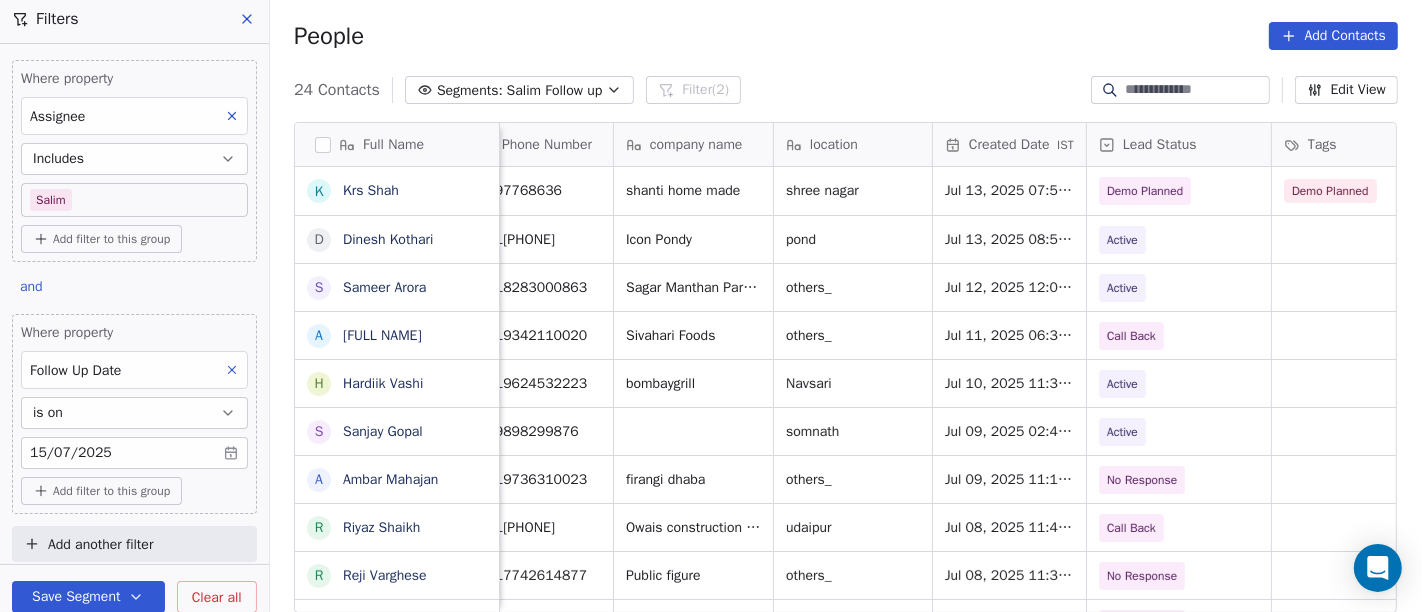 scroll, scrollTop: 0, scrollLeft: 199, axis: horizontal 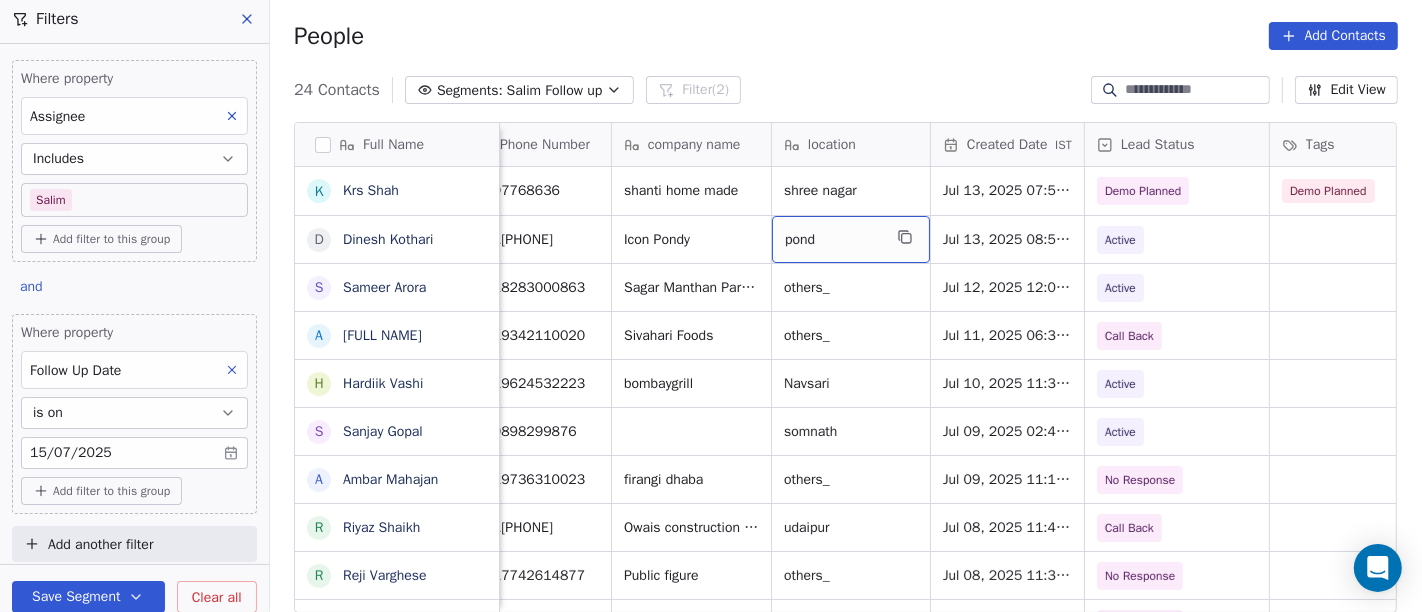click on "pond" at bounding box center [833, 240] 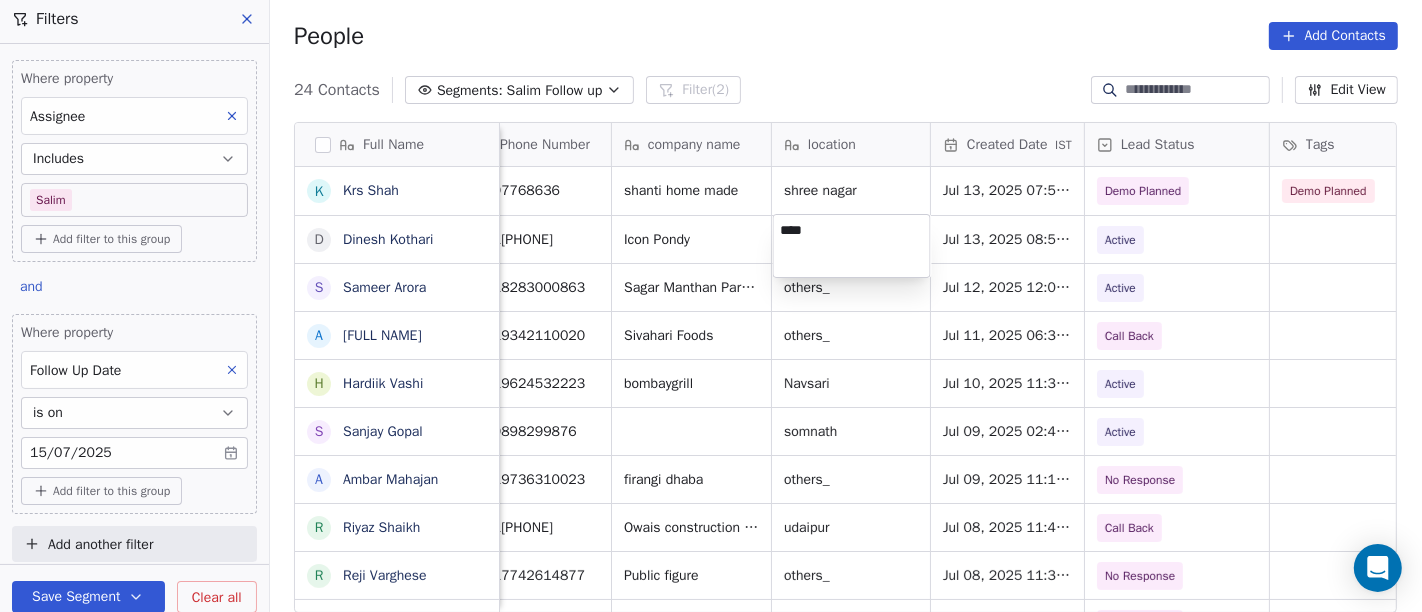 click on "****" at bounding box center (852, 246) 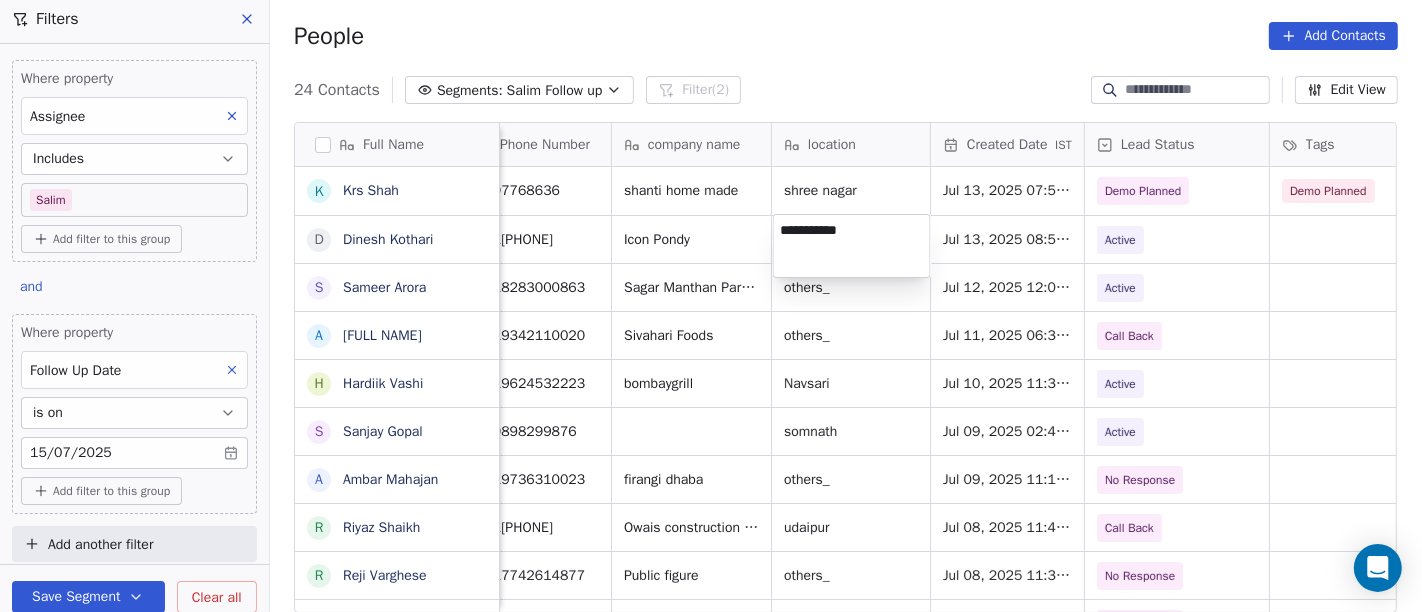 type on "**********" 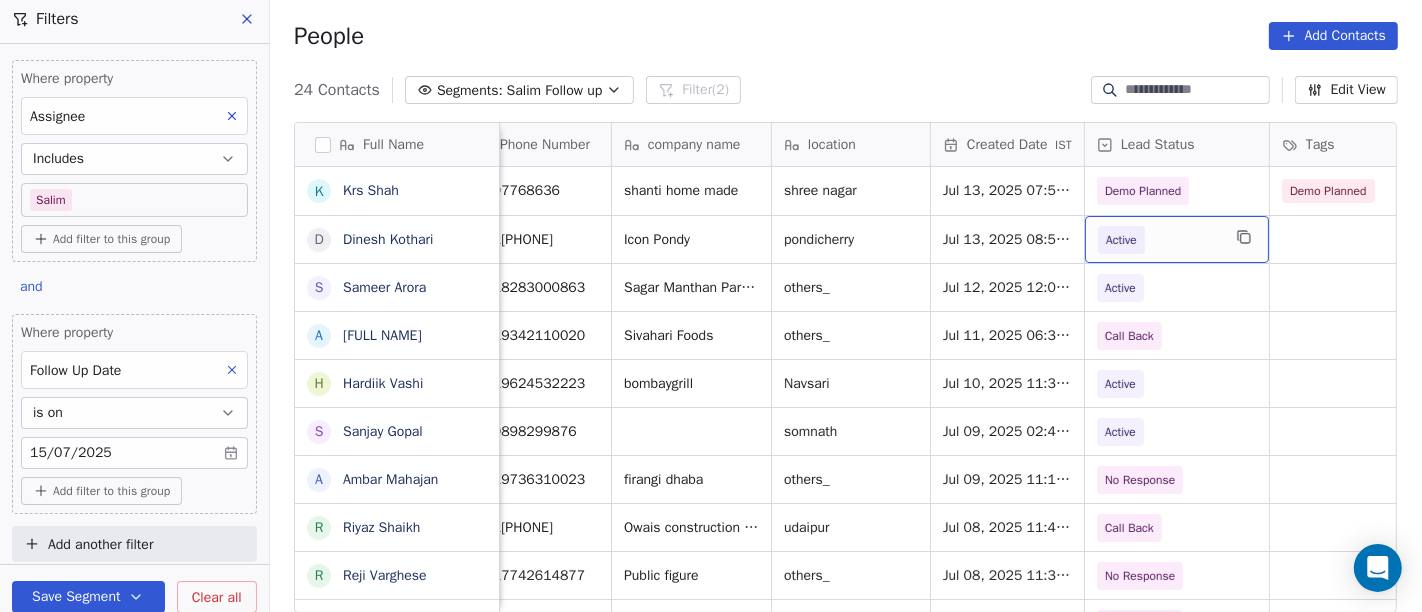 click on "Active" at bounding box center [1177, 239] 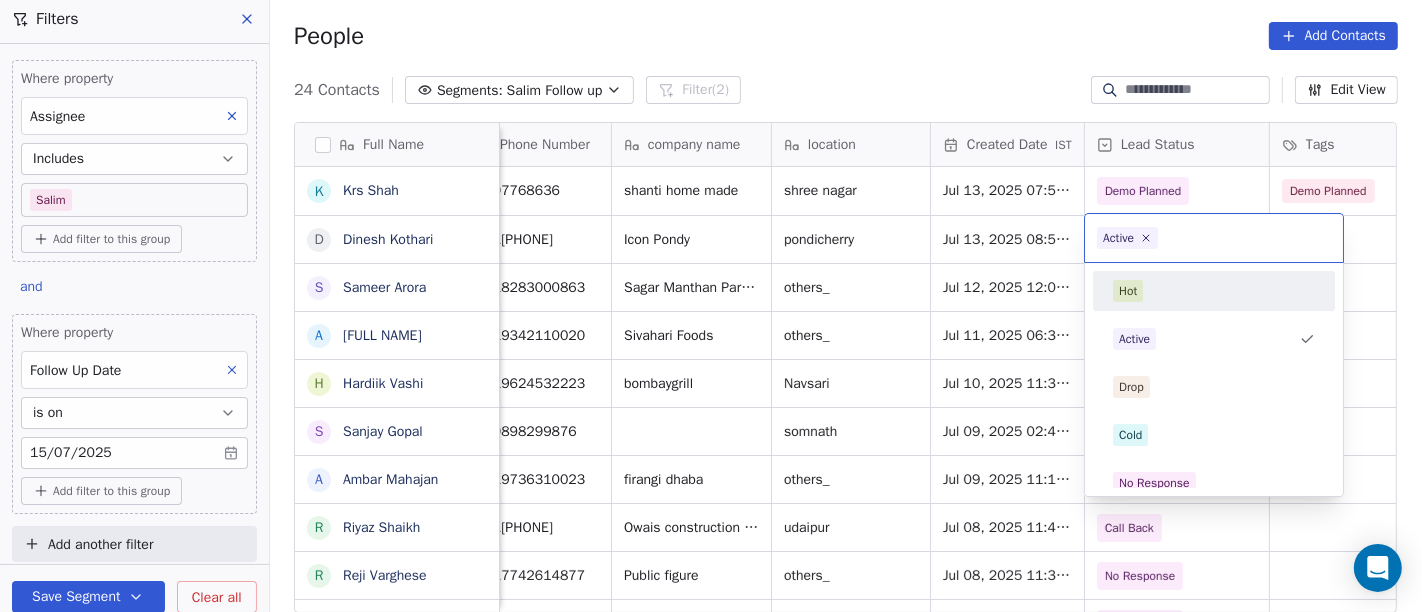 click on "Hot" at bounding box center [1214, 291] 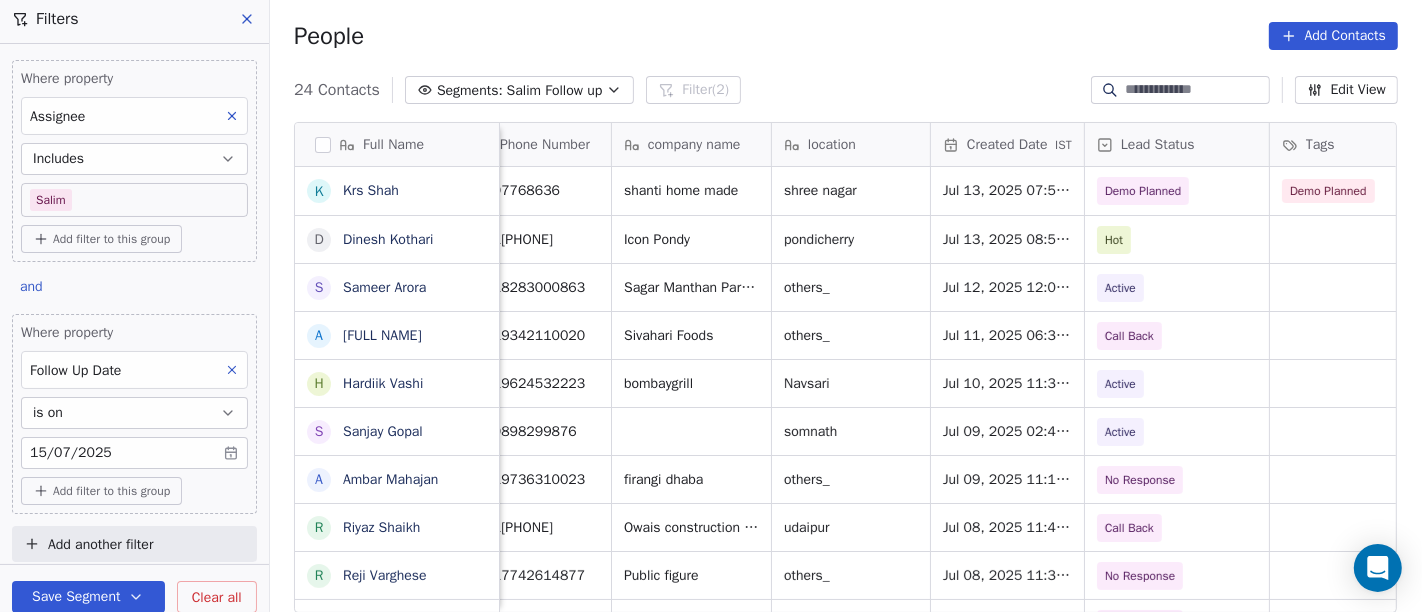 click on "People  Add Contacts" at bounding box center [846, 36] 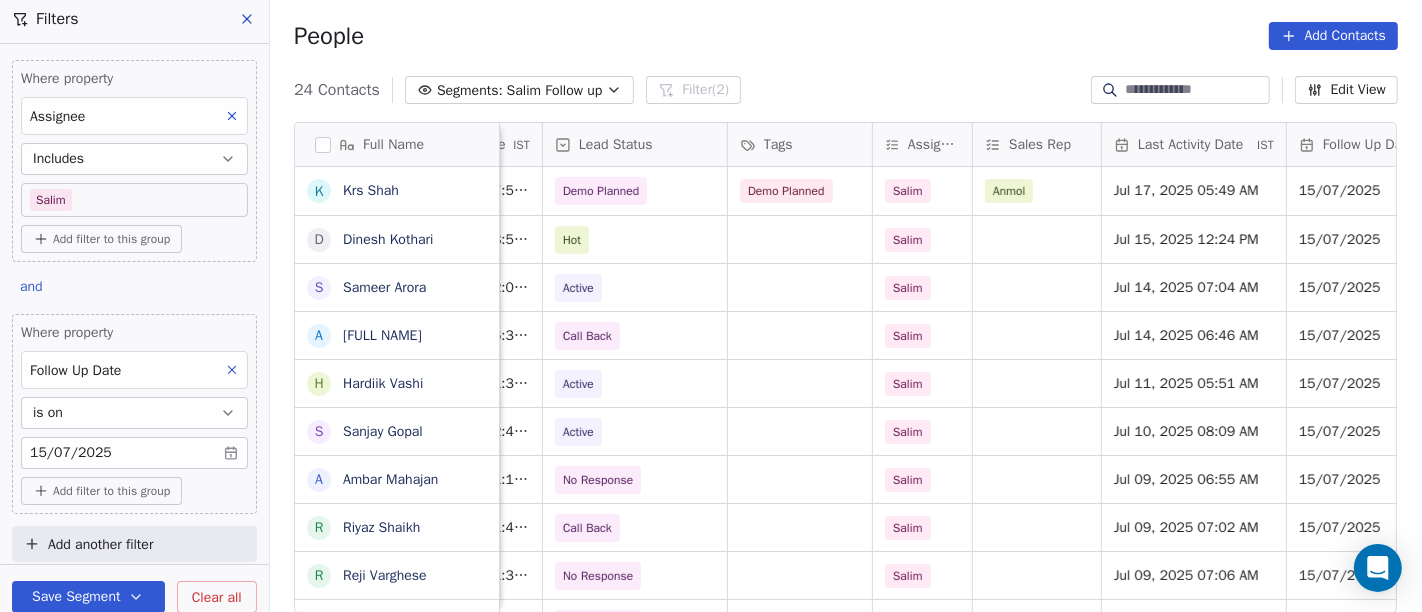 scroll, scrollTop: 0, scrollLeft: 742, axis: horizontal 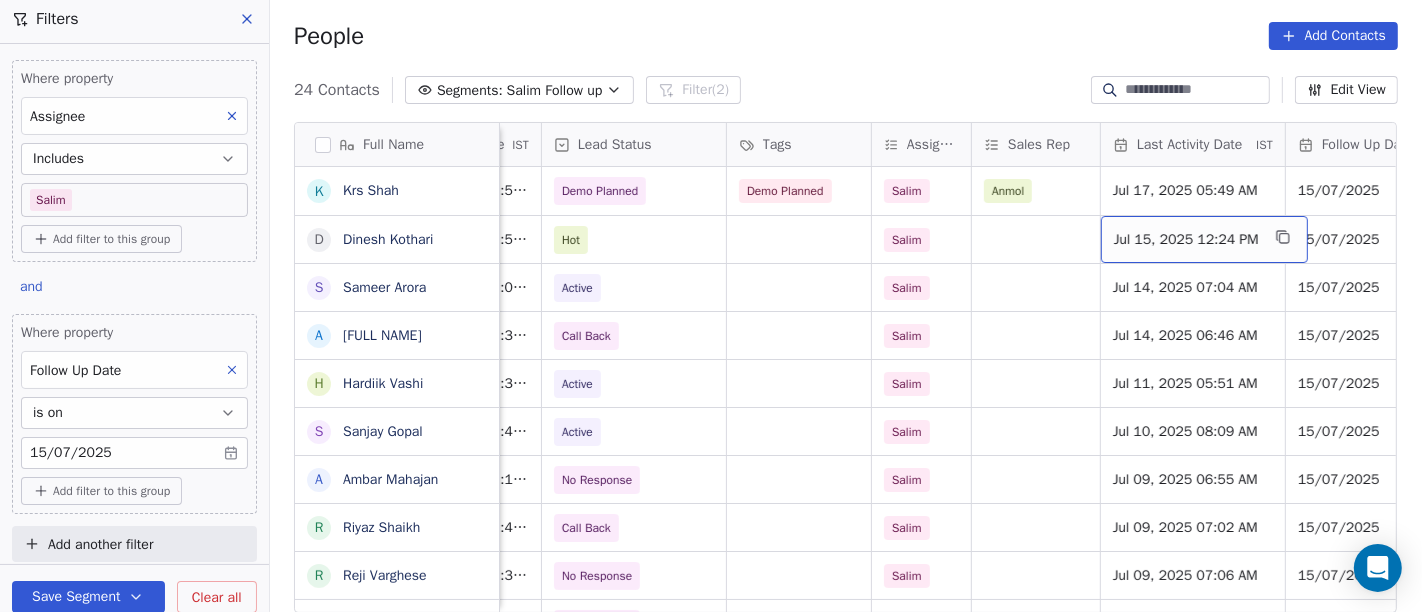 click on "Jul 15, 2025 12:24 PM" at bounding box center (1186, 240) 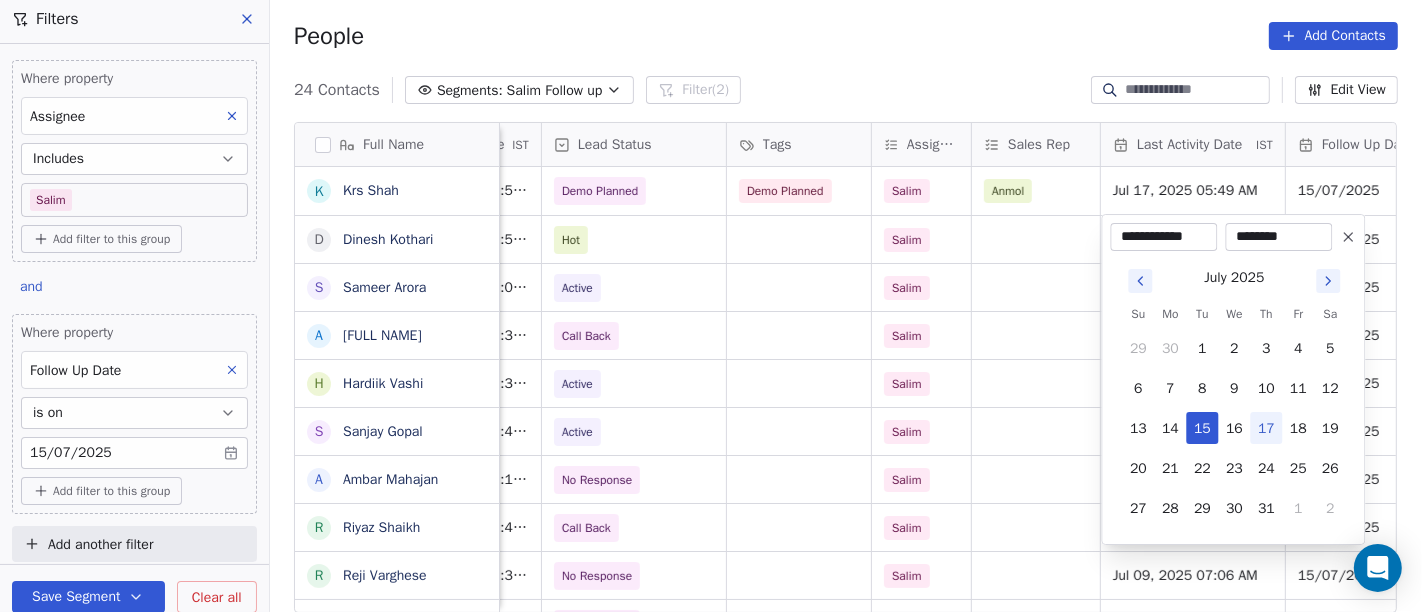click on "17" at bounding box center (1266, 428) 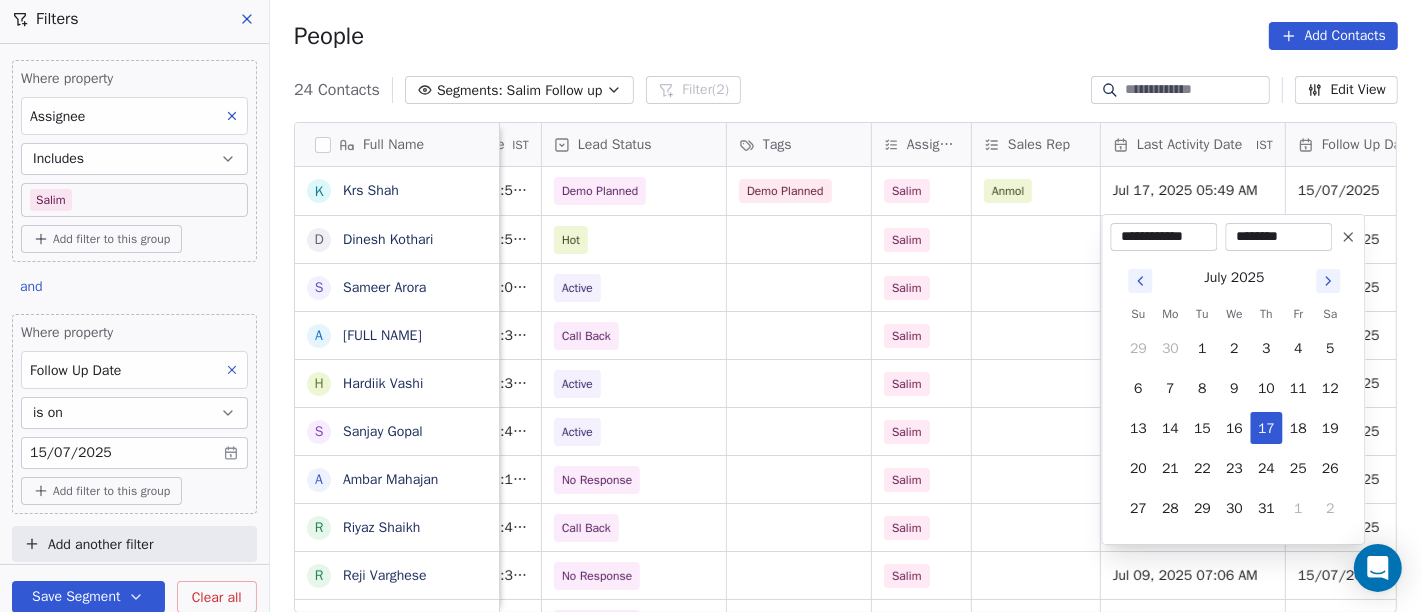 click on "On2Cook India Pvt. Ltd. Contacts People Marketing Workflows Campaigns Sales Pipelines Sequences Beta Tools Apps AI Agents Help & Support Filters Where property   Assignee   Includes Salim Add filter to this group and Where property   Follow Up Date   is on 15/07/2025 Add filter to this group Add another filter Save Segment Clear all People  Add Contacts 24 Contacts Segments: Salim Follow up Filter  (2) Edit View Tag Add to Sequence Full Name K Krs Shah D Dinesh Kothari S Sameer Arora A Ashok Kumar J H Hardiik Vashi S Sanjay Gopal A Ambar Mahajan R Riyaz Shaikh R Reji Varghese B Bobby Abraham R Rajesh R Ramesh manral S Sagar Humbade V Vivek Anand Lochab M Mir Imteyaz Ali R Reuel Dhevadhayalan Naidoo V Vijay A Anurag choudhary M Mr.Bond Food Factory A Amit Kotadia s sibi simon H Hitesh Gandhi S Surinder Jagga A Ashwani Sharma Phone Number company name location Created Date IST Lead Status Tags Assignee Sales Rep Last Activity Date IST Follow Up Date Notes Call Attempts Website   9797768636 shanti home made 2" at bounding box center (711, 306) 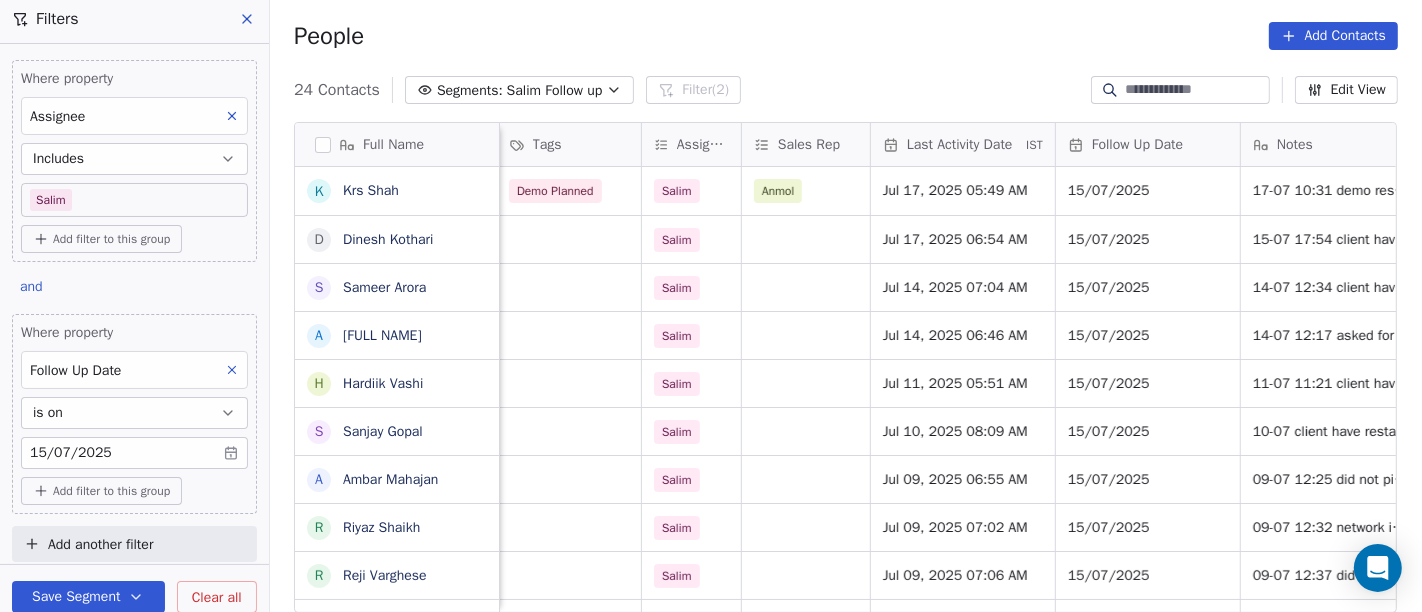 scroll, scrollTop: 0, scrollLeft: 1037, axis: horizontal 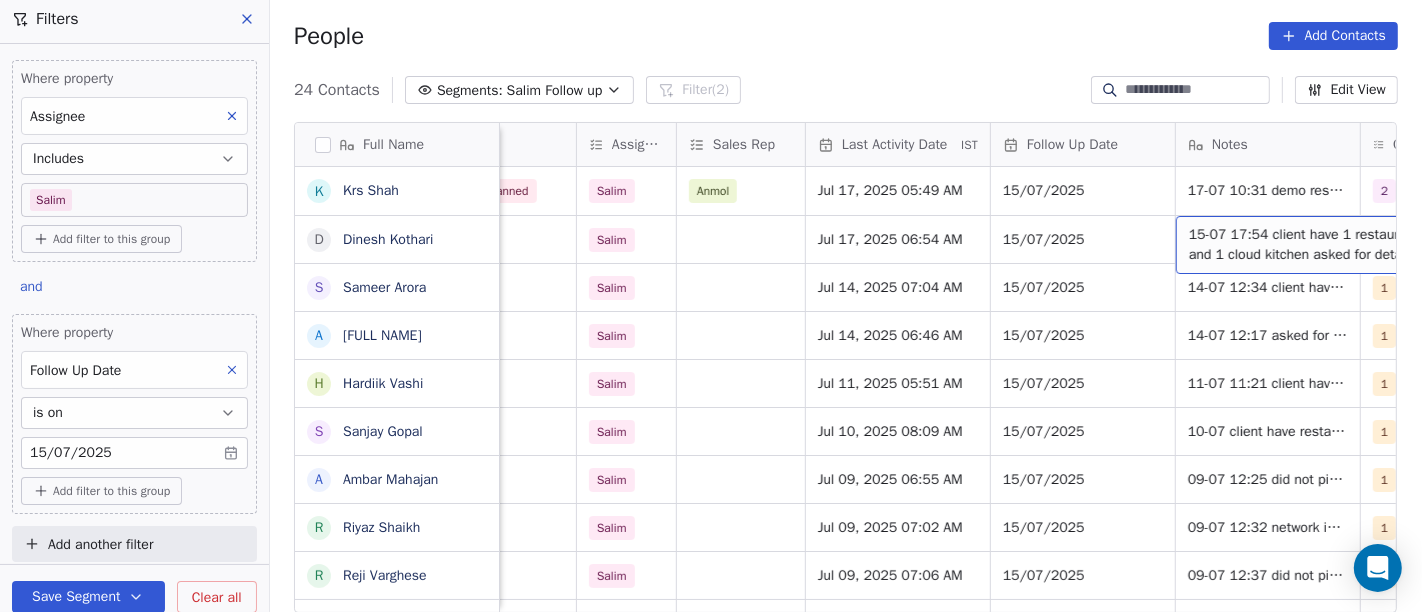 click on "15-07 17:54 client have 1 restaurant and 1 cloud kitchen asked for details" at bounding box center (1308, 245) 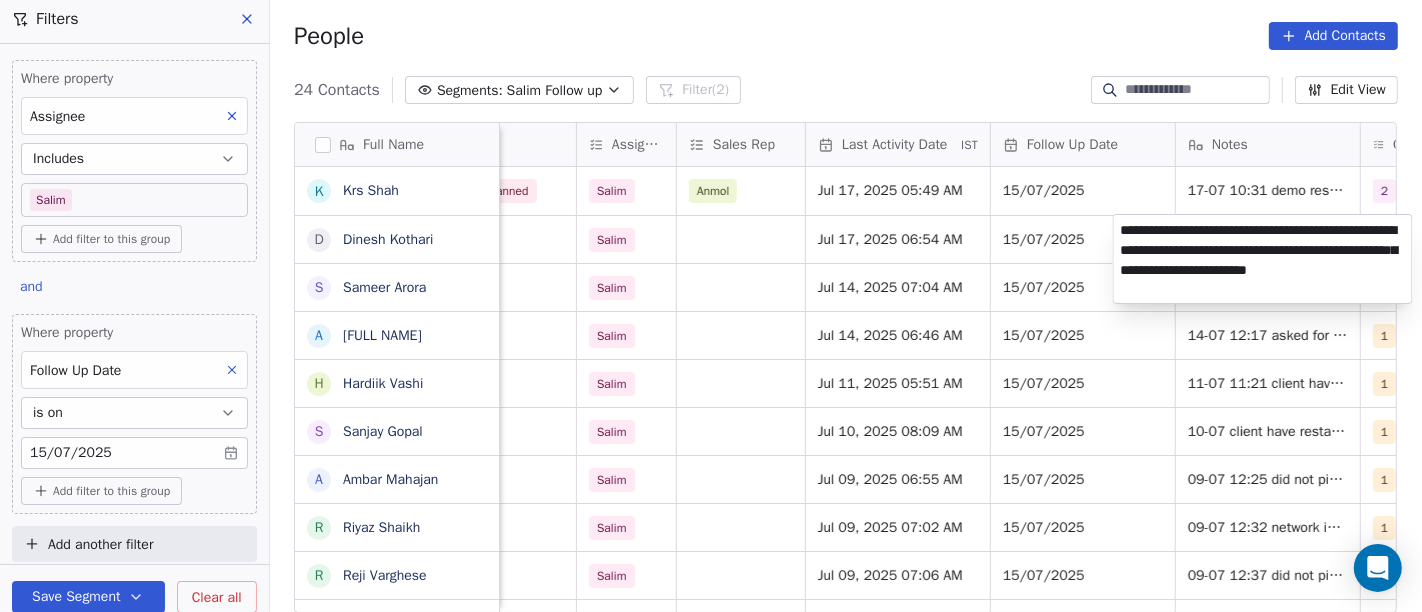 type on "**********" 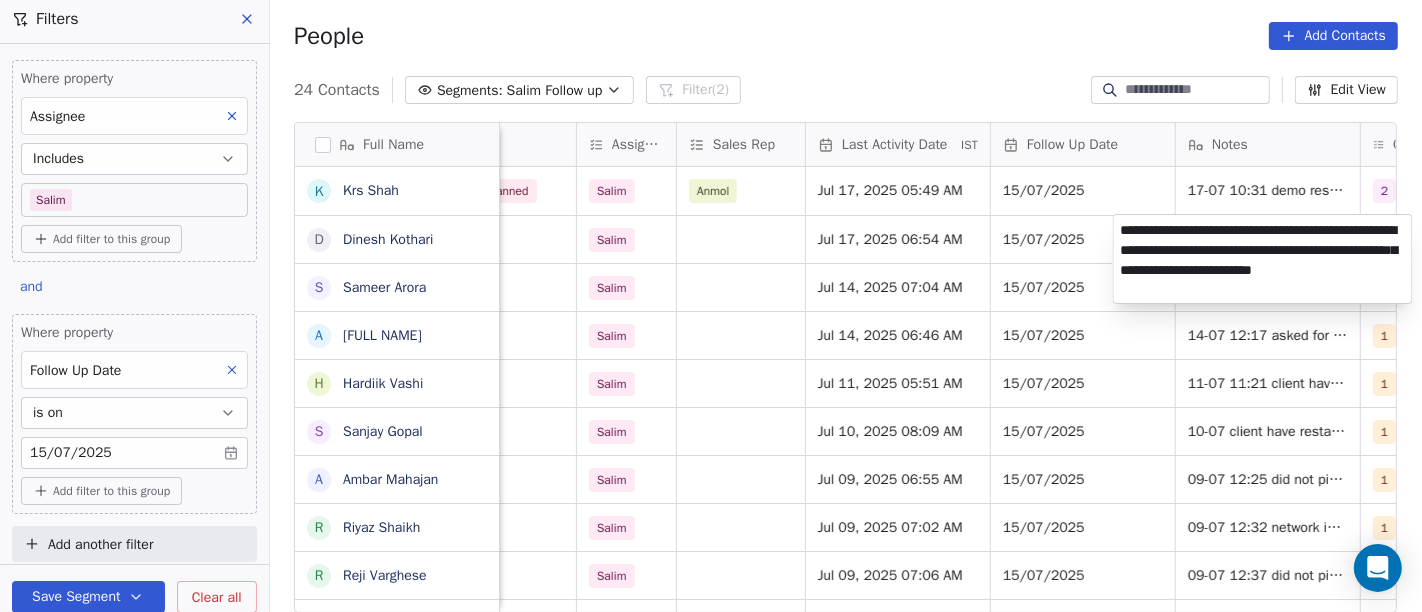 click on "On2Cook India Pvt. Ltd. Contacts People Marketing Workflows Campaigns Sales Pipelines Sequences Beta Tools Apps AI Agents Help & Support Filters Where property   Assignee   Includes Salim Add filter to this group and Where property   Follow Up Date   is on 15/07/2025 Add filter to this group Add another filter Save Segment Clear all People  Add Contacts 24 Contacts Segments: Salim Follow up Filter  (2) Edit View Tag Add to Sequence Full Name K Krs Shah D Dinesh Kothari S Sameer Arora A Ashok Kumar J H Hardiik Vashi S Sanjay Gopal A Ambar Mahajan R Riyaz Shaikh R Reji Varghese B Bobby Abraham R Rajesh R Ramesh manral S Sagar Humbade V Vivek Anand Lochab M Mir Imteyaz Ali R Reuel Dhevadhayalan Naidoo V Vijay A Anurag choudhary M Mr.Bond Food Factory A Amit Kotadia s sibi simon H Hitesh Gandhi S Surinder Jagga A Ashwani Sharma location Created Date IST Lead Status Tags Assignee Sales Rep Last Activity Date IST Follow Up Date Notes Call Attempts Website zomato link outlet type   shree nagar Demo Planned Salim 2" at bounding box center (711, 306) 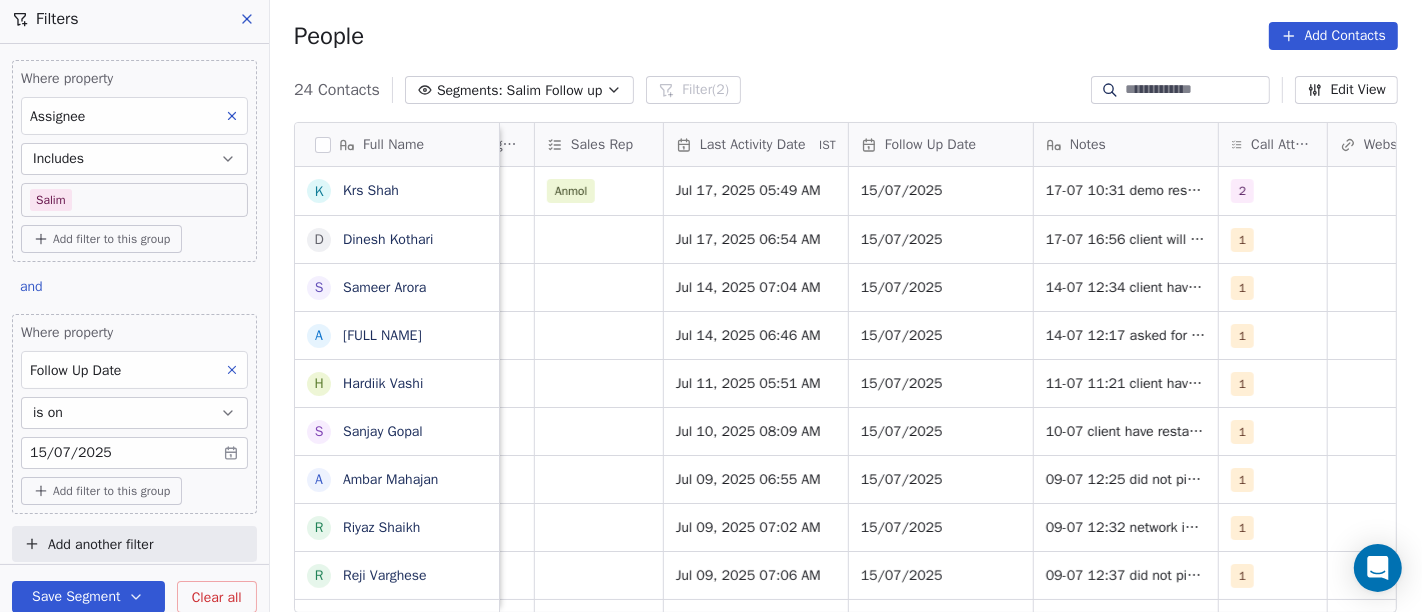 scroll, scrollTop: 0, scrollLeft: 1203, axis: horizontal 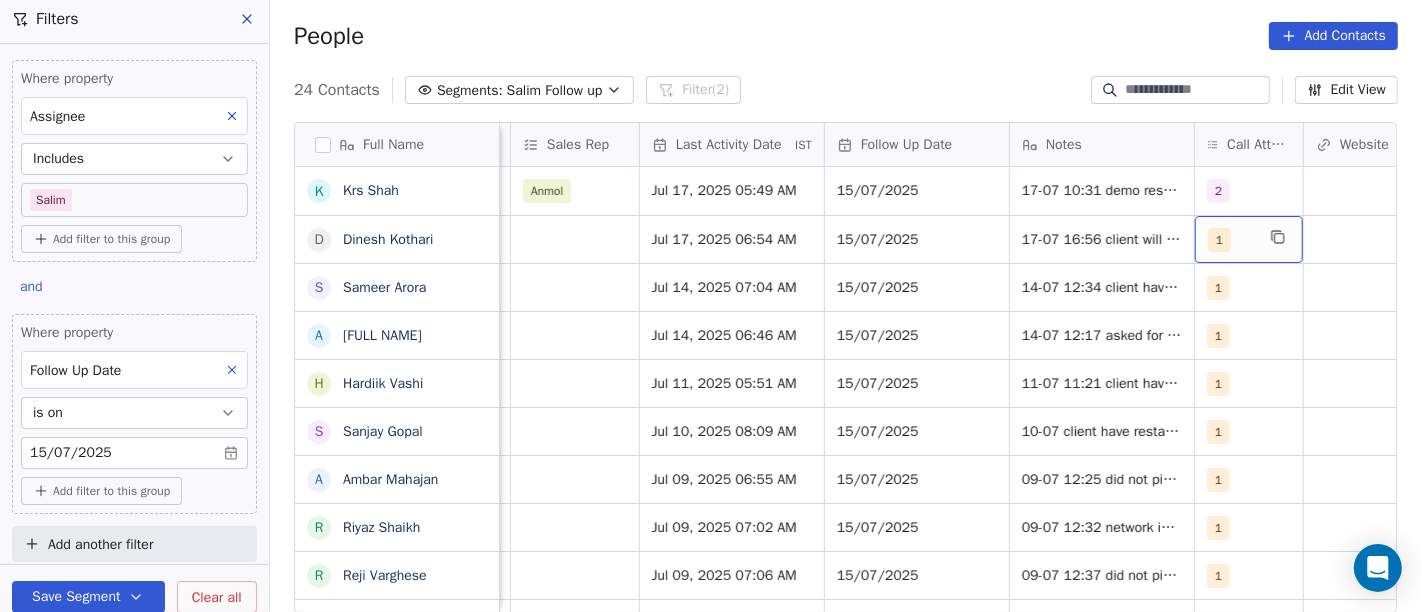click on "1" at bounding box center [1231, 240] 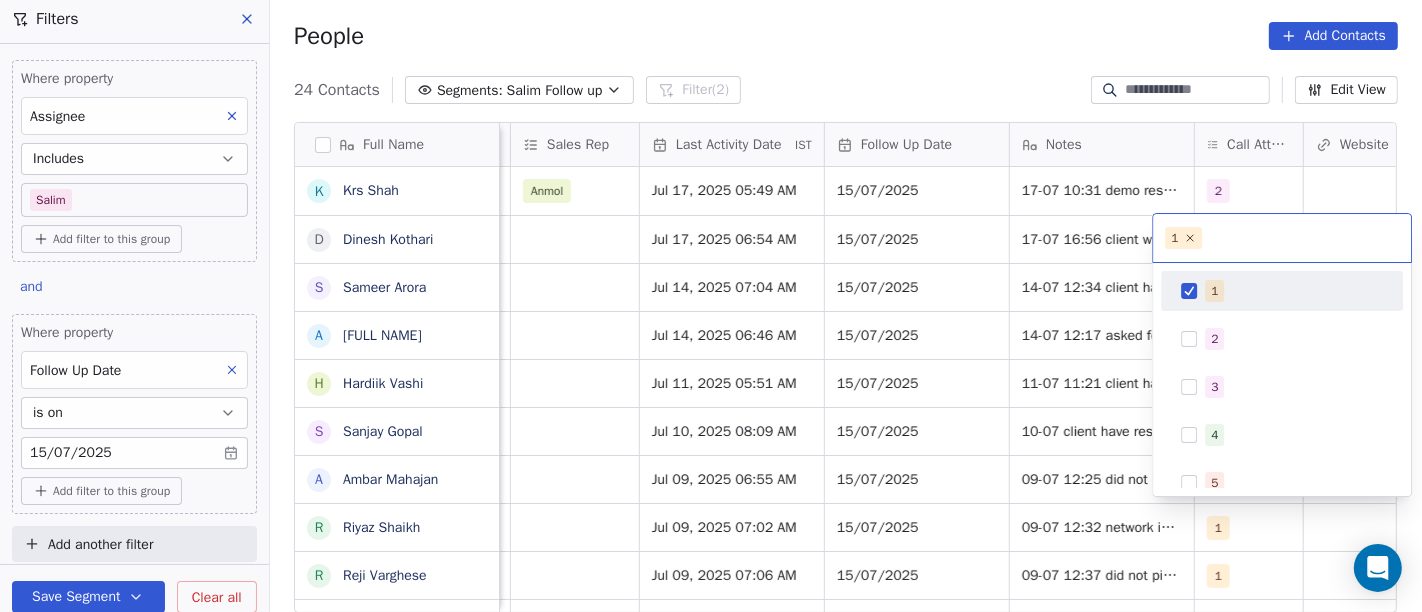 click on "1" at bounding box center [1282, 291] 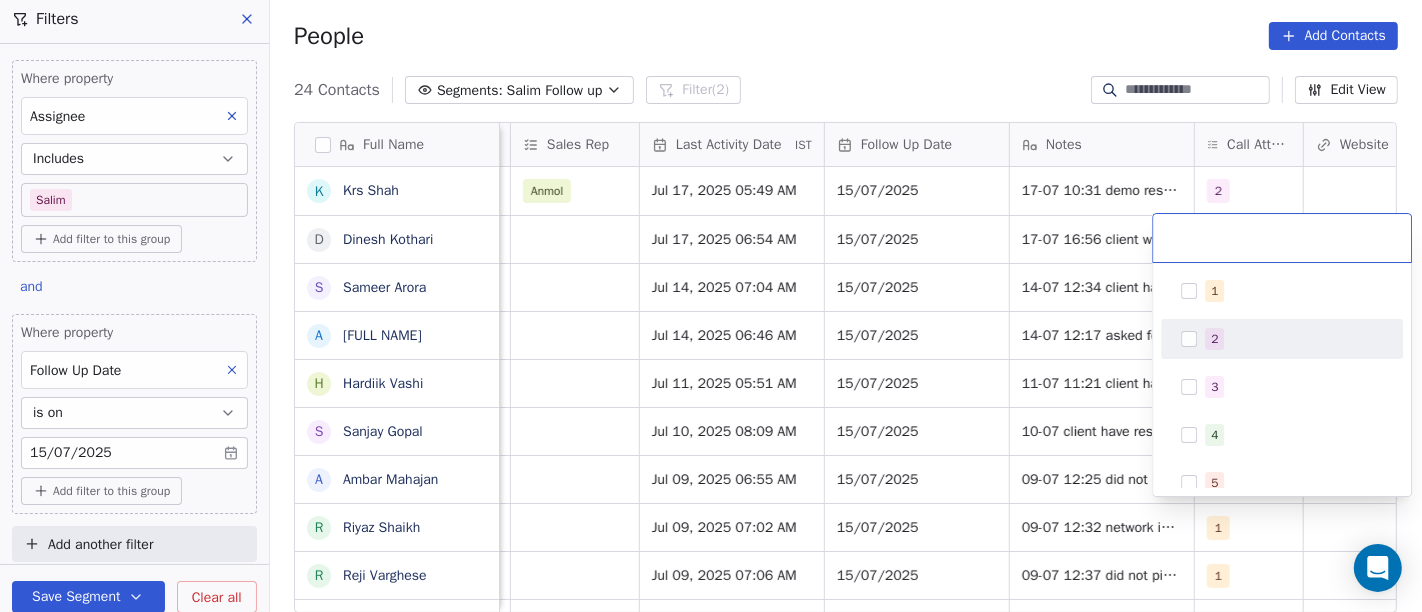 click on "2" at bounding box center [1214, 339] 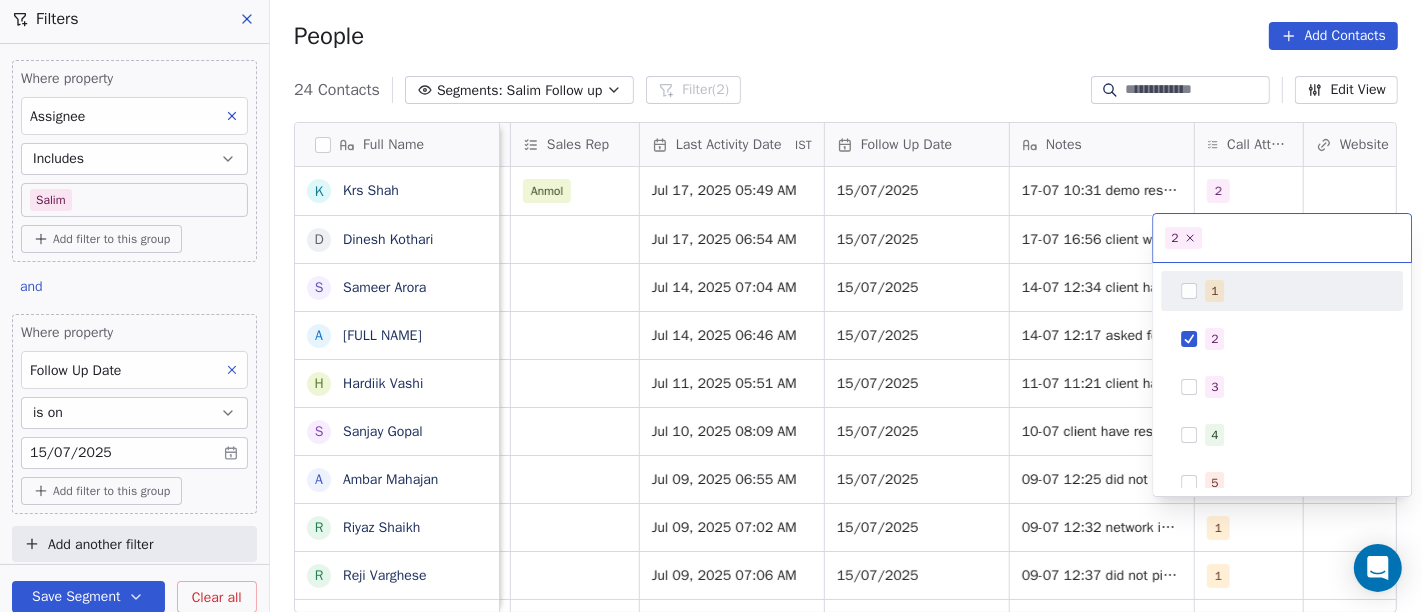 click on "On2Cook India Pvt. Ltd. Contacts People Marketing Workflows Campaigns Sales Pipelines Sequences Beta Tools Apps AI Agents Help & Support Filters Where property   Assignee   Includes Salim Add filter to this group and Where property   Follow Up Date   is on 15/07/2025 Add filter to this group Add another filter Save Segment Clear all People  Add Contacts 24 Contacts Segments: Salim Follow up Filter  (2) Edit View Tag Add to Sequence Full Name K Krs Shah D Dinesh Kothari S Sameer Arora A Ashok Kumar J H Hardiik Vashi S Sanjay Gopal A Ambar Mahajan R Riyaz Shaikh R Reji Varghese B Bobby Abraham R Rajesh R Ramesh manral S Sagar Humbade V Vivek Anand Lochab M Mir Imteyaz Ali R Reuel Dhevadhayalan Naidoo V Vijay A Anurag choudhary M Mr.Bond Food Factory A Amit Kotadia s sibi simon H Hitesh Gandhi S Surinder Jagga A Ashwani Sharma Created Date IST Lead Status Tags Assignee Sales Rep Last Activity Date IST Follow Up Date Notes Call Attempts Website zomato link outlet type Location   Jul 13, 2025 07:54 PM Salim 2" at bounding box center [711, 306] 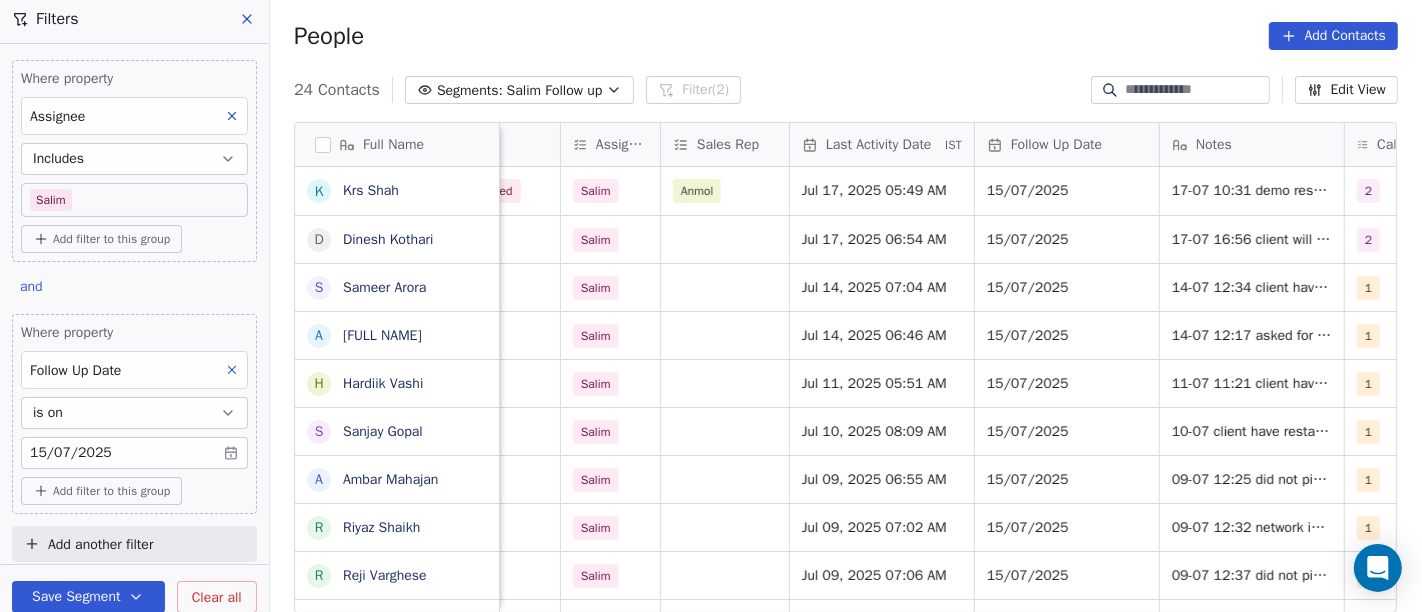 scroll, scrollTop: 0, scrollLeft: 1054, axis: horizontal 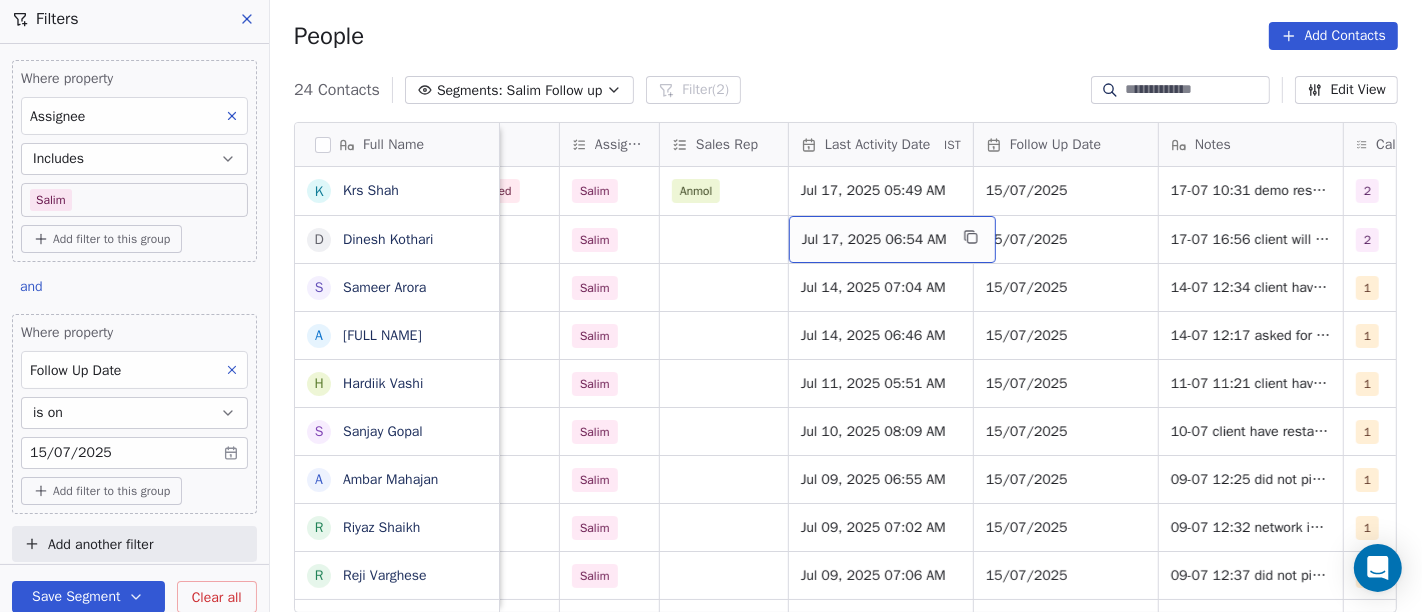 click on "Jul 17, 2025 06:54 AM" at bounding box center [874, 240] 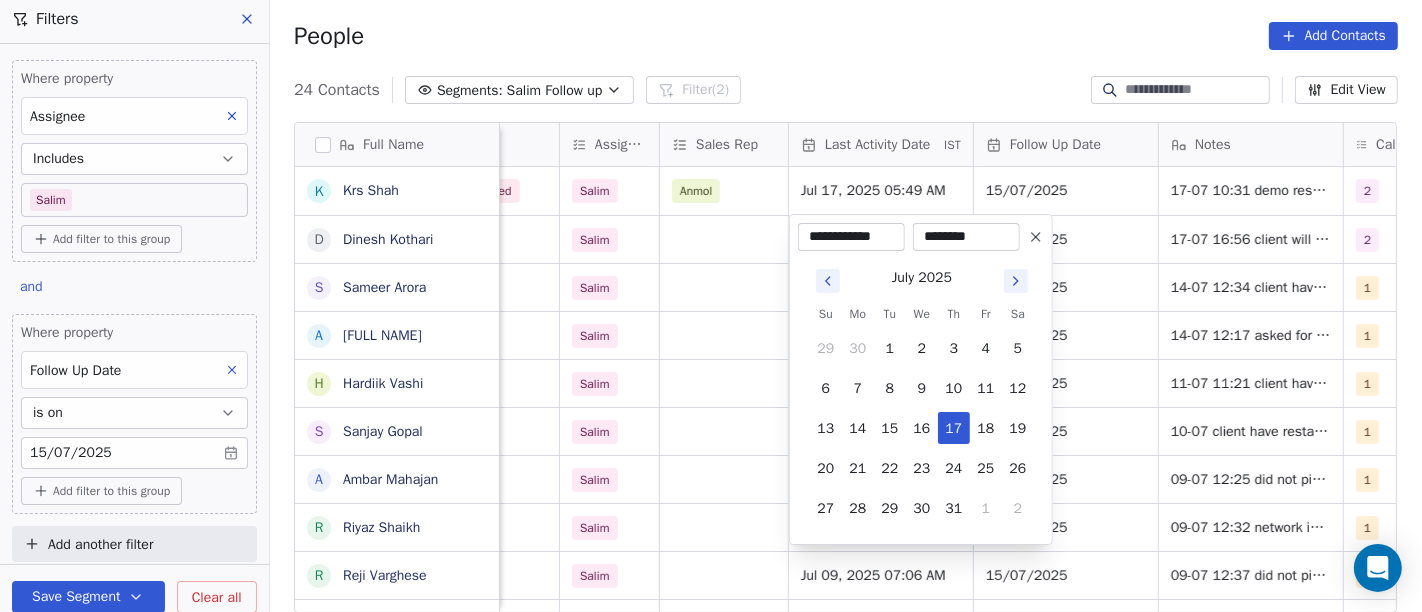 click on "********" at bounding box center (966, 237) 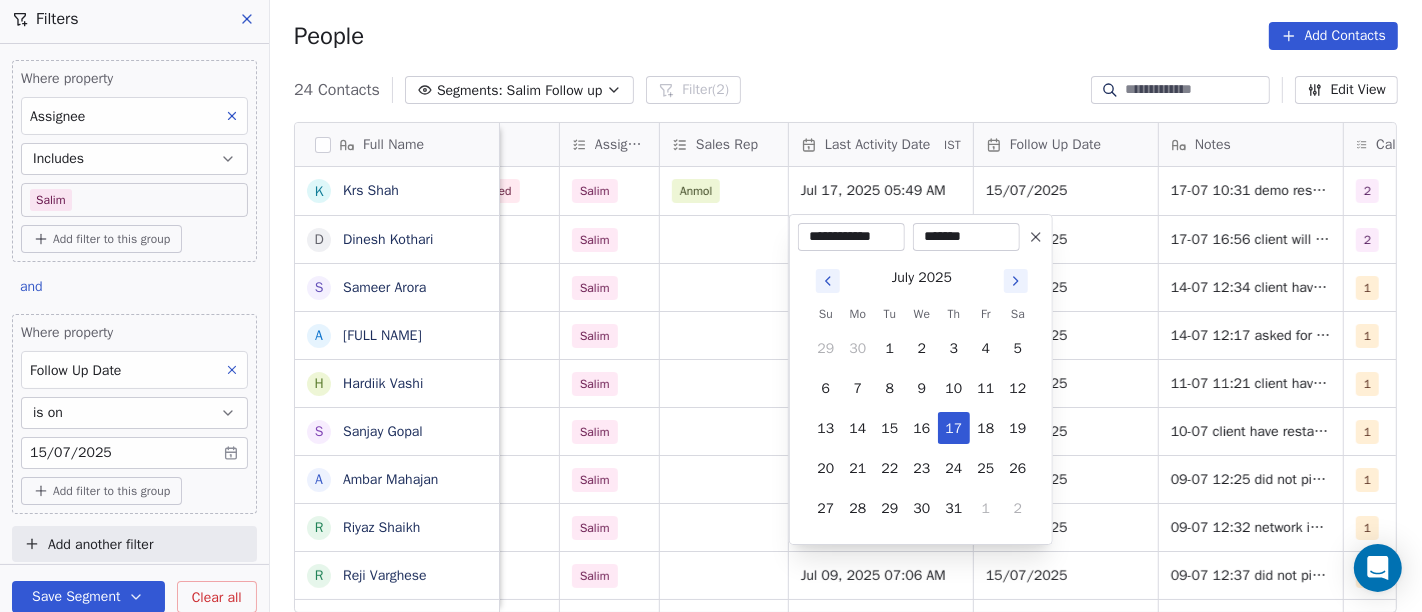 type on "********" 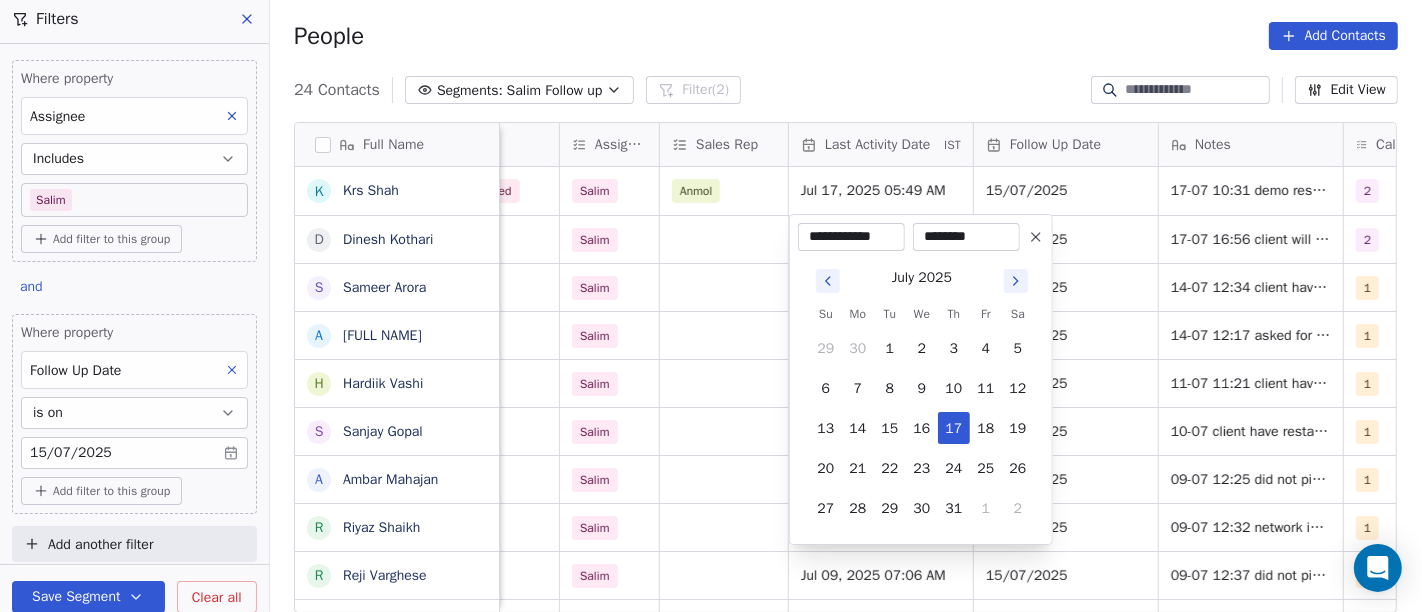 click on "On2Cook India Pvt. Ltd. Contacts People Marketing Workflows Campaigns Sales Pipelines Sequences Beta Tools Apps AI Agents Help & Support Filters Where property   Assignee   Includes Salim Add filter to this group and Where property   Follow Up Date   is on 15/07/2025 Add filter to this group Add another filter Save Segment Clear all People  Add Contacts 24 Contacts Segments: Salim Follow up Filter  (2) Edit View Tag Add to Sequence Full Name K Krs Shah D Dinesh Kothari S Sameer Arora A Ashok Kumar J H Hardiik Vashi S Sanjay Gopal A Ambar Mahajan R Riyaz Shaikh R Reji Varghese B Bobby Abraham R Rajesh R Ramesh manral S Sagar Humbade V Vivek Anand Lochab M Mir Imteyaz Ali R Reuel Dhevadhayalan Naidoo V Vijay A Anurag choudhary M Mr.Bond Food Factory A Amit Kotadia s sibi simon H Hitesh Gandhi S Surinder Jagga A Ashwani Sharma location Created Date IST Lead Status Tags Assignee Sales Rep Last Activity Date IST Follow Up Date Notes Call Attempts Website zomato link outlet type   shree nagar Demo Planned Salim 2" at bounding box center [711, 306] 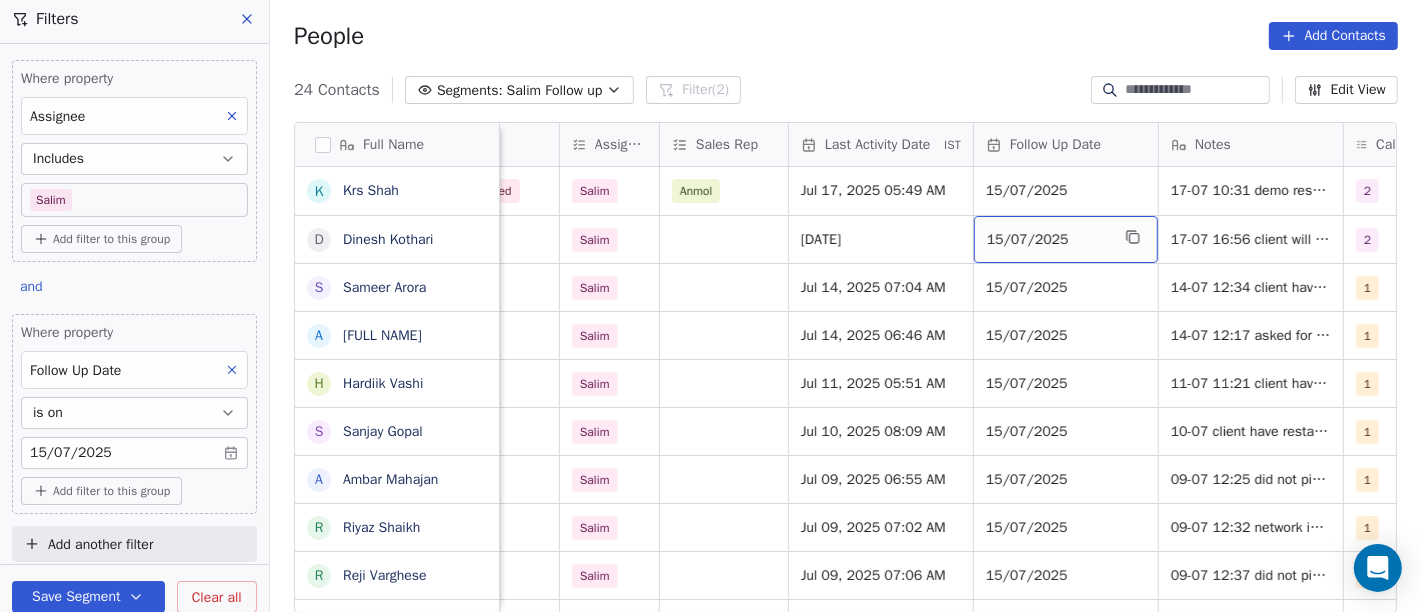 click on "15/07/2025" at bounding box center [1048, 240] 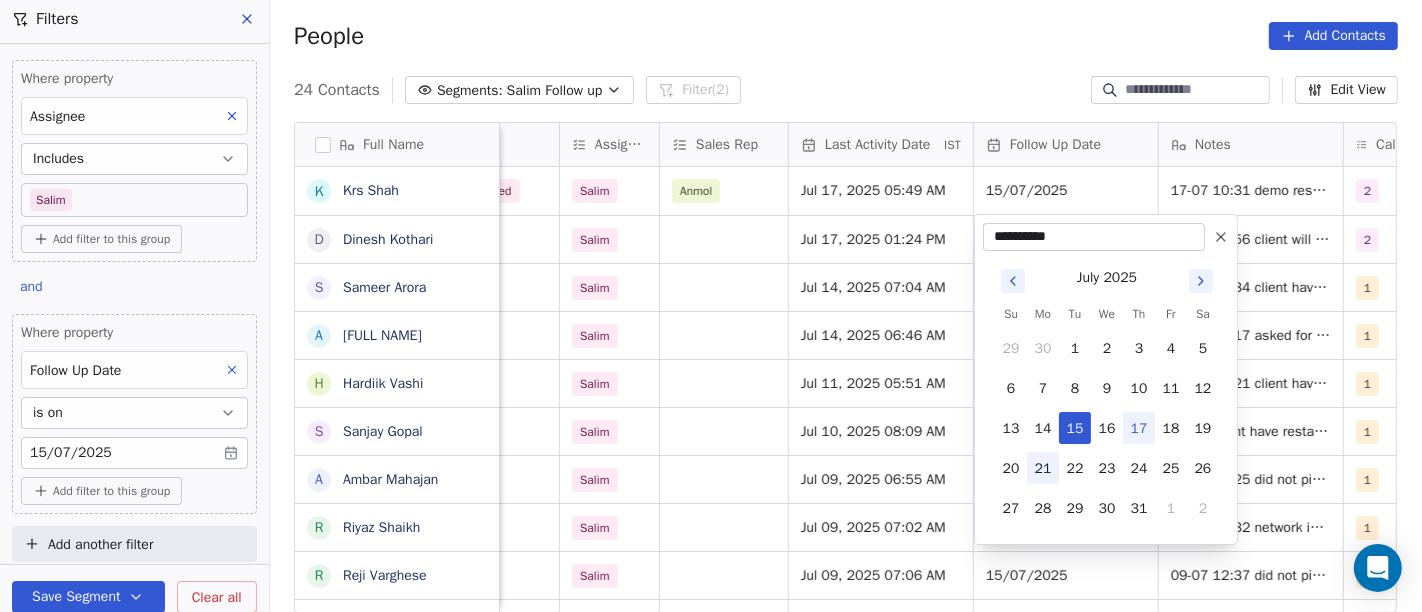 click on "21" at bounding box center [1043, 468] 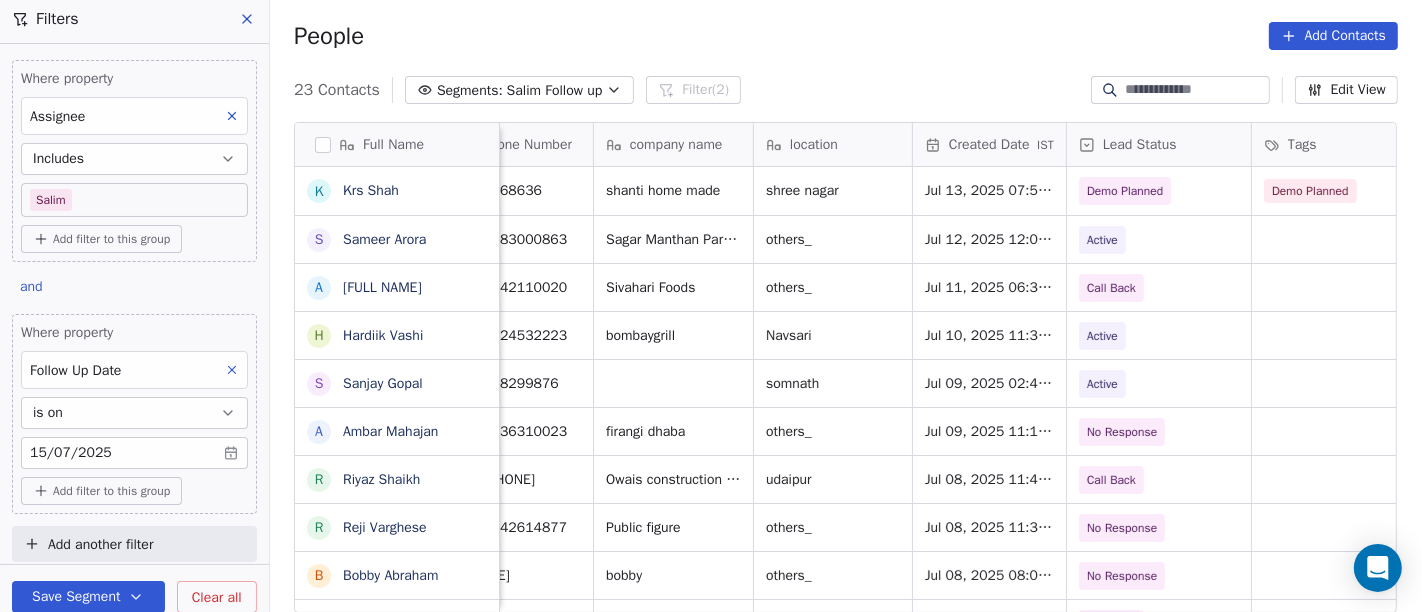 scroll, scrollTop: 0, scrollLeft: 214, axis: horizontal 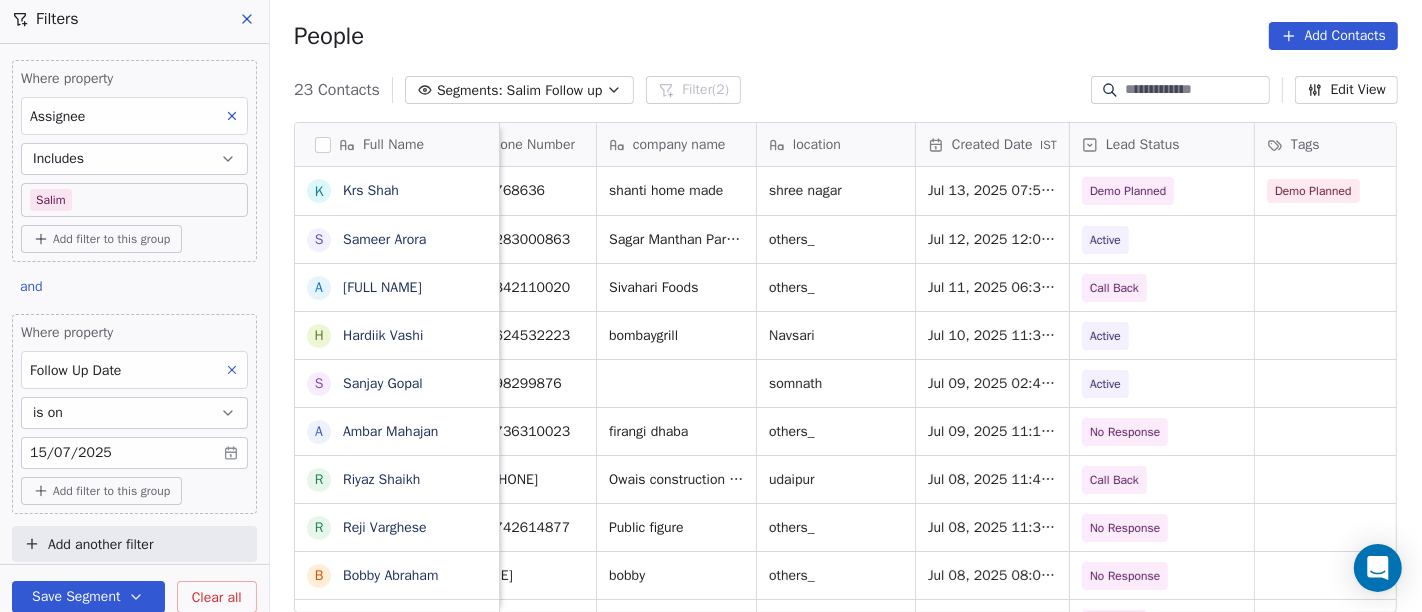 click on "23 Contacts Segments: Salim Follow up Filter  (2) Edit View" at bounding box center (846, 90) 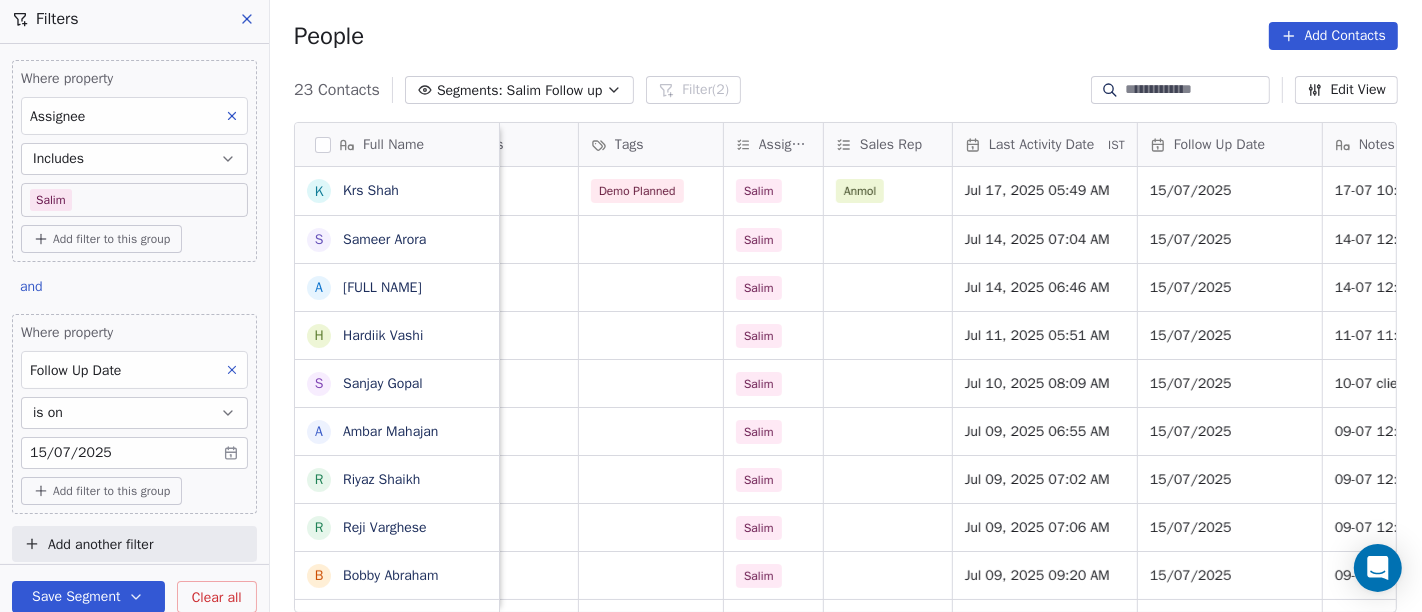 scroll, scrollTop: 0, scrollLeft: 1206, axis: horizontal 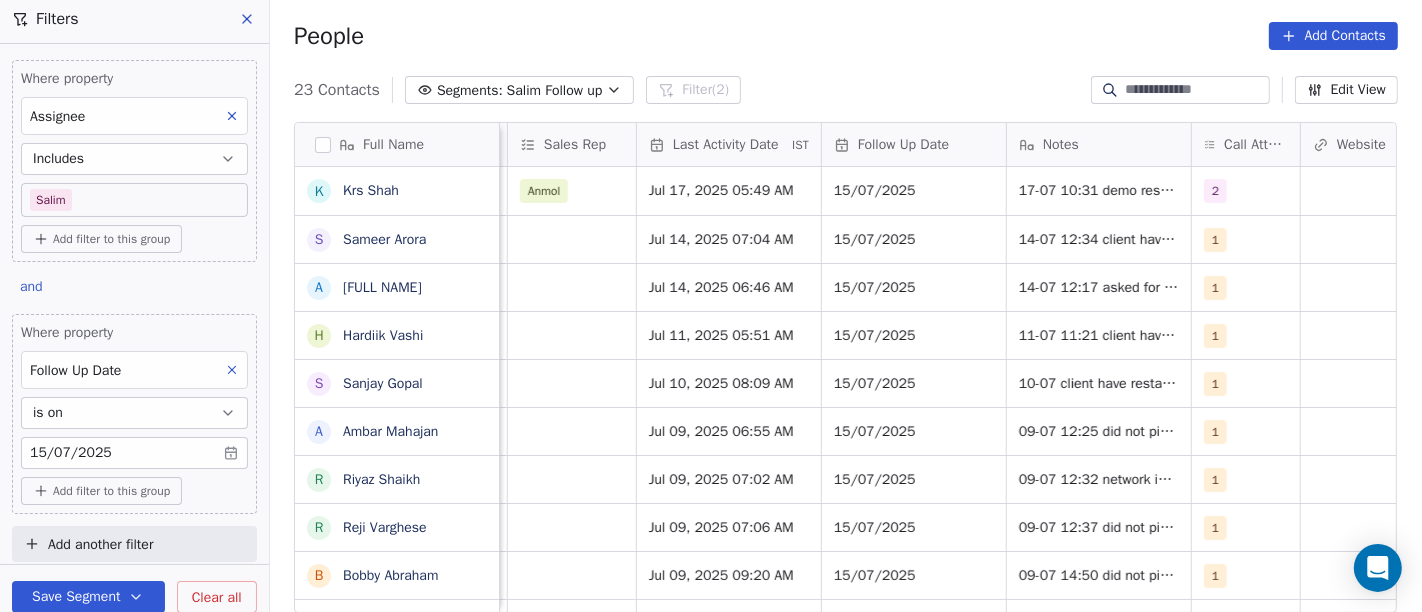 click on "People  Add Contacts" at bounding box center [846, 36] 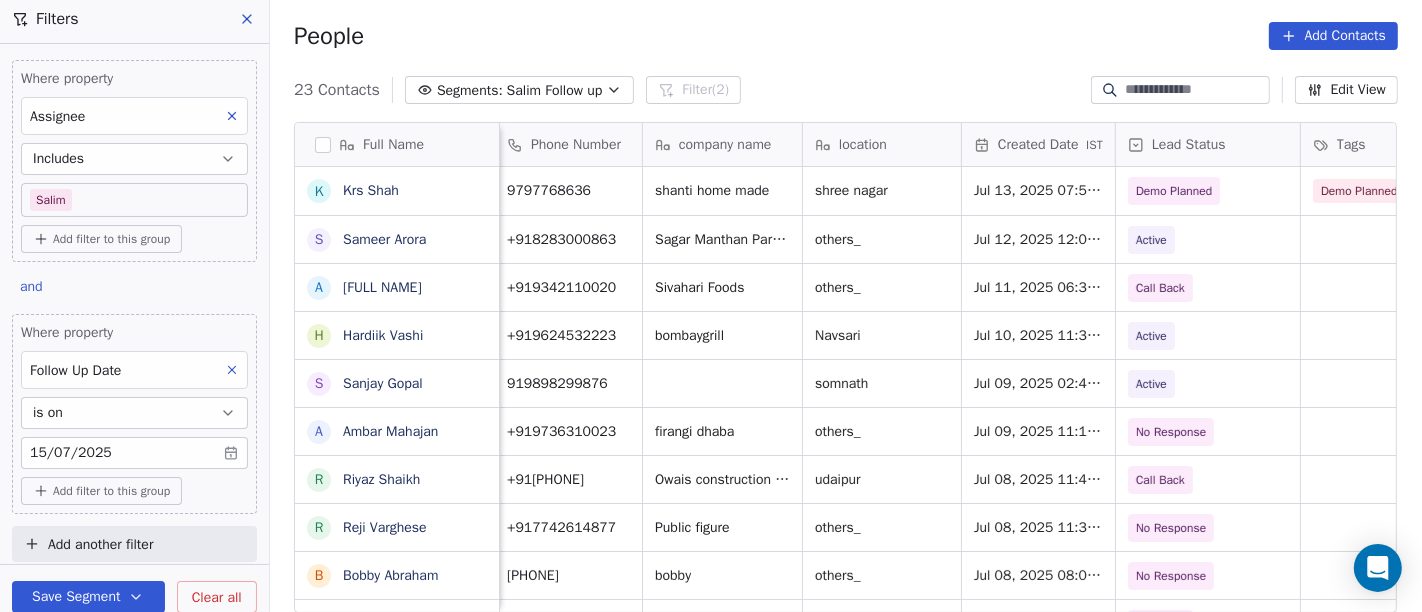 scroll, scrollTop: 0, scrollLeft: 162, axis: horizontal 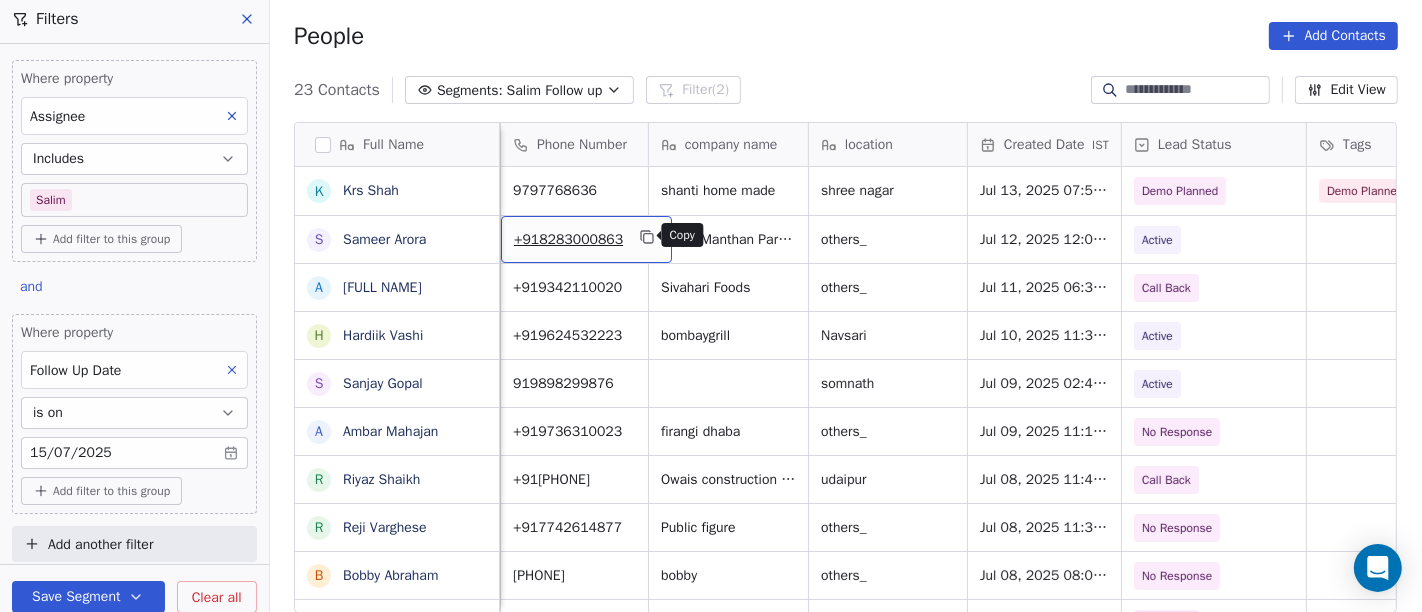 click 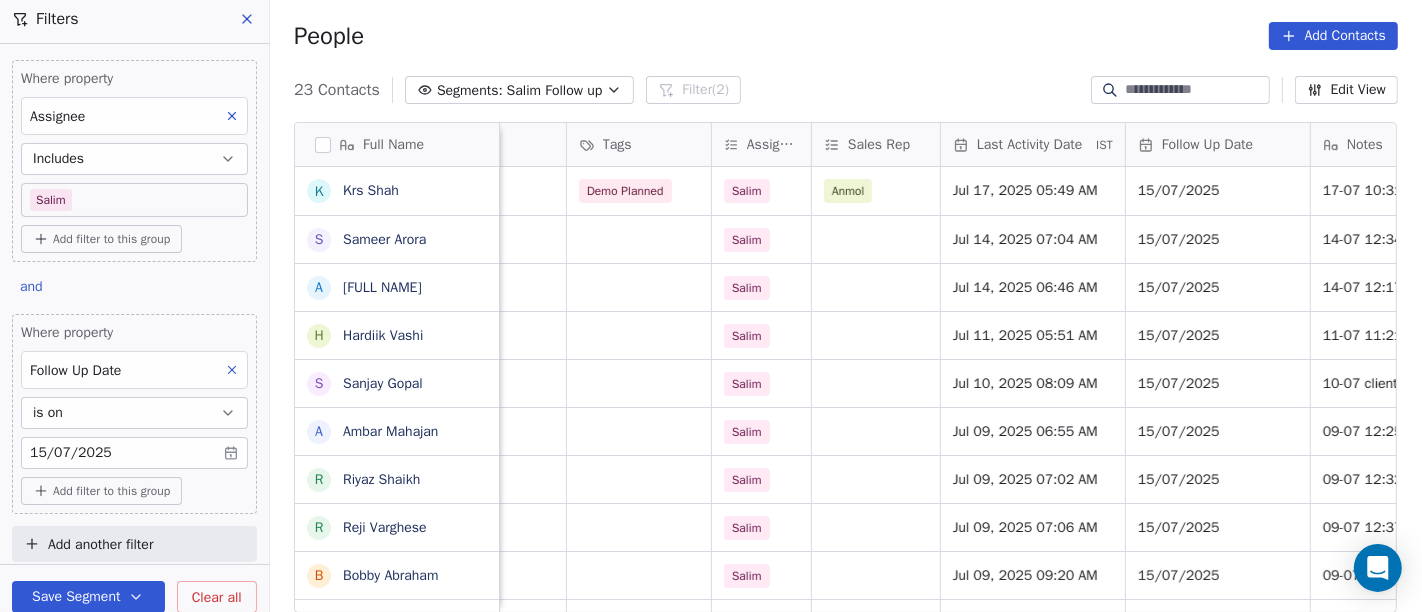 scroll, scrollTop: 0, scrollLeft: 917, axis: horizontal 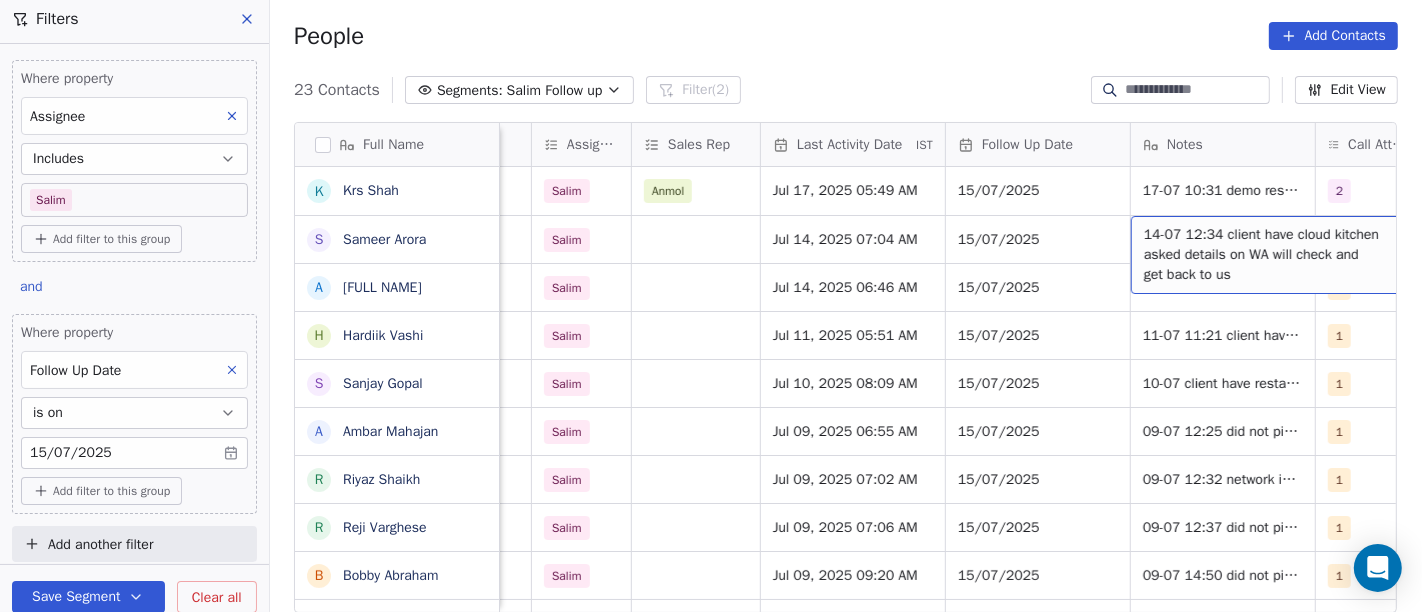 click on "14-07 12:34 client have cloud kitchen asked details on WA will check and get back to us" at bounding box center [1263, 255] 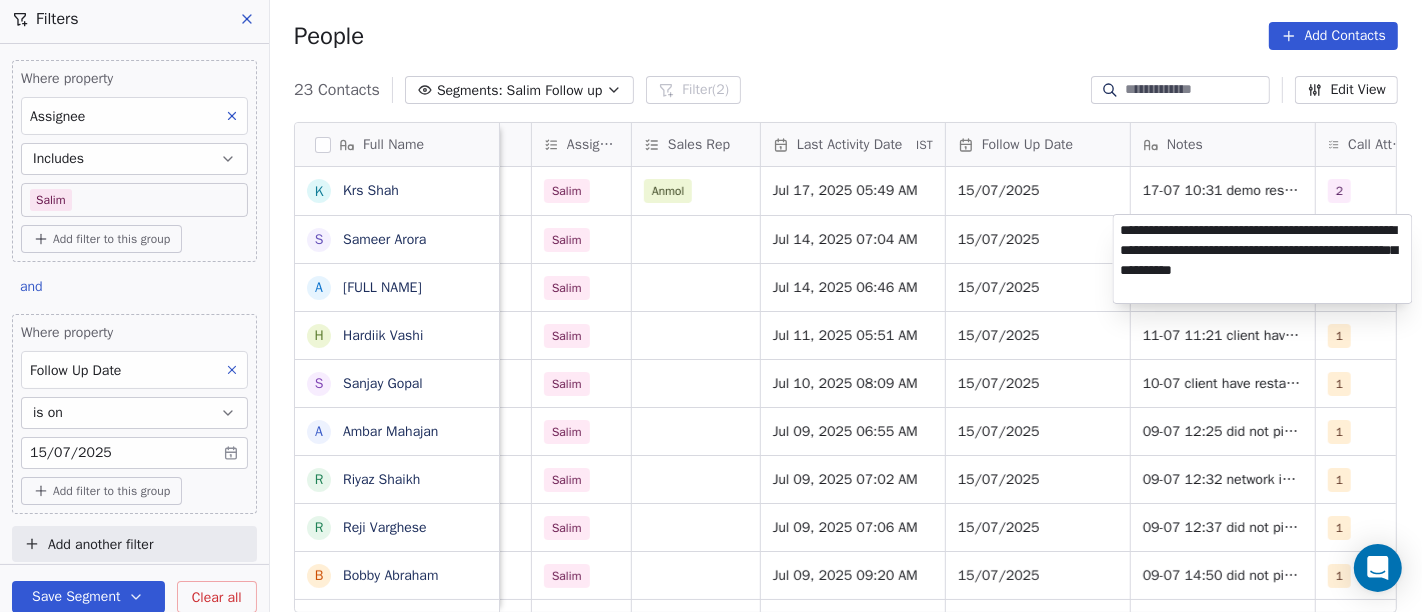 type on "**********" 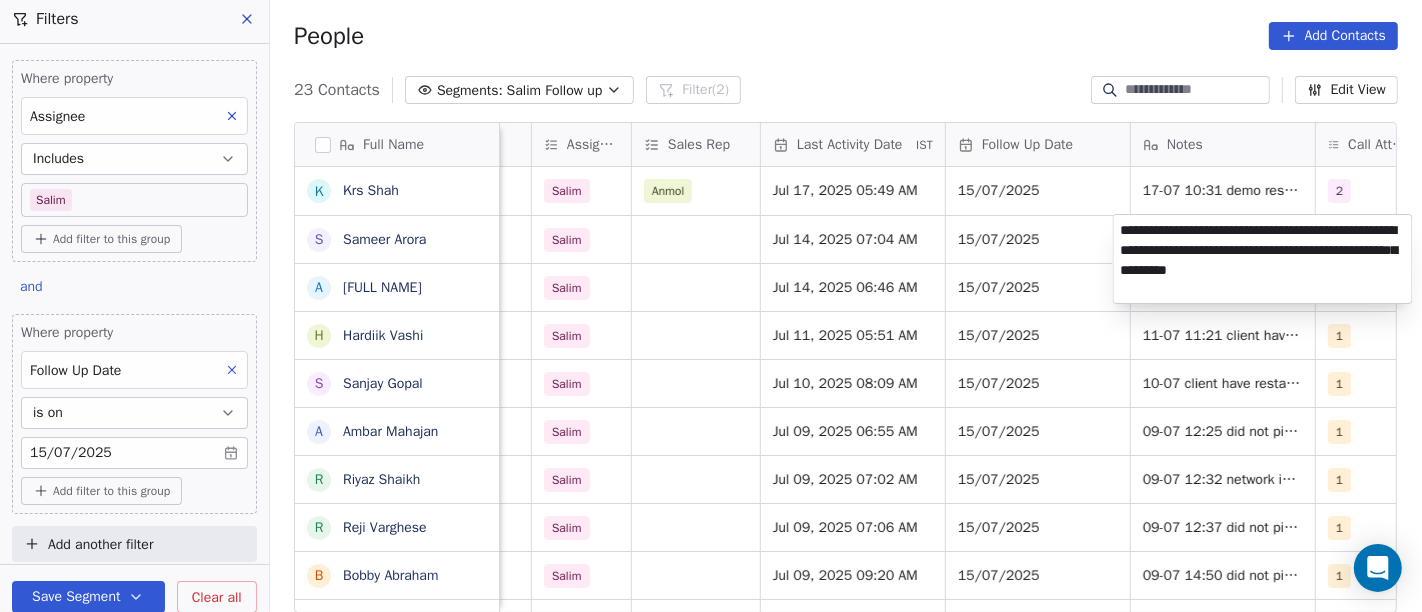 click on "On2Cook India Pvt. Ltd. Contacts People Marketing Workflows Campaigns Sales Pipelines Sequences Beta Tools Apps AI Agents Help & Support Filters Where property   Assignee   Includes Salim Add filter to this group and Where property   Follow Up Date   is on 15/07/2025 Add filter to this group Add another filter Save Segment Clear all People  Add Contacts 23 Contacts Segments: Salim Follow up Filter  (2) Edit View Tag Add to Sequence Full Name K Krs Shah S Sameer Arora A Ashok Kumar J H Hardiik Vashi S Sanjay Gopal A Ambar Mahajan R Riyaz Shaikh R Reji Varghese B Bobby Abraham R Rajesh R Ramesh manral S Sagar Humbade V Vivek Anand Lochab M Mir Imteyaz Ali R Reuel Dhevadhayalan Naidoo V Vijay A Anurag choudhary M Mr.Bond Food Factory A Amit Kotadia s sibi simon H Hitesh Gandhi S Surinder Jagga A Ashwani Sharma location Created Date IST Lead Status Tags Assignee Sales Rep Last Activity Date IST Follow Up Date Notes Call Attempts Website zomato link outlet type   shree nagar Jul 13, 2025 07:54 PM Demo Planned 2" at bounding box center [711, 306] 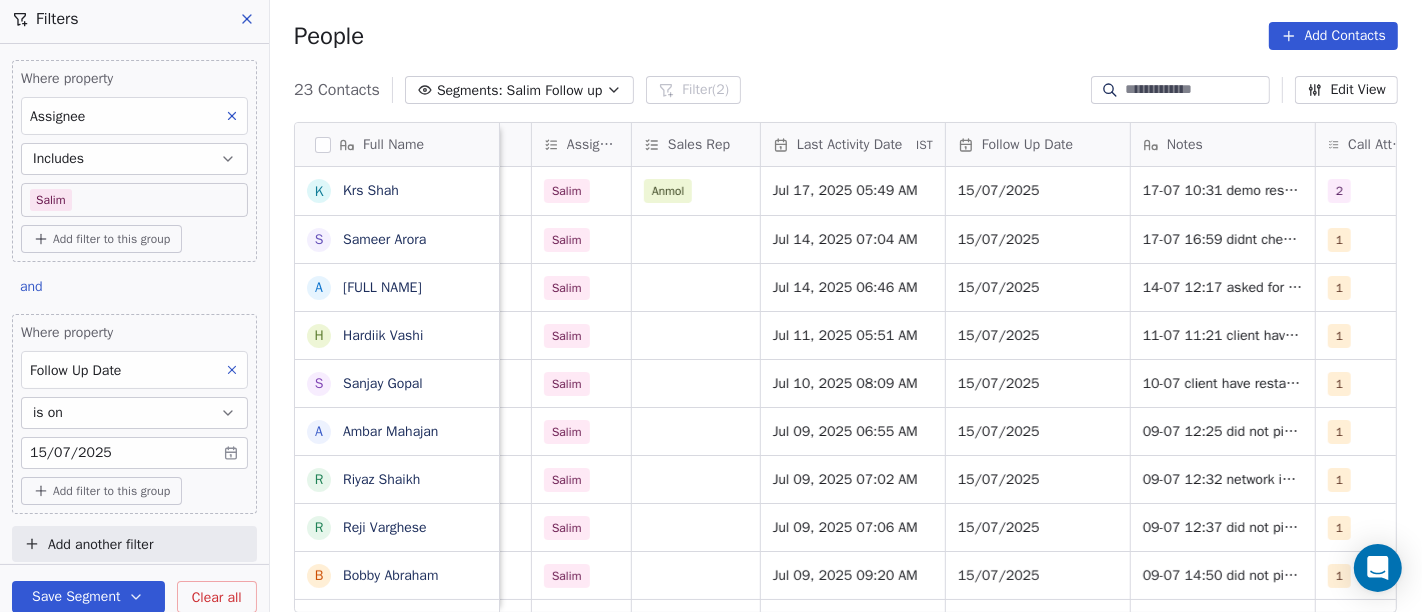 scroll, scrollTop: 0, scrollLeft: 1128, axis: horizontal 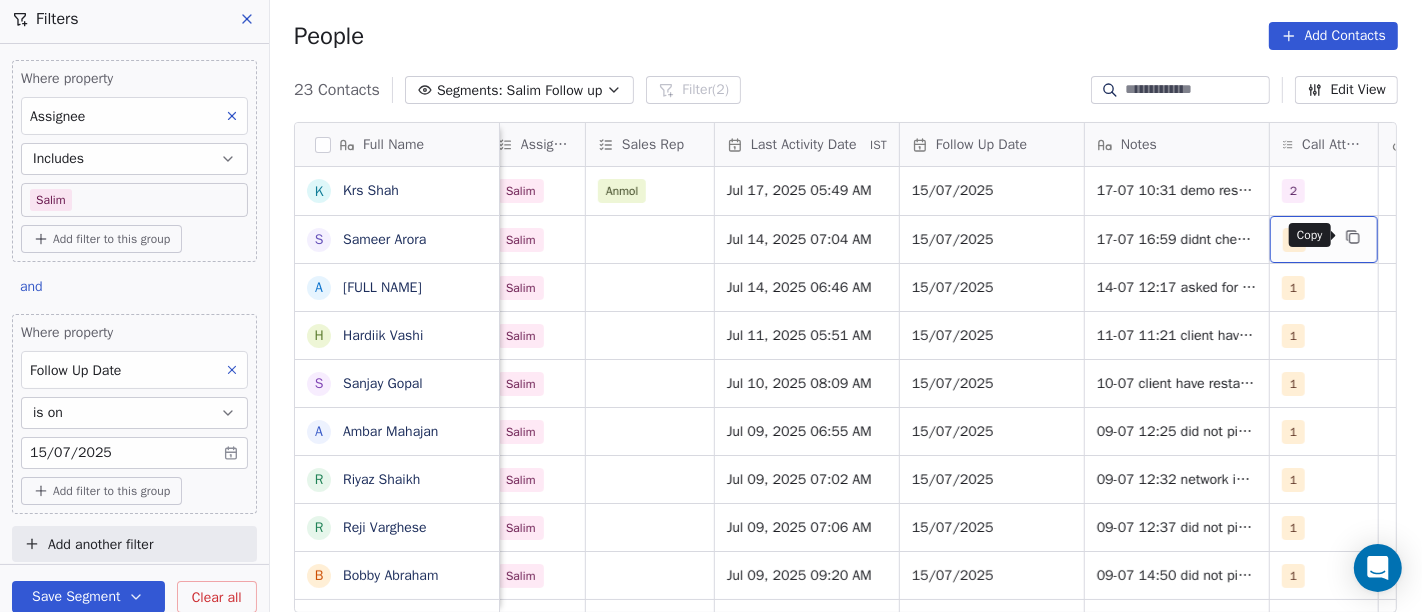 click at bounding box center [1353, 237] 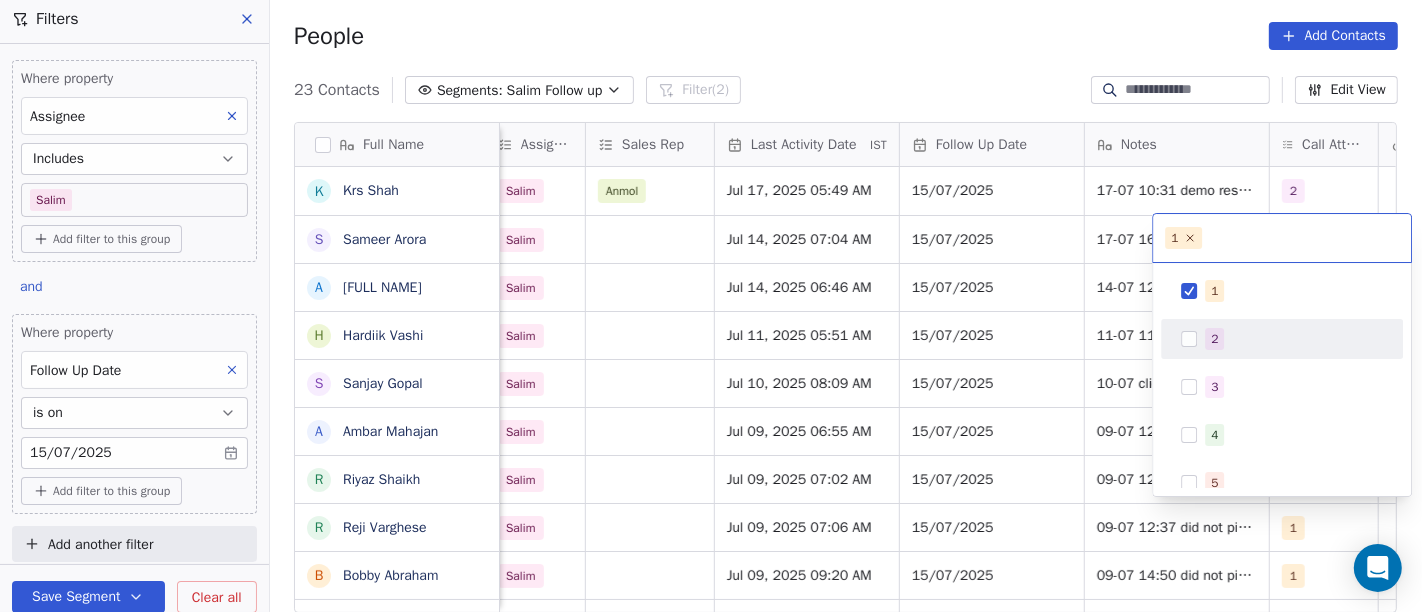 click on "2" at bounding box center [1294, 339] 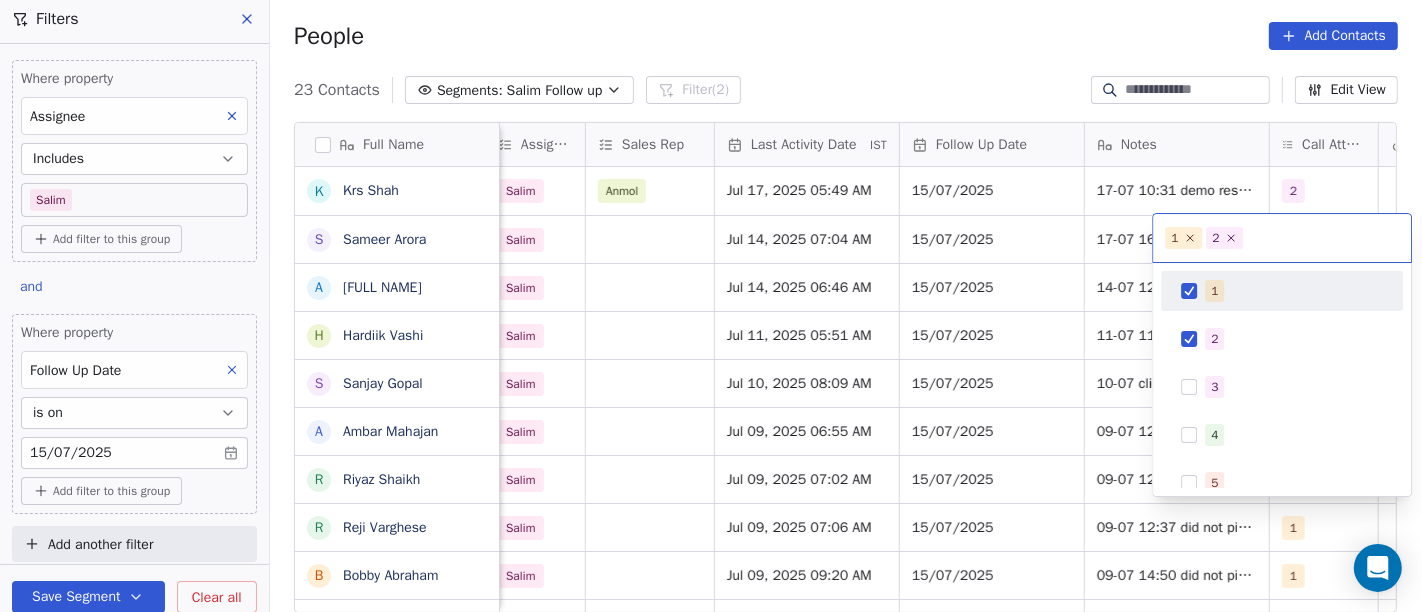 click on "1" at bounding box center (1214, 291) 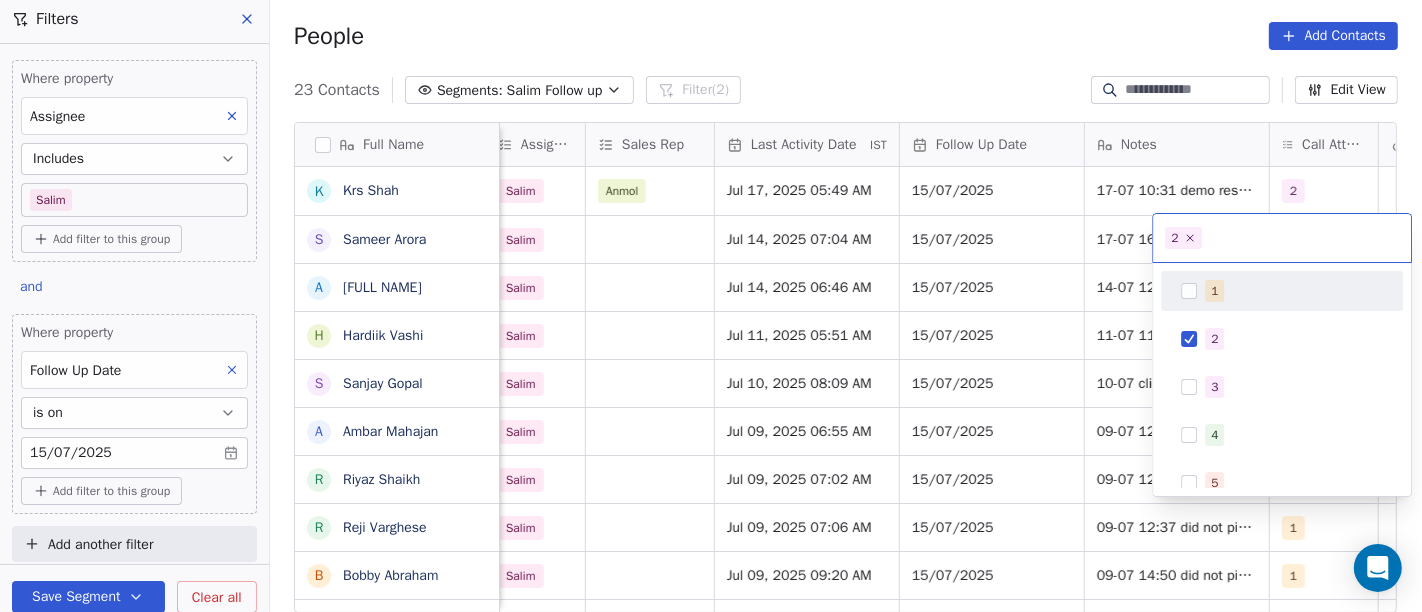 click on "On2Cook India Pvt. Ltd. Contacts People Marketing Workflows Campaigns Sales Pipelines Sequences Beta Tools Apps AI Agents Help & Support Filters Where property   Assignee   Includes Salim Add filter to this group and Where property   Follow Up Date   is on 15/07/2025 Add filter to this group Add another filter Save Segment Clear all People  Add Contacts 23 Contacts Segments: Salim Follow up Filter  (2) Edit View Tag Add to Sequence Full Name K Krs Shah S Sameer Arora A Ashok Kumar J H Hardiik Vashi S Sanjay Gopal A Ambar Mahajan R Riyaz Shaikh R Reji Varghese B Bobby Abraham R Rajesh R Ramesh manral S Sagar Humbade V Vivek Anand Lochab M Mir Imteyaz Ali R Reuel Dhevadhayalan Naidoo V Vijay A Anurag choudhary M Mr.Bond Food Factory A Amit Kotadia s sibi simon H Hitesh Gandhi S Surinder Jagga A Ashwani Sharma Created Date IST Lead Status Tags Assignee Sales Rep Last Activity Date IST Follow Up Date Notes Call Attempts Website zomato link outlet type Location   Jul 13, 2025 07:54 PM Demo Planned Demo Planned 2" at bounding box center [711, 306] 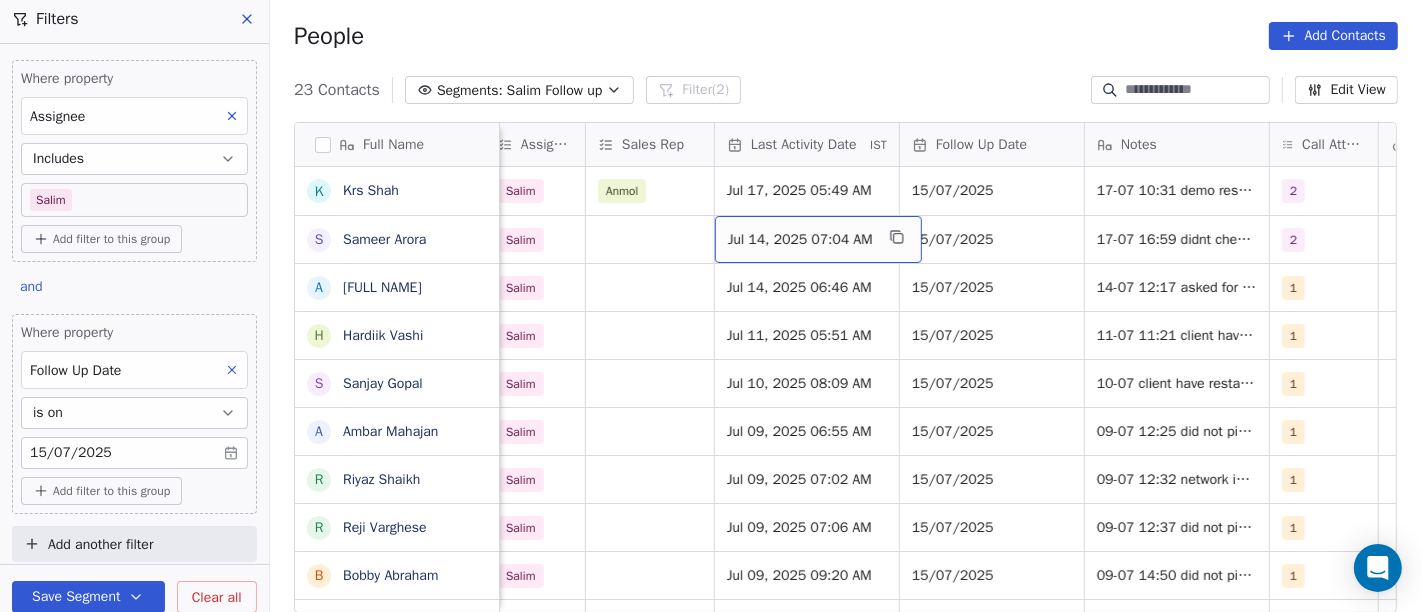 click on "Jul 14, 2025 07:04 AM" at bounding box center (800, 240) 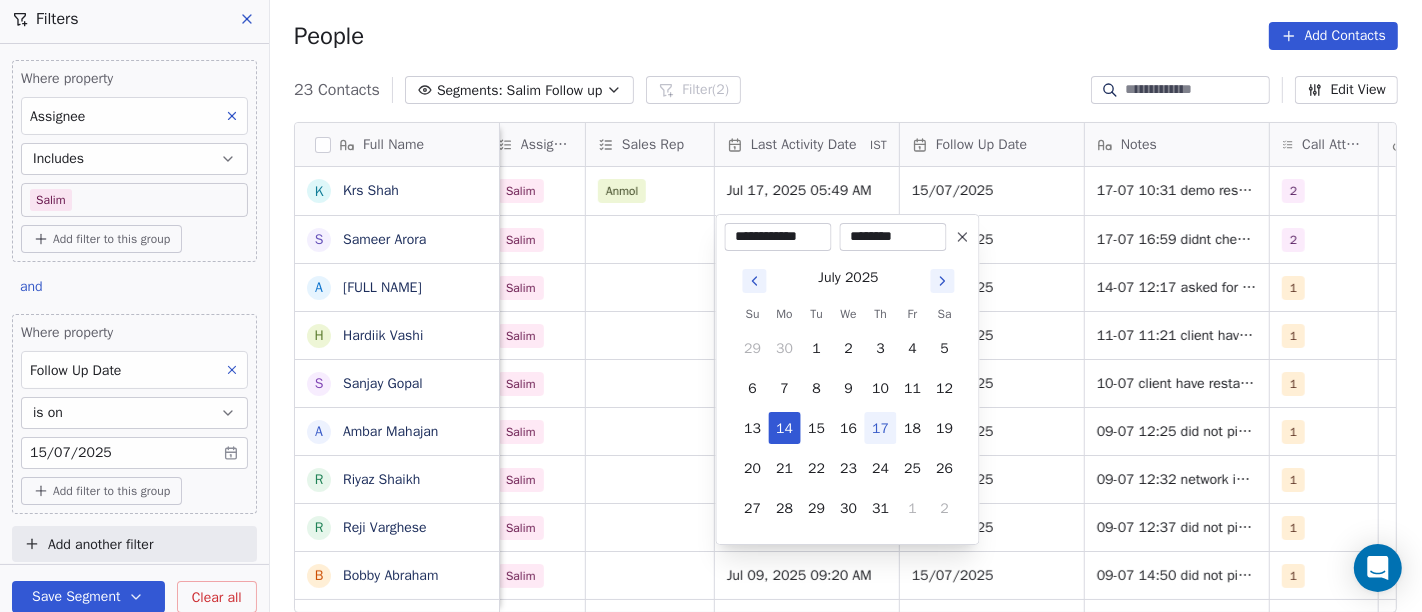 click on "17" at bounding box center [881, 428] 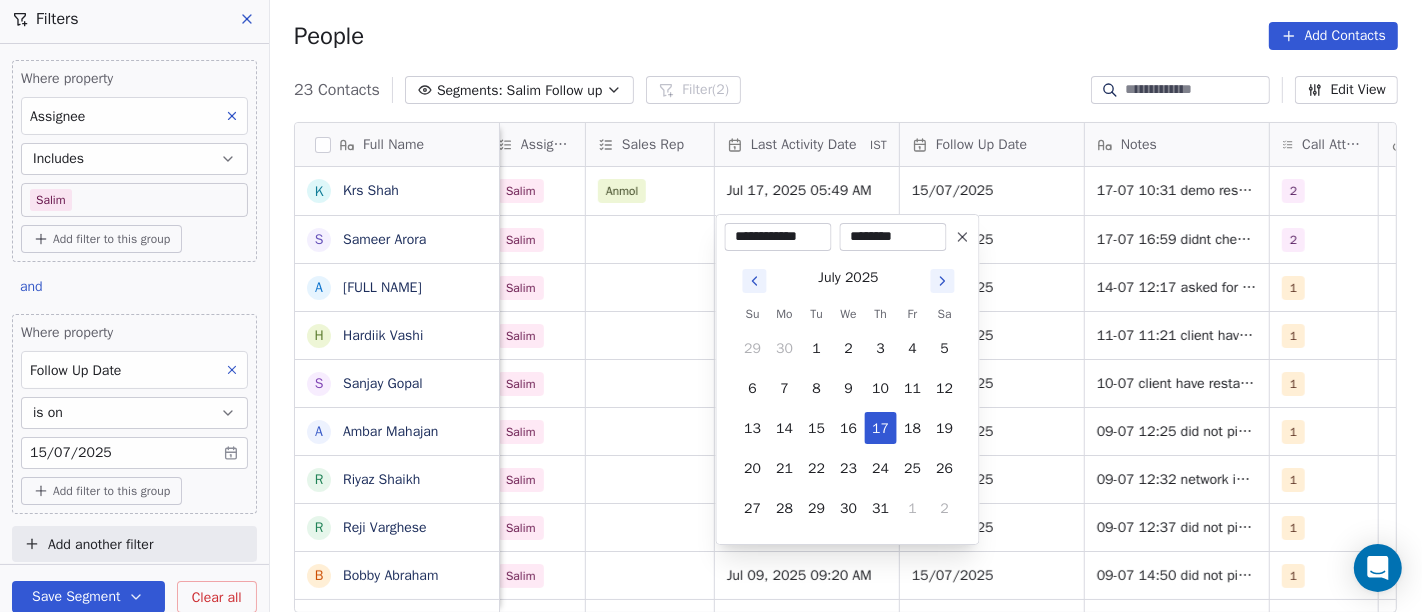 click on "********" at bounding box center [893, 237] 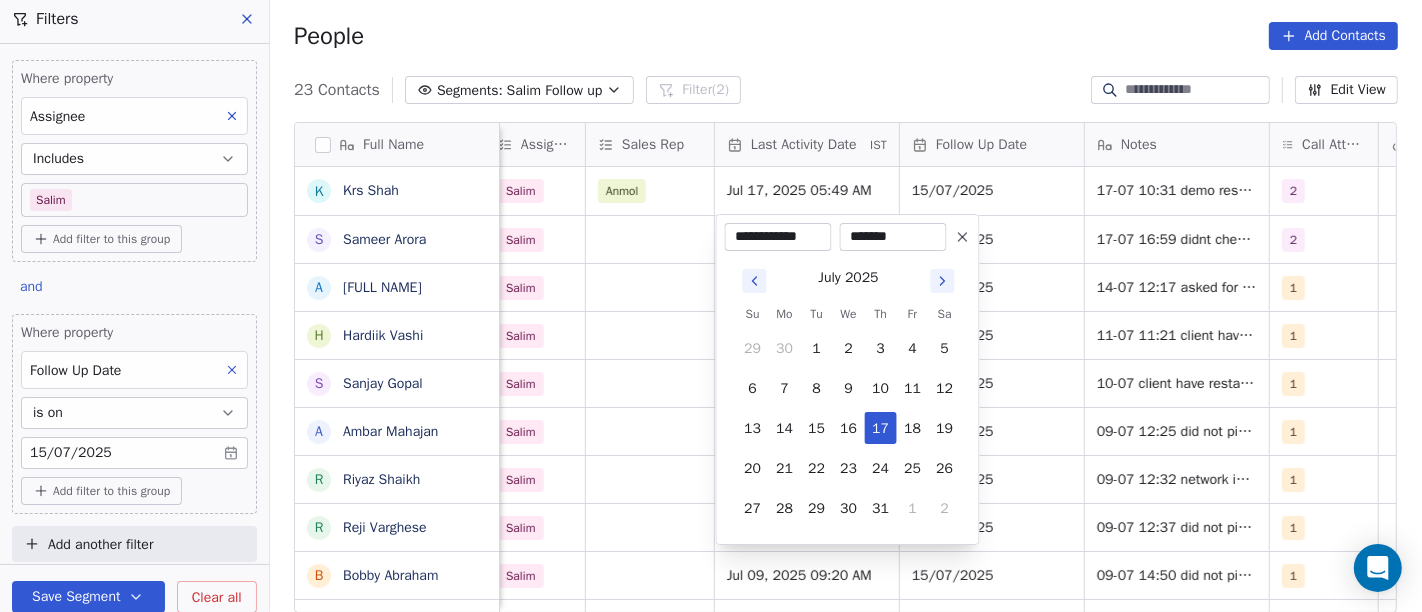 type on "********" 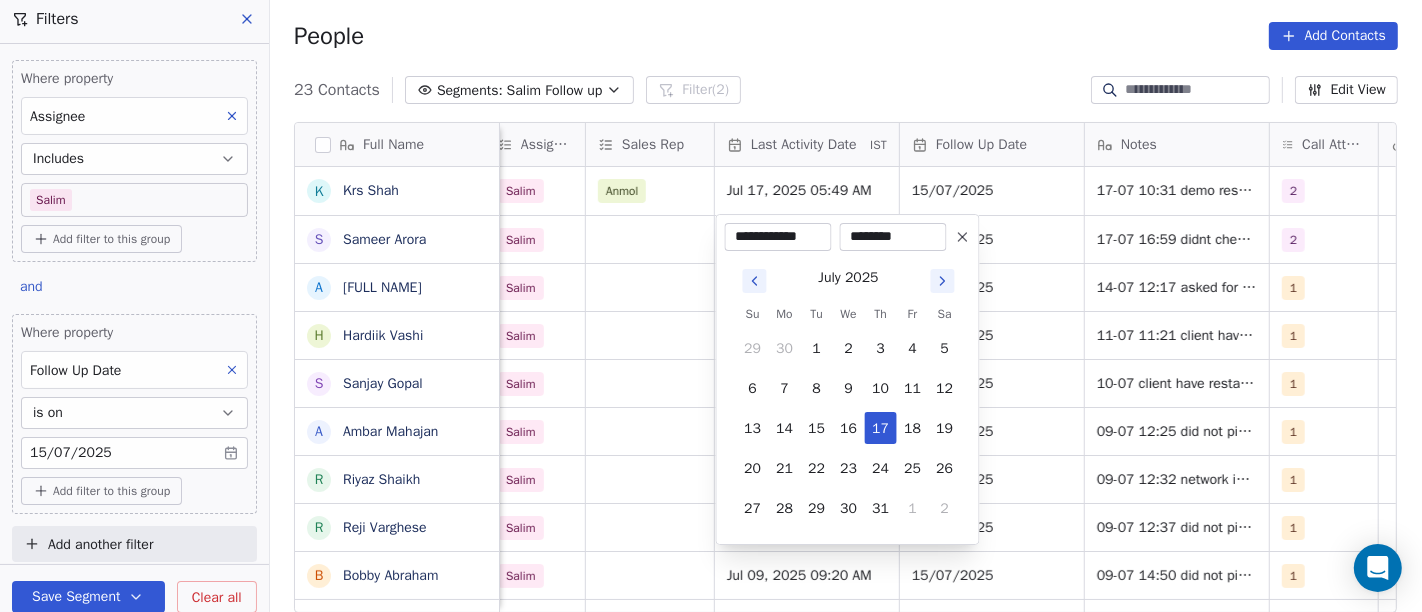 click on "On2Cook India Pvt. Ltd. Contacts People Marketing Workflows Campaigns Sales Pipelines Sequences Beta Tools Apps AI Agents Help & Support Filters Where property   Assignee   Includes Salim Add filter to this group and Where property   Follow Up Date   is on 15/07/2025 Add filter to this group Add another filter Save Segment Clear all People  Add Contacts 23 Contacts Segments: Salim Follow up Filter  (2) Edit View Tag Add to Sequence Full Name K Krs Shah S Sameer Arora A Ashok Kumar J H Hardiik Vashi S Sanjay Gopal A Ambar Mahajan R Riyaz Shaikh R Reji Varghese B Bobby Abraham R Rajesh R Ramesh manral S Sagar Humbade V Vivek Anand Lochab M Mir Imteyaz Ali R Reuel Dhevadhayalan Naidoo V Vijay A Anurag choudhary M Mr.Bond Food Factory A Amit Kotadia s sibi simon H Hitesh Gandhi S Surinder Jagga A Ashwani Sharma Created Date IST Lead Status Tags Assignee Sales Rep Last Activity Date IST Follow Up Date Notes Call Attempts Website zomato link outlet type Location   Jul 13, 2025 07:54 PM Demo Planned Demo Planned 2" at bounding box center [711, 306] 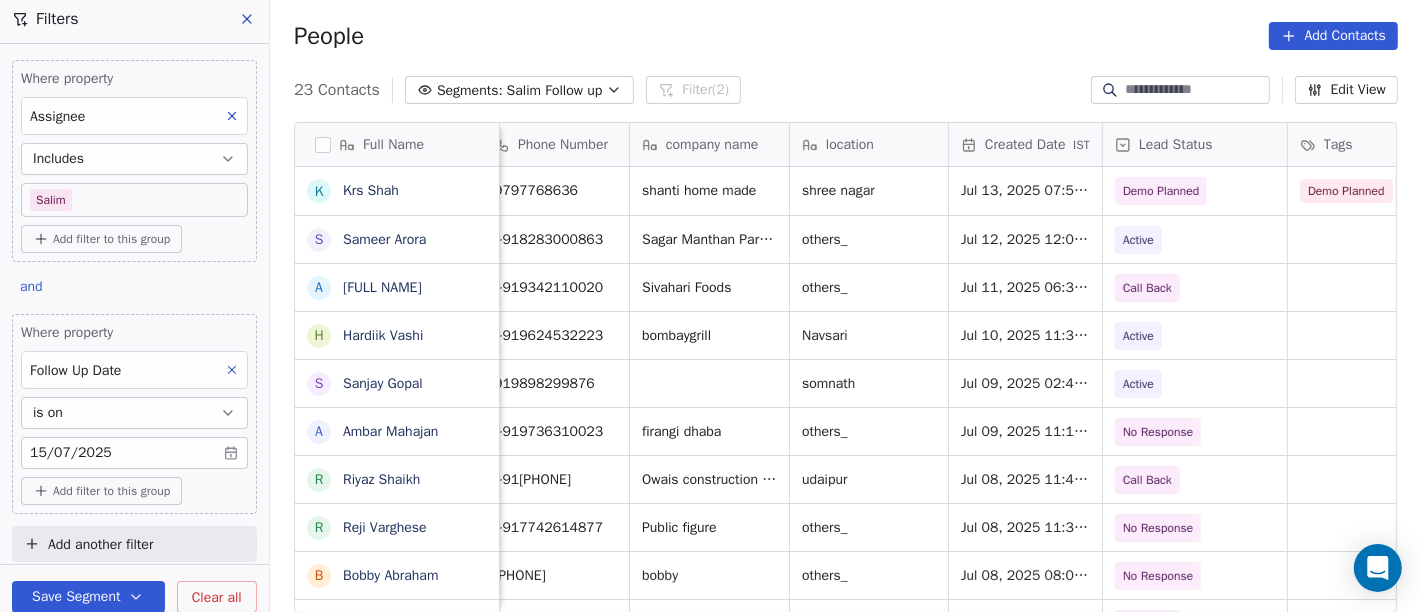 scroll, scrollTop: 0, scrollLeft: 162, axis: horizontal 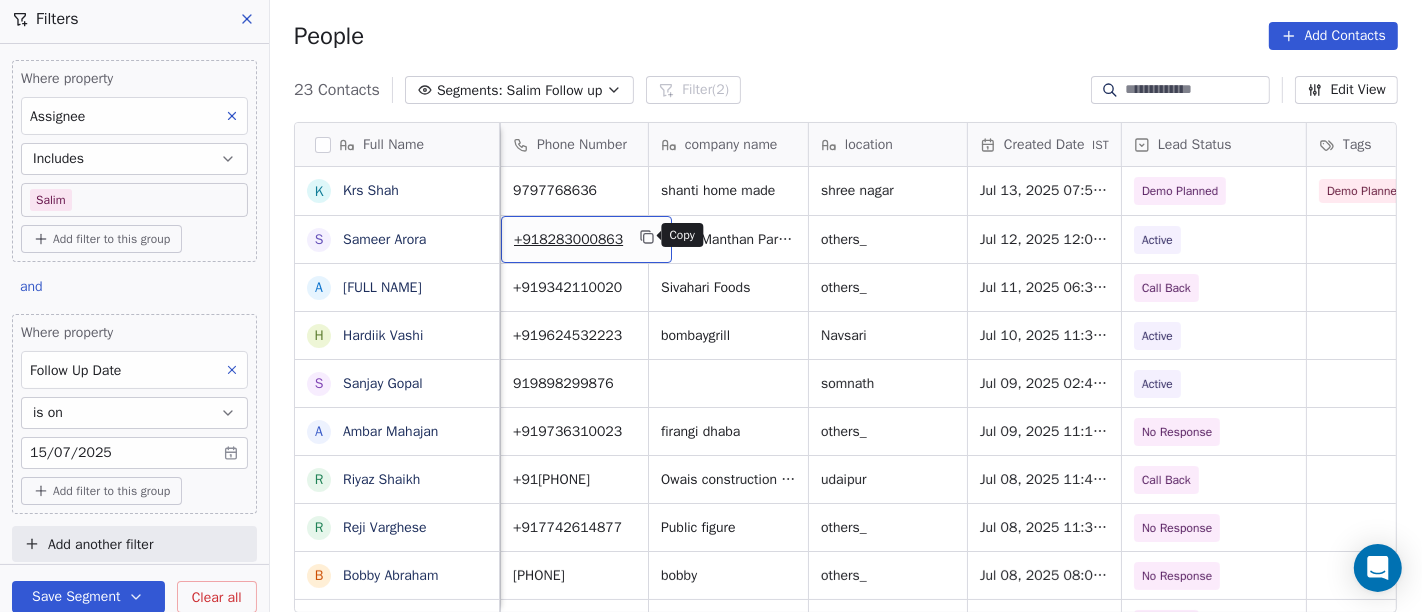 click 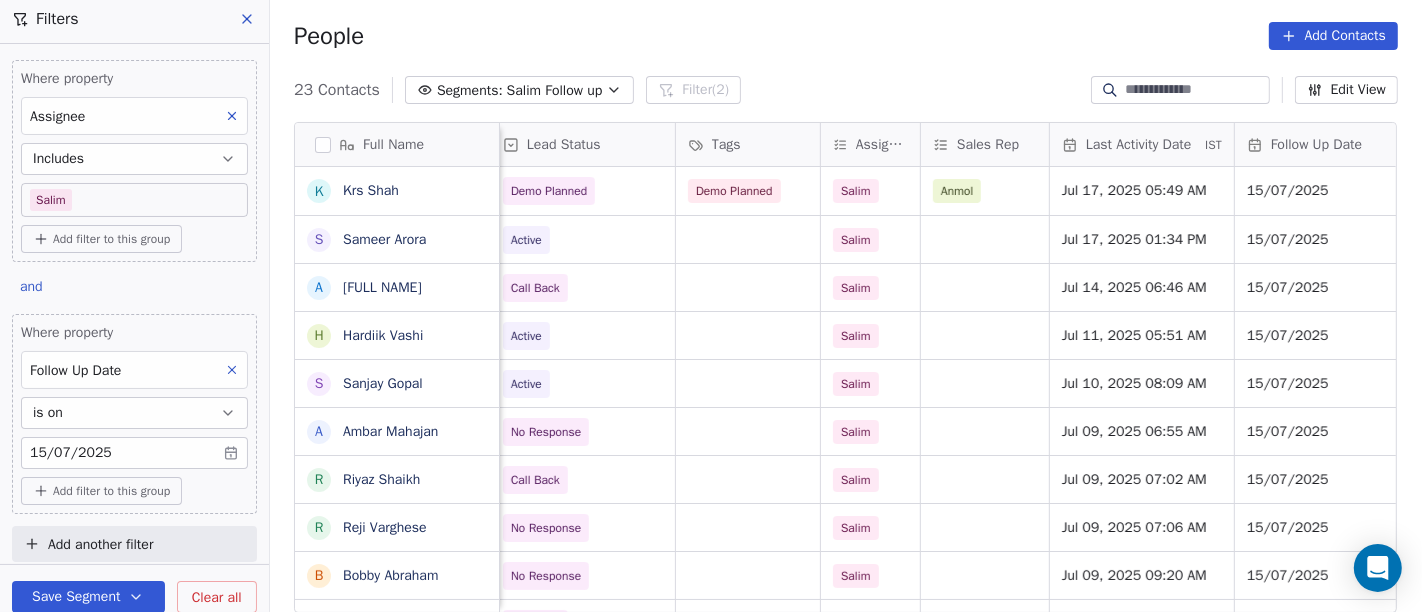 scroll, scrollTop: 0, scrollLeft: 834, axis: horizontal 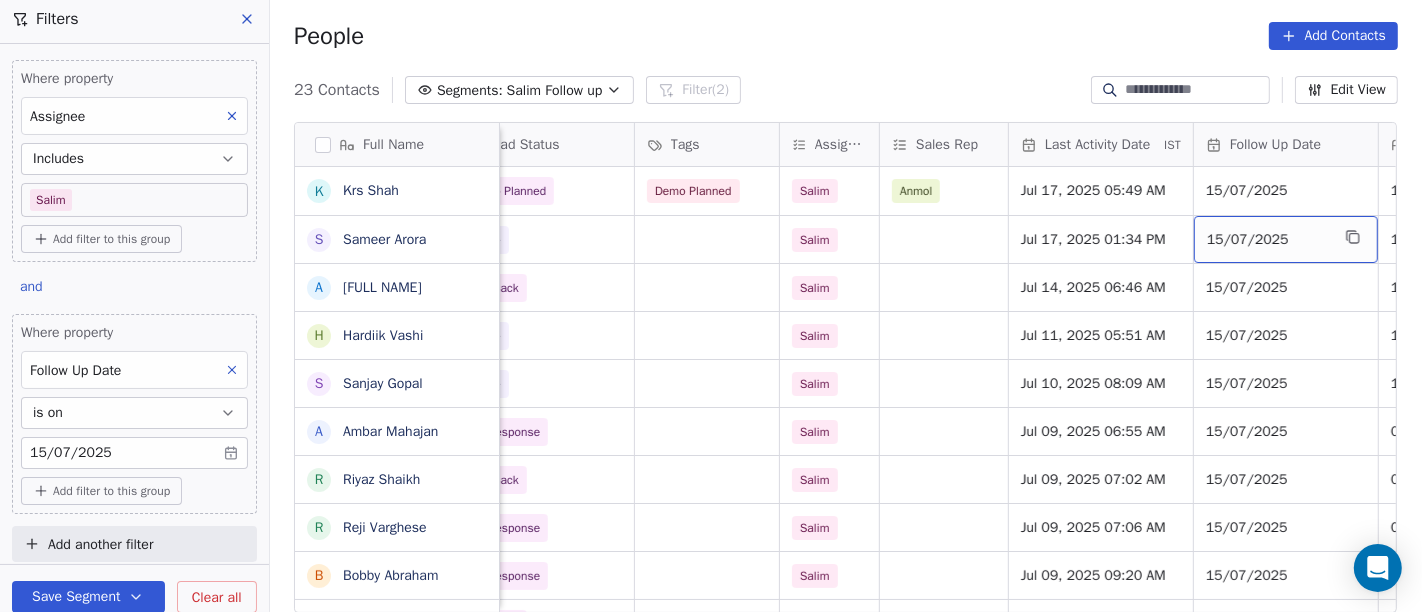 click on "15/07/2025" at bounding box center (1286, 239) 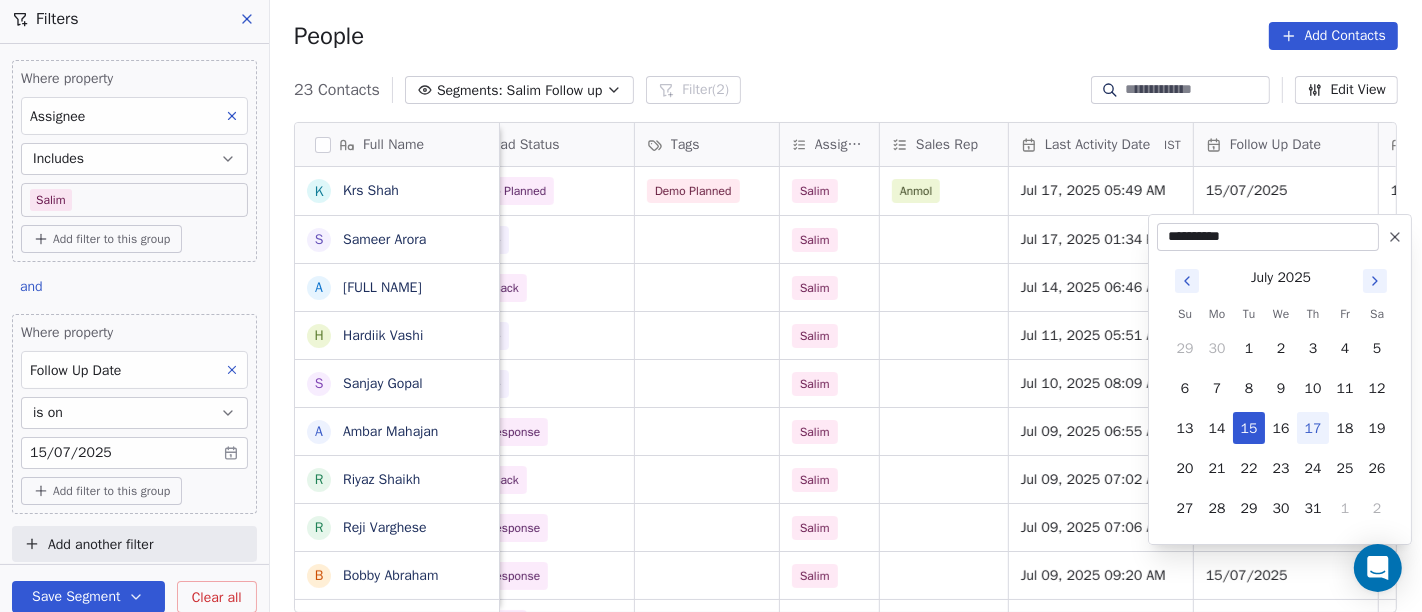 click on "18" at bounding box center [1345, 428] 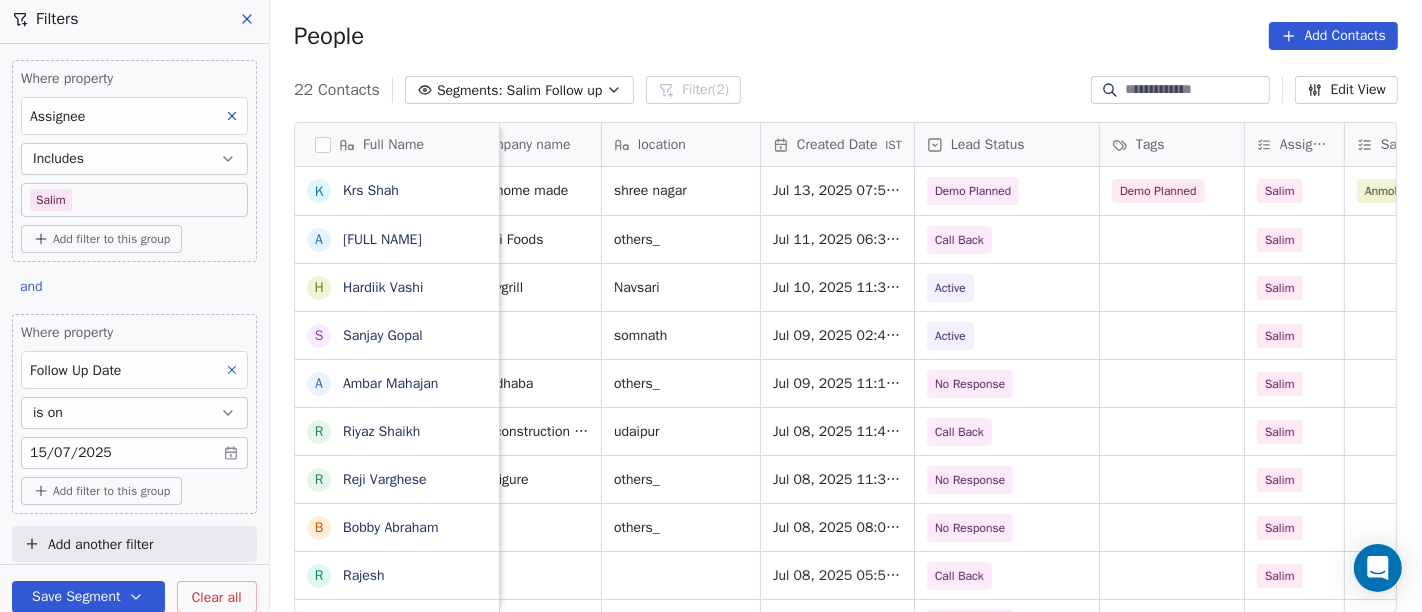 scroll, scrollTop: 0, scrollLeft: 368, axis: horizontal 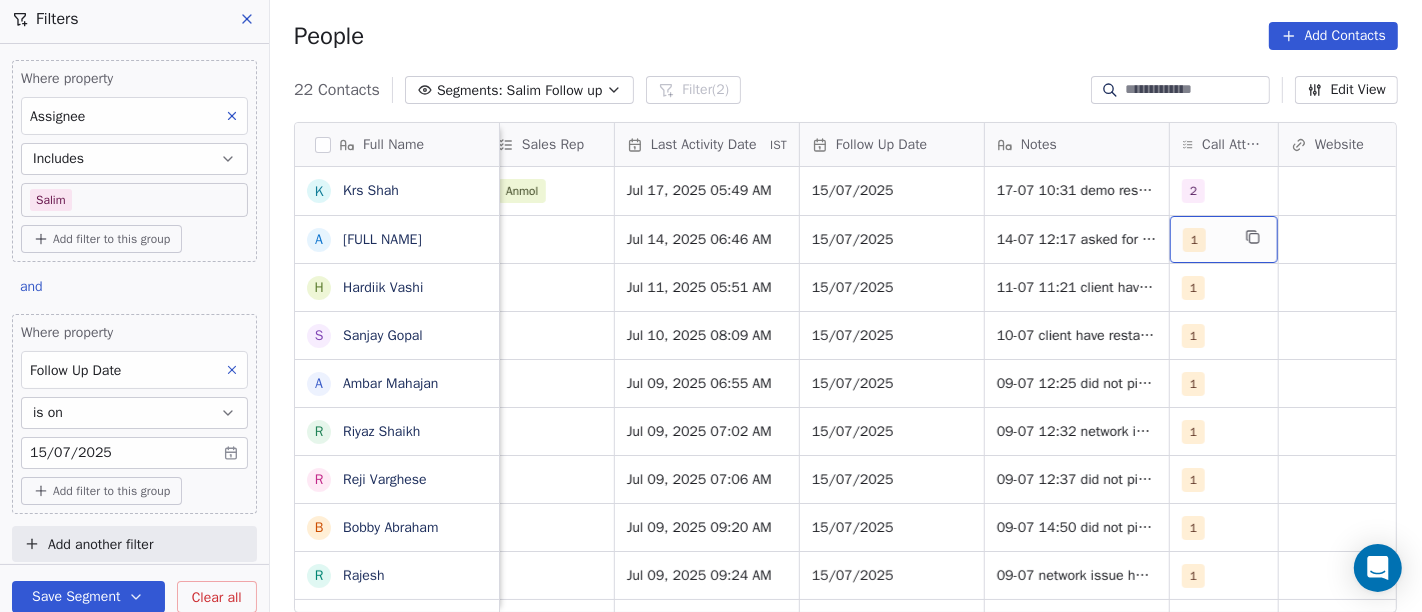 click on "1" at bounding box center [1206, 240] 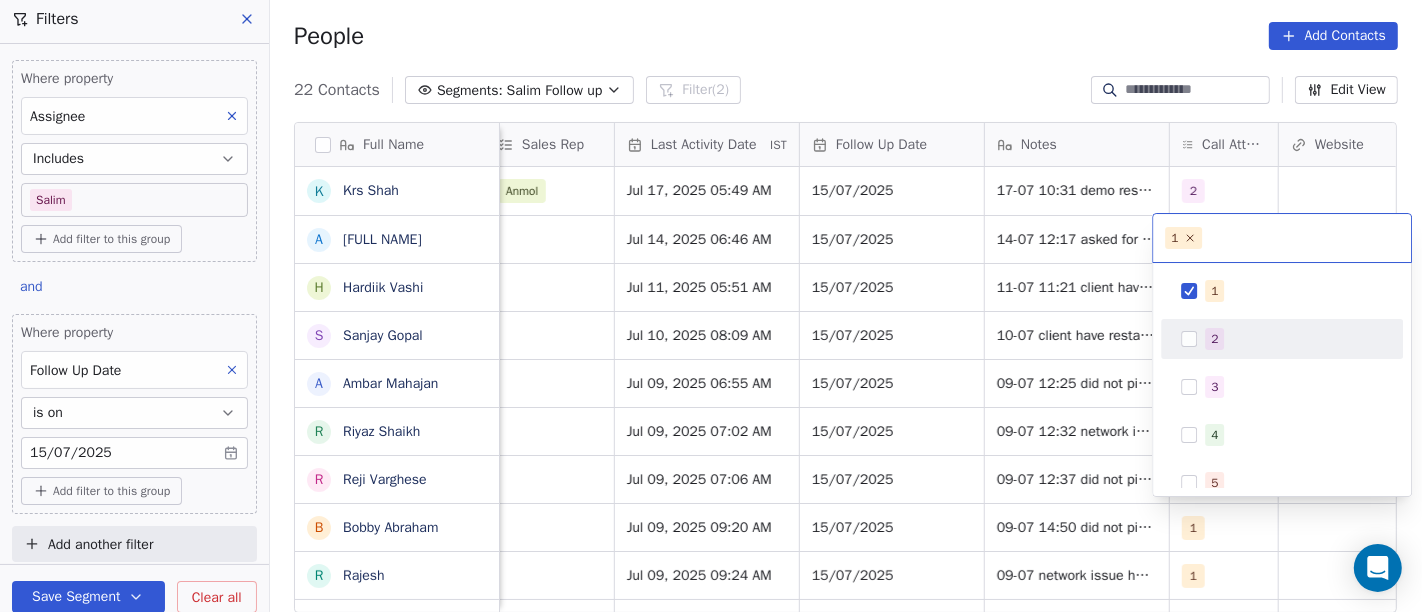 click on "2" at bounding box center (1294, 339) 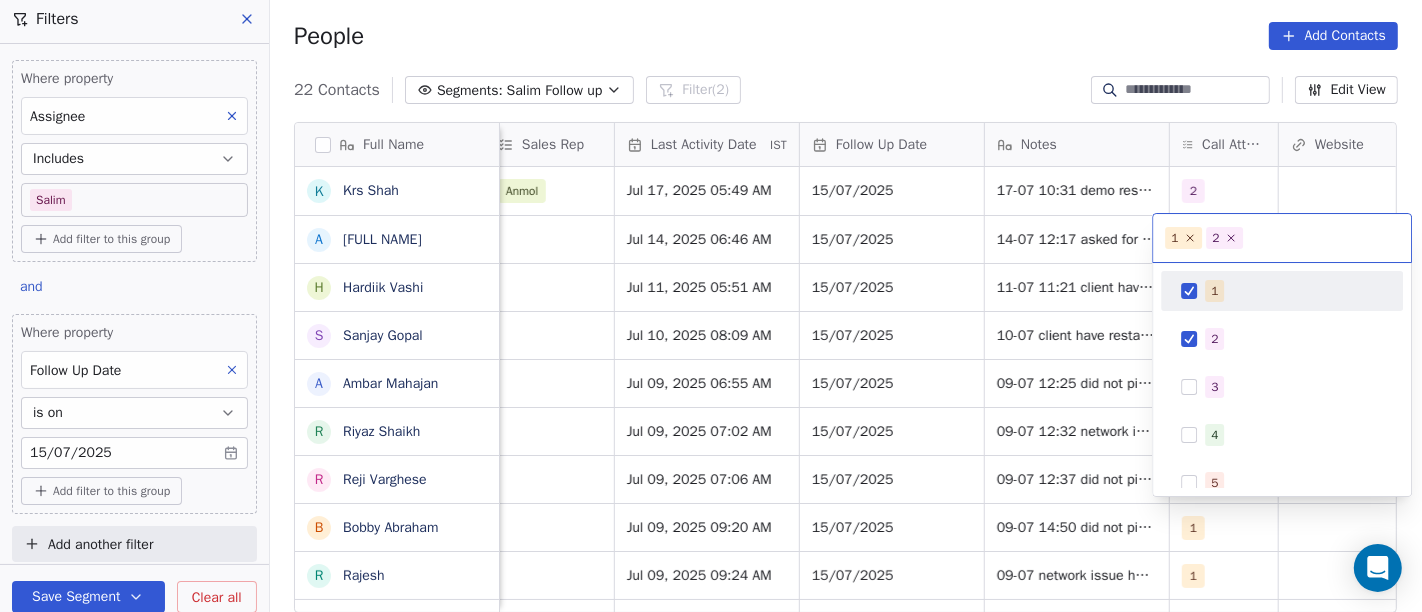 click on "1" at bounding box center [1214, 291] 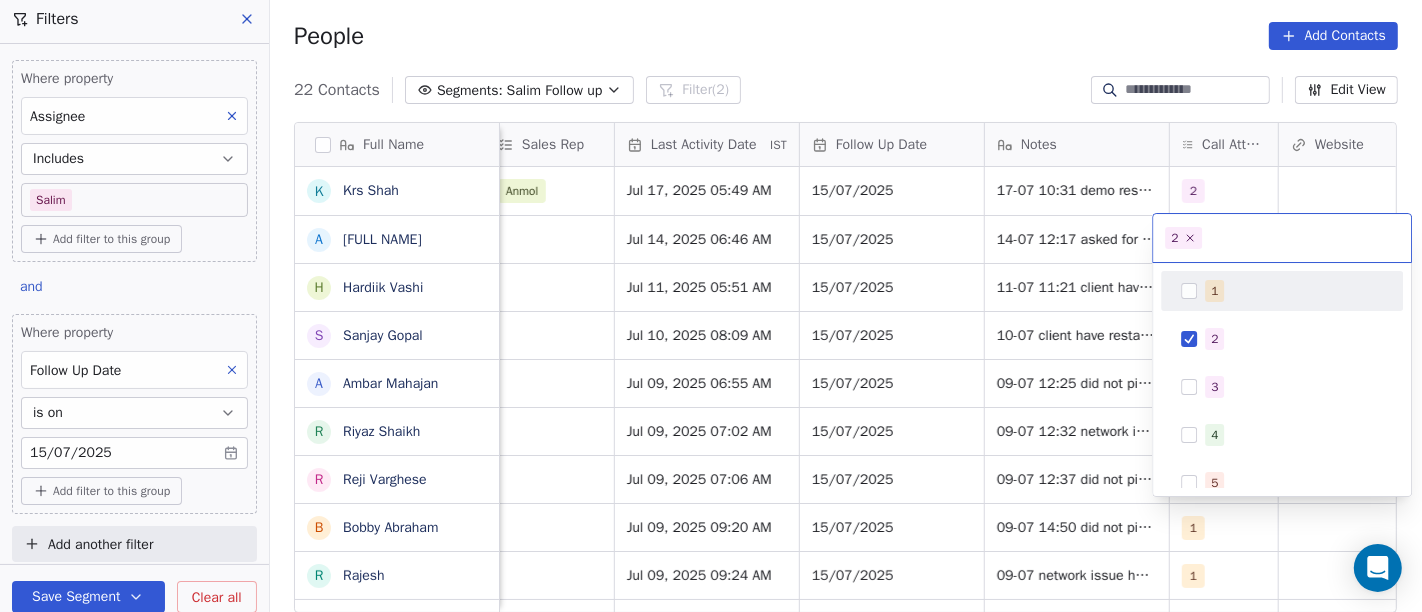 click on "On2Cook India Pvt. Ltd. Contacts People Marketing Workflows Campaigns Sales Pipelines Sequences Beta Tools Apps AI Agents Help & Support Filters Where property   Assignee   Includes Salim Add filter to this group and Where property   Follow Up Date   is on 15/07/2025 Add filter to this group Add another filter Save Segment Clear all People  Add Contacts 22 Contacts Segments: Salim Follow up Filter  (2) Edit View Tag Add to Sequence Full Name K Krs Shah A Ashok Kumar J H Hardiik Vashi S Sanjay Gopal A Ambar Mahajan R Riyaz Shaikh R Reji Varghese B Bobby Abraham R Rajesh R Ramesh manral S Sagar Humbade V Vivek Anand Lochab M Mir Imteyaz Ali R Reuel Dhevadhayalan Naidoo V Vijay A Anurag choudhary M Mr.Bond Food Factory A Amit Kotadia s sibi simon H Hitesh Gandhi S Surinder Jagga A Ashwani Sharma Lead Status Tags Assignee Sales Rep Last Activity Date IST Follow Up Date Notes Call Attempts Website zomato link outlet type Location   Demo Planned Demo Planned Salim Anmol Jul 17, 2025 05:49 AM 15/07/2025 2   Salim" at bounding box center (711, 306) 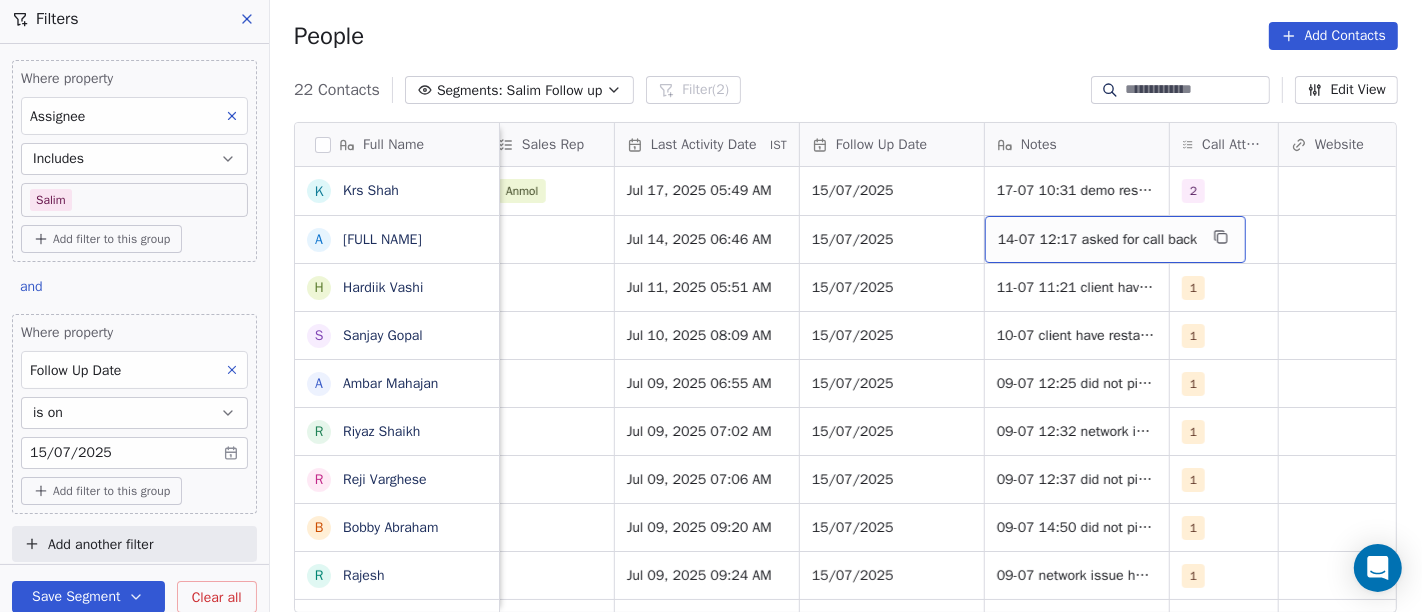 click on "14-07 12:17 asked for call back" at bounding box center [1097, 240] 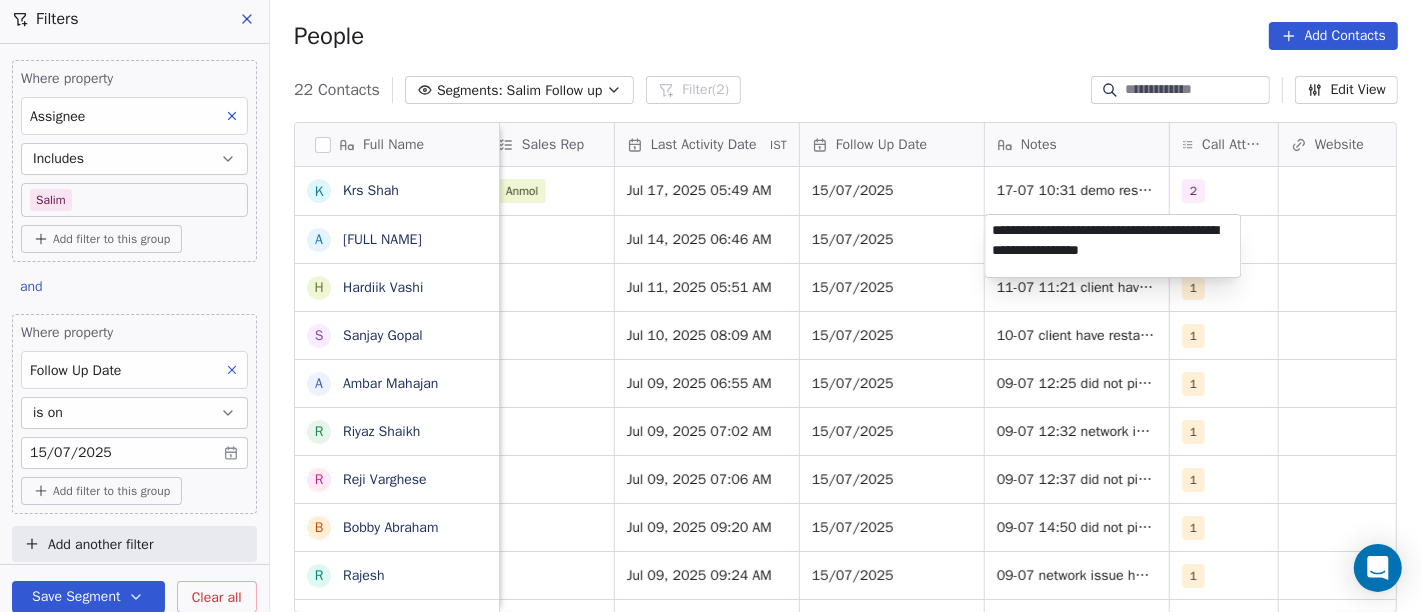 type on "**********" 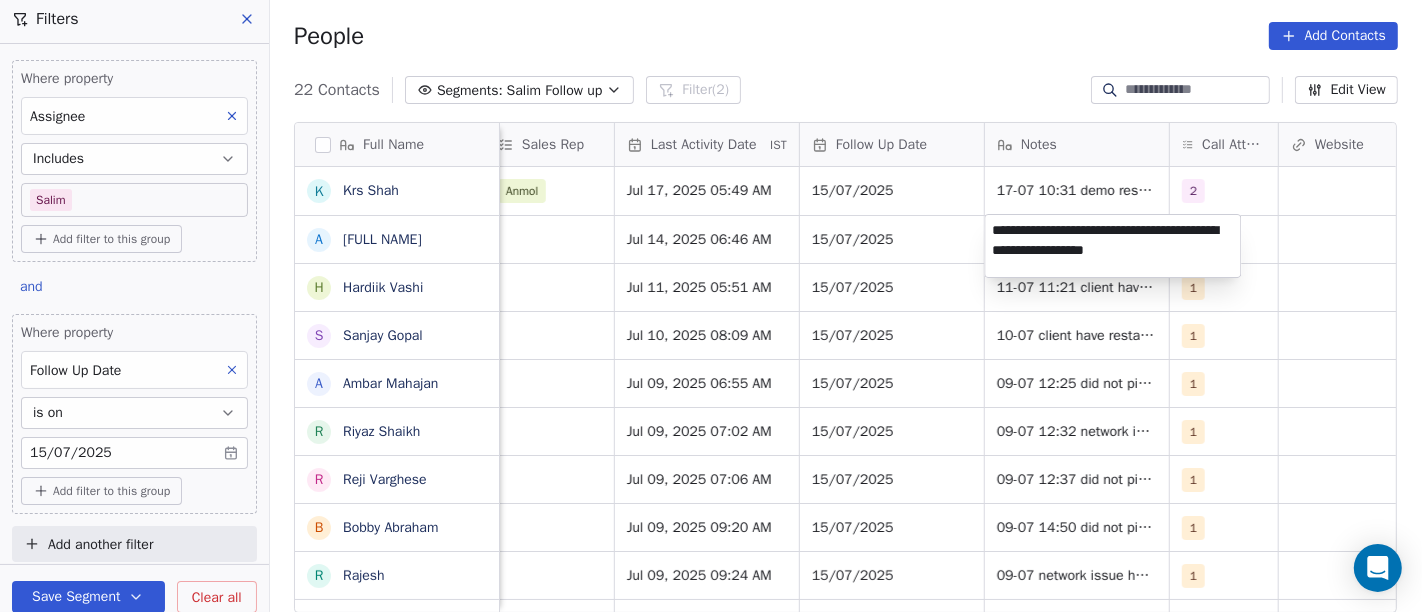 click on "On2Cook India Pvt. Ltd. Contacts People Marketing Workflows Campaigns Sales Pipelines Sequences Beta Tools Apps AI Agents Help & Support Filters Where property   Assignee   Includes Salim Add filter to this group and Where property   Follow Up Date   is on 15/07/2025 Add filter to this group Add another filter Save Segment Clear all People  Add Contacts 22 Contacts Segments: Salim Follow up Filter  (2) Edit View Tag Add to Sequence Full Name K Krs Shah A Ashok Kumar J H Hardiik Vashi S Sanjay Gopal A Ambar Mahajan R Riyaz Shaikh R Reji Varghese B Bobby Abraham R Rajesh R Ramesh manral S Sagar Humbade V Vivek Anand Lochab M Mir Imteyaz Ali R Reuel Dhevadhayalan Naidoo V Vijay A Anurag choudhary M Mr.Bond Food Factory A Amit Kotadia s sibi simon H Hitesh Gandhi S Surinder Jagga A Ashwani Sharma Lead Status Tags Assignee Sales Rep Last Activity Date IST Follow Up Date Notes Call Attempts Website zomato link outlet type Location   Demo Planned Demo Planned Salim Anmol Jul 17, 2025 05:49 AM 15/07/2025 2   Salim" at bounding box center [711, 306] 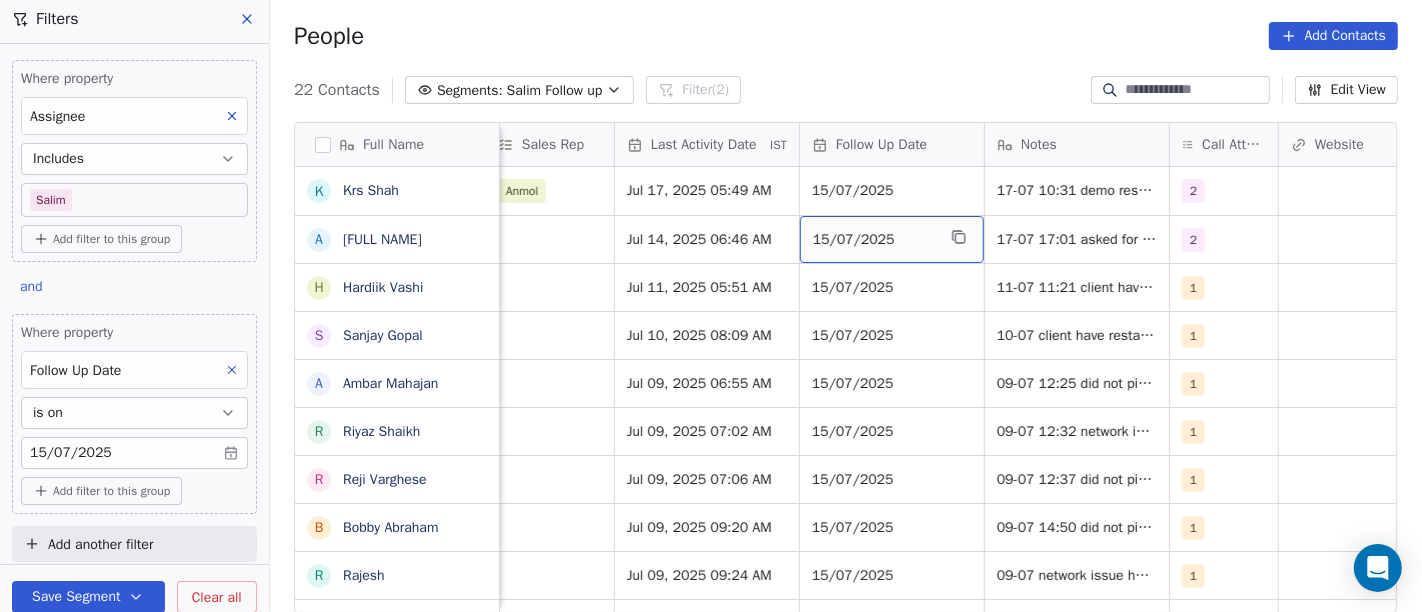 click on "15/07/2025" at bounding box center [874, 240] 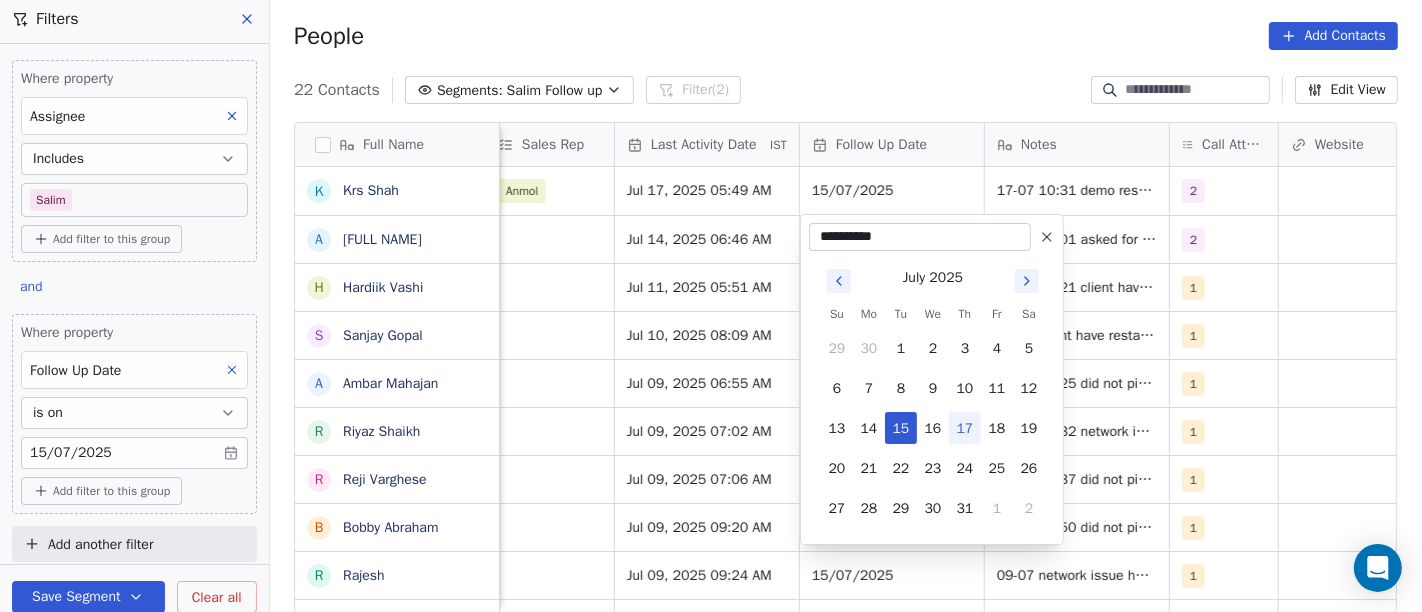 click on "On2Cook India Pvt. Ltd. Contacts People Marketing Workflows Campaigns Sales Pipelines Sequences Beta Tools Apps AI Agents Help & Support Filters Where property   Assignee   Includes Salim Add filter to this group and Where property   Follow Up Date   is on 15/07/2025 Add filter to this group Add another filter Save Segment Clear all People  Add Contacts 22 Contacts Segments: Salim Follow up Filter  (2) Edit View Tag Add to Sequence Full Name K Krs Shah A Ashok Kumar J H Hardiik Vashi S Sanjay Gopal A Ambar Mahajan R Riyaz Shaikh R Reji Varghese B Bobby Abraham R Rajesh R Ramesh manral S Sagar Humbade V Vivek Anand Lochab M Mir Imteyaz Ali R Reuel Dhevadhayalan Naidoo V Vijay A Anurag choudhary M Mr.Bond Food Factory A Amit Kotadia s sibi simon H Hitesh Gandhi S Surinder Jagga A Ashwani Sharma Lead Status Tags Assignee Sales Rep Last Activity Date IST Follow Up Date Notes Call Attempts Website zomato link outlet type Location   Demo Planned Demo Planned Salim Anmol Jul 17, 2025 05:49 AM 15/07/2025 2   Salim" at bounding box center [711, 306] 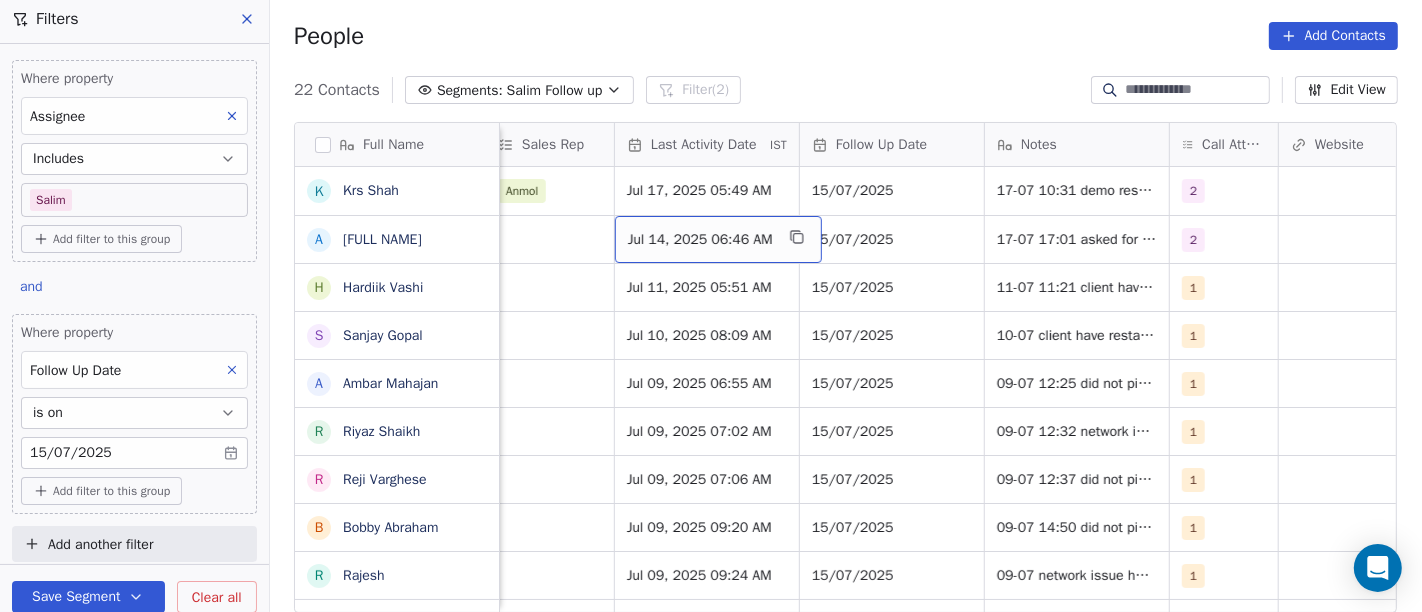 click on "Jul 14, 2025 06:46 AM" at bounding box center [700, 240] 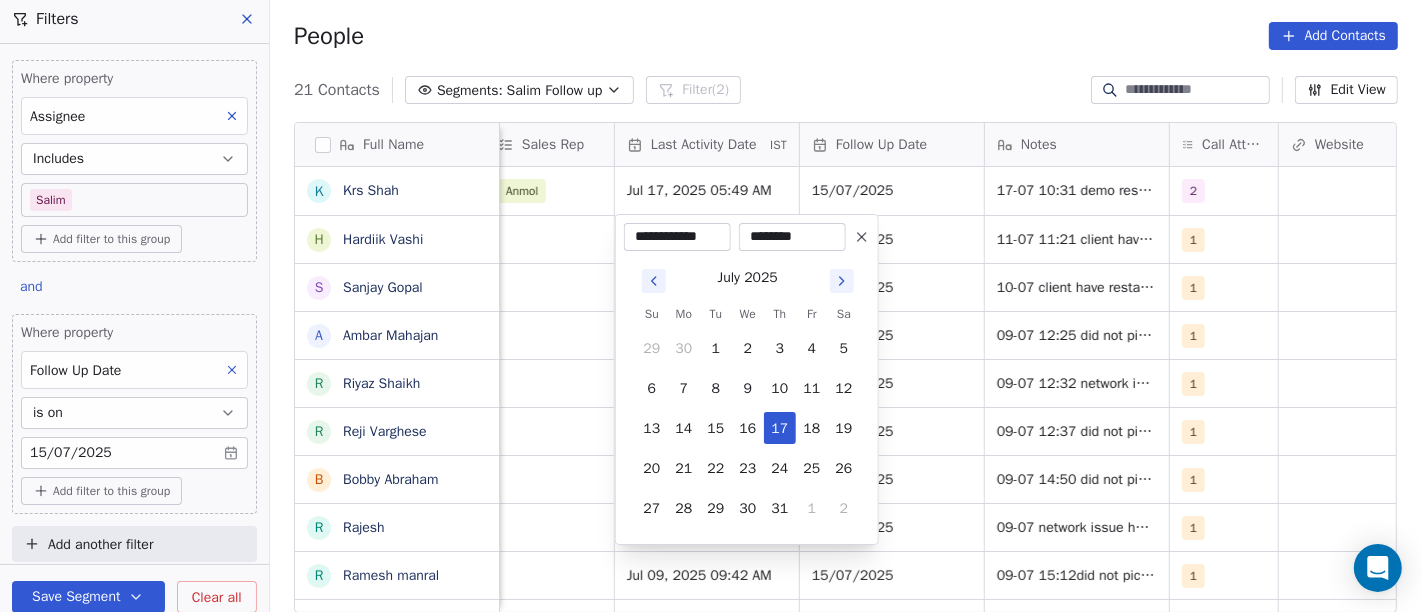 click on "On2Cook India Pvt. Ltd. Contacts People Marketing Workflows Campaigns Sales Pipelines Sequences Beta Tools Apps AI Agents Help & Support Filters Where property   Assignee   Includes Salim Add filter to this group and Where property   Follow Up Date   is on 15/07/2025 Add filter to this group Add another filter Save Segment Clear all People  Add Contacts 21 Contacts Segments: Salim Follow up Filter  (2) Edit View Tag Add to Sequence Full Name K Krs Shah H Hardiik Vashi S Sanjay Gopal A Ambar Mahajan R Riyaz Shaikh R Reji Varghese B Bobby Abraham R Rajesh R Ramesh manral S Sagar Humbade V Vivek Anand Lochab M Mir Imteyaz Ali R Reuel Dhevadhayalan Naidoo V Vijay A Anurag choudhary M Mr.Bond Food Factory A Amit Kotadia s sibi simon H Hitesh Gandhi S Surinder Jagga A Ashwani Sharma Lead Status Tags Assignee Sales Rep Last Activity Date IST Follow Up Date Notes Call Attempts Website zomato link outlet type Location   Demo Planned Demo Planned Salim Anmol Jul 17, 2025 05:49 AM 15/07/2025 2 cloud_kitchen   Active 1" at bounding box center [711, 306] 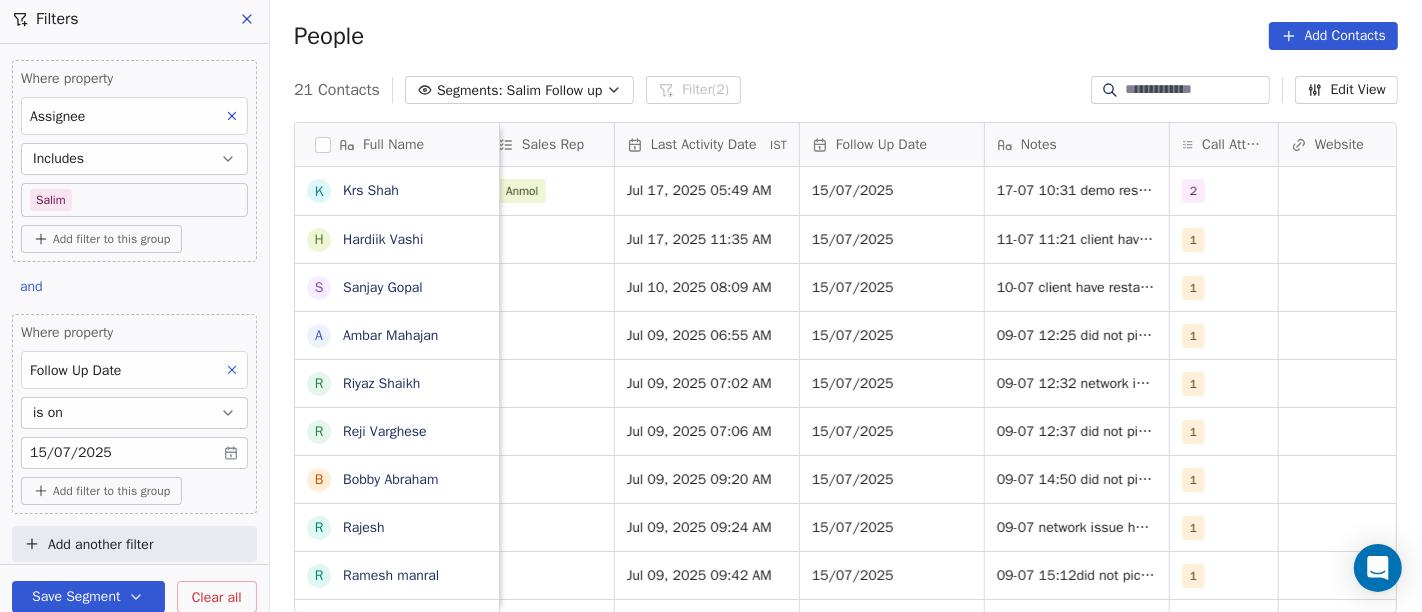 click on "People  Add Contacts" at bounding box center (846, 36) 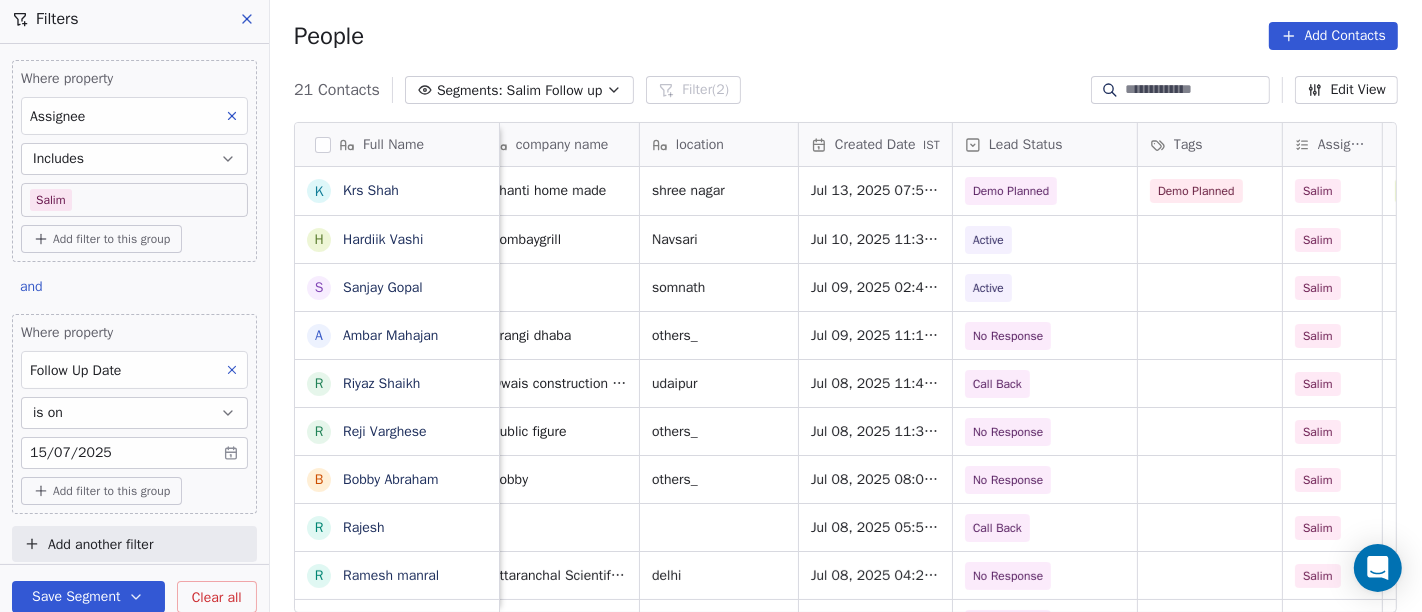 scroll, scrollTop: 0, scrollLeft: 330, axis: horizontal 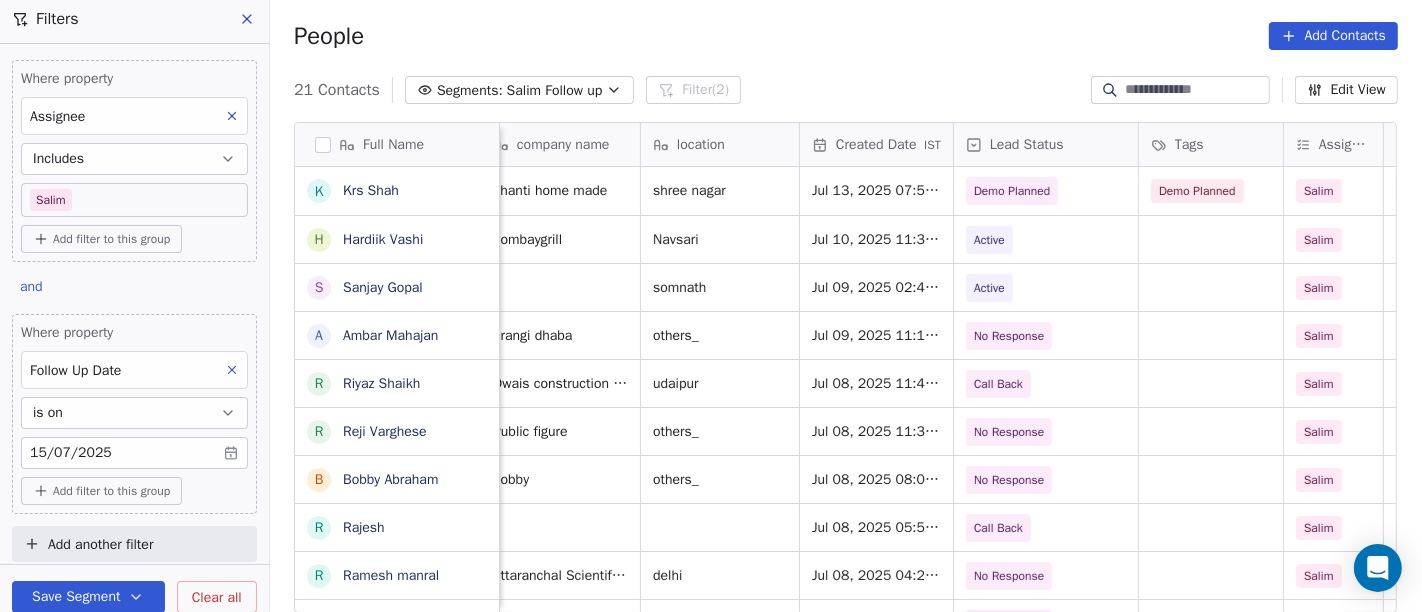 click on "People  Add Contacts" at bounding box center (846, 36) 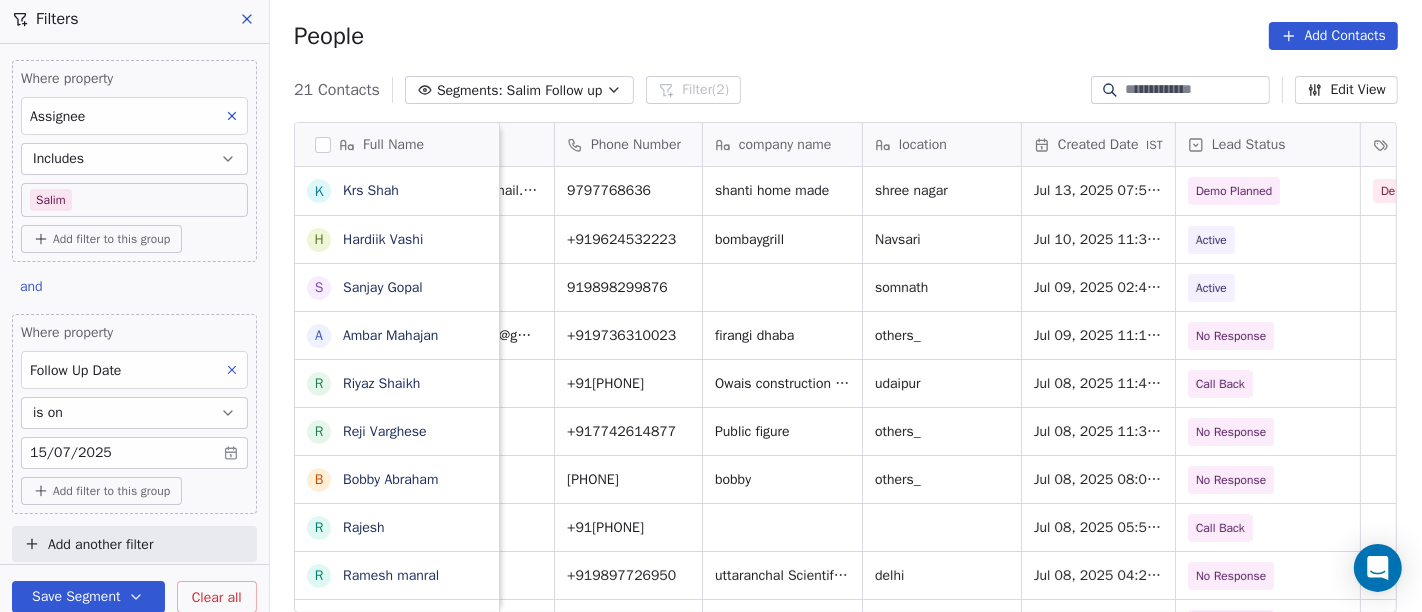 scroll, scrollTop: 0, scrollLeft: 0, axis: both 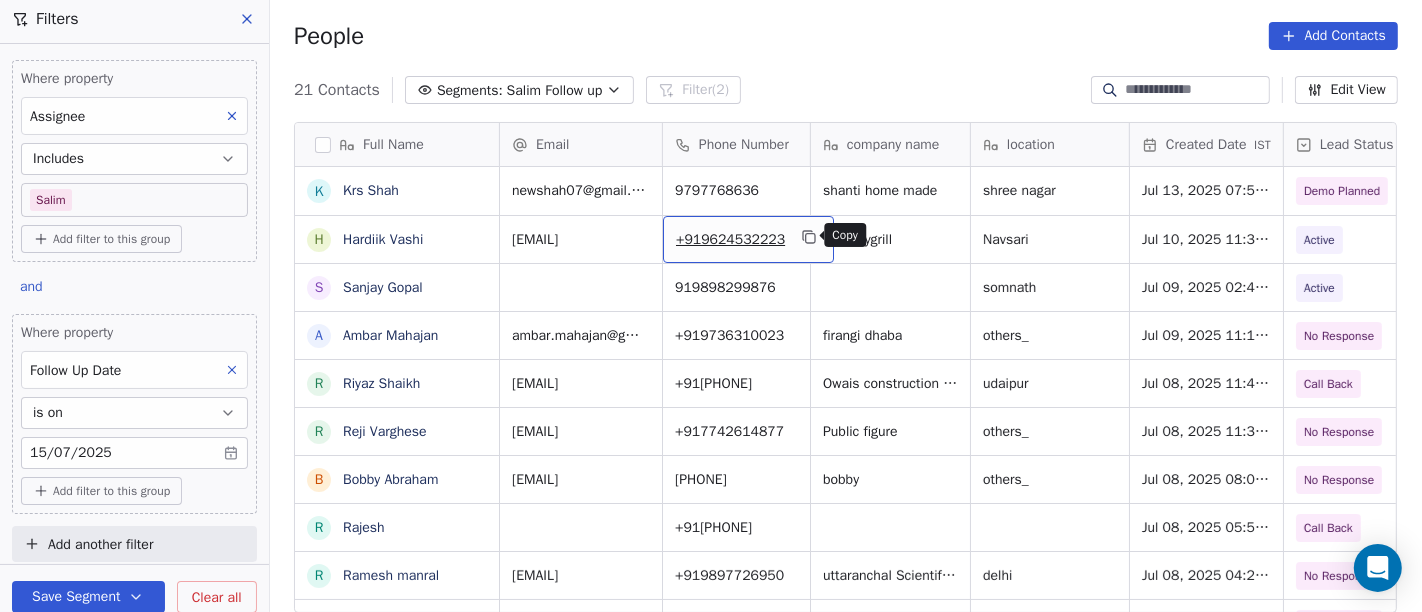 click 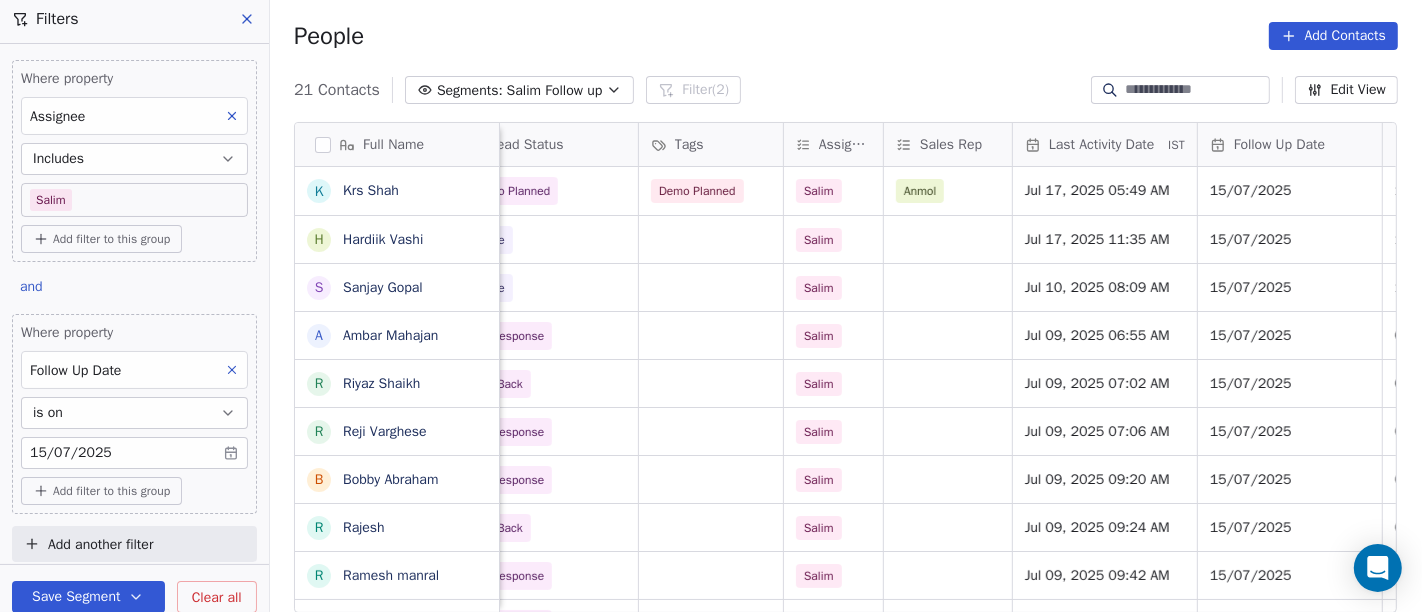scroll, scrollTop: 0, scrollLeft: 977, axis: horizontal 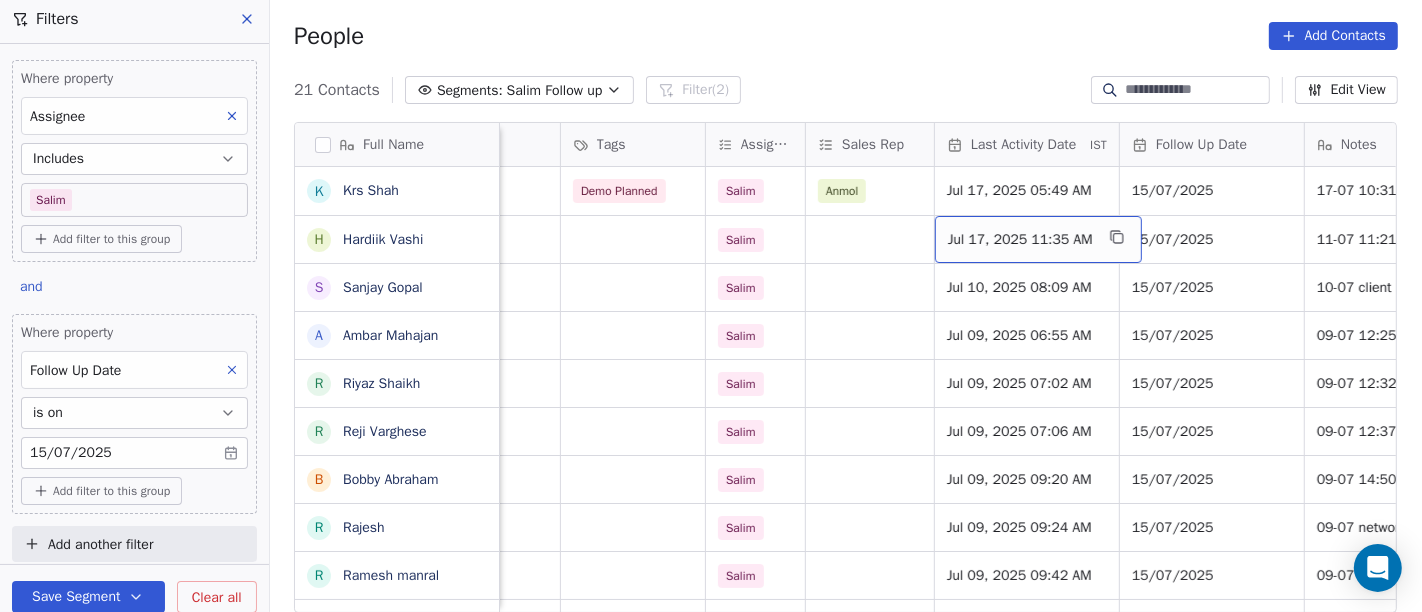 click on "Jul 17, 2025 11:35 AM" at bounding box center (1020, 240) 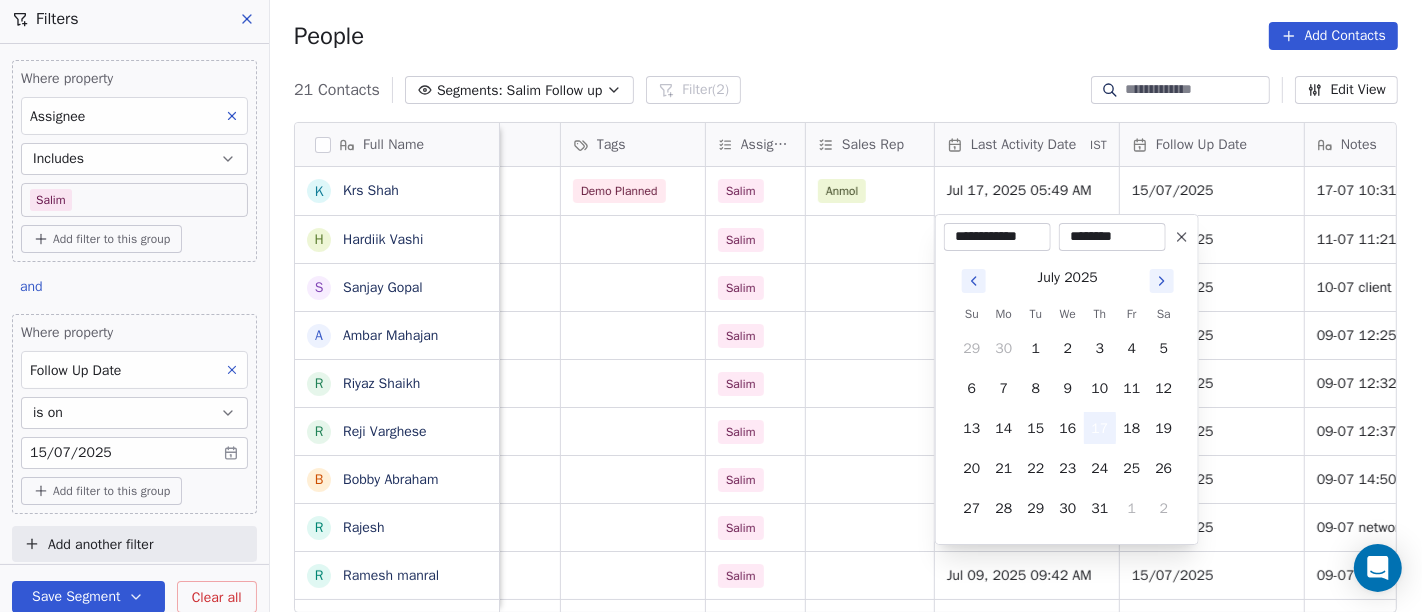 click on "17" at bounding box center (1100, 428) 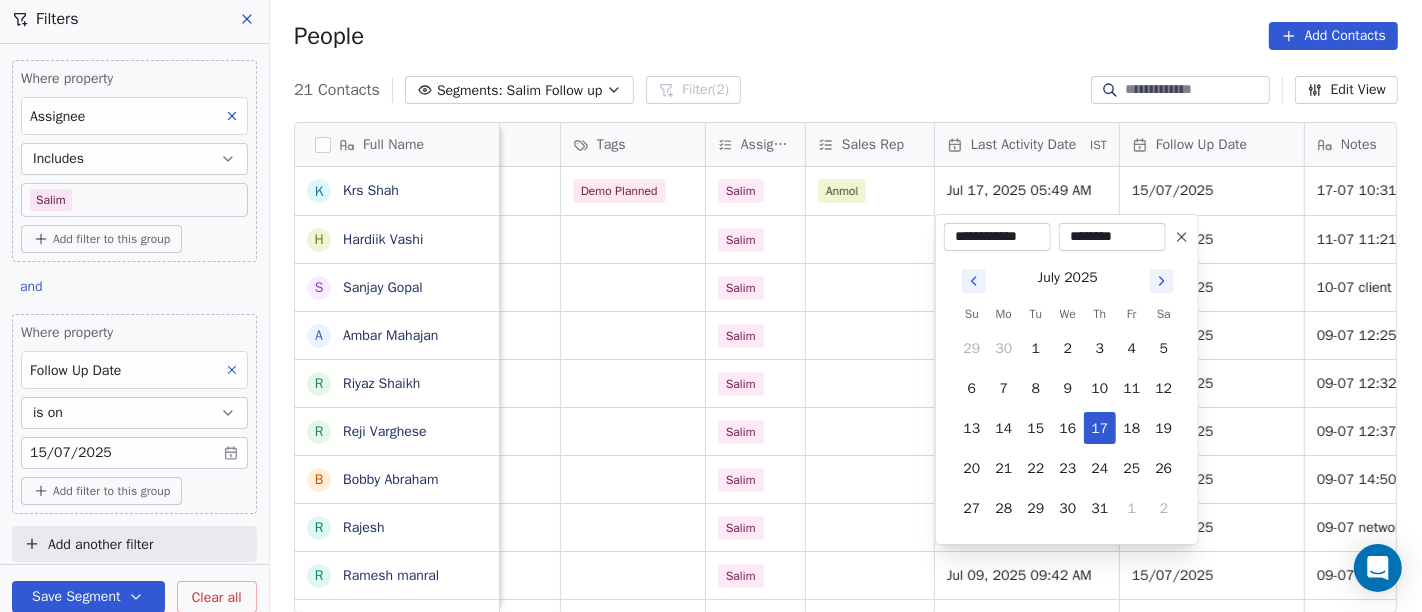 click on "********" at bounding box center [1112, 237] 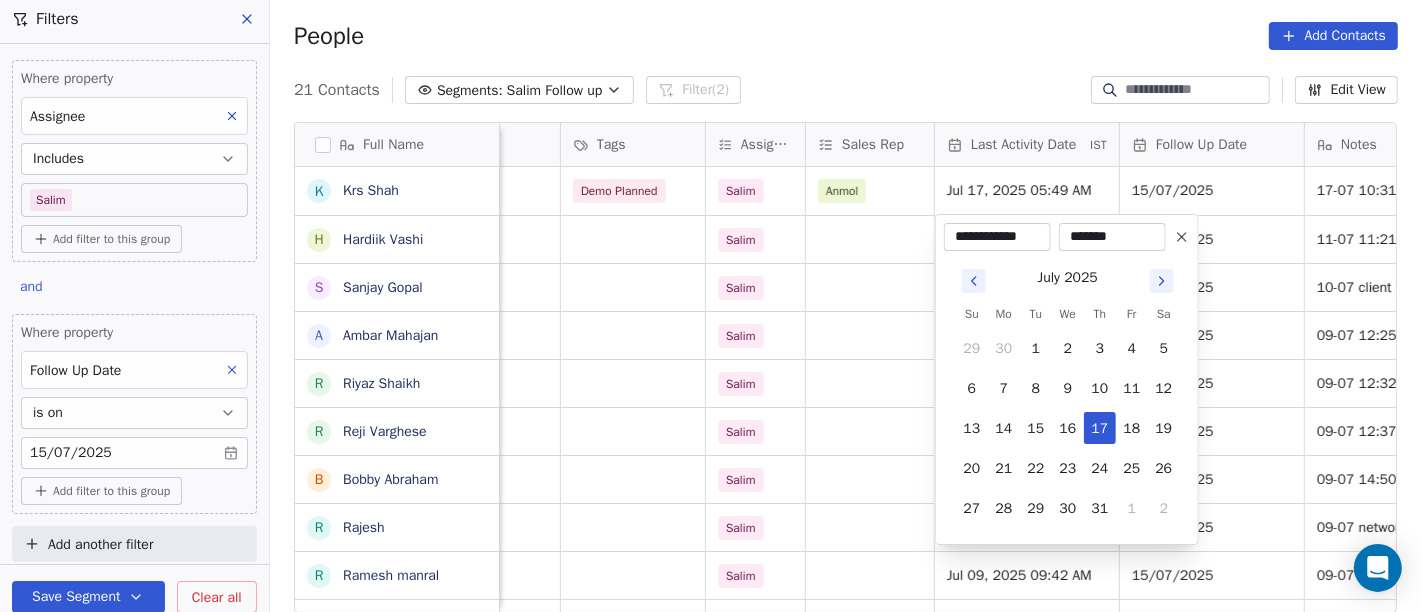 type on "********" 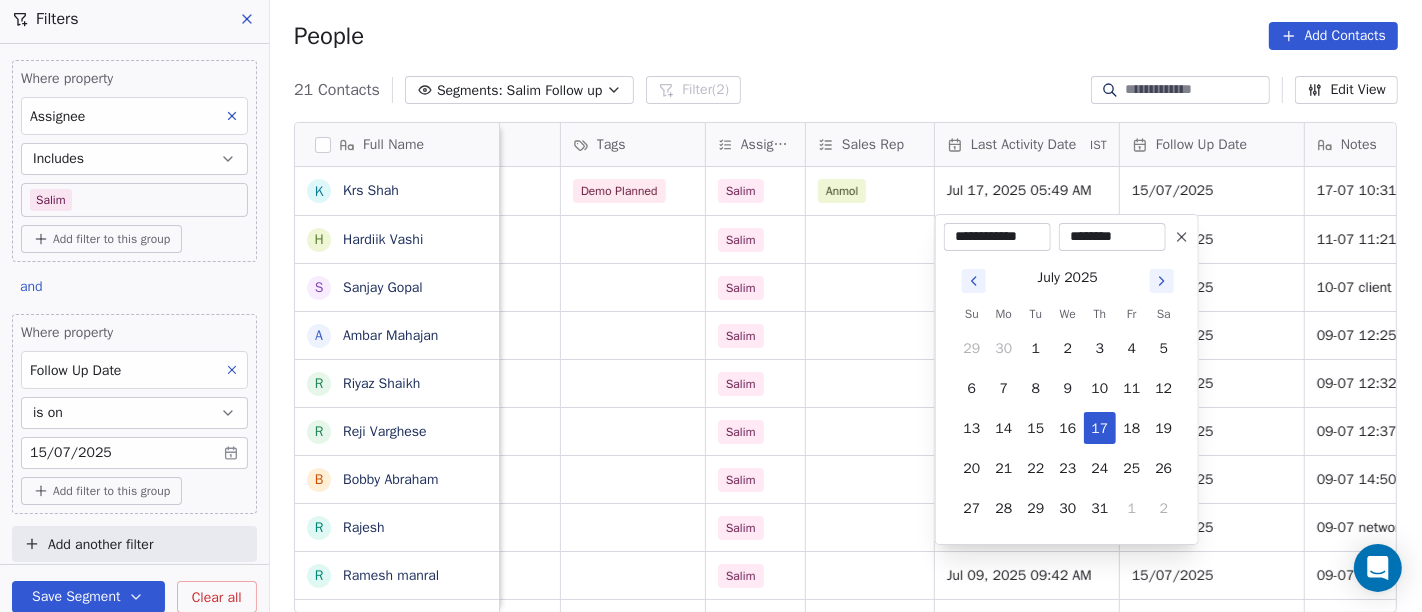click on "On2Cook India Pvt. Ltd. Contacts People Marketing Workflows Campaigns Sales Pipelines Sequences Beta Tools Apps AI Agents Help & Support Filters Where property   Assignee   Includes Salim Add filter to this group and Where property   Follow Up Date   is on 15/07/2025 Add filter to this group Add another filter Save Segment Clear all People  Add Contacts 21 Contacts Segments: Salim Follow up Filter  (2) Edit View Tag Add to Sequence Full Name K Krs Shah H Hardiik Vashi S Sanjay Gopal A Ambar Mahajan R Riyaz Shaikh R Reji Varghese B Bobby Abraham R Rajesh R Ramesh manral S Sagar Humbade V Vivek Anand Lochab M Mir Imteyaz Ali R Reuel Dhevadhayalan Naidoo V Vijay A Anurag choudhary M Mr.Bond Food Factory A Amit Kotadia s sibi simon H Hitesh Gandhi S Surinder Jagga A Ashwani Sharma company name location Created Date IST Lead Status Tags Assignee Sales Rep Last Activity Date IST Follow Up Date Notes Call Attempts Website zomato link   shanti home made shree nagar Jul 13, 2025 07:54 PM Demo Planned Demo Planned 2" at bounding box center [711, 306] 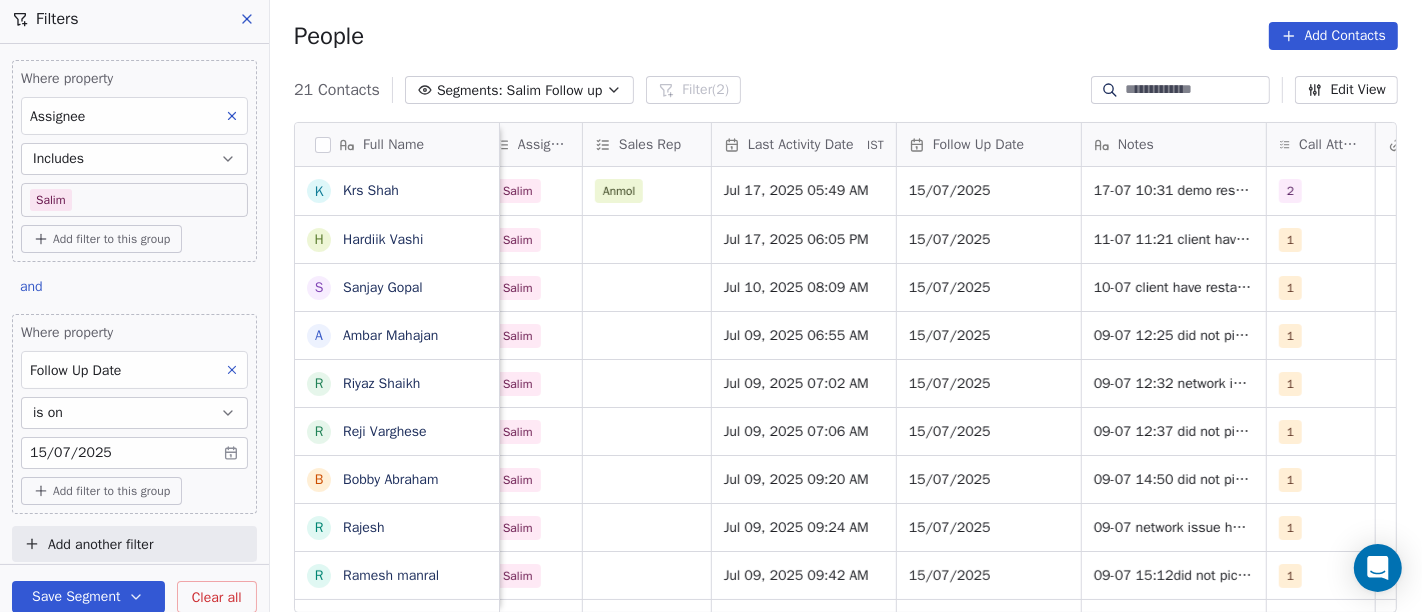 scroll, scrollTop: 0, scrollLeft: 1133, axis: horizontal 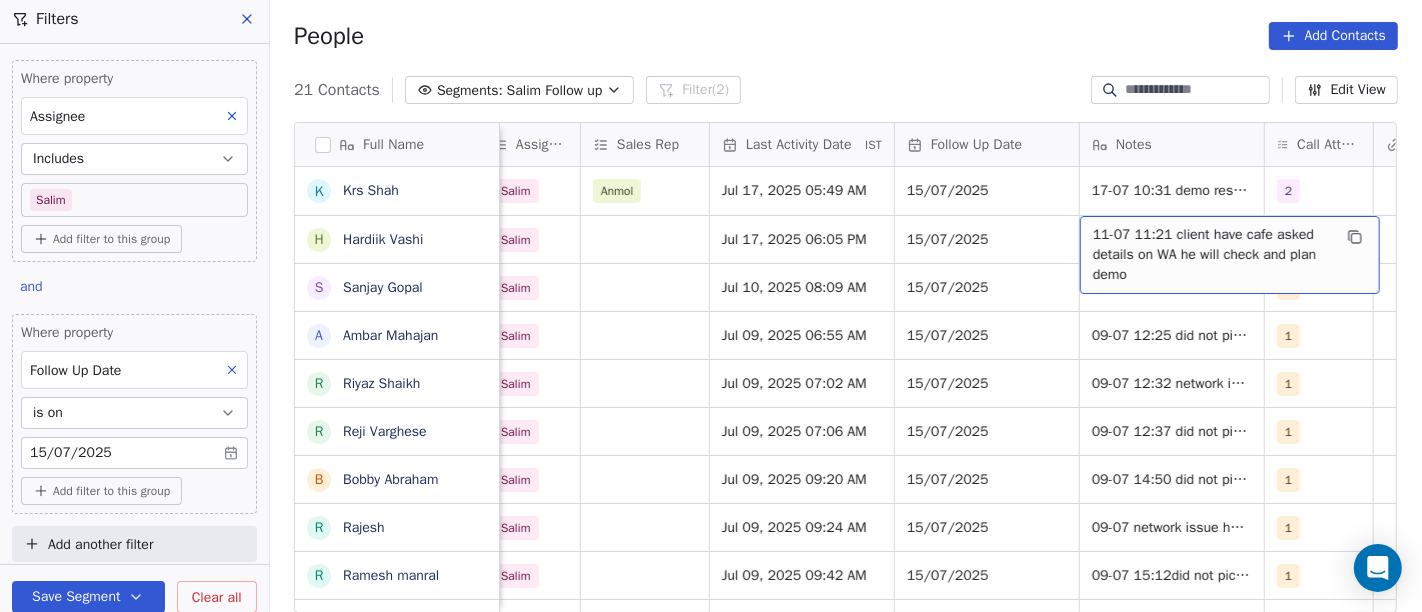 click on "11-07 11:21 client have cafe asked details on WA he will check and plan demo" at bounding box center [1212, 255] 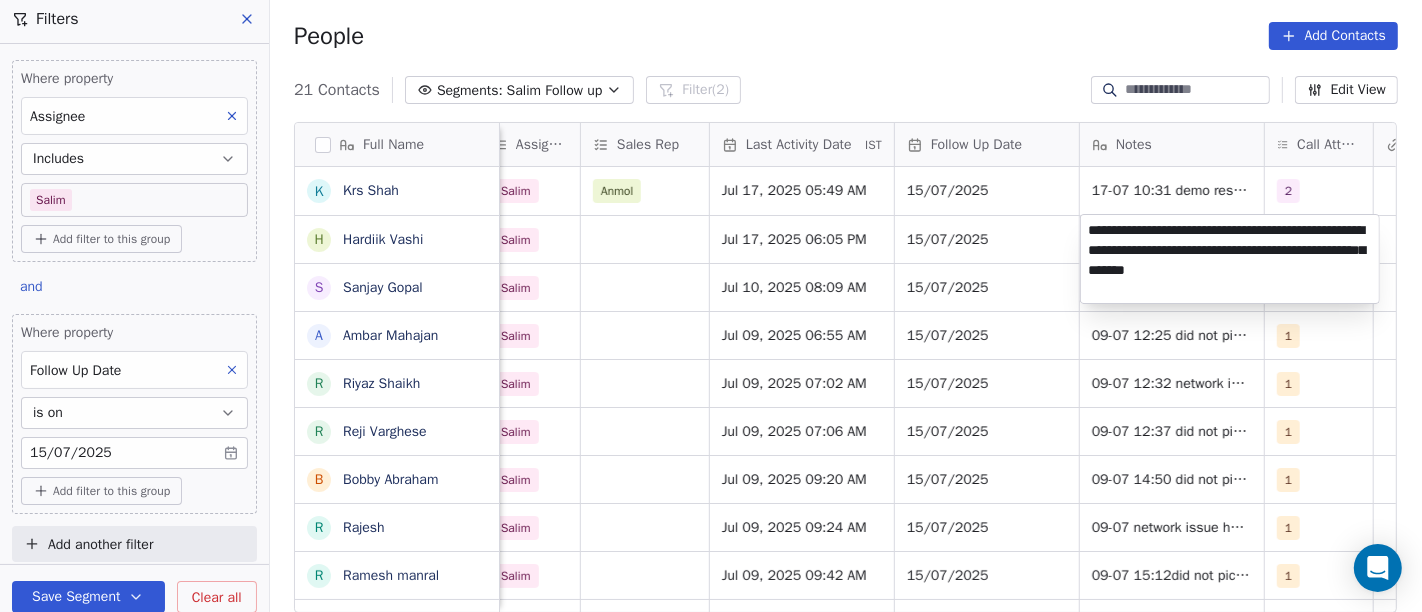 type on "**********" 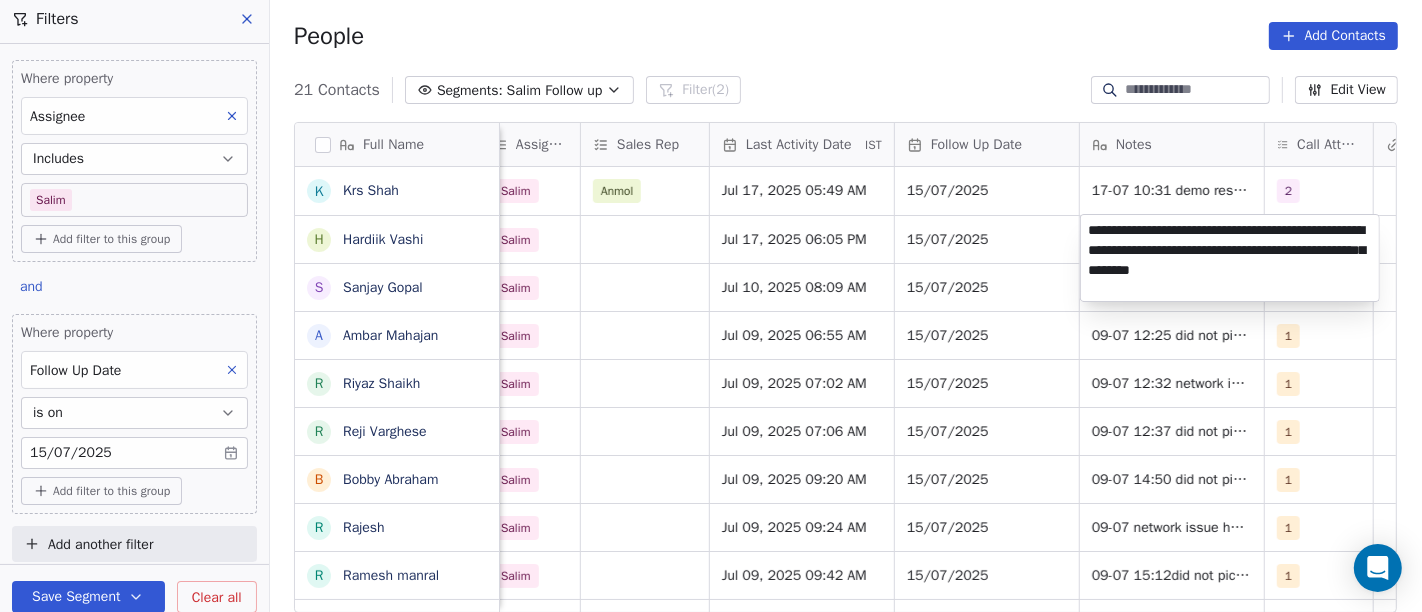 click on "On2Cook India Pvt. Ltd. Contacts People Marketing Workflows Campaigns Sales Pipelines Sequences Beta Tools Apps AI Agents Help & Support Filters Where property   Assignee   Includes Salim Add filter to this group and Where property   Follow Up Date   is on 15/07/2025 Add filter to this group Add another filter Save Segment Clear all People  Add Contacts 21 Contacts Segments: Salim Follow up Filter  (2) Edit View Tag Add to Sequence Full Name K Krs Shah H Hardiik Vashi S Sanjay Gopal A Ambar Mahajan R Riyaz Shaikh R Reji Varghese B Bobby Abraham R Rajesh R Ramesh manral S Sagar Humbade V Vivek Anand Lochab M Mir Imteyaz Ali R Reuel Dhevadhayalan Naidoo V Vijay A Anurag choudhary M Mr.Bond Food Factory A Amit Kotadia s sibi simon H Hitesh Gandhi S Surinder Jagga A Ashwani Sharma Created Date IST Lead Status Tags Assignee Sales Rep Last Activity Date IST Follow Up Date Notes Call Attempts Website zomato link outlet type Location   Jul 13, 2025 07:54 PM Demo Planned Demo Planned Salim Anmol 15/07/2025 2   Salim" at bounding box center (711, 306) 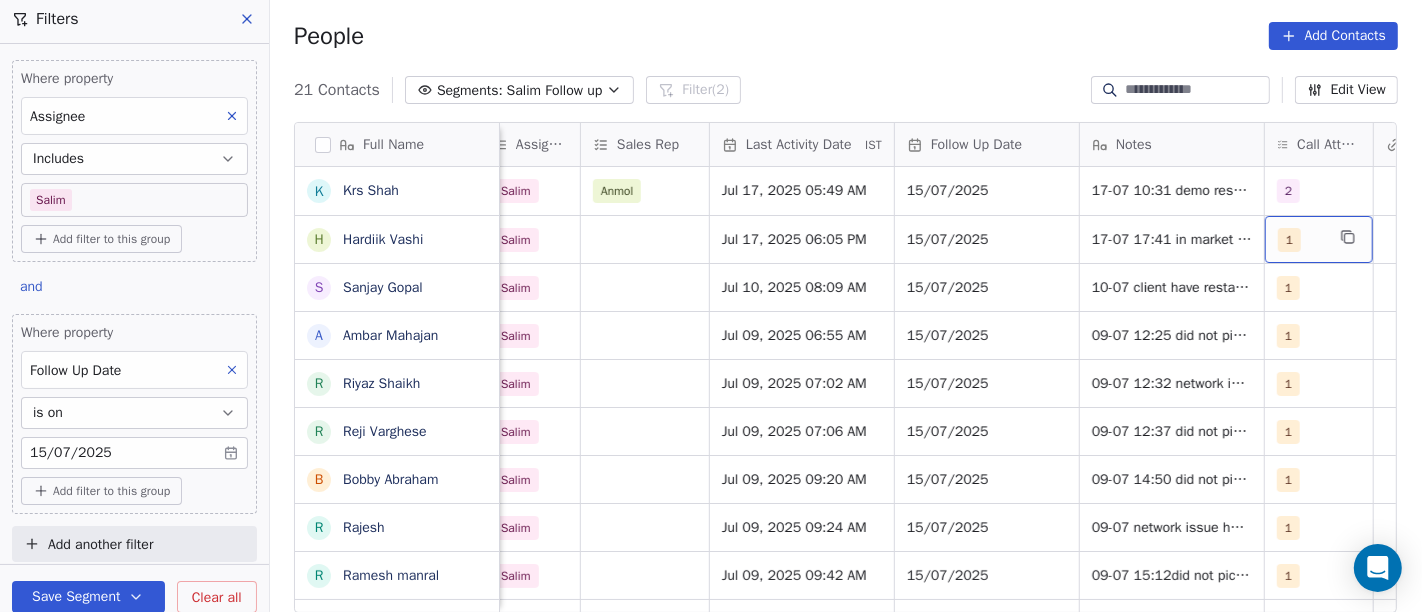 click on "1" at bounding box center (1301, 240) 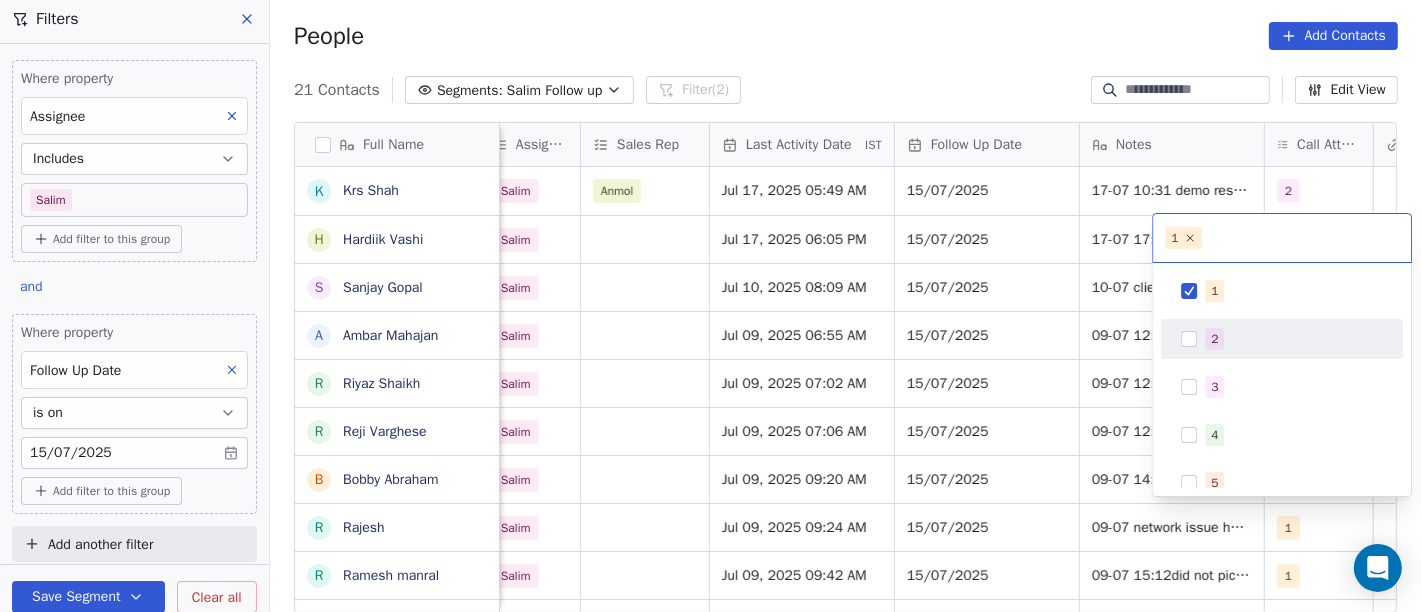 click on "2" at bounding box center (1294, 339) 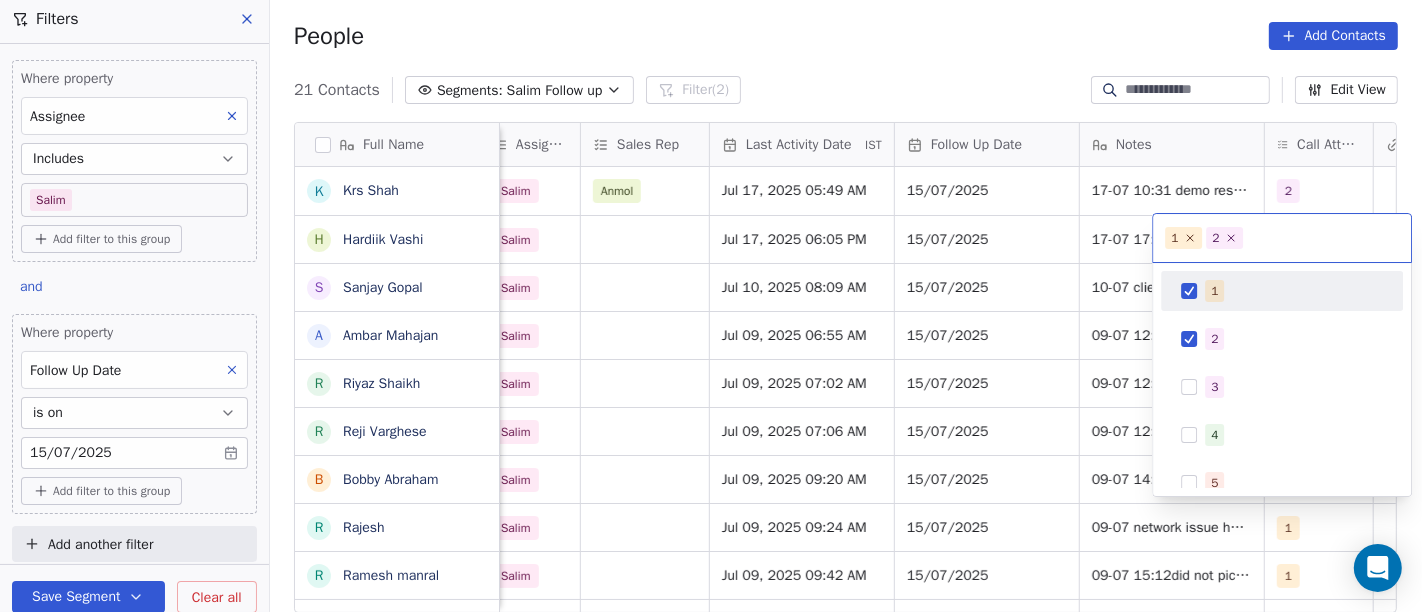 click on "1" at bounding box center [1282, 291] 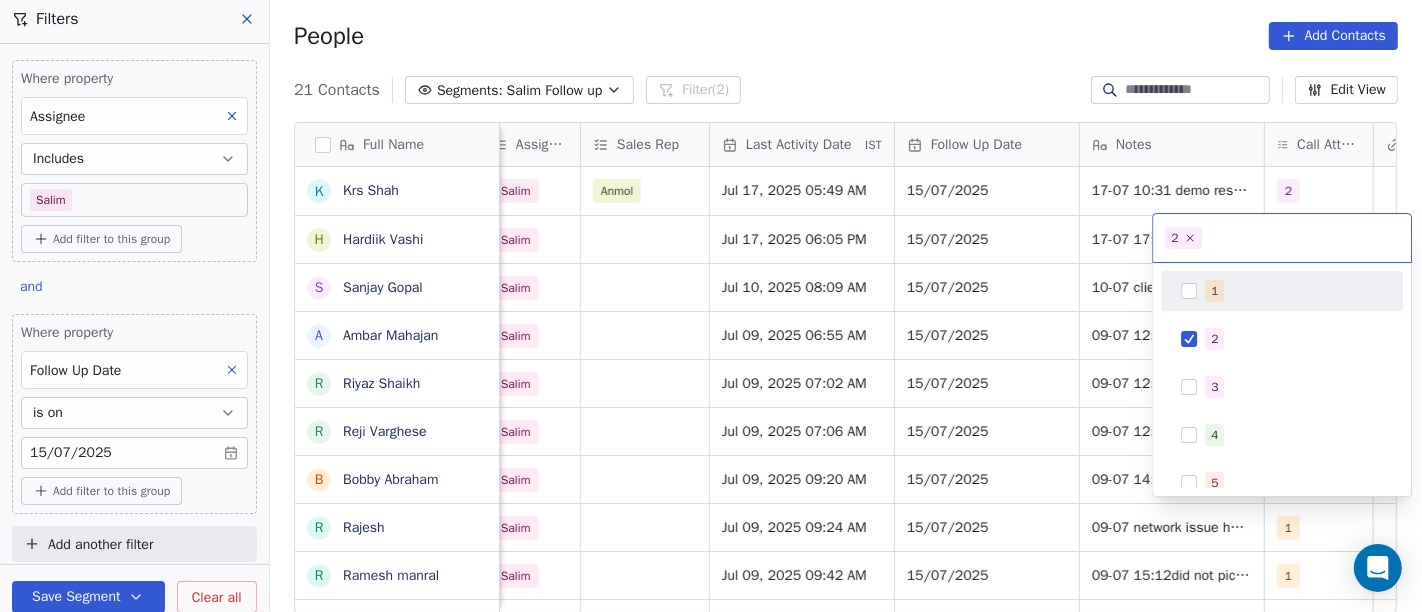 click on "On2Cook India Pvt. Ltd. Contacts People Marketing Workflows Campaigns Sales Pipelines Sequences Beta Tools Apps AI Agents Help & Support Filters Where property   Assignee   Includes Salim Add filter to this group and Where property   Follow Up Date   is on 15/07/2025 Add filter to this group Add another filter Save Segment Clear all People  Add Contacts 21 Contacts Segments: Salim Follow up Filter  (2) Edit View Tag Add to Sequence Full Name K Krs Shah H Hardiik Vashi S Sanjay Gopal A Ambar Mahajan R Riyaz Shaikh R Reji Varghese B Bobby Abraham R Rajesh R Ramesh manral S Sagar Humbade V Vivek Anand Lochab M Mir Imteyaz Ali R Reuel Dhevadhayalan Naidoo V Vijay A Anurag choudhary M Mr.Bond Food Factory A Amit Kotadia s sibi simon H Hitesh Gandhi S Surinder Jagga A Ashwani Sharma Created Date IST Lead Status Tags Assignee Sales Rep Last Activity Date IST Follow Up Date Notes Call Attempts Website zomato link outlet type Location   Jul 13, 2025 07:54 PM Demo Planned Demo Planned Salim Anmol 15/07/2025 2   Salim" at bounding box center [711, 306] 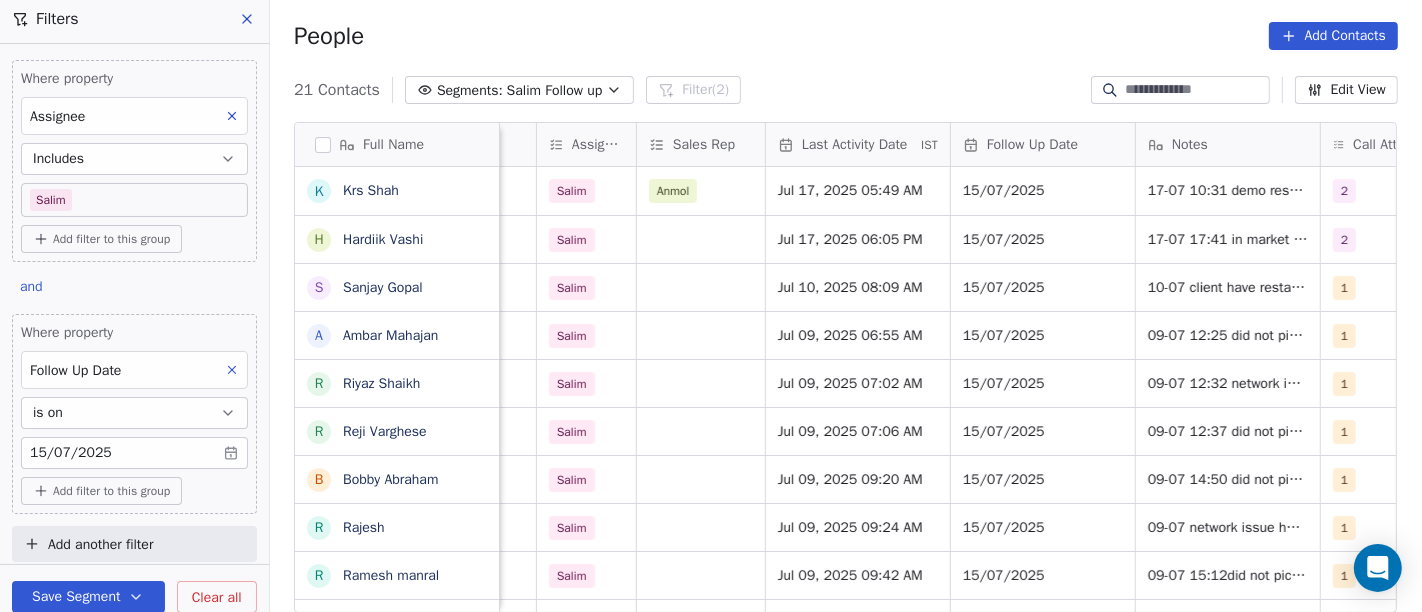 scroll, scrollTop: 0, scrollLeft: 1075, axis: horizontal 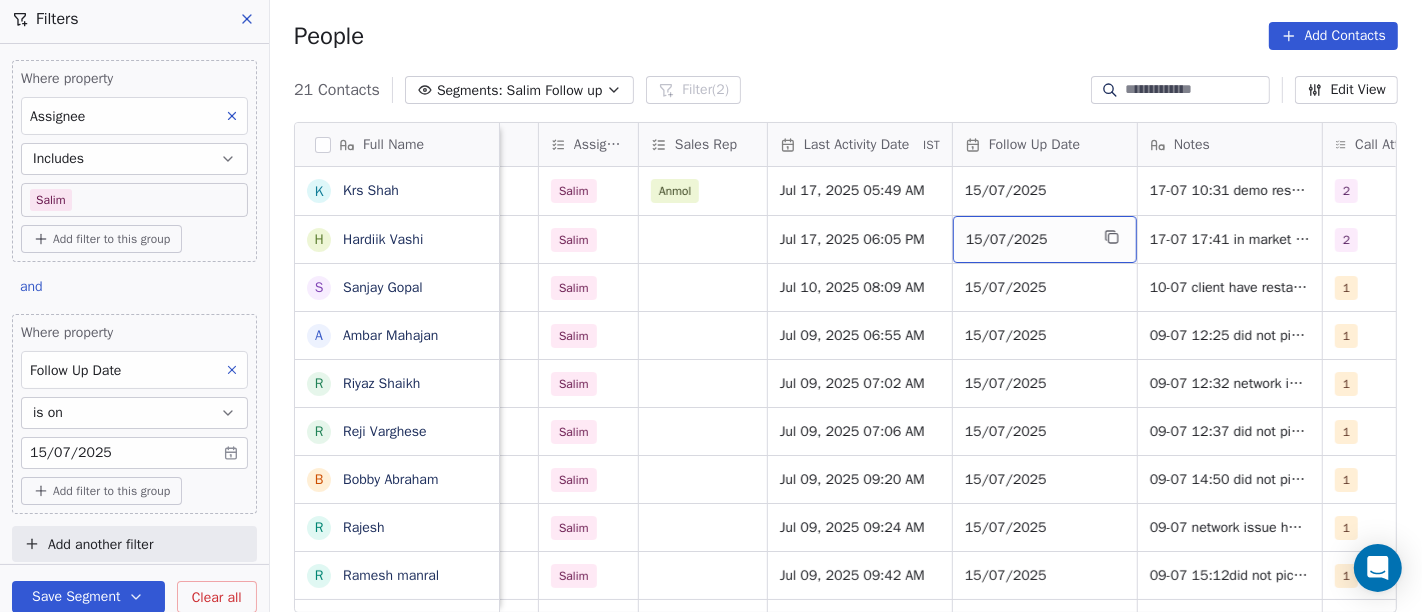 click on "15/07/2025" at bounding box center [1027, 240] 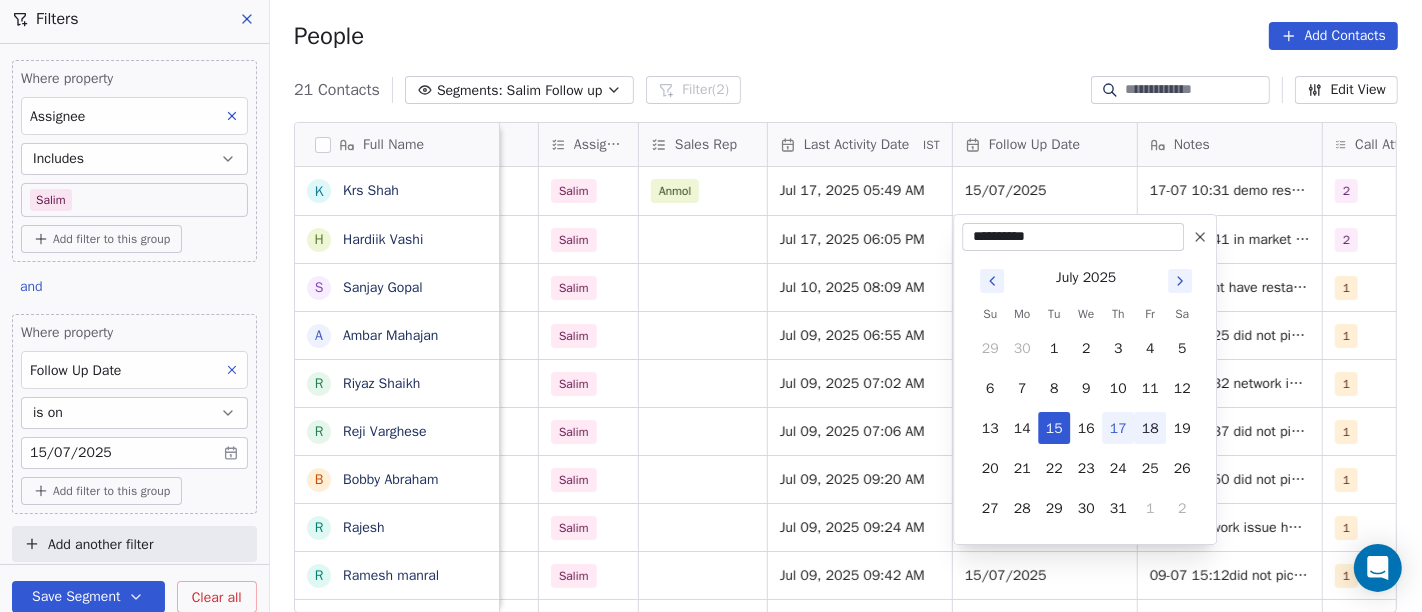 click on "18" at bounding box center [1150, 428] 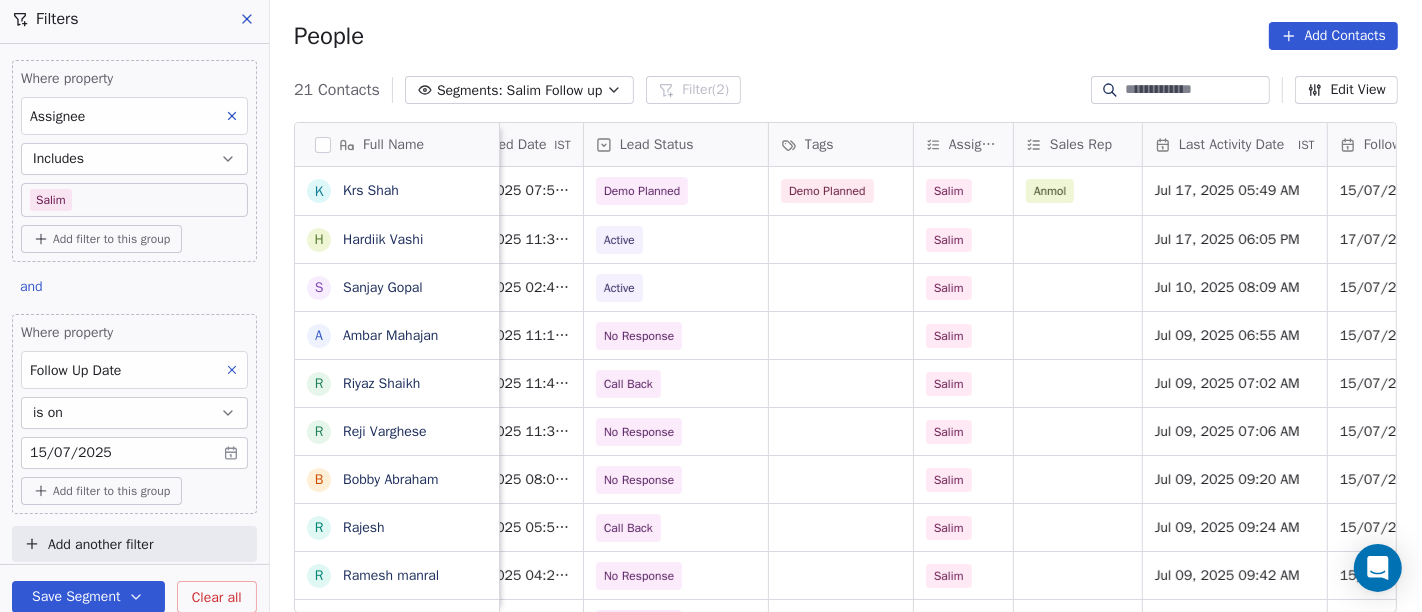 scroll, scrollTop: 0, scrollLeft: 674, axis: horizontal 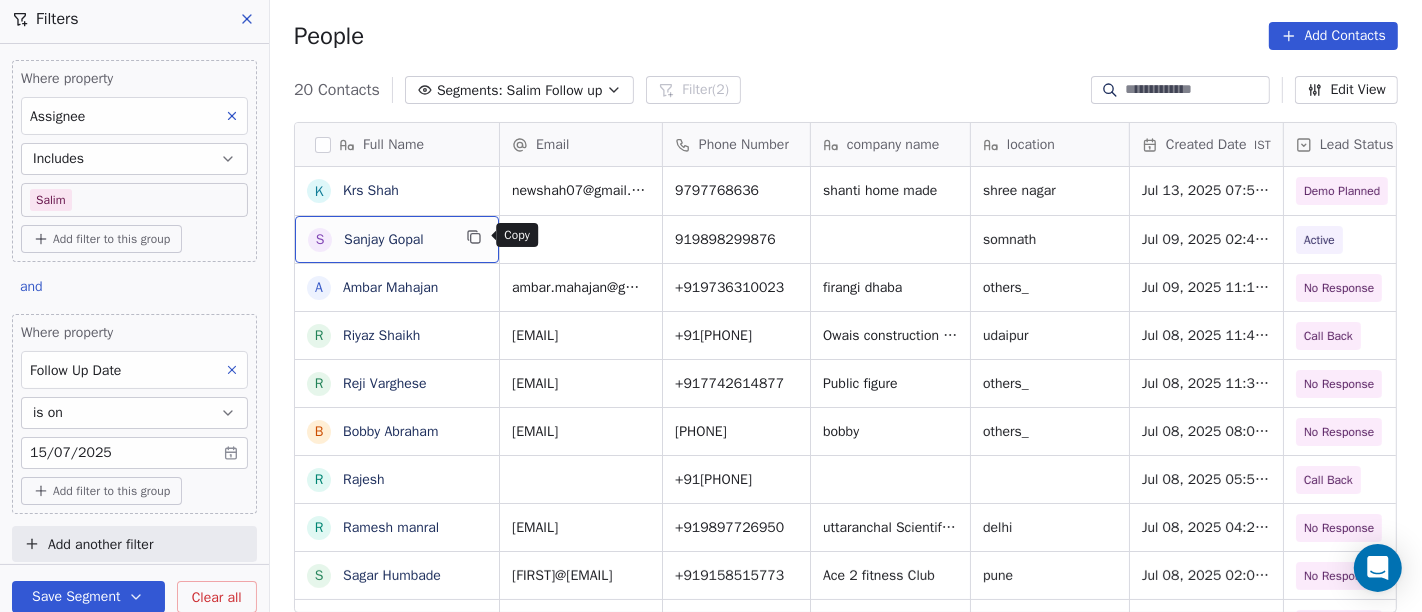 click at bounding box center (474, 237) 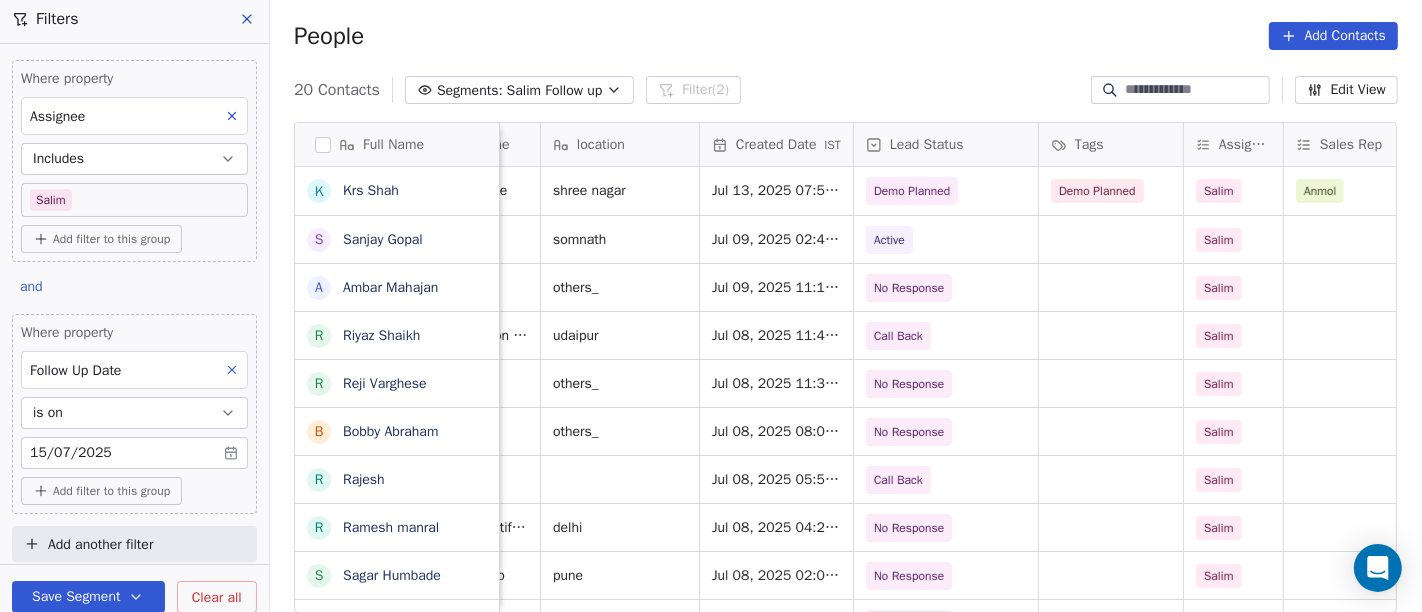 scroll, scrollTop: 0, scrollLeft: 431, axis: horizontal 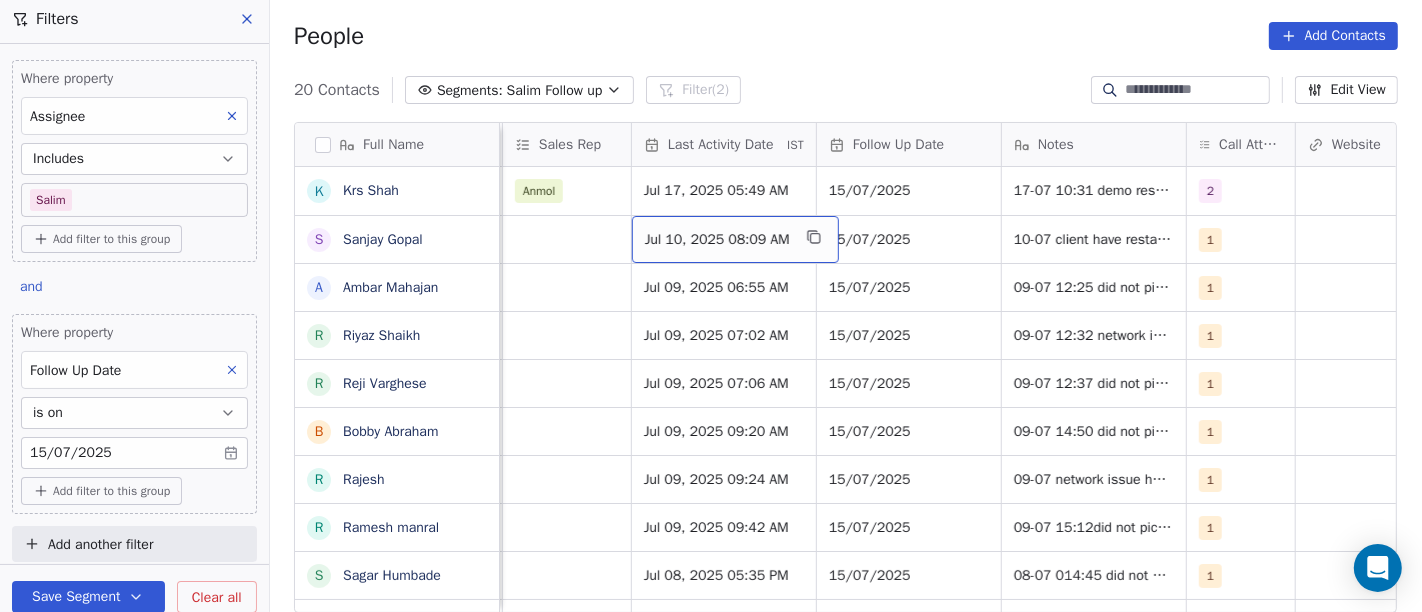click on "Jul 10, 2025 08:09 AM" at bounding box center (717, 240) 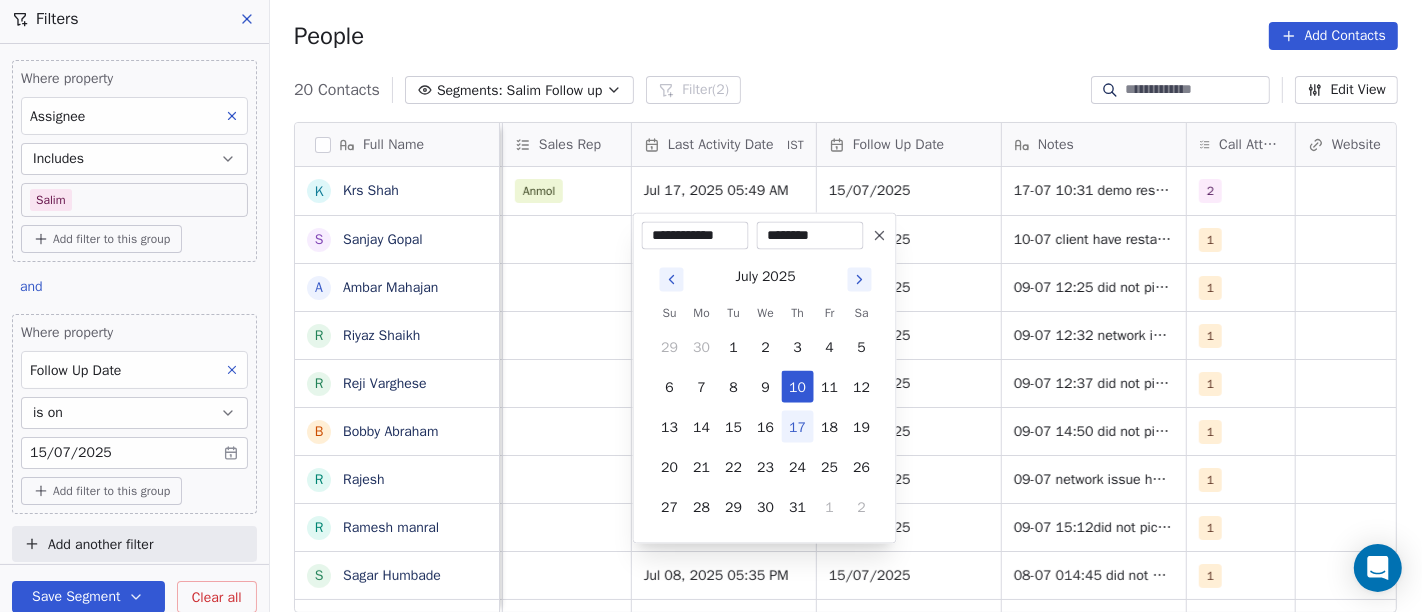 click on "17" at bounding box center (798, 427) 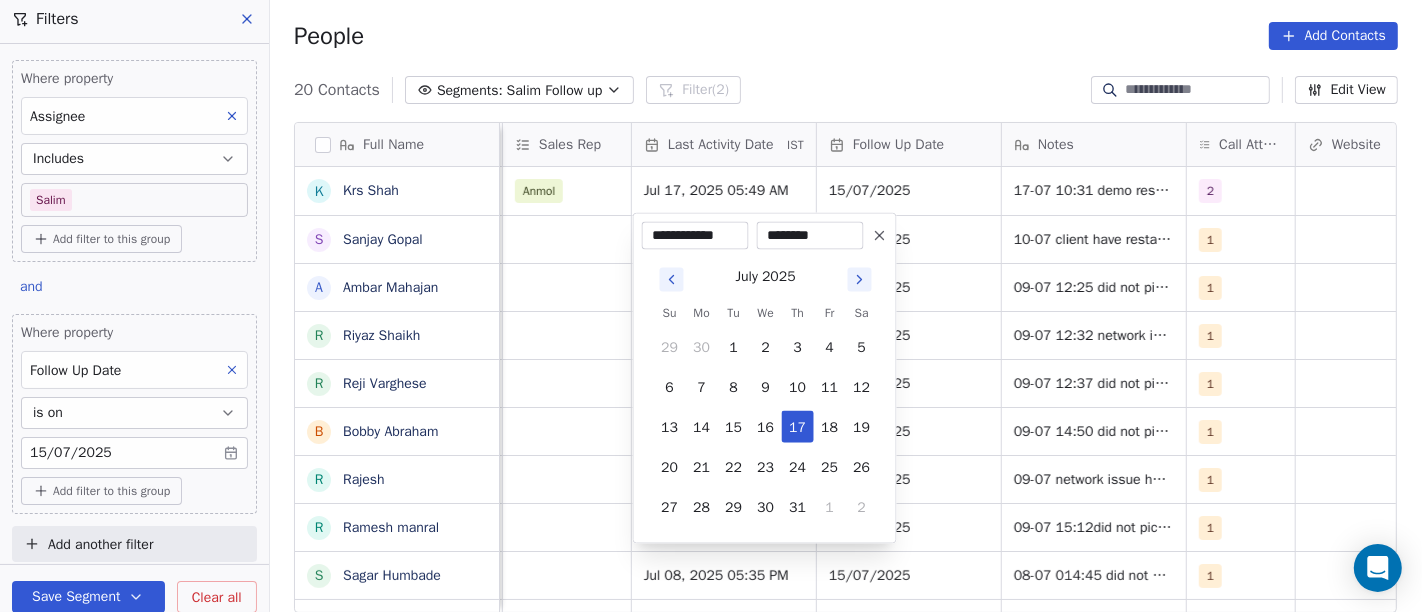 click on "********" at bounding box center [810, 236] 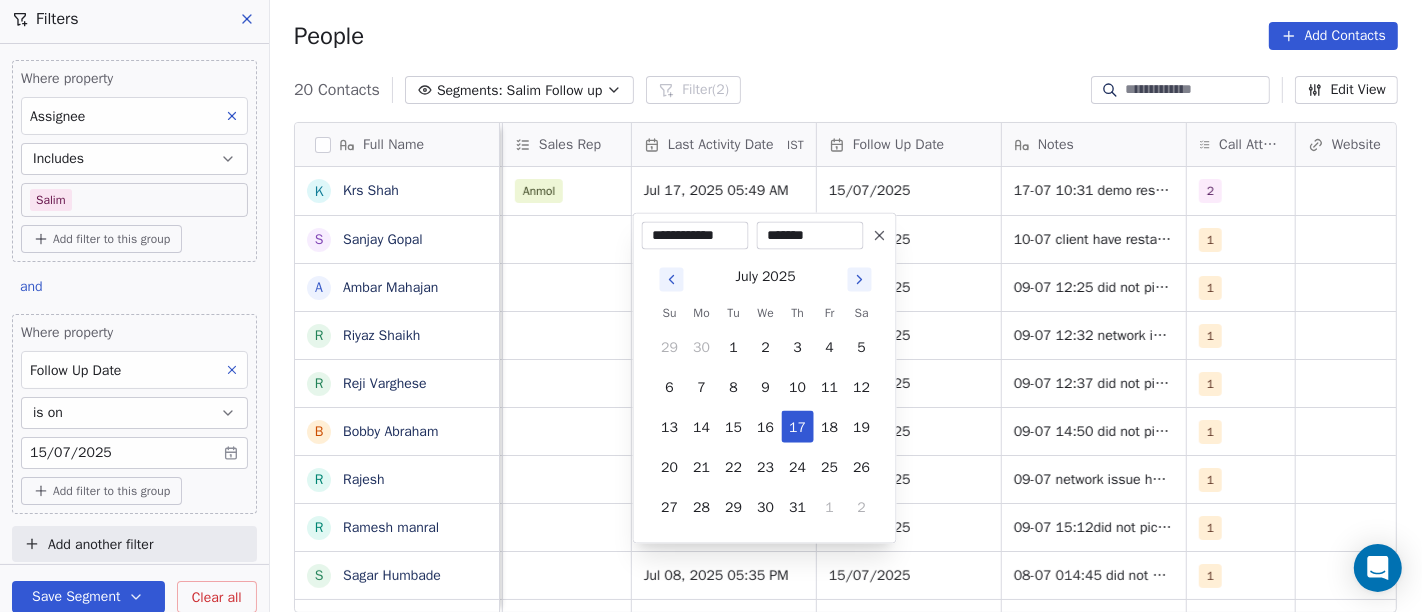 type on "********" 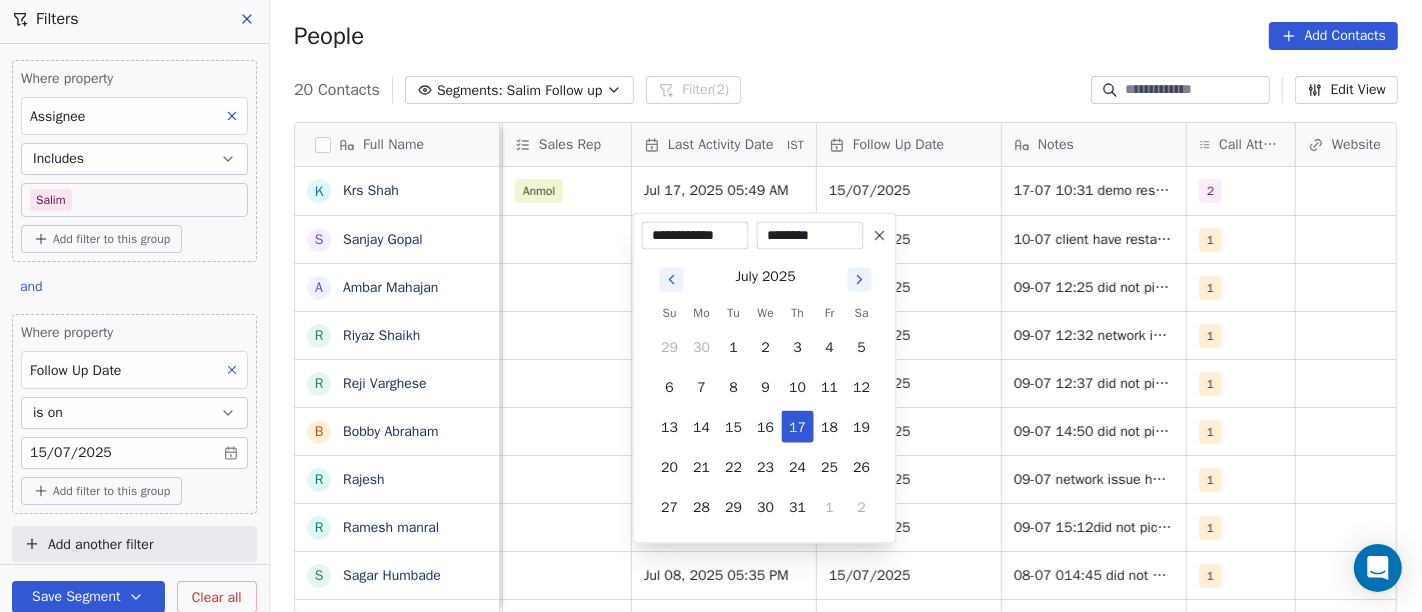 click on "On2Cook India Pvt. Ltd. Contacts People Marketing Workflows Campaigns Sales Pipelines Sequences Beta Tools Apps AI Agents Help & Support Filters Where property   Assignee   Includes Salim Add filter to this group and Where property   Follow Up Date   is on 15/07/2025 Add filter to this group Add another filter Save Segment Clear all People  Add Contacts 20 Contacts Segments: Salim Follow up Filter  (2) Edit View Tag Add to Sequence Full Name K Krs Shah S Sanjay Gopal A Ambar Mahajan R Riyaz Shaikh R Reji Varghese B Bobby Abraham R Rajesh R Ramesh manral S Sagar Humbade V Vivek Anand Lochab M Mir Imteyaz Ali R Reuel Dhevadhayalan Naidoo V Vijay A Anurag choudhary M Mr.Bond Food Factory A Amit Kotadia s sibi simon H Hitesh Gandhi S Surinder Jagga A Ashwani Sharma Created Date IST Lead Status Tags Assignee Sales Rep Last Activity Date IST Follow Up Date Notes Call Attempts Website zomato link outlet type Location   Jul 13, 2025 07:54 PM Demo Planned Demo Planned Salim Anmol Jul 17, 2025 05:49 AM 15/07/2025 2" at bounding box center (711, 306) 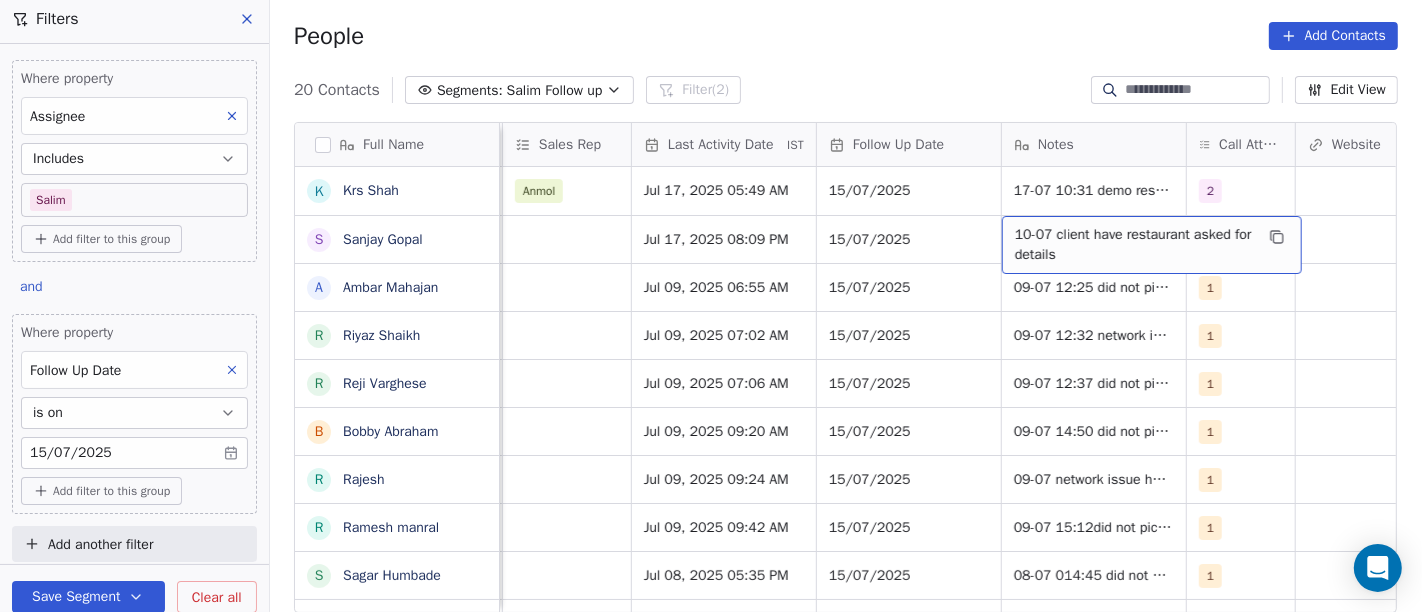 click on "10-07 client have restaurant asked for details" at bounding box center [1134, 245] 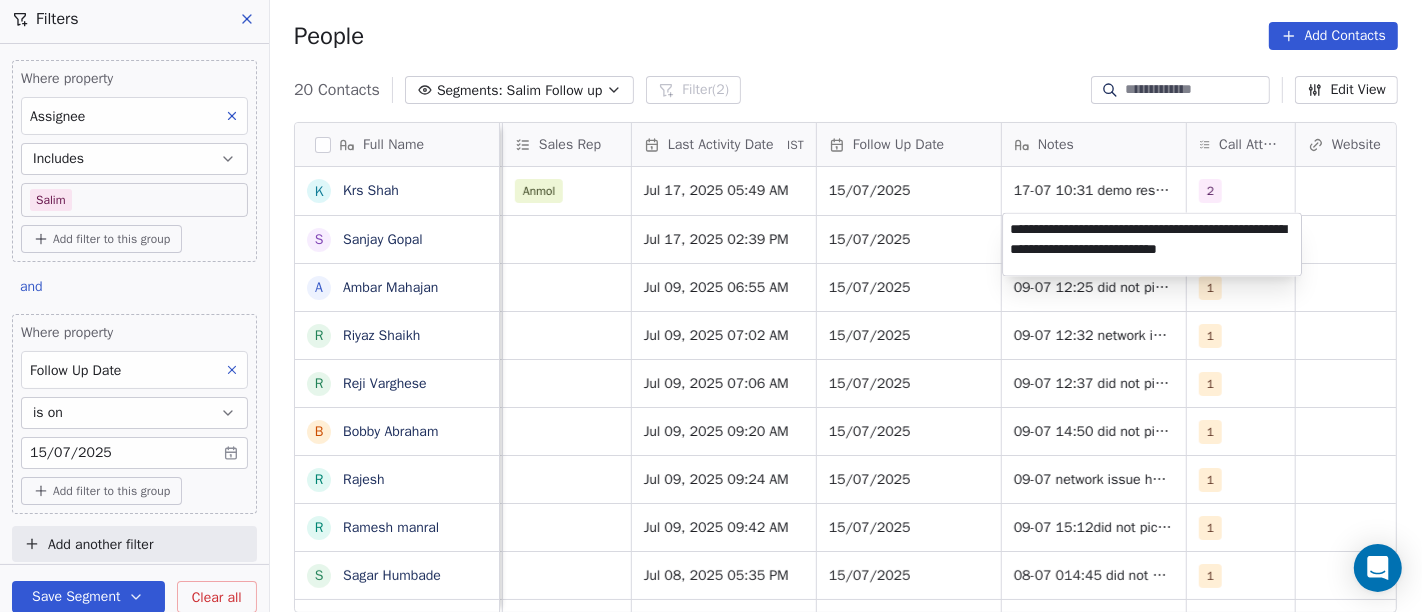 type on "**********" 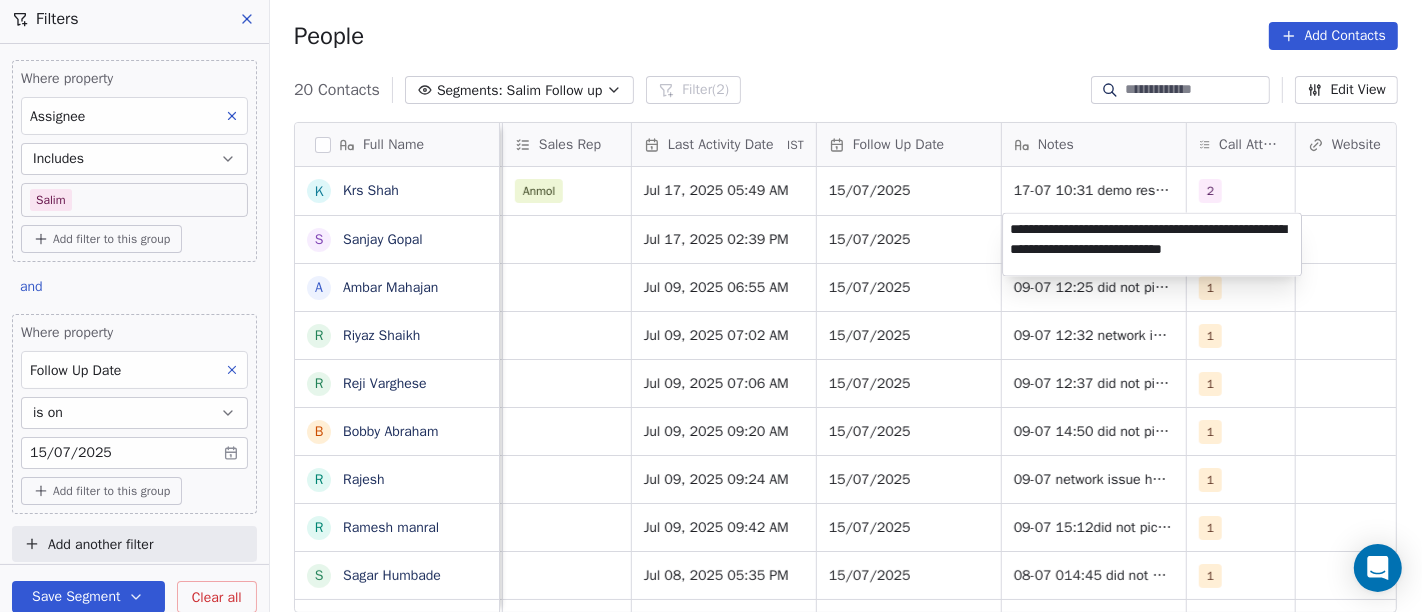 click on "On2Cook India Pvt. Ltd. Contacts People Marketing Workflows Campaigns Sales Pipelines Sequences Beta Tools Apps AI Agents Help & Support Filters Where property   Assignee   Includes Salim Add filter to this group and Where property   Follow Up Date   is on 15/07/2025 Add filter to this group Add another filter Save Segment Clear all People  Add Contacts 20 Contacts Segments: Salim Follow up Filter  (2) Edit View Tag Add to Sequence Full Name K Krs Shah S Sanjay Gopal A Ambar Mahajan R Riyaz Shaikh R Reji Varghese B Bobby Abraham R Rajesh R Ramesh manral S Sagar Humbade V Vivek Anand Lochab M Mir Imteyaz Ali R Reuel Dhevadhayalan Naidoo V Vijay A Anurag choudhary M Mr.Bond Food Factory A Amit Kotadia s sibi simon H Hitesh Gandhi S Surinder Jagga A Ashwani Sharma Created Date IST Lead Status Tags Assignee Sales Rep Last Activity Date IST Follow Up Date Notes Call Attempts Website zomato link outlet type Location   Jul 13, 2025 07:54 PM Demo Planned Demo Planned Salim Anmol Jul 17, 2025 05:49 AM 15/07/2025 2" at bounding box center [711, 306] 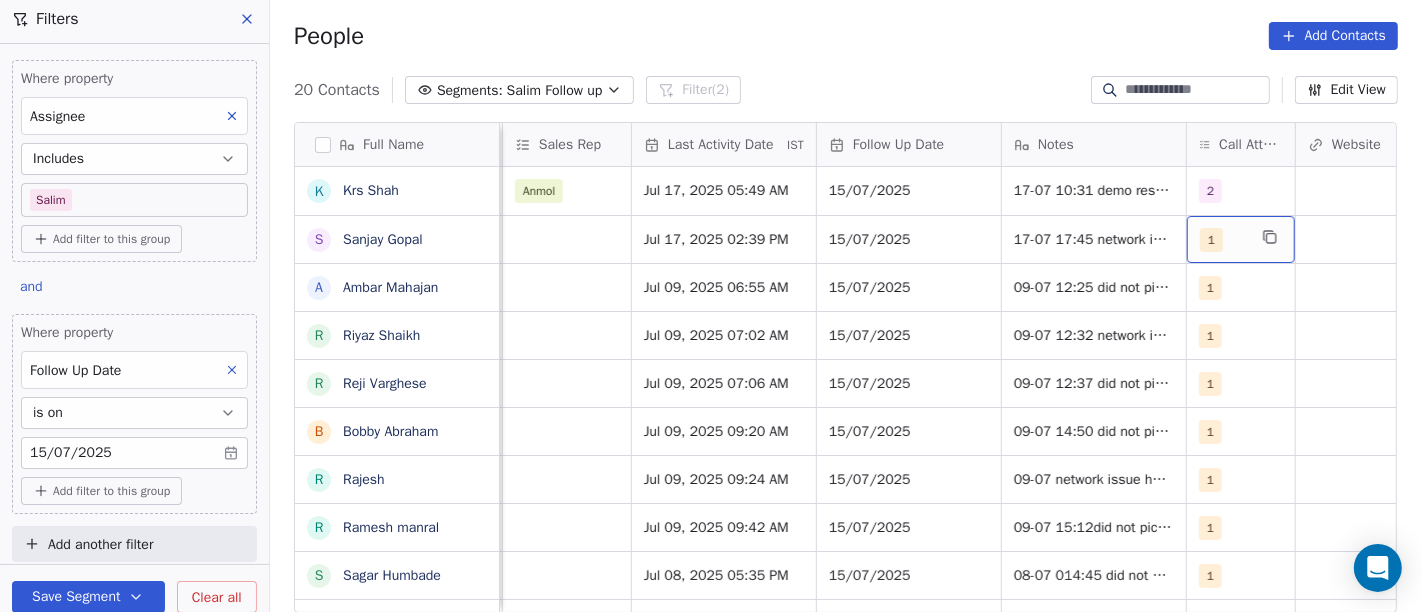 click on "1" at bounding box center [1241, 239] 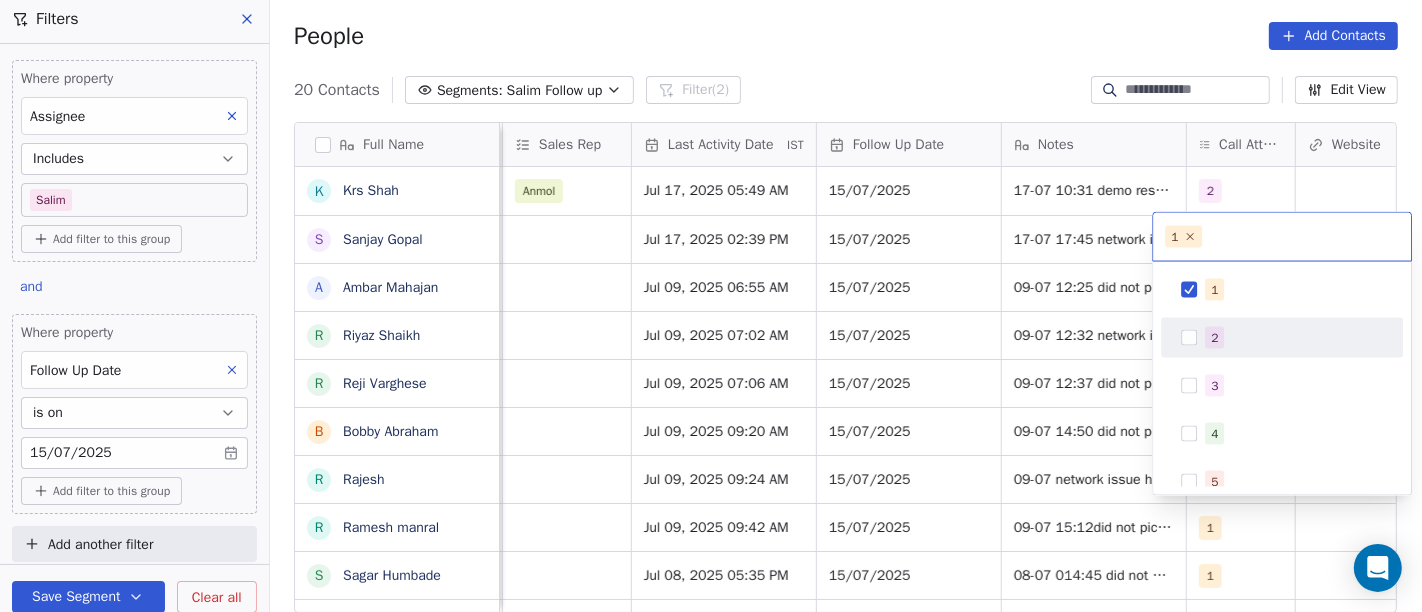 click on "2" at bounding box center (1282, 338) 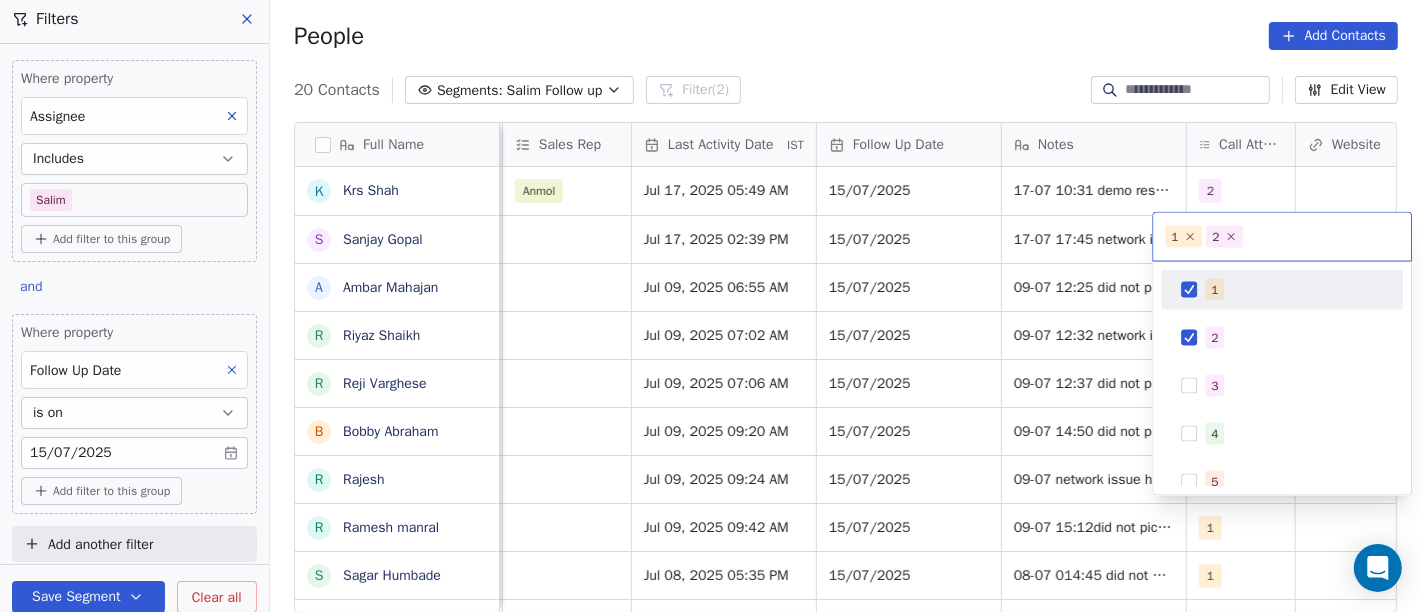 click on "1" at bounding box center (1214, 290) 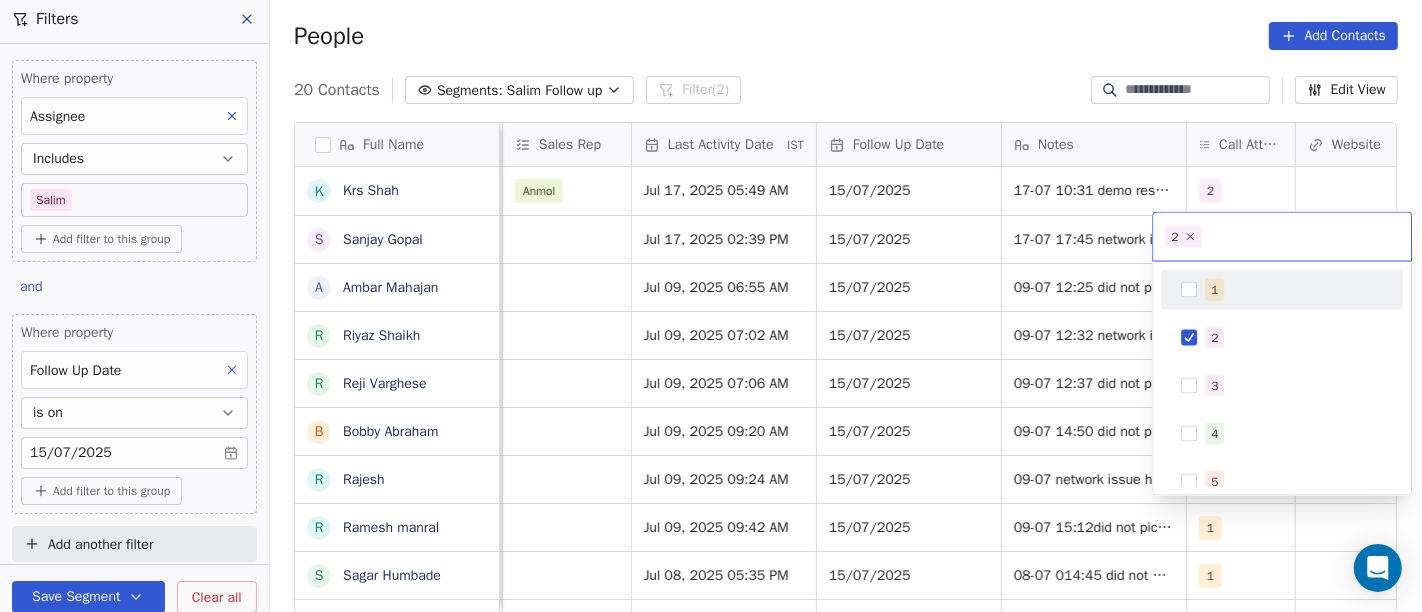 click on "On2Cook India Pvt. Ltd. Contacts People Marketing Workflows Campaigns Sales Pipelines Sequences Beta Tools Apps AI Agents Help & Support Filters Where property   Assignee   Includes Salim Add filter to this group and Where property   Follow Up Date   is on 15/07/2025 Add filter to this group Add another filter Save Segment Clear all People  Add Contacts 20 Contacts Segments: Salim Follow up Filter  (2) Edit View Tag Add to Sequence Full Name K Krs Shah S Sanjay Gopal A Ambar Mahajan R Riyaz Shaikh R Reji Varghese B Bobby Abraham R Rajesh R Ramesh manral S Sagar Humbade V Vivek Anand Lochab M Mir Imteyaz Ali R Reuel Dhevadhayalan Naidoo V Vijay A Anurag choudhary M Mr.Bond Food Factory A Amit Kotadia s sibi simon H Hitesh Gandhi S Surinder Jagga A Ashwani Sharma Created Date IST Lead Status Tags Assignee Sales Rep Last Activity Date IST Follow Up Date Notes Call Attempts Website zomato link outlet type Location   Jul 13, 2025 07:54 PM Demo Planned Demo Planned Salim Anmol Jul 17, 2025 05:49 AM 15/07/2025 2" at bounding box center [711, 306] 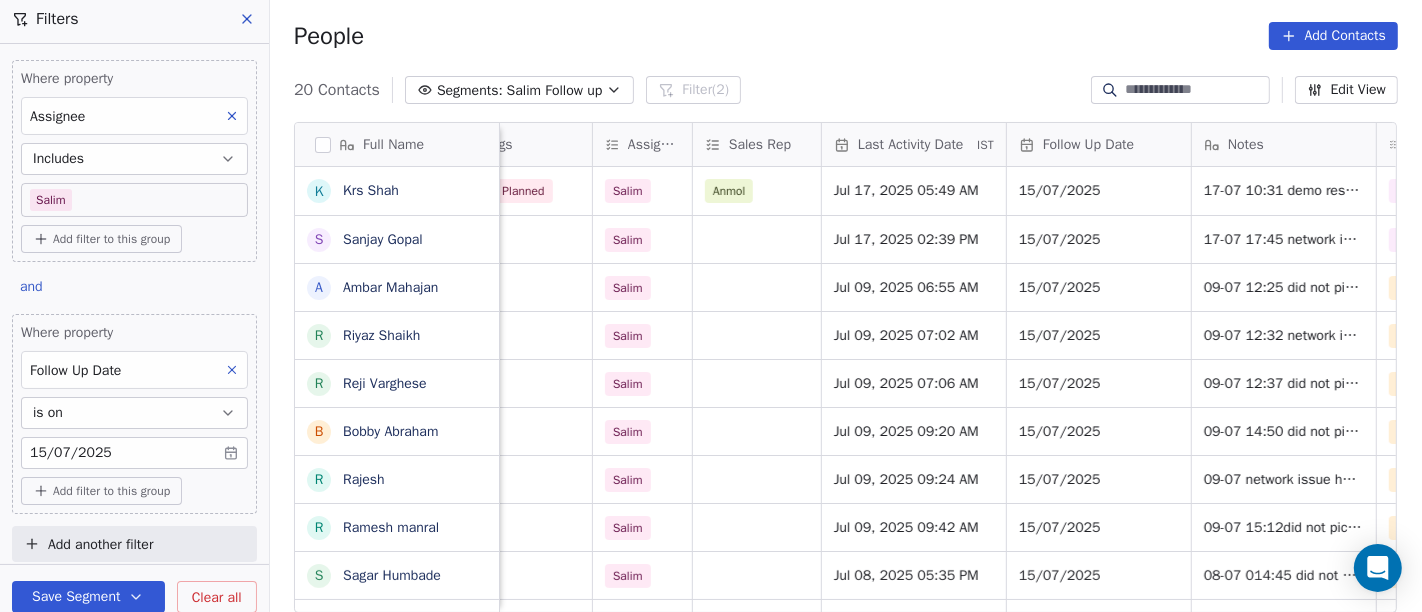 scroll, scrollTop: 1, scrollLeft: 1024, axis: both 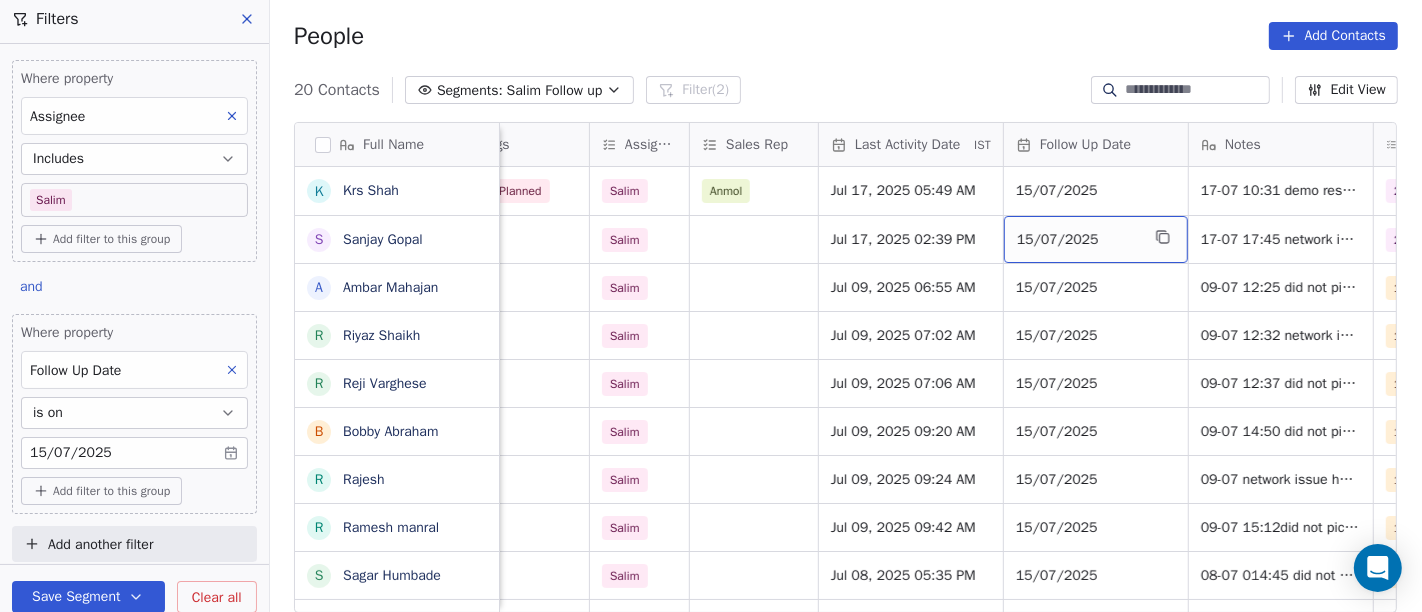 click on "15/07/2025" at bounding box center (1078, 240) 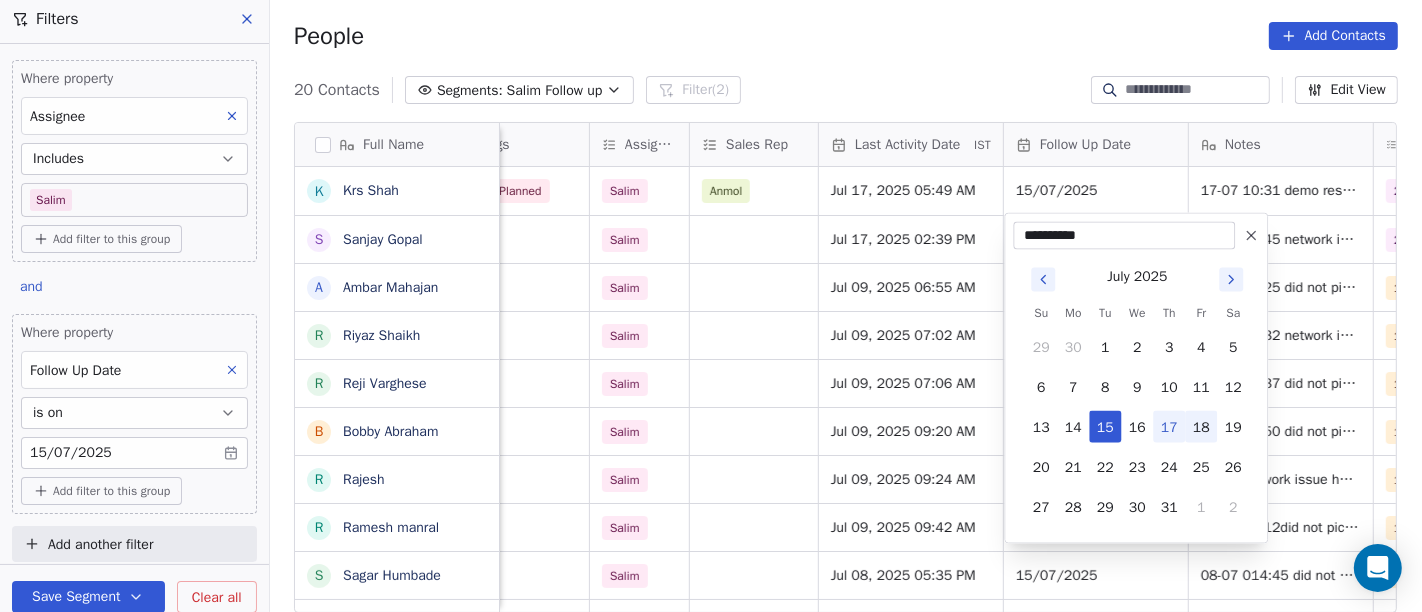 click on "18" at bounding box center (1201, 427) 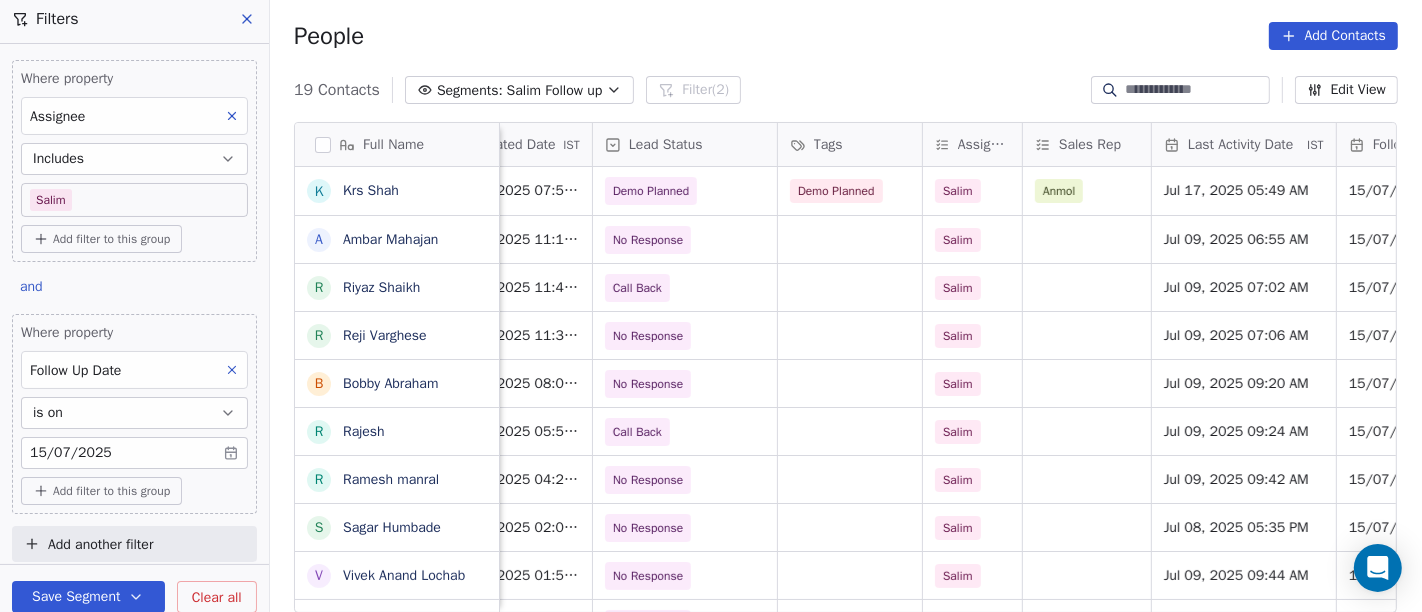 scroll, scrollTop: 1, scrollLeft: 692, axis: both 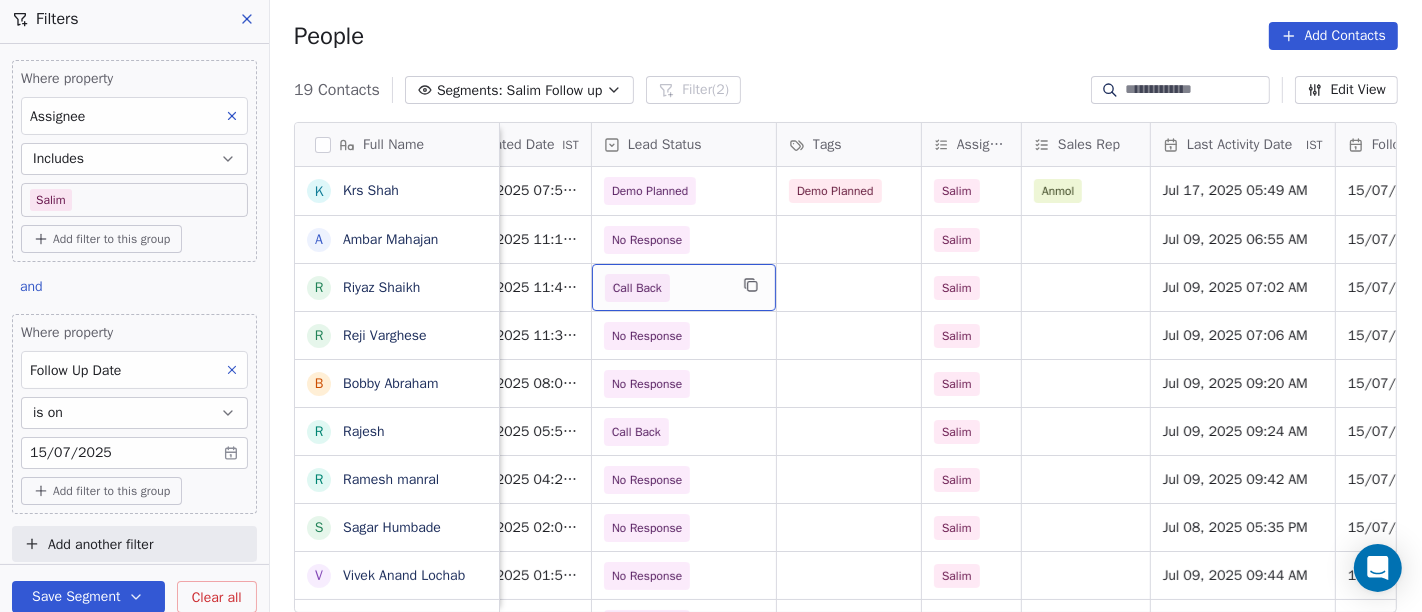click on "Call Back" at bounding box center [684, 287] 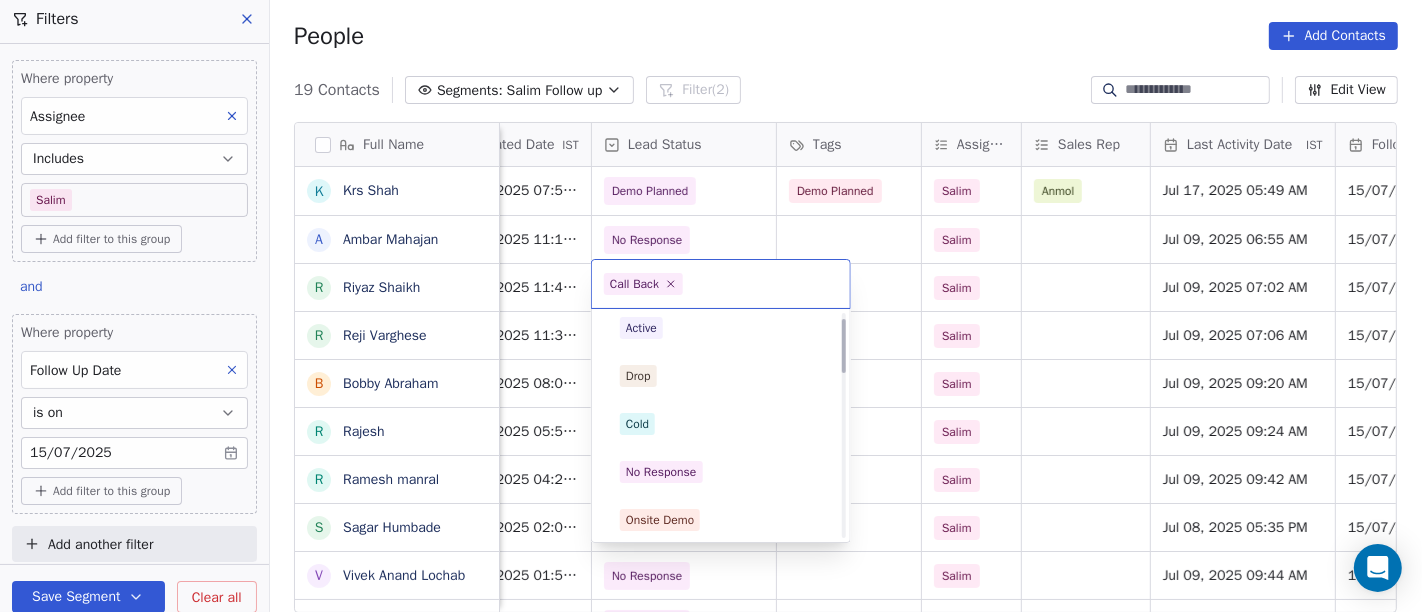 scroll, scrollTop: 0, scrollLeft: 0, axis: both 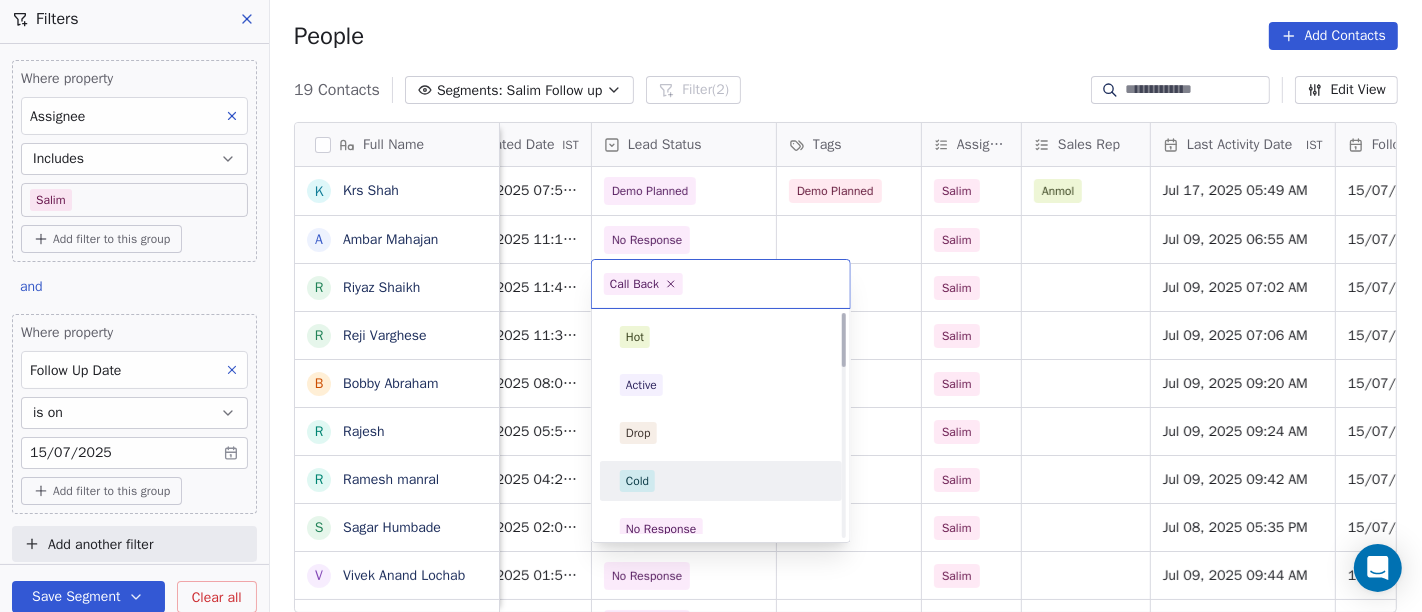 click on "Cold" at bounding box center [721, 481] 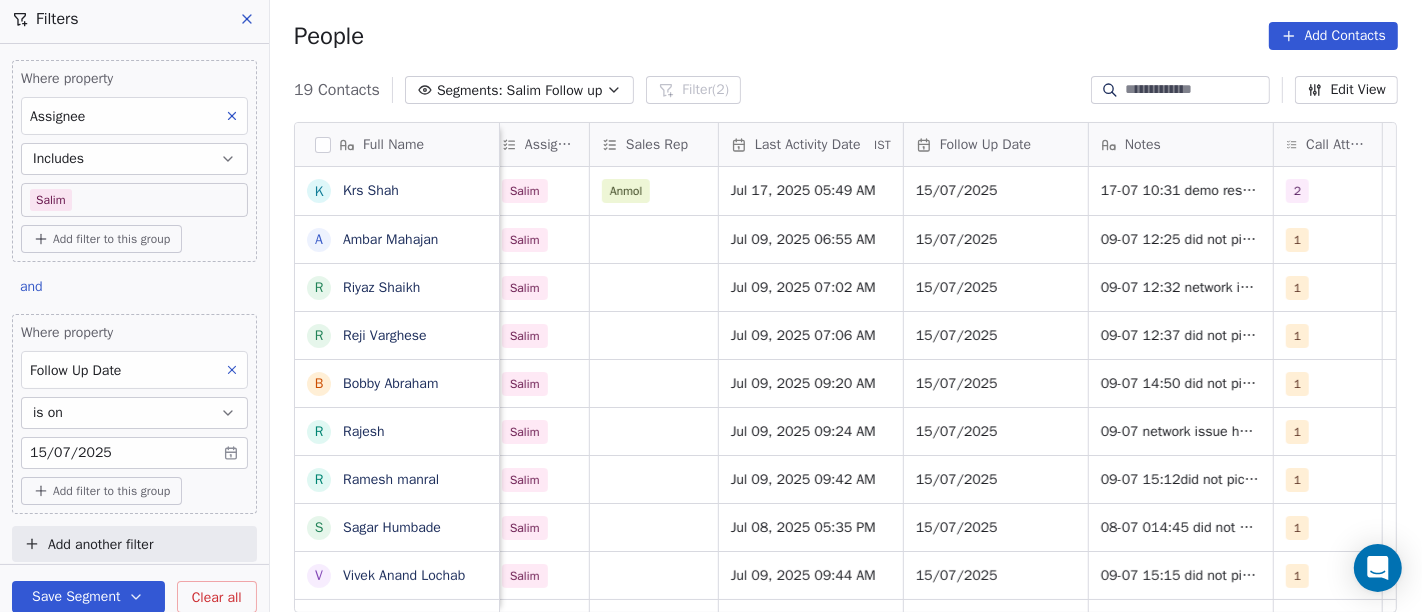 scroll, scrollTop: 1, scrollLeft: 1131, axis: both 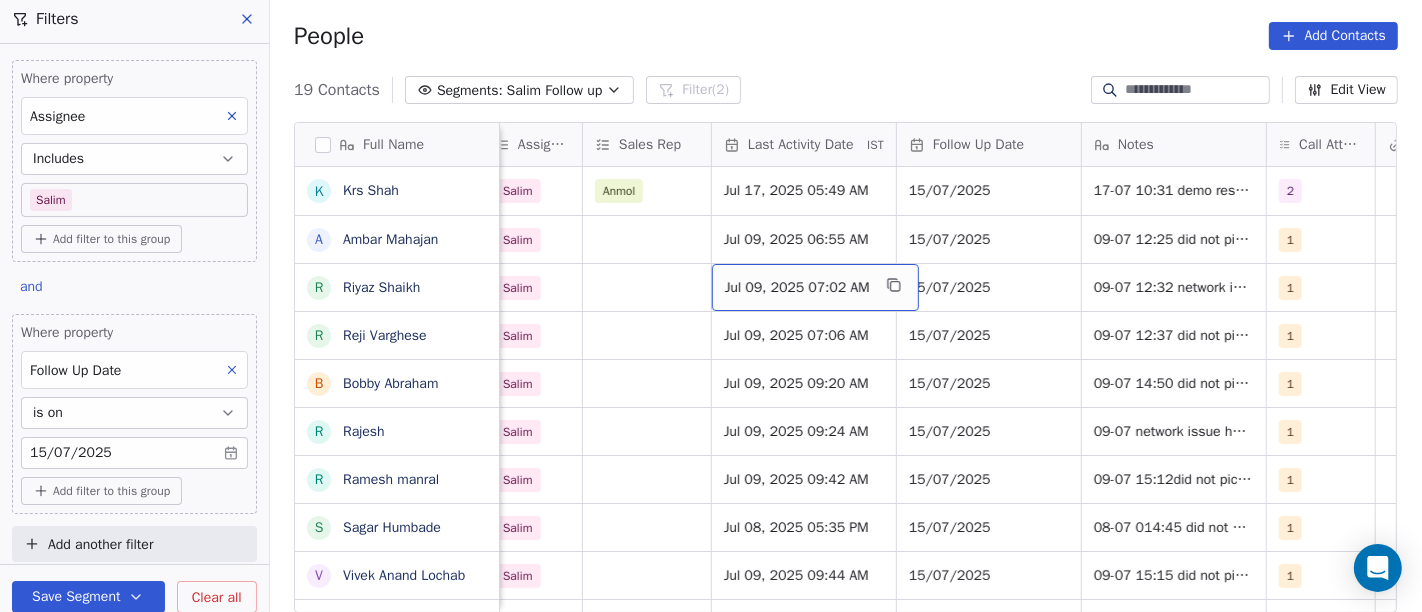 click on "Jul 09, 2025 07:02 AM" at bounding box center (815, 287) 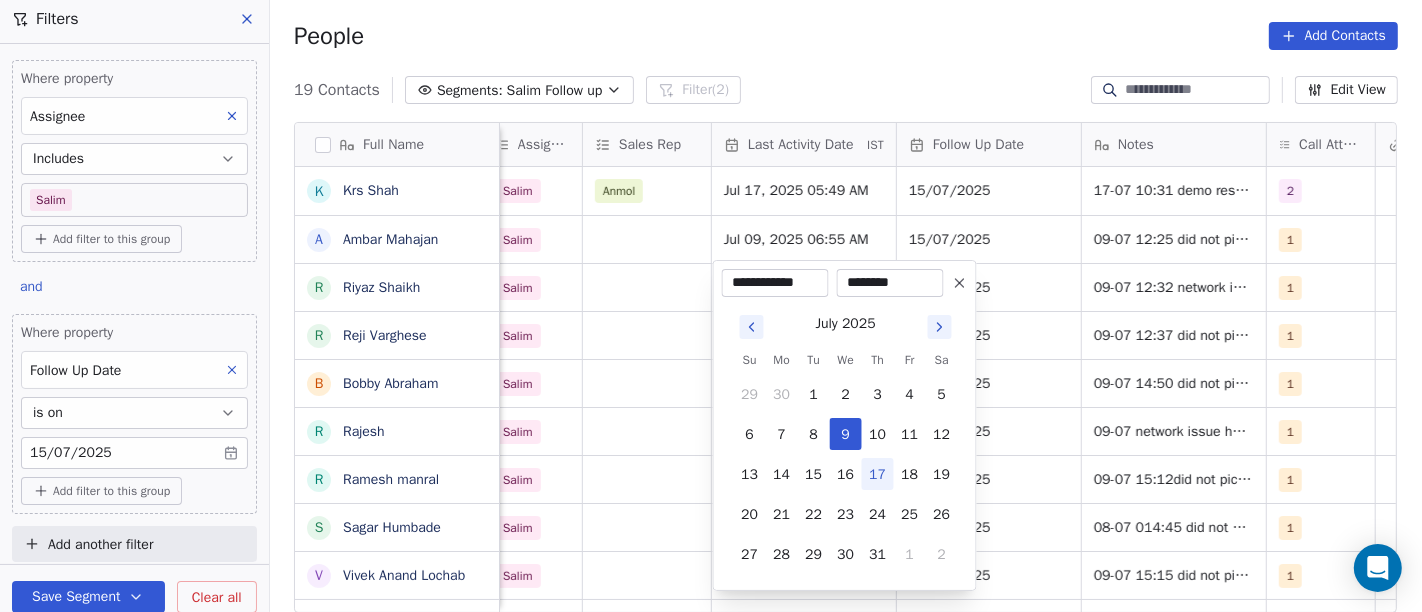 click on "17" at bounding box center [878, 474] 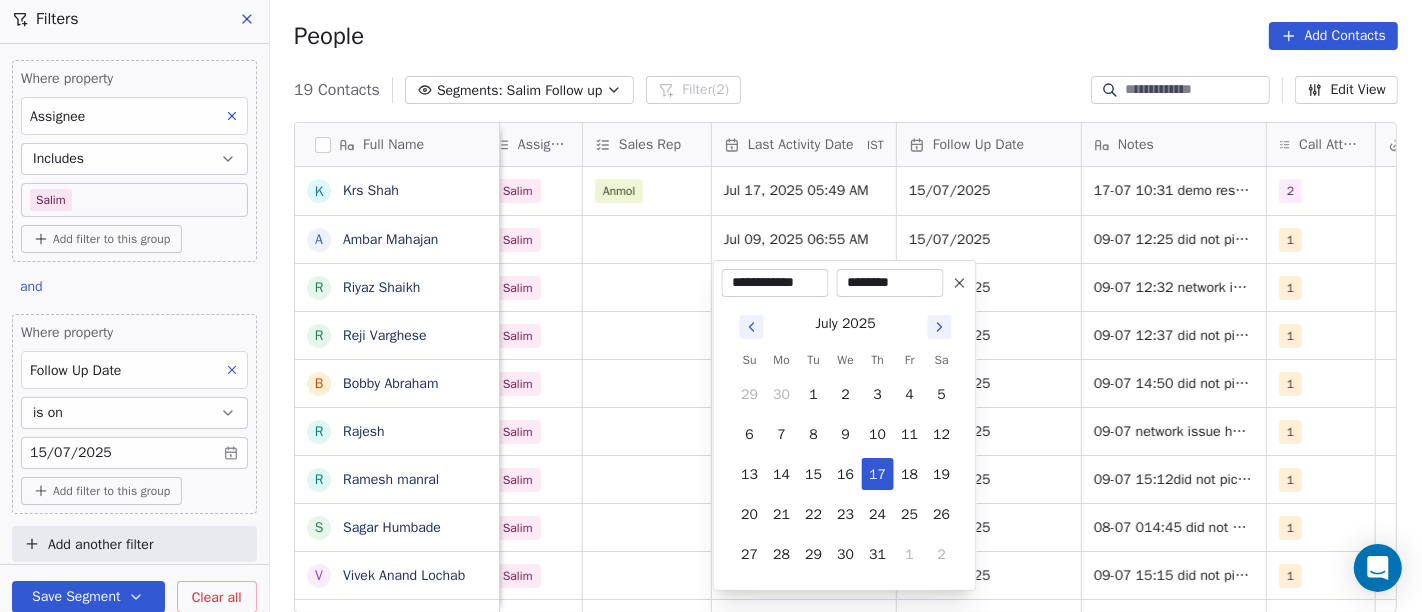 click on "********" at bounding box center [890, 283] 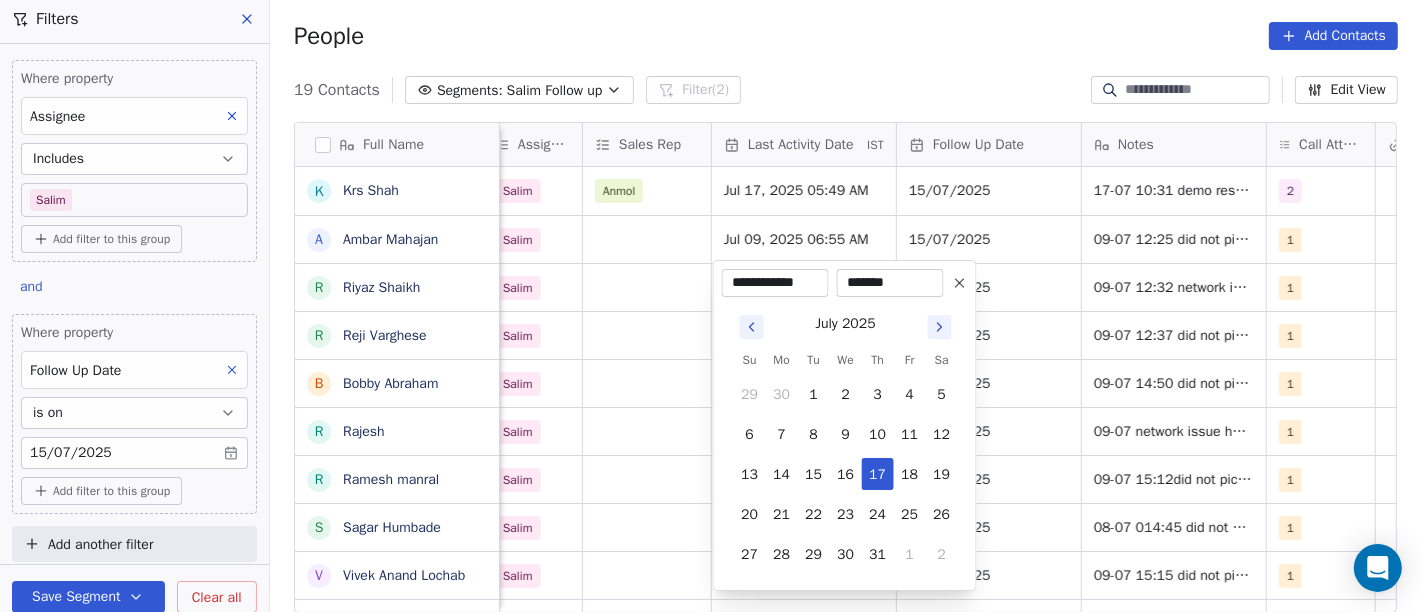 type on "********" 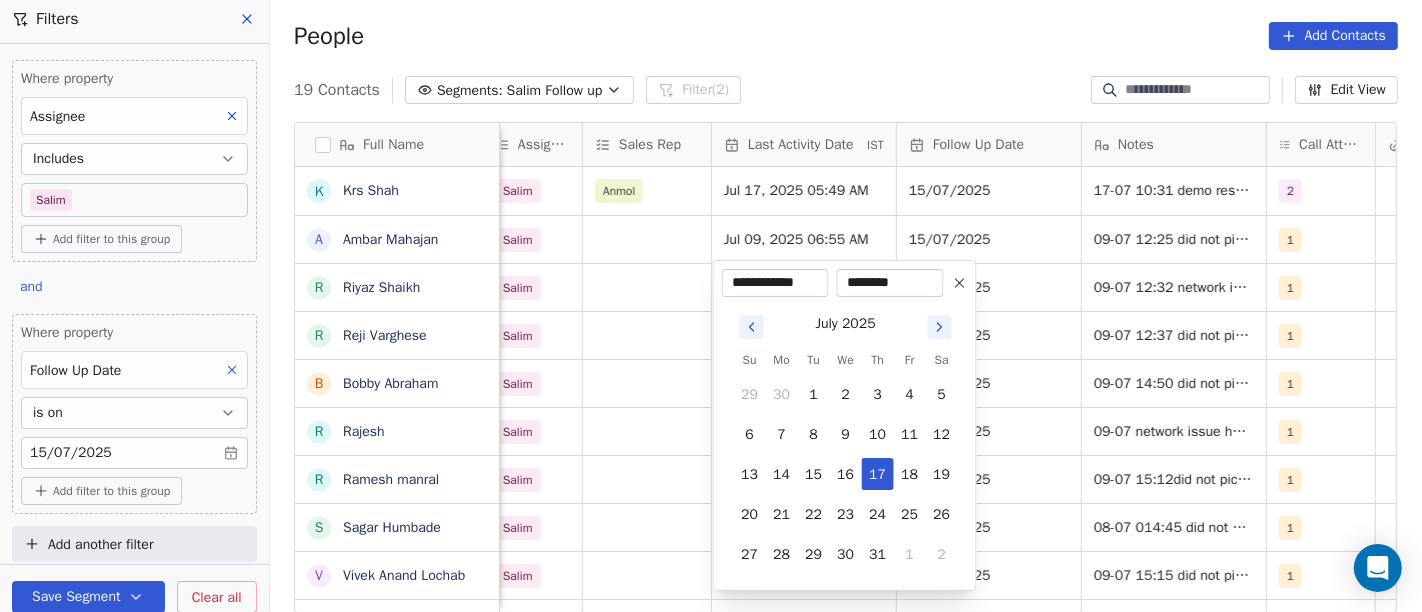 click on "On2Cook India Pvt. Ltd. Contacts People Marketing Workflows Campaigns Sales Pipelines Sequences Beta Tools Apps AI Agents Help & Support Filters Where property   Assignee   Includes Salim Add filter to this group and Where property   Follow Up Date   is on 15/07/2025 Add filter to this group Add another filter Save Segment Clear all People  Add Contacts 19 Contacts Segments: Salim Follow up Filter  (2) Edit View Tag Add to Sequence Full Name K Krs Shah A Ambar Mahajan R Riyaz Shaikh R Reji Varghese B Bobby Abraham R Rajesh R Ramesh manral S Sagar Humbade V Vivek Anand Lochab M Mir Imteyaz Ali R Reuel Dhevadhayalan Naidoo V Vijay A Anurag choudhary M Mr.Bond Food Factory A Amit Kotadia s sibi simon H Hitesh Gandhi S Surinder Jagga A Ashwani Sharma Created Date IST Lead Status Tags Assignee Sales Rep Last Activity Date IST Follow Up Date Notes Call Attempts Website zomato link outlet type Location   Jul 13, 2025 07:54 PM Demo Planned Demo Planned Salim Anmol Jul 17, 2025 05:49 AM 15/07/2025 2 cloud_kitchen" at bounding box center (711, 306) 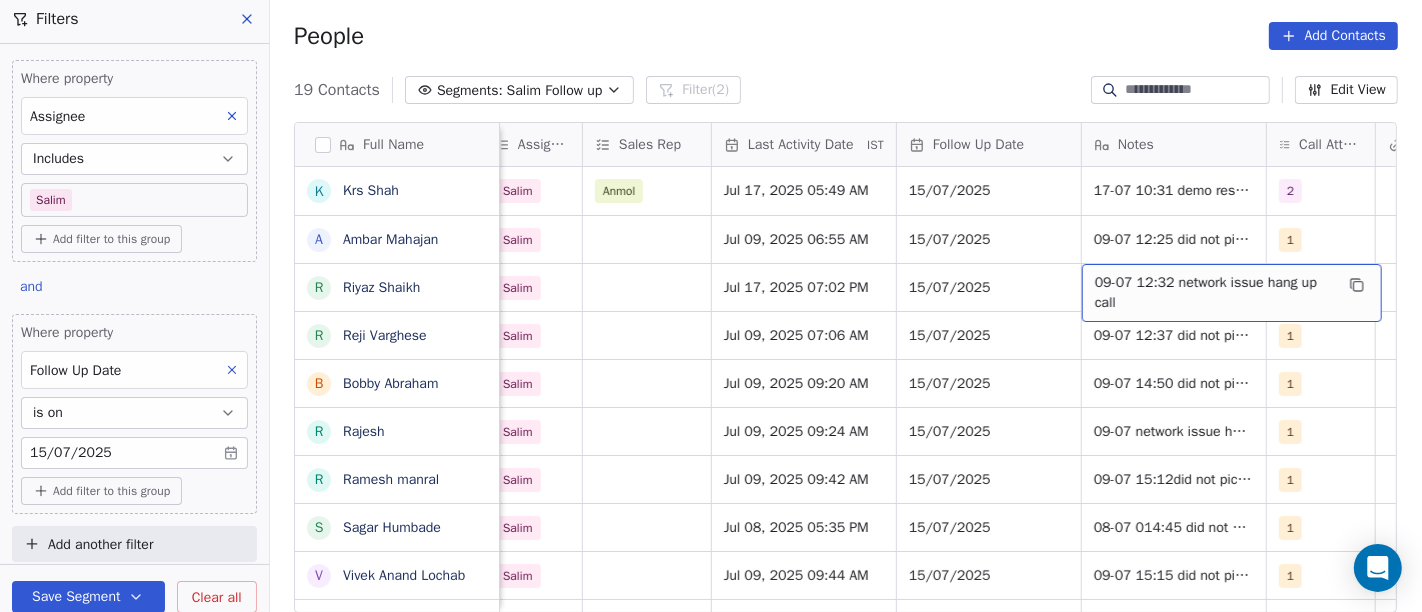 click on "09-07 12:32 network issue hang up call" at bounding box center [1214, 293] 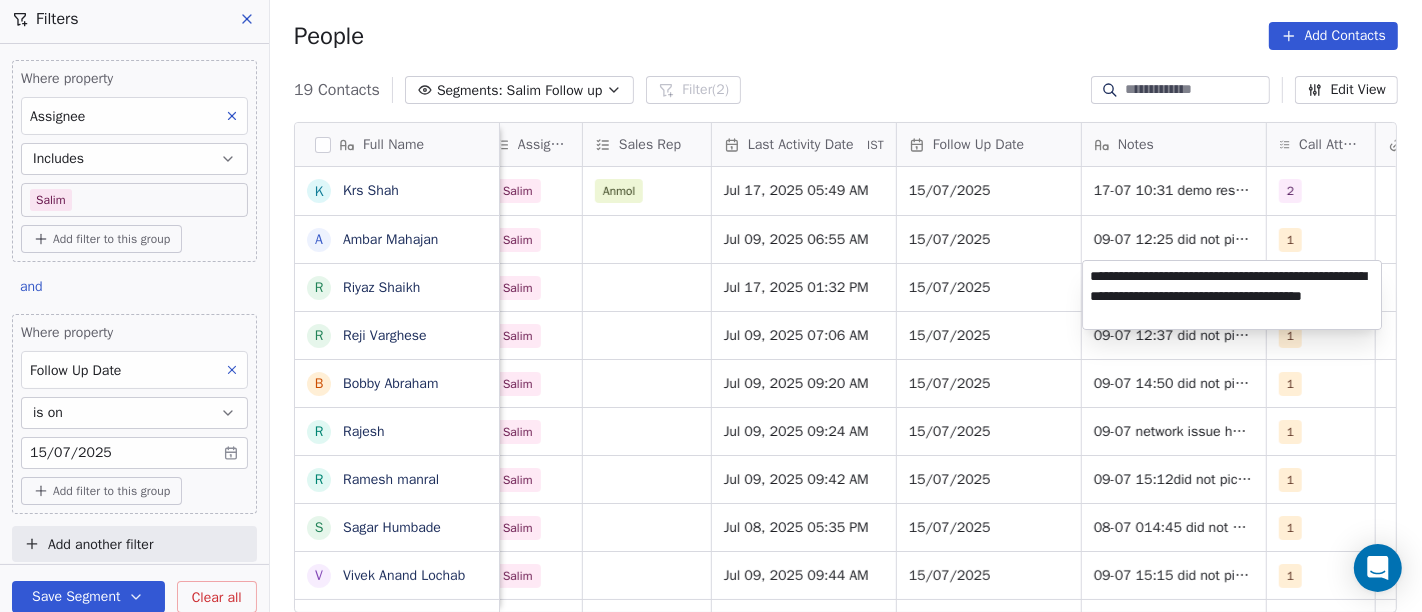 type on "**********" 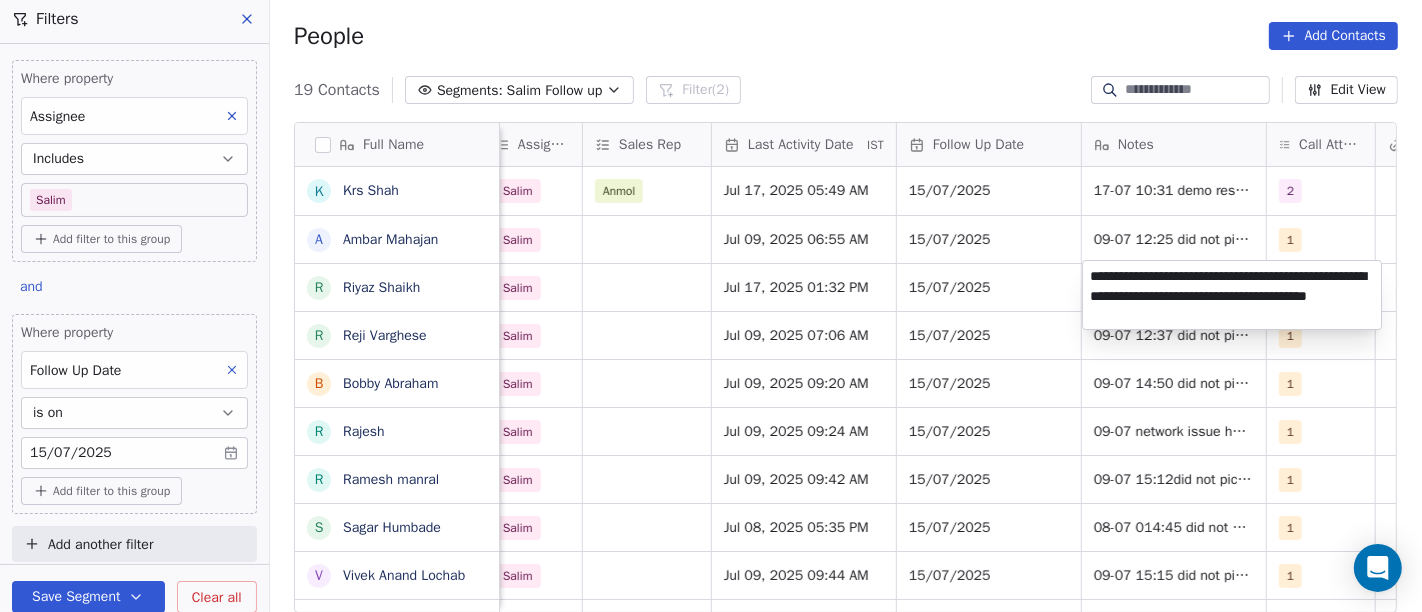 click on "On2Cook India Pvt. Ltd. Contacts People Marketing Workflows Campaigns Sales Pipelines Sequences Beta Tools Apps AI Agents Help & Support Filters Where property   Assignee   Includes Salim Add filter to this group and Where property   Follow Up Date   is on 15/07/2025 Add filter to this group Add another filter Save Segment Clear all People  Add Contacts 19 Contacts Segments: Salim Follow up Filter  (2) Edit View Tag Add to Sequence Full Name K Krs Shah A Ambar Mahajan R Riyaz Shaikh R Reji Varghese B Bobby Abraham R Rajesh R Ramesh manral S Sagar Humbade V Vivek Anand Lochab M Mir Imteyaz Ali R Reuel Dhevadhayalan Naidoo V Vijay A Anurag choudhary M Mr.Bond Food Factory A Amit Kotadia s sibi simon H Hitesh Gandhi S Surinder Jagga A Ashwani Sharma Created Date IST Lead Status Tags Assignee Sales Rep Last Activity Date IST Follow Up Date Notes Call Attempts Website zomato link outlet type Location   Jul 13, 2025 07:54 PM Demo Planned Demo Planned Salim Anmol Jul 17, 2025 05:49 AM 15/07/2025 2 cloud_kitchen" at bounding box center [711, 306] 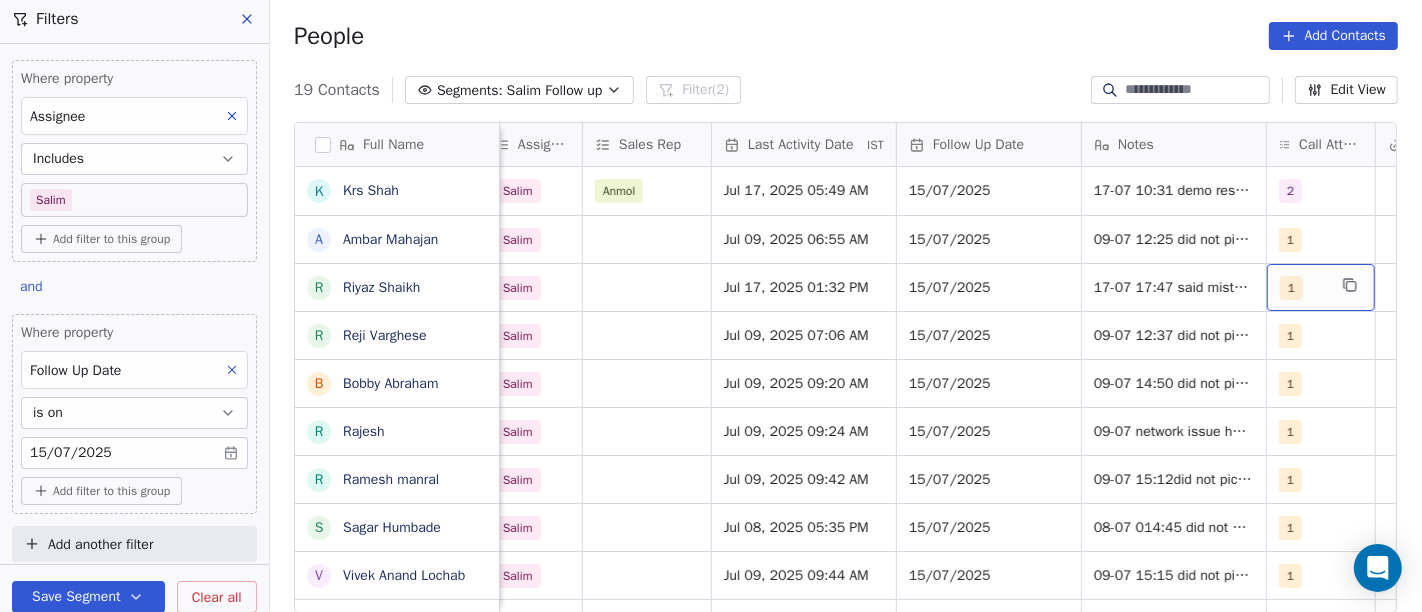 click on "1" at bounding box center (1291, 288) 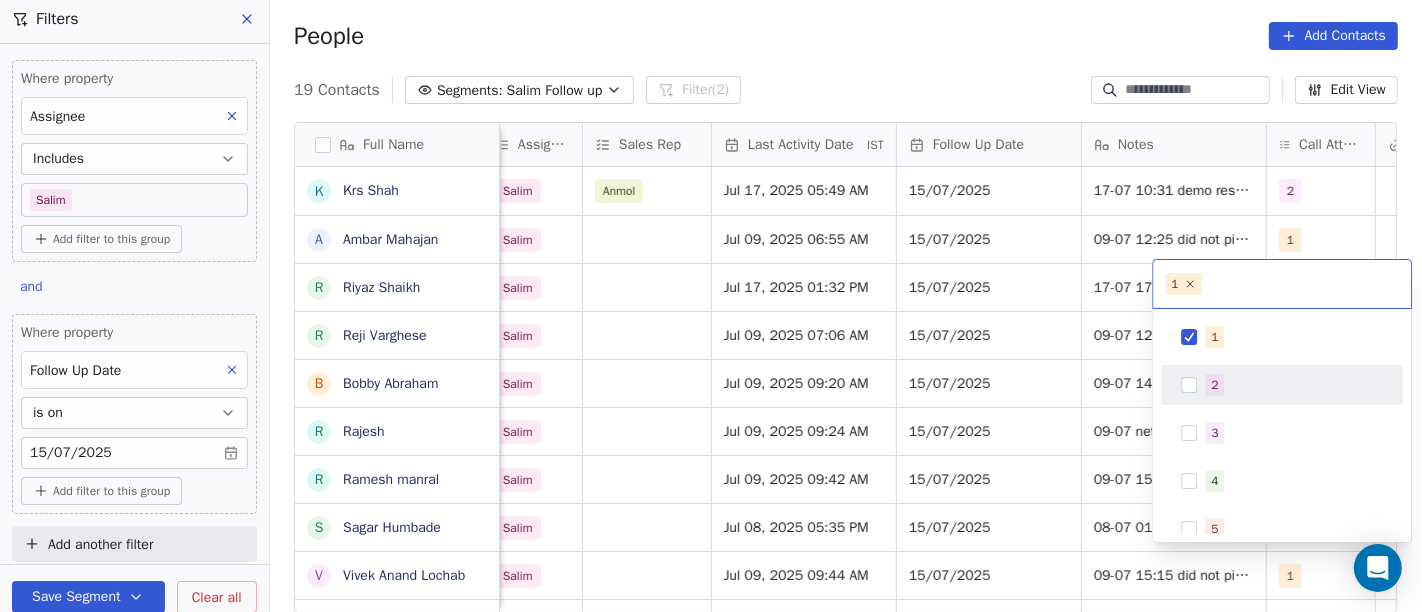click on "2" at bounding box center [1294, 385] 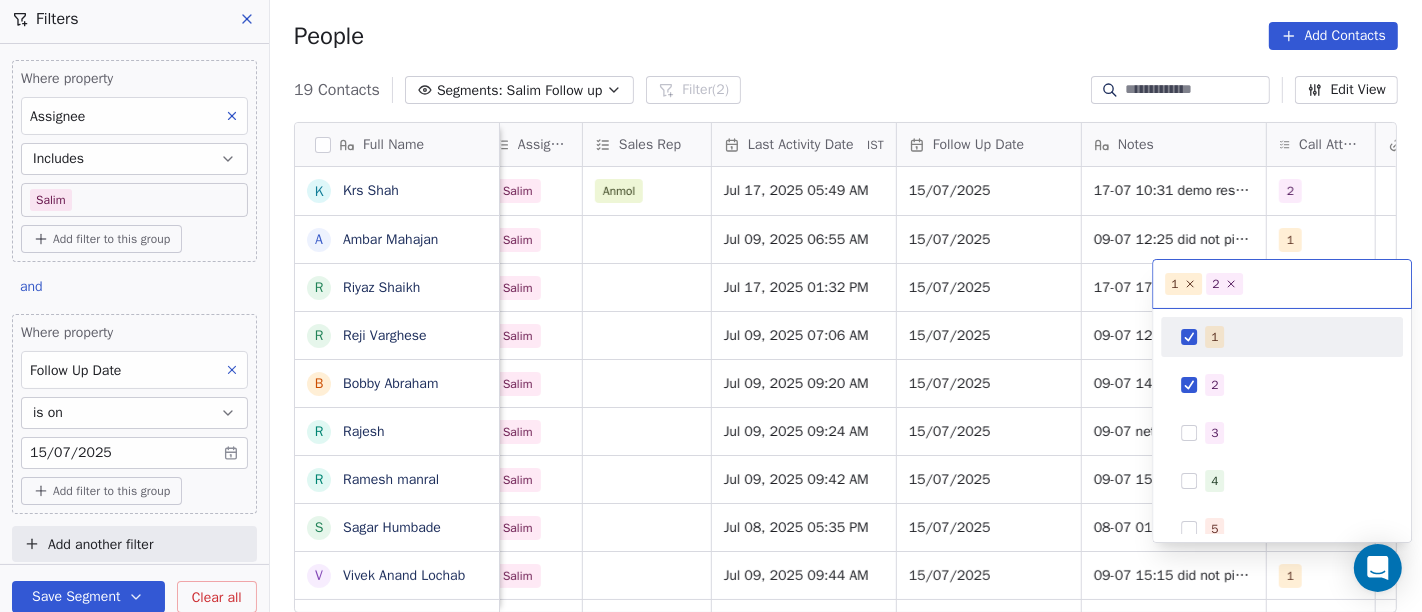 click on "1" at bounding box center [1214, 337] 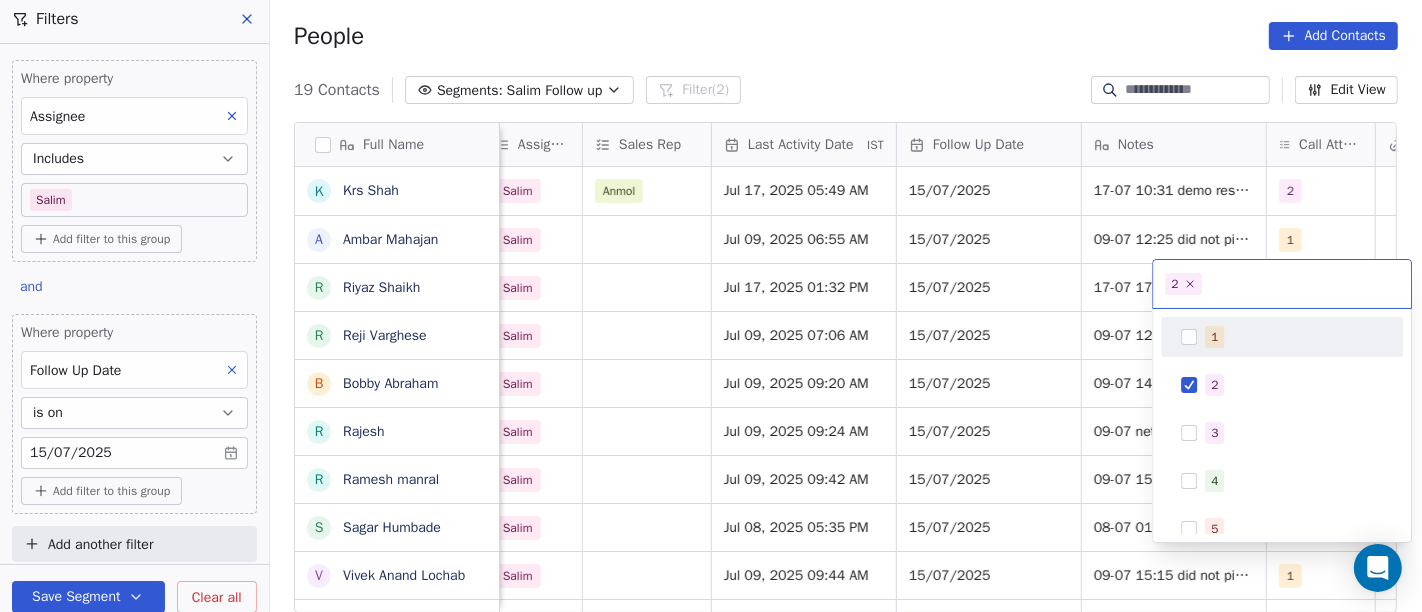click on "On2Cook India Pvt. Ltd. Contacts People Marketing Workflows Campaigns Sales Pipelines Sequences Beta Tools Apps AI Agents Help & Support Filters Where property   Assignee   Includes Salim Add filter to this group and Where property   Follow Up Date   is on 15/07/2025 Add filter to this group Add another filter Save Segment Clear all People  Add Contacts 19 Contacts Segments: Salim Follow up Filter  (2) Edit View Tag Add to Sequence Full Name K Krs Shah A Ambar Mahajan R Riyaz Shaikh R Reji Varghese B Bobby Abraham R Rajesh R Ramesh manral S Sagar Humbade V Vivek Anand Lochab M Mir Imteyaz Ali R Reuel Dhevadhayalan Naidoo V Vijay A Anurag choudhary M Mr.Bond Food Factory A Amit Kotadia s sibi simon H Hitesh Gandhi S Surinder Jagga A Ashwani Sharma Created Date IST Lead Status Tags Assignee Sales Rep Last Activity Date IST Follow Up Date Notes Call Attempts Website zomato link outlet type Location   Jul 13, 2025 07:54 PM Demo Planned Demo Planned Salim Anmol Jul 17, 2025 05:49 AM 15/07/2025 2 cloud_kitchen" at bounding box center [711, 306] 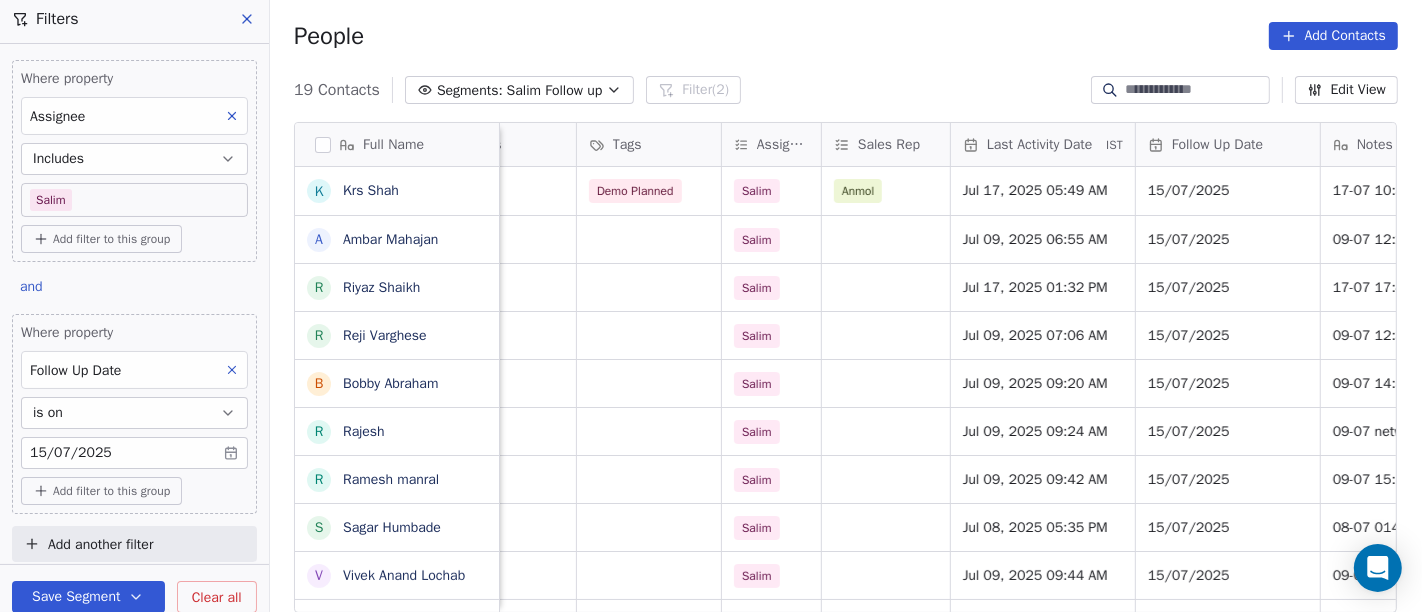 scroll, scrollTop: 1, scrollLeft: 893, axis: both 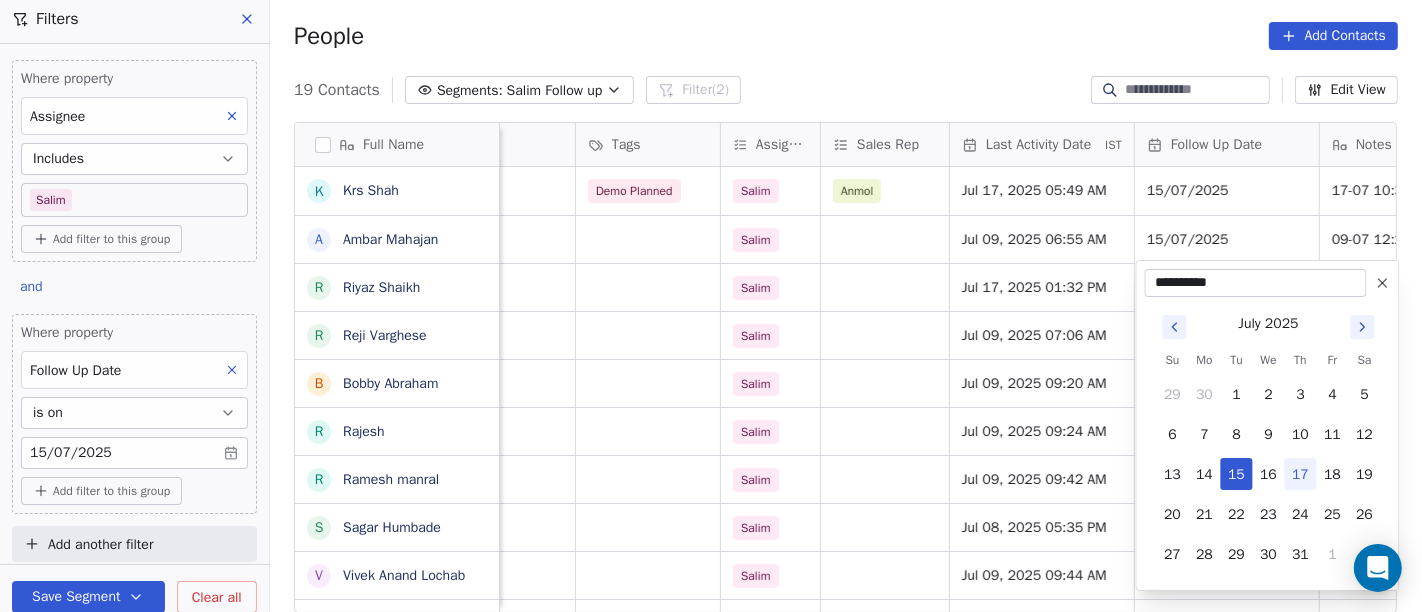 click at bounding box center (1383, 283) 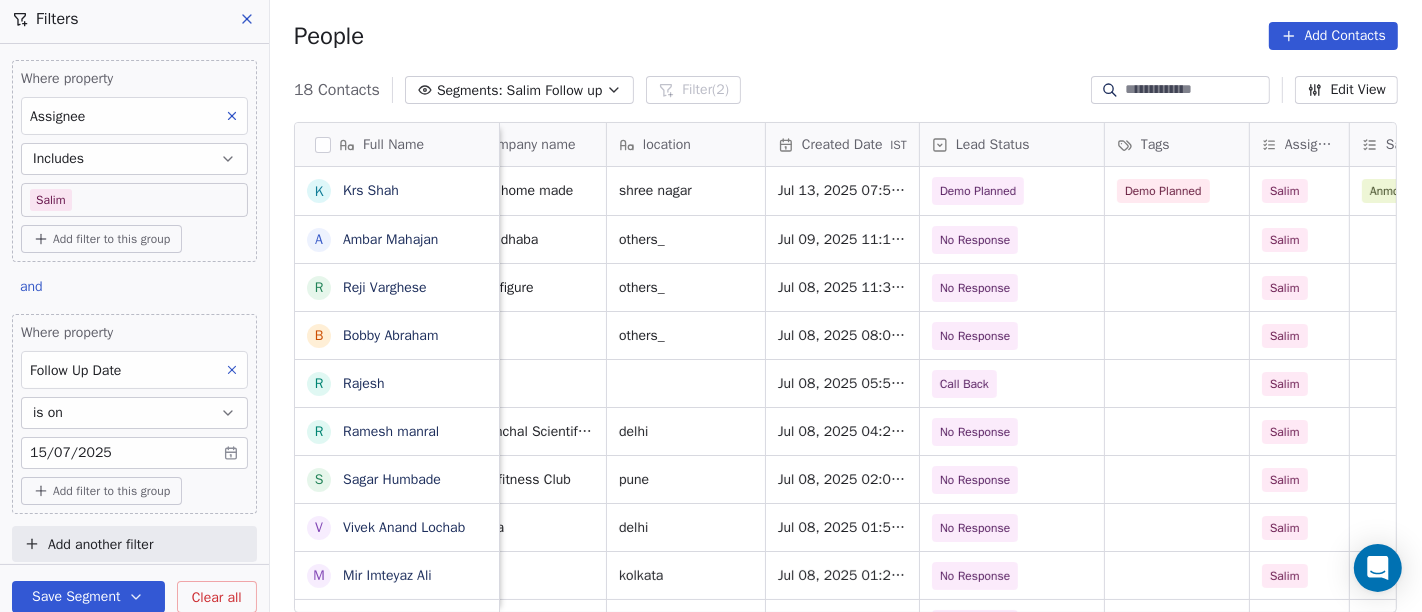 scroll, scrollTop: 0, scrollLeft: 0, axis: both 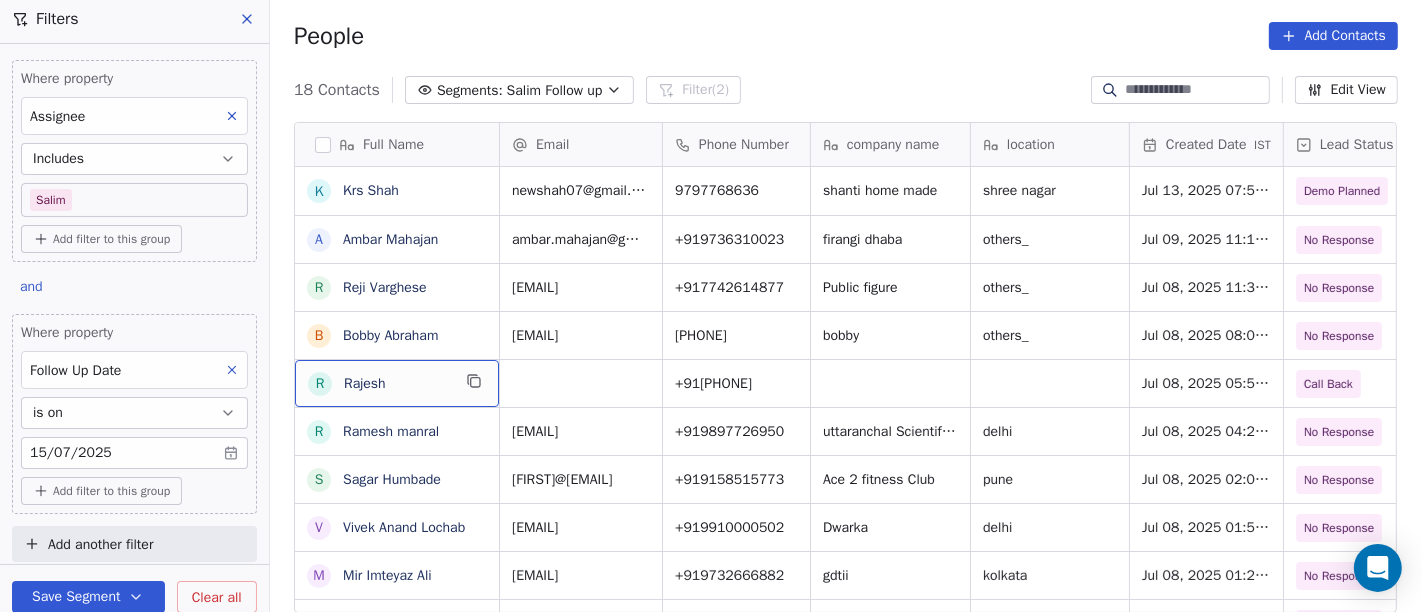 click on "R Rajesh" at bounding box center (397, 383) 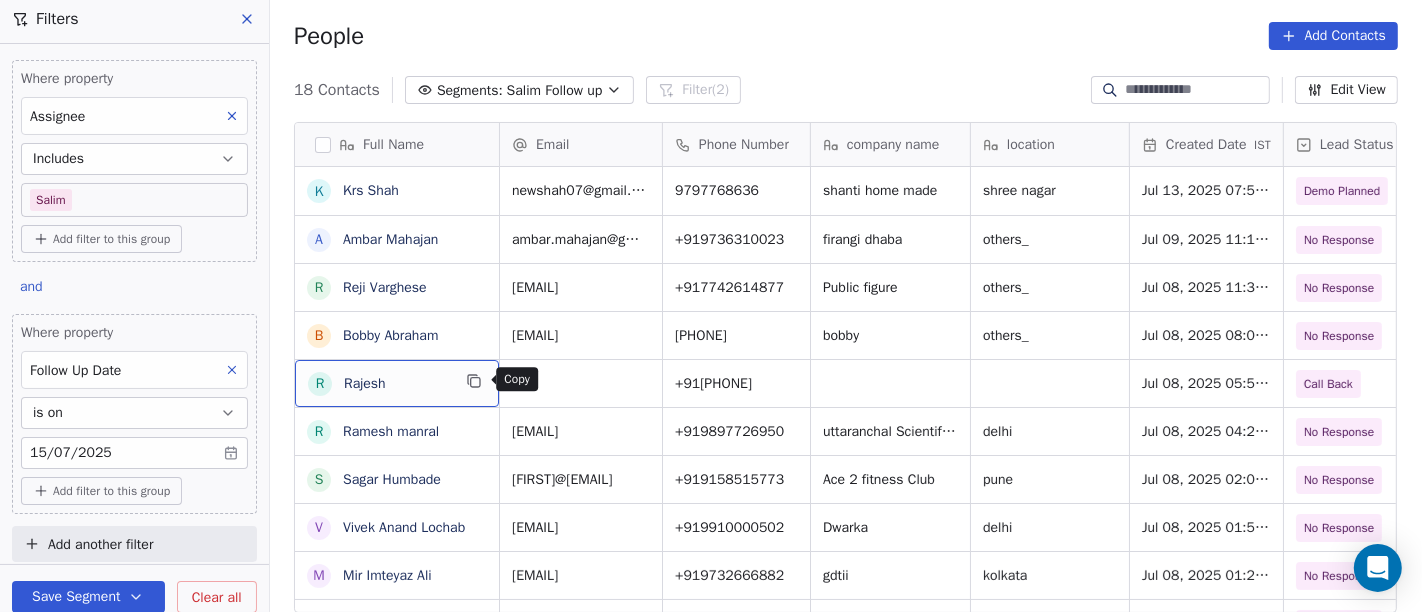 click 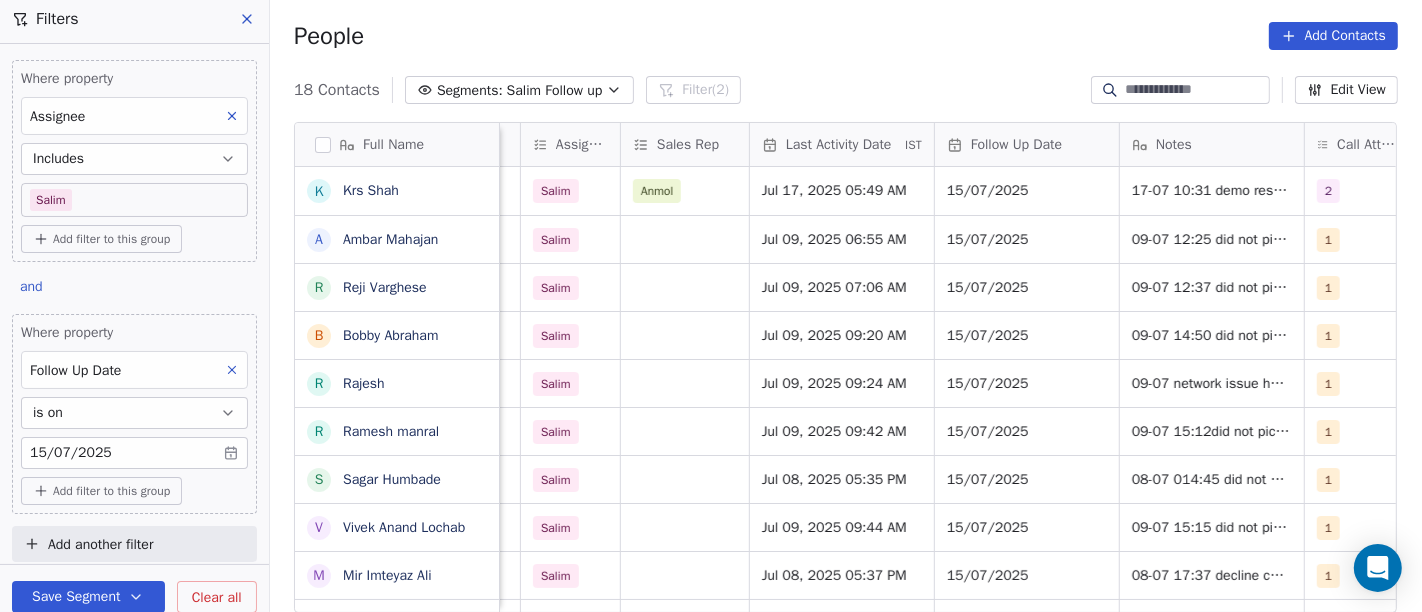 scroll, scrollTop: 0, scrollLeft: 1101, axis: horizontal 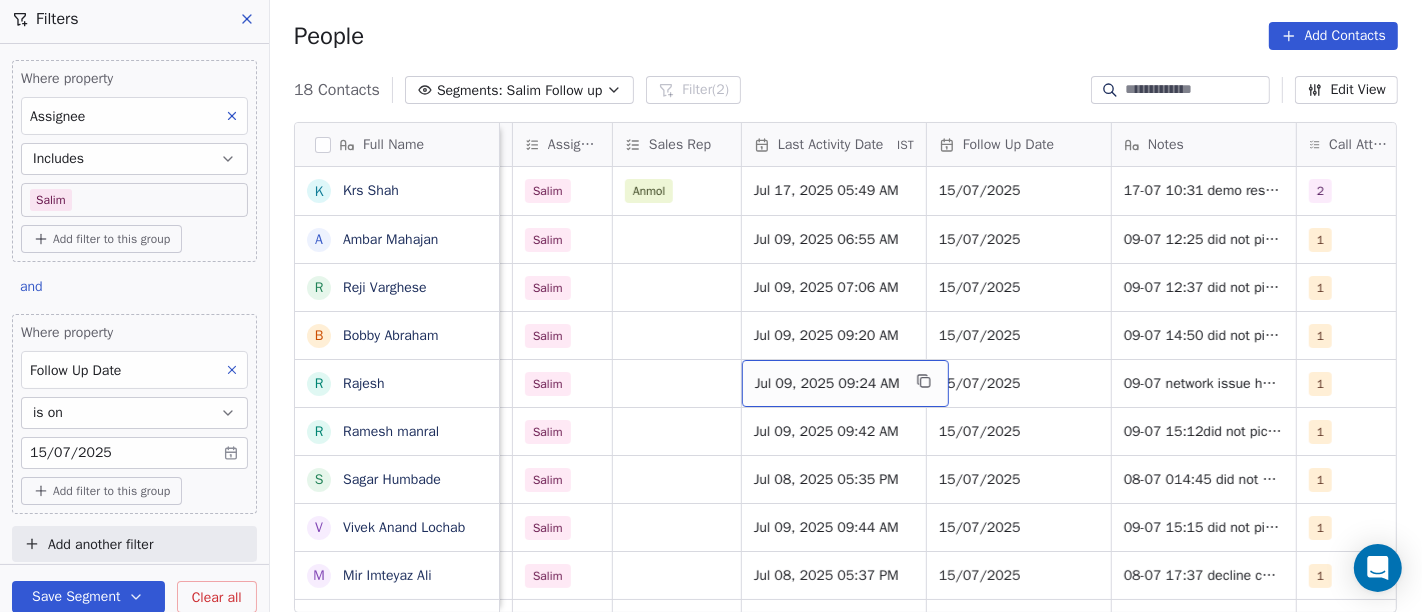 click on "Jul 09, 2025 09:24 AM" at bounding box center [827, 384] 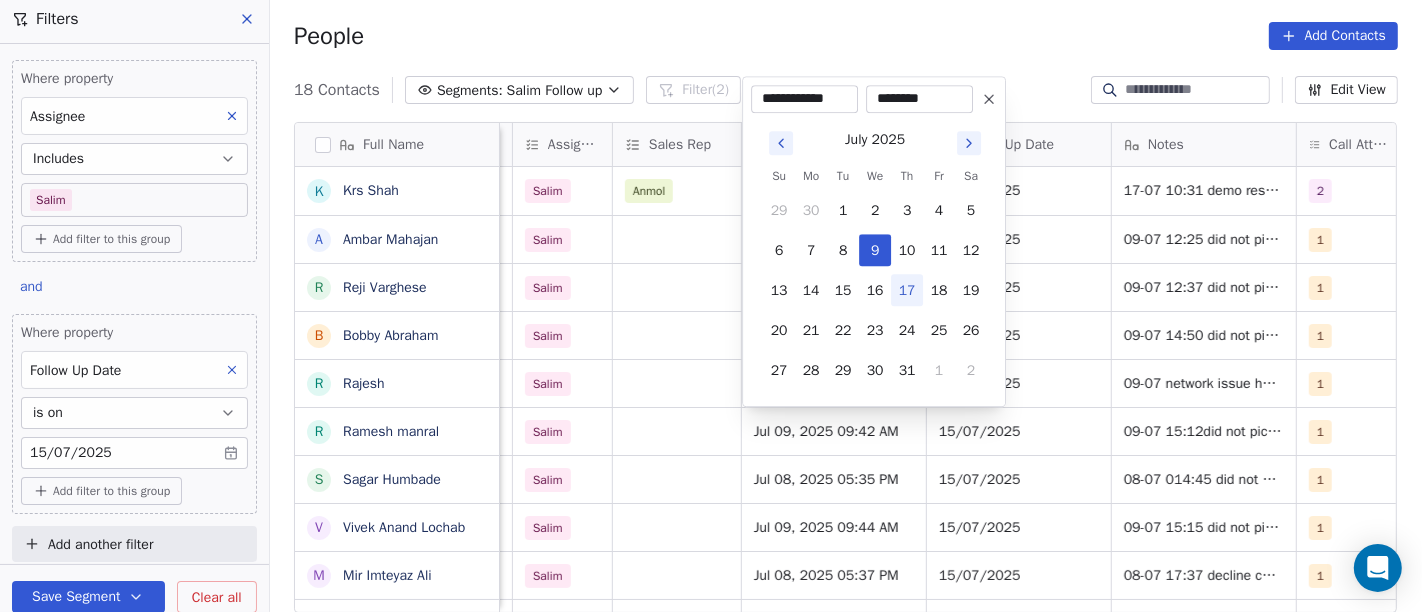 click on "17" at bounding box center (907, 290) 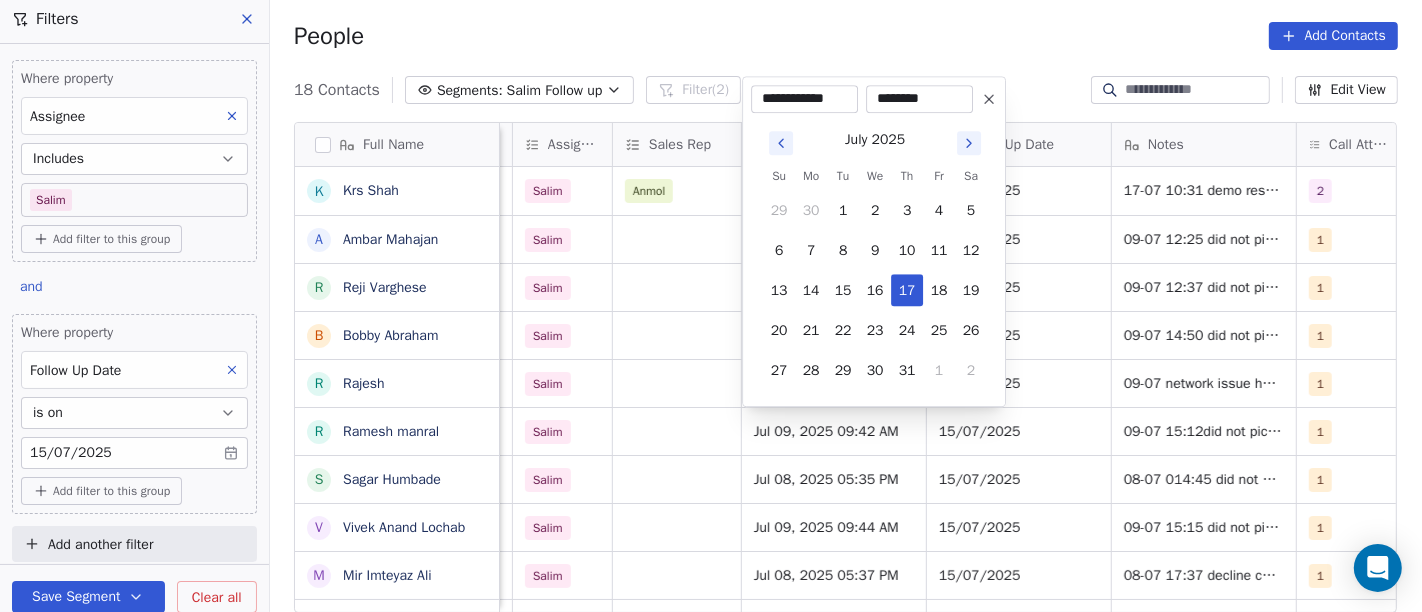 click on "********" at bounding box center (919, 99) 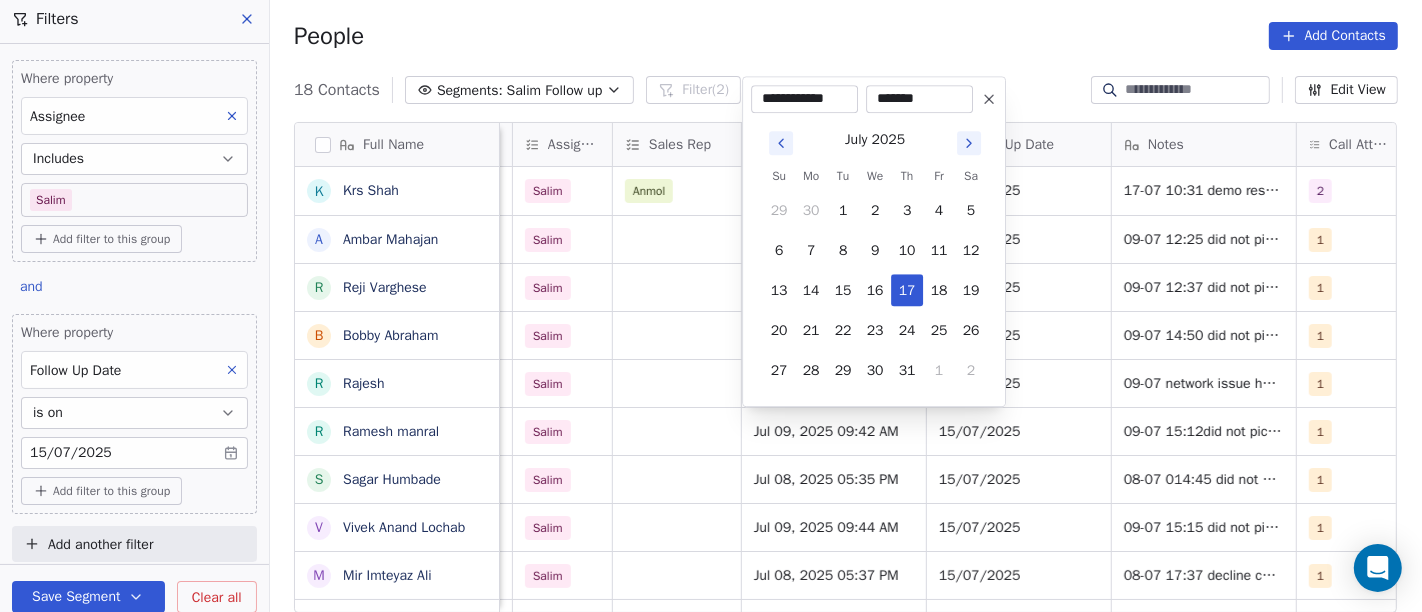 type on "********" 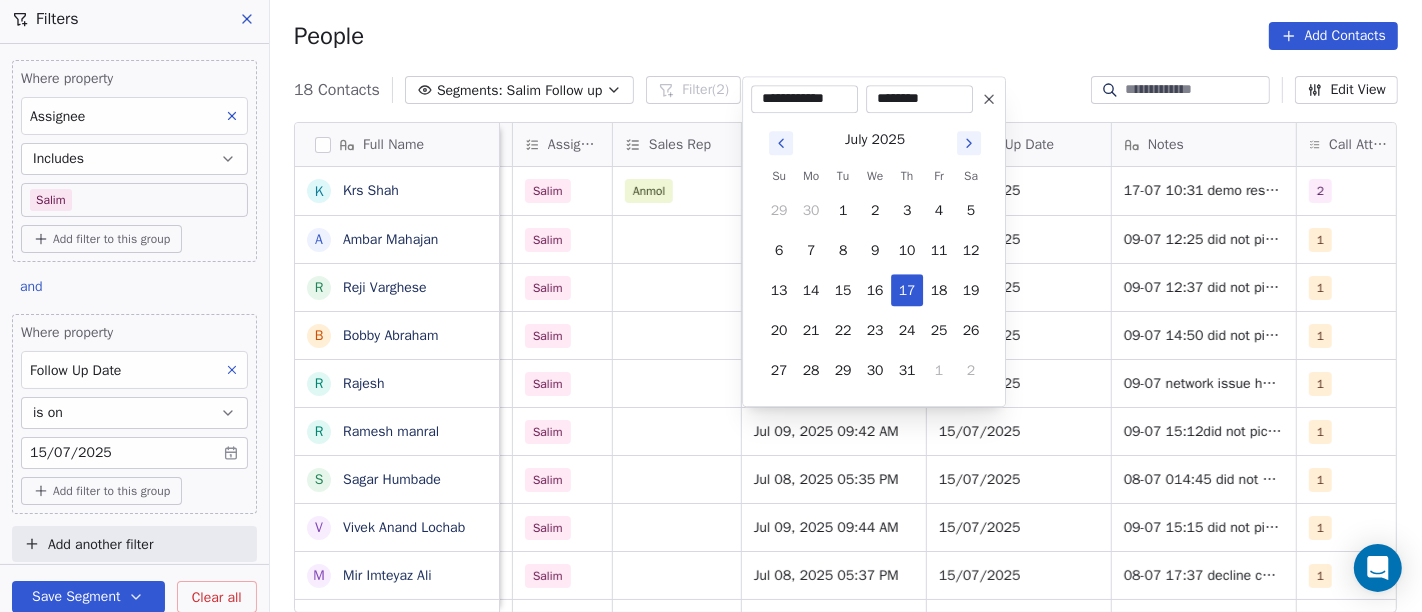 click on "On2Cook India Pvt. Ltd. Contacts People Marketing Workflows Campaigns Sales Pipelines Sequences Beta Tools Apps AI Agents Help & Support Filters Where property   Assignee   Includes Salim Add filter to this group and Where property   Follow Up Date   is on 15/07/2025 Add filter to this group Add another filter Save Segment Clear all People  Add Contacts 18 Contacts Segments: Salim Follow up Filter  (2) Edit View Tag Add to Sequence Full Name K Krs Shah A Ambar Mahajan R Reji Varghese B Bobby Abraham R Rajesh R Ramesh manral S Sagar Humbade V Vivek Anand Lochab M Mir Imteyaz Ali R Reuel Dhevadhayalan Naidoo V Vijay A Anurag choudhary M Mr.Bond Food Factory A Amit Kotadia s sibi simon H Hitesh Gandhi S Surinder Jagga A Ashwani Sharma location Created Date IST Lead Status Tags Assignee Sales Rep Last Activity Date IST Follow Up Date Notes Call Attempts Website zomato link outlet type   shree nagar Jul 13, 2025 07:54 PM Demo Planned Demo Planned Salim Anmol Jul 17, 2025 05:49 AM 15/07/2025 2 cloud_kitchen   1" at bounding box center [711, 306] 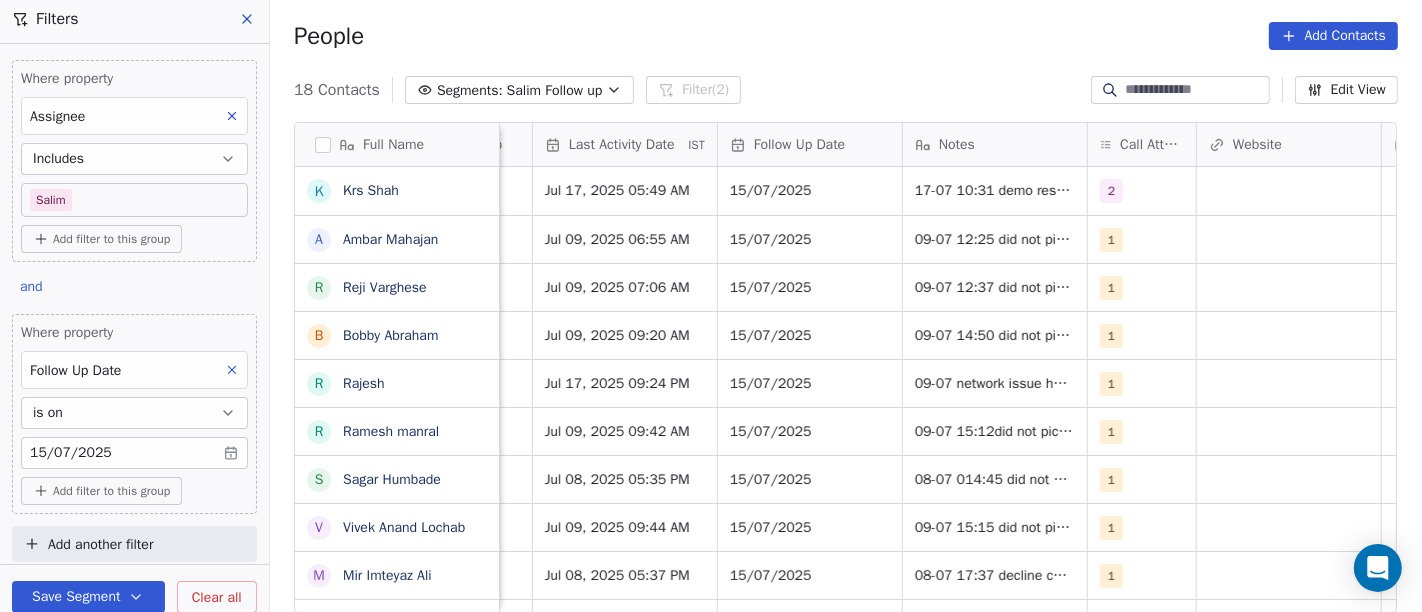 scroll, scrollTop: 0, scrollLeft: 1317, axis: horizontal 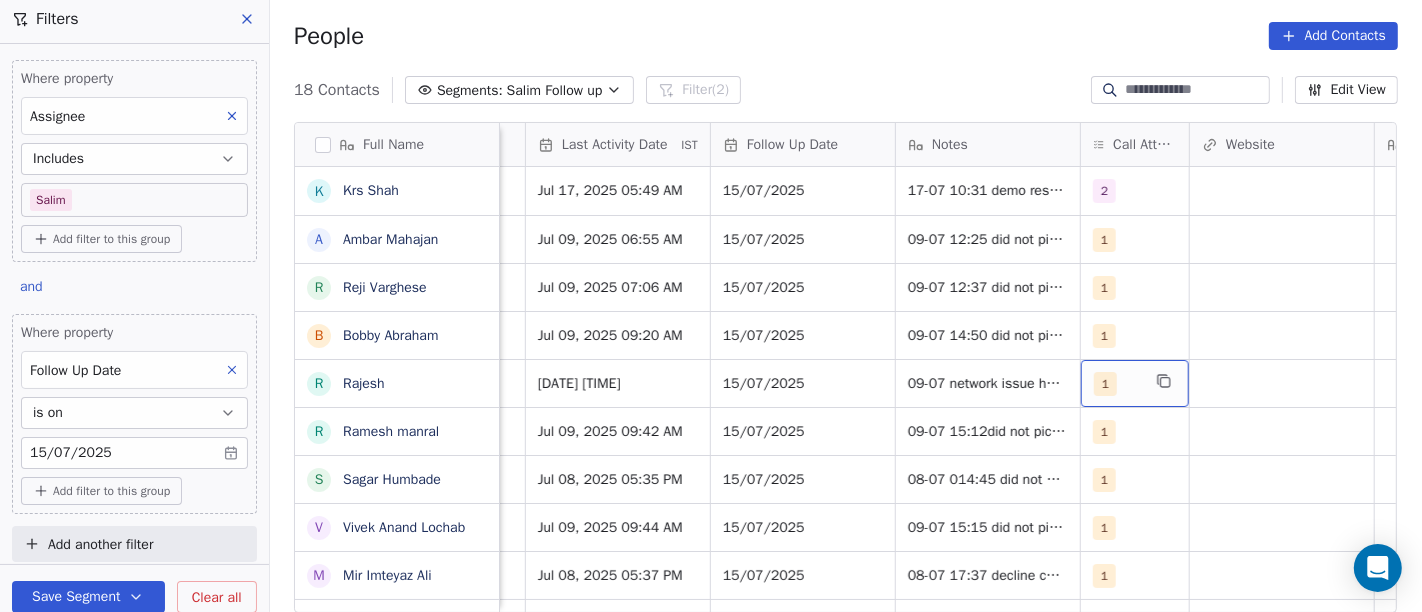 click on "1" at bounding box center (1105, 384) 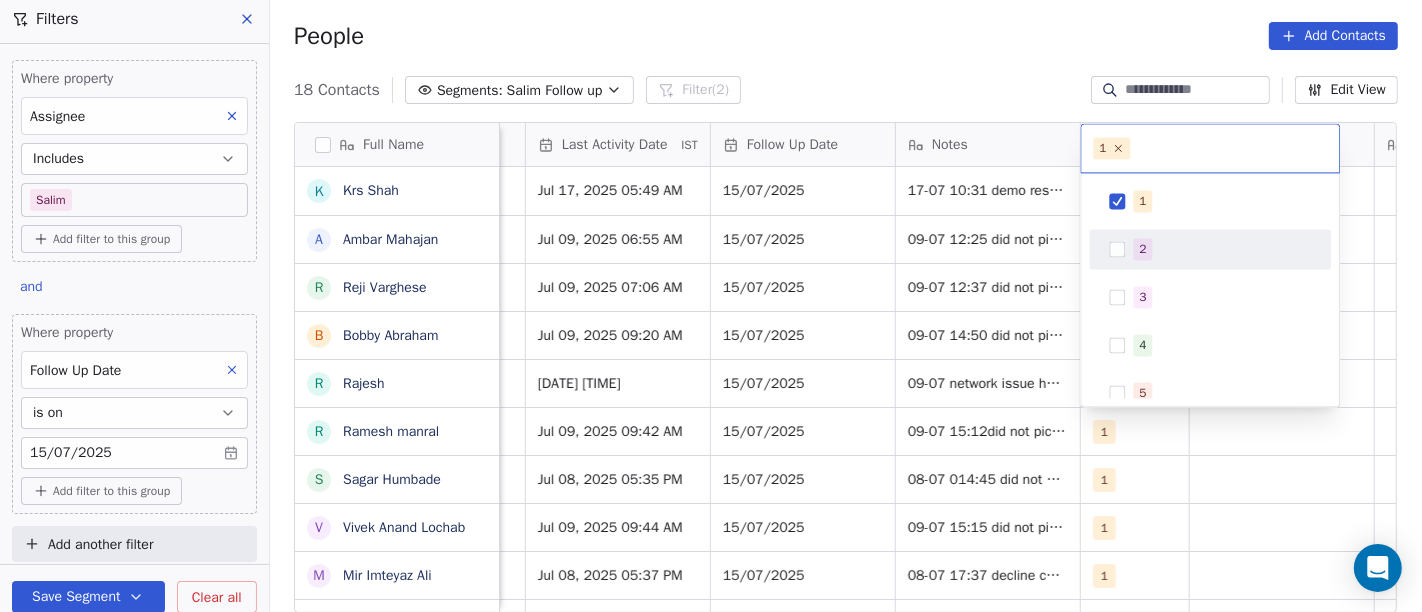 click at bounding box center (1117, 249) 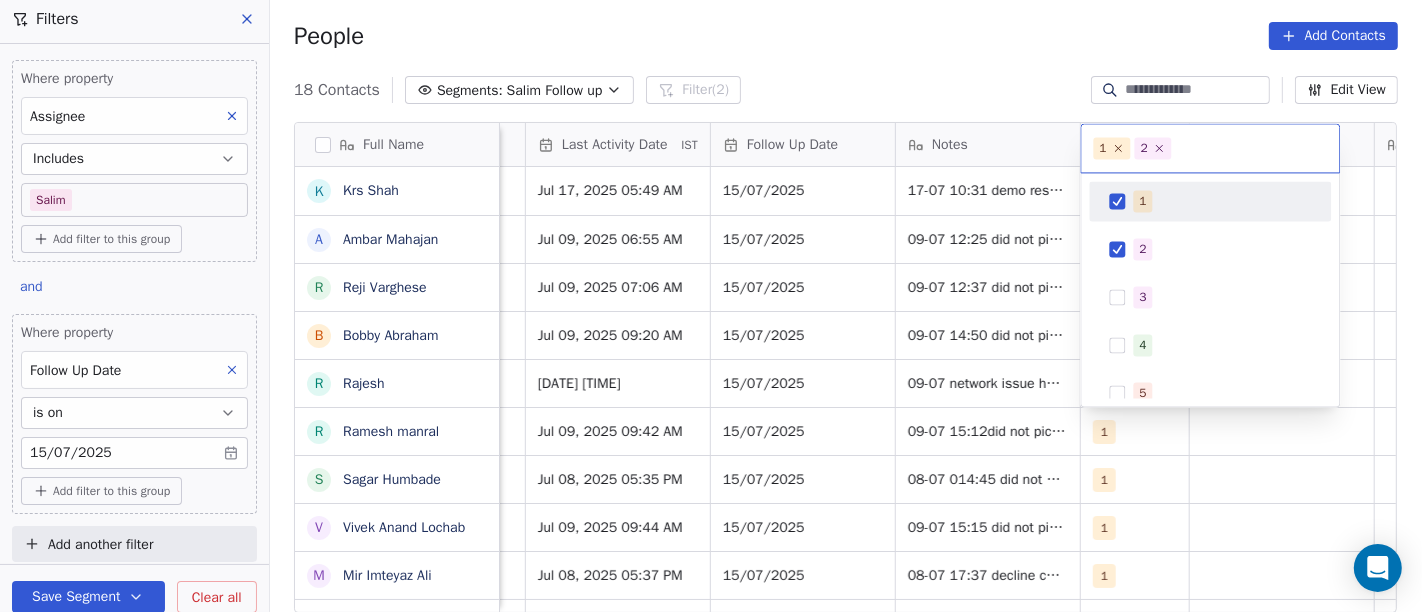 click at bounding box center [1117, 201] 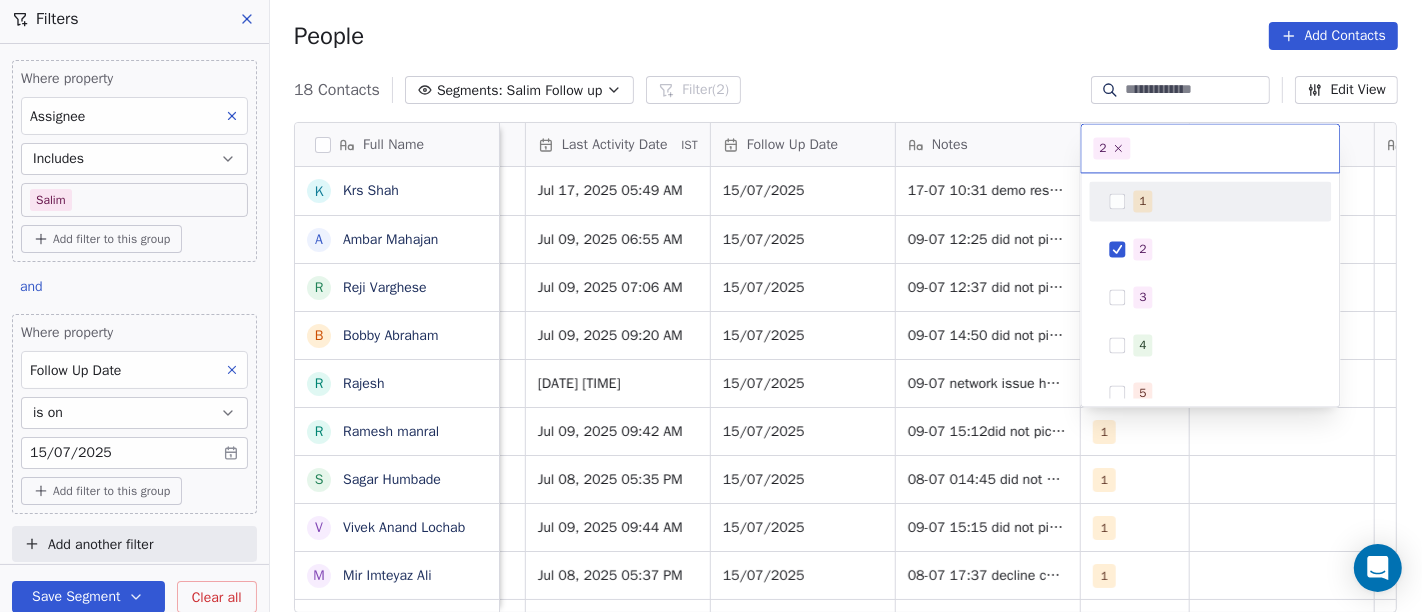 click on "On2Cook India Pvt. Ltd. Contacts People Marketing Workflows Campaigns Sales Pipelines Sequences Beta Tools Apps AI Agents Help & Support Filters Where property   Assignee   Includes Salim Add filter to this group and Where property   Follow Up Date   is on 15/07/2025 Add filter to this group Add another filter Save Segment Clear all People  Add Contacts 18 Contacts Segments: Salim Follow up Filter  (2) Edit View Tag Add to Sequence Full Name K Krs Shah A Ambar Mahajan R Reji Varghese B Bobby Abraham R Rajesh R Ramesh manral S Sagar Humbade V Vivek Anand Lochab M Mir Imteyaz Ali R Reuel Dhevadhayalan Naidoo V Vijay A Anurag choudhary M Mr.Bond Food Factory A Amit Kotadia s sibi simon H Hitesh Gandhi S Surinder Jagga A Ashwani Sharma Lead Status Tags Assignee Sales Rep Last Activity Date IST Follow Up Date Notes Call Attempts Website zomato link outlet type Location Job Title   Demo Planned Demo Planned Salim Anmol Jul 17, 2025 05:49 AM 15/07/2025 2 cloud_kitchen   No Response Salim Jul 09, 2025 06:55 AM 1" at bounding box center [711, 306] 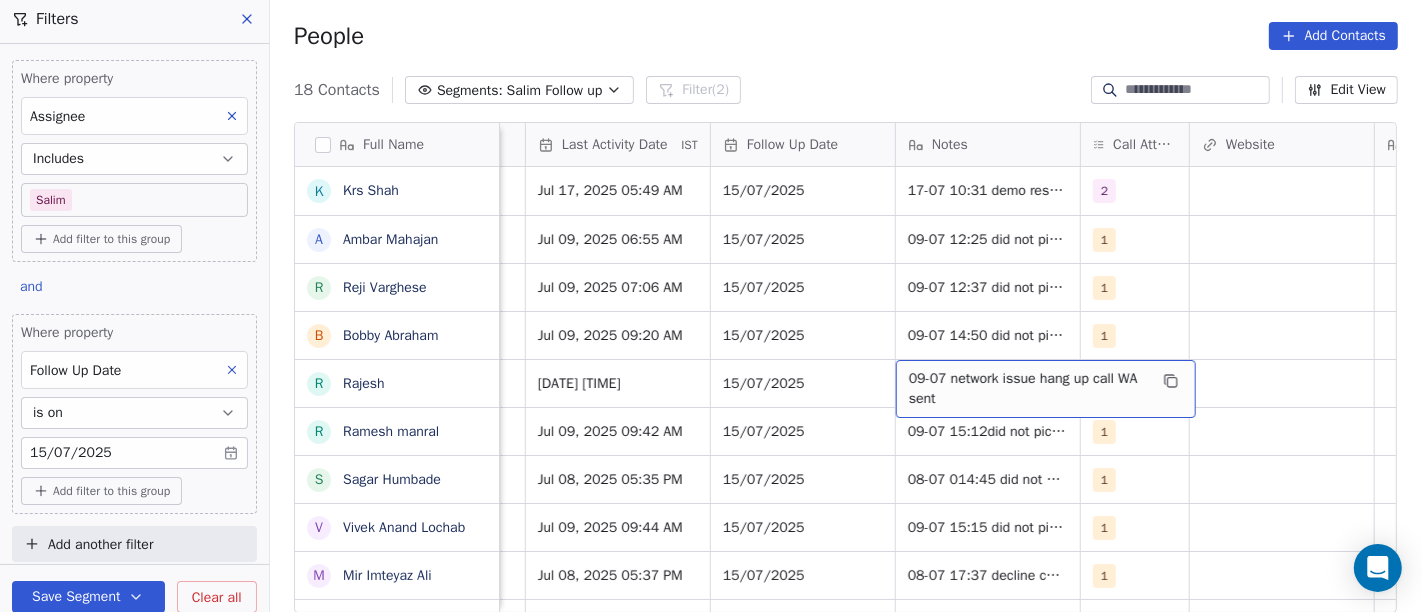 click on "09-07 network issue hang up call WA sent" at bounding box center [1028, 389] 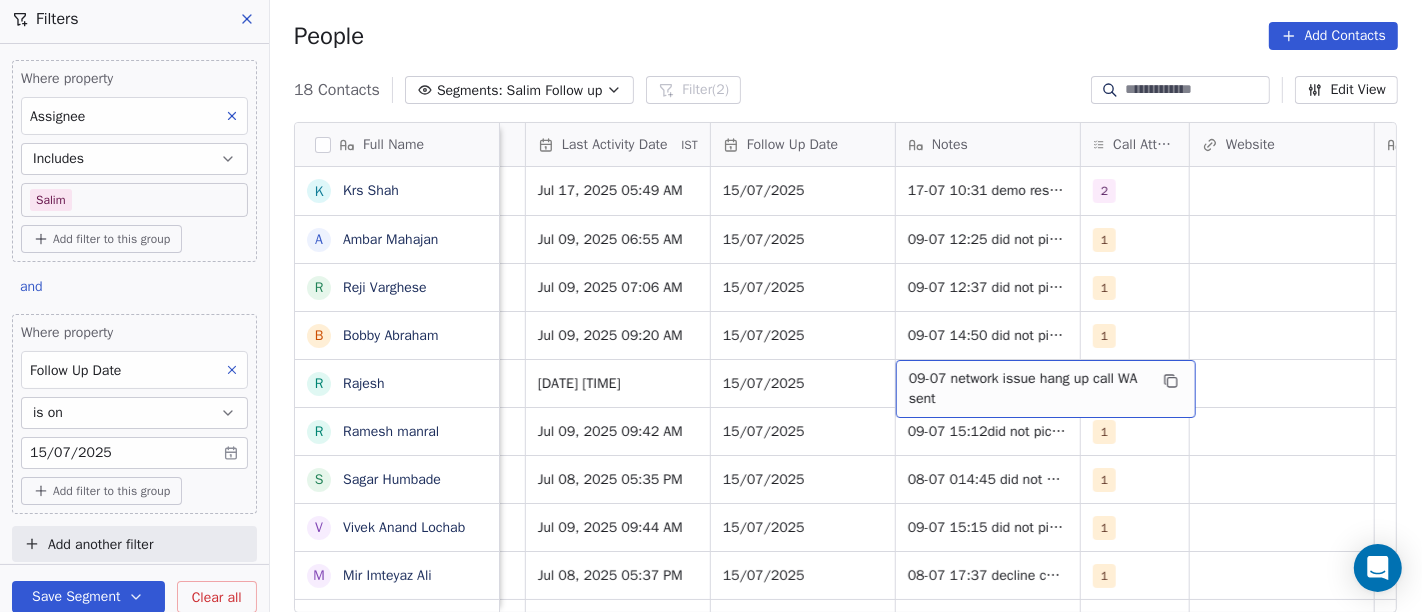 click on "09-07 network issue hang up call WA sent" at bounding box center (1028, 389) 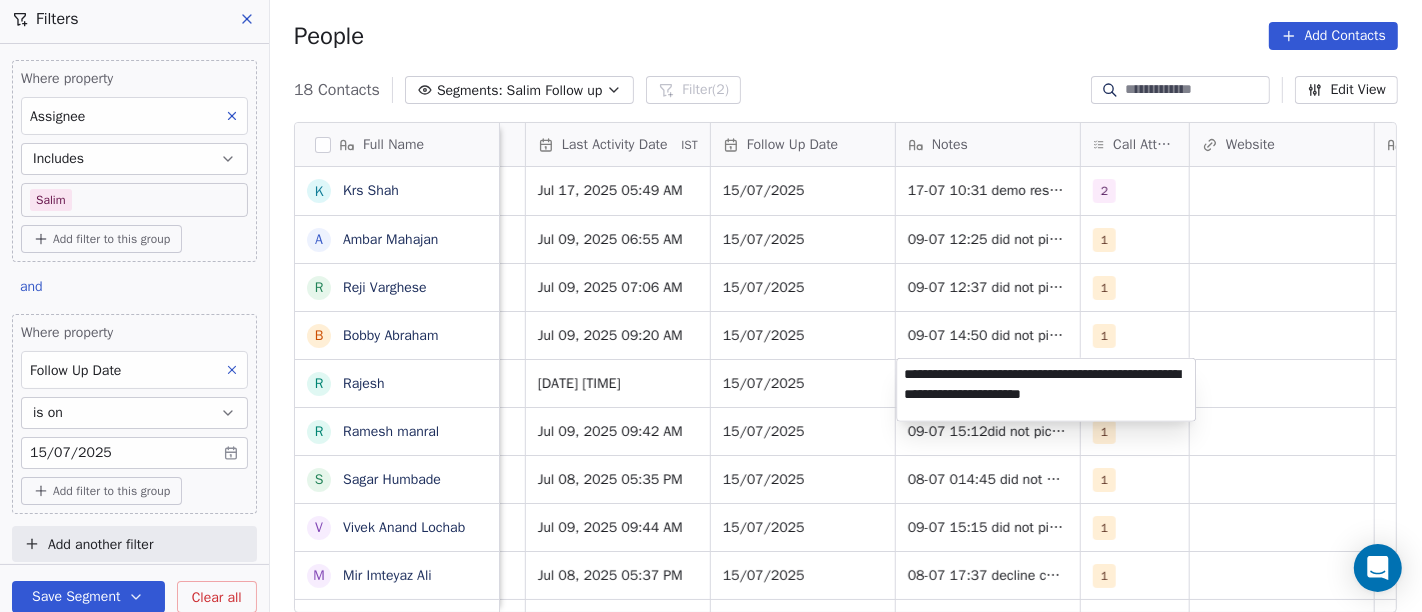 type on "**********" 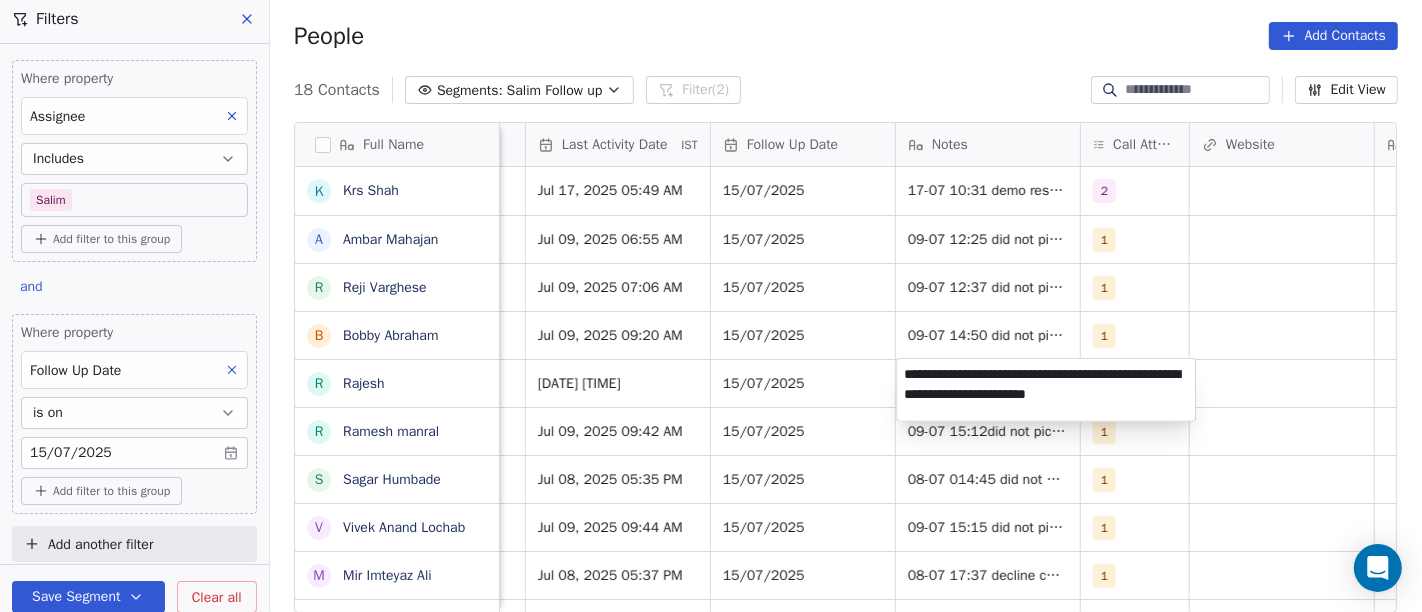 drag, startPoint x: 1182, startPoint y: 295, endPoint x: 1151, endPoint y: 362, distance: 73.82411 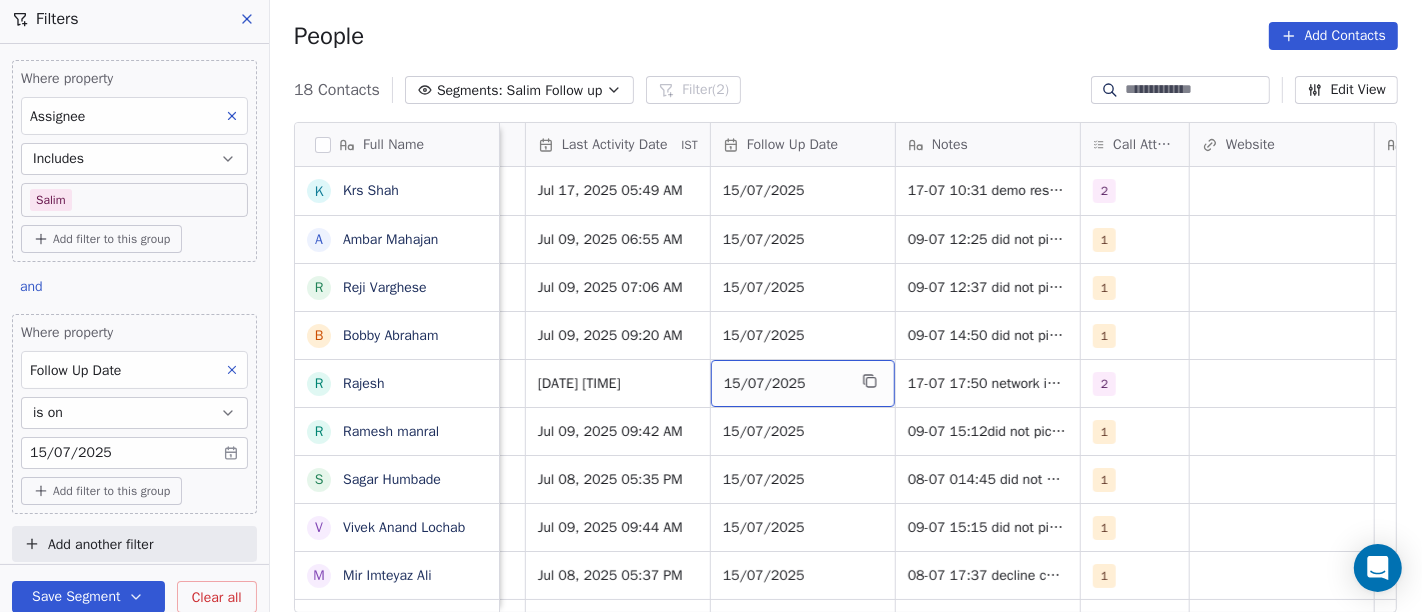 click on "15/07/2025" at bounding box center [803, 383] 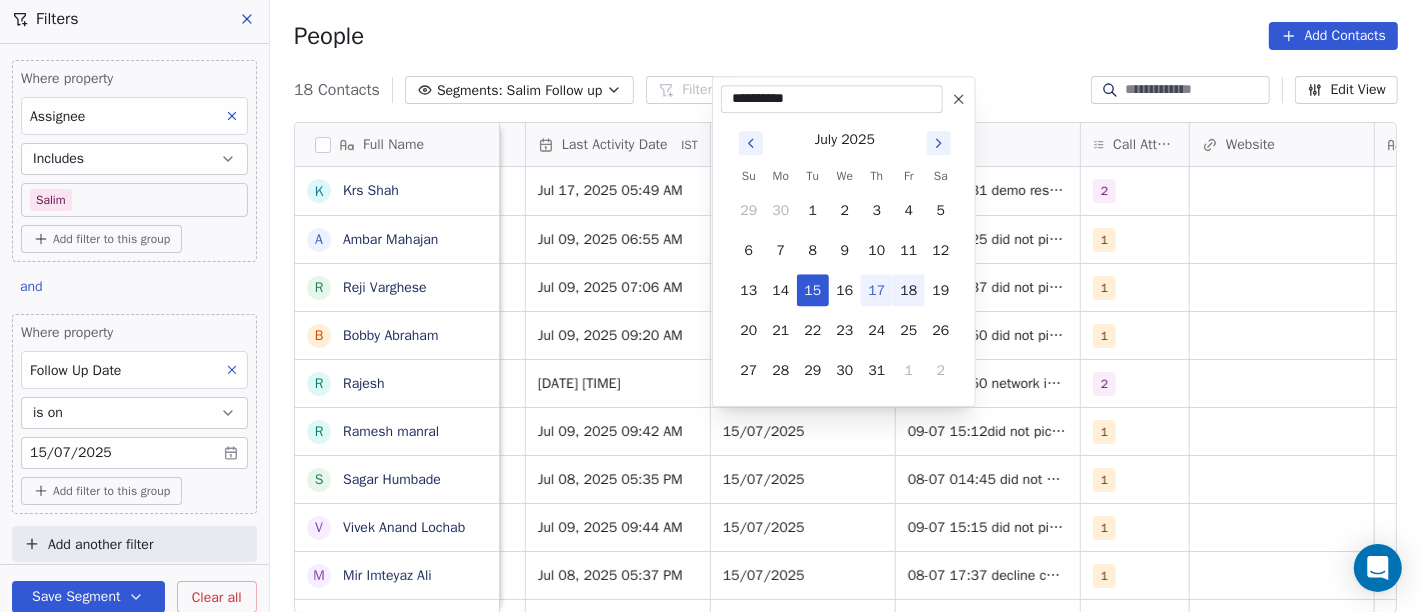 click on "18" at bounding box center [909, 290] 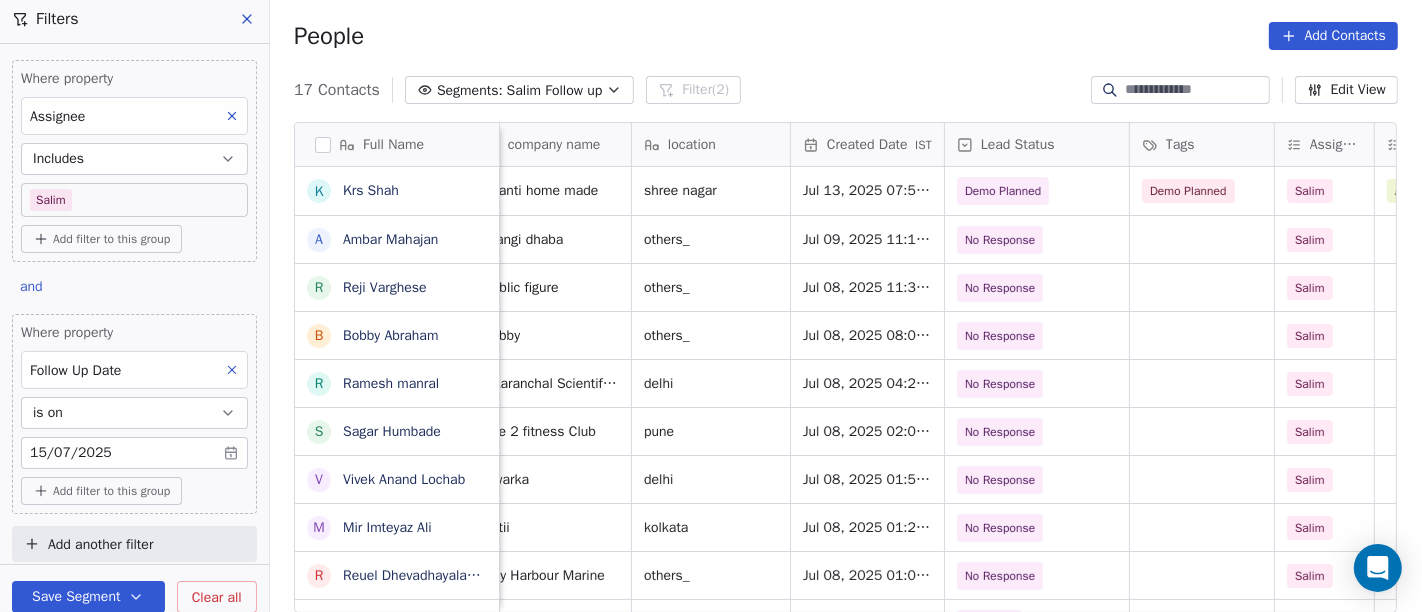 scroll, scrollTop: 0, scrollLeft: 337, axis: horizontal 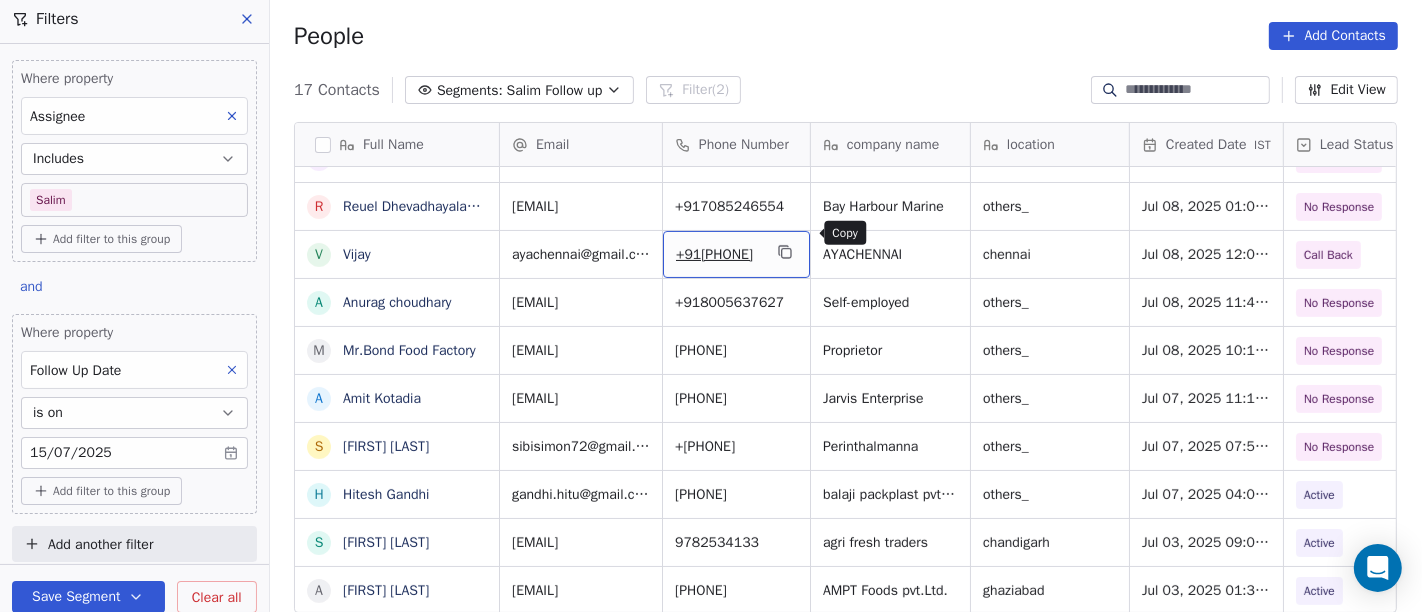 click 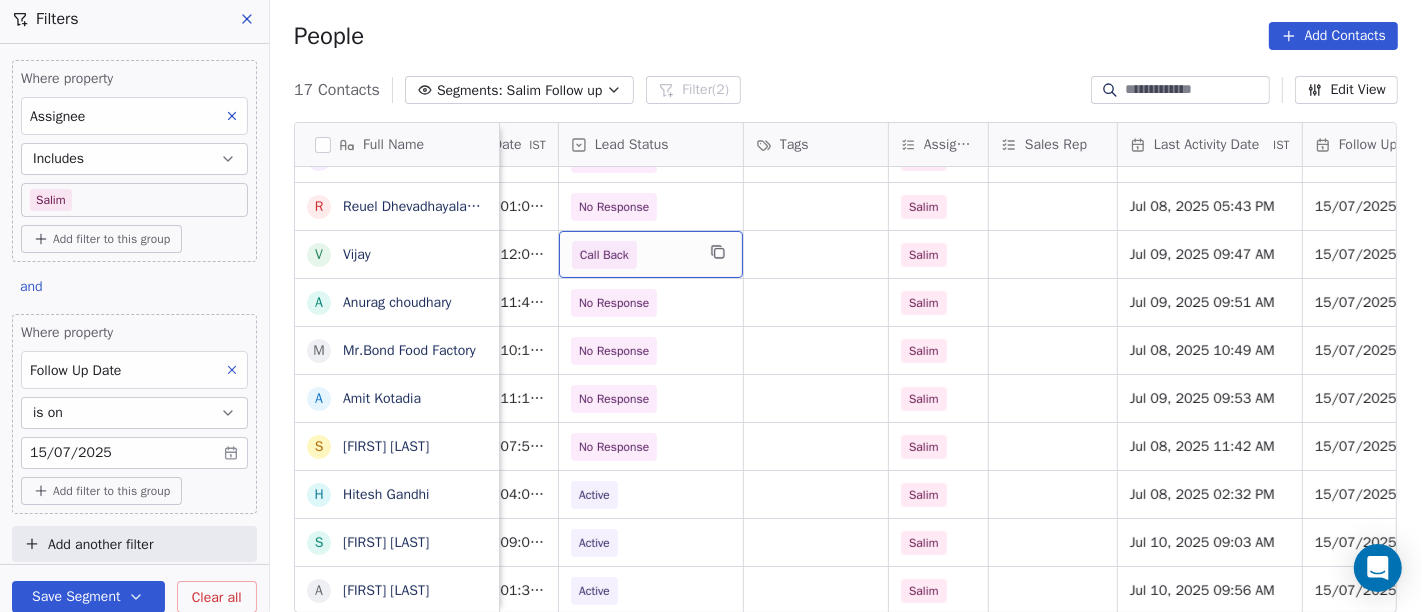 click on "Call Back" at bounding box center (633, 255) 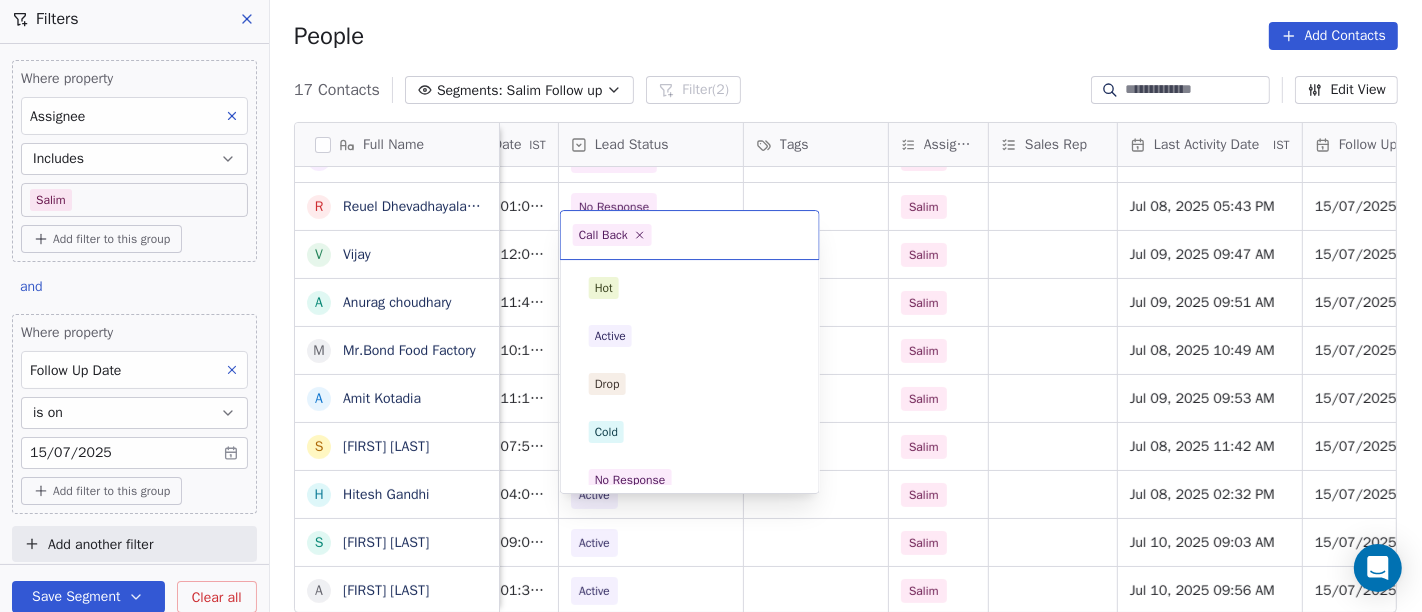 scroll, scrollTop: 17, scrollLeft: 723, axis: both 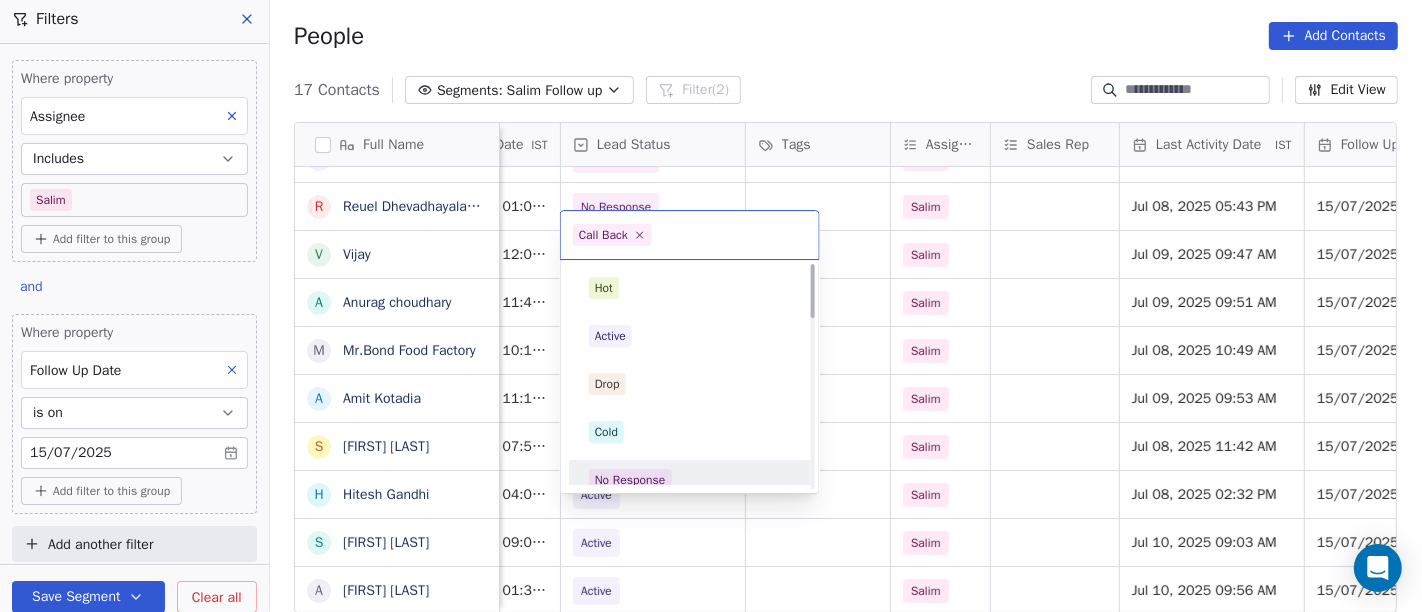 click on "No Response" at bounding box center [690, 480] 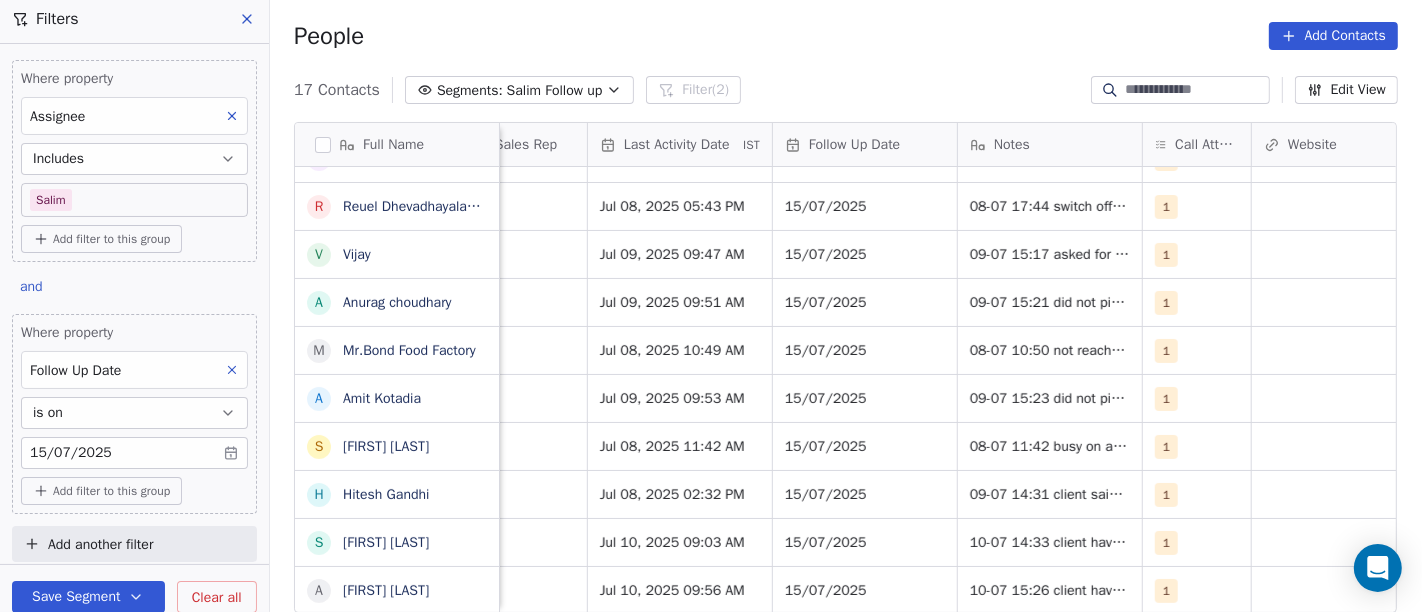 scroll, scrollTop: 17, scrollLeft: 1265, axis: both 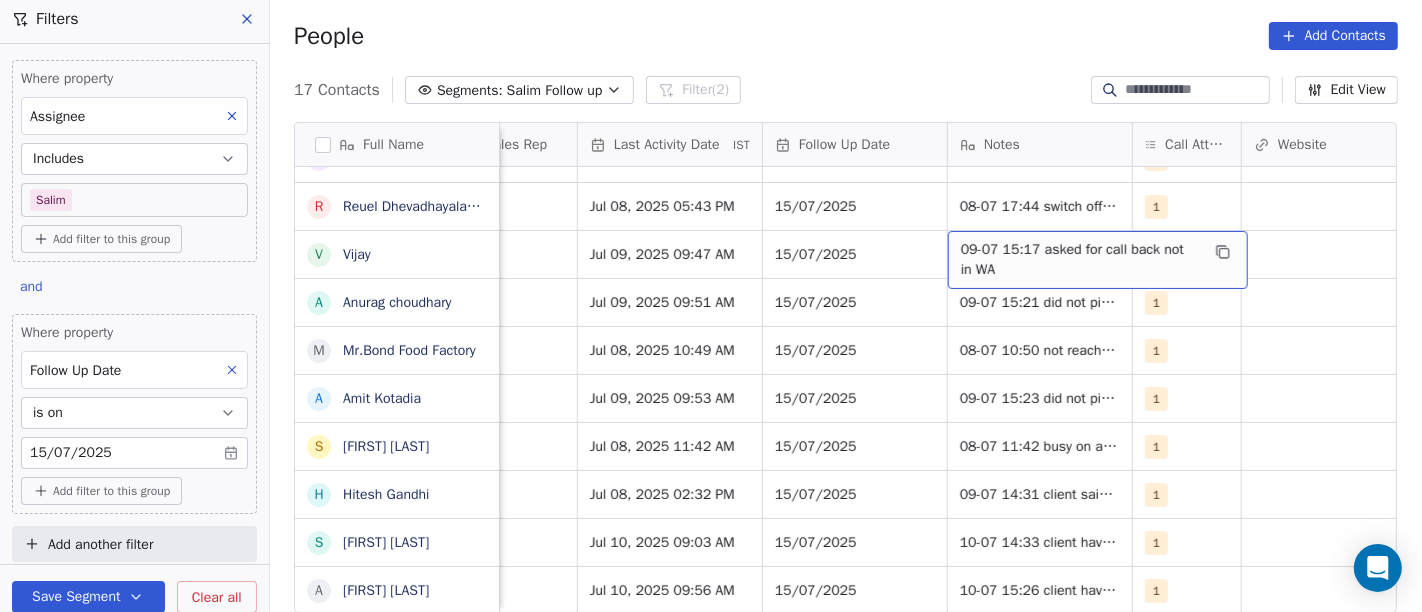 click on "09-07 15:17 asked for call back not in WA" at bounding box center (1080, 260) 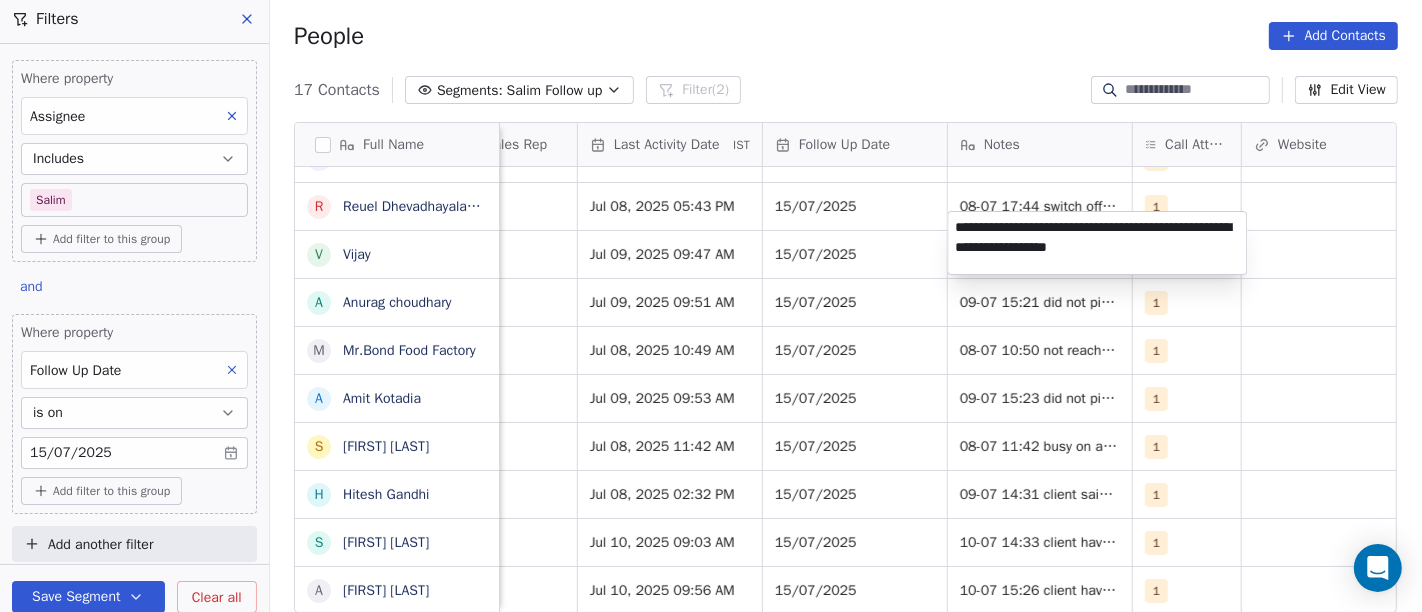 type on "**********" 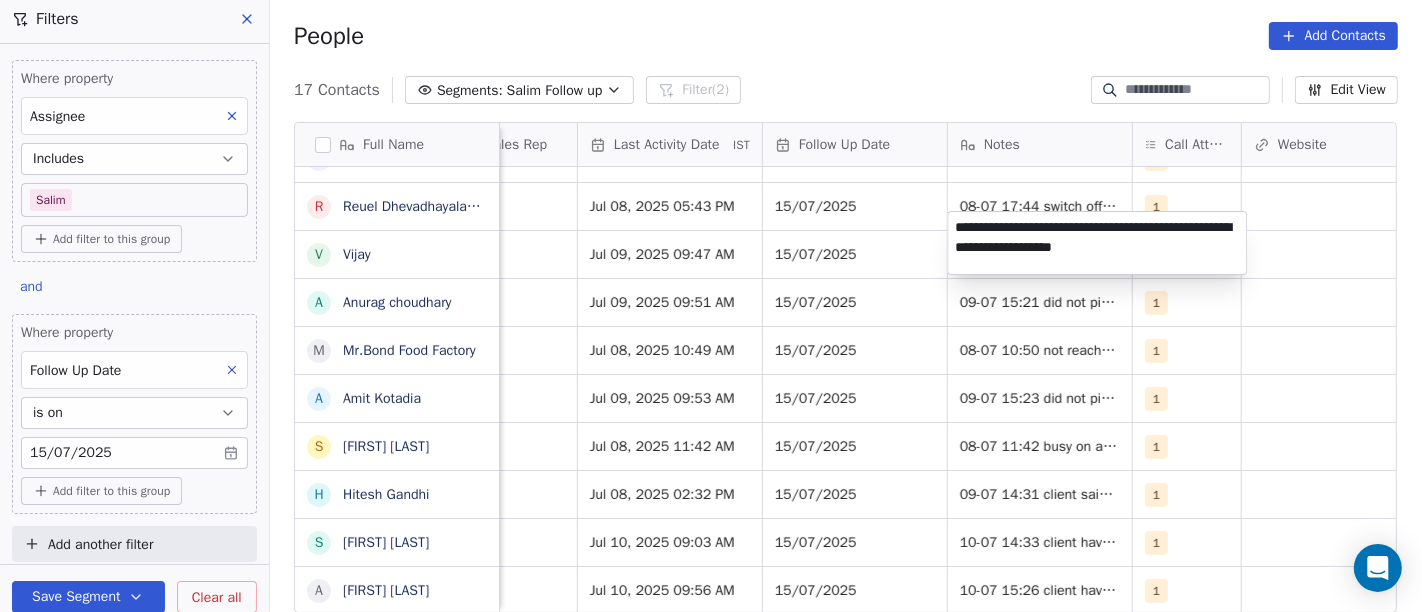 click on "On2Cook India Pvt. Ltd. Contacts People Marketing Workflows Campaigns Sales Pipelines Sequences Beta Tools Apps AI Agents Help & Support Filters Where property   Assignee   Includes Salim Add filter to this group and Where property   Follow Up Date   is on 15/07/2025 Add filter to this group Add another filter Save Segment Clear all People  Add Contacts 17 Contacts Segments: Salim Follow up Filter  (2) Edit View Tag Add to Sequence Full Name K Krs Shah A Ambar Mahajan R Reji Varghese B Bobby Abraham R Ramesh manral S Sagar Humbade V Vivek Anand Lochab M Mir Imteyaz Ali R Reuel Dhevadhayalan Naidoo V Vijay A Anurag choudhary M Mr.Bond Food Factory A Amit Kotadia s sibi simon H Hitesh Gandhi S Surinder Jagga A Ashwani Sharma Lead Status Tags Assignee Sales Rep Last Activity Date IST Follow Up Date Notes Call Attempts Website zomato link outlet type Location   Demo Planned Demo Planned Salim Anmol Jul 17, 2025 05:49 AM 15/07/2025 2 cloud_kitchen   No Response Salim Jul 09, 2025 06:55 AM 15/07/2025 1   Salim 1" at bounding box center [711, 306] 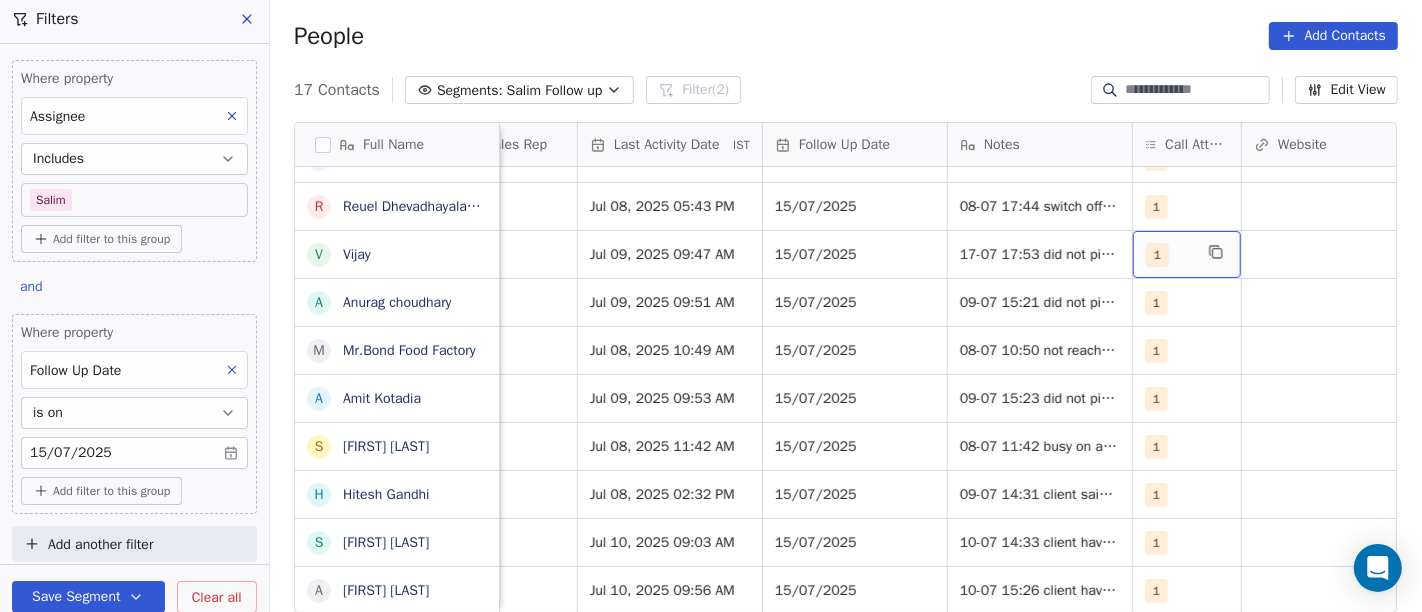 click on "1" at bounding box center (1187, 254) 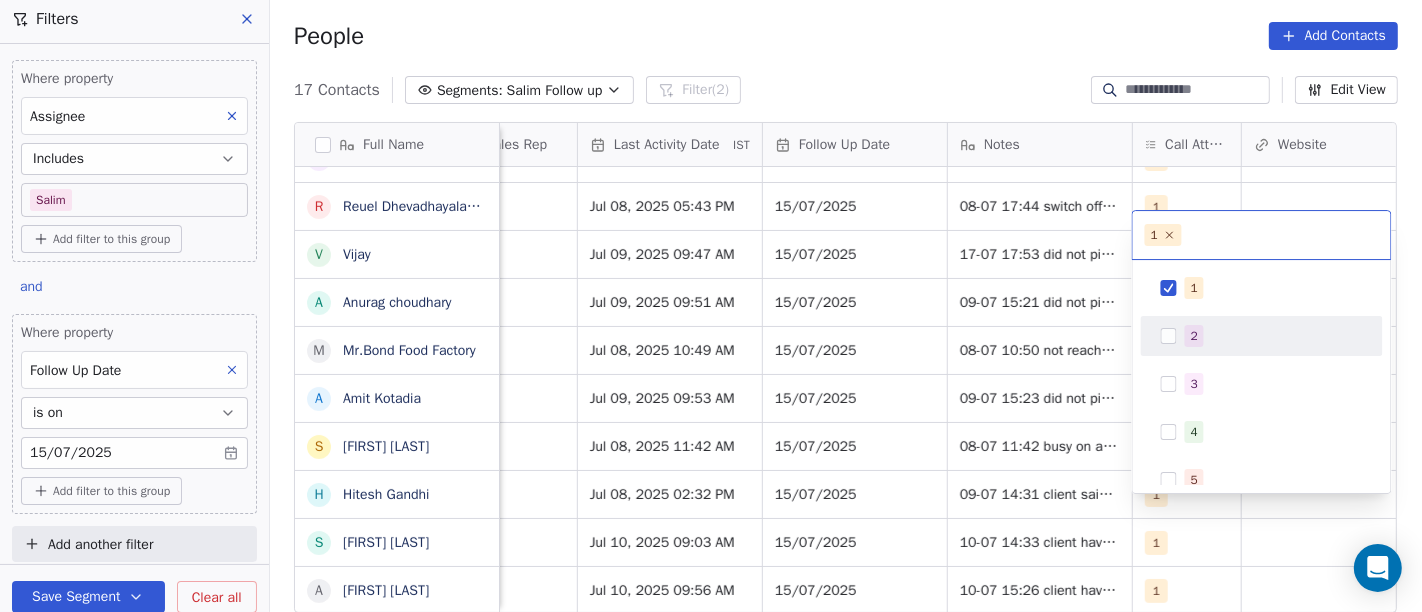 click on "2" at bounding box center (1274, 336) 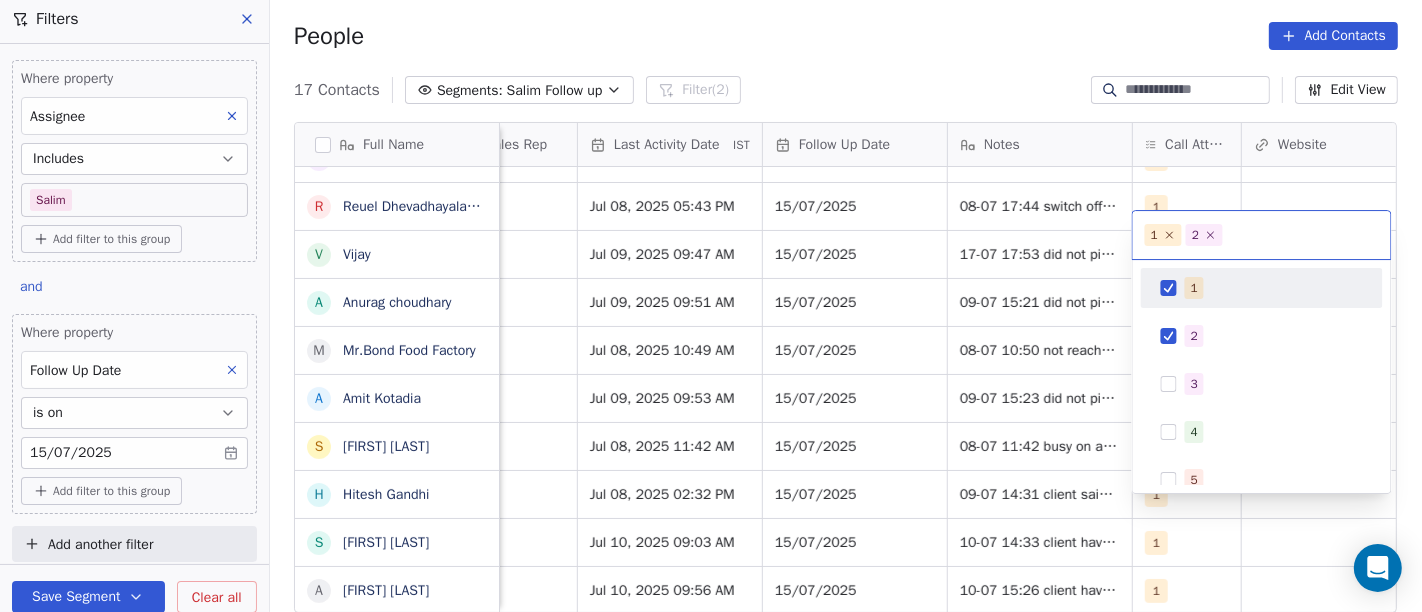 click on "1" at bounding box center [1262, 288] 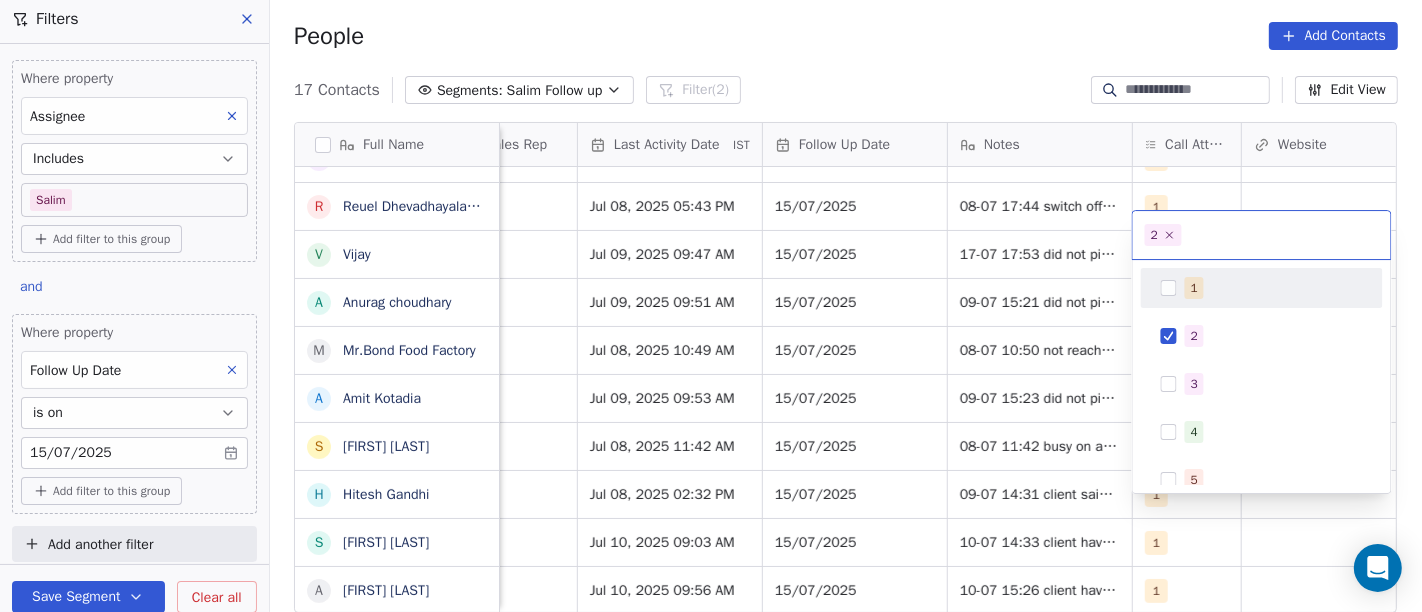click on "On2Cook India Pvt. Ltd. Contacts People Marketing Workflows Campaigns Sales Pipelines Sequences Beta Tools Apps AI Agents Help & Support Filters Where property   Assignee   Includes Salim Add filter to this group and Where property   Follow Up Date   is on 15/07/2025 Add filter to this group Add another filter Save Segment Clear all People  Add Contacts 17 Contacts Segments: Salim Follow up Filter  (2) Edit View Tag Add to Sequence Full Name K Krs Shah A Ambar Mahajan R Reji Varghese B Bobby Abraham R Ramesh manral S Sagar Humbade V Vivek Anand Lochab M Mir Imteyaz Ali R Reuel Dhevadhayalan Naidoo V Vijay A Anurag choudhary M Mr.Bond Food Factory A Amit Kotadia s sibi simon H Hitesh Gandhi S Surinder Jagga A Ashwani Sharma Lead Status Tags Assignee Sales Rep Last Activity Date IST Follow Up Date Notes Call Attempts Website zomato link outlet type Location   Demo Planned Demo Planned Salim Anmol Jul 17, 2025 05:49 AM 15/07/2025 2 cloud_kitchen   No Response Salim Jul 09, 2025 06:55 AM 15/07/2025 1   Salim 1" at bounding box center [711, 306] 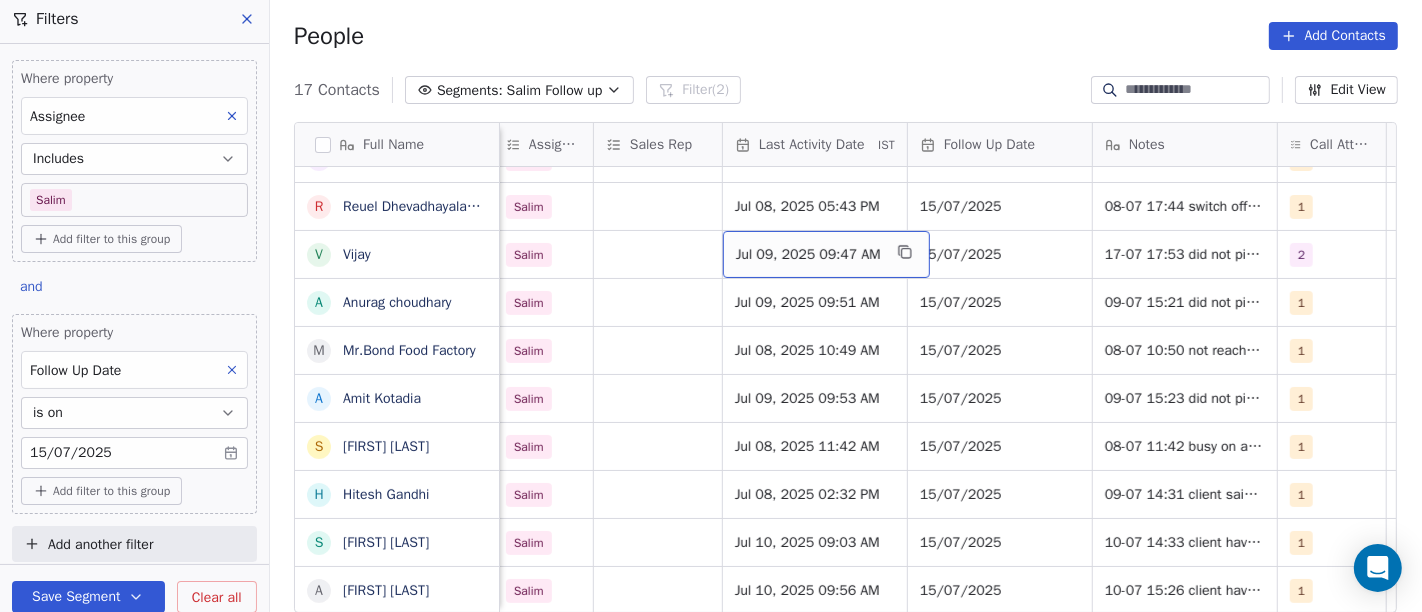 scroll, scrollTop: 17, scrollLeft: 1121, axis: both 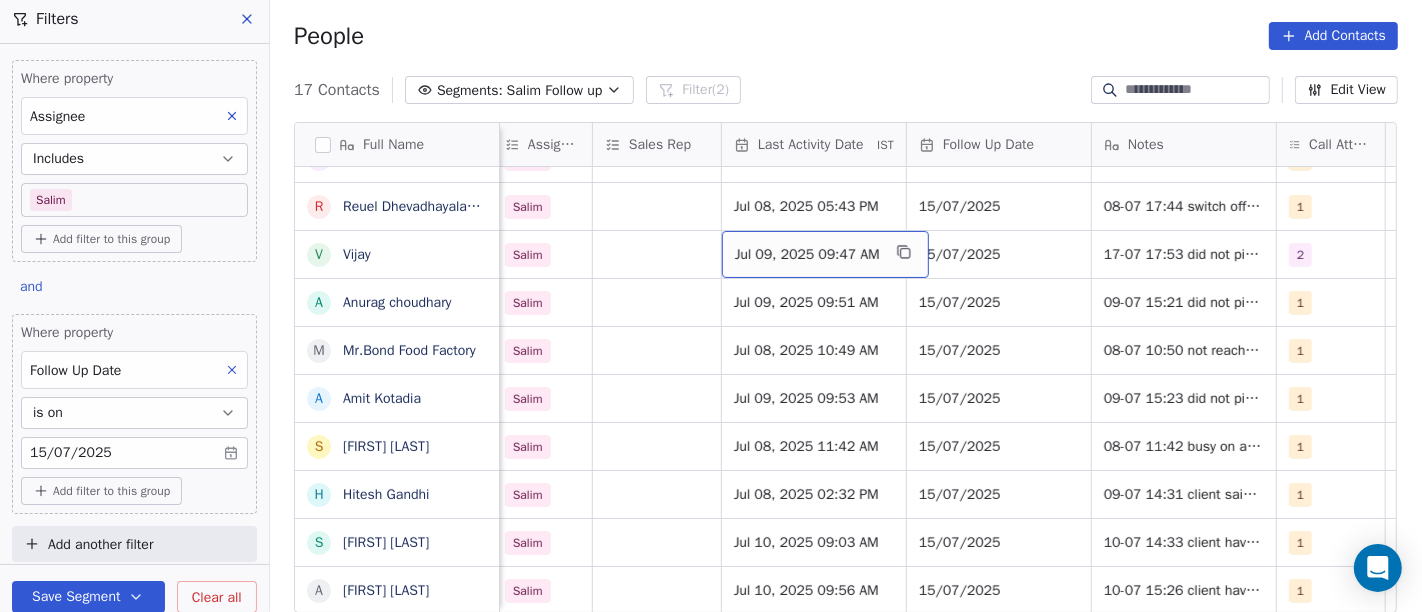 click on "Jul 09, 2025 09:47 AM" at bounding box center [807, 255] 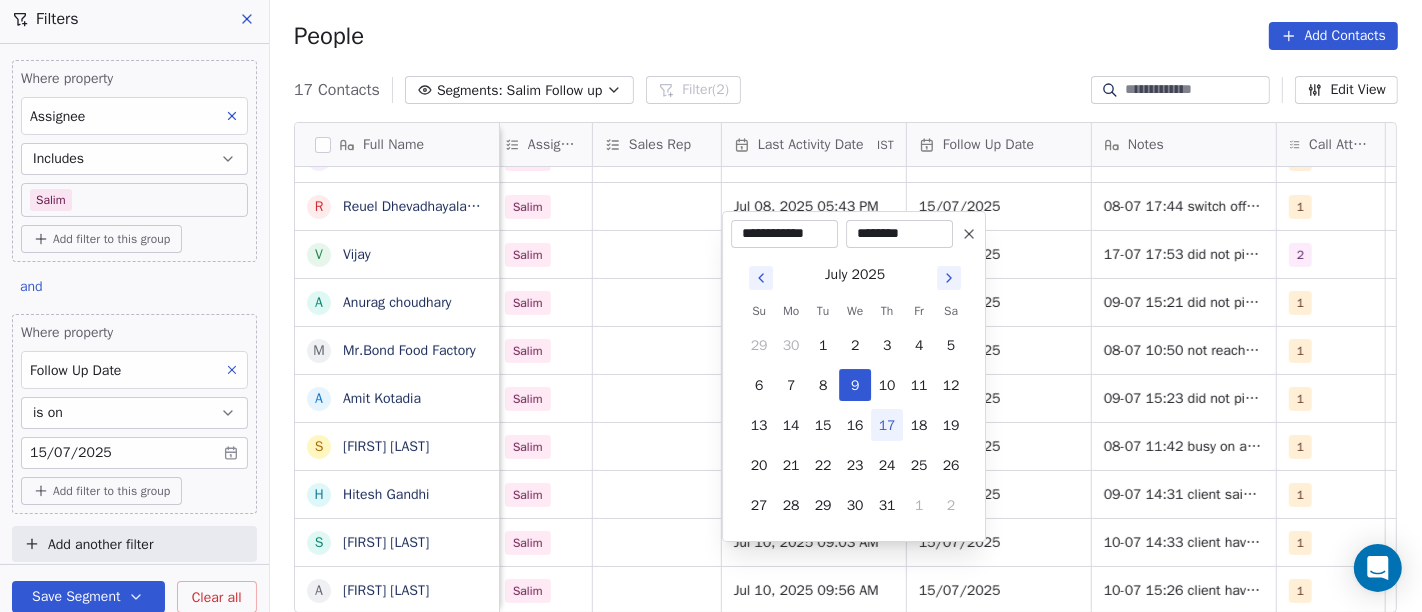 click on "17" at bounding box center (887, 425) 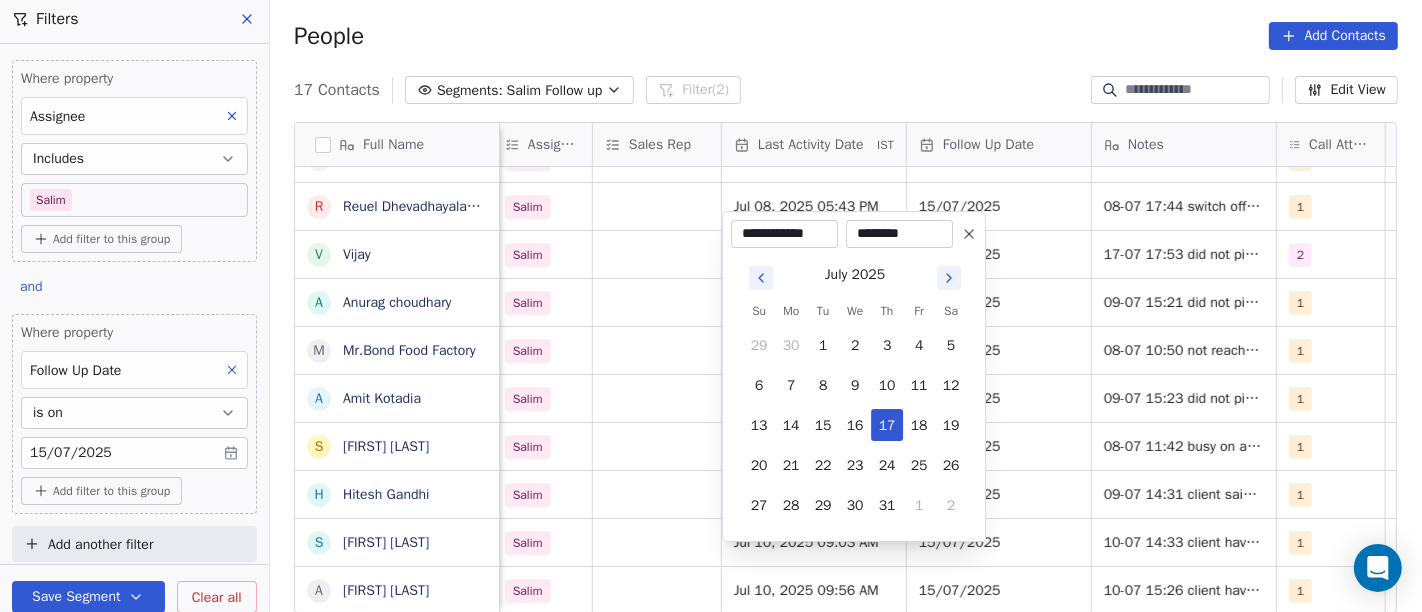 click on "********" at bounding box center [899, 234] 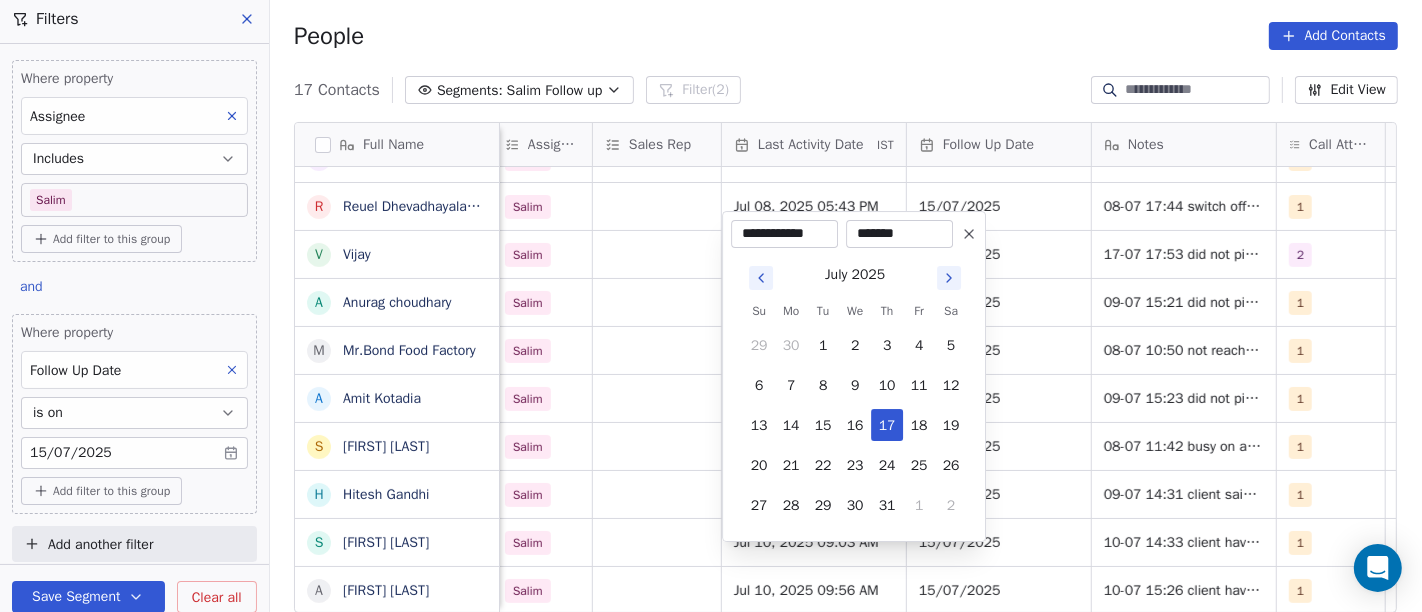 type on "********" 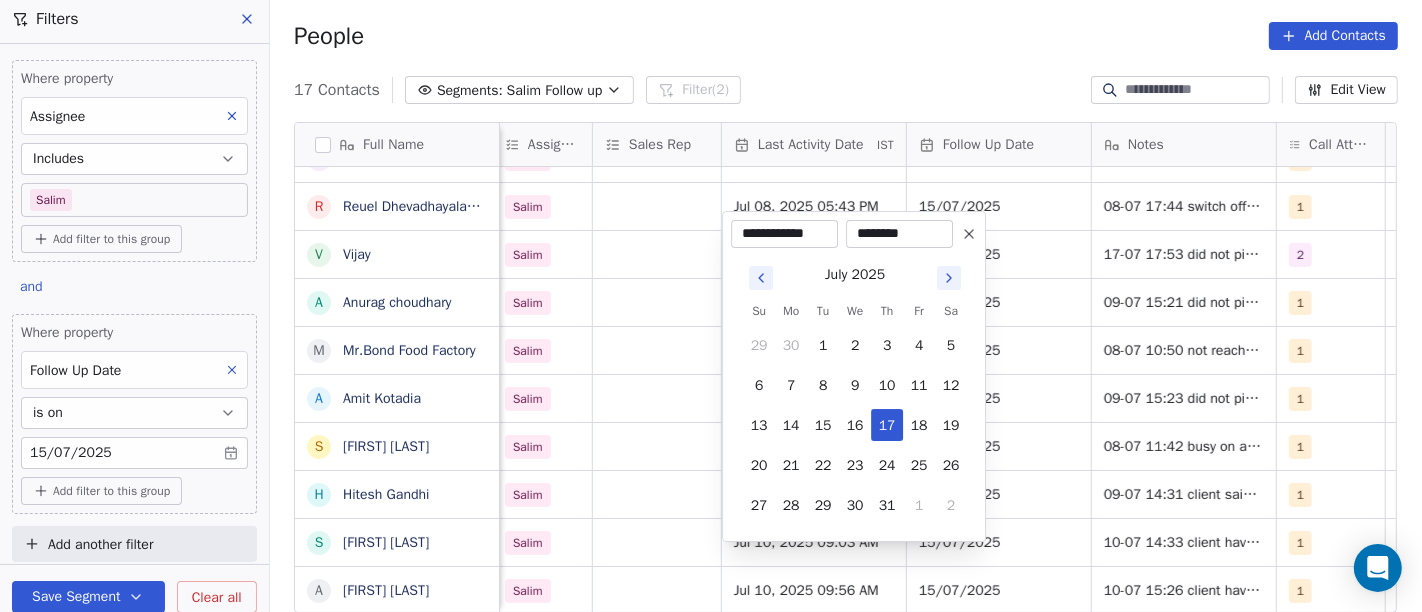 click on "On2Cook India Pvt. Ltd. Contacts People Marketing Workflows Campaigns Sales Pipelines Sequences Beta Tools Apps AI Agents Help & Support Filters Where property   Assignee   Includes Salim Add filter to this group and Where property   Follow Up Date   is on 15/07/2025 Add filter to this group Add another filter Save Segment Clear all People  Add Contacts 17 Contacts Segments: Salim Follow up Filter  (2) Edit View Tag Add to Sequence Full Name K Krs Shah A Ambar Mahajan R Reji Varghese B Bobby Abraham R Ramesh manral S Sagar Humbade V Vivek Anand Lochab M Mir Imteyaz Ali R Reuel Dhevadhayalan Naidoo V Vijay A Anurag choudhary M Mr.Bond Food Factory A Amit Kotadia s sibi simon H Hitesh Gandhi S Surinder Jagga A Ashwani Sharma Created Date IST Lead Status Tags Assignee Sales Rep Last Activity Date IST Follow Up Date Notes Call Attempts Website zomato link outlet type Location   Jul 13, 2025 07:54 PM Demo Planned Demo Planned Salim Anmol Jul 17, 2025 05:49 AM 15/07/2025 2 cloud_kitchen   Jul 09, 2025 11:13 AM 1" at bounding box center (711, 306) 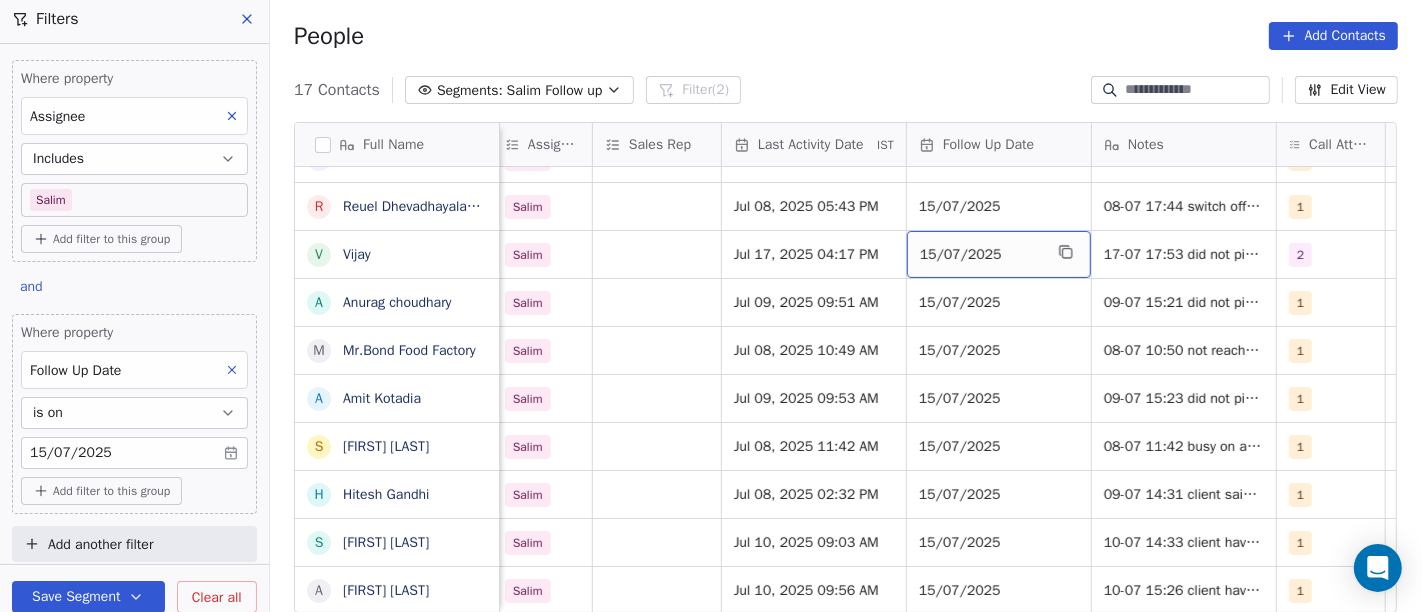 click on "15/07/2025" at bounding box center (981, 255) 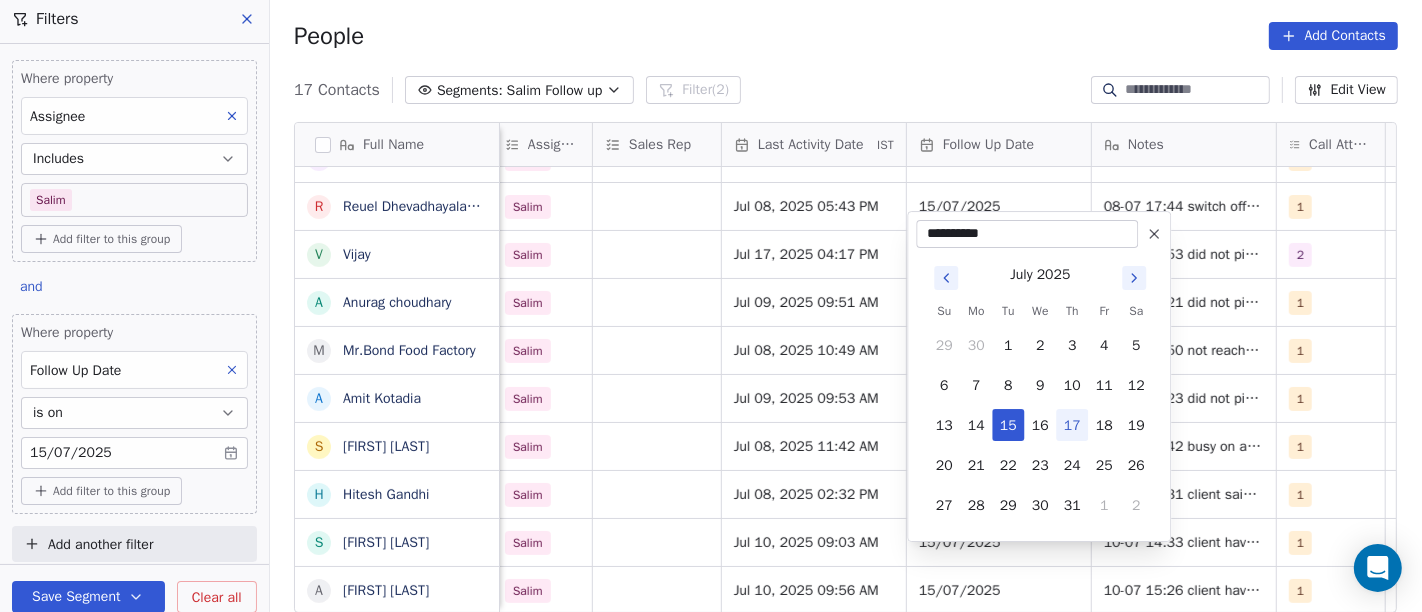 click on "On2Cook India Pvt. Ltd. Contacts People Marketing Workflows Campaigns Sales Pipelines Sequences Beta Tools Apps AI Agents Help & Support Filters Where property   Assignee   Includes Salim Add filter to this group and Where property   Follow Up Date   is on 15/07/2025 Add filter to this group Add another filter Save Segment Clear all People  Add Contacts 17 Contacts Segments: Salim Follow up Filter  (2) Edit View Tag Add to Sequence Full Name K Krs Shah A Ambar Mahajan R Reji Varghese B Bobby Abraham R Ramesh manral S Sagar Humbade V Vivek Anand Lochab M Mir Imteyaz Ali R Reuel Dhevadhayalan Naidoo V Vijay A Anurag choudhary M Mr.Bond Food Factory A Amit Kotadia s sibi simon H Hitesh Gandhi S Surinder Jagga A Ashwani Sharma Created Date IST Lead Status Tags Assignee Sales Rep Last Activity Date IST Follow Up Date Notes Call Attempts Website zomato link outlet type Location   Jul 13, 2025 07:54 PM Demo Planned Demo Planned Salim Anmol Jul 17, 2025 05:49 AM 15/07/2025 2 cloud_kitchen   Jul 09, 2025 11:13 AM 1" at bounding box center (711, 306) 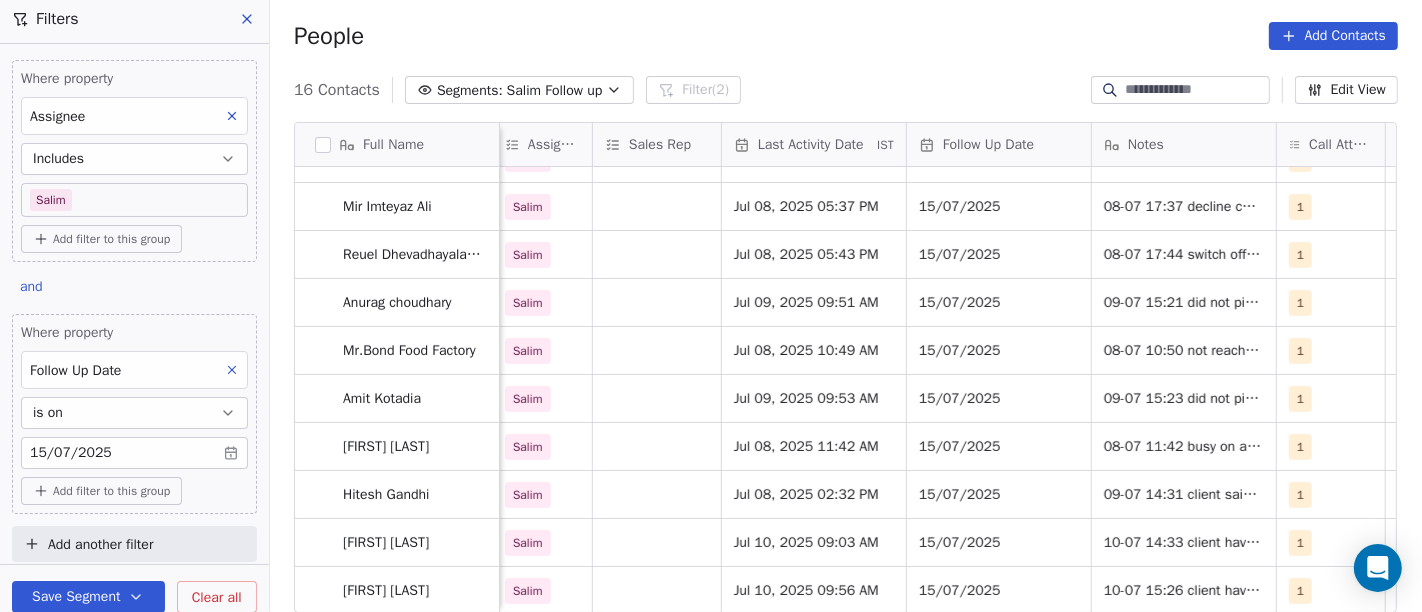 scroll, scrollTop: 321, scrollLeft: 0, axis: vertical 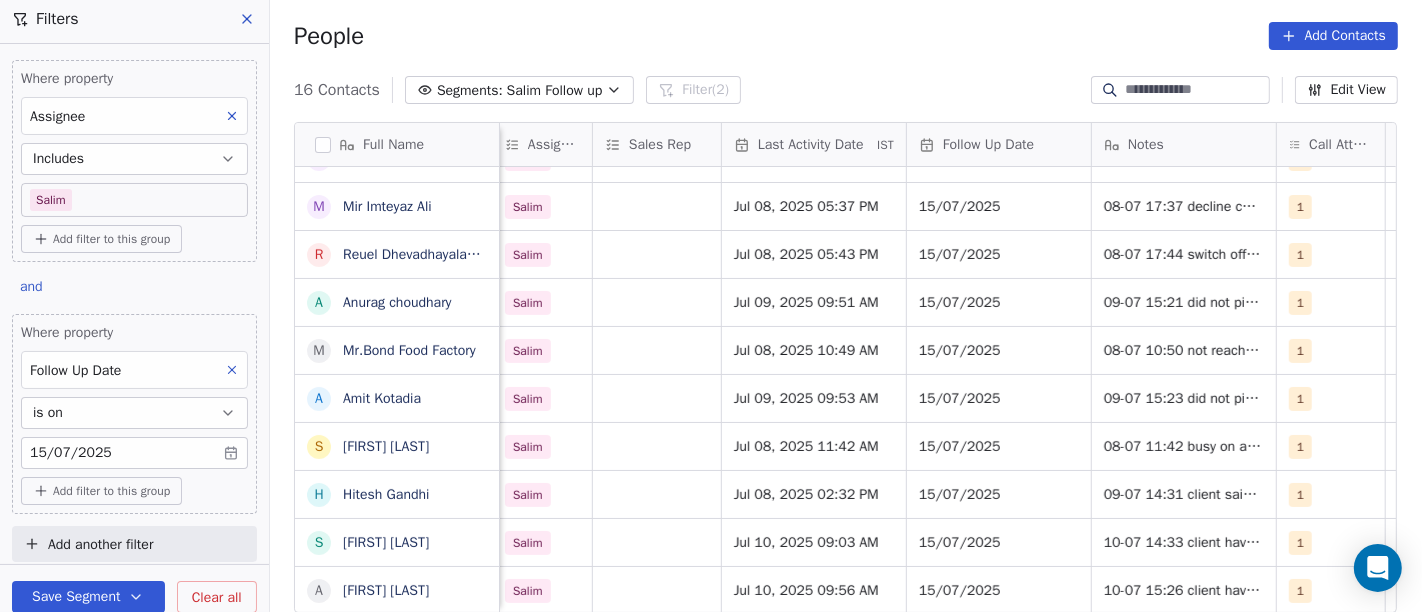 click at bounding box center [1196, 90] 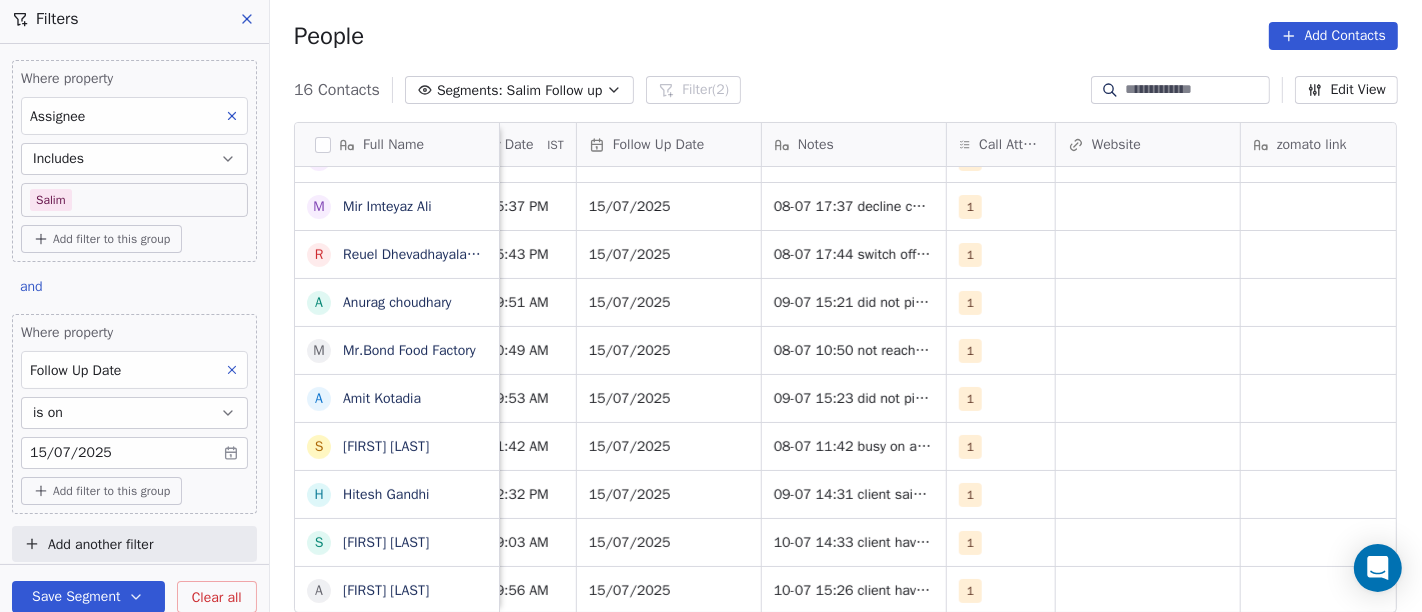scroll, scrollTop: 17, scrollLeft: 1453, axis: both 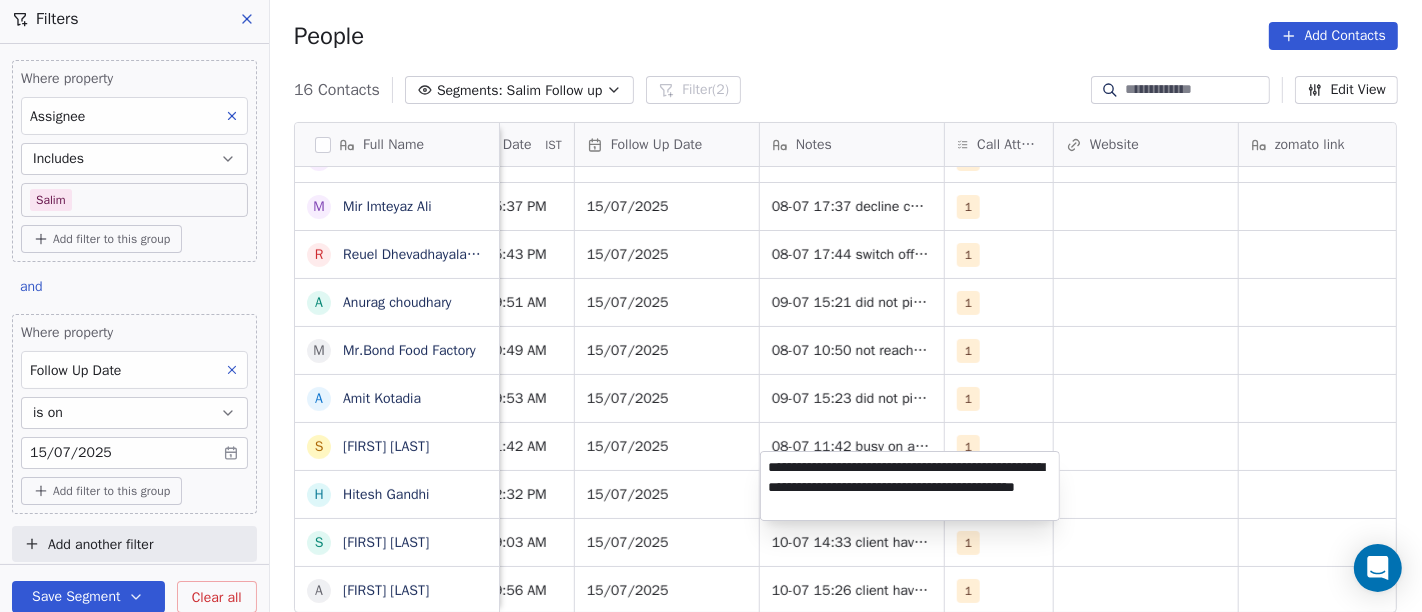 type on "**********" 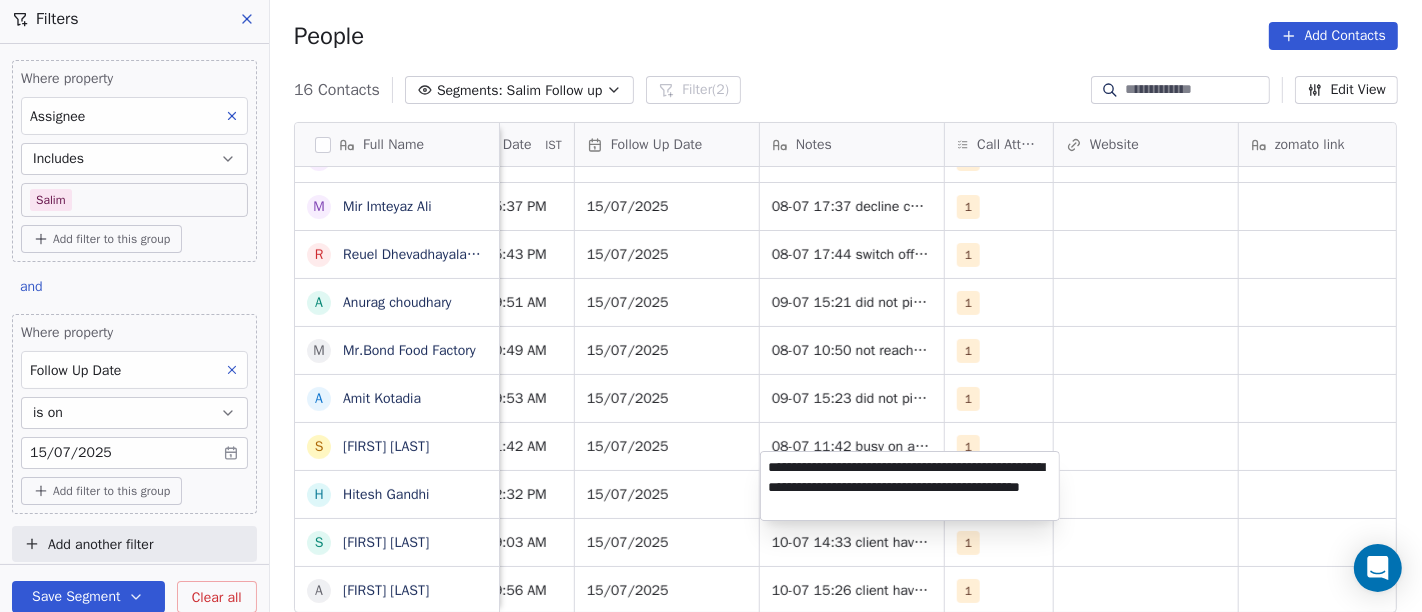 click on "On2Cook India Pvt. Ltd. Contacts People Marketing Workflows Campaigns Sales Pipelines Sequences Beta Tools Apps AI Agents Help & Support Filters Where property   Assignee   Includes Salim Add filter to this group and Where property   Follow Up Date   is on 15/07/2025 Add filter to this group Add another filter Save Segment Clear all People  Add Contacts 16 Contacts Segments: Salim Follow up Filter  (2) Edit View Tag Add to Sequence Full Name K Krs Shah A Ambar Mahajan R Reji Varghese B Bobby Abraham R Ramesh manral S Sagar Humbade V Vivek Anand Lochab M Mir Imteyaz Ali R Reuel Dhevadhayalan Naidoo A Anurag choudhary M Mr.Bond Food Factory A Amit Kotadia s sibi simon H Hitesh Gandhi S Surinder Jagga A Ashwani Sharma Tags Assignee Sales Rep Last Activity Date IST Follow Up Date Notes Call Attempts Website zomato link outlet type Location Job Title   Demo Planned Salim Anmol Jul 17, 2025 05:49 AM 15/07/2025 2 cloud_kitchen   Salim Jul 09, 2025 06:55 AM 15/07/2025 09-07 12:25 did not pick up call WA msg sent 1" at bounding box center (711, 306) 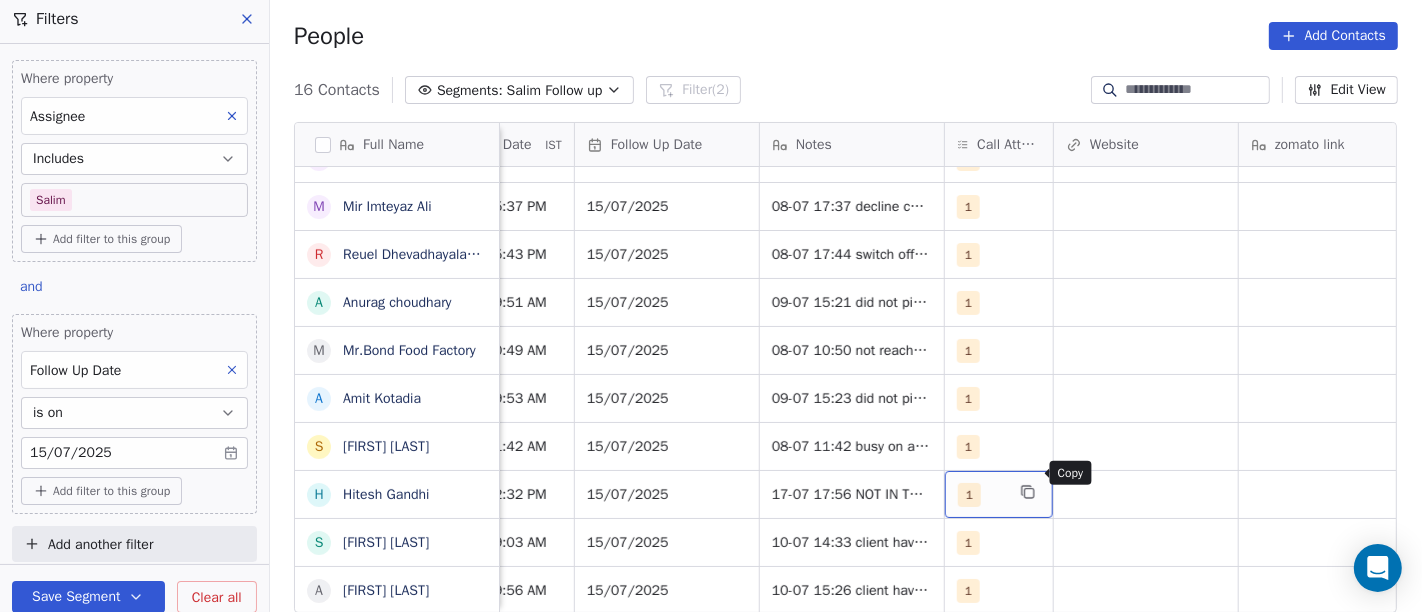 click 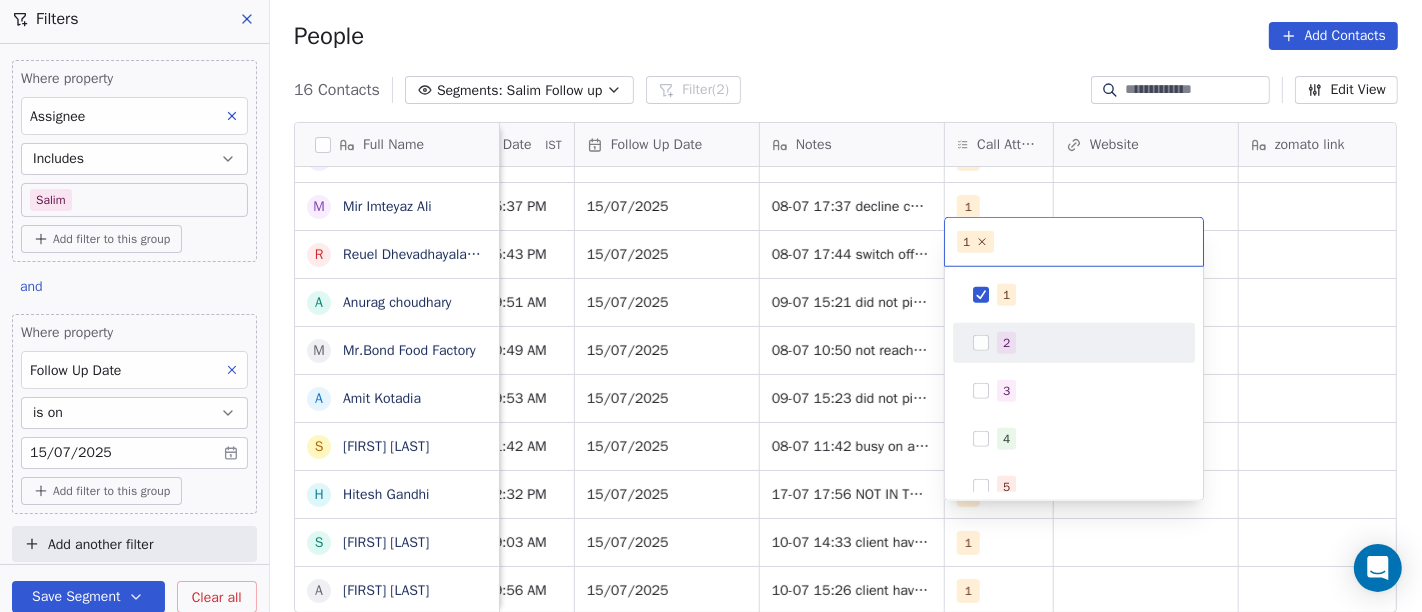 click on "2" at bounding box center (1006, 343) 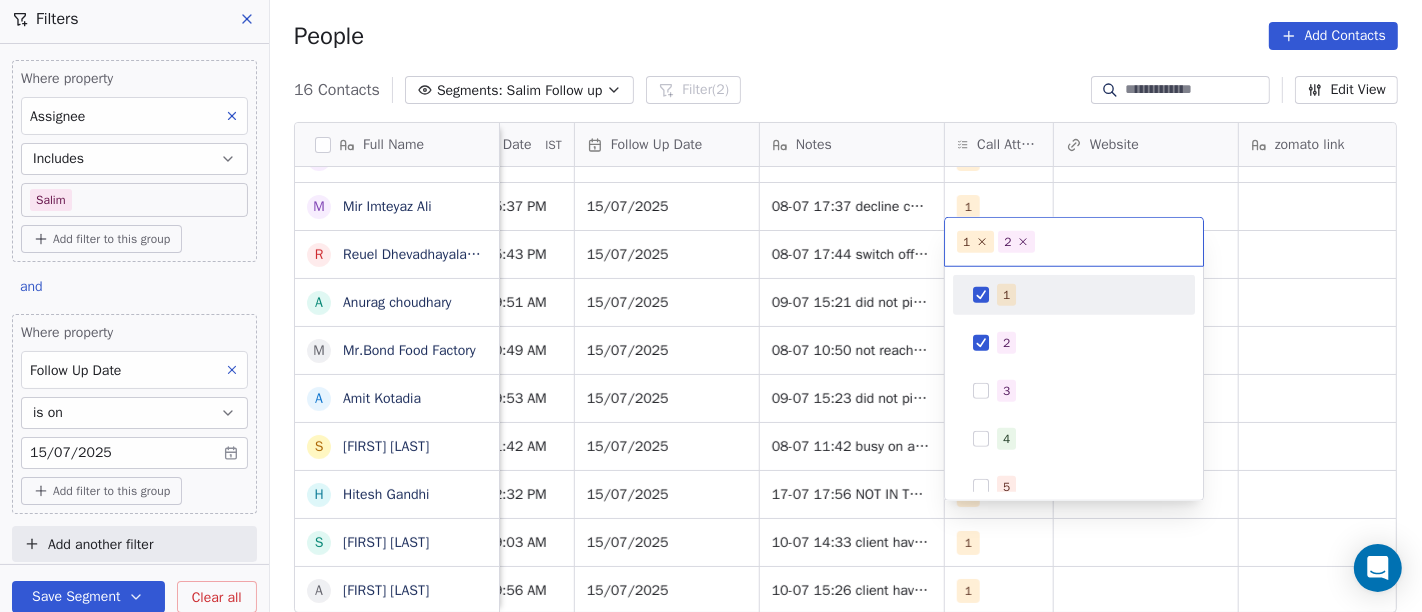 click on "1" at bounding box center (1006, 295) 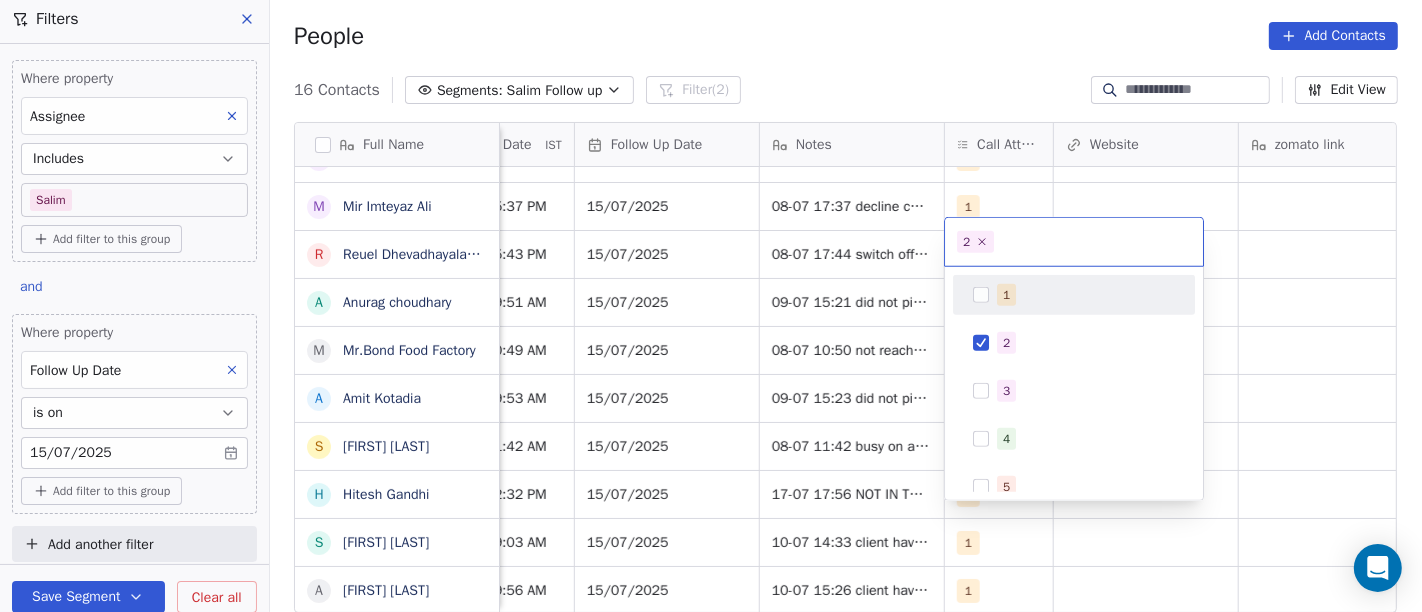 click on "On2Cook India Pvt. Ltd. Contacts People Marketing Workflows Campaigns Sales Pipelines Sequences Beta Tools Apps AI Agents Help & Support Filters Where property   Assignee   Includes Salim Add filter to this group and Where property   Follow Up Date   is on 15/07/2025 Add filter to this group Add another filter Save Segment Clear all People  Add Contacts 16 Contacts Segments: Salim Follow up Filter  (2) Edit View Tag Add to Sequence Full Name K Krs Shah A Ambar Mahajan R Reji Varghese B Bobby Abraham R Ramesh manral S Sagar Humbade V Vivek Anand Lochab M Mir Imteyaz Ali R Reuel Dhevadhayalan Naidoo A Anurag choudhary M Mr.Bond Food Factory A Amit Kotadia s sibi simon H Hitesh Gandhi S Surinder Jagga A Ashwani Sharma Tags Assignee Sales Rep Last Activity Date IST Follow Up Date Notes Call Attempts Website zomato link outlet type Location Job Title   Demo Planned Salim Anmol Jul 17, 2025 05:49 AM 15/07/2025 2 cloud_kitchen   Salim Jul 09, 2025 06:55 AM 15/07/2025 09-07 12:25 did not pick up call WA msg sent 1" at bounding box center (711, 306) 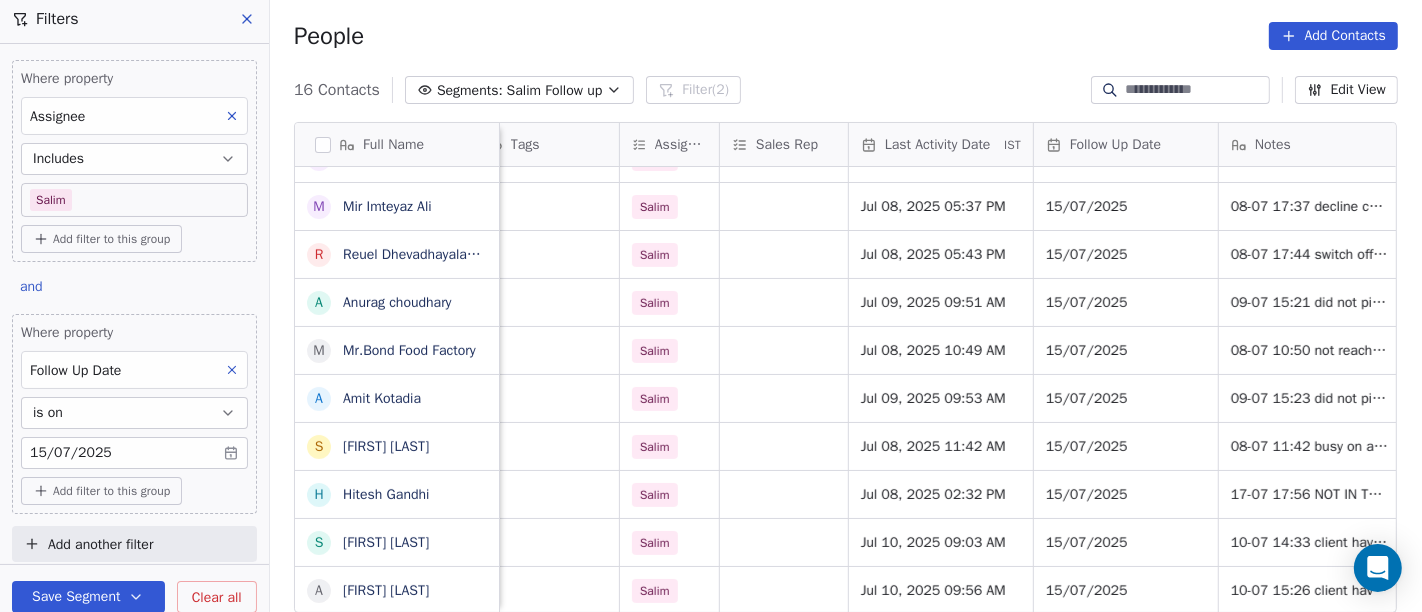 scroll, scrollTop: 17, scrollLeft: 1015, axis: both 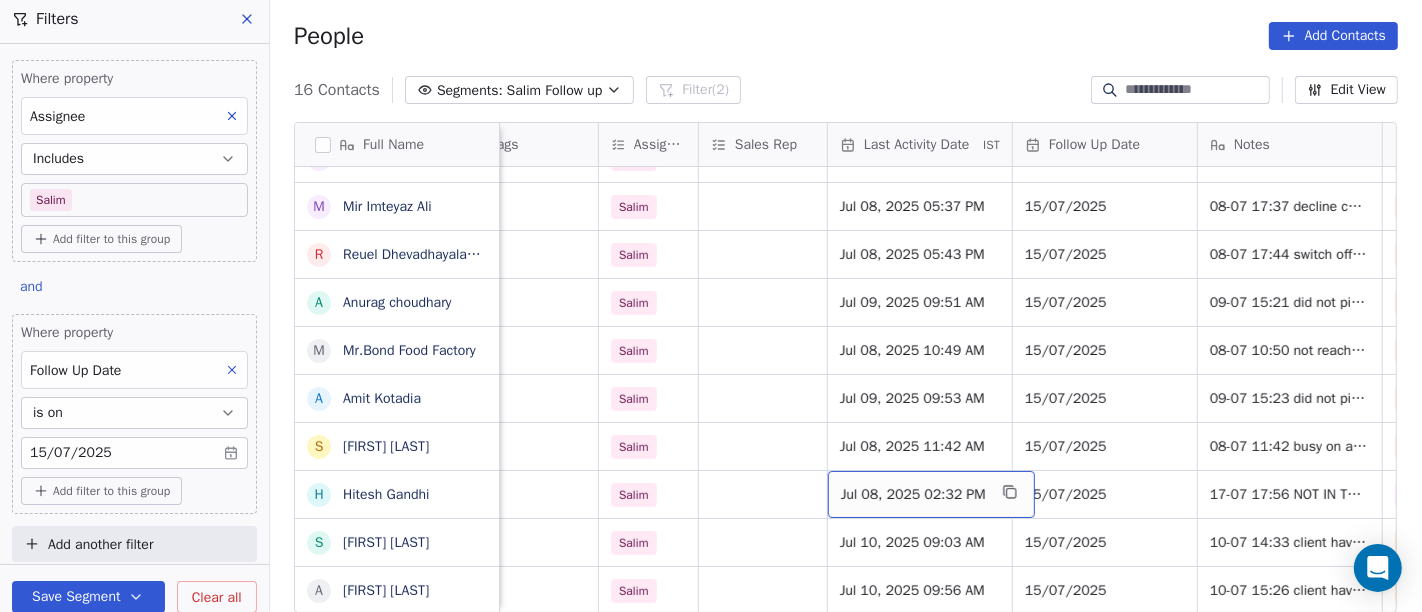 click on "Jul 08, 2025 02:32 PM" at bounding box center [913, 495] 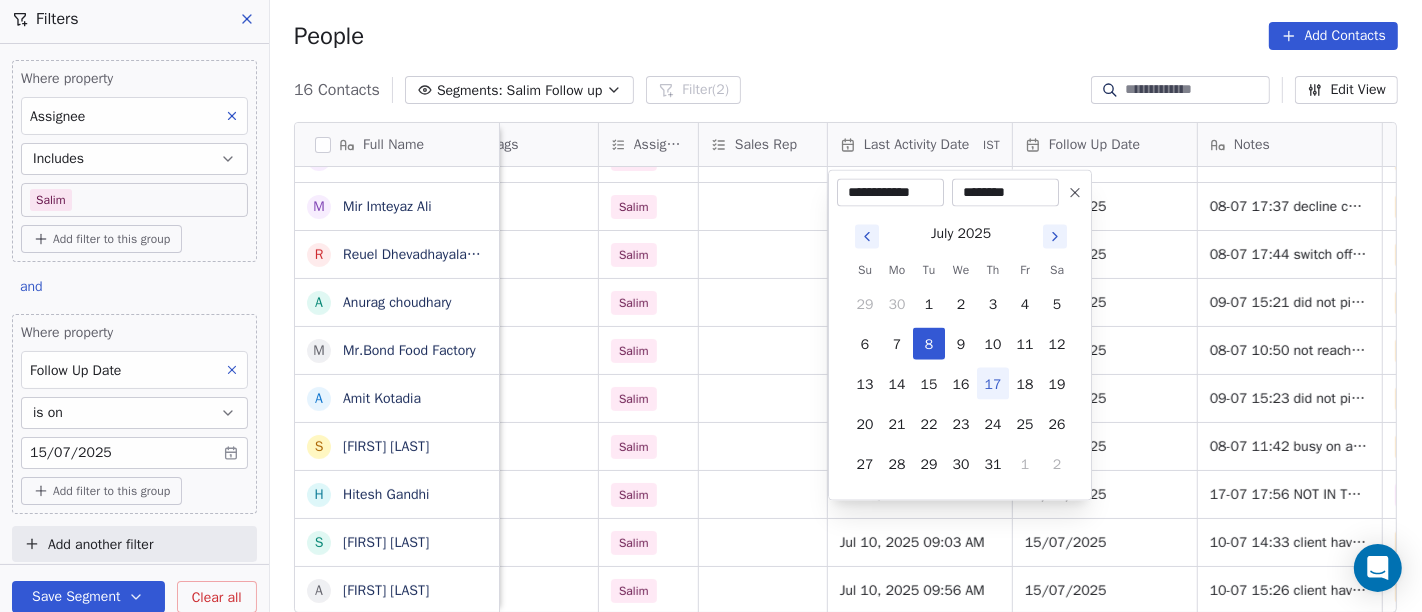 click on "17" at bounding box center (993, 384) 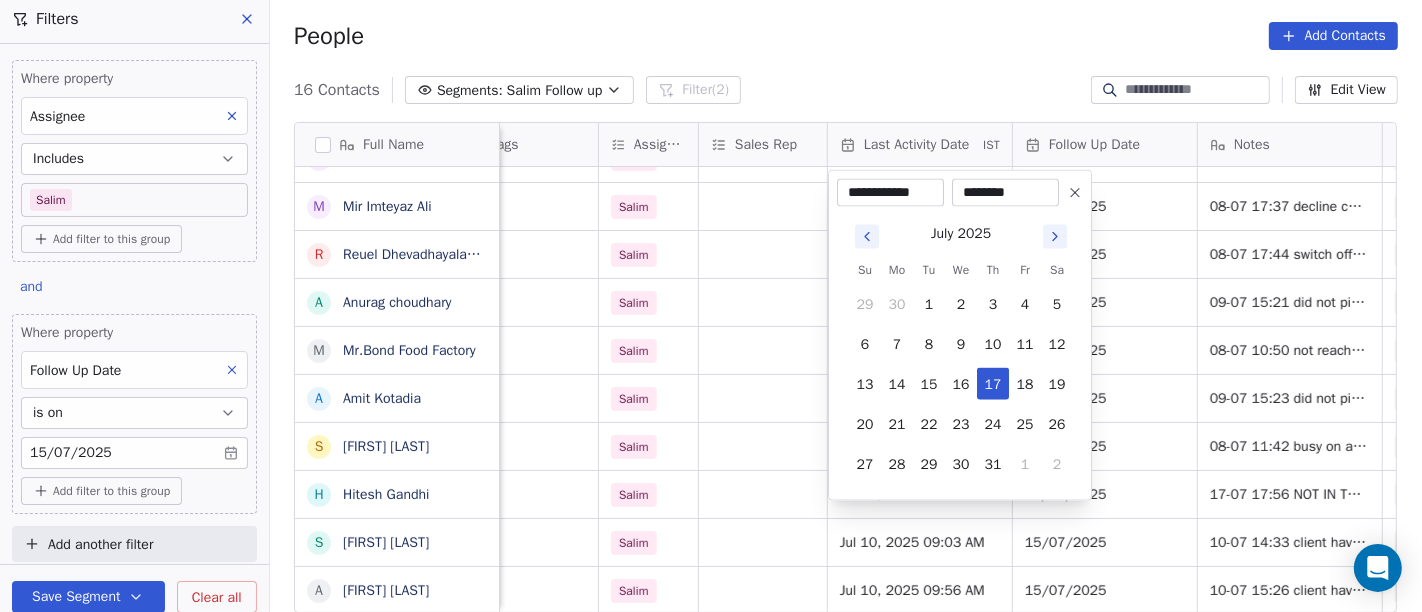click on "On2Cook India Pvt. Ltd. Contacts People Marketing Workflows Campaigns Sales Pipelines Sequences Beta Tools Apps AI Agents Help & Support Filters Where property   Assignee   Includes Salim Add filter to this group and Where property   Follow Up Date   is on 15/07/2025 Add filter to this group Add another filter Save Segment Clear all People  Add Contacts 16 Contacts Segments: Salim Follow up Filter  (2) Edit View Tag Add to Sequence Full Name K Krs Shah A Ambar Mahajan R Reji Varghese B Bobby Abraham R Ramesh manral S Sagar Humbade V Vivek Anand Lochab M Mir Imteyaz Ali R Reuel Dhevadhayalan Naidoo A Anurag choudhary M Mr.Bond Food Factory A Amit Kotadia s sibi simon H Hitesh Gandhi S Surinder Jagga A Ashwani Sharma location Created Date IST Lead Status Tags Assignee Sales Rep Last Activity Date IST Follow Up Date Notes Call Attempts Website zomato link outlet type   shree nagar Jul 13, 2025 07:54 PM Demo Planned Demo Planned Salim Anmol Jul 17, 2025 05:49 AM 15/07/2025 2 cloud_kitchen   others_ No Response" at bounding box center (711, 306) 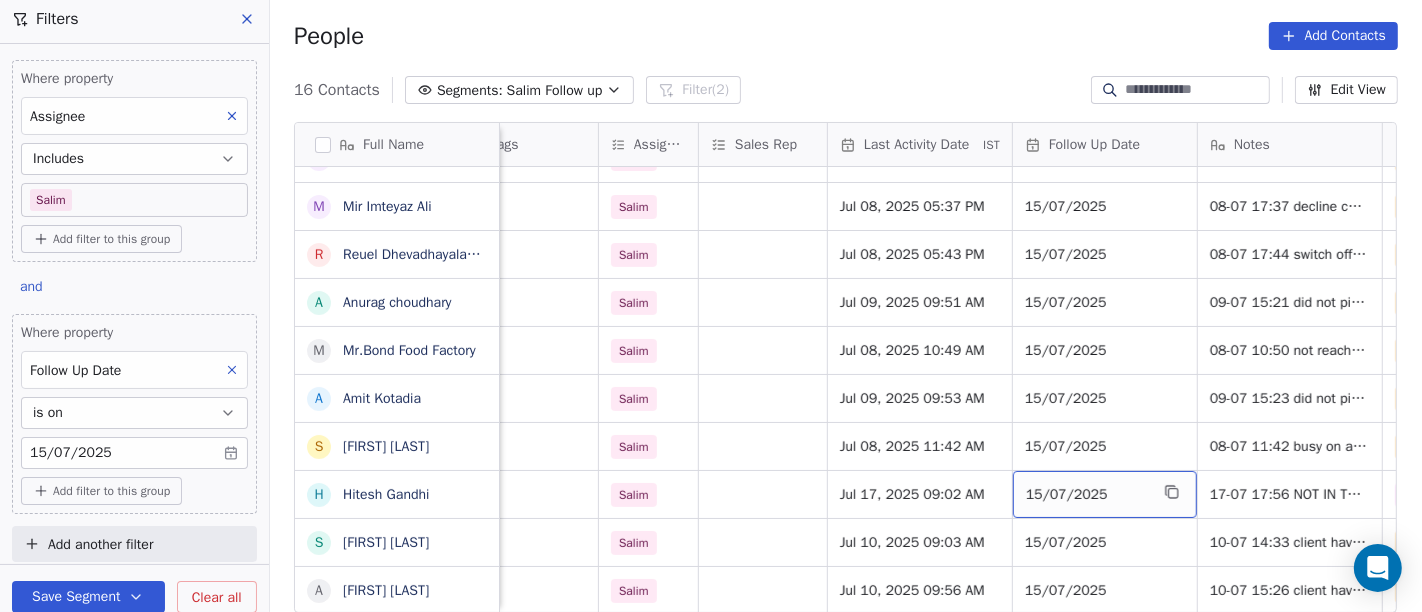 click on "15/07/2025" at bounding box center (1087, 495) 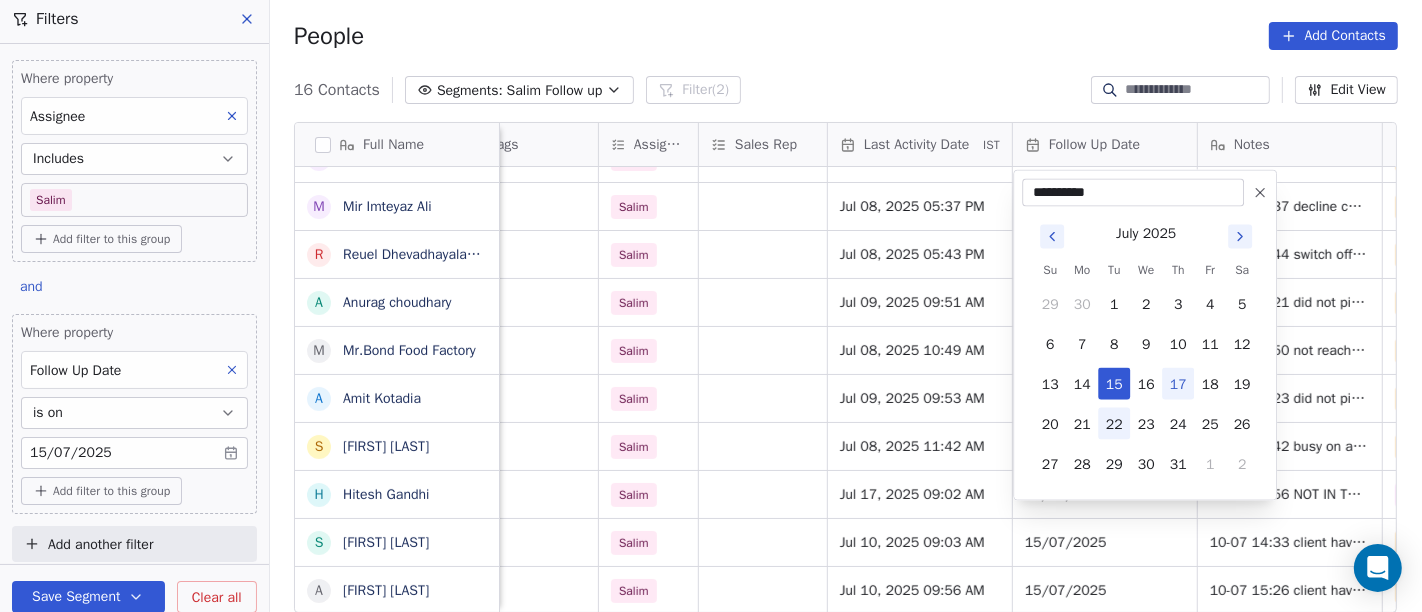 click on "22" at bounding box center (1114, 424) 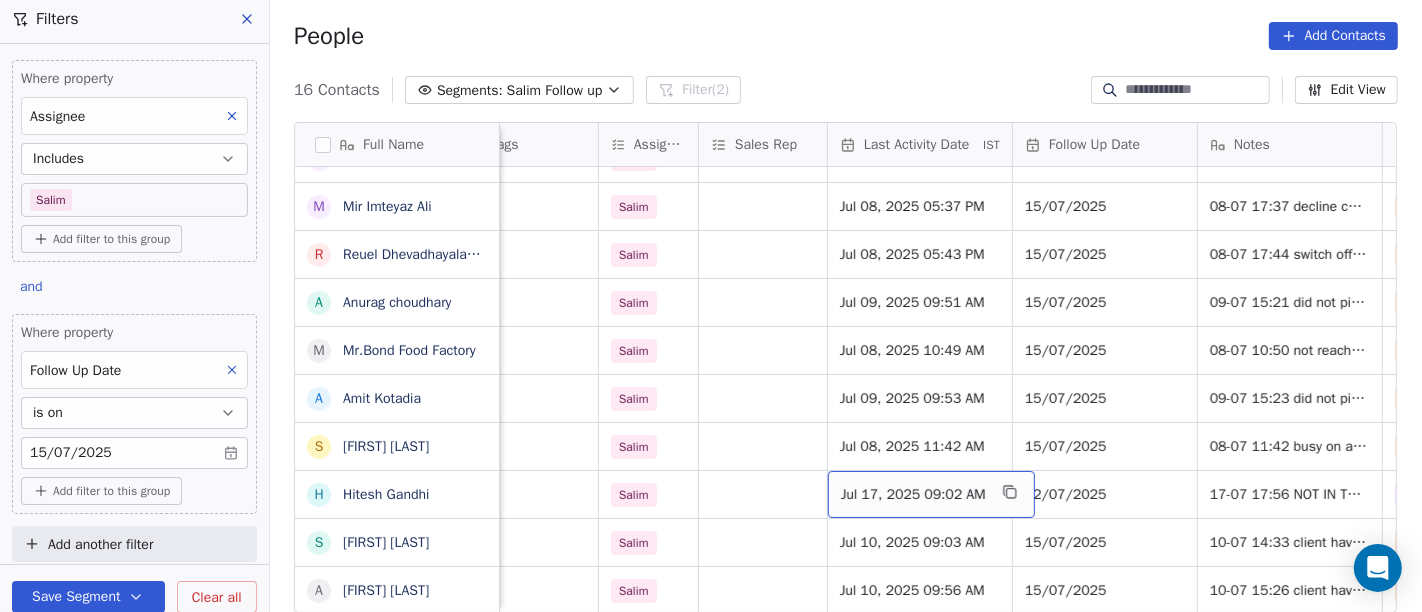 click on "Jul 17, 2025 09:02 AM" at bounding box center (913, 495) 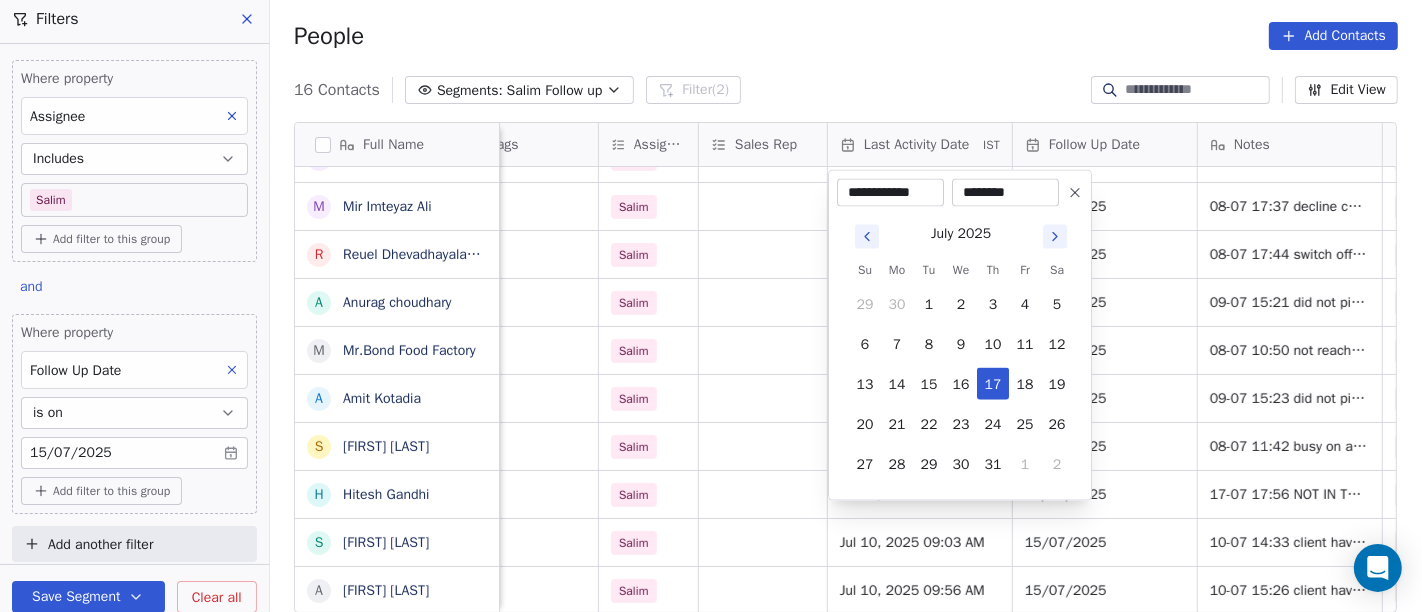 click on "********" at bounding box center (1005, 193) 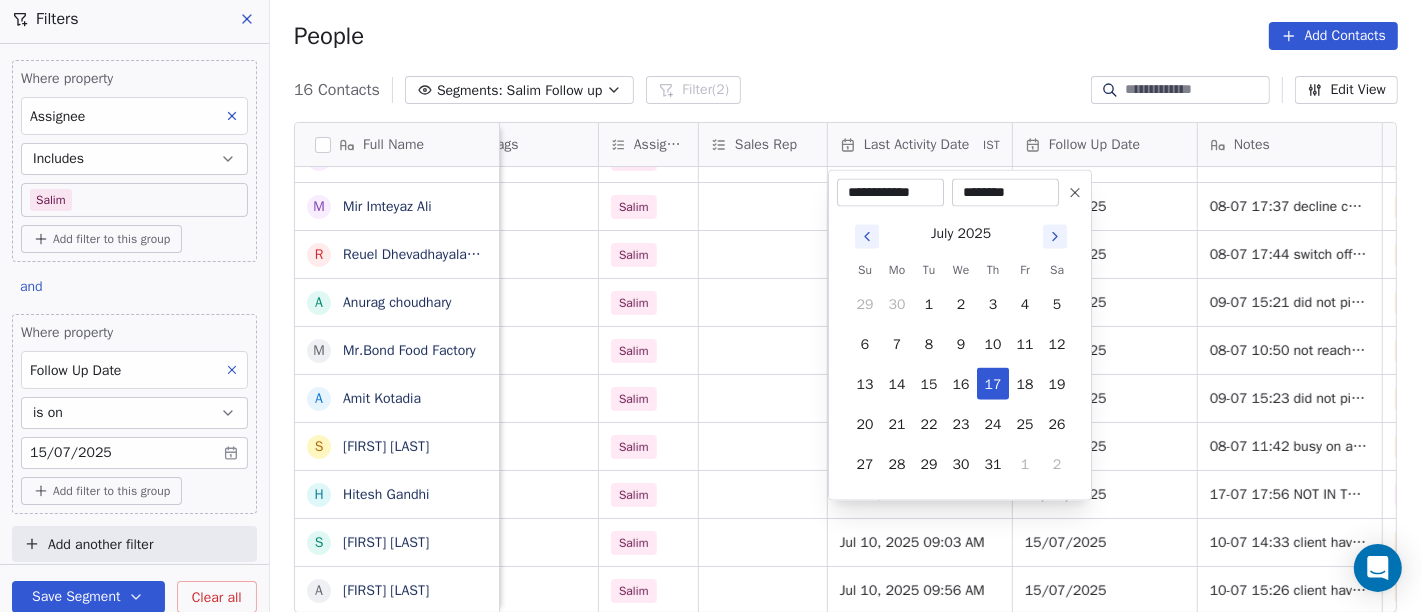click on "********" at bounding box center (1005, 193) 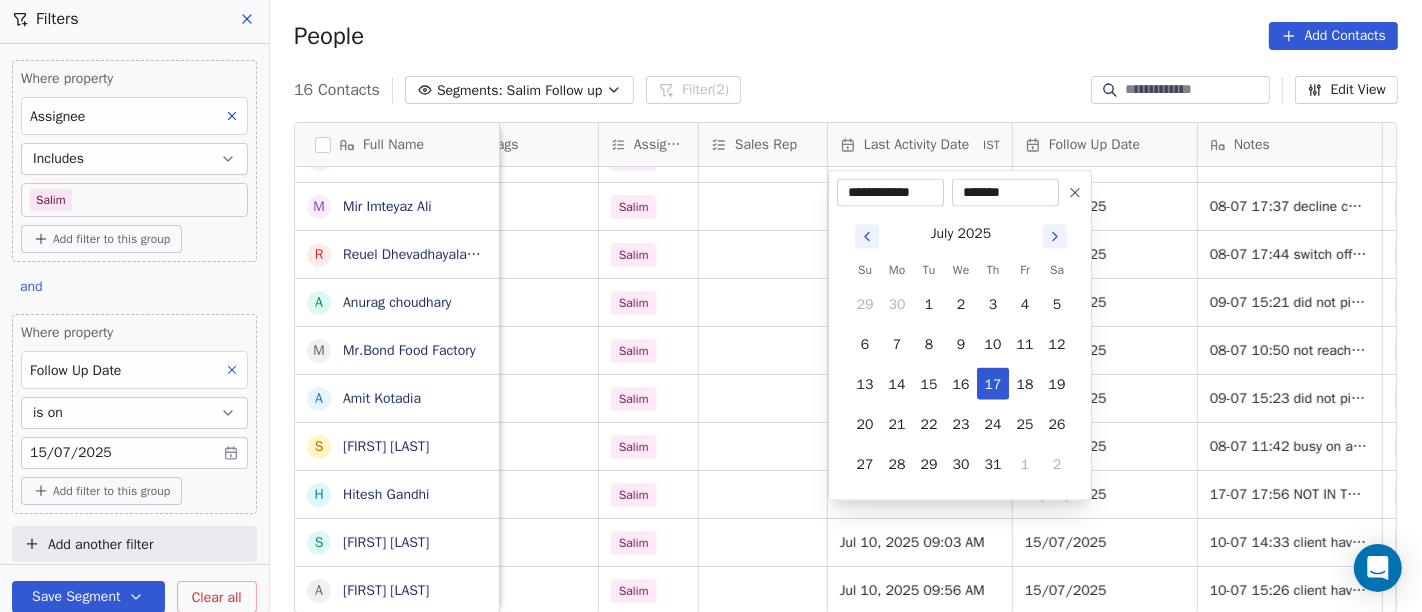 type on "********" 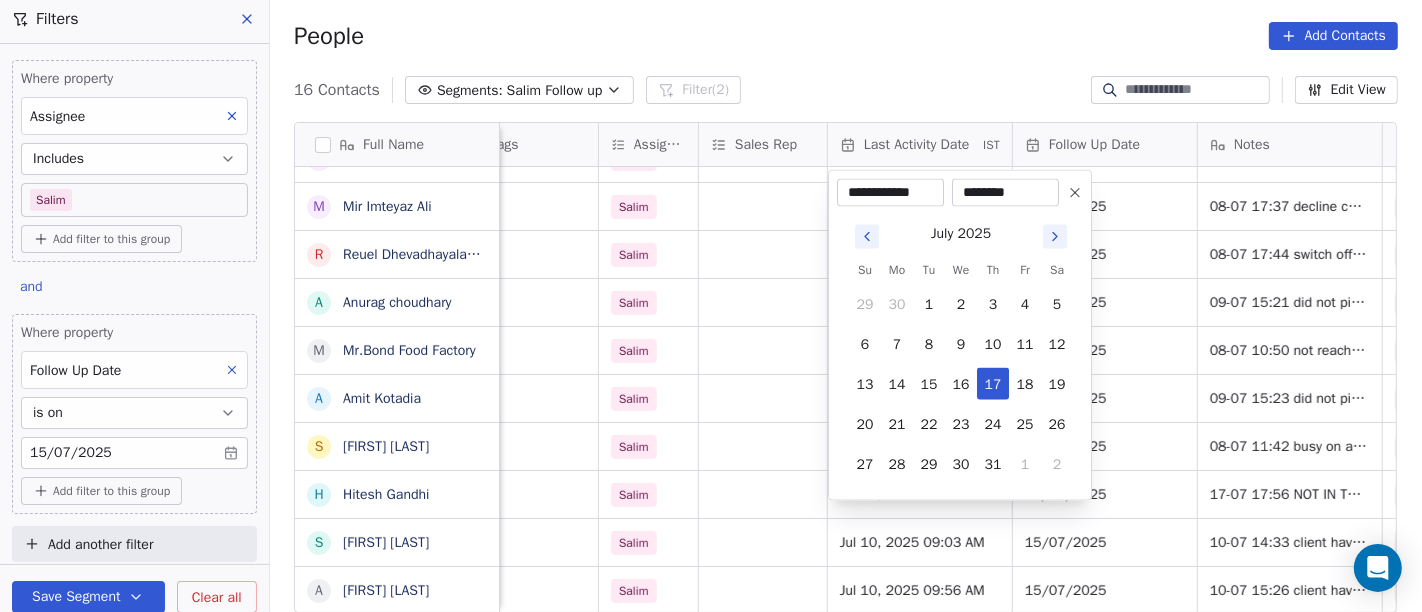 click on "On2Cook India Pvt. Ltd. Contacts People Marketing Workflows Campaigns Sales Pipelines Sequences Beta Tools Apps AI Agents Help & Support Filters Where property   Assignee   Includes Salim Add filter to this group and Where property   Follow Up Date   is on 15/07/2025 Add filter to this group Add another filter Save Segment Clear all People  Add Contacts 16 Contacts Segments: Salim Follow up Filter  (2) Edit View Tag Add to Sequence Full Name K Krs Shah A Ambar Mahajan R Reji Varghese B Bobby Abraham R Ramesh manral S Sagar Humbade V Vivek Anand Lochab M Mir Imteyaz Ali R Reuel Dhevadhayalan Naidoo A Anurag choudhary M Mr.Bond Food Factory A Amit Kotadia s sibi simon H Hitesh Gandhi S Surinder Jagga A Ashwani Sharma location Created Date IST Lead Status Tags Assignee Sales Rep Last Activity Date IST Follow Up Date Notes Call Attempts Website zomato link outlet type   shree nagar Jul 13, 2025 07:54 PM Demo Planned Demo Planned Salim Anmol Jul 17, 2025 05:49 AM 15/07/2025 2 cloud_kitchen   others_ No Response" at bounding box center [711, 306] 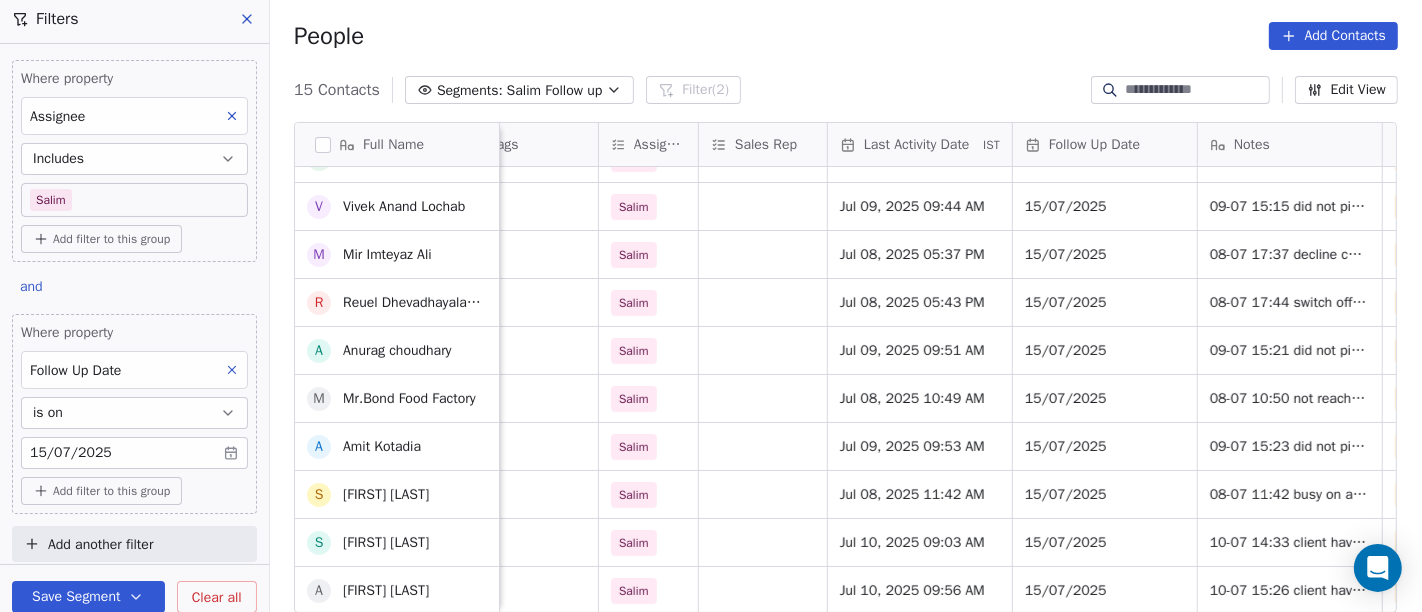 scroll, scrollTop: 273, scrollLeft: 0, axis: vertical 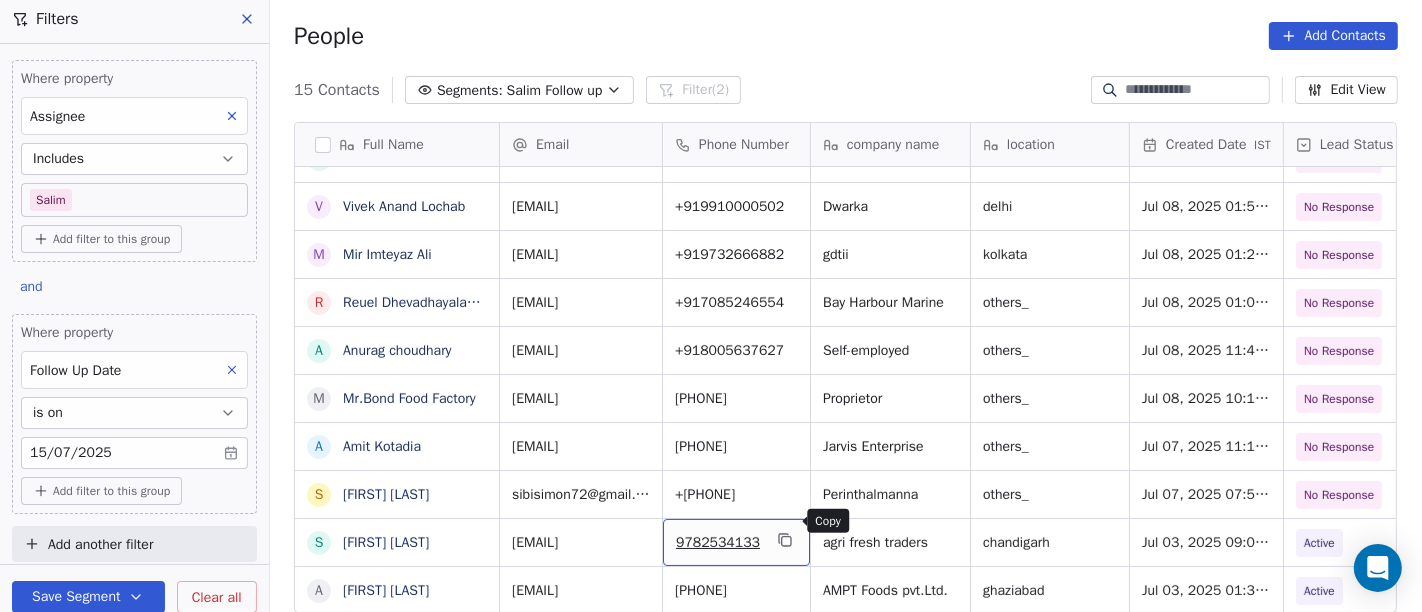 click at bounding box center [785, 540] 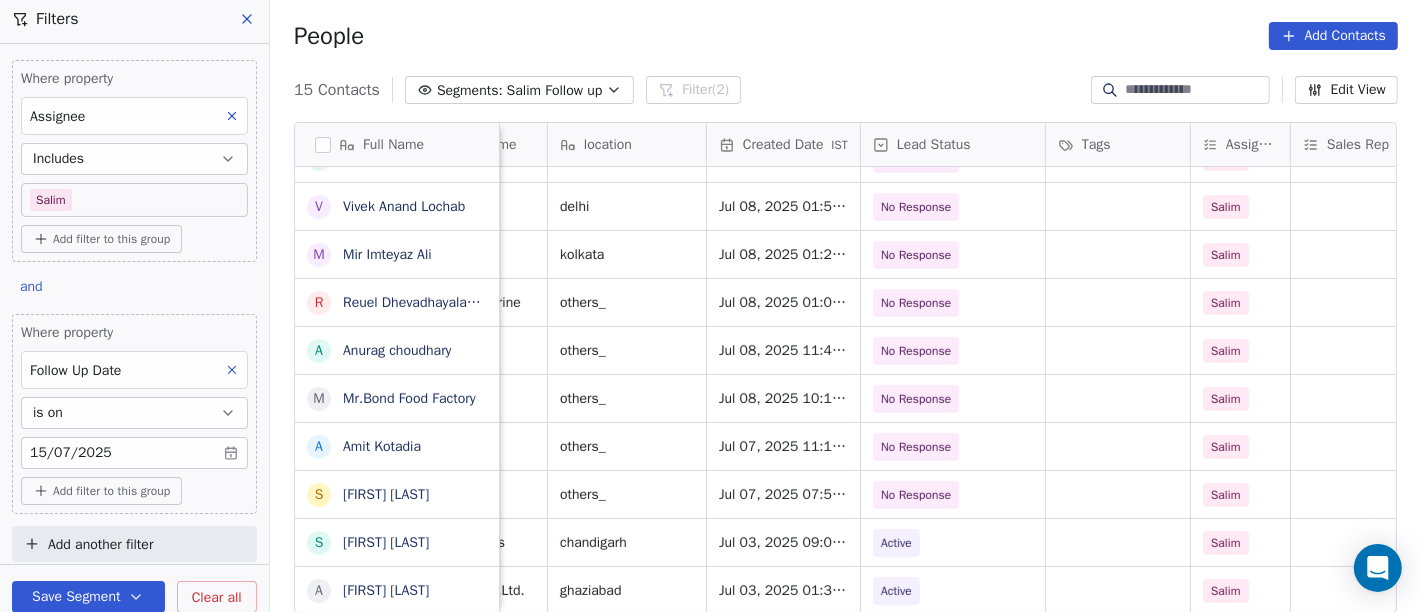 scroll, scrollTop: 17, scrollLeft: 424, axis: both 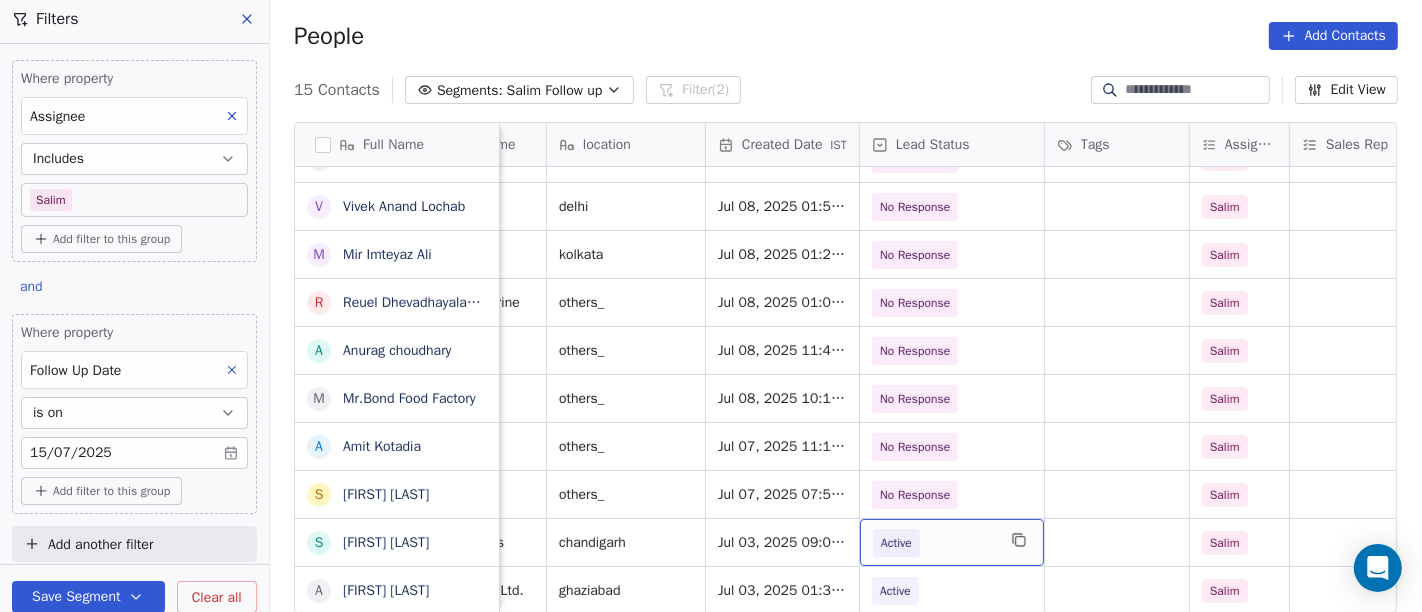click on "Active" at bounding box center (934, 543) 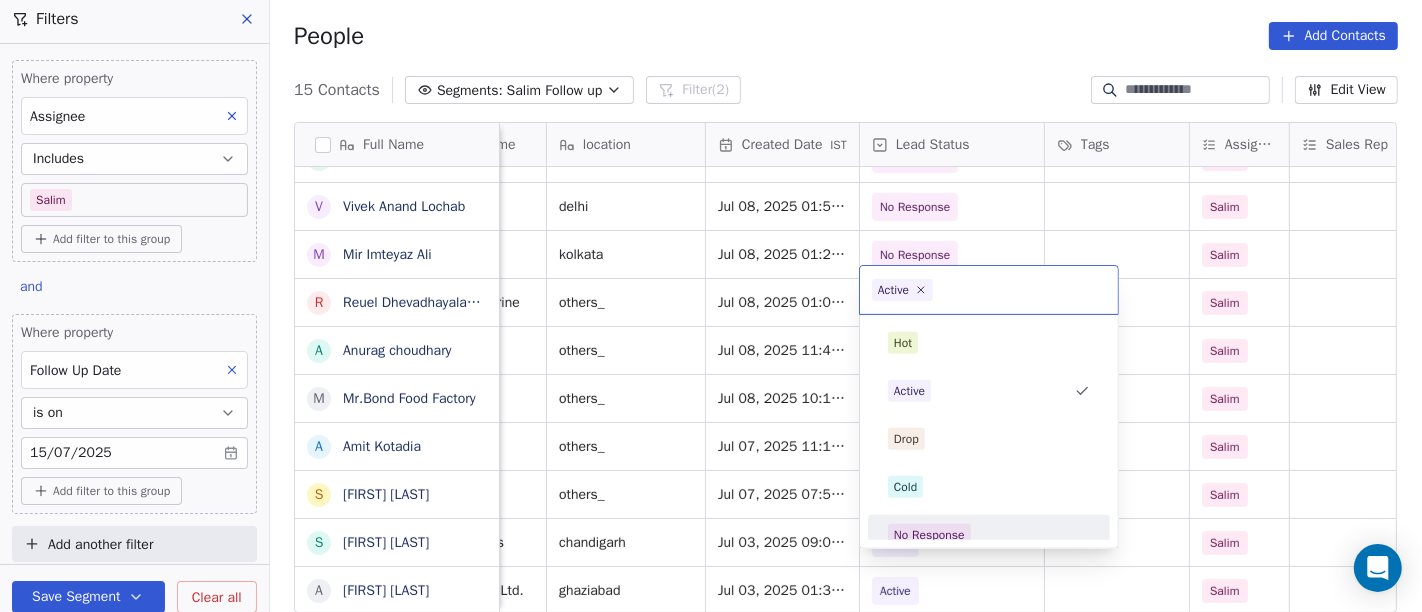 click on "No Response" at bounding box center (929, 535) 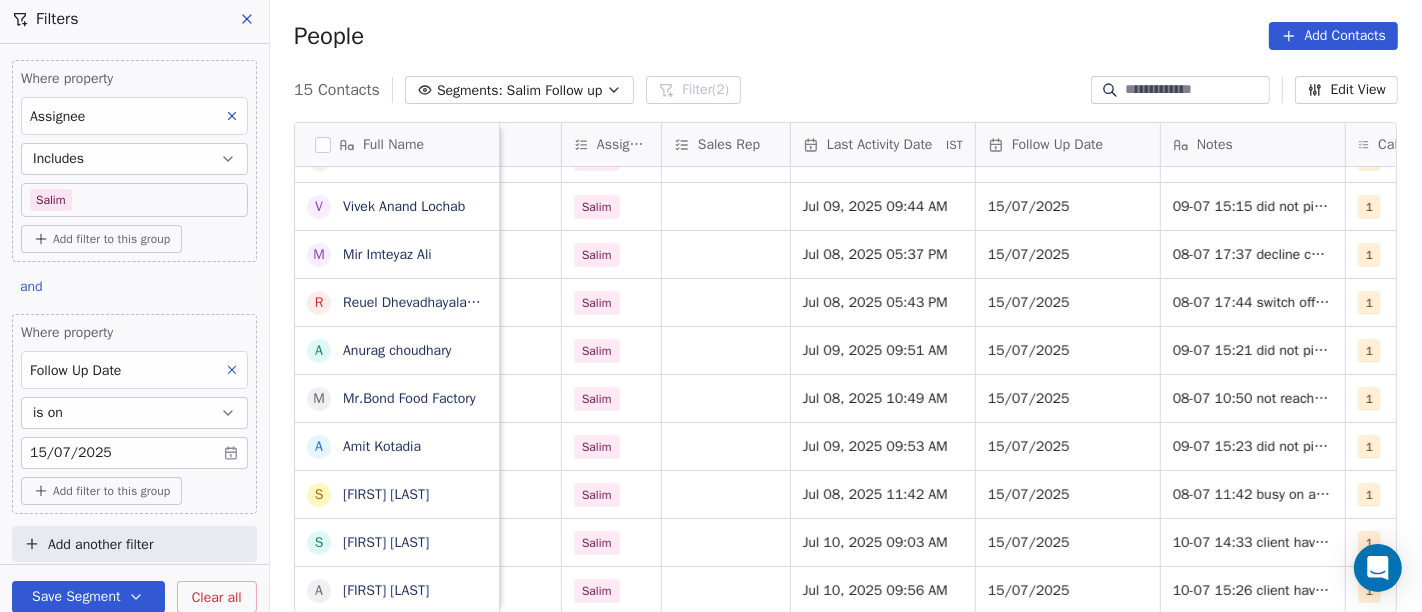 scroll, scrollTop: 17, scrollLeft: 1053, axis: both 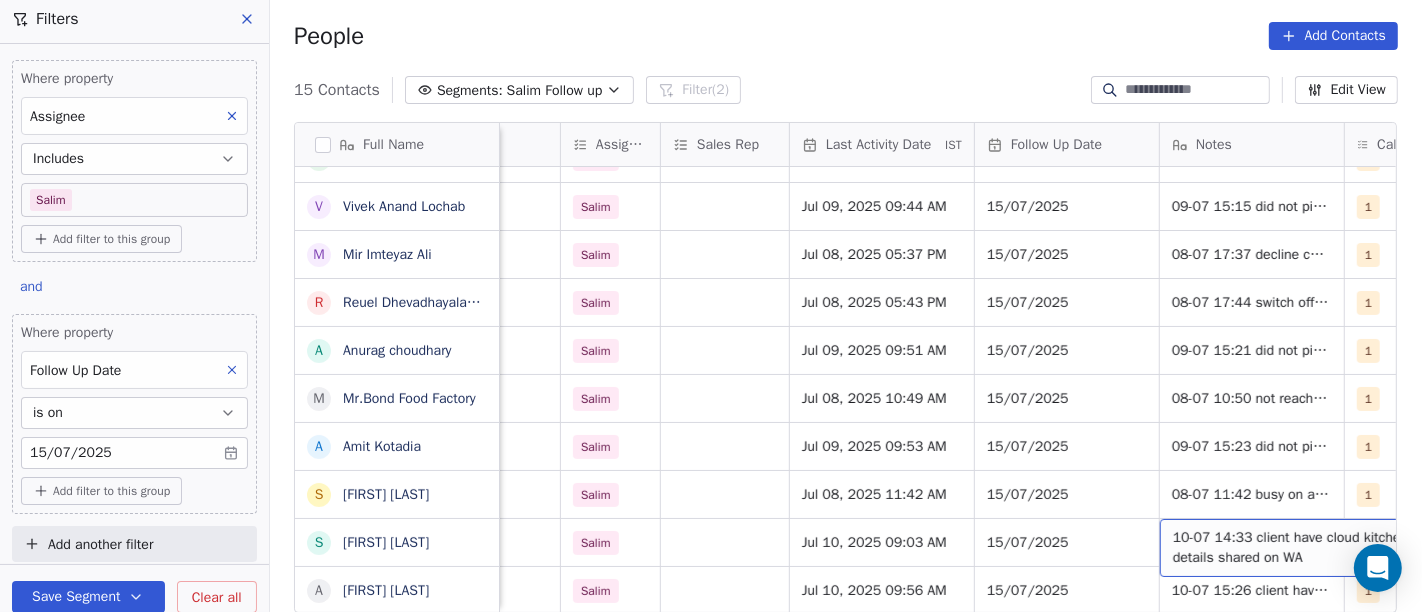 click on "10-07 14:33 client have cloud kitchen details shared on WA" at bounding box center [1292, 548] 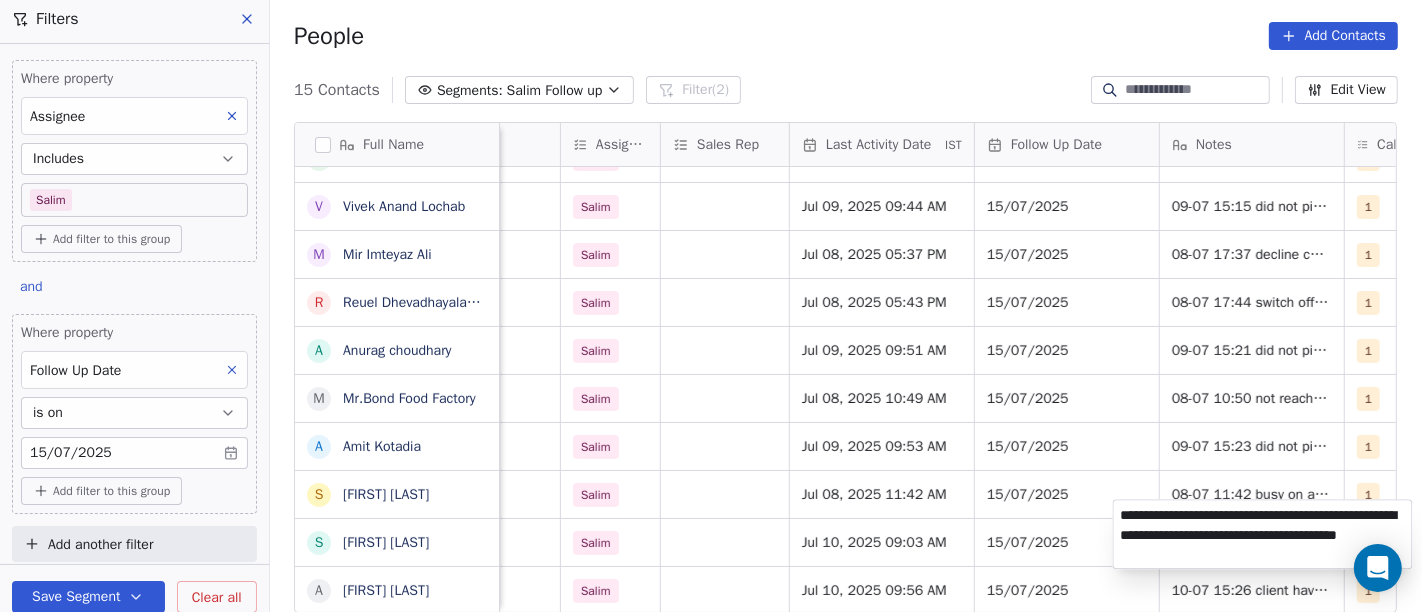 type on "**********" 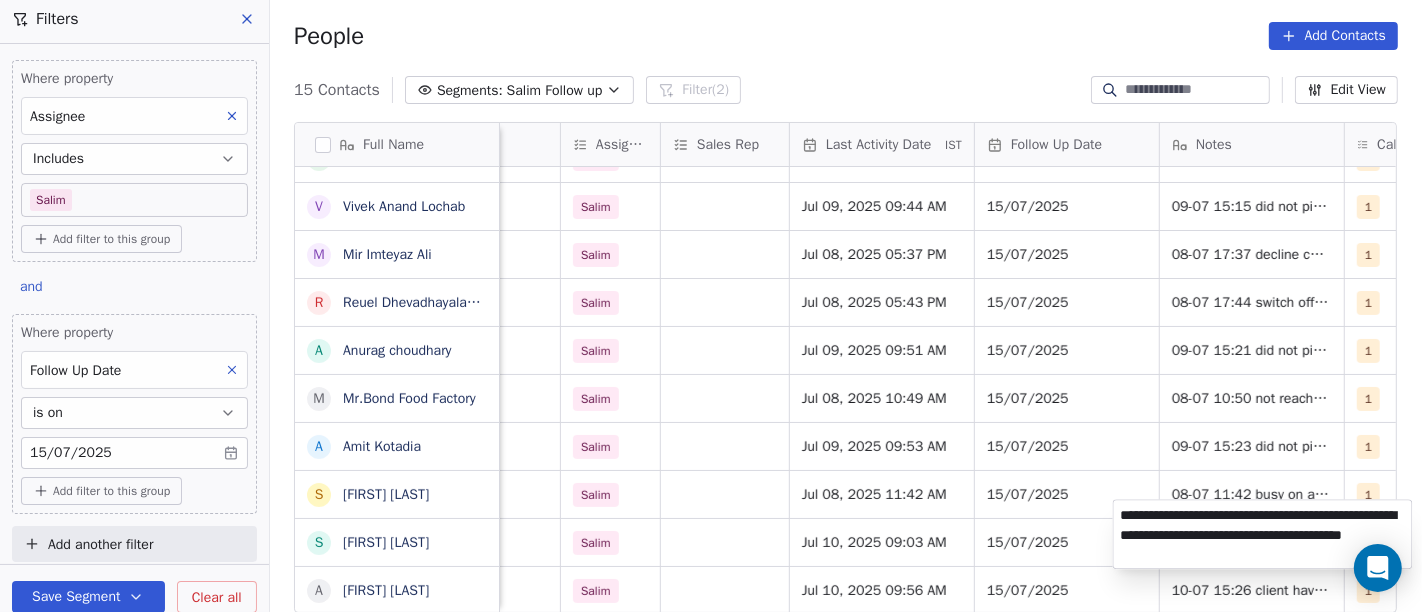 click on "On2Cook India Pvt. Ltd. Contacts People Marketing Workflows Campaigns Sales Pipelines Sequences Beta Tools Apps AI Agents Help & Support Filters Where property   Assignee   Includes Salim Add filter to this group and Where property   Follow Up Date   is on 15/07/2025 Add filter to this group Add another filter Save Segment Clear all People  Add Contacts 15 Contacts Segments: Salim Follow up Filter  (2) Edit View Tag Add to Sequence Full Name K Krs Shah A Ambar Mahajan R Reji Varghese B Bobby Abraham R Ramesh manral S Sagar Humbade V Vivek Anand Lochab M Mir Imteyaz Ali R Reuel Dhevadhayalan Naidoo A Anurag choudhary M Mr.Bond Food Factory A Amit Kotadia s sibi simon S Surinder Jagga A Ashwani Sharma location Created Date IST Lead Status Tags Assignee Sales Rep Last Activity Date IST Follow Up Date Notes Call Attempts Website zomato link outlet type   shree nagar Jul 13, 2025 07:54 PM Demo Planned Demo Planned Salim Anmol Jul 17, 2025 05:49 AM 15/07/2025 2 cloud_kitchen   others_ Jul 09, 2025 11:13 AM Salim" at bounding box center (711, 306) 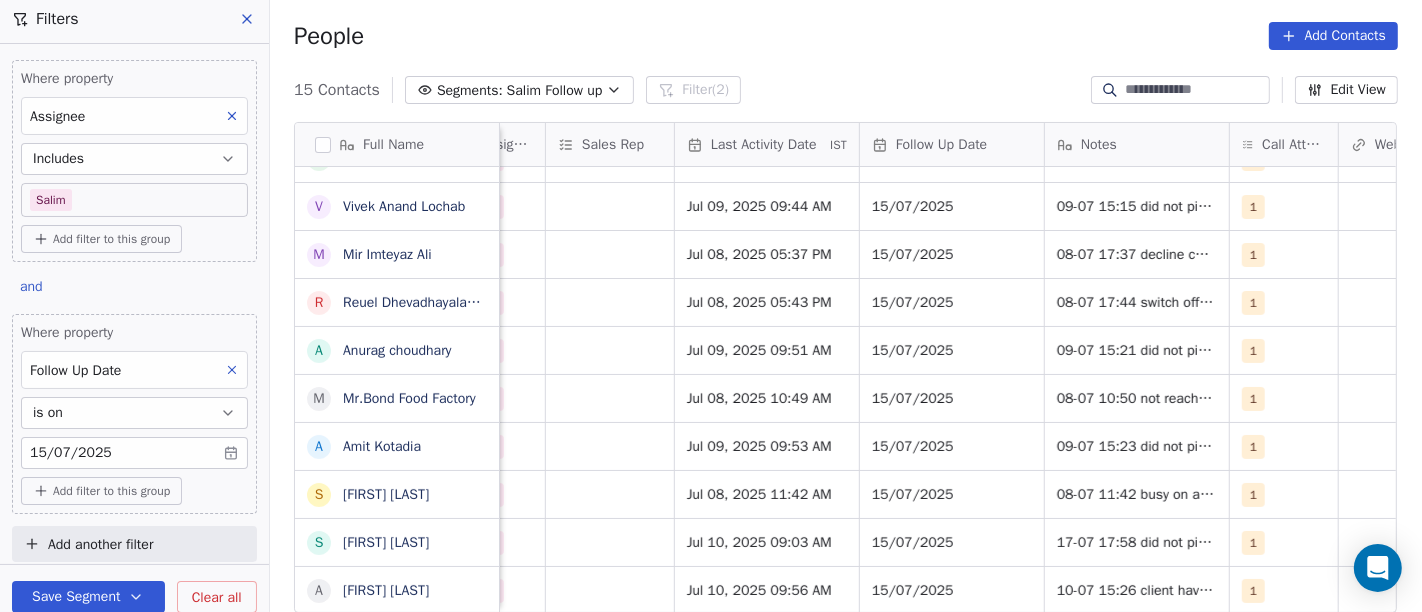 scroll, scrollTop: 17, scrollLeft: 1190, axis: both 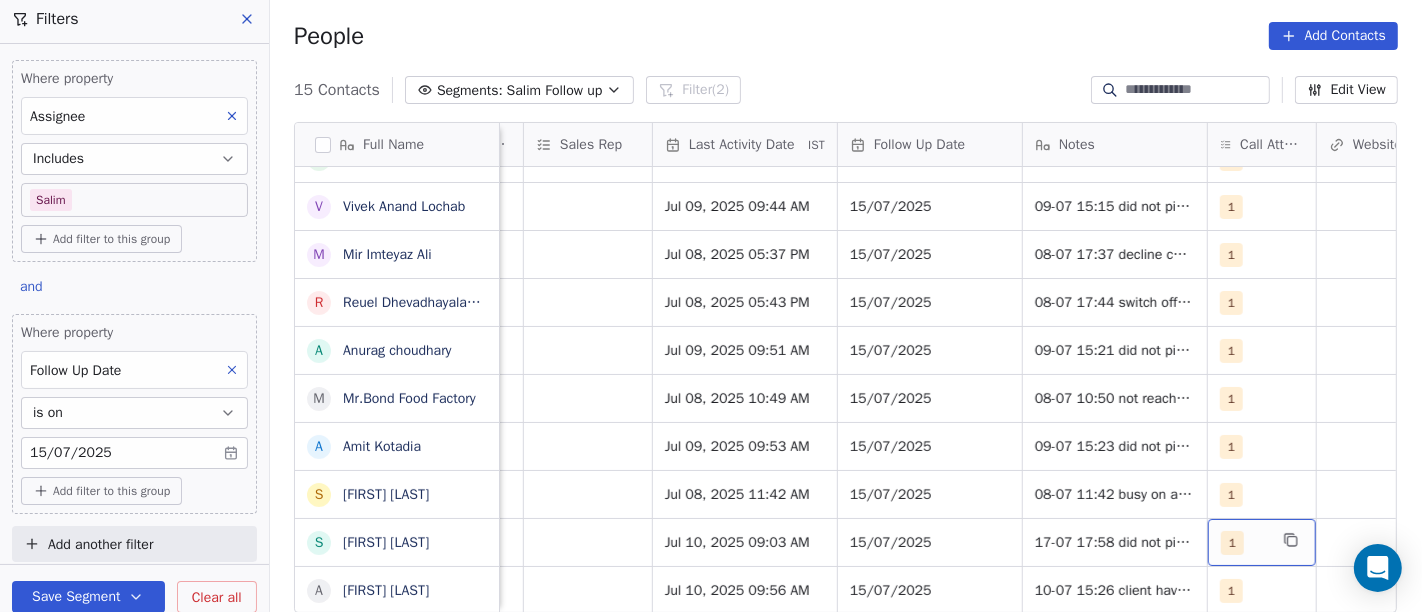click on "1" at bounding box center (1232, 543) 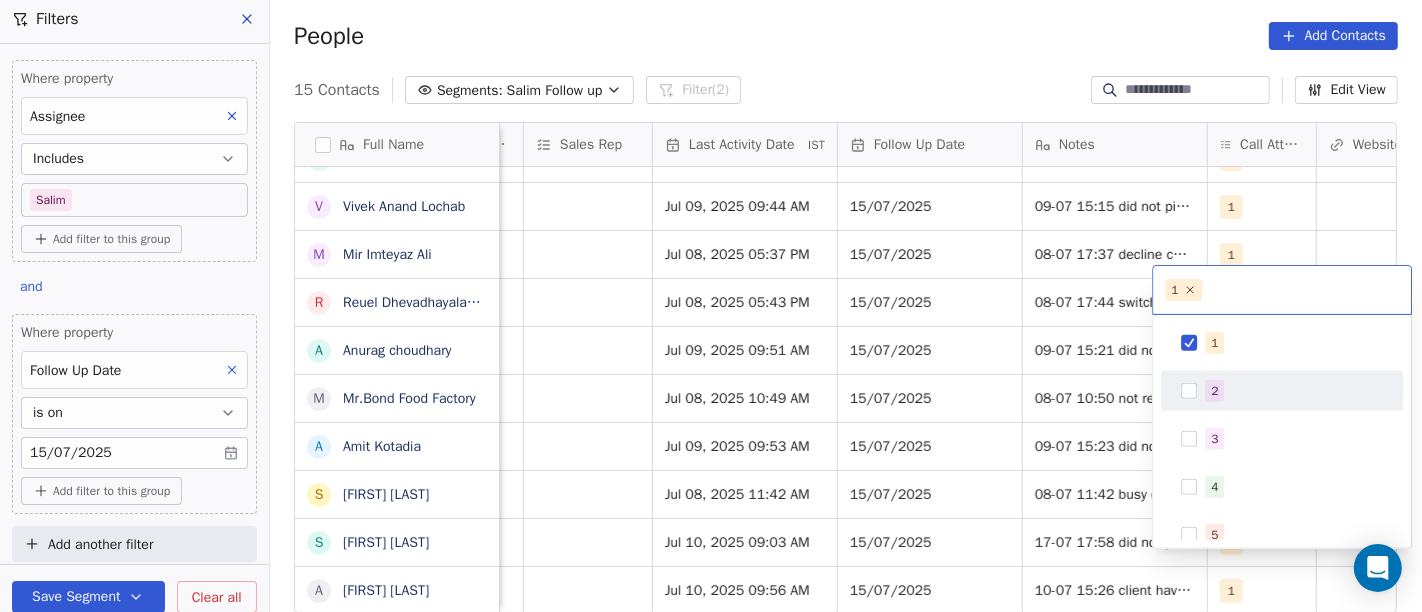 click on "2" at bounding box center [1282, 391] 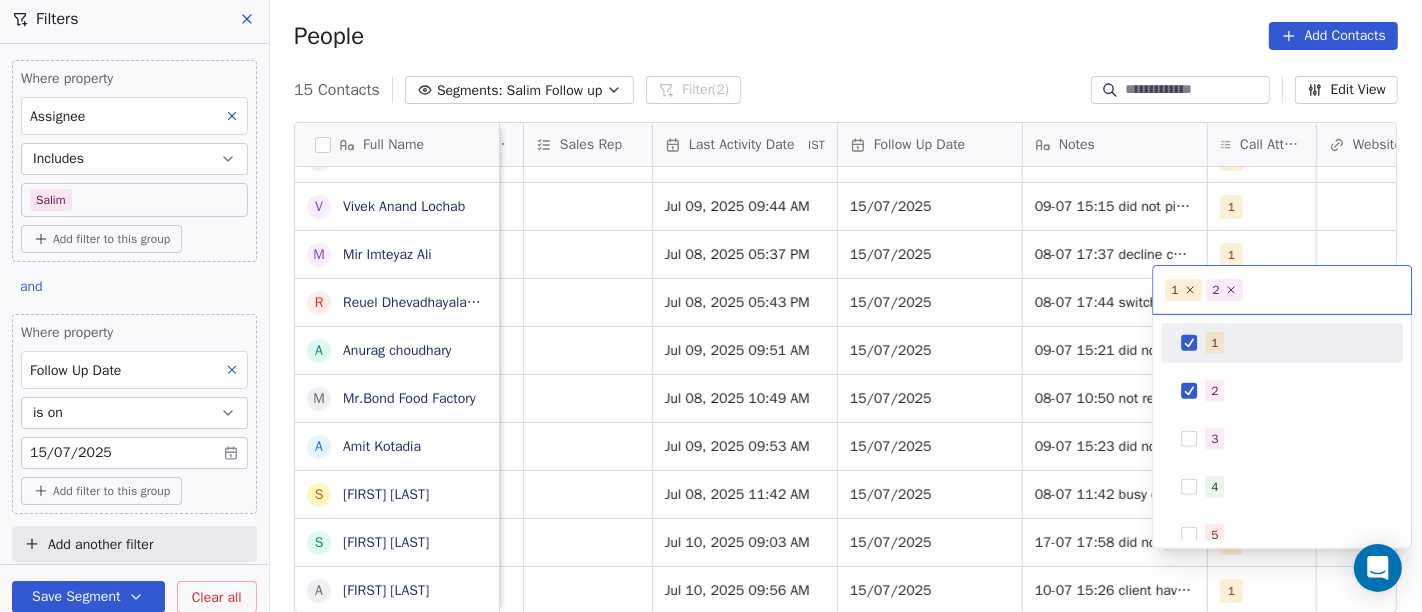 click on "1" at bounding box center [1294, 343] 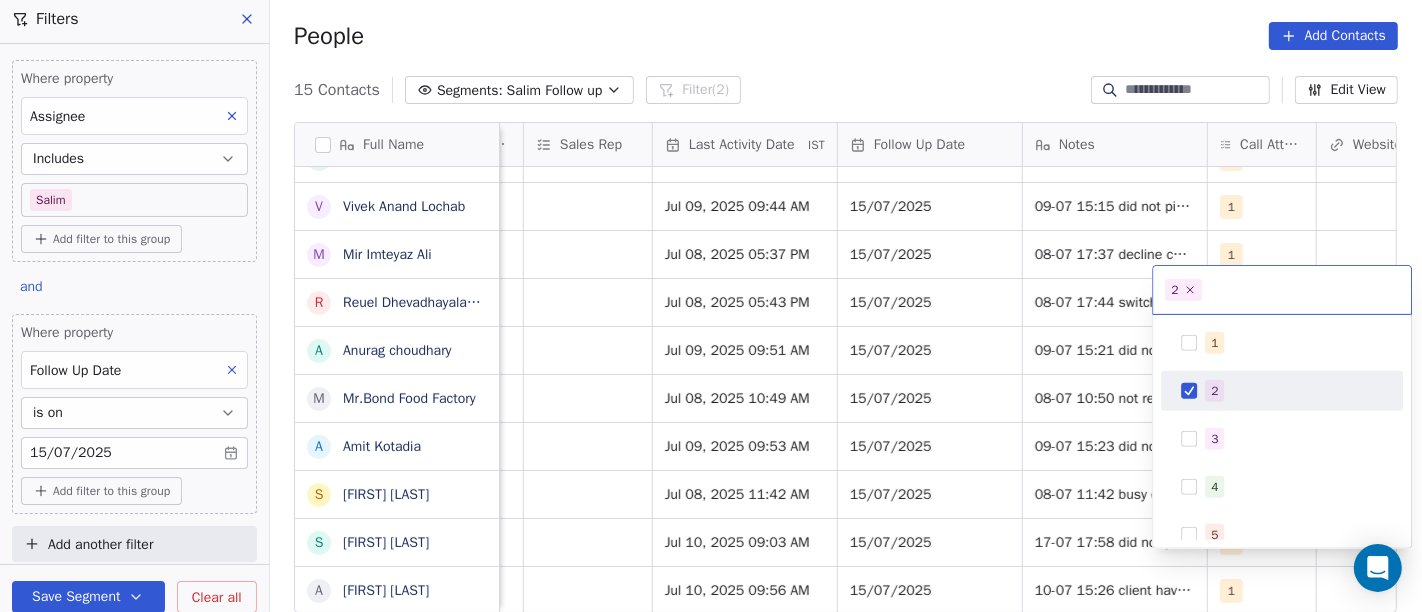 click on "On2Cook India Pvt. Ltd. Contacts People Marketing Workflows Campaigns Sales Pipelines Sequences Beta Tools Apps AI Agents Help & Support Filters Where property   Assignee   Includes Salim Add filter to this group and Where property   Follow Up Date   is on 15/07/2025 Add filter to this group Add another filter Save Segment Clear all People  Add Contacts 15 Contacts Segments: Salim Follow up Filter  (2) Edit View Tag Add to Sequence Full Name K Krs Shah A Ambar Mahajan R Reji Varghese B Bobby Abraham R Ramesh manral S Sagar Humbade V Vivek Anand Lochab M Mir Imteyaz Ali R Reuel Dhevadhayalan Naidoo A Anurag choudhary M Mr.Bond Food Factory A Amit Kotadia s sibi simon S Surinder Jagga A Ashwani Sharma Created Date IST Lead Status Tags Assignee Sales Rep Last Activity Date IST Follow Up Date Notes Call Attempts Website zomato link outlet type Location   Jul 13, 2025 07:54 PM Demo Planned Demo Planned Salim Anmol Jul 17, 2025 05:49 AM 15/07/2025 2 cloud_kitchen   Jul 09, 2025 11:13 AM No Response Salim 1   1" at bounding box center (711, 306) 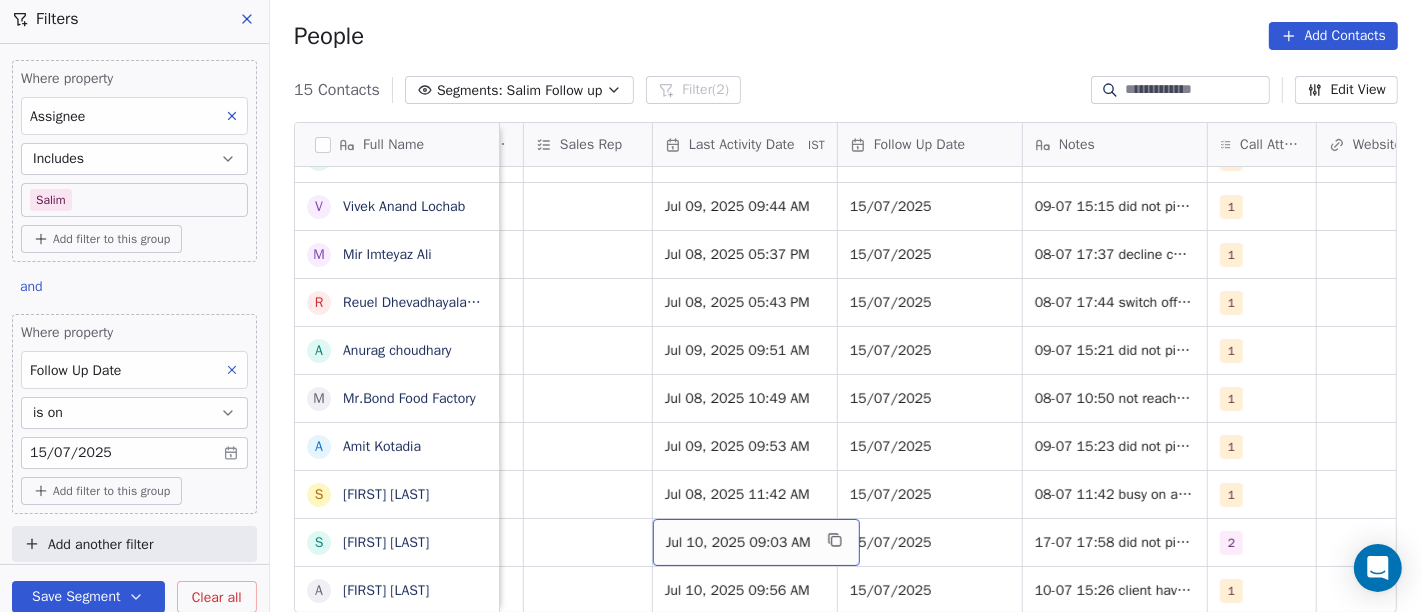 click on "Jul 10, 2025 09:03 AM" at bounding box center [738, 543] 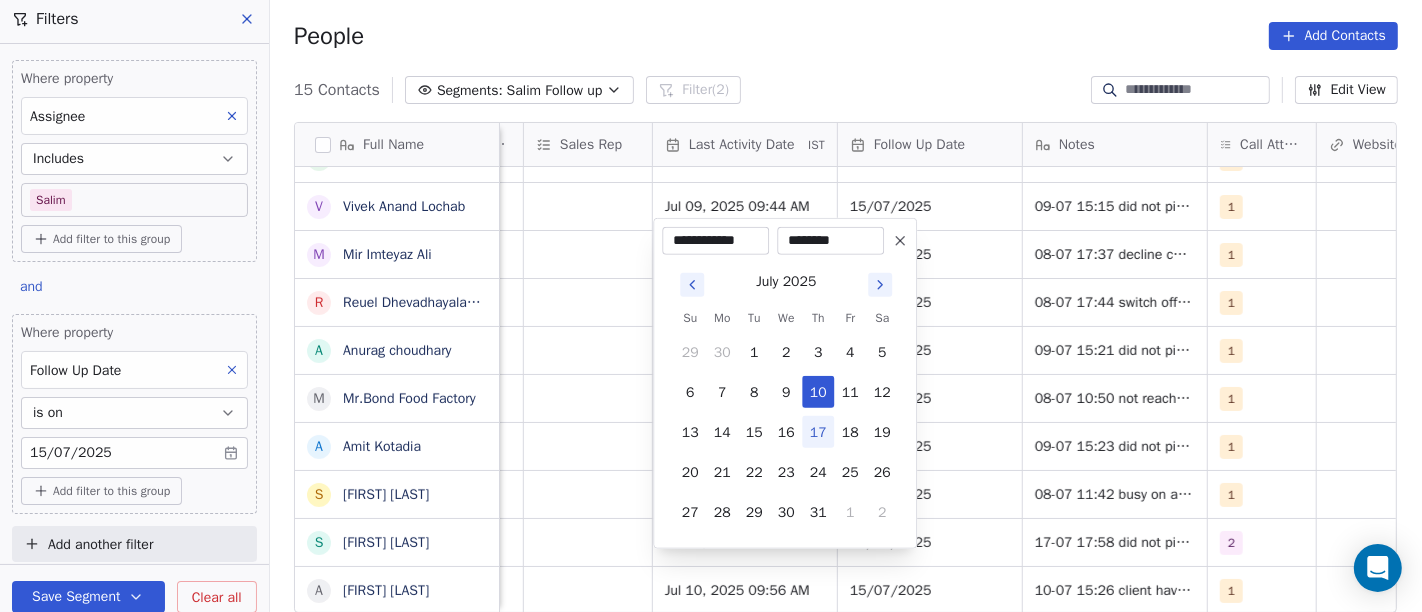 click on "17" at bounding box center [818, 432] 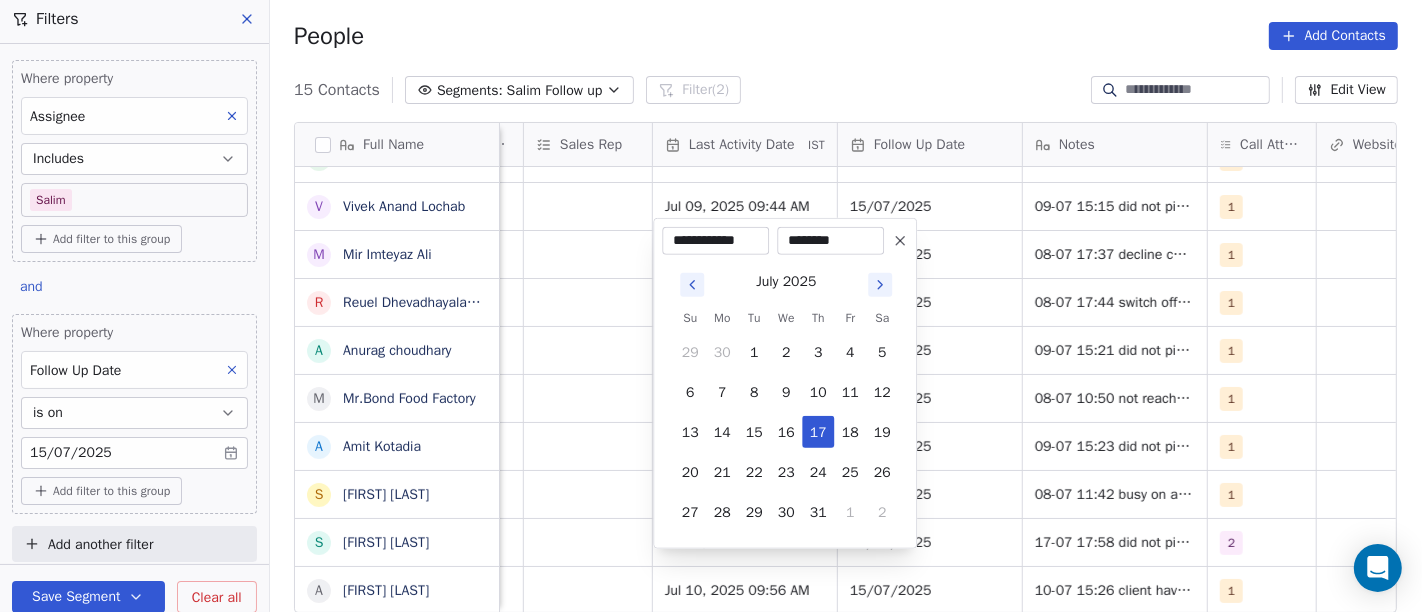 click on "On2Cook India Pvt. Ltd. Contacts People Marketing Workflows Campaigns Sales Pipelines Sequences Beta Tools Apps AI Agents Help & Support Filters Where property   Assignee   Includes Salim Add filter to this group and Where property   Follow Up Date   is on 15/07/2025 Add filter to this group Add another filter Save Segment Clear all People  Add Contacts 15 Contacts Segments: Salim Follow up Filter  (2) Edit View Tag Add to Sequence Full Name K Krs Shah A Ambar Mahajan R Reji Varghese B Bobby Abraham R Ramesh manral S Sagar Humbade V Vivek Anand Lochab M Mir Imteyaz Ali R Reuel Dhevadhayalan Naidoo A Anurag choudhary M Mr.Bond Food Factory A Amit Kotadia s sibi simon S Surinder Jagga A Ashwani Sharma Created Date IST Lead Status Tags Assignee Sales Rep Last Activity Date IST Follow Up Date Notes Call Attempts Website zomato link outlet type Location   Jul 13, 2025 07:54 PM Demo Planned Demo Planned Salim Anmol Jul 17, 2025 05:49 AM 15/07/2025 2 cloud_kitchen   Jul 09, 2025 11:13 AM No Response Salim 1   1" at bounding box center [711, 306] 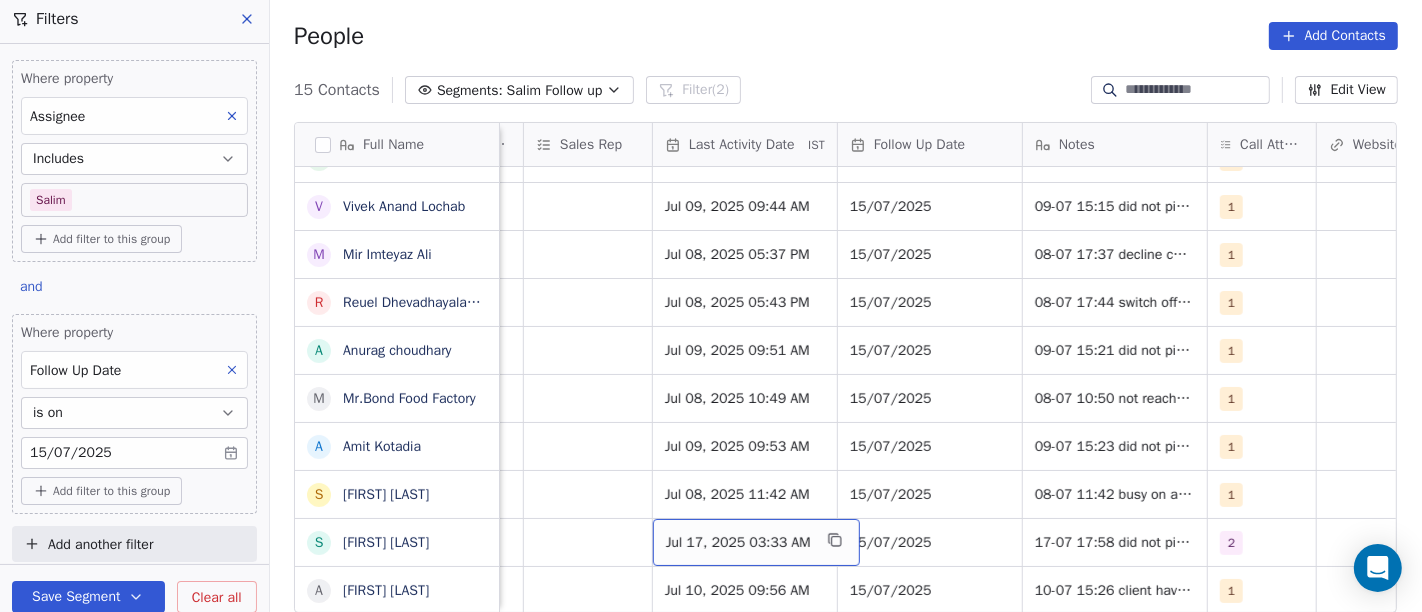 click on "Jul 17, 2025 03:33 AM" at bounding box center (738, 543) 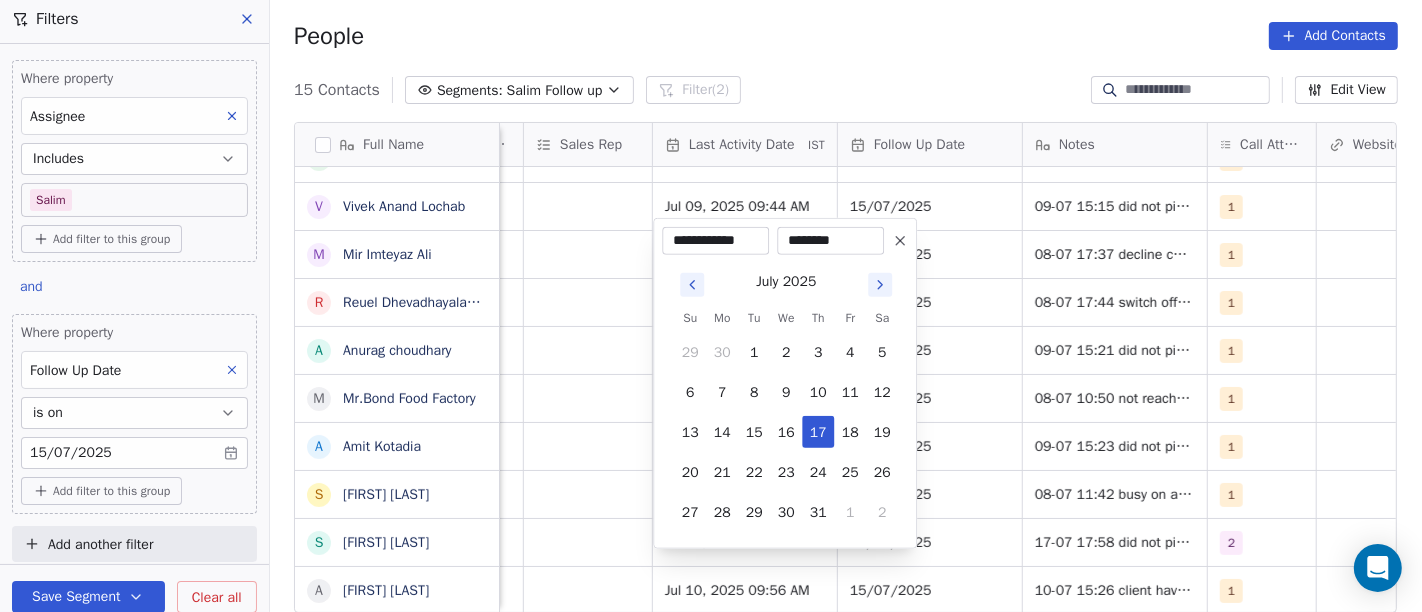 click on "********" at bounding box center [830, 241] 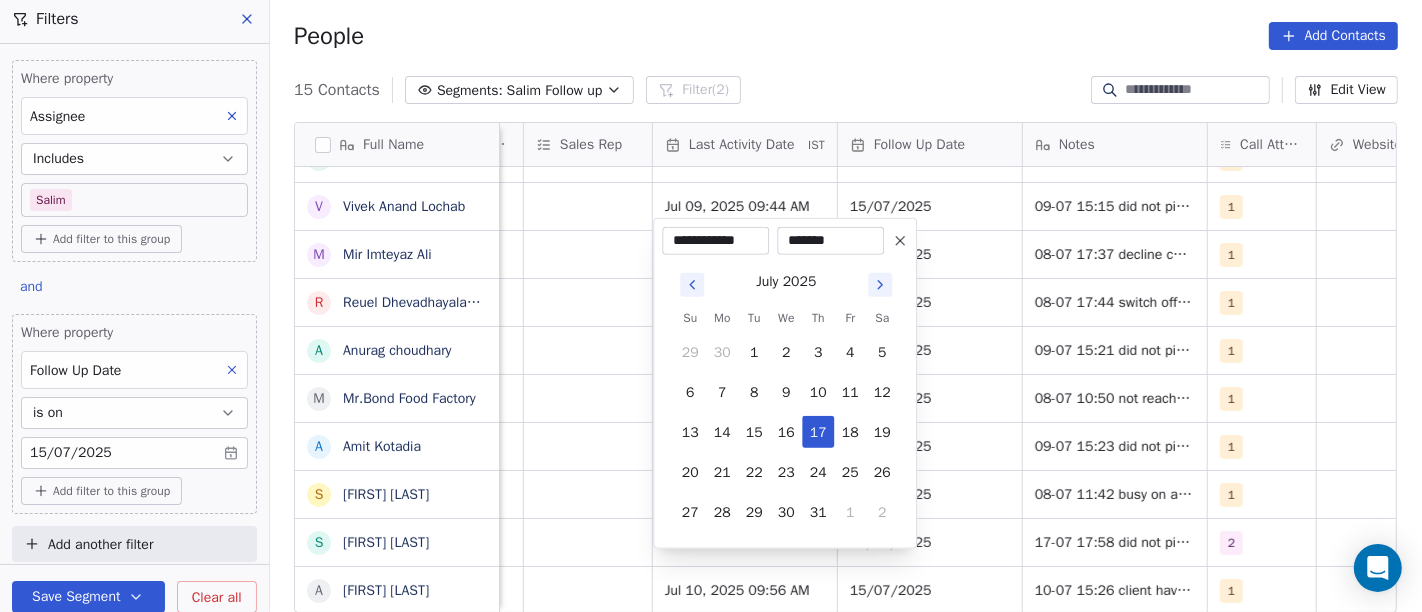 type on "********" 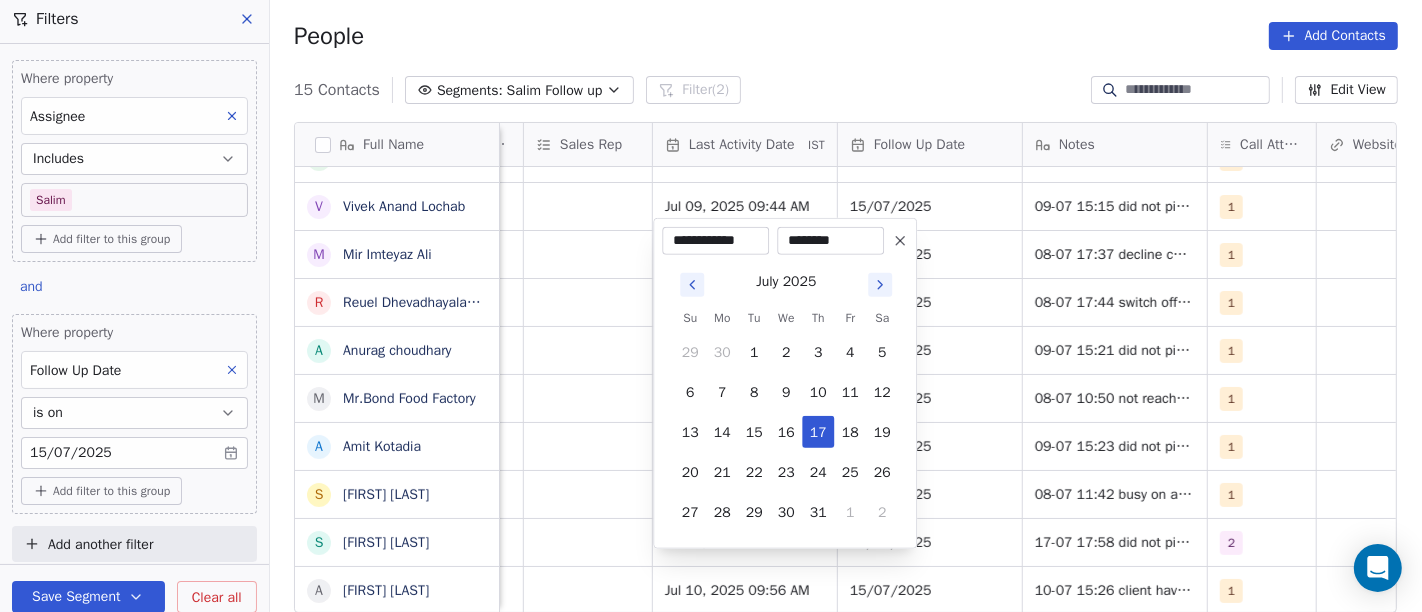 click on "On2Cook India Pvt. Ltd. Contacts People Marketing Workflows Campaigns Sales Pipelines Sequences Beta Tools Apps AI Agents Help & Support Filters Where property   Assignee   Includes Salim Add filter to this group and Where property   Follow Up Date   is on 15/07/2025 Add filter to this group Add another filter Save Segment Clear all People  Add Contacts 15 Contacts Segments: Salim Follow up Filter  (2) Edit View Tag Add to Sequence Full Name K Krs Shah A Ambar Mahajan R Reji Varghese B Bobby Abraham R Ramesh manral S Sagar Humbade V Vivek Anand Lochab M Mir Imteyaz Ali R Reuel Dhevadhayalan Naidoo A Anurag choudhary M Mr.Bond Food Factory A Amit Kotadia s sibi simon S Surinder Jagga A Ashwani Sharma Created Date IST Lead Status Tags Assignee Sales Rep Last Activity Date IST Follow Up Date Notes Call Attempts Website zomato link outlet type Location   Jul 13, 2025 07:54 PM Demo Planned Demo Planned Salim Anmol Jul 17, 2025 05:49 AM 15/07/2025 2 cloud_kitchen   Jul 09, 2025 11:13 AM No Response Salim 1   1" at bounding box center (711, 306) 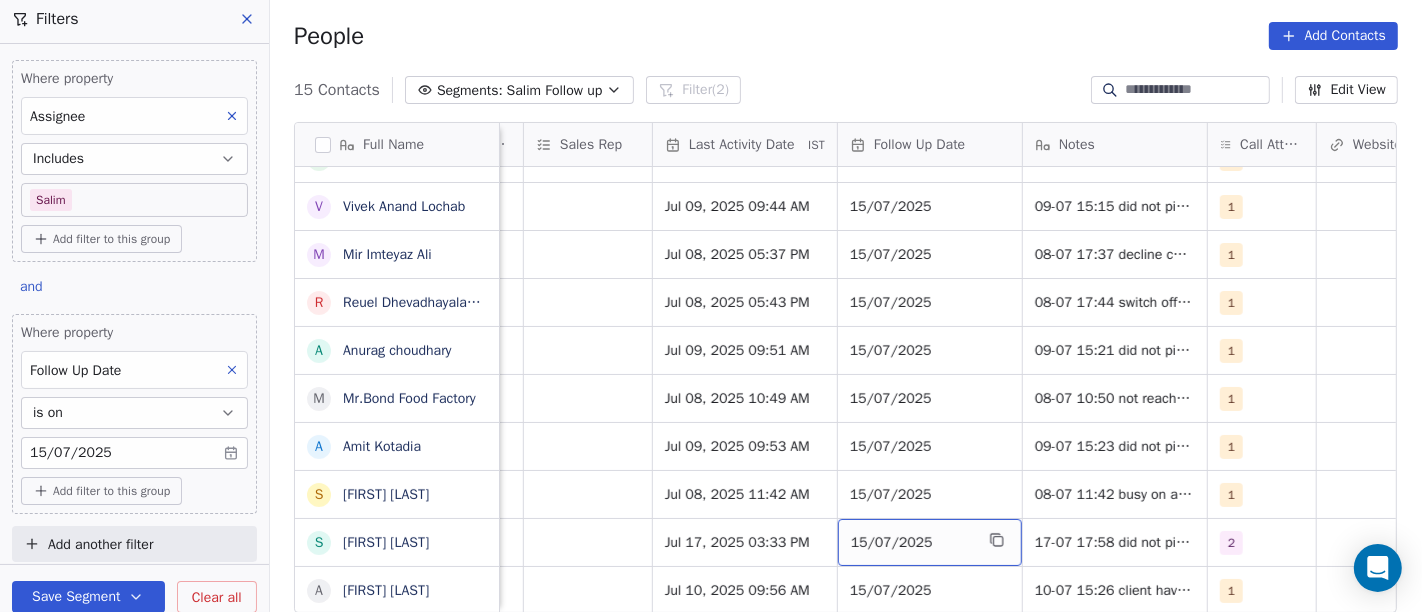 click on "15/07/2025" at bounding box center (930, 542) 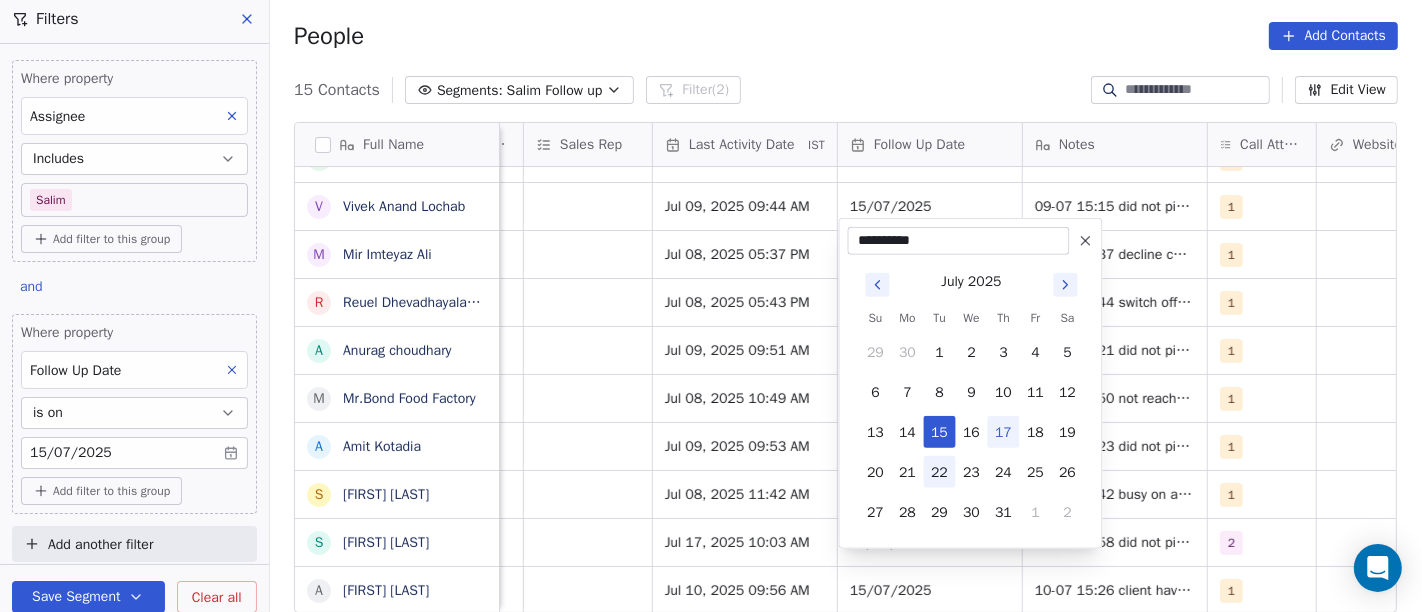 click on "22" at bounding box center (940, 472) 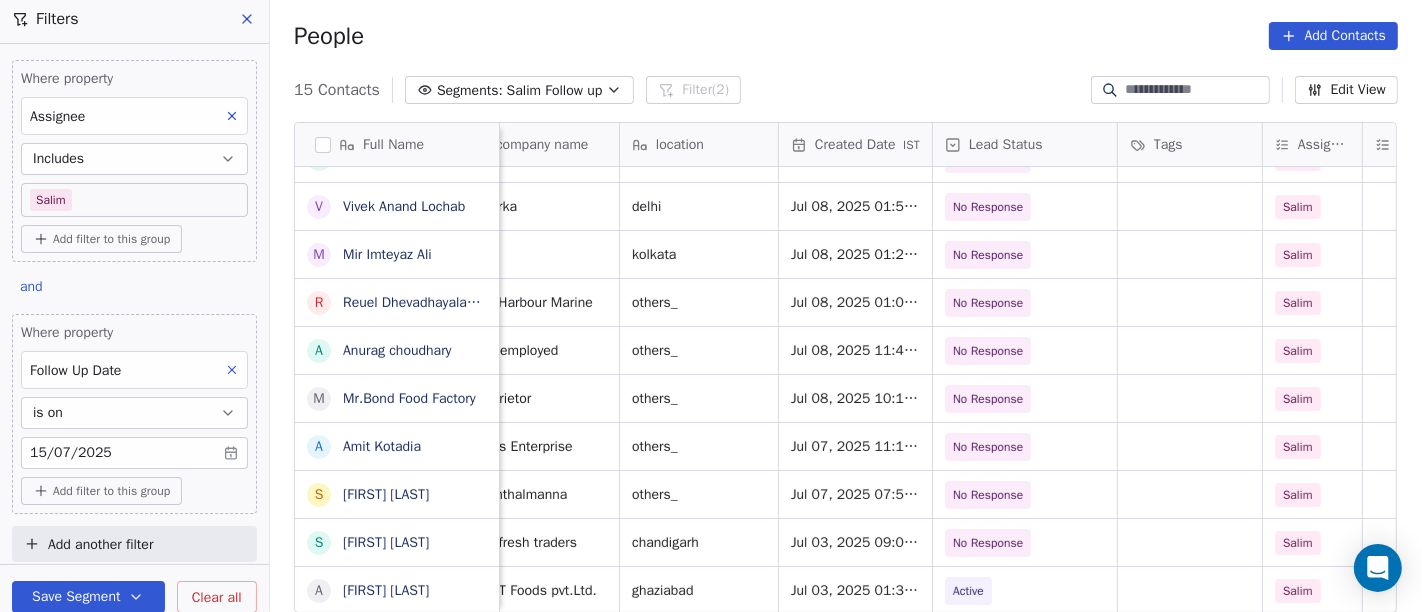 scroll, scrollTop: 17, scrollLeft: 350, axis: both 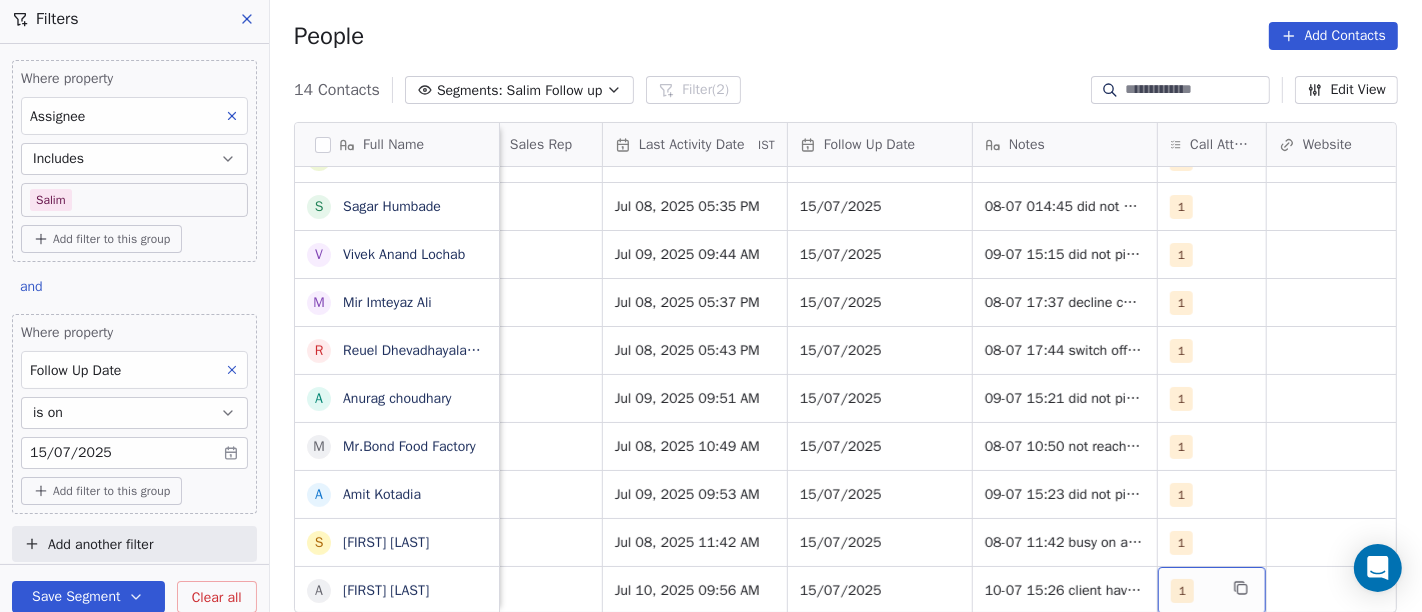 click on "1" at bounding box center (1194, 591) 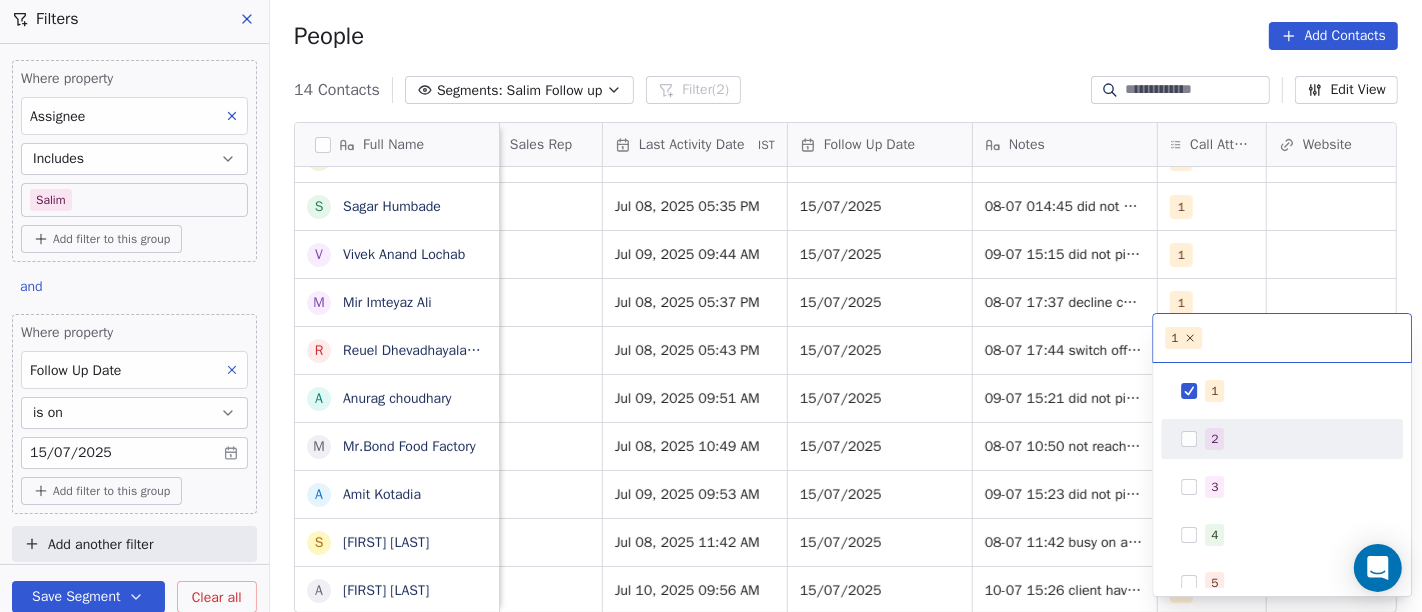 click on "2" at bounding box center (1214, 439) 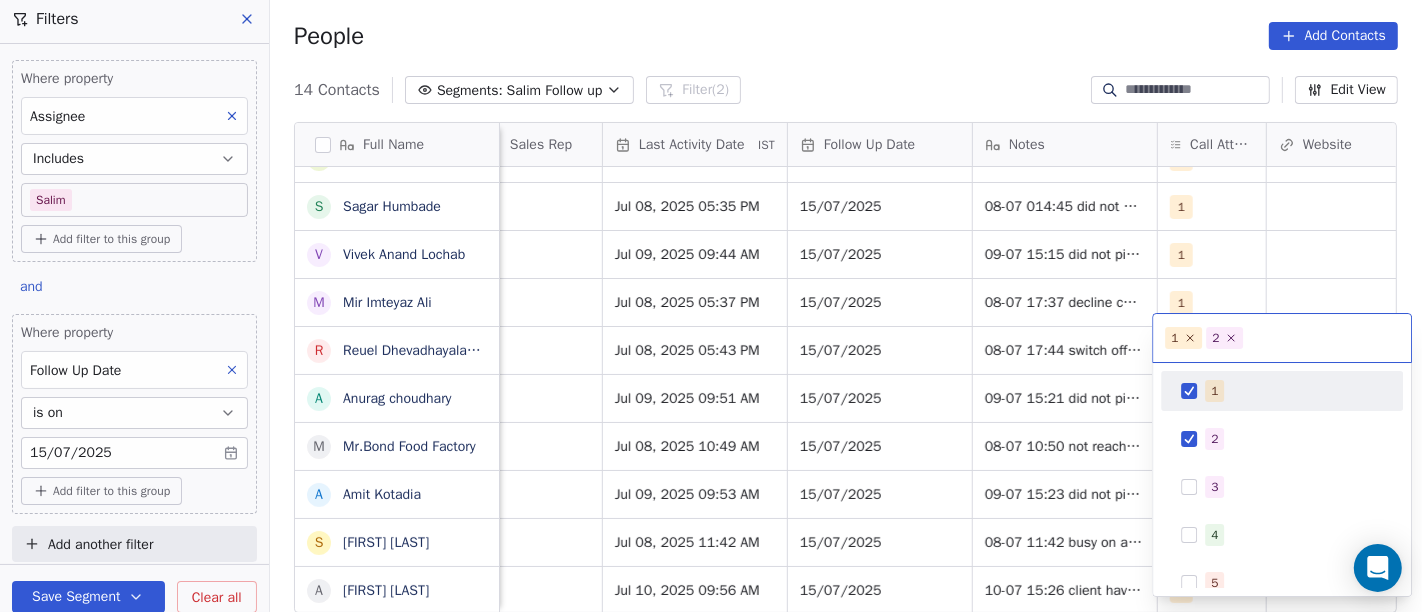click on "1" at bounding box center (1214, 391) 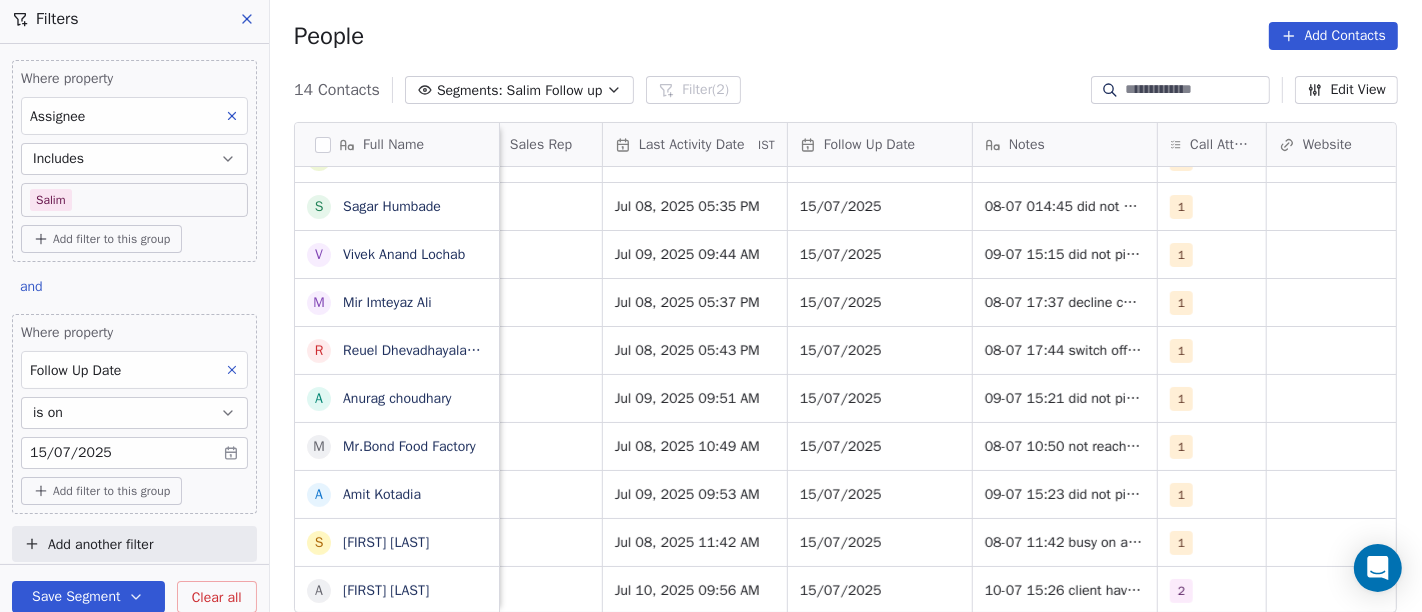 click on "On2Cook India Pvt. Ltd. Contacts People Marketing Workflows Campaigns Sales Pipelines Sequences Beta Tools Apps AI Agents Help & Support Filters Where property   Assignee   Includes Salim Add filter to this group and Where property   Follow Up Date   is on 15/07/2025 Add filter to this group Add another filter Save Segment Clear all People  Add Contacts 14 Contacts Segments: Salim Follow up Filter  (2) Edit View Tag Add to Sequence Full Name K Krs Shah A Ambar Mahajan R Reji Varghese B Bobby Abraham R Ramesh manral S Sagar Humbade V Vivek Anand Lochab M Mir Imteyaz Ali R Reuel Dhevadhayalan Naidoo A Anurag choudhary M Mr.Bond Food Factory A Amit Kotadia s sibi simon A Ashwani Sharma Lead Status Tags Assignee Sales Rep Last Activity Date IST Follow Up Date Notes Call Attempts Website zomato link outlet type Location   Demo Planned Demo Planned Salim Anmol Jul 17, 2025 05:49 AM 15/07/2025 17-07 10:31 demo reschedule call  14-07 18:25 client have cloud kitchen now planning for restaurant demo planned 2   Salim" at bounding box center (711, 306) 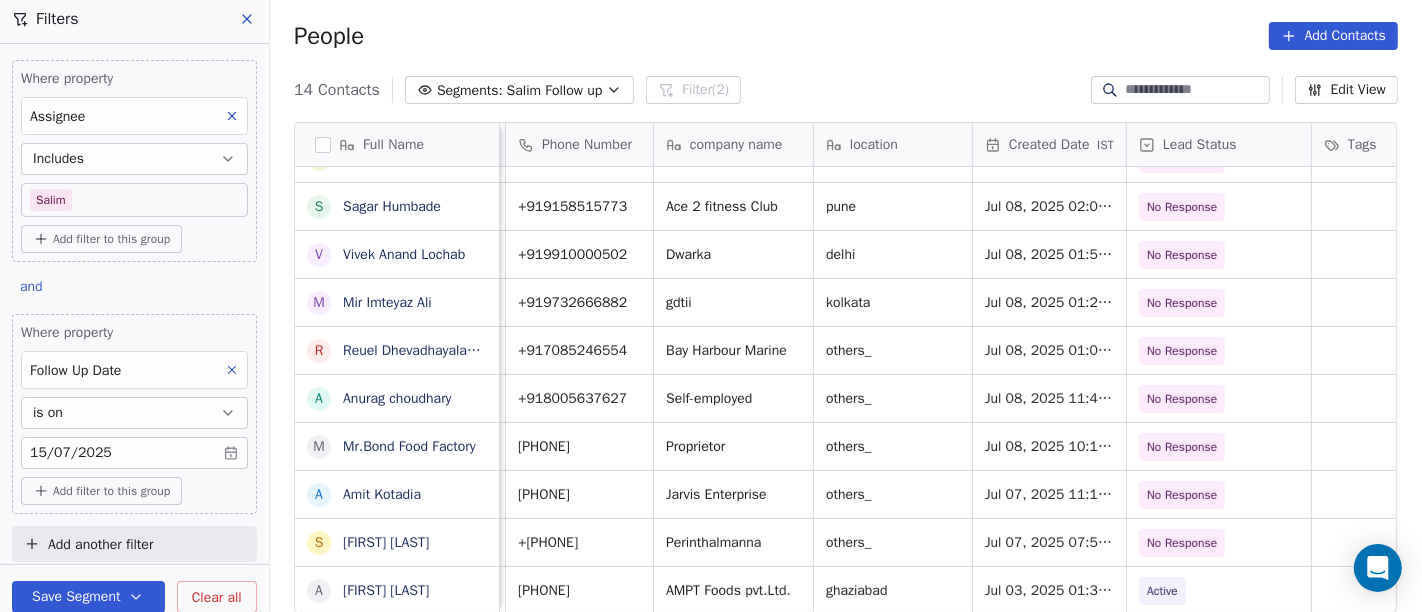scroll, scrollTop: 17, scrollLeft: 152, axis: both 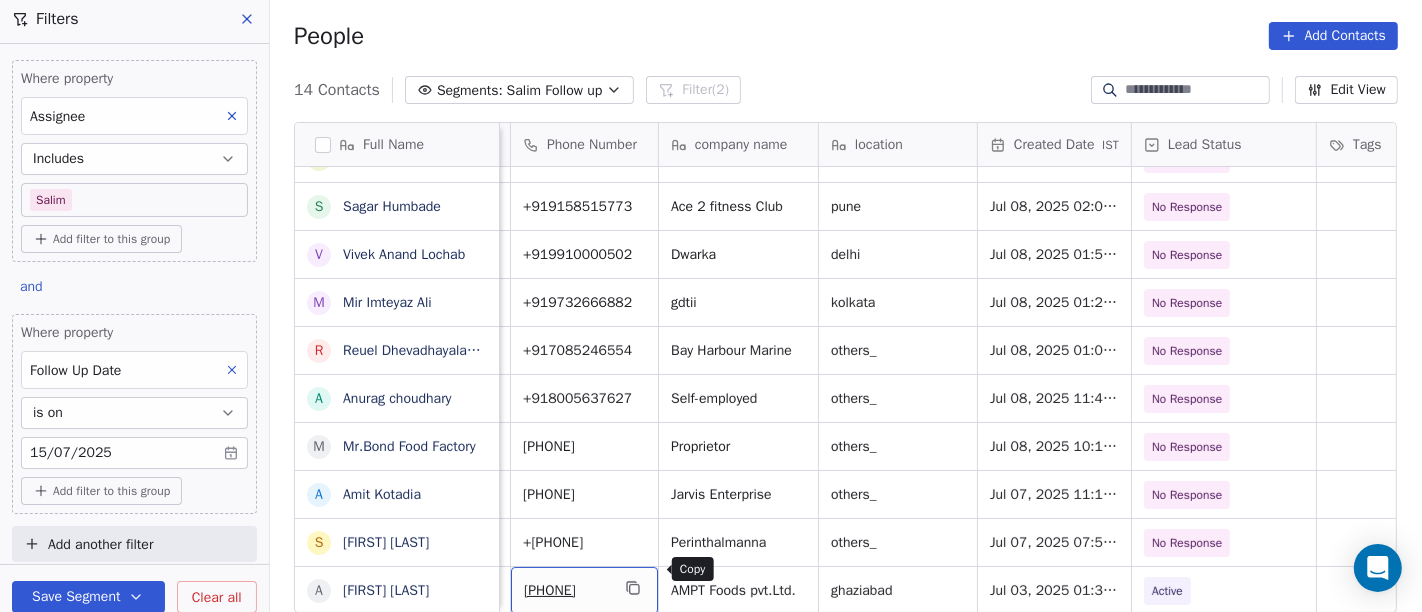 click 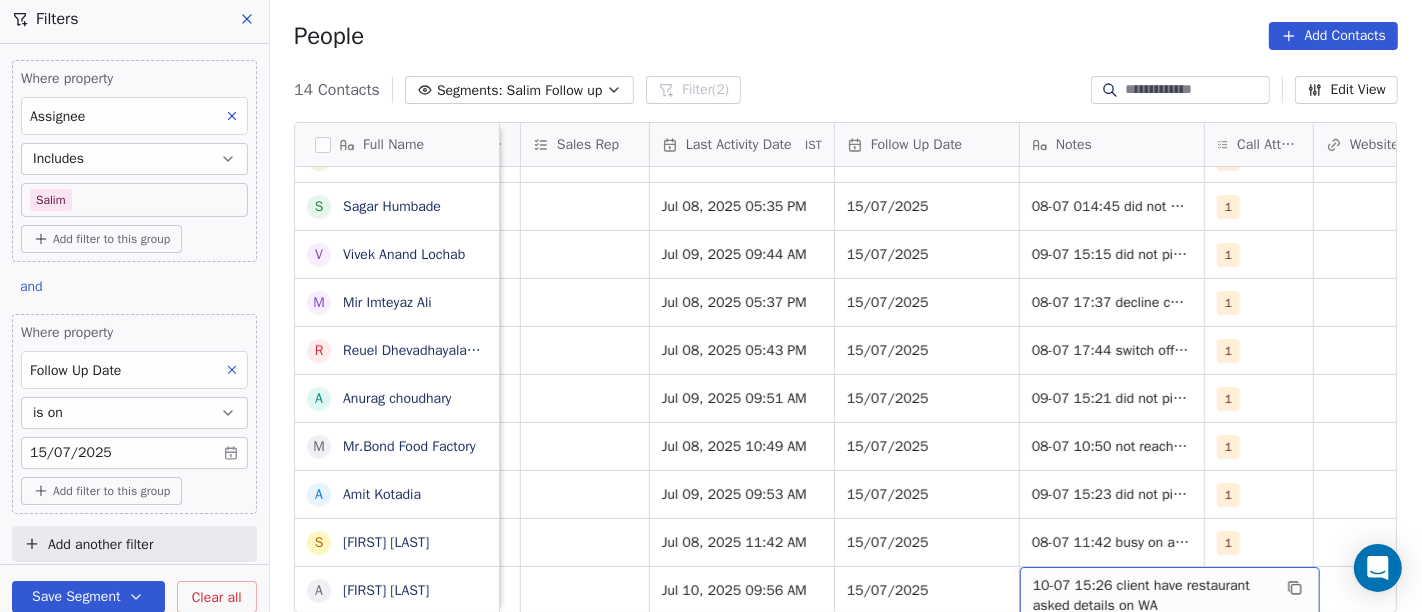 scroll, scrollTop: 17, scrollLeft: 1194, axis: both 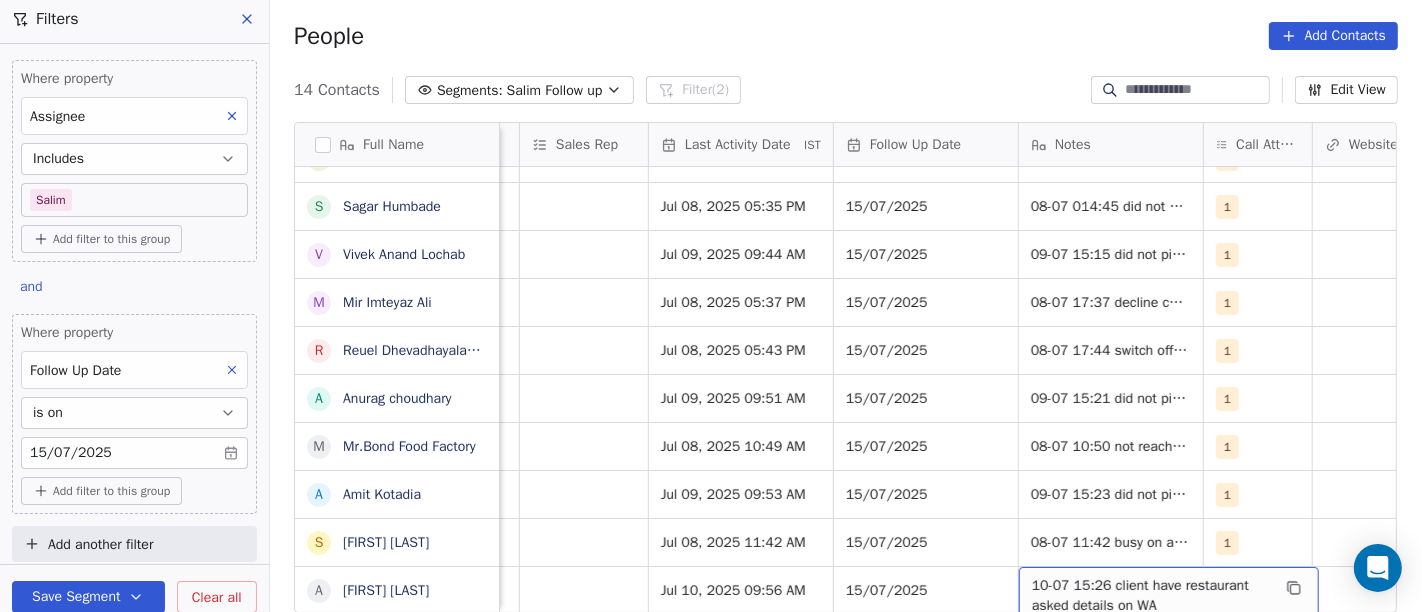 click on "10-07 15:26 client have restaurant asked details on WA" at bounding box center [1151, 596] 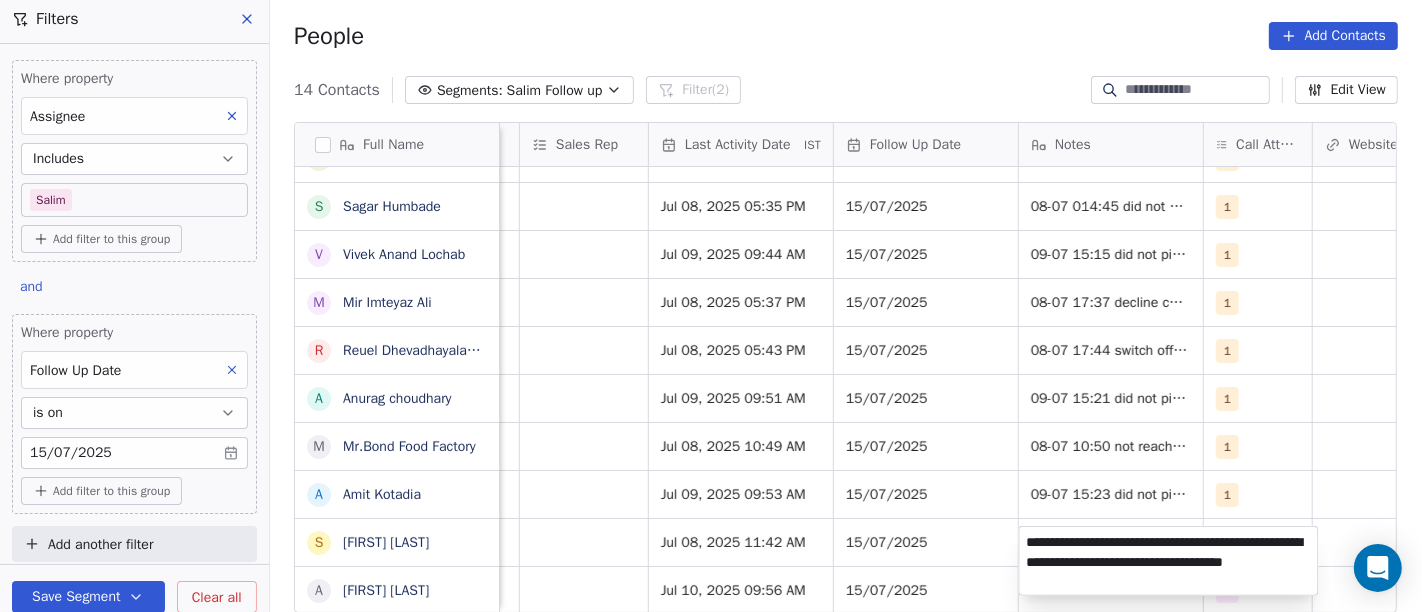 type on "**********" 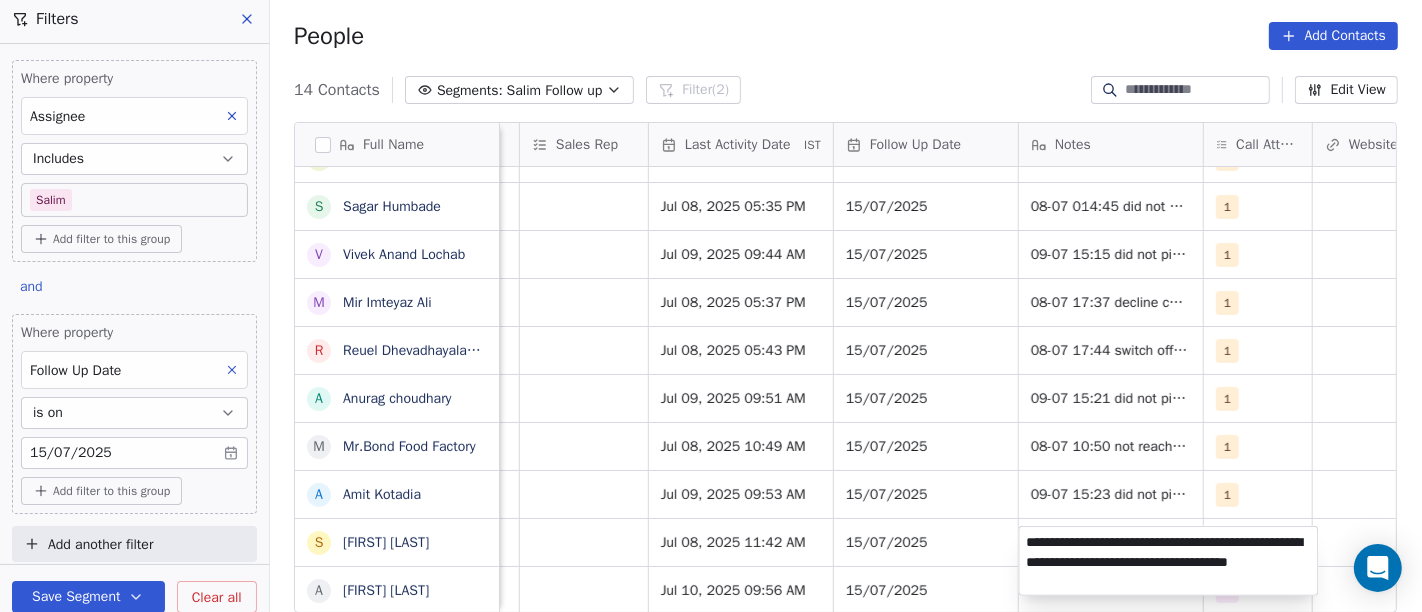 click on "On2Cook India Pvt. Ltd. Contacts People Marketing Workflows Campaigns Sales Pipelines Sequences Beta Tools Apps AI Agents Help & Support Filters Where property   Assignee   Includes Salim Add filter to this group and Where property   Follow Up Date   is on 15/07/2025 Add filter to this group Add another filter Save Segment Clear all People  Add Contacts 14 Contacts Segments: Salim Follow up Filter  (2) Edit View Tag Add to Sequence Full Name K Krs Shah A Ambar Mahajan R Reji Varghese B Bobby Abraham R Ramesh manral S Sagar Humbade V Vivek Anand Lochab M Mir Imteyaz Ali R Reuel Dhevadhayalan Naidoo A Anurag choudhary M Mr.Bond Food Factory A Amit Kotadia s sibi simon A Ashwani Sharma Created Date IST Lead Status Tags Assignee Sales Rep Last Activity Date IST Follow Up Date Notes Call Attempts Website zomato link outlet type Location   Jul 13, 2025 07:54 PM Demo Planned Demo Planned Salim Anmol Jul 17, 2025 05:49 AM 15/07/2025 2 cloud_kitchen   Jul 09, 2025 11:13 AM No Response Salim Jul 09, 2025 06:55 AM 1" at bounding box center (711, 306) 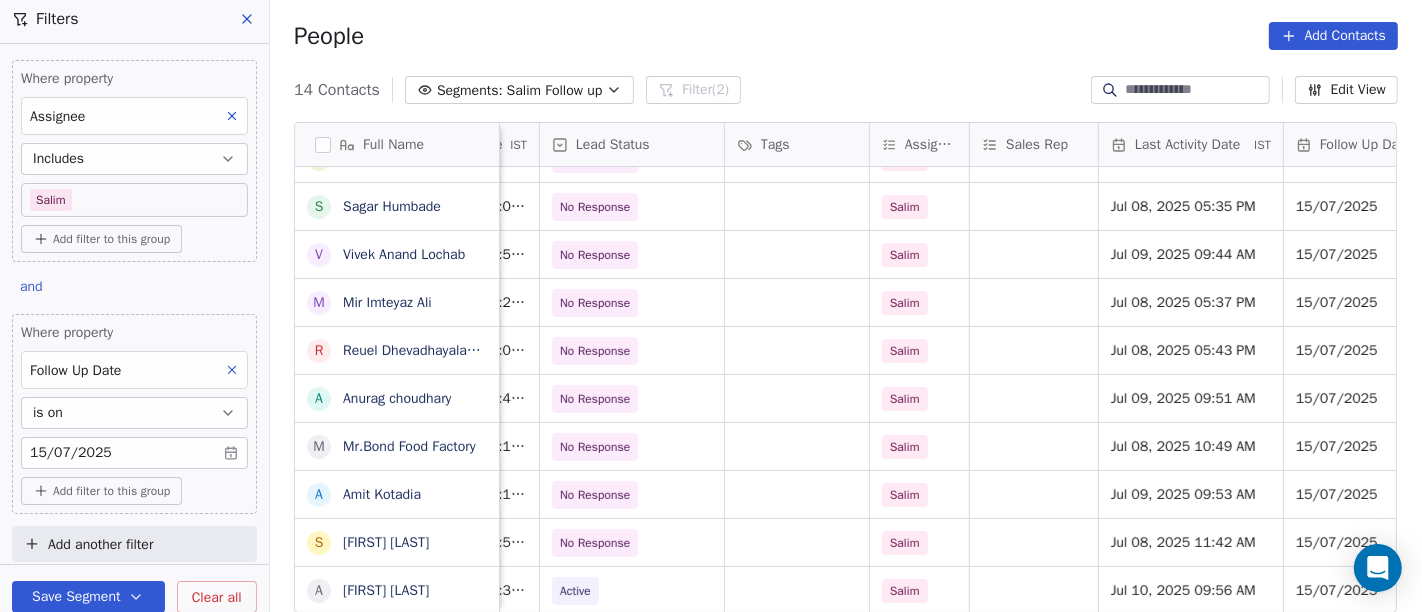 scroll, scrollTop: 17, scrollLeft: 743, axis: both 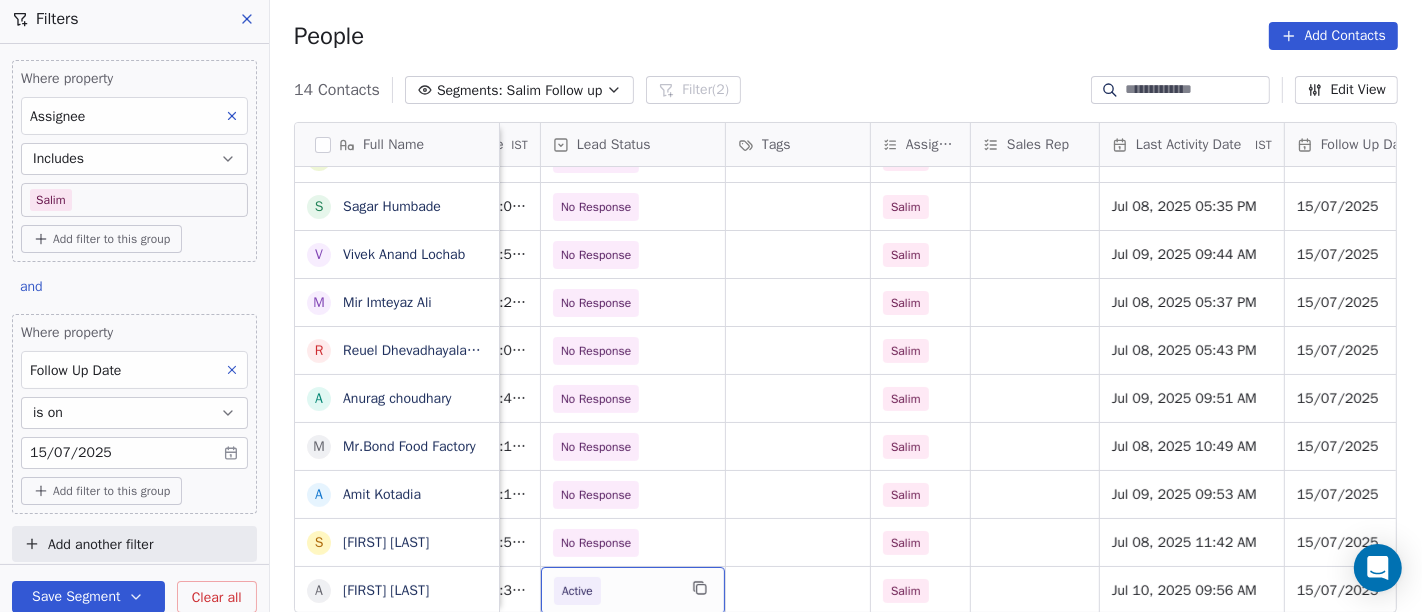 click on "Active" at bounding box center (633, 590) 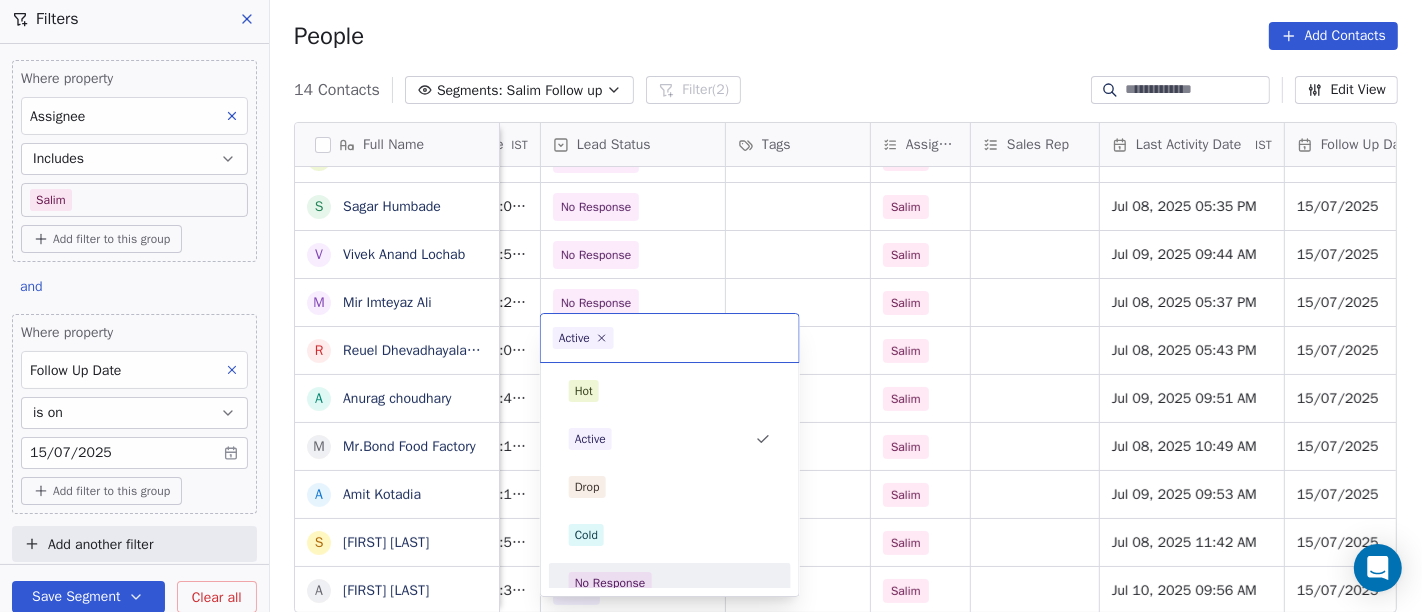 click on "No Response" at bounding box center [670, 583] 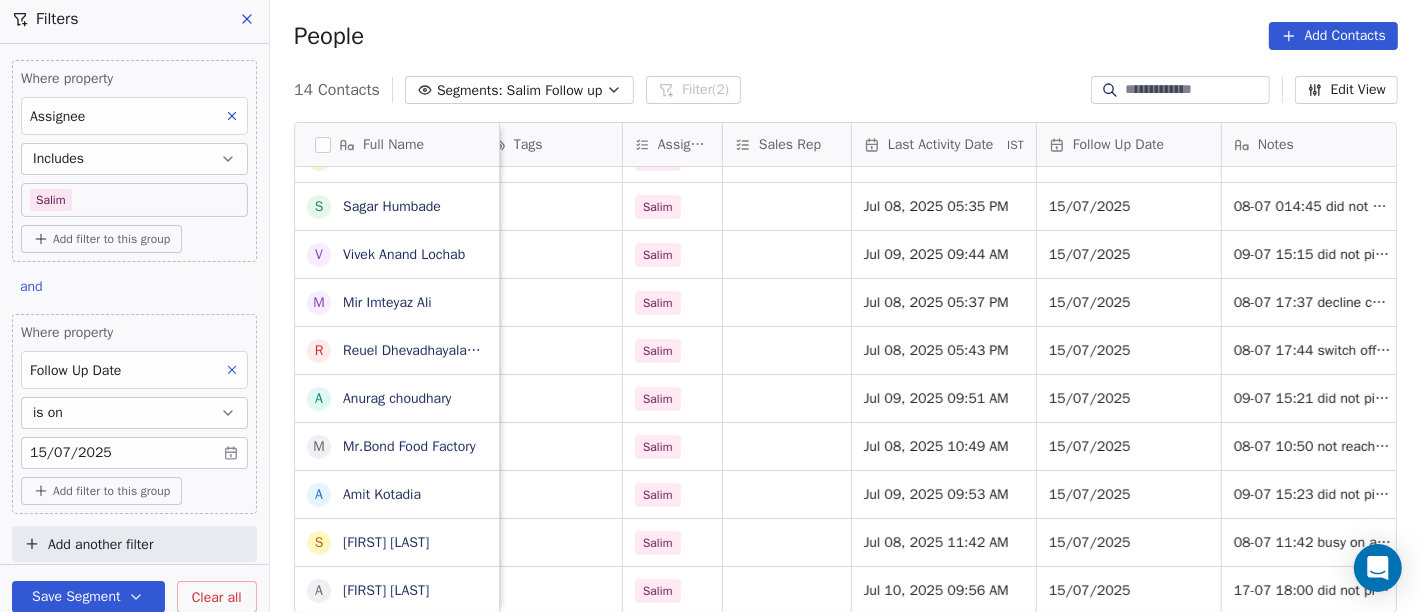 scroll, scrollTop: 17, scrollLeft: 997, axis: both 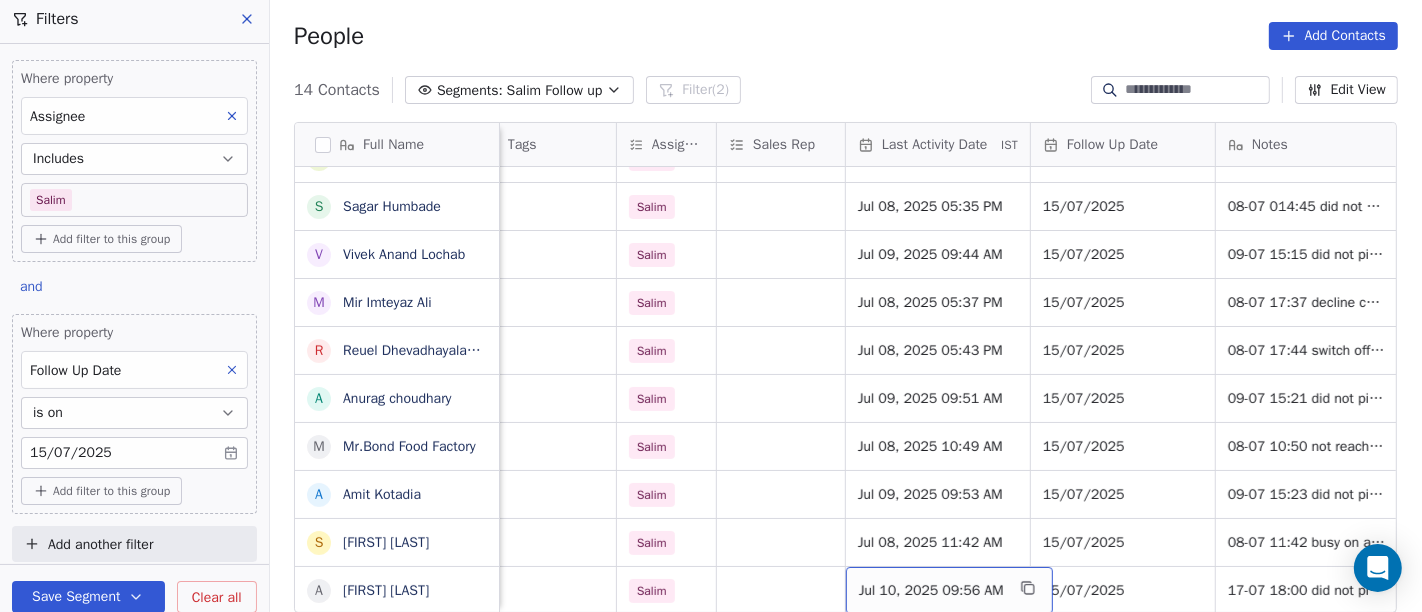 click on "Jul 10, 2025 09:56 AM" at bounding box center (931, 591) 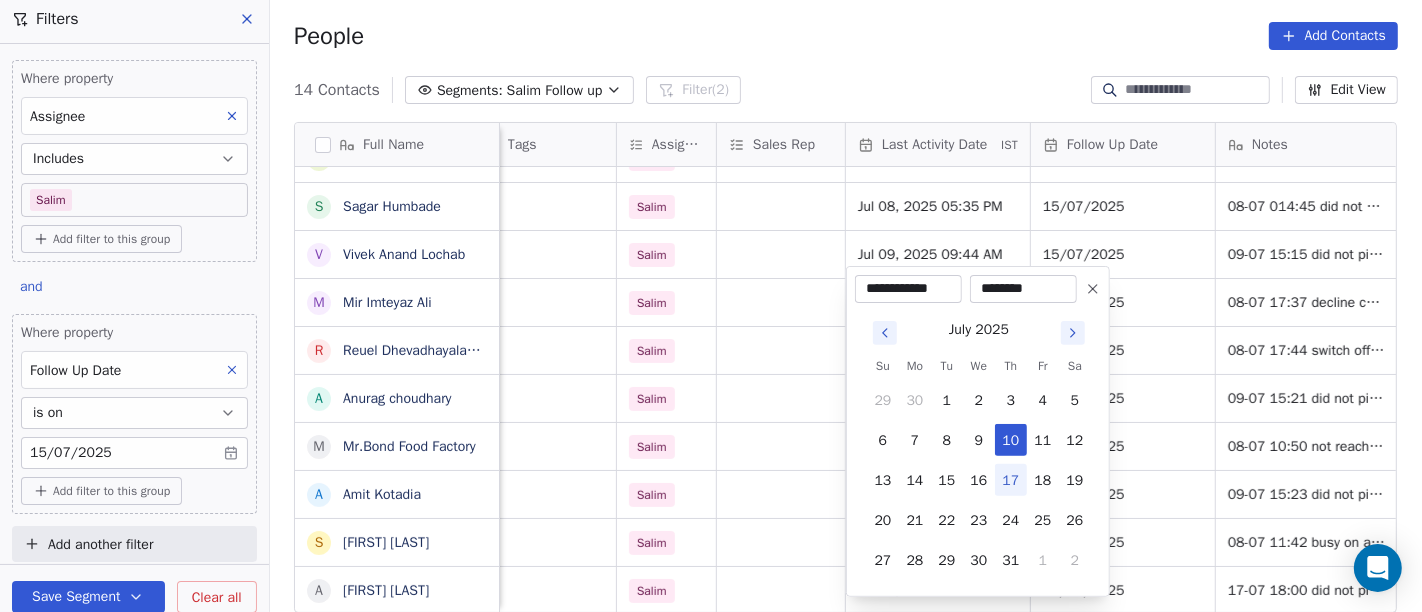 click on "17" at bounding box center [1011, 480] 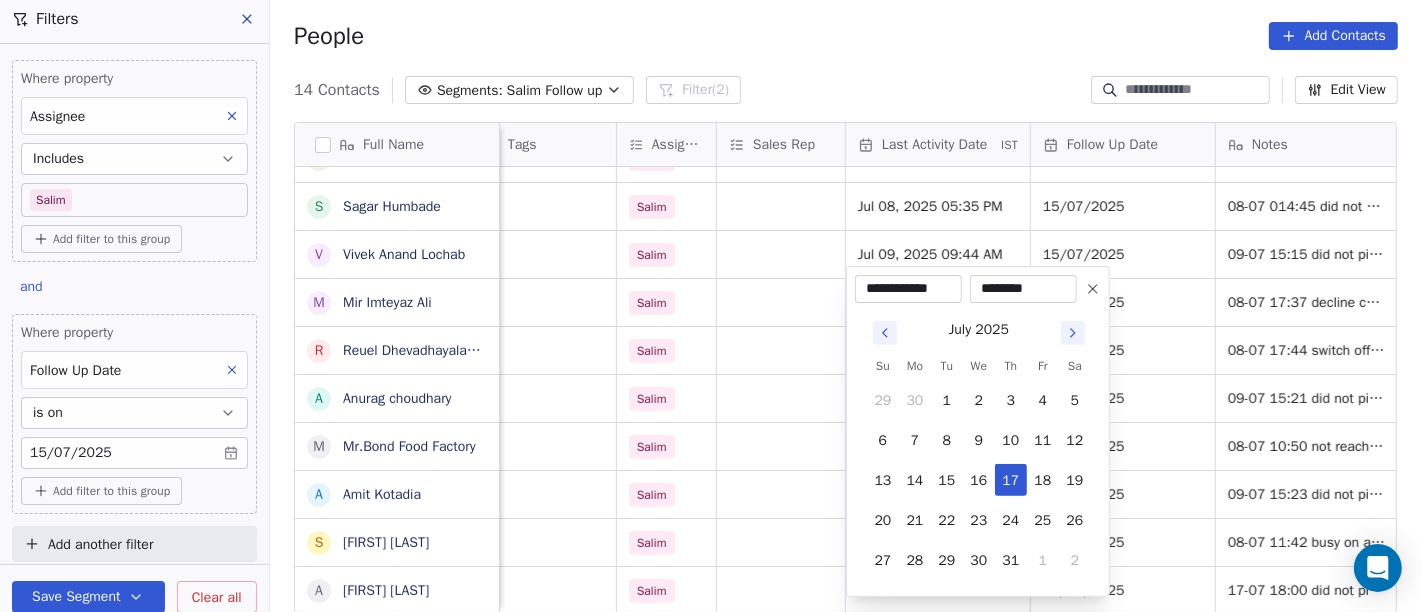 click on "On2Cook India Pvt. Ltd. Contacts People Marketing Workflows Campaigns Sales Pipelines Sequences Beta Tools Apps AI Agents Help & Support Filters Where property   Assignee   Includes Salim Add filter to this group and Where property   Follow Up Date   is on 15/07/2025 Add filter to this group Add another filter Save Segment Clear all People  Add Contacts 14 Contacts Segments: Salim Follow up Filter  (2) Edit View Tag Add to Sequence Full Name K Krs Shah A Ambar Mahajan R Reji Varghese B Bobby Abraham R Ramesh manral S Sagar Humbade V Vivek Anand Lochab M Mir Imteyaz Ali R Reuel Dhevadhayalan Naidoo A Anurag choudhary M Mr.Bond Food Factory A Amit Kotadia s sibi simon A Ashwani Sharma location Created Date IST Lead Status Tags Assignee Sales Rep Last Activity Date IST Follow Up Date Notes Call Attempts Website zomato link   shree nagar Jul 13, 2025 07:54 PM Demo Planned Demo Planned Salim Anmol Jul 17, 2025 05:49 AM 15/07/2025 2   others_ Jul 09, 2025 11:13 AM No Response Salim Jul 09, 2025 06:55 AM 1   Salim" at bounding box center [711, 306] 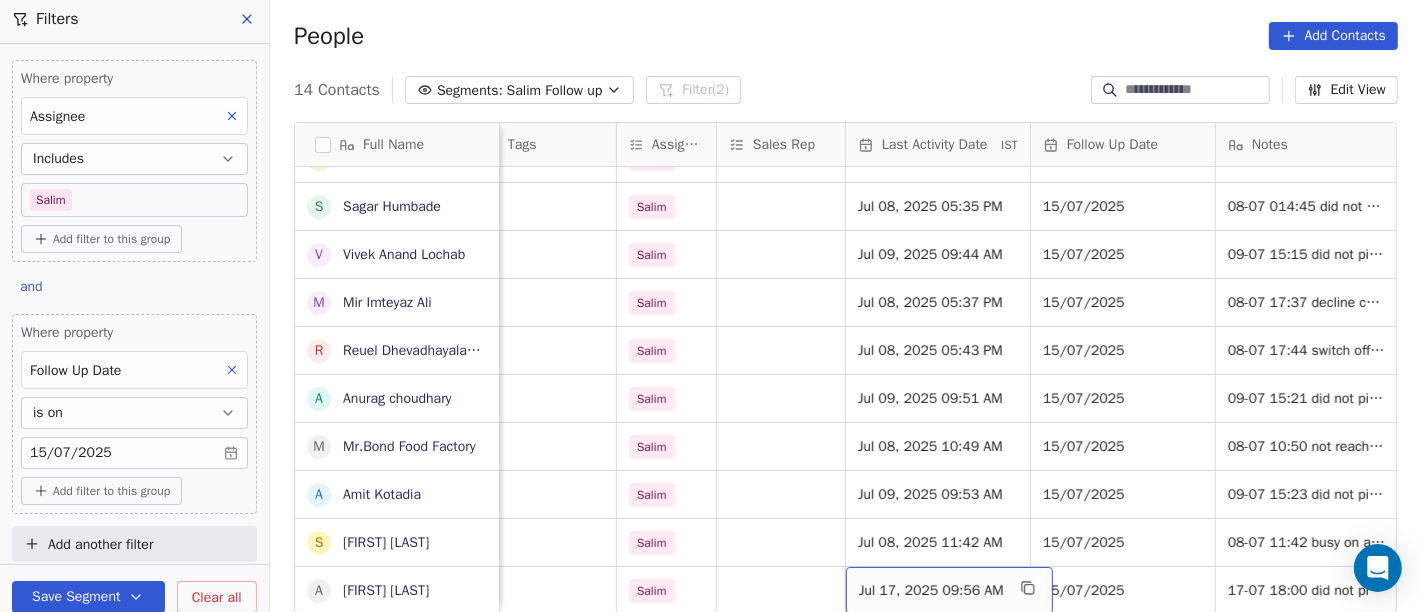 click on "Jul 17, 2025 09:56 AM" at bounding box center (931, 591) 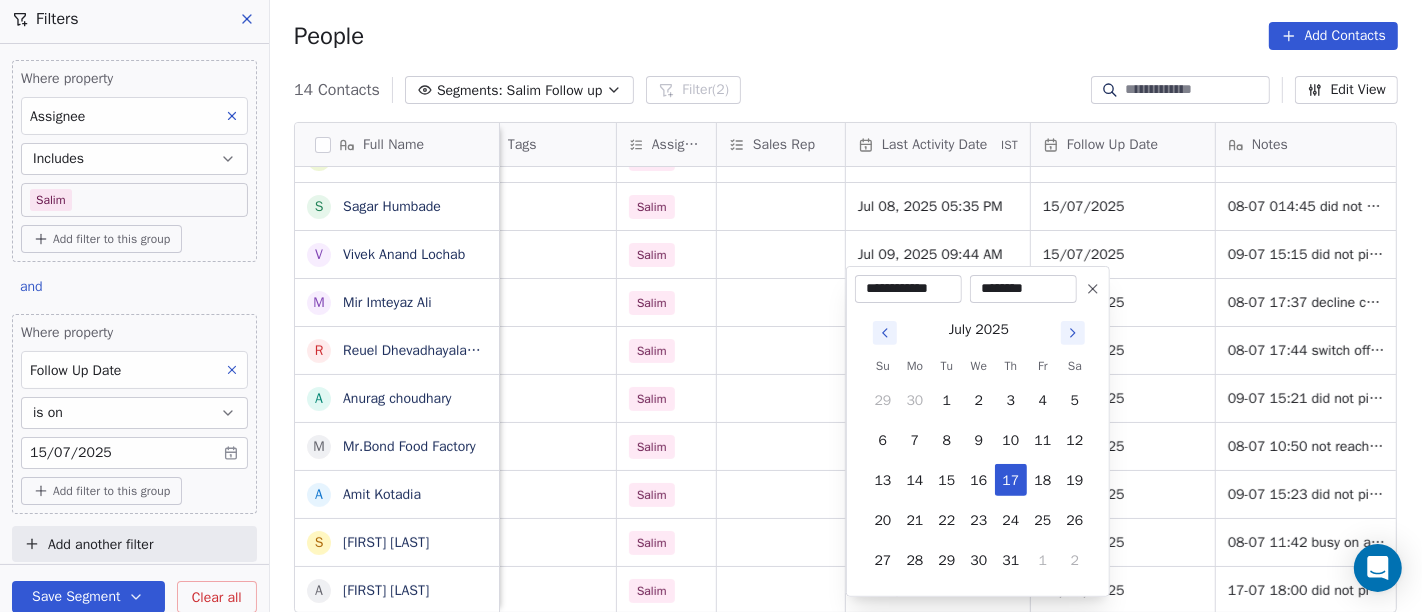click on "********" at bounding box center (1023, 289) 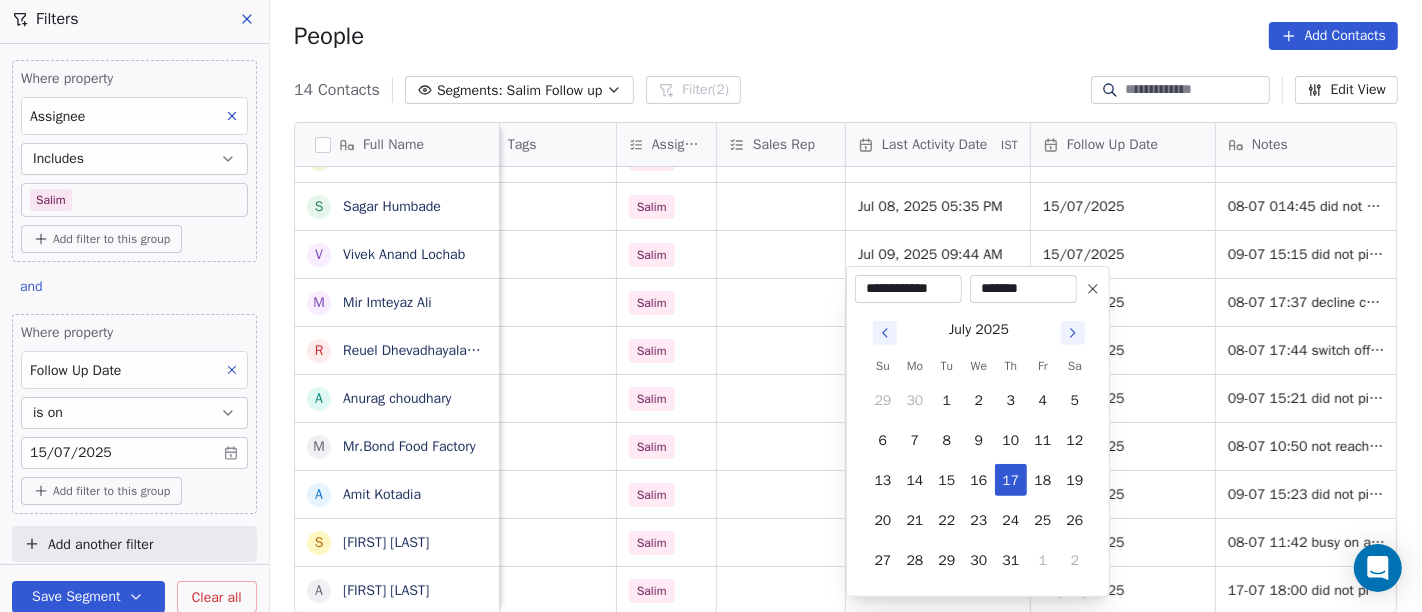 type on "********" 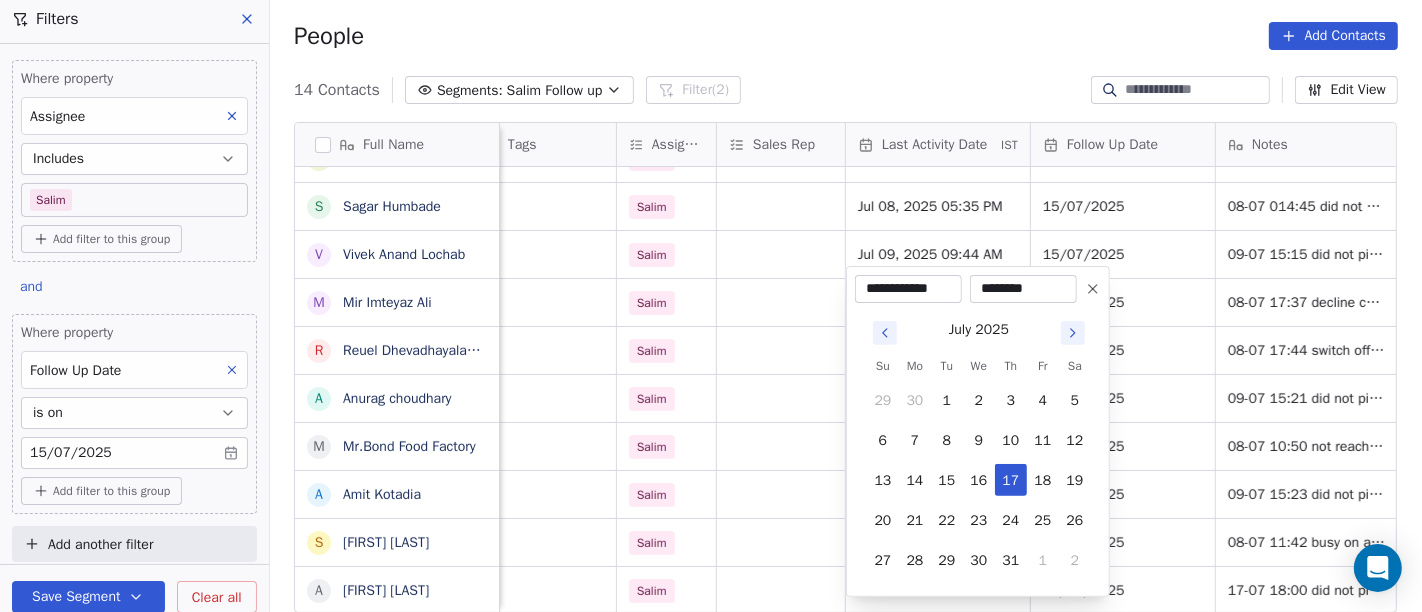 click on "On2Cook India Pvt. Ltd. Contacts People Marketing Workflows Campaigns Sales Pipelines Sequences Beta Tools Apps AI Agents Help & Support Filters Where property   Assignee   Includes Salim Add filter to this group and Where property   Follow Up Date   is on 15/07/2025 Add filter to this group Add another filter Save Segment Clear all People  Add Contacts 14 Contacts Segments: Salim Follow up Filter  (2) Edit View Tag Add to Sequence Full Name K Krs Shah A Ambar Mahajan R Reji Varghese B Bobby Abraham R Ramesh manral S Sagar Humbade V Vivek Anand Lochab M Mir Imteyaz Ali R Reuel Dhevadhayalan Naidoo A Anurag choudhary M Mr.Bond Food Factory A Amit Kotadia s sibi simon A Ashwani Sharma location Created Date IST Lead Status Tags Assignee Sales Rep Last Activity Date IST Follow Up Date Notes Call Attempts Website zomato link   shree nagar Jul 13, 2025 07:54 PM Demo Planned Demo Planned Salim Anmol Jul 17, 2025 05:49 AM 15/07/2025 2   others_ Jul 09, 2025 11:13 AM No Response Salim Jul 09, 2025 06:55 AM 1   Salim" at bounding box center [711, 306] 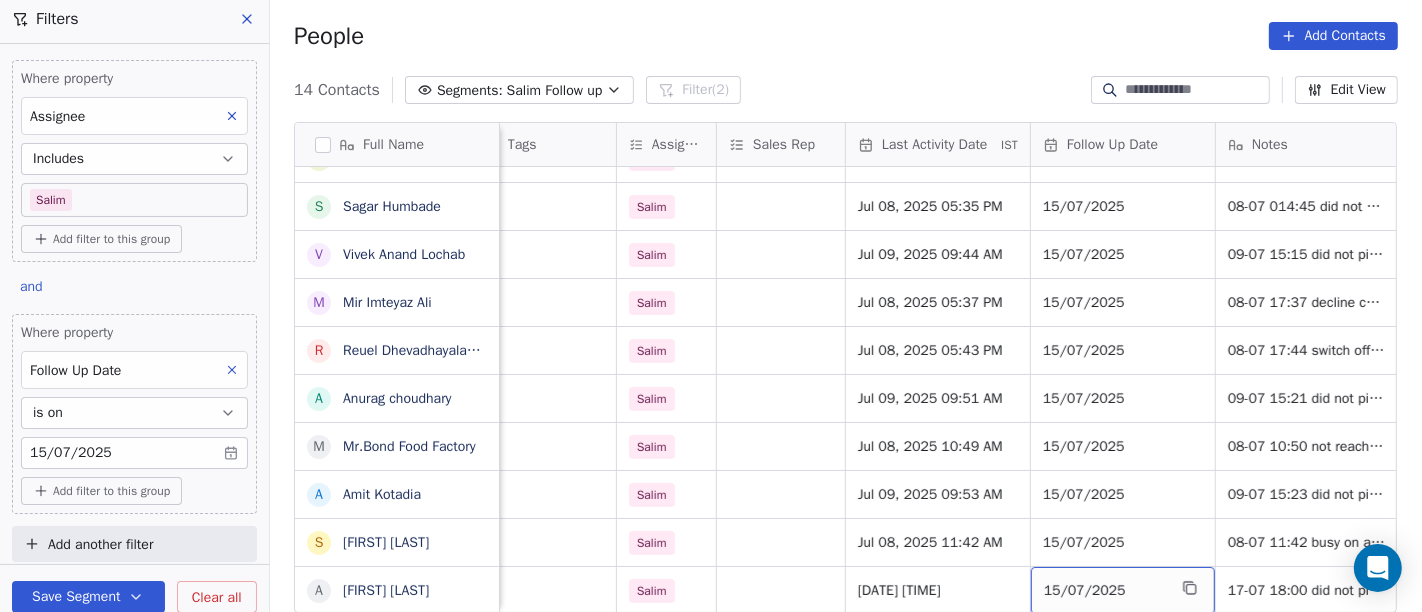 click on "15/07/2025" at bounding box center (1123, 590) 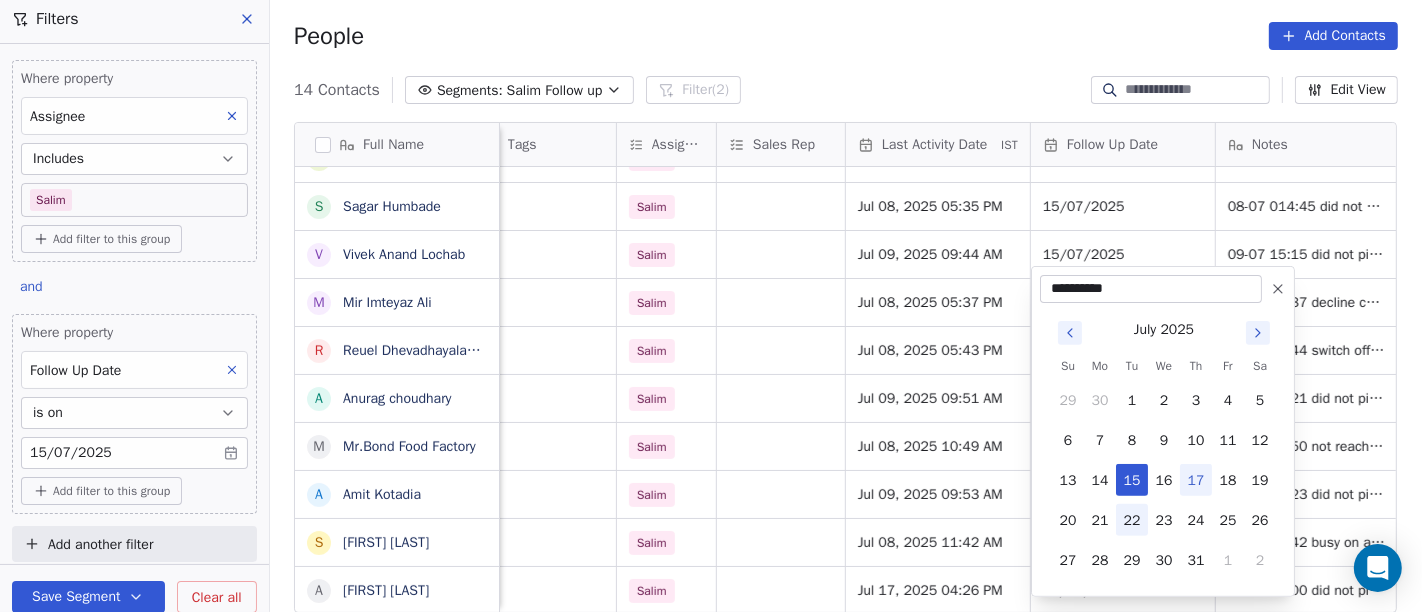 click on "22" at bounding box center [1132, 520] 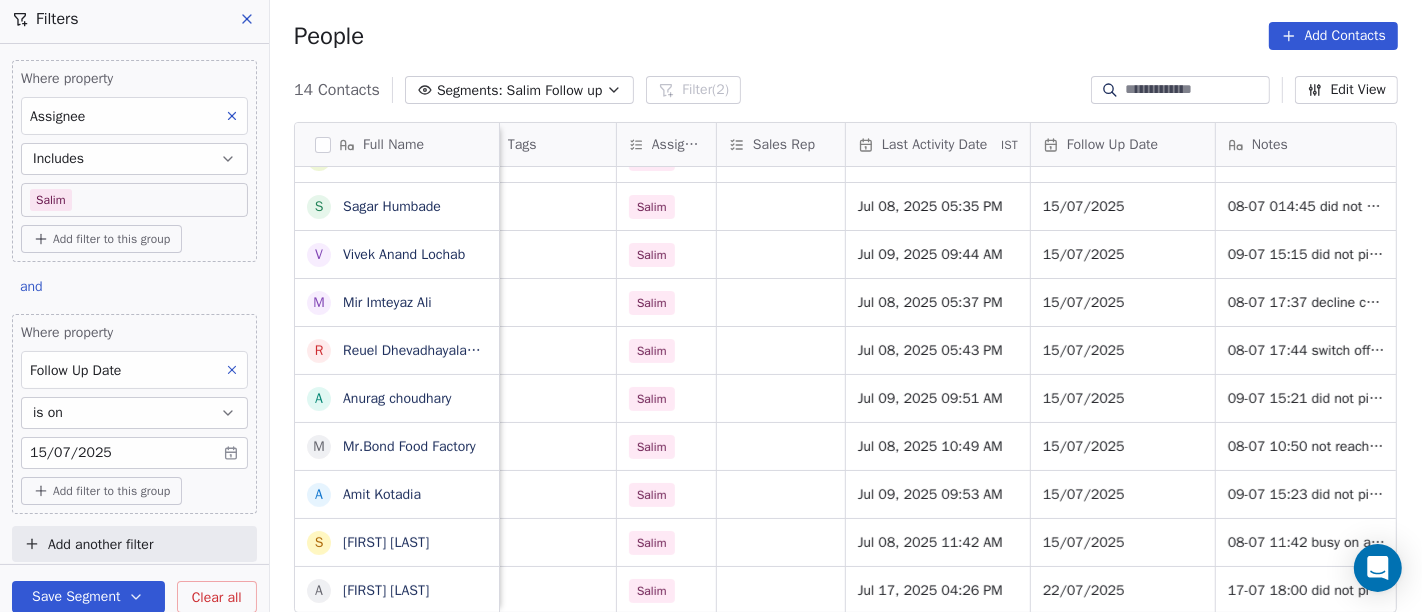 scroll, scrollTop: 177, scrollLeft: 0, axis: vertical 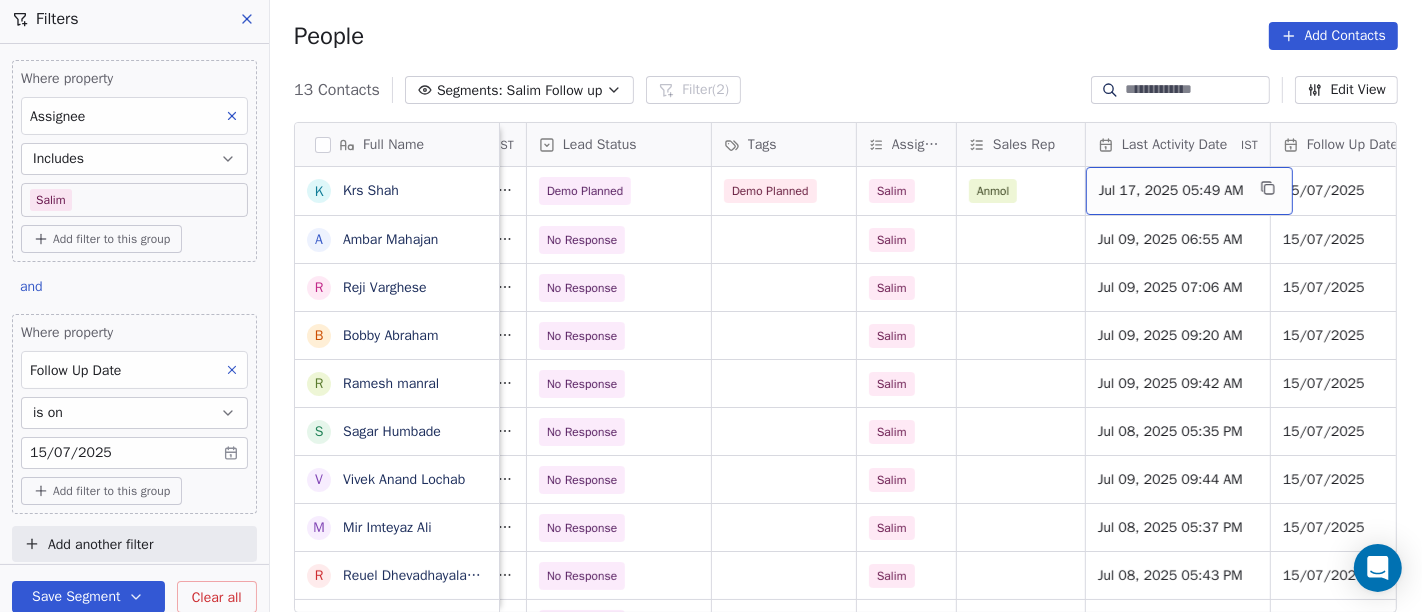 click on "Jul 17, 2025 05:49 AM" at bounding box center (1171, 191) 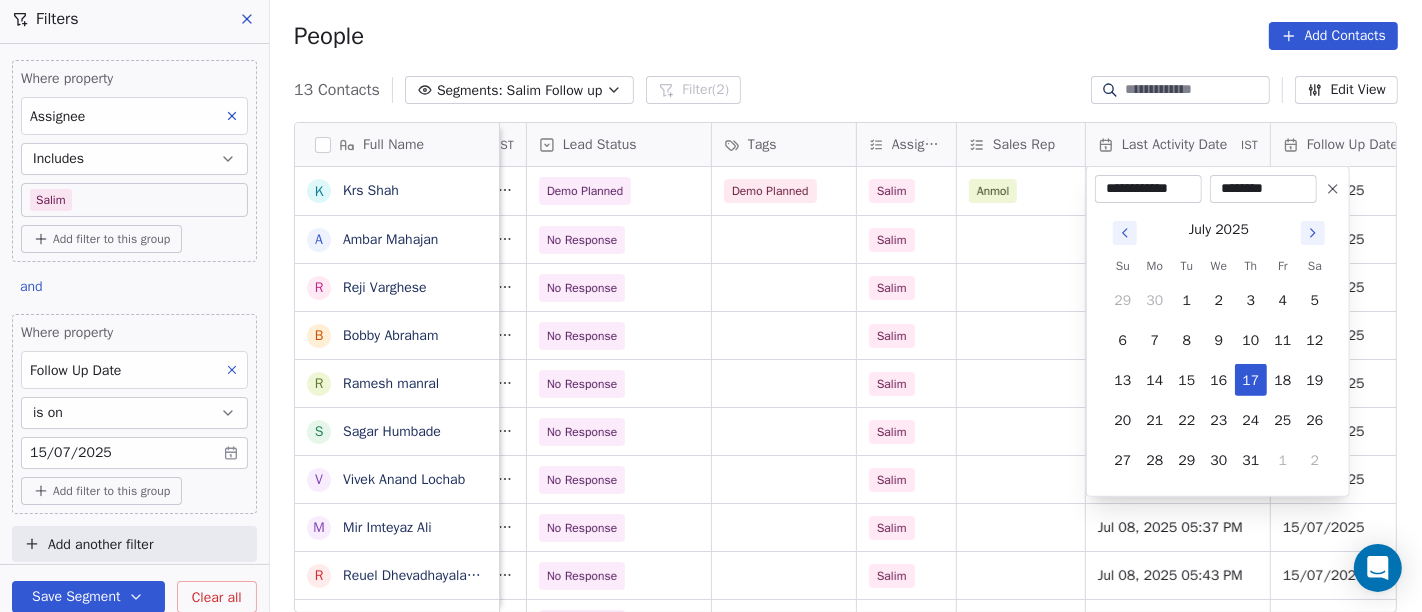 click on "********" at bounding box center [1263, 189] 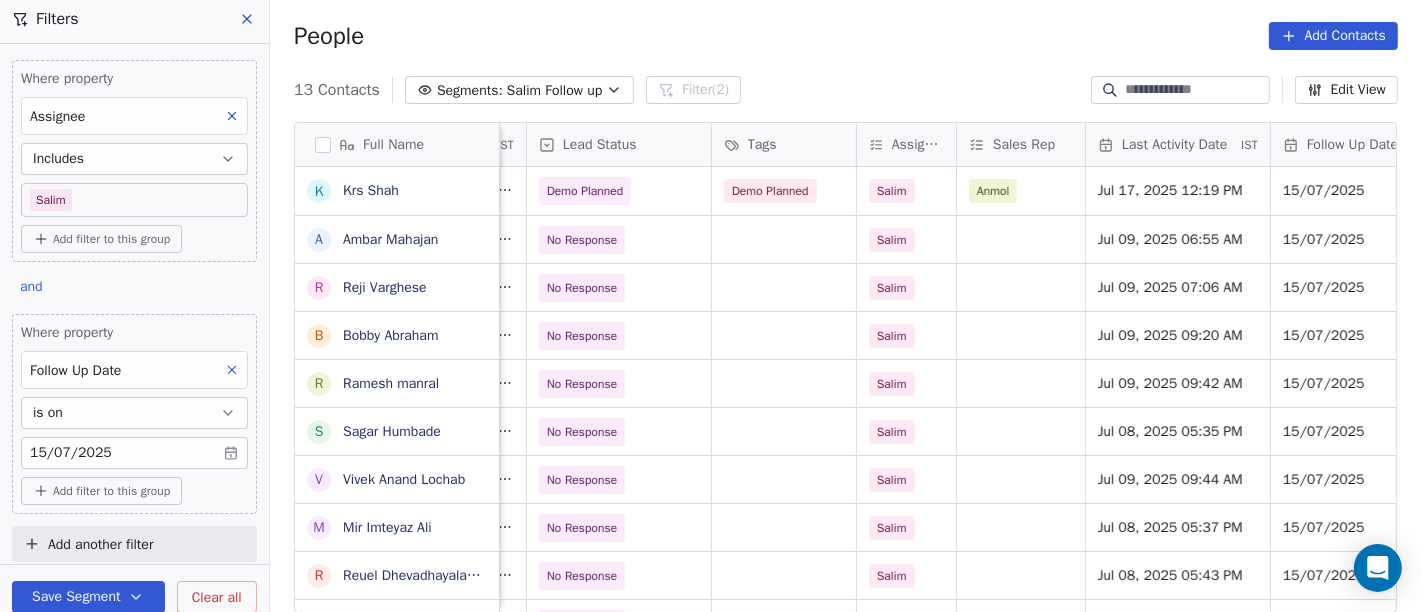scroll, scrollTop: 156, scrollLeft: 0, axis: vertical 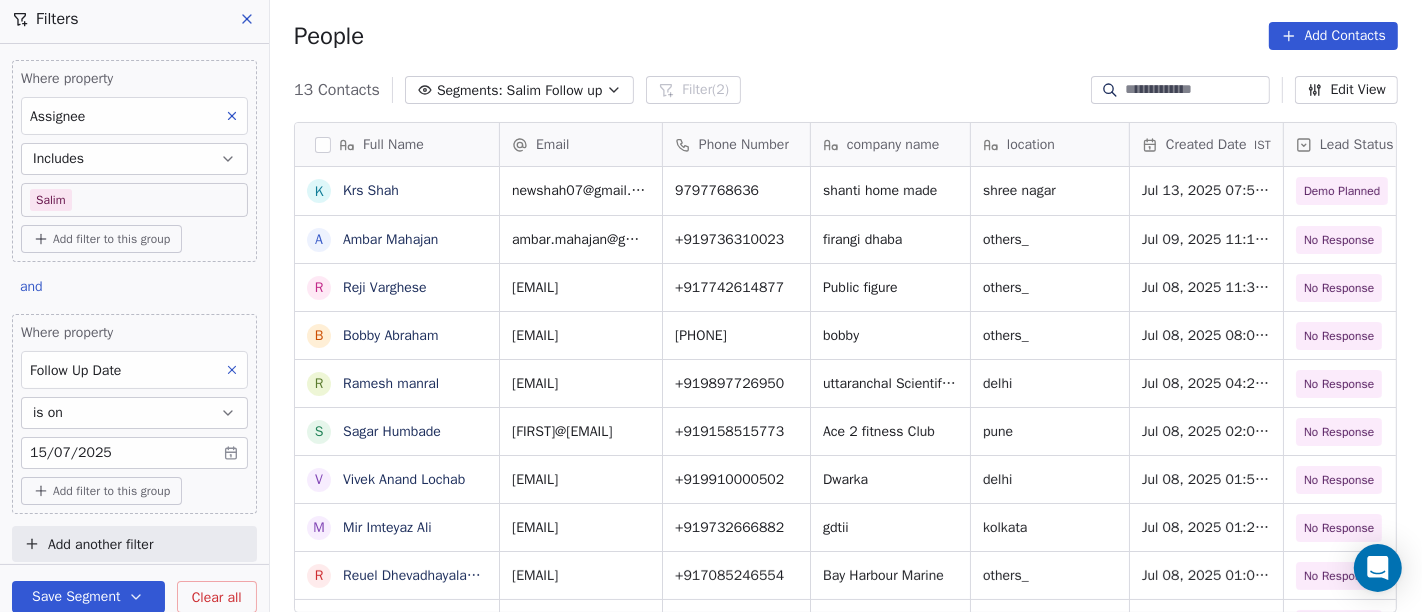 click on "On2Cook India Pvt. Ltd. Contacts People Marketing Workflows Campaigns Sales Pipelines Sequences Beta Tools Apps AI Agents Help & Support Filters Where property   Assignee   Includes Salim Add filter to this group and Where property   Follow Up Date   is on 15/07/2025 Add filter to this group Add another filter Save Segment Clear all People  Add Contacts 13 Contacts Segments: Salim Follow up Filter  (2) Edit View Tag Add to Sequence Full Name K Krs Shah A Ambar Mahajan R Reji Varghese B Bobby Abraham R Ramesh manral S Sagar Humbade V Vivek Anand Lochab M Mir Imteyaz Ali R Reuel Dhevadhayalan Naidoo A Anurag choudhary M Mr.Bond Food Factory A Amit Kotadia s sibi simon Email Phone Number company name location Created Date IST Lead Status Tags Assignee Sales Rep newshah07@gmail.com 9797768636 shanti home made shree nagar Jul 13, 2025 07:54 PM Demo Planned Demo Planned Salim Anmol ambar.mahajan@gmail.com +919736310023 firangi dhaba others_ Jul 09, 2025 11:13 AM No Response Salim rejirsr@gmail.com +917742614877" at bounding box center (711, 306) 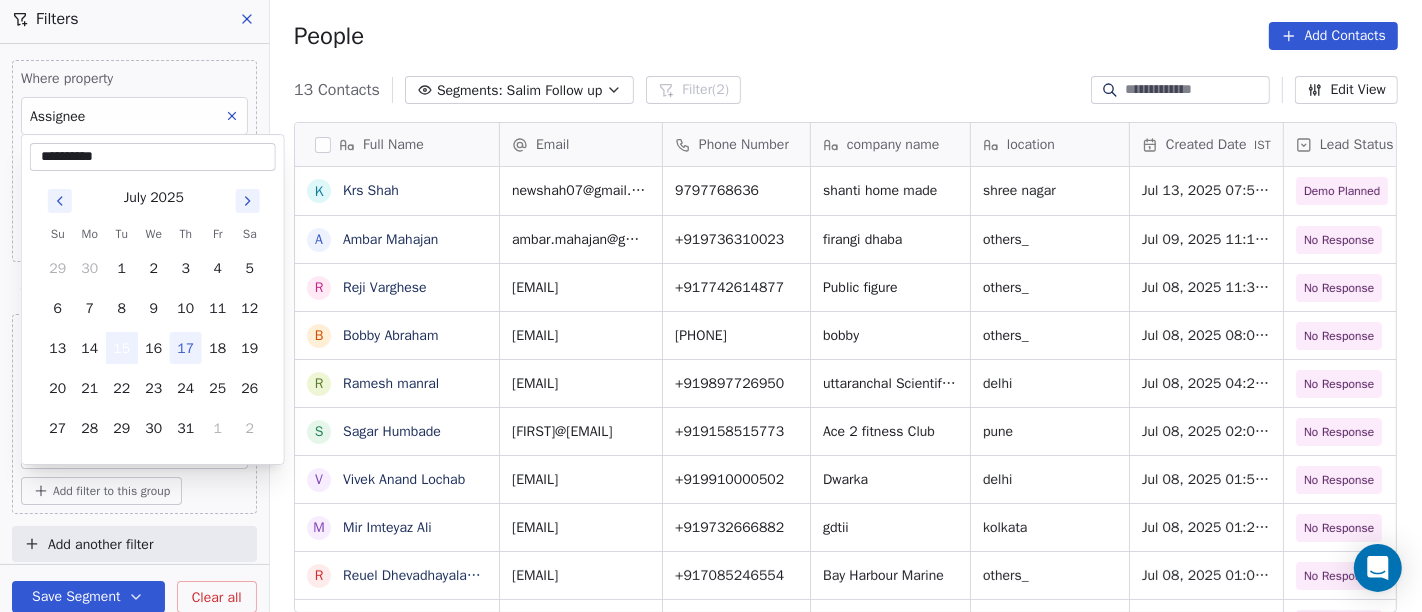 click on "15" at bounding box center [122, 348] 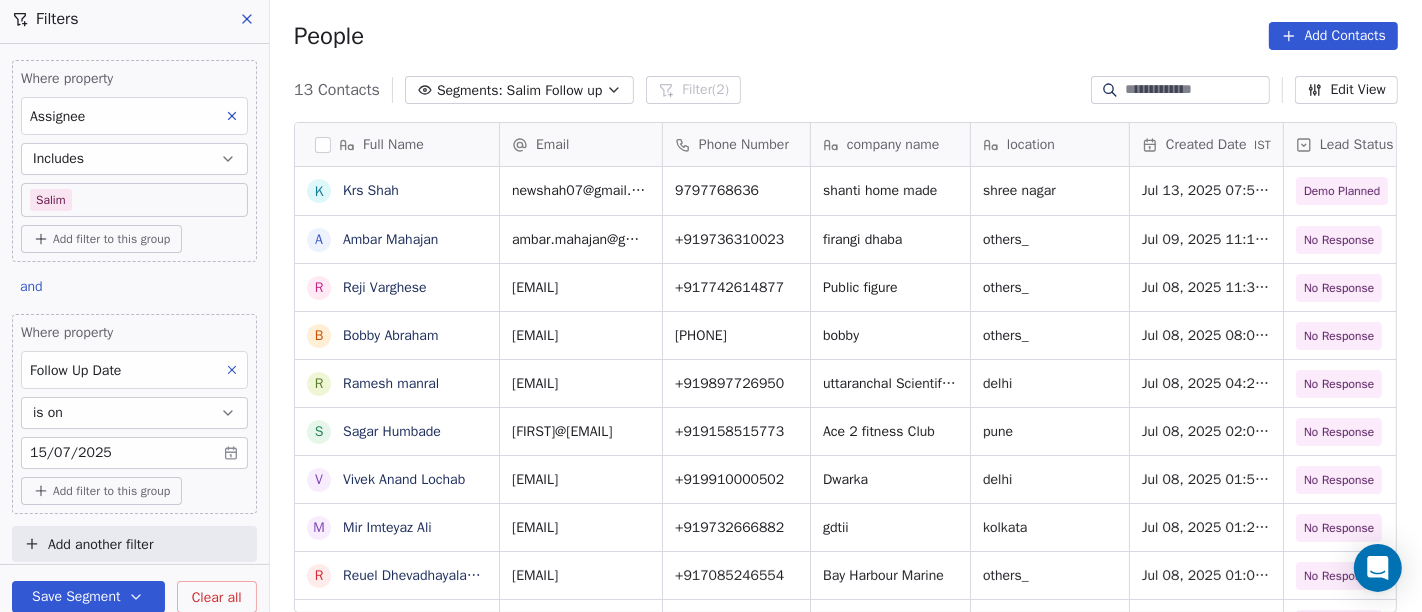 click on "On2Cook India Pvt. Ltd. Contacts People Marketing Workflows Campaigns Sales Pipelines Sequences Beta Tools Apps AI Agents Help & Support Filters Where property   Assignee   Includes Salim Add filter to this group and Where property   Follow Up Date   is on 15/07/2025 Add filter to this group Add another filter Save Segment Clear all People  Add Contacts 13 Contacts Segments: Salim Follow up Filter  (2) Edit View Tag Add to Sequence Full Name K Krs Shah A Ambar Mahajan R Reji Varghese B Bobby Abraham R Ramesh manral S Sagar Humbade V Vivek Anand Lochab M Mir Imteyaz Ali R Reuel Dhevadhayalan Naidoo A Anurag choudhary M Mr.Bond Food Factory A Amit Kotadia s sibi simon Email Phone Number company name location Created Date IST Lead Status Tags Assignee Sales Rep newshah07@gmail.com 9797768636 shanti home made shree nagar Jul 13, 2025 07:54 PM Demo Planned Demo Planned Salim Anmol ambar.mahajan@gmail.com +919736310023 firangi dhaba others_ Jul 09, 2025 11:13 AM No Response Salim rejirsr@gmail.com +917742614877" at bounding box center (711, 306) 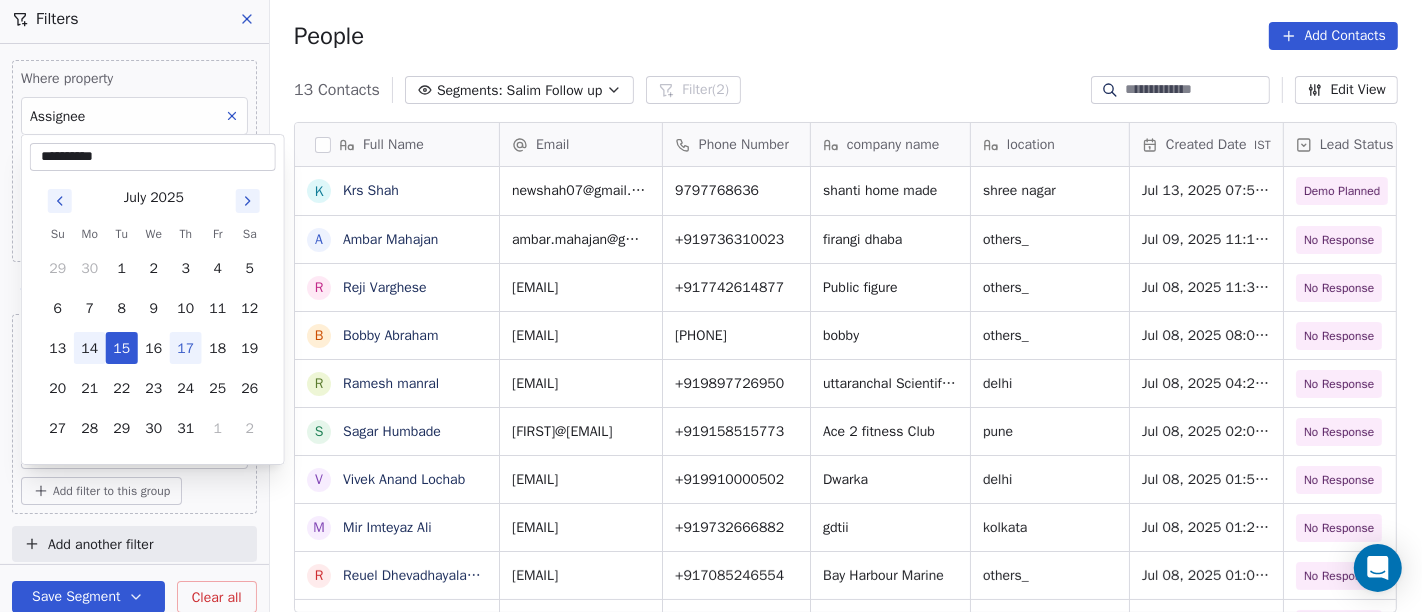 click on "14" at bounding box center (90, 348) 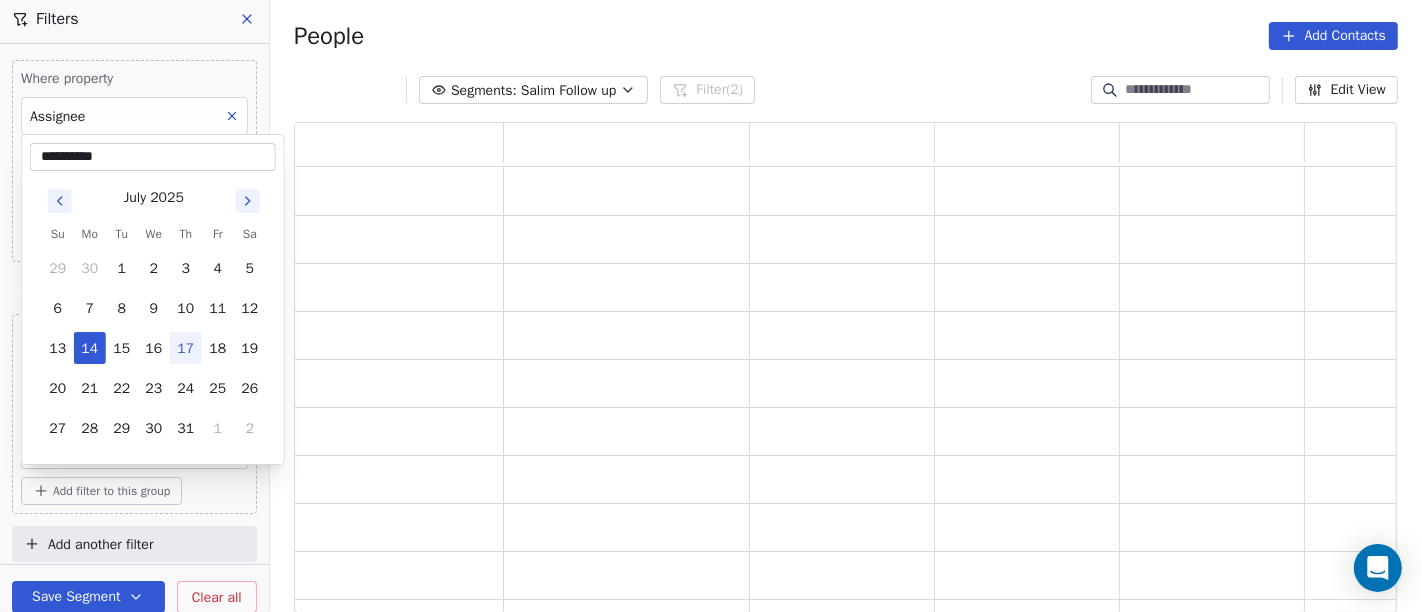 scroll, scrollTop: 17, scrollLeft: 17, axis: both 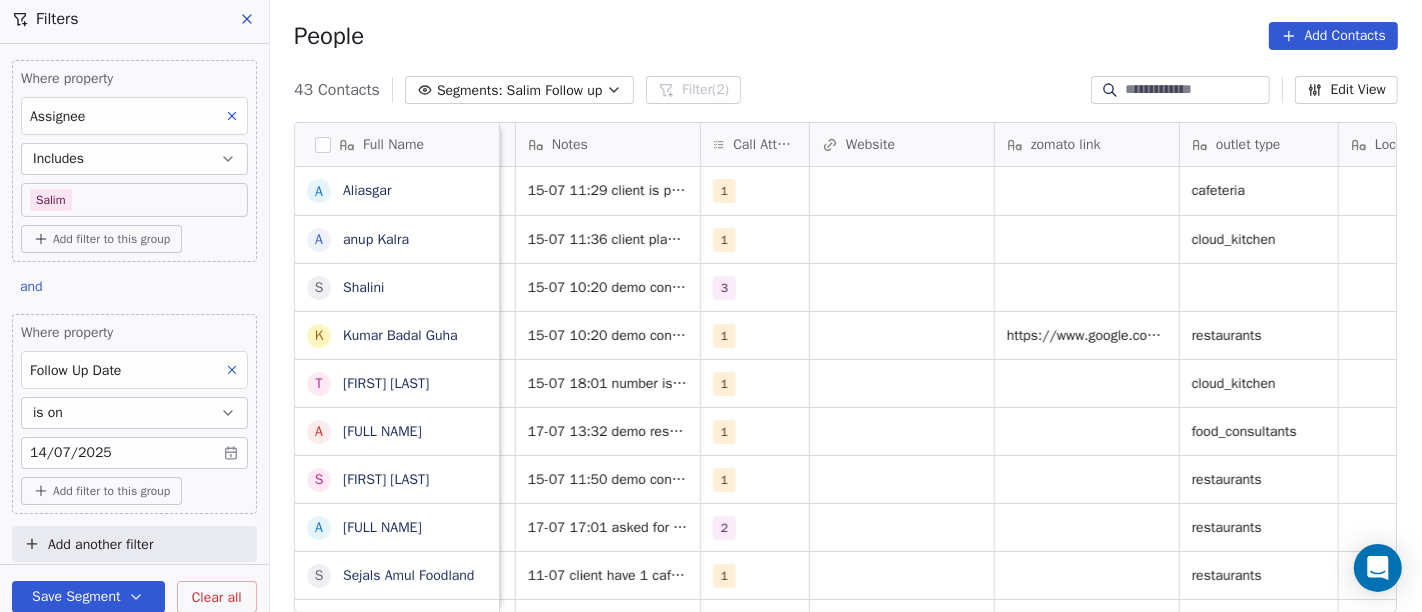 click on "People  Add Contacts" at bounding box center (846, 36) 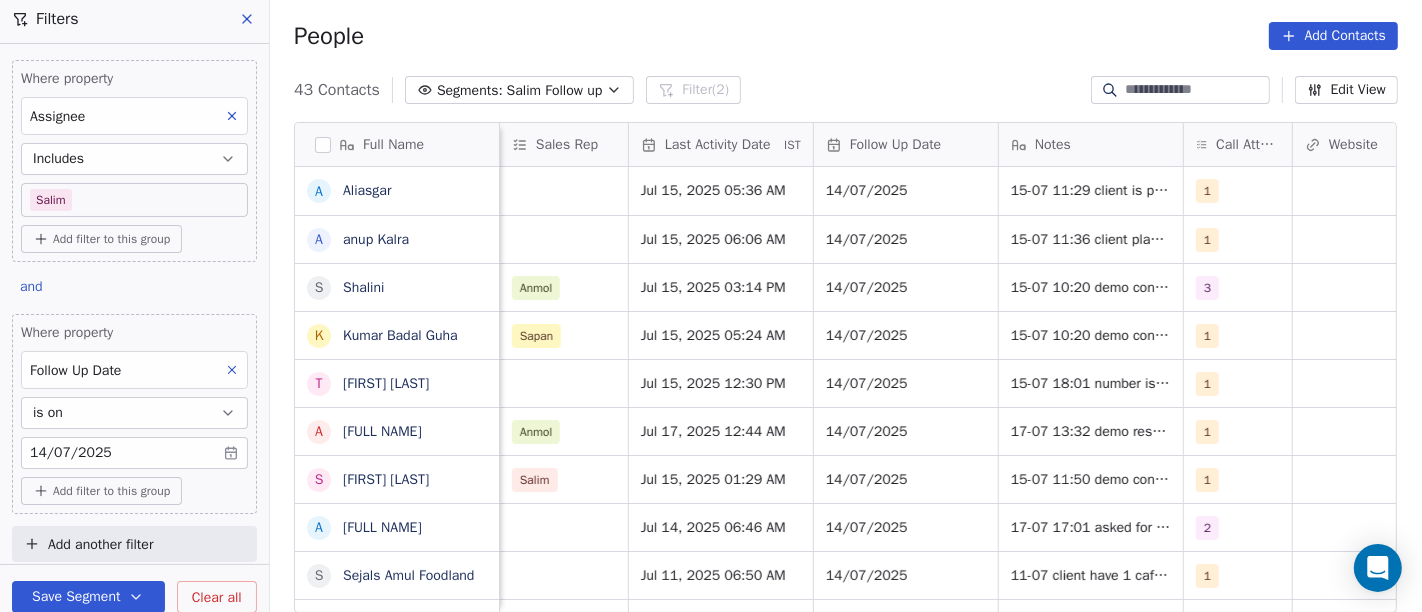scroll, scrollTop: 0, scrollLeft: 1302, axis: horizontal 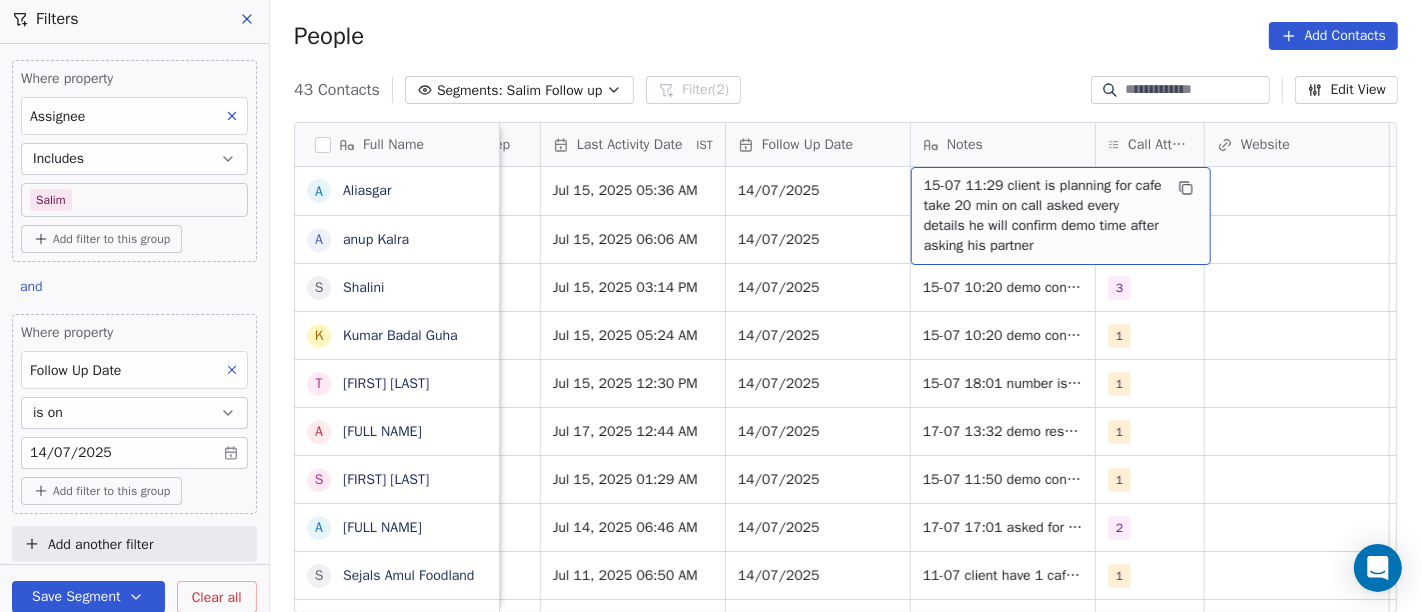 click on "15-07 11:29 client is planning for cafe take 20 min on call asked every details he will confirm demo time after asking his partner" at bounding box center [1043, 216] 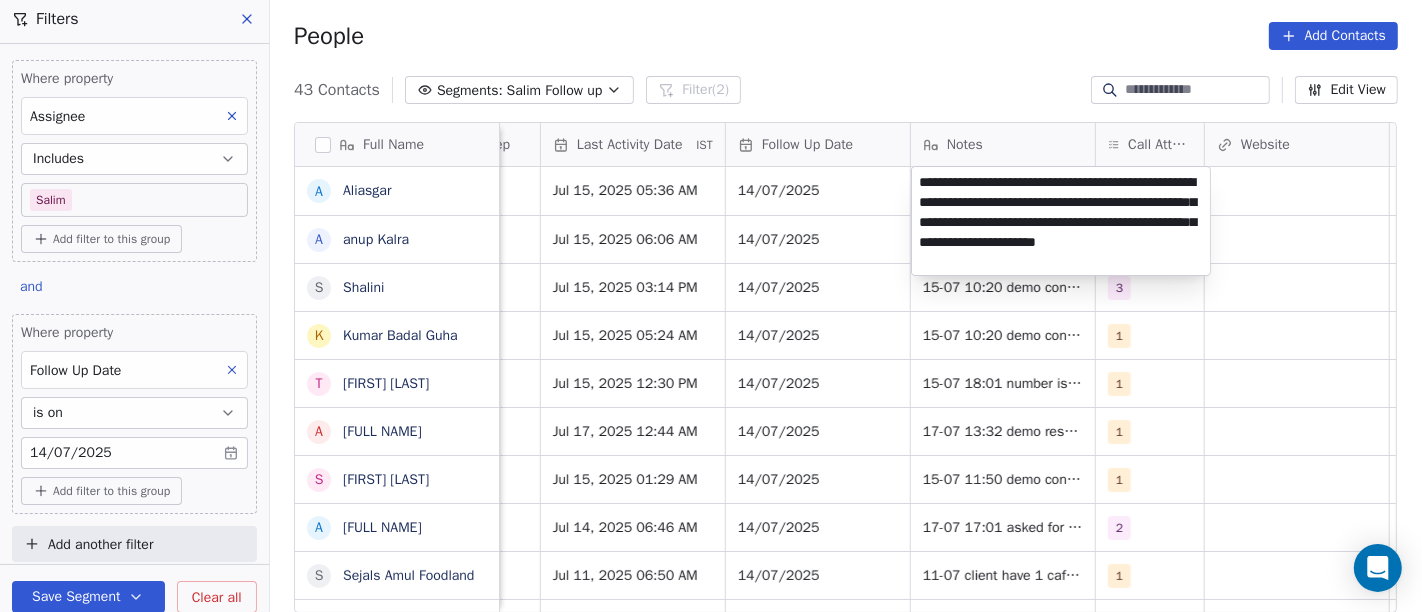 type on "**********" 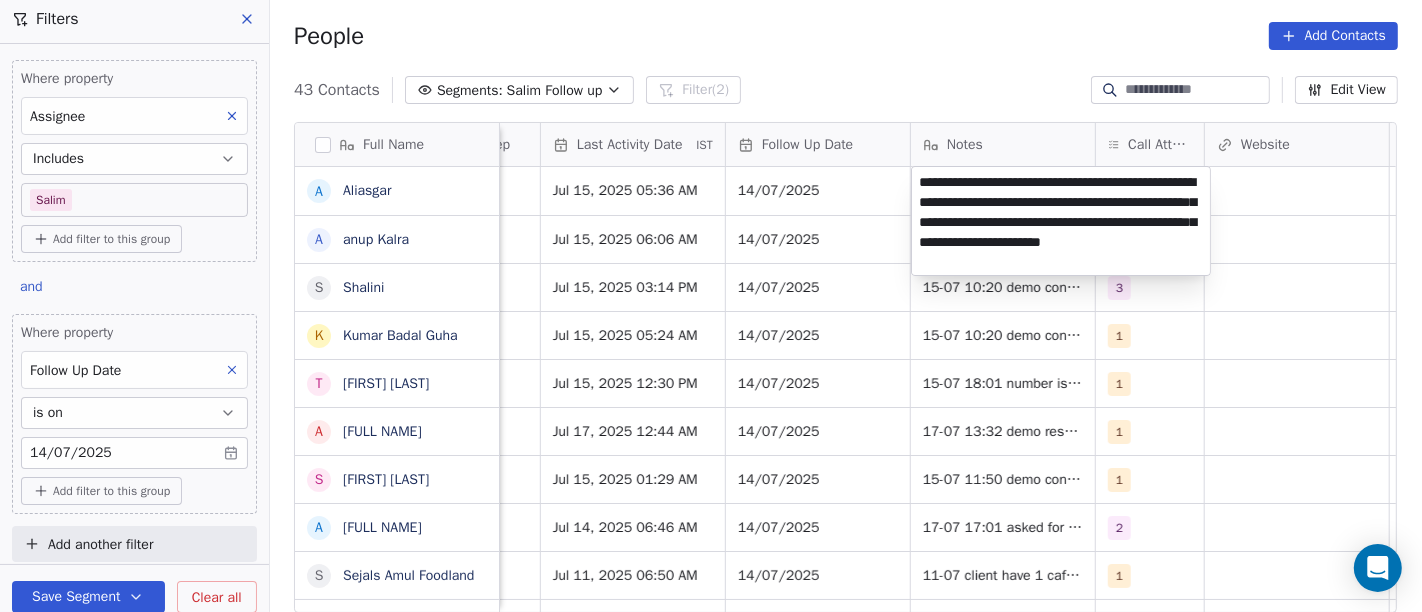 click on "On2Cook India Pvt. Ltd. Contacts People Marketing Workflows Campaigns Sales Pipelines Sequences Beta Tools Apps AI Agents Help & Support Filters Where property   Assignee   Includes Salim Add filter to this group and Where property   Follow Up Date   is on 14/07/2025 Add filter to this group Add another filter Save Segment Clear all People  Add Contacts 43 Contacts Segments: Salim Follow up Filter  (2) Edit View Tag Add to Sequence Full Name A Aliasgar a anup Kalra S Shalini K Kumar Badal Guha T Tanmoy Mandal A Anil Sharma s shankari somu A Ashok Kumar J S Sejals Amul Foodland R Ranjit P Pawan Gautam K Kumar Arpan s saiyed Alamdar Hussain Abidi V Vijay s sahanara begum N NILESH GARG Z Zuber Rehmani D Deep Sharma H Himadri Das J Jiten kumar R Rajendra Kumar S Soma Das S Sanjay Chopra S SANKAR GHOSH A Ashang C S Suresh Kumar S Sujit Belsare R Ravi Bhushan s skhare H Himank Verma Lead Status Tags Assignee Sales Rep Last Activity Date IST Follow Up Date Notes Call Attempts Website zomato link outlet type   Hot" at bounding box center (711, 306) 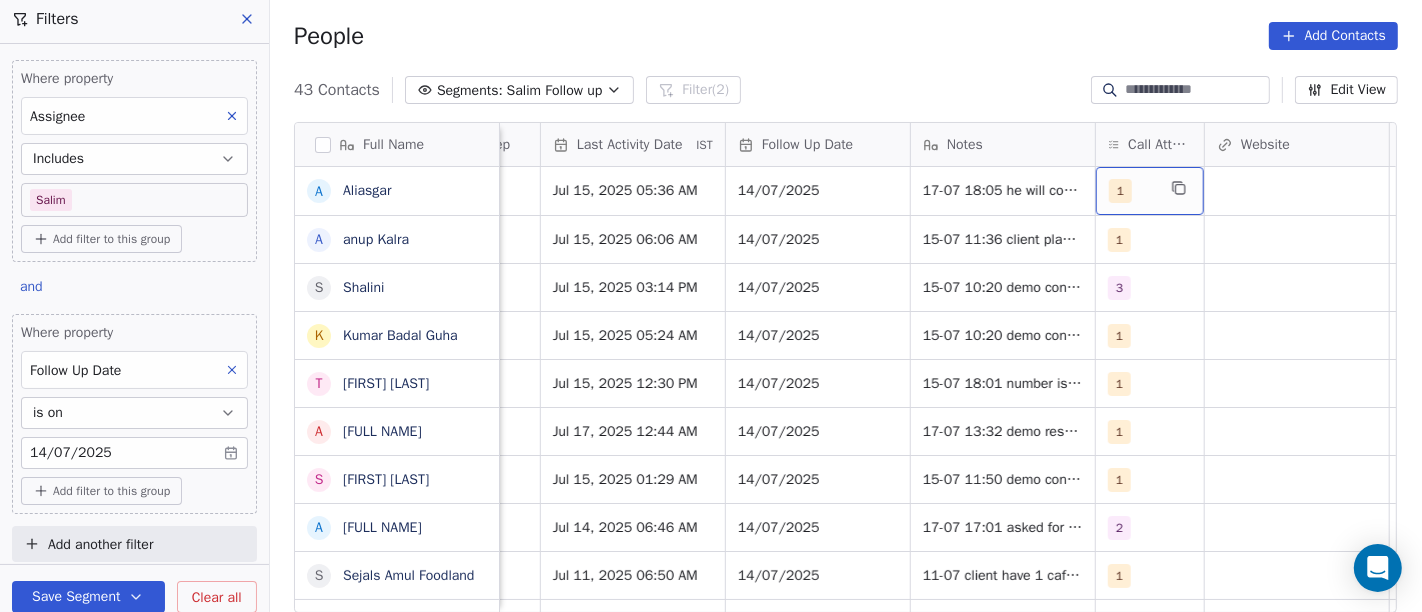 click on "1" at bounding box center [1120, 191] 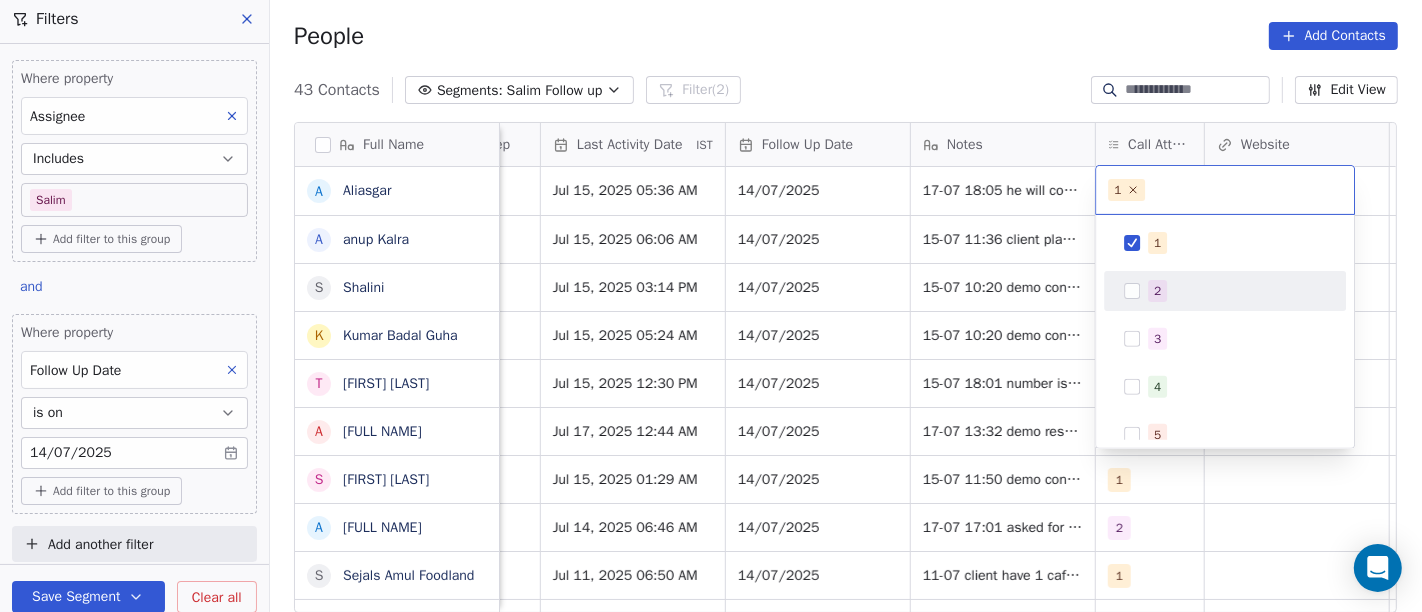 click on "2" at bounding box center [1237, 291] 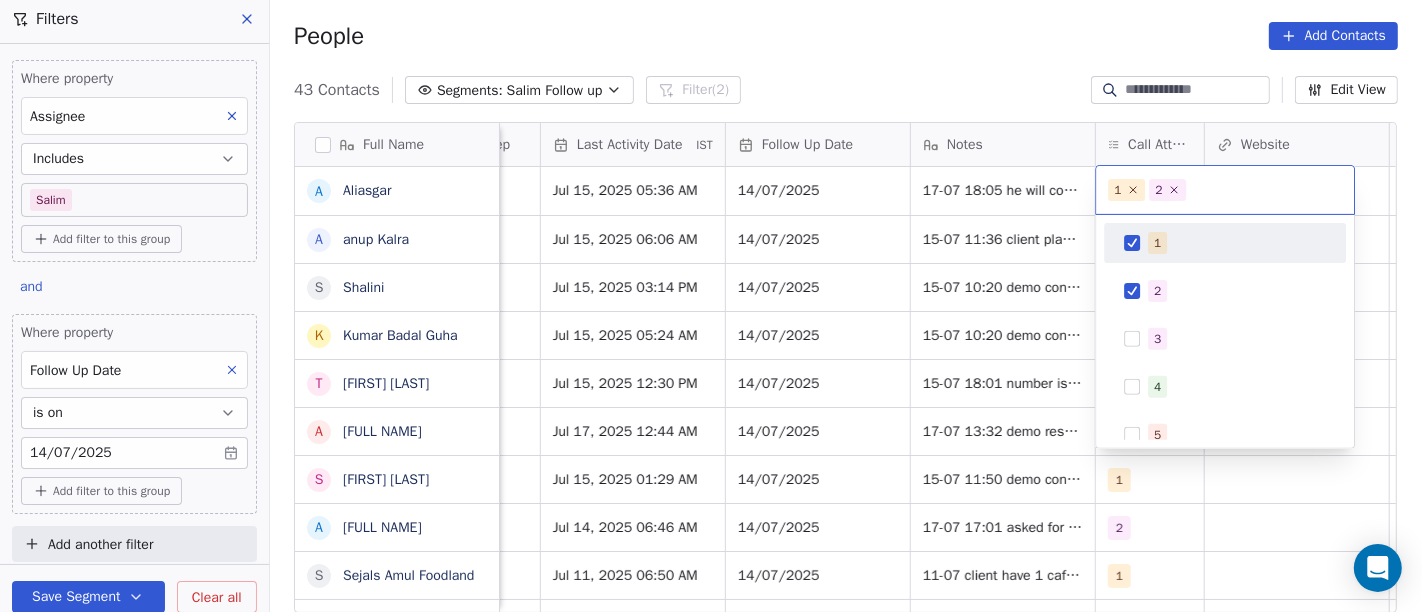 click on "1" at bounding box center (1225, 243) 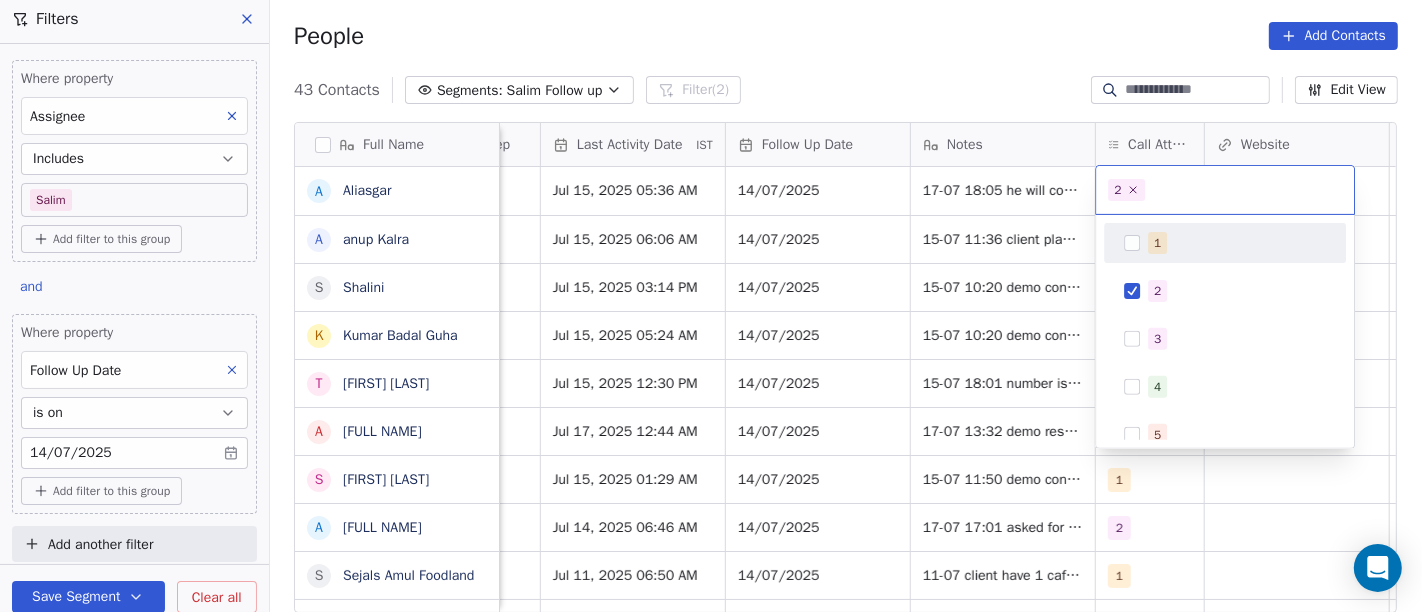 click on "On2Cook India Pvt. Ltd. Contacts People Marketing Workflows Campaigns Sales Pipelines Sequences Beta Tools Apps AI Agents Help & Support Filters Where property   Assignee   Includes Salim Add filter to this group and Where property   Follow Up Date   is on 14/07/2025 Add filter to this group Add another filter Save Segment Clear all People  Add Contacts 43 Contacts Segments: Salim Follow up Filter  (2) Edit View Tag Add to Sequence Full Name A Aliasgar a anup Kalra S Shalini K Kumar Badal Guha T Tanmoy Mandal A Anil Sharma s shankari somu A Ashok Kumar J S Sejals Amul Foodland R Ranjit P Pawan Gautam K Kumar Arpan s saiyed Alamdar Hussain Abidi V Vijay s sahanara begum N NILESH GARG Z Zuber Rehmani D Deep Sharma H Himadri Das J Jiten kumar R Rajendra Kumar S Soma Das S Sanjay Chopra S SANKAR GHOSH A Ashang C S Suresh Kumar S Sujit Belsare R Ravi Bhushan s skhare H Himank Verma Lead Status Tags Assignee Sales Rep Last Activity Date IST Follow Up Date Notes Call Attempts Website zomato link outlet type   Hot" at bounding box center (711, 306) 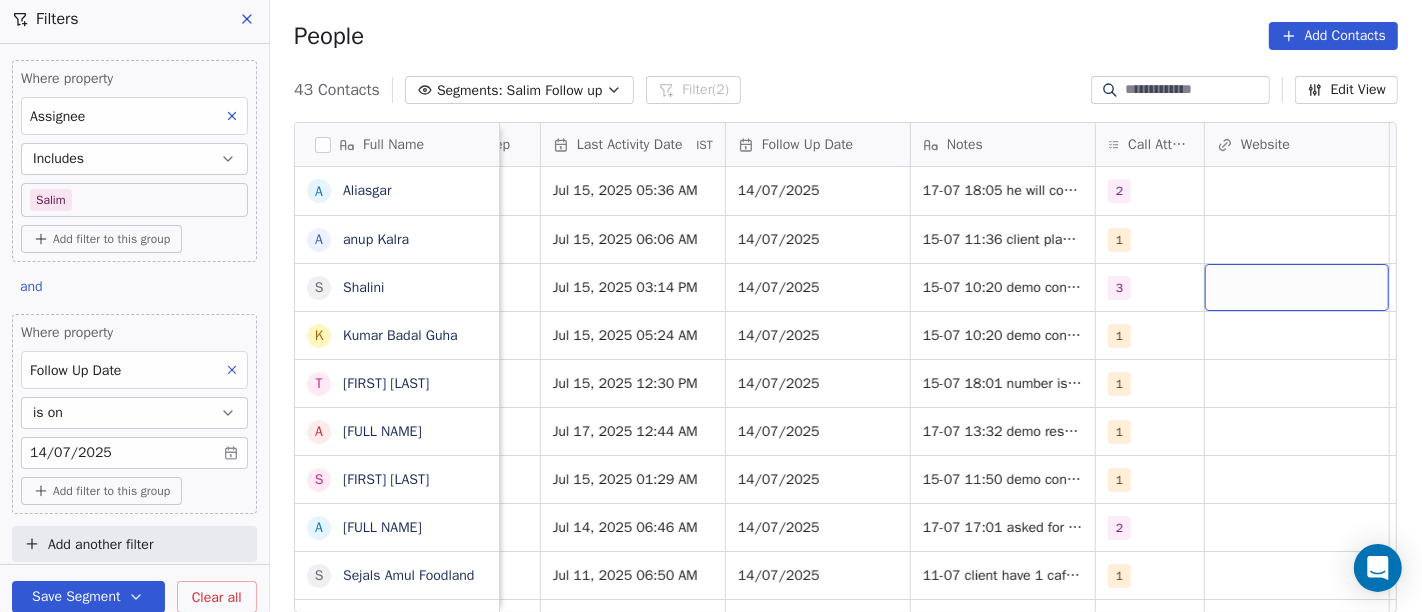 scroll, scrollTop: 0, scrollLeft: 1312, axis: horizontal 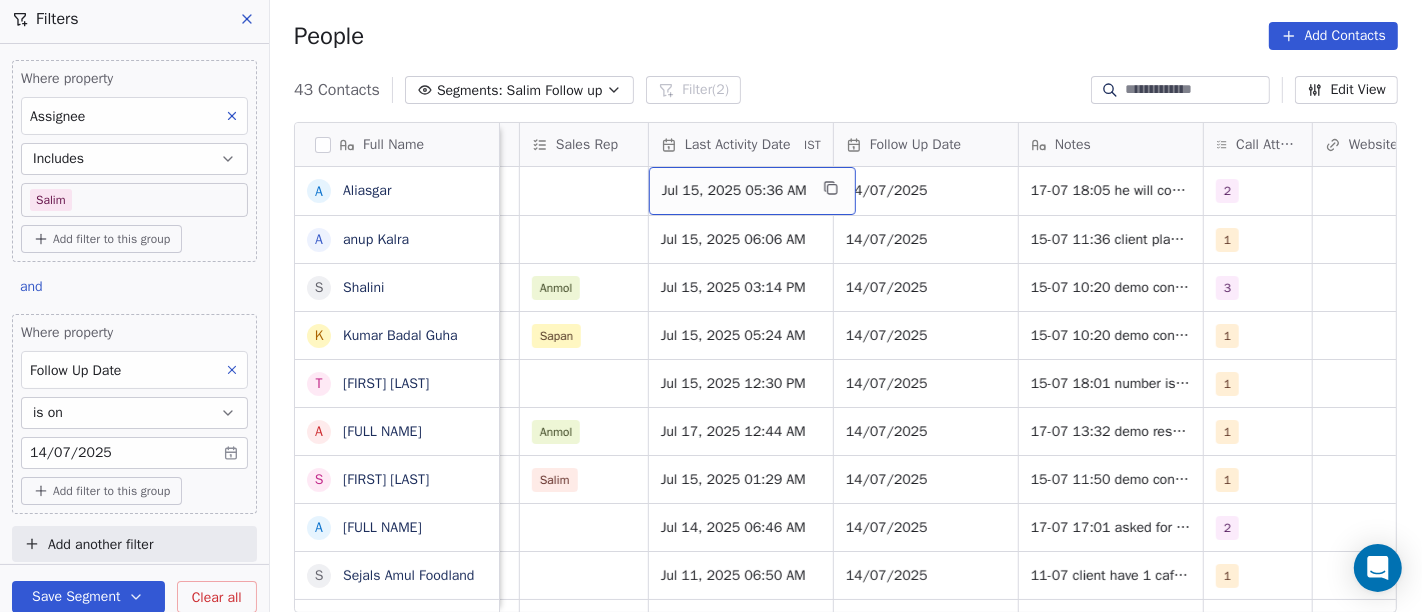 click on "Jul 15, 2025 05:36 AM" at bounding box center [734, 191] 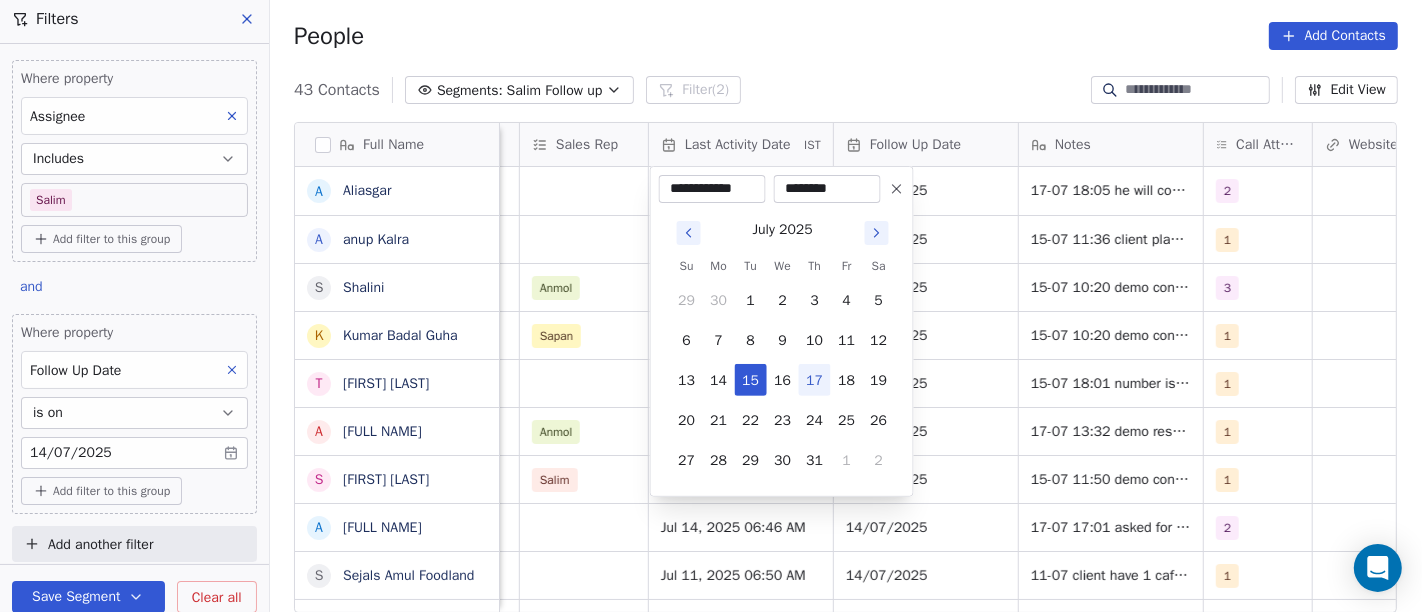 click on "17" at bounding box center [815, 380] 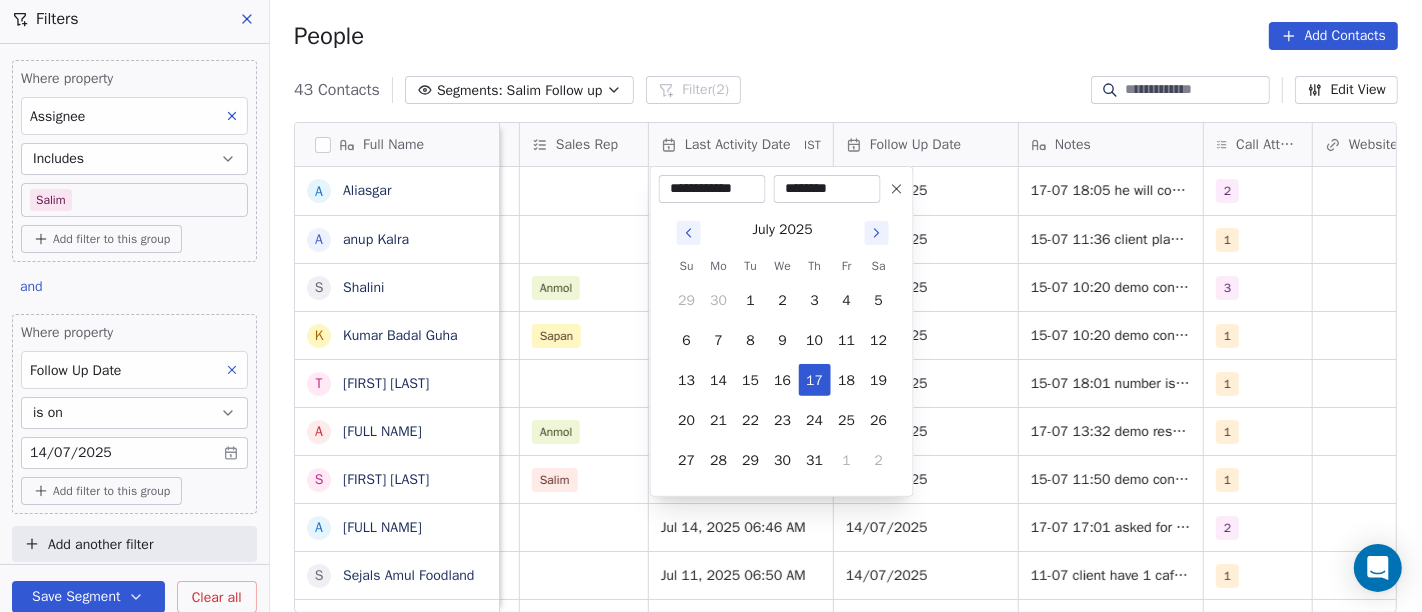 click on "On2Cook India Pvt. Ltd. Contacts People Marketing Workflows Campaigns Sales Pipelines Sequences Beta Tools Apps AI Agents Help & Support Filters Where property   Assignee   Includes Salim Add filter to this group and Where property   Follow Up Date   is on 14/07/2025 Add filter to this group Add another filter Save Segment Clear all People  Add Contacts 43 Contacts Segments: Salim Follow up Filter  (2) Edit View Tag Add to Sequence Full Name A Aliasgar a anup Kalra S Shalini K Kumar Badal Guha T Tanmoy Mandal A Anil Sharma s shankari somu A Ashok Kumar J S Sejals Amul Foodland R Ranjit P Pawan Gautam K Kumar Arpan s saiyed Alamdar Hussain Abidi V Vijay s sahanara begum N NILESH GARG Z Zuber Rehmani D Deep Sharma H Himadri Das J Jiten kumar R Rajendra Kumar S Soma Das S Sanjay Chopra S SANKAR GHOSH A Ashang C S Suresh Kumar S Sujit Belsare R Ravi Bhushan s skhare H Himank Verma Created Date IST Lead Status Tags Assignee Sales Rep Last Activity Date IST Follow Up Date Notes Call Attempts Website zomato link" at bounding box center [711, 306] 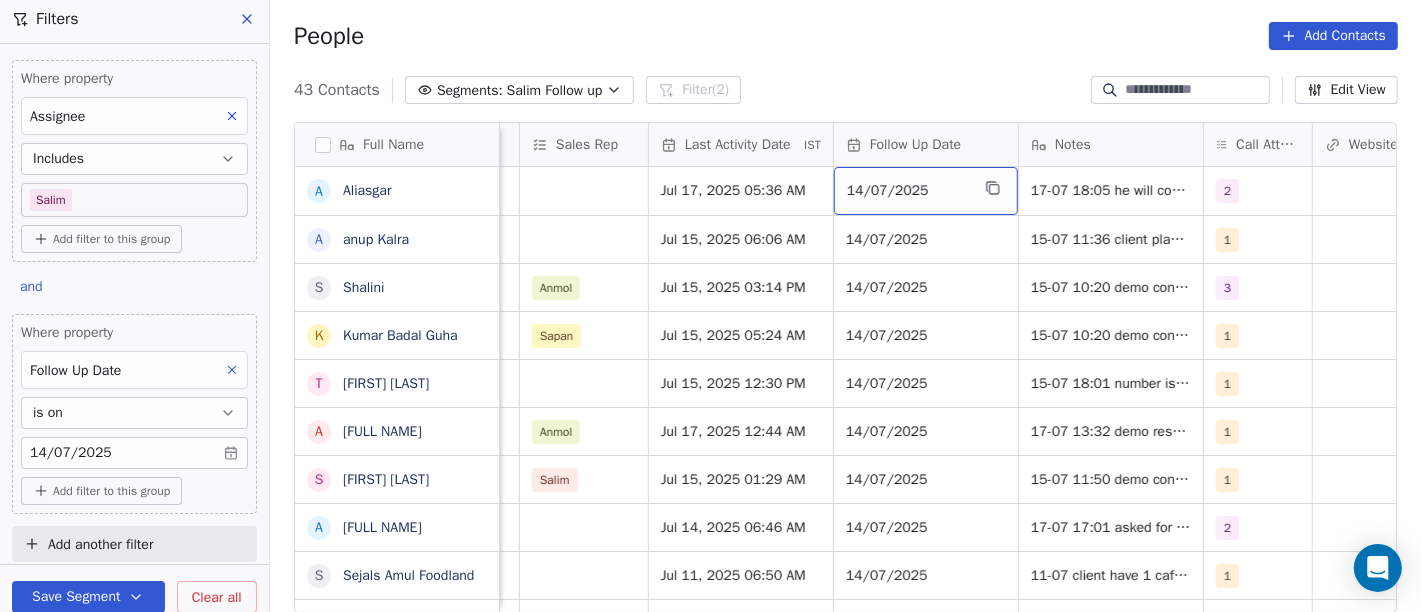 click on "14/07/2025" at bounding box center (908, 191) 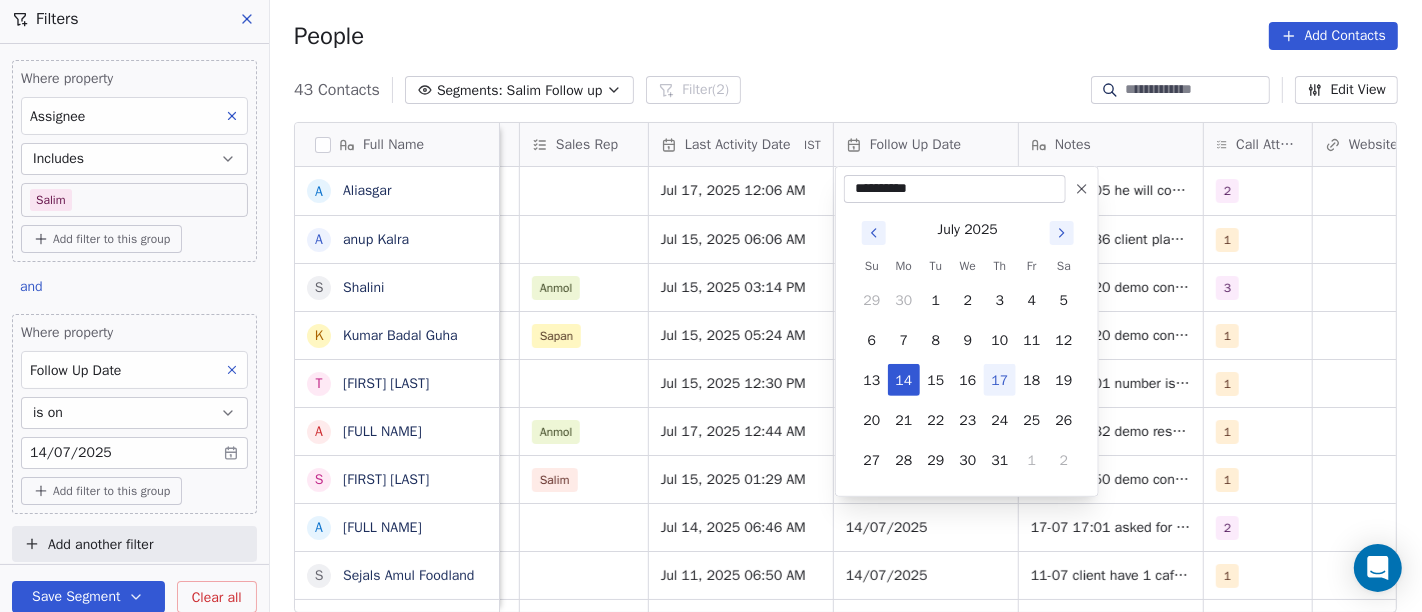 click on "On2Cook India Pvt. Ltd. Contacts People Marketing Workflows Campaigns Sales Pipelines Sequences Beta Tools Apps AI Agents Help & Support Filters Where property   Assignee   Includes Salim Add filter to this group and Where property   Follow Up Date   is on 14/07/2025 Add filter to this group Add another filter Save Segment Clear all People  Add Contacts 43 Contacts Segments: Salim Follow up Filter  (2) Edit View Tag Add to Sequence Full Name A Aliasgar a anup Kalra S Shalini K Kumar Badal Guha T Tanmoy Mandal A Anil Sharma s shankari somu A Ashok Kumar J S Sejals Amul Foodland R Ranjit P Pawan Gautam K Kumar Arpan s saiyed Alamdar Hussain Abidi V Vijay s sahanara begum N NILESH GARG Z Zuber Rehmani D Deep Sharma H Himadri Das J Jiten kumar R Rajendra Kumar S Soma Das S Sanjay Chopra S SANKAR GHOSH A Ashang C S Suresh Kumar S Sujit Belsare R Ravi Bhushan s skhare H Himank Verma Created Date IST Lead Status Tags Assignee Sales Rep Last Activity Date IST Follow Up Date Notes Call Attempts Website zomato link" at bounding box center [711, 306] 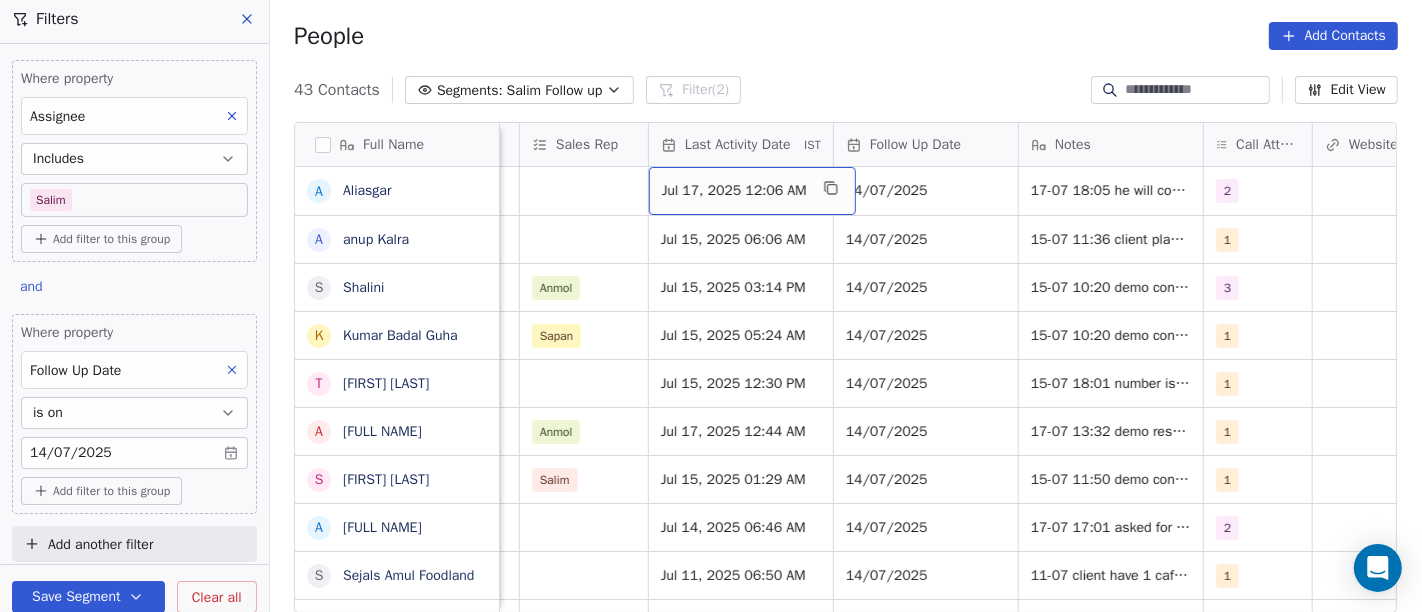 click on "Jul 17, 2025 12:06 AM" at bounding box center [752, 191] 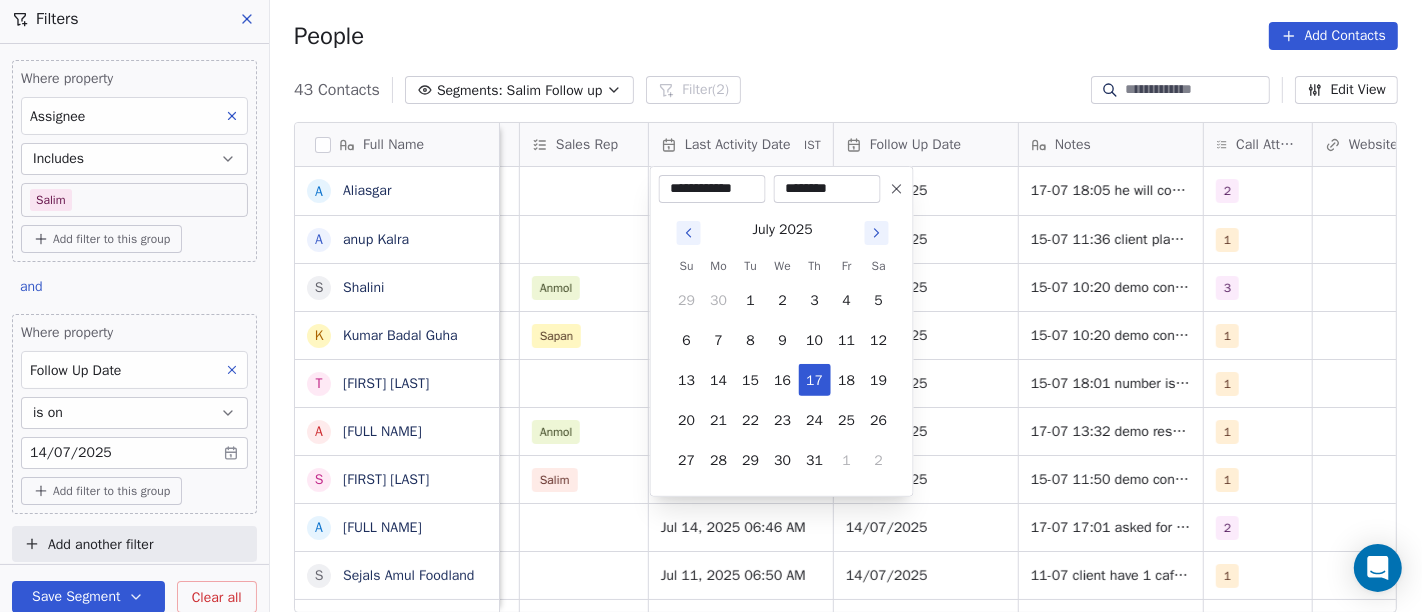 click on "********" at bounding box center [827, 189] 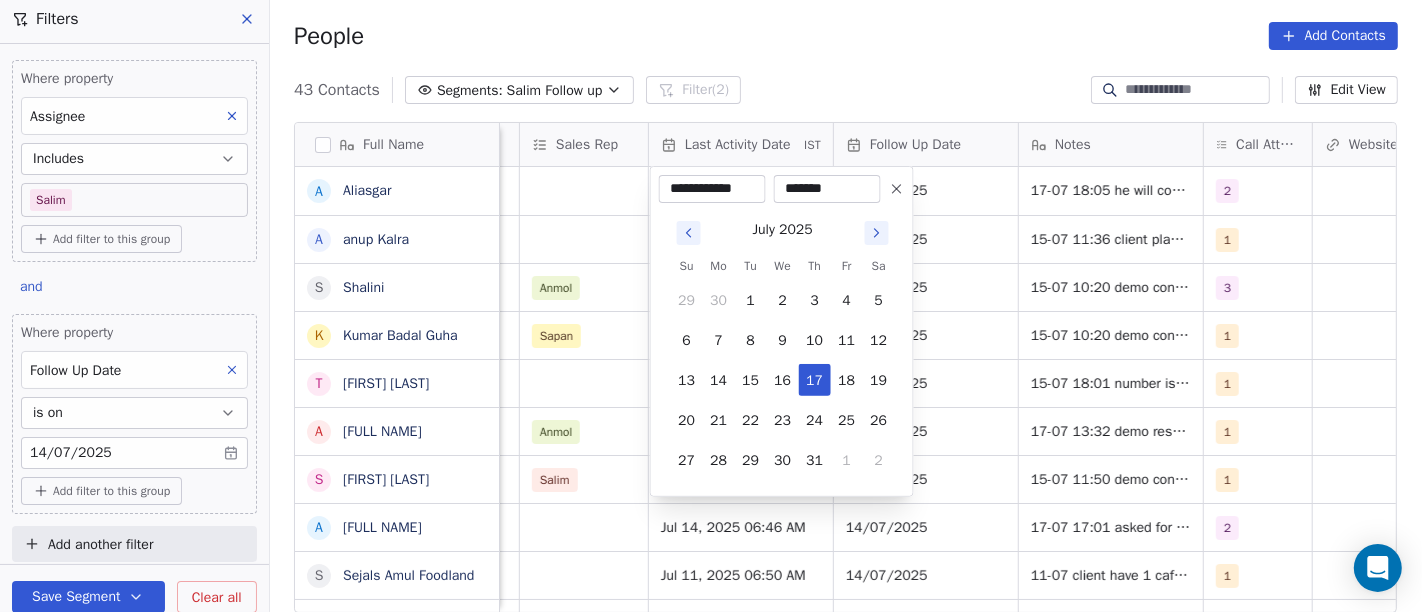 type on "********" 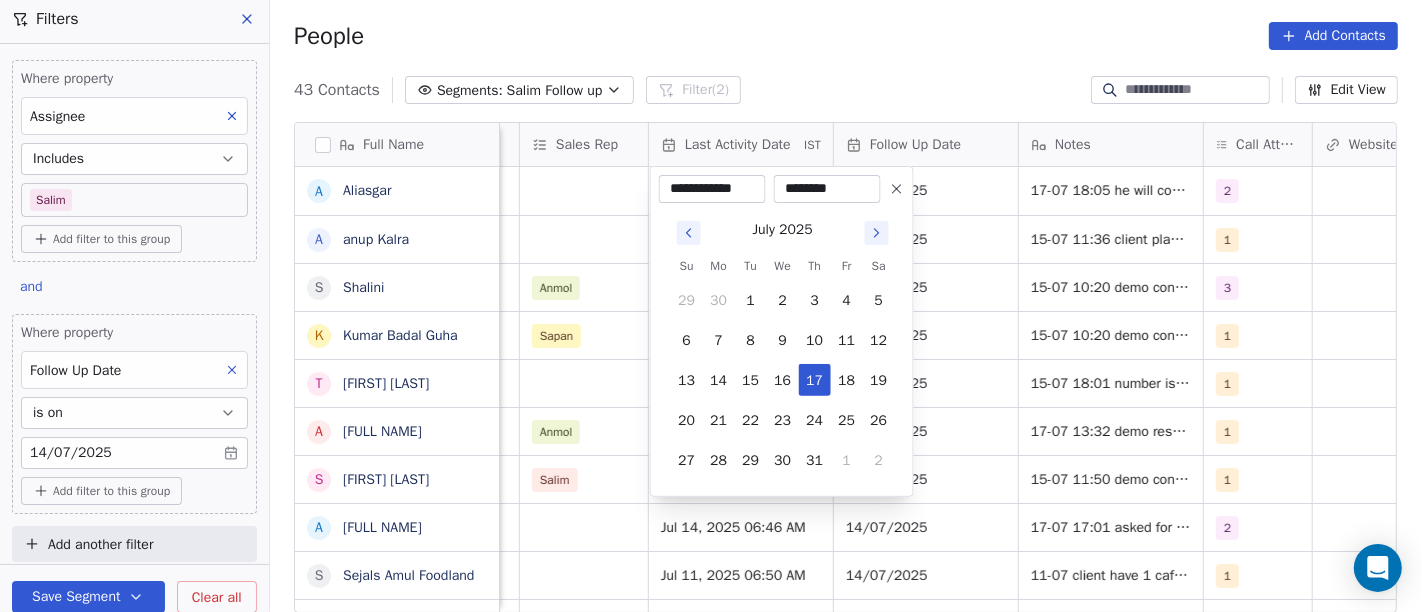 click on "On2Cook India Pvt. Ltd. Contacts People Marketing Workflows Campaigns Sales Pipelines Sequences Beta Tools Apps AI Agents Help & Support Filters Where property   Assignee   Includes Salim Add filter to this group and Where property   Follow Up Date   is on 14/07/2025 Add filter to this group Add another filter Save Segment Clear all People  Add Contacts 43 Contacts Segments: Salim Follow up Filter  (2) Edit View Tag Add to Sequence Full Name A Aliasgar a anup Kalra S Shalini K Kumar Badal Guha T Tanmoy Mandal A Anil Sharma s shankari somu A Ashok Kumar J S Sejals Amul Foodland R Ranjit P Pawan Gautam K Kumar Arpan s saiyed Alamdar Hussain Abidi V Vijay s sahanara begum N NILESH GARG Z Zuber Rehmani D Deep Sharma H Himadri Das J Jiten kumar R Rajendra Kumar S Soma Das S Sanjay Chopra S SANKAR GHOSH A Ashang C S Suresh Kumar S Sujit Belsare R Ravi Bhushan s skhare H Himank Verma Created Date IST Lead Status Tags Assignee Sales Rep Last Activity Date IST Follow Up Date Notes Call Attempts Website zomato link" at bounding box center (711, 306) 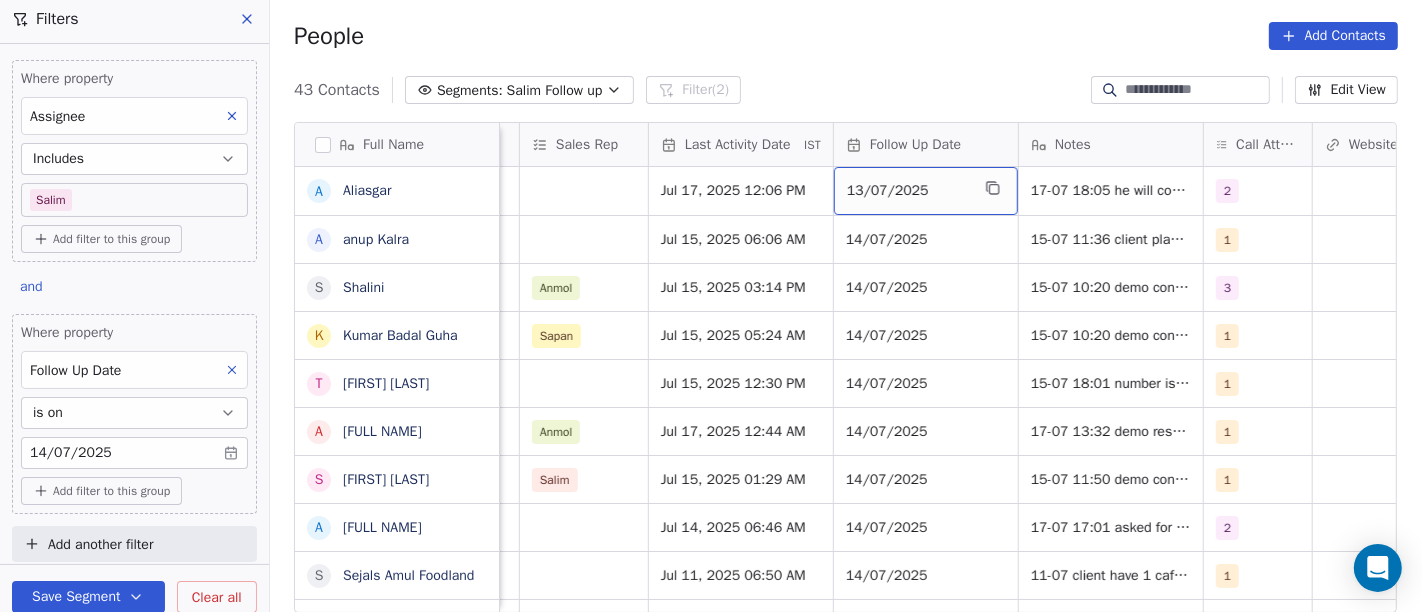 click on "13/07/2025" at bounding box center [908, 191] 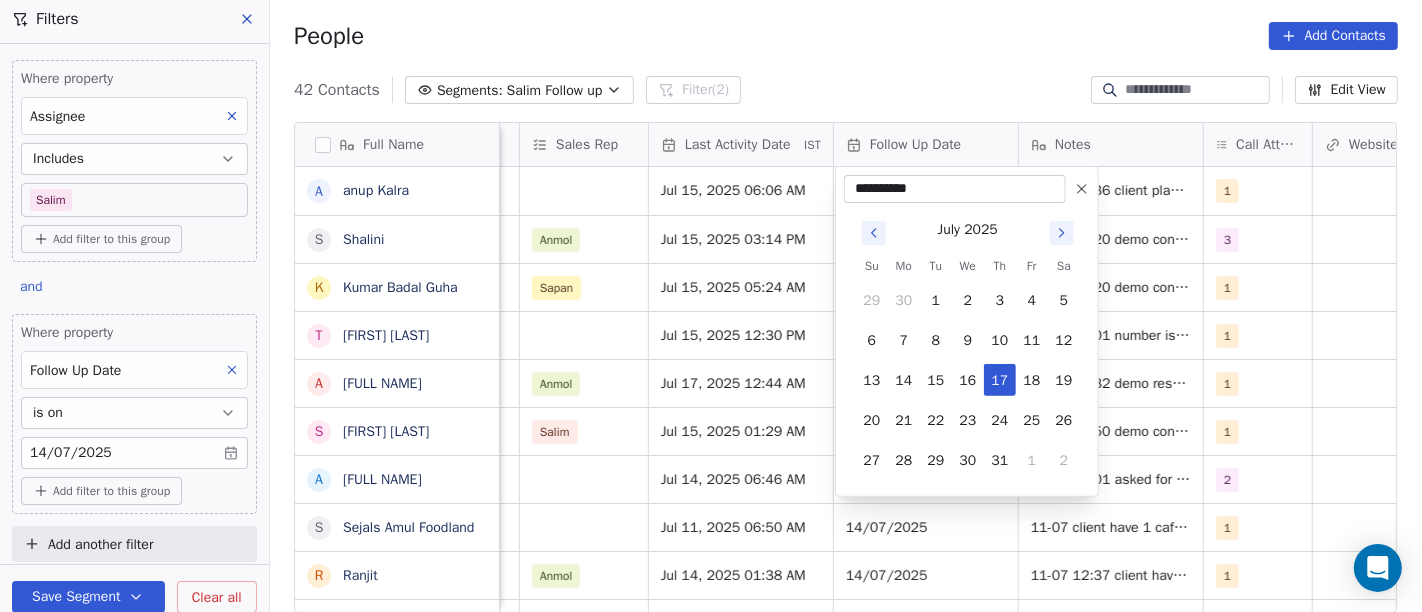 click on "On2Cook India Pvt. Ltd. Contacts People Marketing Workflows Campaigns Sales Pipelines Sequences Beta Tools Apps AI Agents Help & Support Filters Where property   Assignee   Includes Salim Add filter to this group and Where property   Follow Up Date   is on 14/07/2025 Add filter to this group Add another filter Save Segment Clear all People  Add Contacts 42 Contacts Segments: Salim Follow up Filter  (2) Edit View Tag Add to Sequence Full Name a anup Kalra S Shalini K Kumar Badal Guha T Tanmoy Mandal A Anil Sharma s shankari somu A Ashok Kumar J S Sejals Amul Foodland R Ranjit P Pawan Gautam K Kumar Arpan s saiyed Alamdar Hussain Abidi V Vijay s sahanara begum N NILESH GARG Z Zuber Rehmani D Deep Sharma H Himadri Das J Jiten kumar R Rajendra Kumar S Soma Das S Sanjay Chopra S SANKAR GHOSH A Ashang C S Suresh Kumar S Sujit Belsare R Ravi Bhushan s skhare H Himank Verma V Vinay Kalla Created Date IST Lead Status Tags Assignee Sales Rep Last Activity Date IST Follow Up Date Notes Call Attempts Website Location" at bounding box center [711, 306] 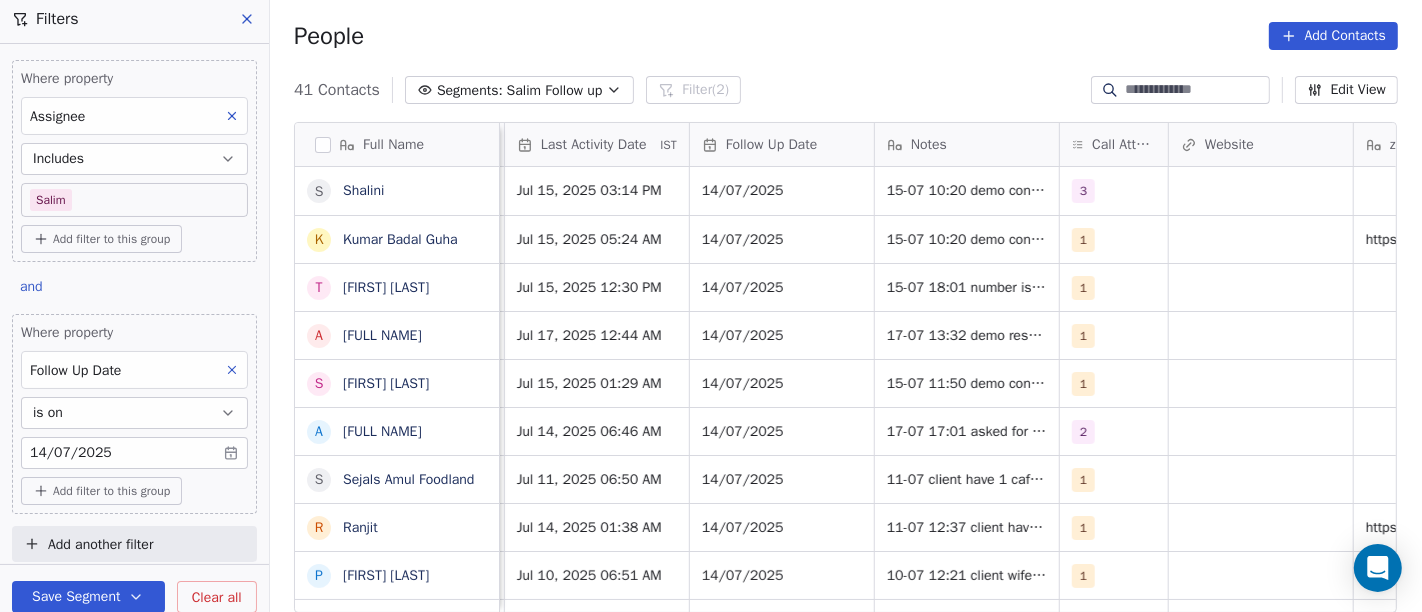 scroll, scrollTop: 0, scrollLeft: 1297, axis: horizontal 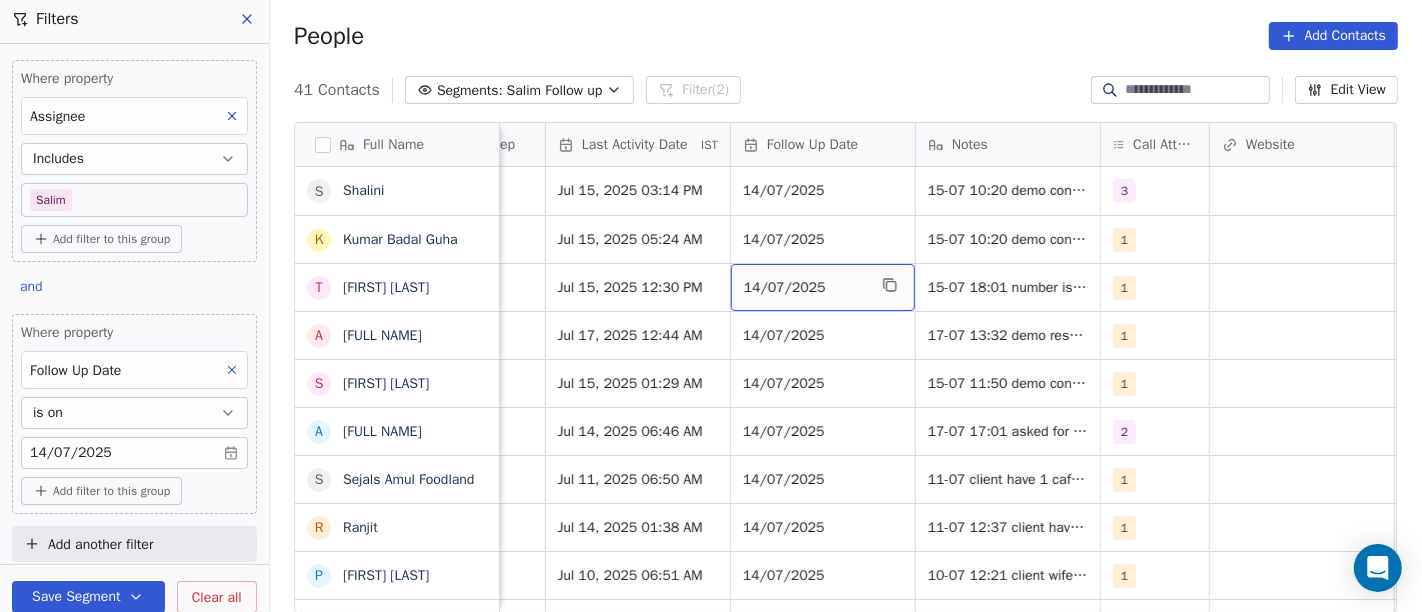 click on "14/07/2025" at bounding box center [805, 288] 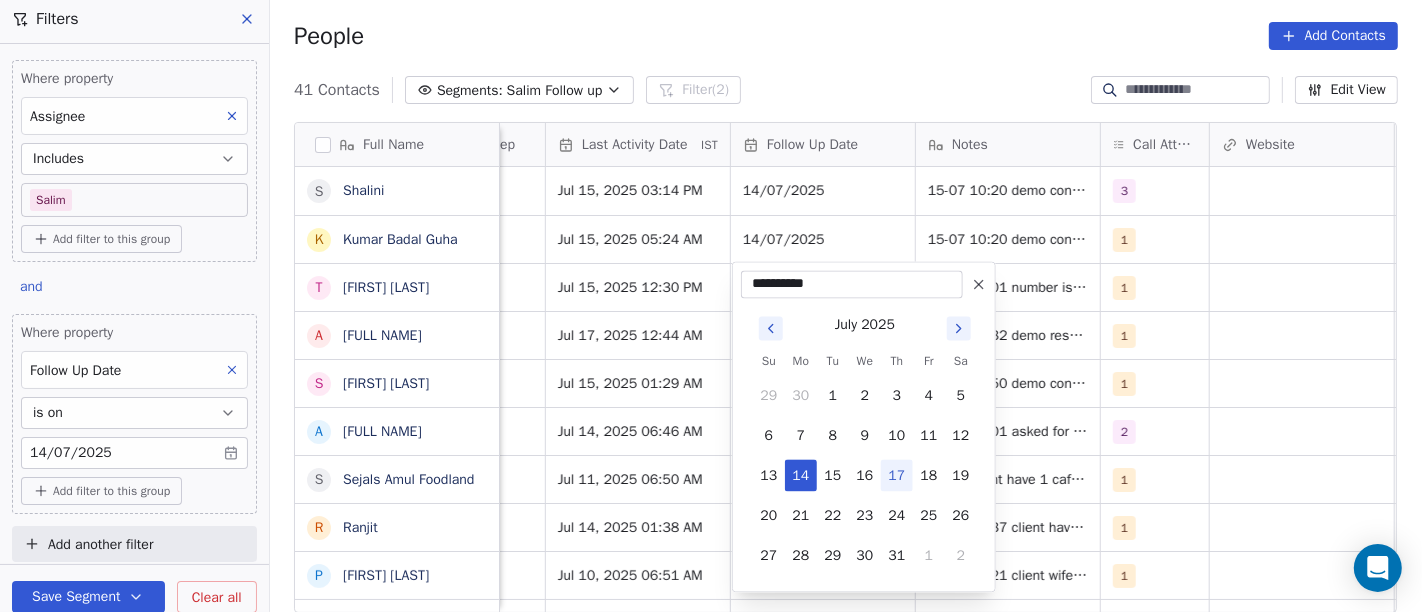 click 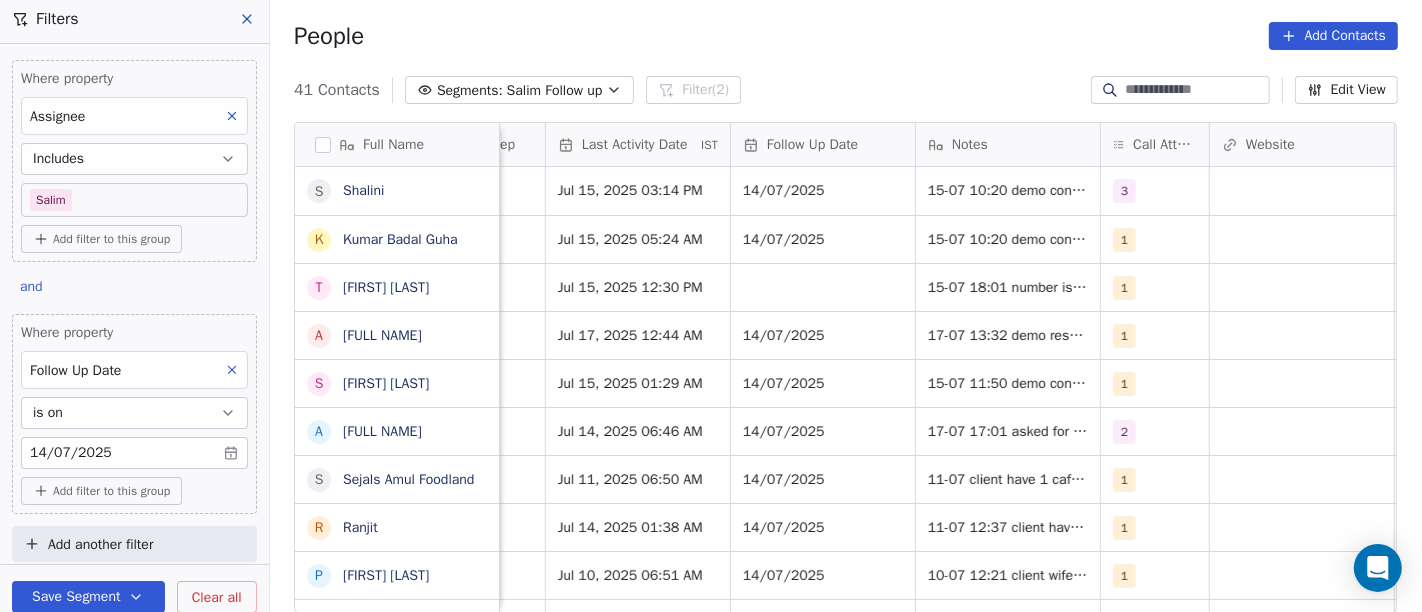click on "People  Add Contacts" at bounding box center (846, 36) 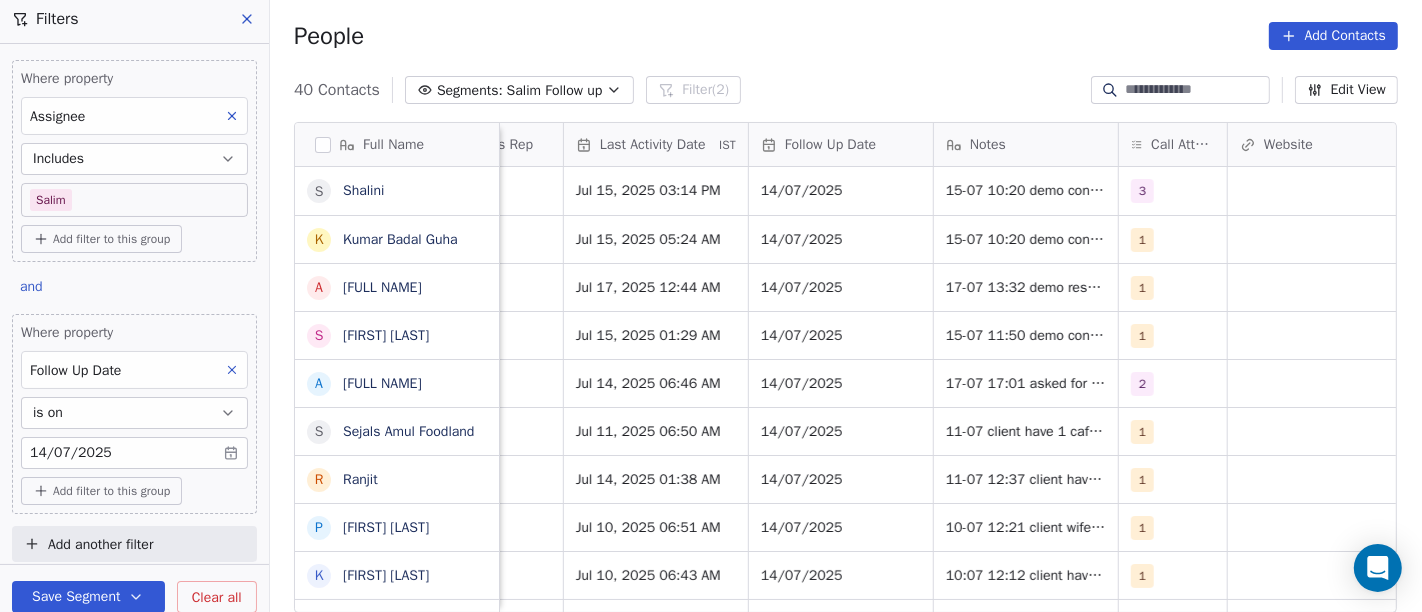 scroll, scrollTop: 0, scrollLeft: 1277, axis: horizontal 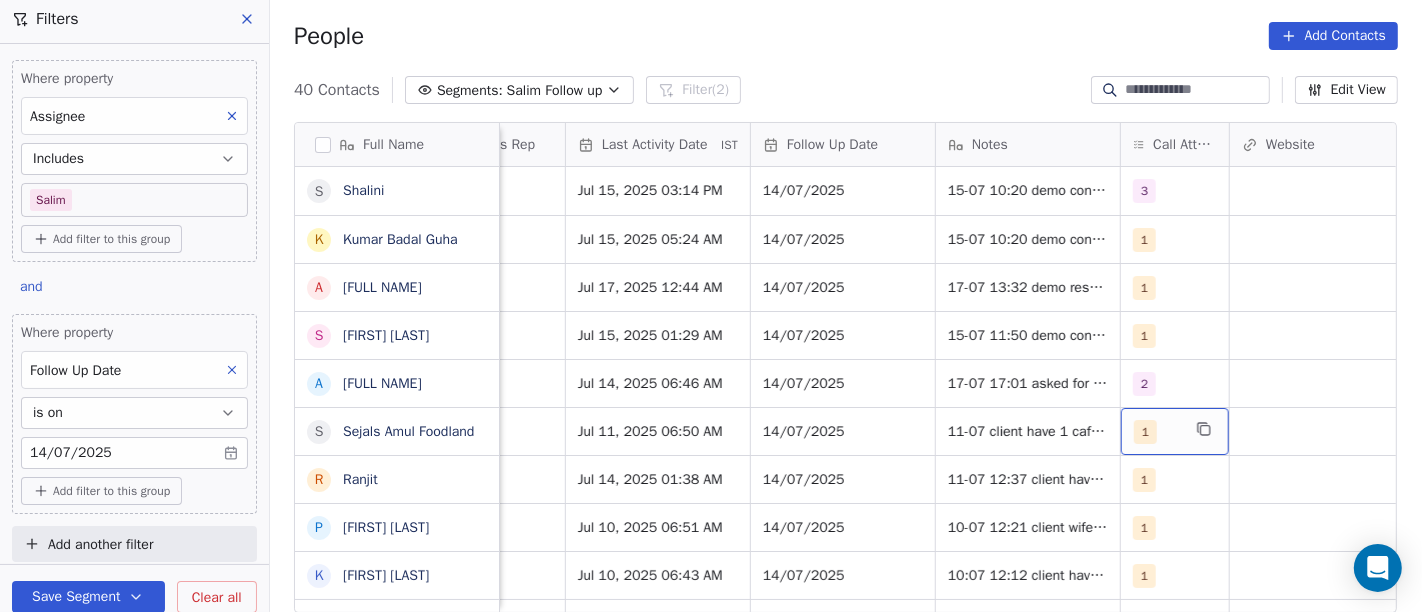 click on "1" at bounding box center [1175, 431] 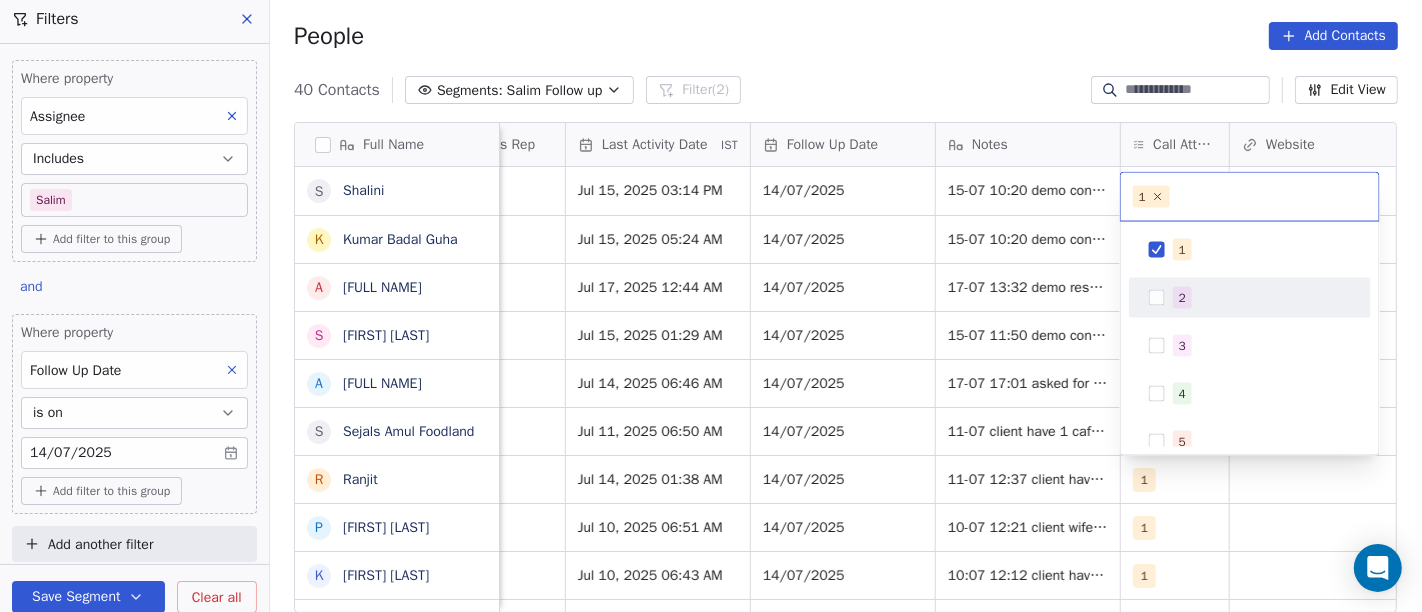 click on "2" at bounding box center [1182, 298] 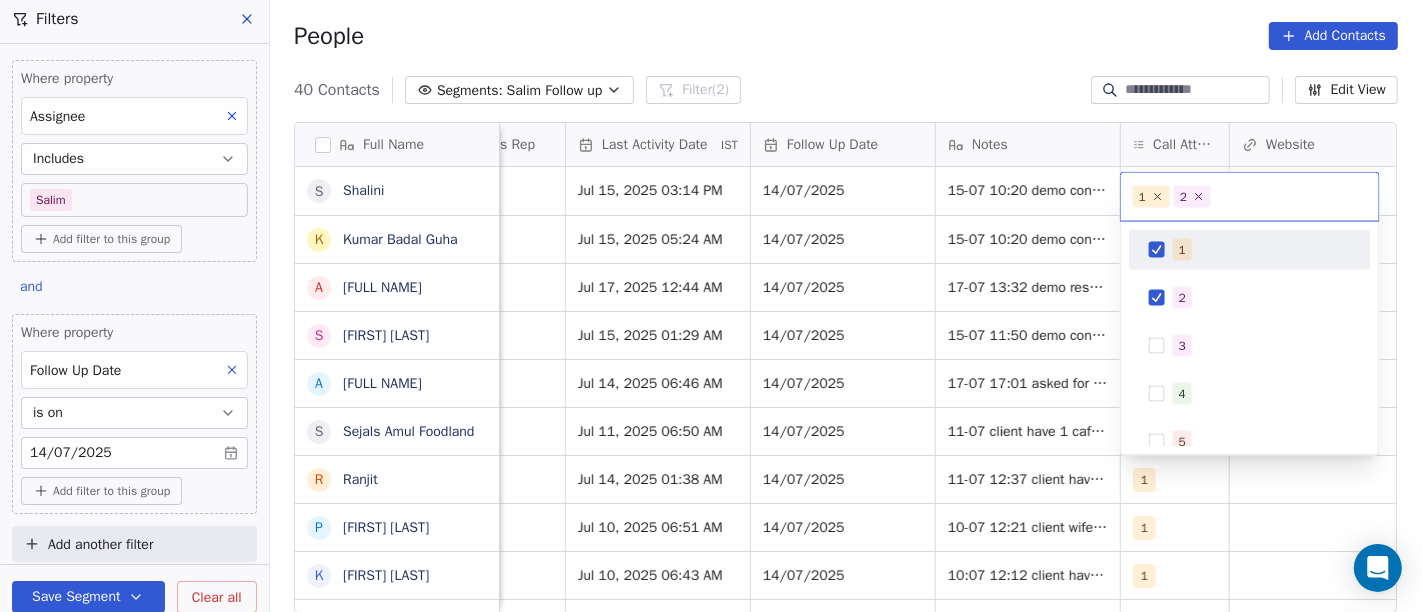 click on "1" at bounding box center [1250, 250] 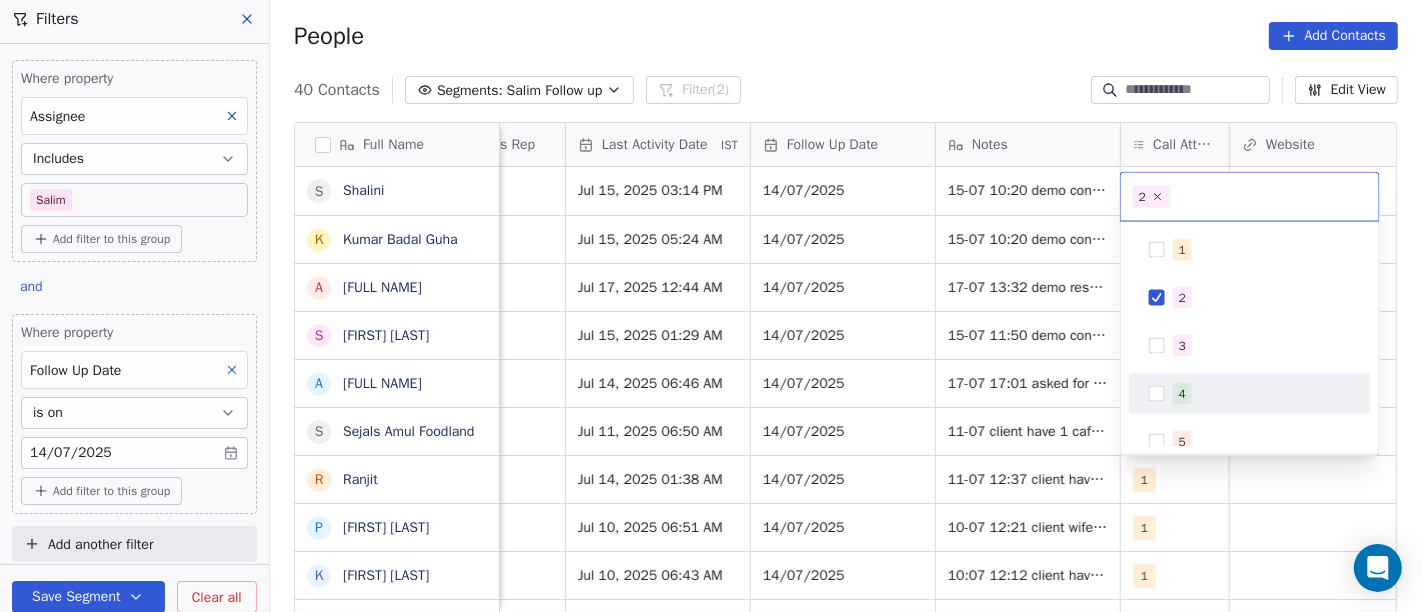 click on "On2Cook India Pvt. Ltd. Contacts People Marketing Workflows Campaigns Sales Pipelines Sequences Beta Tools Apps AI Agents Help & Support Filters Where property   Assignee   Includes Salim Add filter to this group and Where property   Follow Up Date   is on 14/07/2025 Add filter to this group Add another filter Save Segment Clear all People  Add Contacts 40 Contacts Segments: Salim Follow up Filter  (2) Edit View Tag Add to Sequence Full Name S Shalini K Kumar Badal Guha A Anil Sharma s shankari somu A Ashok Kumar J S Sejals Amul Foodland R Ranjit P Pawan Gautam K Kumar Arpan s saiyed Alamdar Hussain Abidi V Vijay s sahanara begum N NILESH GARG Z Zuber Rehmani D Deep Sharma H Himadri Das J Jiten kumar R Rajendra Kumar S Soma Das S Sanjay Chopra S SANKAR GHOSH A Ashang C S Suresh Kumar S Sujit Belsare R Ravi Bhushan s skhare H Himank Verma V Vinay Kalla j jarad suhas pandrinath ? ??? Lead Status Tags Assignee Sales Rep Last Activity Date IST Follow Up Date Notes Call Attempts Website zomato link outlet type" at bounding box center (711, 306) 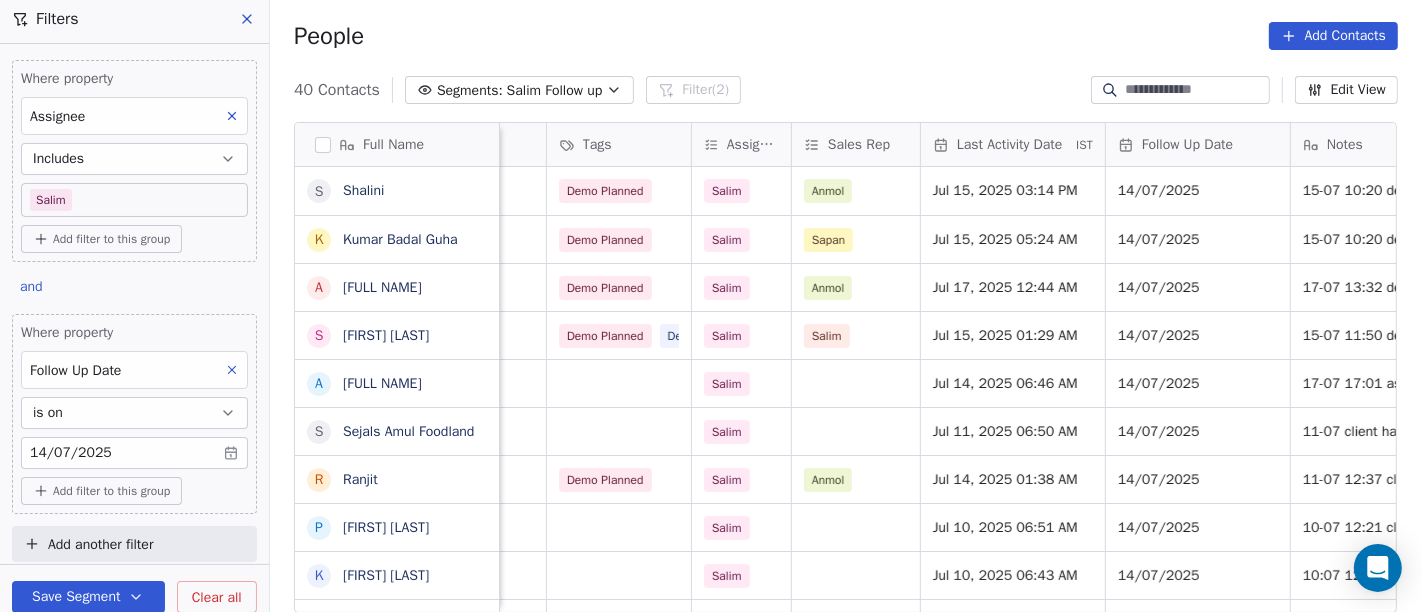 scroll, scrollTop: 0, scrollLeft: 1121, axis: horizontal 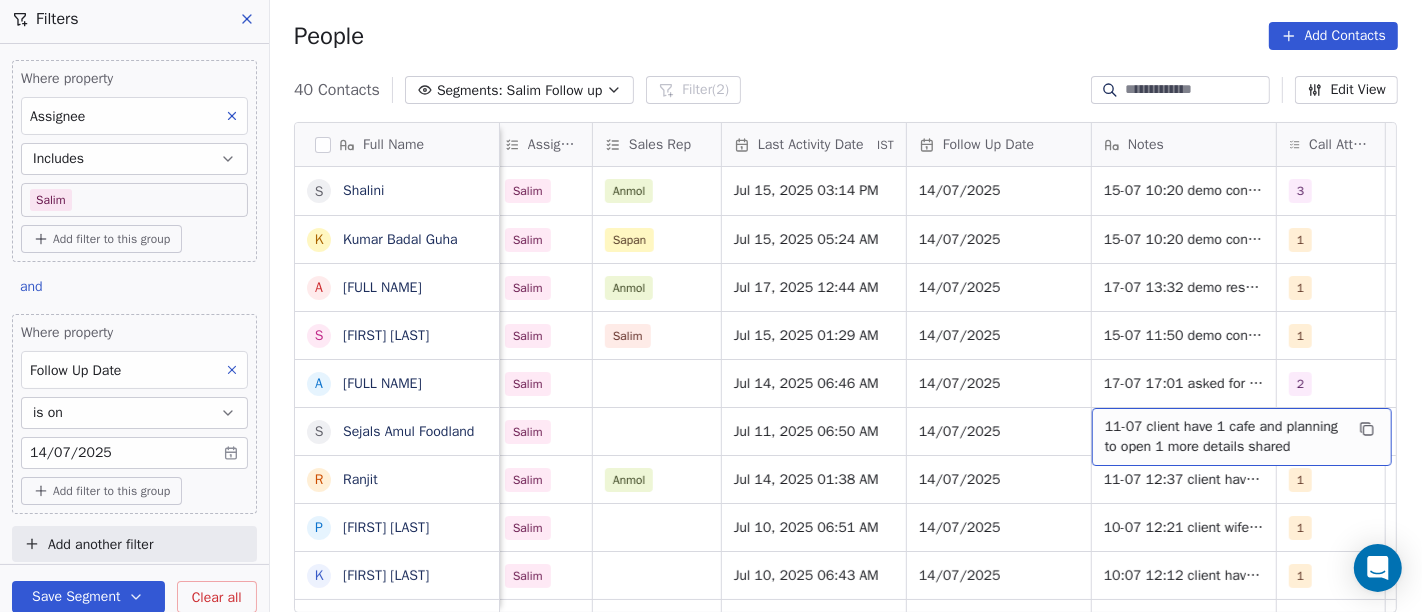 click on "11-07 client have 1 cafe and planning to open 1 more details shared" at bounding box center (1224, 437) 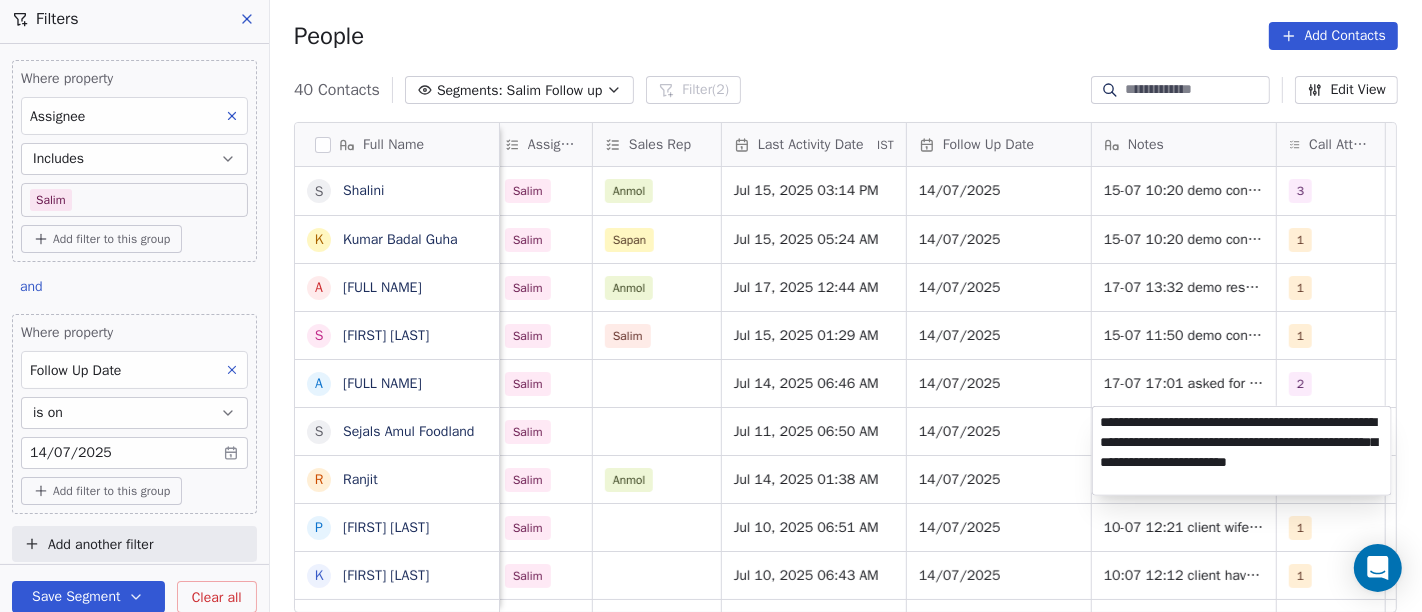 type on "**********" 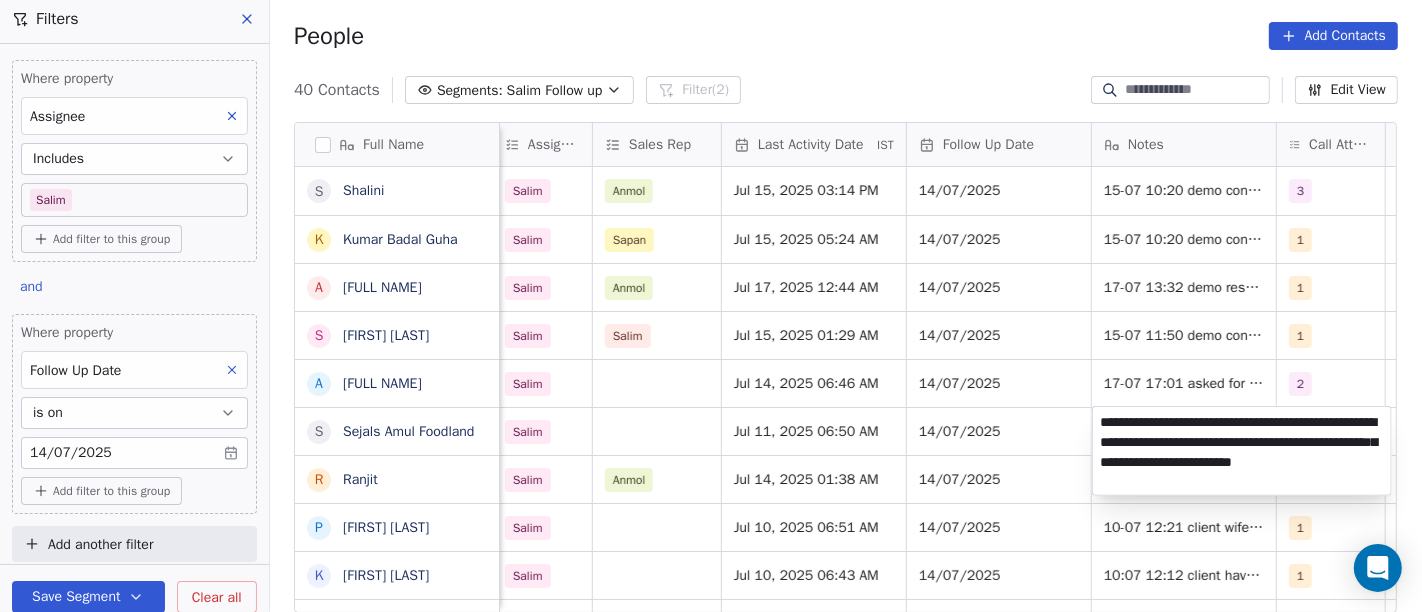 click on "On2Cook India Pvt. Ltd. Contacts People Marketing Workflows Campaigns Sales Pipelines Sequences Beta Tools Apps AI Agents Help & Support Filters Where property   Assignee   Includes Salim Add filter to this group and Where property   Follow Up Date   is on 14/07/2025 Add filter to this group Add another filter Save Segment Clear all People  Add Contacts 40 Contacts Segments: Salim Follow up Filter  (2) Edit View Tag Add to Sequence Full Name S Shalini K Kumar Badal Guha A Anil Sharma s shankari somu A Ashok Kumar J S Sejals Amul Foodland R Ranjit P Pawan Gautam K Kumar Arpan s saiyed Alamdar Hussain Abidi V Vijay s sahanara begum N NILESH GARG Z Zuber Rehmani D Deep Sharma H Himadri Das J Jiten kumar R Rajendra Kumar S Soma Das S Sanjay Chopra S SANKAR GHOSH A Ashang C S Suresh Kumar S Sujit Belsare R Ravi Bhushan s skhare H Himank Verma V Vinay Kalla j jarad suhas pandrinath ? ??? Created Date IST Lead Status Tags Assignee Sales Rep Last Activity Date IST Follow Up Date Notes Call Attempts Website Location" at bounding box center [711, 306] 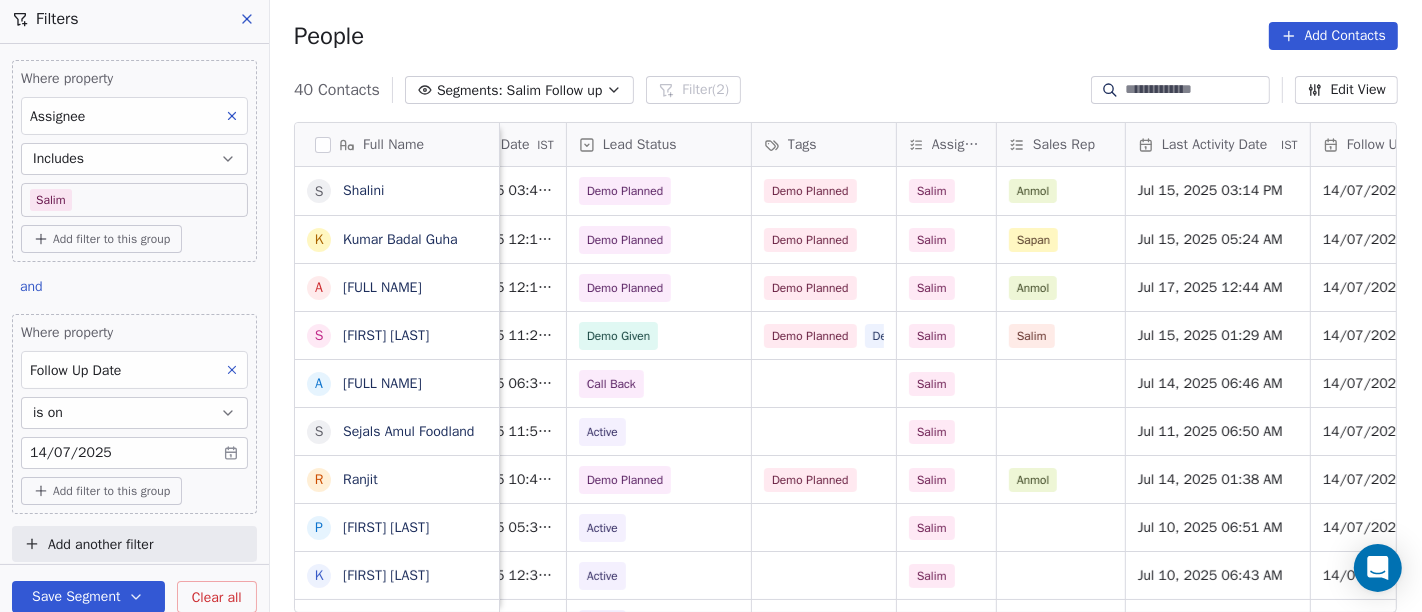 scroll, scrollTop: 0, scrollLeft: 710, axis: horizontal 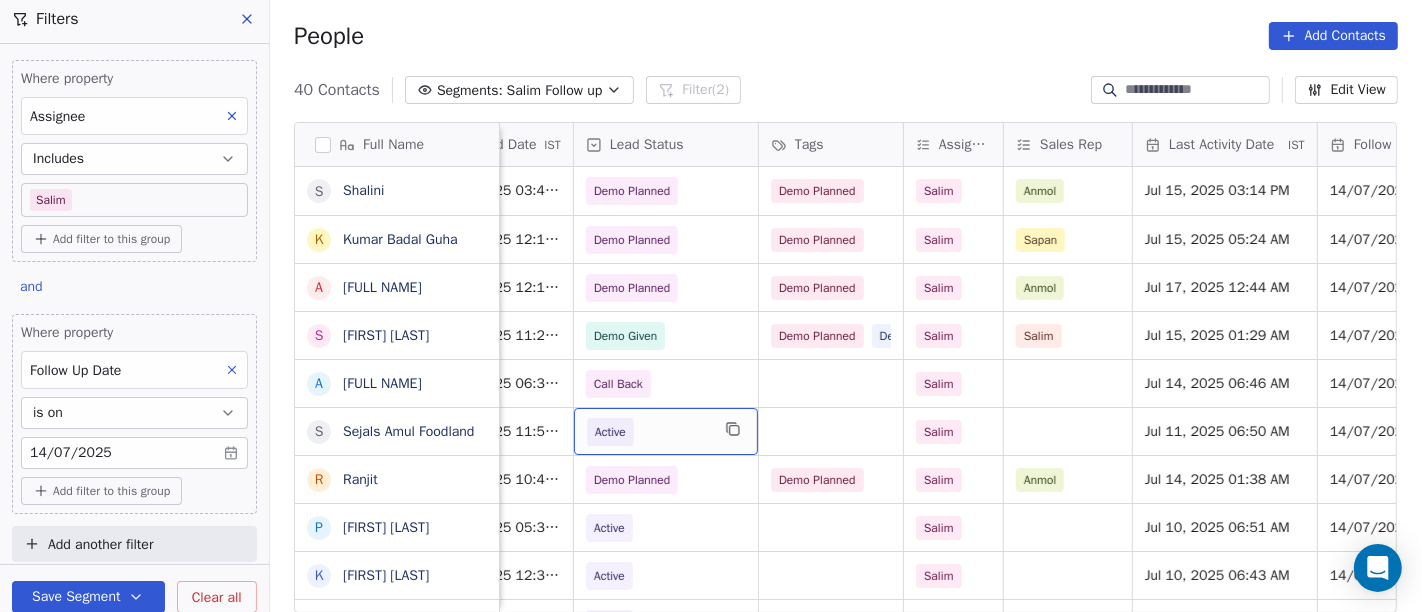 click on "Active" at bounding box center [648, 432] 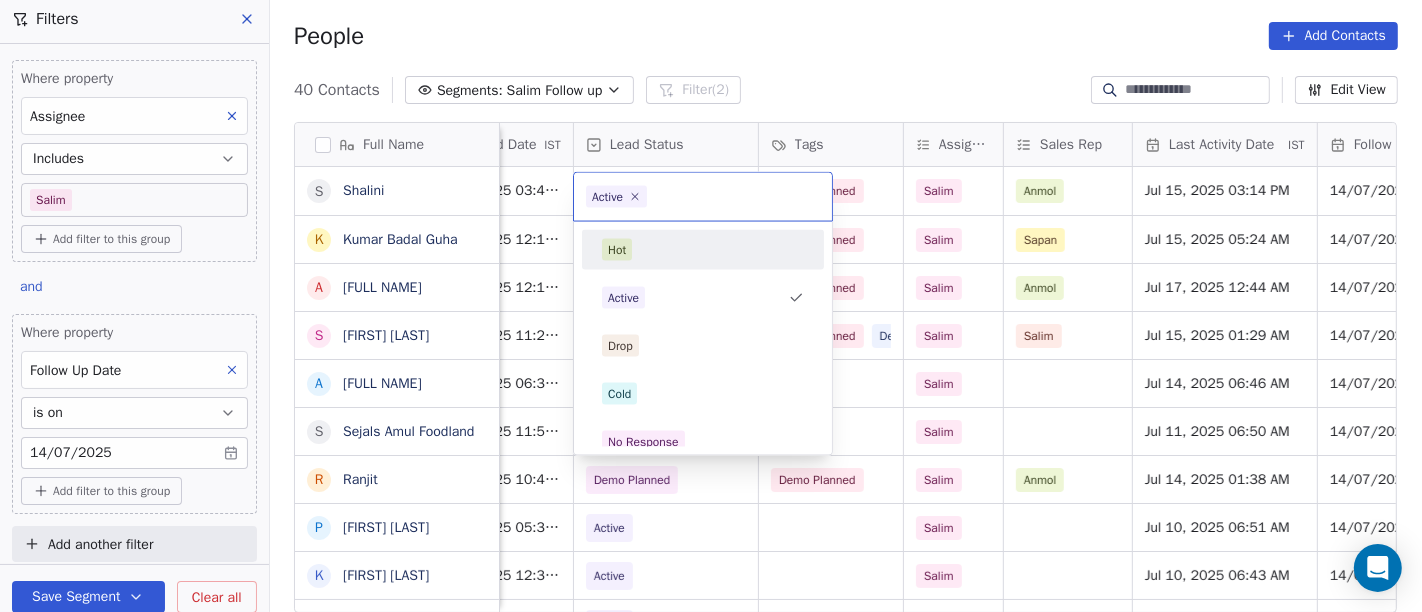 click on "Hot" at bounding box center [703, 250] 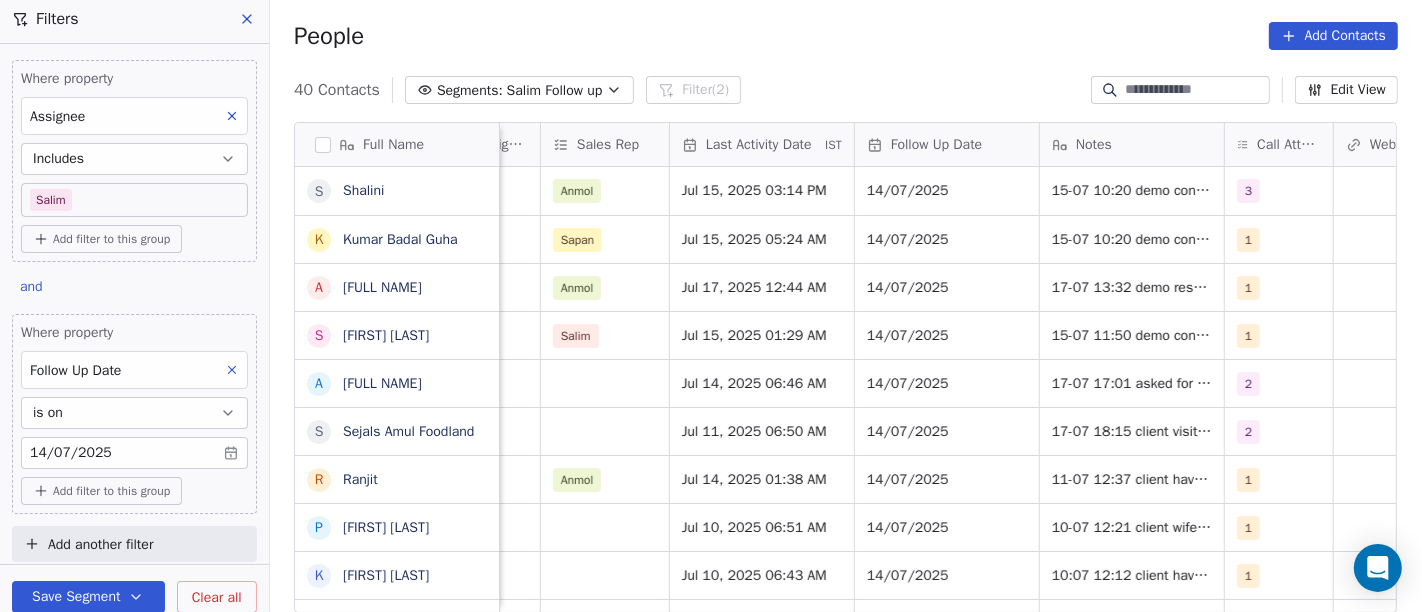 scroll, scrollTop: 0, scrollLeft: 1171, axis: horizontal 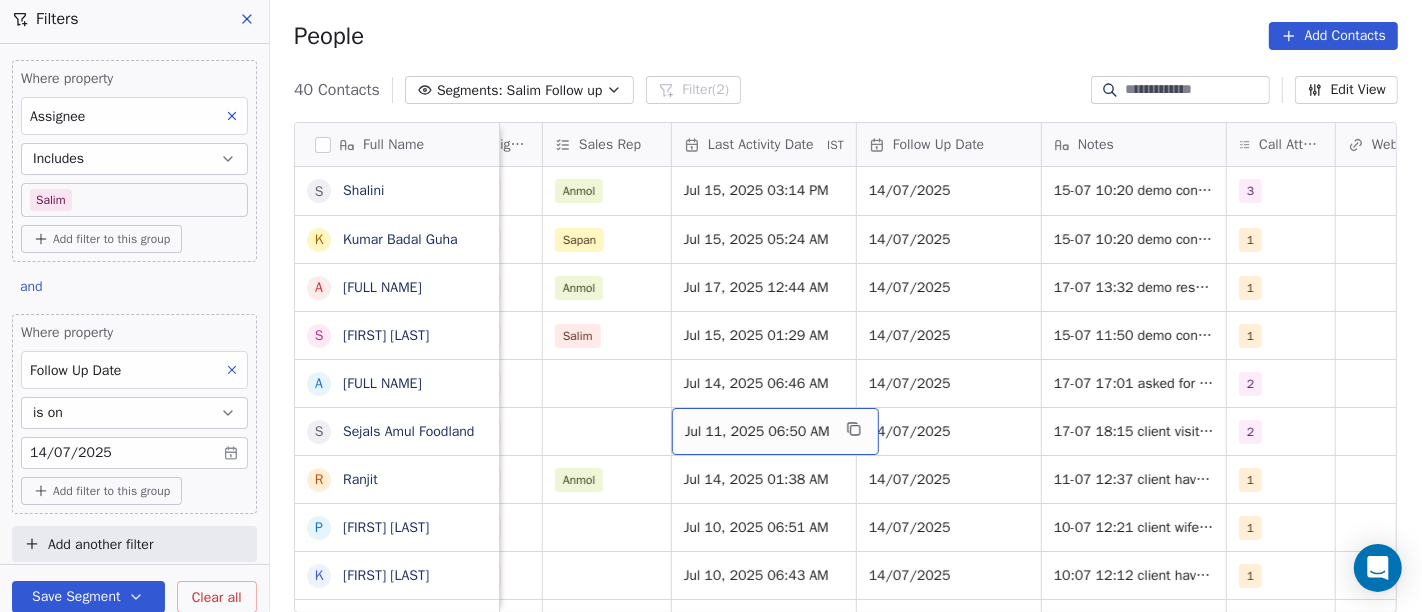 click on "Jul 11, 2025 06:50 AM" at bounding box center (757, 432) 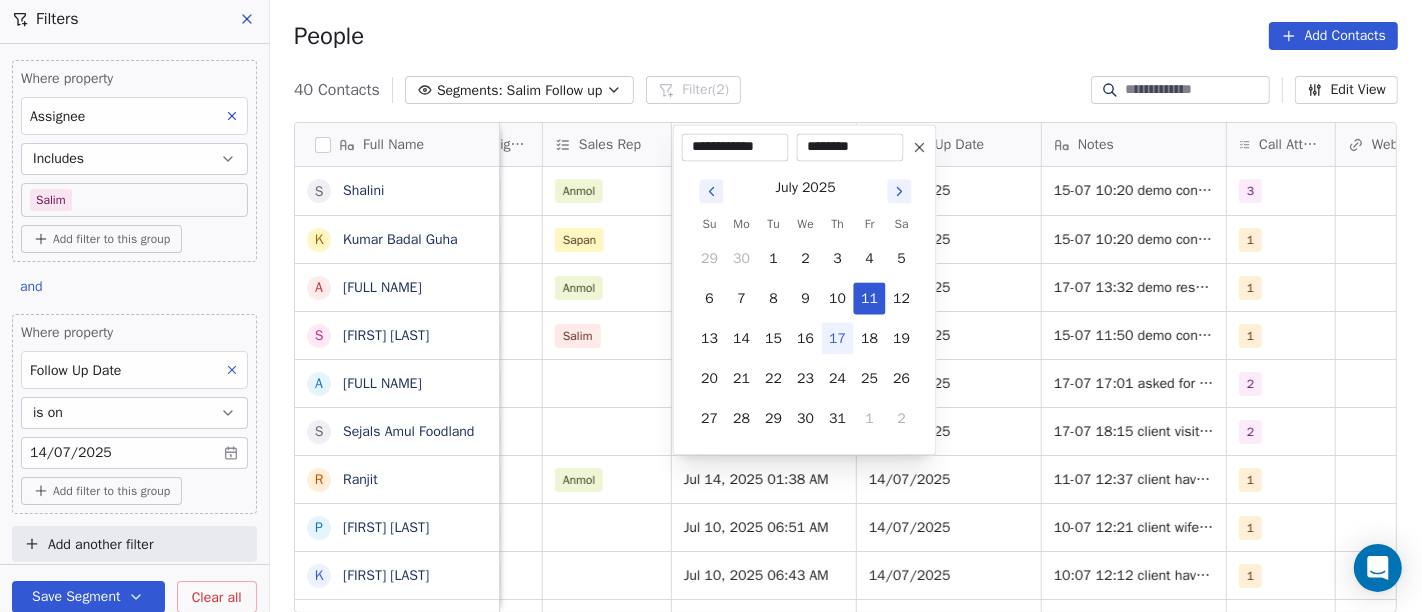 click on "17" at bounding box center [838, 338] 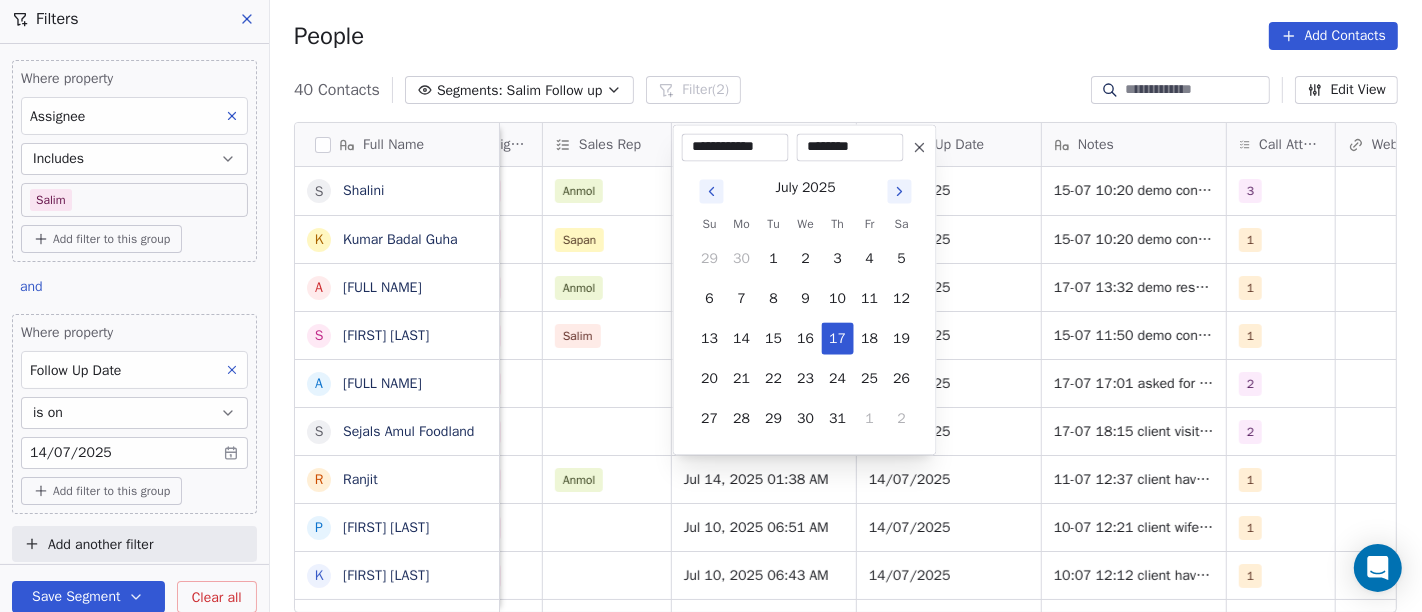 click on "********" at bounding box center [850, 147] 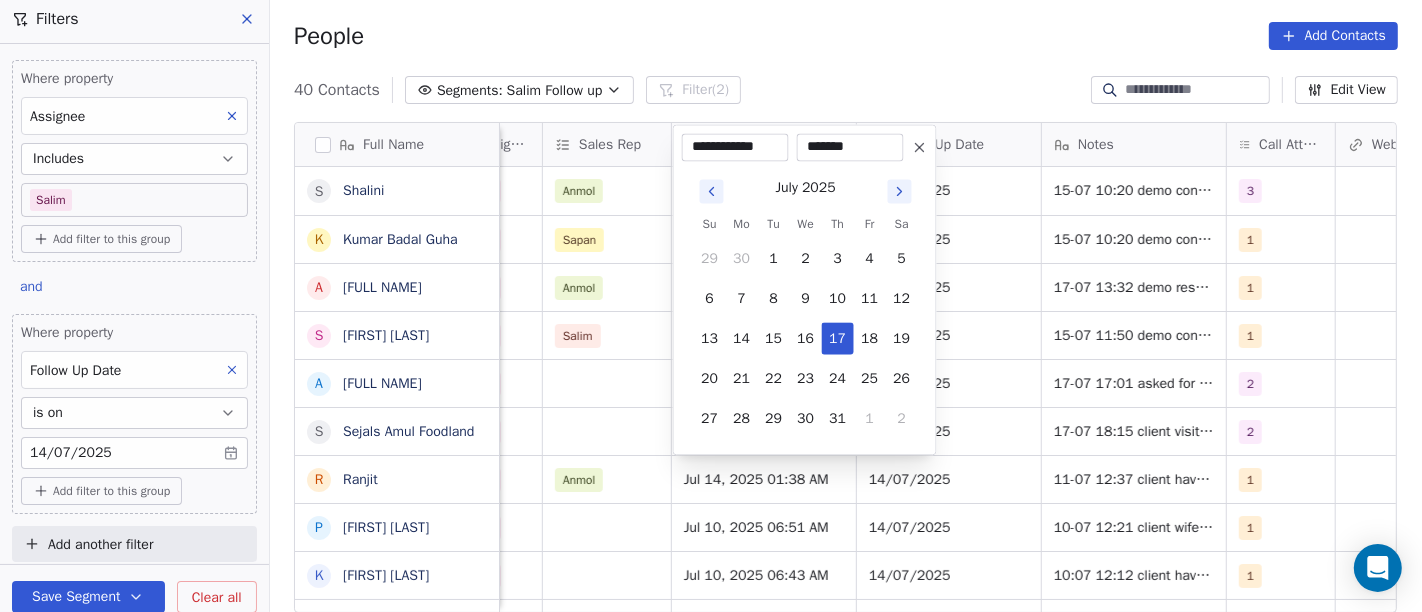 type on "********" 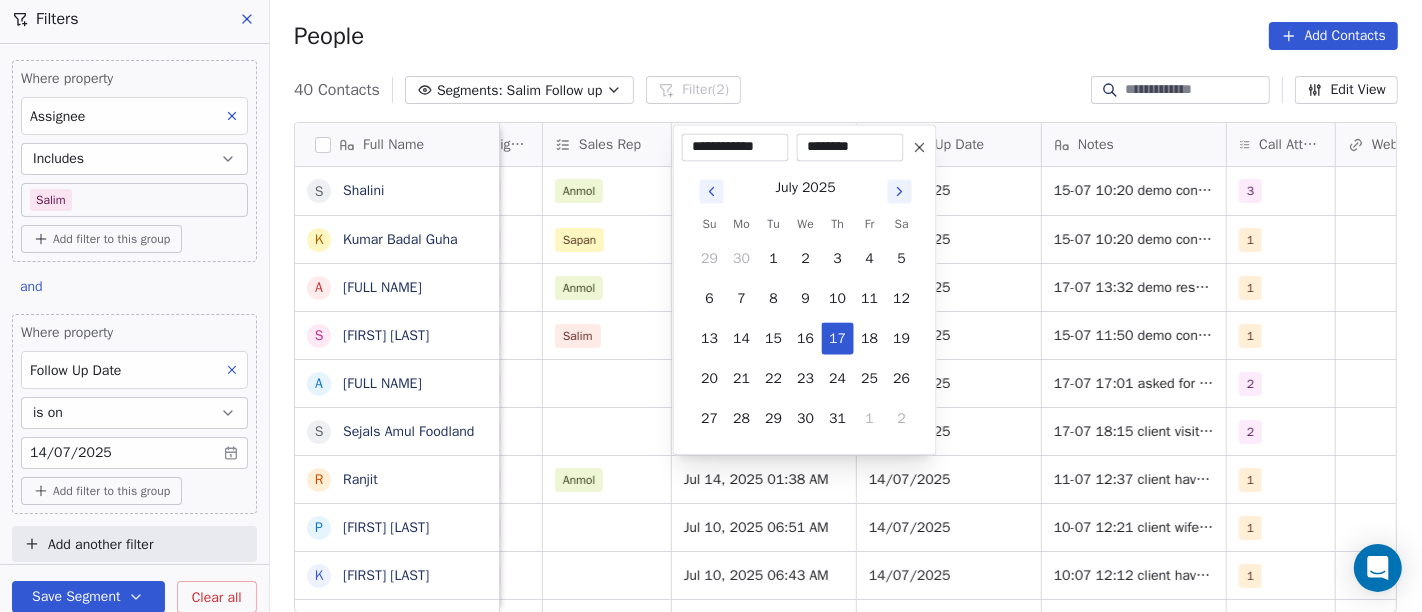 click on "On2Cook India Pvt. Ltd. Contacts People Marketing Workflows Campaigns Sales Pipelines Sequences Beta Tools Apps AI Agents Help & Support Filters Where property   Assignee   Includes Salim Add filter to this group and Where property   Follow Up Date   is on 14/07/2025 Add filter to this group Add another filter Save Segment Clear all People  Add Contacts 40 Contacts Segments: Salim Follow up Filter  (2) Edit View Tag Add to Sequence Full Name S Shalini K Kumar Badal Guha A Anil Sharma s shankari somu A Ashok Kumar J S Sejals Amul Foodland R Ranjit P Pawan Gautam K Kumar Arpan s saiyed Alamdar Hussain Abidi V Vijay s sahanara begum N NILESH GARG Z Zuber Rehmani D Deep Sharma H Himadri Das J Jiten kumar R Rajendra Kumar S Soma Das S Sanjay Chopra S SANKAR GHOSH A Ashang C S Suresh Kumar S Sujit Belsare R Ravi Bhushan s skhare H Himank Verma V Vinay Kalla j jarad suhas pandrinath ? ??? Created Date IST Lead Status Tags Assignee Sales Rep Last Activity Date IST Follow Up Date Notes Call Attempts Website Location" at bounding box center [711, 306] 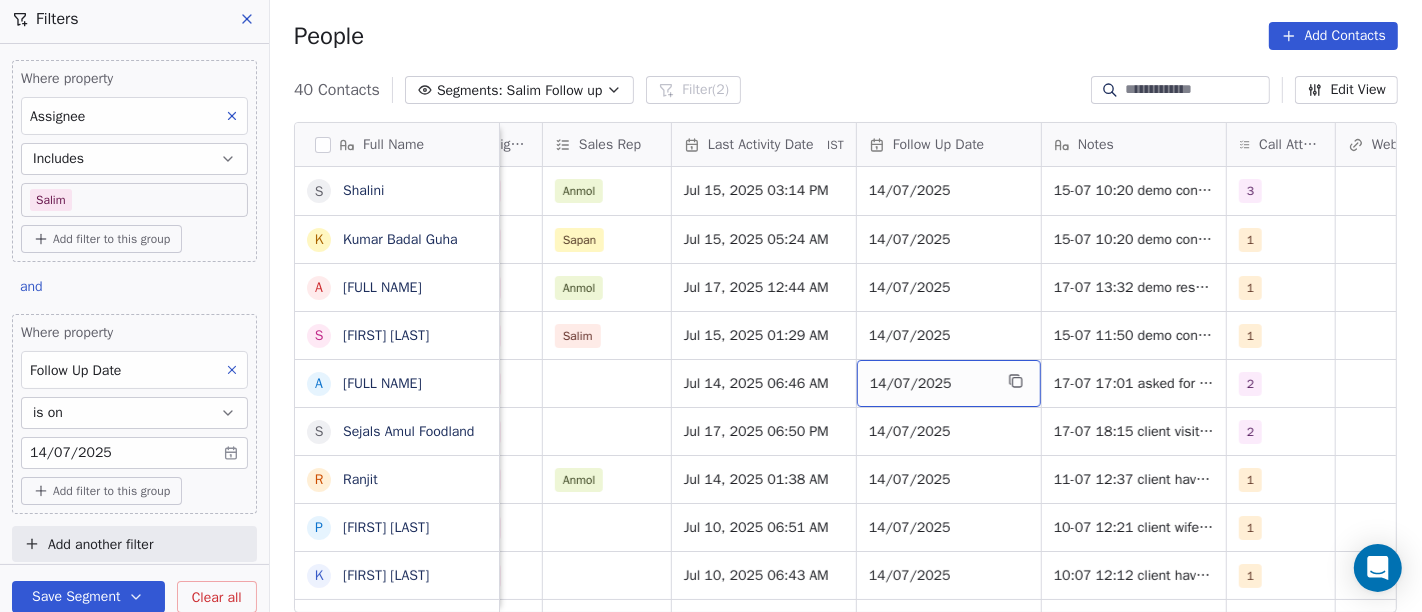 click on "14/07/2025" at bounding box center (931, 384) 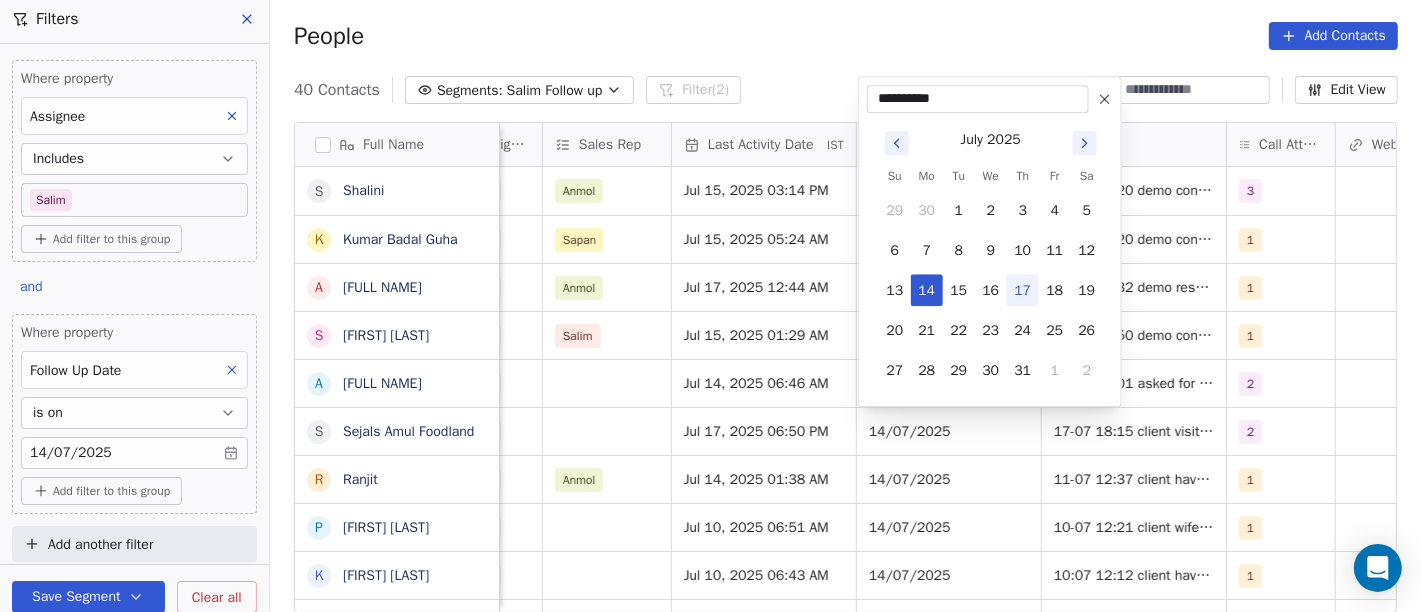 click on "On2Cook India Pvt. Ltd. Contacts People Marketing Workflows Campaigns Sales Pipelines Sequences Beta Tools Apps AI Agents Help & Support Filters Where property   Assignee   Includes Salim Add filter to this group and Where property   Follow Up Date   is on 14/07/2025 Add filter to this group Add another filter Save Segment Clear all People  Add Contacts 40 Contacts Segments: Salim Follow up Filter  (2) Edit View Tag Add to Sequence Full Name S Shalini K Kumar Badal Guha A Anil Sharma s shankari somu A Ashok Kumar J S Sejals Amul Foodland R Ranjit P Pawan Gautam K Kumar Arpan s saiyed Alamdar Hussain Abidi V Vijay s sahanara begum N NILESH GARG Z Zuber Rehmani D Deep Sharma H Himadri Das J Jiten kumar R Rajendra Kumar S Soma Das S Sanjay Chopra S SANKAR GHOSH A Ashang C S Suresh Kumar S Sujit Belsare R Ravi Bhushan s skhare H Himank Verma V Vinay Kalla j jarad suhas pandrinath ? ??? Created Date IST Lead Status Tags Assignee Sales Rep Last Activity Date IST Follow Up Date Notes Call Attempts Website Location" at bounding box center [711, 306] 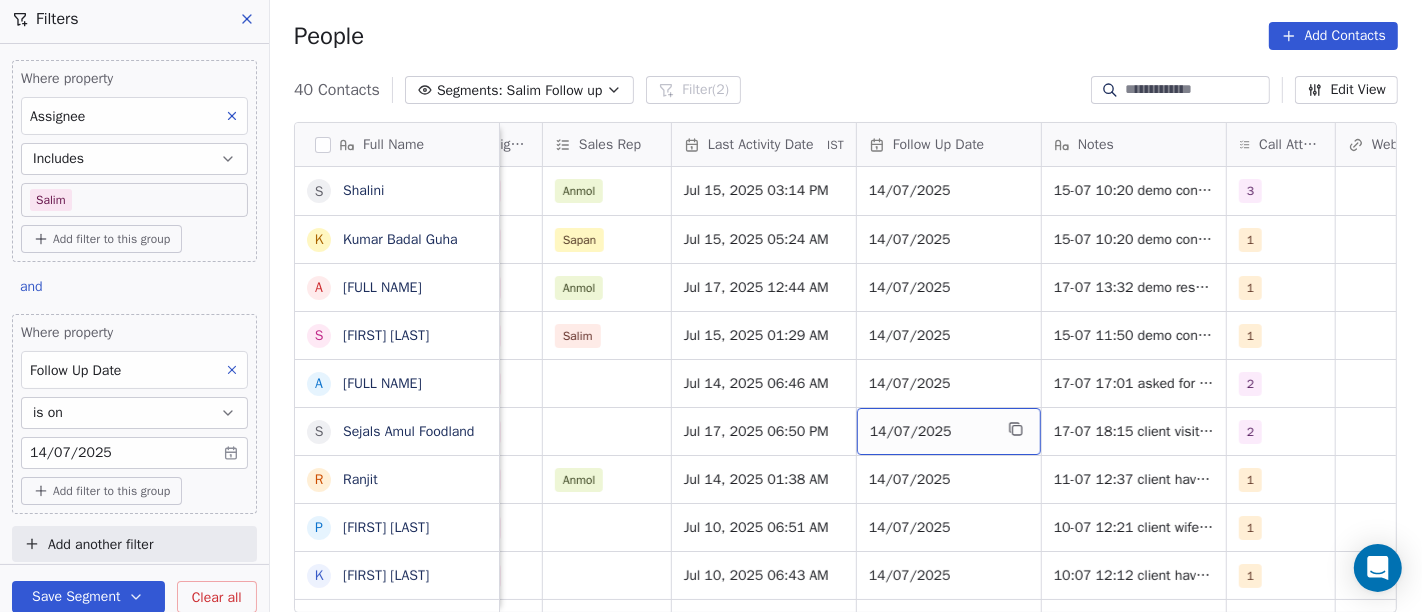 click on "14/07/2025" at bounding box center [931, 432] 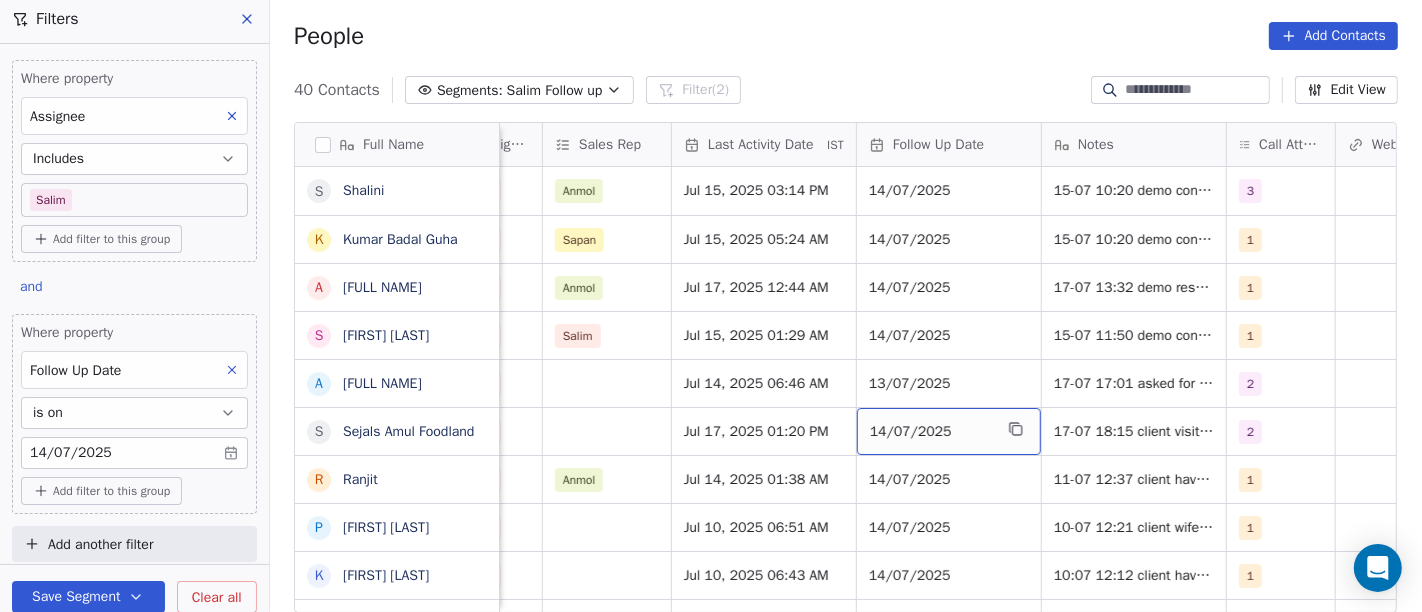 click on "14/07/2025" at bounding box center (931, 432) 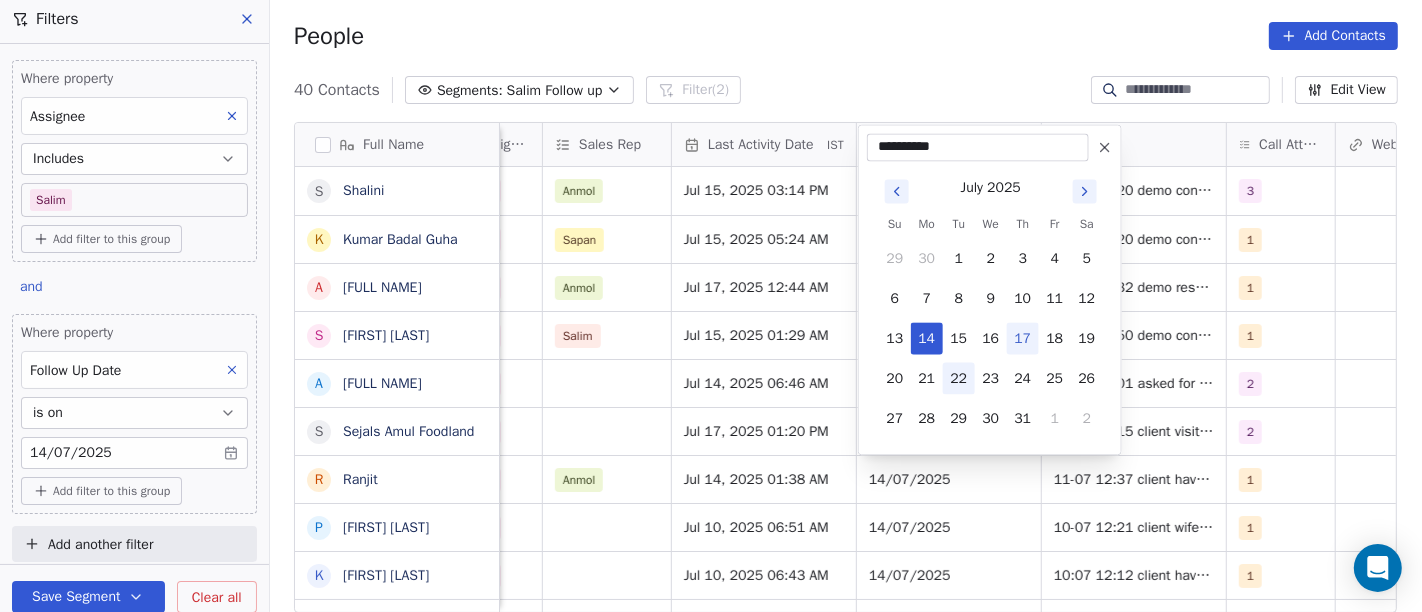 click on "22" at bounding box center [959, 378] 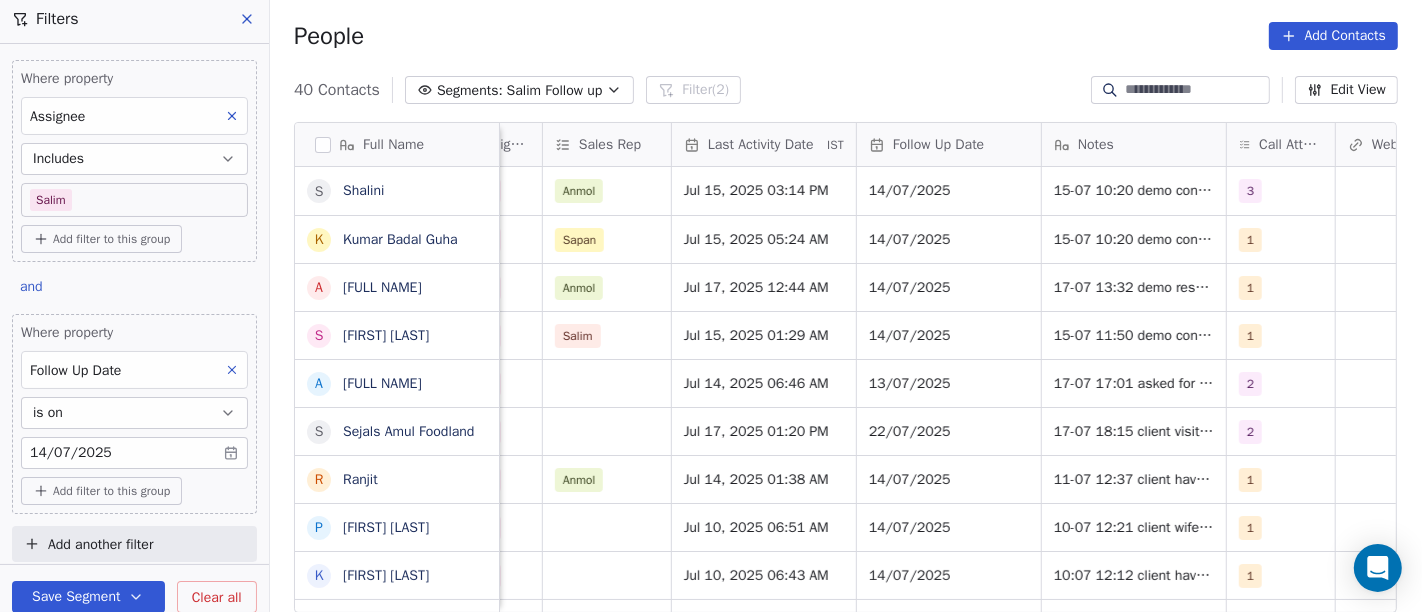 click on "People  Add Contacts" at bounding box center (846, 36) 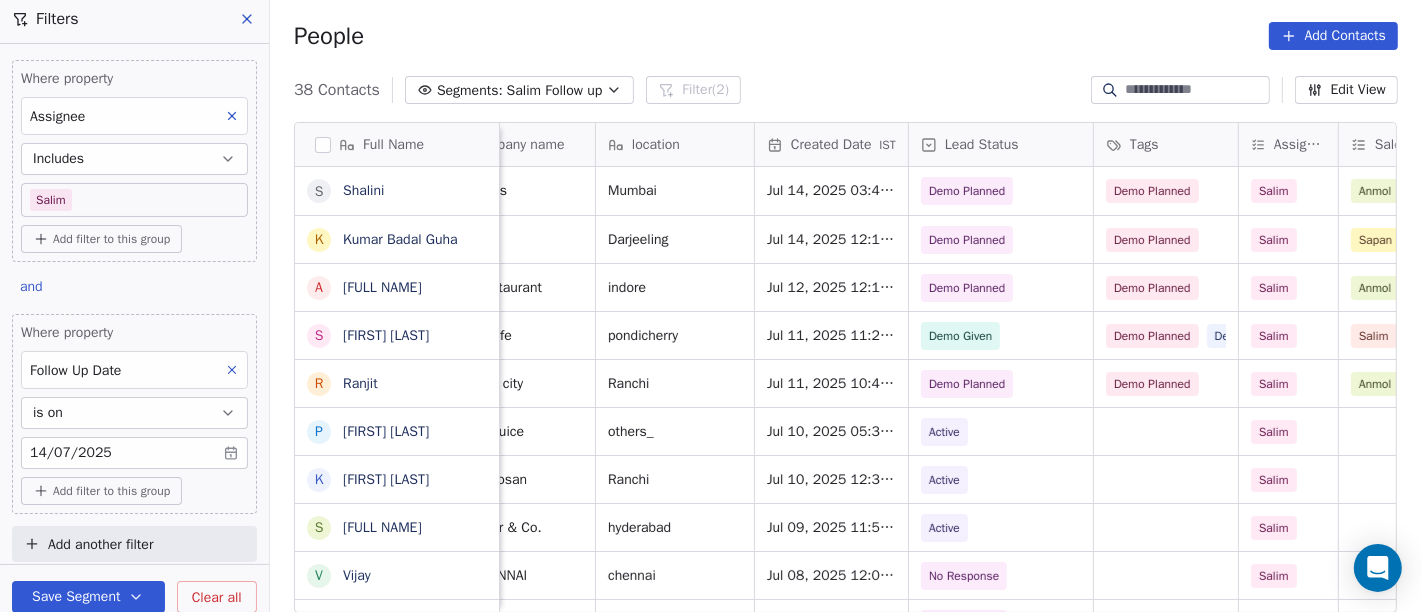 scroll, scrollTop: 0, scrollLeft: 374, axis: horizontal 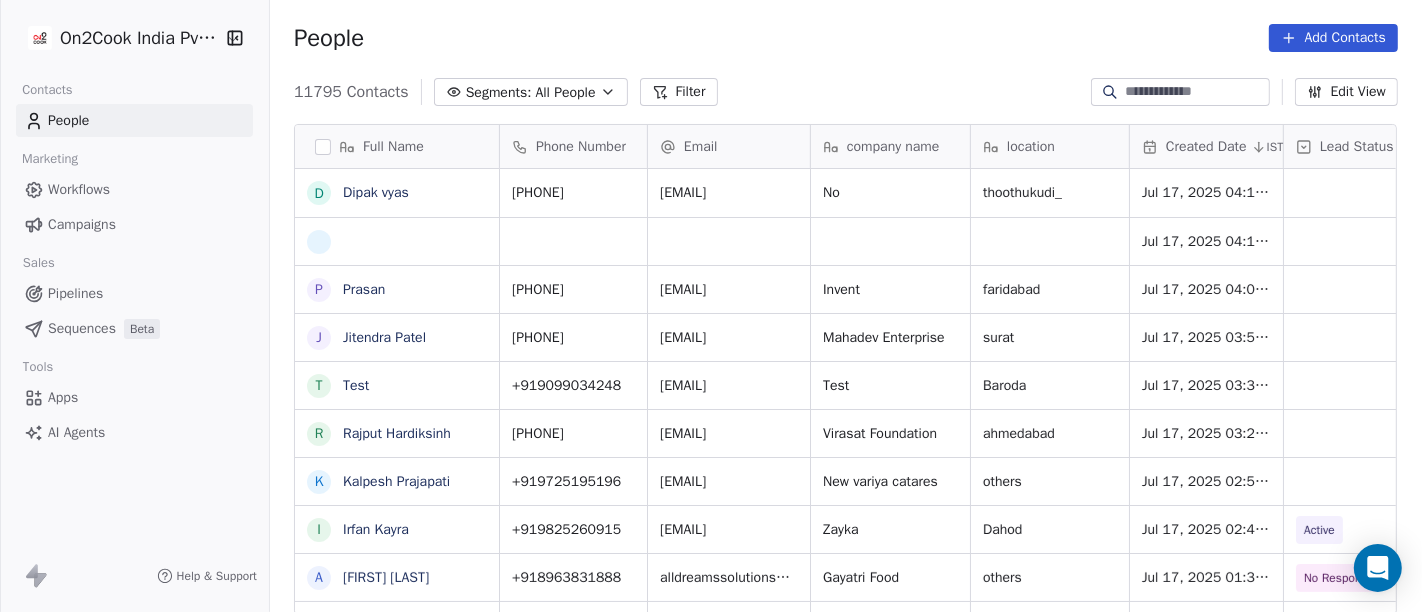 click on "All People" at bounding box center [565, 92] 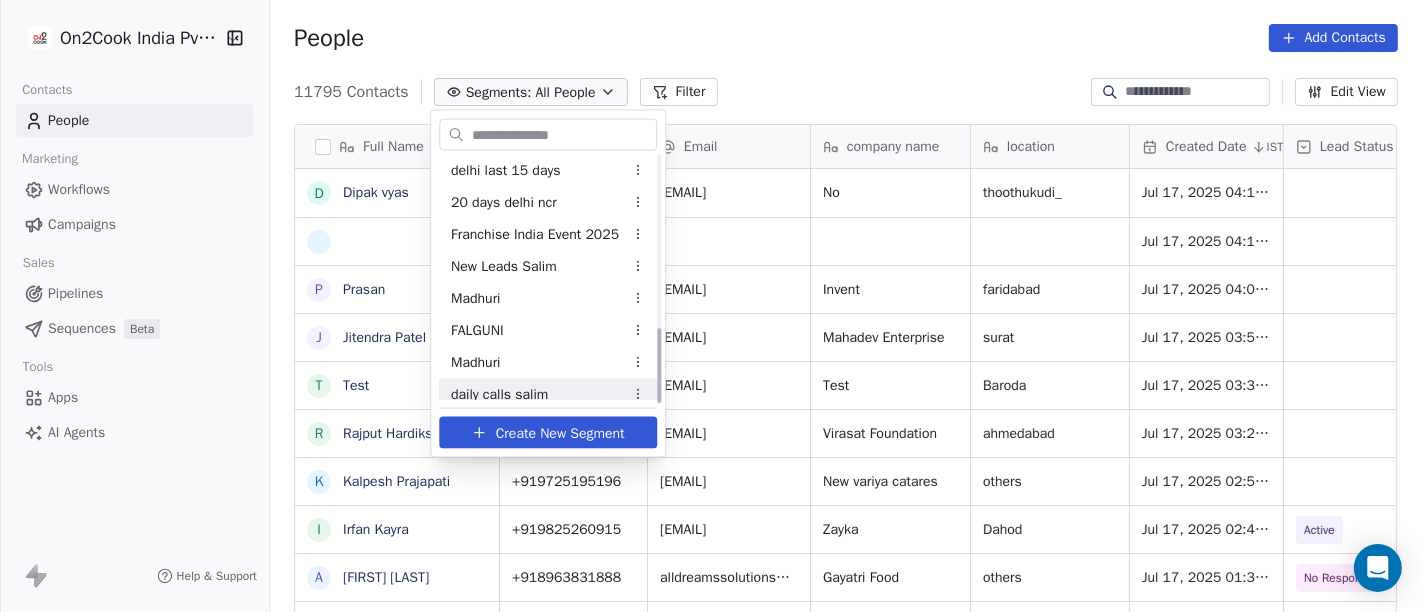 scroll, scrollTop: 557, scrollLeft: 0, axis: vertical 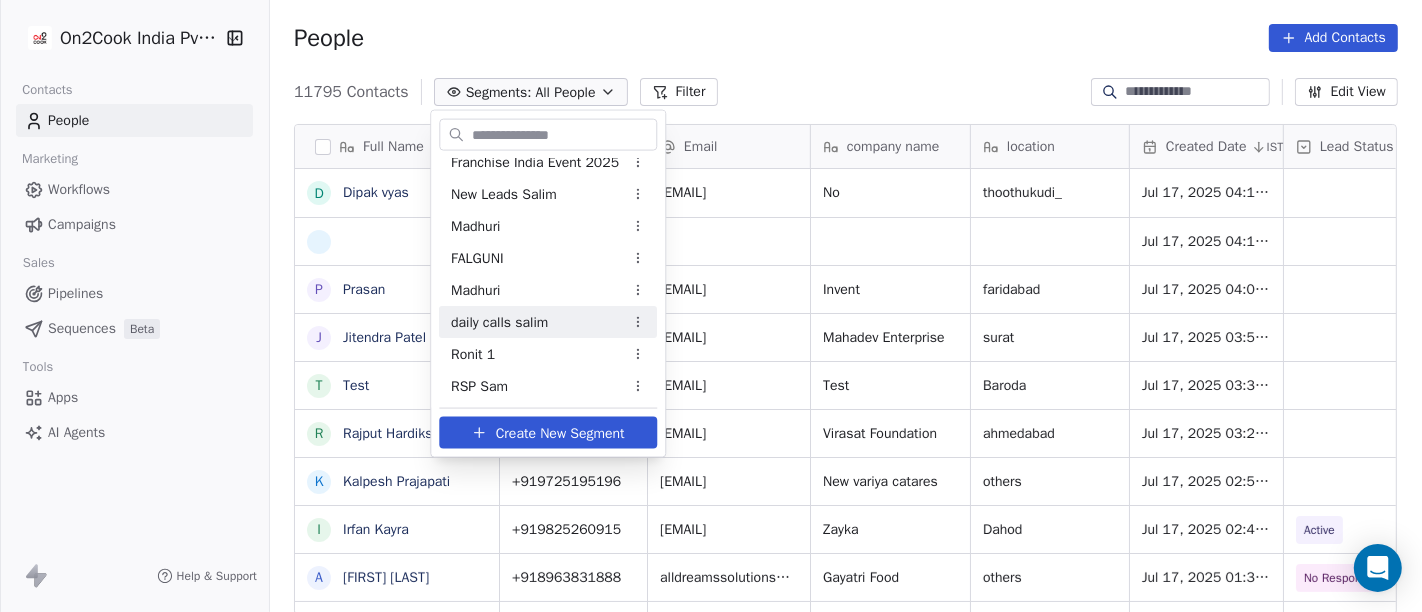 click on "daily calls salim" at bounding box center (499, 321) 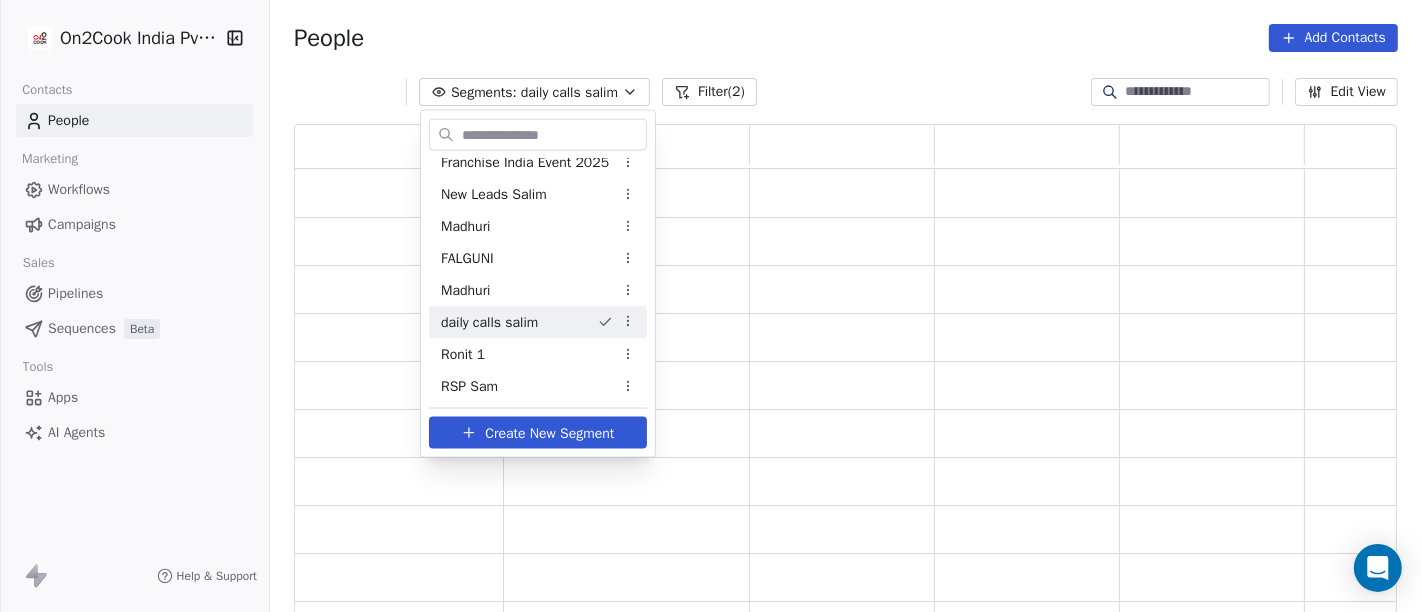 scroll, scrollTop: 17, scrollLeft: 17, axis: both 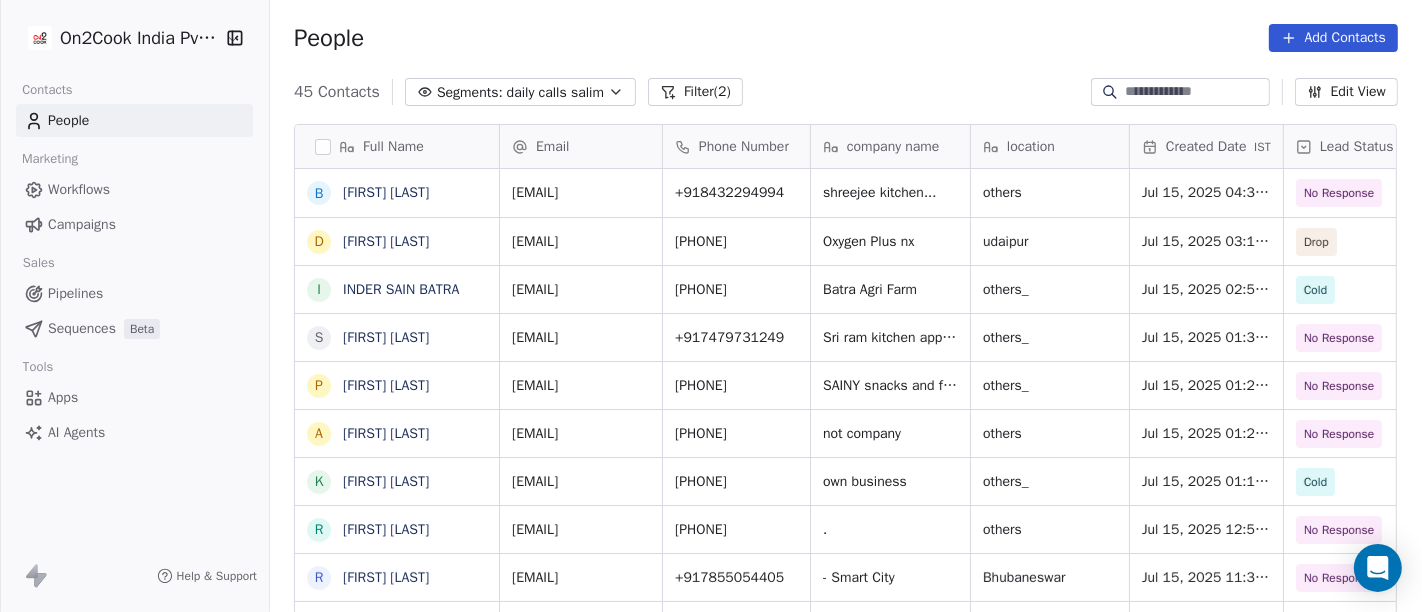 click on "Filter  (2)" at bounding box center (695, 92) 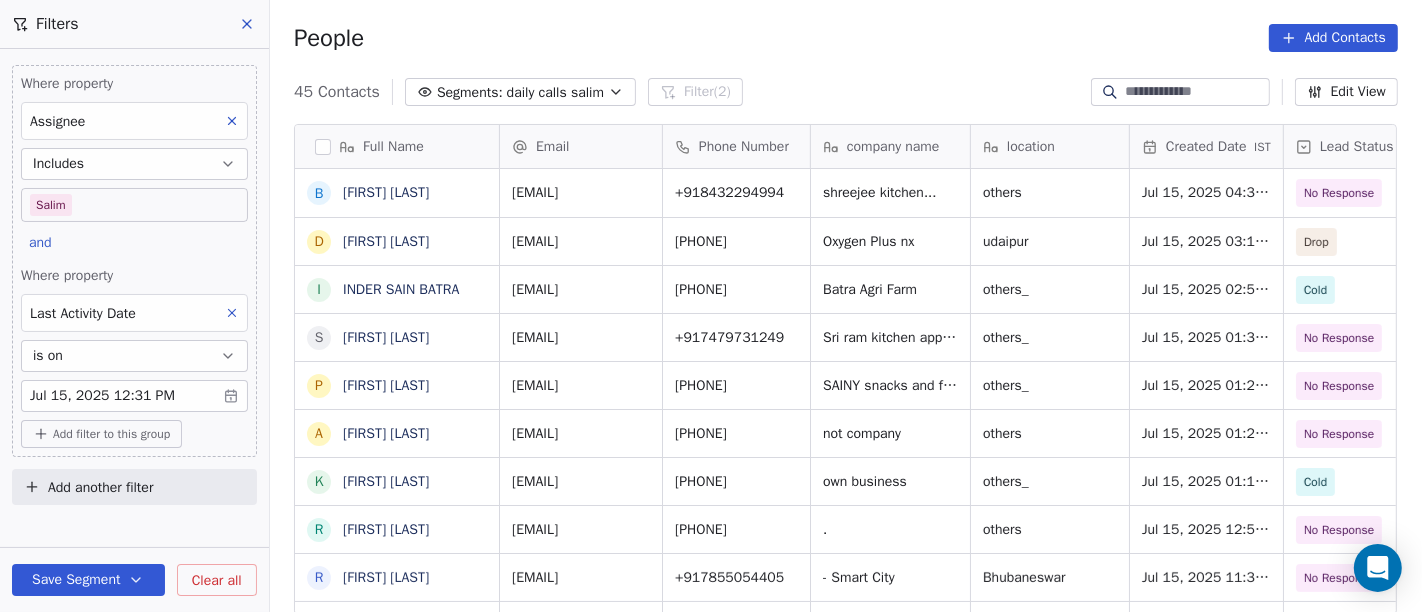 click on "On2Cook India Pvt. Ltd. Contacts People Marketing Workflows Campaigns Sales Pipelines Sequences Beta Tools Apps AI Agents Help & Support Filters Where property   Assignee   Includes Salim and Where property   Last Activity Date   is on Jul 15, 2025 12:31 PM Add filter to this group Add another filter Save Segment Clear all People  Add Contacts 45 Contacts Segments: daily calls salim  Filter  (2) Edit View Tag Add to Sequence Full Name B Bharat Joshi D Dev Gurjar I INDER SAIN BATRA S Saran Chandra p paramjeet singh A Atul Pandey K Kathir Raj R RAMESH DHANECHA R Ramesh Sahoo G Goutam Karmakar A Ak Prajapati M Murugan A Aliasgar N Nasta pani a anup Kalra D Dheeraj Kudaal B Bismita Patra R Raju Maurya K Kella Chandra Sekhar G Girish Bhatt B Bijit Das D Devendra Singh H Healthy Crunch a abhishek kumar S Shalini J Jagdish Samadhiya Visnagar A Anant Jajal A Anant Jajal S Sukumar Singh S Sudheer Gokam Email Phone Number company name location Created Date IST Lead Status Tags Assignee Sales Rep bj226798@gmail.com ." at bounding box center [711, 306] 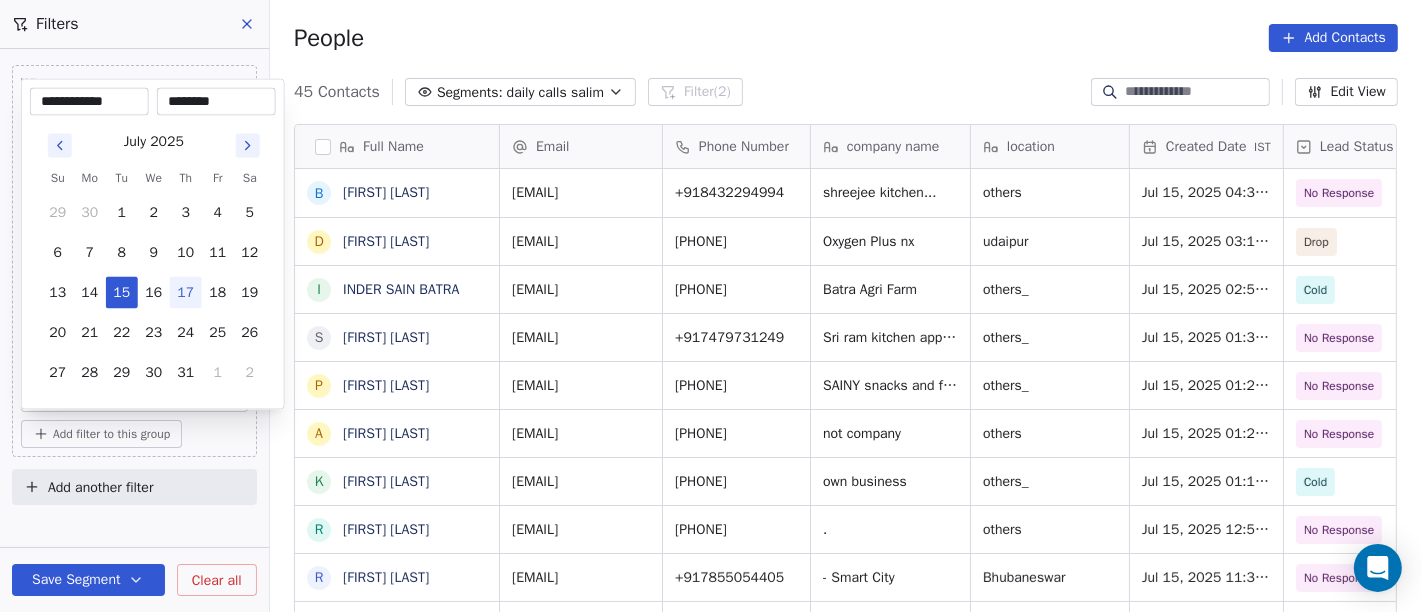 click on "17" at bounding box center (186, 293) 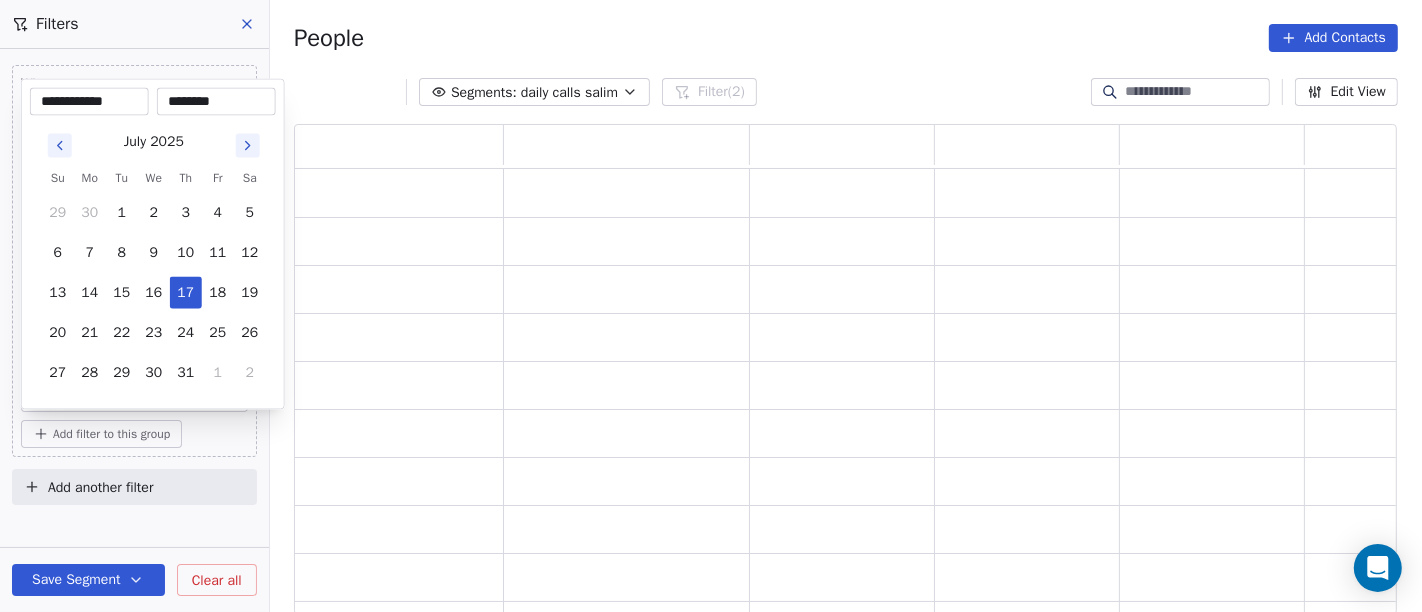 click on "**********" at bounding box center (711, 306) 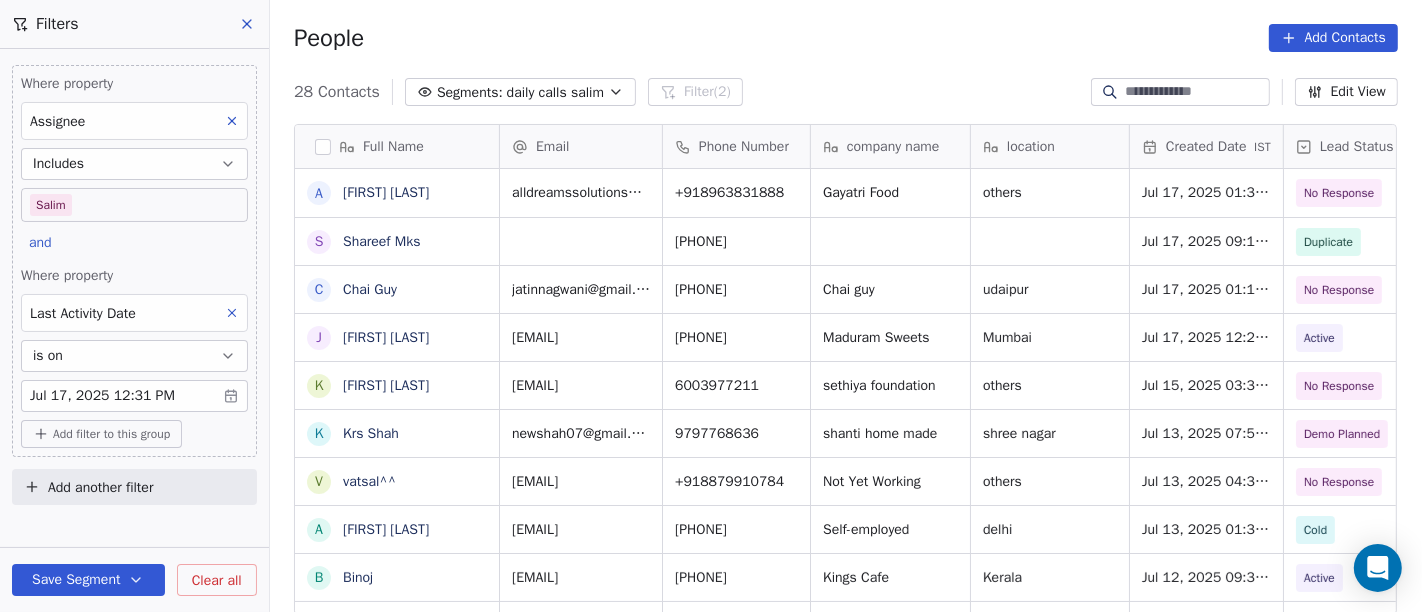 scroll, scrollTop: 17, scrollLeft: 17, axis: both 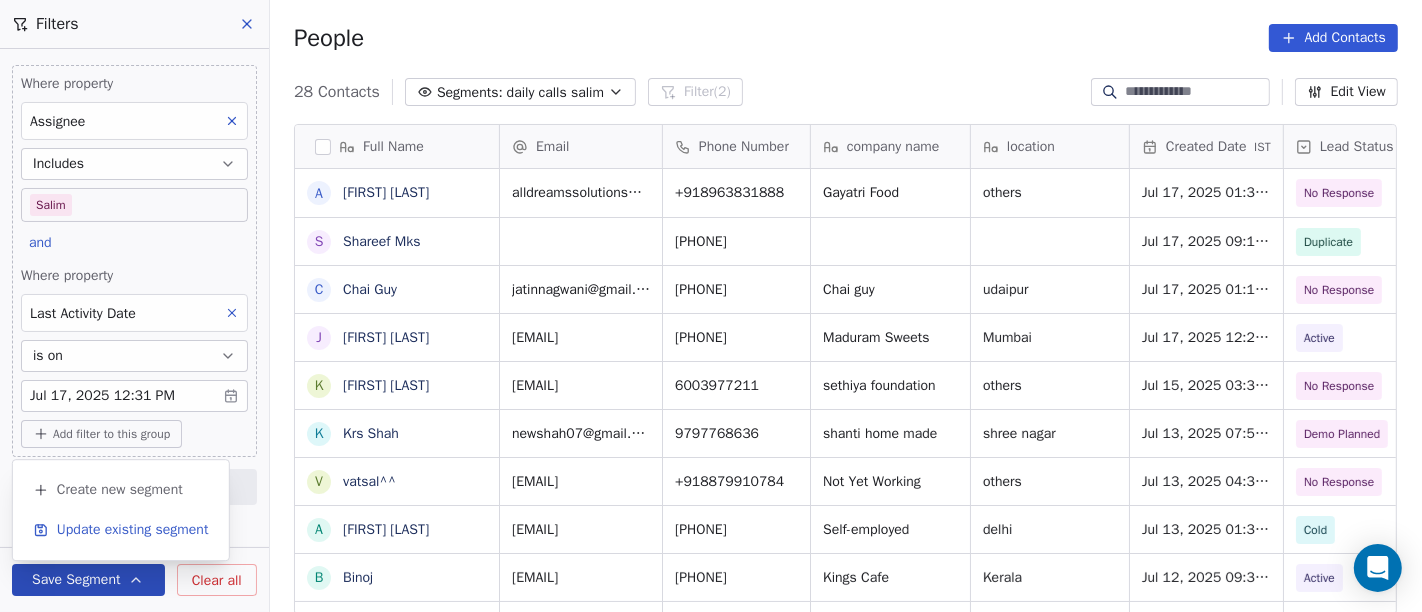 click on "Update existing segment" at bounding box center [133, 530] 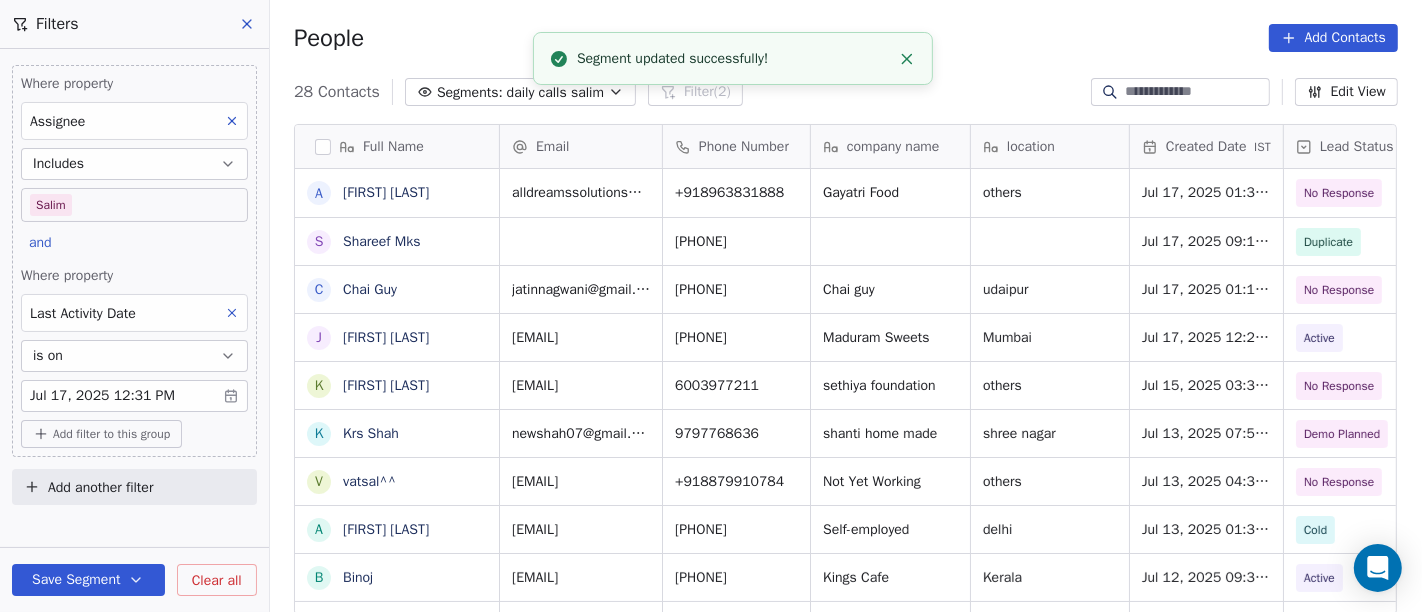 click 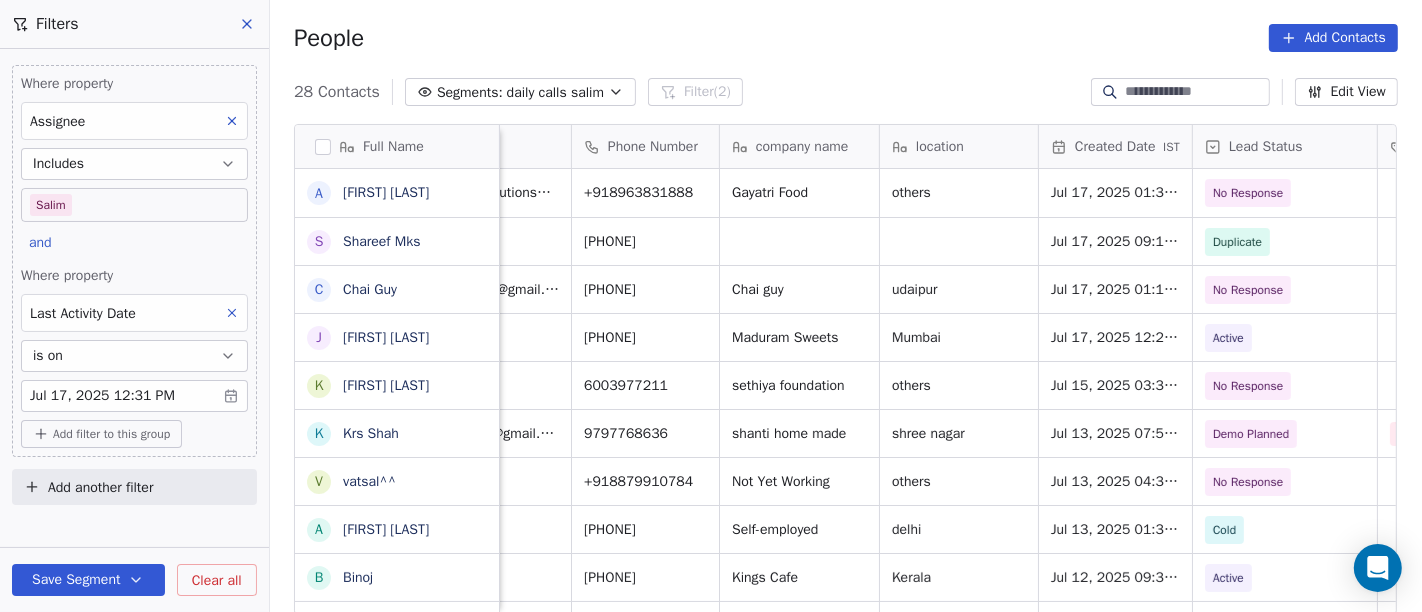 scroll, scrollTop: 0, scrollLeft: 92, axis: horizontal 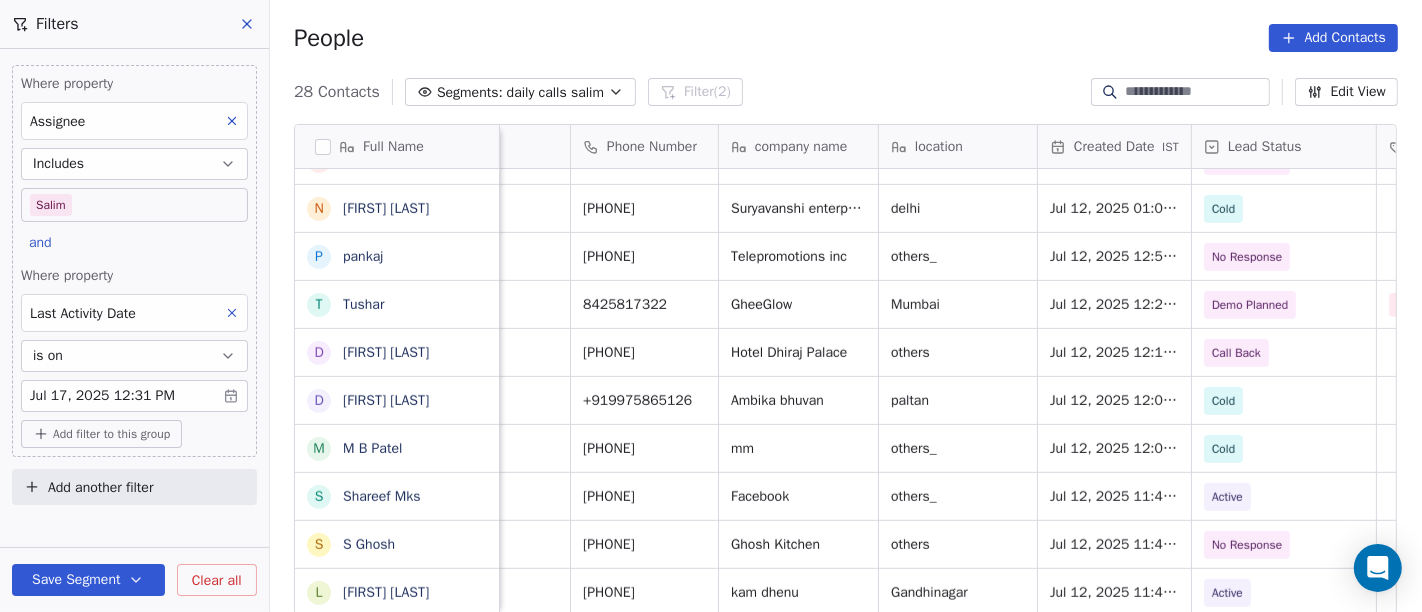 click on "People  Add Contacts" at bounding box center [846, 38] 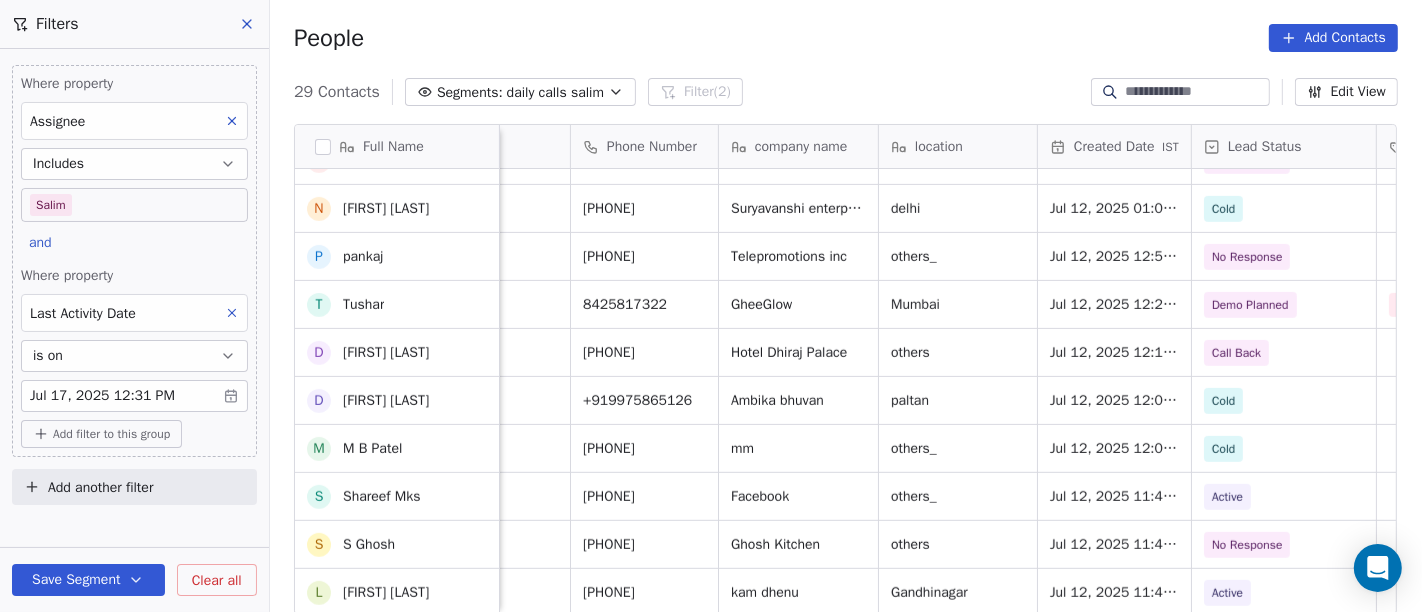scroll, scrollTop: 452, scrollLeft: 0, axis: vertical 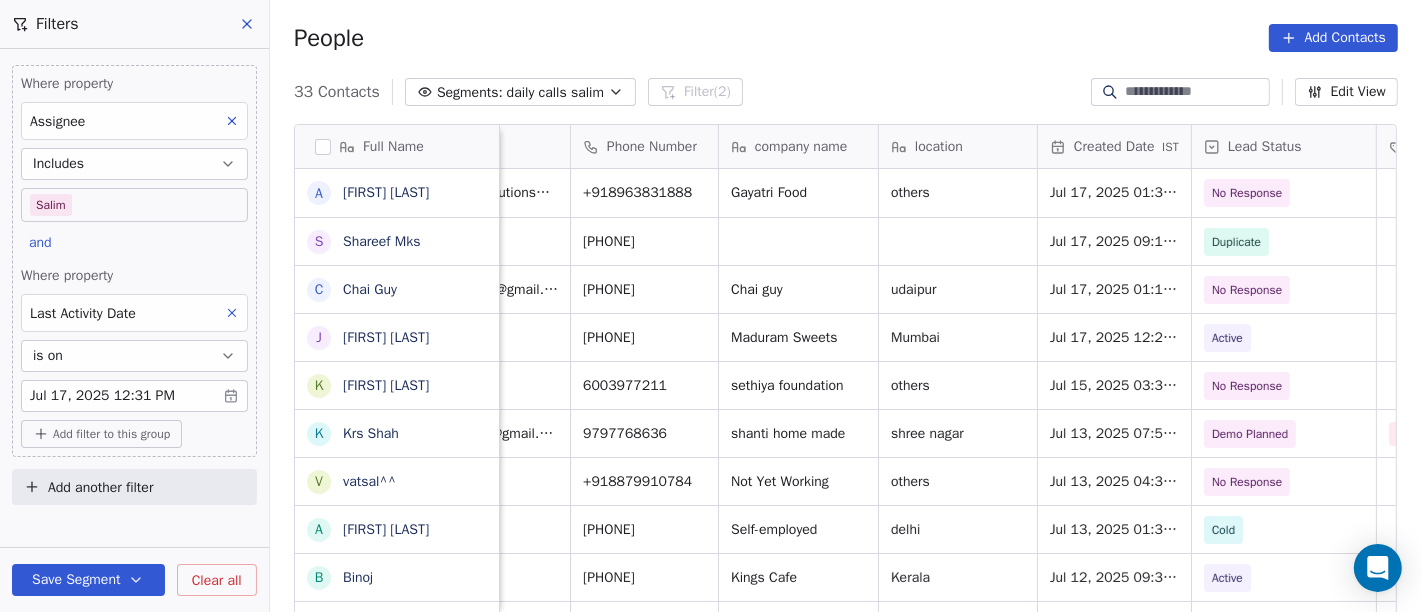 click on "People  Add Contacts" at bounding box center [846, 38] 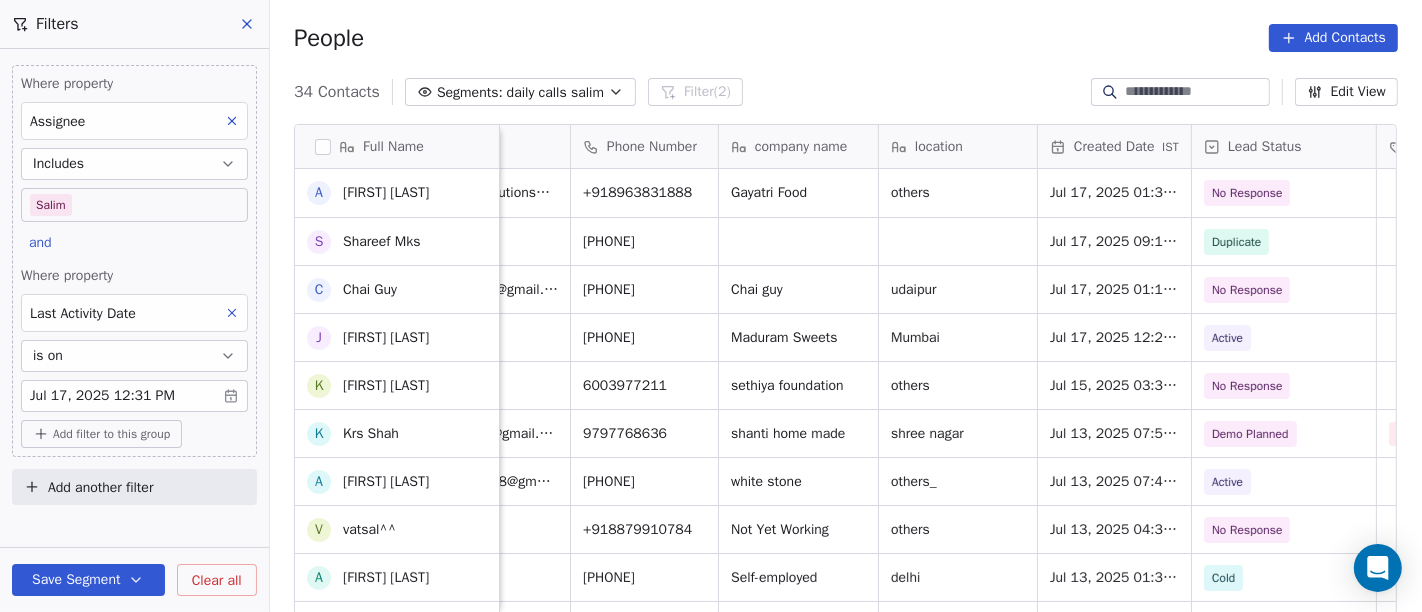 scroll, scrollTop: 555, scrollLeft: 0, axis: vertical 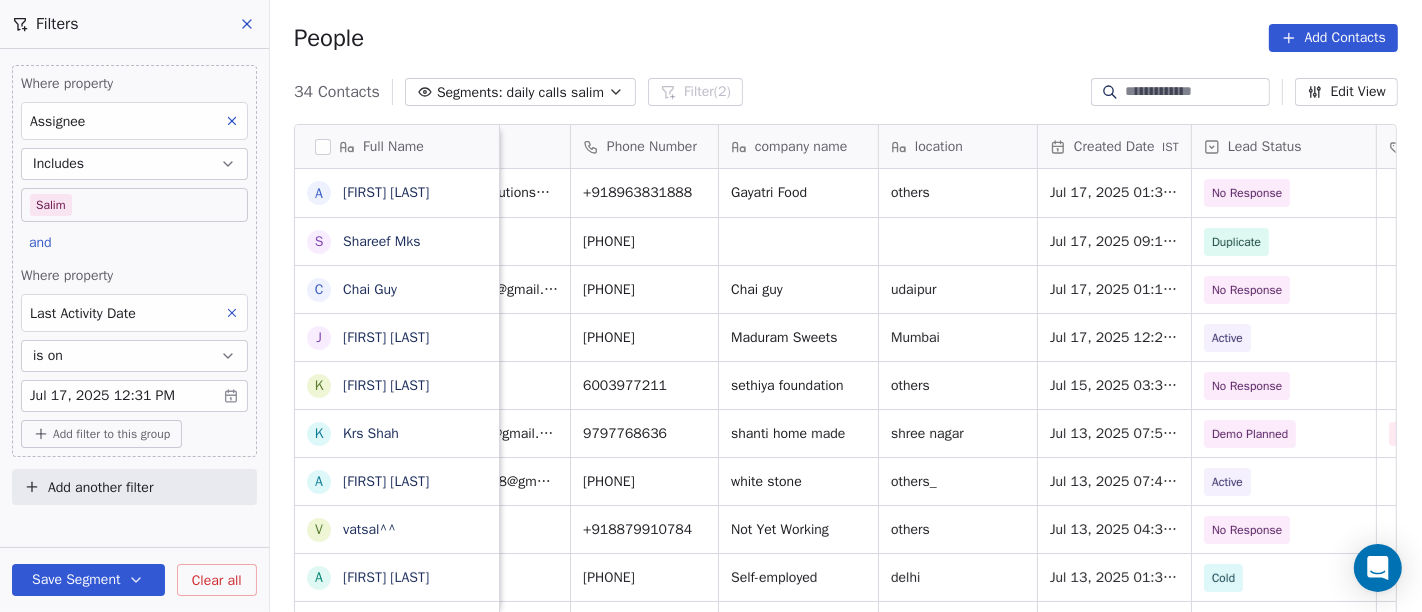 click on "People  Add Contacts" at bounding box center [846, 38] 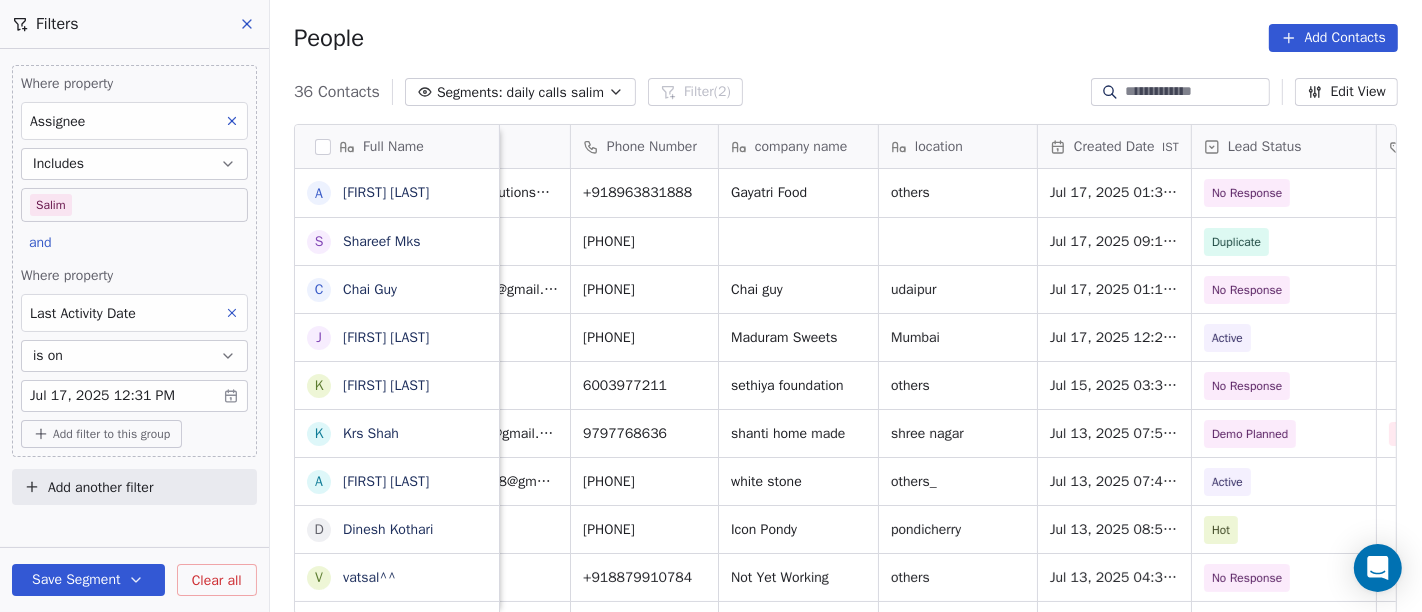 scroll, scrollTop: 329, scrollLeft: 0, axis: vertical 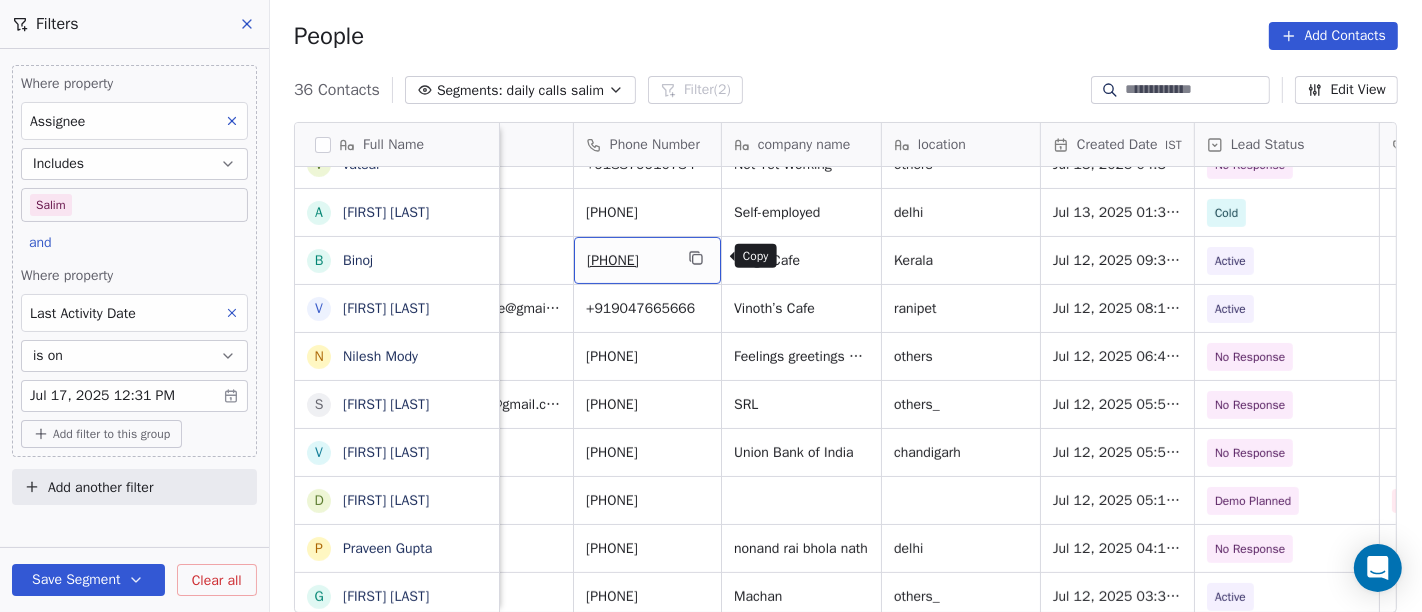 click at bounding box center [696, 258] 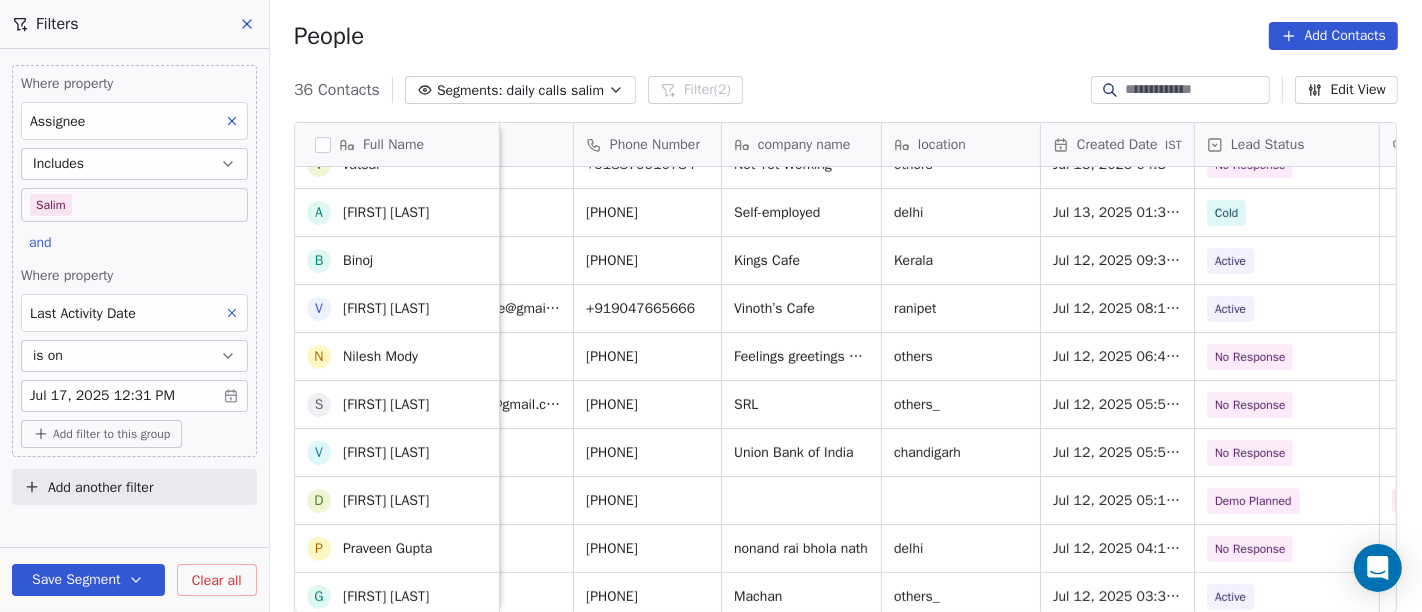 scroll, scrollTop: 856, scrollLeft: 0, axis: vertical 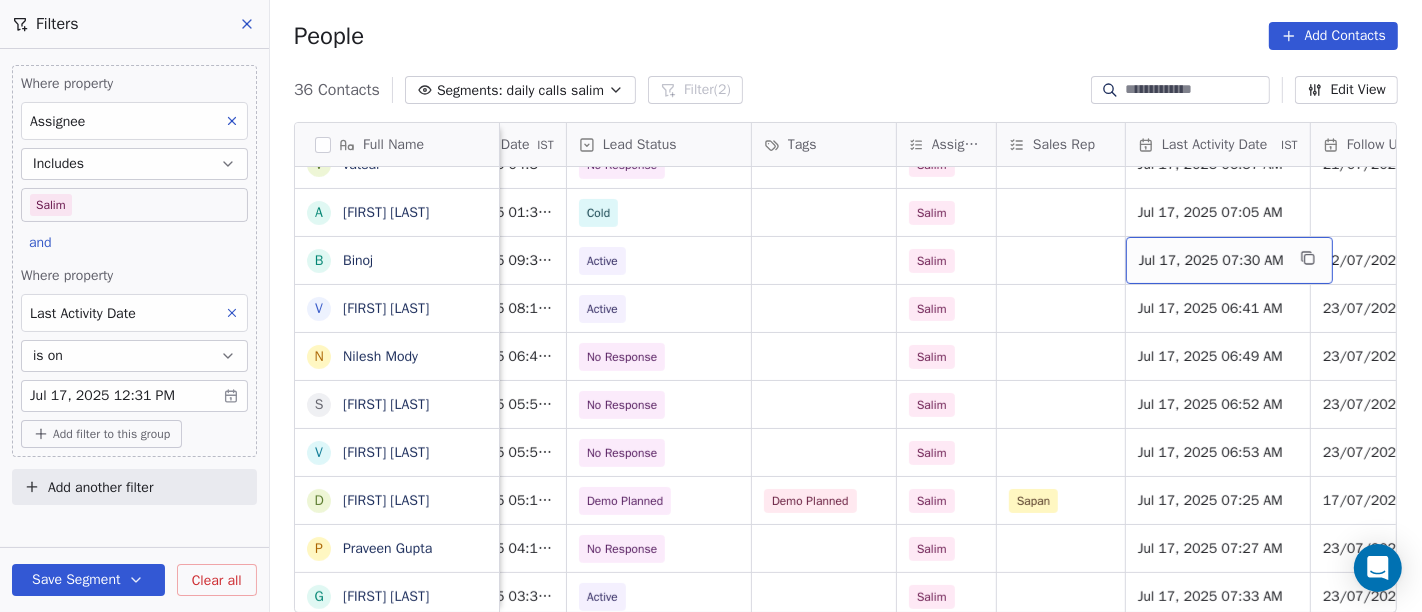 click on "Jul 17, 2025 07:30 AM" at bounding box center [1211, 261] 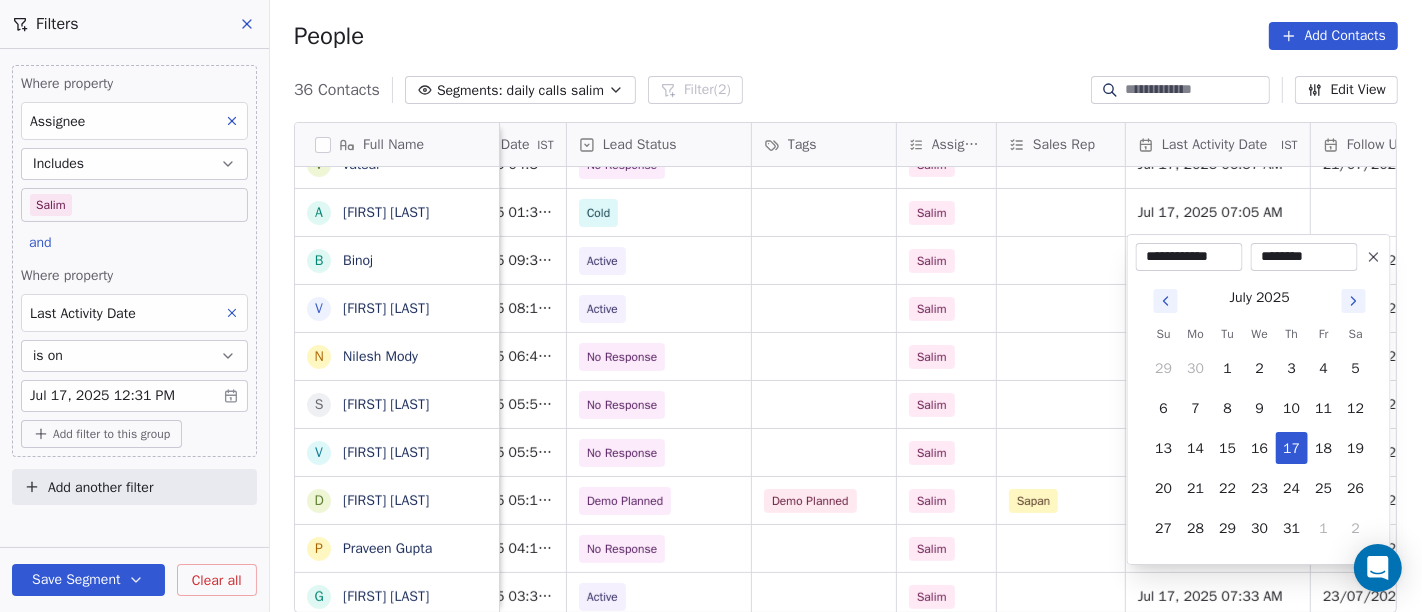 click on "On2Cook India Pvt. Ltd. Contacts People Marketing Workflows Campaigns Sales Pipelines Sequences Beta Tools Apps AI Agents Help & Support Filters Where property   Assignee   Includes Salim and Where property   Last Activity Date   is on Jul 17, 2025 12:31 PM Add filter to this group Add another filter Save Segment Clear all People  Add Contacts 36 Contacts Segments: daily calls salim  Filter  (2) Edit View Tag Add to Sequence Full Name A Ashoka Khatri S Shareef Mks C Chai Guy J Jimmy Thakkar k kabita jain K Krs Shah a ashish jaiswal D Dinesh Kothari v vatsal^^ A Anup Melwani B Binoj V Vinoth Annamalai N Nilesh Mody S Shalabh Saxena V Vinod Mahajan D Dhaval Sheth P Praveen Gupta g gouri Shankar S Sujit Pattnaik J Jassi Singh D Daniel Kurian N Naveen Kumar p pankaj T Tushar D Dr Pankaj G .Dhiraj D Dhiraj Kadam M M B Patel S Shareef Mks S S Ghosh L Laxman Patel u uttam shinde S Sameer Arora p pankaj anand N Naresh Birthare R Rishi Rawat a archit sharma Phone Number company name location Created Date IST Tags" at bounding box center (711, 306) 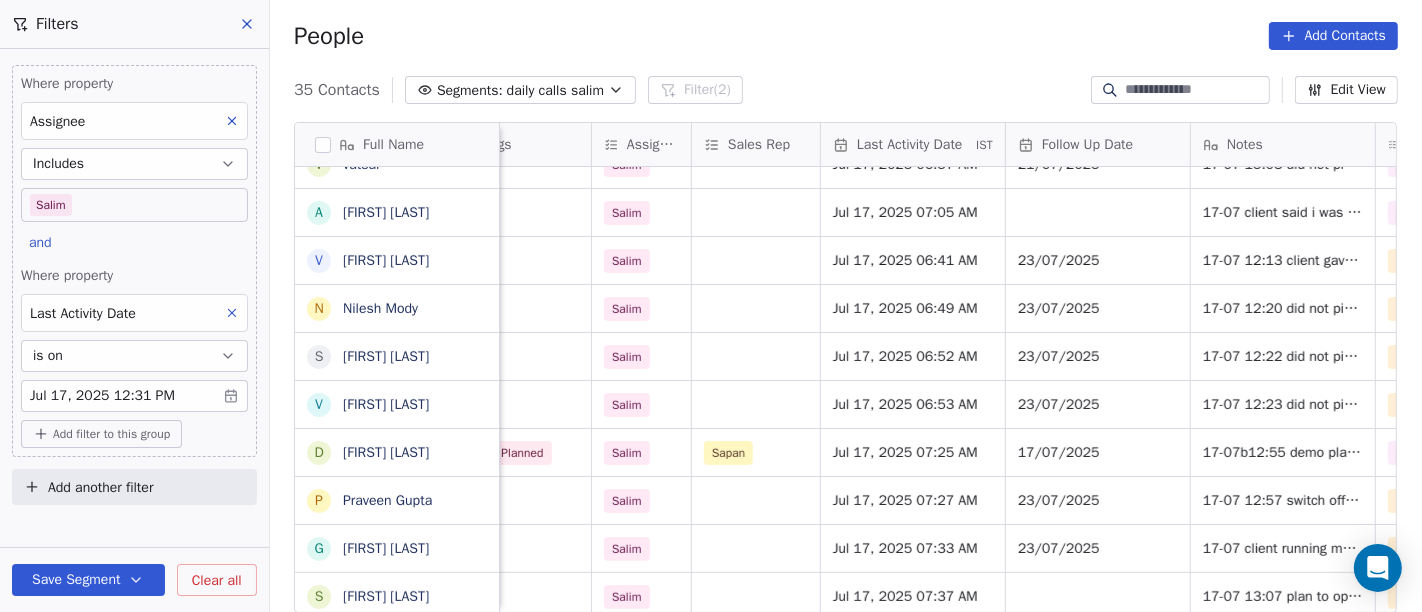 scroll, scrollTop: 0, scrollLeft: 1010, axis: horizontal 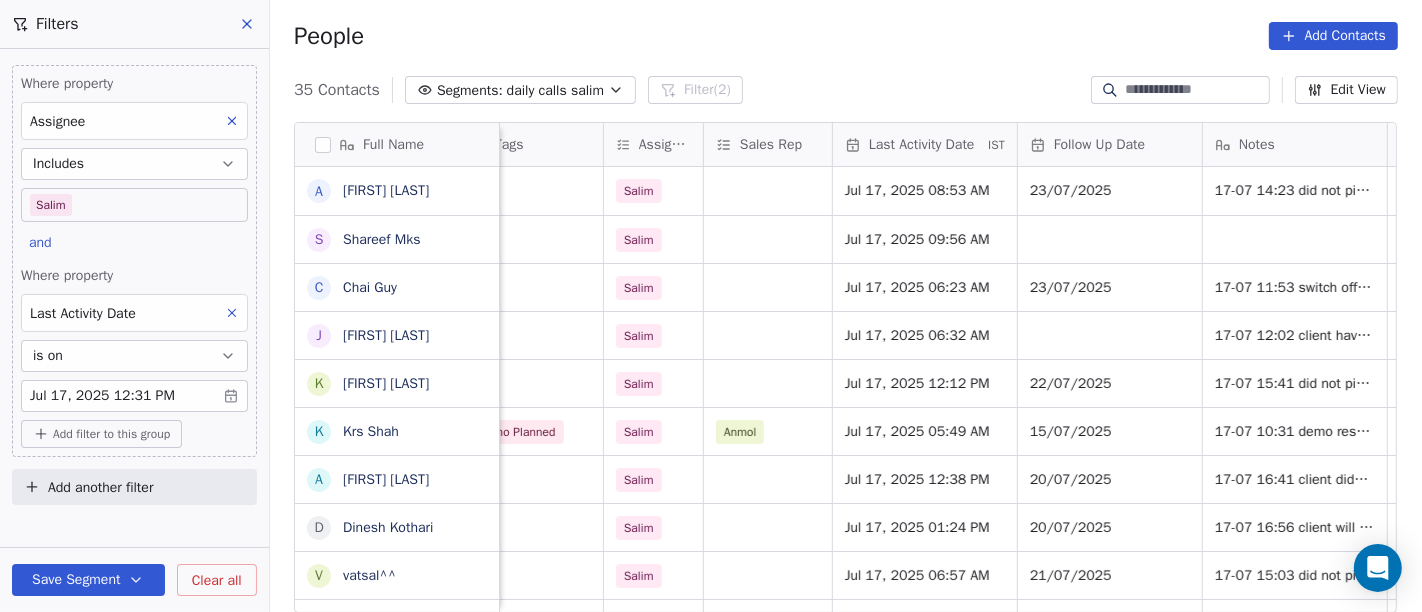 click on "People  Add Contacts" at bounding box center [846, 36] 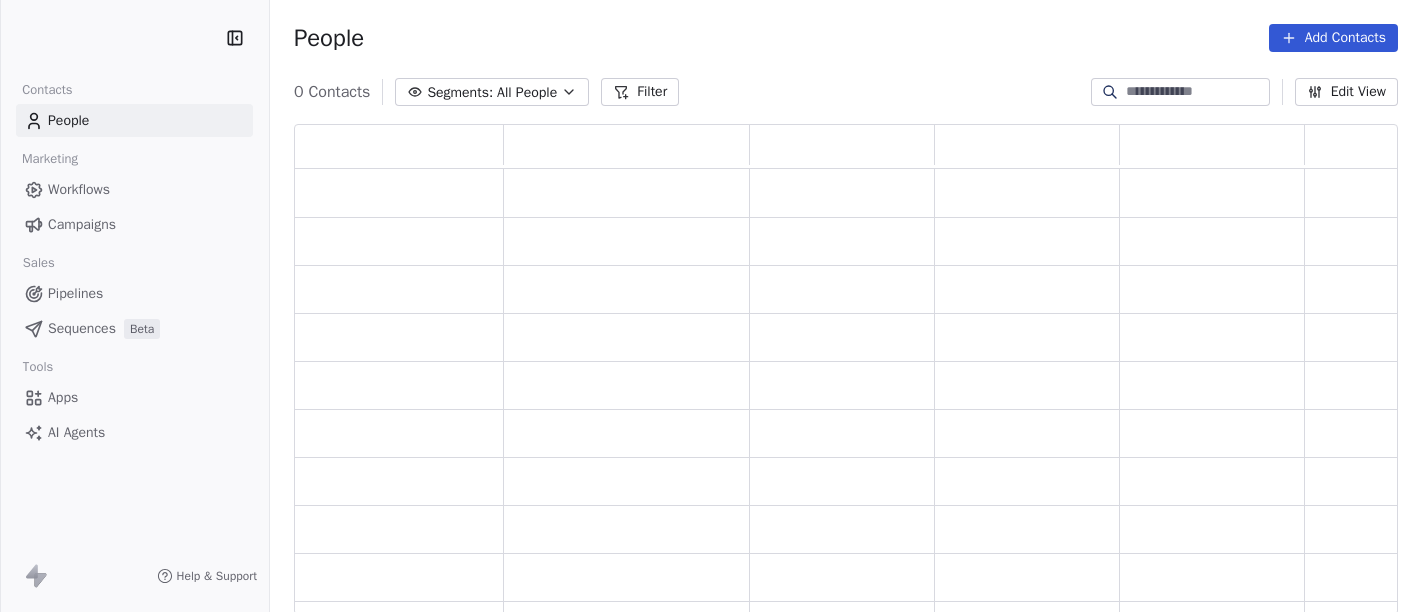 scroll, scrollTop: 0, scrollLeft: 0, axis: both 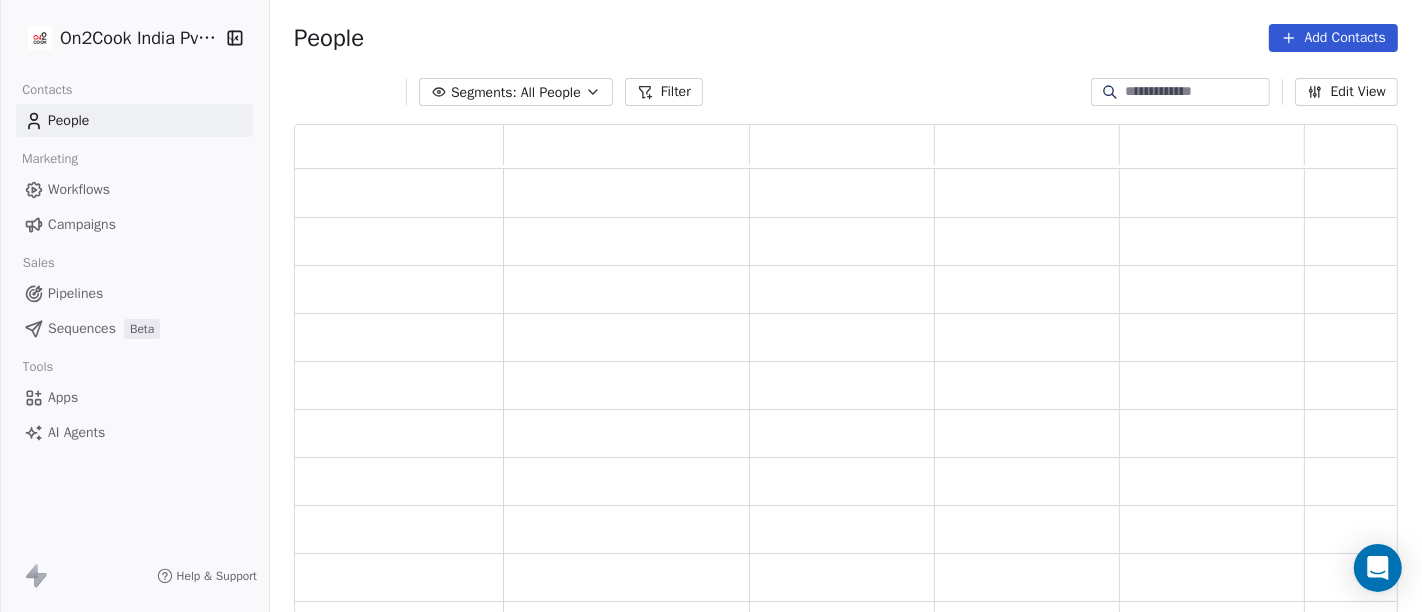 click at bounding box center [1196, 92] 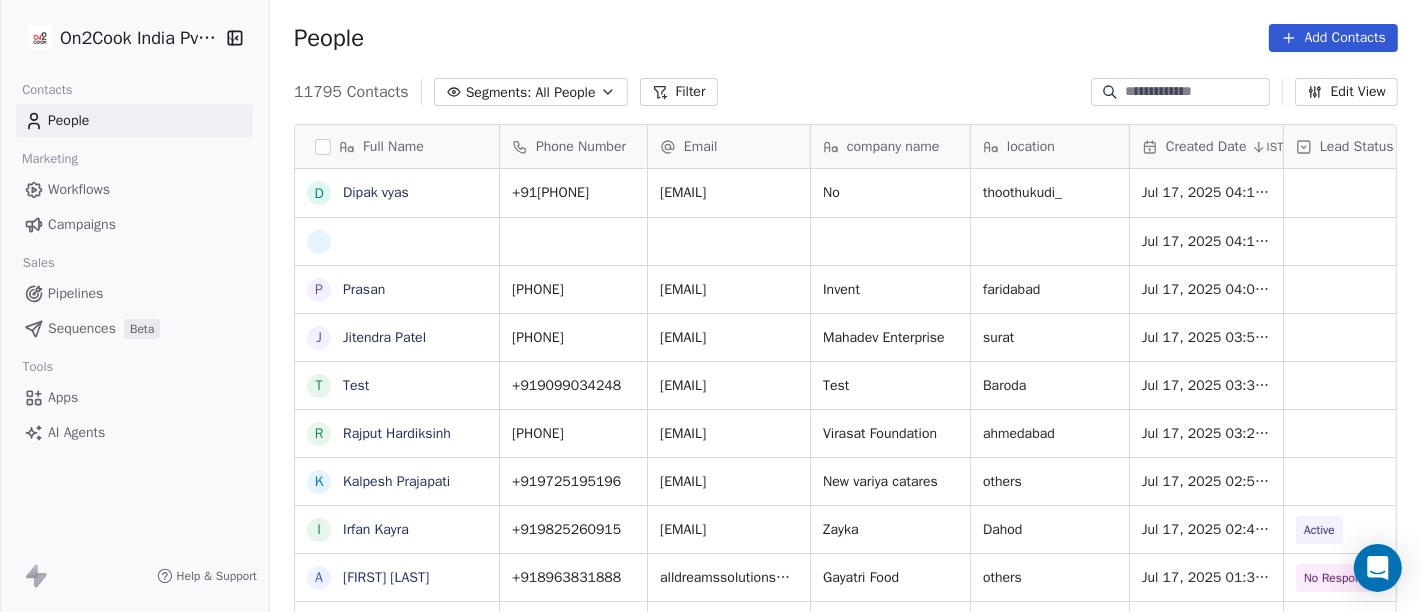 paste on "**********" 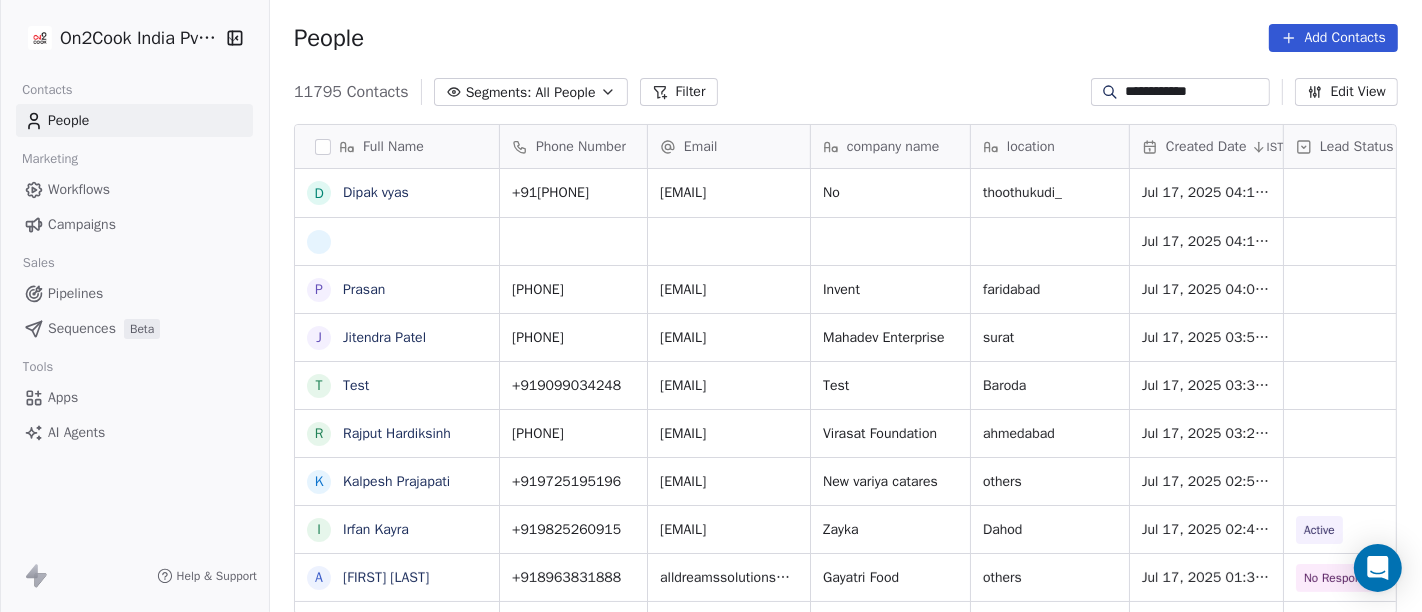 scroll, scrollTop: 17, scrollLeft: 17, axis: both 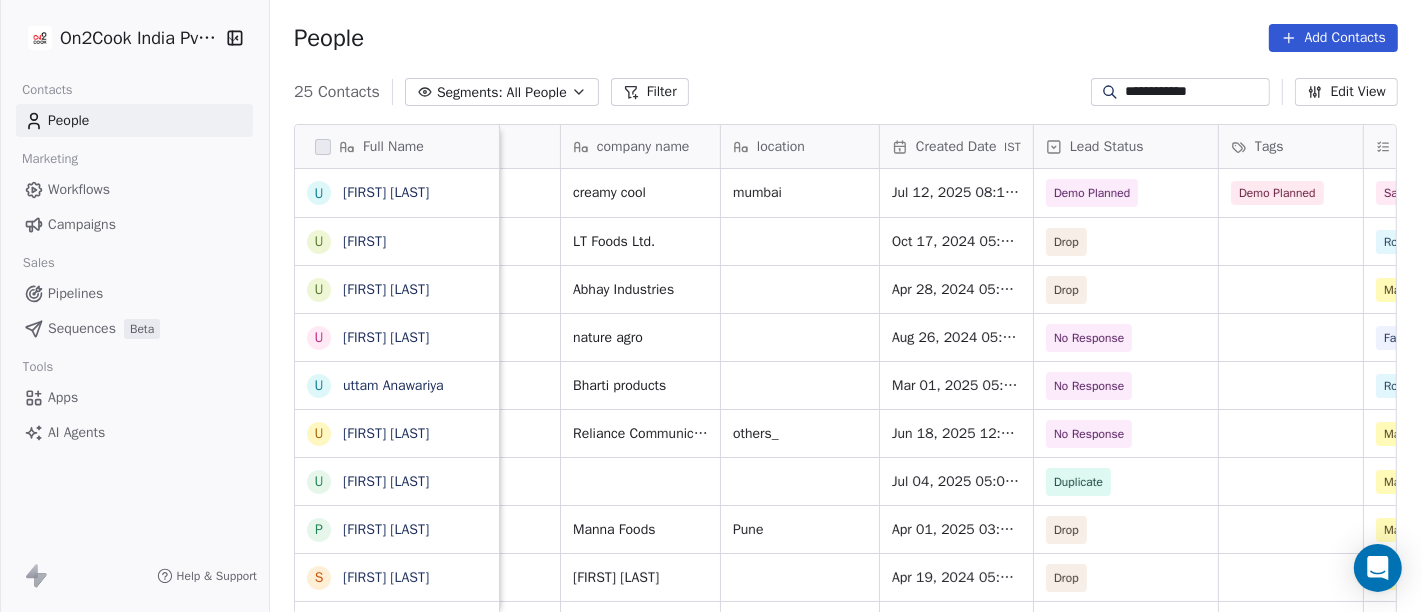 type on "**********" 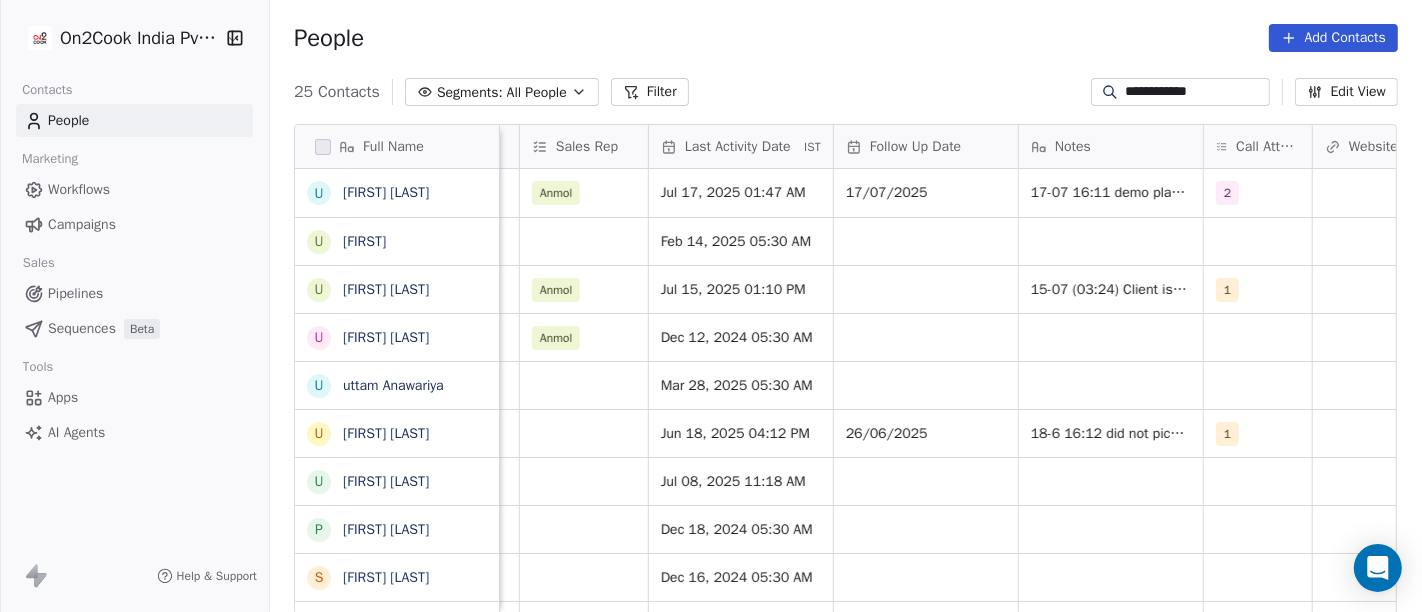 scroll, scrollTop: 0, scrollLeft: 1231, axis: horizontal 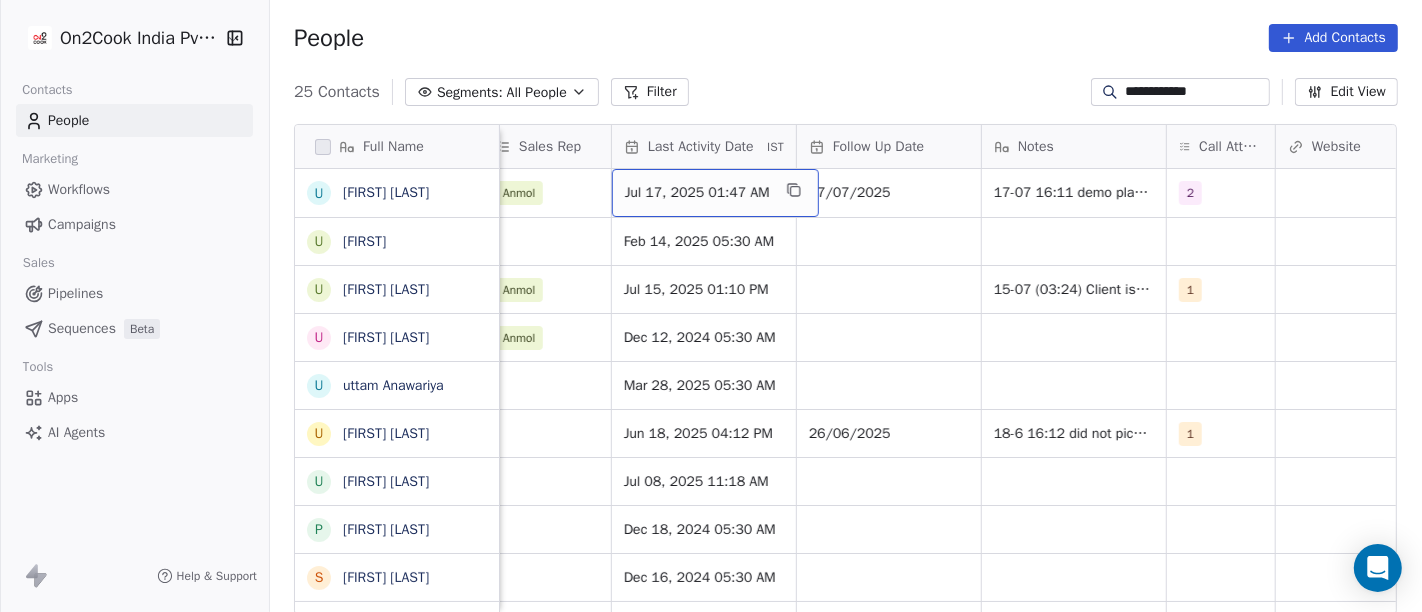 click on "Jul 17, 2025 01:47 AM" at bounding box center (715, 193) 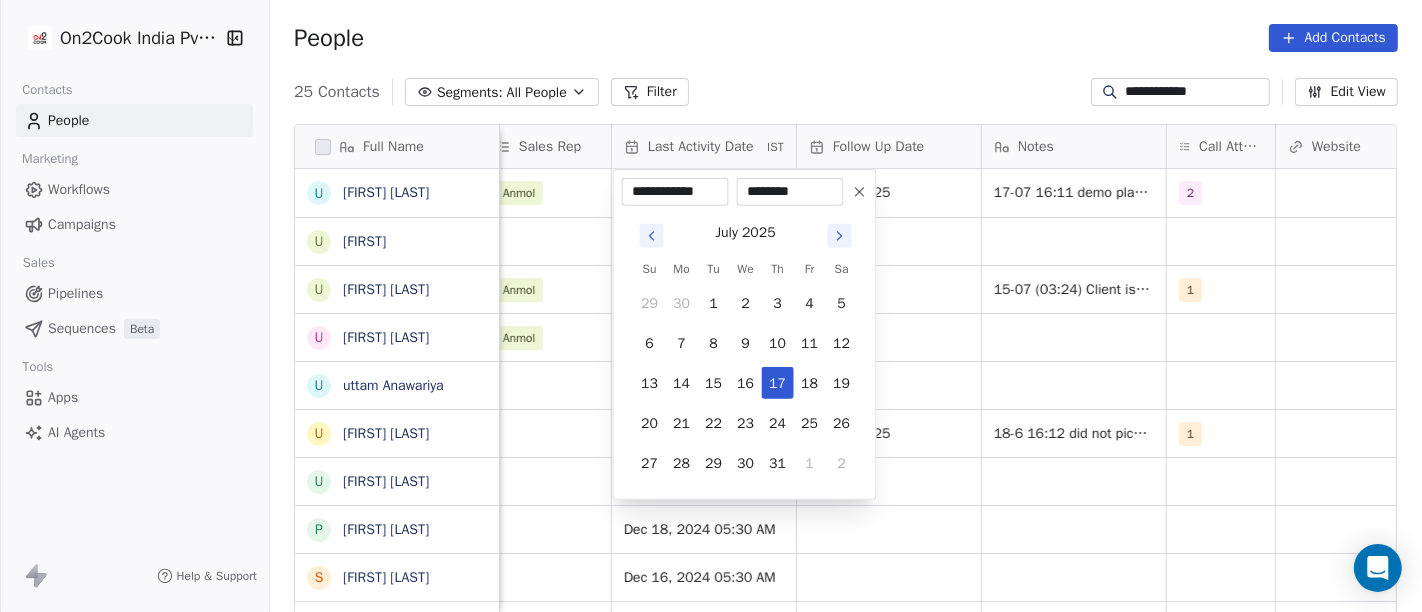 click on "********" at bounding box center (790, 192) 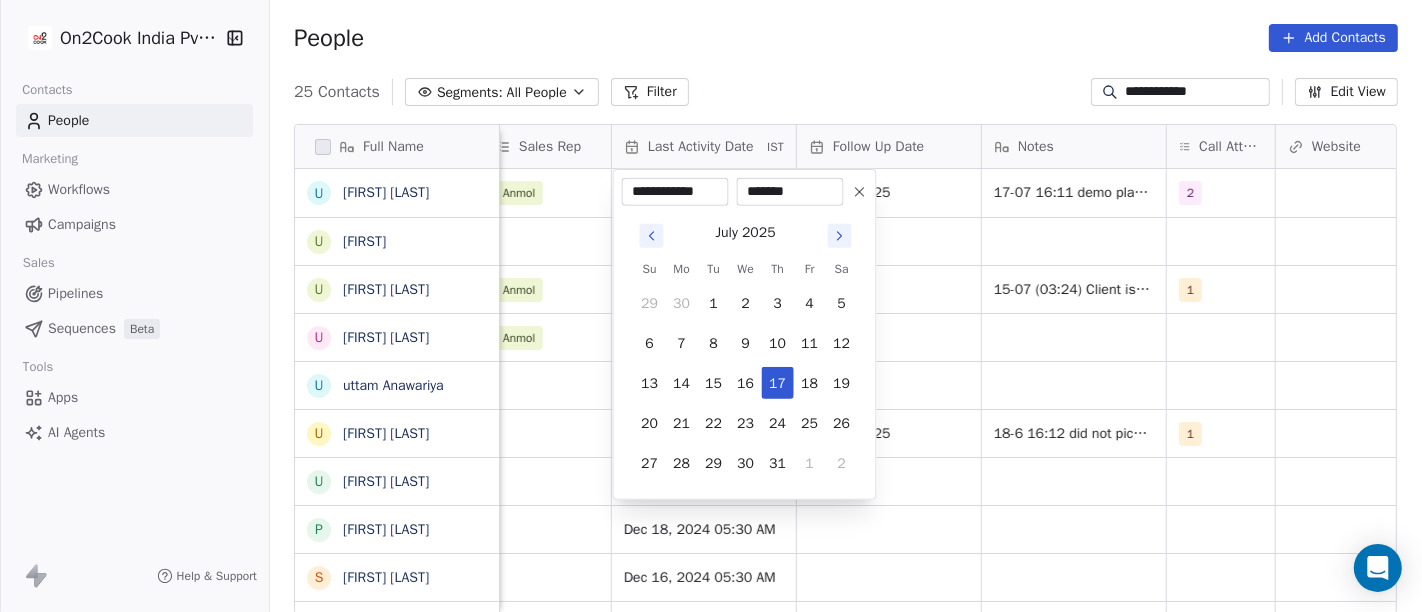 type on "********" 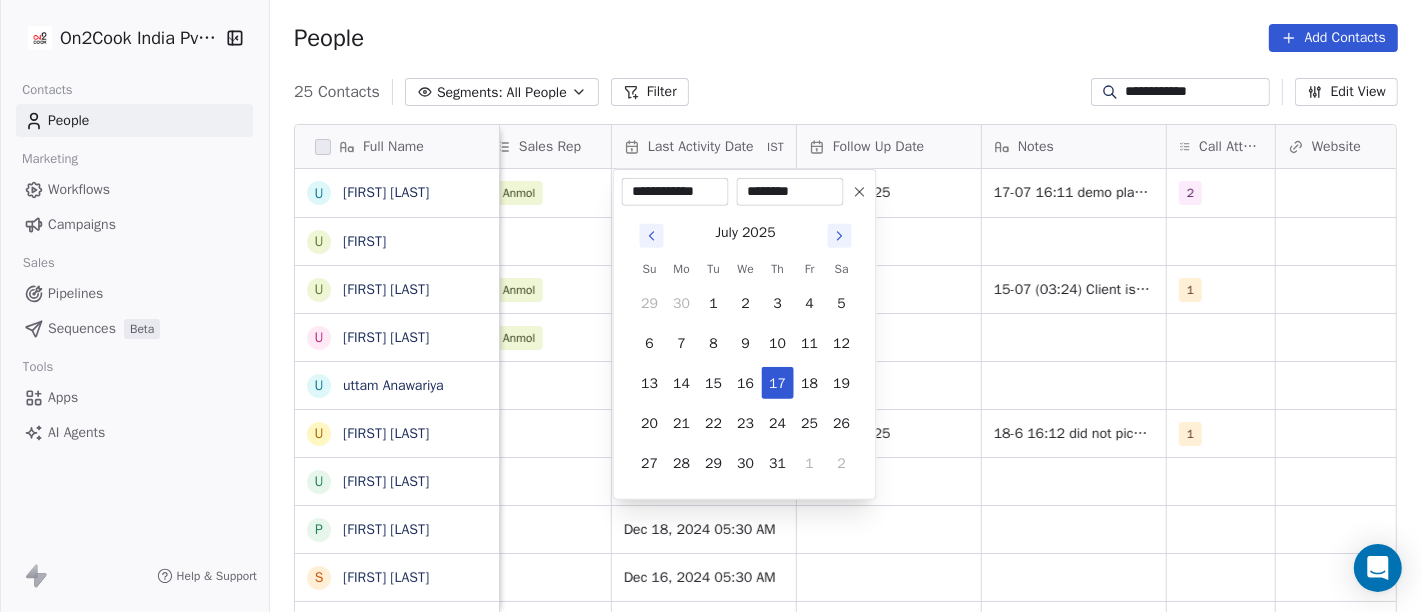 click on "company name location Created Date IST Lead Status Tags Assignee Sales Rep Last Activity Date IST Follow Up Date Notes Call Attempts Website zomato link   [MONTH] [DAY], [YEAR] [TIME] [AM/PM] High Direct Sales Sapan Sapan [MONTH] [DAY], [YEAR] [TIME] [AM/PM] Fast Food, Pizza, FrenchFries   Self-Employed others_ [MONTH] [DAY], [YEAR] [TIME] [AM/PM] No Response Ronit [MONTH] [DAY], [YEAR] [TIME] [AM/PM] [DATE]/[DATE] [TIME] call is not getting connected [DATE] [TIME] customer didnt pickup the call details shared 2   jet airways [CITY] [MONTH] [DAY], [YEAR] [TIME] [PM] No Response Salim [MONTH] [DAY], [YEAR] [TIME] [PM] [DATE]/[DATE]   Not Yet Working [CITY] [MONTH] [DAY], [YEAR] [TIME] [AM/PM] Call Back Madhuri [MONTH] [DAY], [YEAR] [TIME] [AM/PM] [DATE]/[DATE]   Ashish cantrksan [CITY] [MONTH] [DAY], [YEAR] [TIME] [PM] Cold Salim [MONTH] [DAY], [YEAR] [TIME] [AM/PM] [DATE] [TIME] plan to open restaurant in 1 year details shared on WA [DATE] asked for call back 2   Bmw [MONTH] [DAY], [YEAR] [TIME] [AM/PM] Cold Salim [MONTH] [DAY], [YEAR] [TIME] [AM/PM]   Falevars hotel [MONTH] [DAY], [YEAR] [TIME] [AM/PM] Drop Falguni Anmol [MONTH] [DAY], [YEAR] [TIME] [AM/PM]   ashish traders [MONTH] [DAY], [YEAR] [TIME] [AM/PM] No Response" at bounding box center (711, 306) 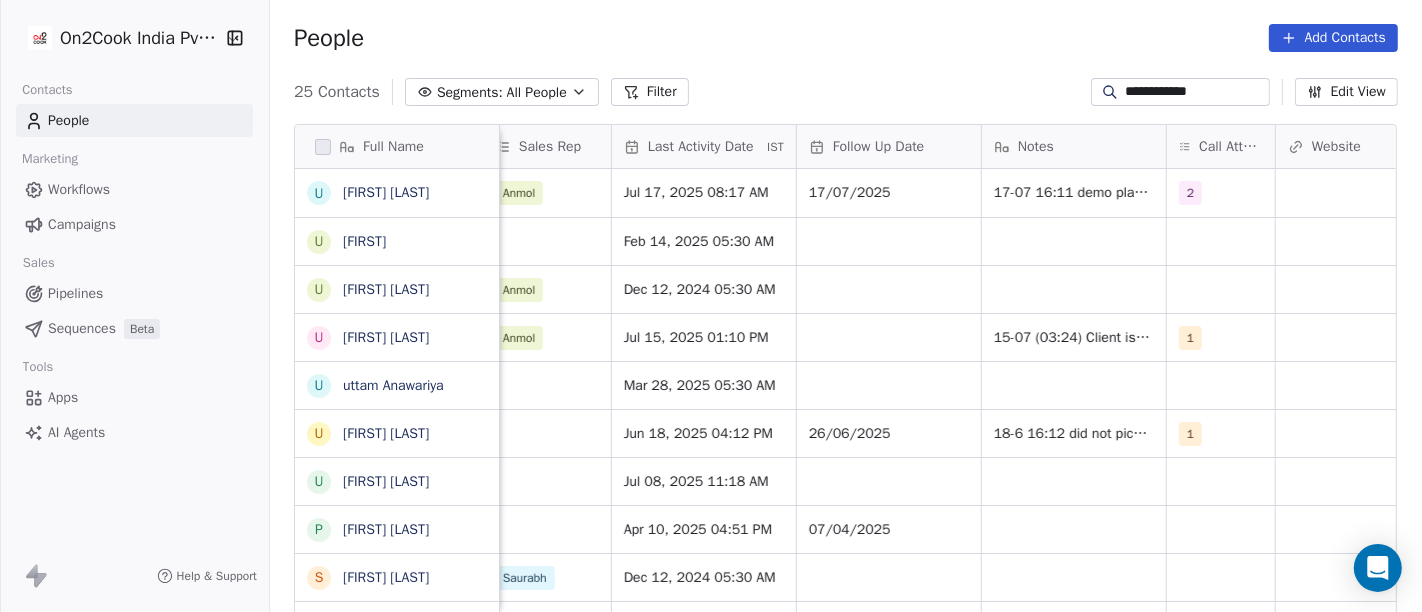 click on "**********" at bounding box center (1196, 92) 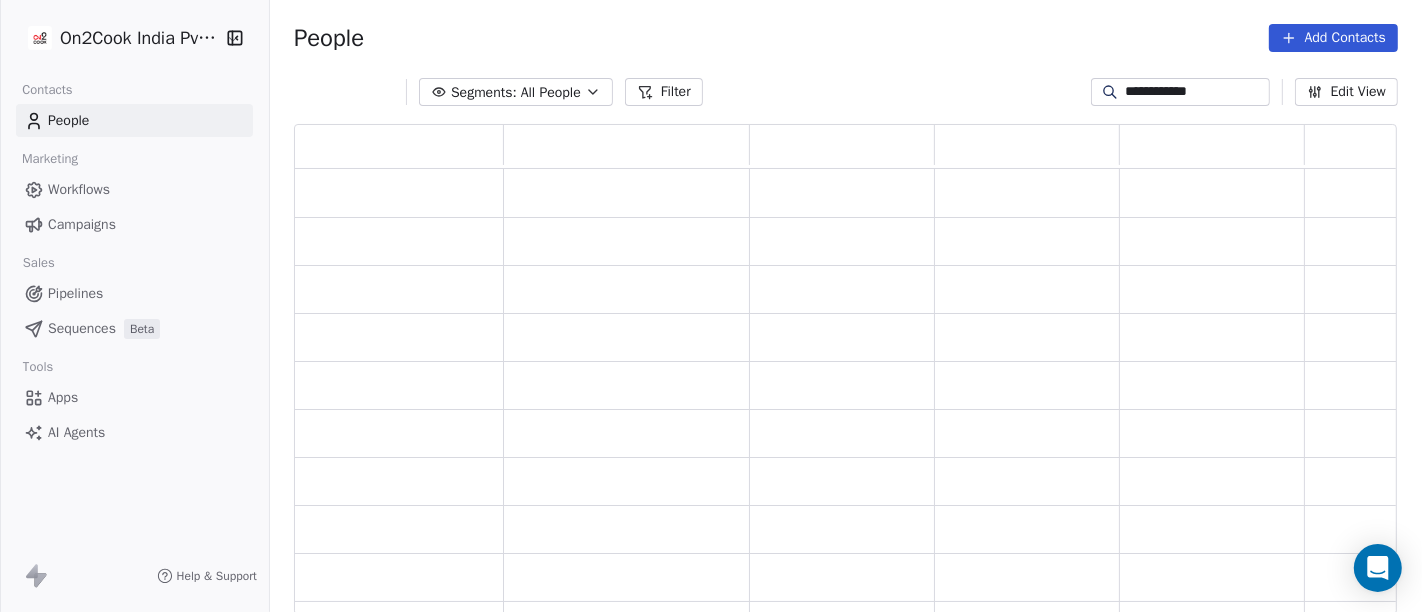 scroll, scrollTop: 17, scrollLeft: 17, axis: both 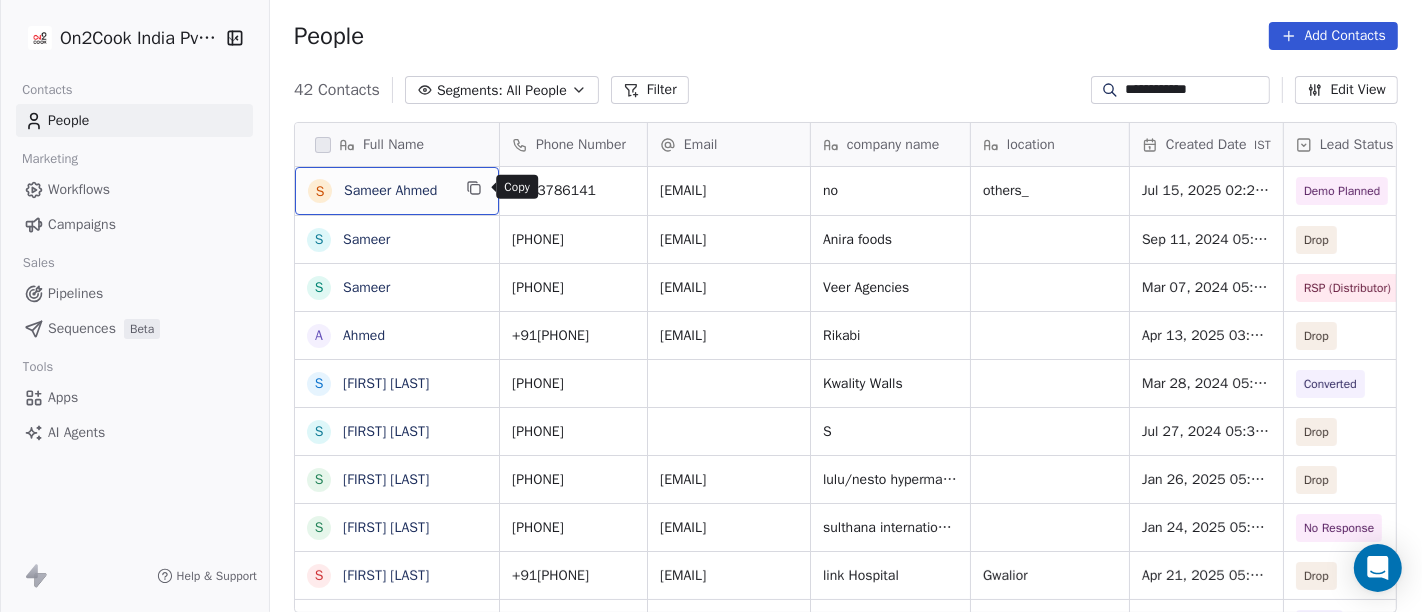 click at bounding box center [474, 188] 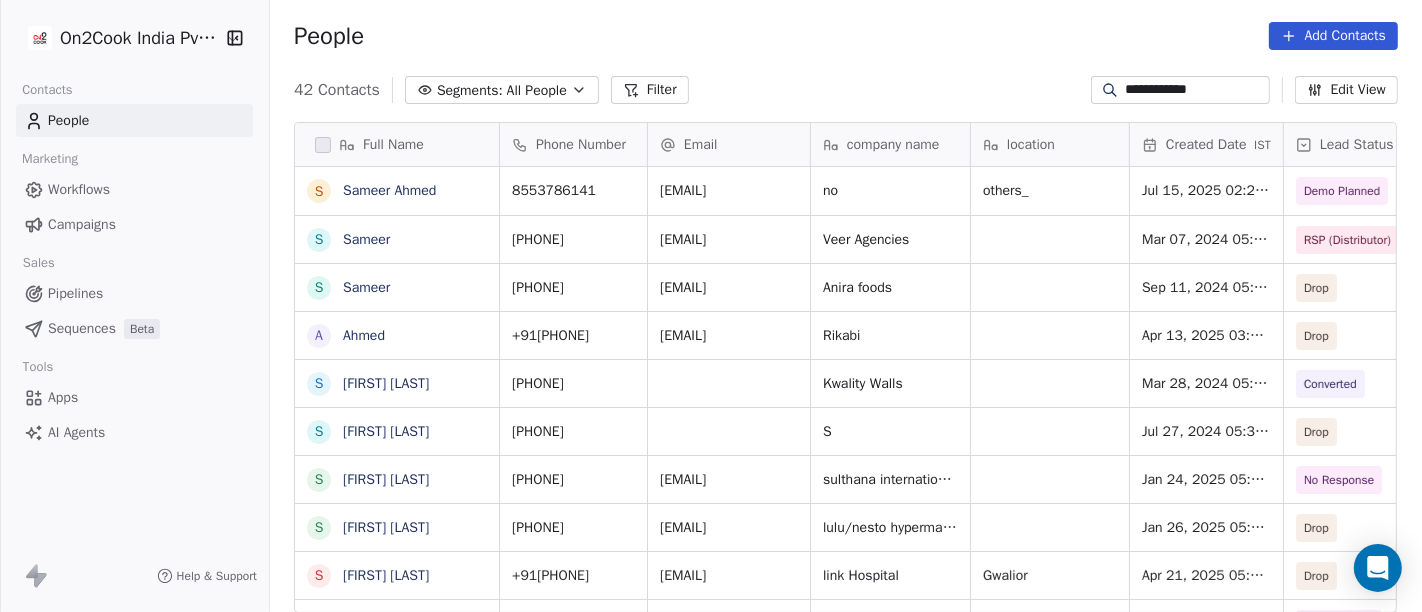 click on "**********" at bounding box center [1196, 90] 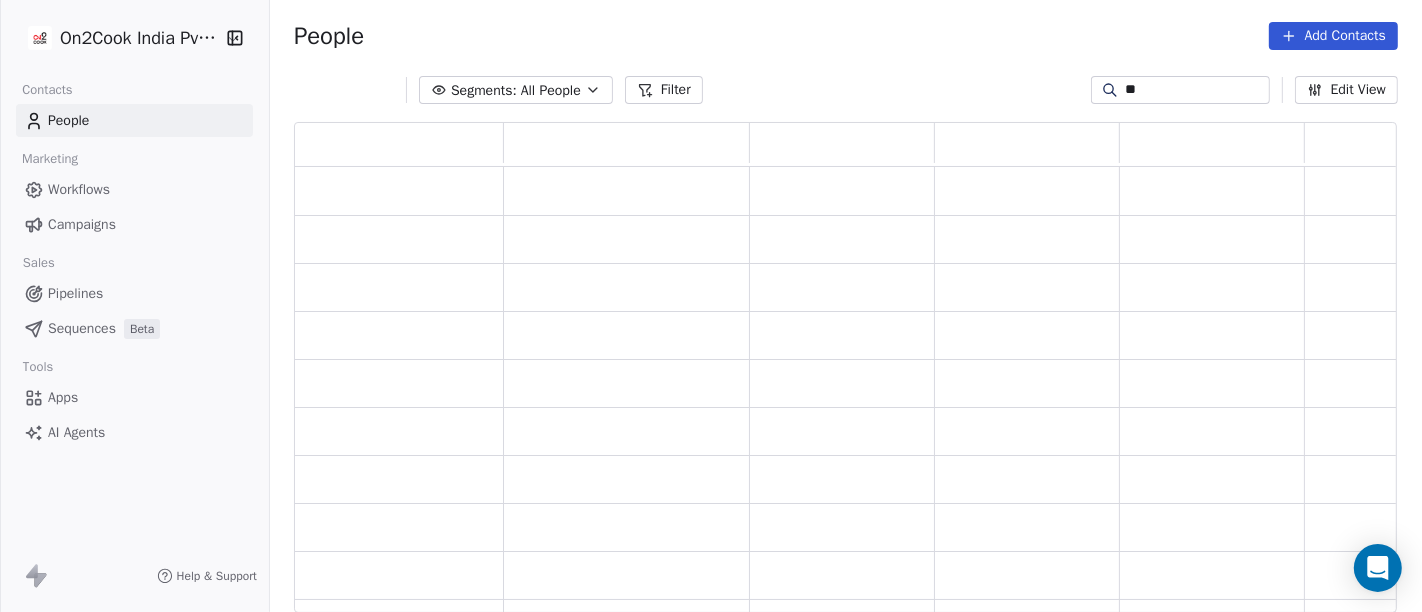 scroll, scrollTop: 17, scrollLeft: 17, axis: both 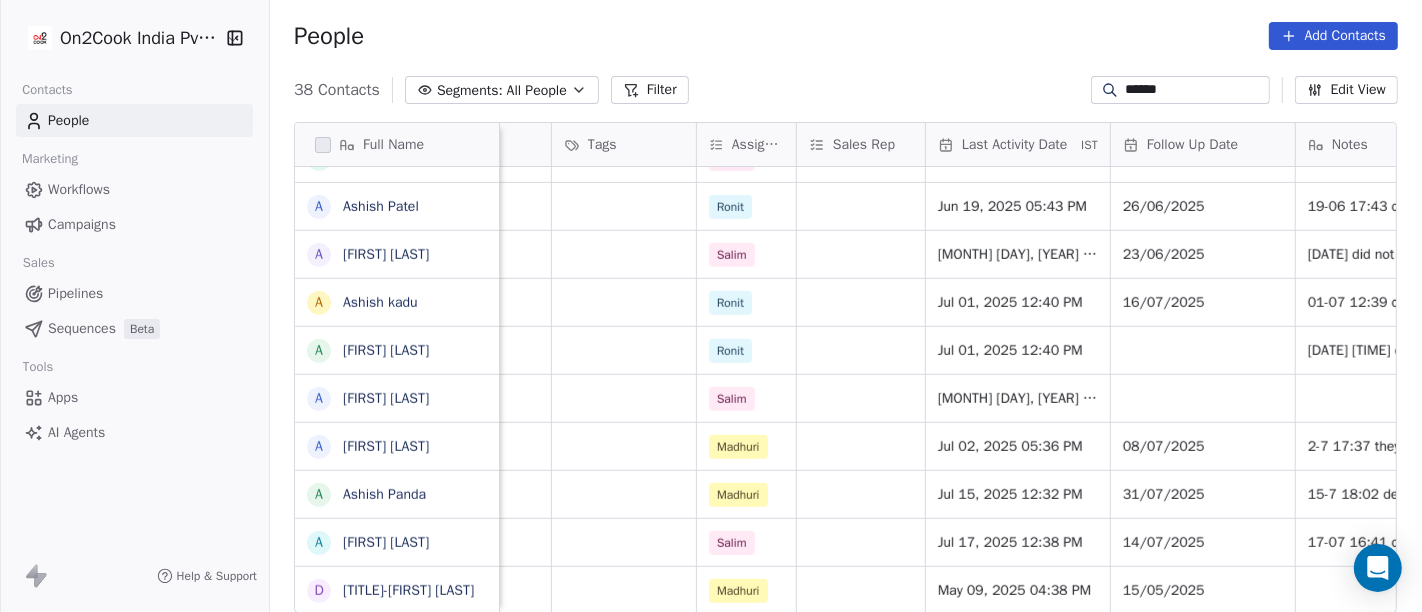 type on "******" 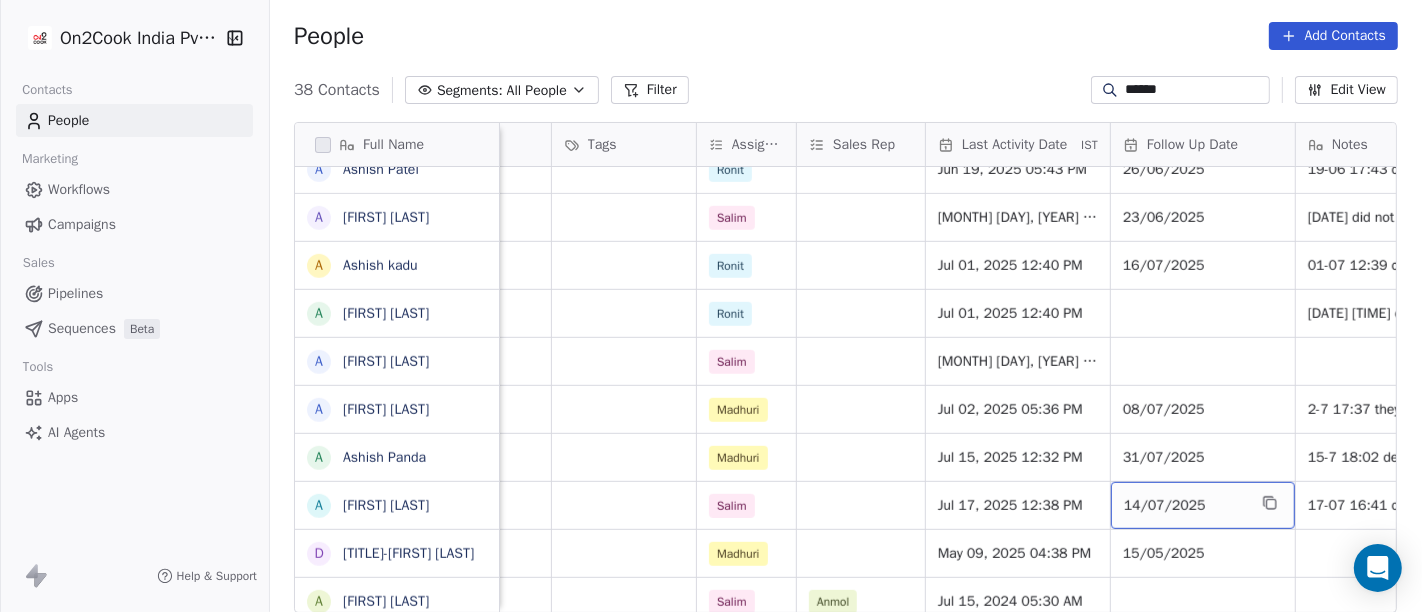 click on "14/07/2025" at bounding box center [1185, 506] 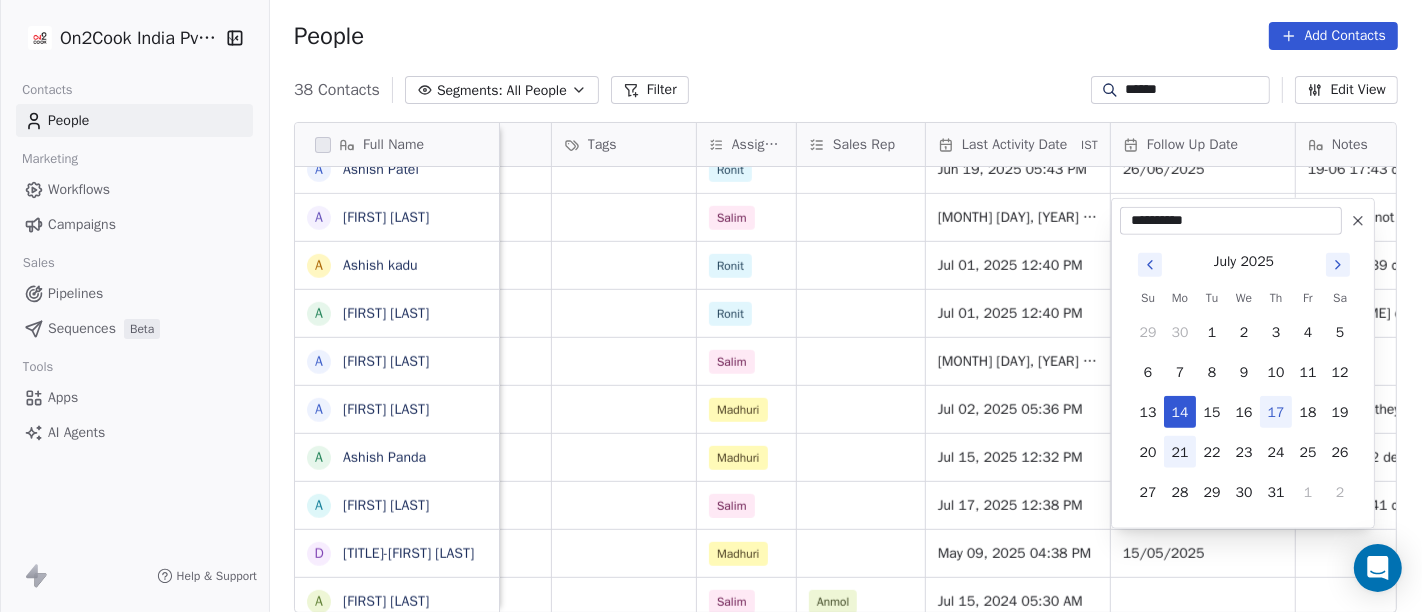 click on "21" at bounding box center (1180, 452) 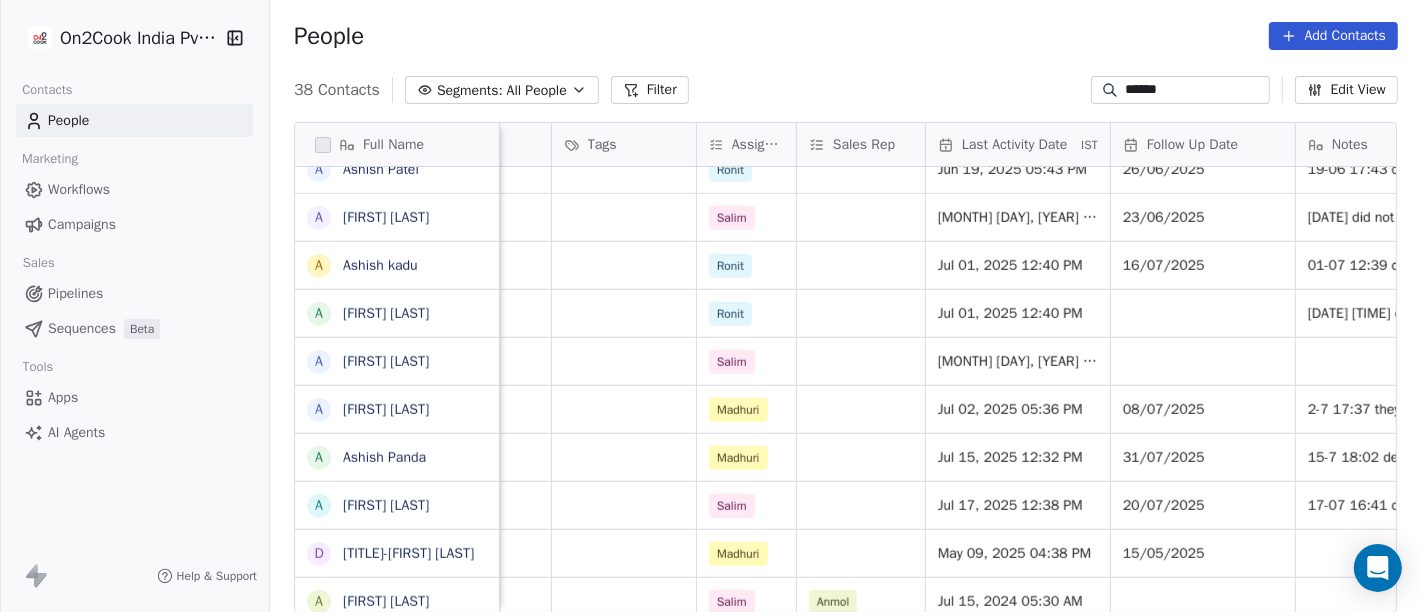 click on "******" at bounding box center [1196, 90] 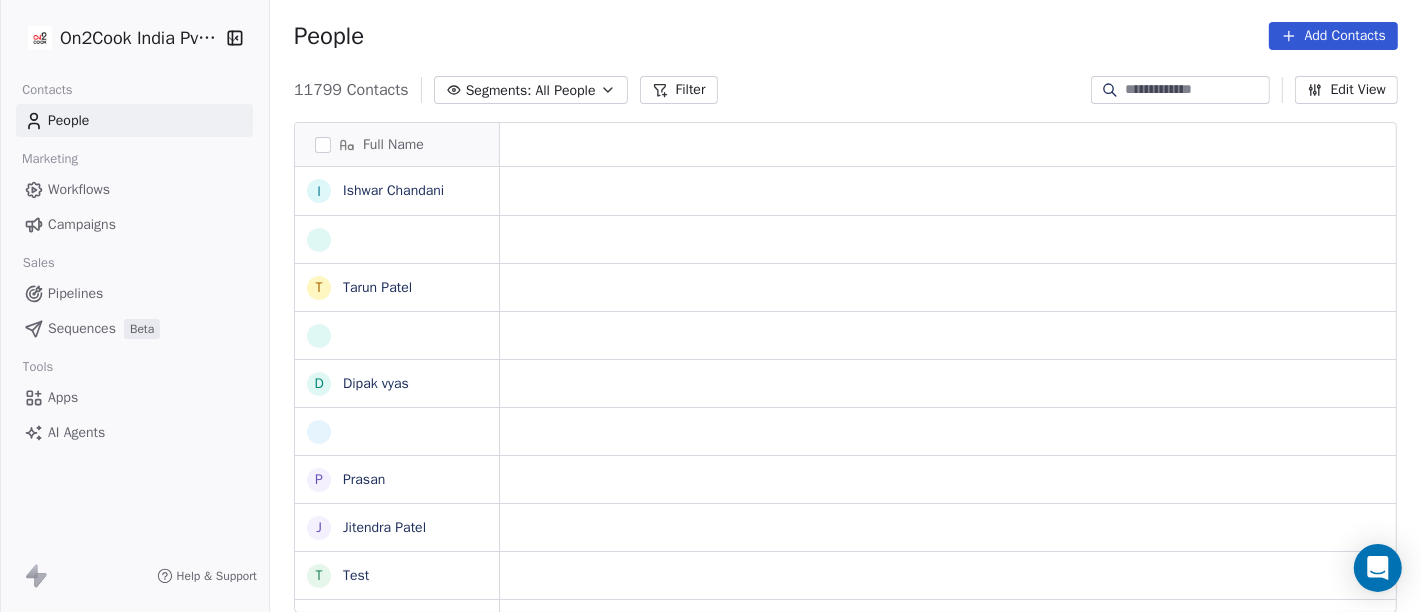scroll, scrollTop: 522, scrollLeft: 1134, axis: both 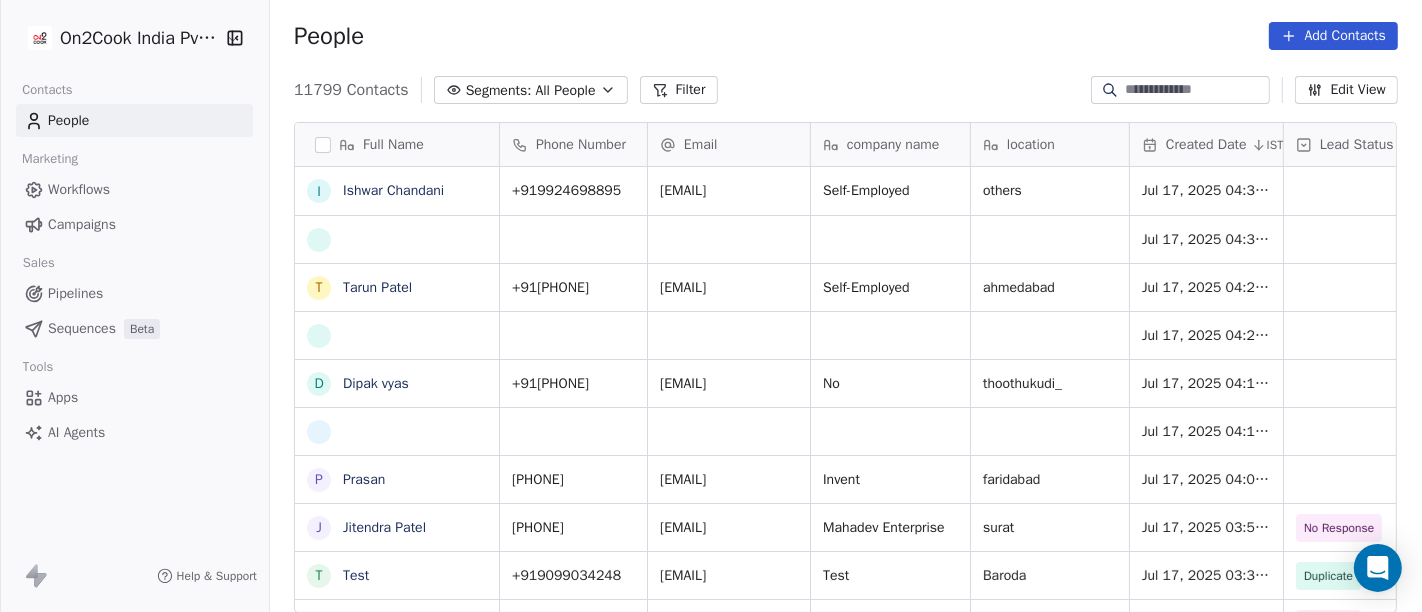 click at bounding box center [1196, 90] 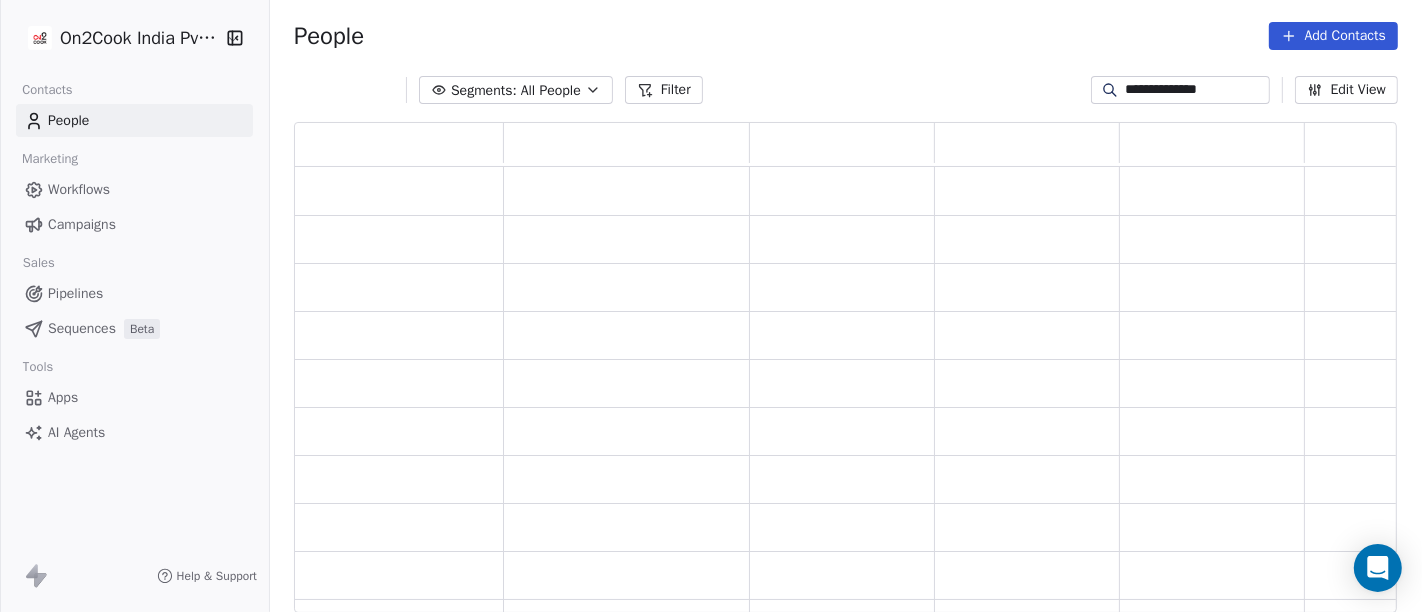 scroll, scrollTop: 17, scrollLeft: 17, axis: both 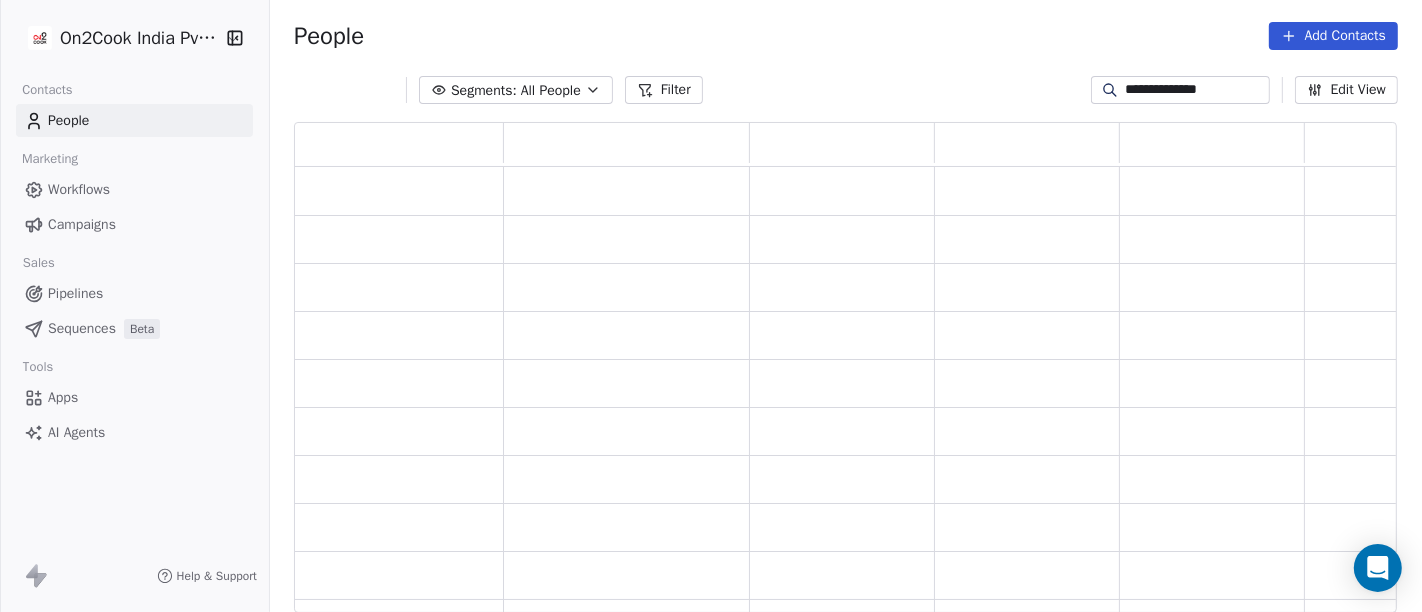 click on "People  Add Contacts" at bounding box center (846, 36) 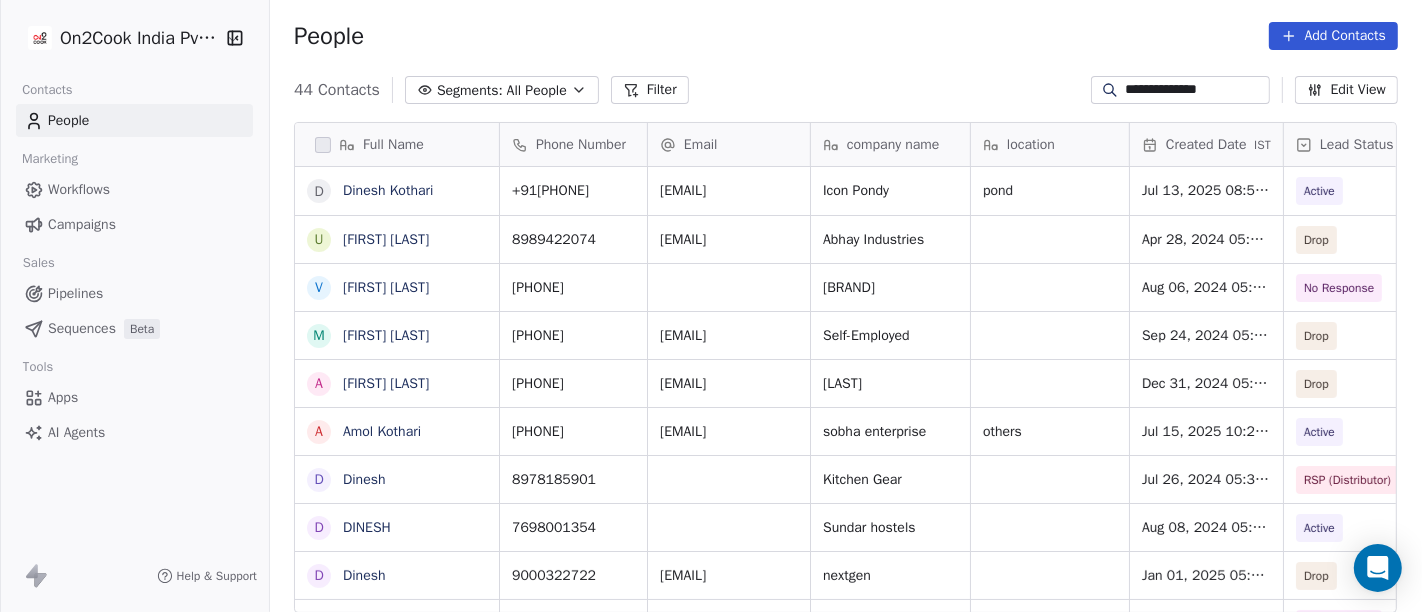 scroll, scrollTop: 17, scrollLeft: 17, axis: both 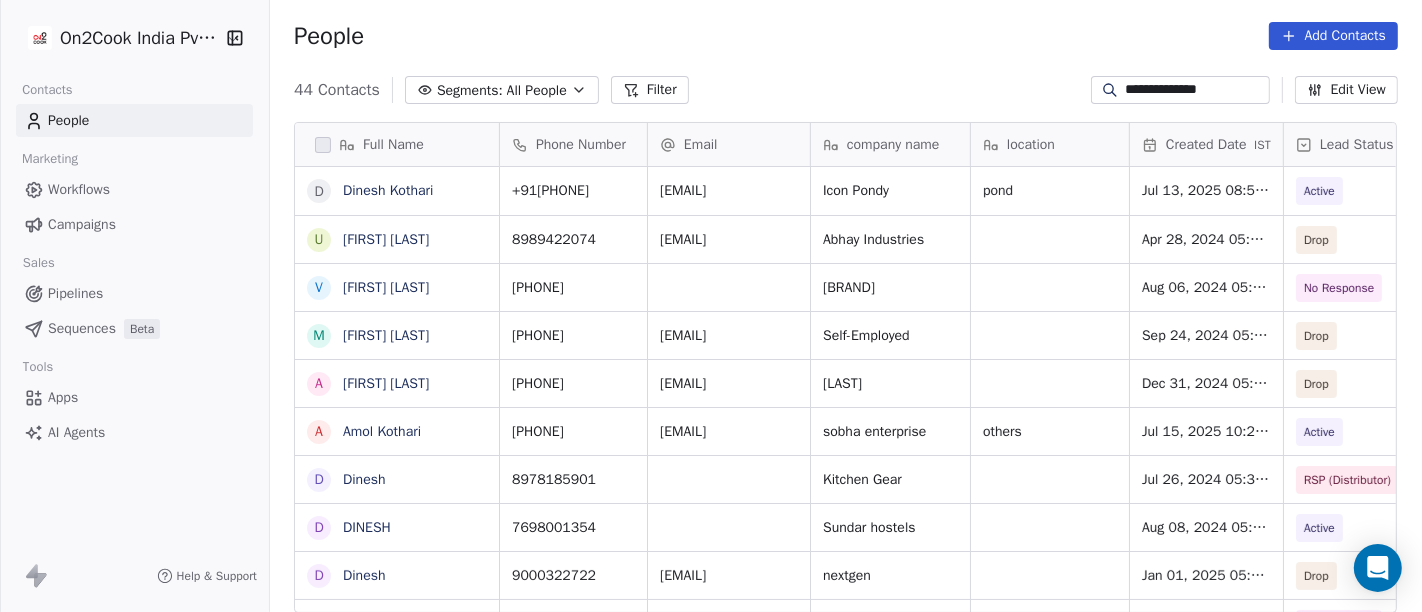 click on "**********" at bounding box center [1196, 90] 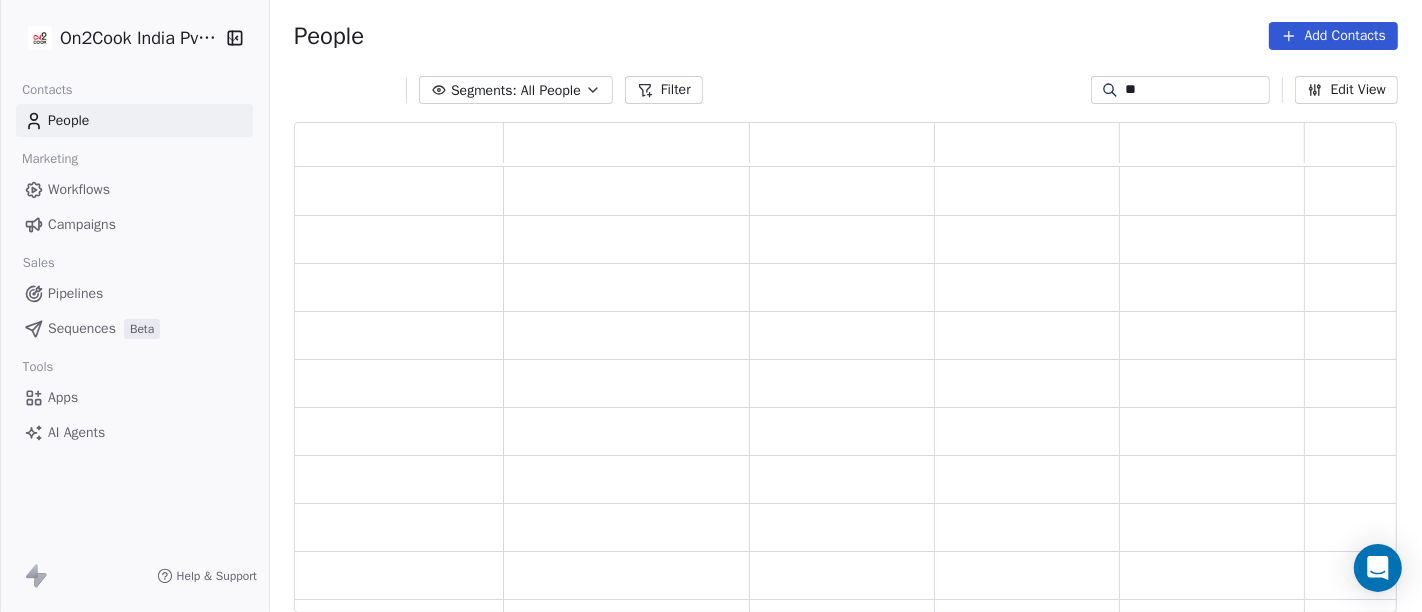 scroll, scrollTop: 17, scrollLeft: 17, axis: both 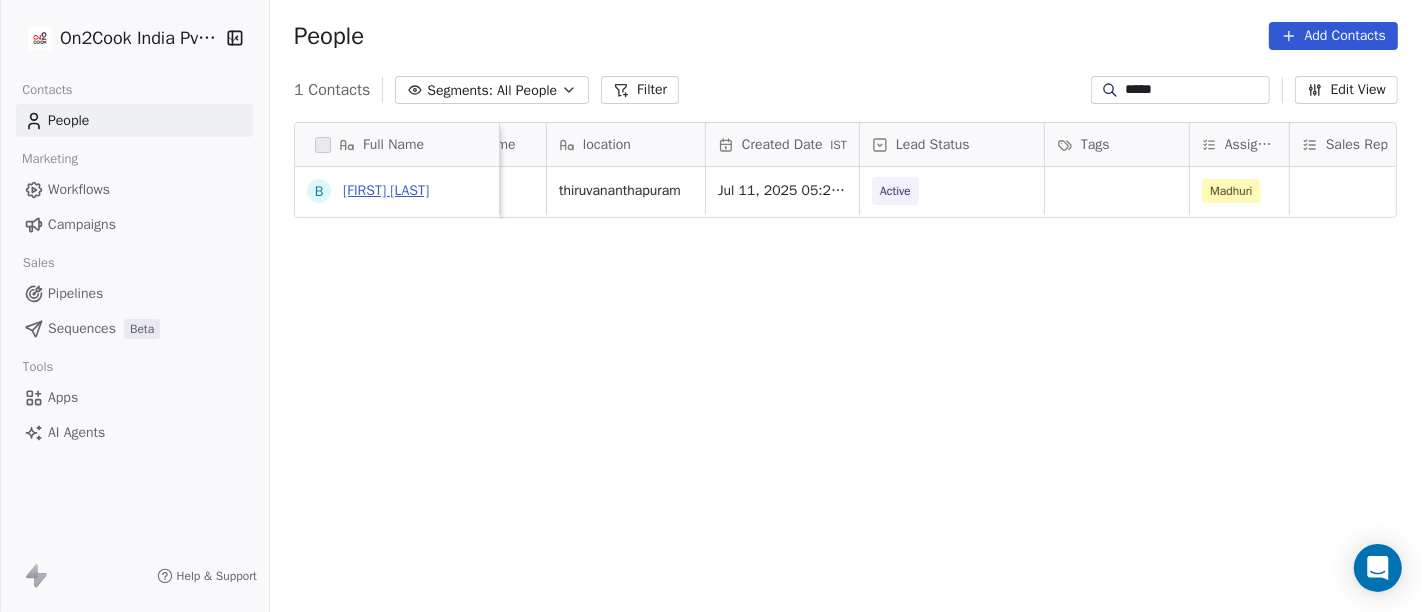 type on "*****" 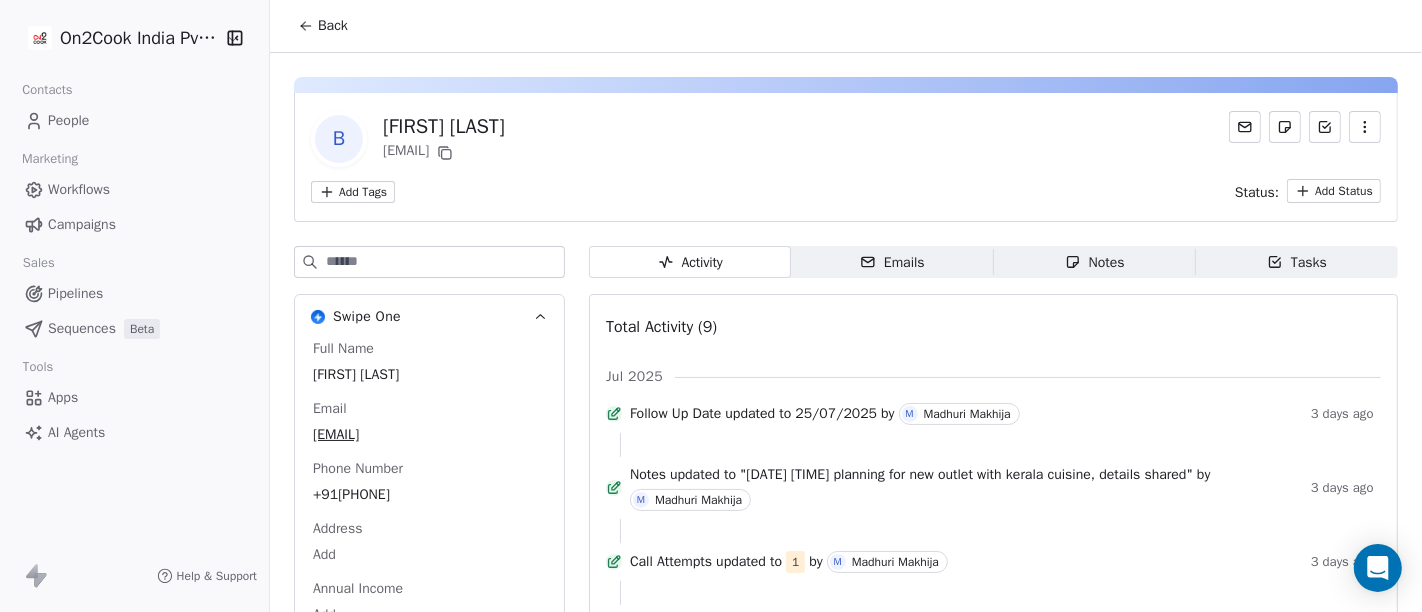 click on "Back" at bounding box center [323, 26] 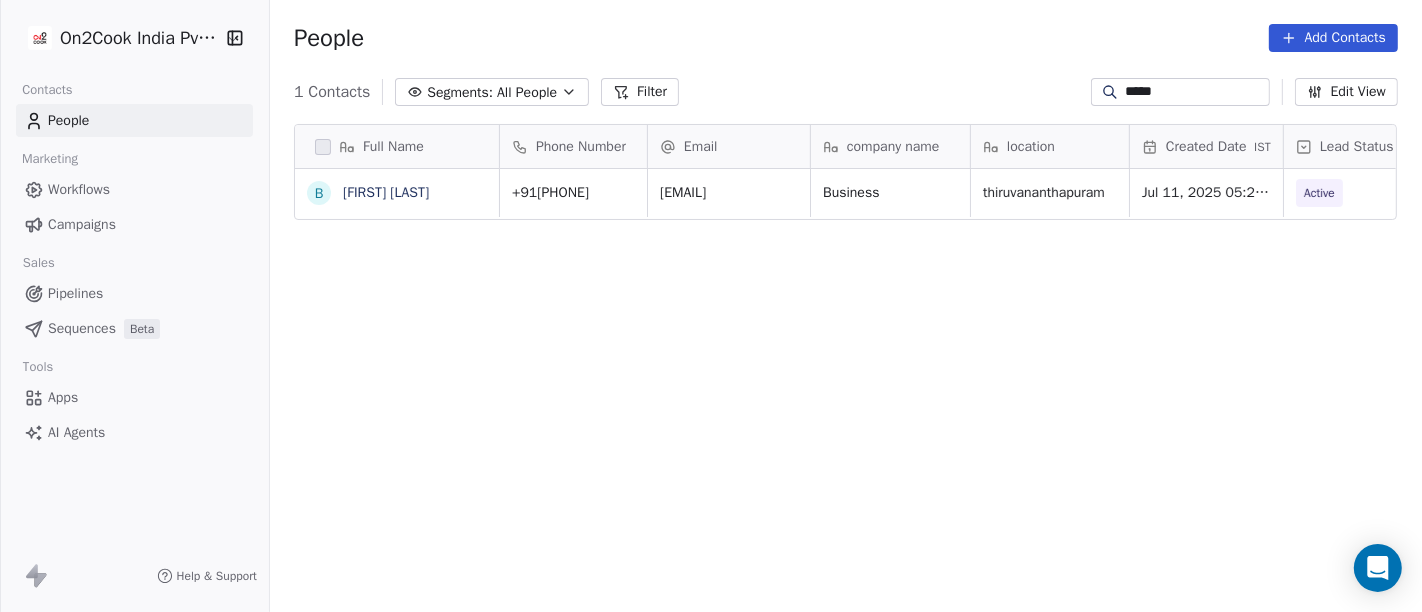 scroll, scrollTop: 17, scrollLeft: 17, axis: both 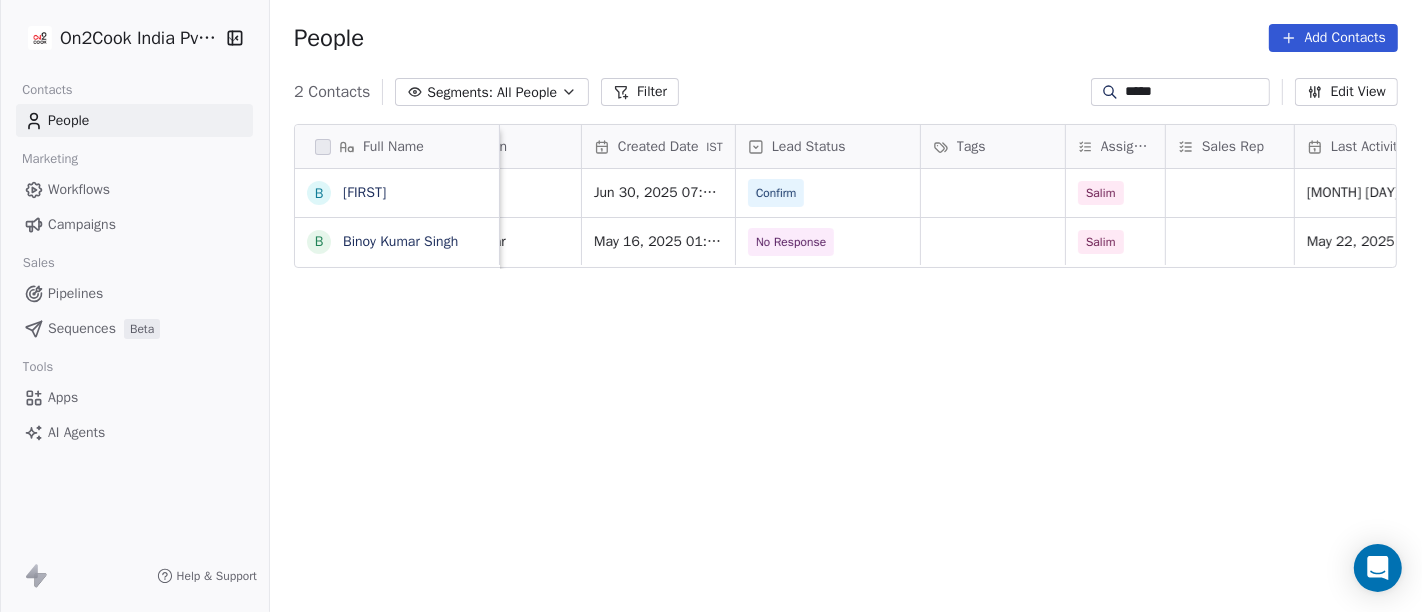 click on "*****" at bounding box center (1196, 92) 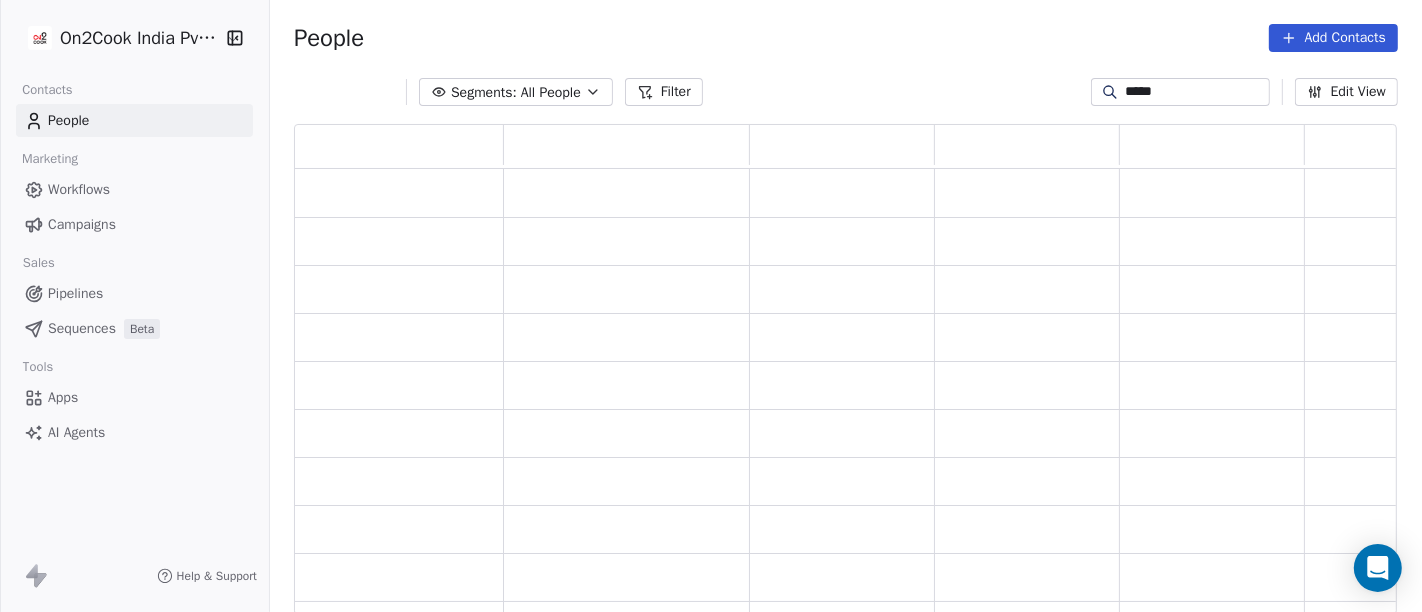 scroll, scrollTop: 17, scrollLeft: 17, axis: both 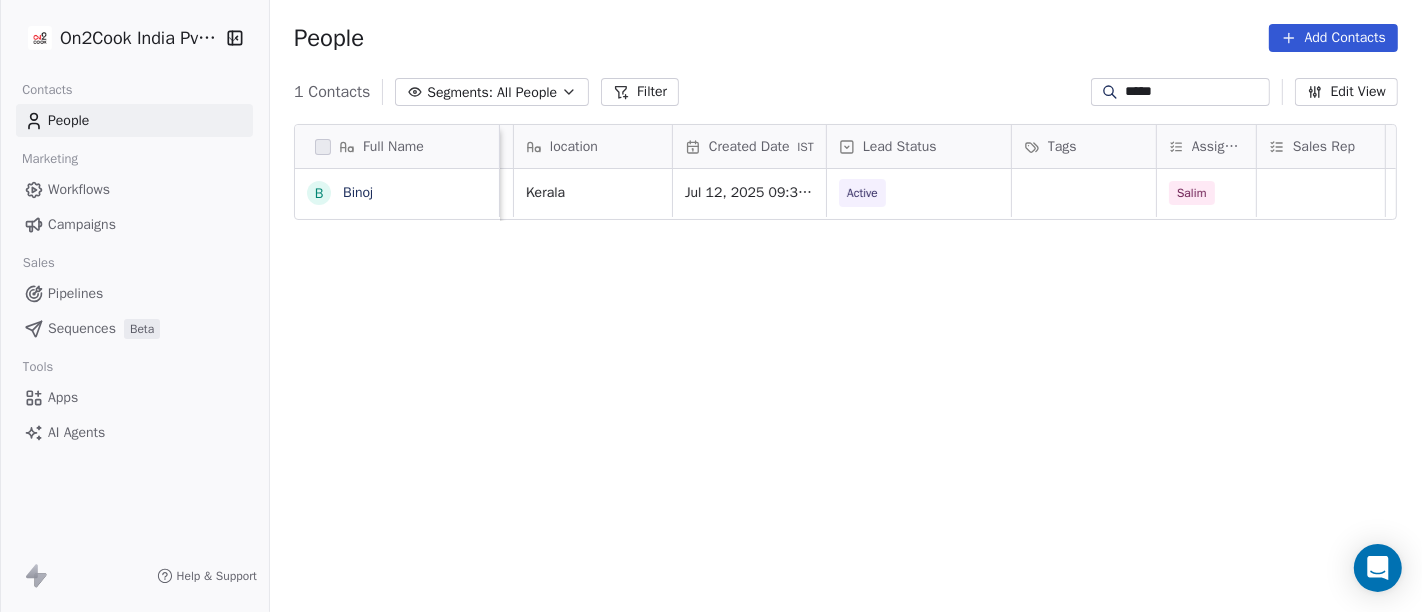 type on "*****" 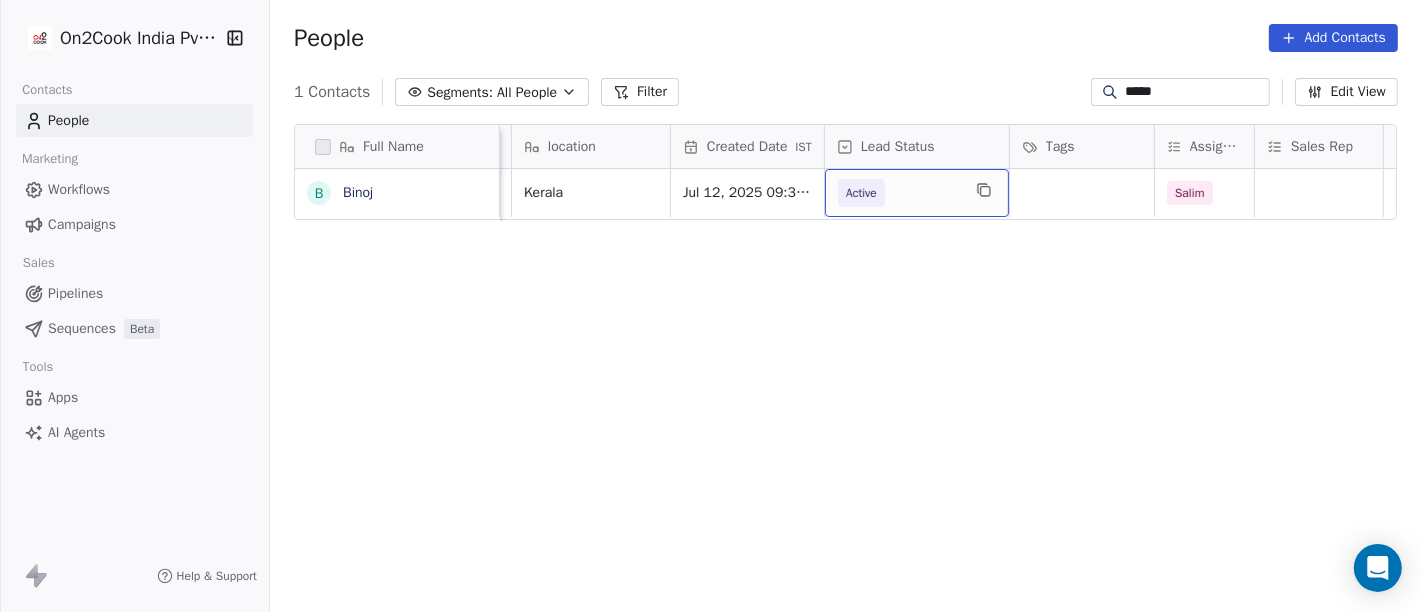scroll, scrollTop: 0, scrollLeft: 460, axis: horizontal 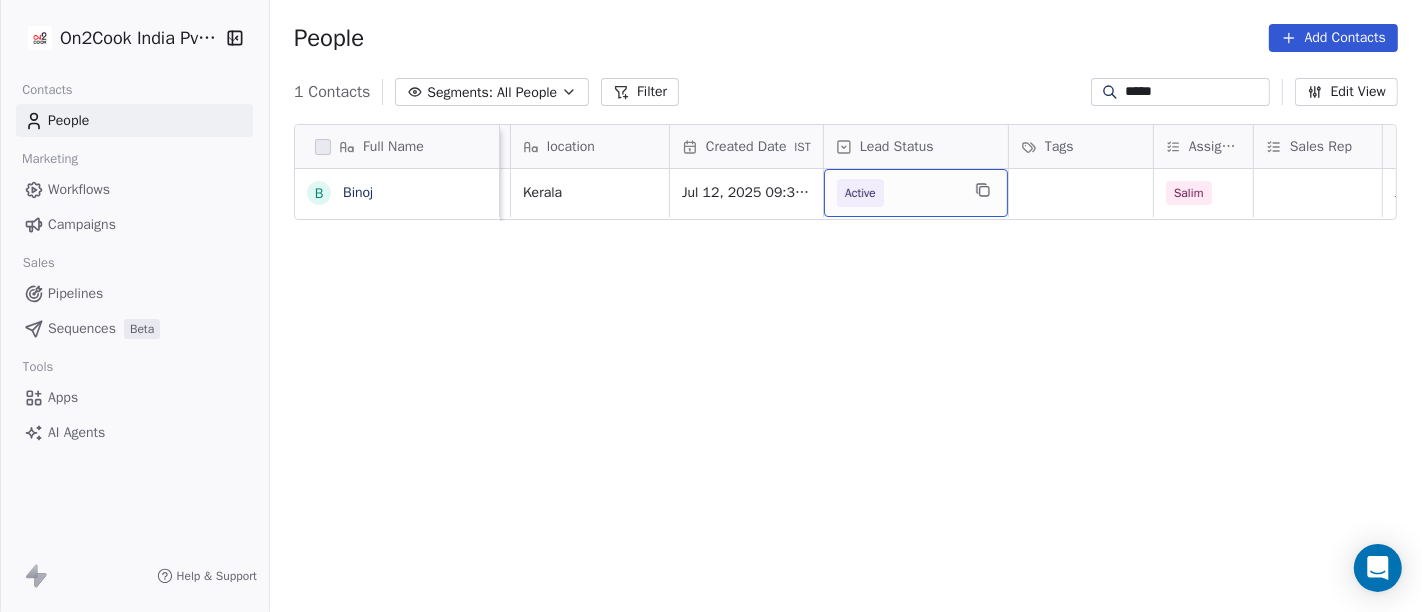 click on "Active" at bounding box center [898, 193] 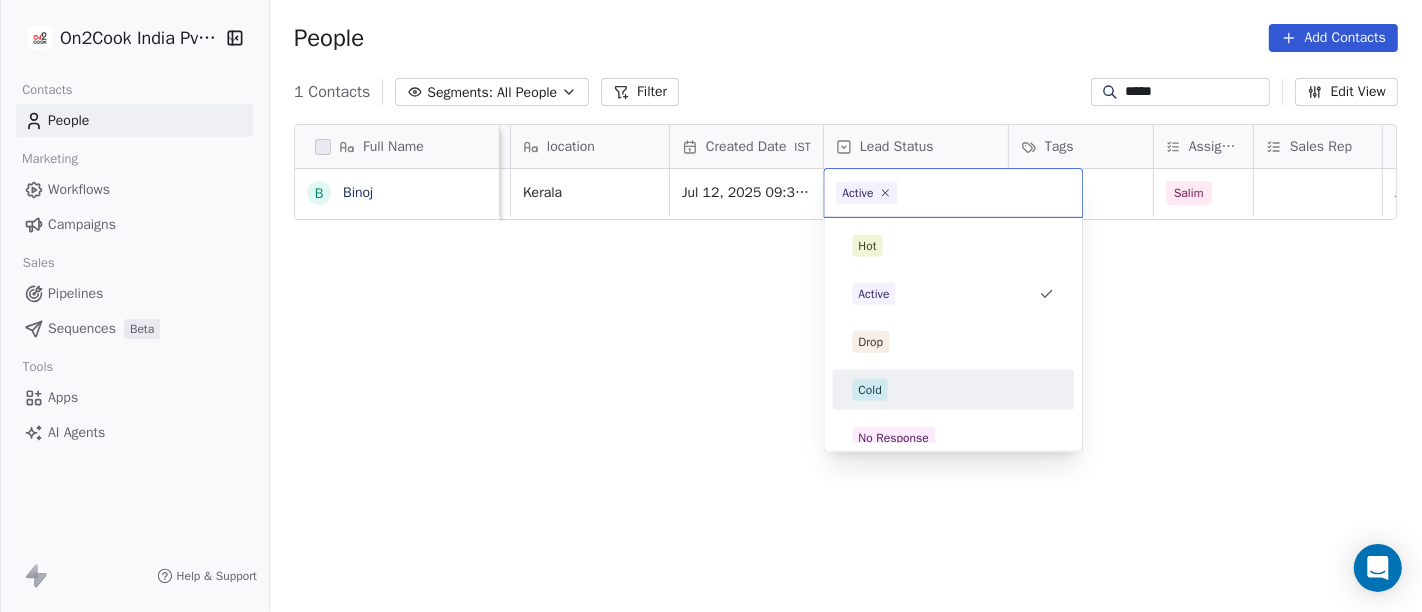 click on "Cold" at bounding box center [953, 390] 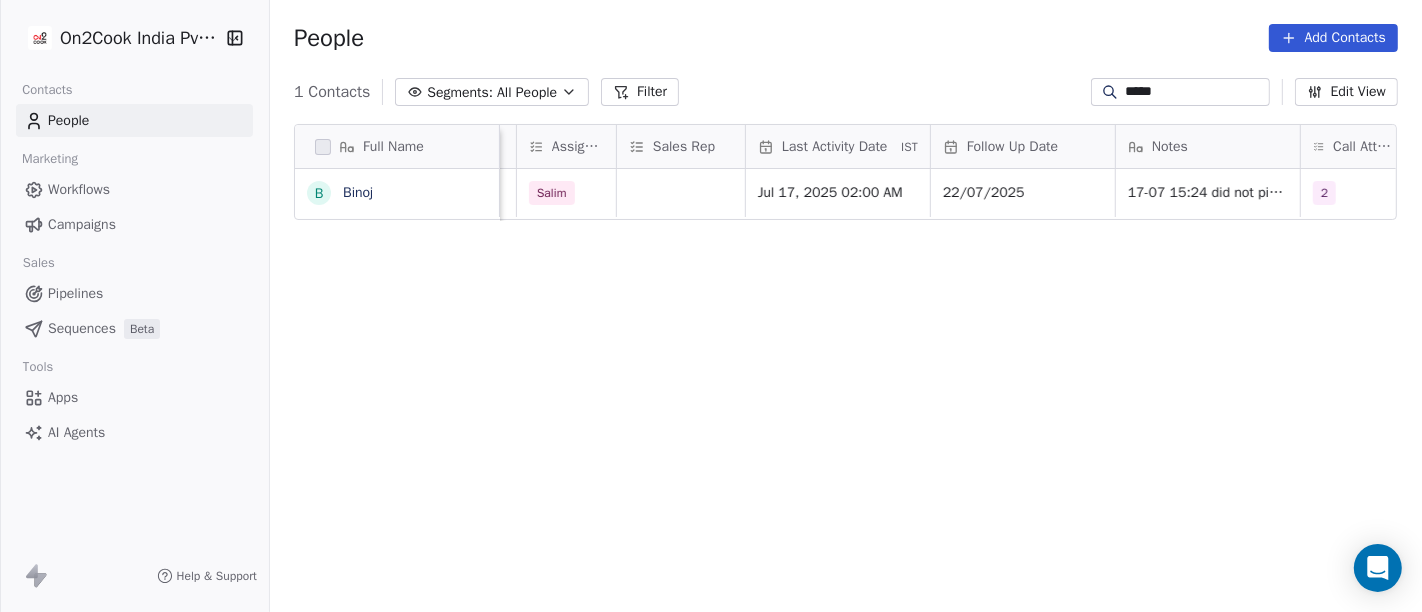 scroll, scrollTop: 0, scrollLeft: 1097, axis: horizontal 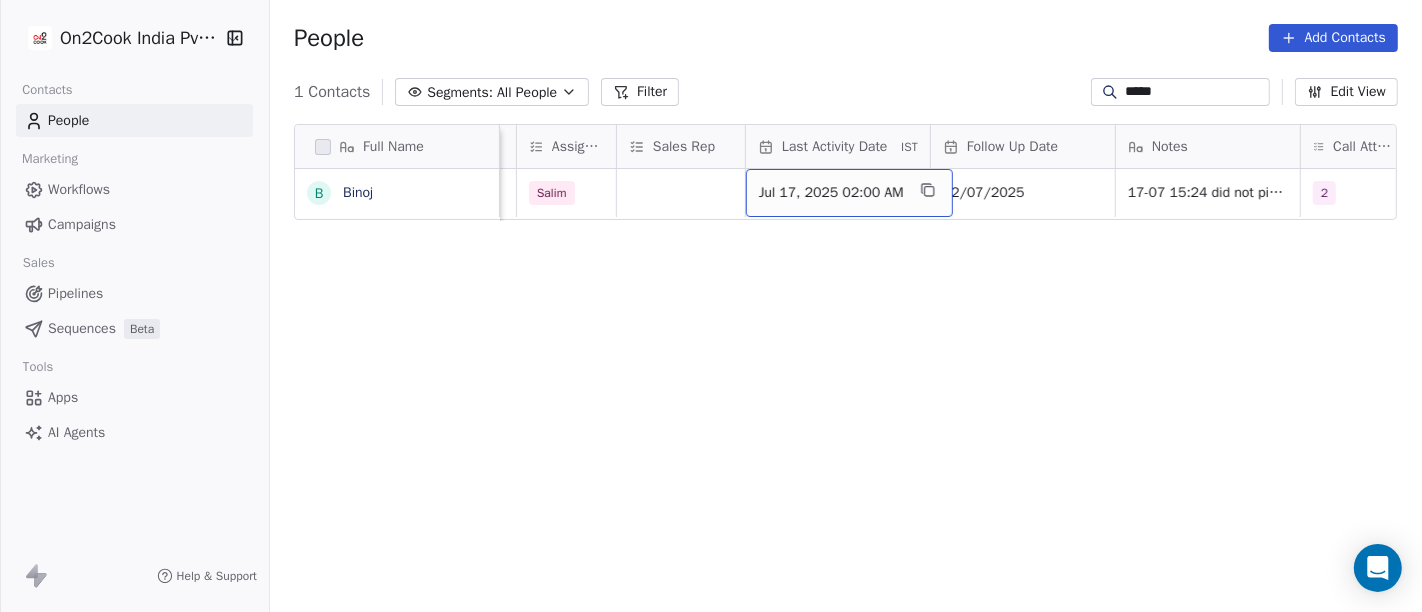 click on "Jul 17, 2025 02:00 AM" at bounding box center [849, 193] 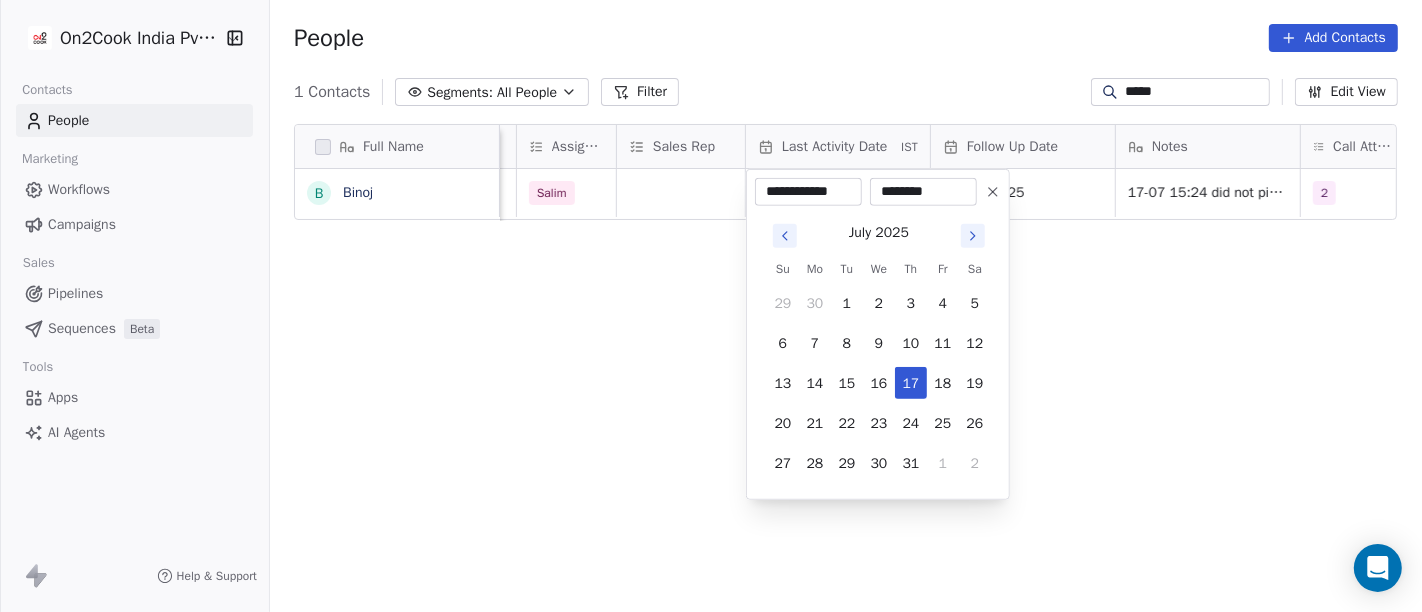 click on "**********" at bounding box center (711, 306) 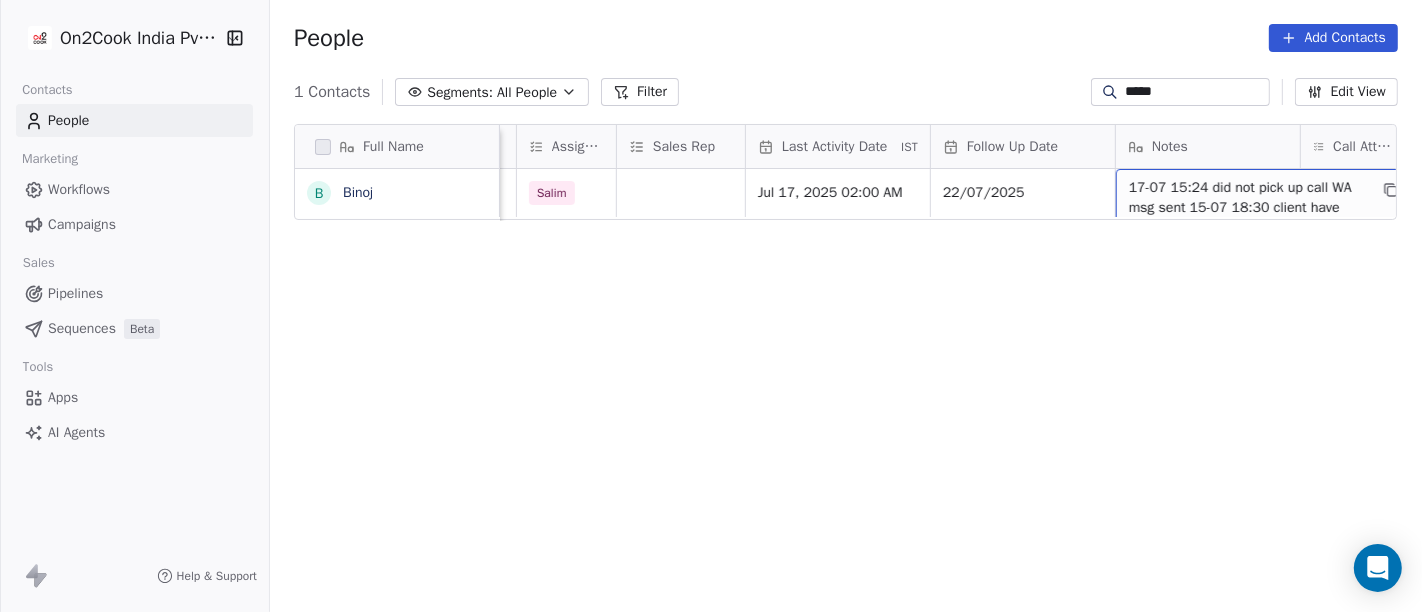click on "17-07 15:24  did not pick up call WA msg sent 15-07 18:30 client have cafe asked details on WA" at bounding box center [1248, 208] 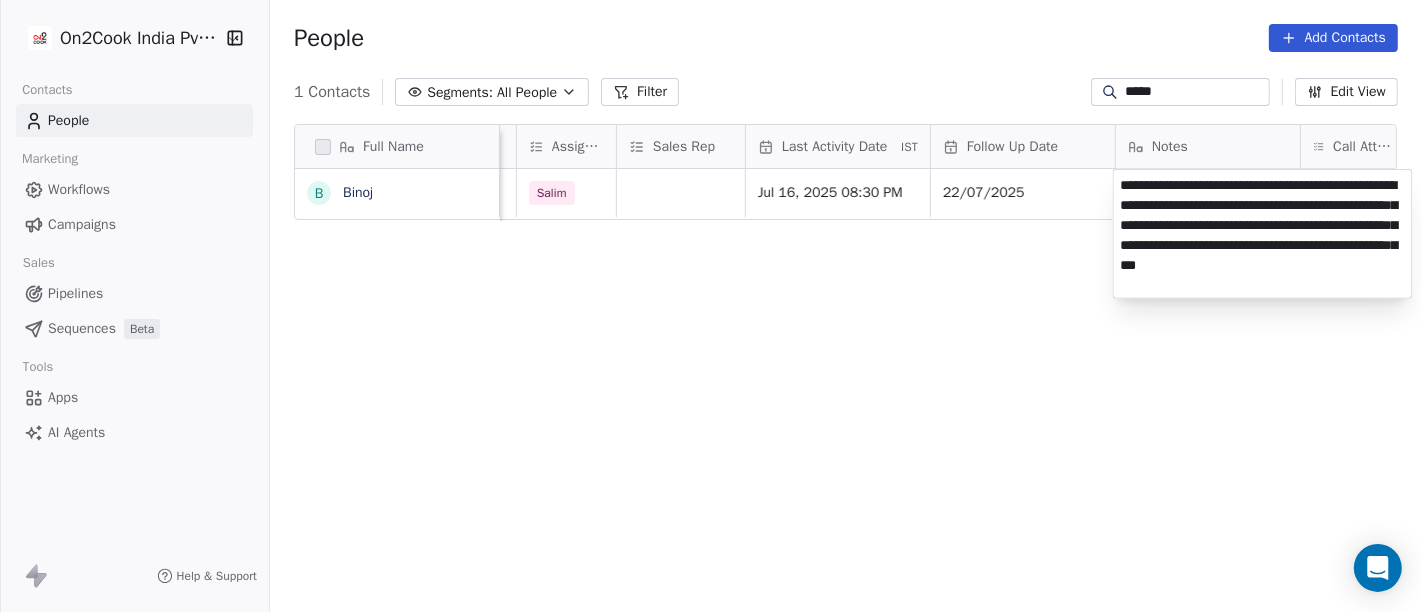 type on "**********" 